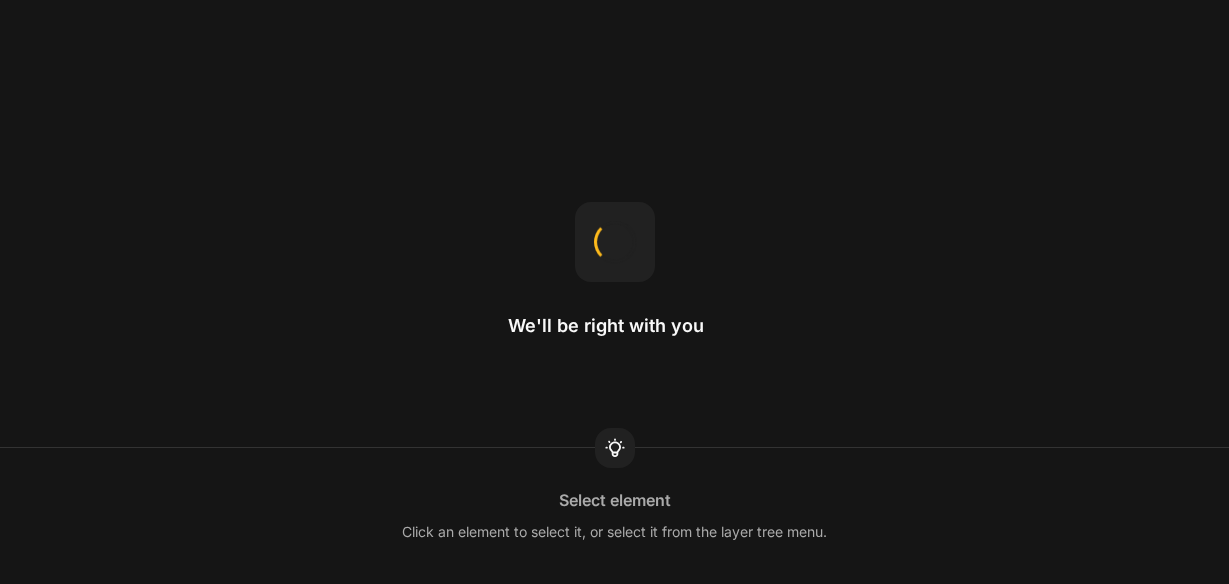 scroll, scrollTop: 0, scrollLeft: 0, axis: both 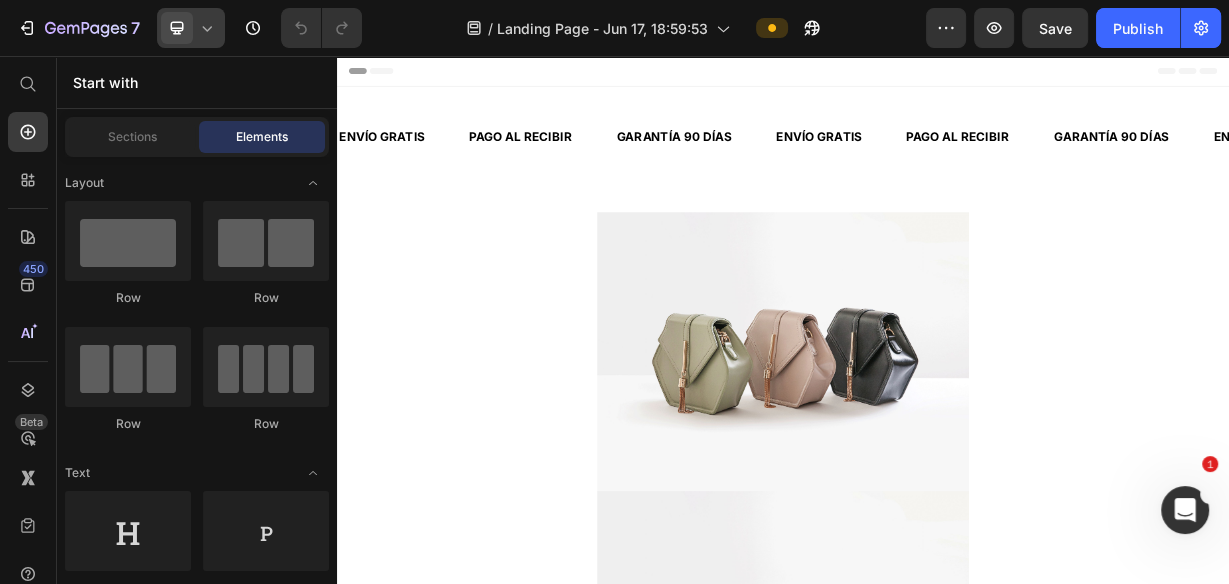click 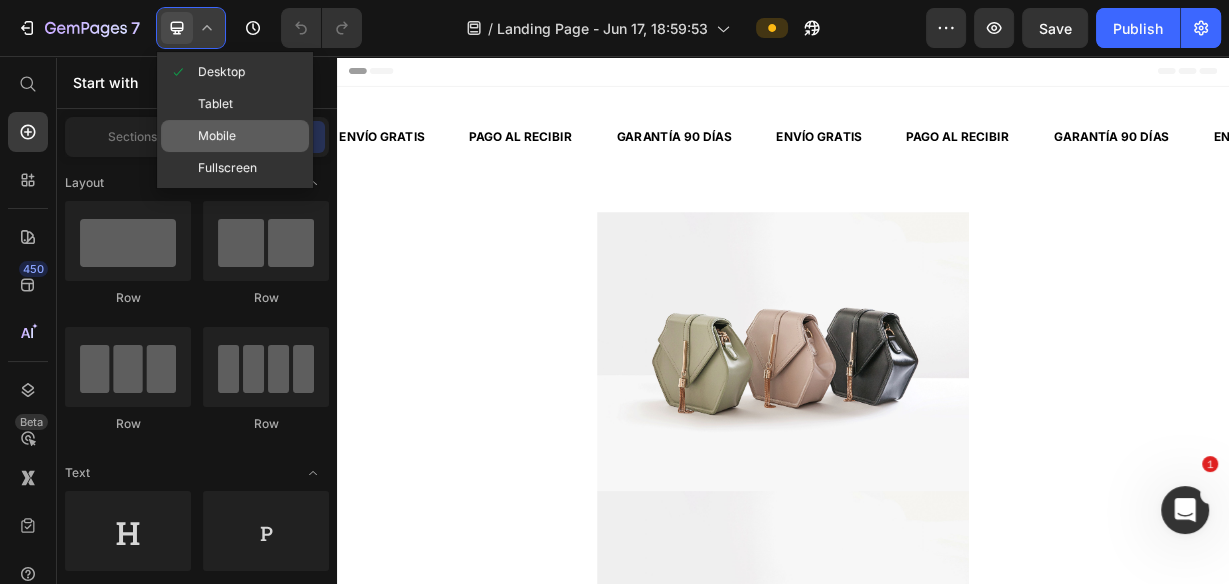 click on "Mobile" 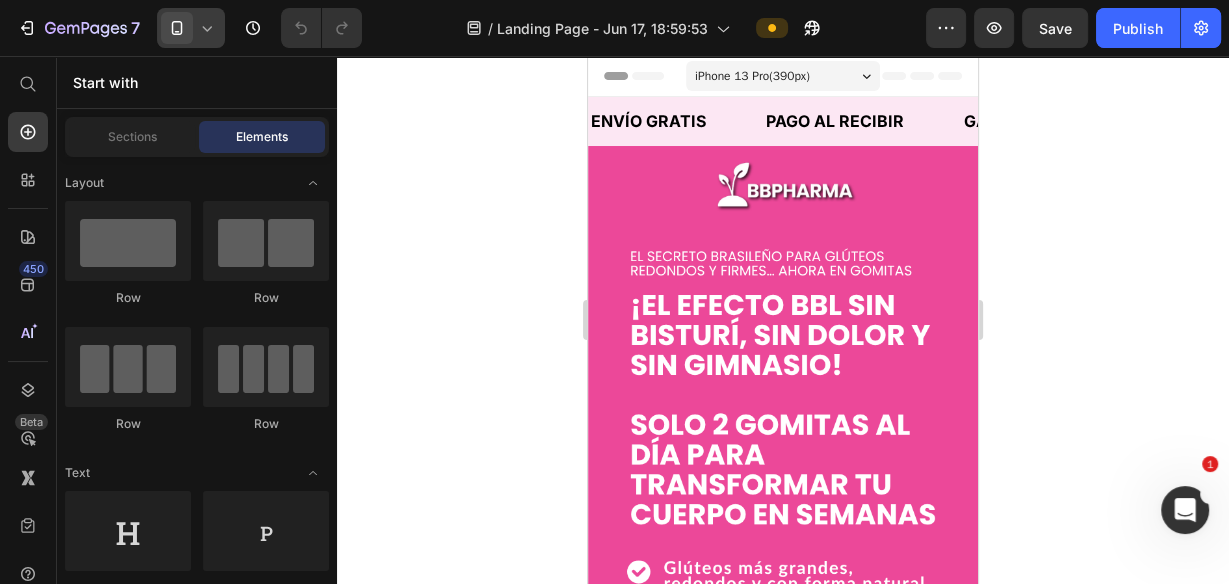 click 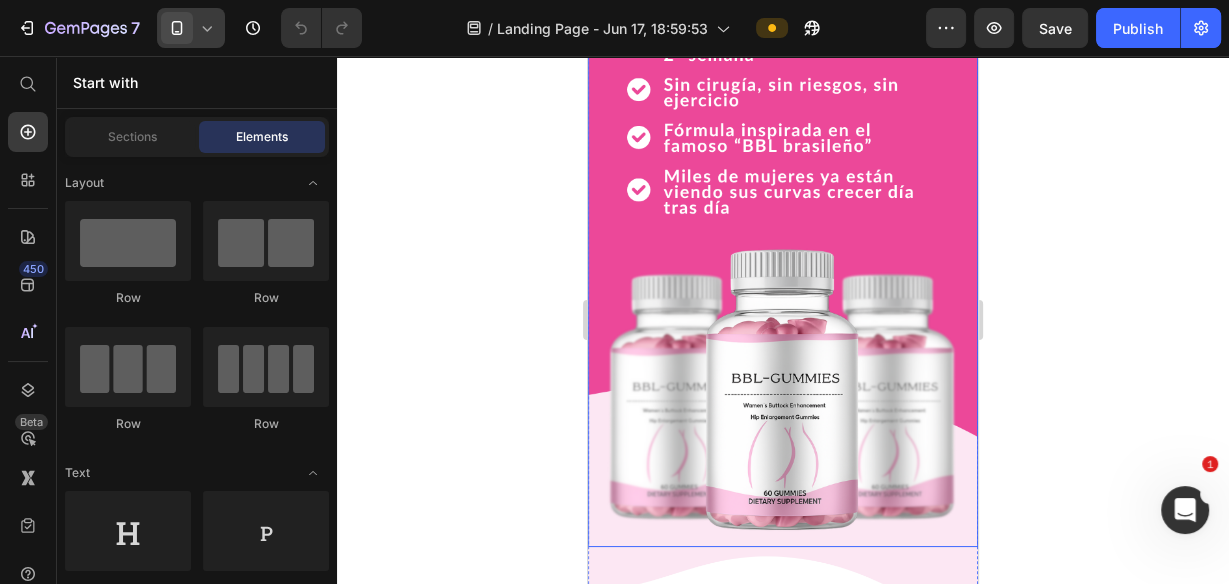 scroll, scrollTop: 480, scrollLeft: 0, axis: vertical 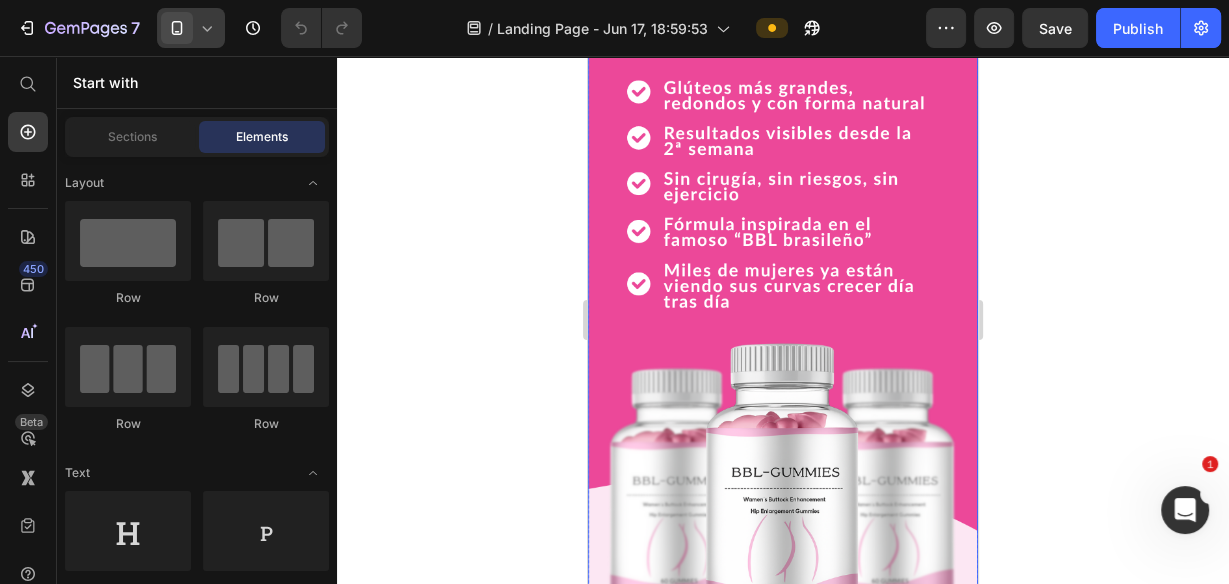 click at bounding box center [783, 153] 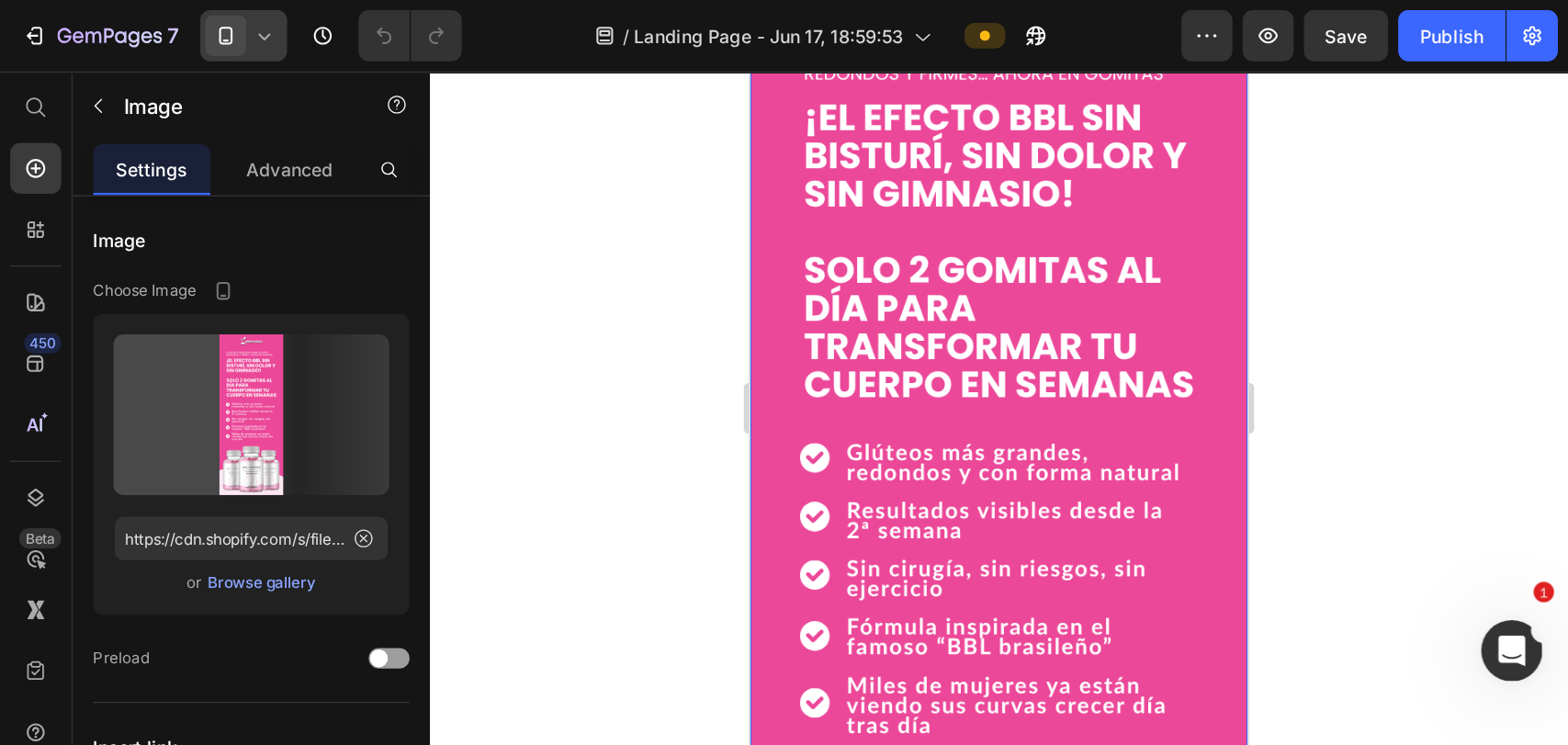 scroll, scrollTop: 73, scrollLeft: 0, axis: vertical 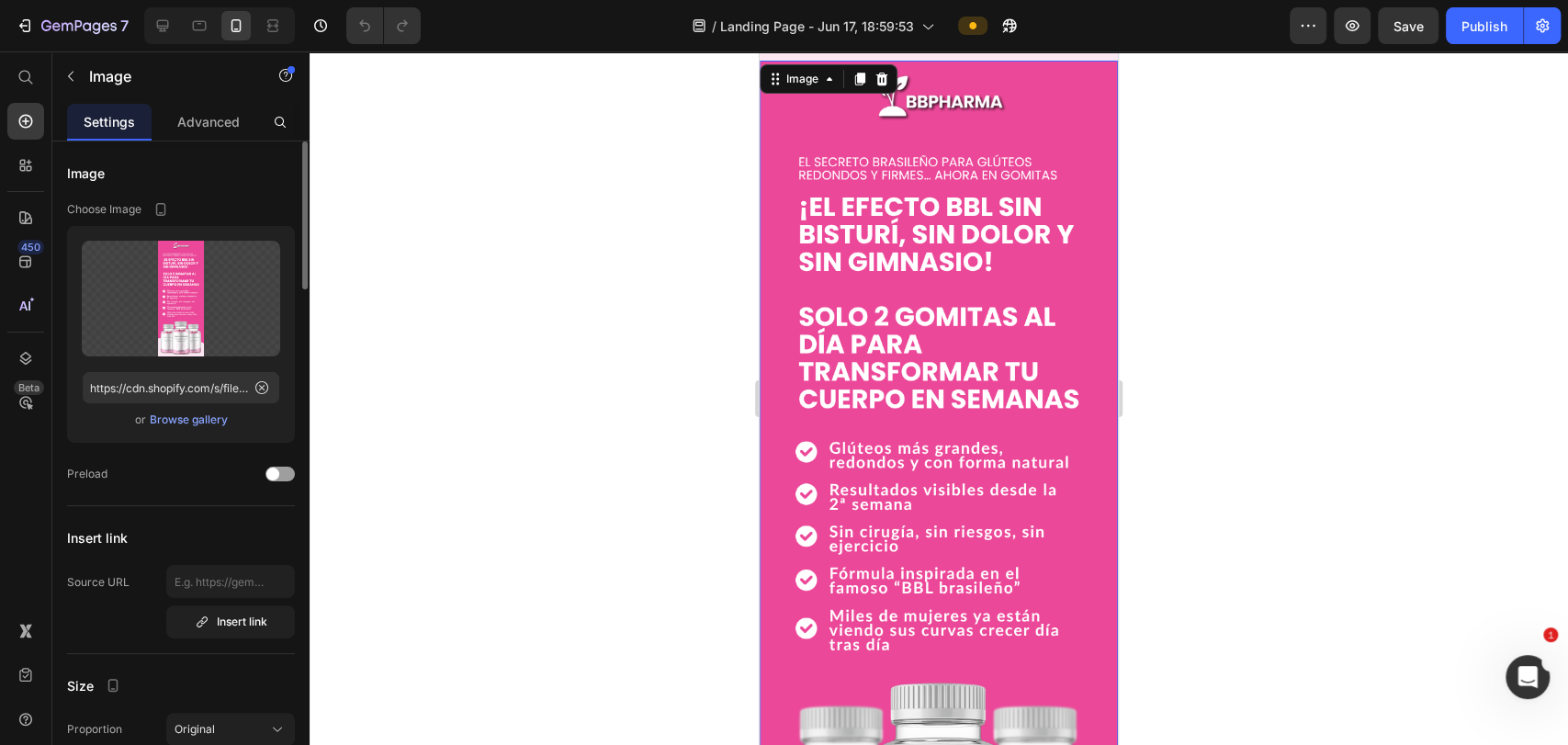 click on "Upload Image https://cdn.shopify.com/s/files/1/0690/4247/1084/files/gempages_565757771849401174-2e224a16-c2fc-474c-a00d-a3256228c808.png  or   Browse gallery" 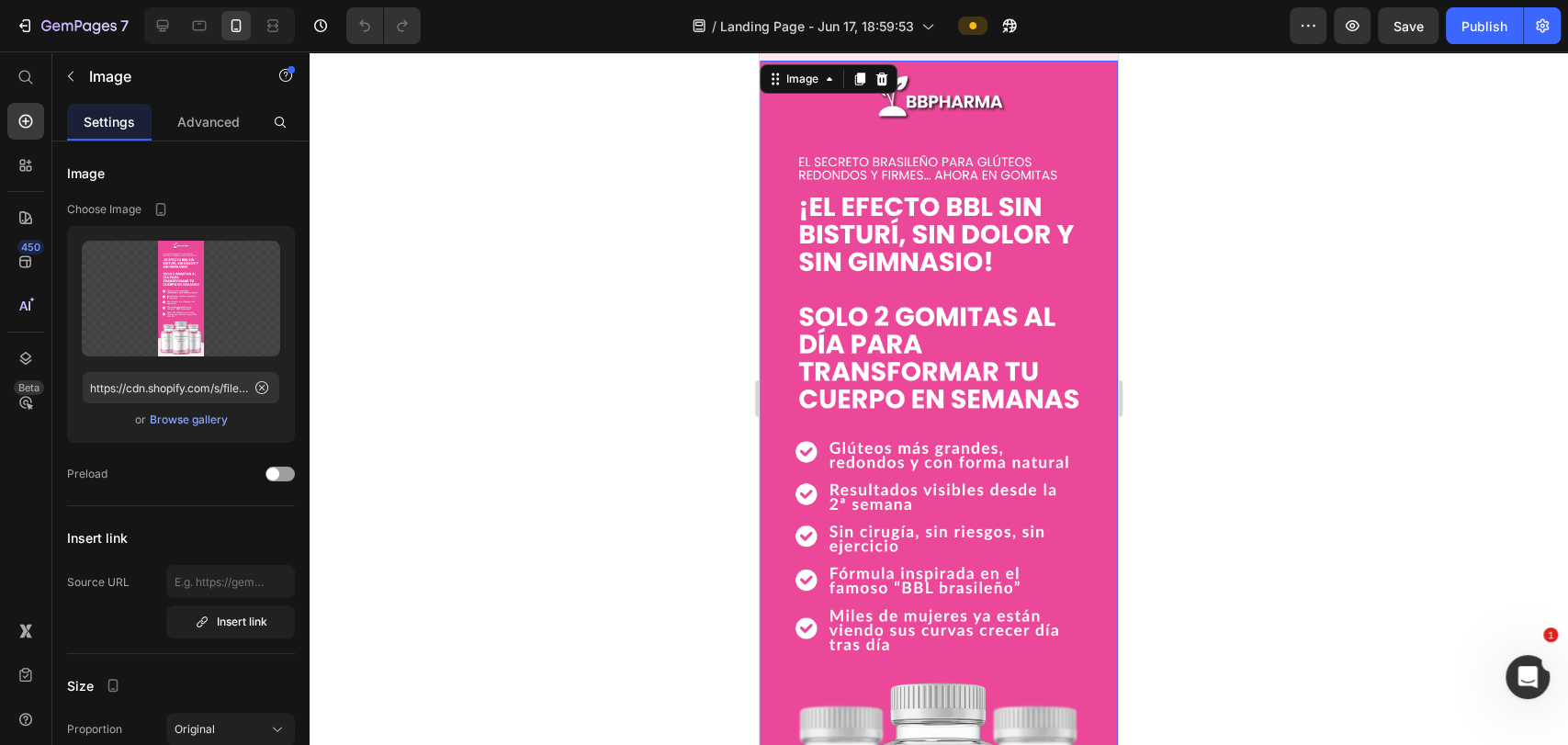 click 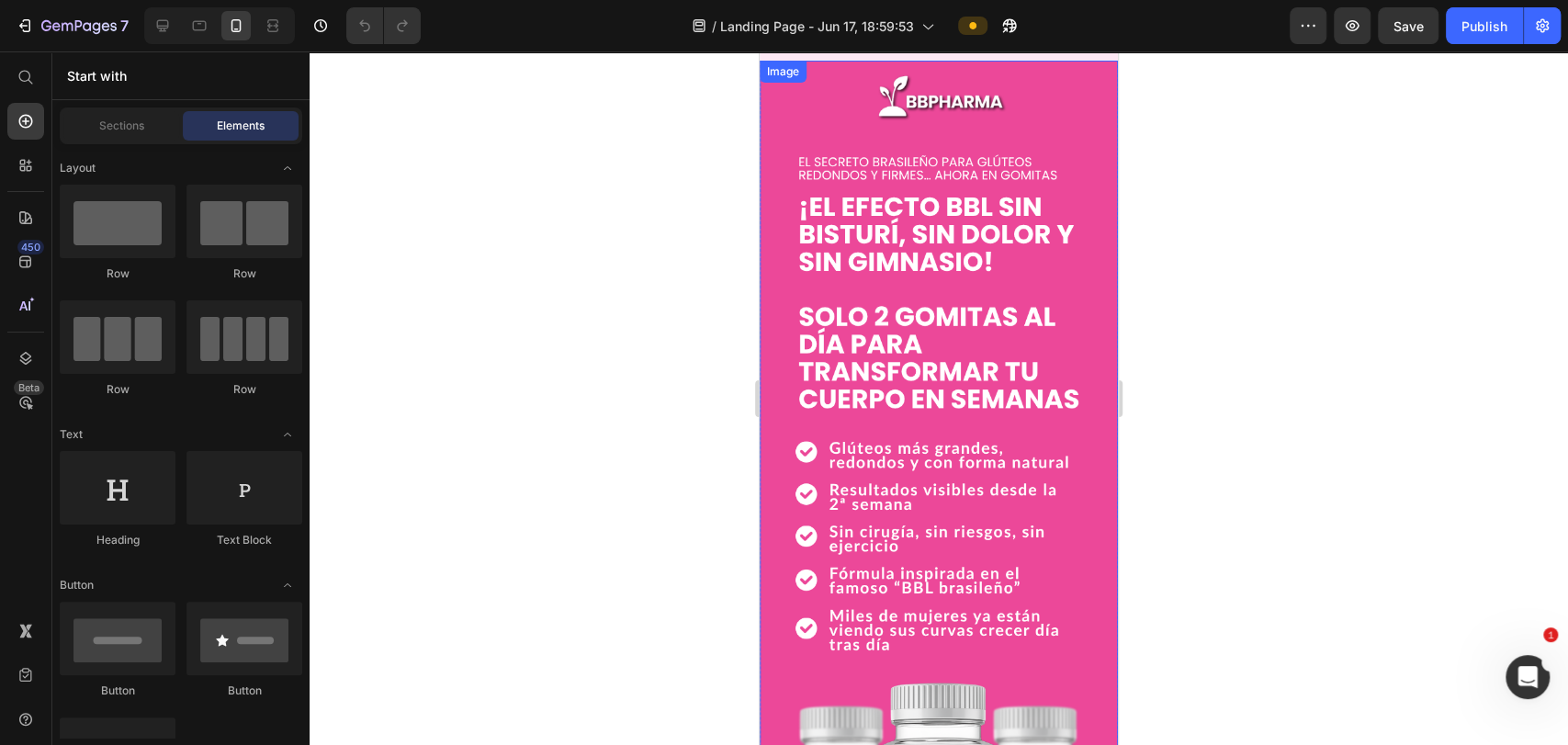 click at bounding box center (939, 508) 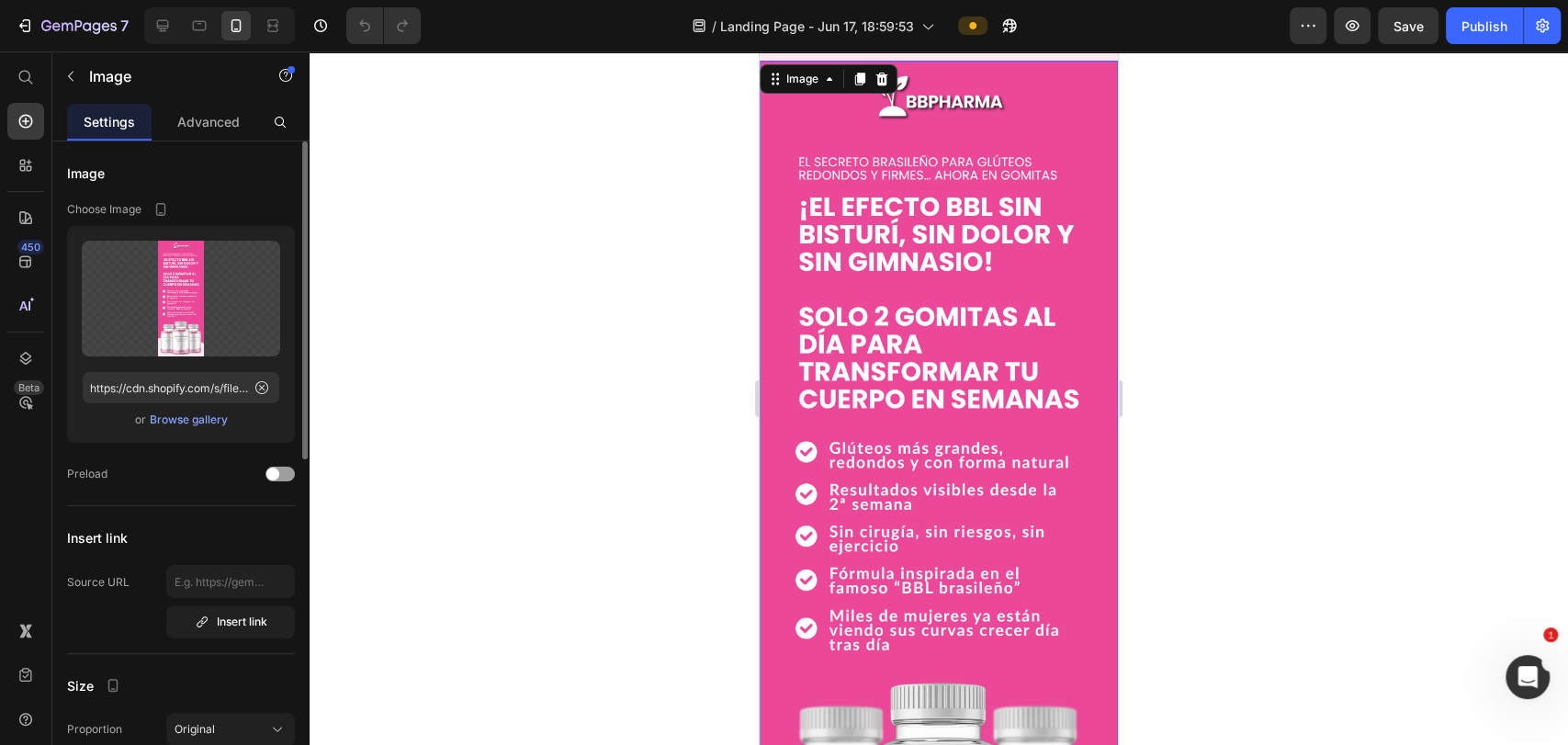 click on "Browse gallery" at bounding box center (188, 420) 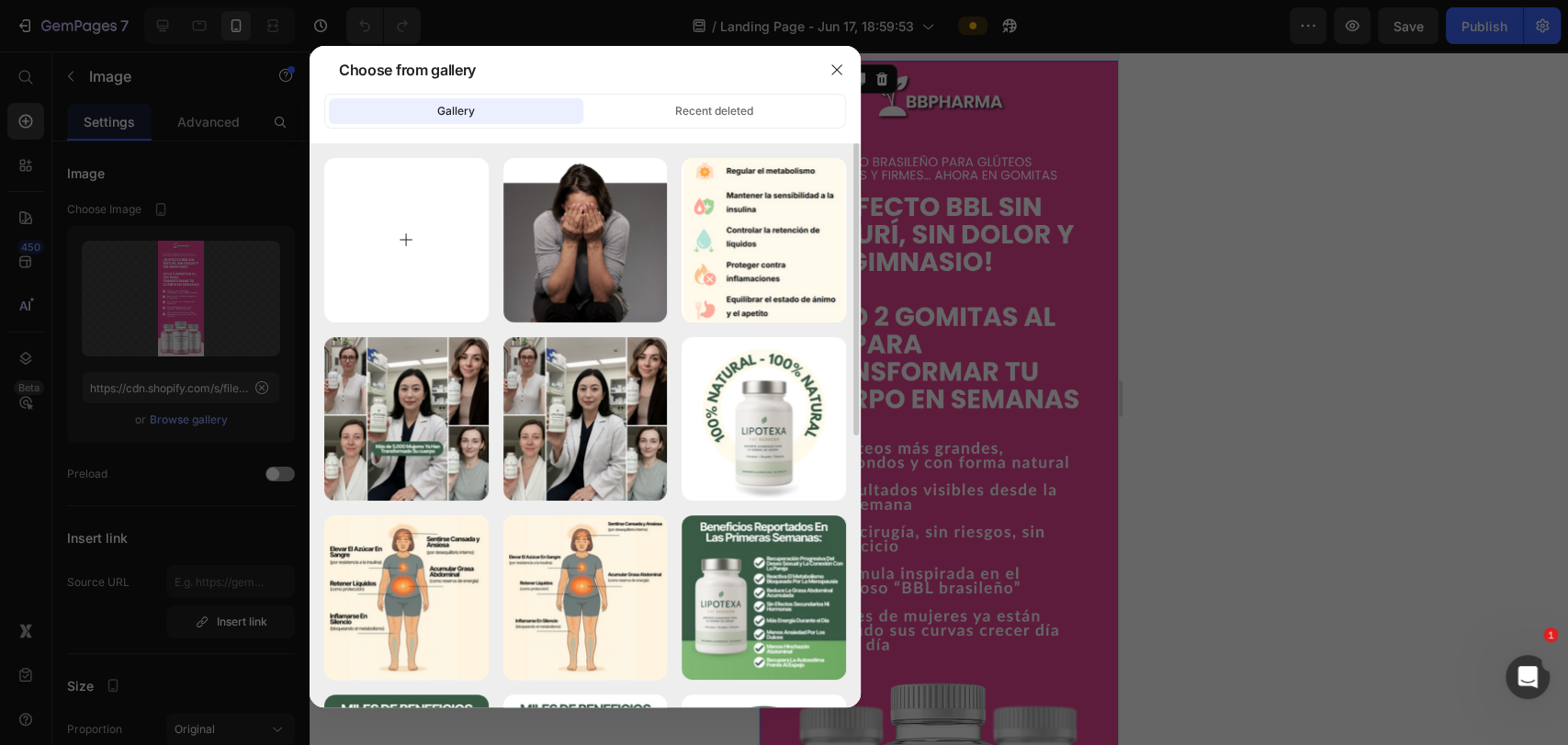 click at bounding box center (406, 240) 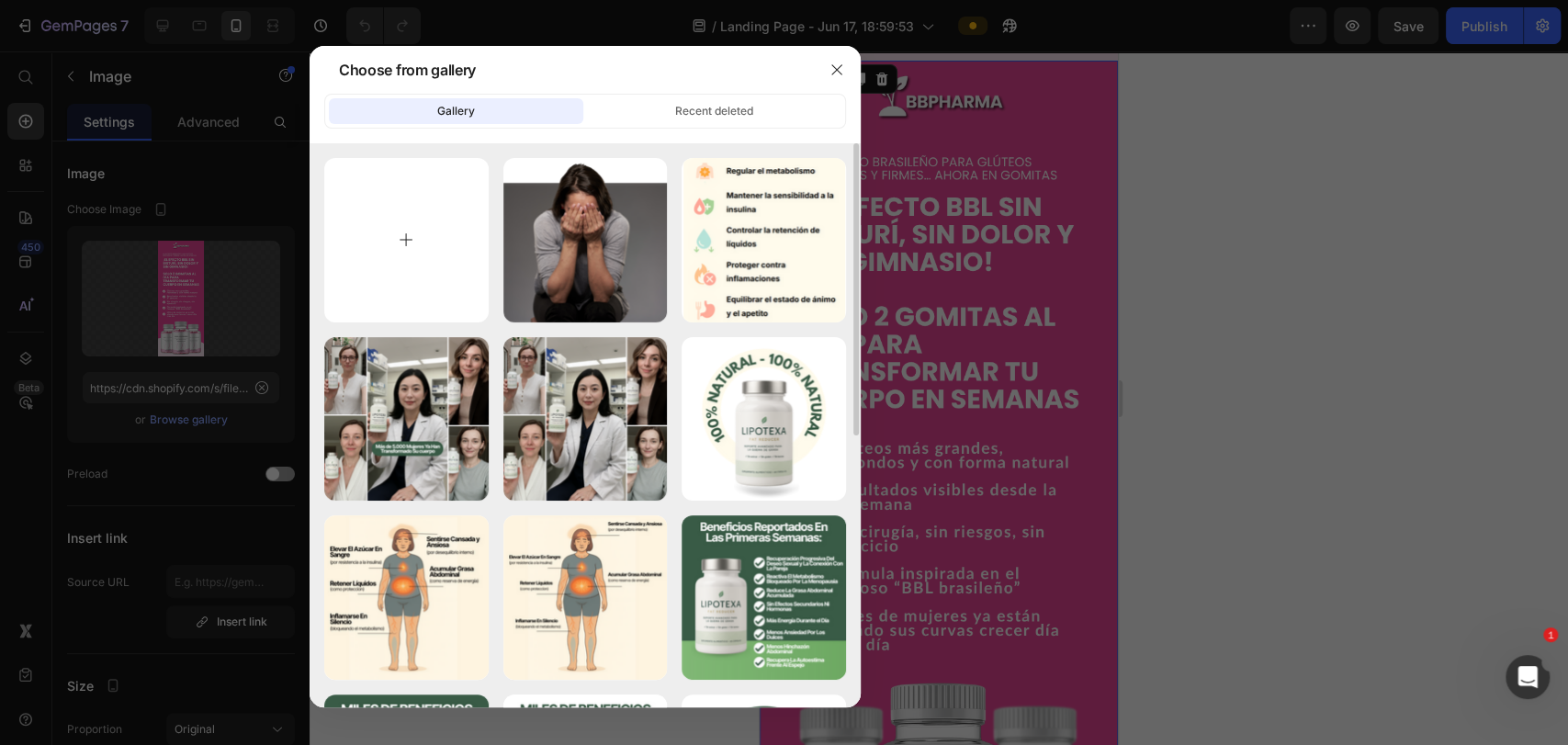 type on "C:\fakepath\Dra. Lúcia Rodriguez (1080 x 1500 px) (15).png" 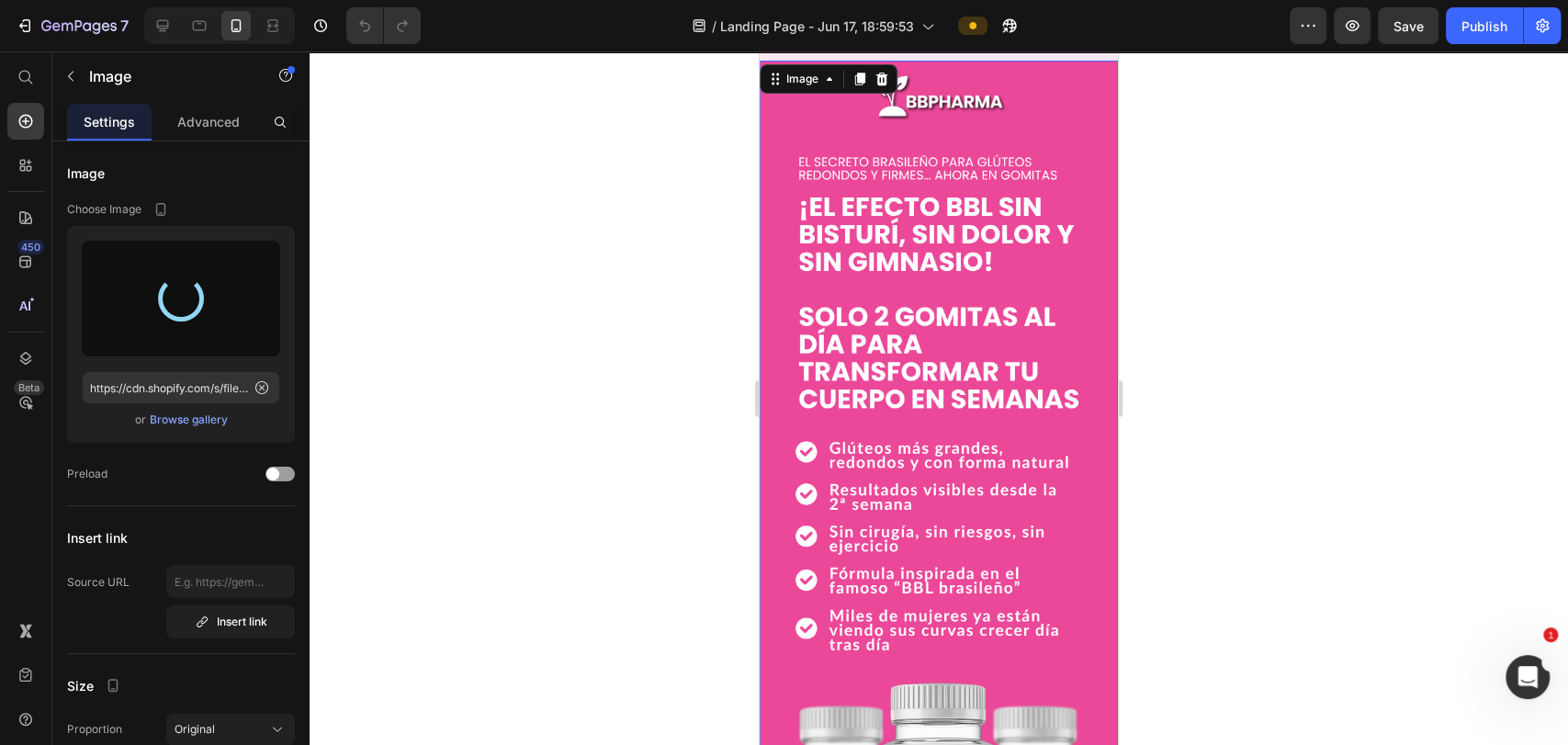 type on "https://cdn.shopify.com/s/files/1/0690/4247/1084/files/gempages_565757771849401174-3e2cc6c8-6127-4d4c-a4a9-d5c462b734af.png" 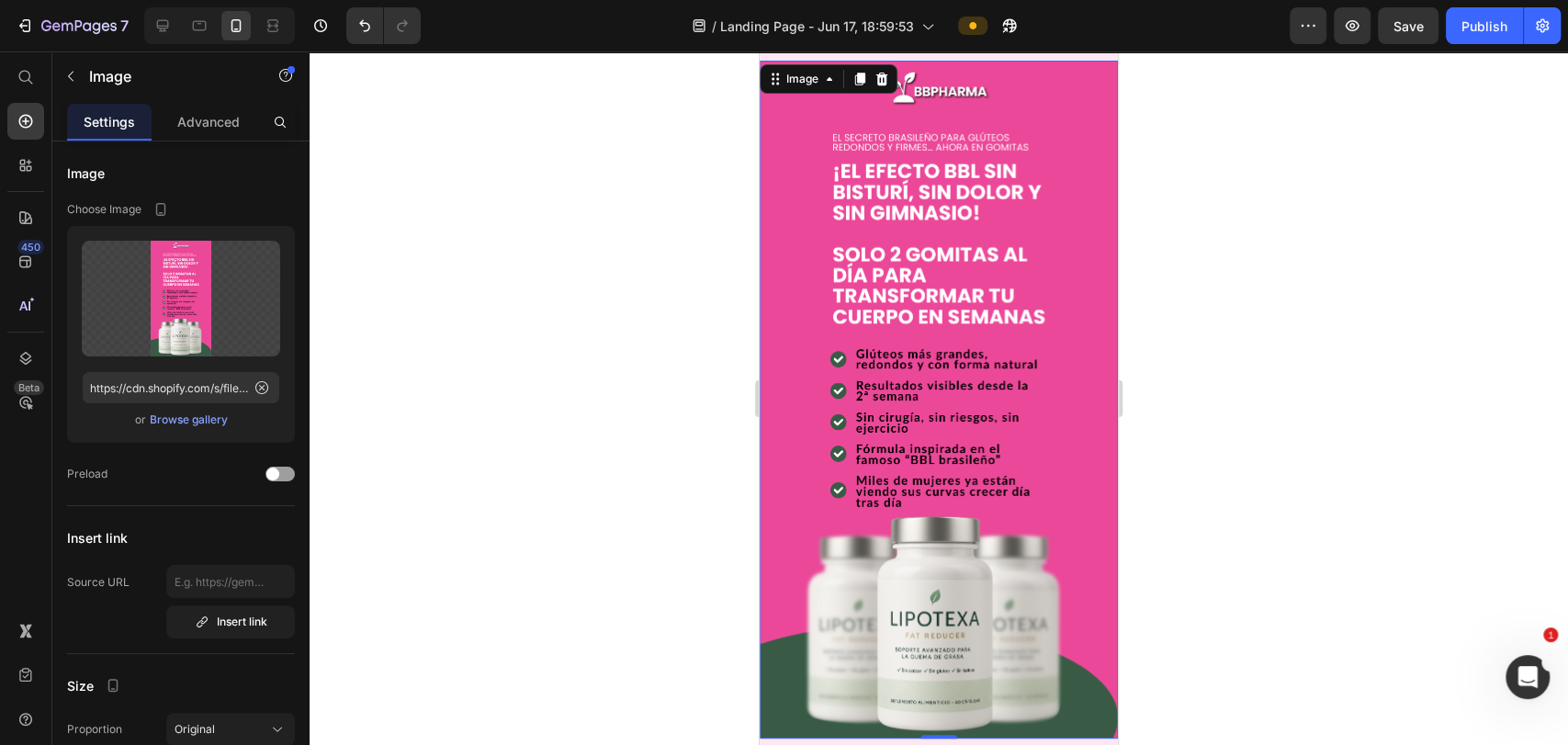 click 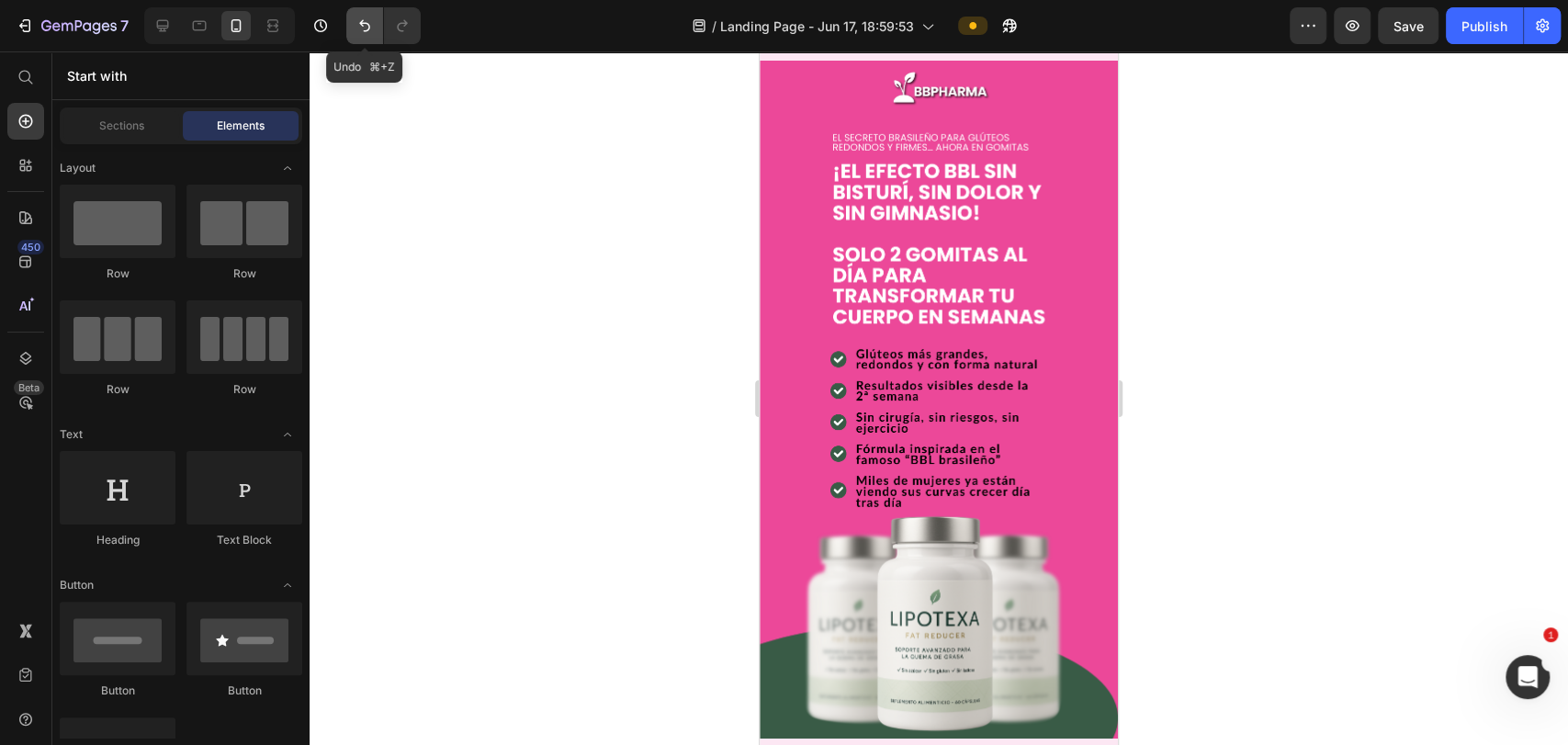 click 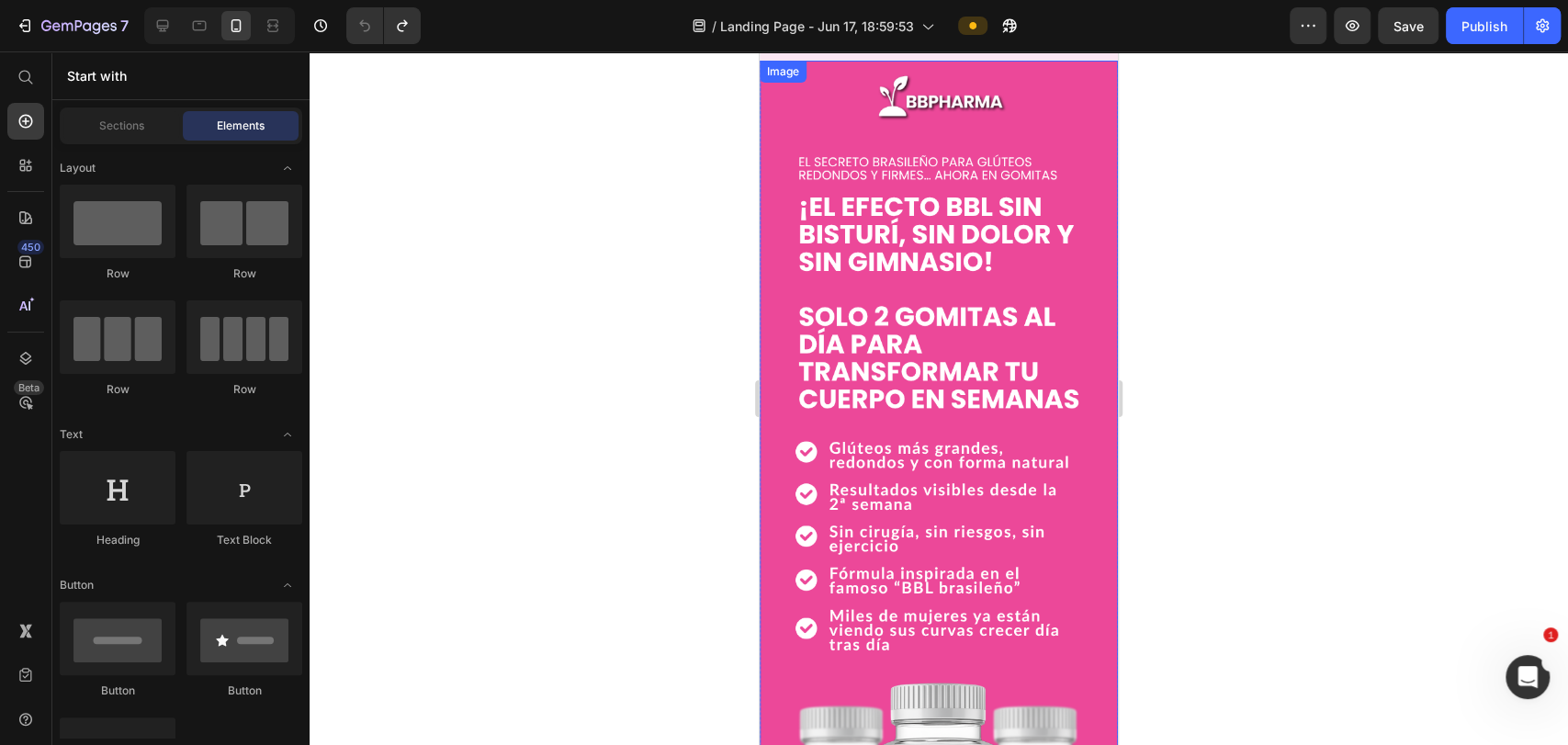 click at bounding box center (939, 508) 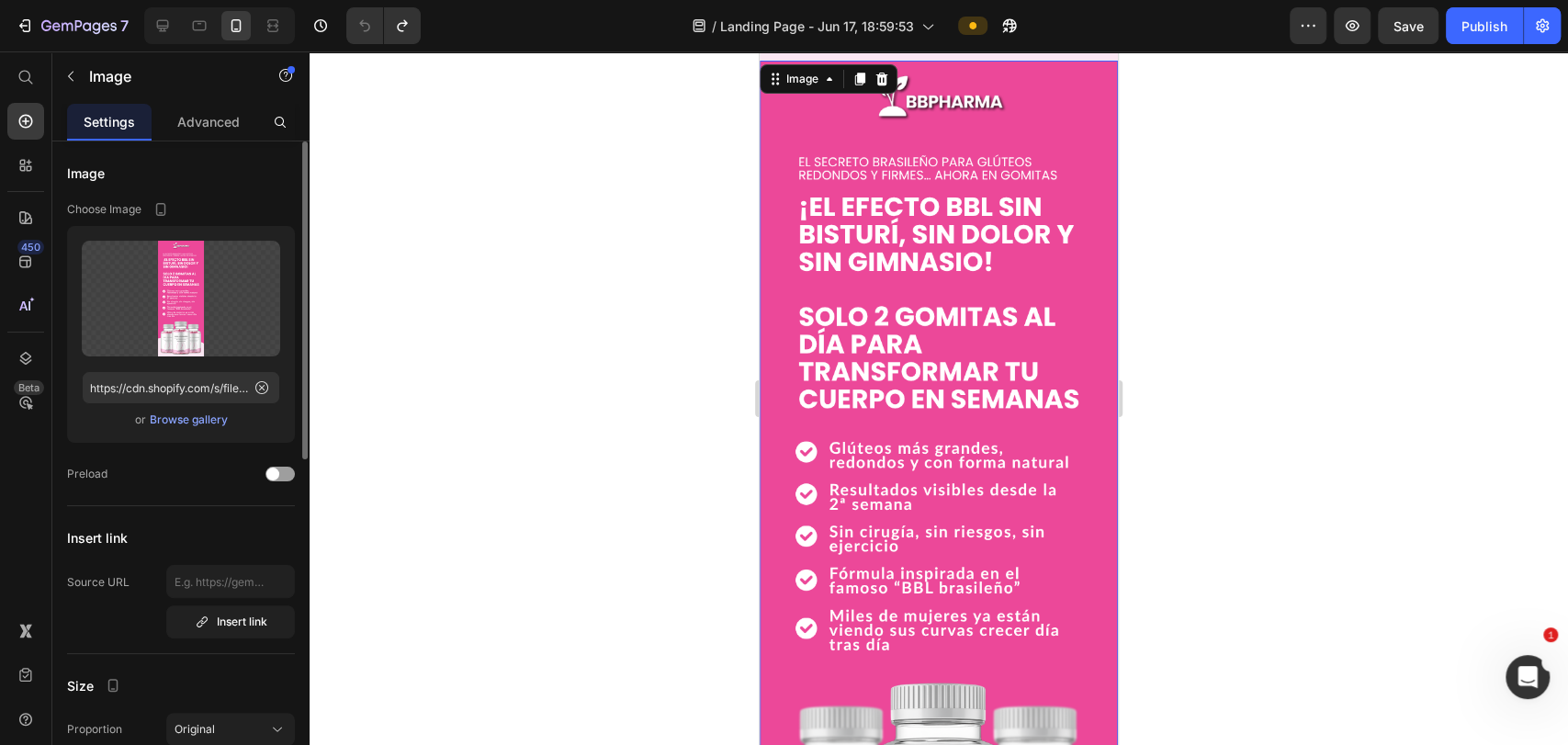 click on "Browse gallery" at bounding box center [188, 420] 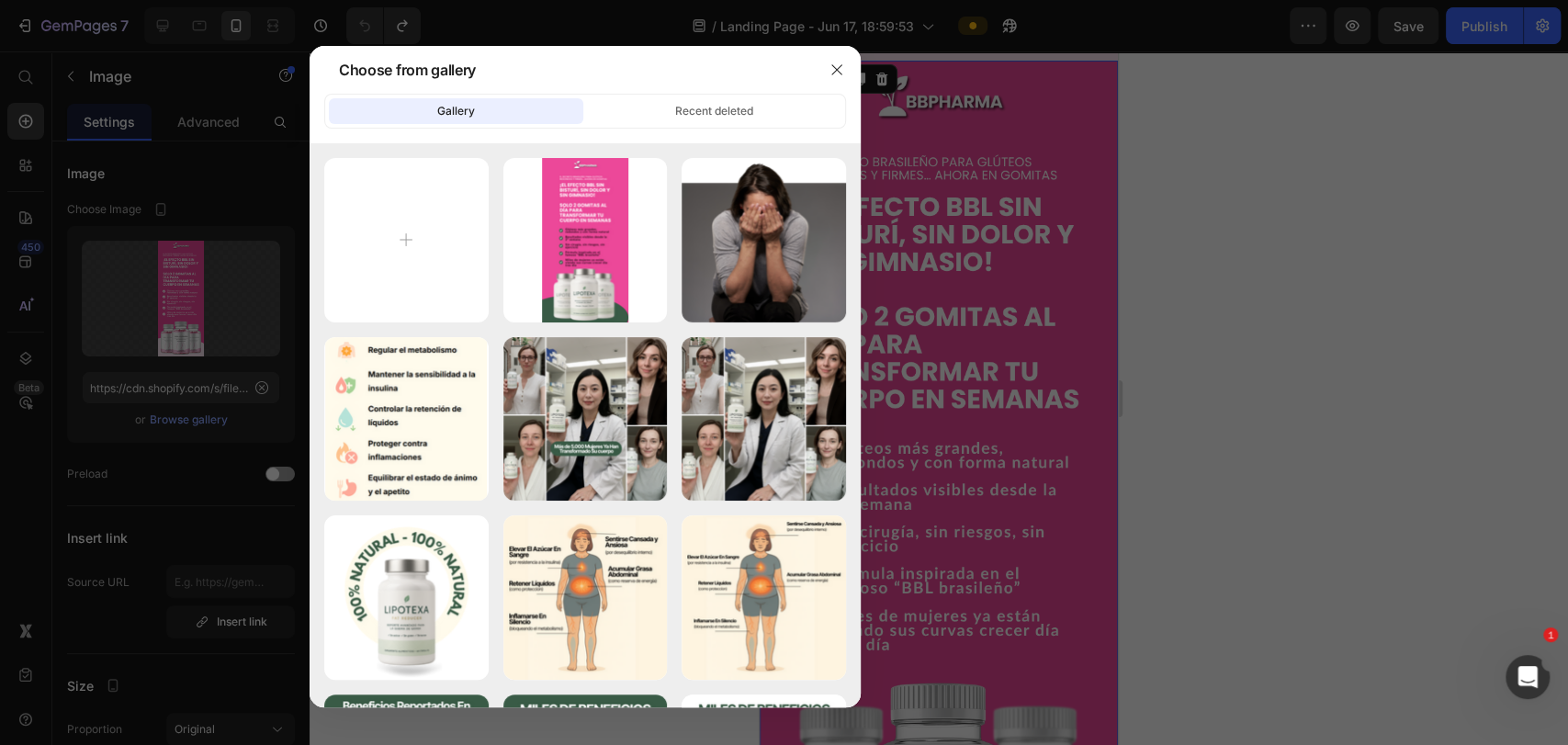 click at bounding box center (784, 372) 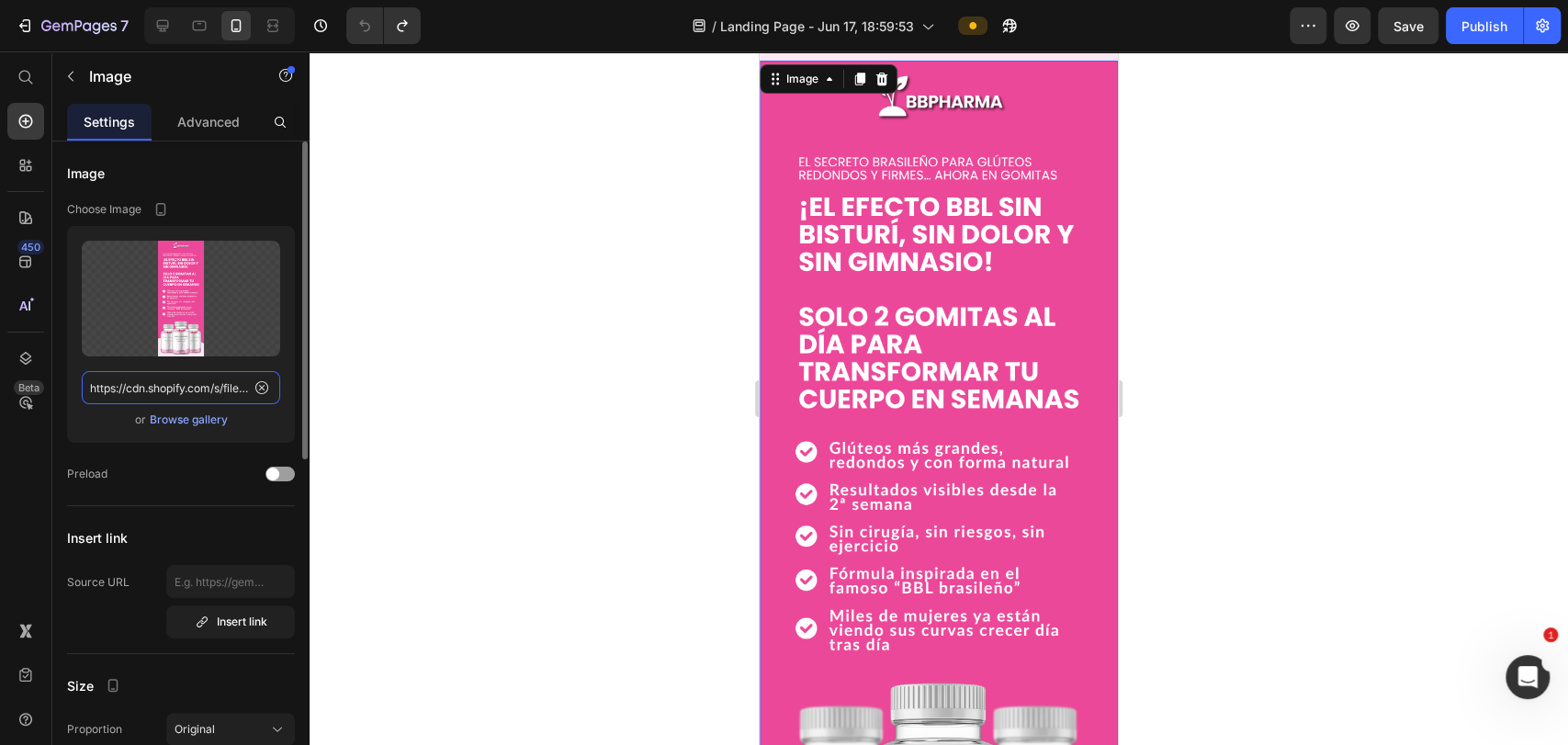 click on "https://cdn.shopify.com/s/files/1/0690/4247/1084/files/gempages_565757771849401174-2e224a16-c2fc-474c-a00d-a3256228c808.png" 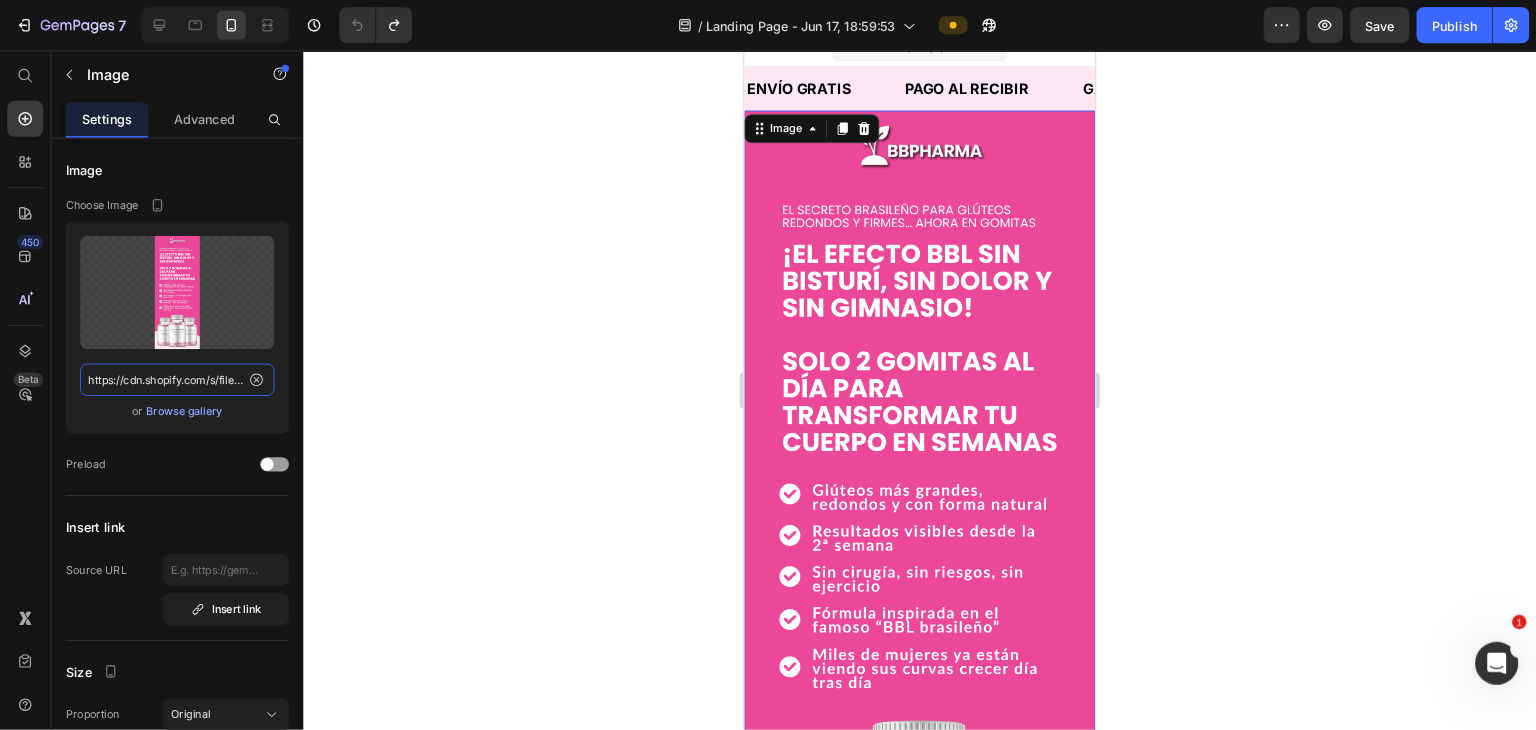 scroll, scrollTop: 0, scrollLeft: 0, axis: both 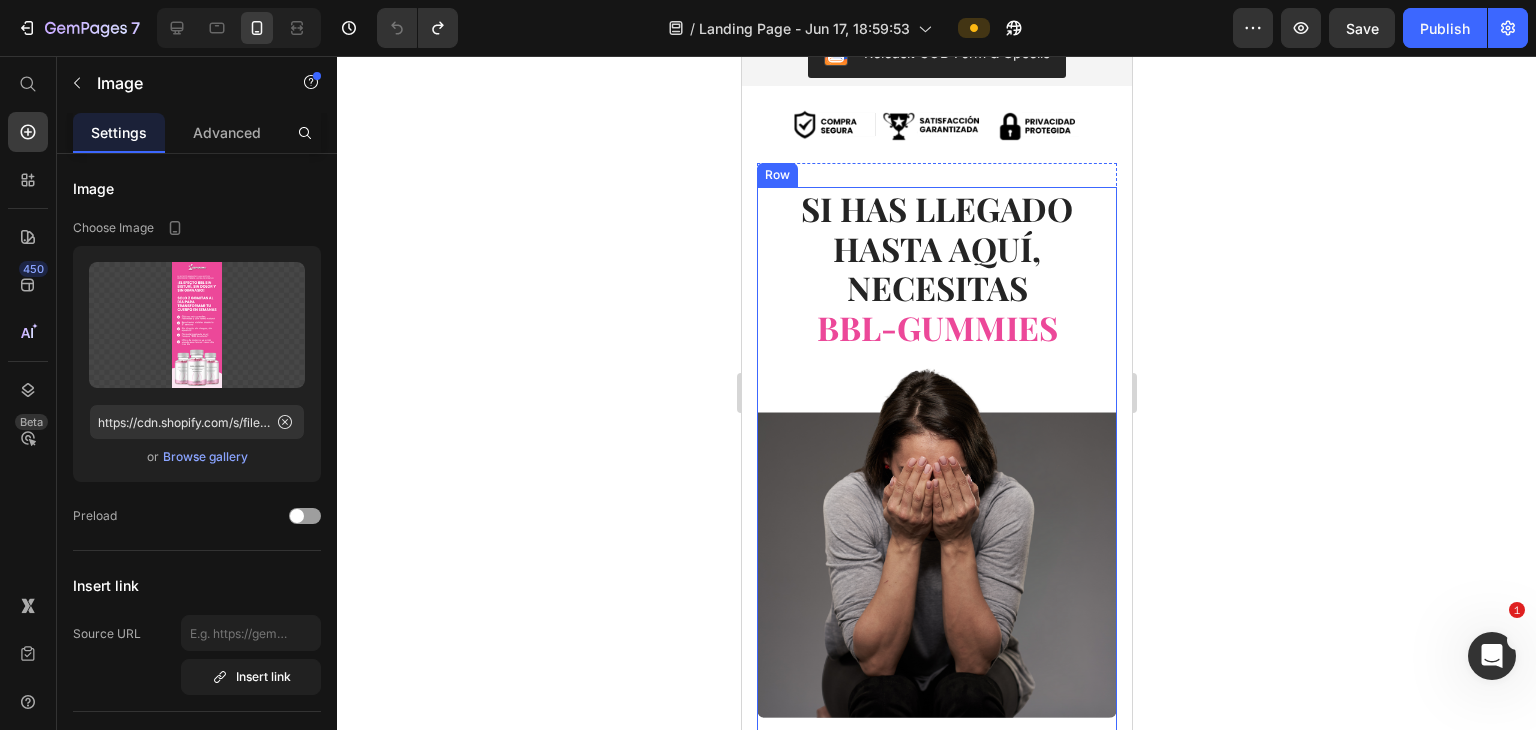 click on "SI HAS LLEGADO HASTA AQUÍ, NECESITAS" at bounding box center [936, 247] 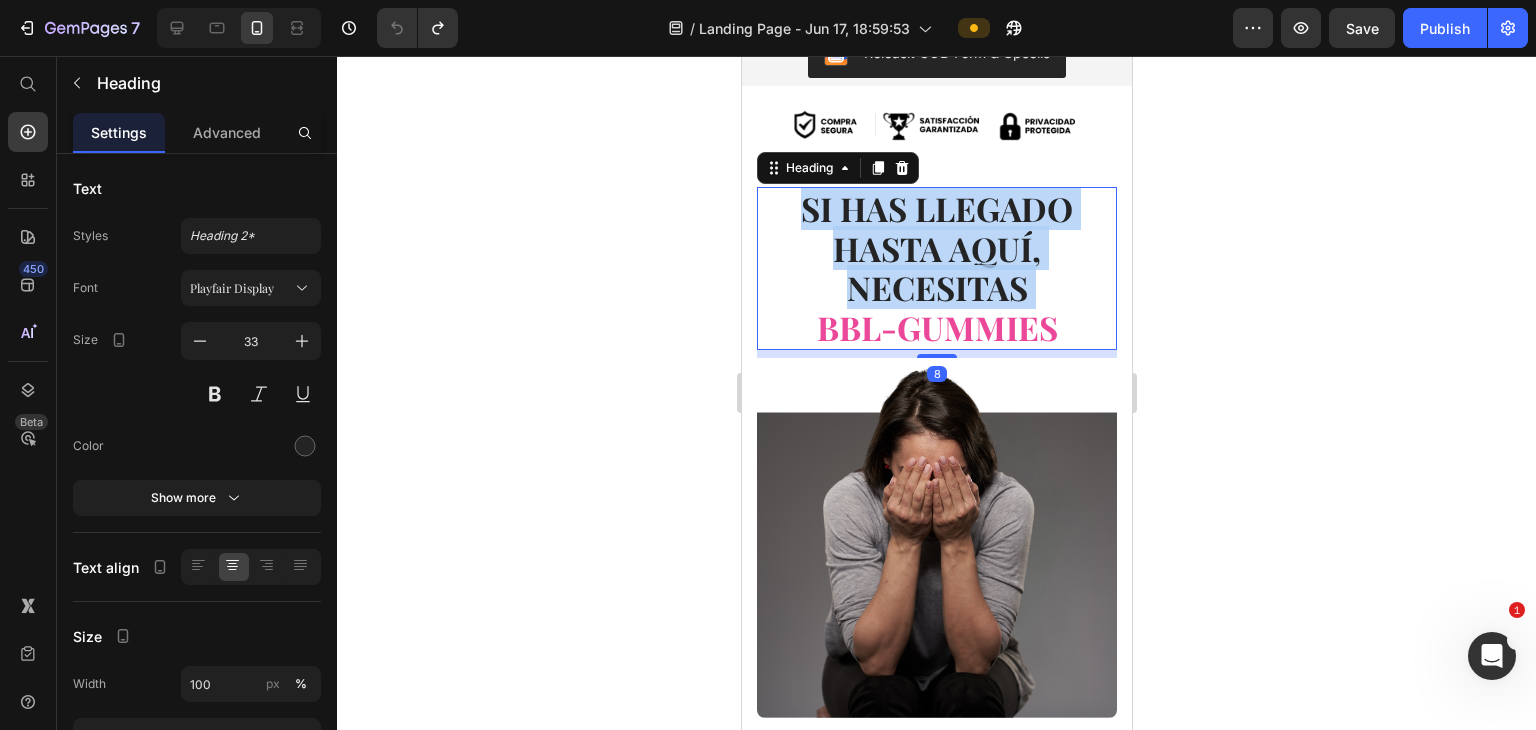 click on "SI HAS LLEGADO HASTA AQUÍ, NECESITAS" at bounding box center (936, 247) 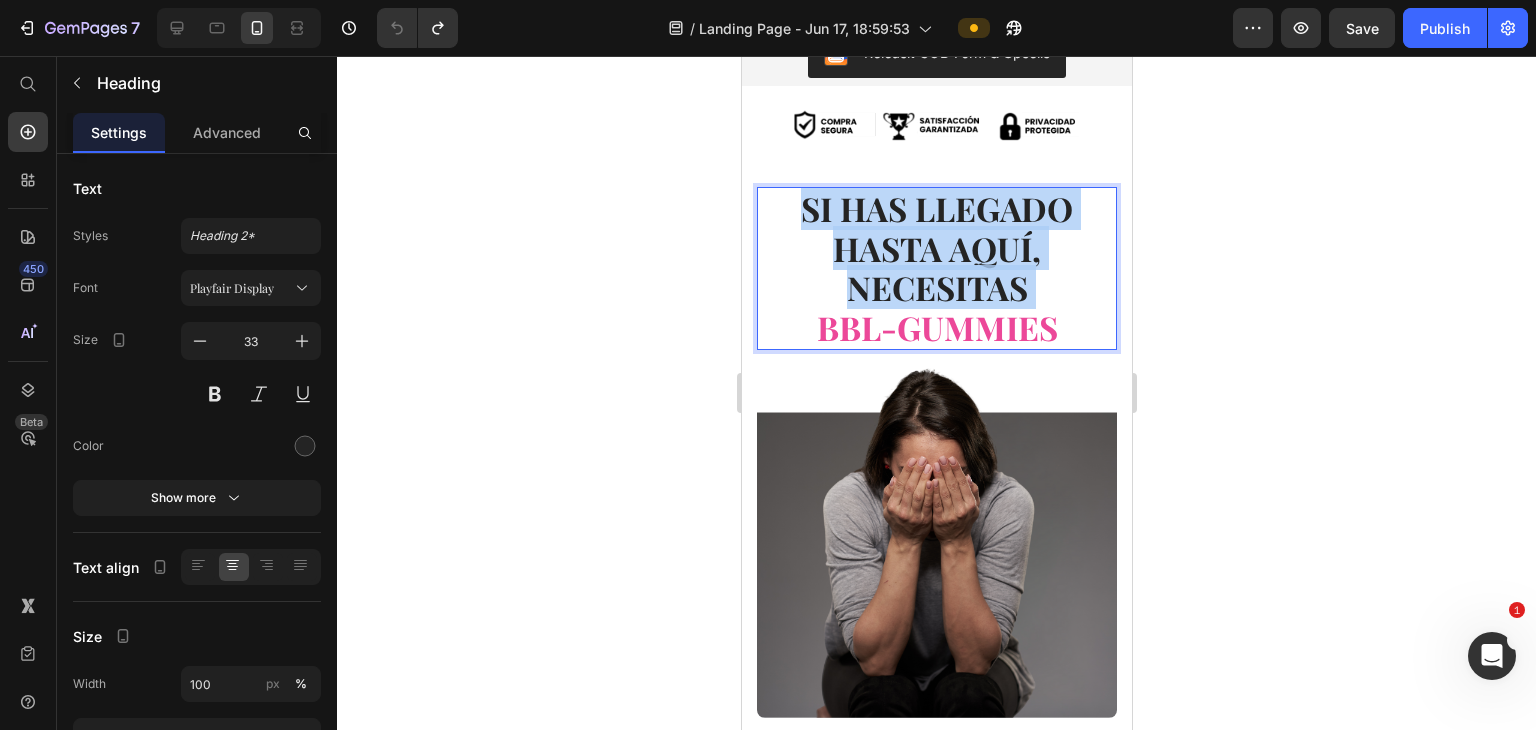 click on "SI HAS LLEGADO HASTA AQUÍ, NECESITAS" at bounding box center (936, 247) 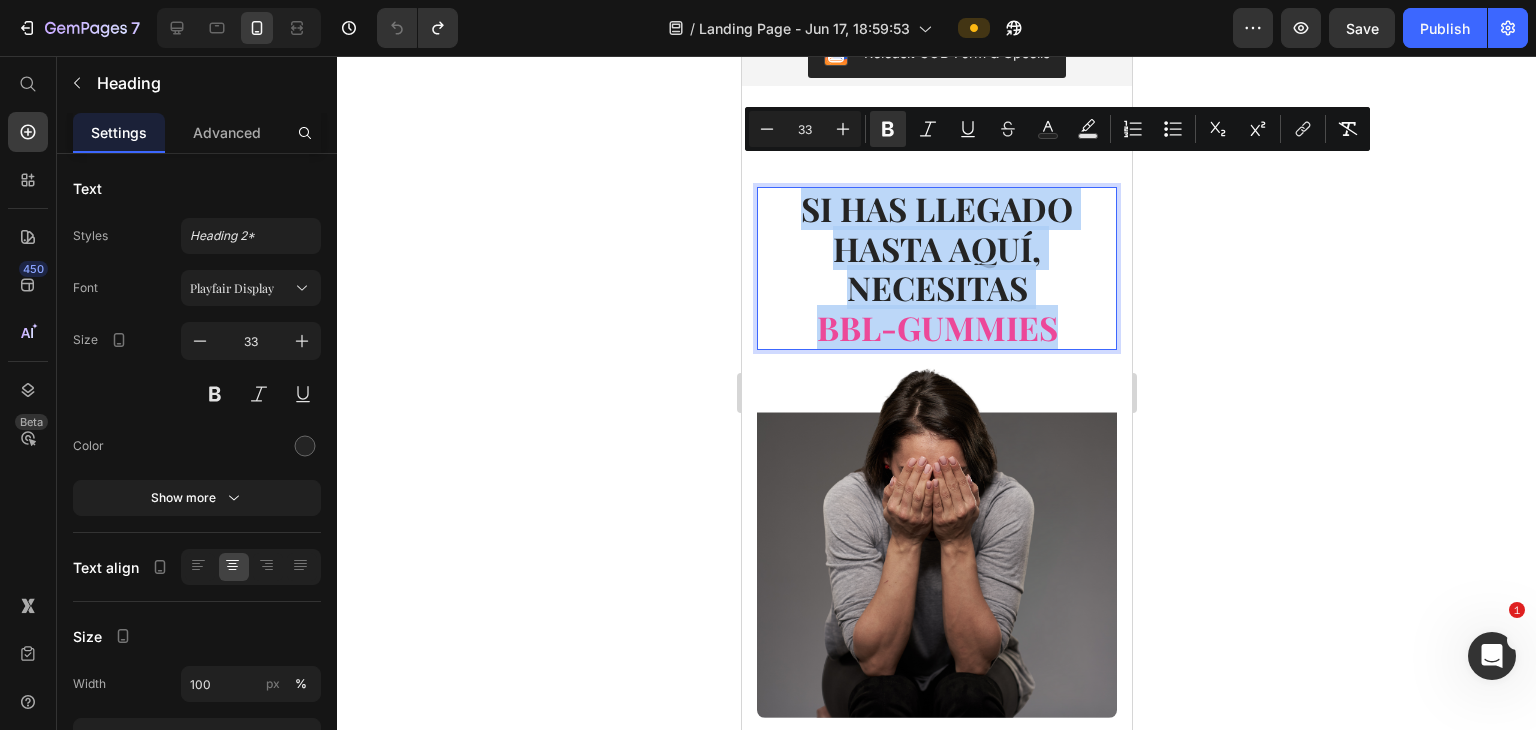 copy on "SI HAS LLEGADO HASTA AQUÍ, NECESITAS  BBL-GUMMIES" 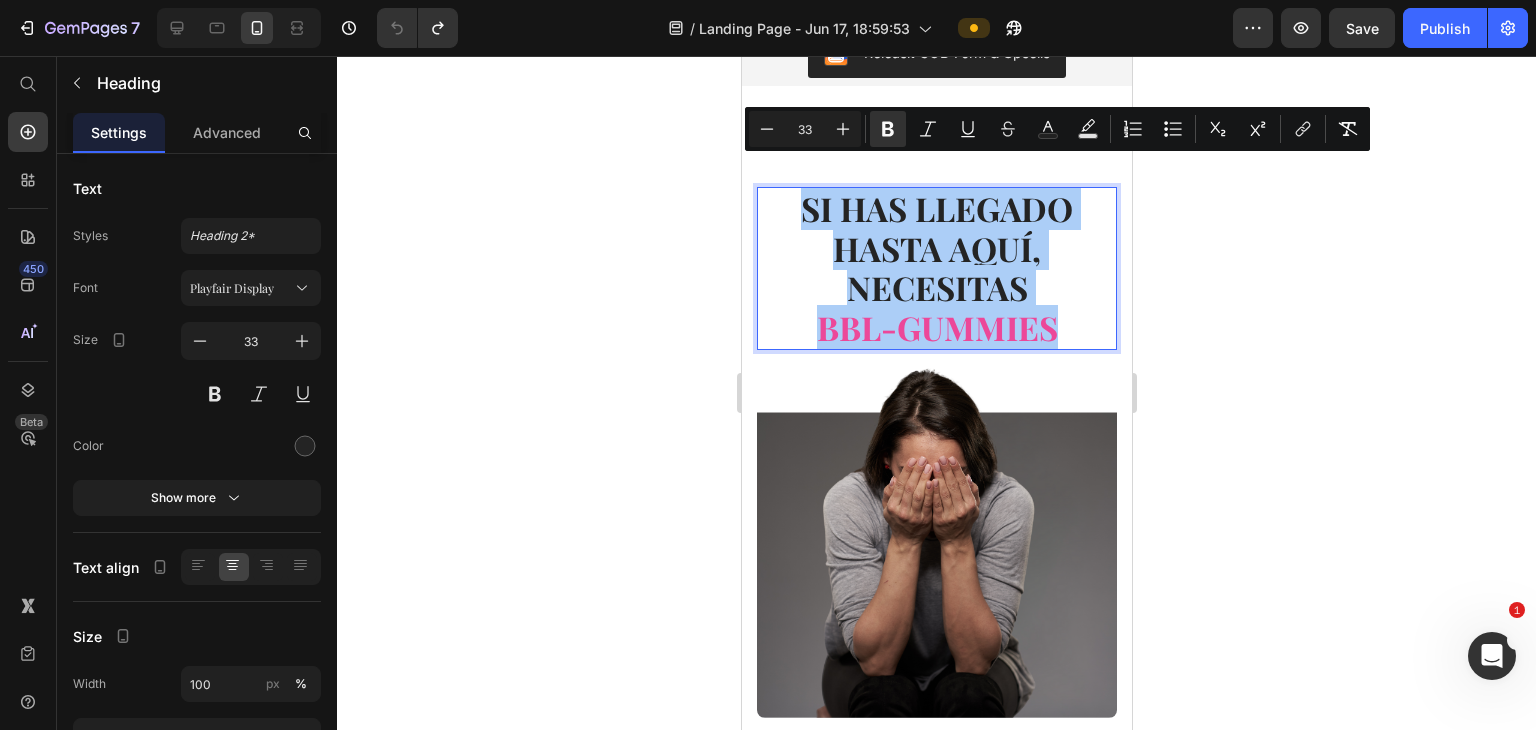 click 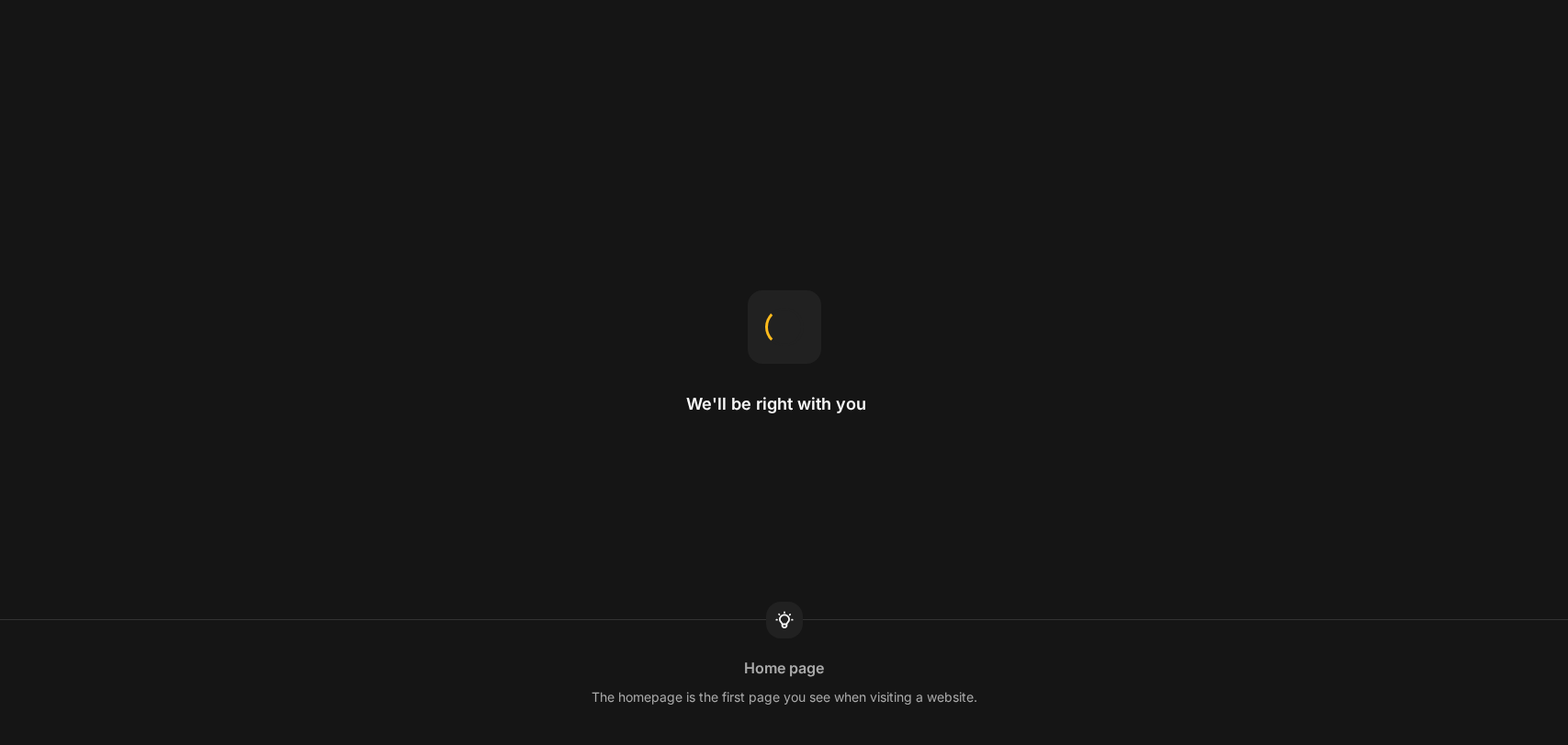 scroll, scrollTop: 0, scrollLeft: 0, axis: both 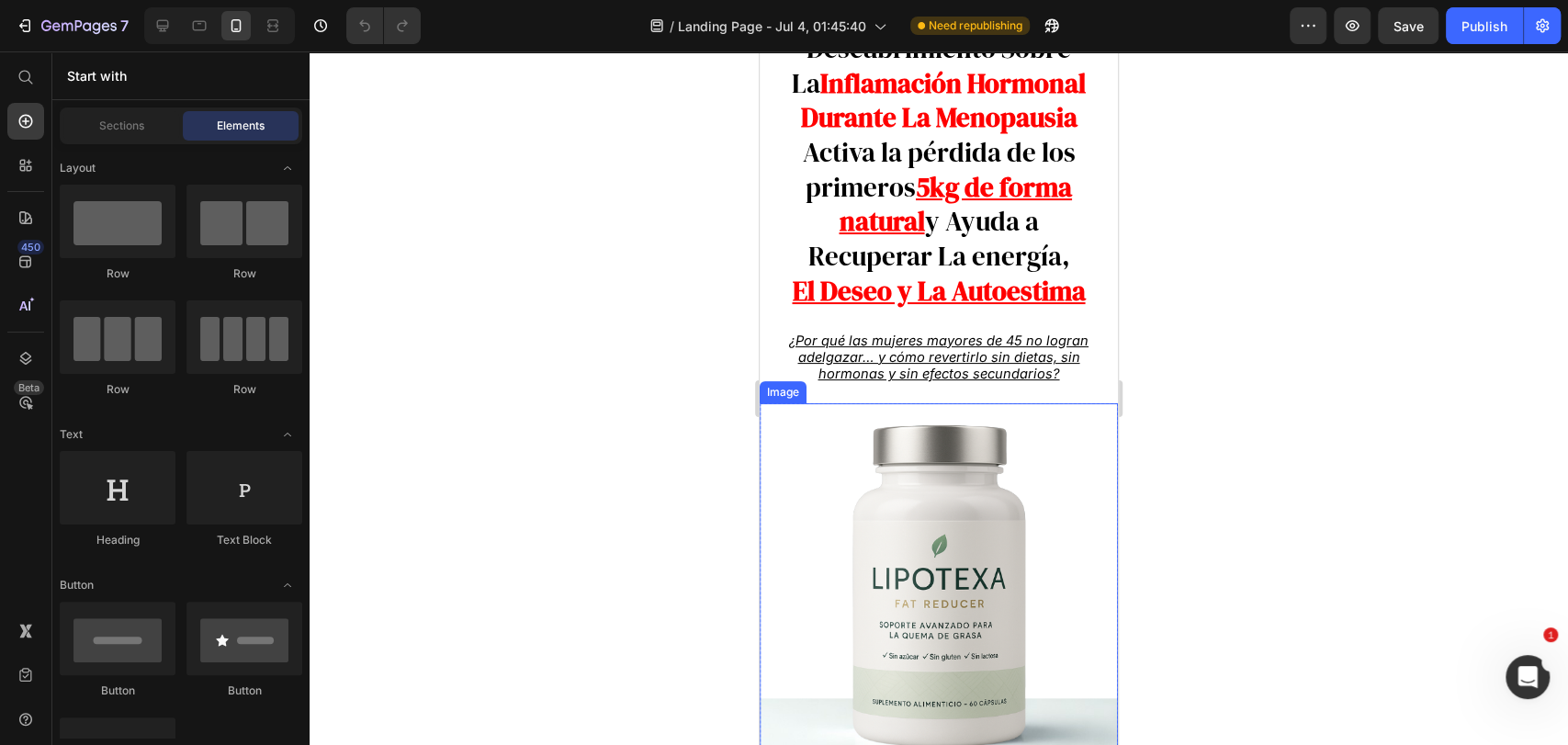 click at bounding box center [939, 589] 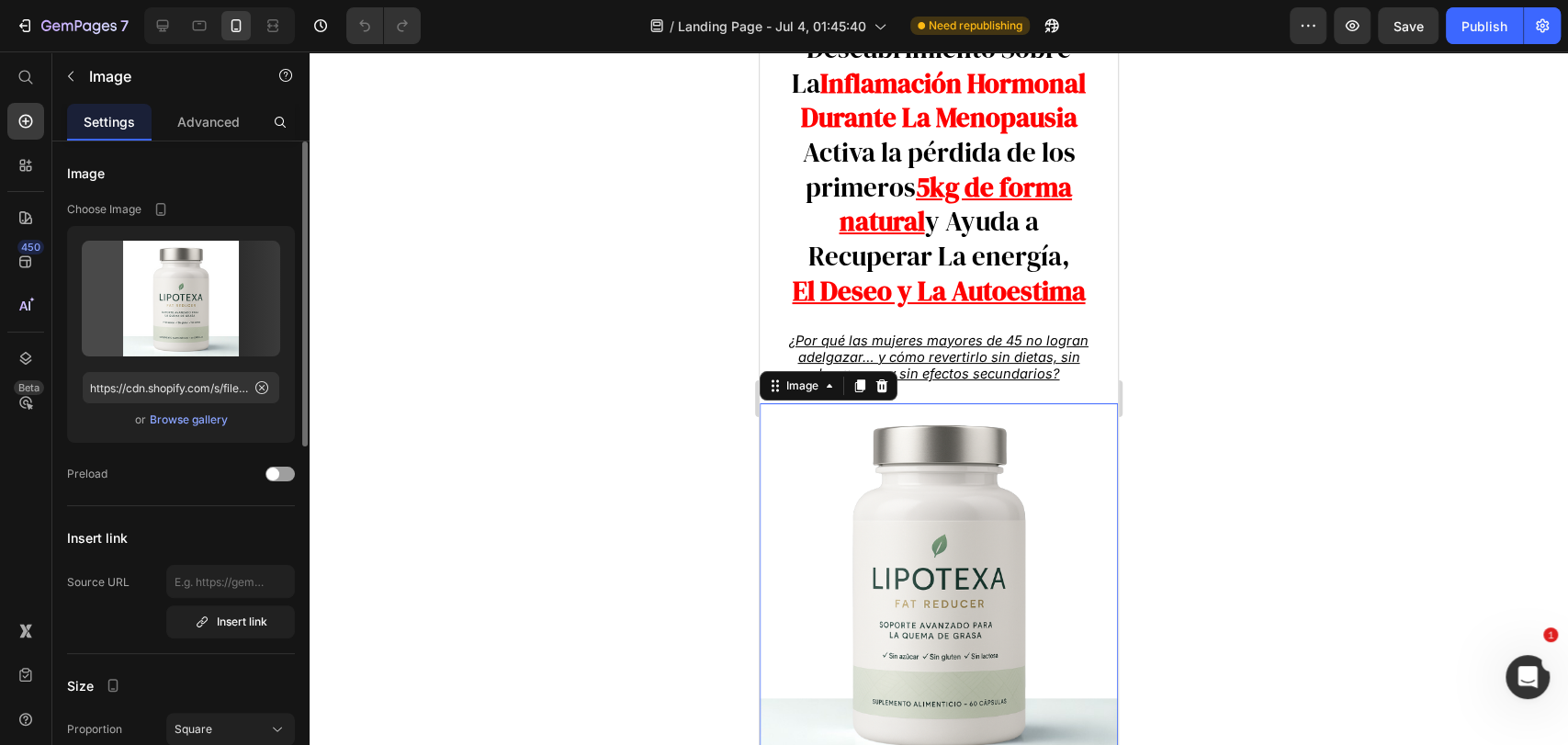 click on "Browse gallery" at bounding box center (188, 420) 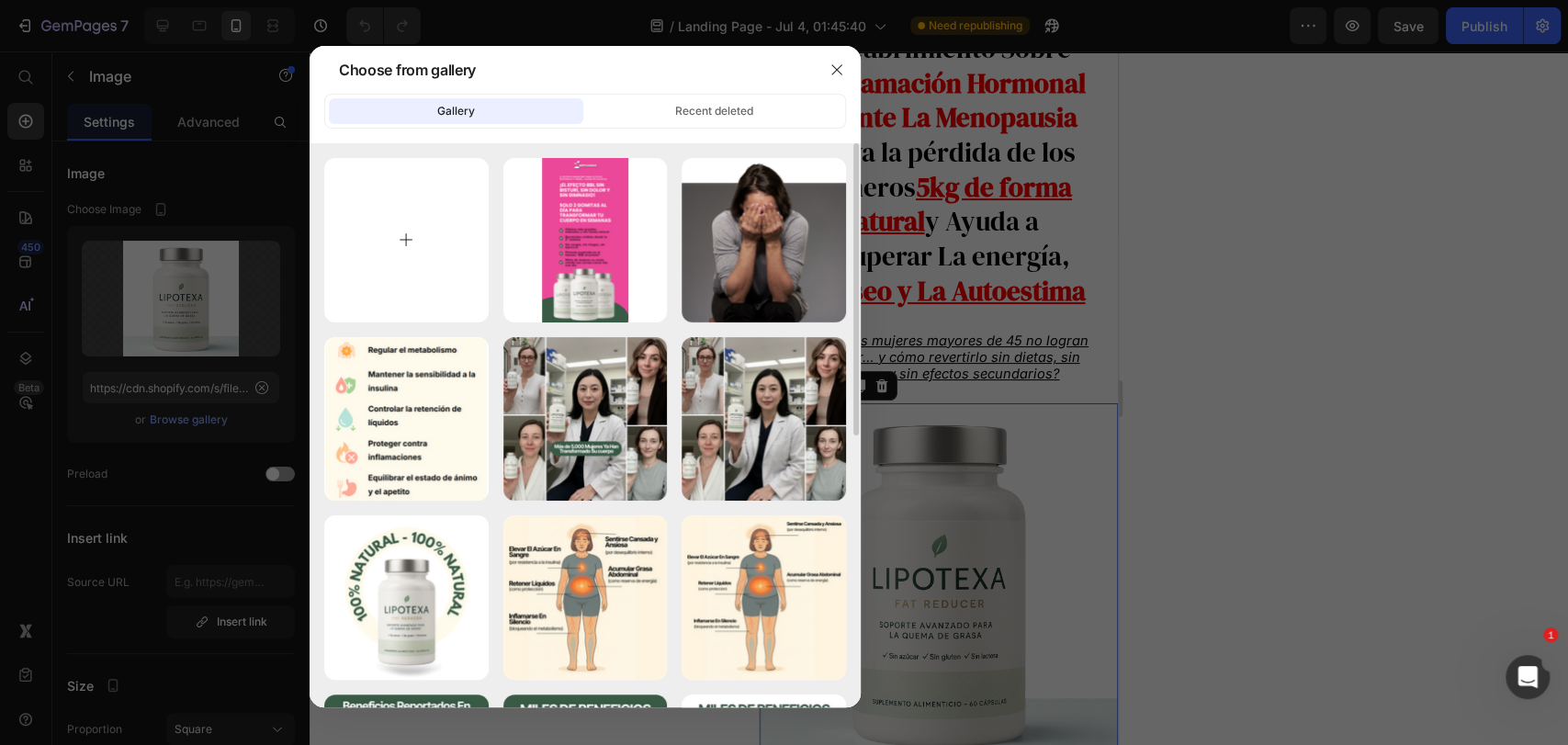 click at bounding box center (406, 240) 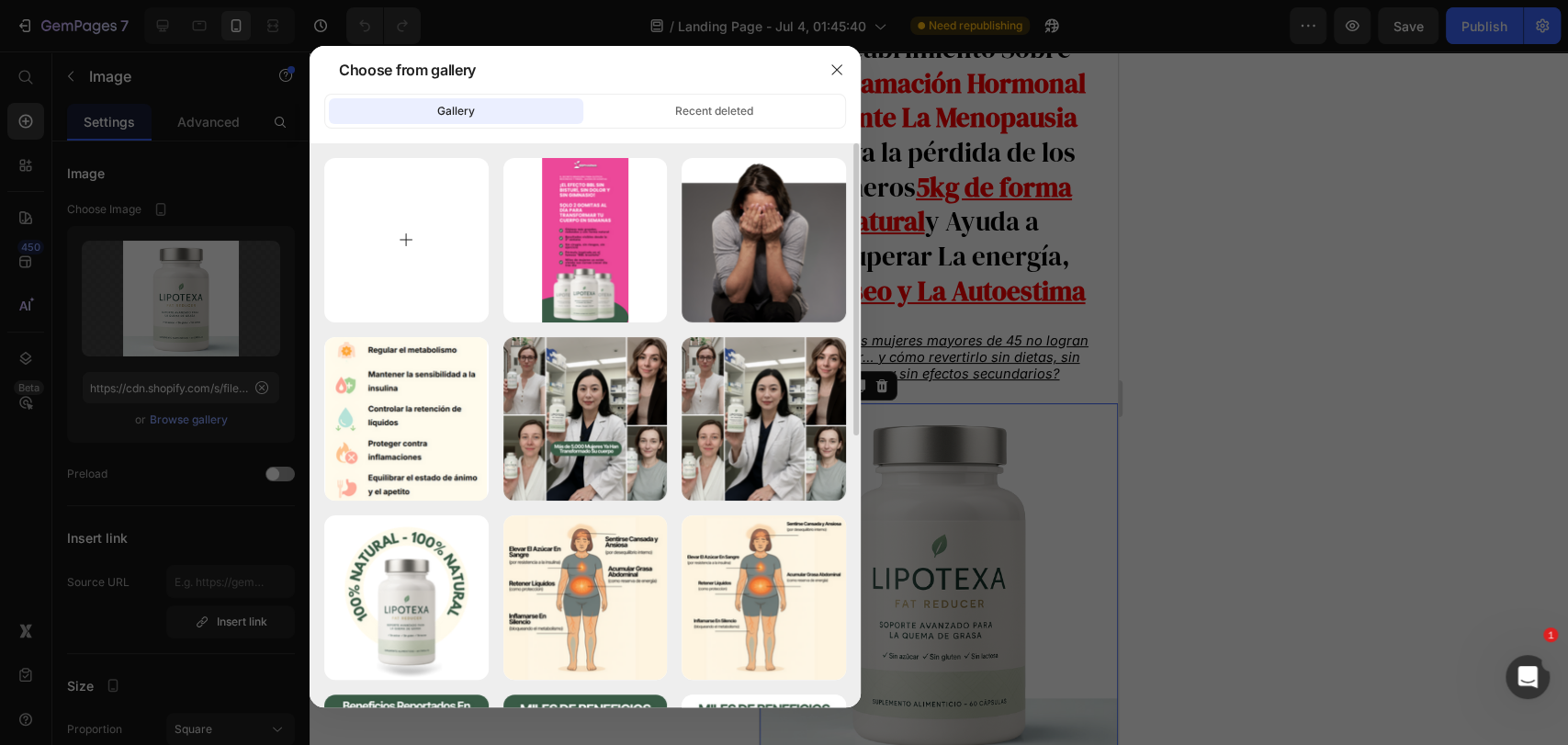 type on "C:\fakepath\Dra. Lúcia Rodriguez (1080 x 1500 px) (16).png" 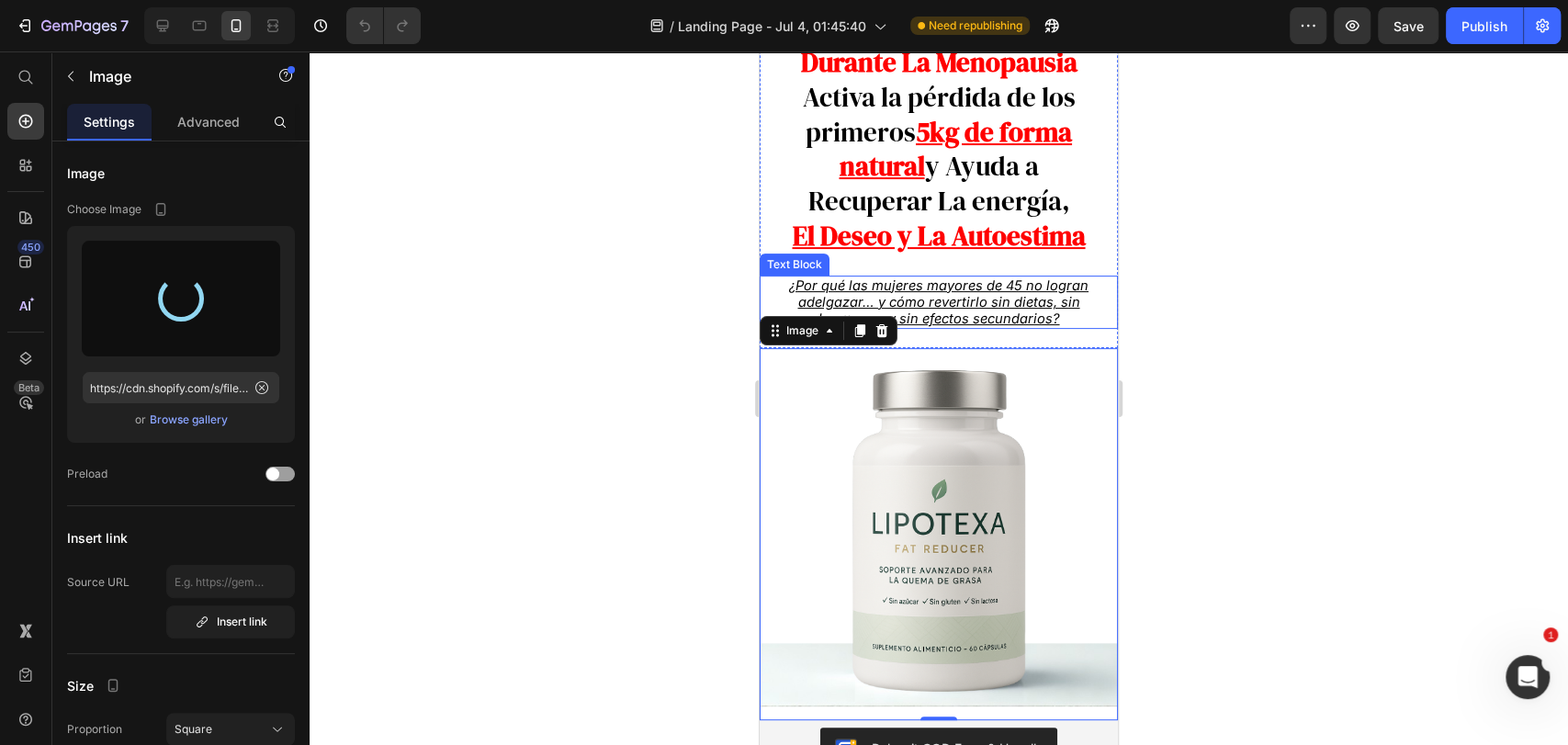 type on "https://cdn.shopify.com/s/files/1/0690/4247/1084/files/gempages_565757771849401174-be18b7ca-c139-491a-837c-fca981abb949.png" 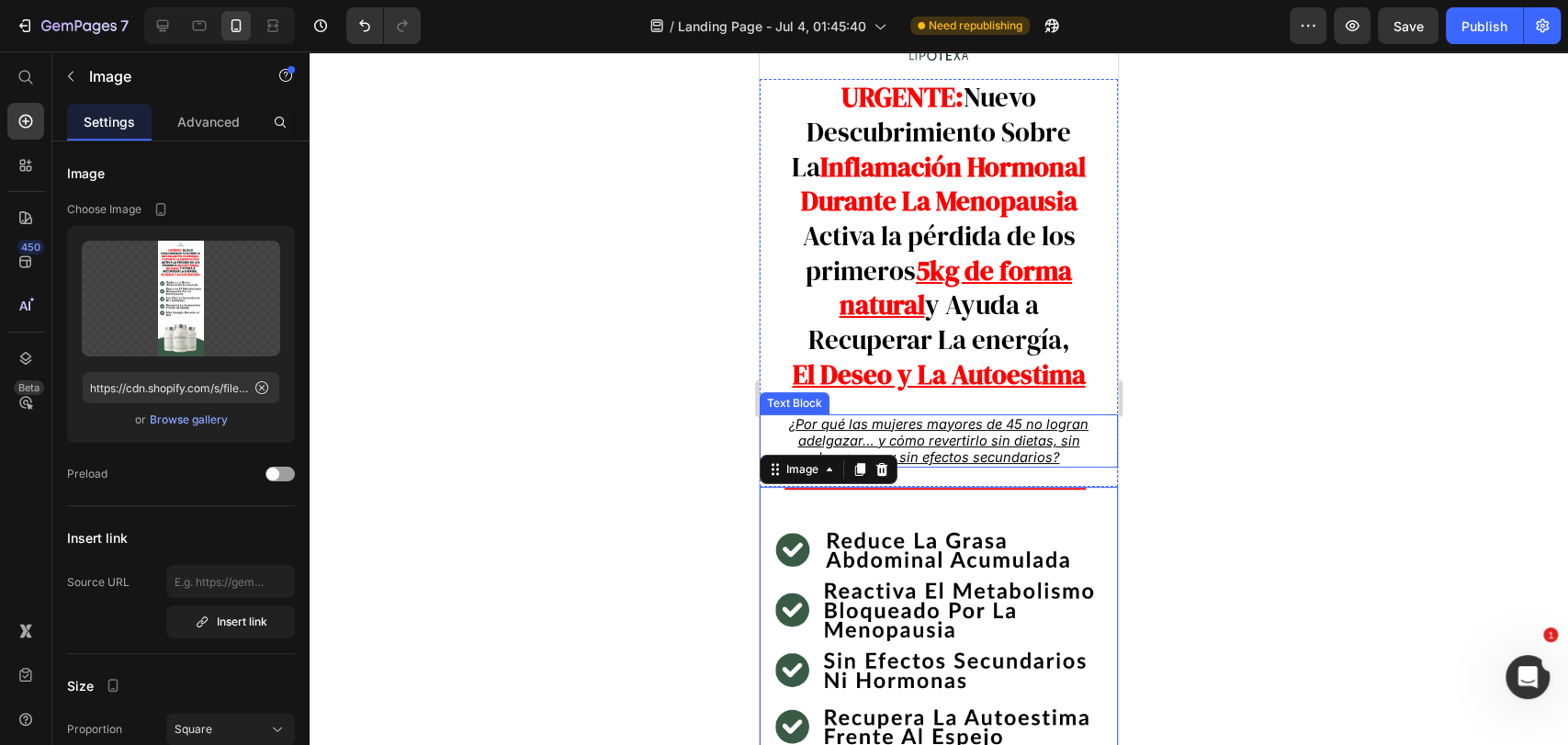 scroll, scrollTop: 102, scrollLeft: 0, axis: vertical 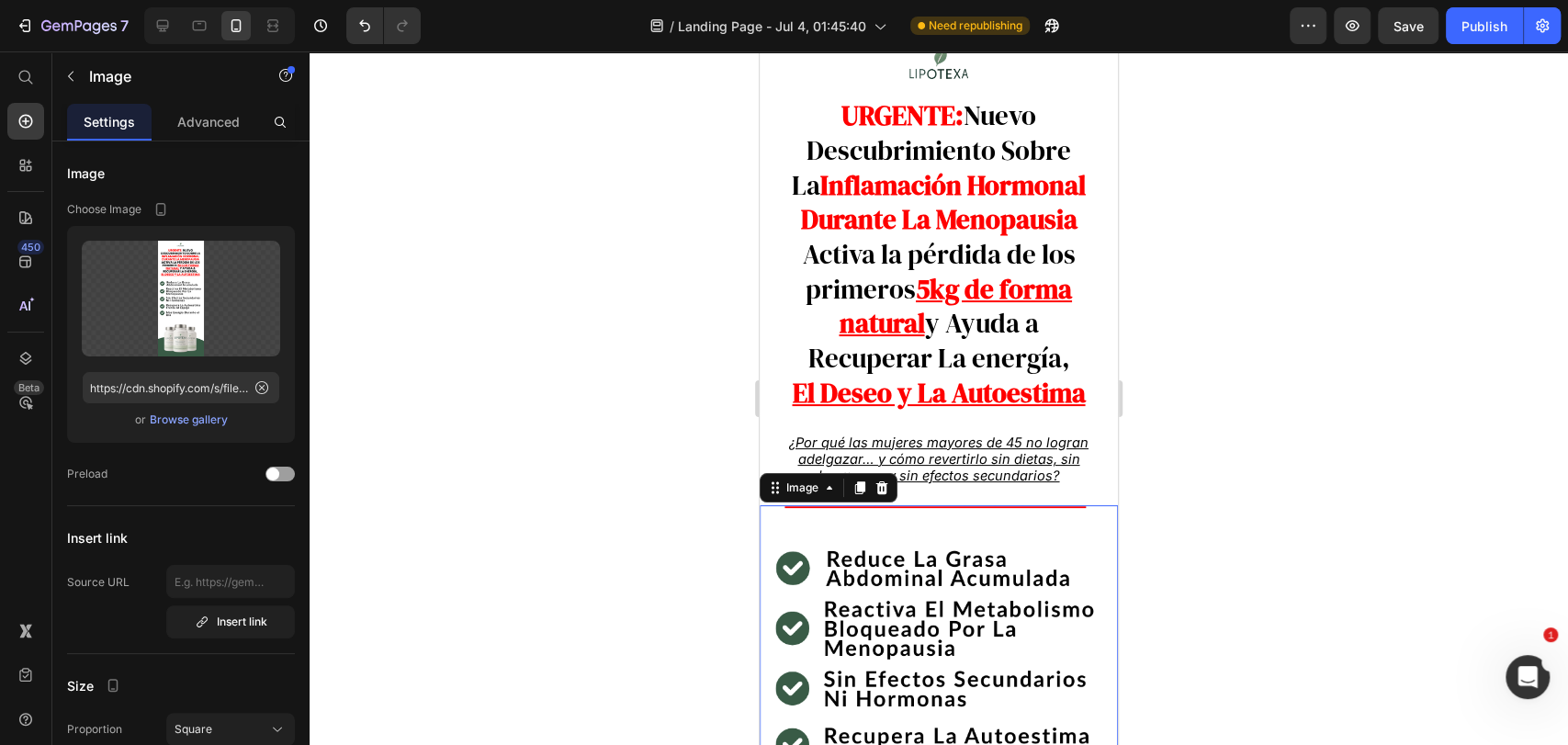 click 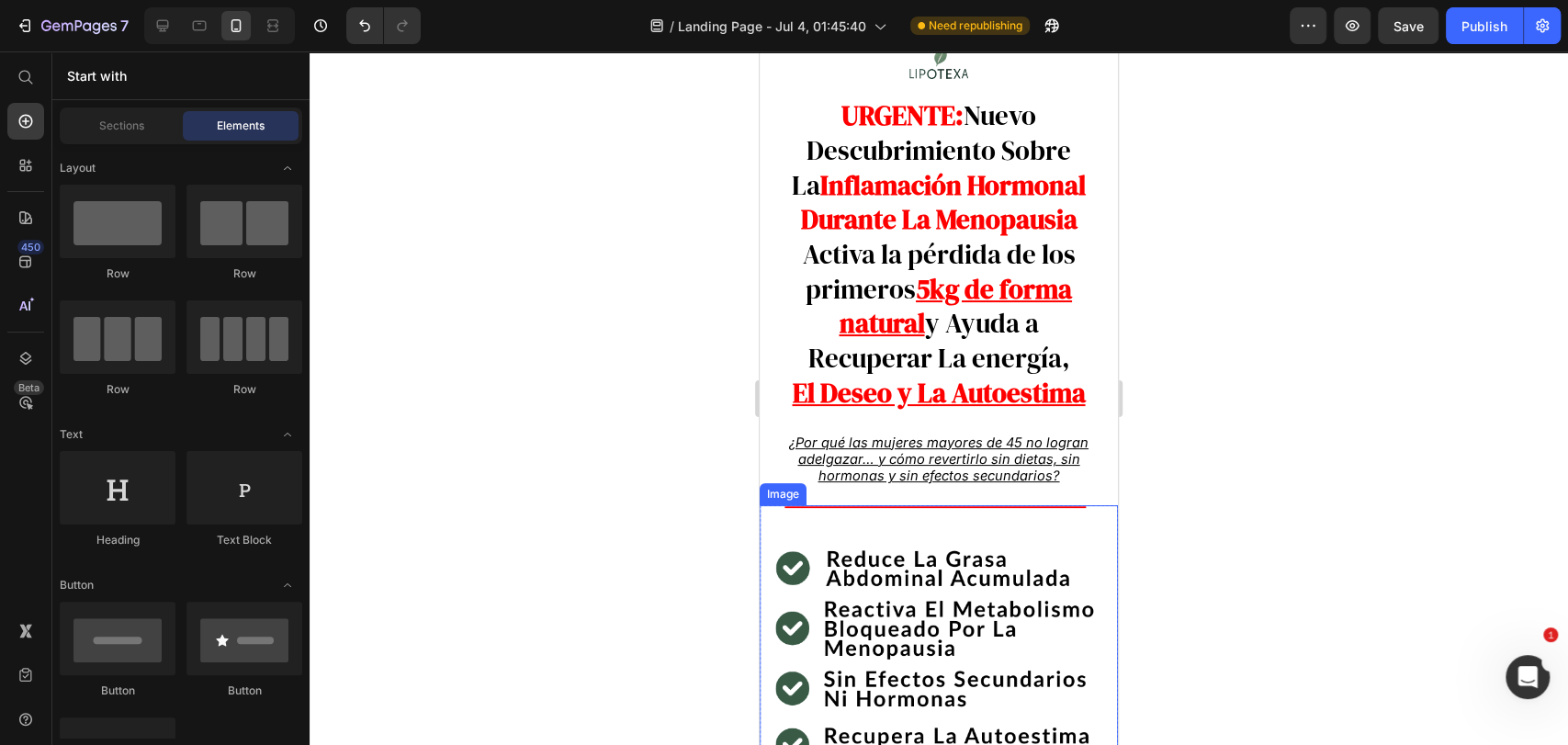 click at bounding box center (939, 691) 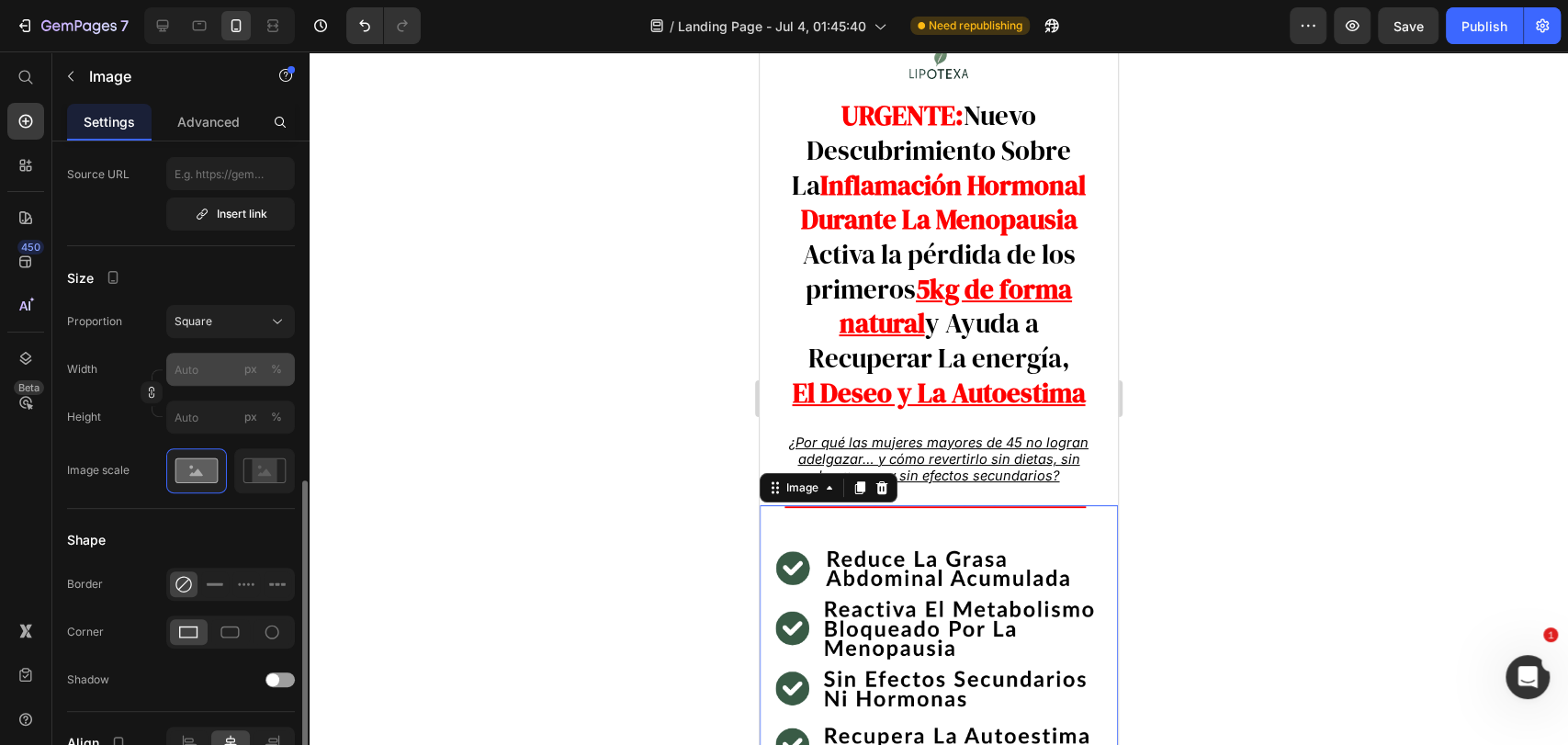 scroll, scrollTop: 510, scrollLeft: 0, axis: vertical 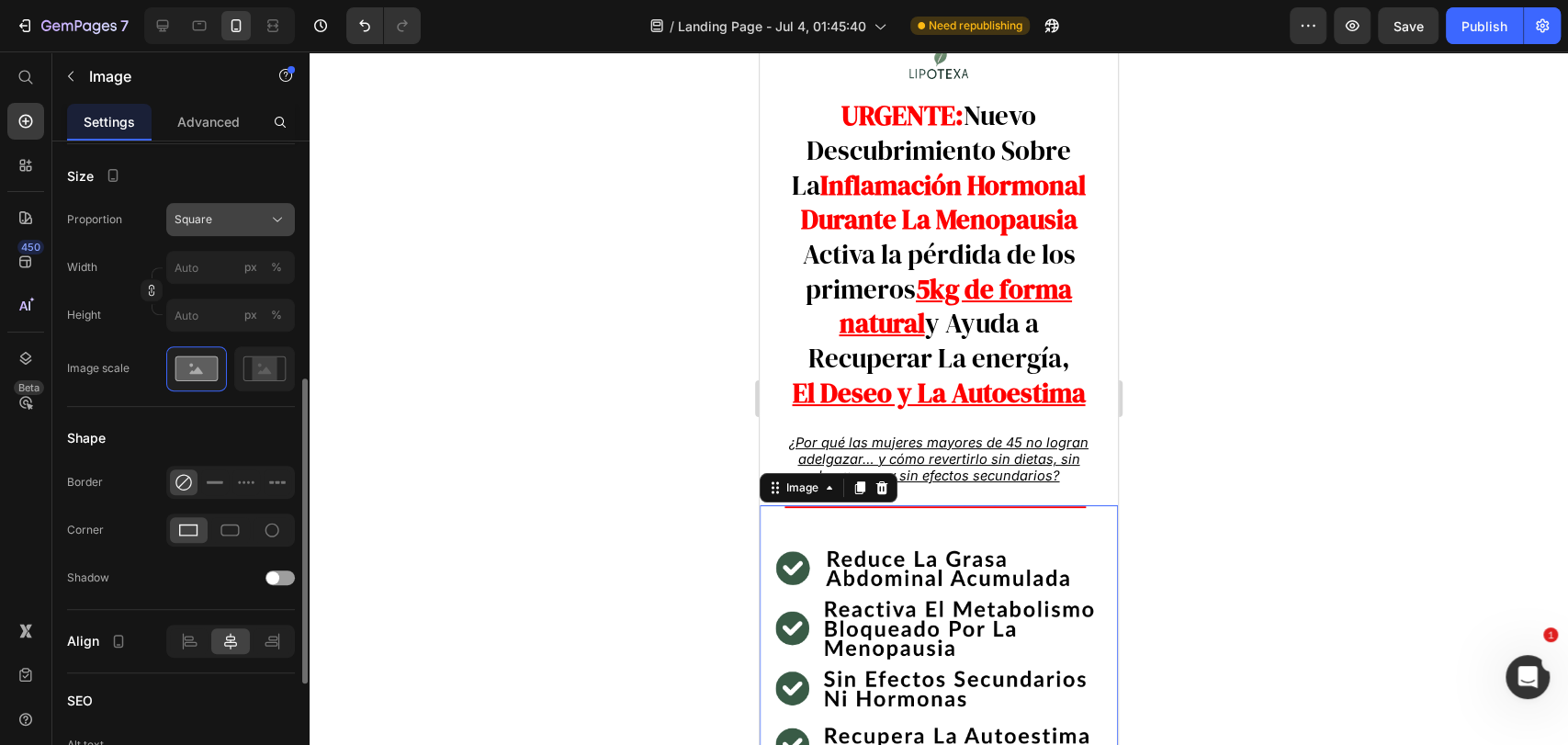 click on "Square" at bounding box center (193, 220) 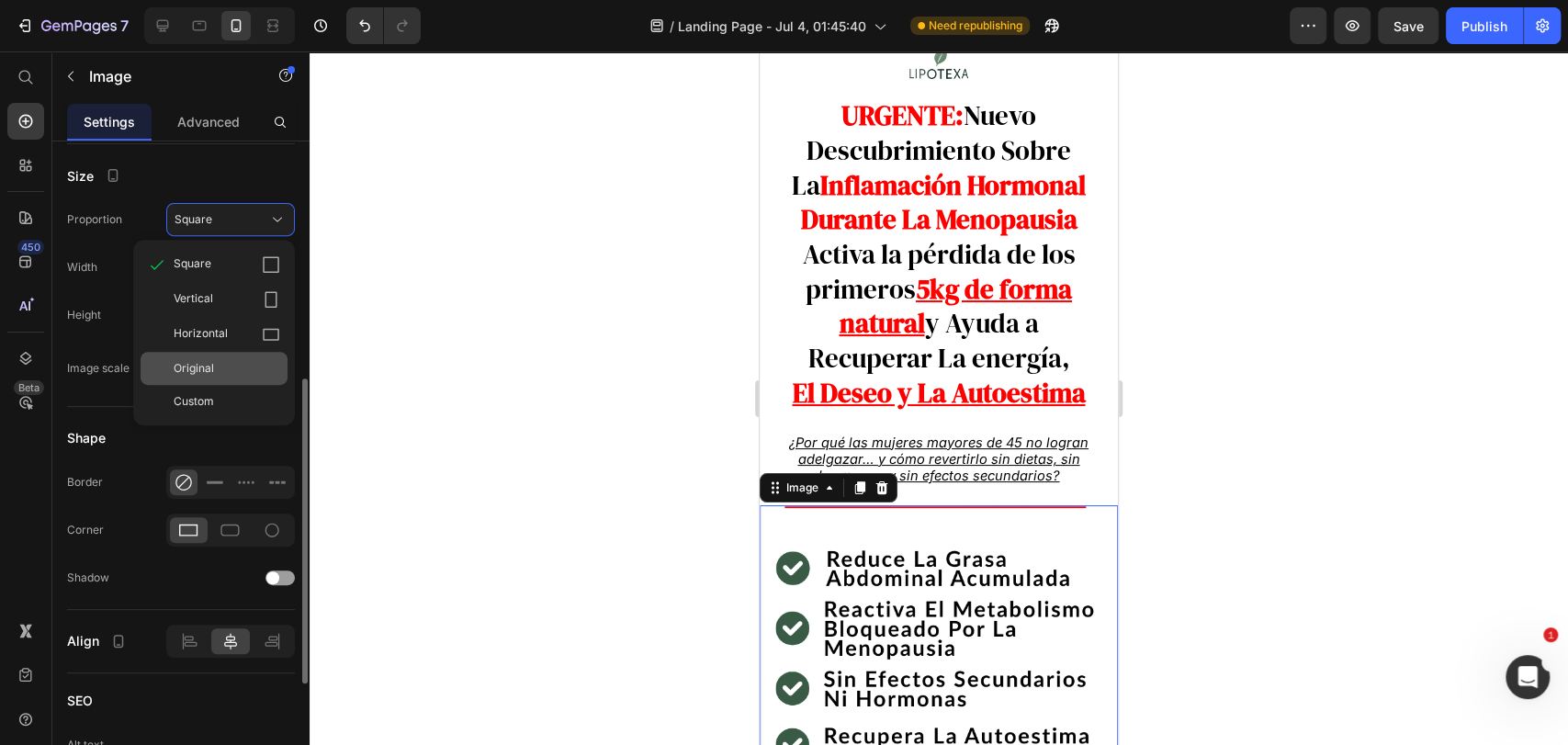 click on "Original" at bounding box center [227, 368] 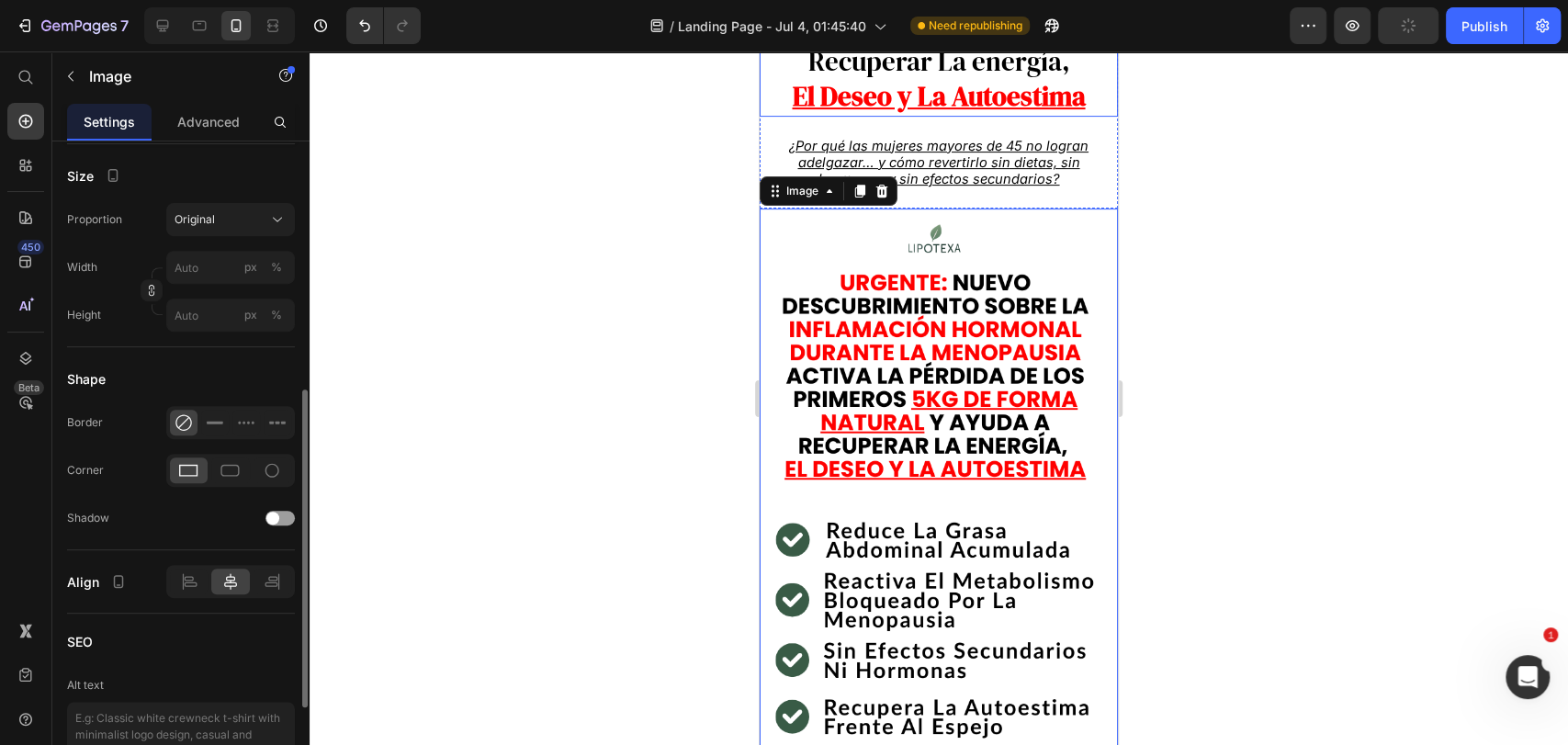 click 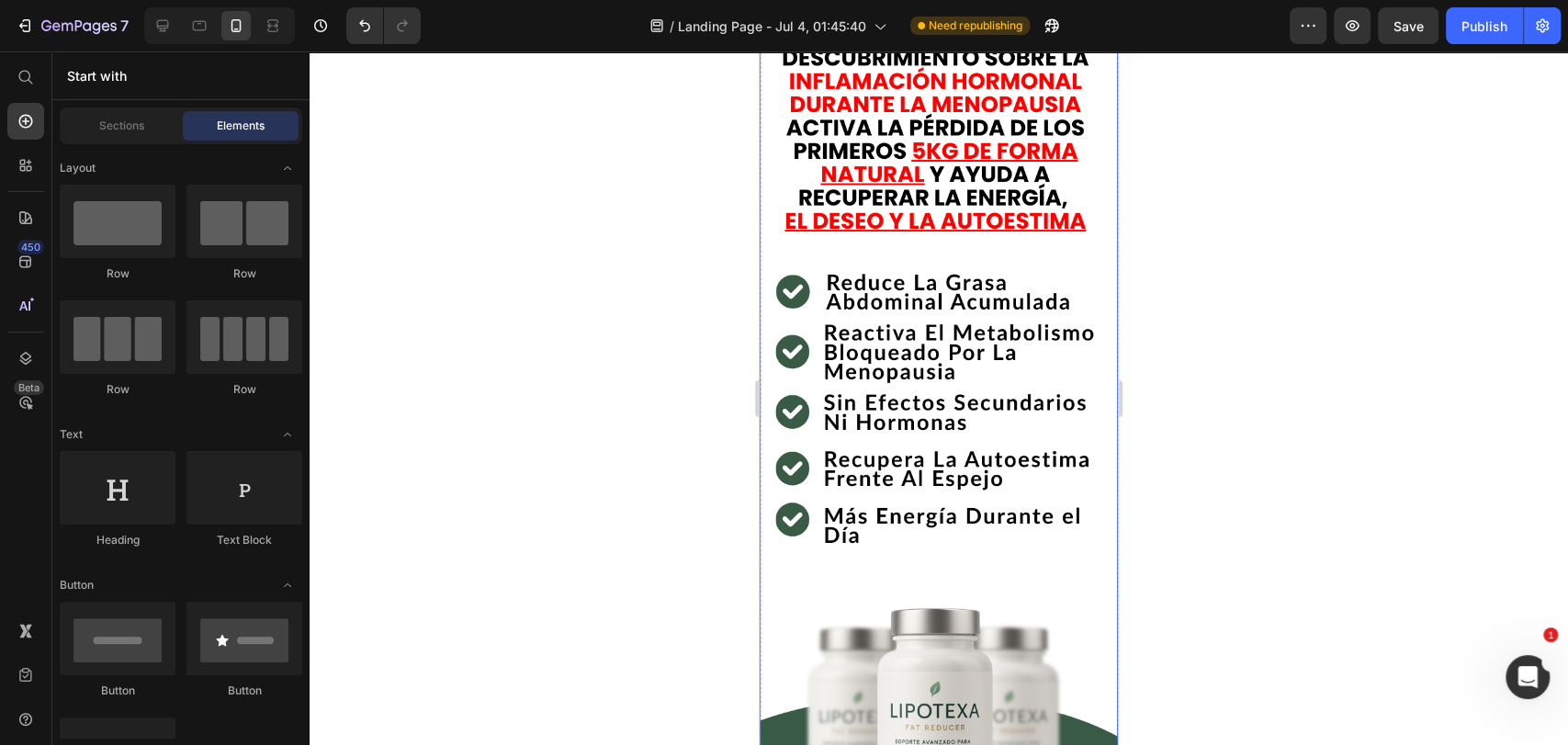 scroll, scrollTop: 612, scrollLeft: 0, axis: vertical 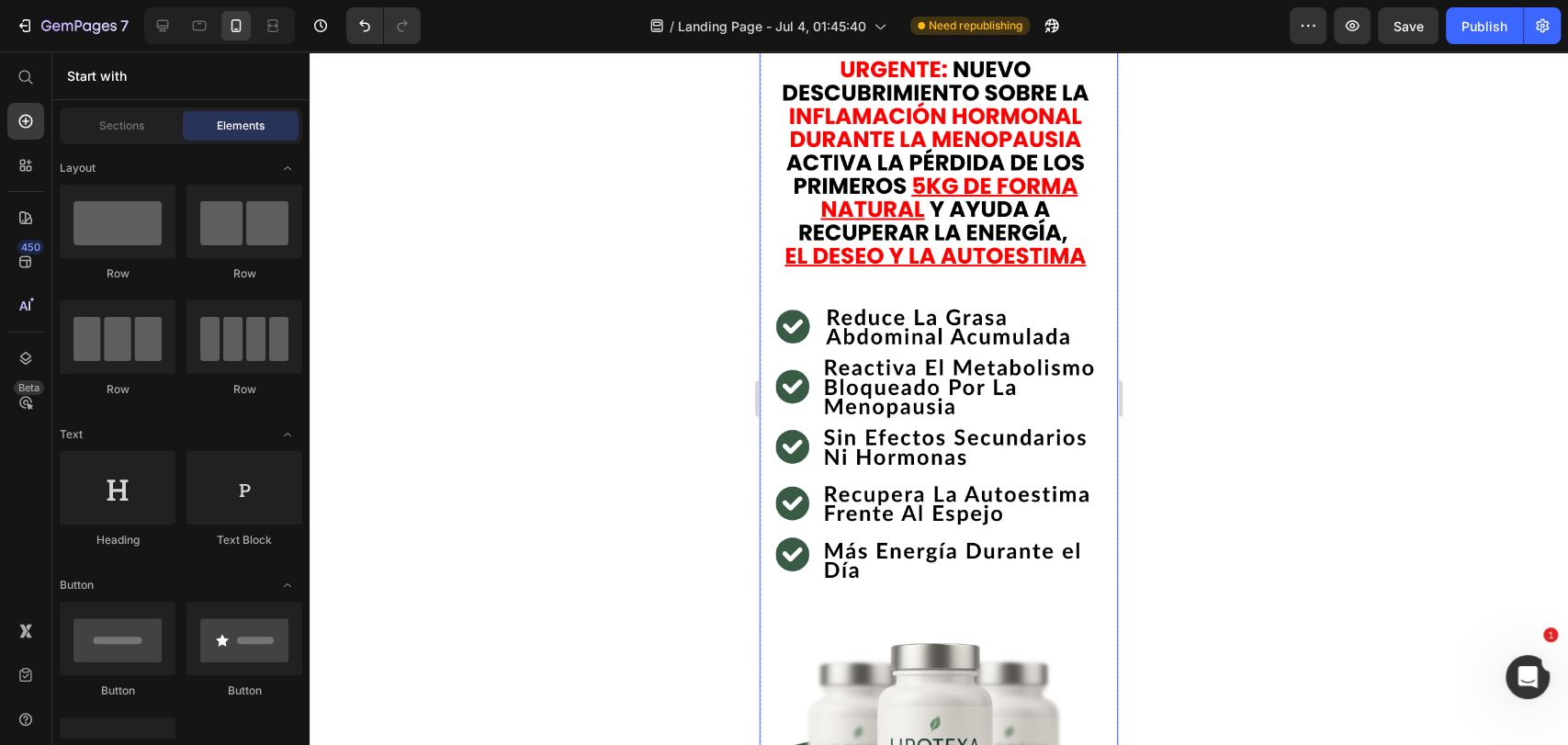 click at bounding box center [939, 450] 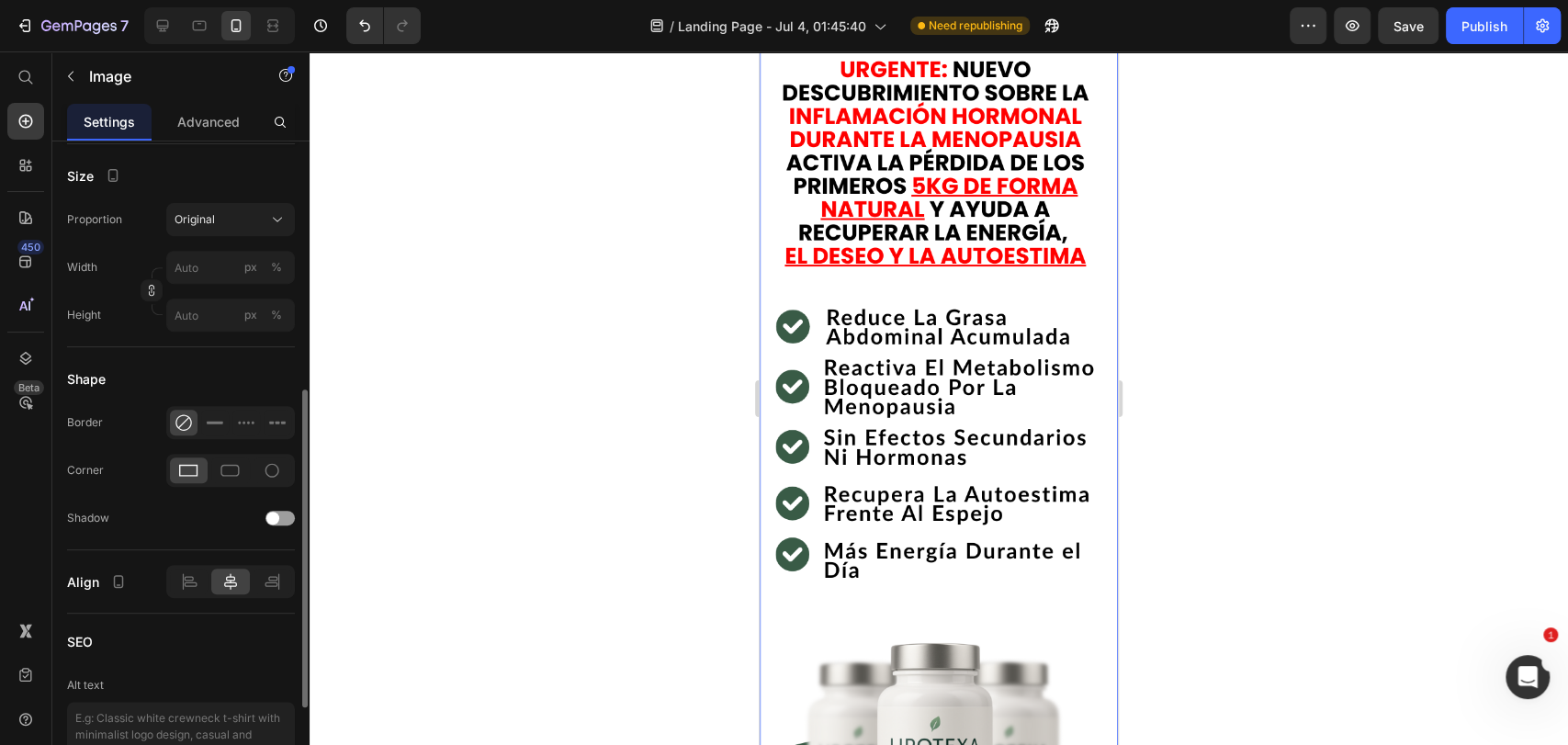 scroll, scrollTop: 99, scrollLeft: 0, axis: vertical 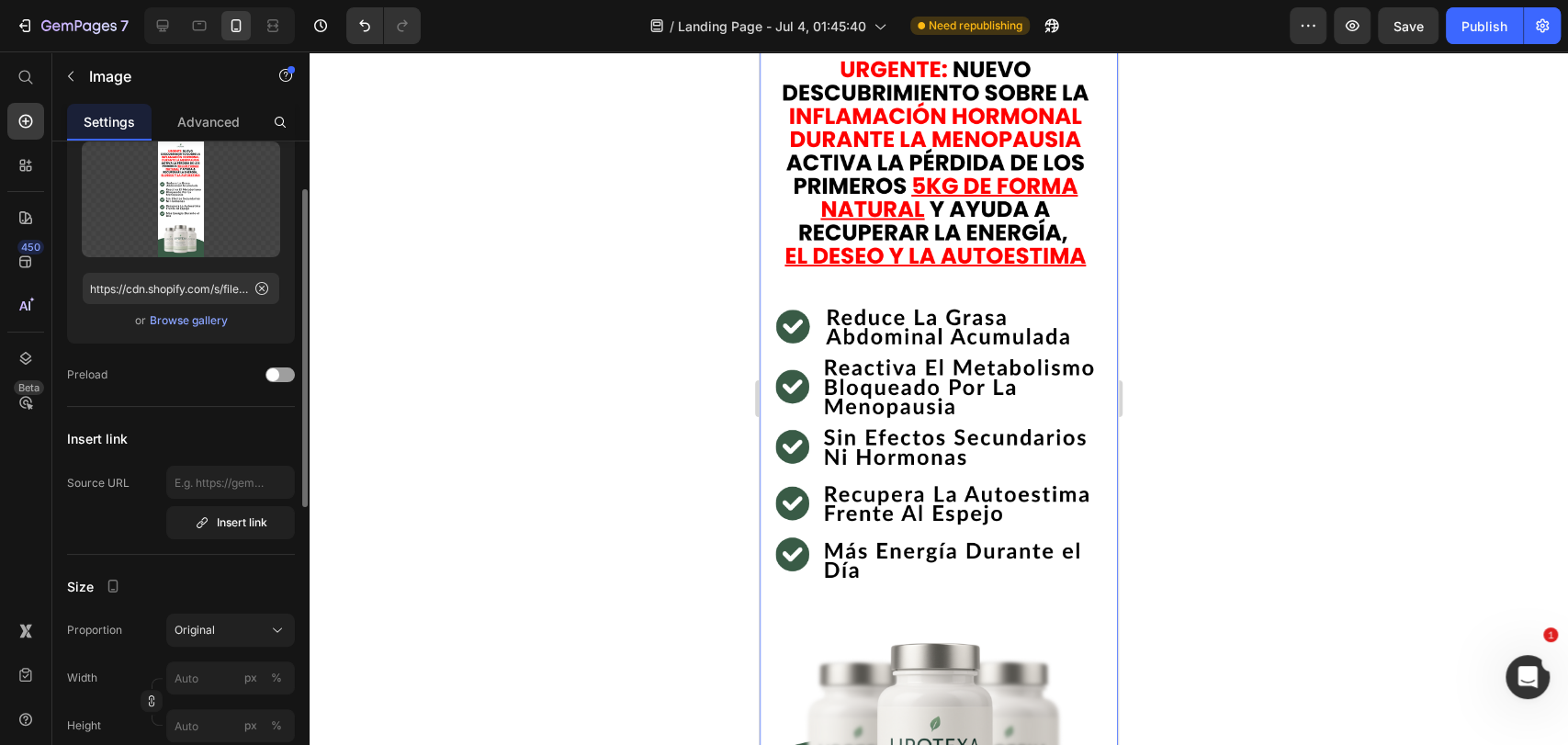 drag, startPoint x: 175, startPoint y: 204, endPoint x: 146, endPoint y: 311, distance: 110.860272 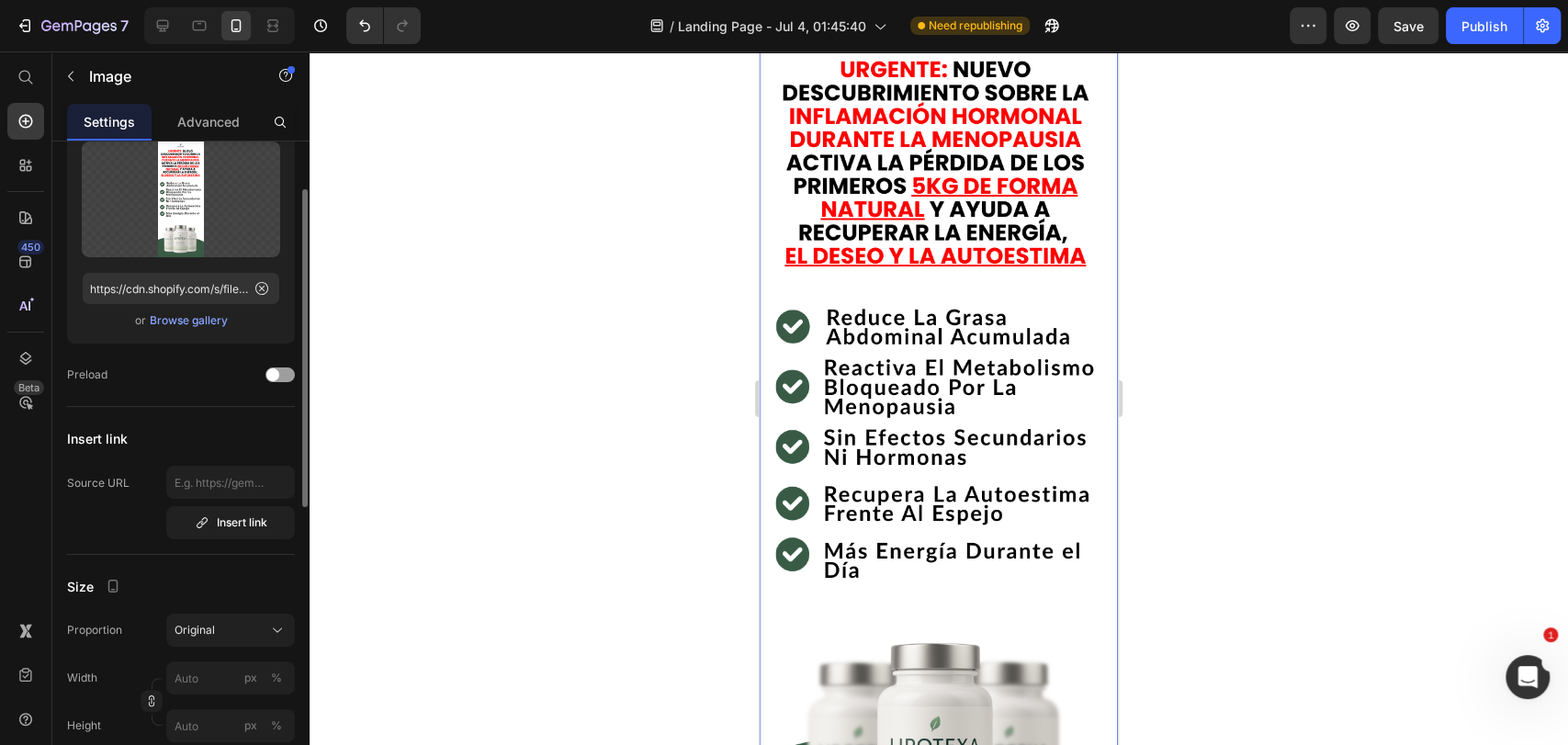 click on "or   Browse gallery" at bounding box center [181, 321] 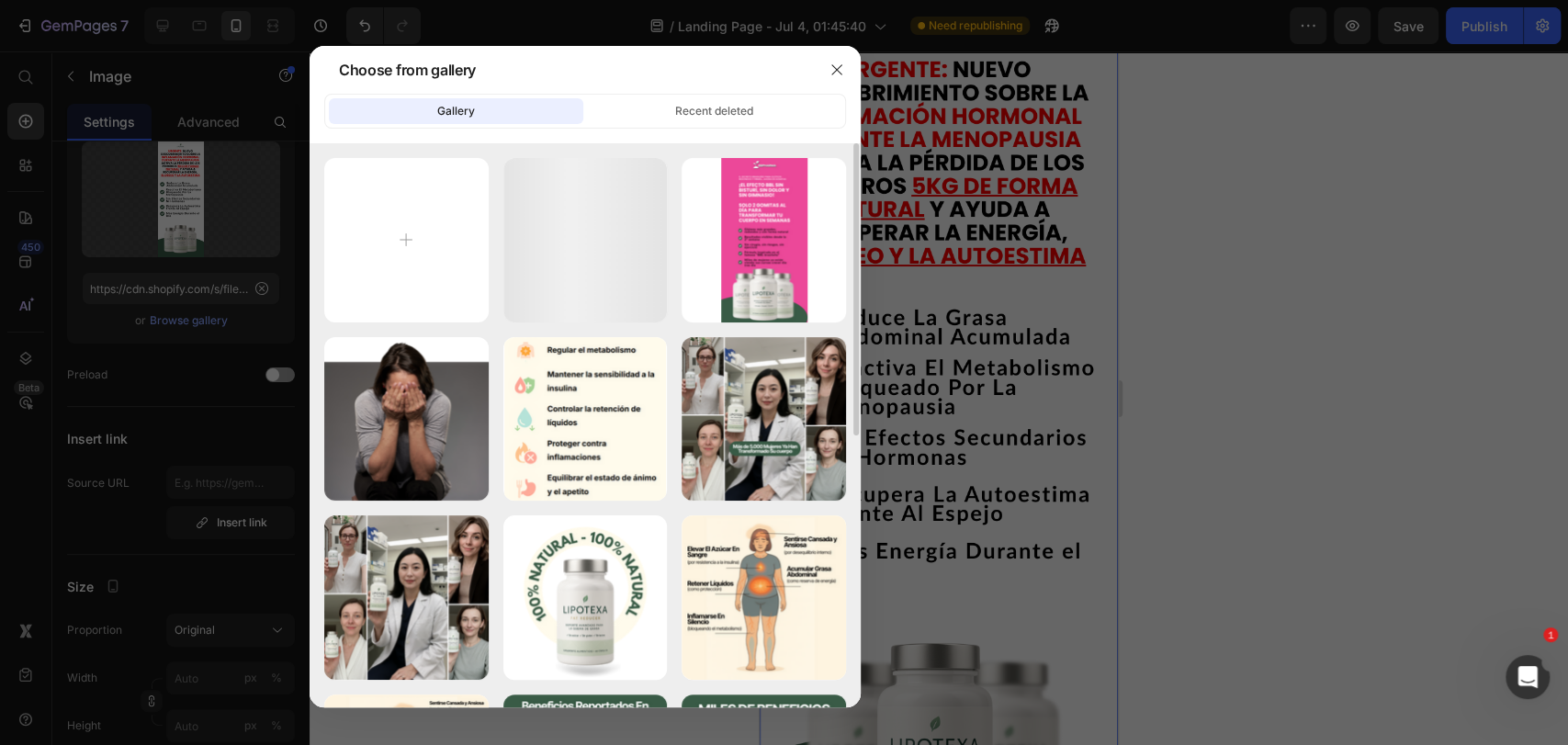 click on "Dra. Lúcia Rodri...6).png 288.78 kb Dra. Lúcia Rodri...5).png 397.37 kb + (35).png 399.85 kb Captura de tela ...05.png 65.45 kb Inserir um títul...00.png 737.60 kb Inserir um títul...24.png 758.62 kb Inserir um títul...71.png 169.04 kb Inserir um títul...47.png 318.02 kb Inserir um títul...97.png 307.61 kb Inserir um títul...93.png 177.45 kb Inserir um títul...03.png 166.98 kb Inserir um títul...03.png 164.73 kb Inserir um títul...16.png 179.92 kb Texto do seu par...5).png 6.37 kb Texto do seu par...4).png 5.93 kb Texto do seu par...3).png 5.99 kb Captura de tela ...22.png 6.67 kb" at bounding box center (585, 425) 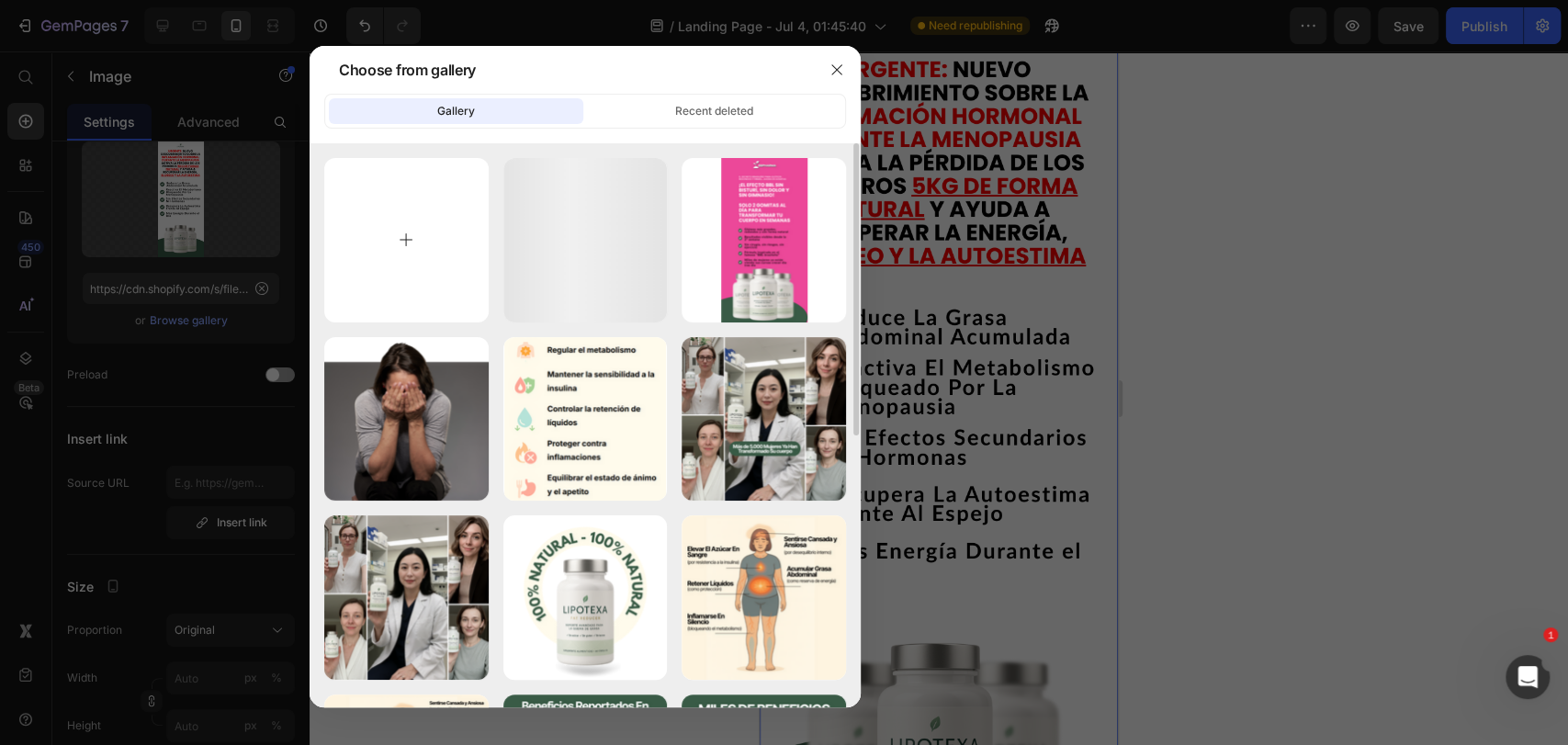 click at bounding box center [406, 240] 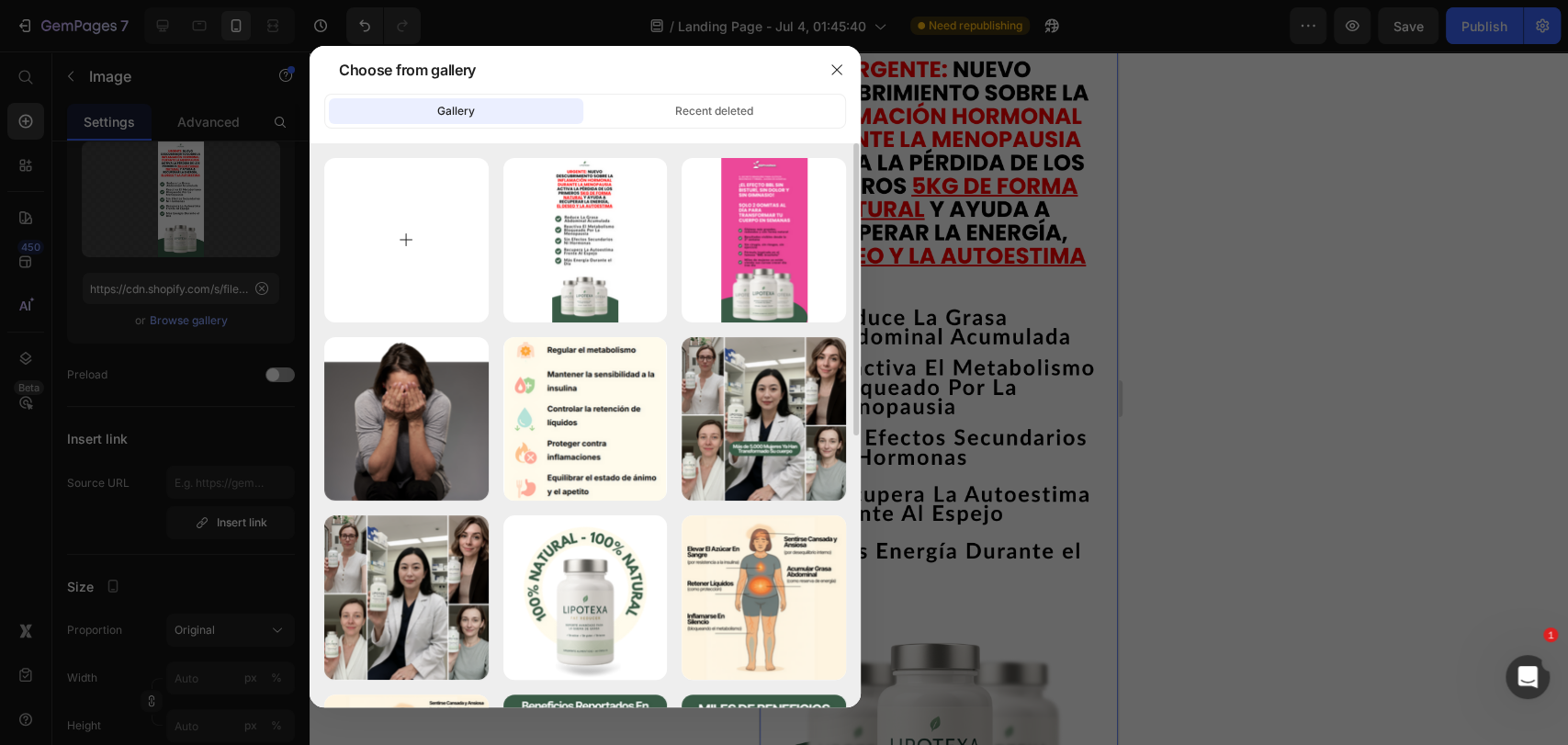 type on "C:\fakepath\Dra. Lúcia Rodriguez (1080 x 1500 px) (17).png" 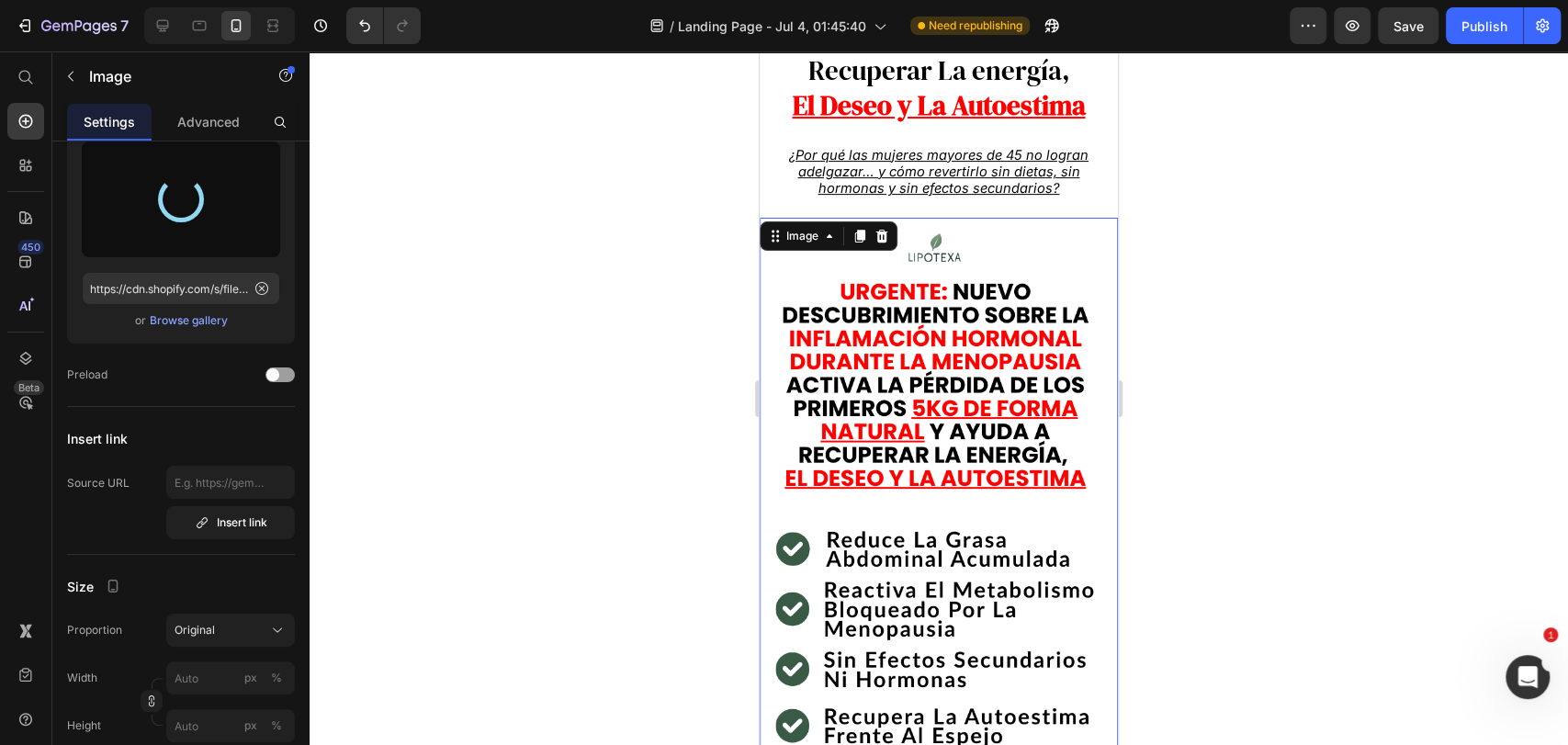 scroll, scrollTop: 408, scrollLeft: 0, axis: vertical 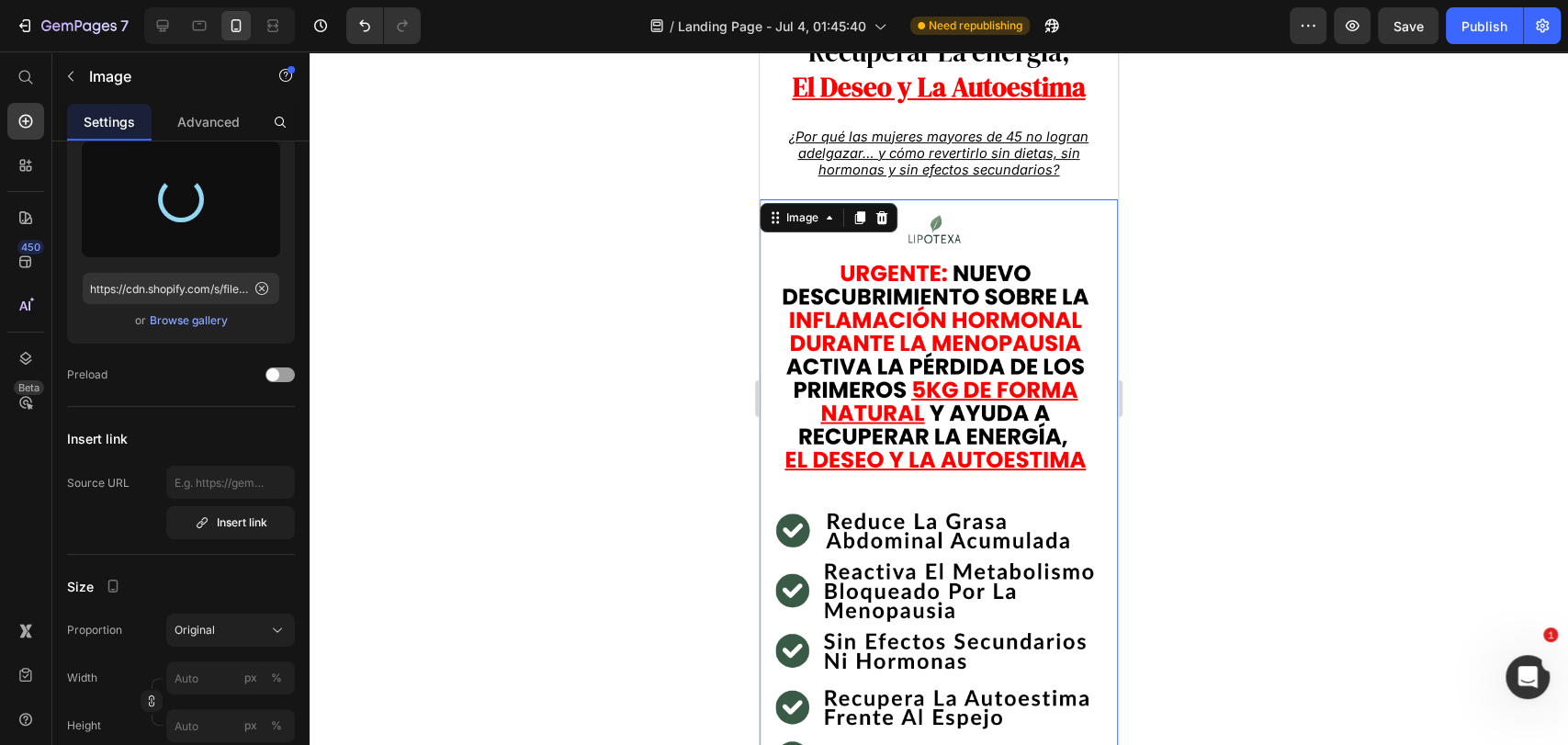 type on "https://cdn.shopify.com/s/files/1/0690/4247/1084/files/gempages_565757771849401174-870ef4ac-2c06-4eef-9279-8f7405f4af68.png" 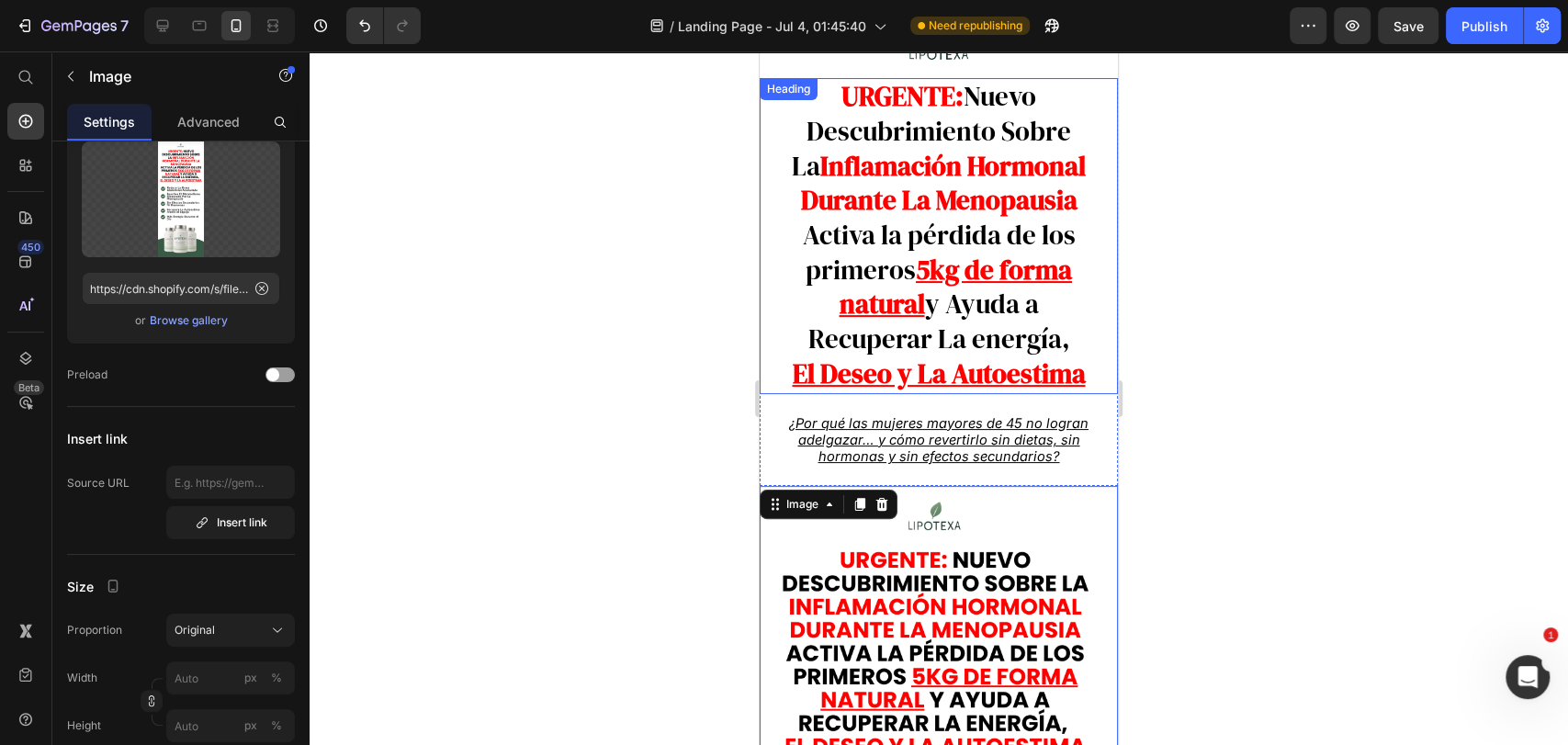scroll, scrollTop: 0, scrollLeft: 0, axis: both 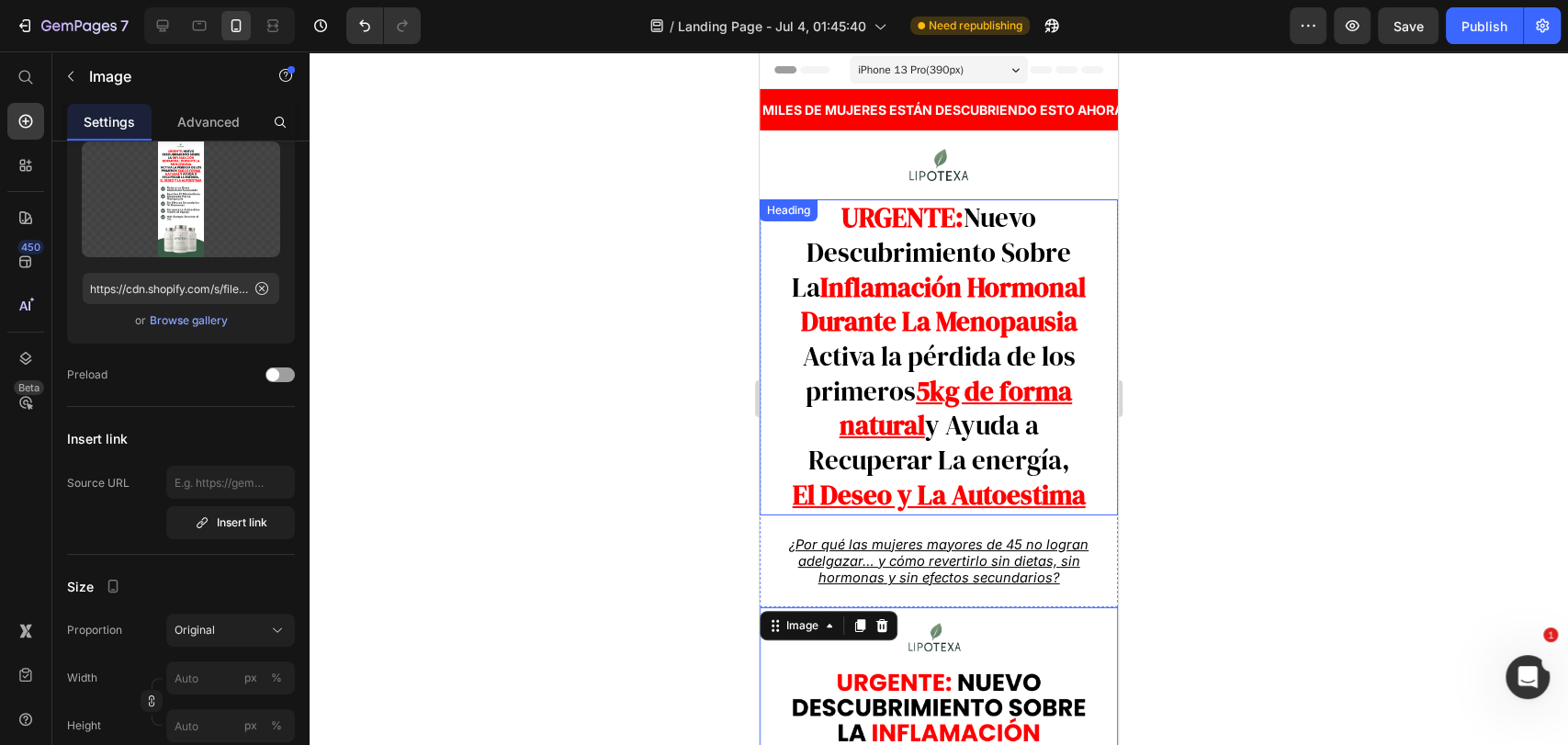 click on "URGENTE:  Nuevo Descubrimiento Sobre La  Inflamación Hormonal Durante La Menopausia Activa la pérdida de los primeros  5kg de forma natural  y Ayuda a Recuperar La energía,  El Deseo y La Autoestima" at bounding box center (939, 356) 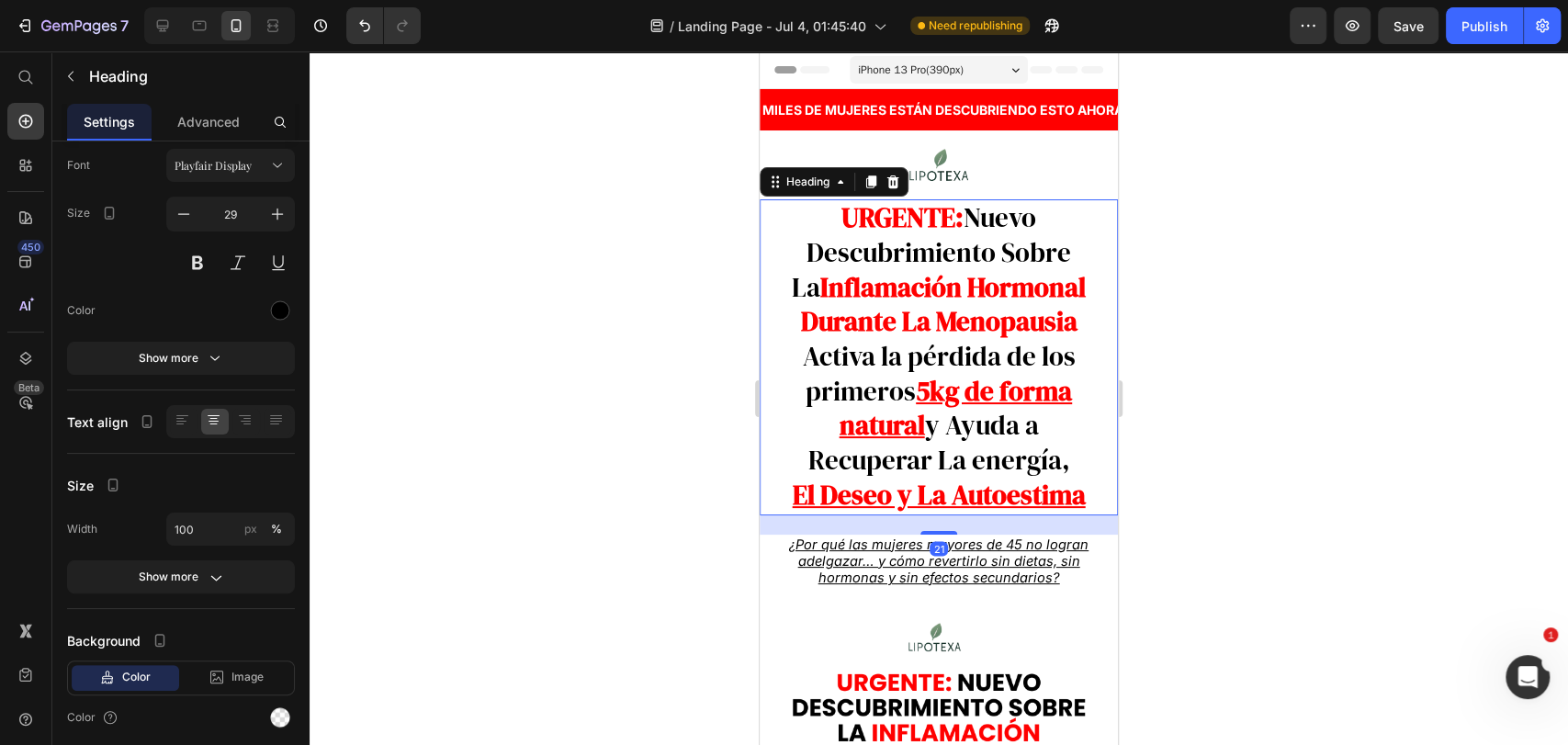 scroll, scrollTop: 0, scrollLeft: 0, axis: both 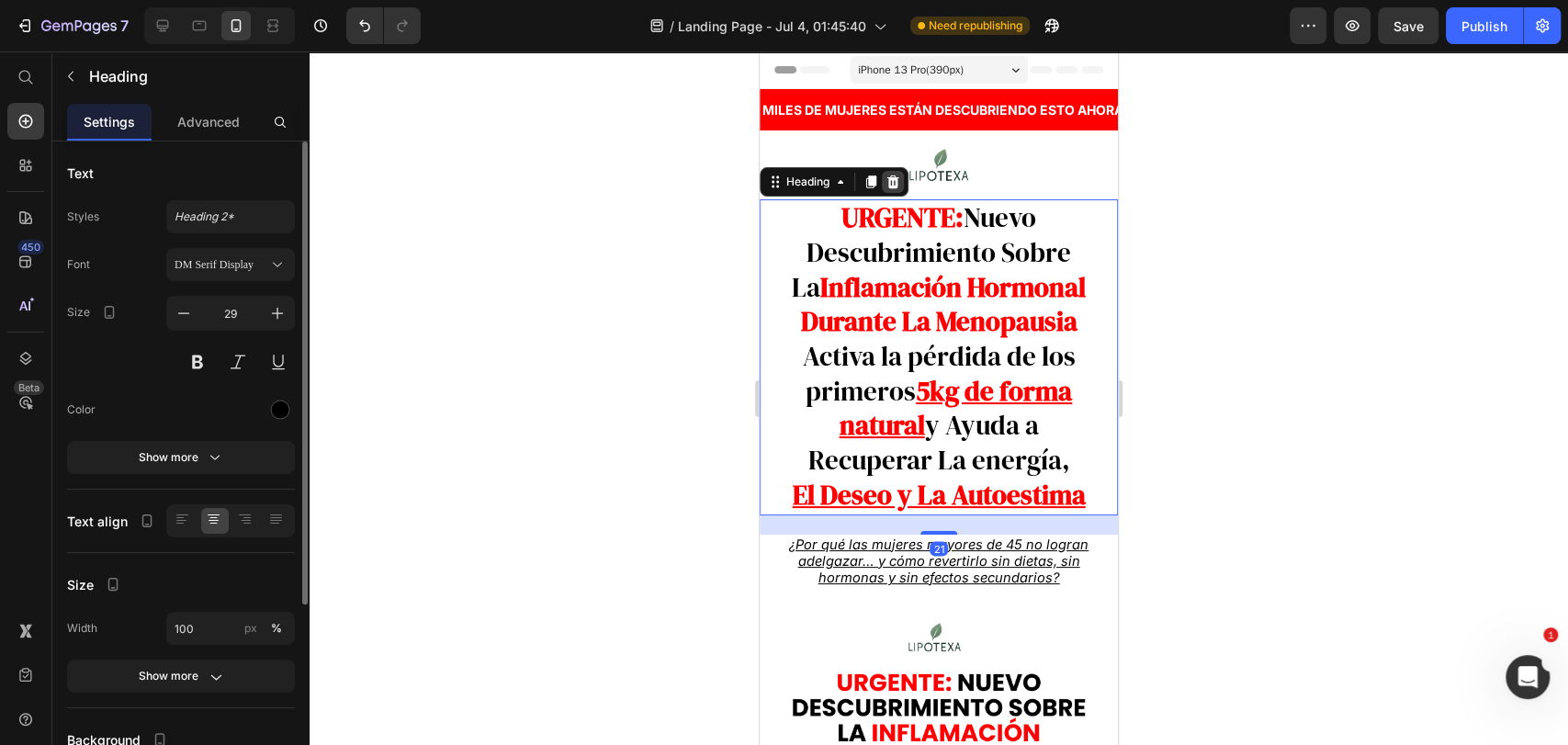 click 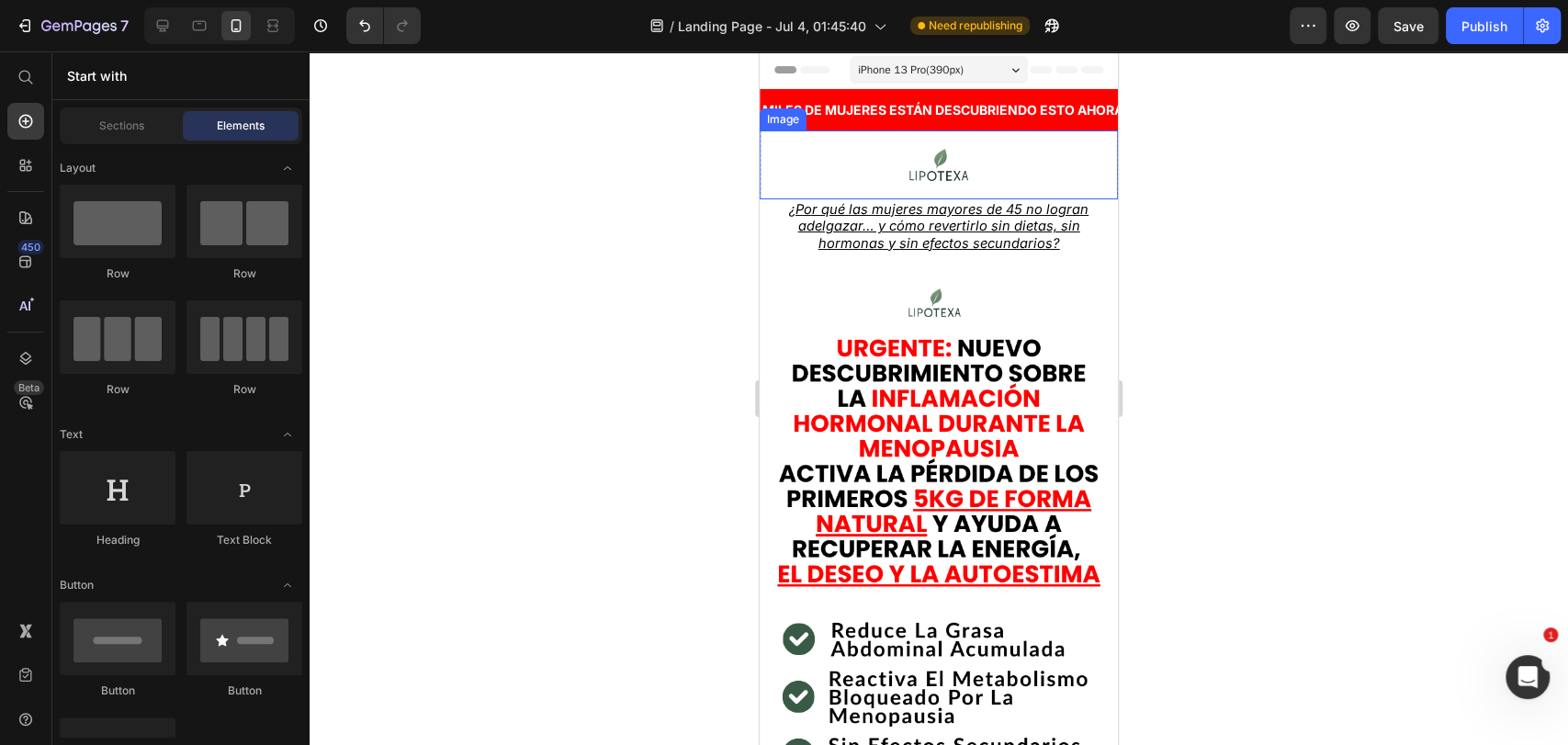 click at bounding box center (939, 164) 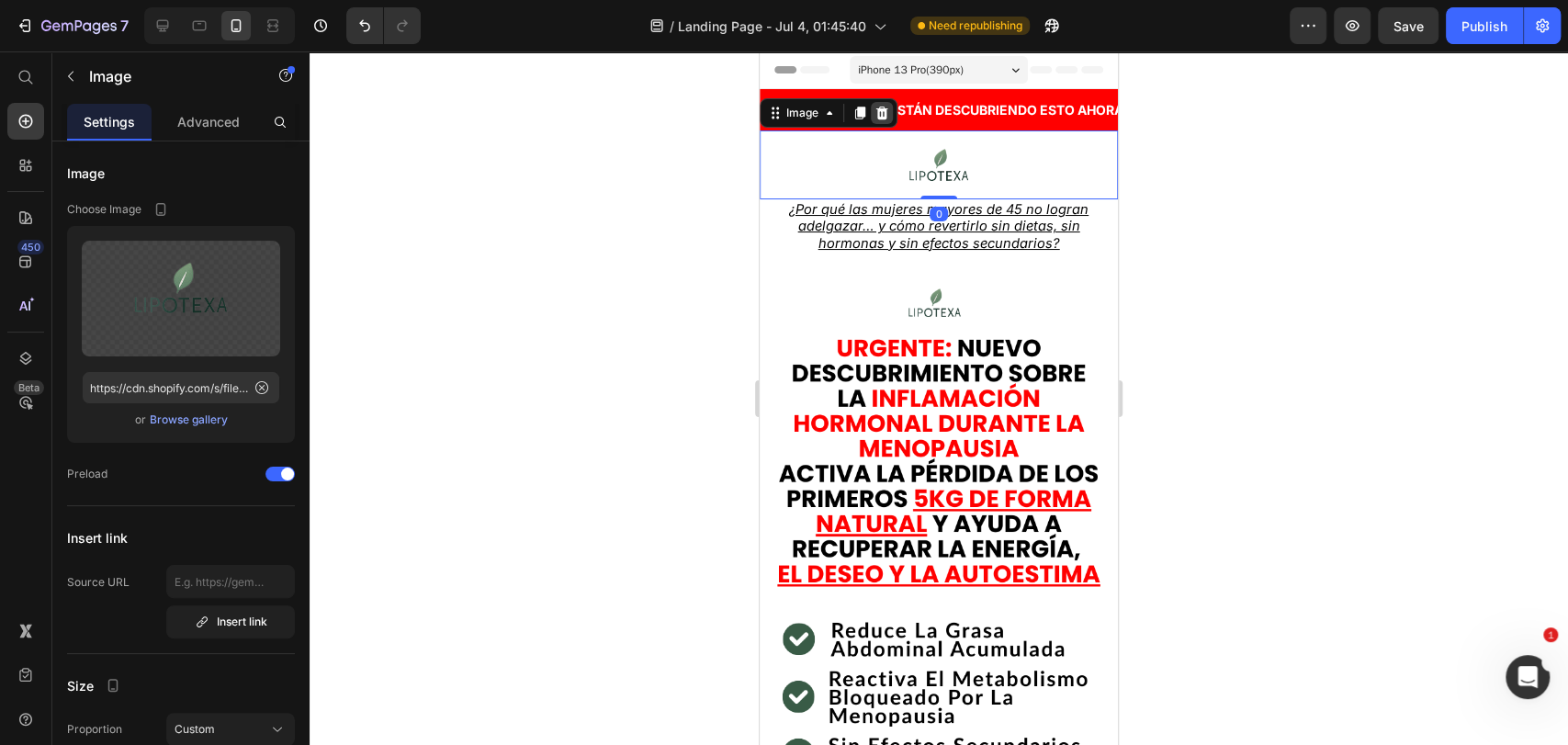 click 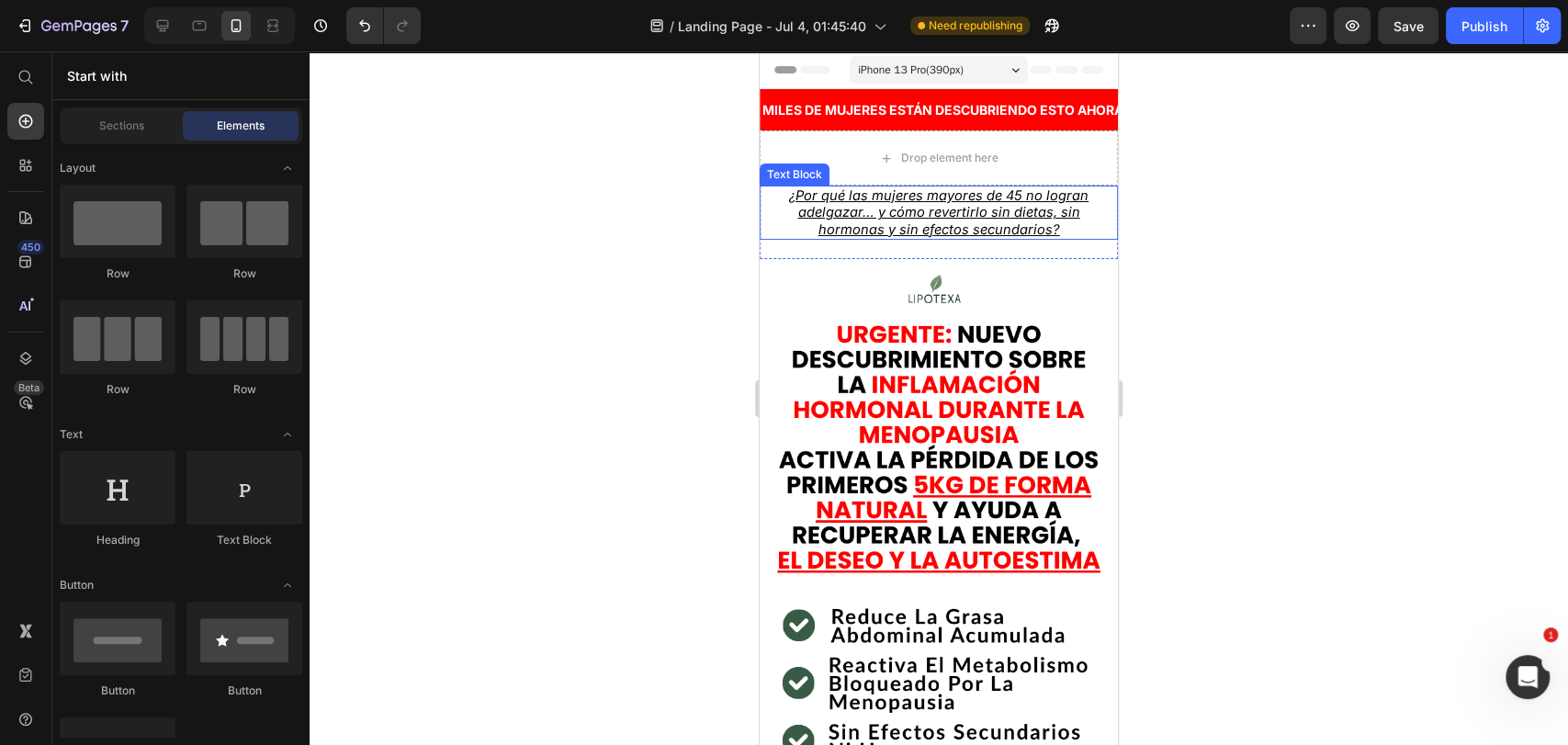 click on "Drop element here" at bounding box center [939, 158] 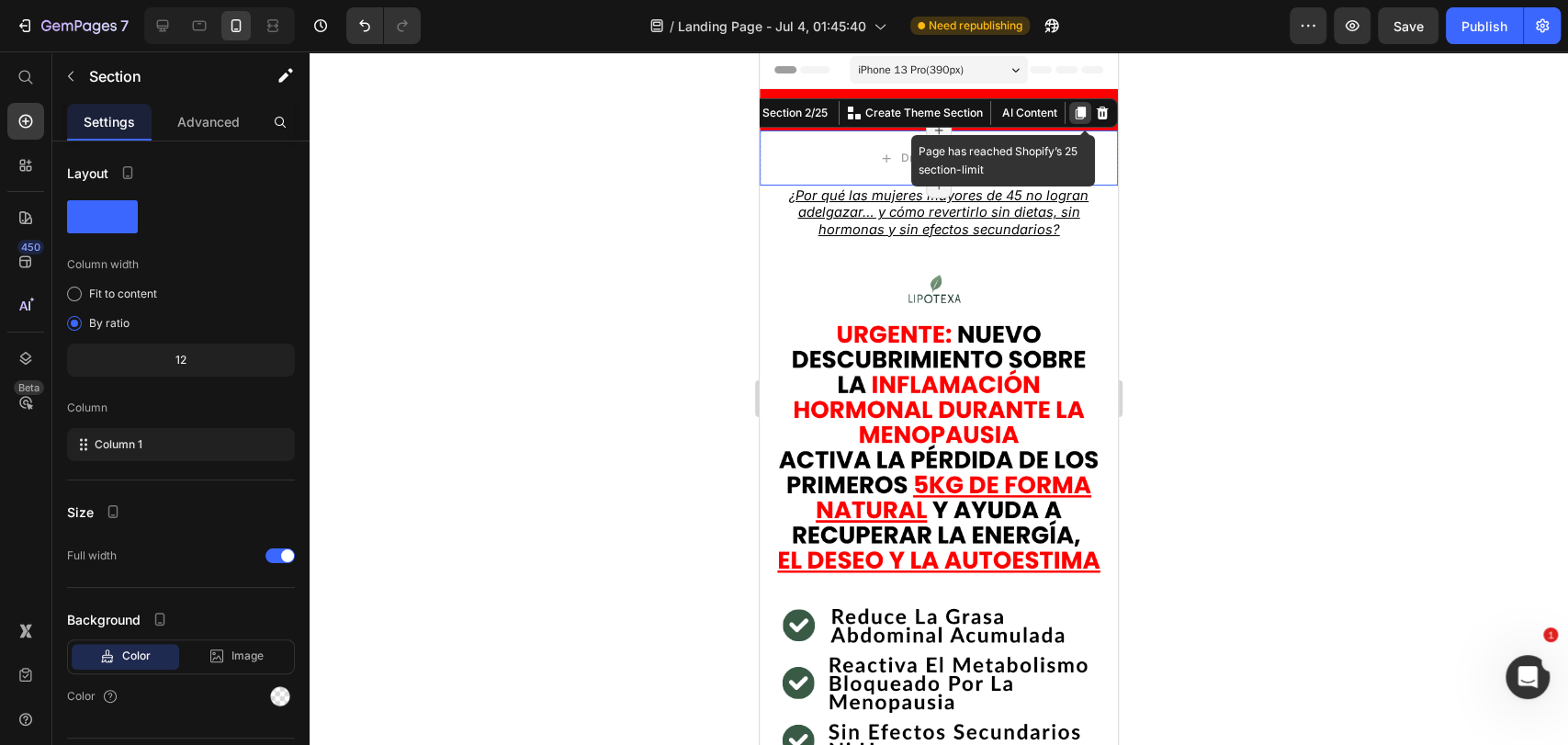 click on "Page has reached Shopify’s 25 section-limit" at bounding box center (1080, 113) 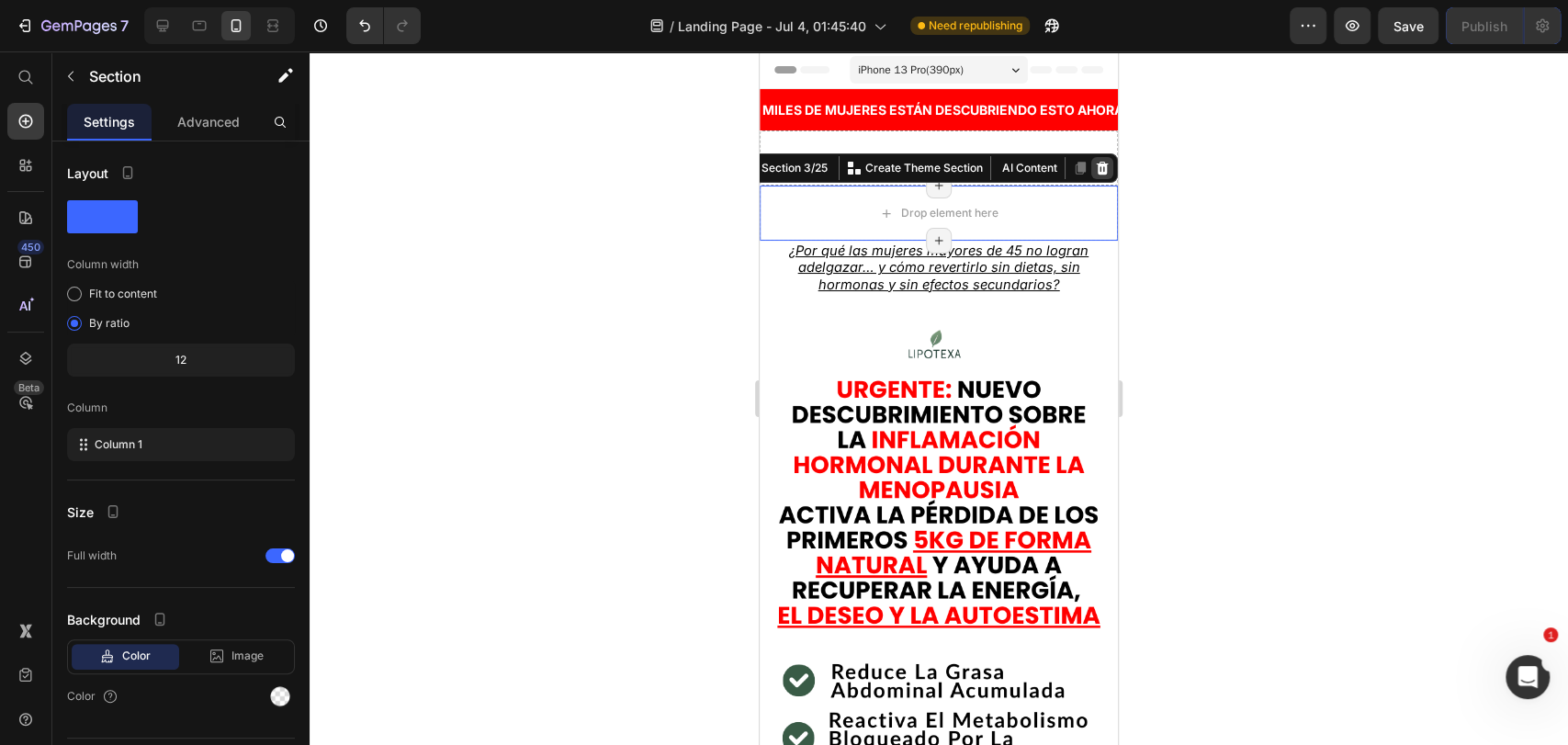 click 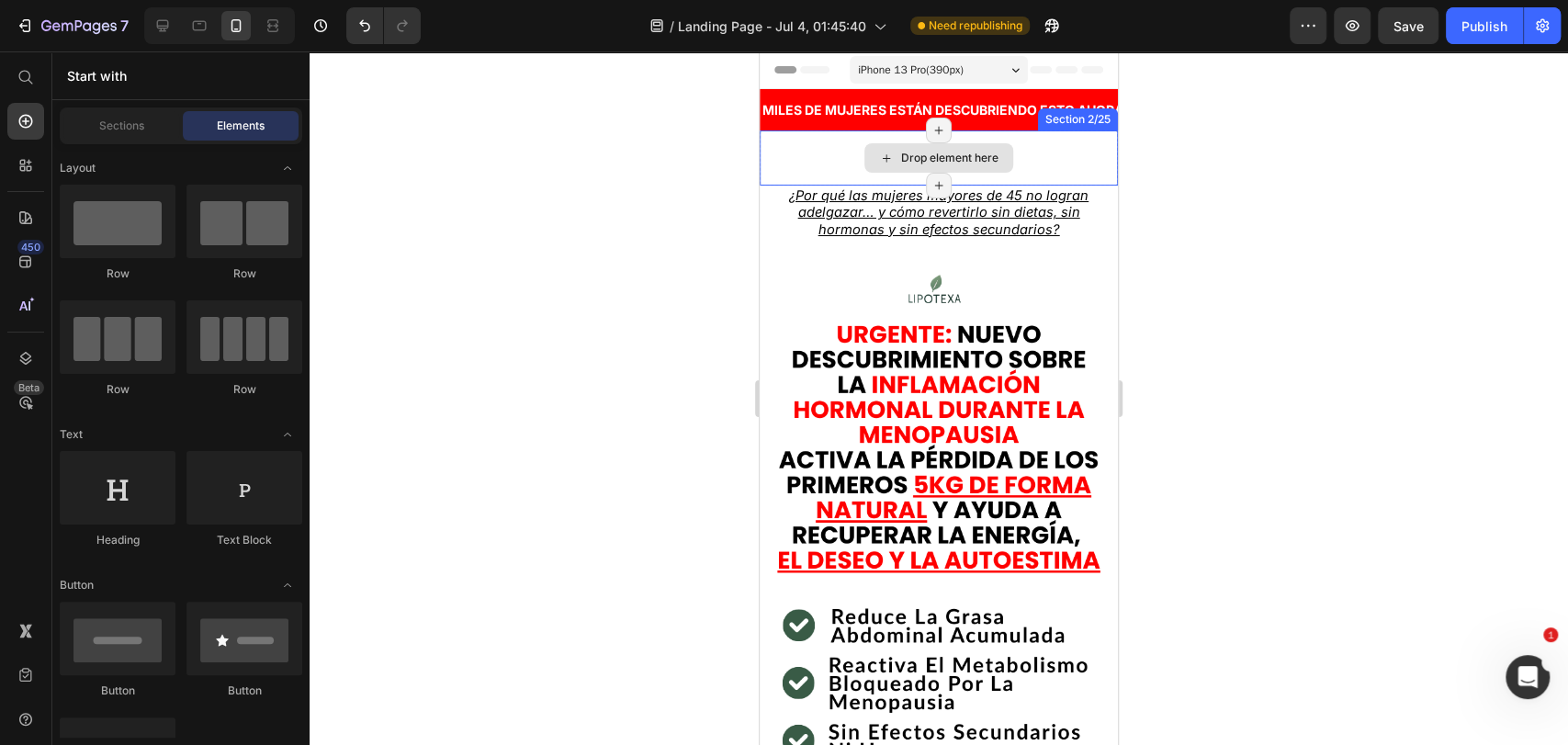 click on "Drop element here" at bounding box center [939, 158] 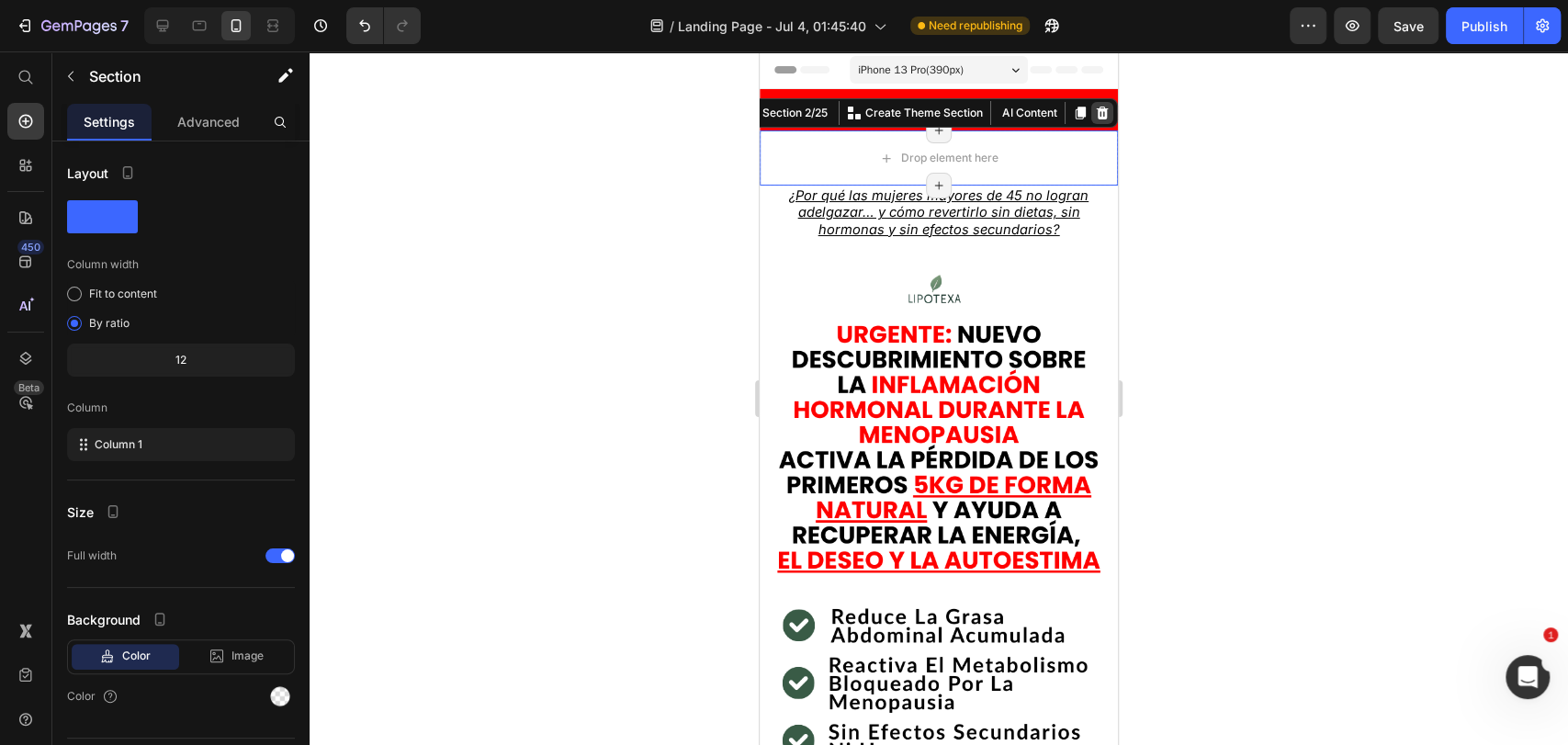 click 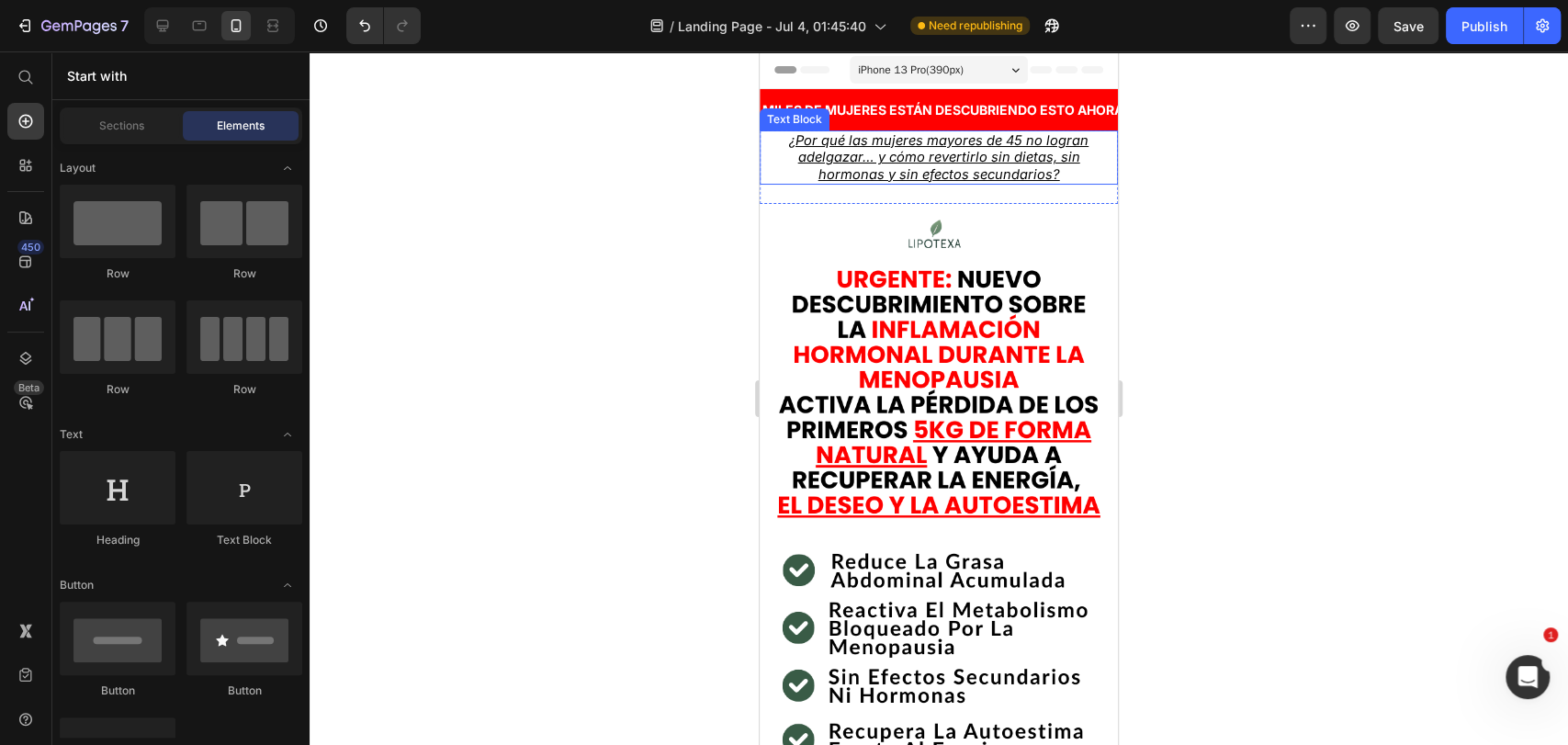 click on "¿Por qué las mujeres mayores de 45 no logran adelgazar… y cómo revertirlo sin dietas, sin hormonas y sin efectos secundarios?" at bounding box center [939, 157] 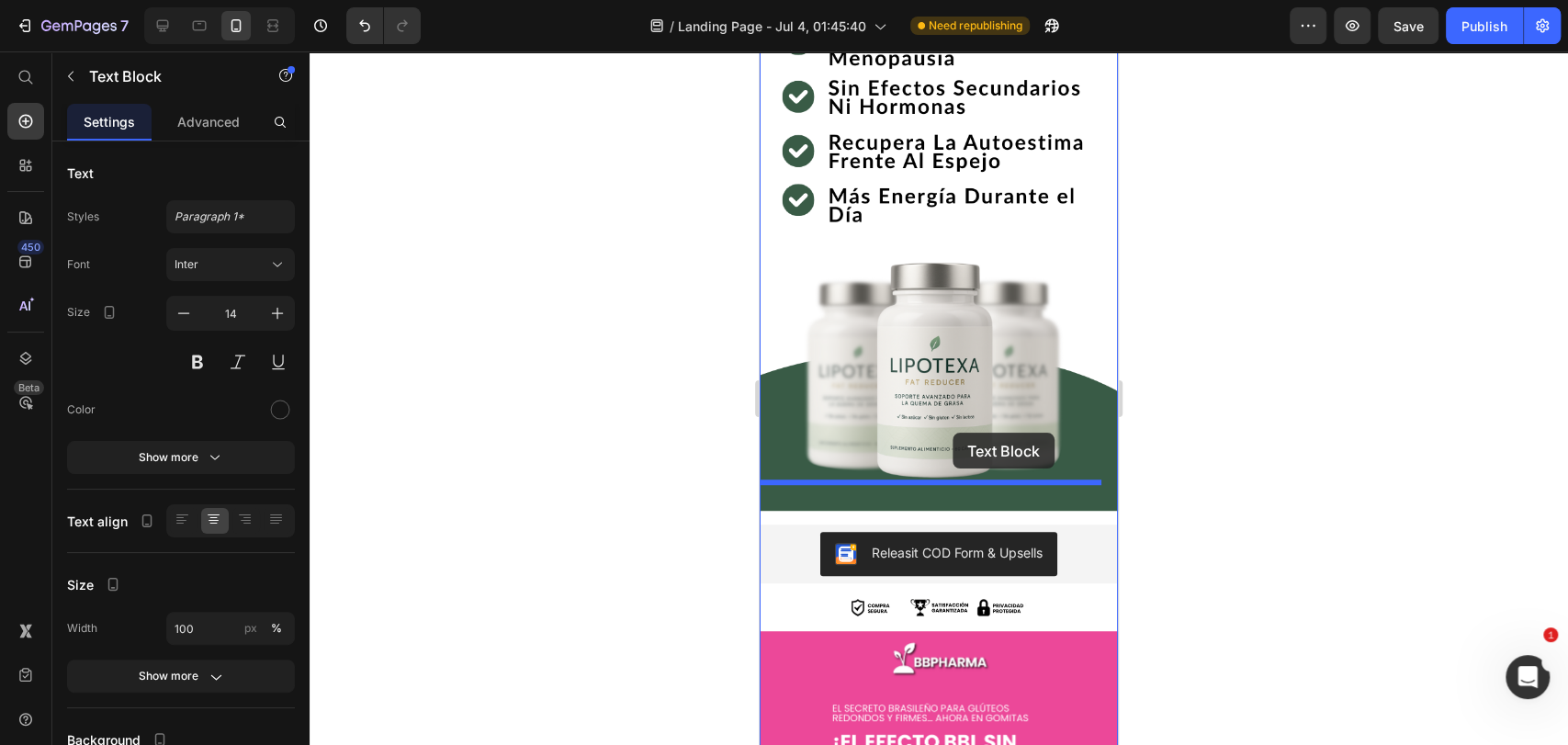 drag, startPoint x: 813, startPoint y: 104, endPoint x: 953, endPoint y: 433, distance: 357.5486 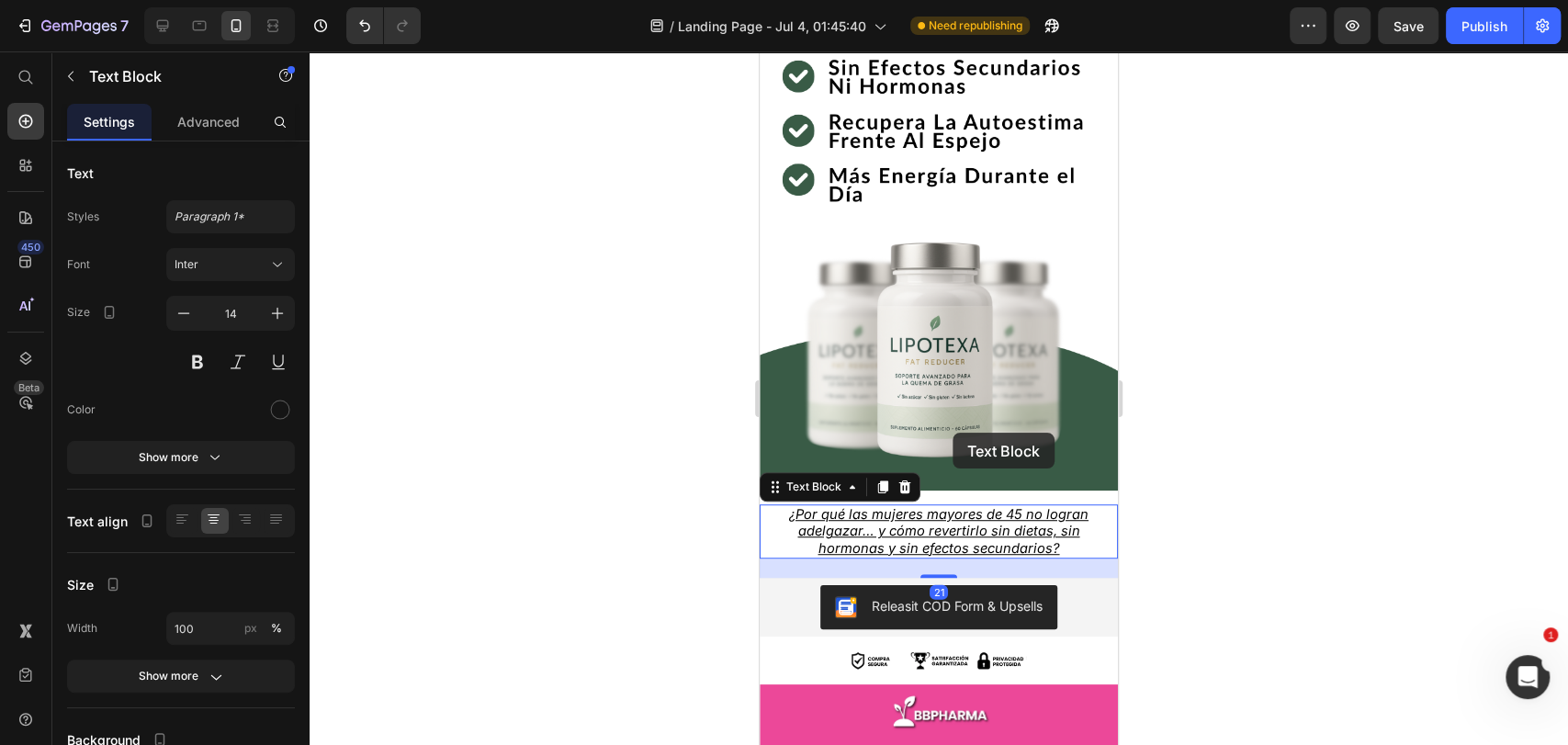 scroll, scrollTop: 570, scrollLeft: 0, axis: vertical 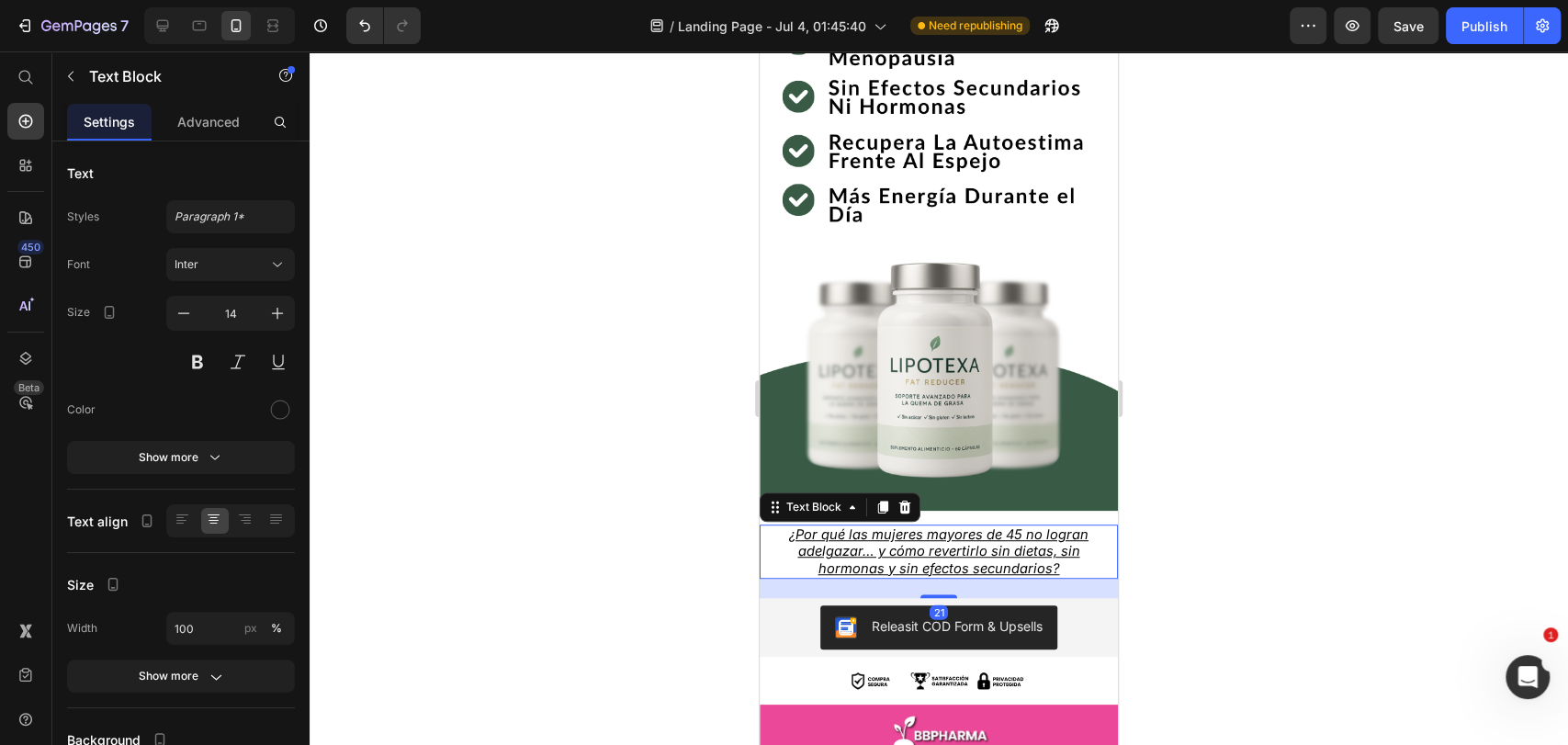 click 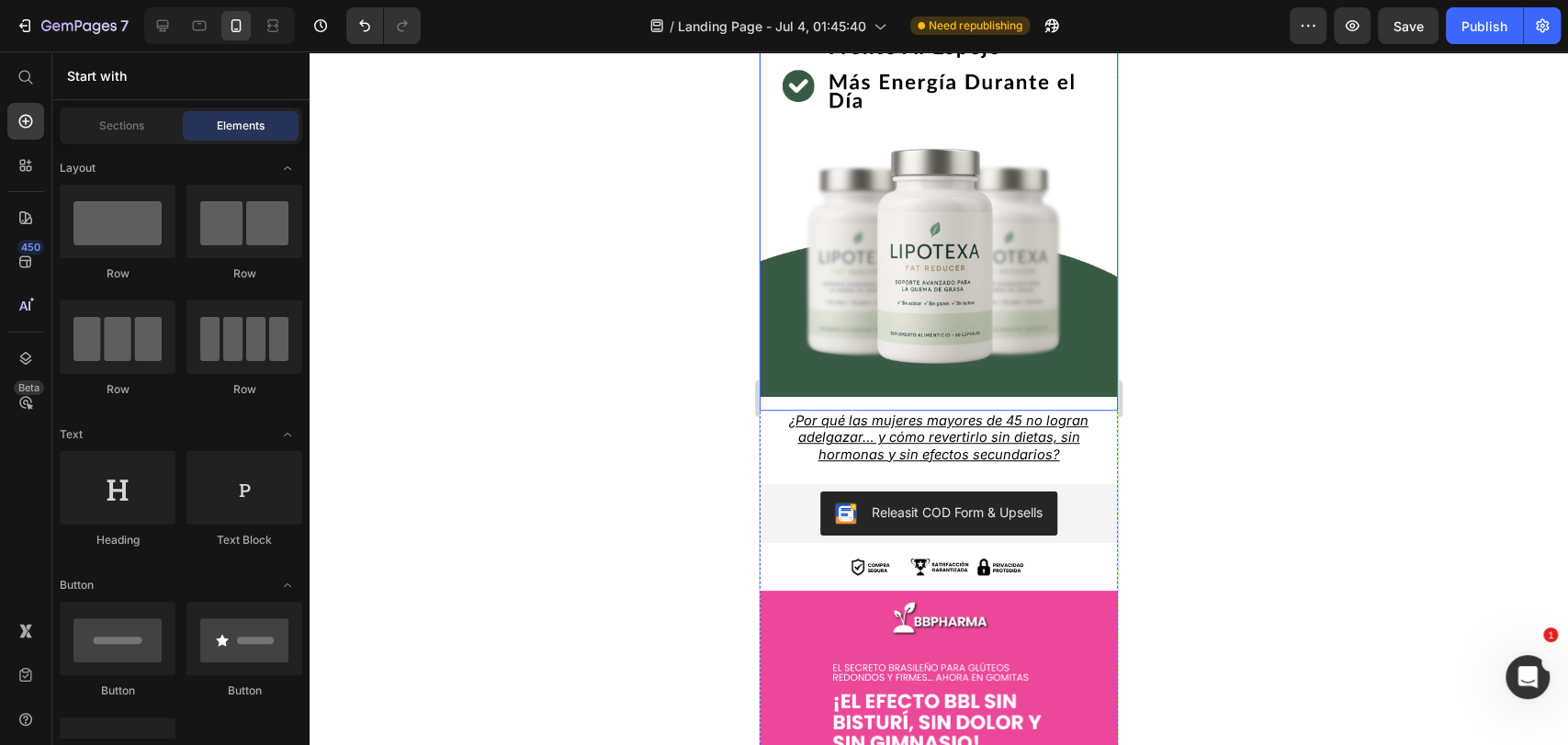 scroll, scrollTop: 774, scrollLeft: 0, axis: vertical 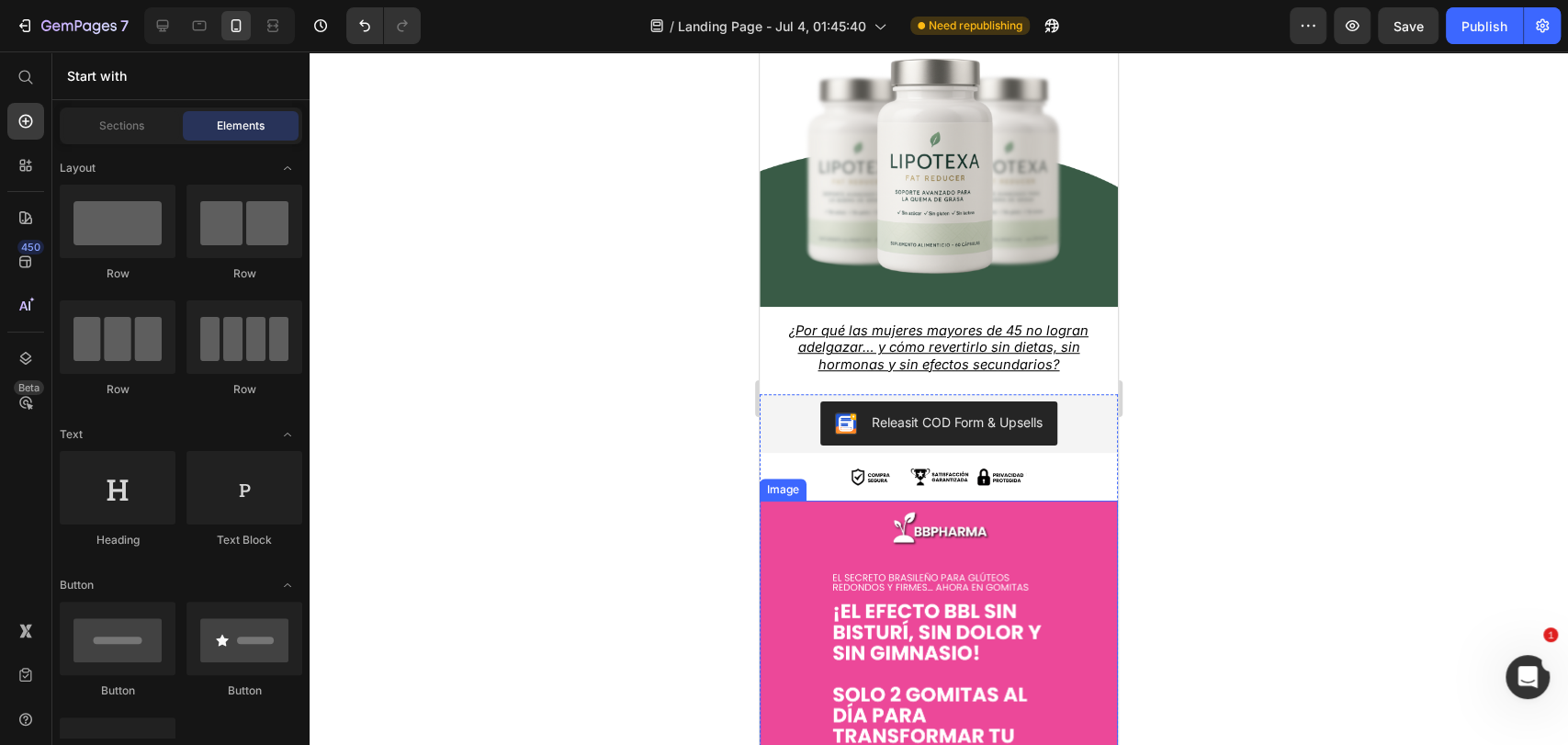 click at bounding box center (939, 840) 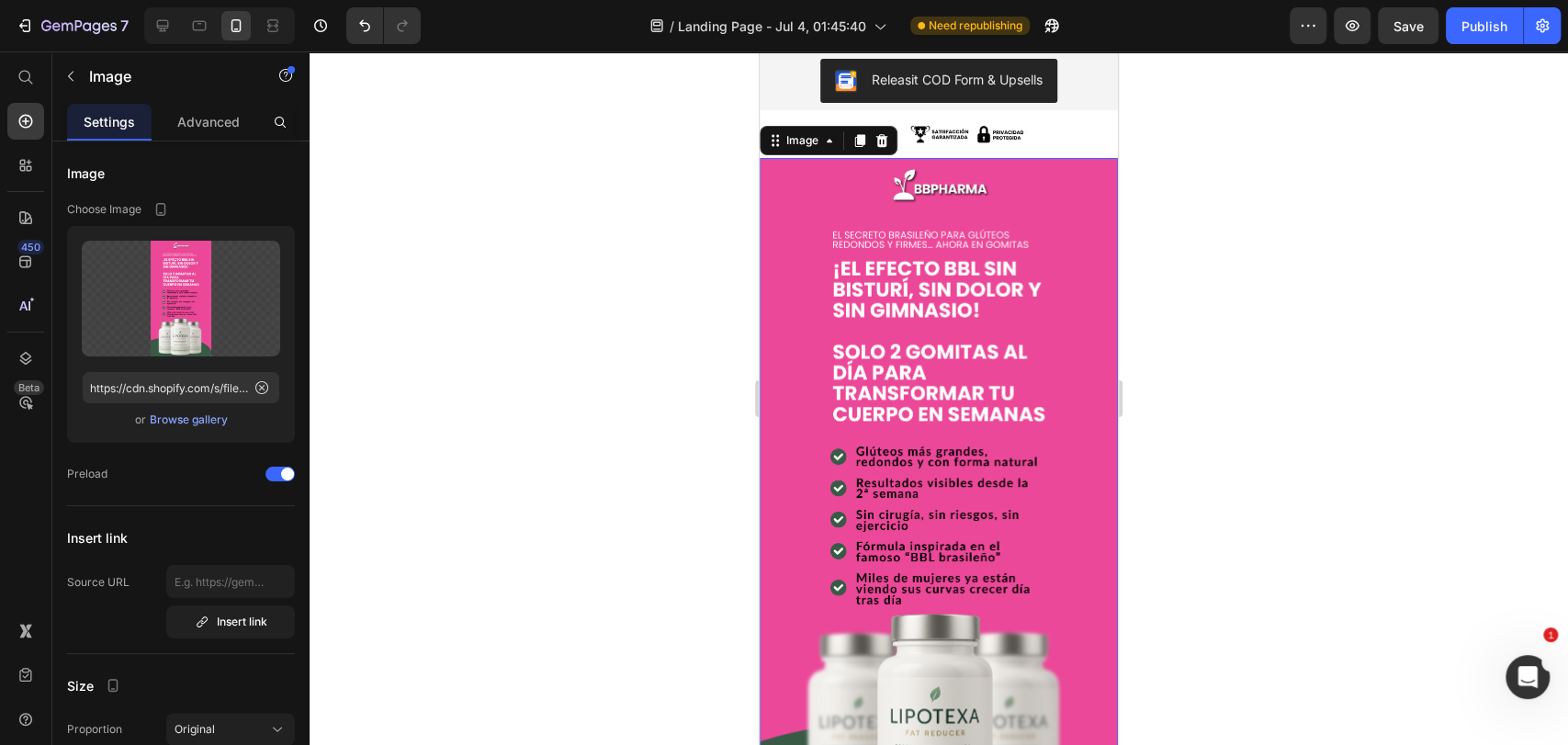 scroll, scrollTop: 1080, scrollLeft: 0, axis: vertical 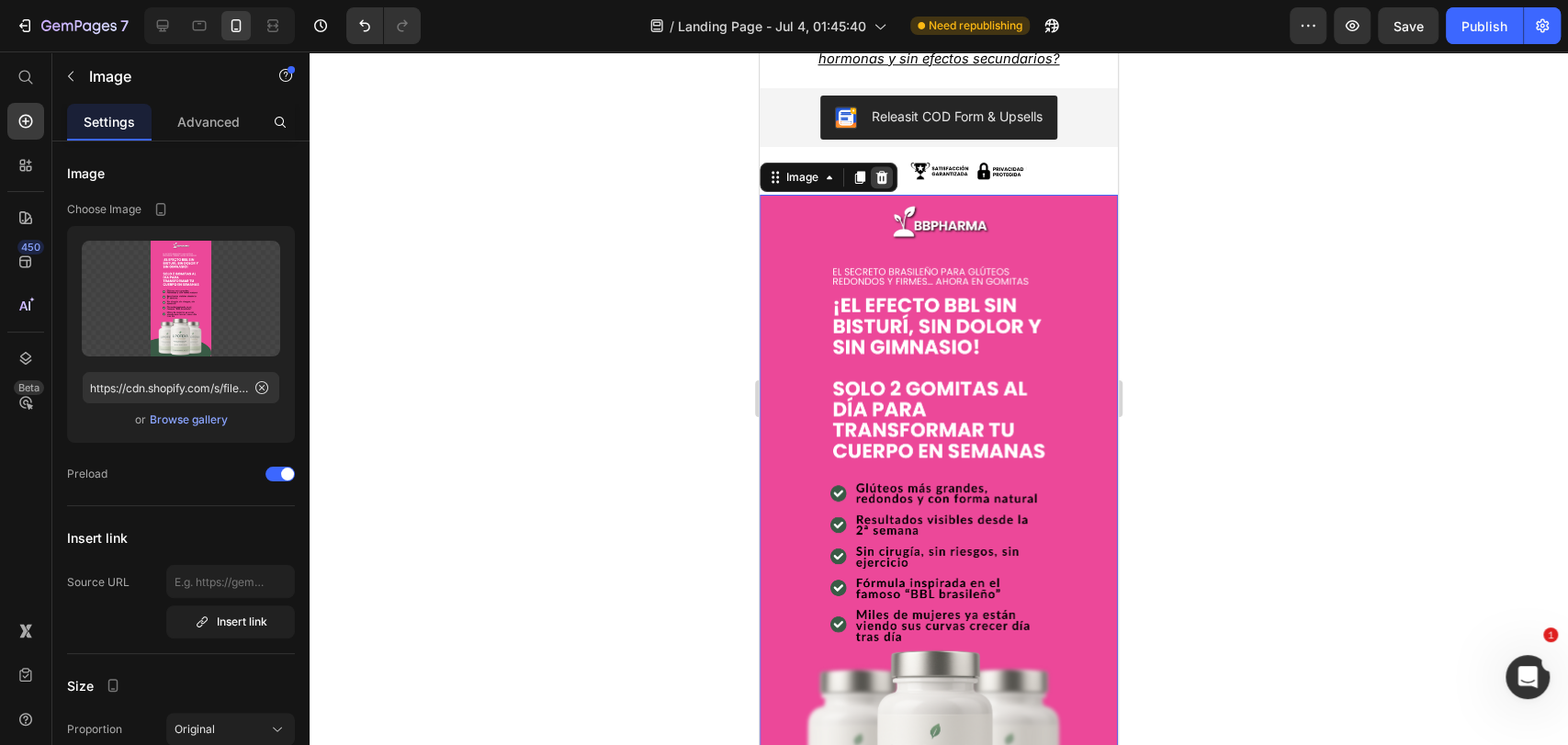 click 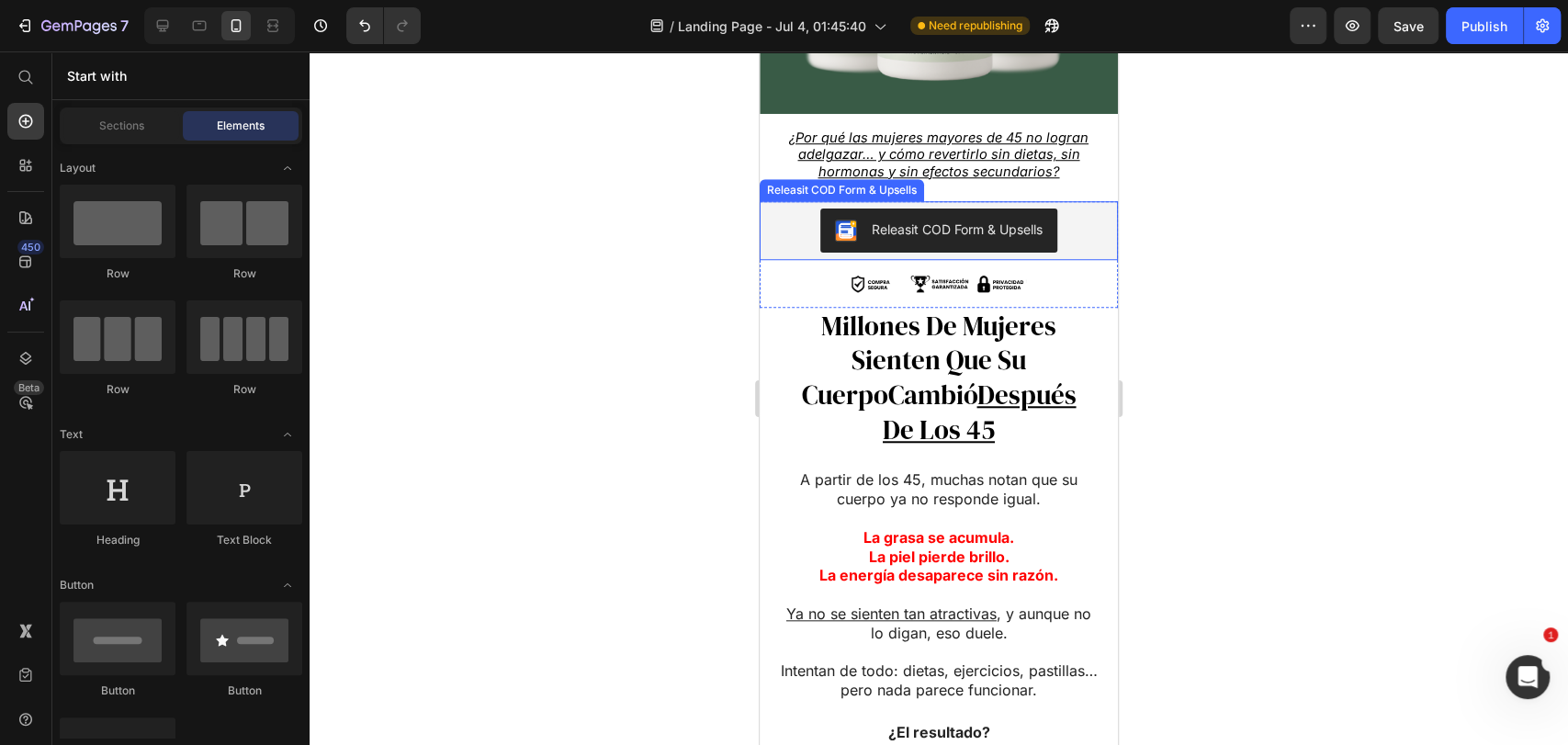 scroll, scrollTop: 876, scrollLeft: 0, axis: vertical 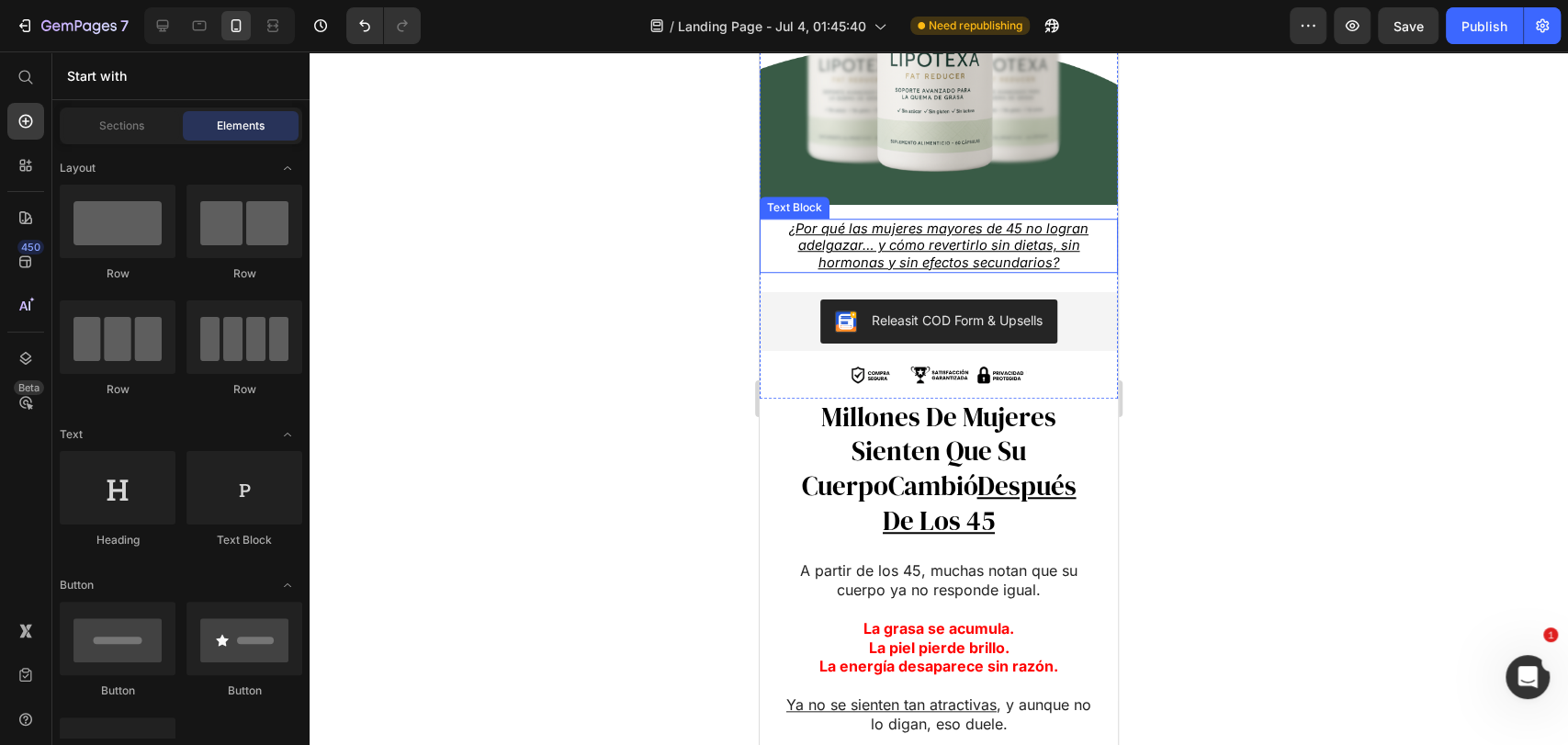 click on "¿Por qué las mujeres mayores de 45 no logran adelgazar… y cómo revertirlo sin dietas, sin hormonas y sin efectos secundarios?" at bounding box center [939, 245] 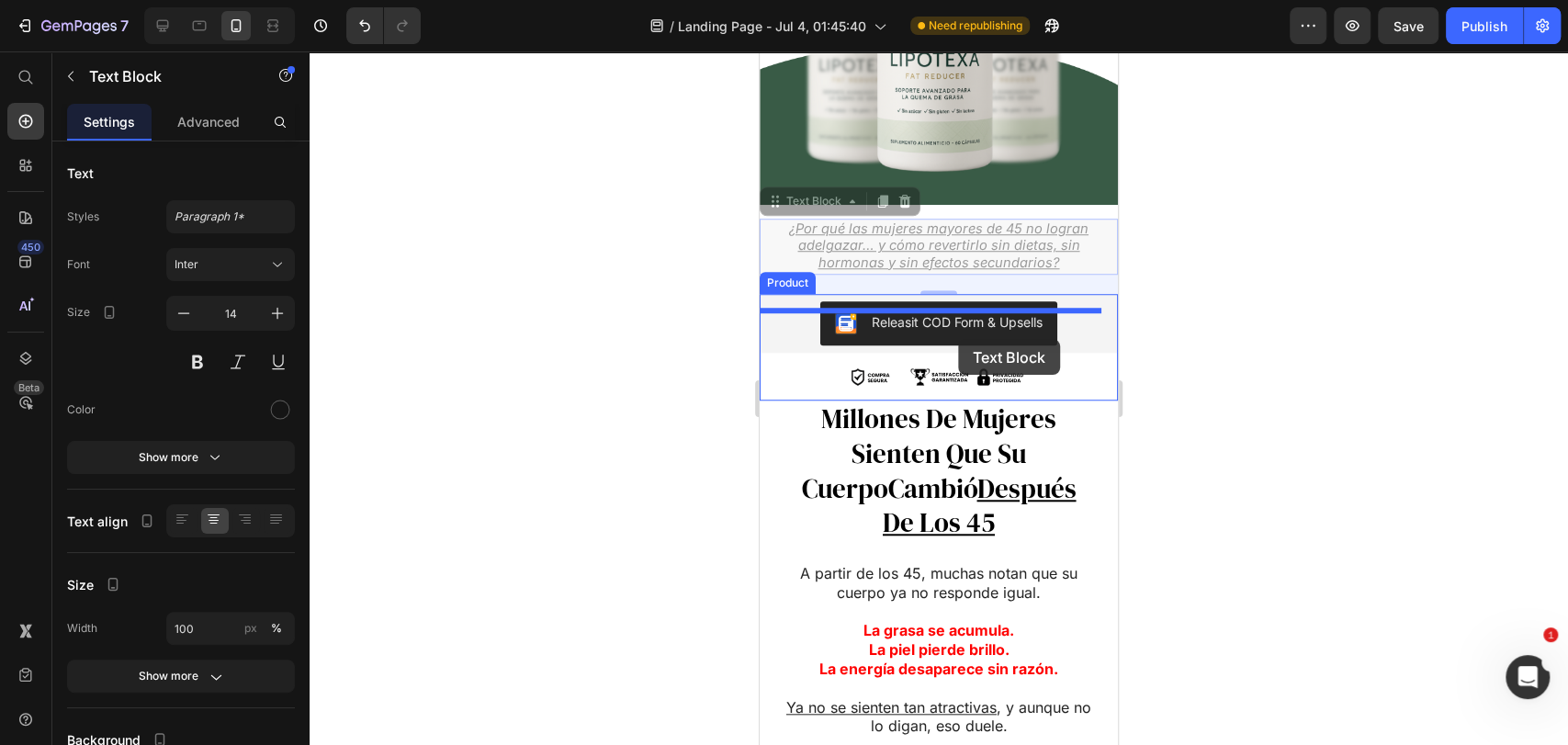 drag, startPoint x: 809, startPoint y: 164, endPoint x: 958, endPoint y: 355, distance: 242.2437 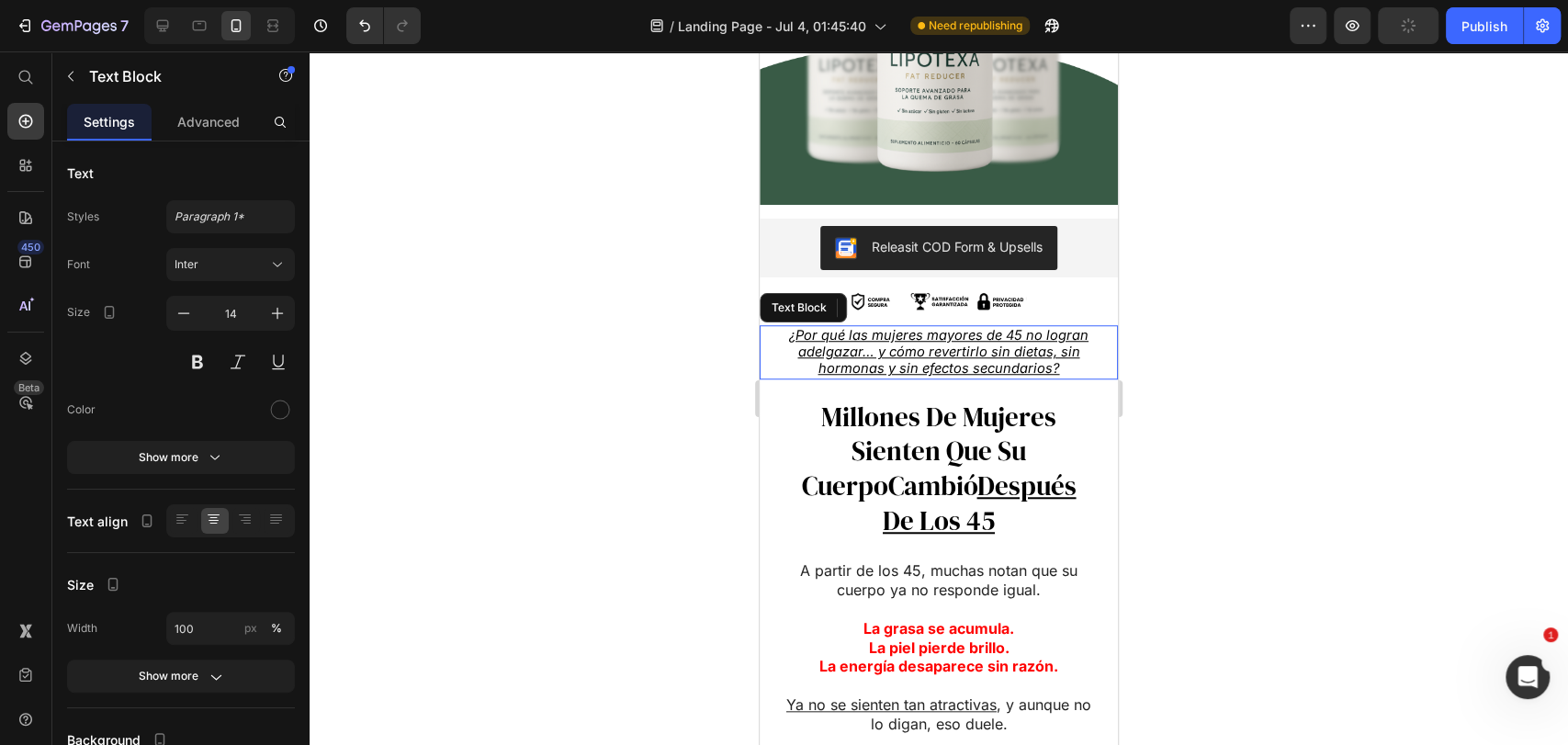click 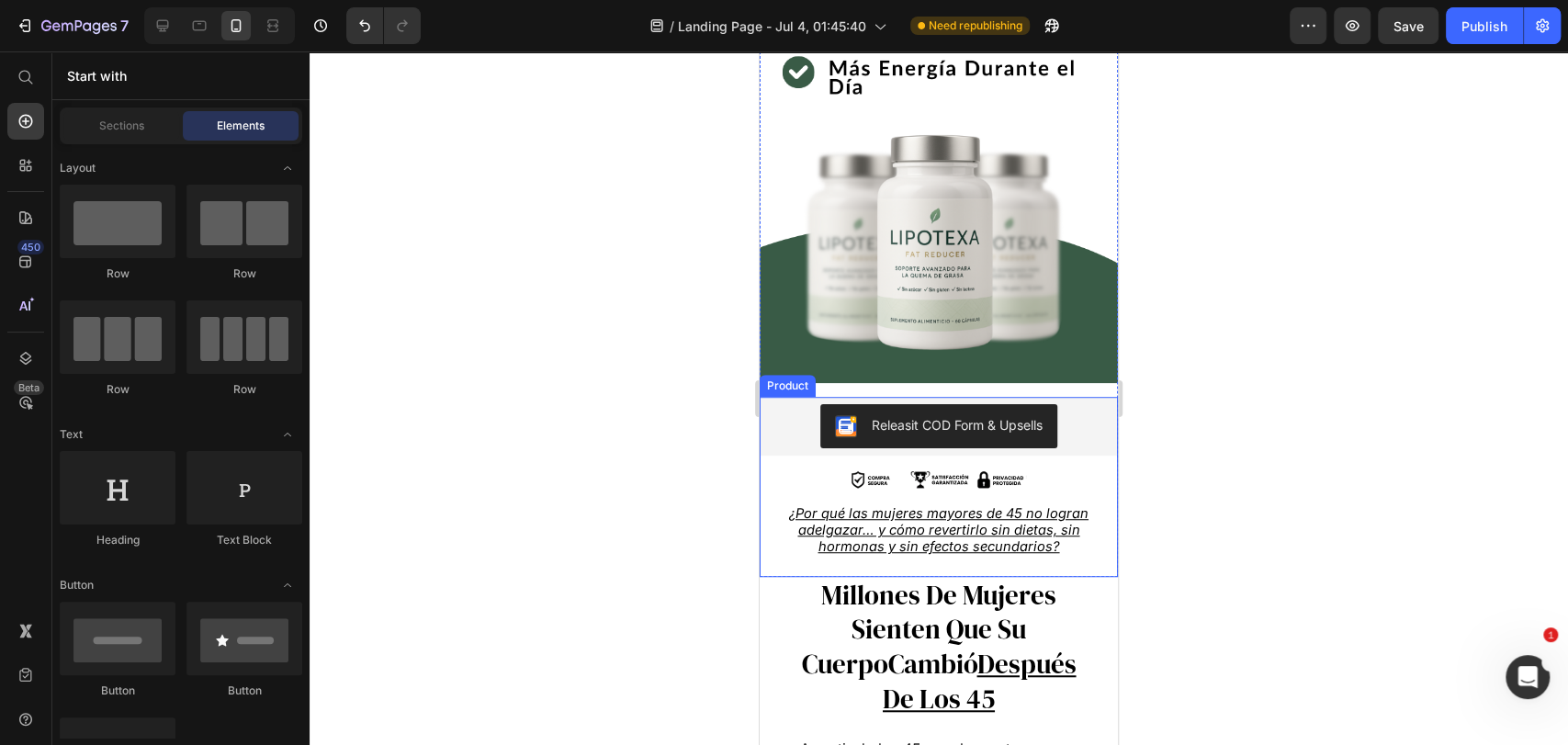 scroll, scrollTop: 672, scrollLeft: 0, axis: vertical 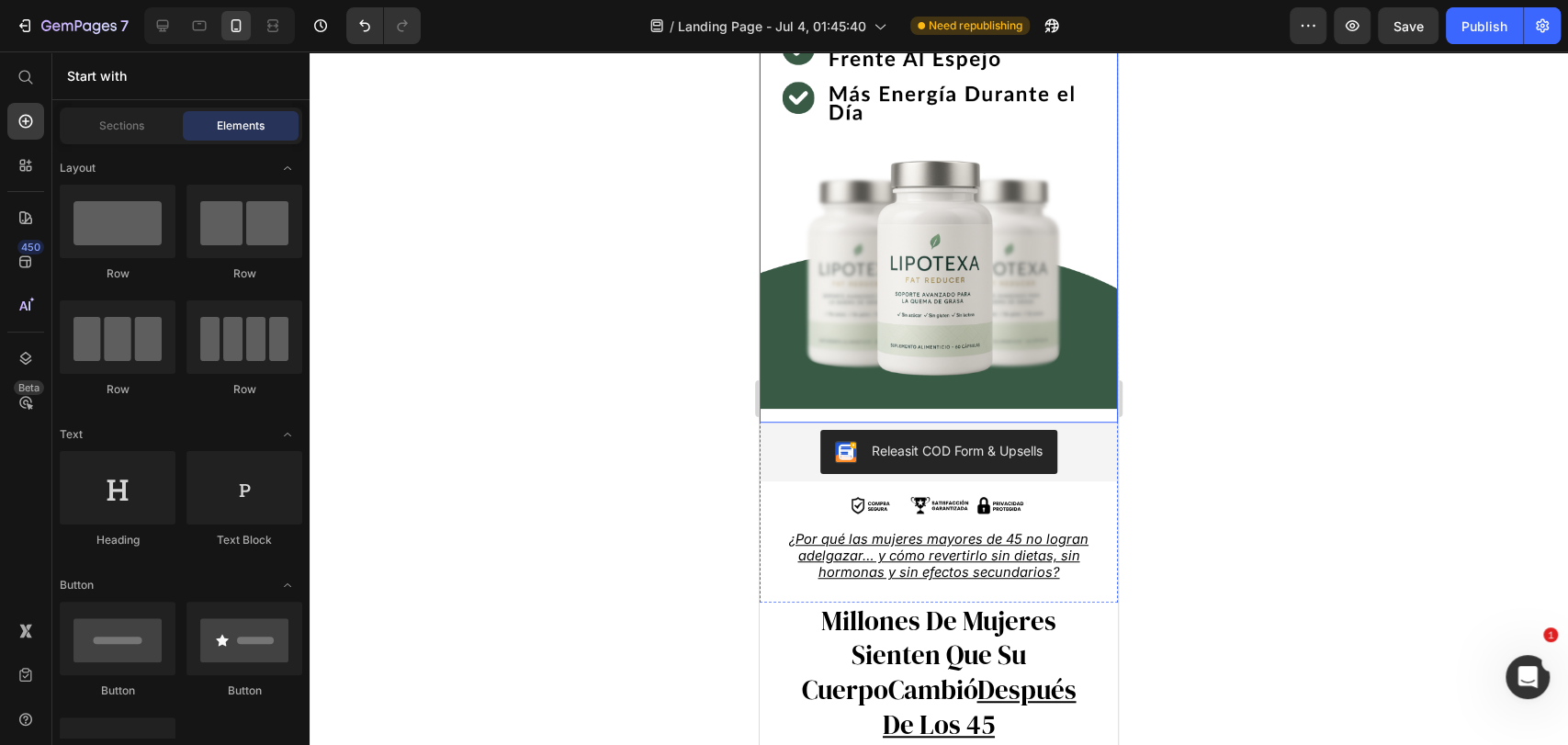 click at bounding box center [939, -32] 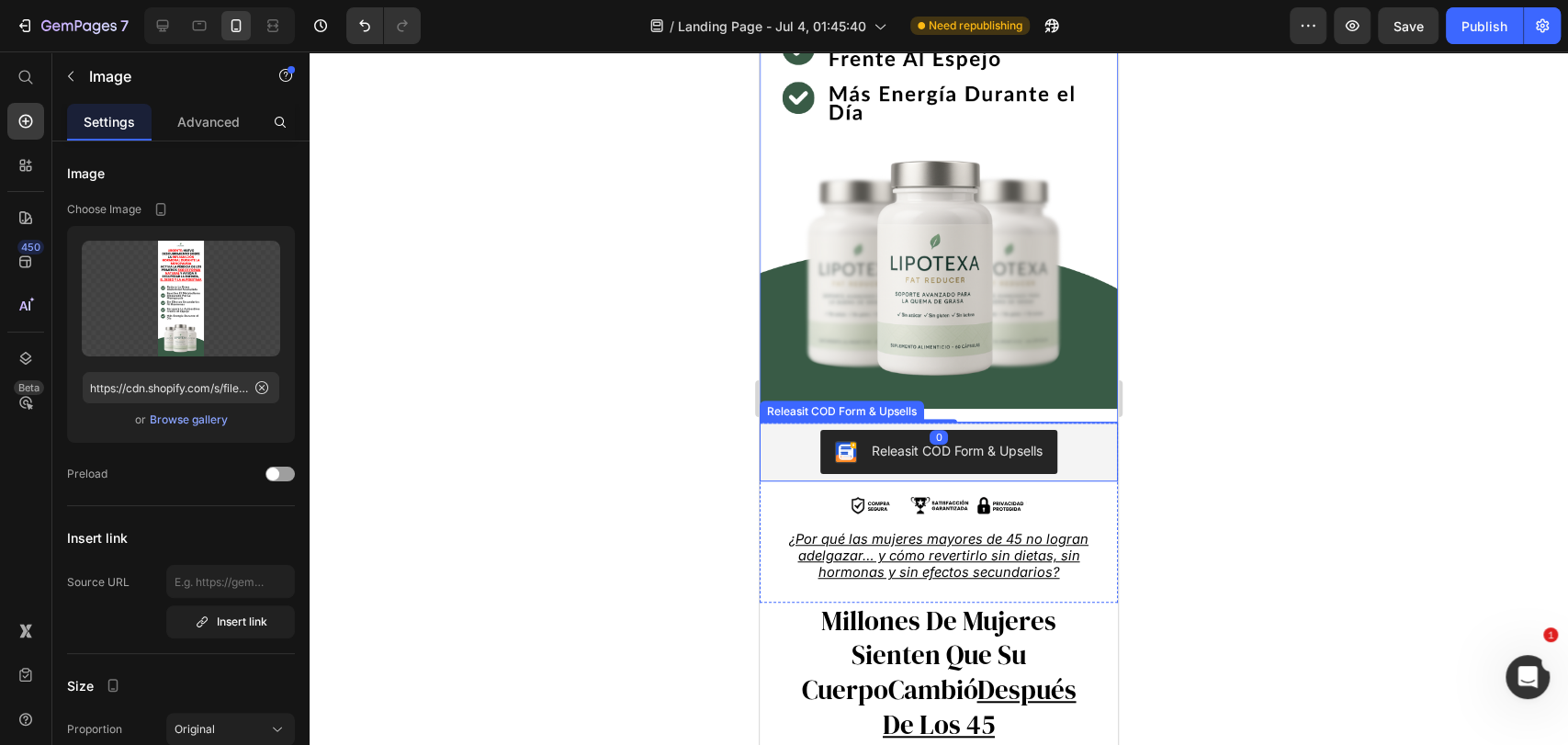 click on "Releasit COD Form & Upsells" at bounding box center [939, 452] 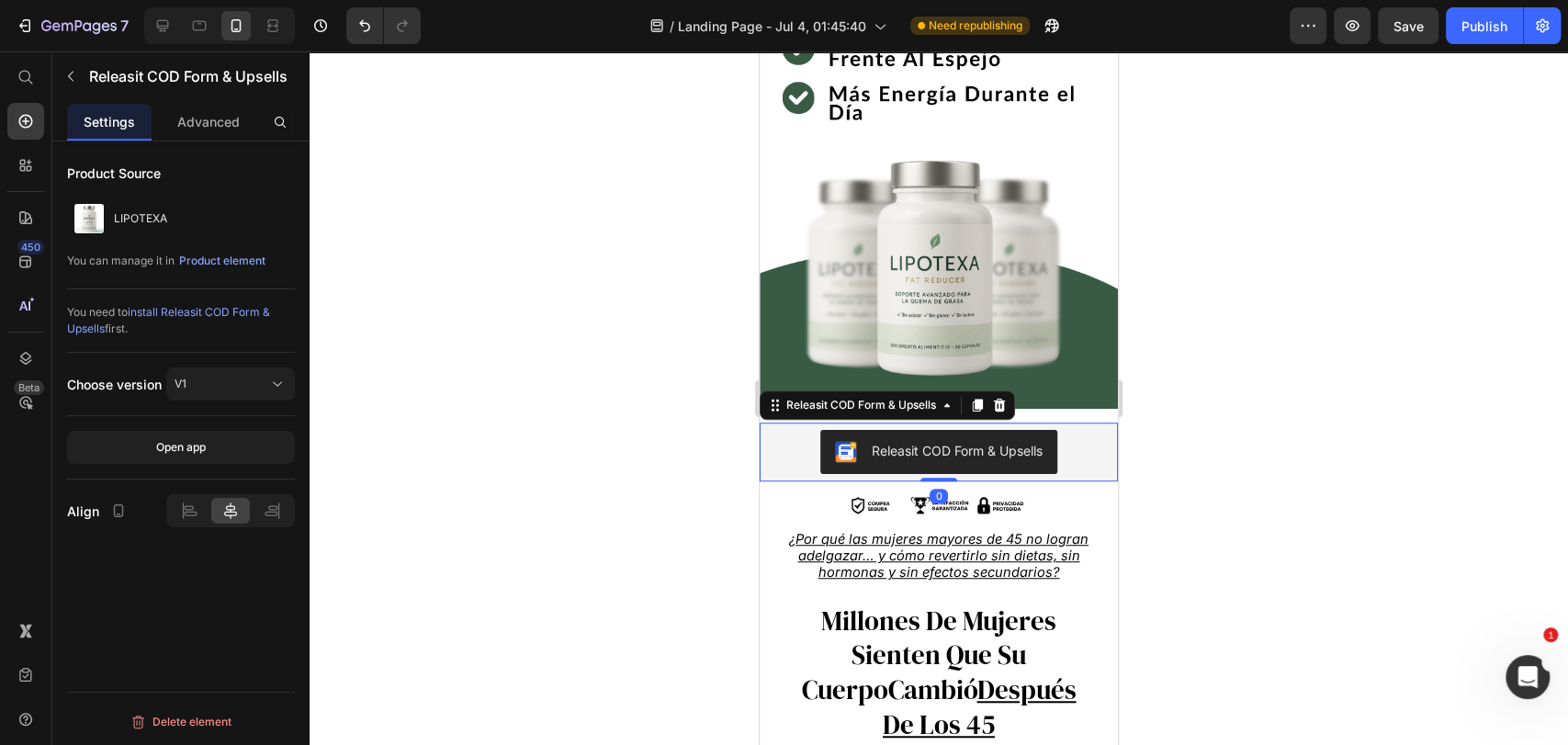 click on "Advanced" 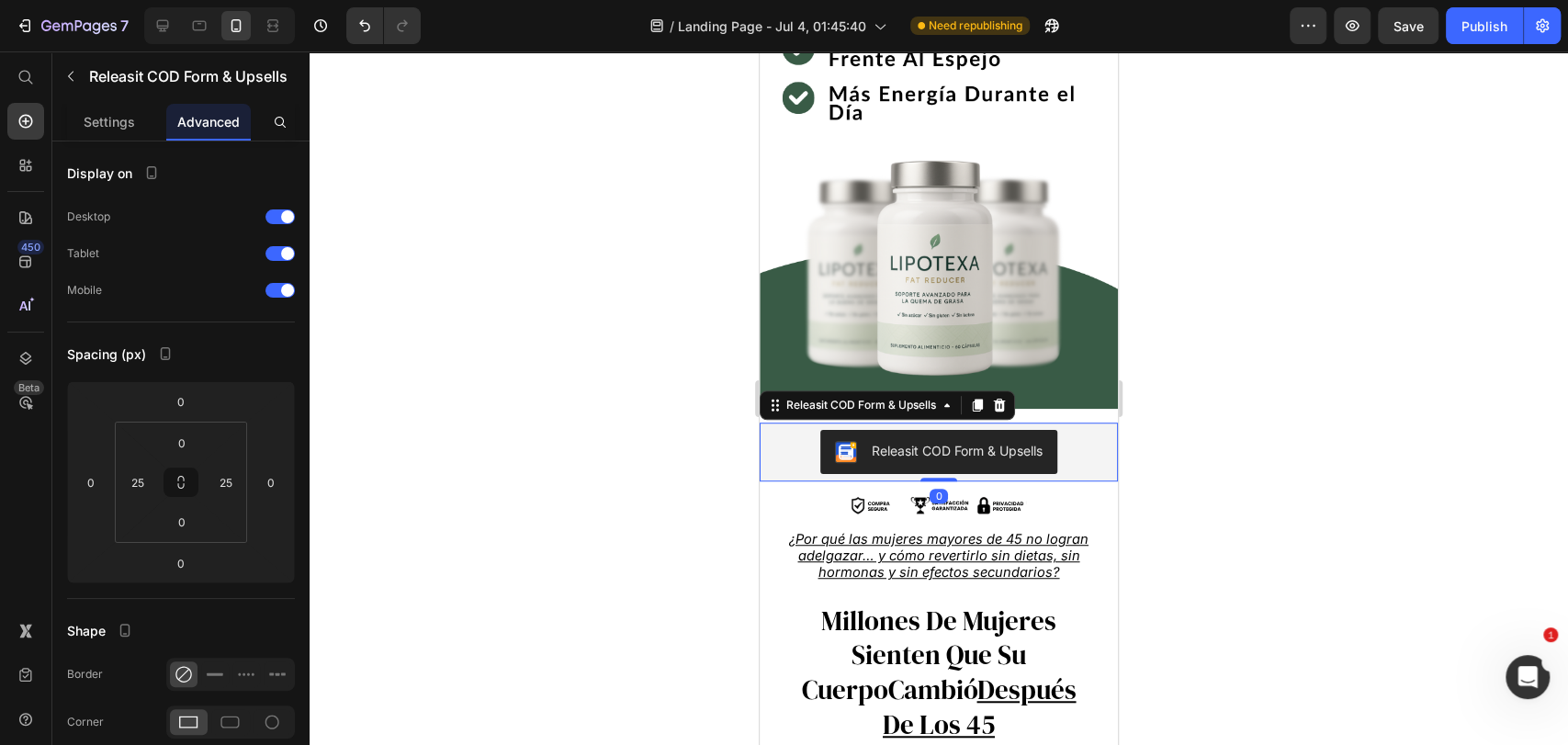 click 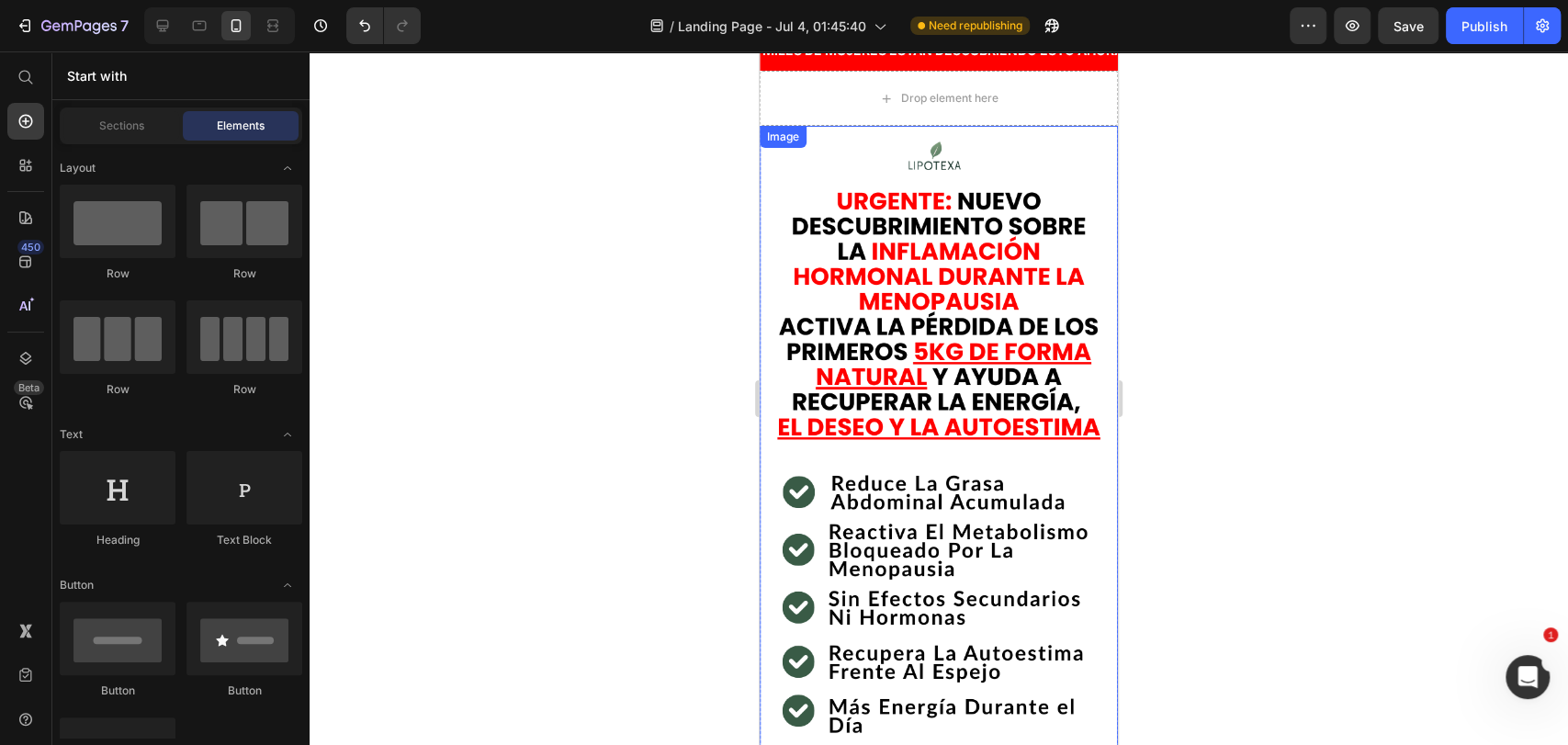 scroll, scrollTop: 0, scrollLeft: 0, axis: both 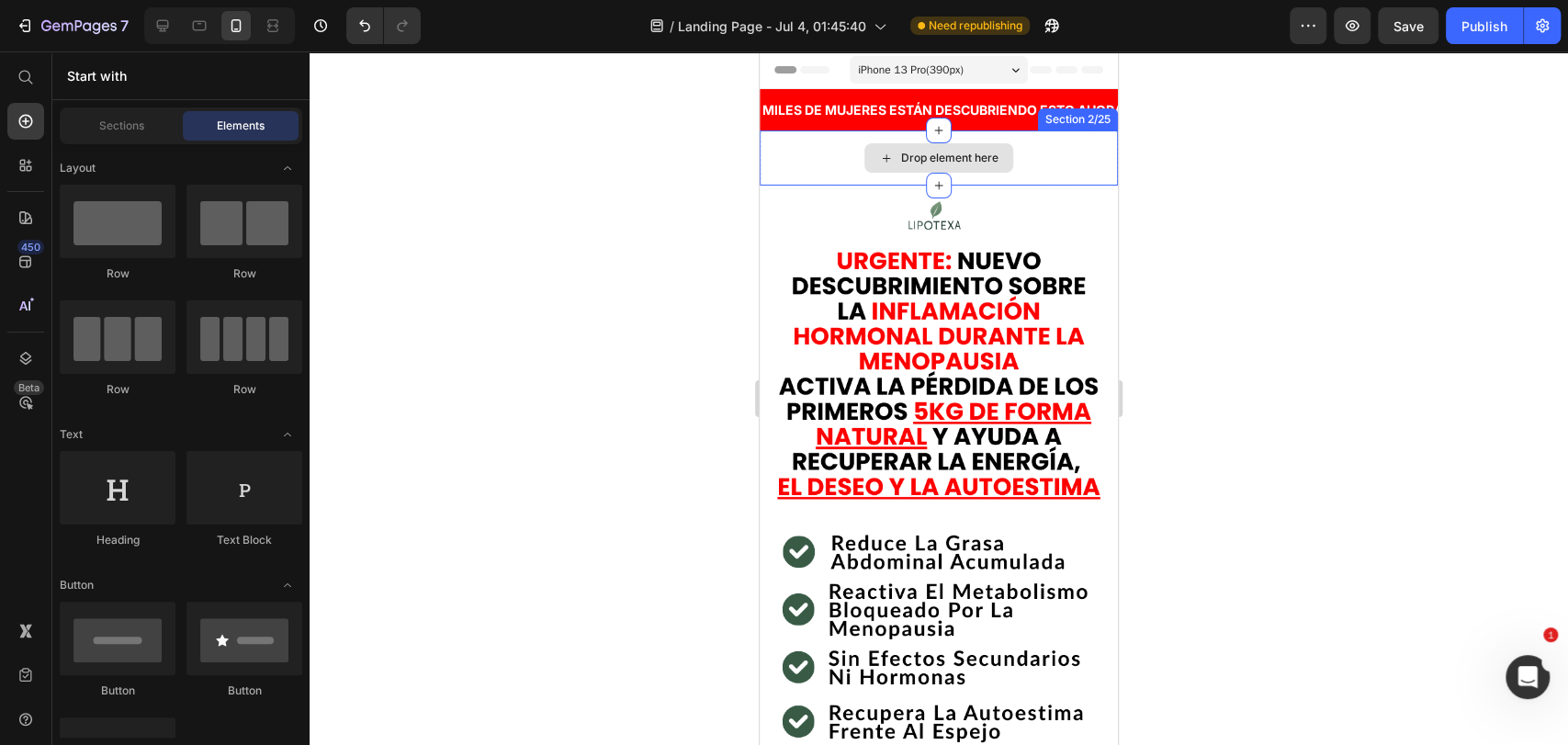 drag, startPoint x: 986, startPoint y: 147, endPoint x: 1015, endPoint y: 161, distance: 32.202484 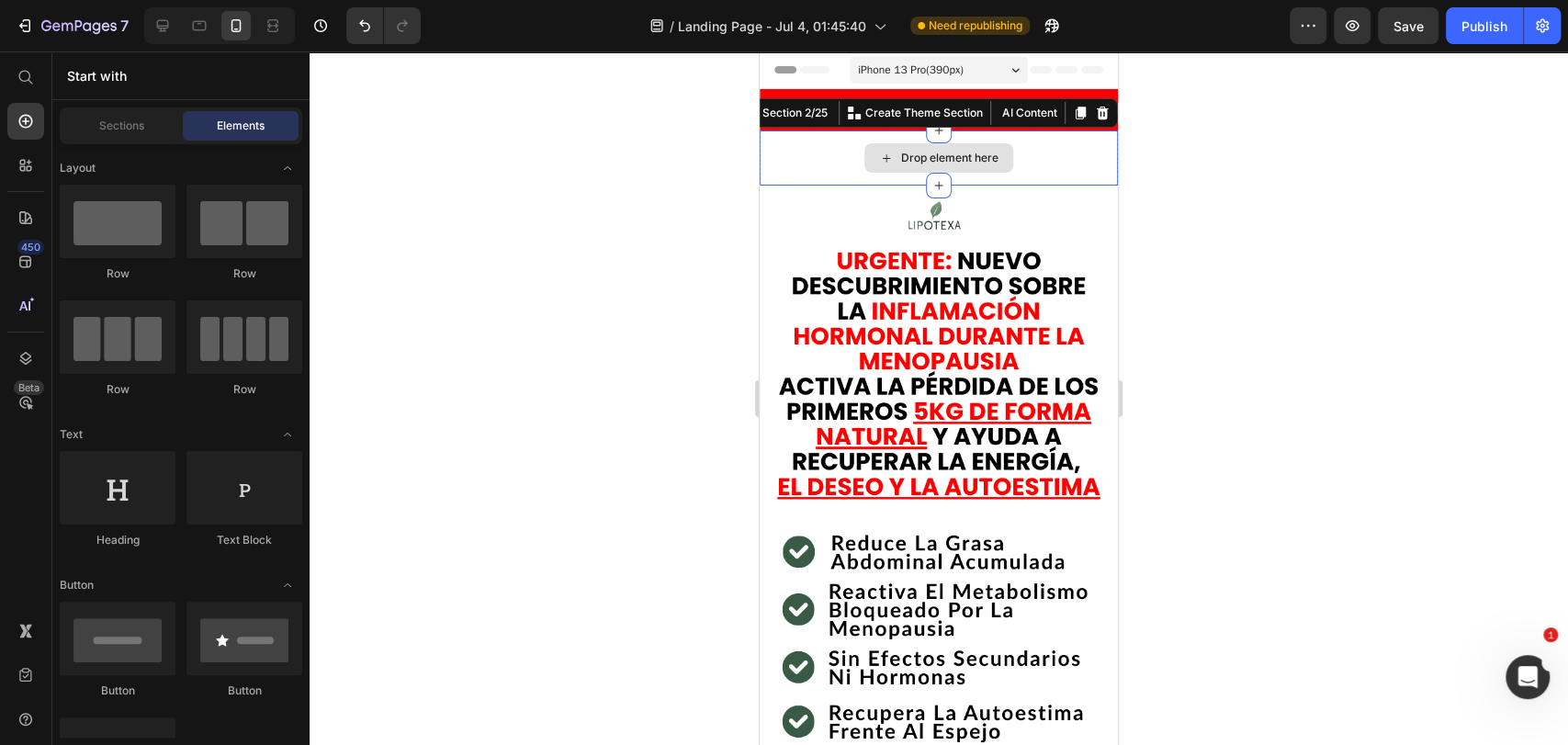 click on "Drop element here" at bounding box center (939, 158) 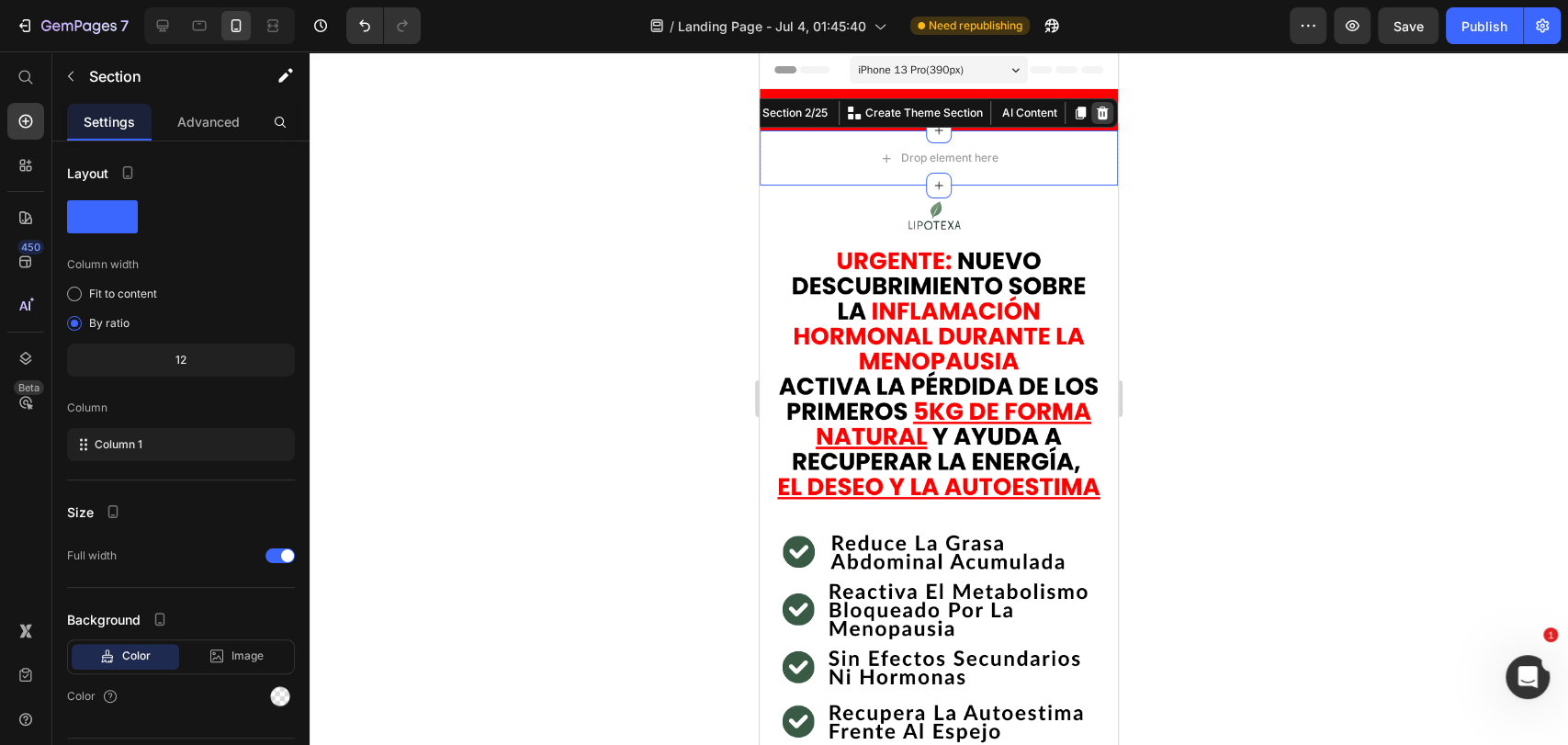 click 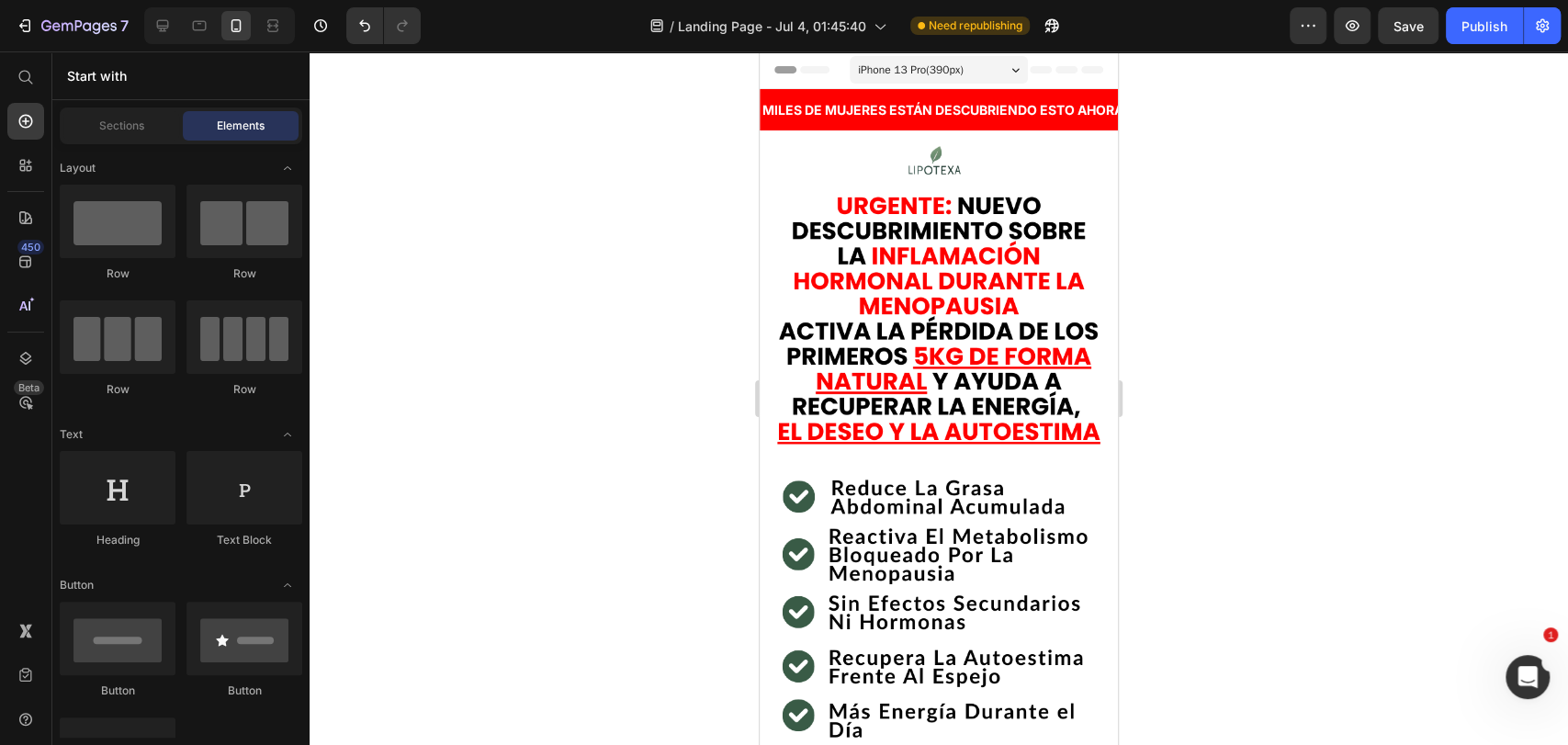 click 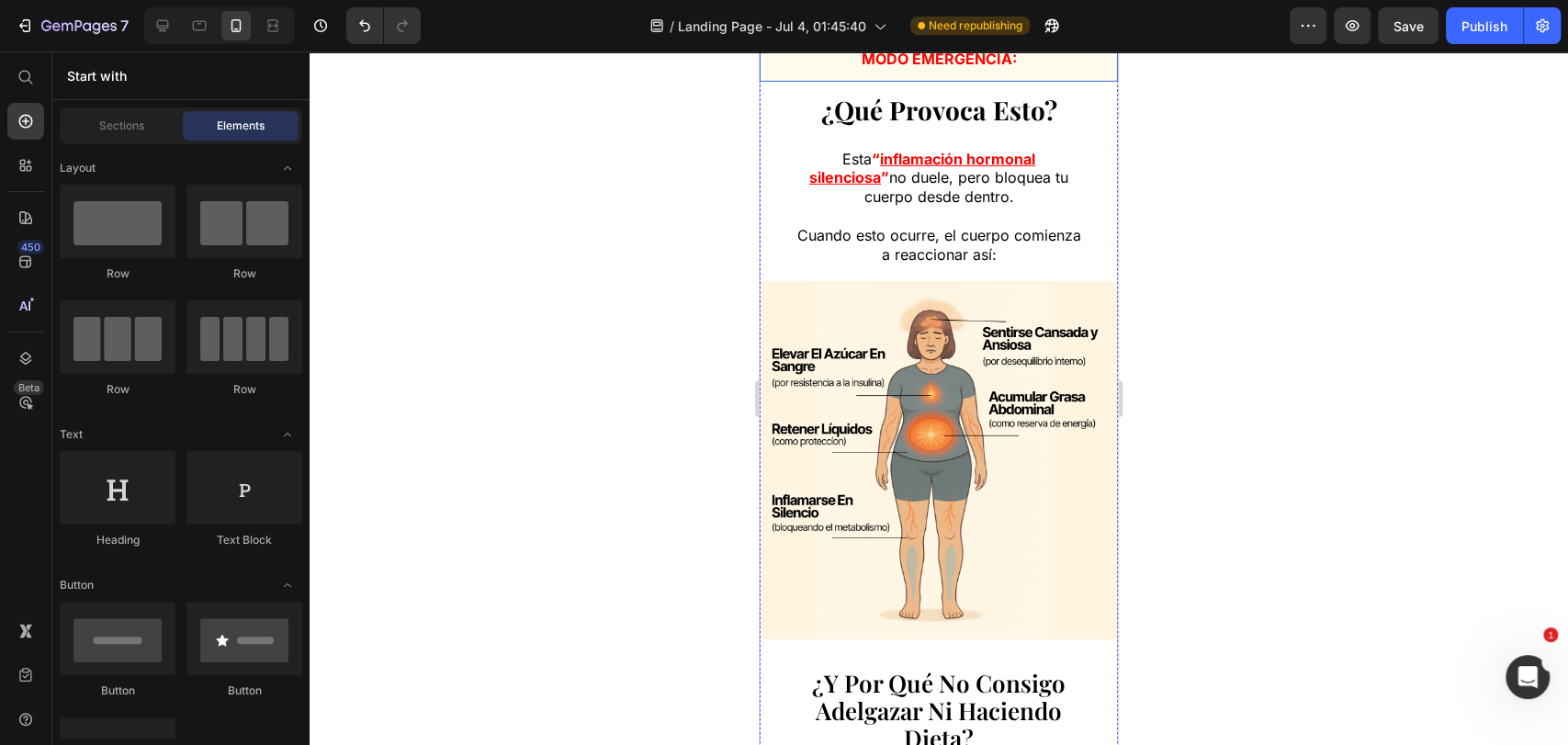 scroll, scrollTop: 4184, scrollLeft: 0, axis: vertical 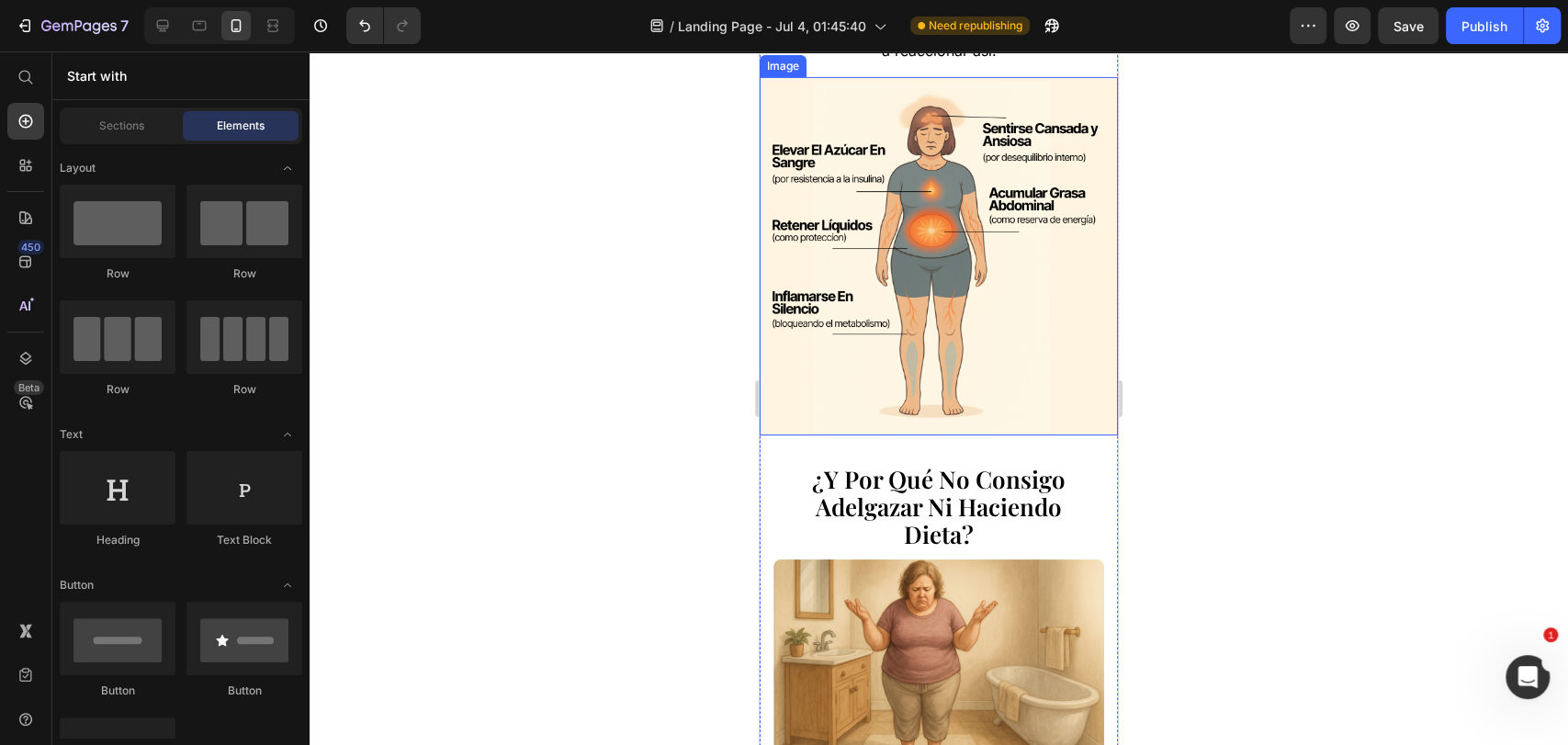 click at bounding box center [939, 256] 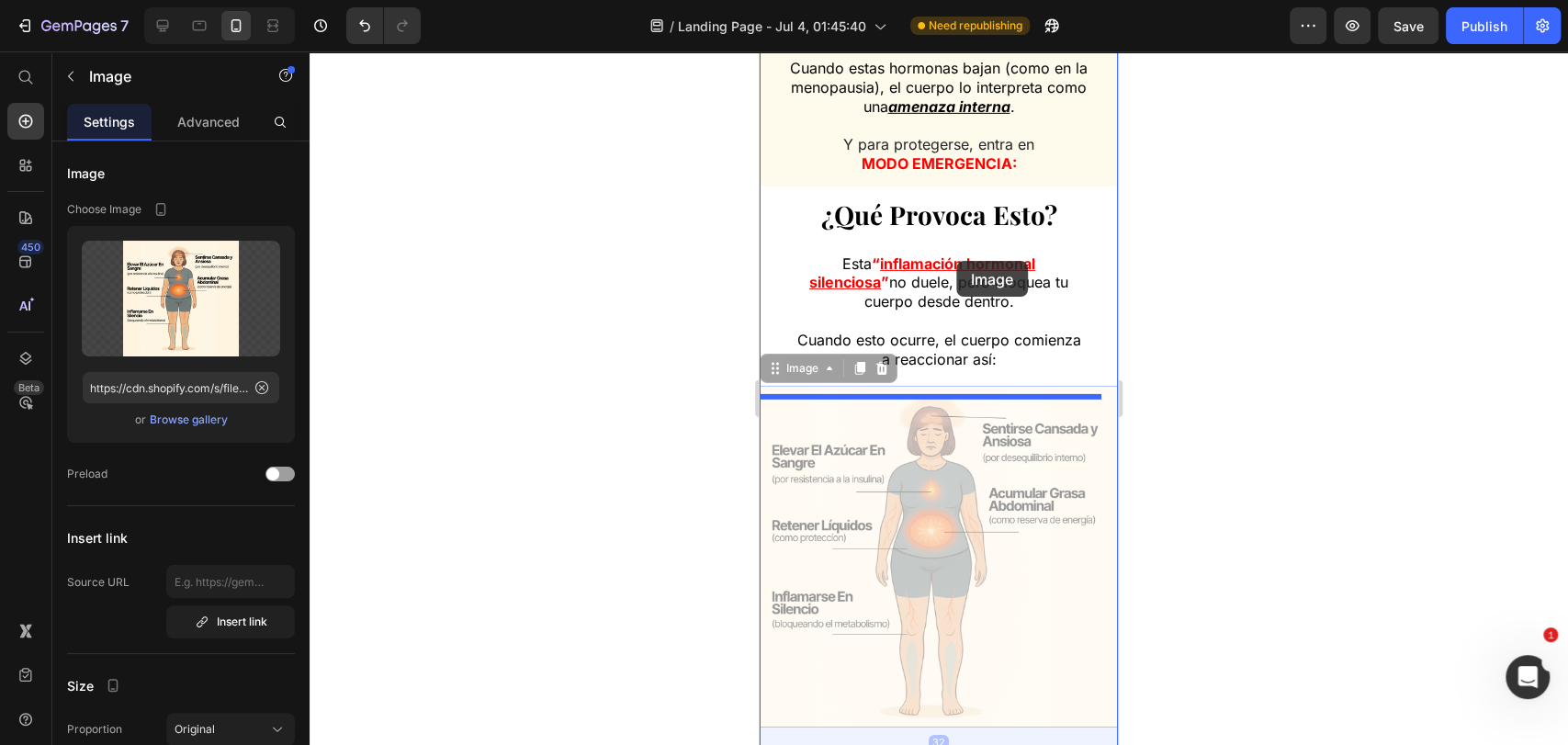 scroll, scrollTop: 3743, scrollLeft: 0, axis: vertical 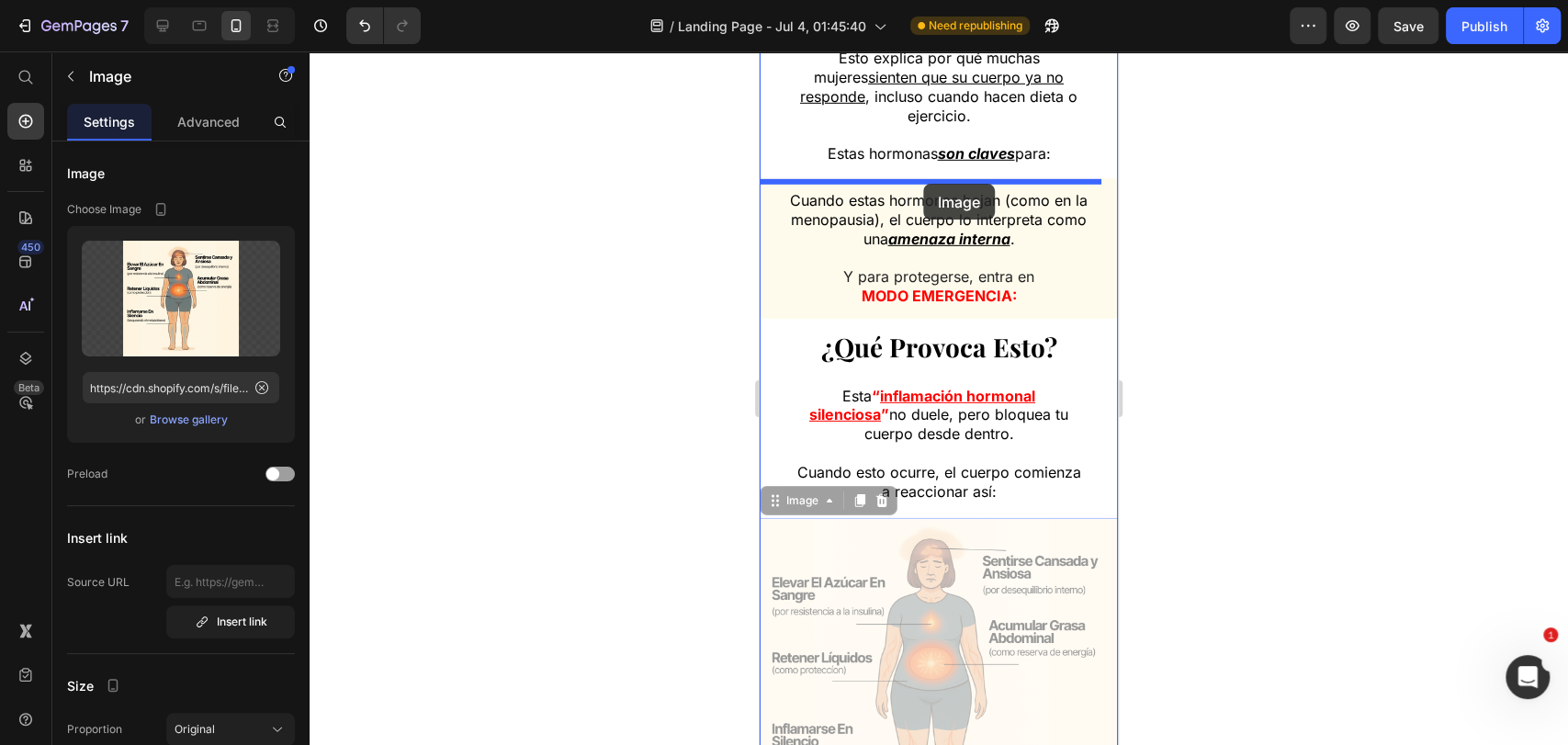 drag, startPoint x: 814, startPoint y: 410, endPoint x: 923, endPoint y: 184, distance: 250.91234 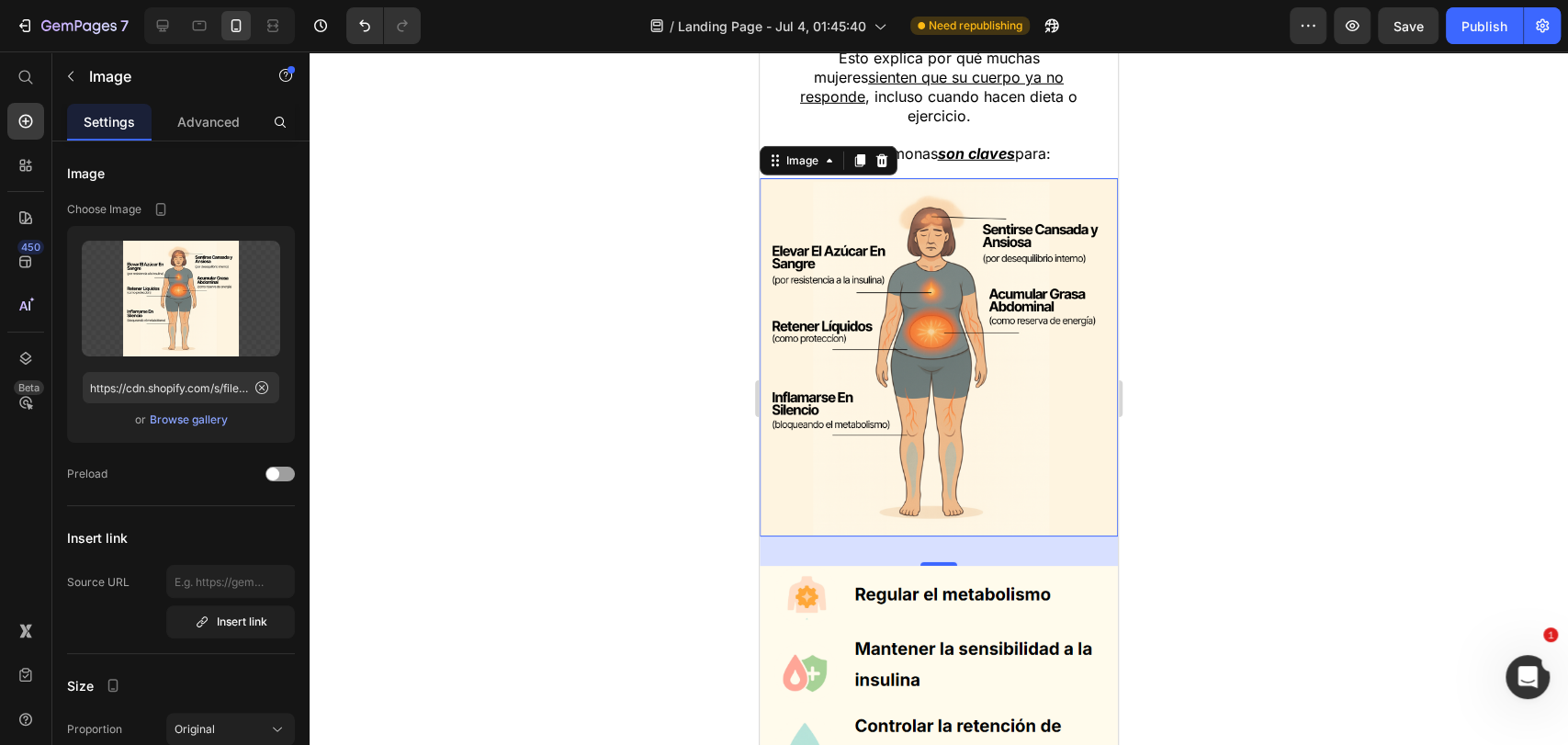 click 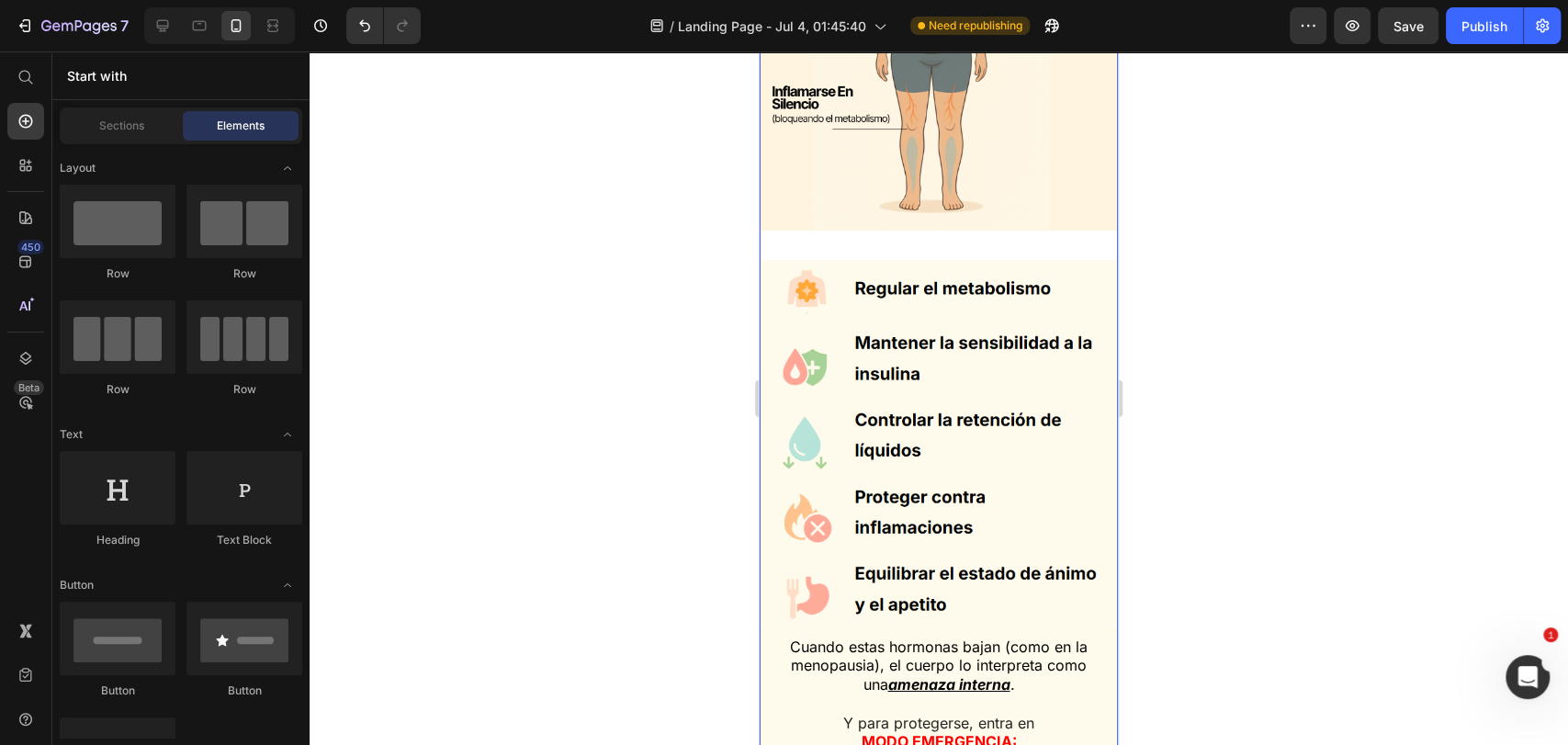 scroll, scrollTop: 4152, scrollLeft: 0, axis: vertical 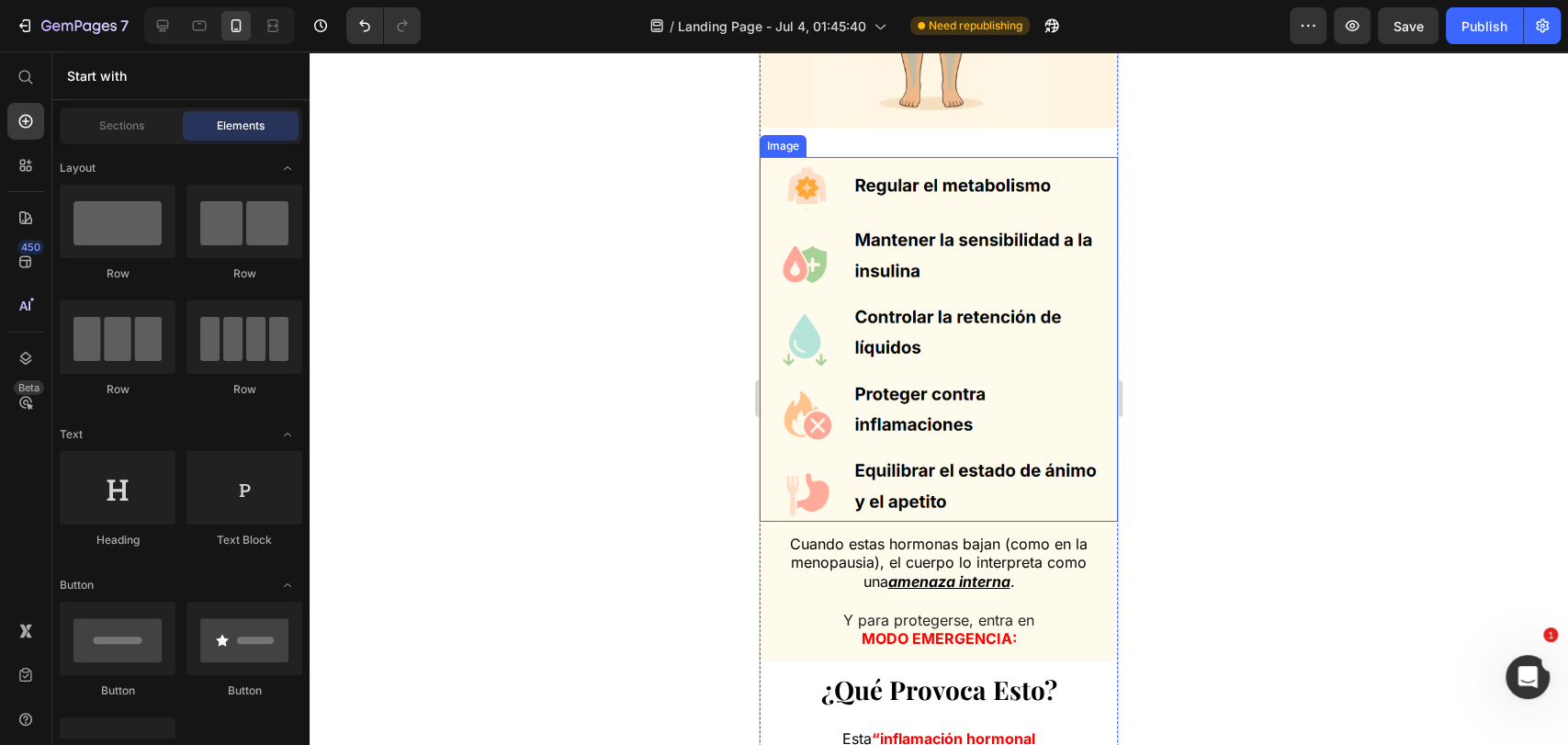 click at bounding box center (939, 339) 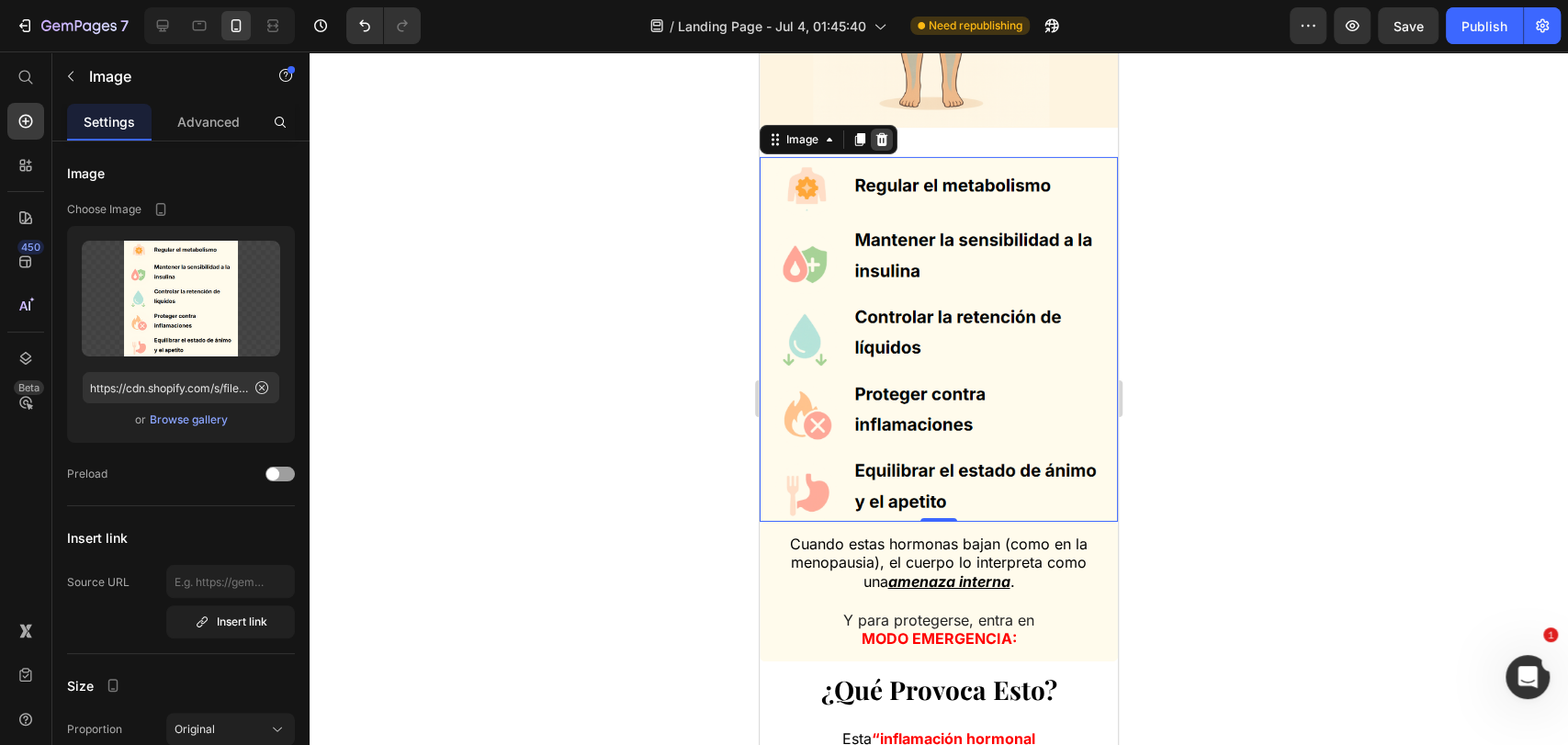 click 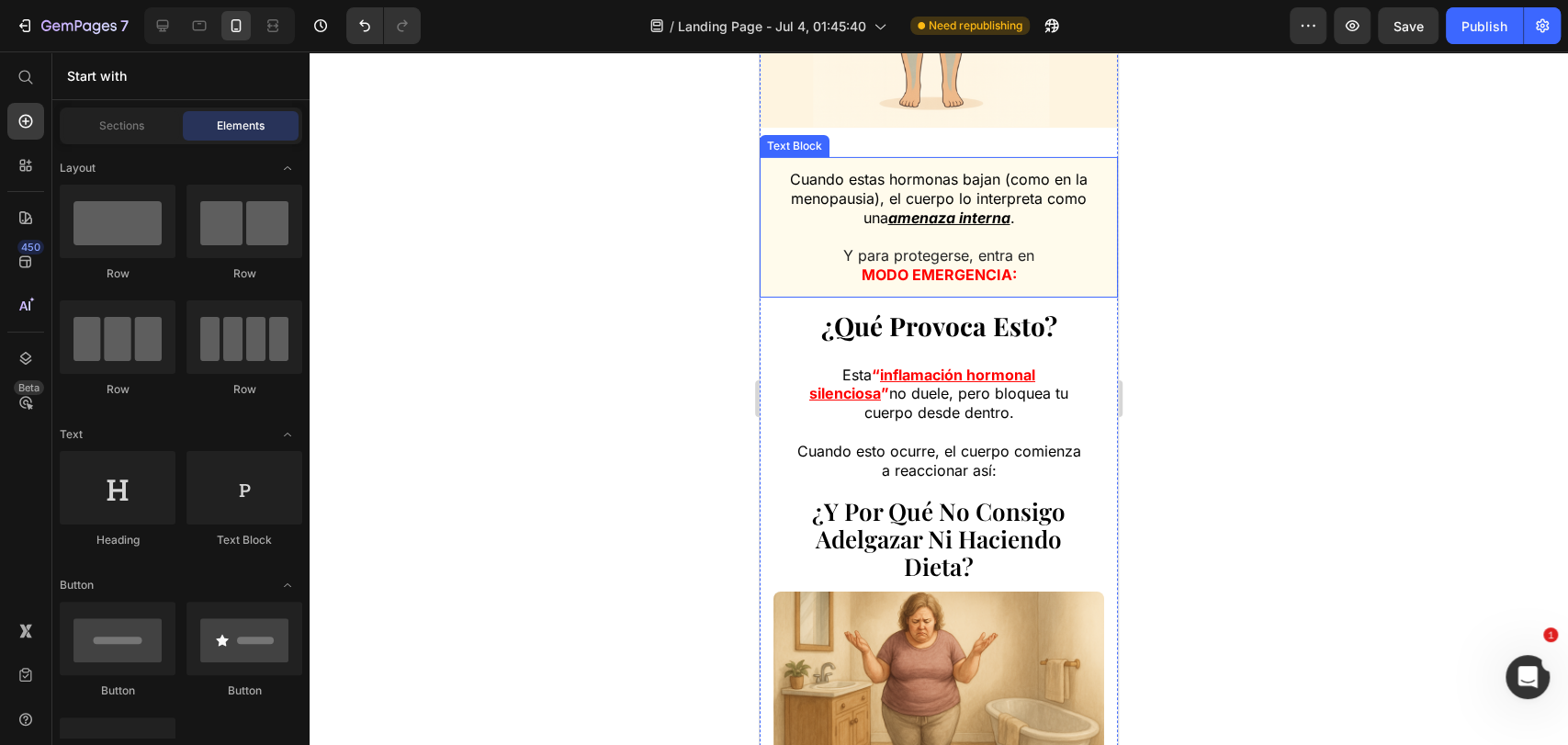 click on "Y para protegerse, entra en" at bounding box center (939, 247) 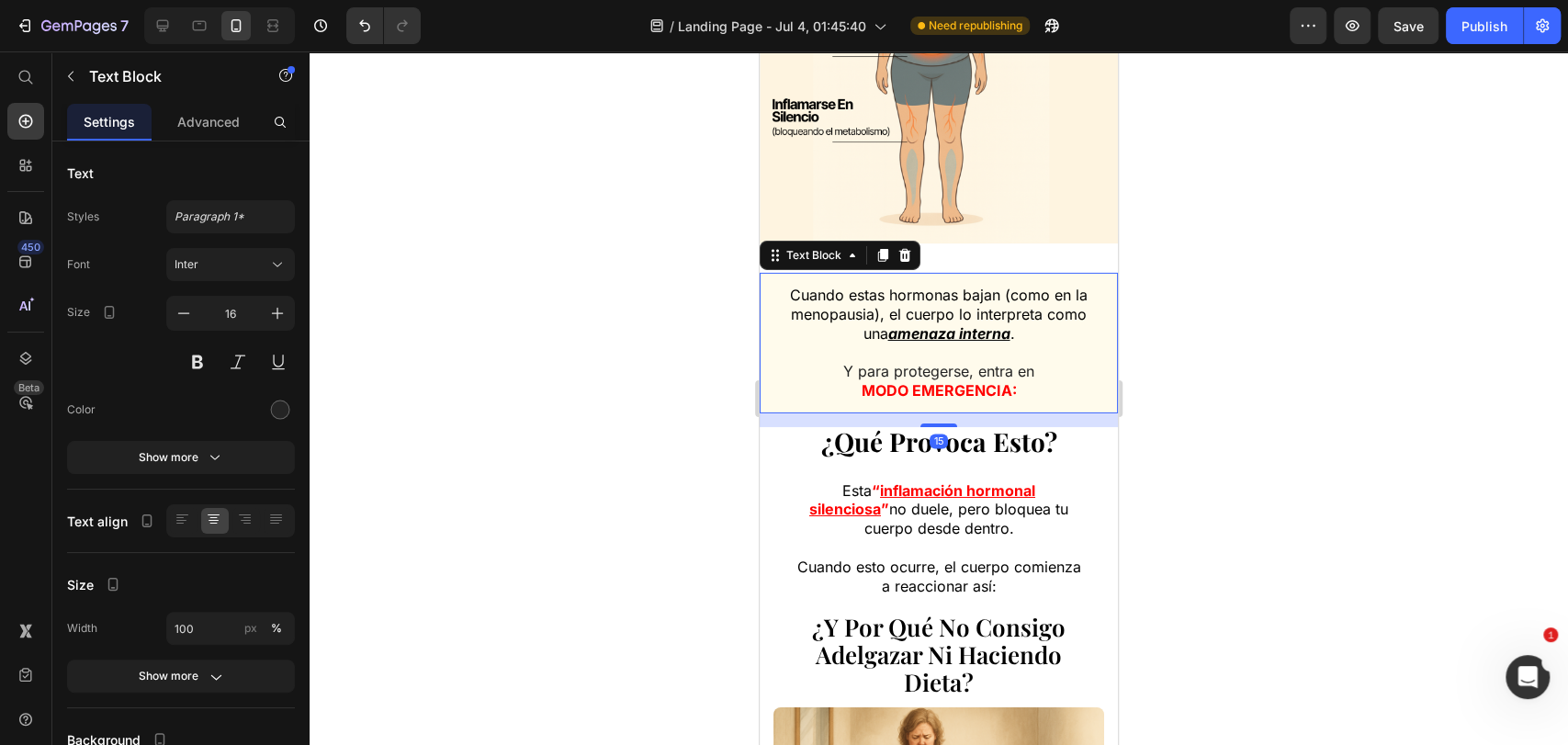 scroll, scrollTop: 3947, scrollLeft: 0, axis: vertical 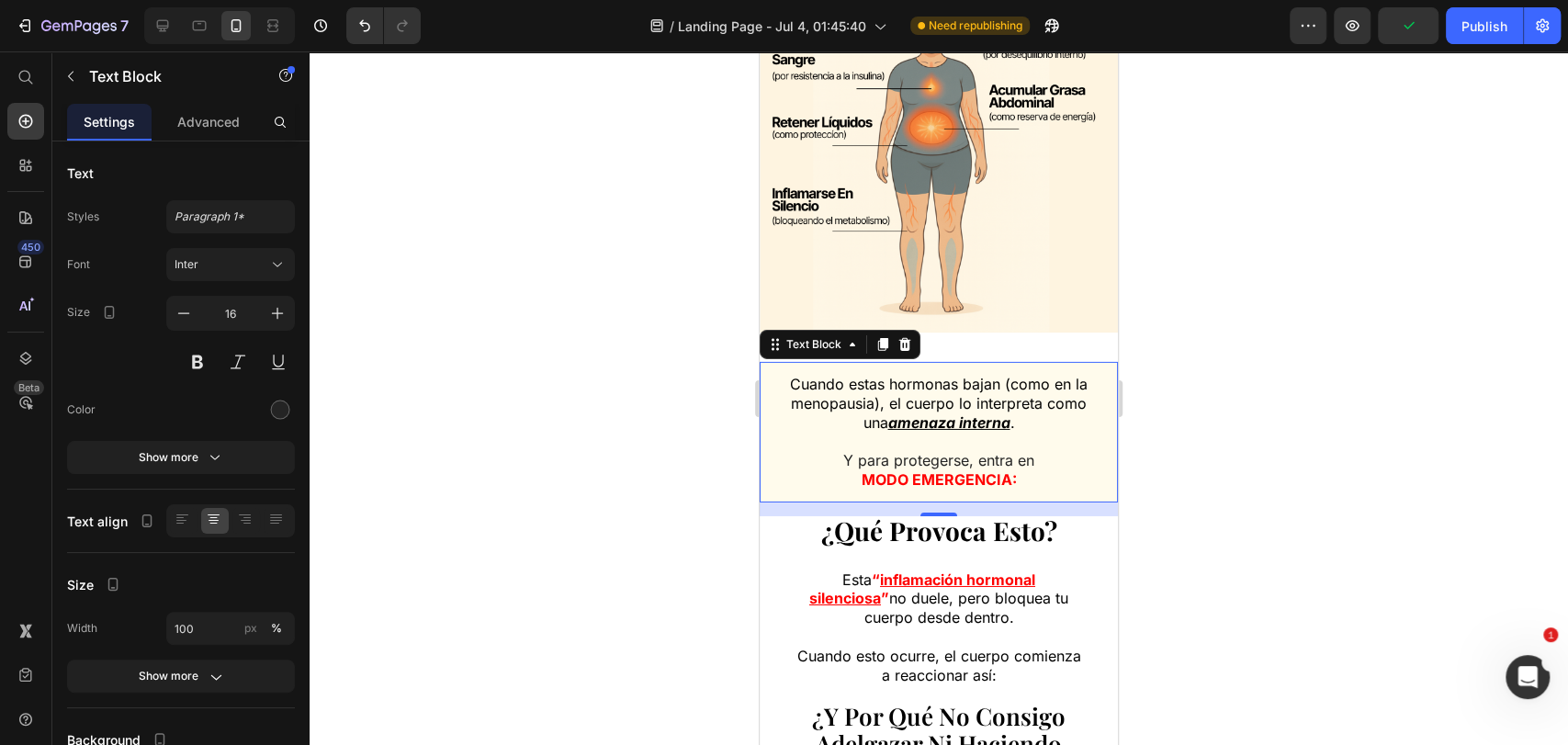 click on "Cuando estas hormonas bajan (como en la menopausia), el cuerpo lo interpreta como una  amenaza interna ." at bounding box center (939, 403) 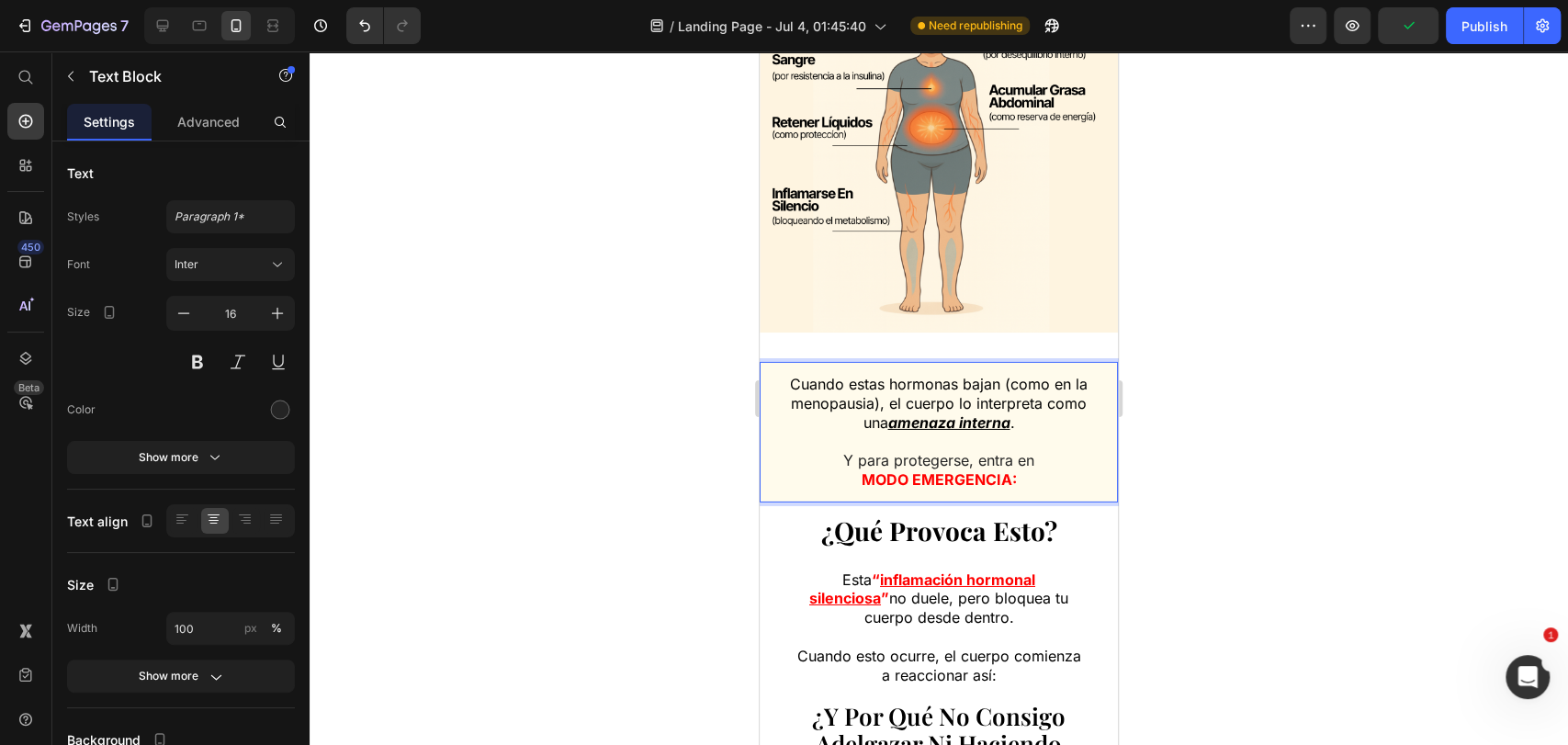click on "Cuando estas hormonas bajan (como en la menopausia), el cuerpo lo interpreta como una  amenaza interna ." at bounding box center (939, 403) 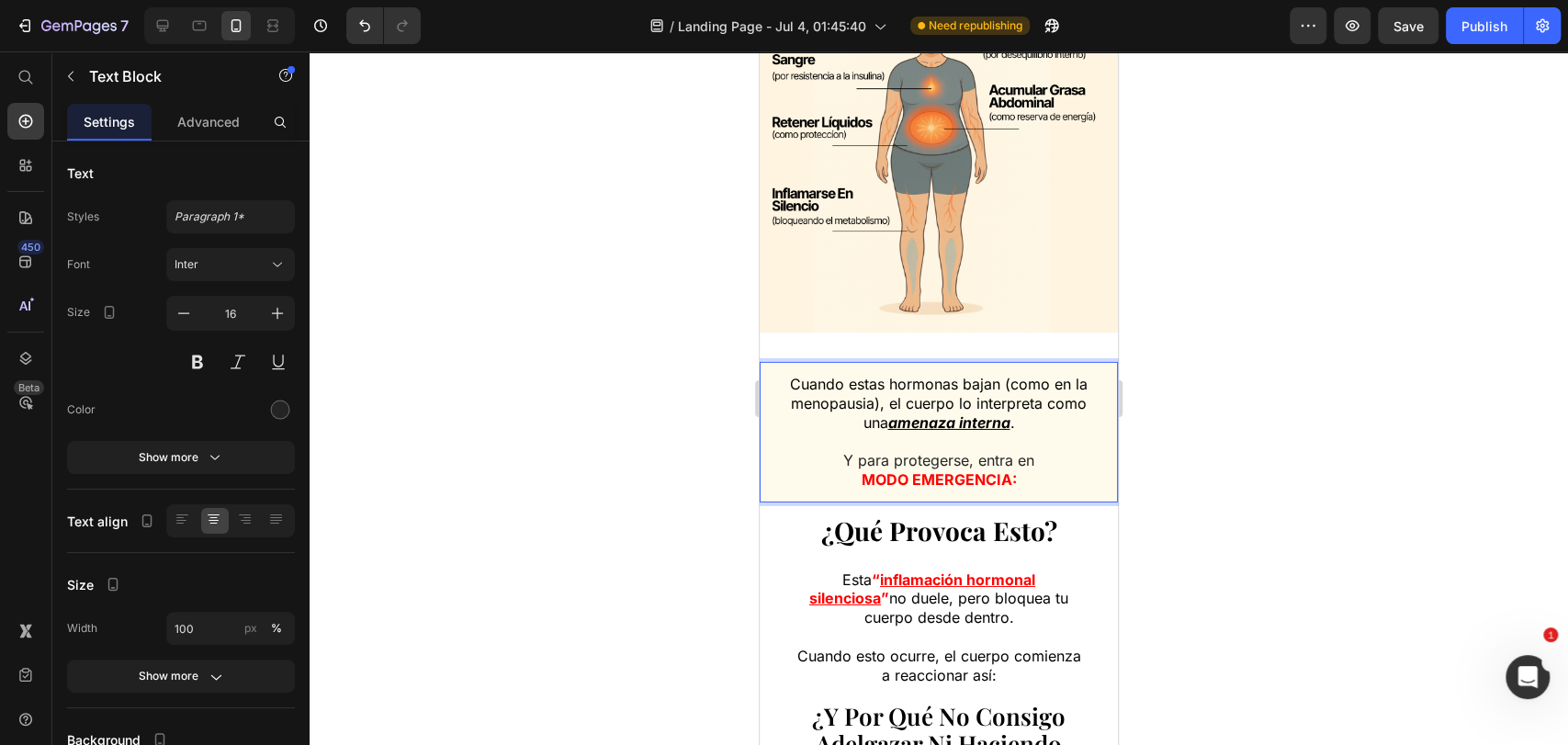 click on "MODO EMERGENCIA:" at bounding box center (939, 480) 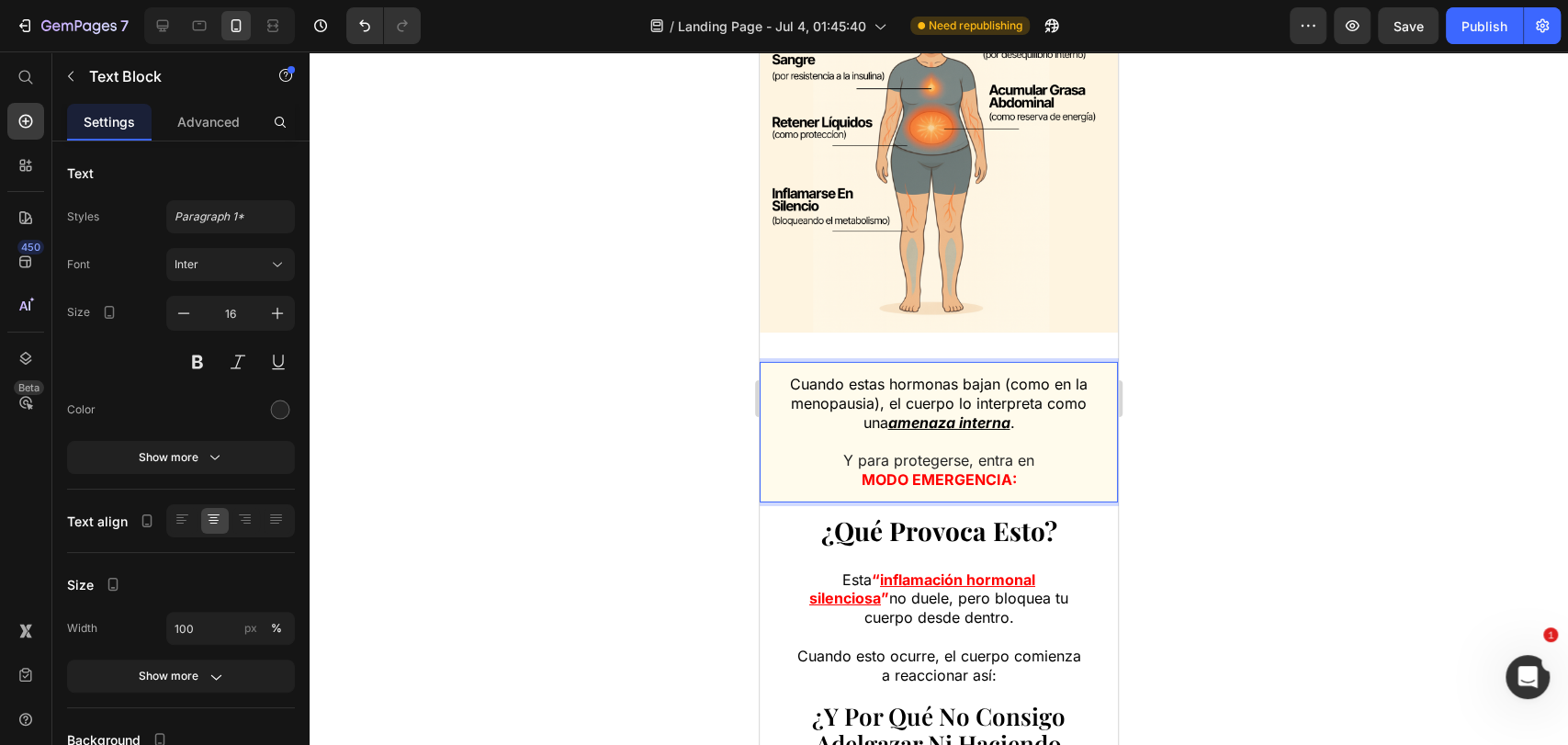 click 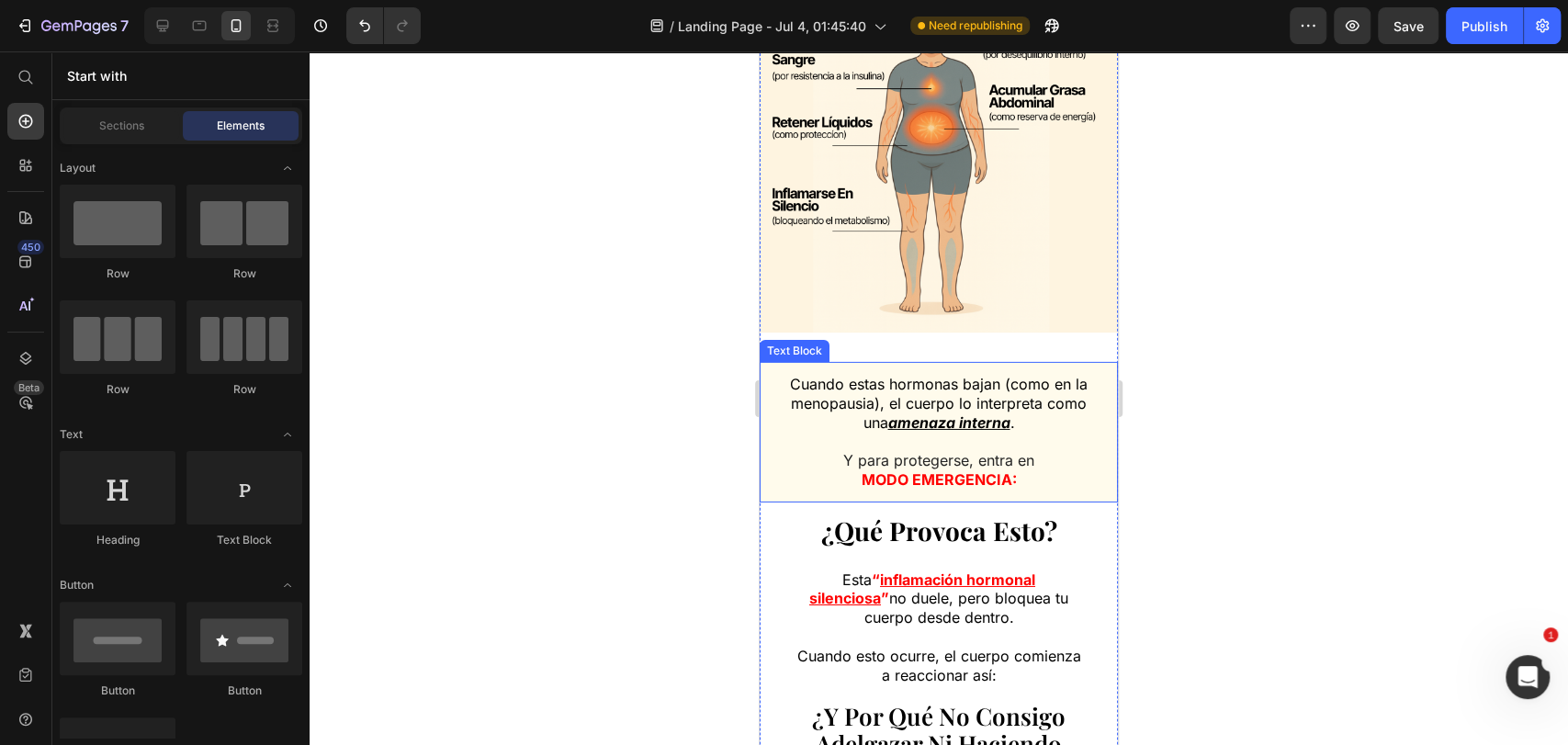 click on "MODO EMERGENCIA:" at bounding box center [939, 480] 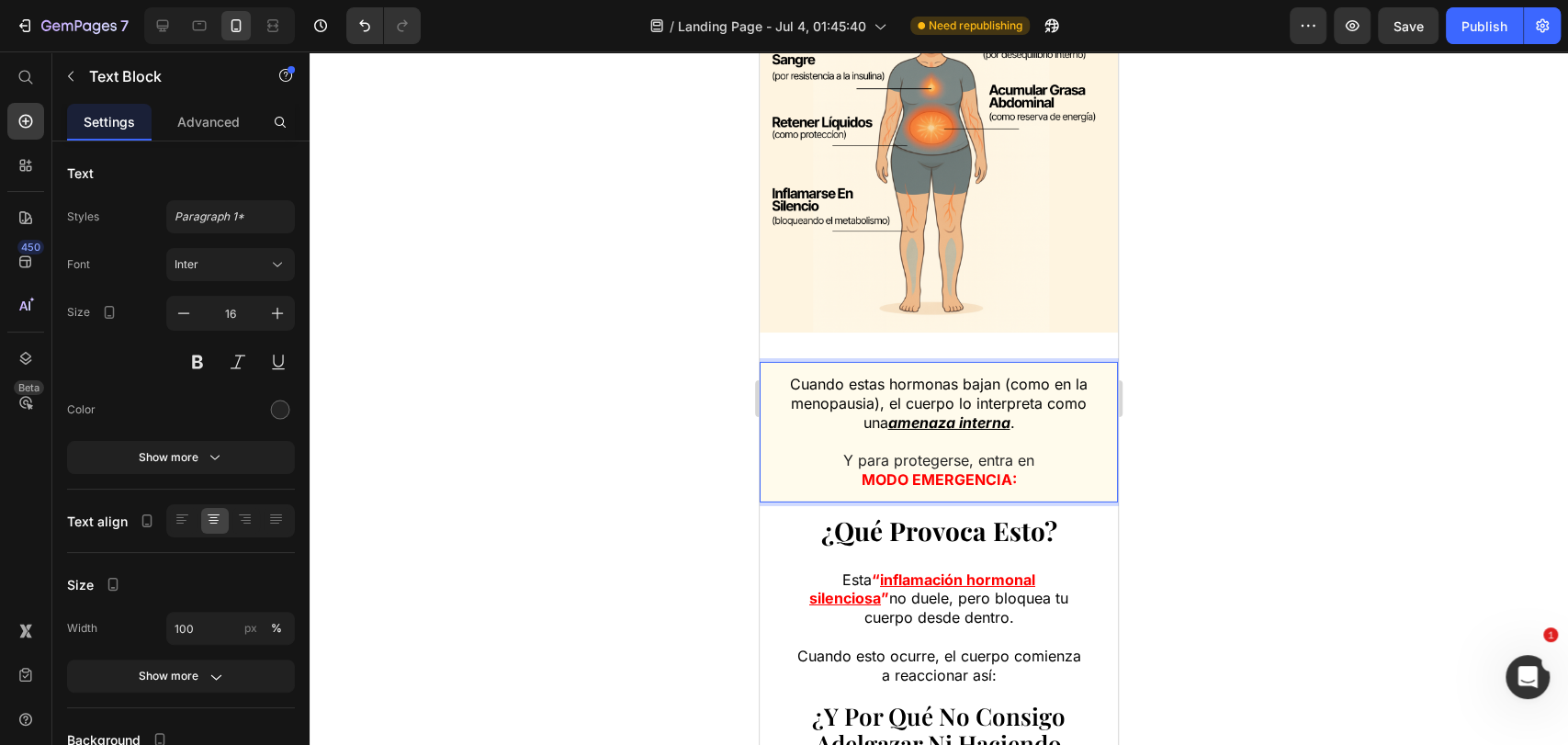 click on "MODO EMERGENCIA:" at bounding box center [939, 480] 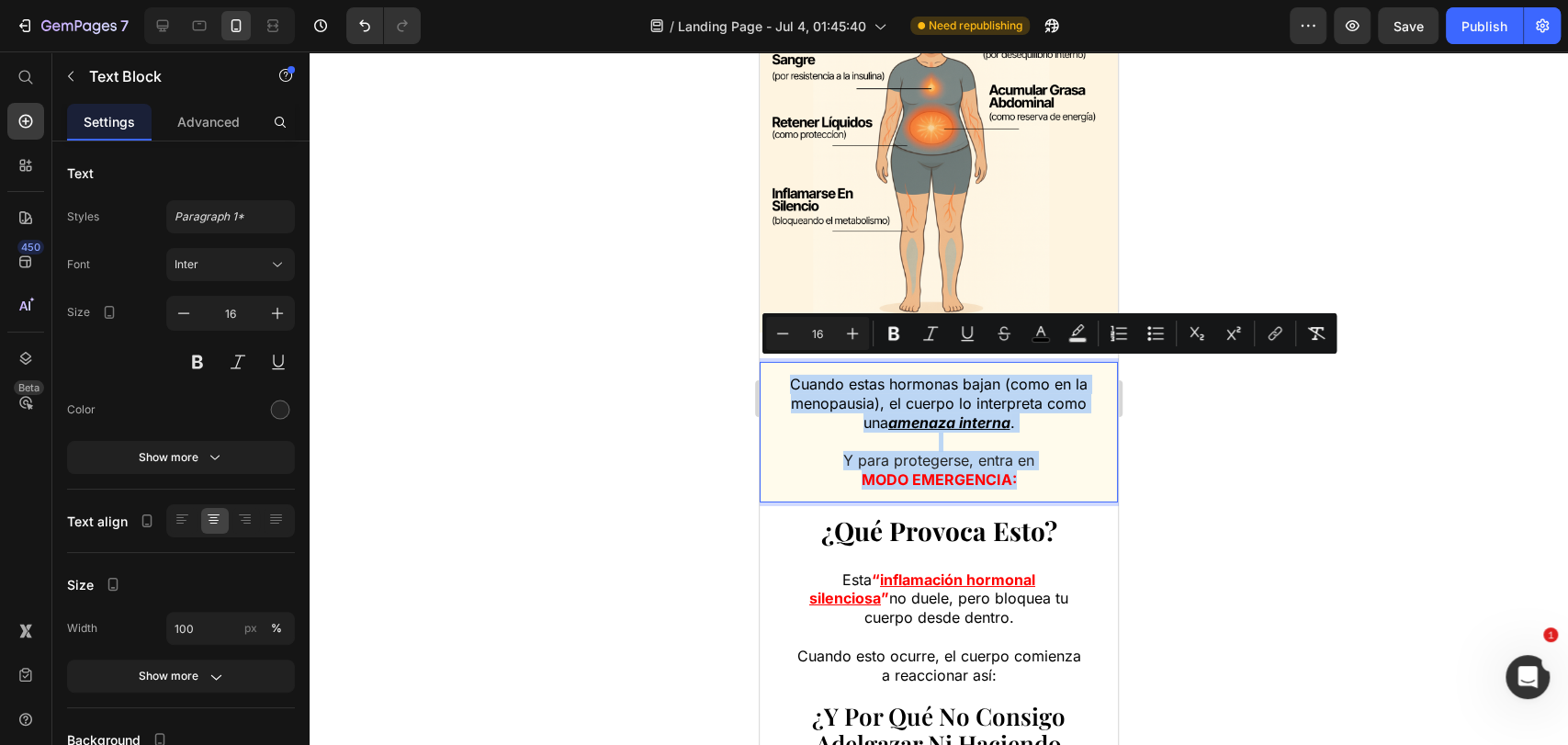 drag, startPoint x: 1037, startPoint y: 468, endPoint x: 762, endPoint y: 365, distance: 293.65626 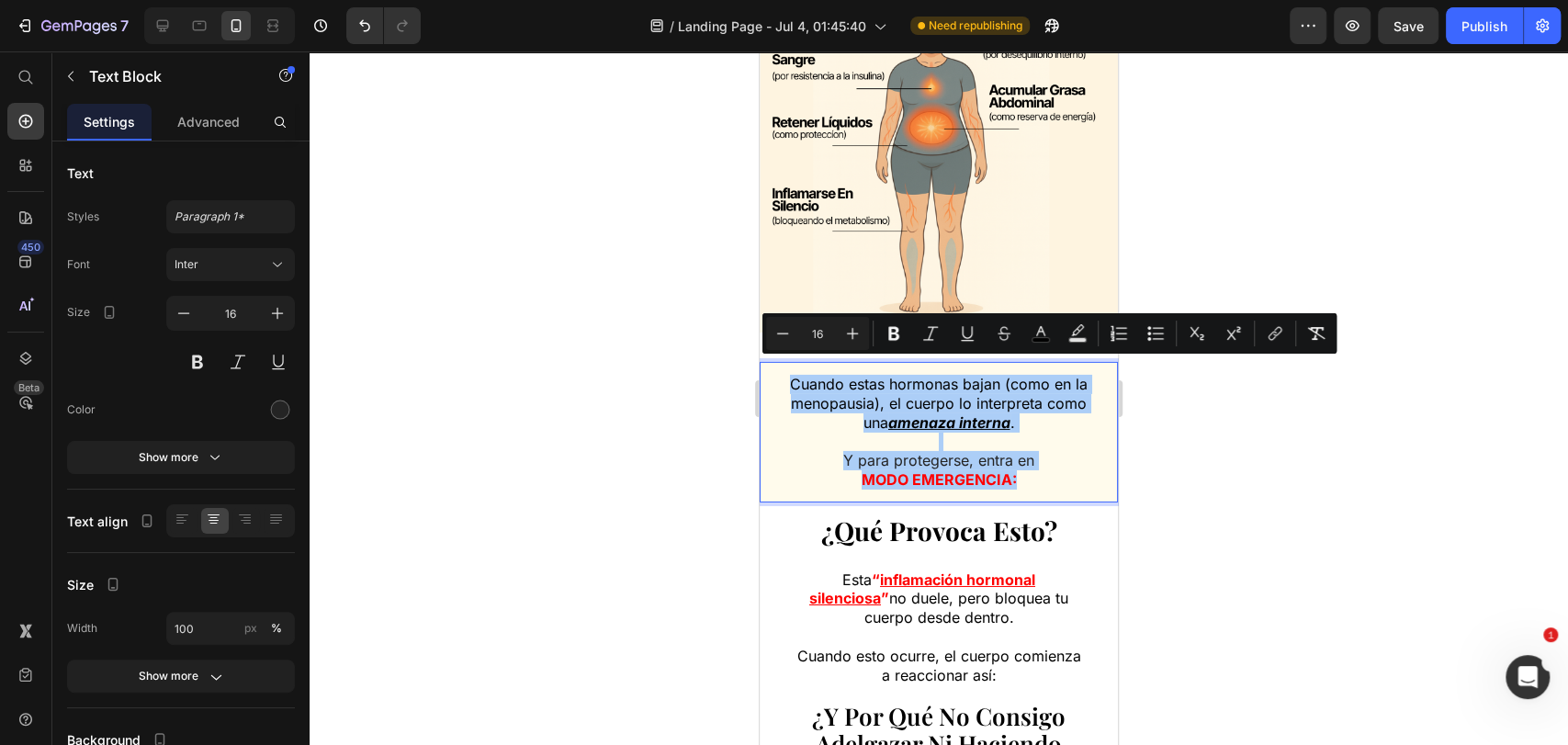 click 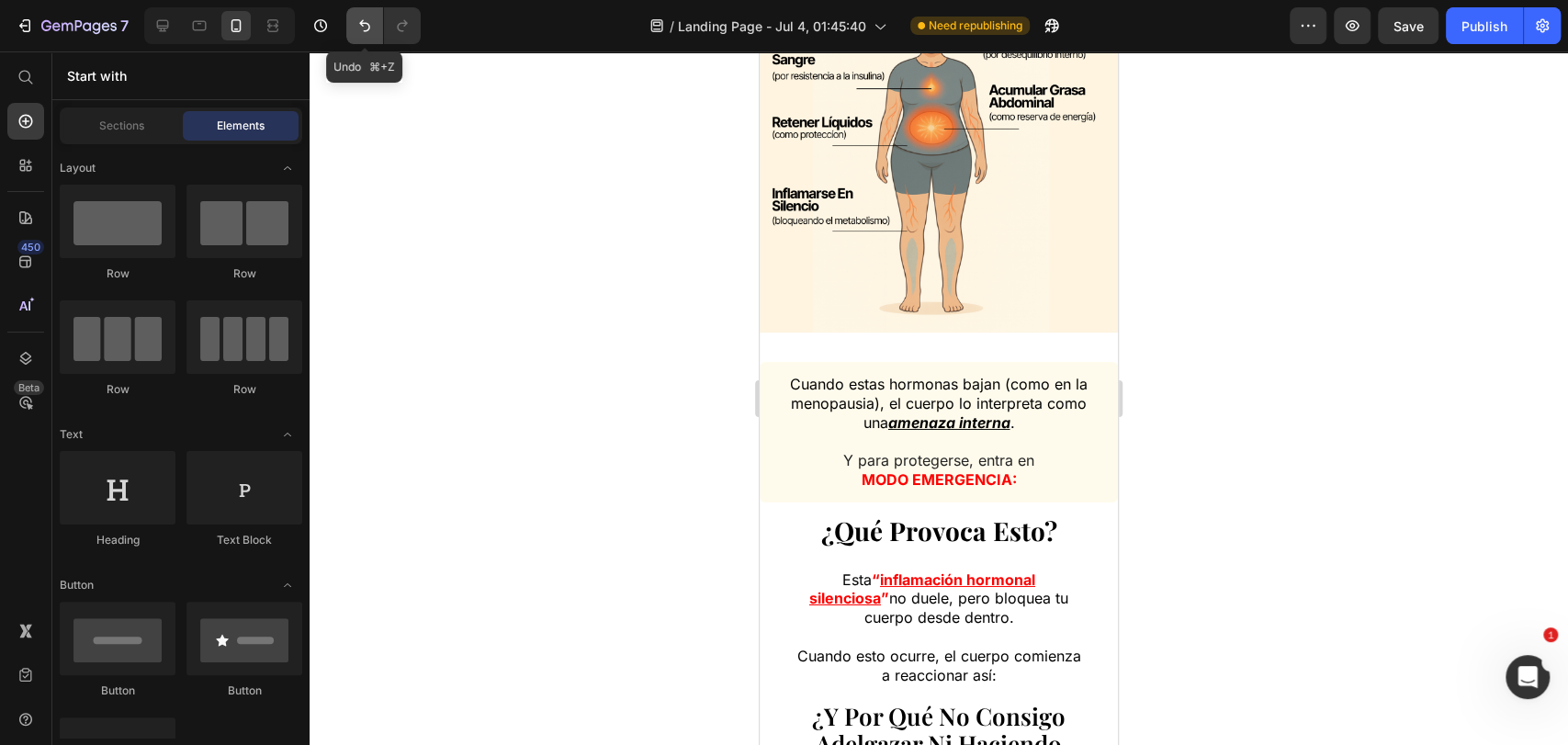 click 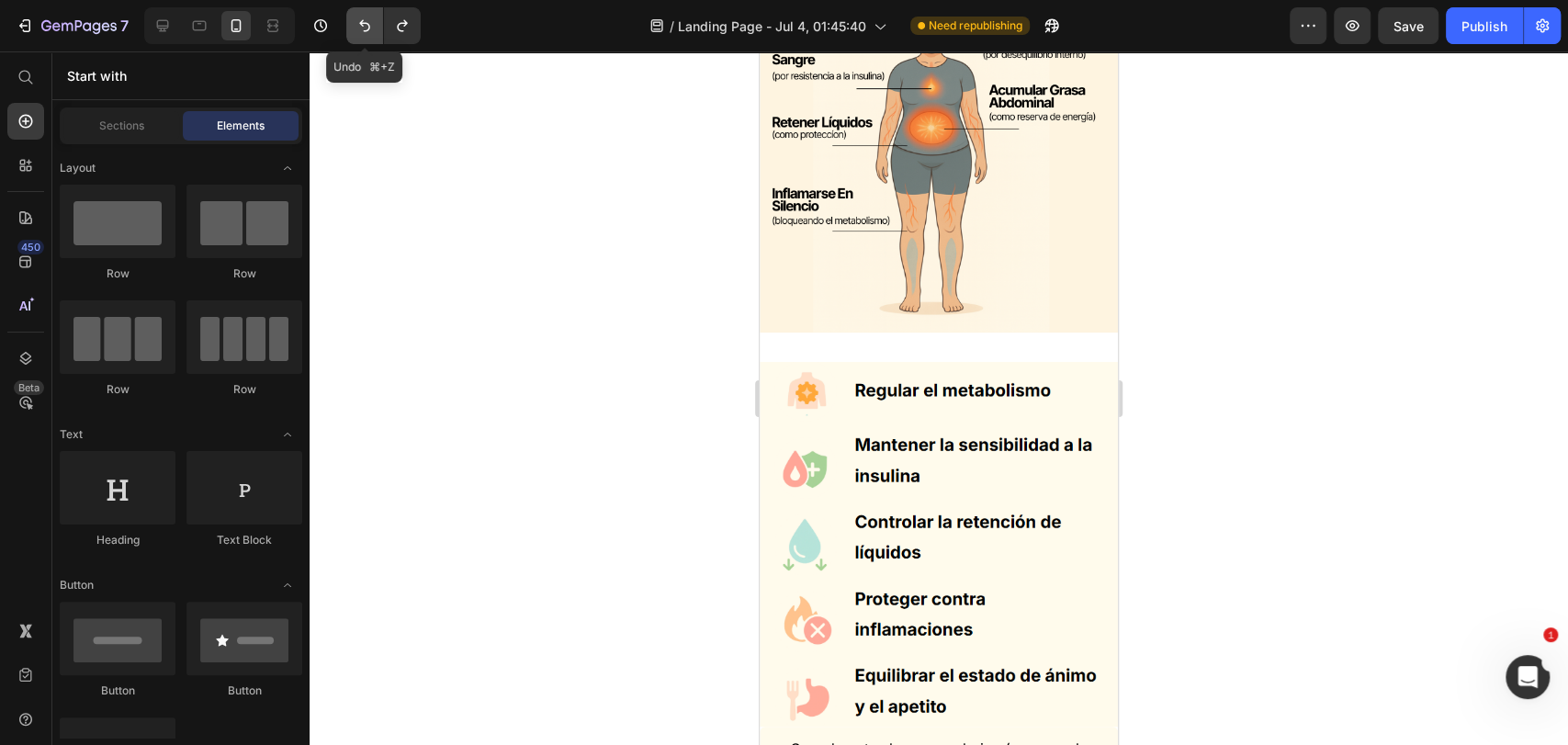 click 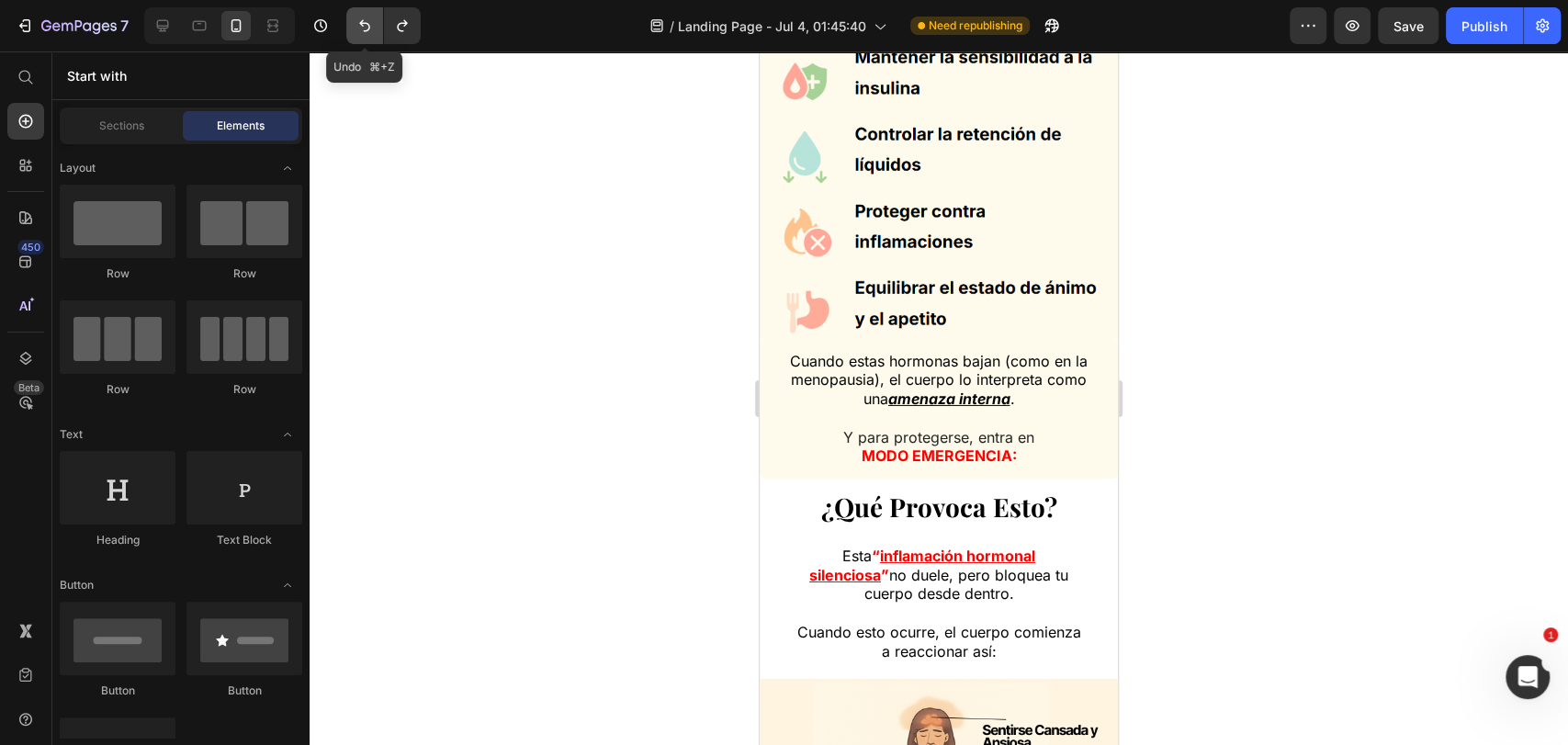 scroll, scrollTop: 3577, scrollLeft: 0, axis: vertical 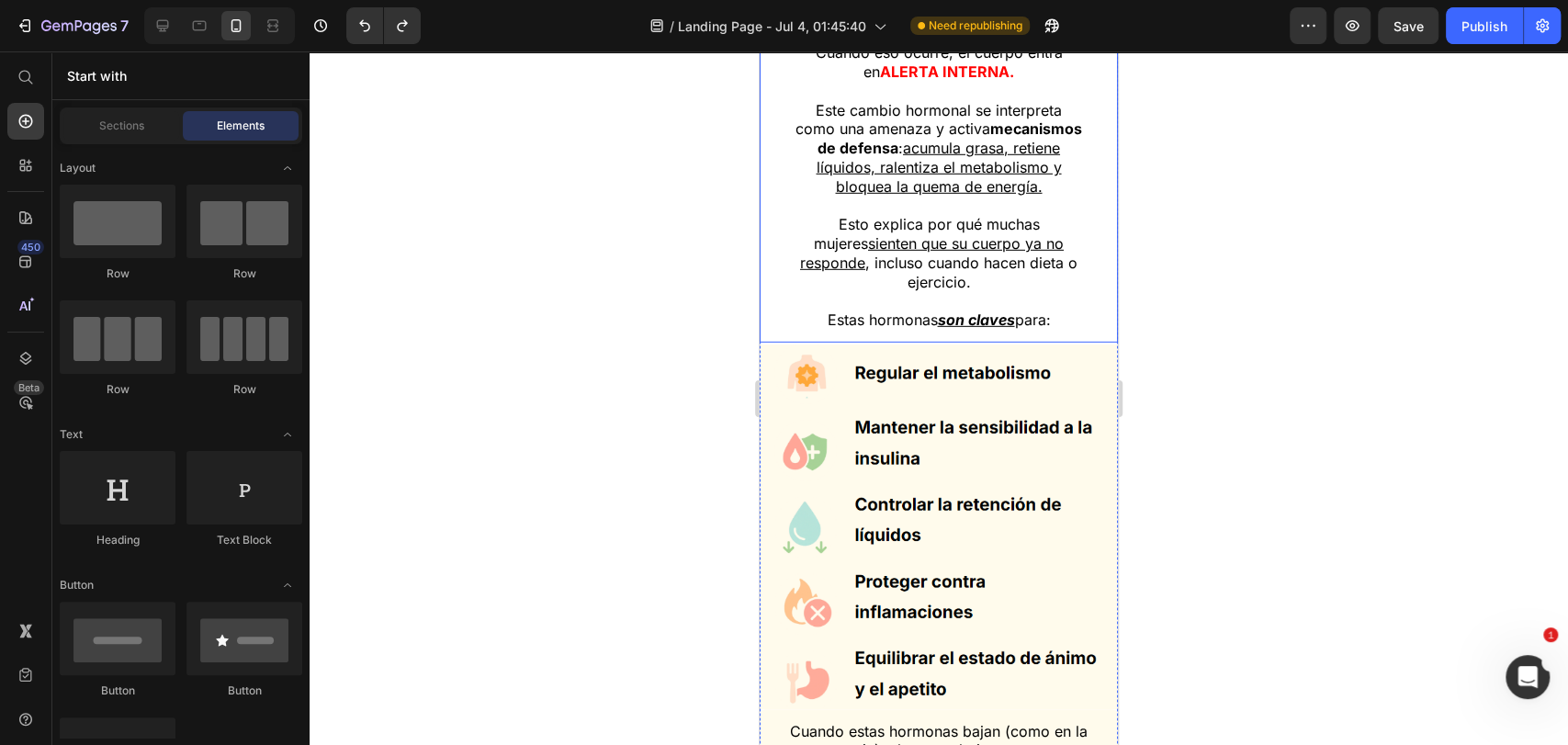 click on "A partir de los 40-45 años, la producción de  estrógeno y progesterona  cae bruscamente. Cuando eso ocurre, el cuerpo entra en  ALERTA INTERNA.   Este cambio hormonal se interpreta como una amenaza y activa  mecanismos de defensa :  acumula grasa, retiene líquidos, ralentiza el metabolismo y bloquea la quema de energía.   Esto explica por qué muchas mujeres  sienten que su cuerpo ya no responde , incluso cuando hacen dieta o ejercicio. Estas hormonas  son claves  para:" at bounding box center [939, 148] 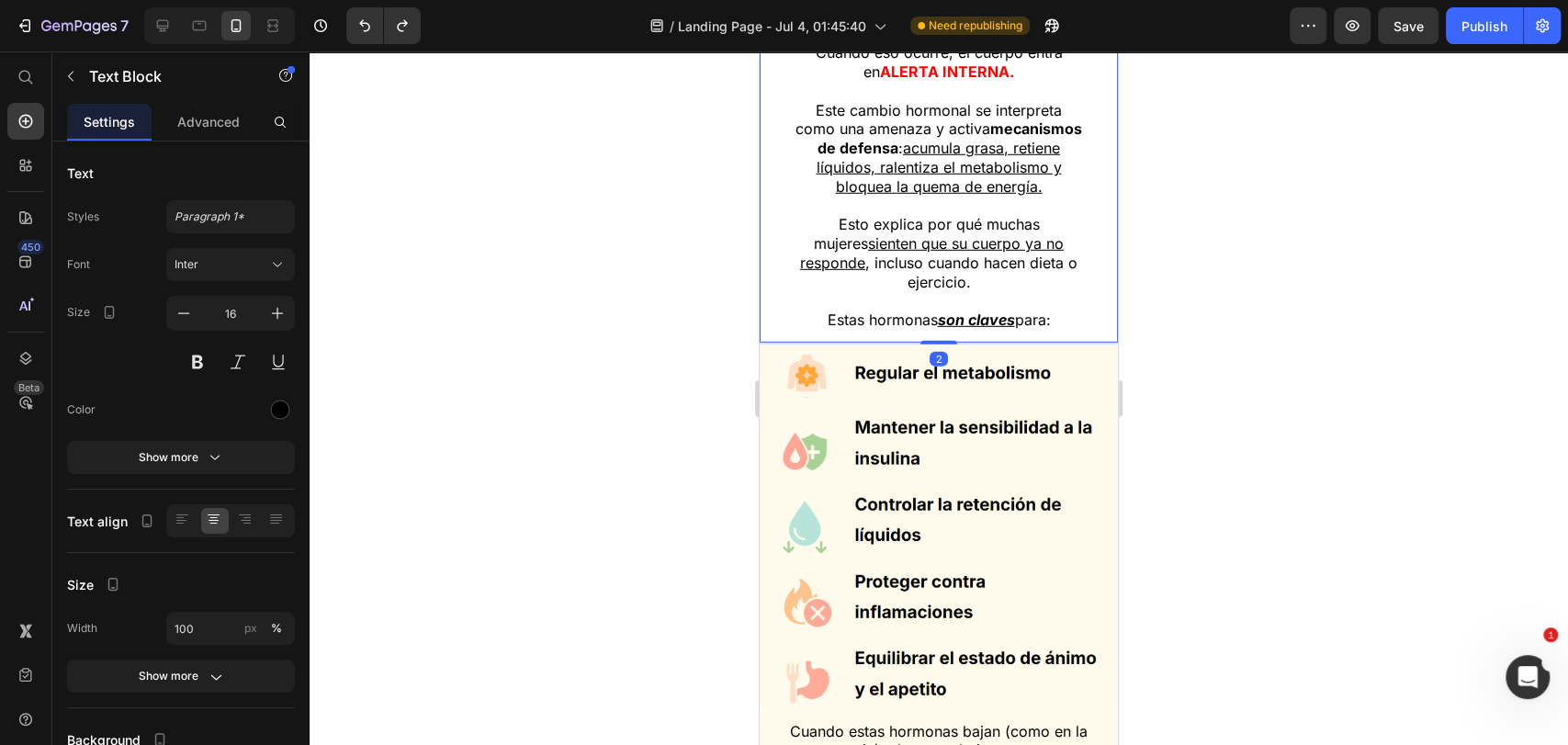click on "Estas hormonas  son claves  para:" at bounding box center (939, 311) 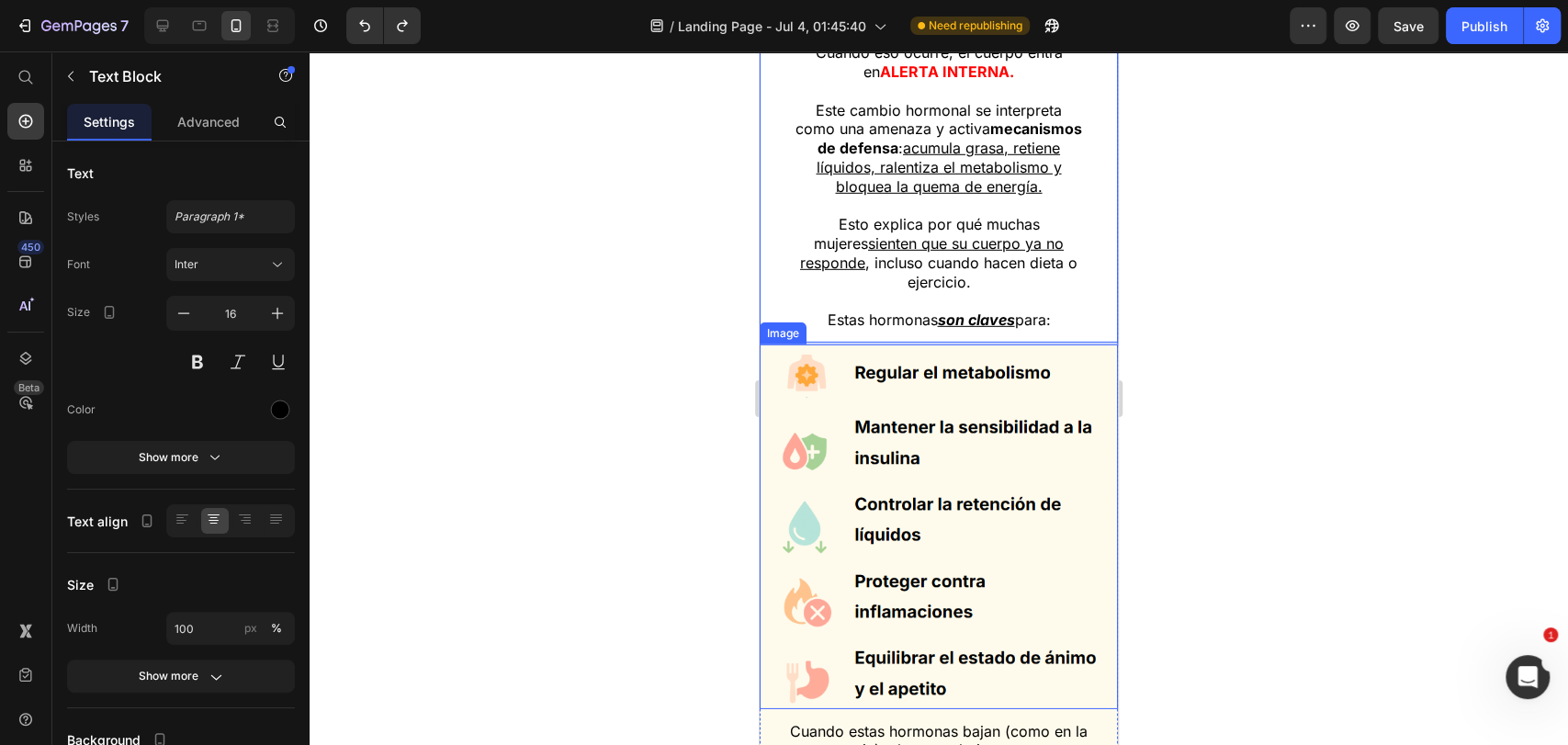 click at bounding box center [939, 526] 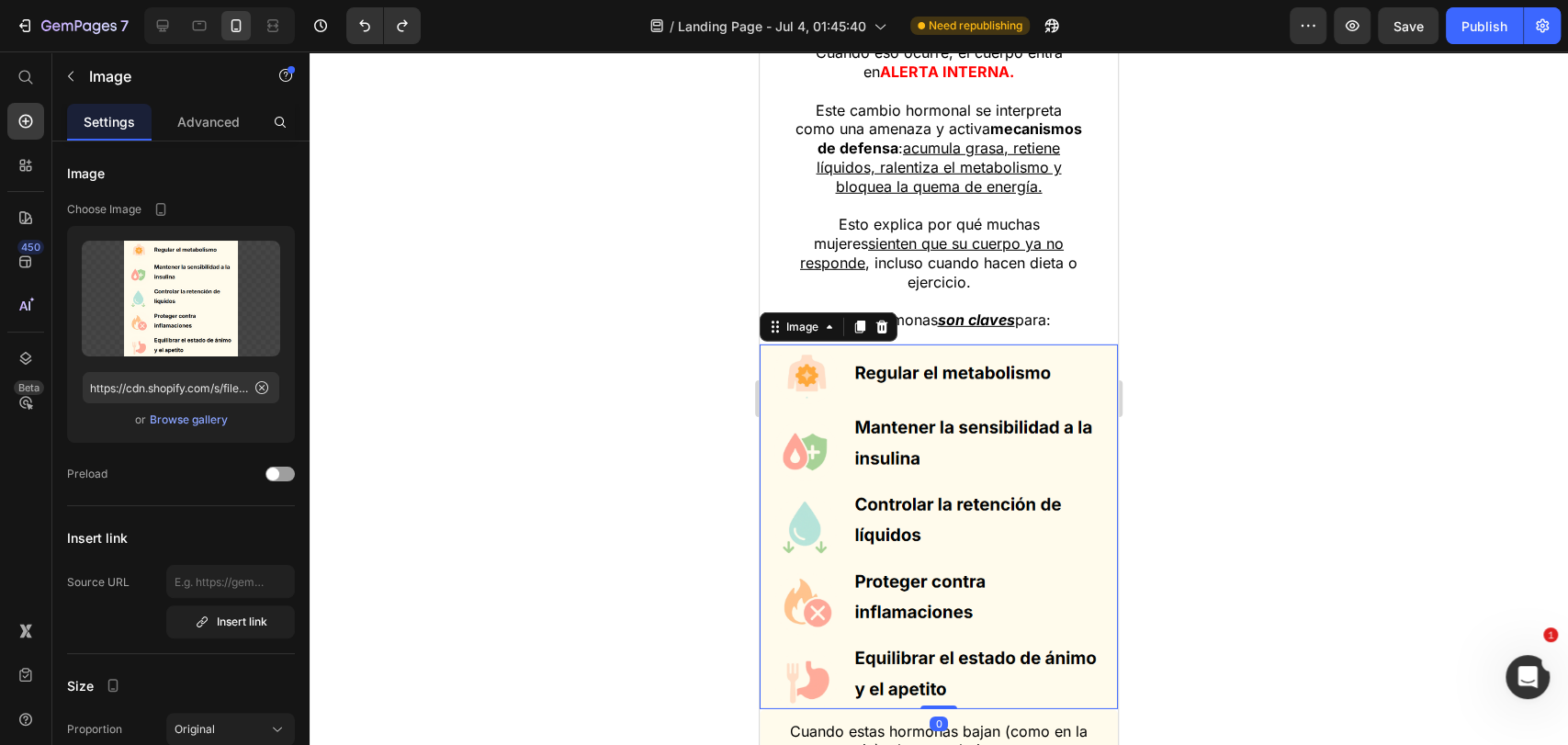 click 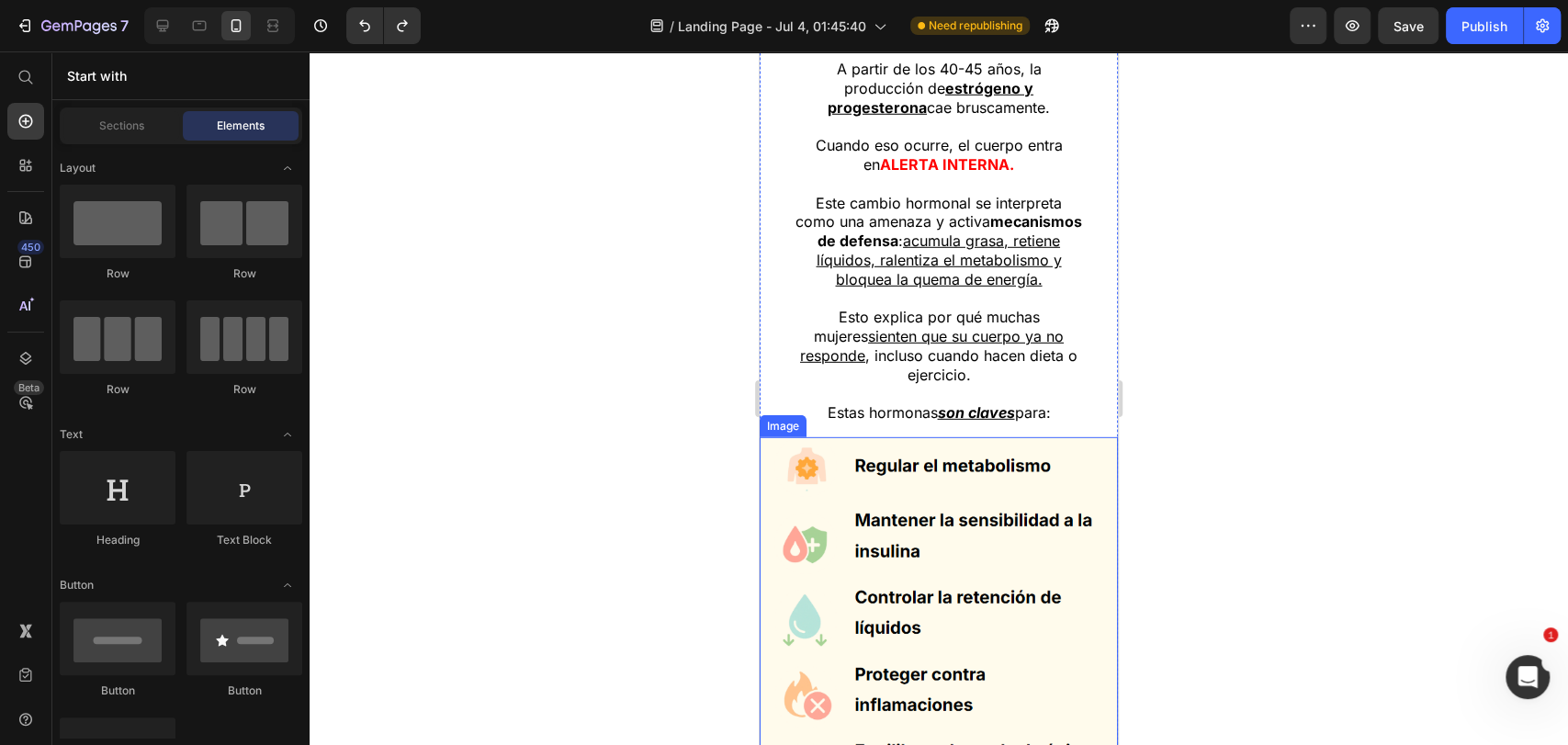 scroll, scrollTop: 3475, scrollLeft: 0, axis: vertical 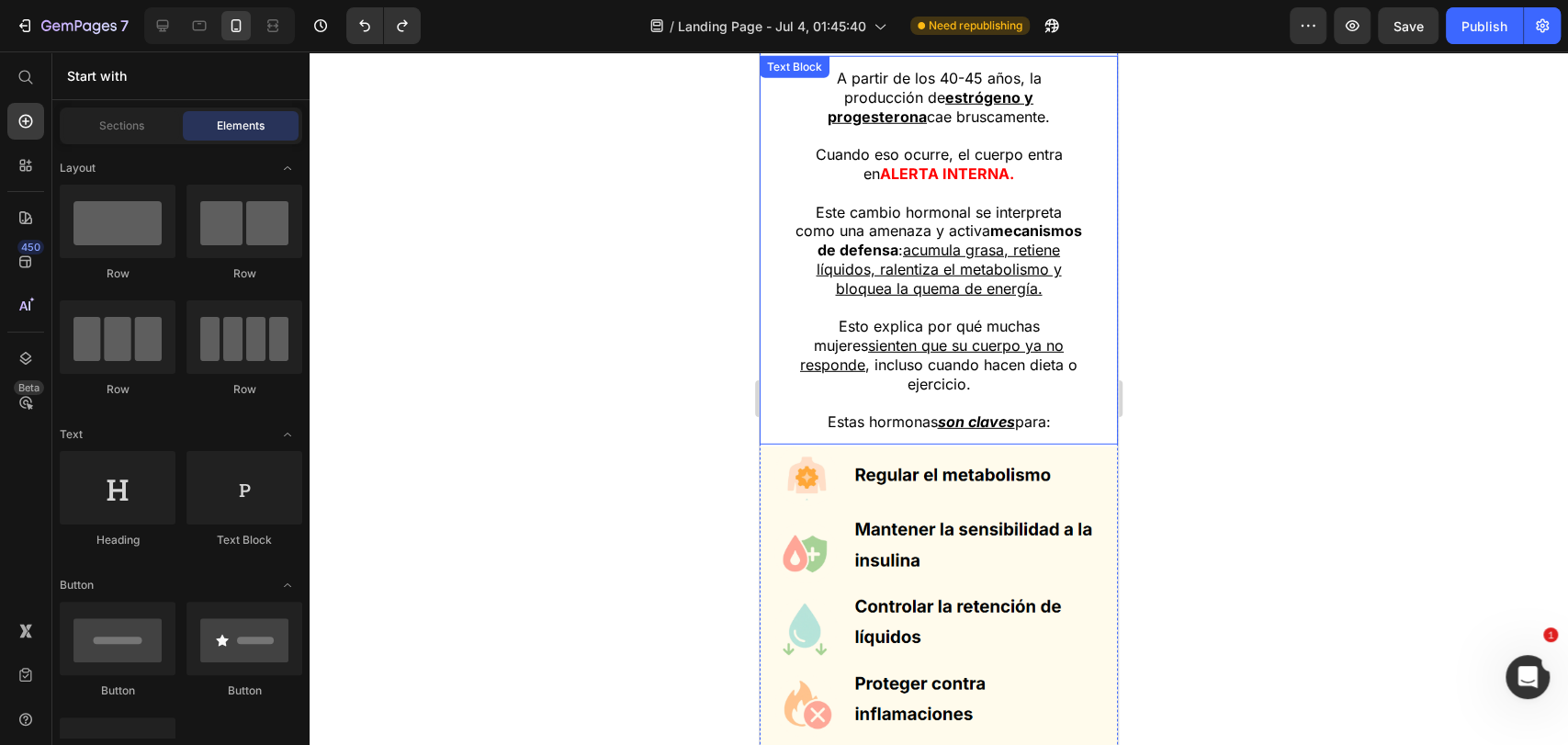 click on "Estas hormonas  son claves  para:" at bounding box center (939, 413) 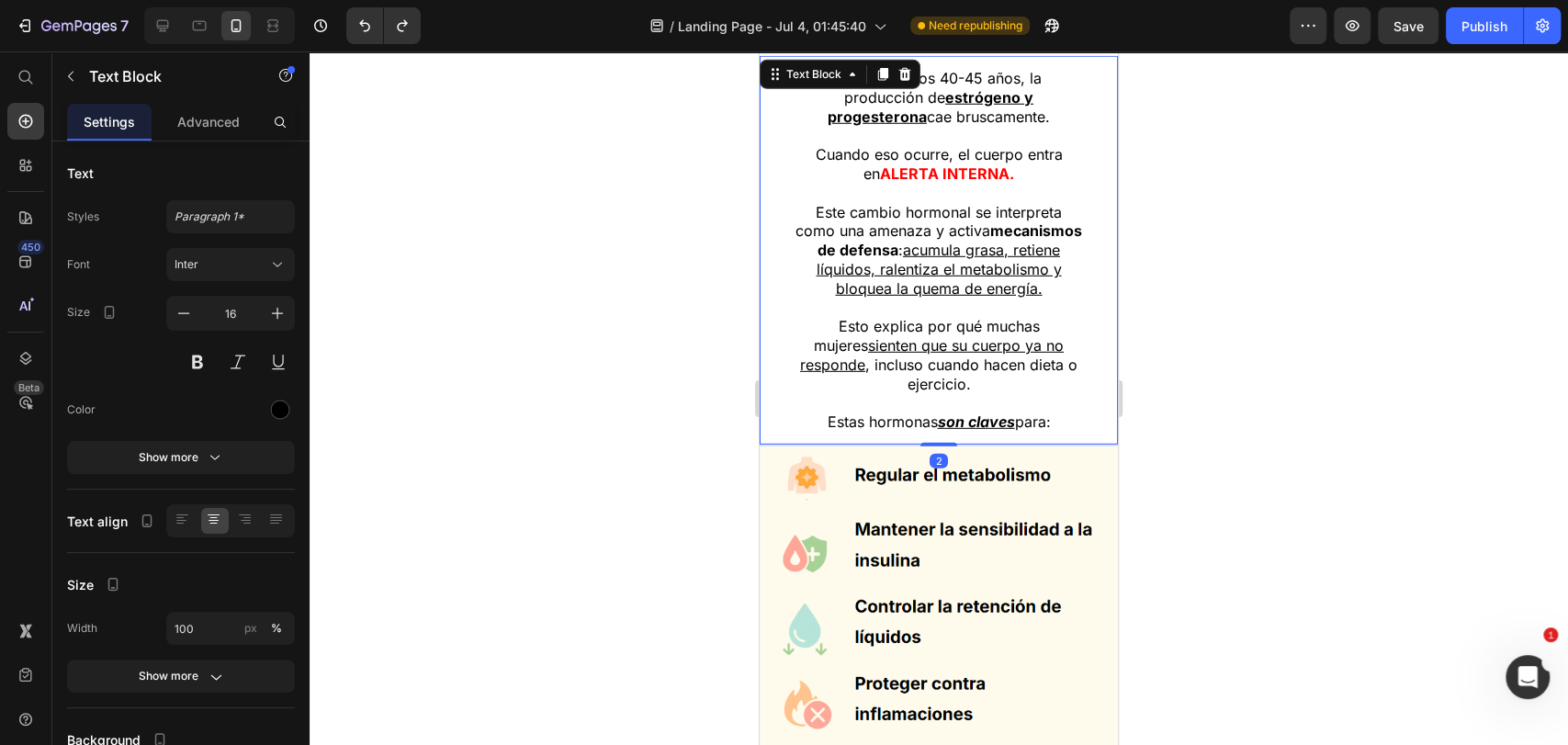 scroll, scrollTop: 3373, scrollLeft: 0, axis: vertical 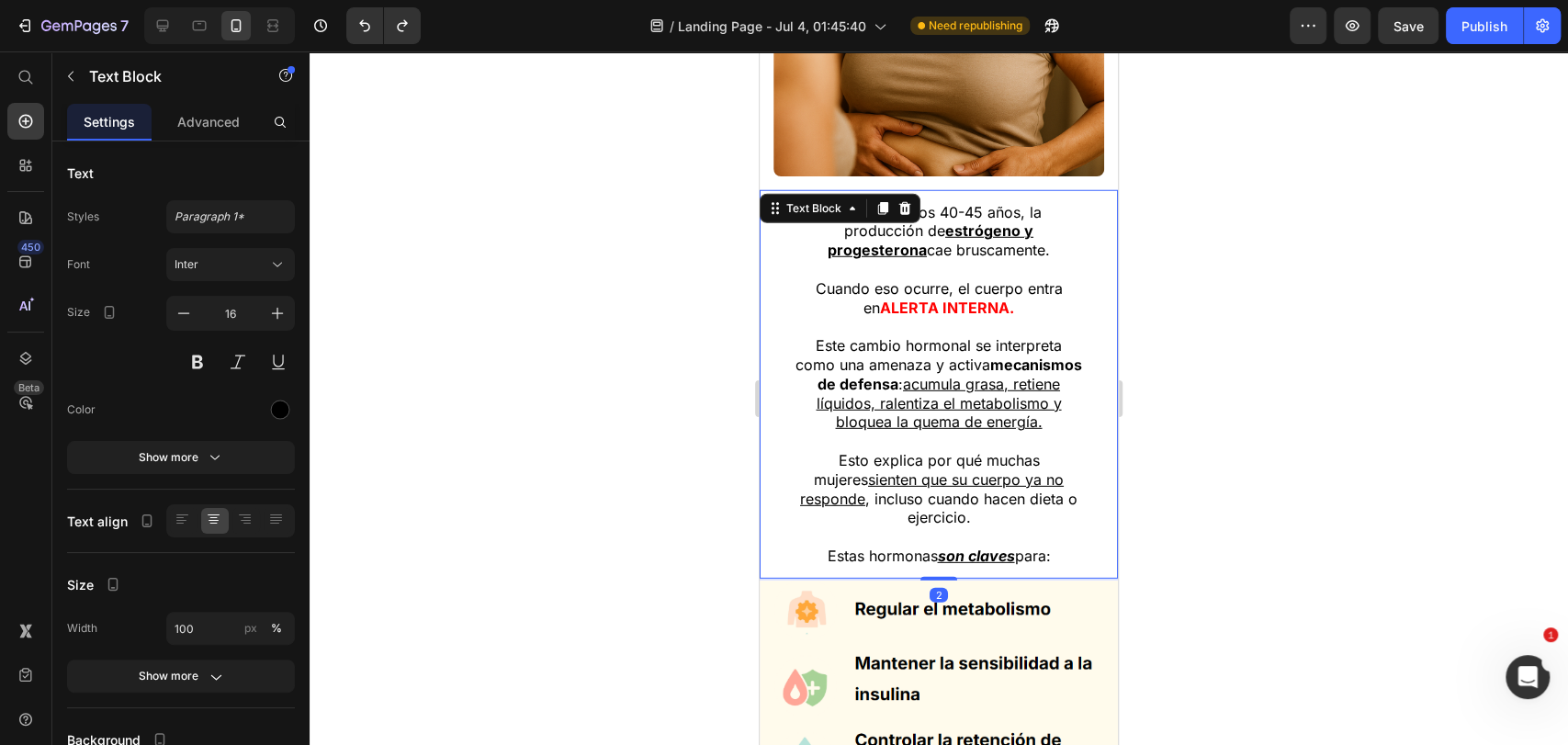 click 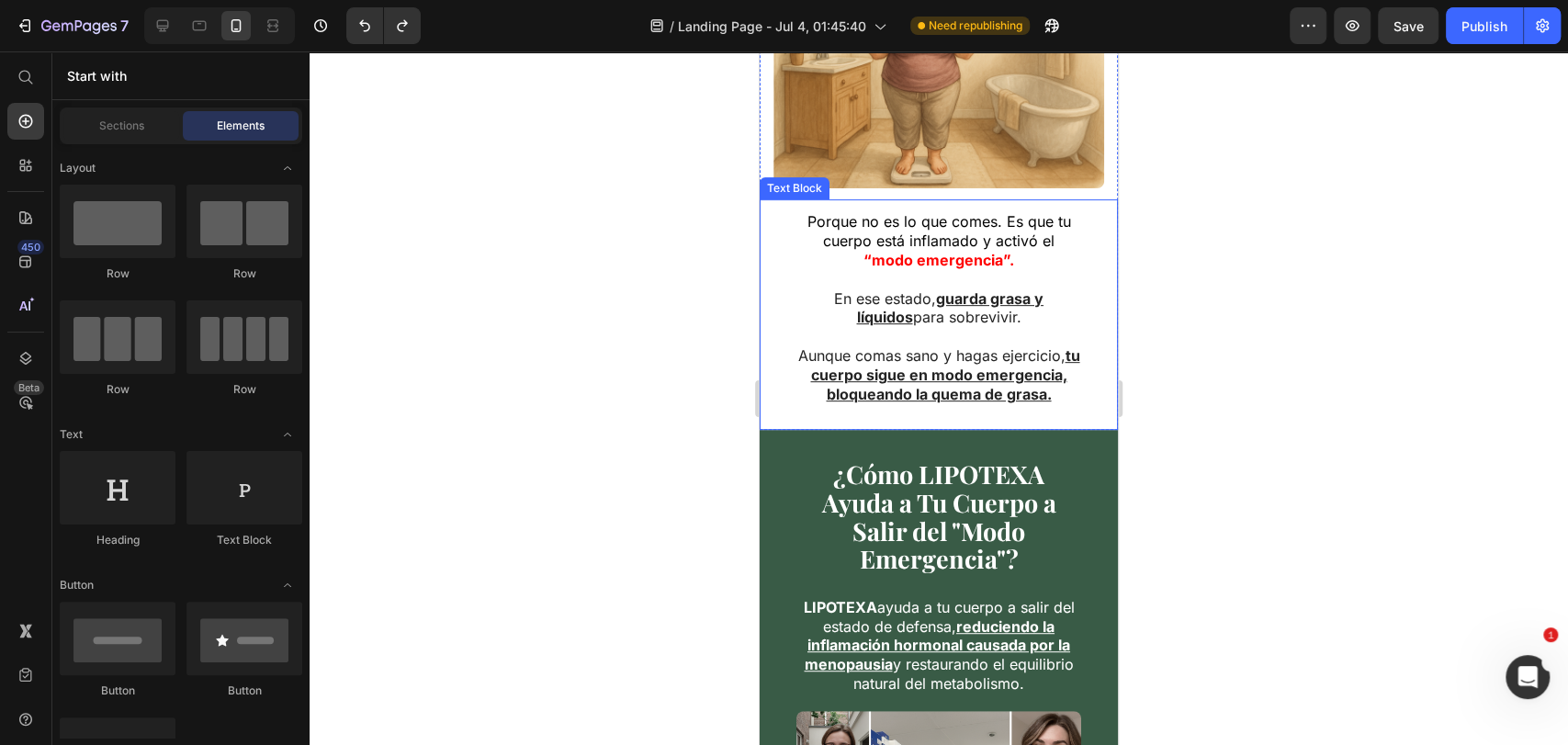 scroll, scrollTop: 5210, scrollLeft: 0, axis: vertical 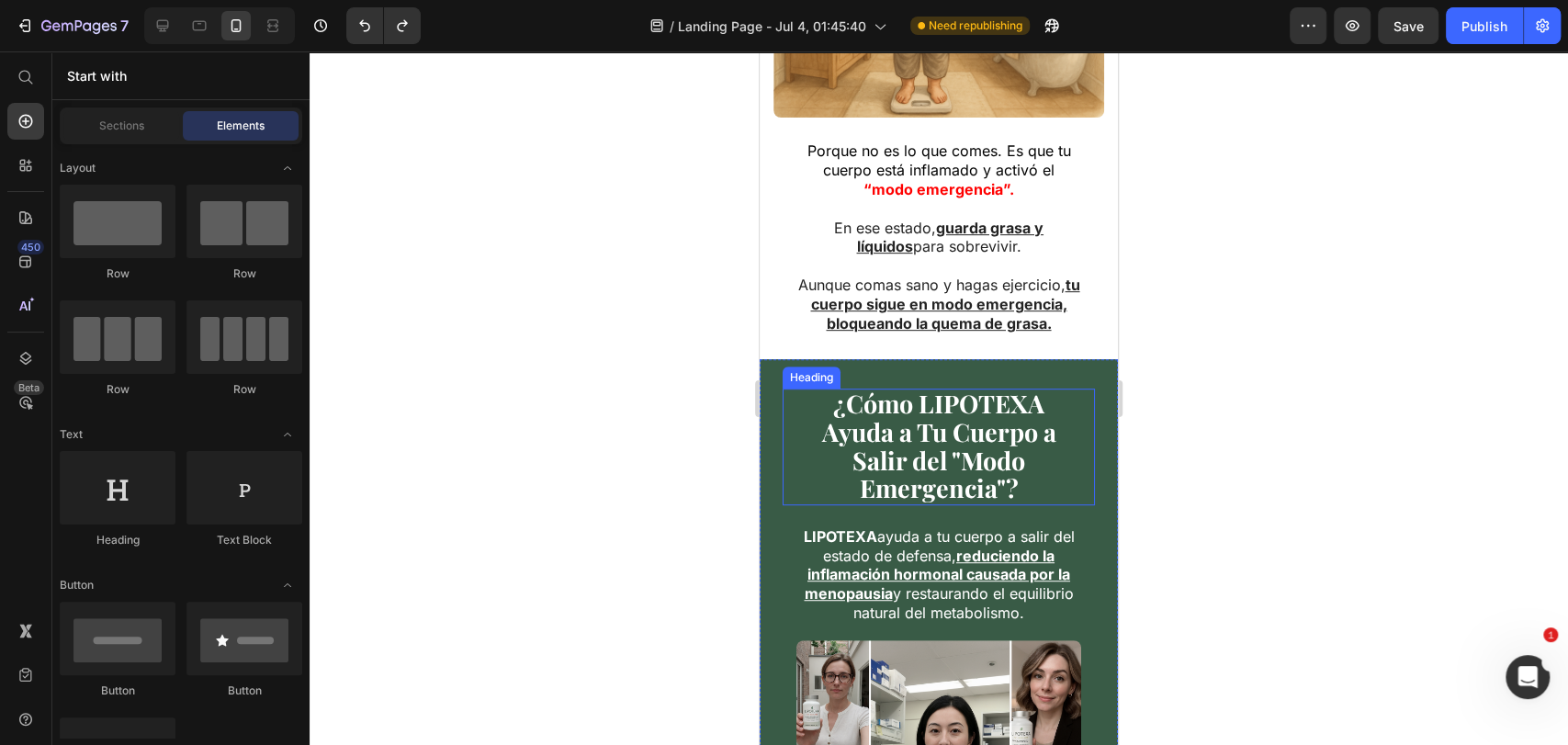 click on "¿Cómo LIPOTEXA Ayuda a Tu Cuerpo a Salir del "Modo Emergencia"?" at bounding box center [939, 446] 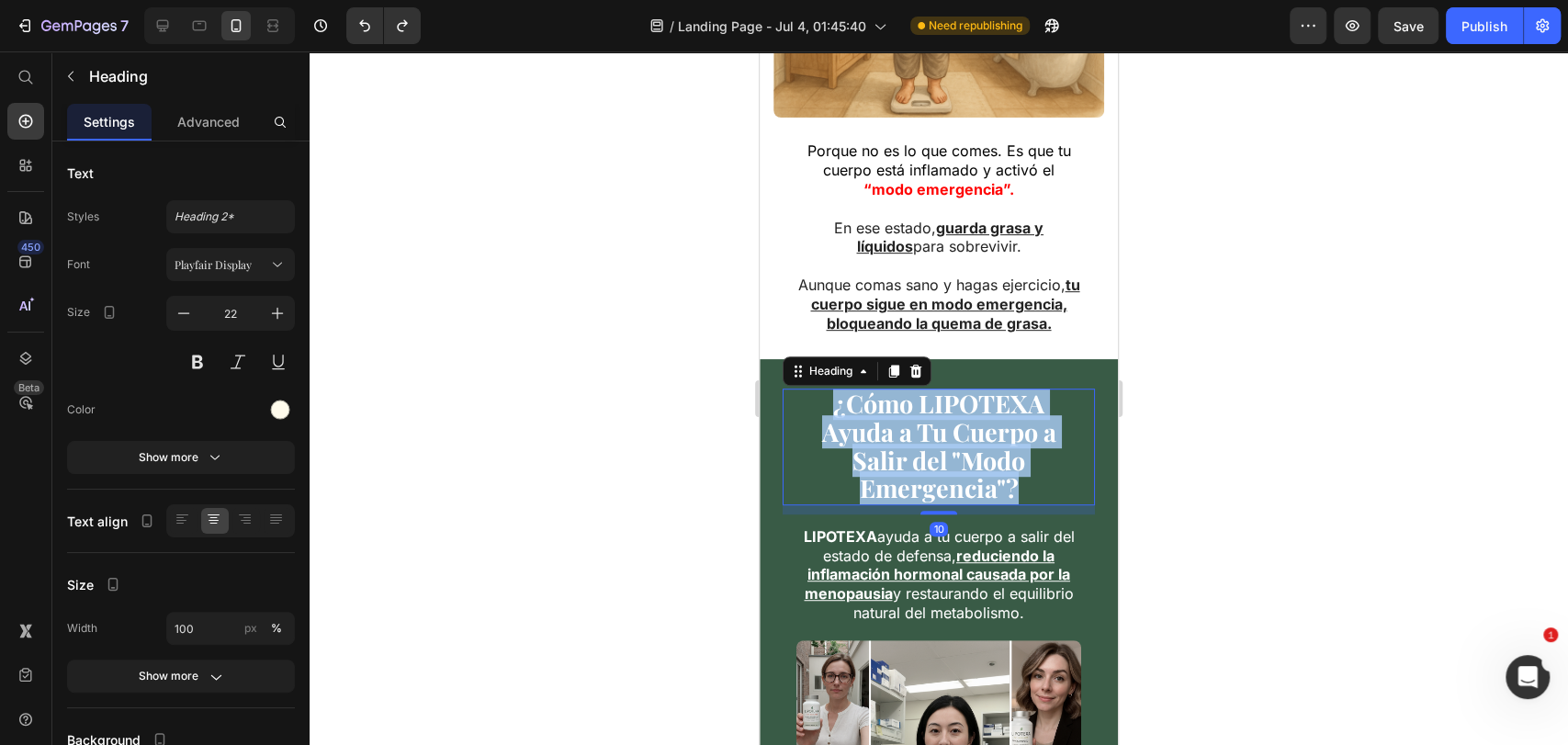 click on "¿Cómo LIPOTEXA Ayuda a Tu Cuerpo a Salir del "Modo Emergencia"?" at bounding box center [939, 446] 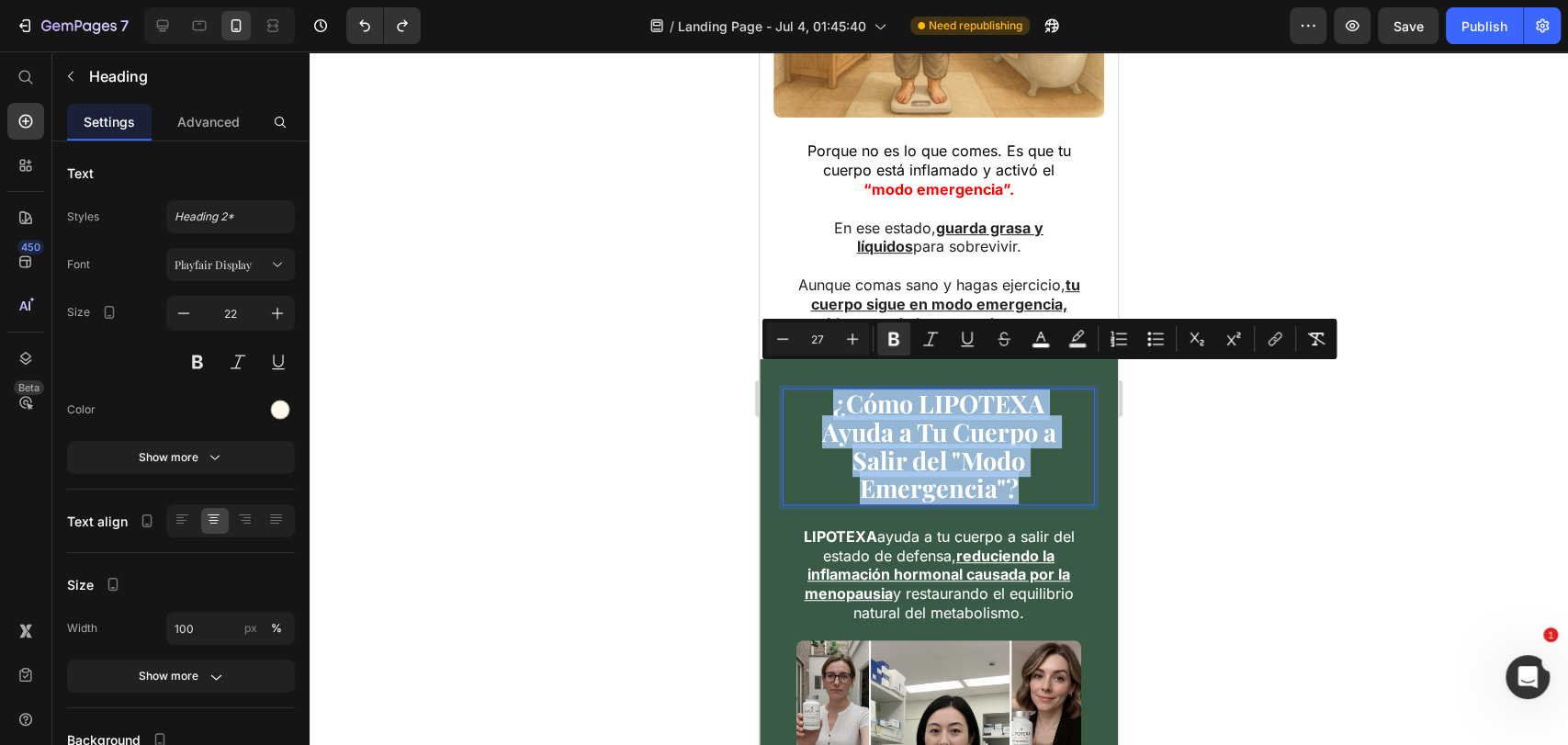 click on "¿Cómo LIPOTEXA Ayuda a Tu Cuerpo a Salir del "Modo Emergencia"?" at bounding box center (939, 446) 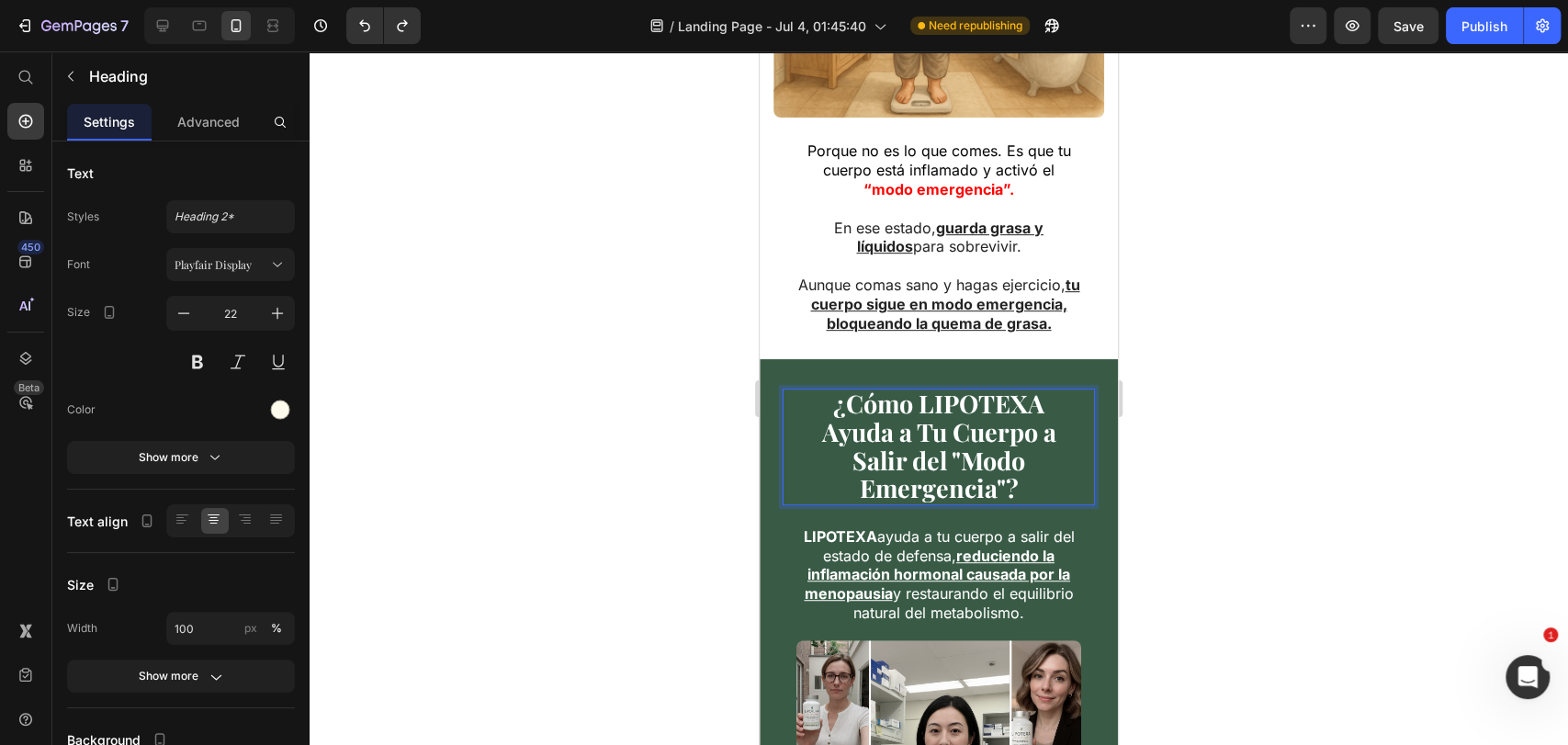 click on "¿Cómo LIPOTEXA Ayuda a Tu Cuerpo a Salir del "Modo Emergencia"?" at bounding box center (939, 446) 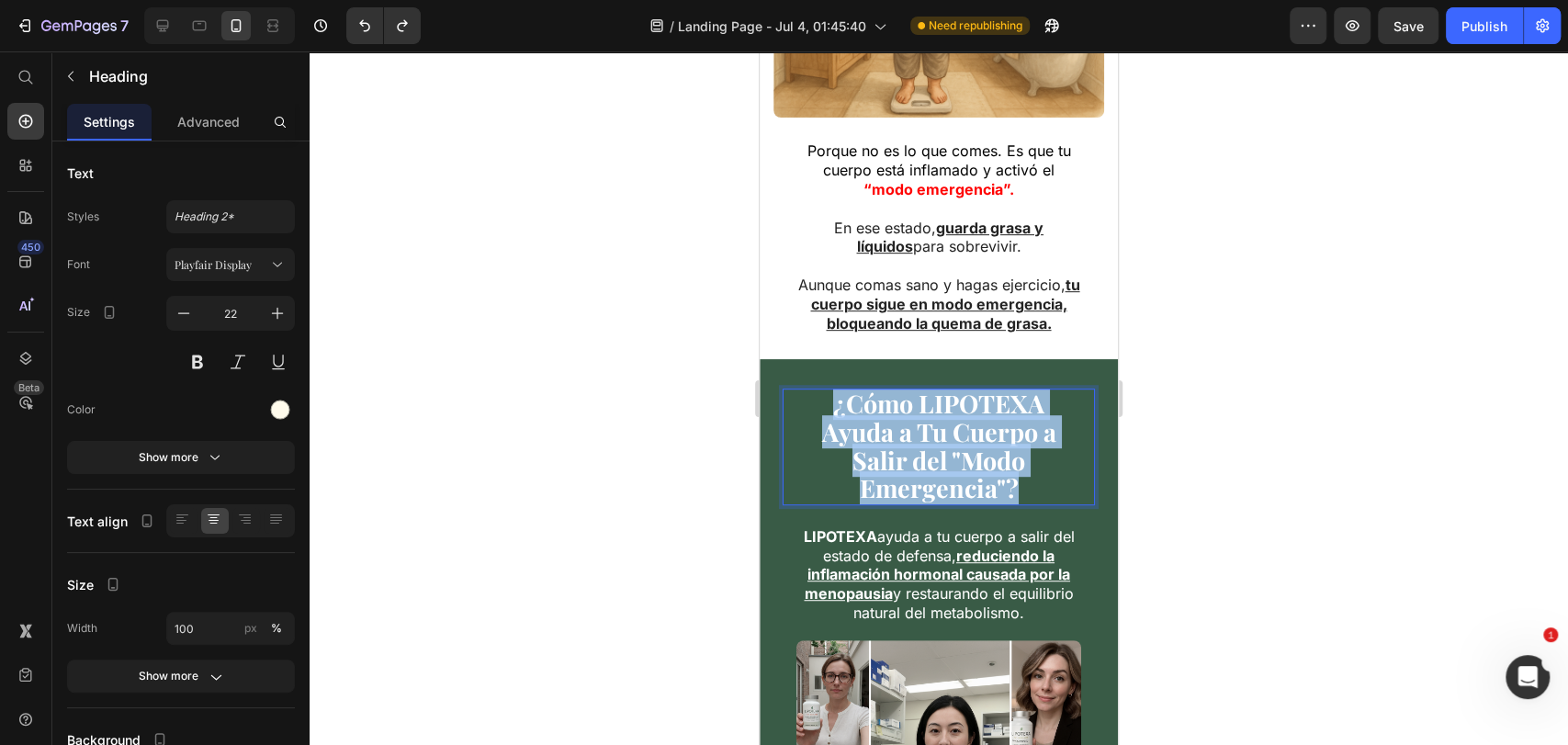 drag, startPoint x: 1037, startPoint y: 483, endPoint x: 799, endPoint y: 396, distance: 253.40284 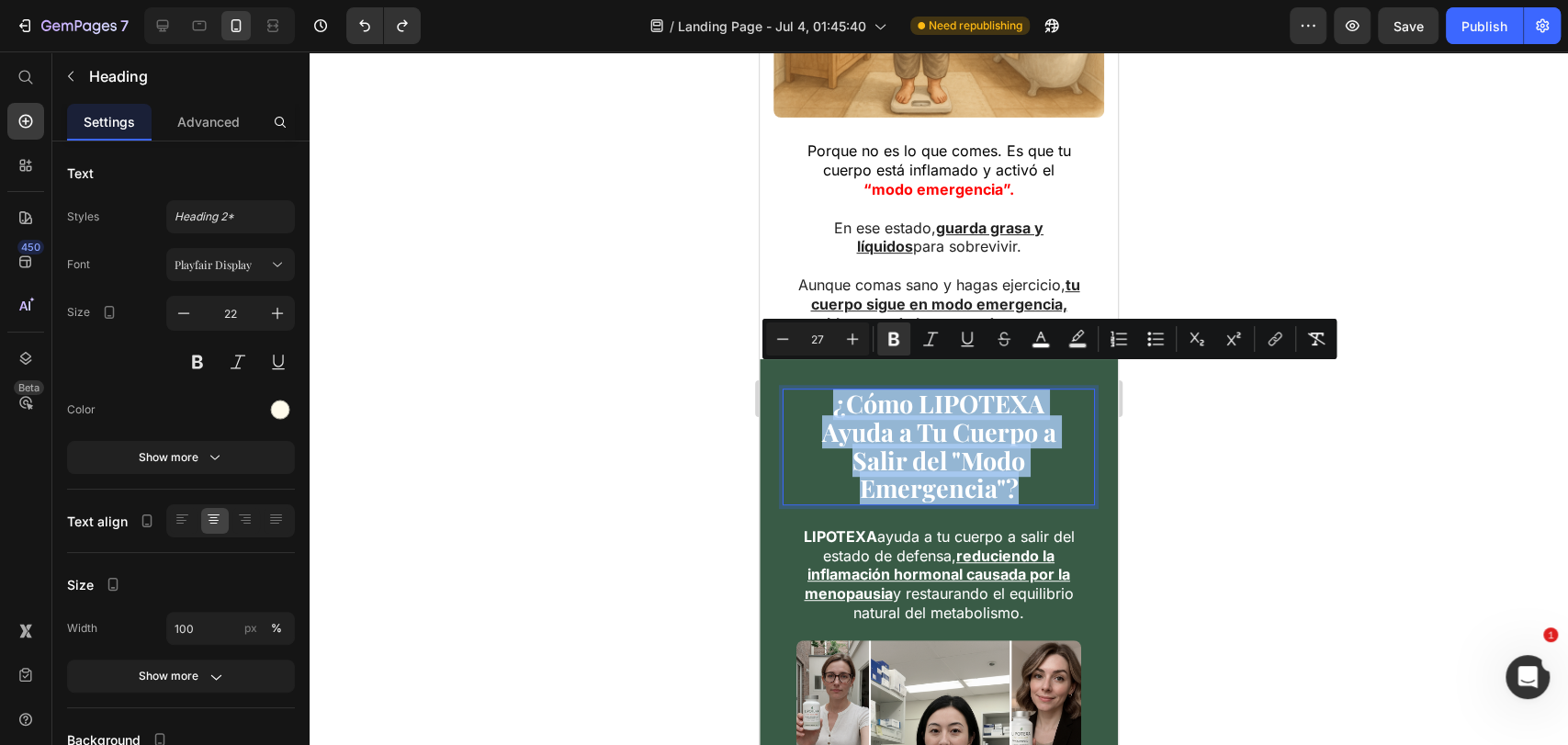 click on "¿Cómo LIPOTEXA Ayuda a Tu Cuerpo a Salir del "Modo Emergencia"? Heading   10" at bounding box center [939, 446] 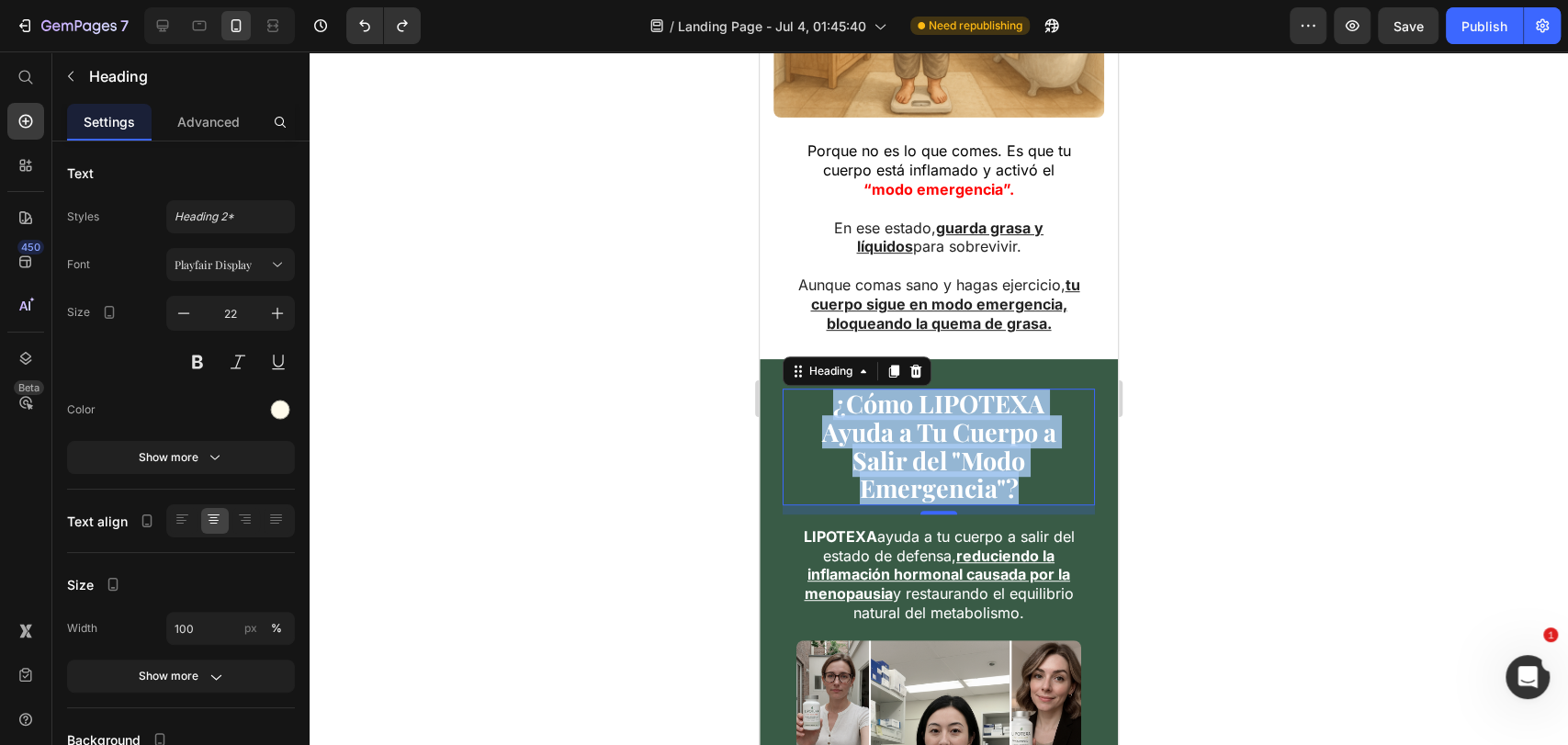 click on "¿Cómo LIPOTEXA Ayuda a Tu Cuerpo a Salir del "Modo Emergencia"? Heading   10" at bounding box center [939, 446] 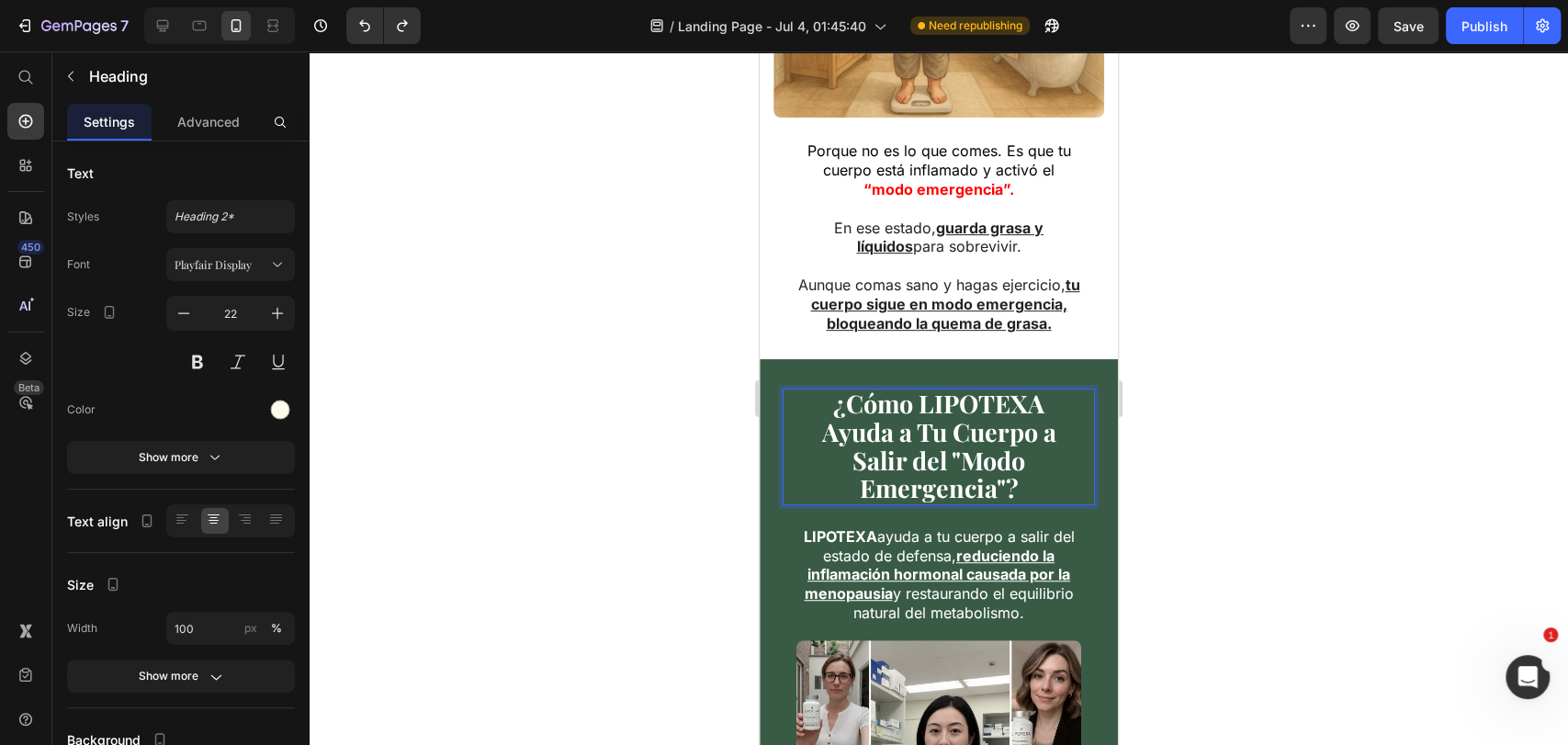 click 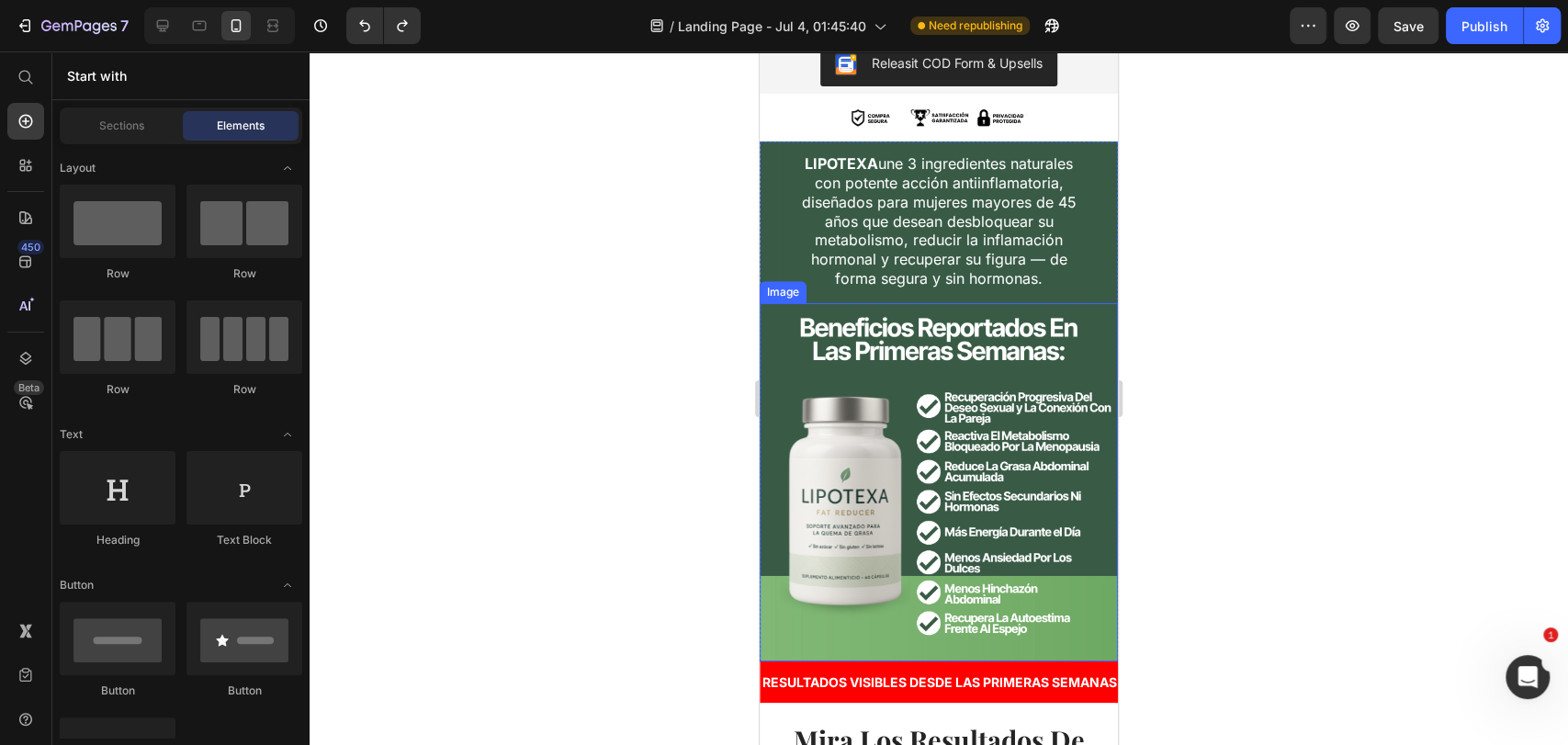 scroll, scrollTop: 10313, scrollLeft: 0, axis: vertical 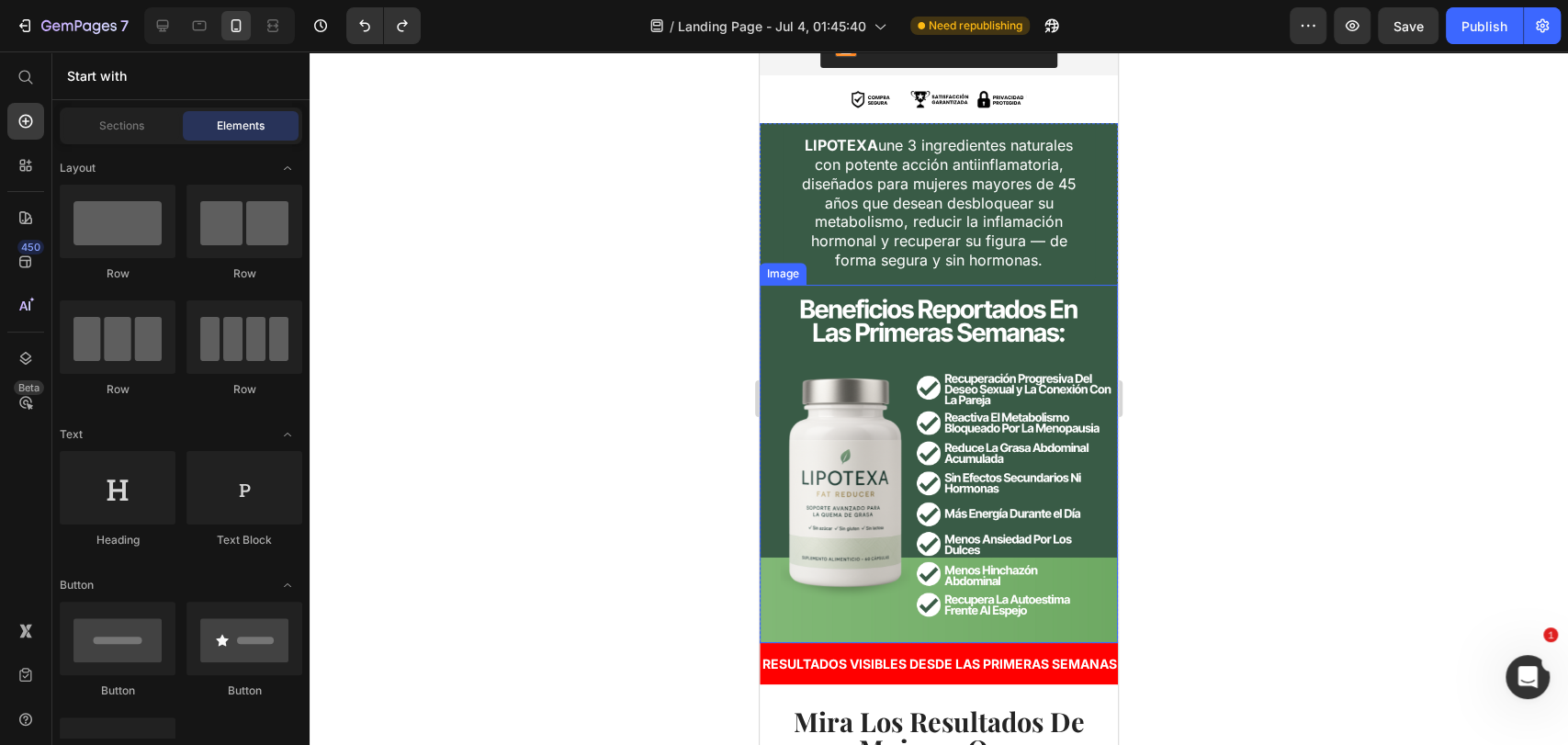 click at bounding box center (939, 464) 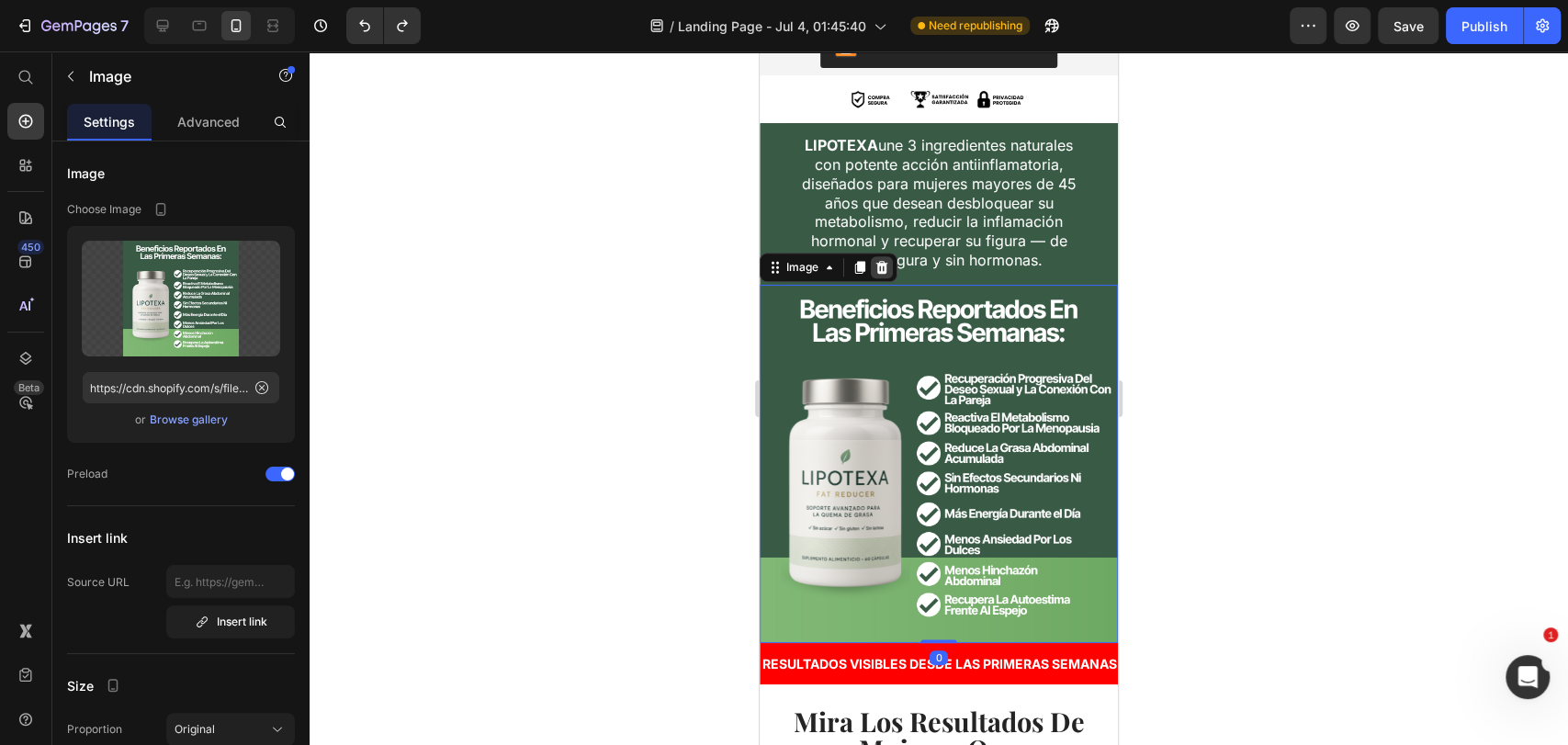 click at bounding box center [882, 267] 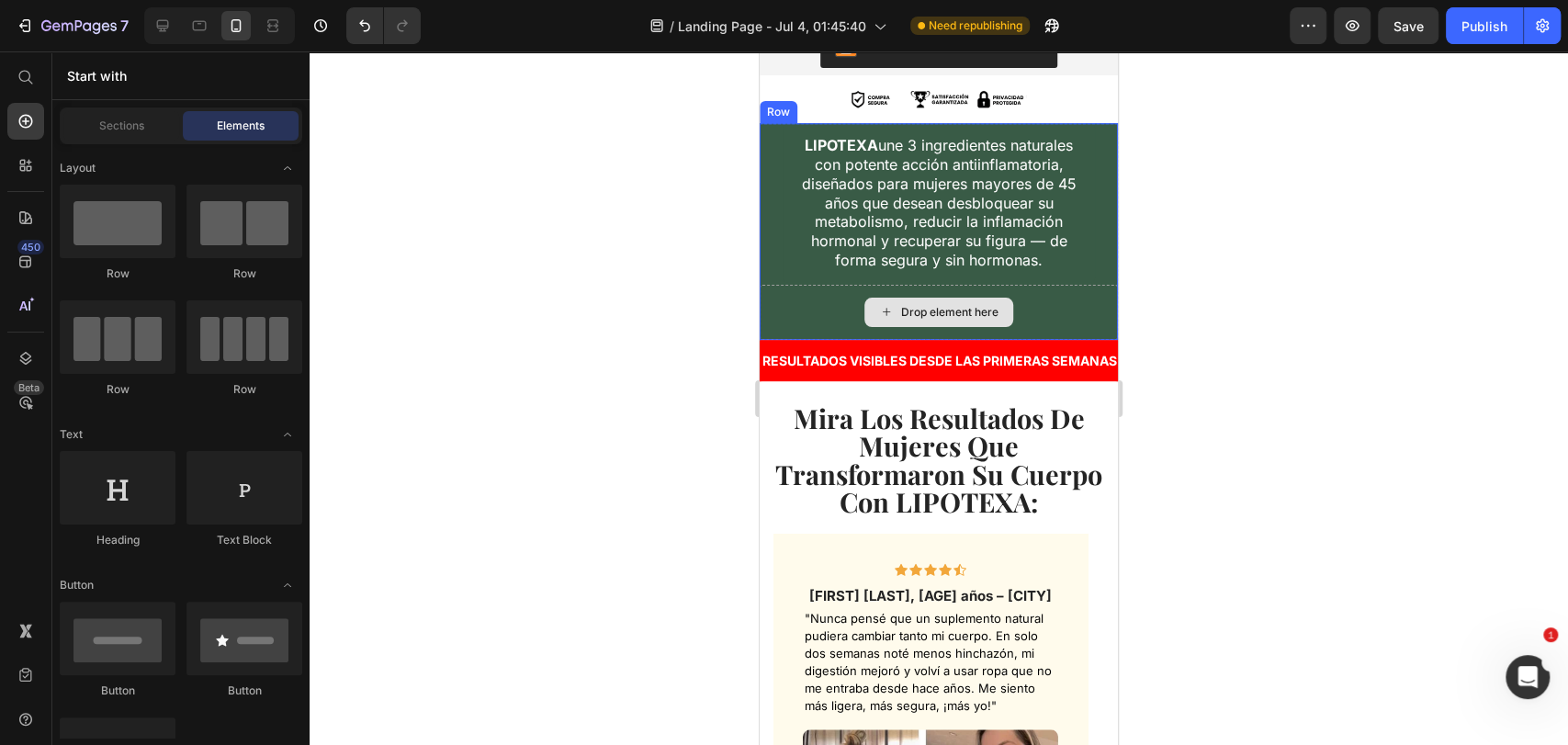 click on "Drop element here" at bounding box center [939, 312] 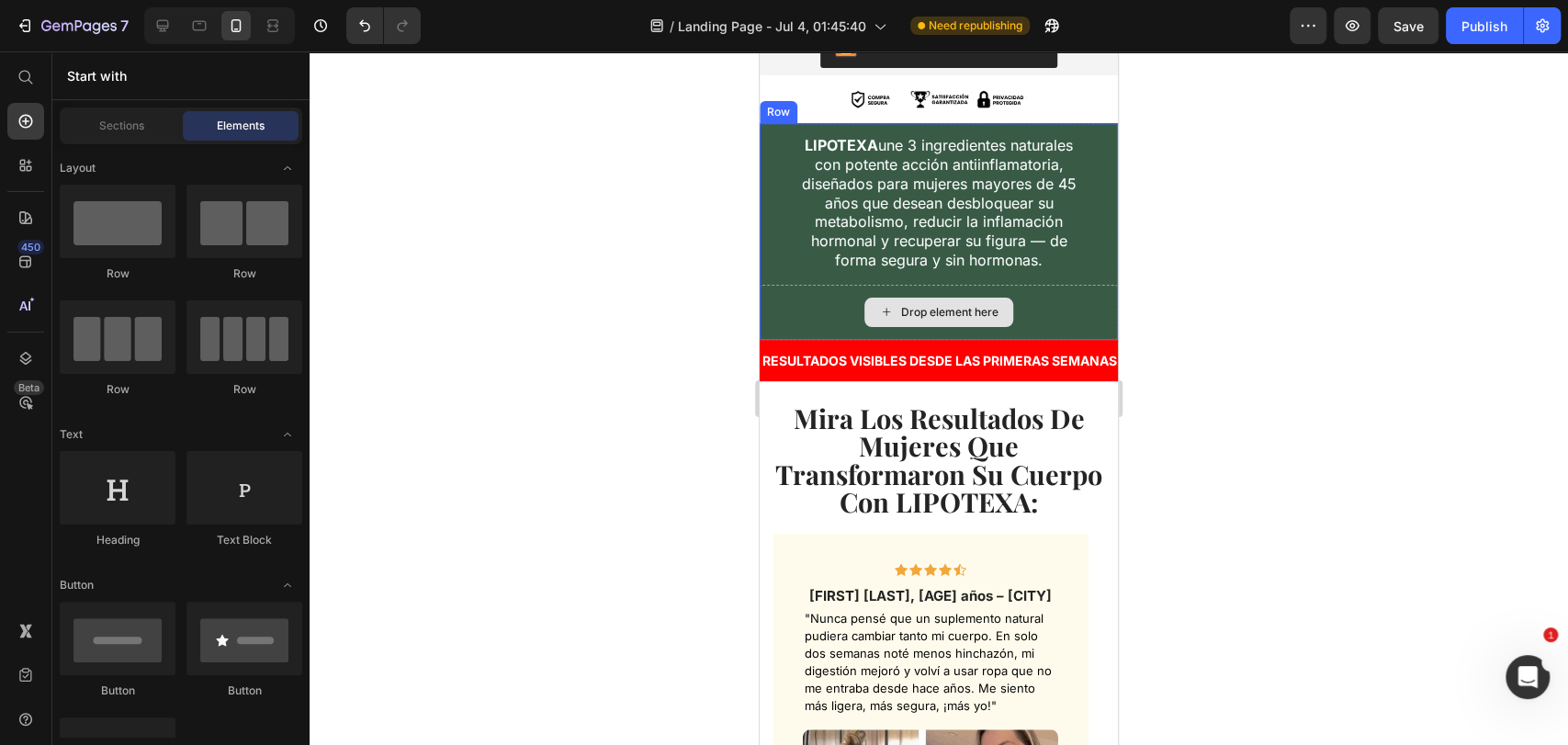 click on "Drop element here" at bounding box center [939, 312] 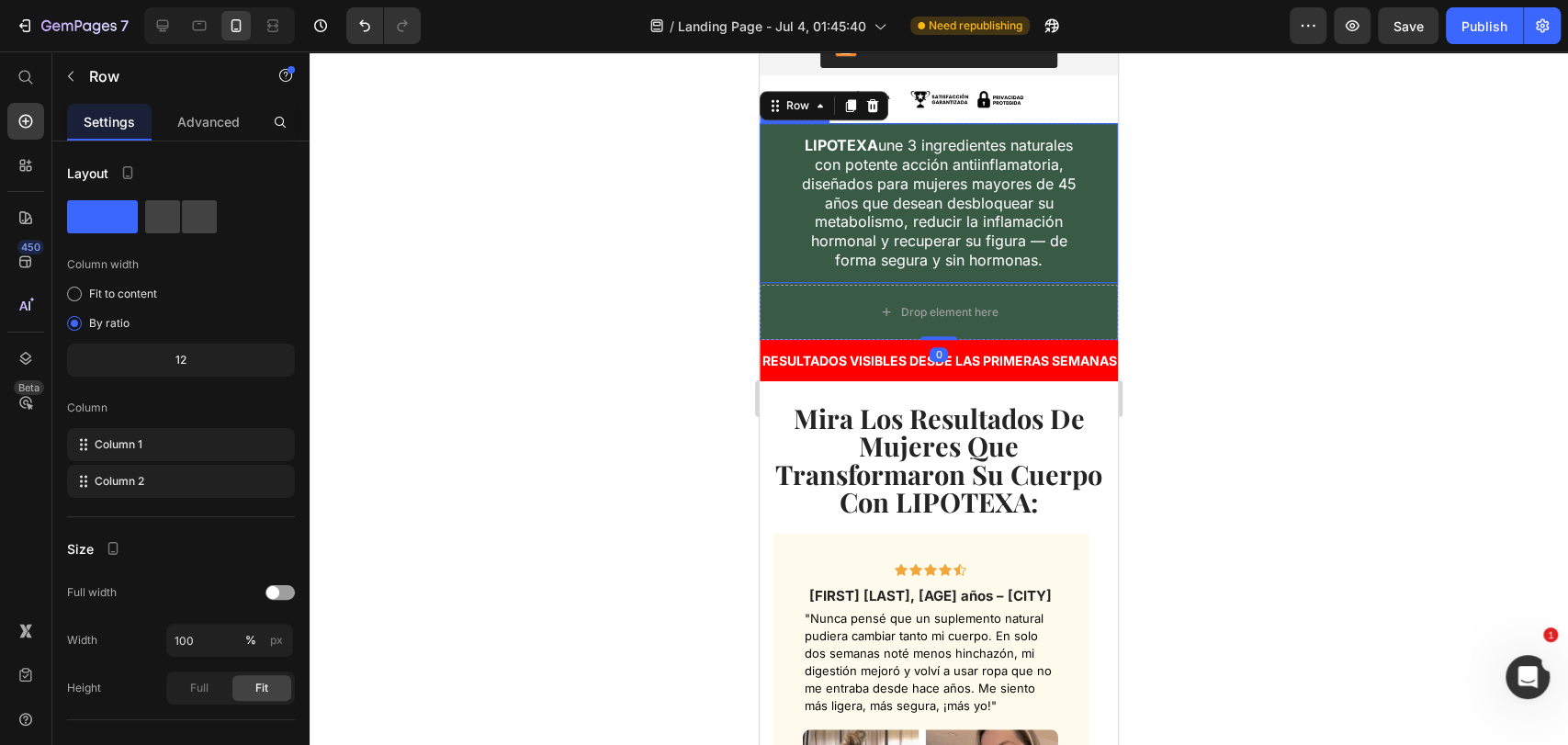 scroll, scrollTop: 10109, scrollLeft: 0, axis: vertical 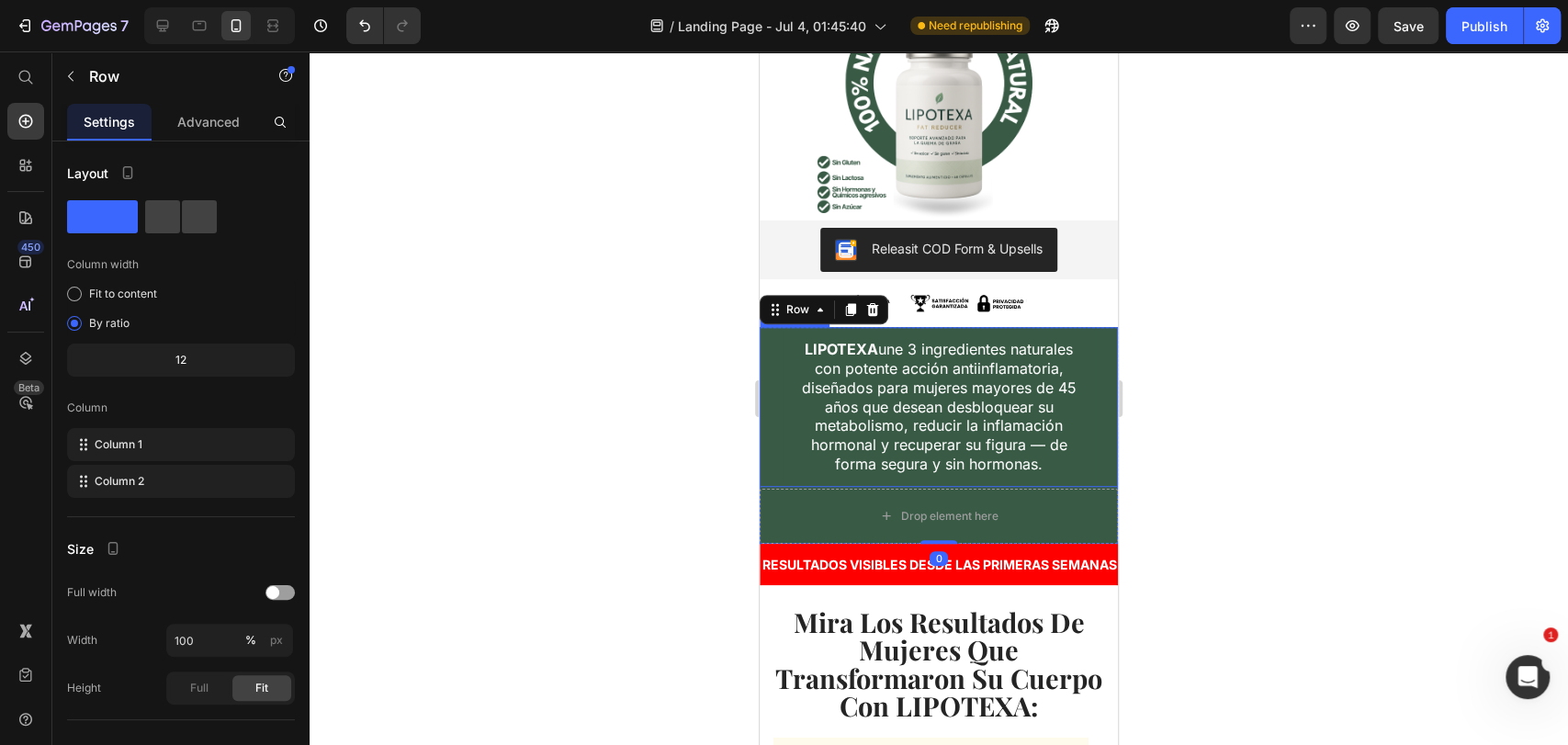click on "LIPOTEXA  une 3 ingredientes naturales con potente acción antiinflamatoria, diseñados para mujeres mayores de 45 años que desean desbloquear su metabolismo, reducir la inflamación hormonal y recuperar su figura — de forma segura y sin hormonas." at bounding box center (939, 406) 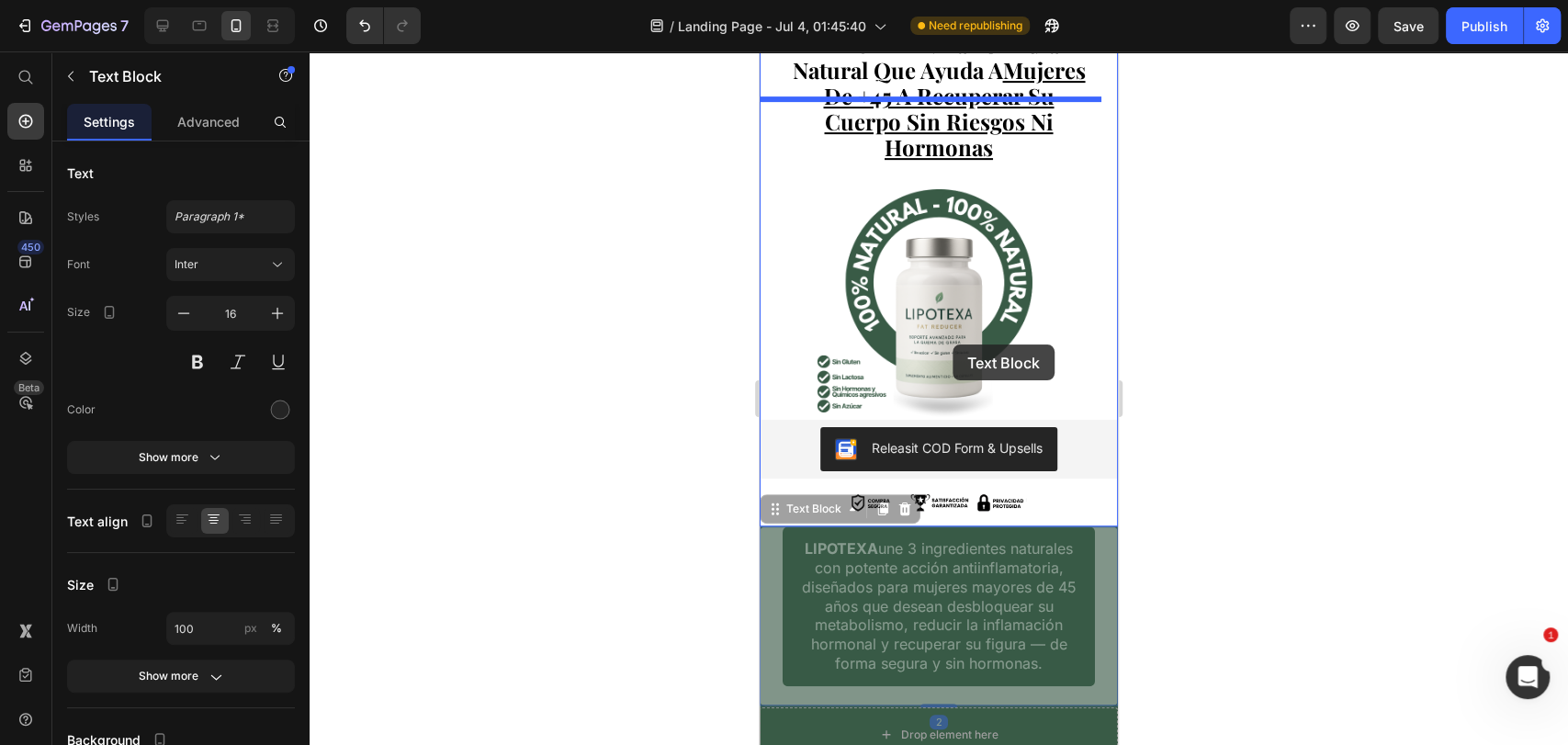 scroll, scrollTop: 9891, scrollLeft: 0, axis: vertical 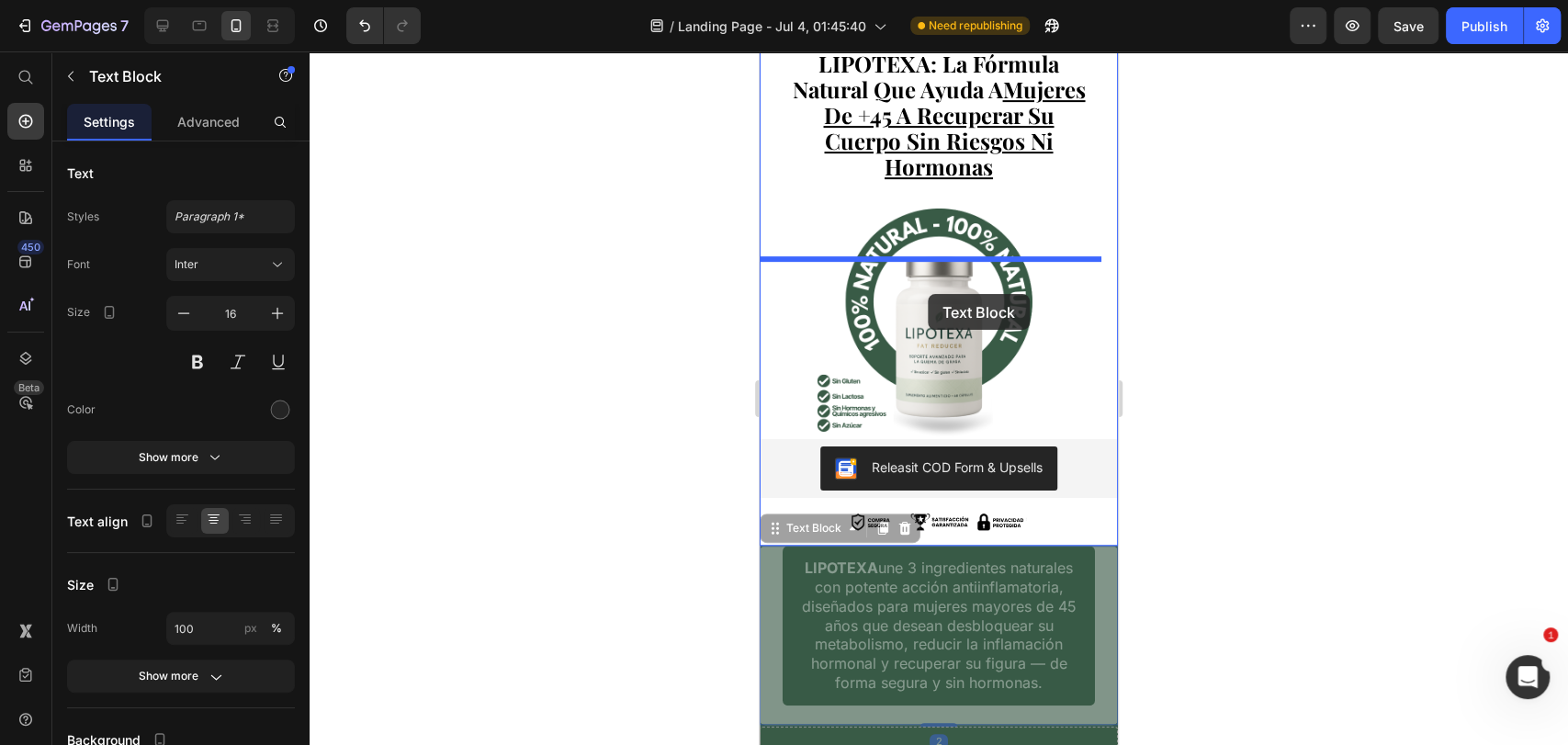 drag, startPoint x: 831, startPoint y: 379, endPoint x: 926, endPoint y: 274, distance: 141.59802 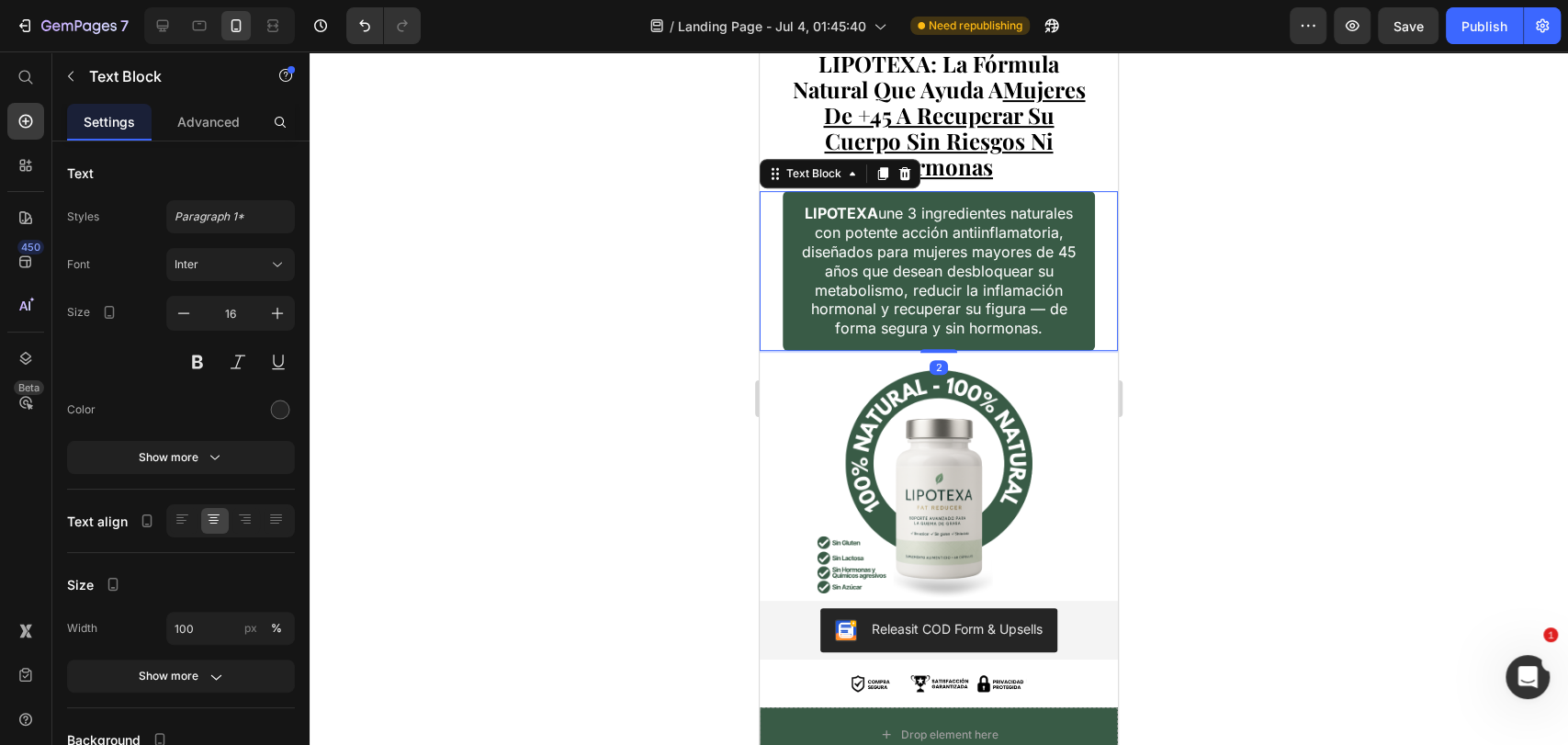 click 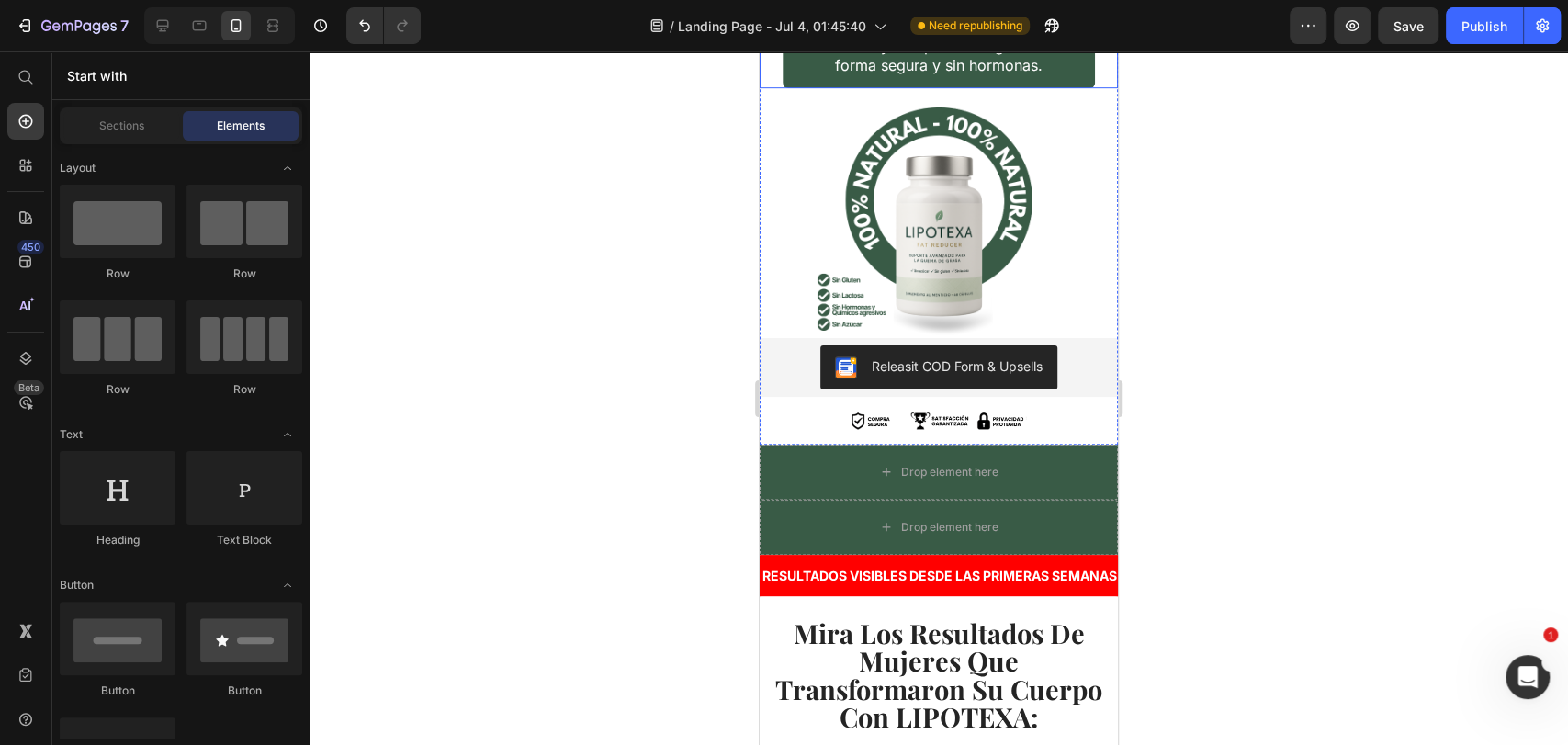 scroll, scrollTop: 10197, scrollLeft: 0, axis: vertical 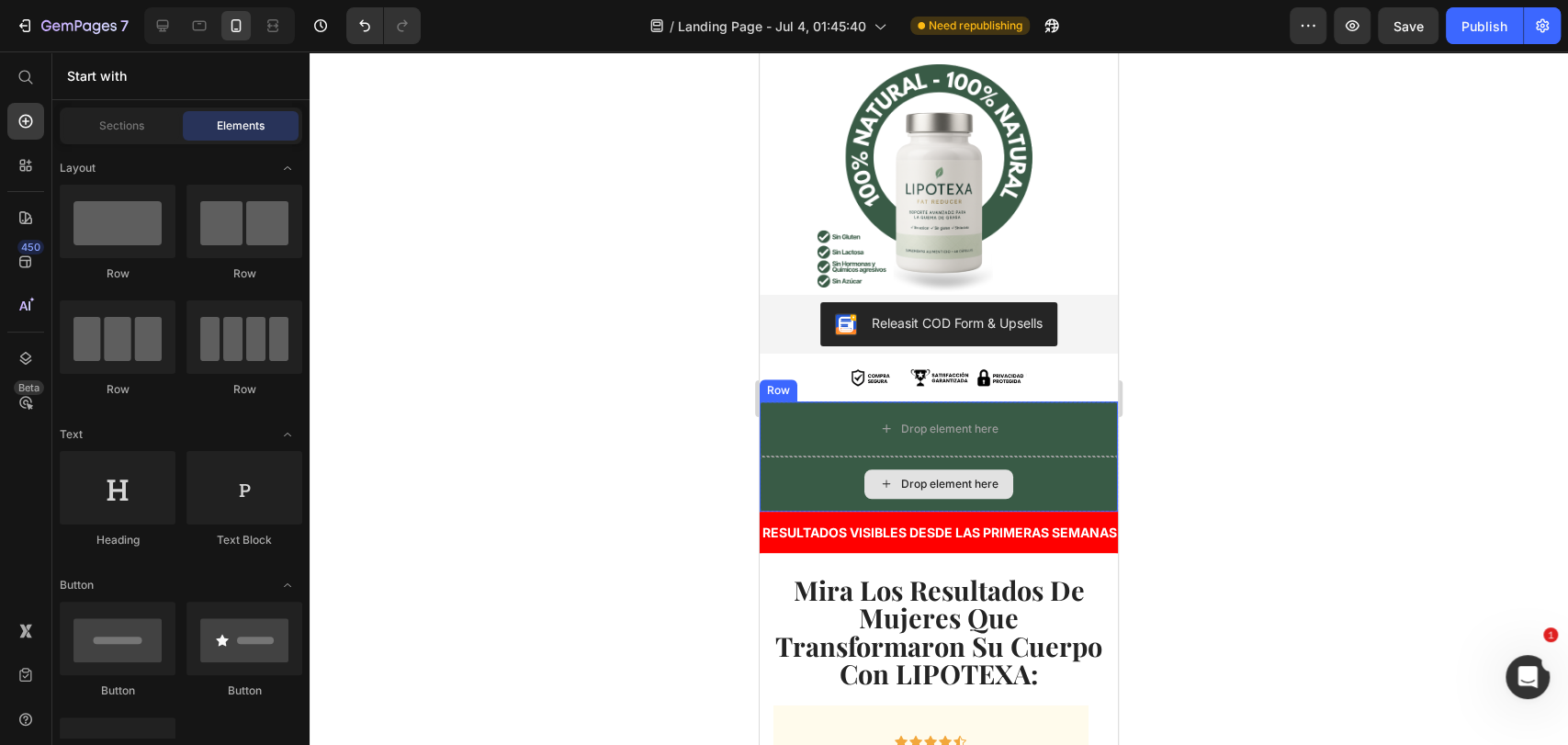 click on "Drop element here" at bounding box center (939, 484) 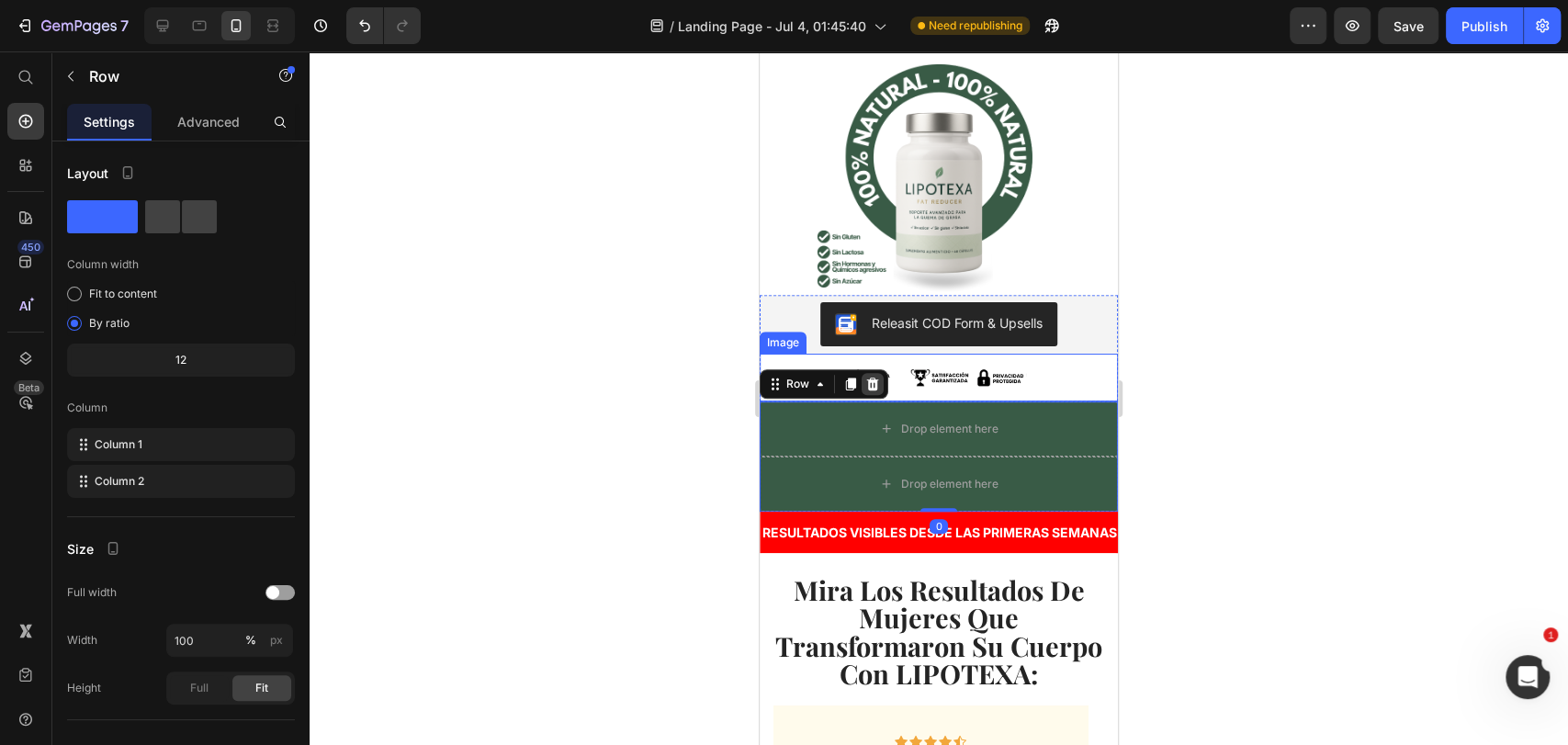 click 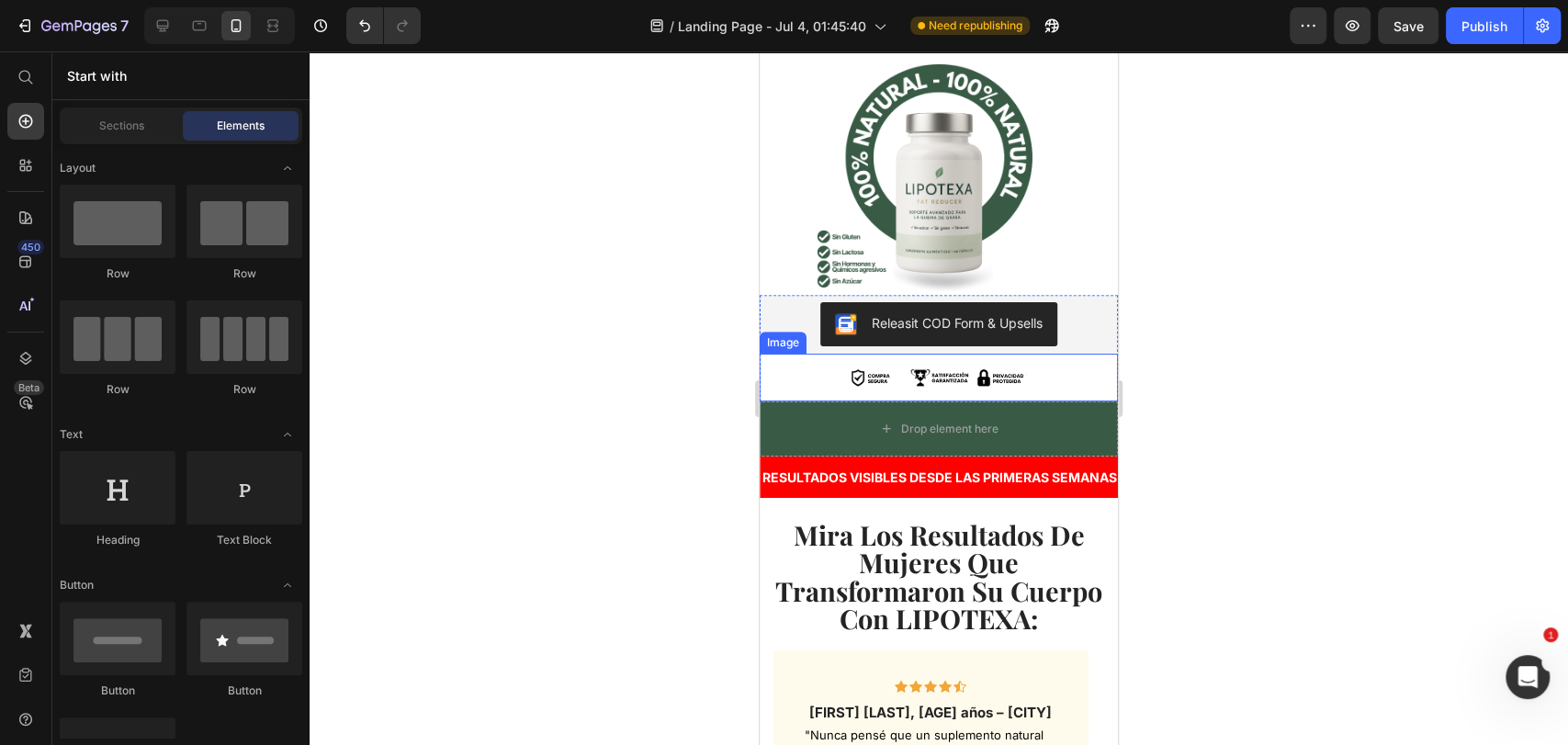 click on "Drop element here" at bounding box center [939, 429] 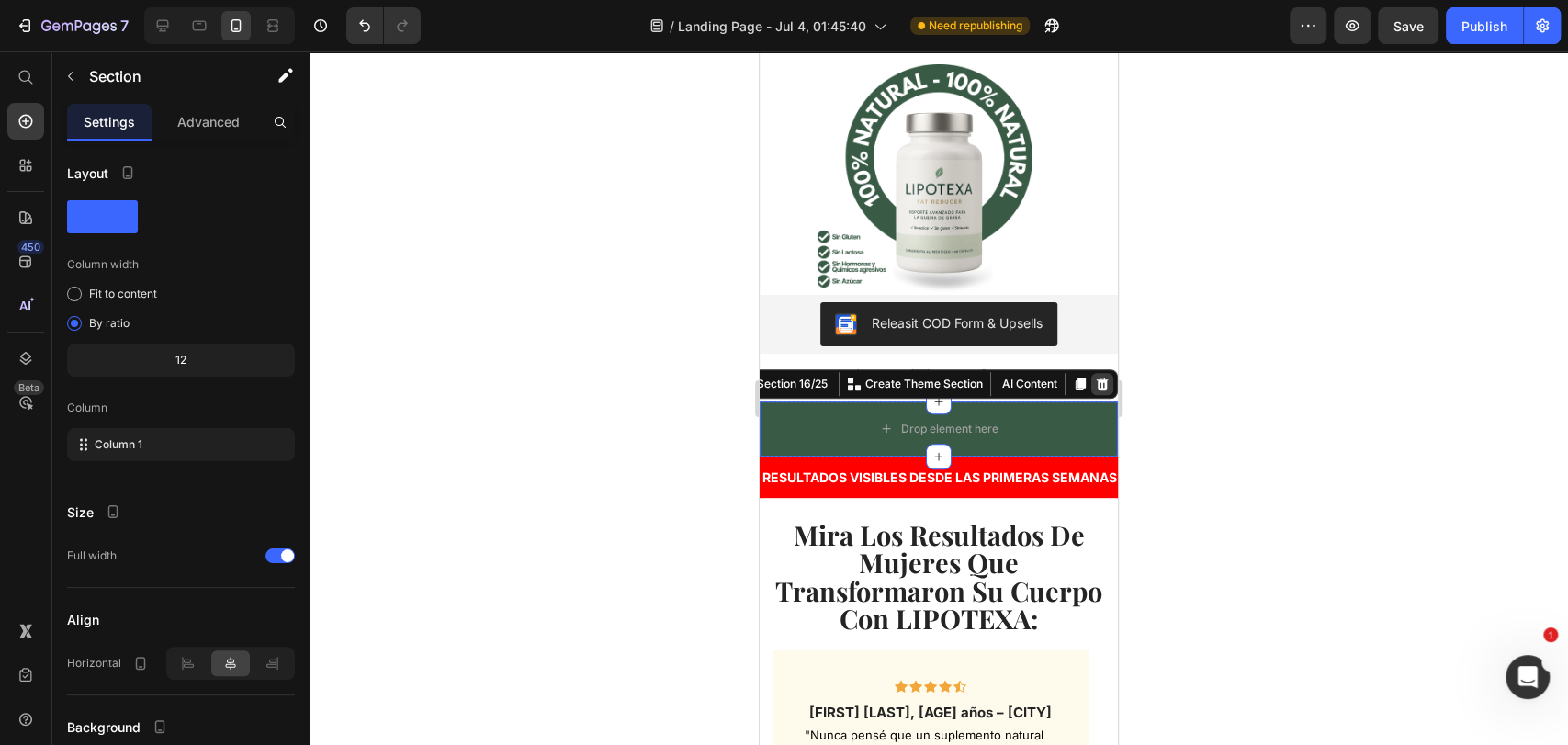 click 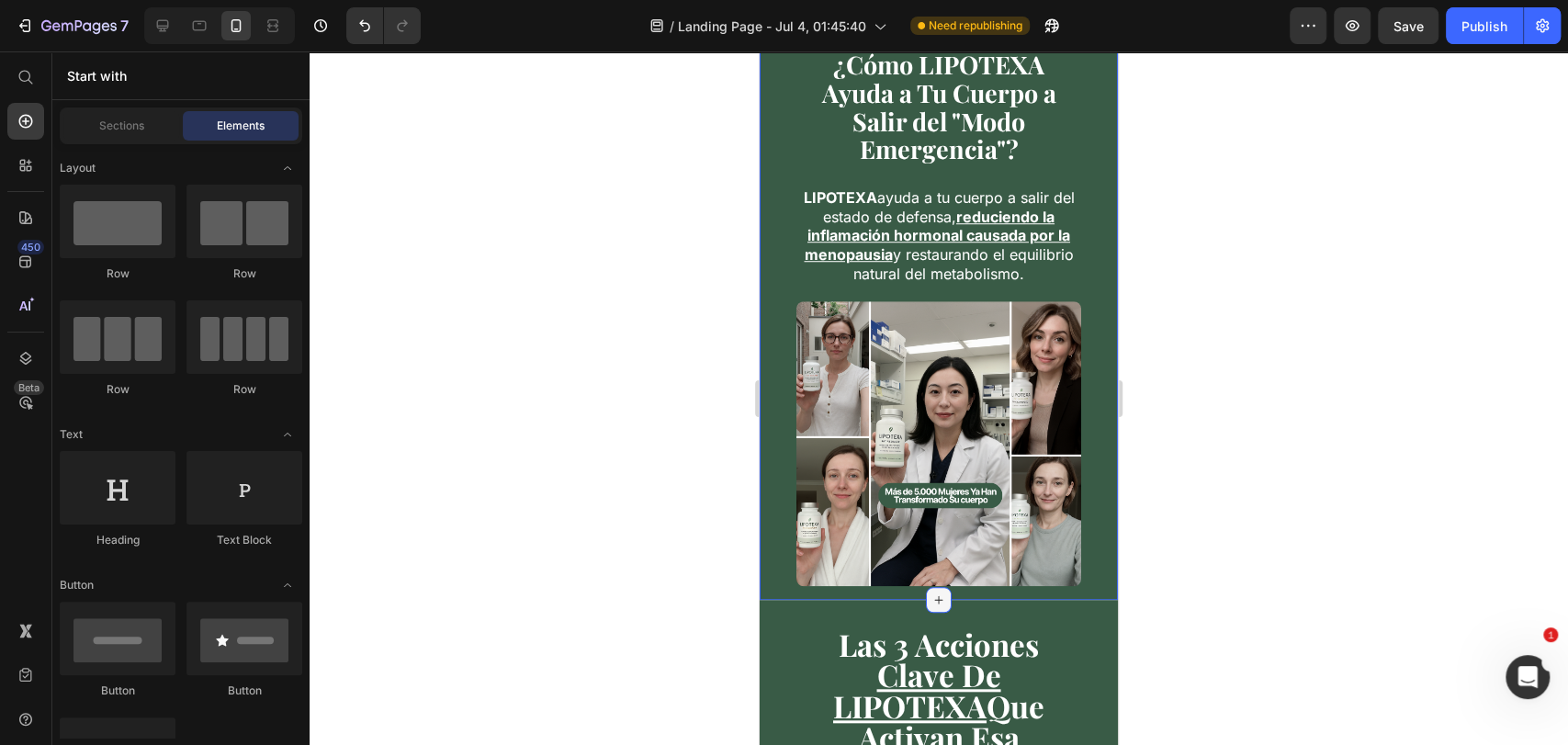 scroll, scrollTop: 5447, scrollLeft: 0, axis: vertical 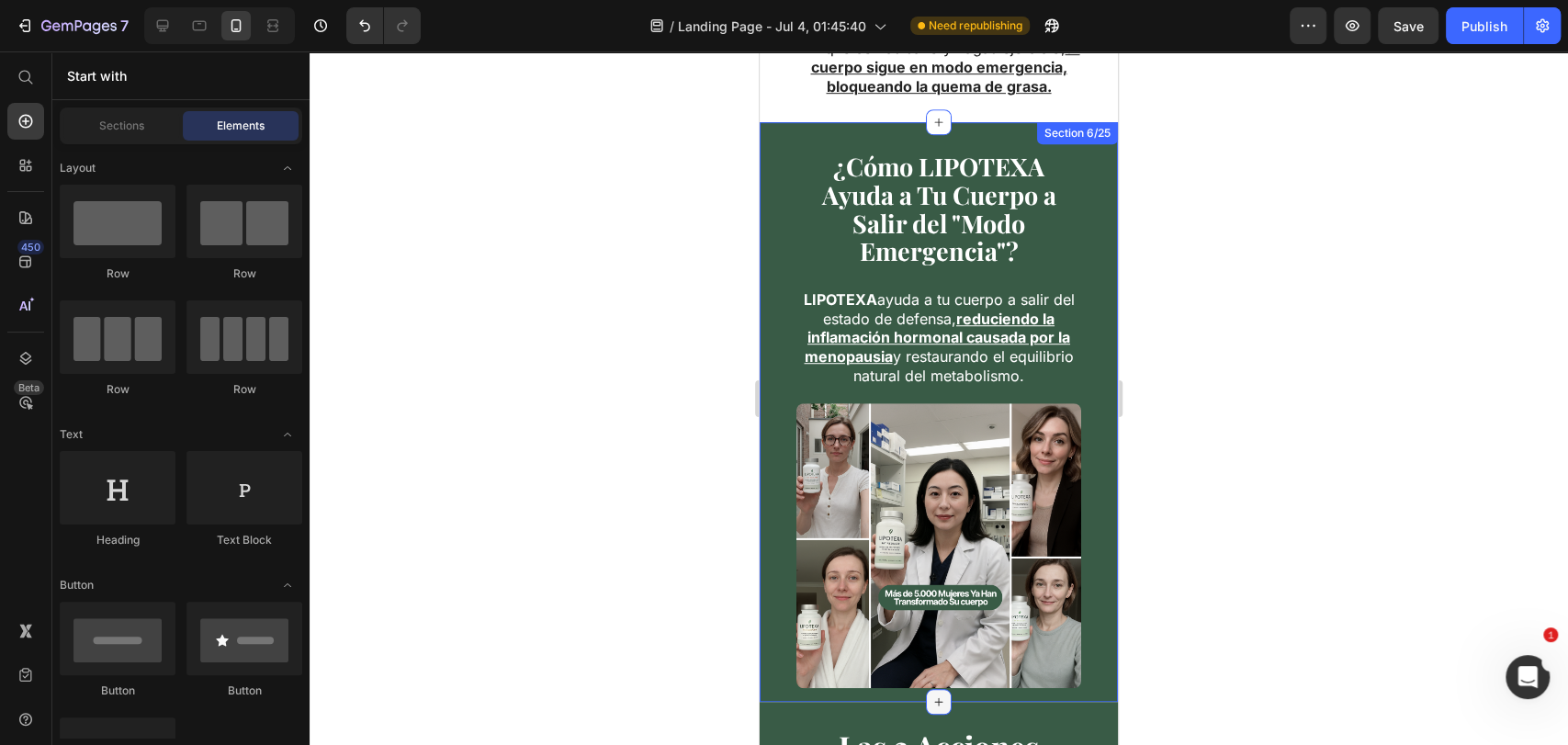 click at bounding box center (939, 546) 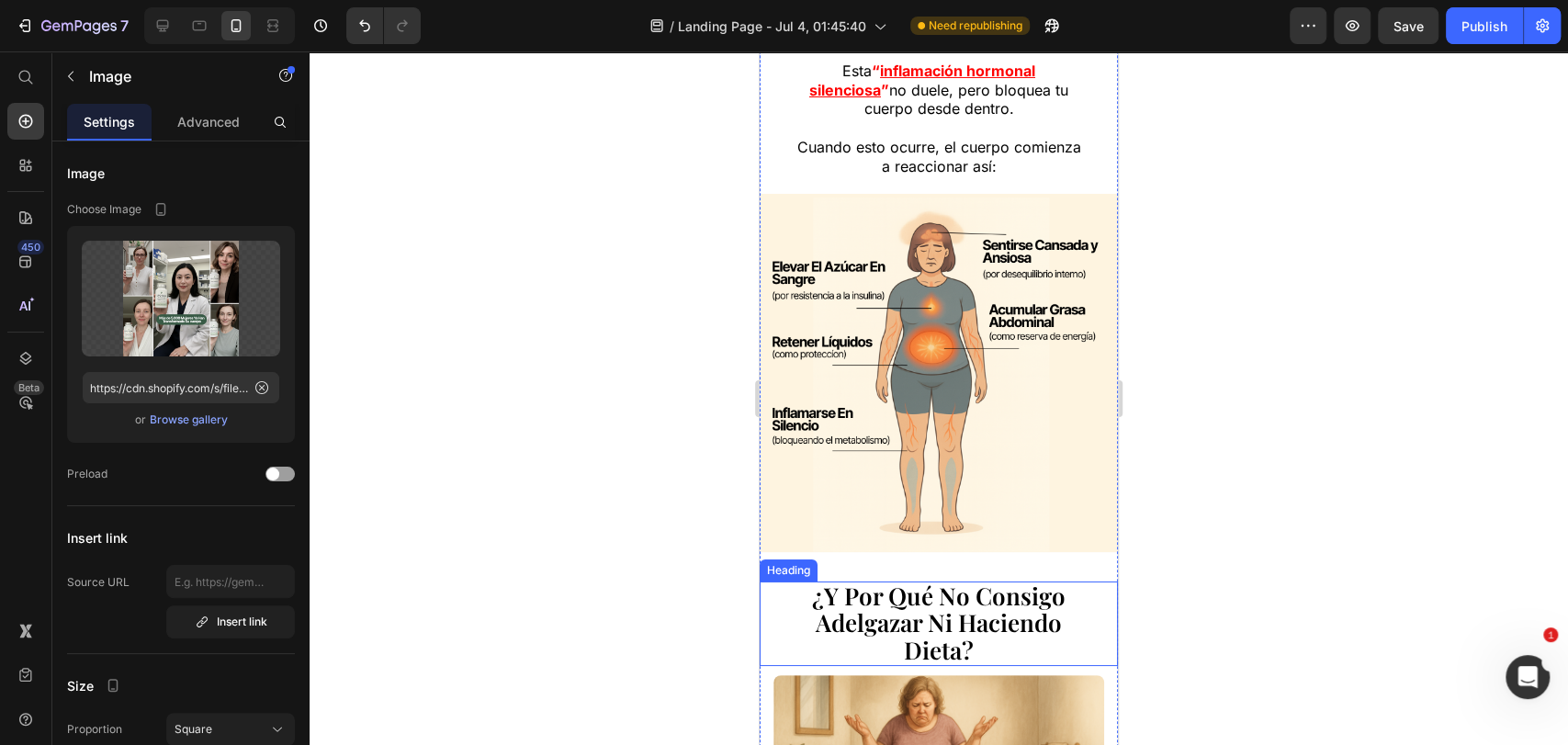 scroll, scrollTop: 4223, scrollLeft: 0, axis: vertical 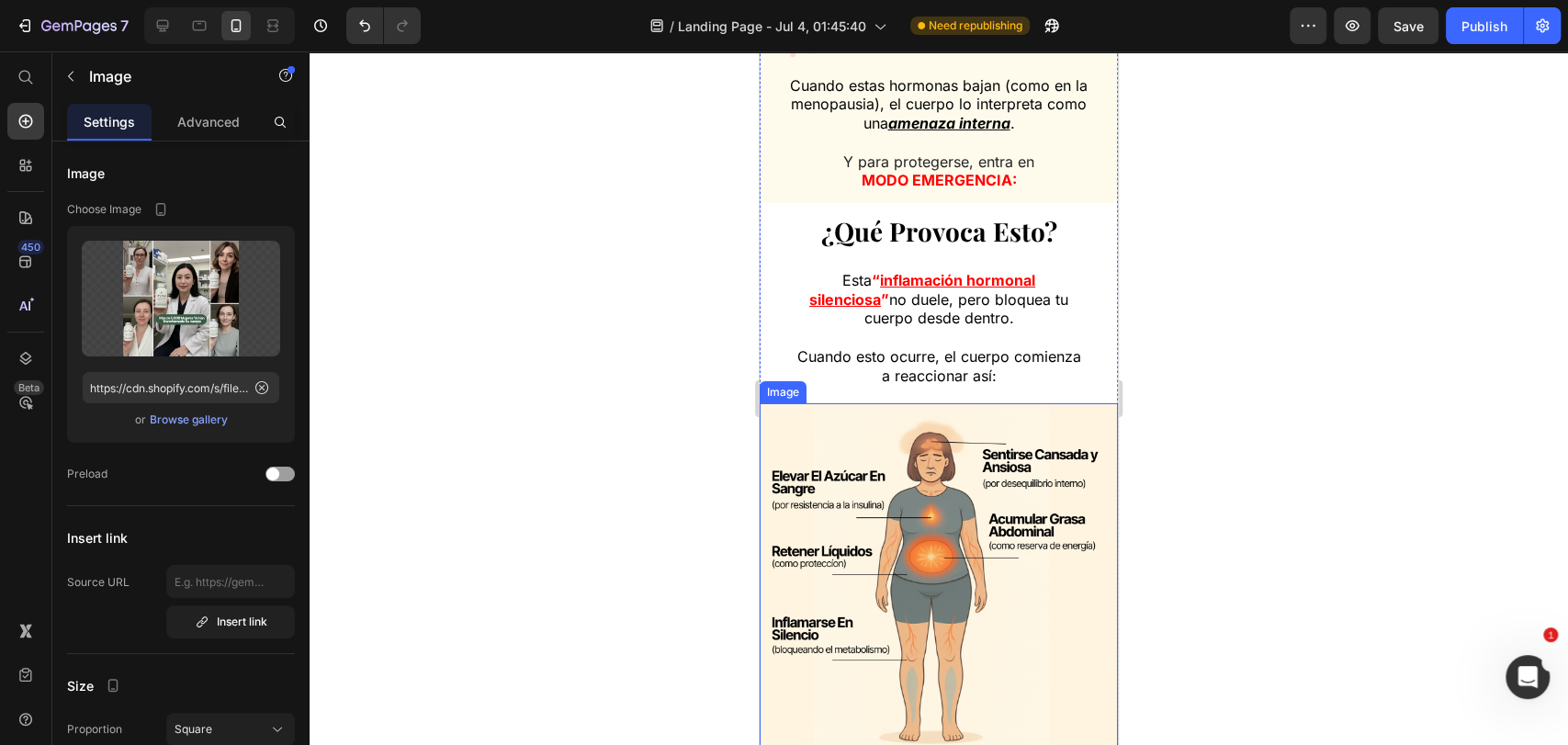 click at bounding box center [939, 582] 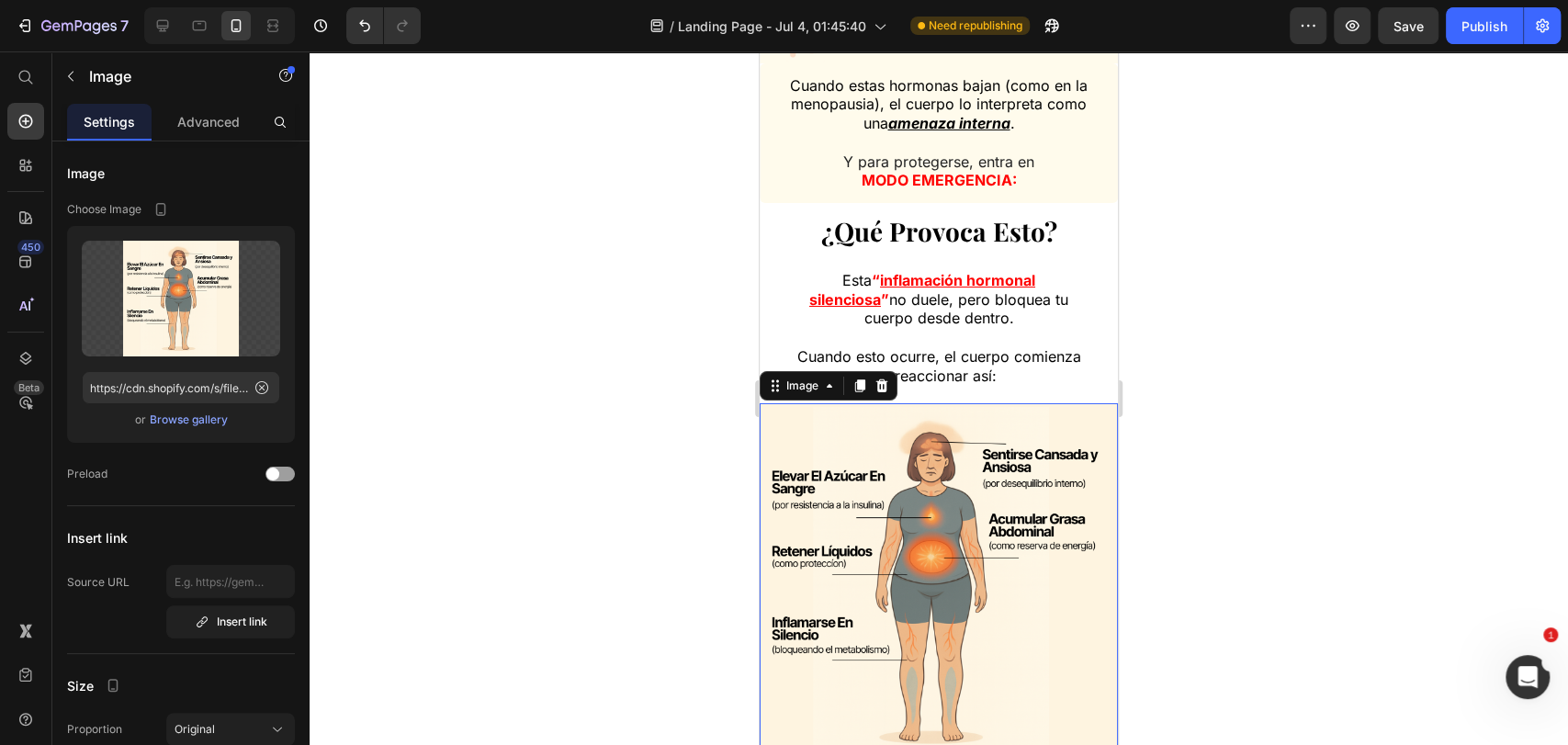 drag, startPoint x: 687, startPoint y: 483, endPoint x: 80, endPoint y: 435, distance: 608.8949 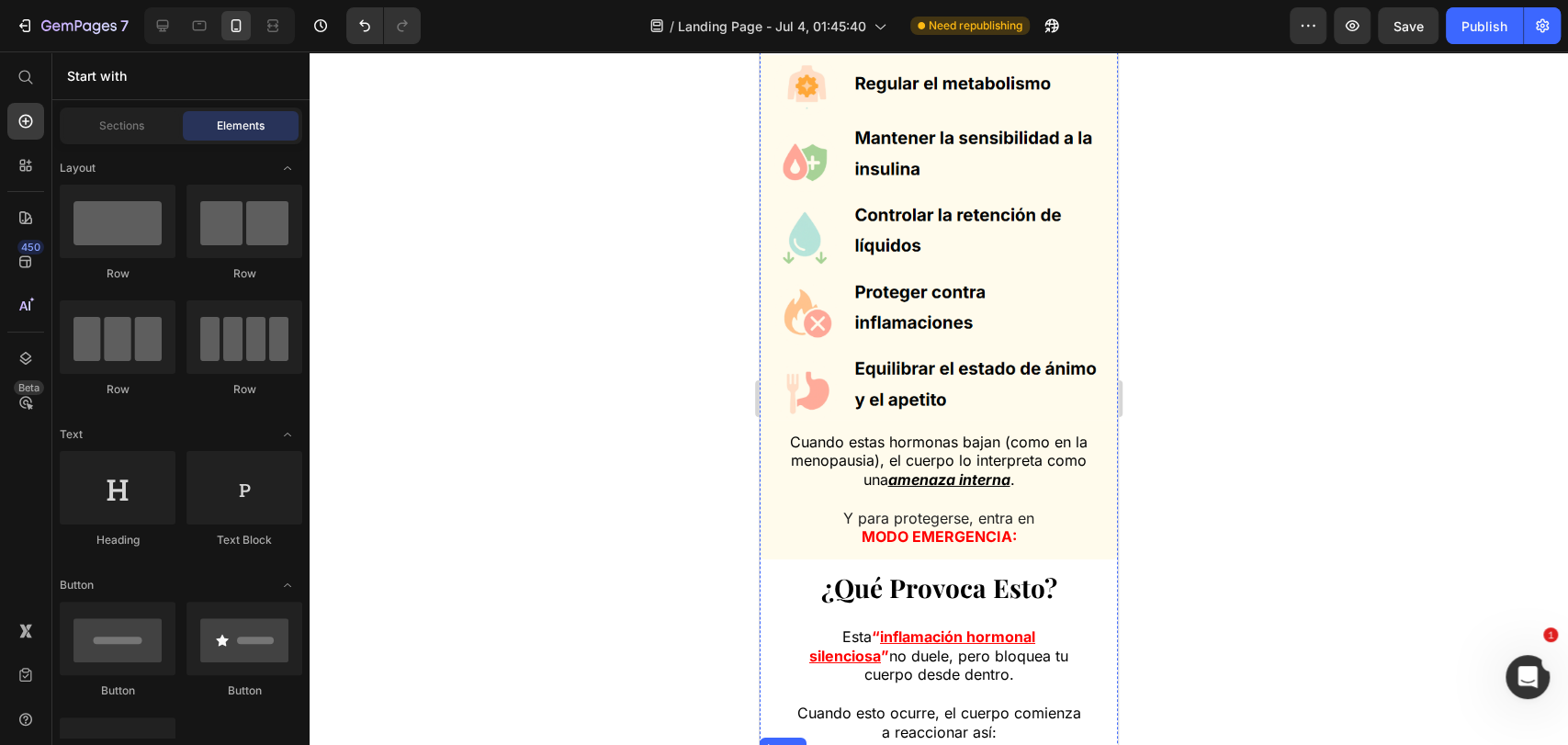 scroll, scrollTop: 3814, scrollLeft: 0, axis: vertical 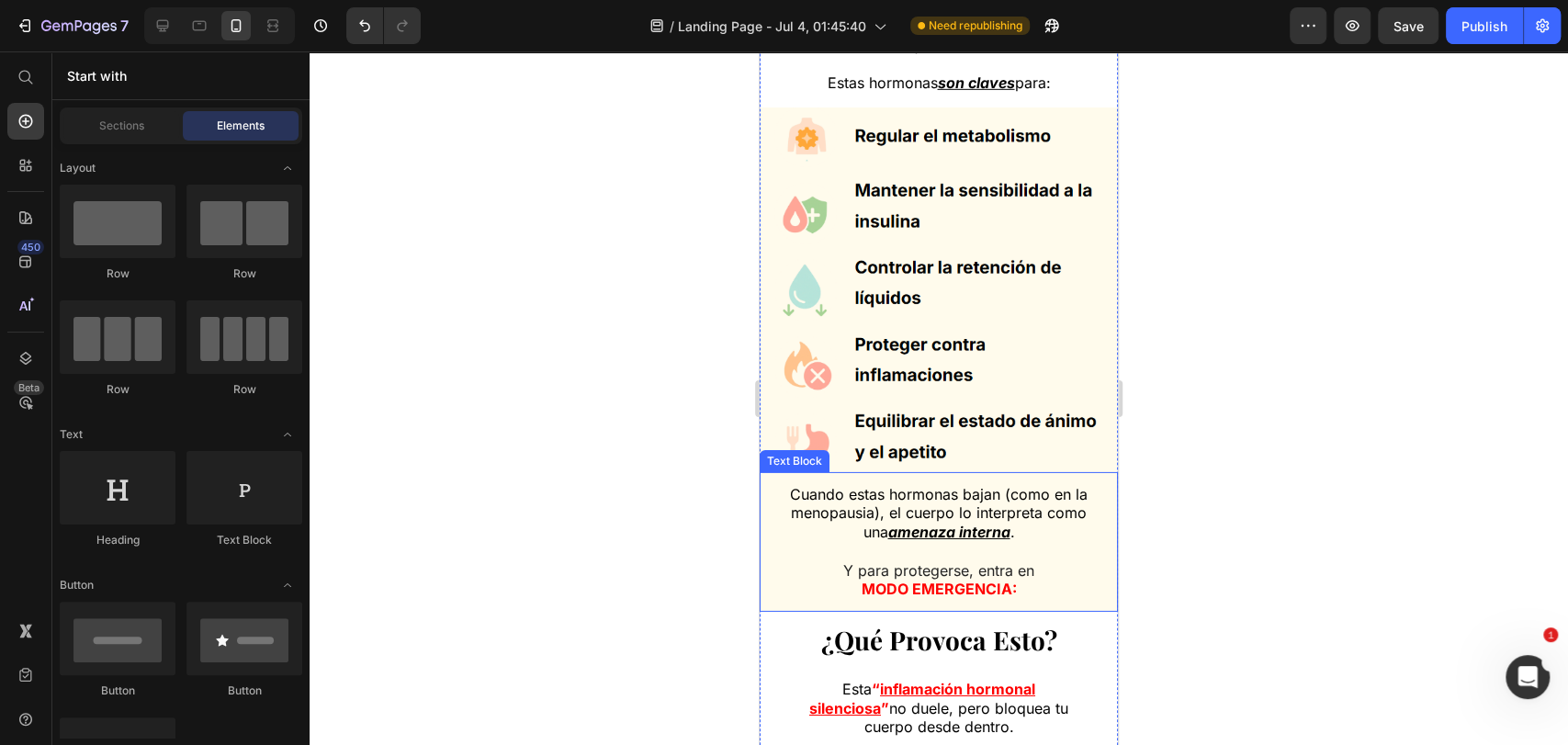 click on "amenaza interna" at bounding box center [949, 532] 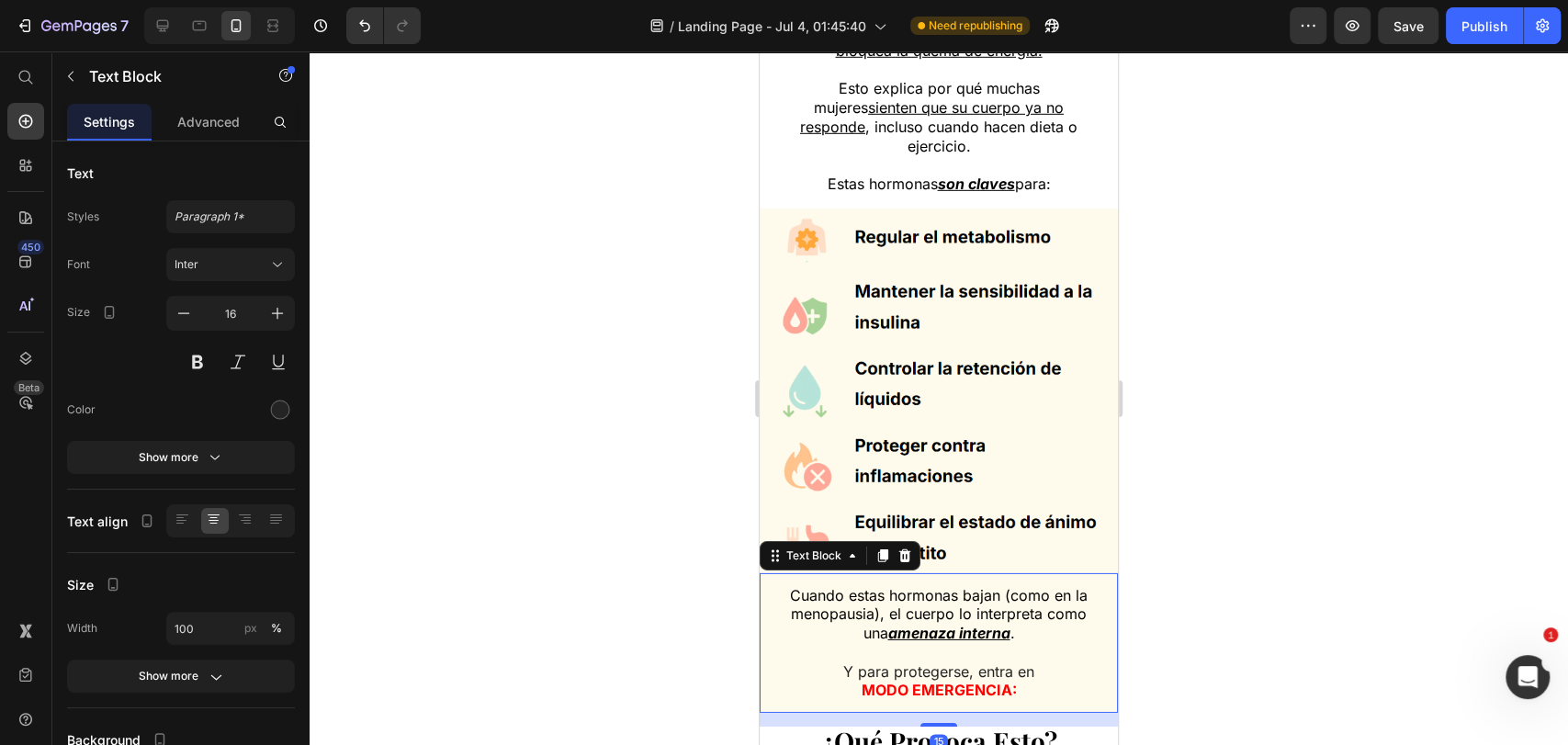 scroll, scrollTop: 3712, scrollLeft: 0, axis: vertical 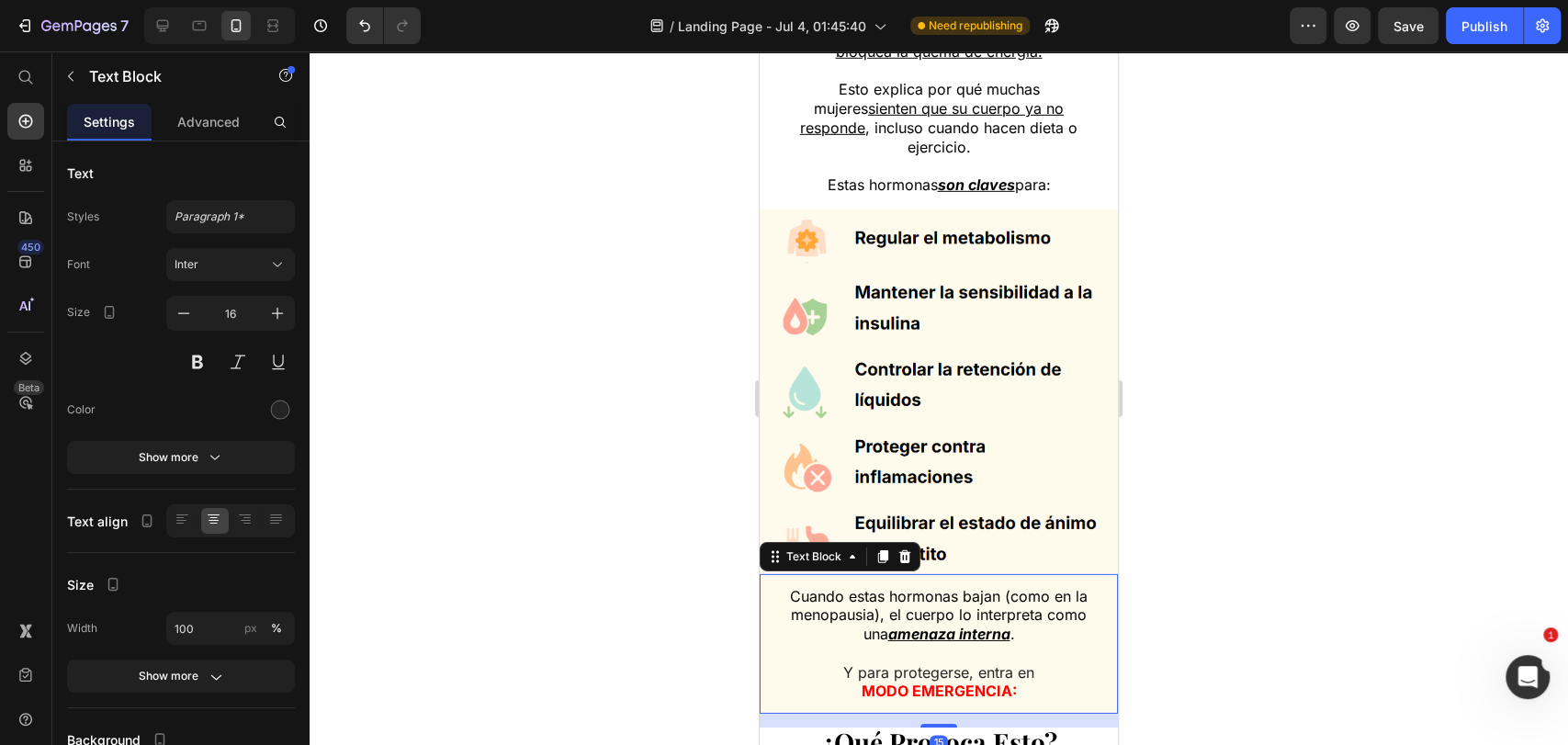 click at bounding box center [939, 391] 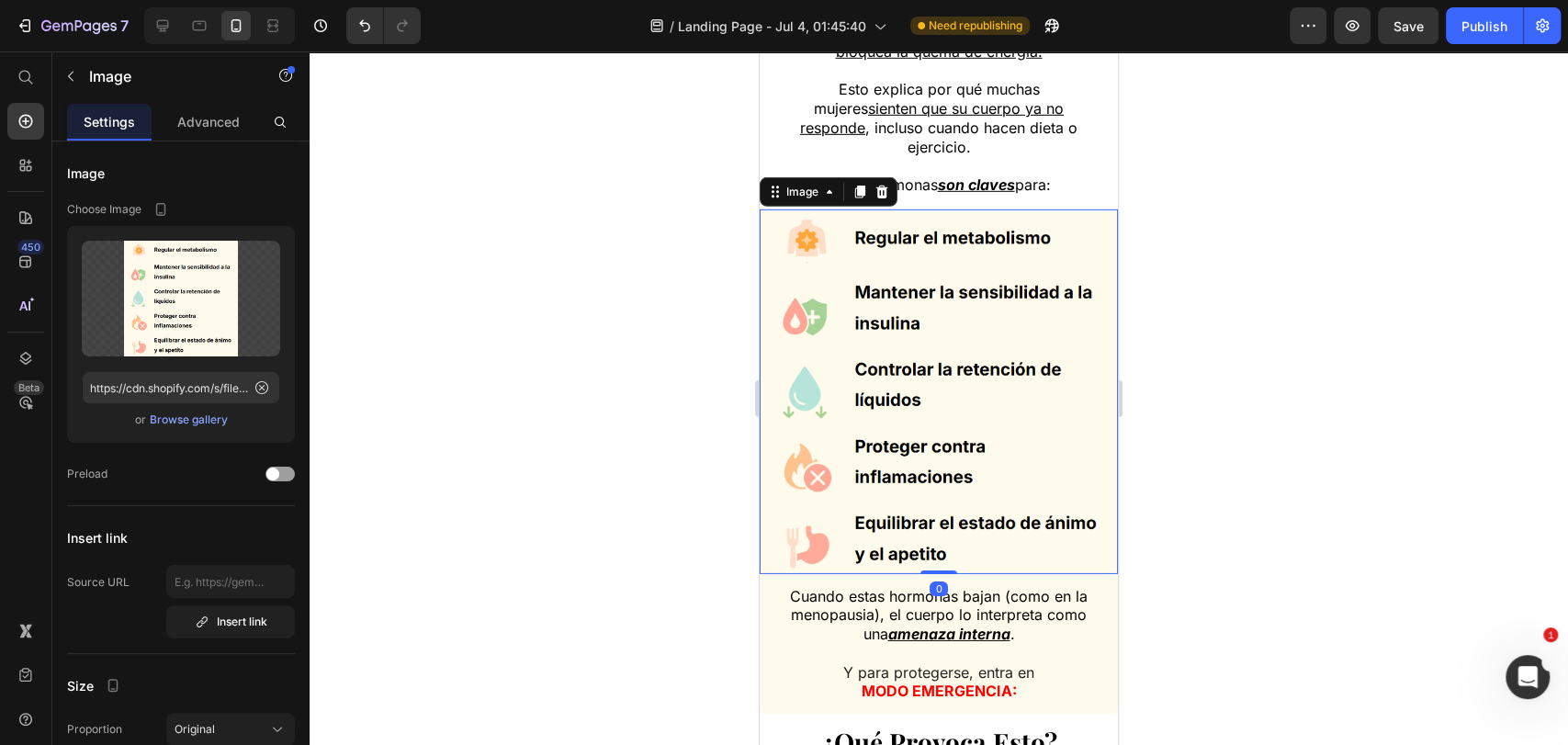 click 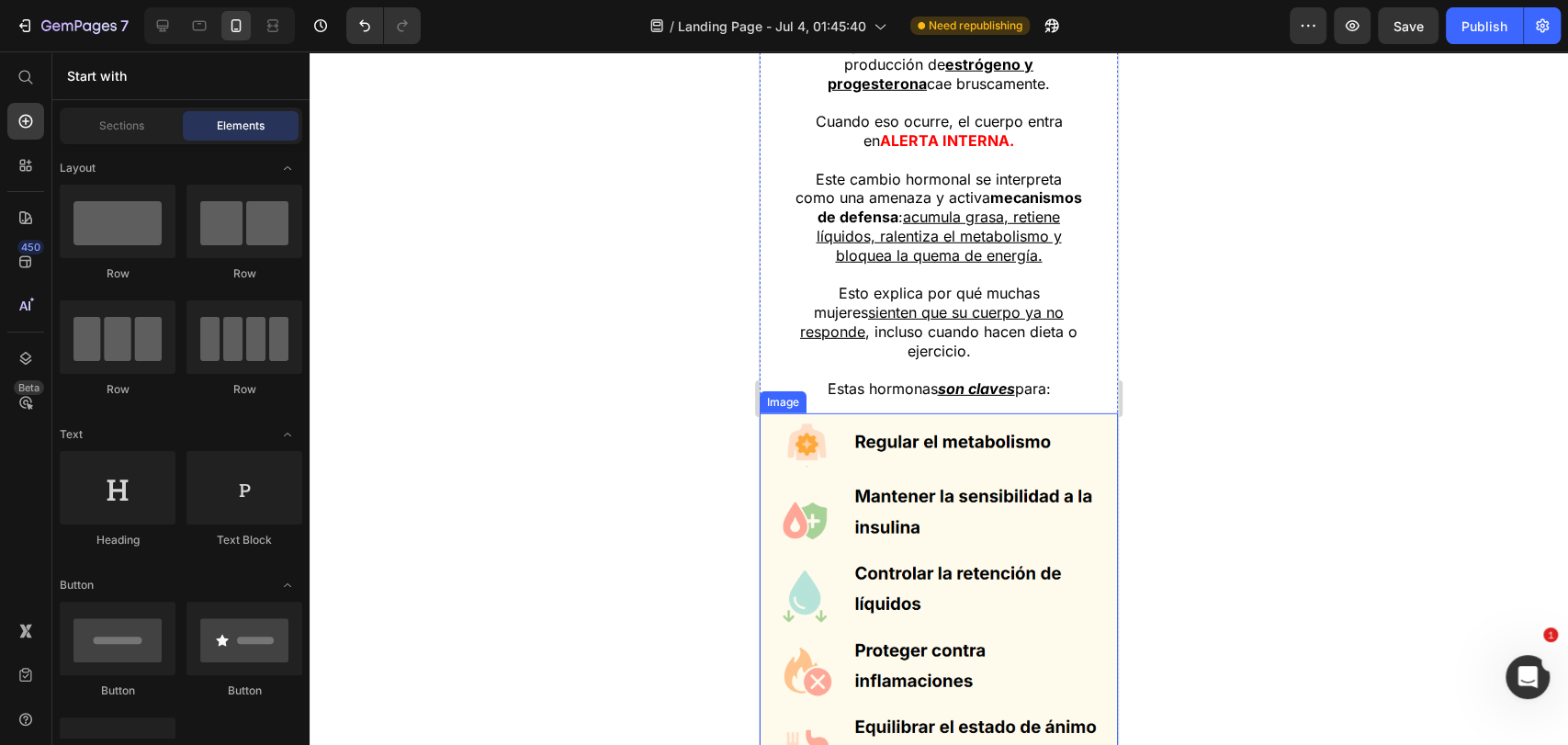 scroll, scrollTop: 3610, scrollLeft: 0, axis: vertical 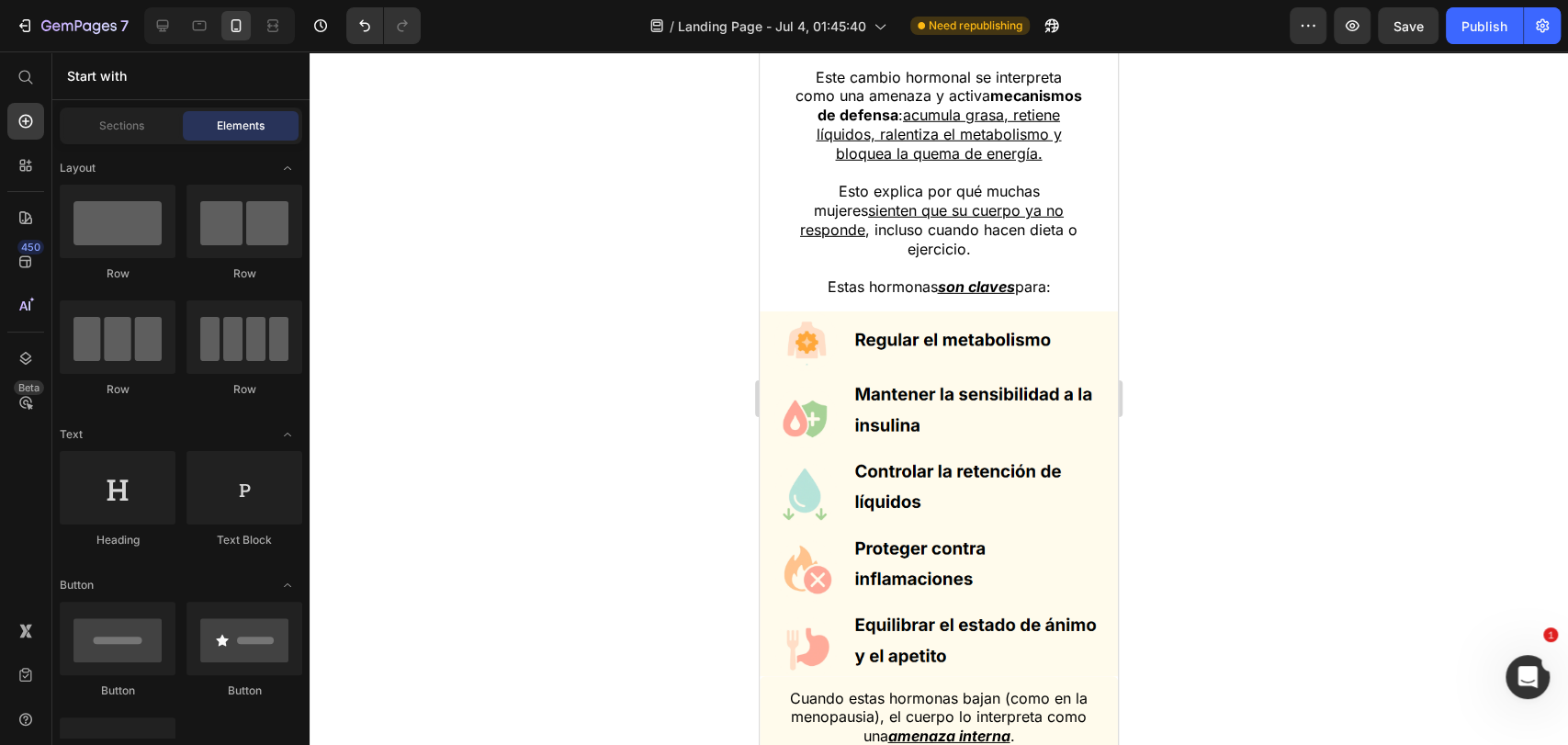 click 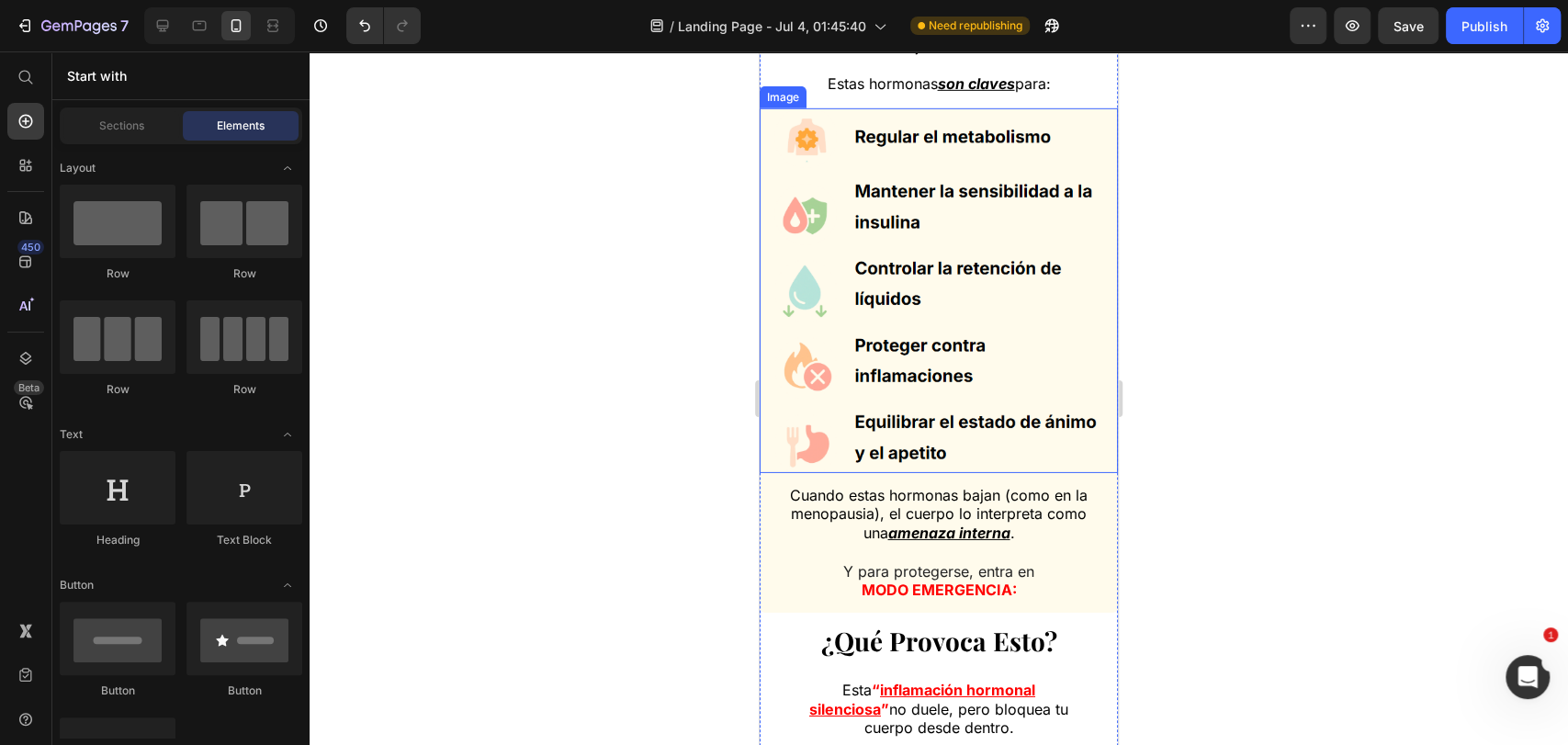 scroll, scrollTop: 3814, scrollLeft: 0, axis: vertical 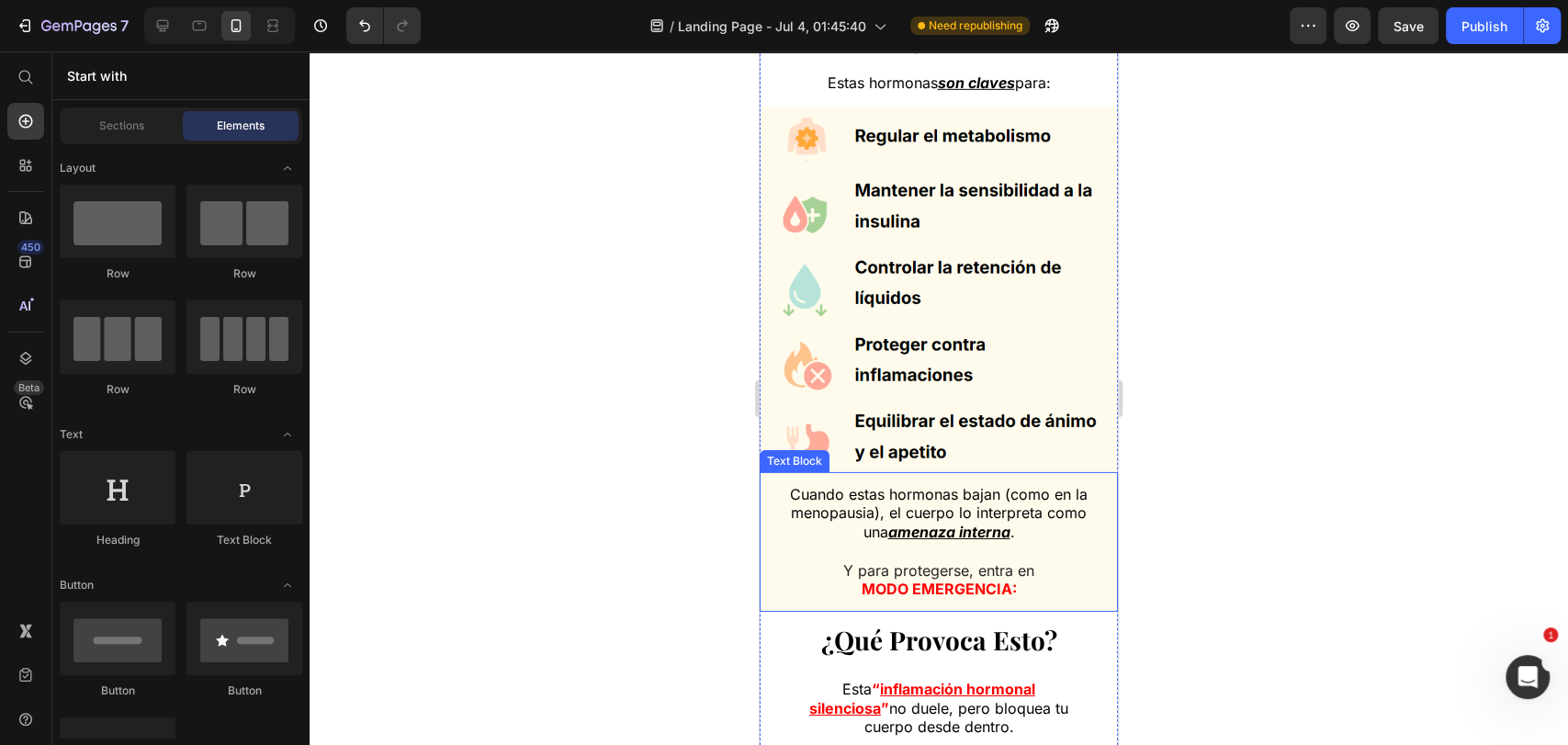 click on "Cuando estas hormonas bajan (como en la menopausia), el cuerpo lo interpreta como una  amenaza interna ." at bounding box center [939, 514] 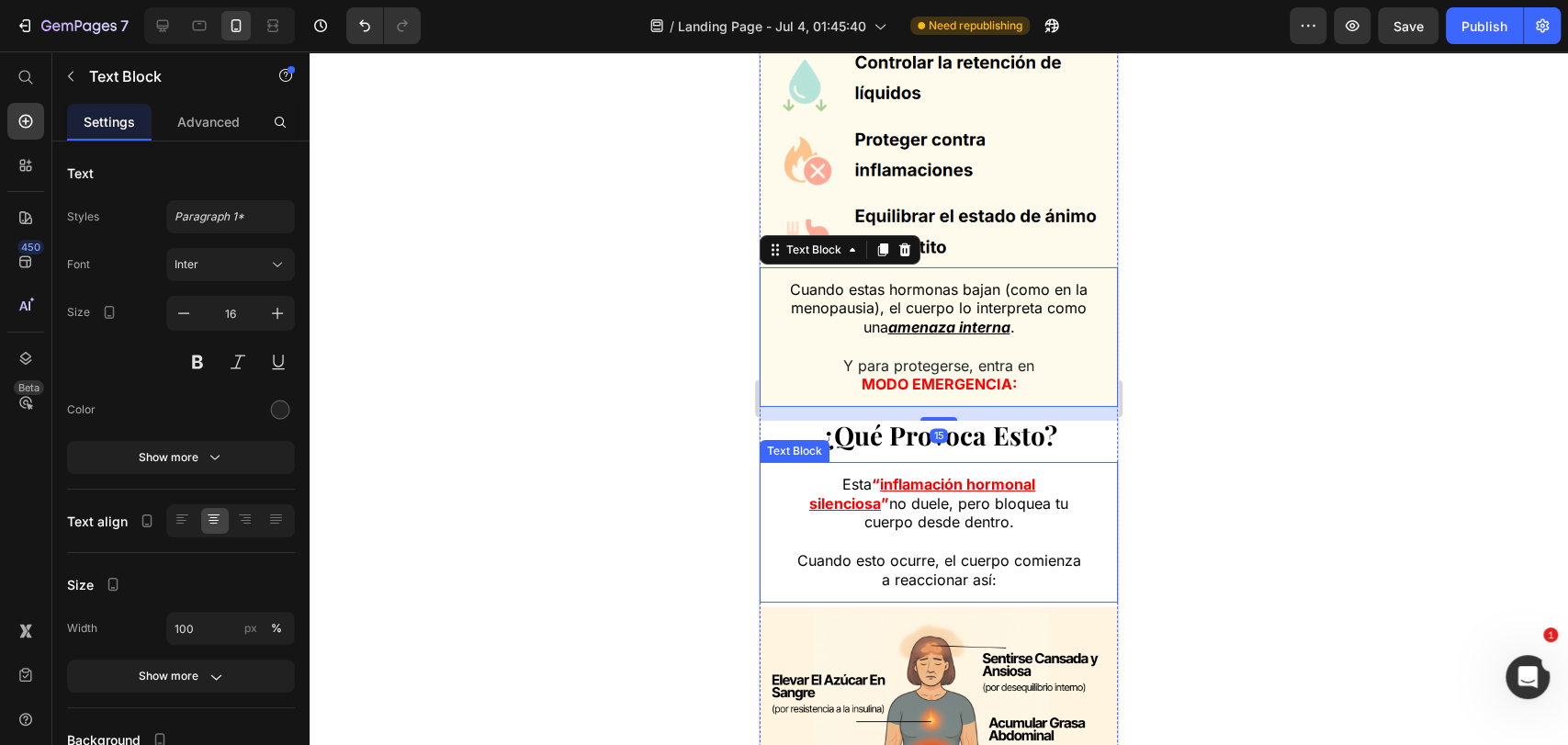 click 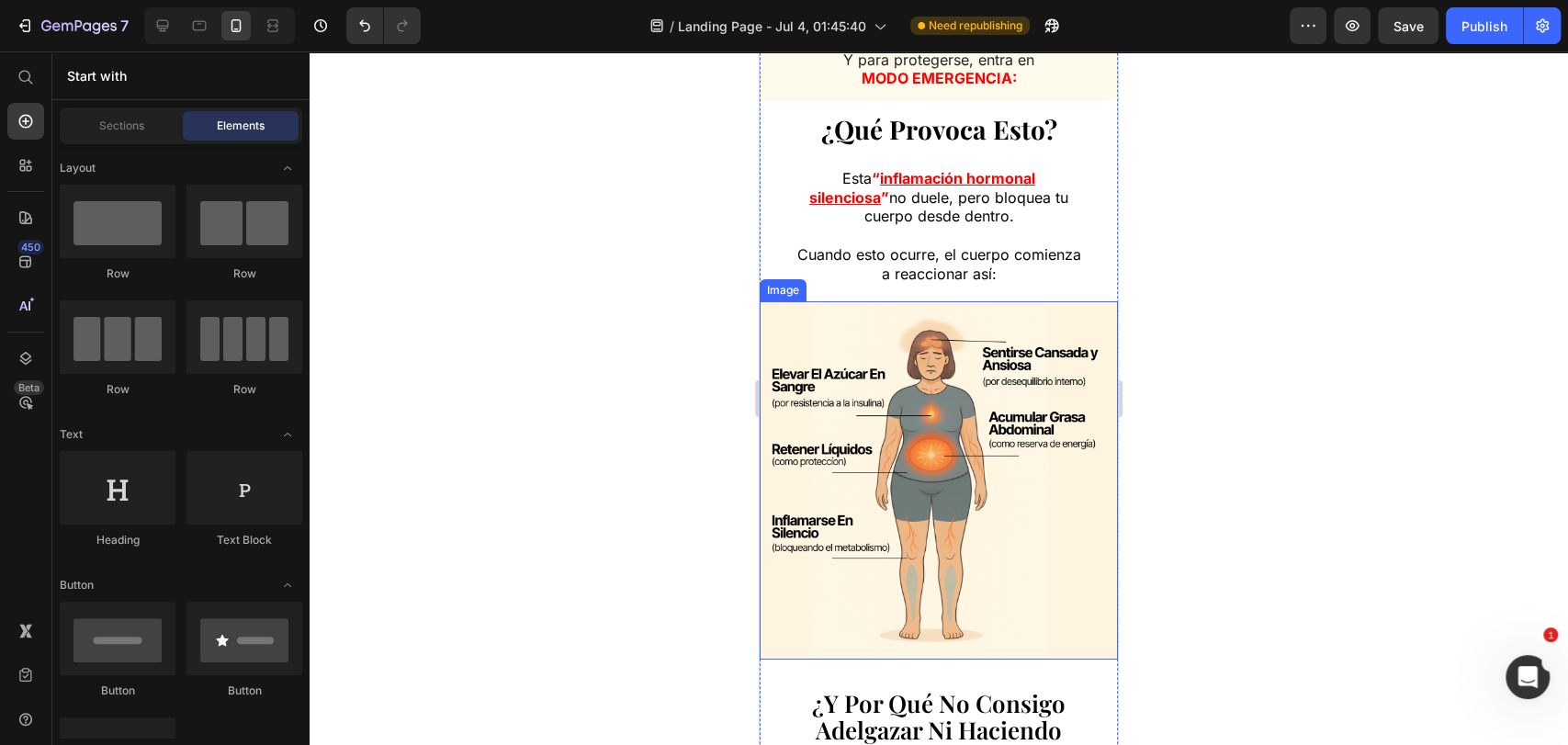 scroll, scrollTop: 4529, scrollLeft: 0, axis: vertical 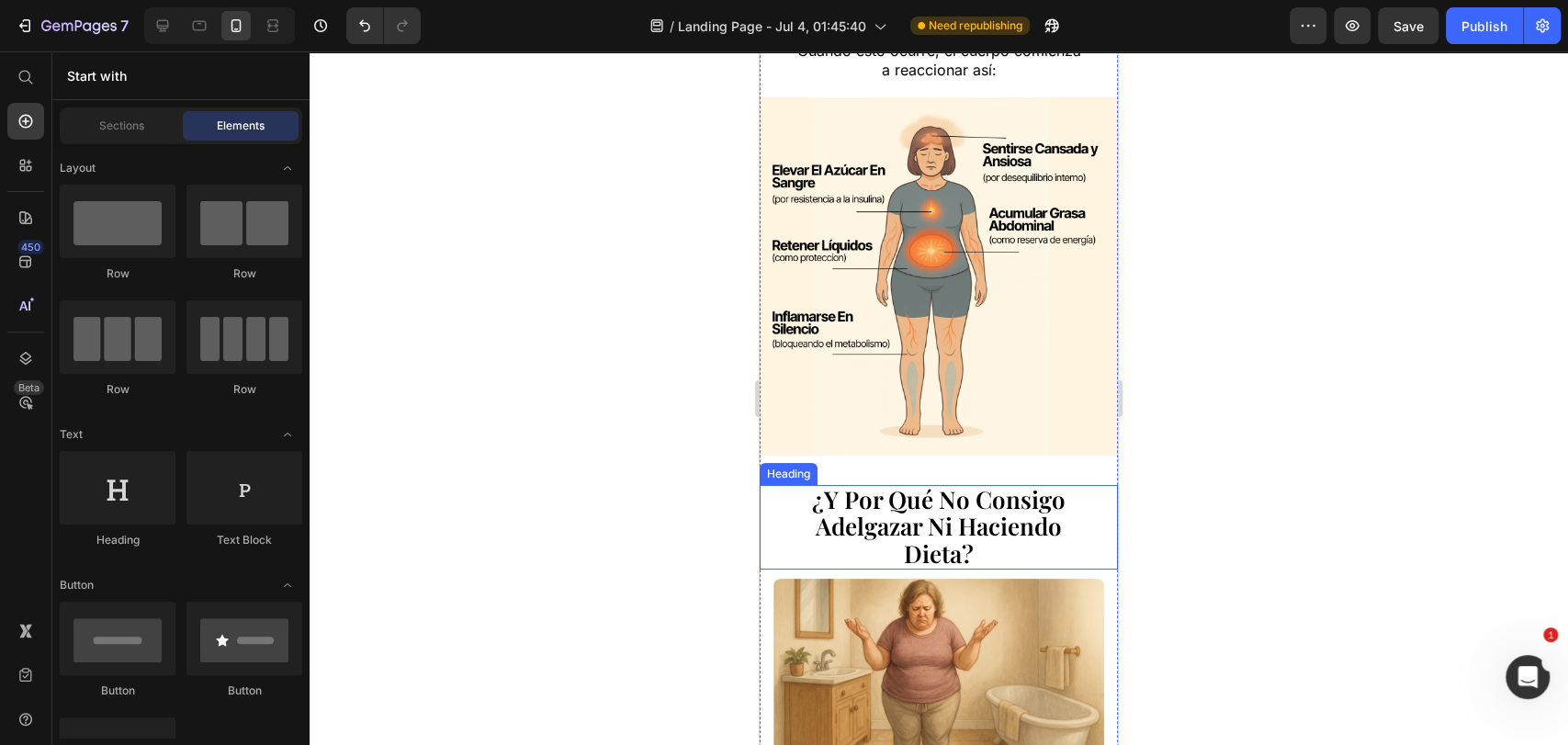 click on "¿Y Por Qué No Consigo Adelgazar Ni Haciendo Dieta?" at bounding box center [939, 527] 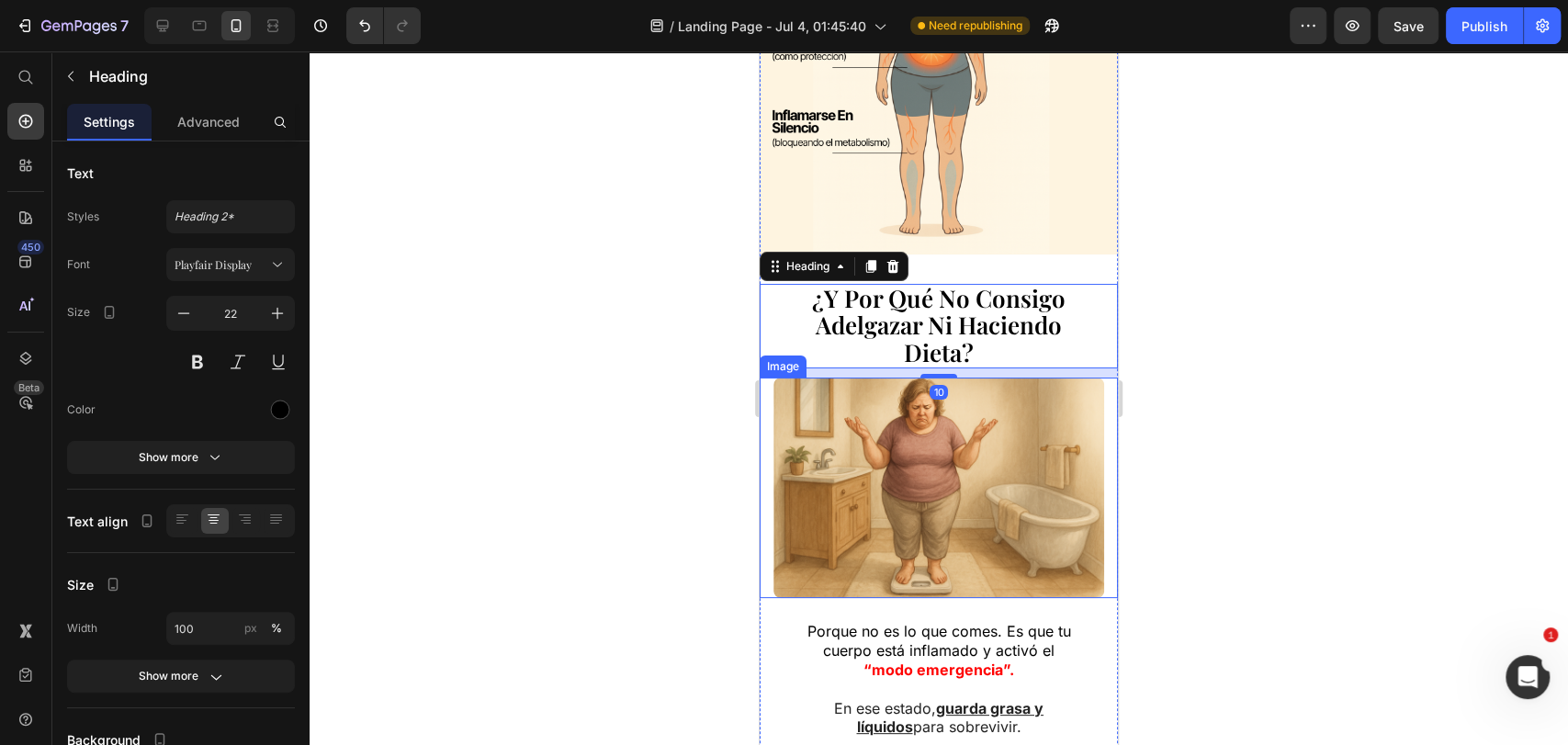 scroll, scrollTop: 4733, scrollLeft: 0, axis: vertical 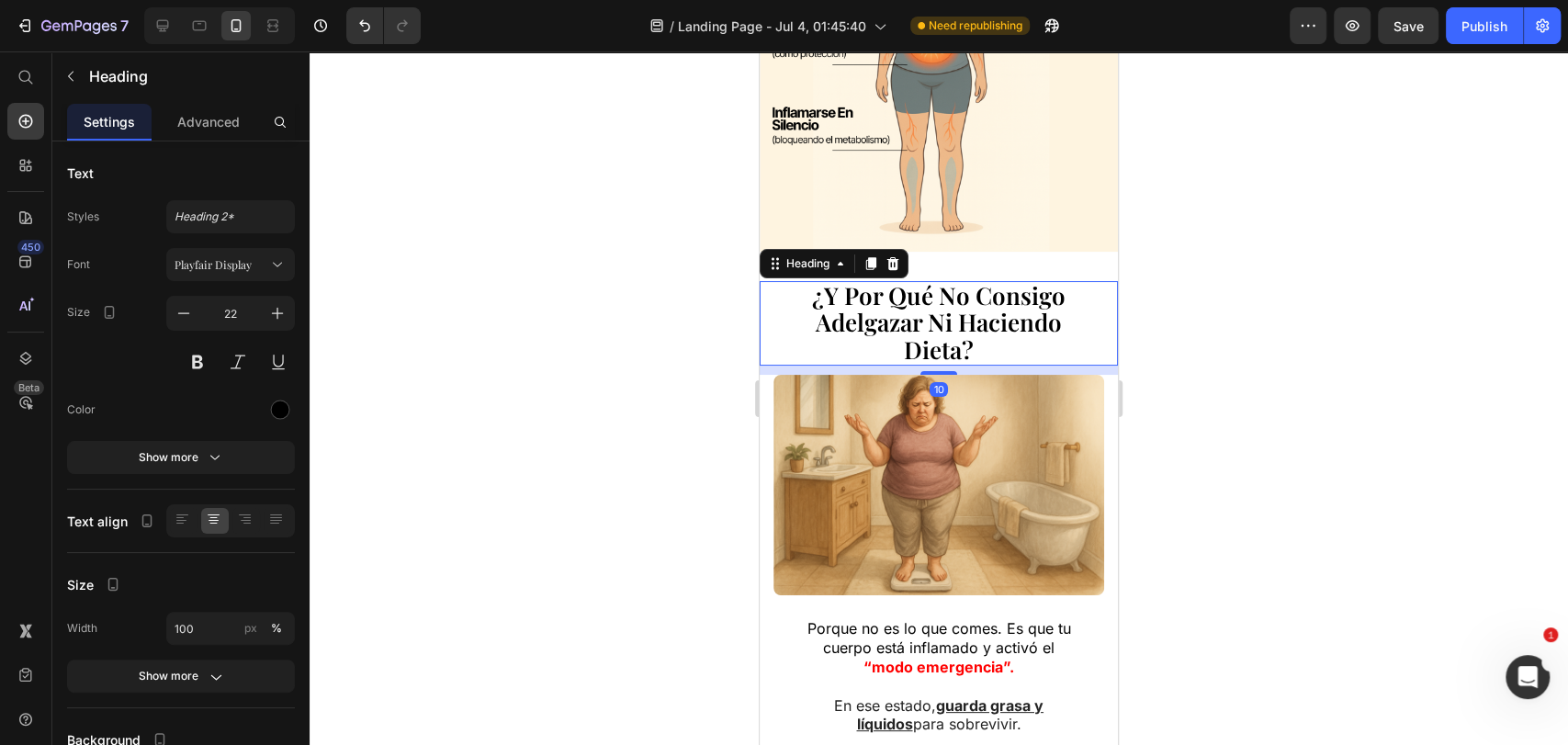 click 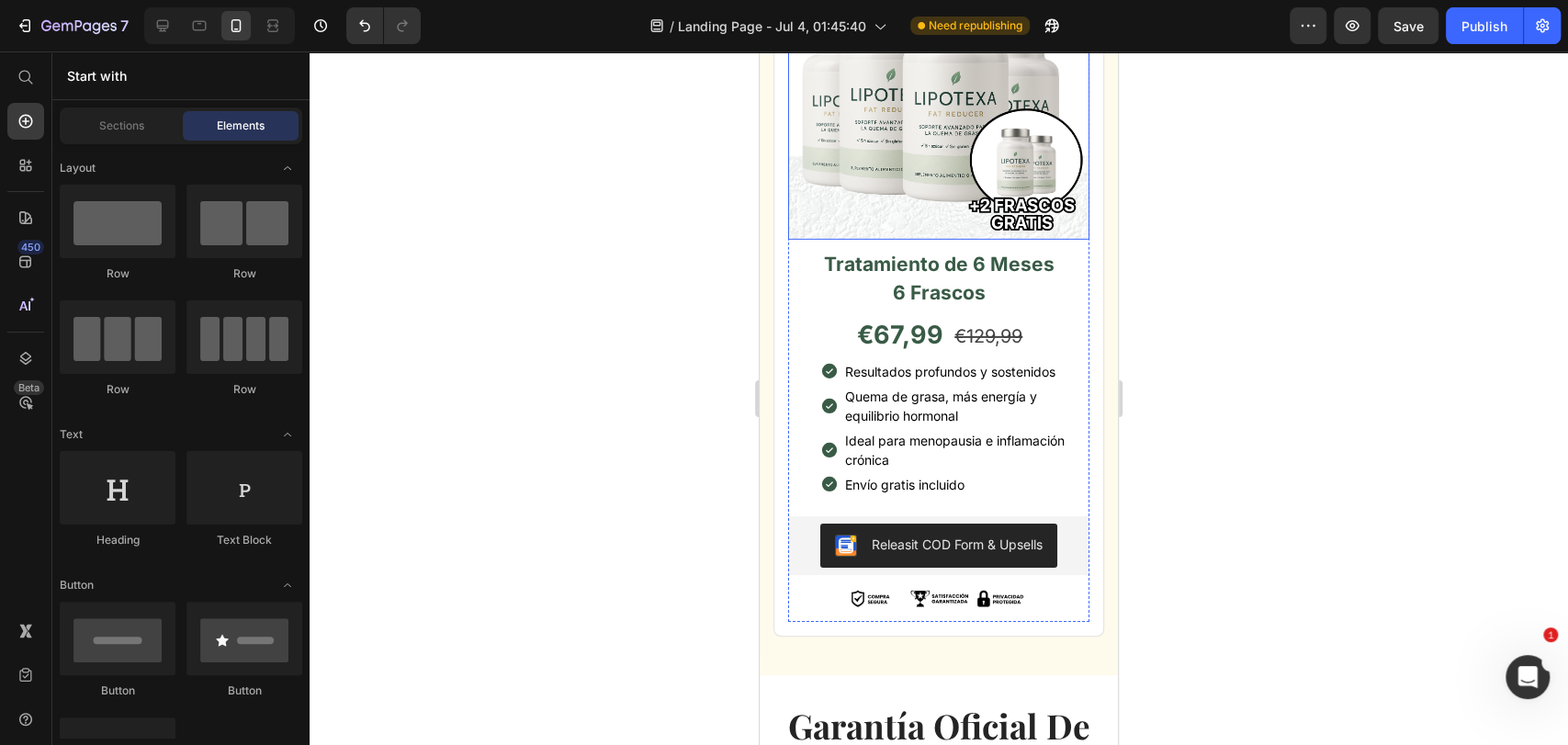 scroll, scrollTop: 12592, scrollLeft: 0, axis: vertical 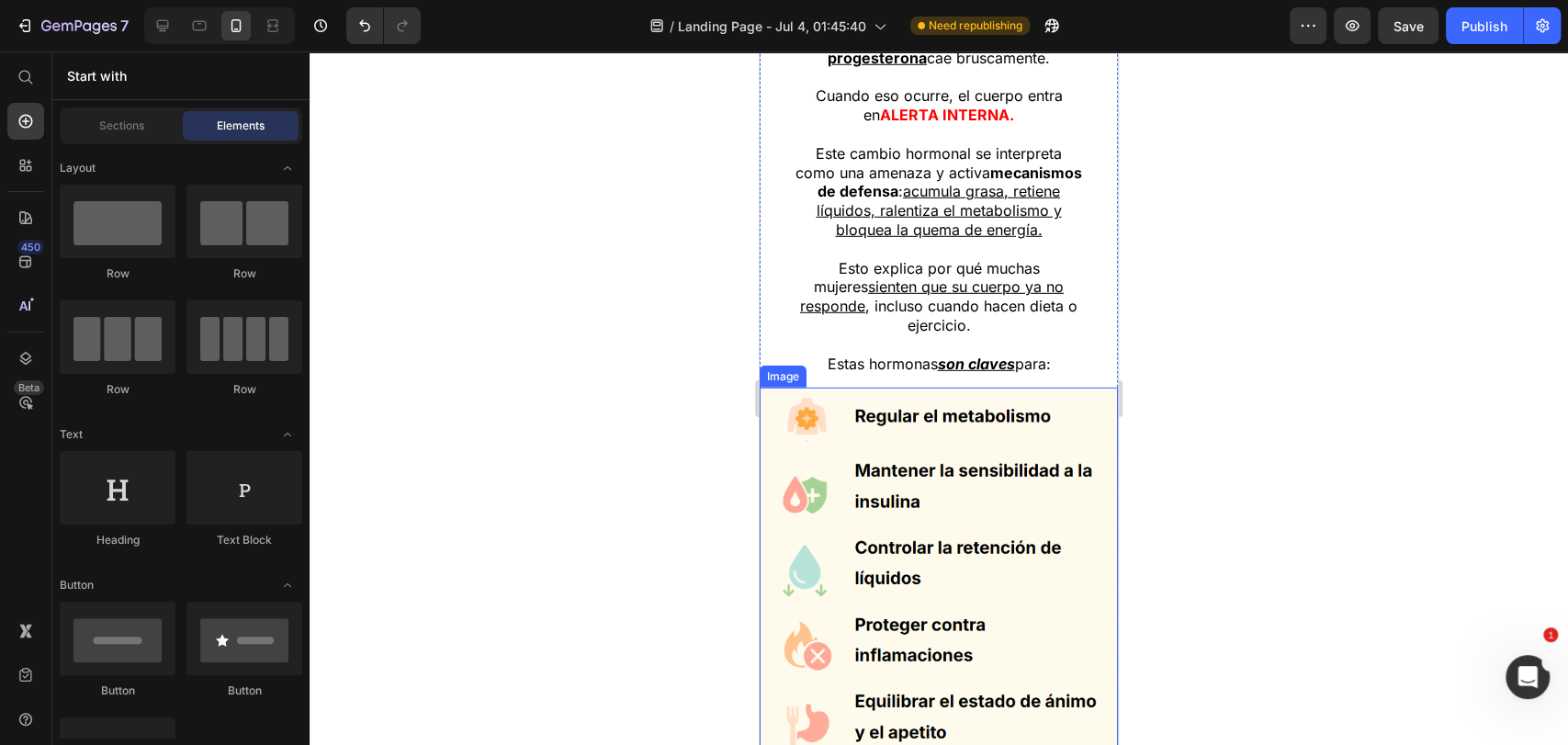 click at bounding box center [939, 570] 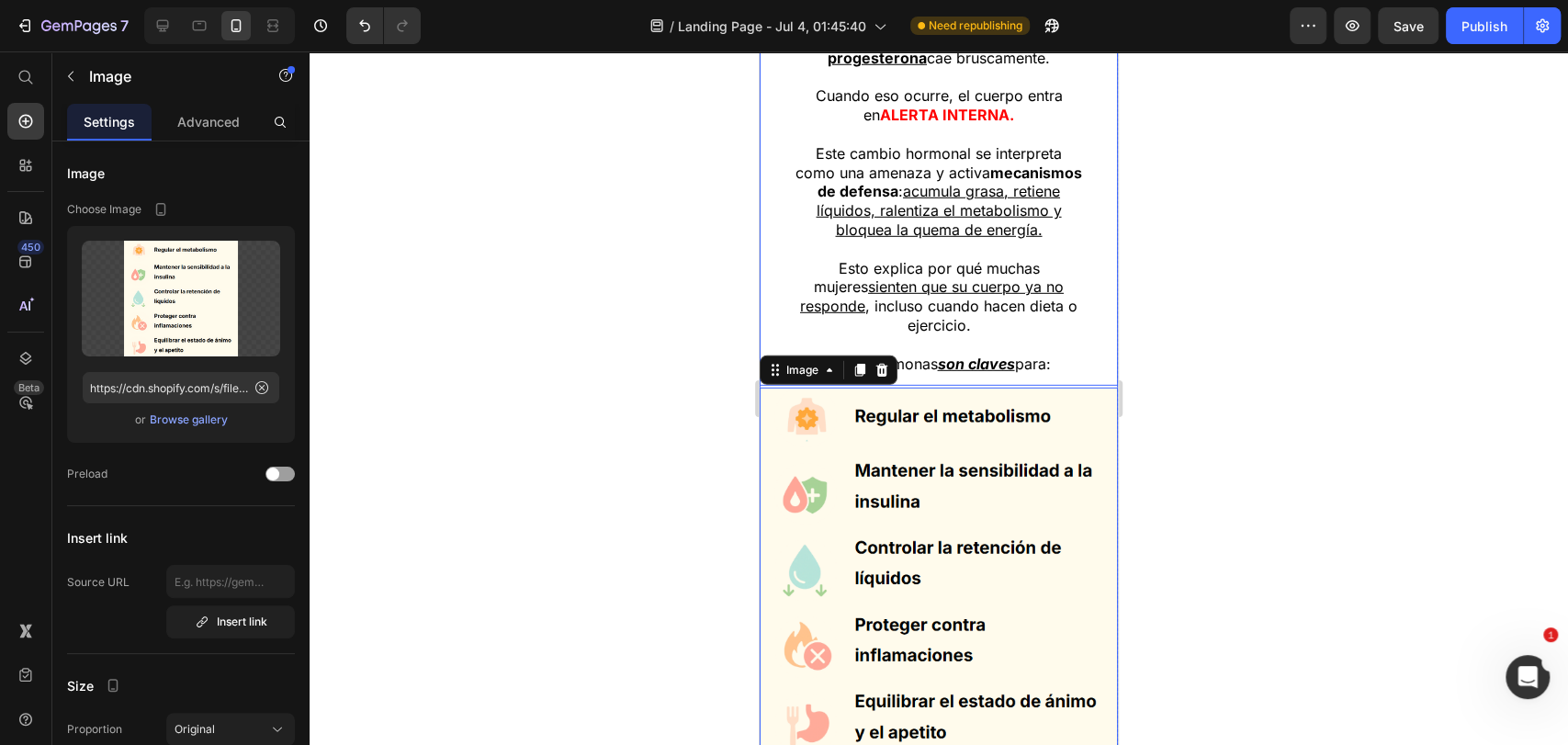 click on "Este cambio hormonal se interpreta como una amenaza y activa  mecanismos de defensa :  acumula grasa, retiene líquidos, ralentiza el metabolismo y bloquea la quema de energía." at bounding box center [939, 192] 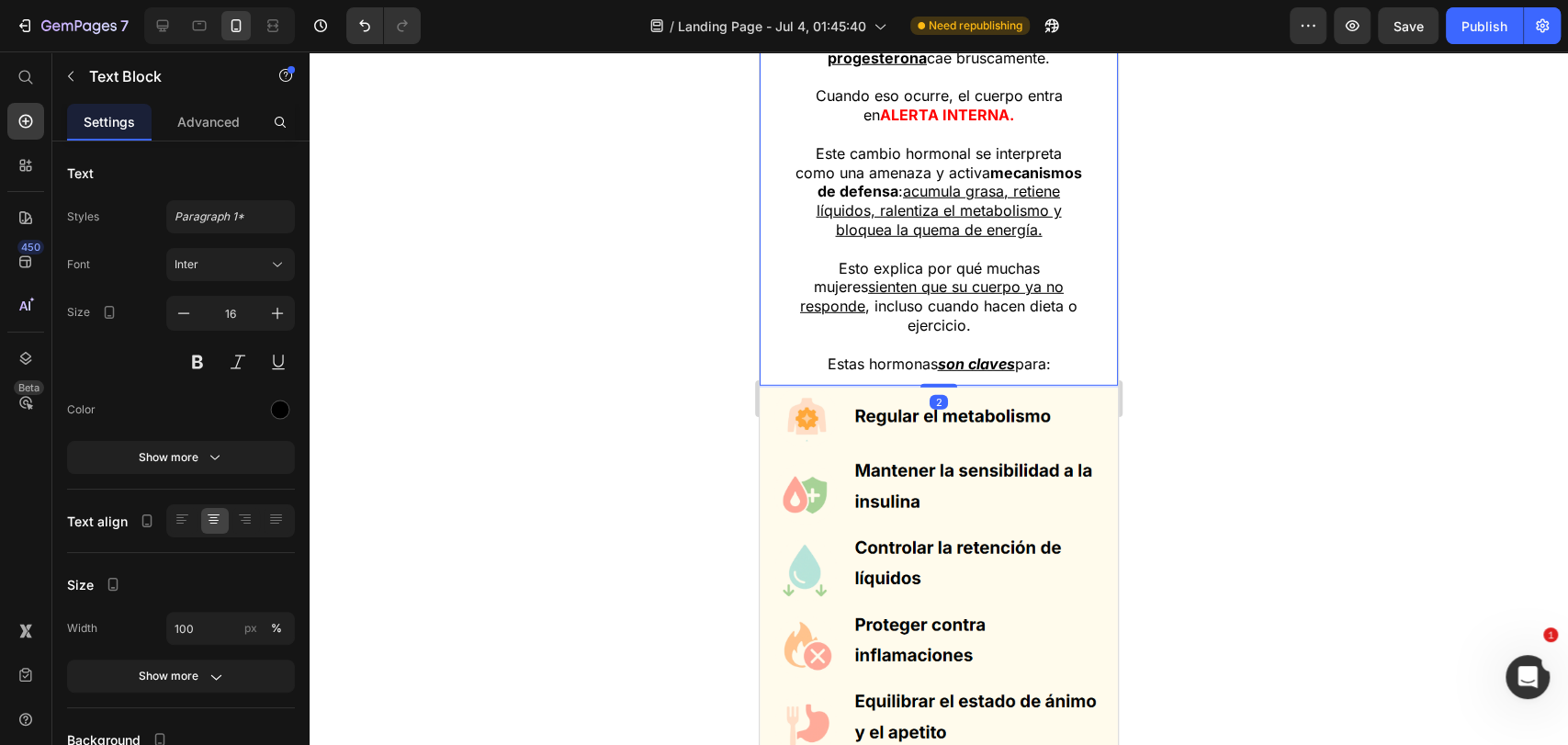 click on "Este cambio hormonal se interpreta como una amenaza y activa  mecanismos de defensa :  acumula grasa, retiene líquidos, ralentiza el metabolismo y bloquea la quema de energía." at bounding box center (939, 192) 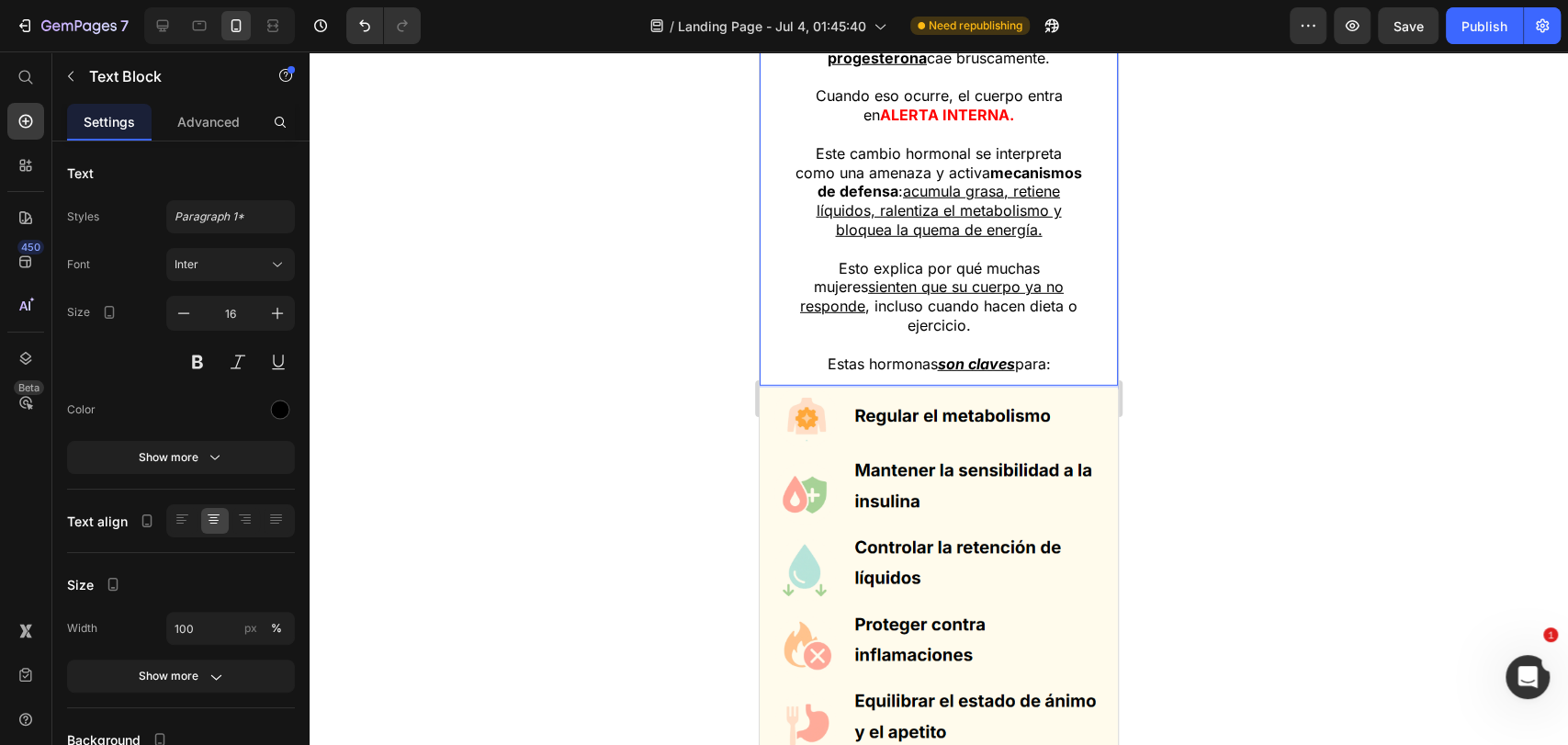 click on "Esto explica por qué muchas mujeres  sienten que su cuerpo ya no responde , incluso cuando hacen dieta o ejercicio." at bounding box center [939, 297] 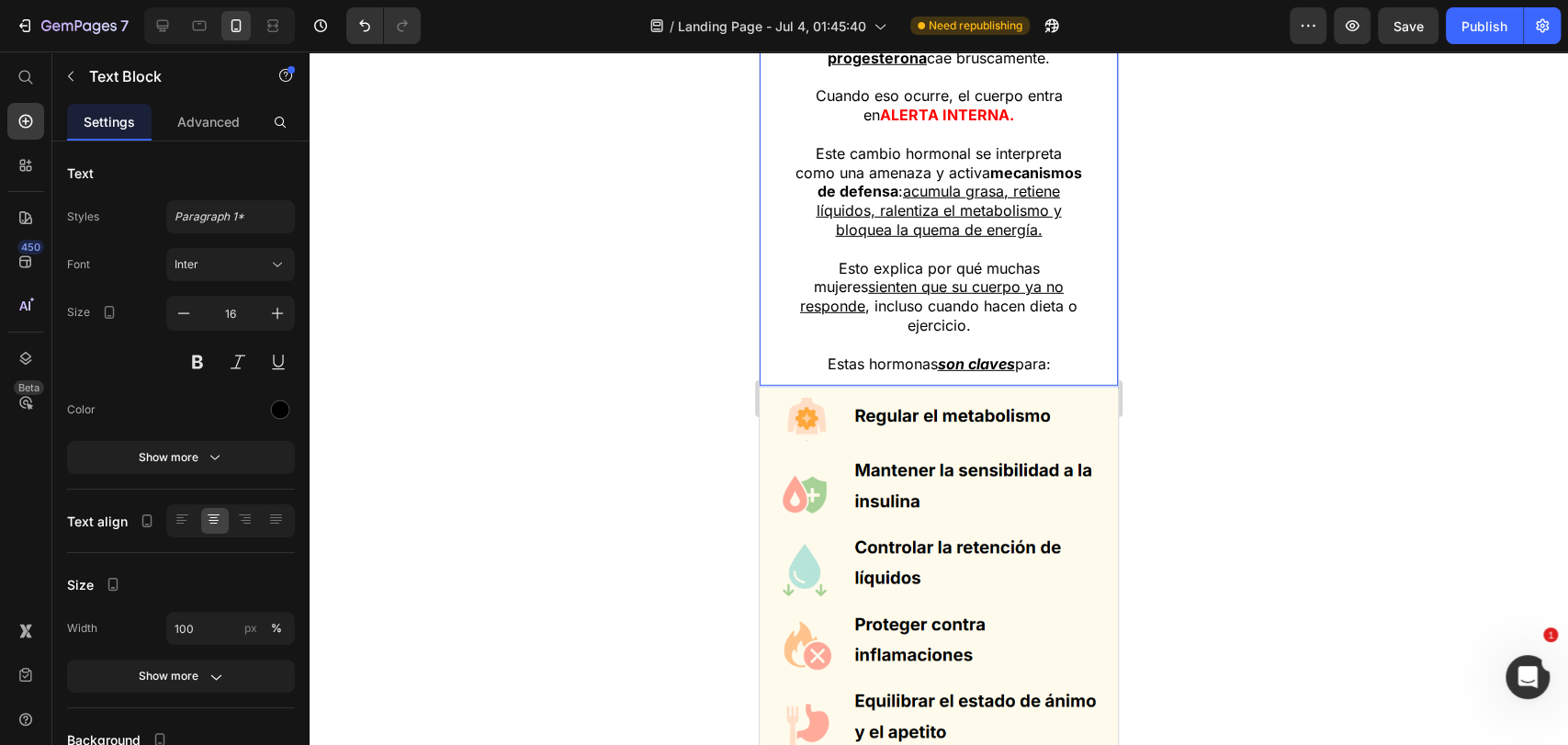 drag, startPoint x: 1049, startPoint y: 369, endPoint x: 897, endPoint y: 360, distance: 152.26621 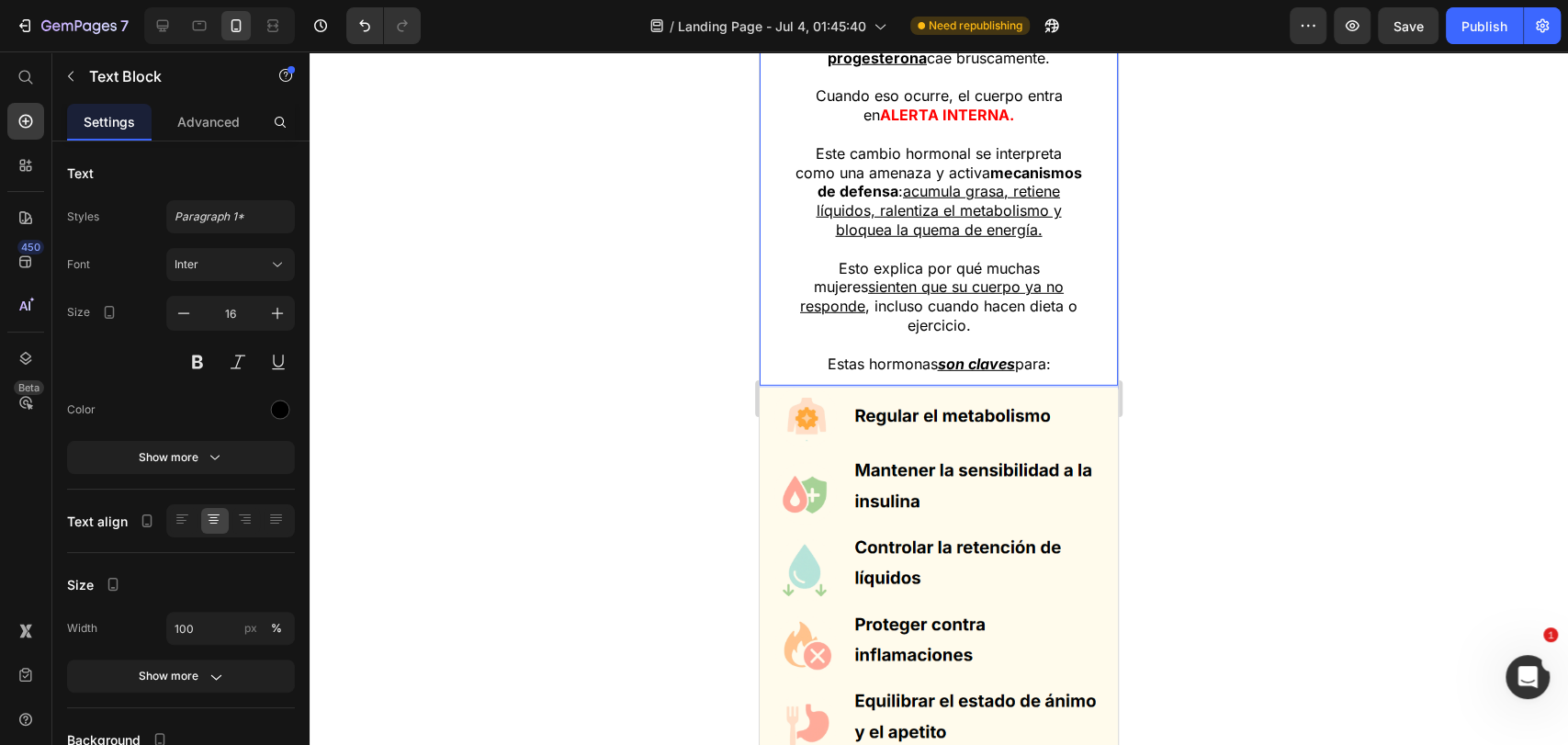click on "Estas hormonas  son claves  para:" at bounding box center [939, 355] 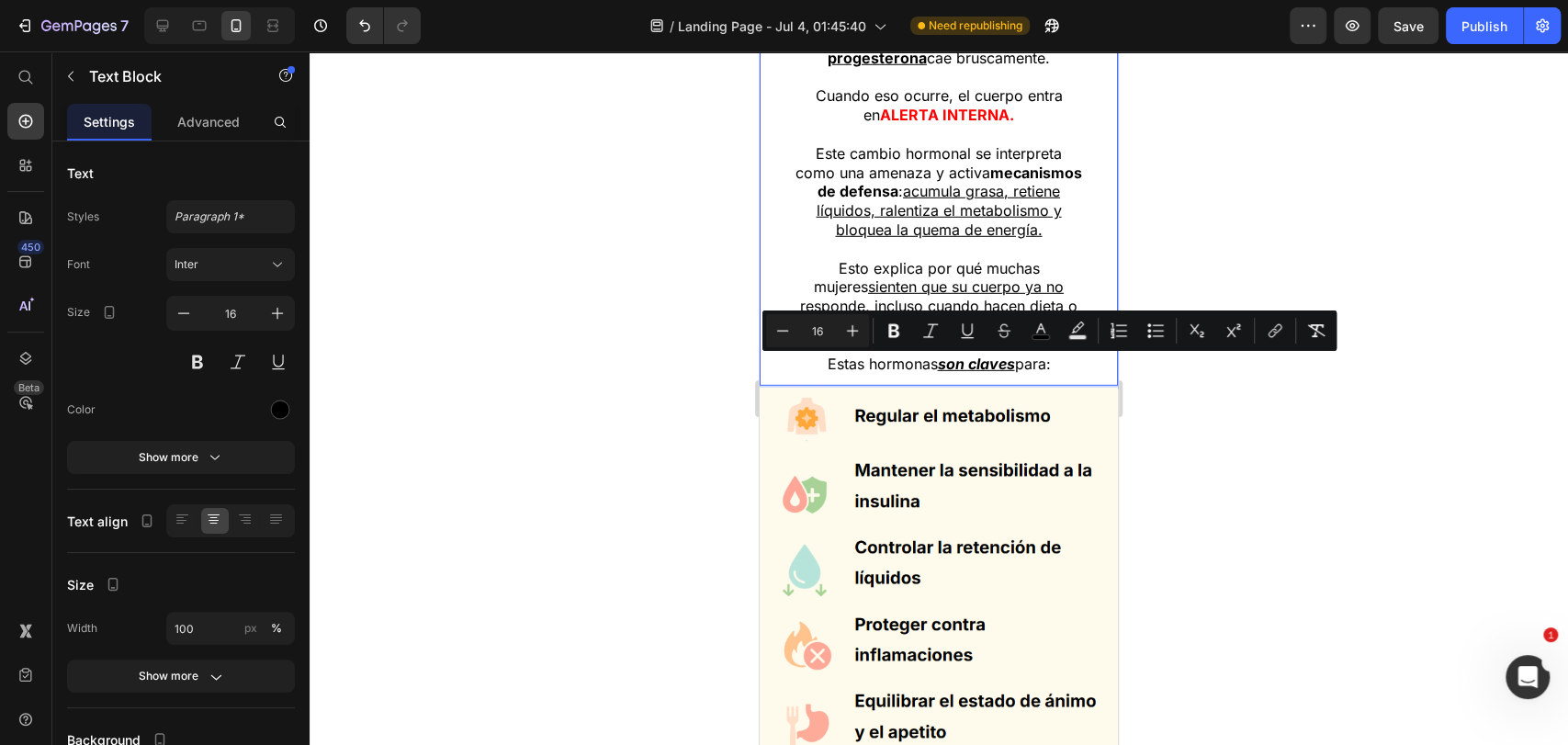 click 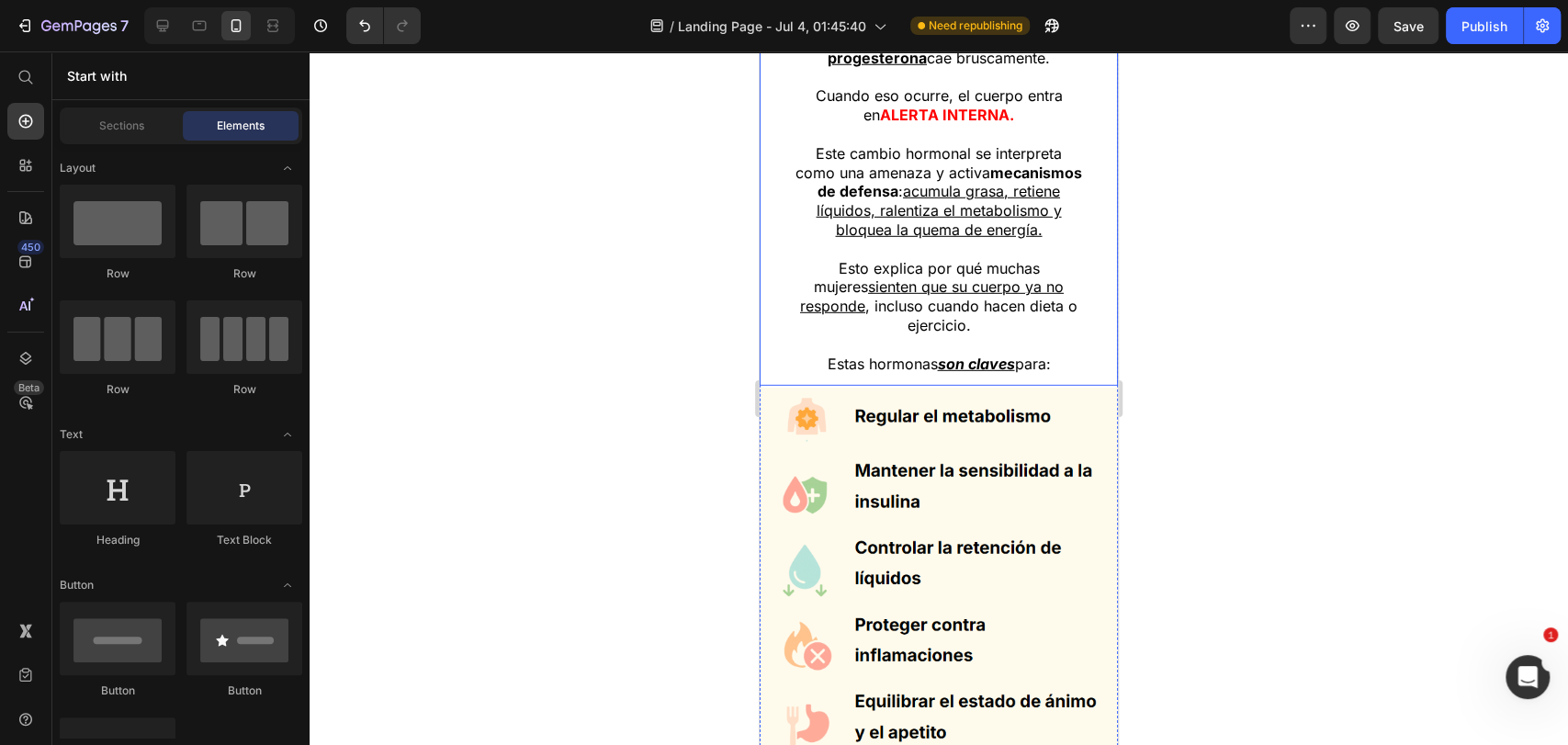 click on "son claves" at bounding box center [976, 364] 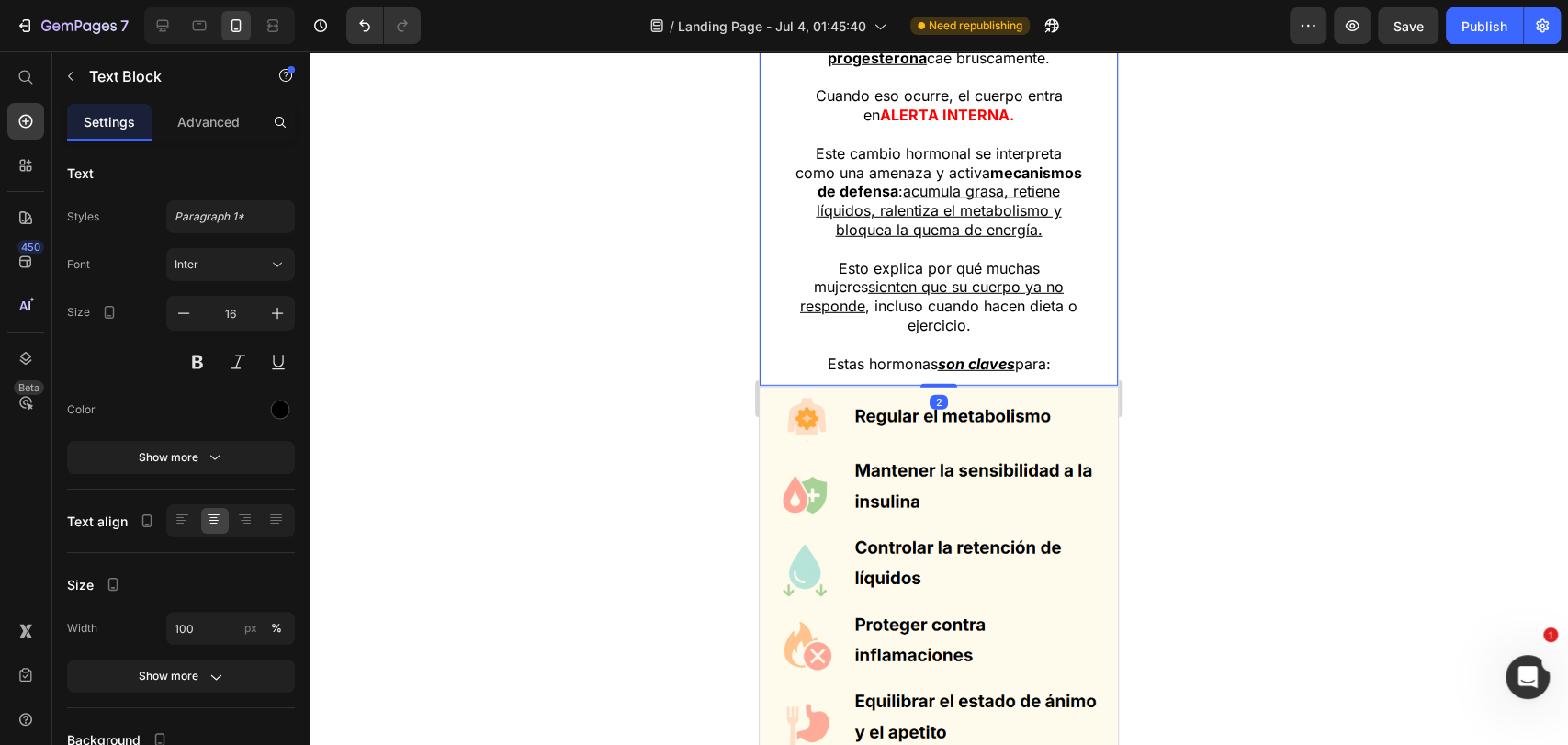 click on "A partir de los 40-45 años, la producción de  estrógeno y progesterona  cae bruscamente. Cuando eso ocurre, el cuerpo entra en  ALERTA INTERNA. Este cambio hormonal se interpreta como una amenaza y activa  mecanismos de defensa :  acumula grasa, retiene líquidos, ralentiza el metabolismo y bloquea la quema de energía. Esto explica por qué muchas mujeres  sienten que su cuerpo ya no responde , incluso cuando hacen dieta o ejercicio. Estas hormonas  son claves  para:" at bounding box center [939, 191] 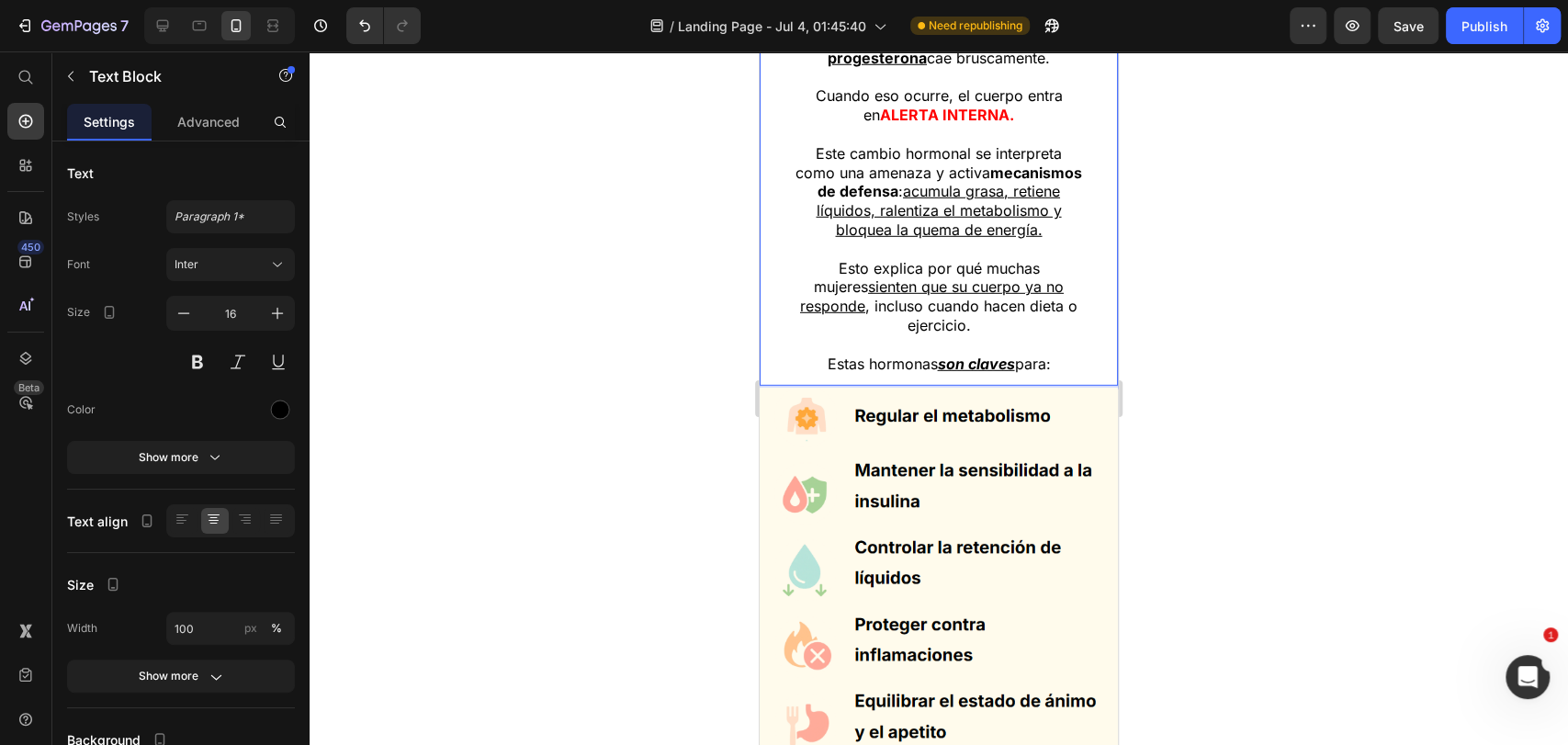 click on "Estas hormonas  son claves  para:" at bounding box center [939, 355] 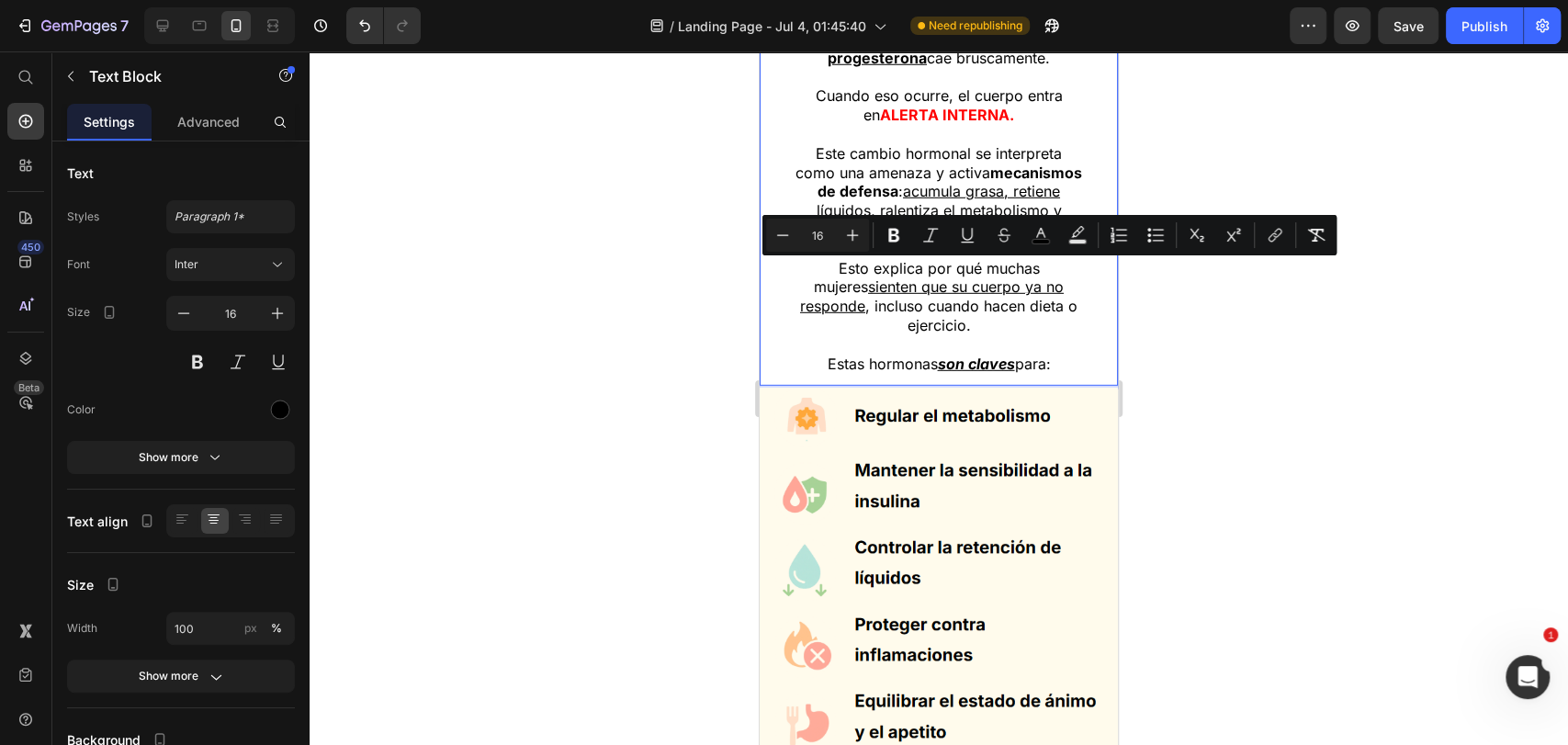 drag, startPoint x: 1059, startPoint y: 372, endPoint x: 1492, endPoint y: 332, distance: 434.84365 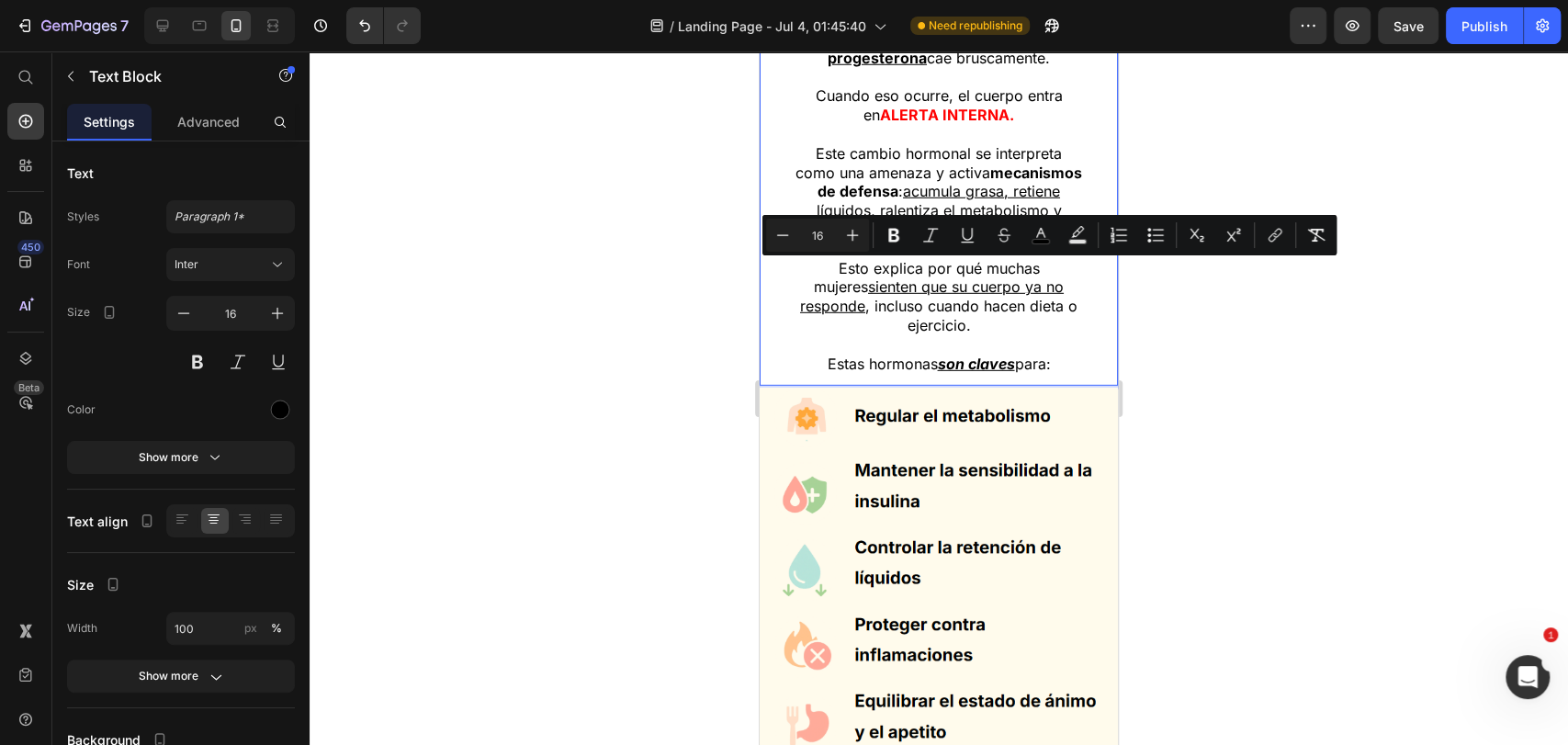 click on "iPhone 13 Pro  ( 390 px) iPhone 13 Mini iPhone 13 Pro iPhone 11 Pro Max iPhone 15 Pro Max Pixel 7 Galaxy S8+ Galaxy S20 Ultra iPad Mini iPad Air iPad Pro Header ¿Por Qué El Cuerpo De La Mujer Entra En Este Estado De Defensa? Heading Image A partir de los 40-45 años, la producción de  estrógeno y progesterona  cae bruscamente. Cuando eso ocurre, el cuerpo entra en  ALERTA INTERNA. Este cambio hormonal se interpreta como una amenaza y activa  mecanismos de defensa :  acumula grasa, retiene líquidos, ralentiza el metabolismo y bloquea la quema de energía. Esto explica por qué muchas mujeres  sienten que su cuerpo ya no responde , incluso cuando hacen dieta o ejercicio. Estas hormonas  son claves  para: Text Block   2 Image Cuando estas hormonas bajan (como en la menopausia), el cuerpo lo interpreta como una  amenaza interna .  Y para protegerse, entra en  MODO EMERGENCIA: Text Block ¿Qué Provoca Esto? Heading Esta  “ inflamación hormonal silenciosa ”   Text Block Image Heading Image     Root" at bounding box center [939, 4692] 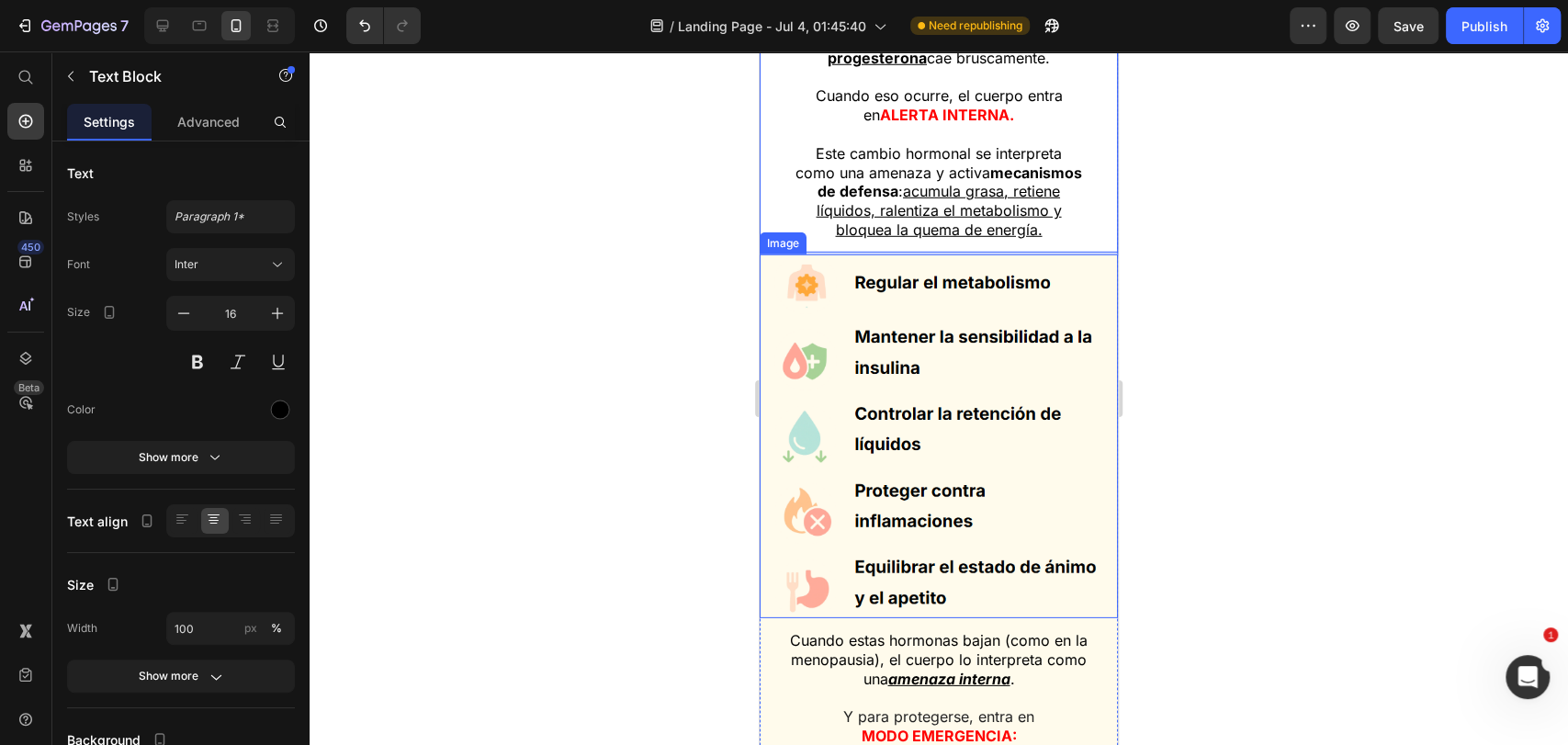 click at bounding box center (939, 436) 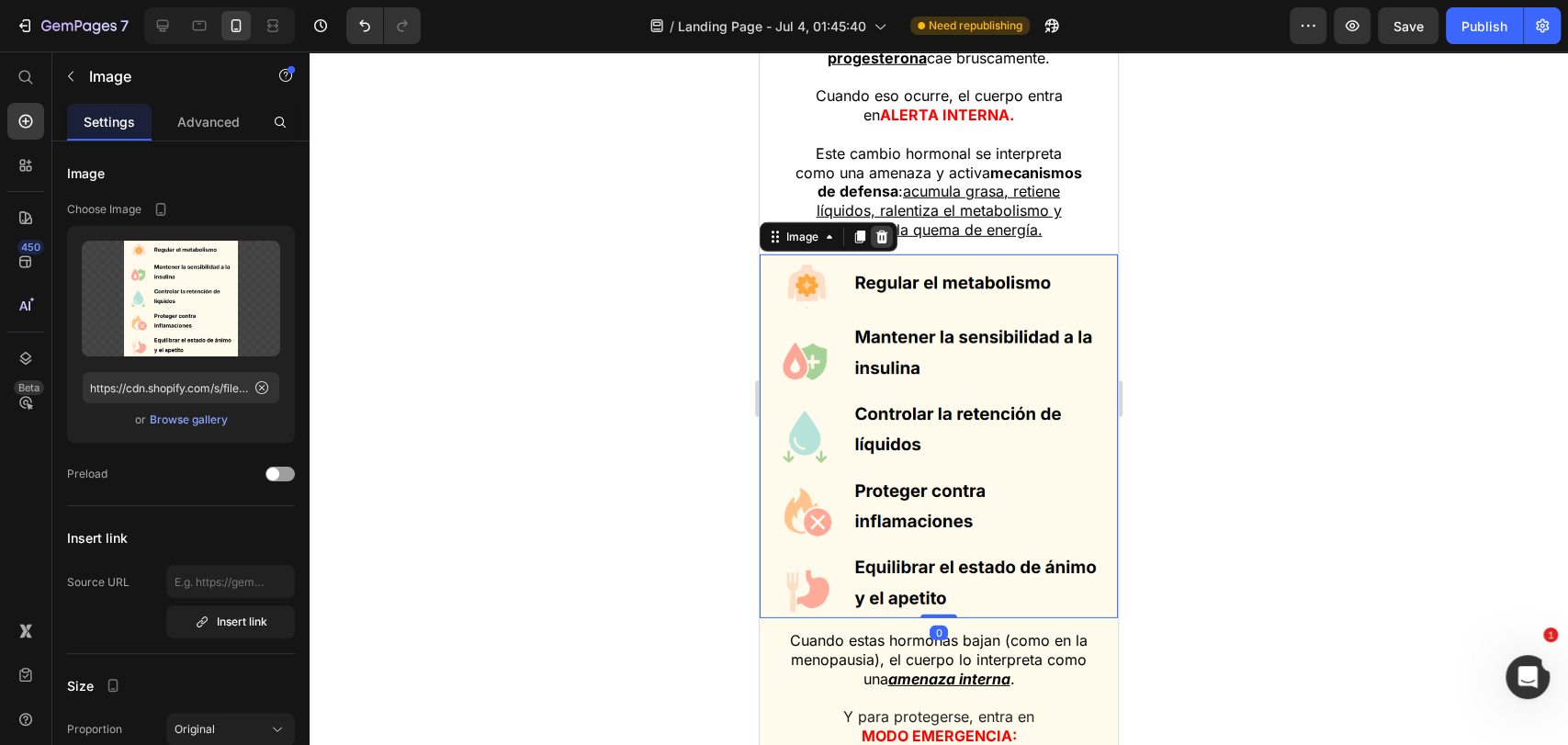click 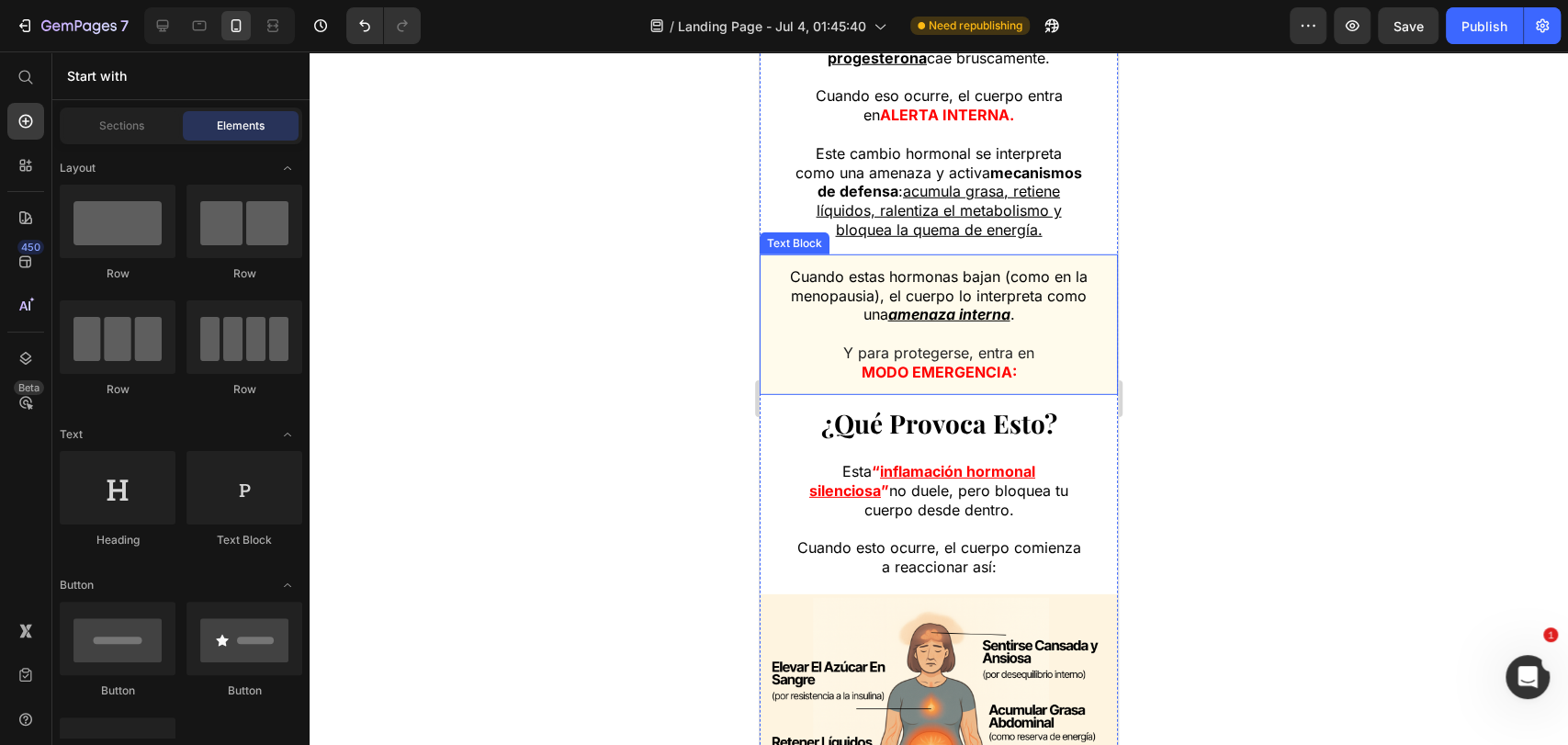 click on "Y para protegerse, entra en" at bounding box center [939, 344] 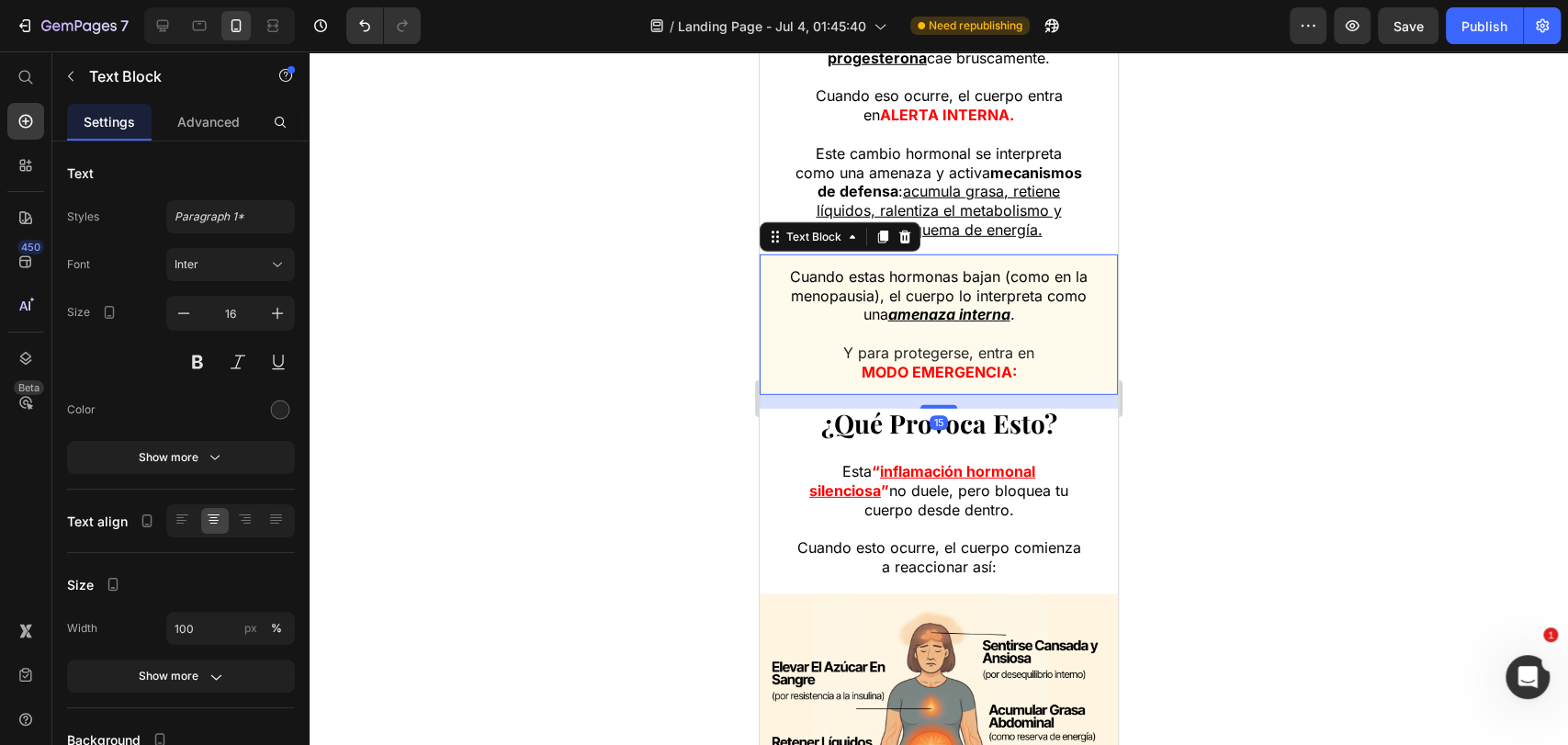 click 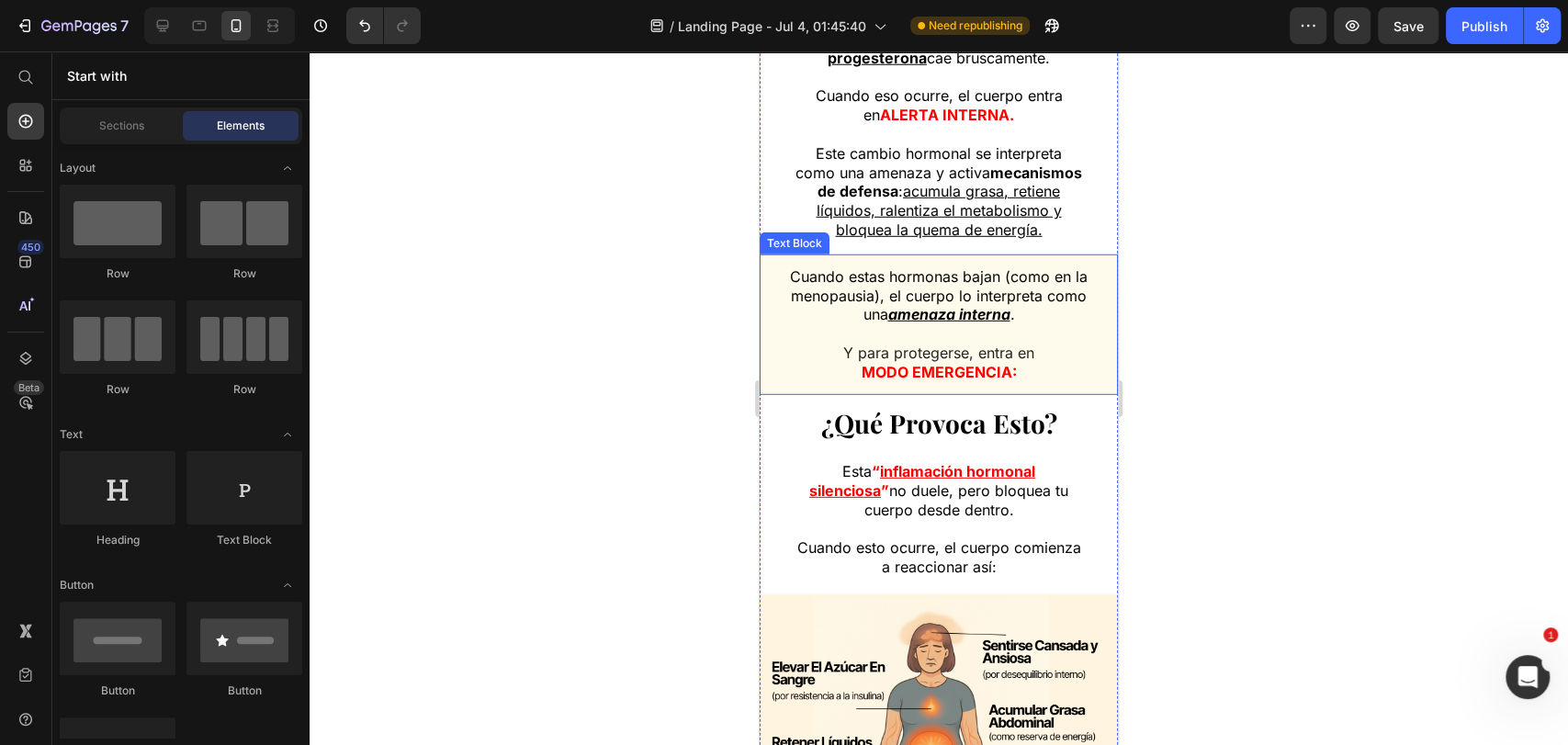 click on "Cuando estas hormonas bajan (como en la menopausia), el cuerpo lo interpreta como una  amenaza interna ." at bounding box center [939, 296] 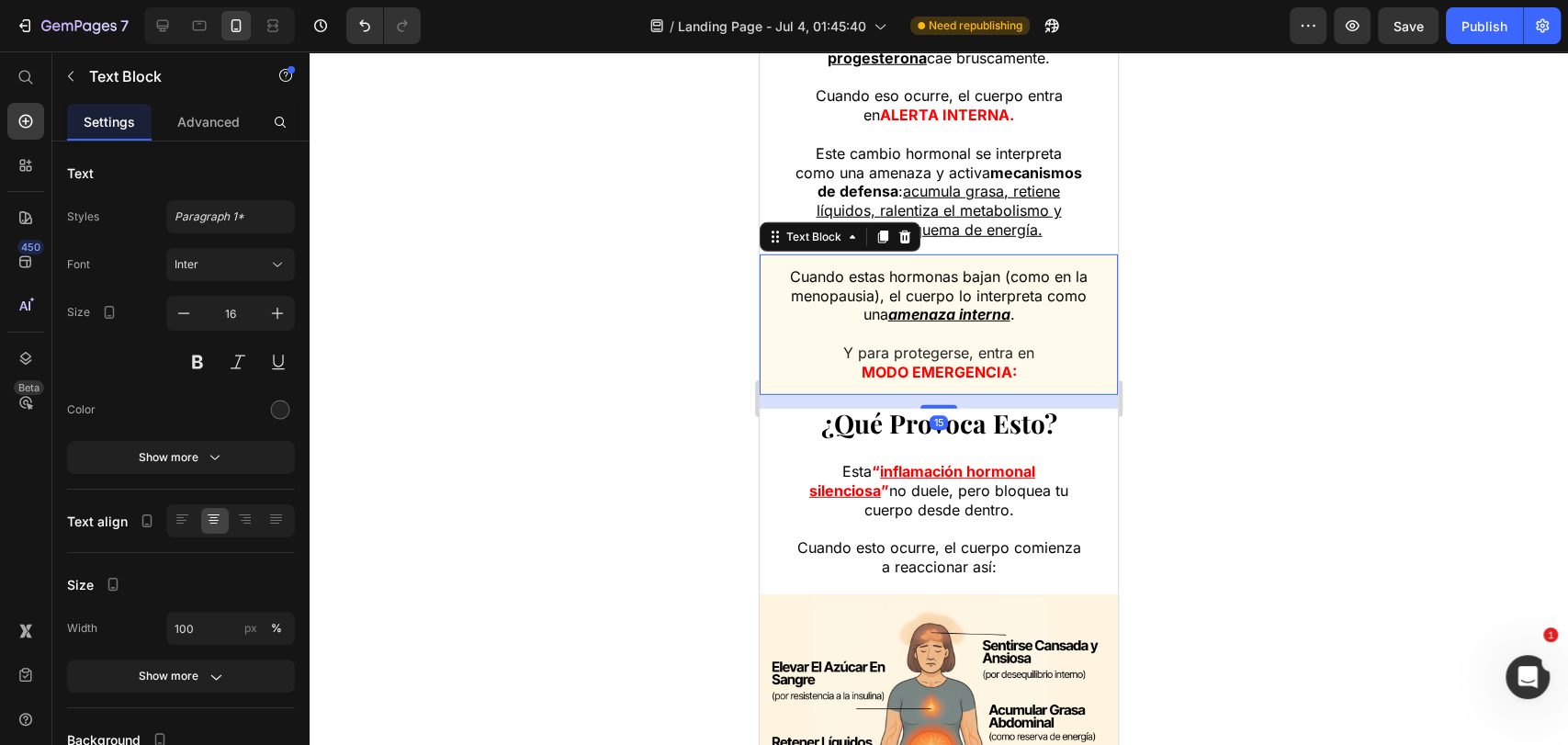 click on "Cuando estas hormonas bajan (como en la menopausia), el cuerpo lo interpreta como una  amenaza interna ." at bounding box center [939, 296] 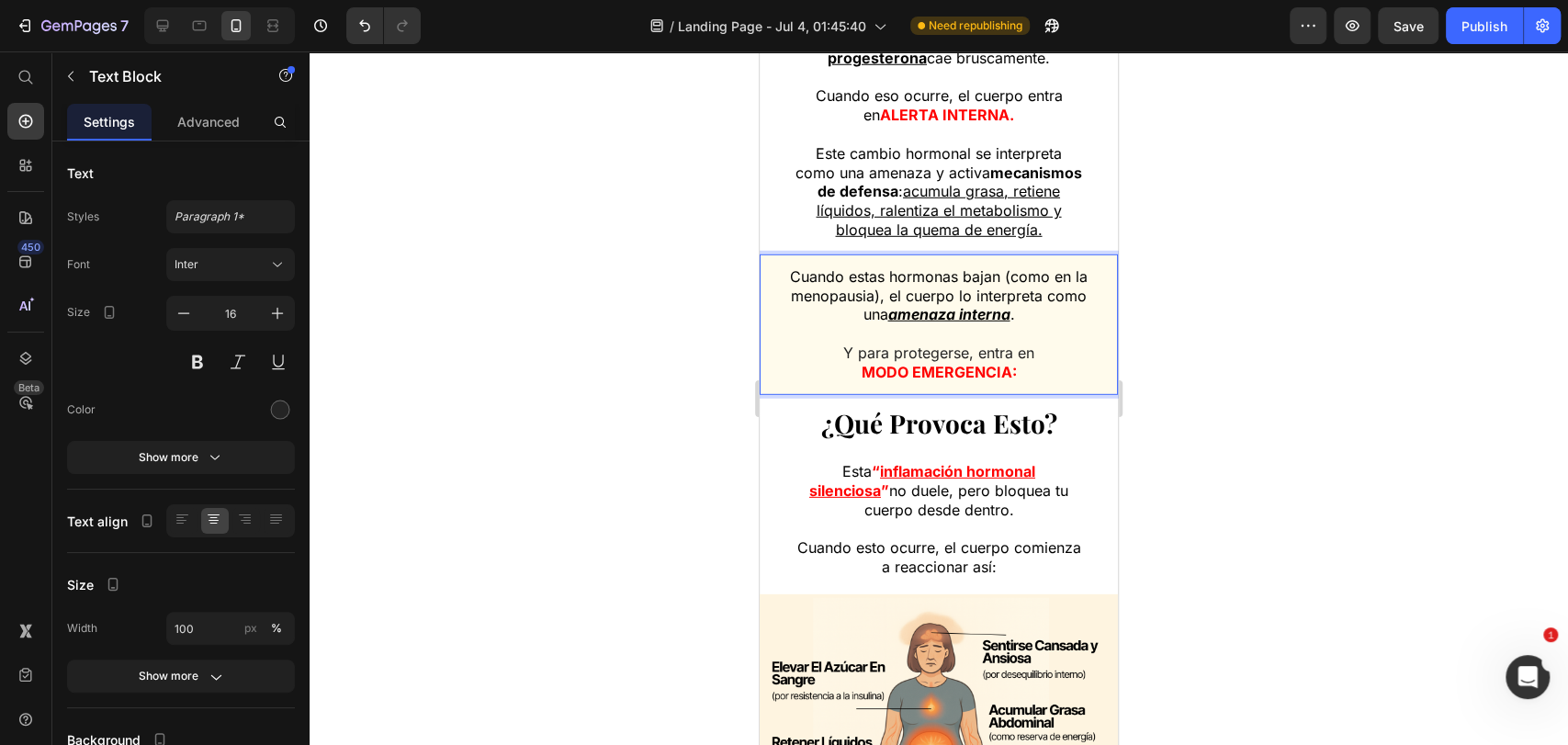 click on "Cuando estas hormonas bajan (como en la menopausia), el cuerpo lo interpreta como una  amenaza interna ." at bounding box center [939, 296] 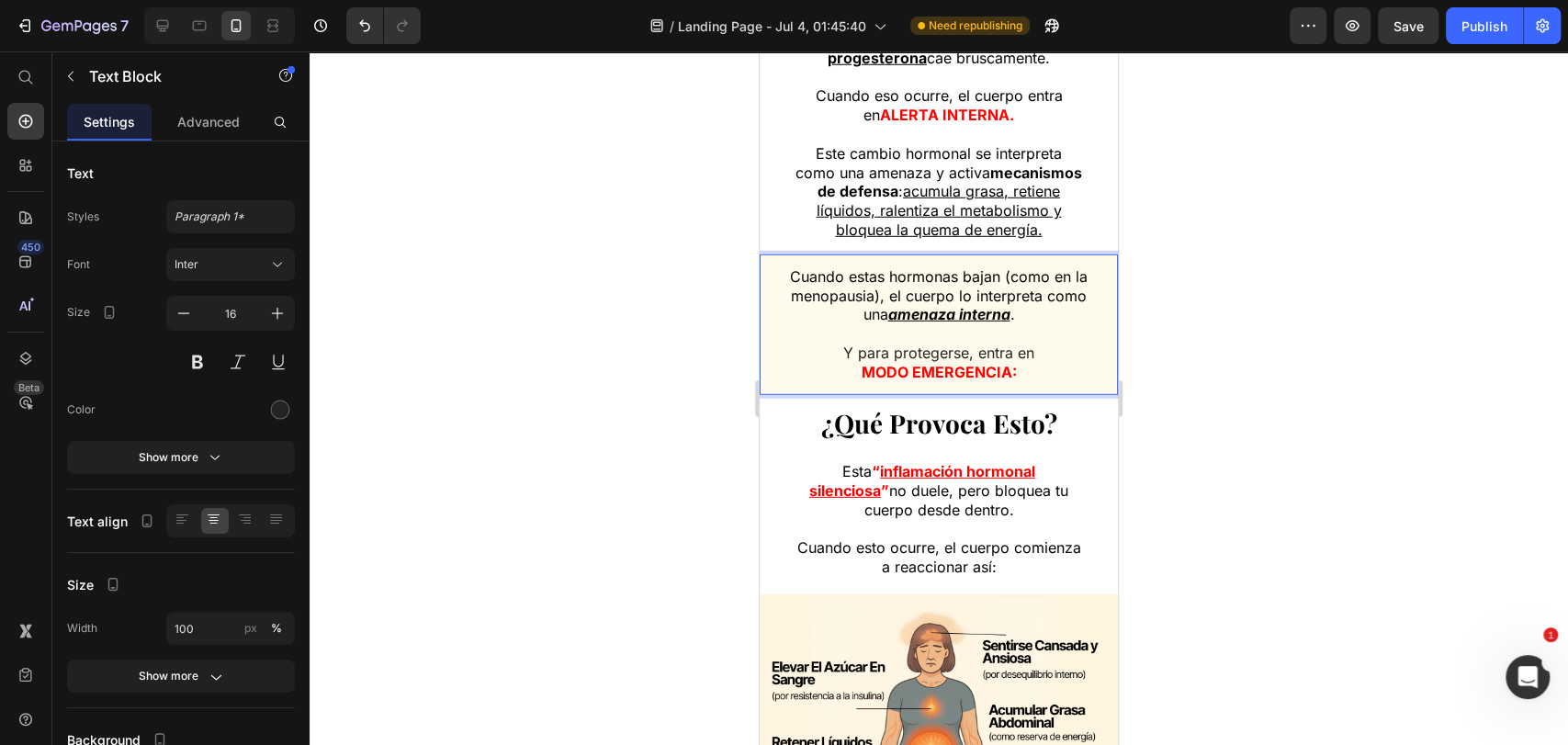 click on "Cuando estas hormonas bajan (como en la menopausia), el cuerpo lo interpreta como una  amenaza interna ." at bounding box center [939, 296] 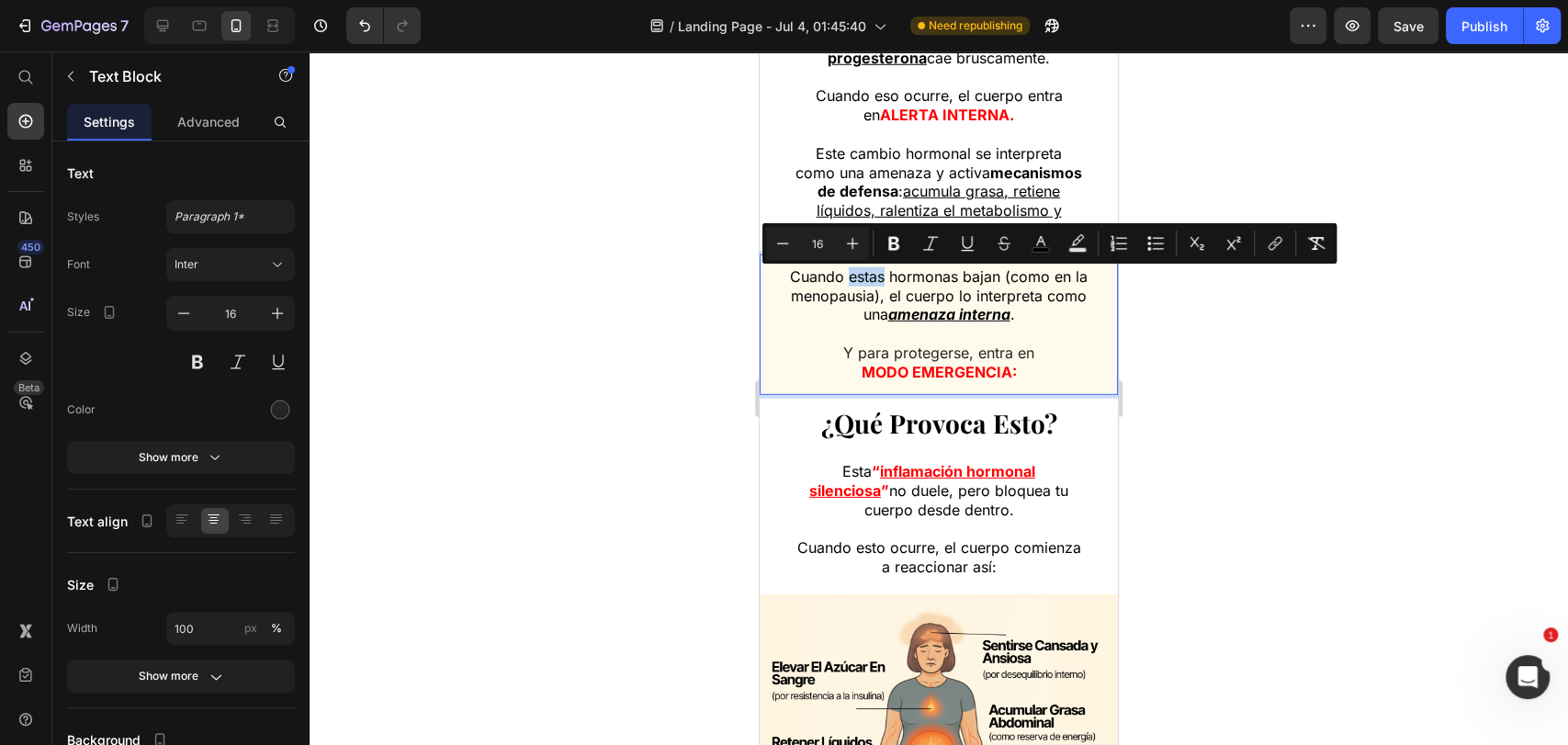 drag, startPoint x: 875, startPoint y: 280, endPoint x: 839, endPoint y: 284, distance: 36.2215 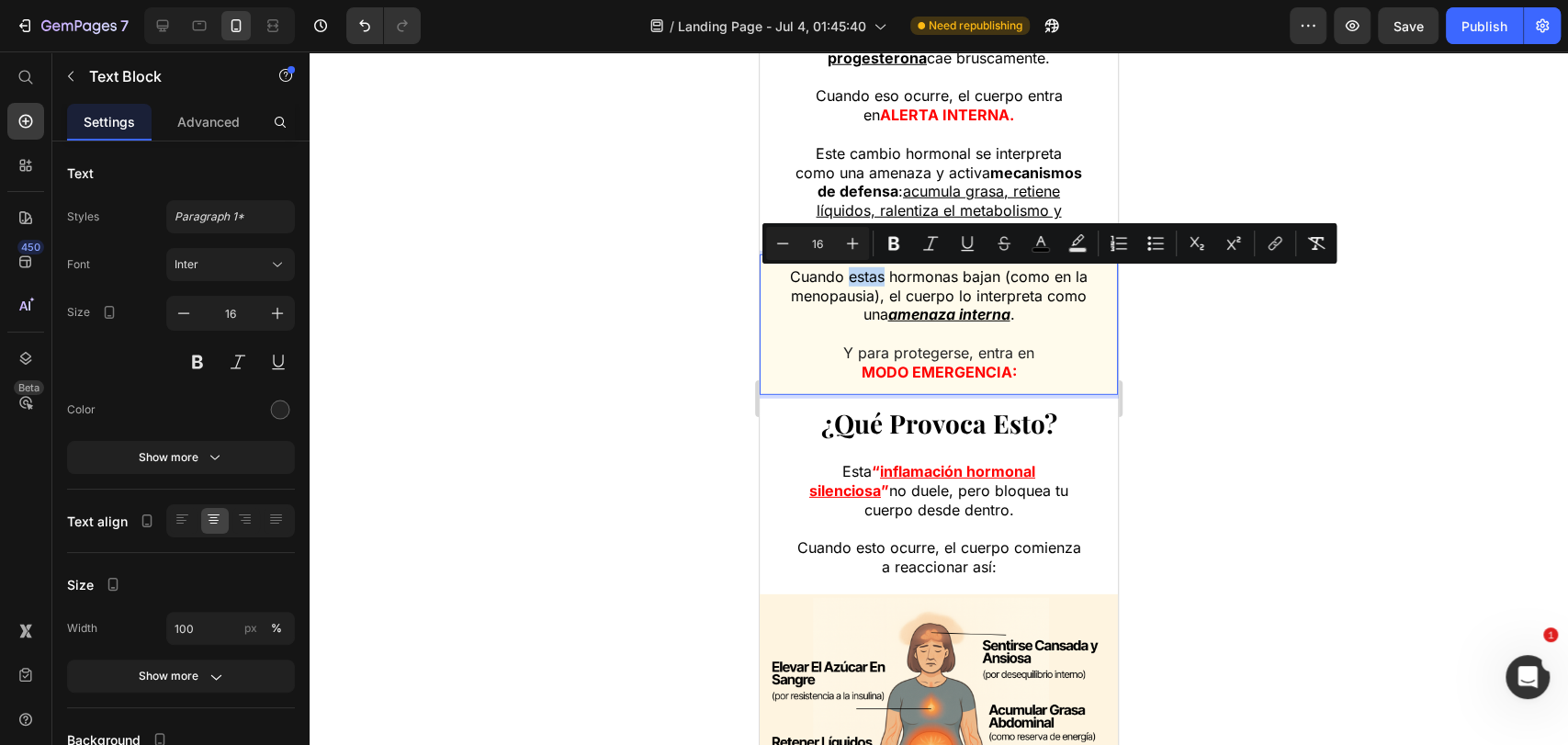 click on "Cuando estas hormonas bajan (como en la menopausia), el cuerpo lo interpreta como una  amenaza interna ." at bounding box center (939, 296) 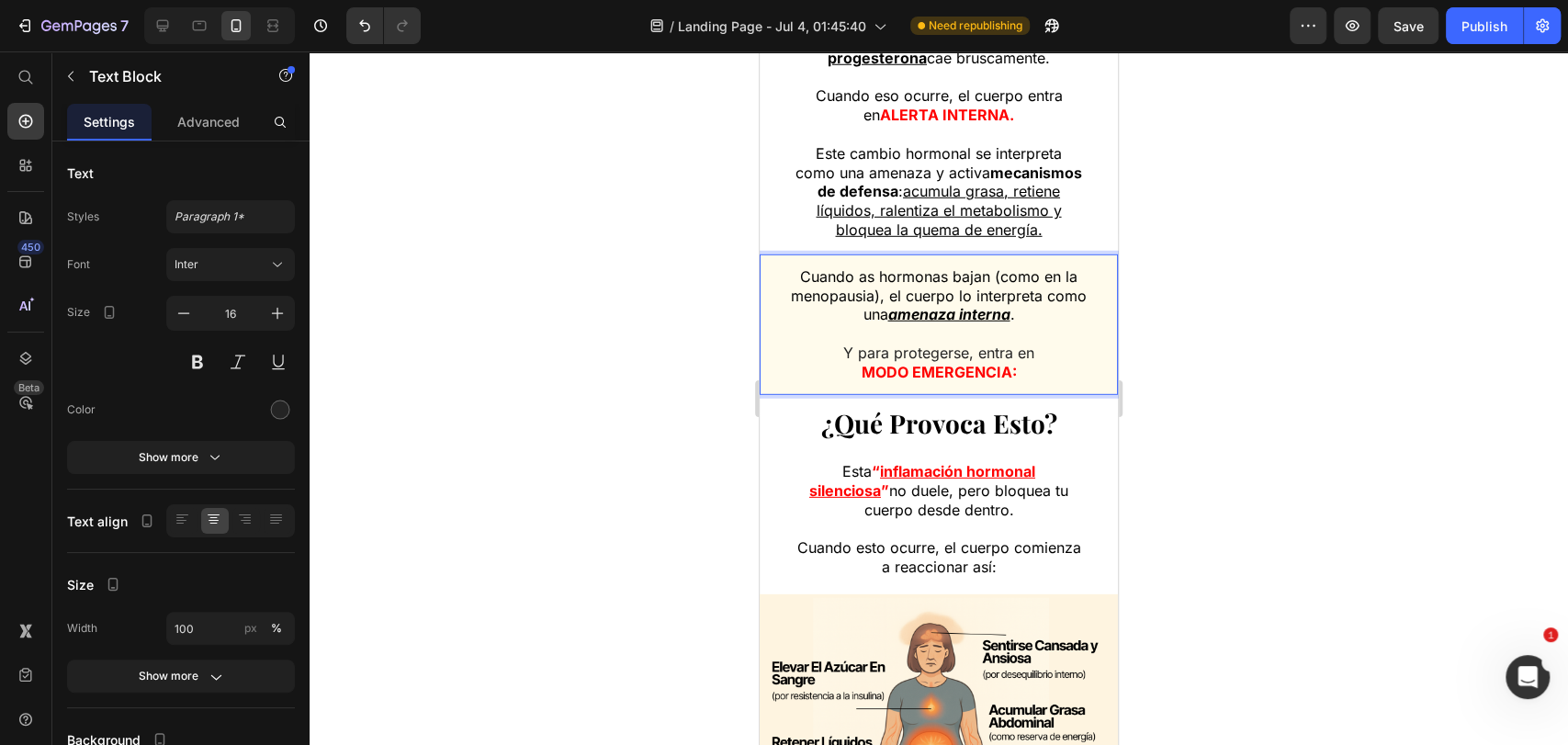 click 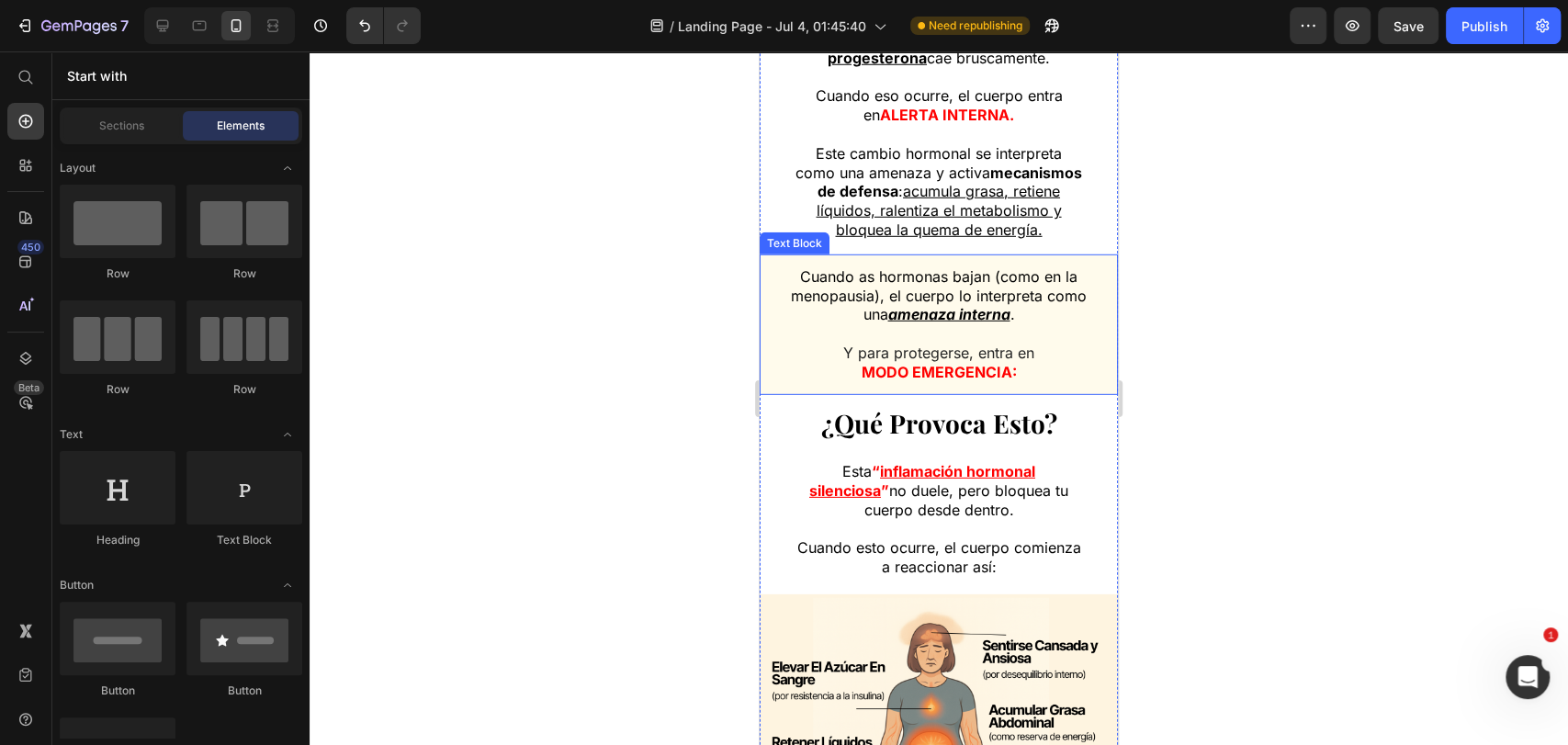 scroll, scrollTop: 3417, scrollLeft: 0, axis: vertical 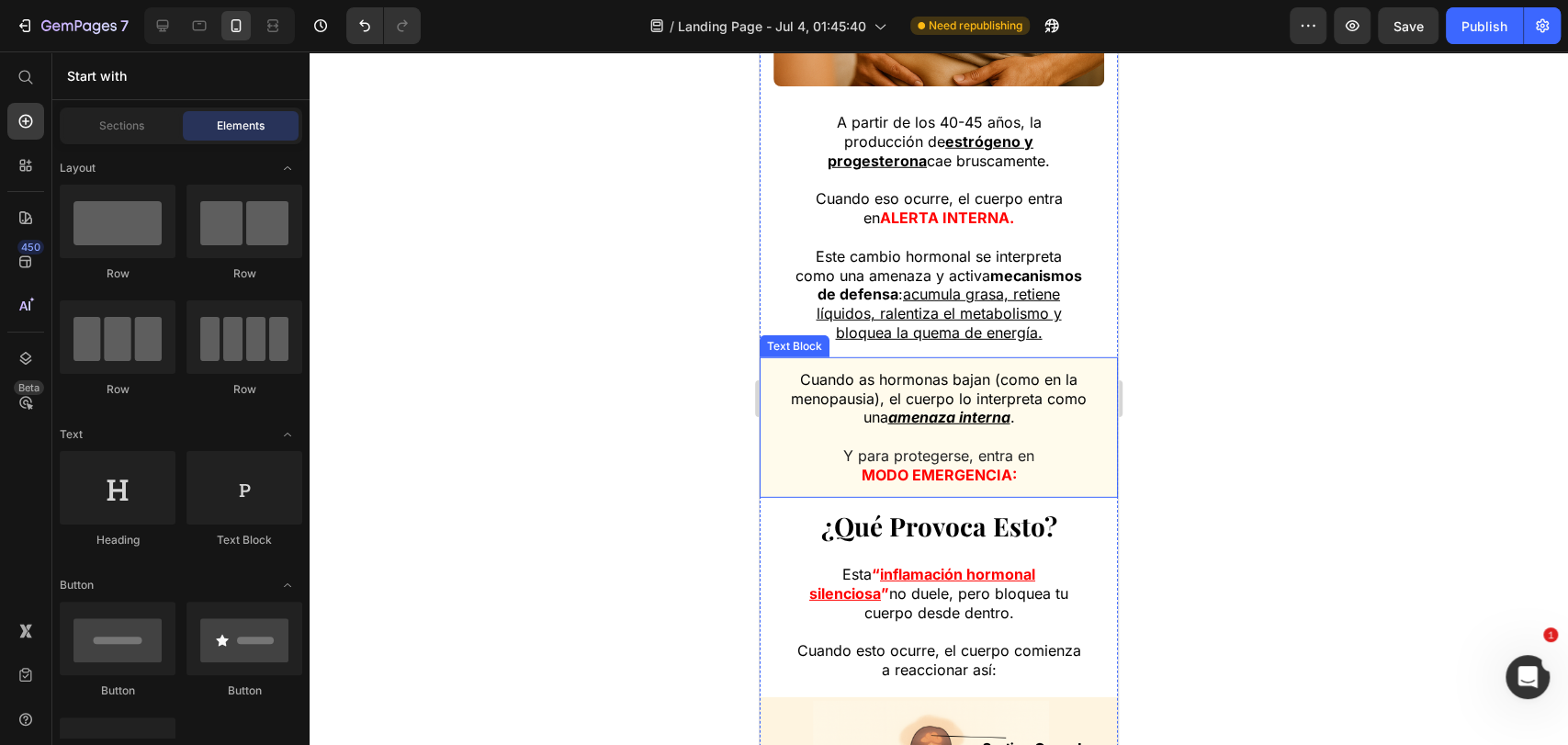click on "Cuando as hormonas bajan (como en la menopausia), el cuerpo lo interpreta como una  amenaza interna ." at bounding box center [939, 399] 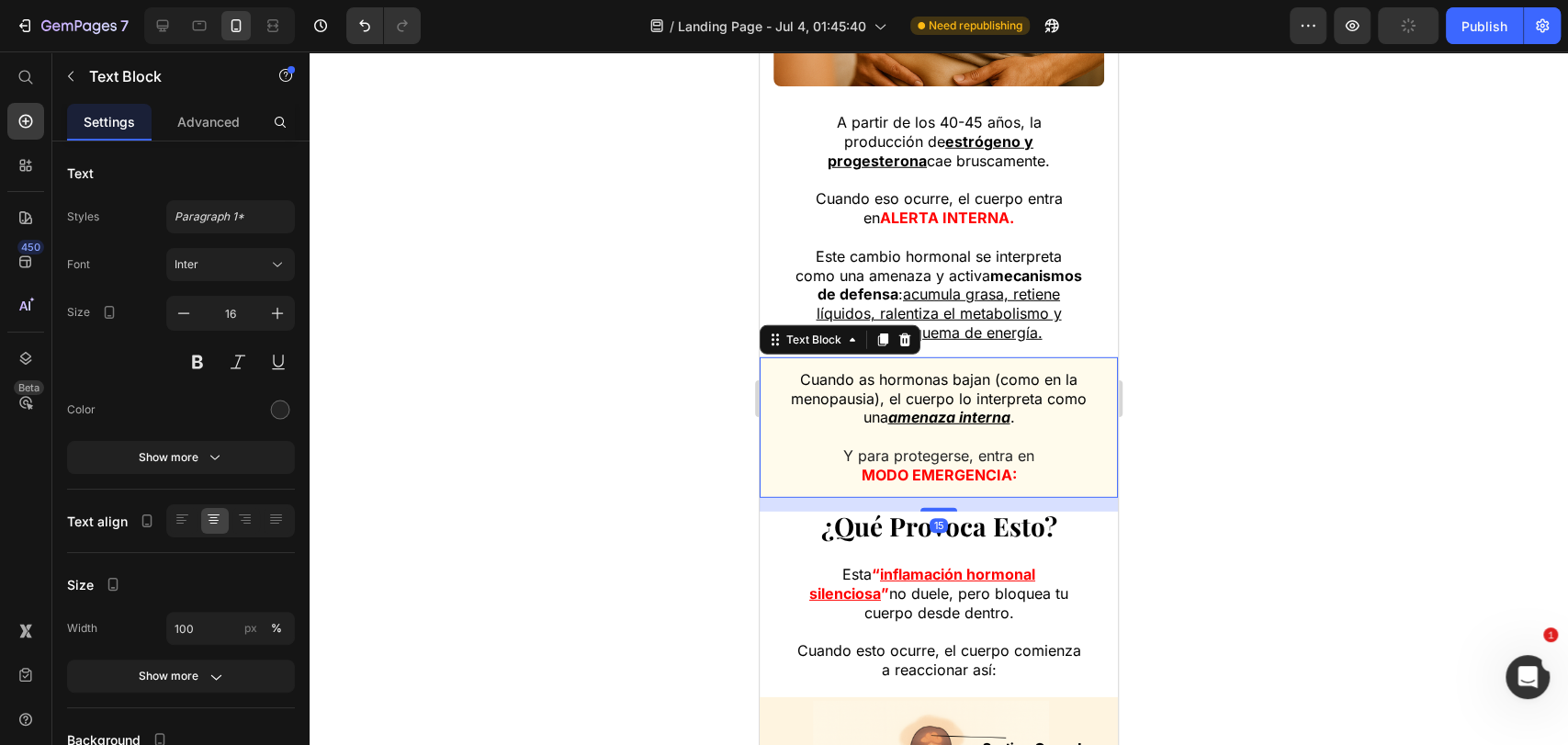 click on "Y para protegerse, entra en" at bounding box center (939, 446) 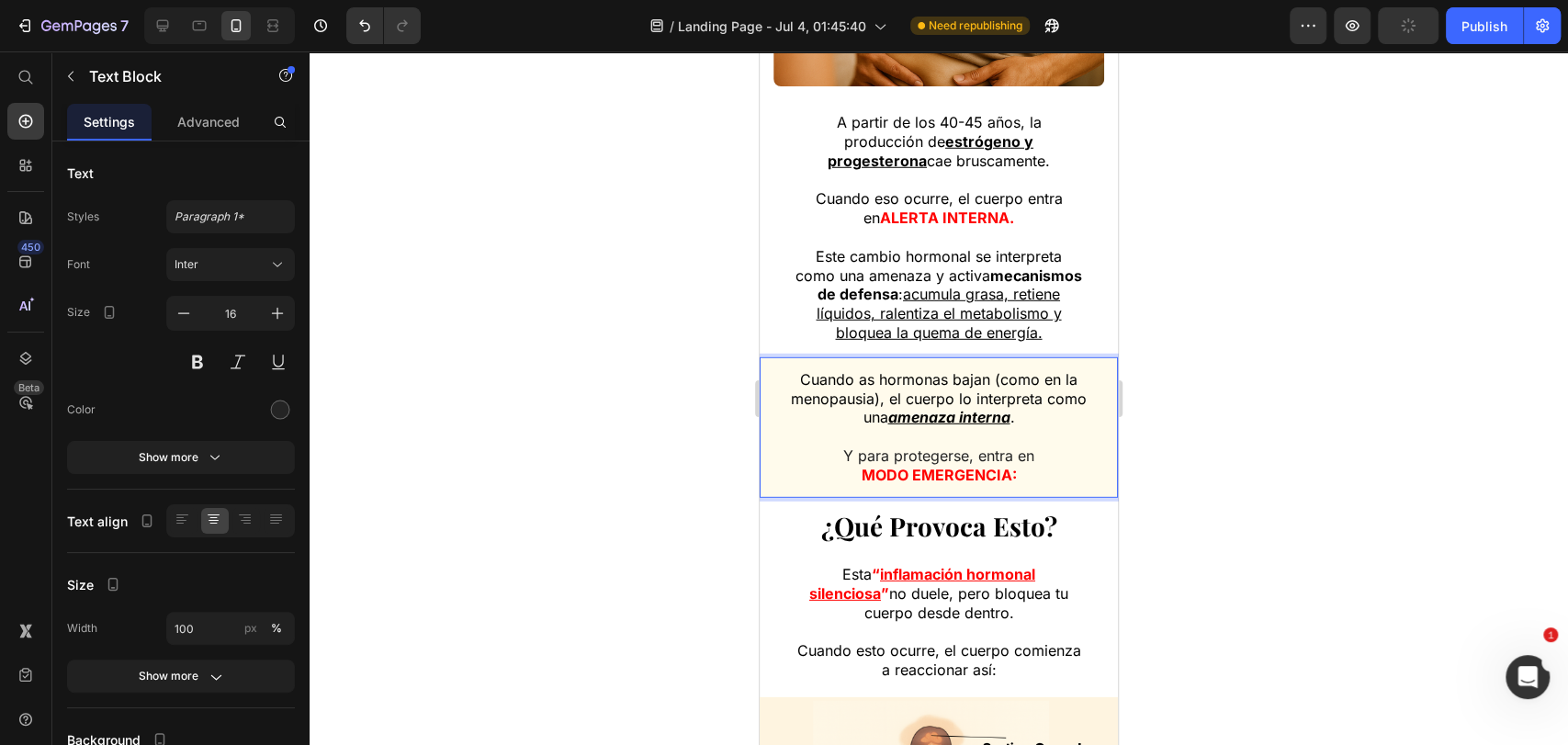 click on "MODO EMERGENCIA:" at bounding box center (939, 475) 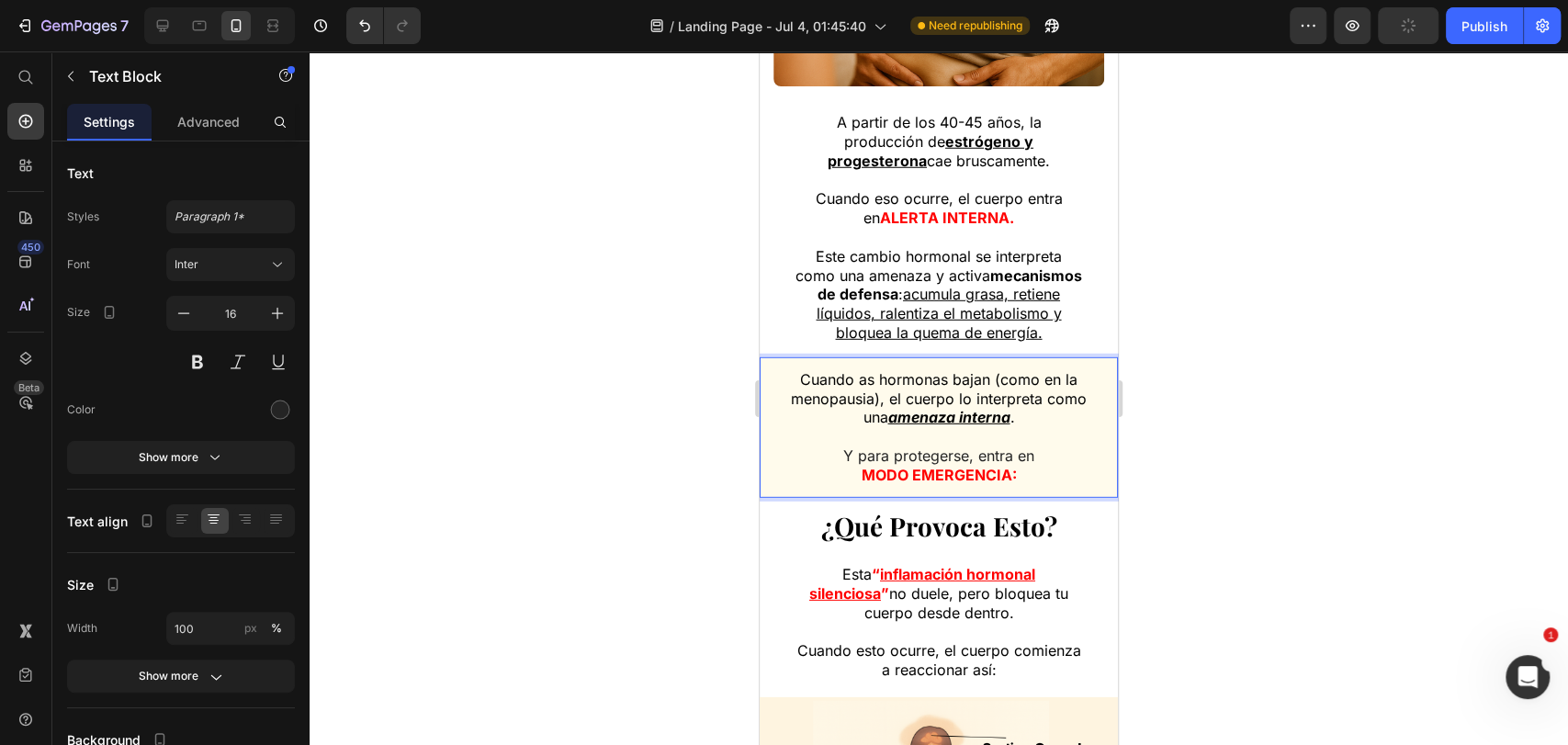 click 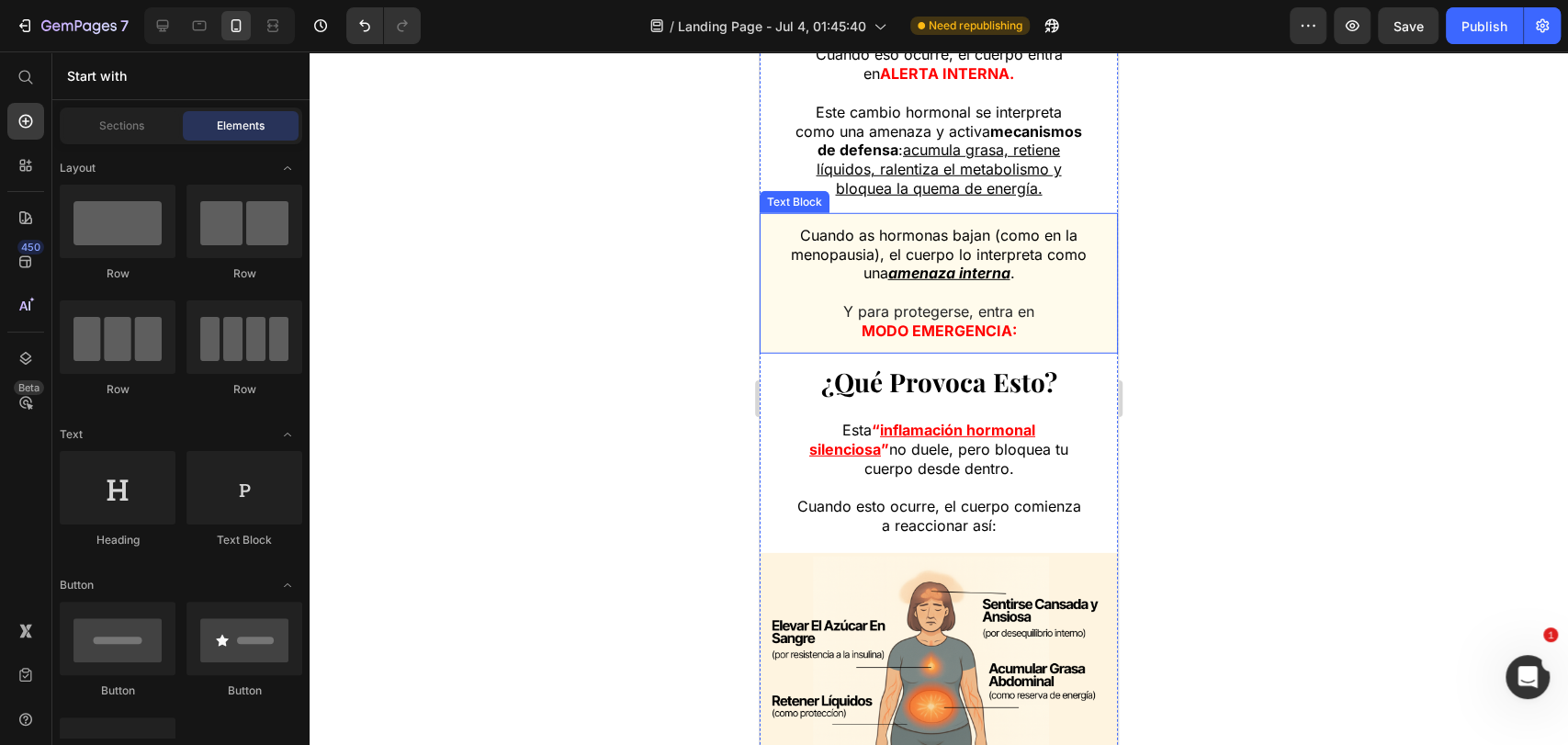 scroll, scrollTop: 3622, scrollLeft: 0, axis: vertical 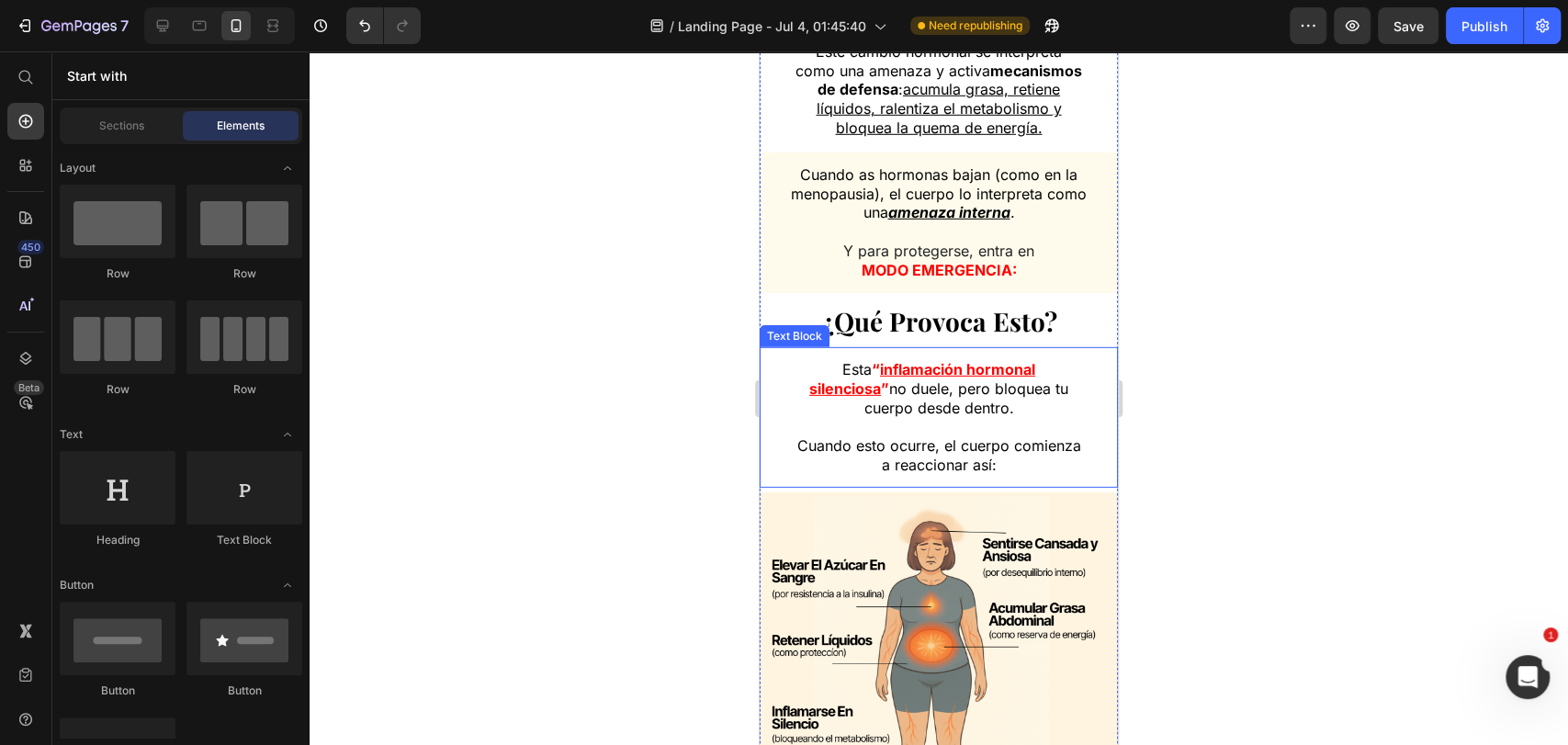 click on "no duele, pero bloquea tu cuerpo desde dentro." at bounding box center [966, 398] 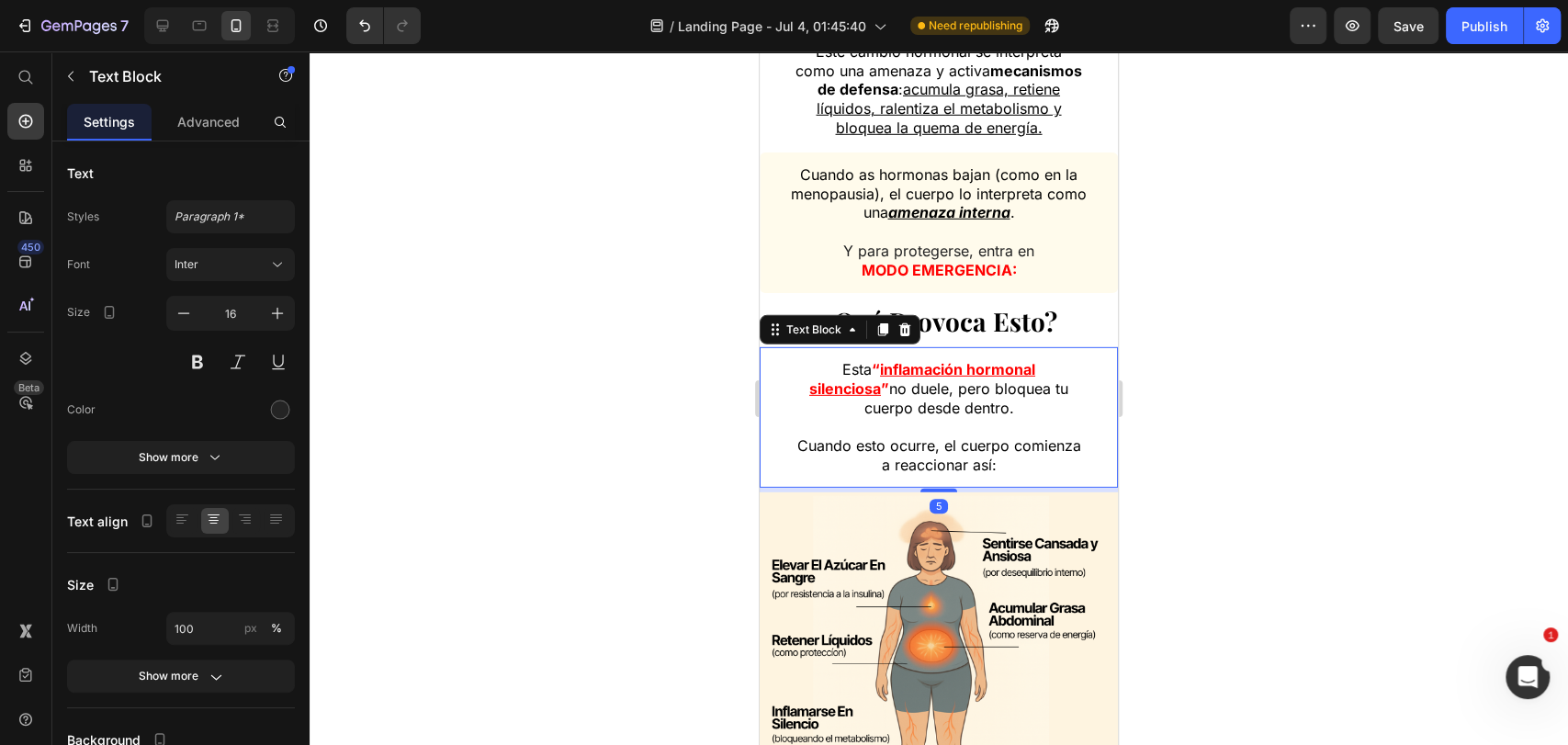 click at bounding box center [939, 427] 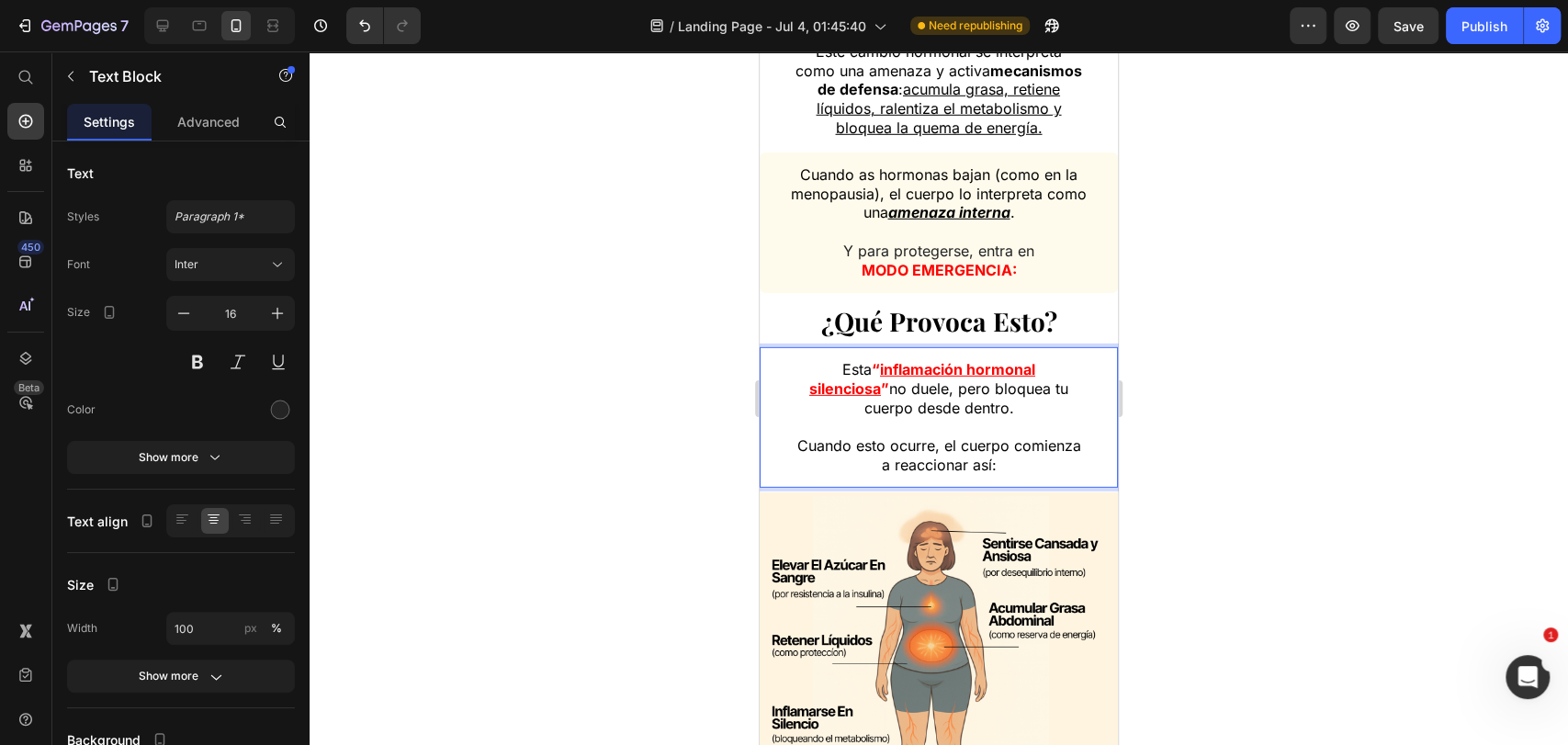 click on "no duele, pero bloquea tu cuerpo desde dentro." at bounding box center (966, 398) 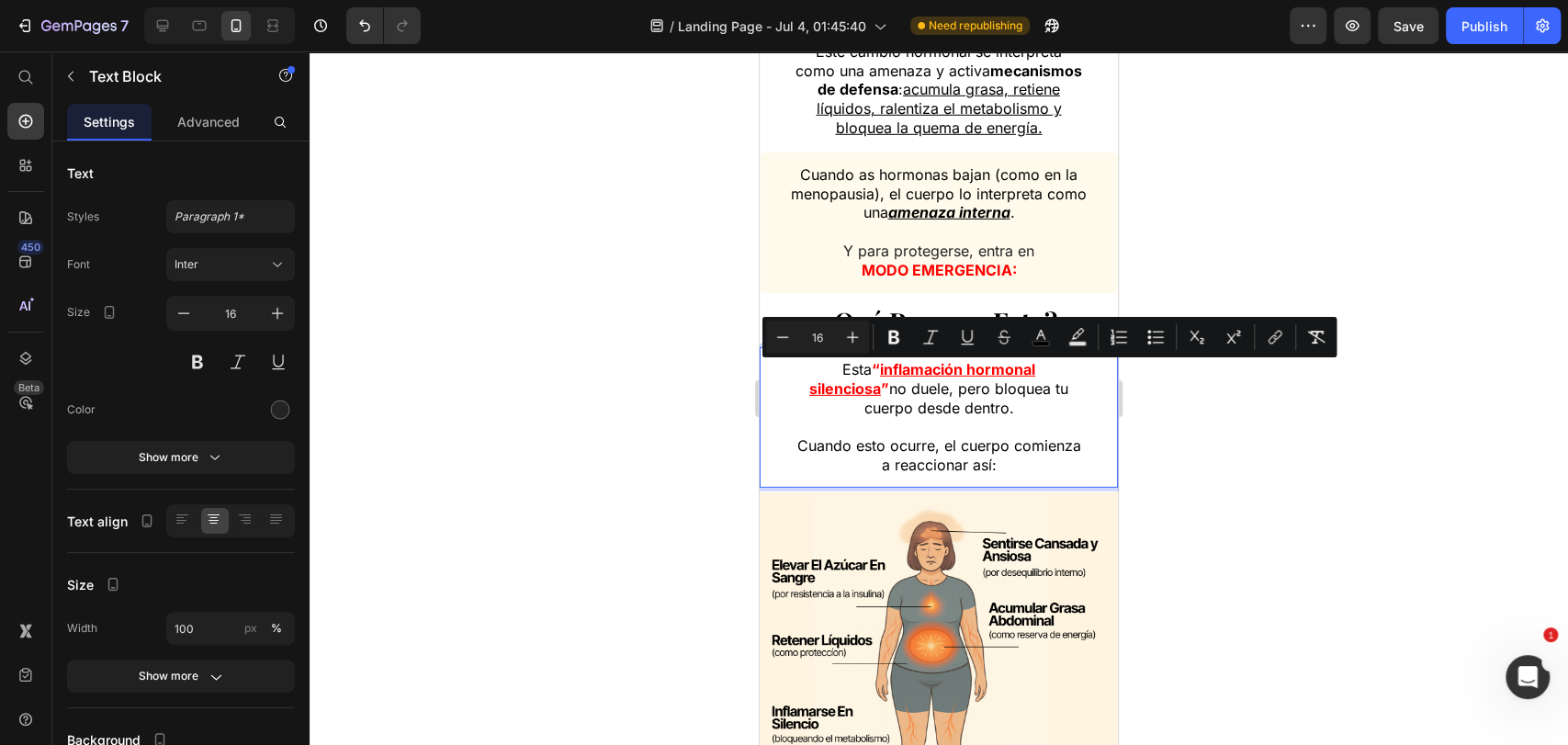 click on "no duele, pero bloquea tu cuerpo desde dentro." at bounding box center [966, 398] 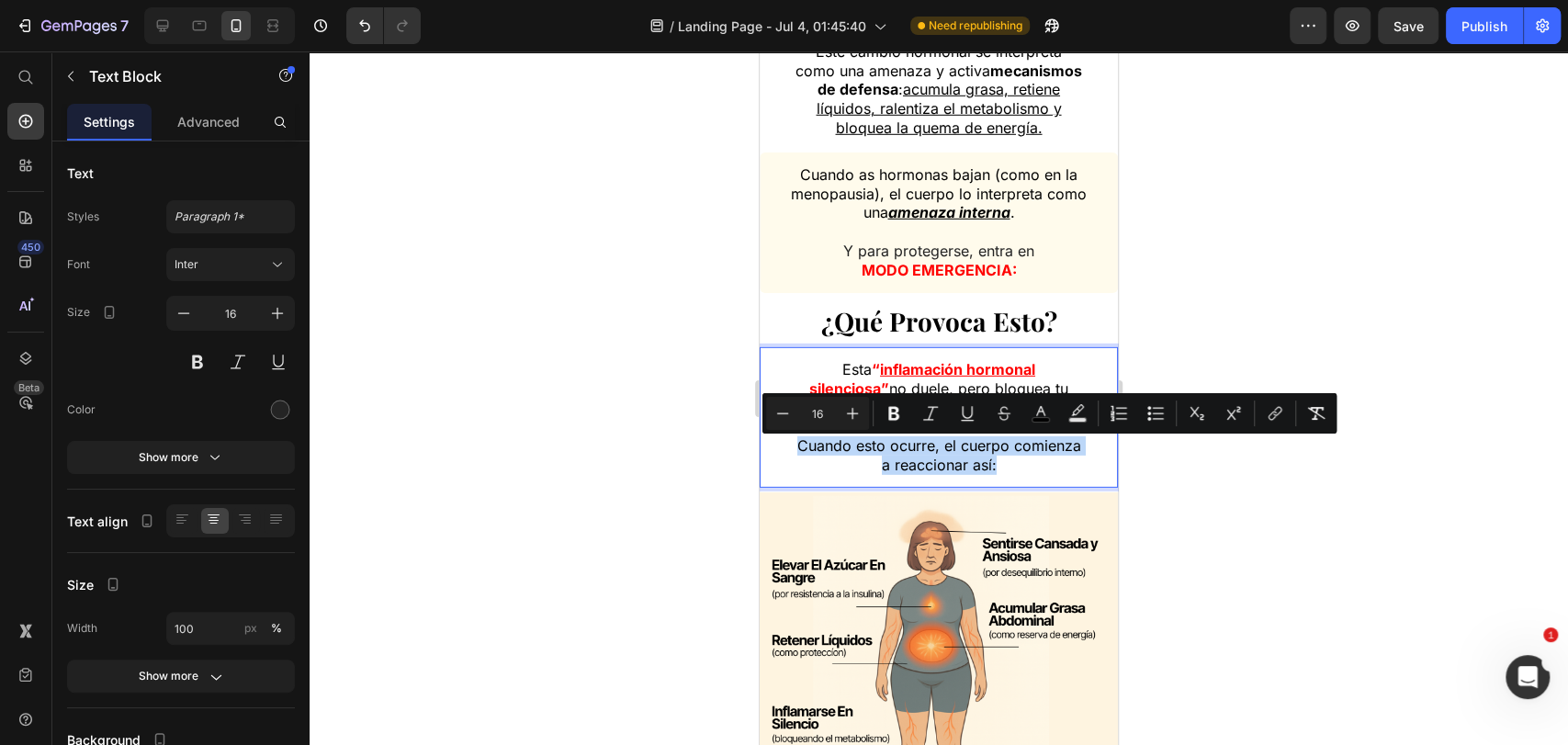 drag, startPoint x: 787, startPoint y: 442, endPoint x: 1079, endPoint y: 474, distance: 293.7482 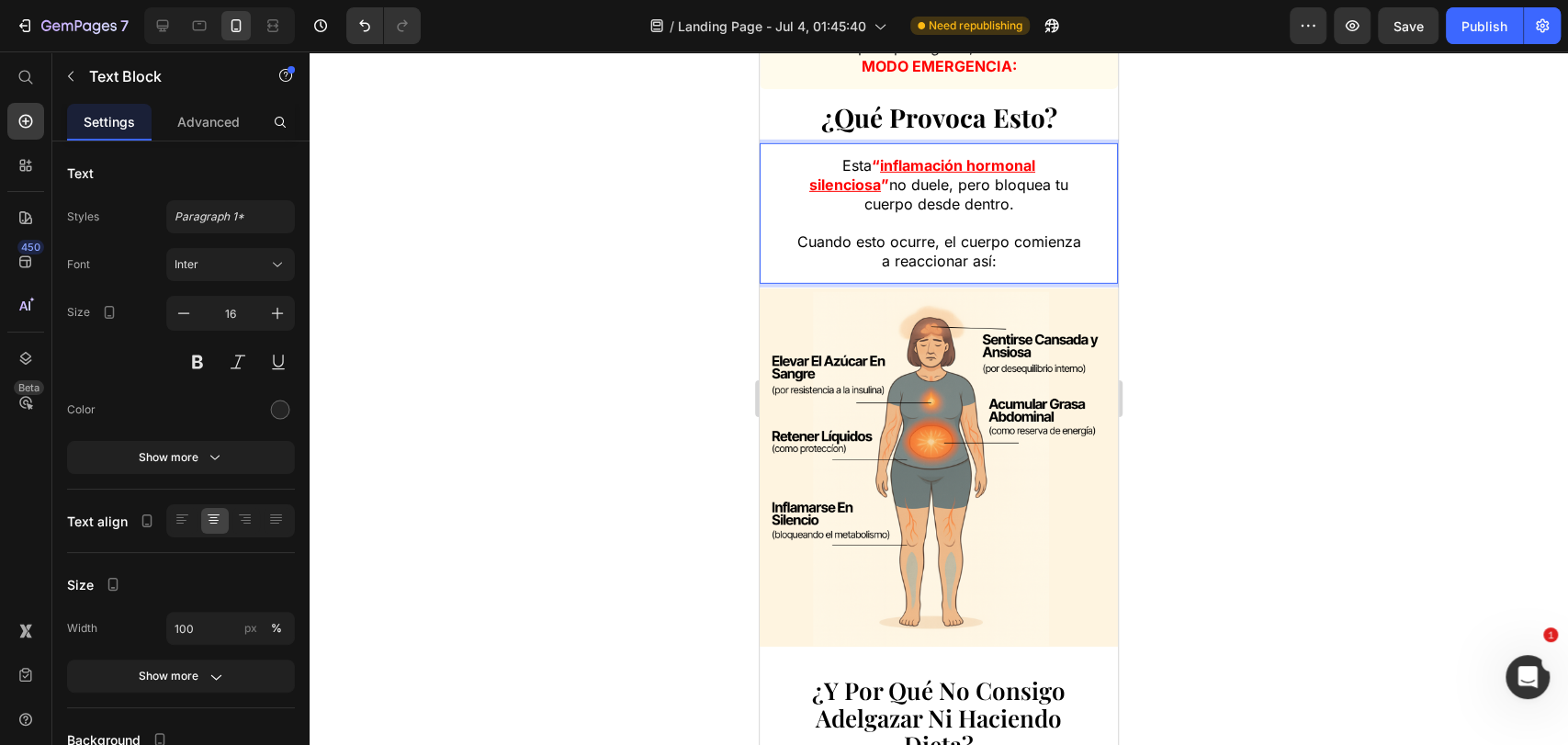 click 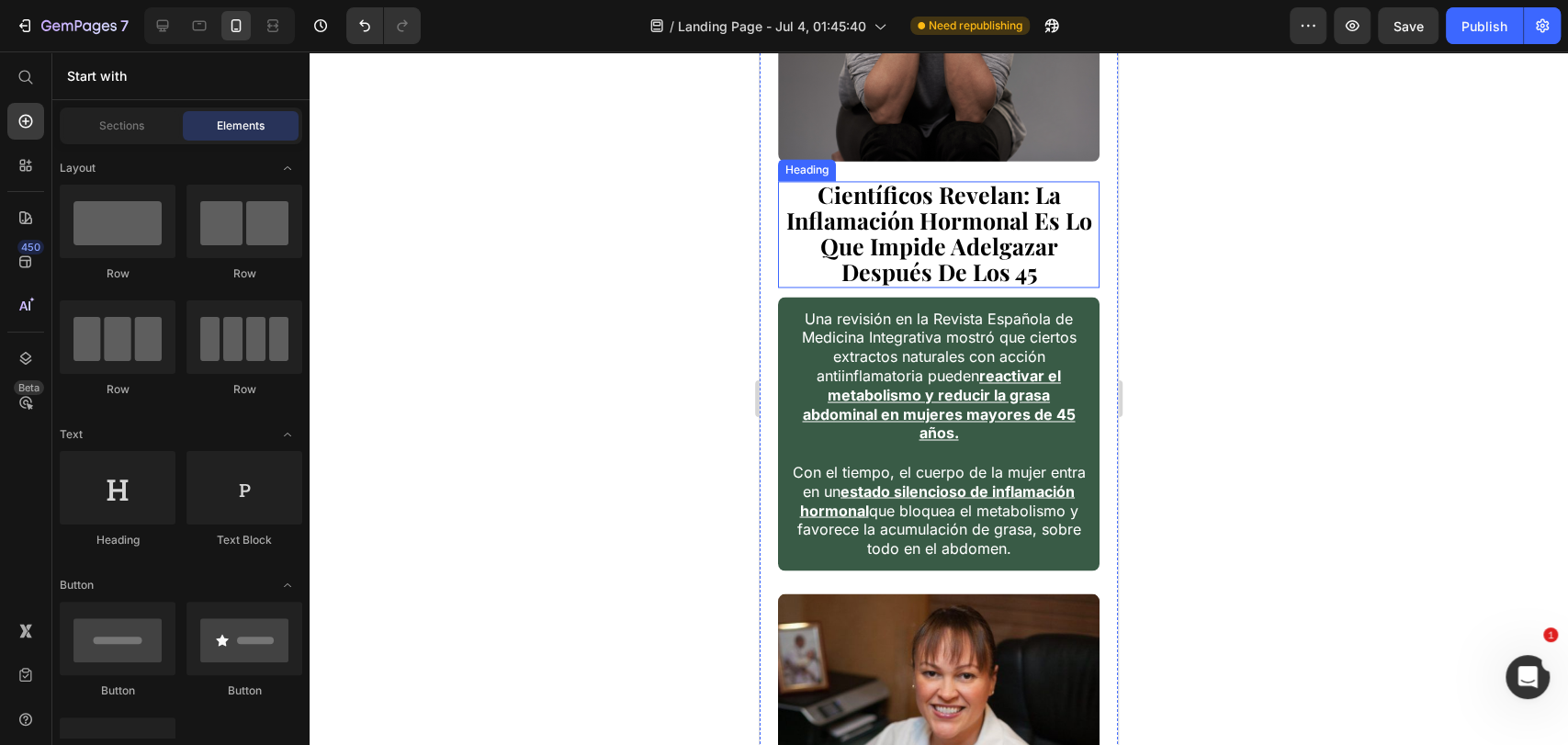 scroll, scrollTop: 1987, scrollLeft: 0, axis: vertical 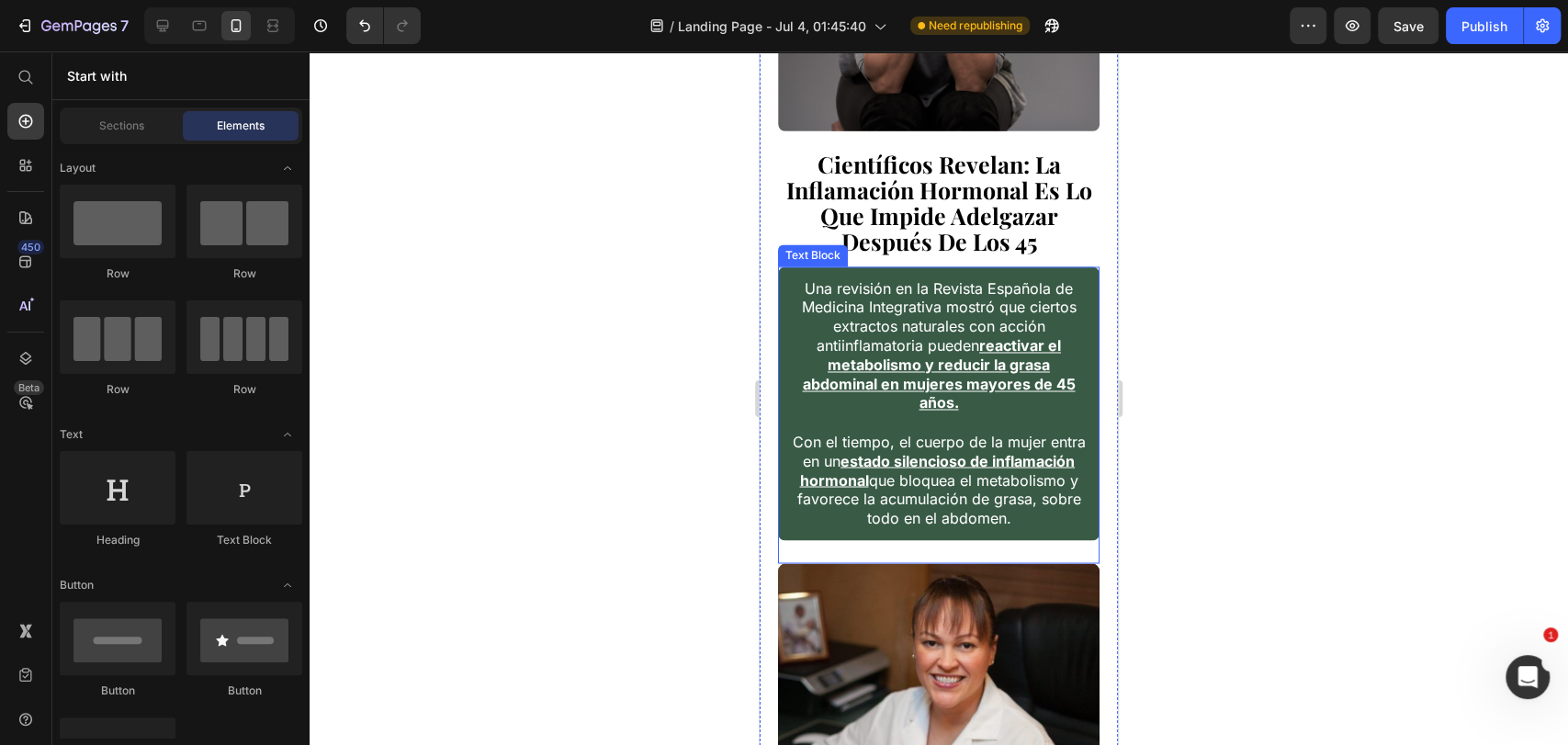click at bounding box center [939, 422] 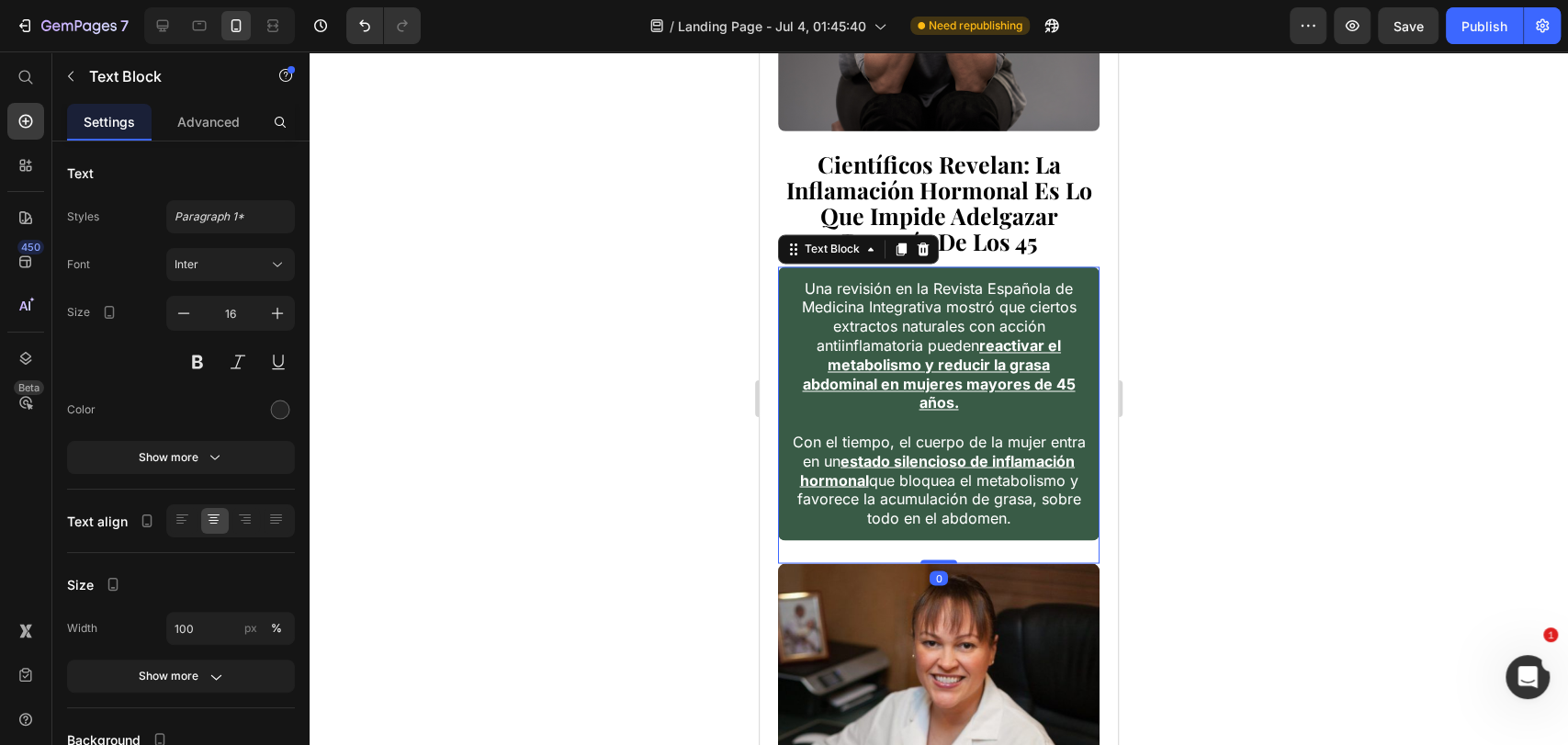 click on "Con el tiempo, el cuerpo de la mujer entra en un  estado silencioso de inflamación hormonal  que bloquea el metabolismo y favorece la acumulación de grasa, sobre todo en el abdomen." at bounding box center (939, 479) 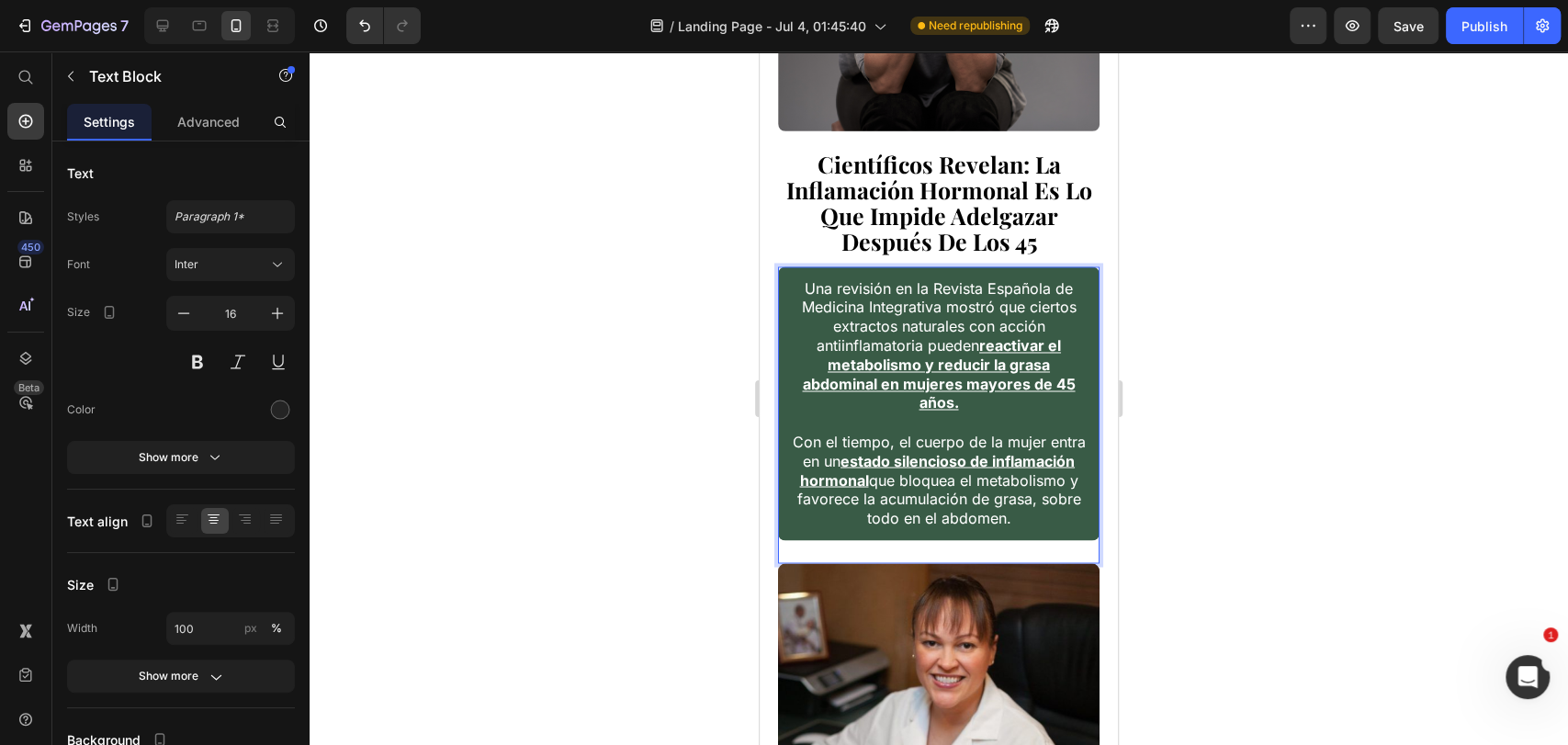 click on "Con el tiempo, el cuerpo de la mujer entra en un  estado silencioso de inflamación hormonal  que bloquea el metabolismo y favorece la acumulación de grasa, sobre todo en el abdomen." at bounding box center (939, 479) 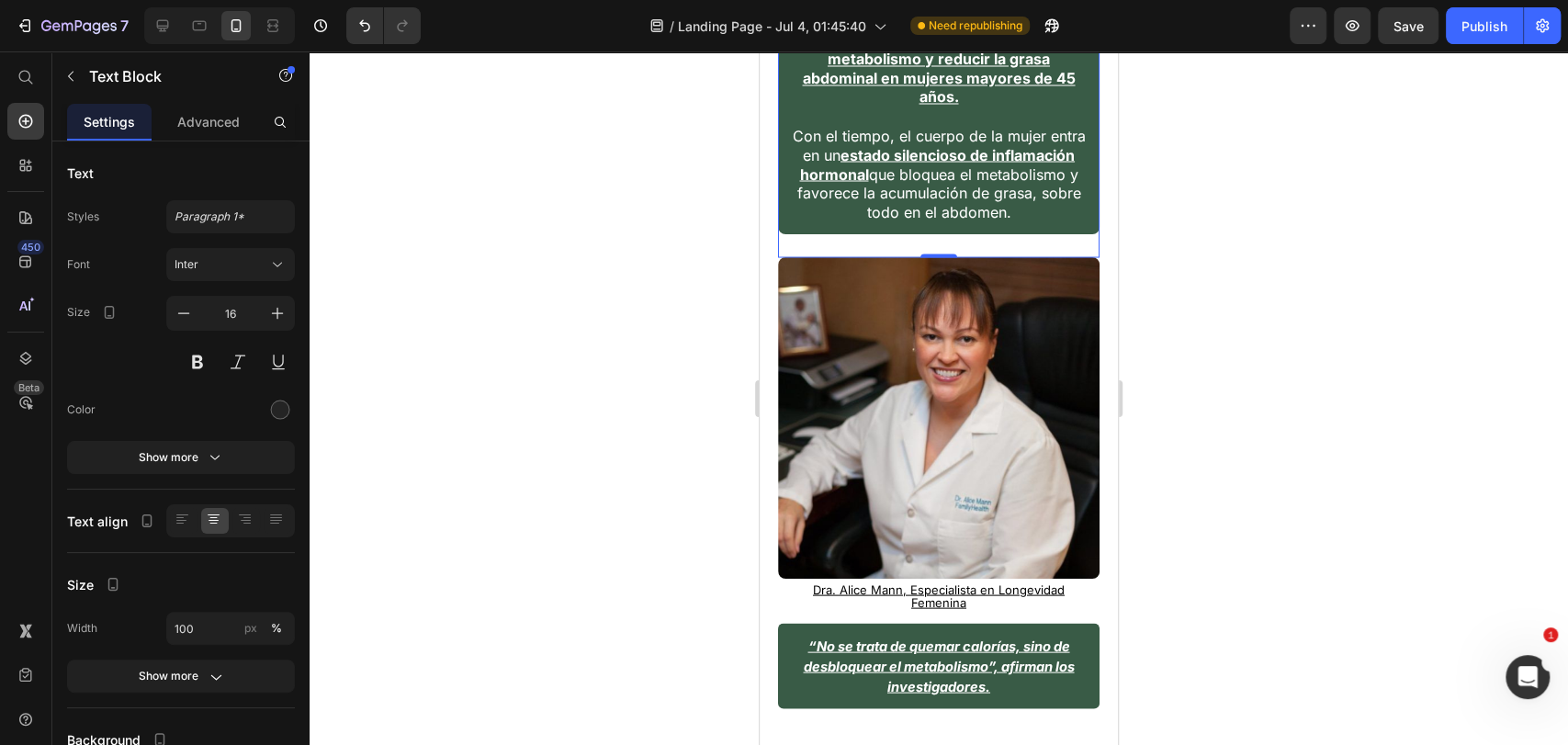 click 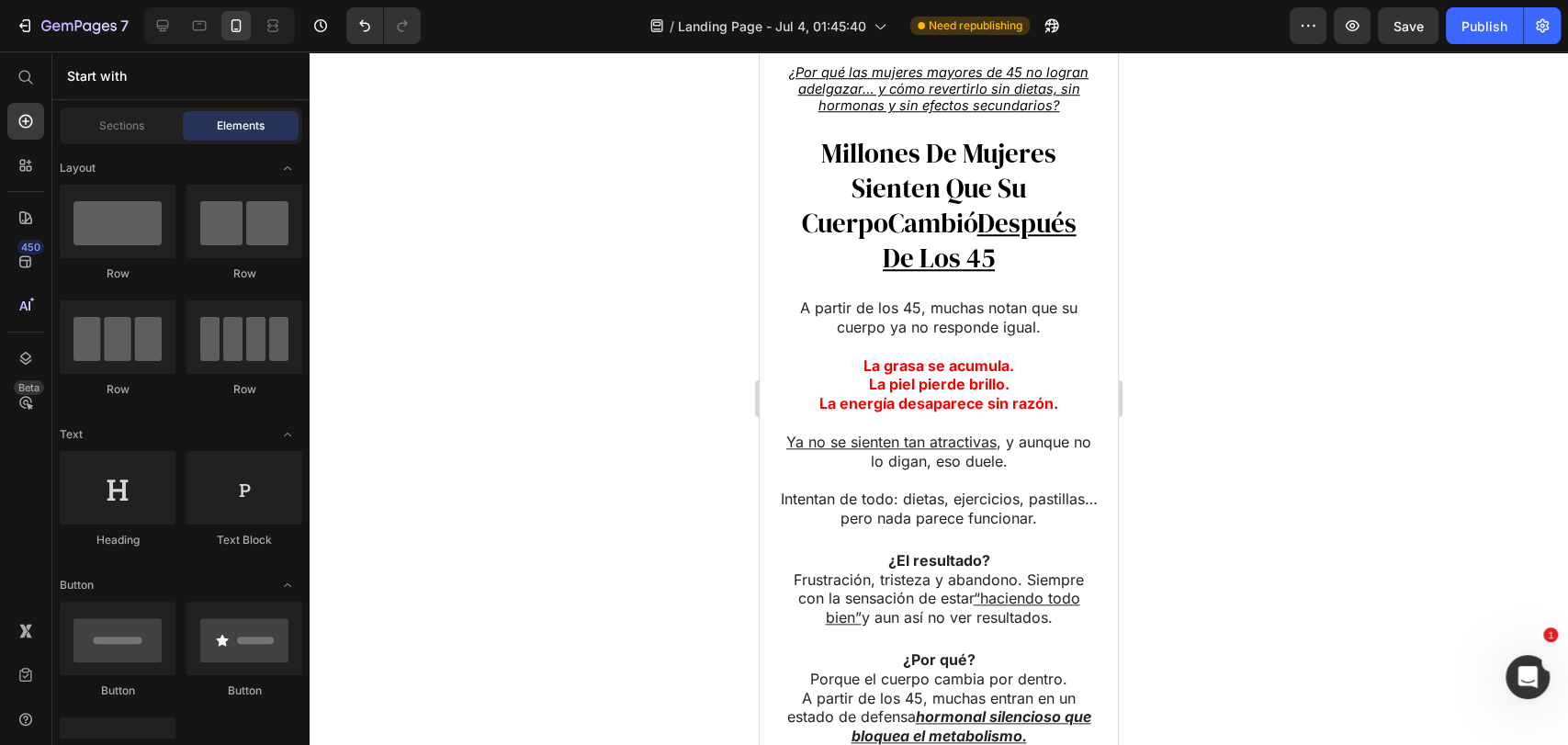 scroll, scrollTop: 1083, scrollLeft: 0, axis: vertical 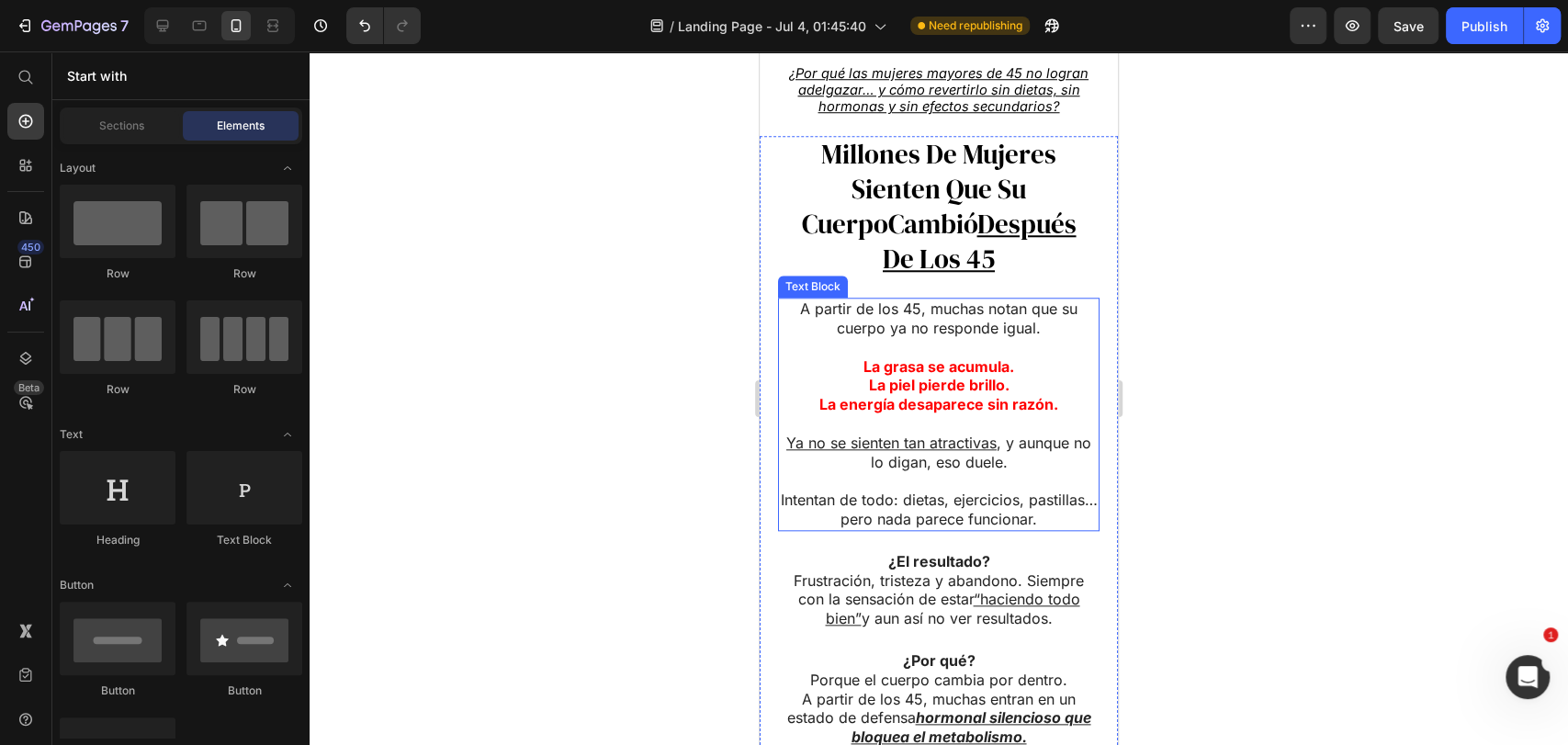 click on "Ya no se sienten tan atractivas , y aunque no lo digan, eso duele." at bounding box center (939, 452) 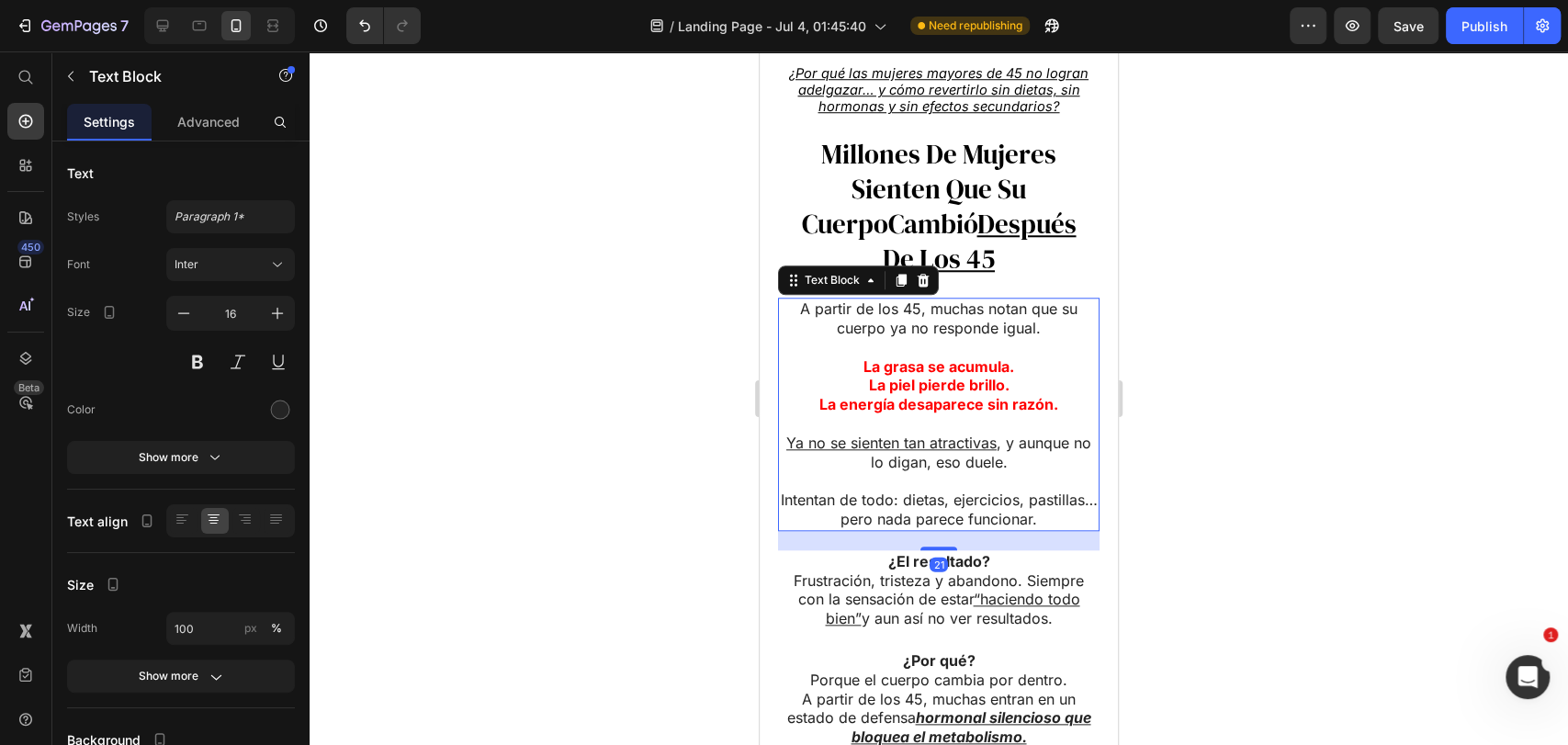 click at bounding box center (939, 480) 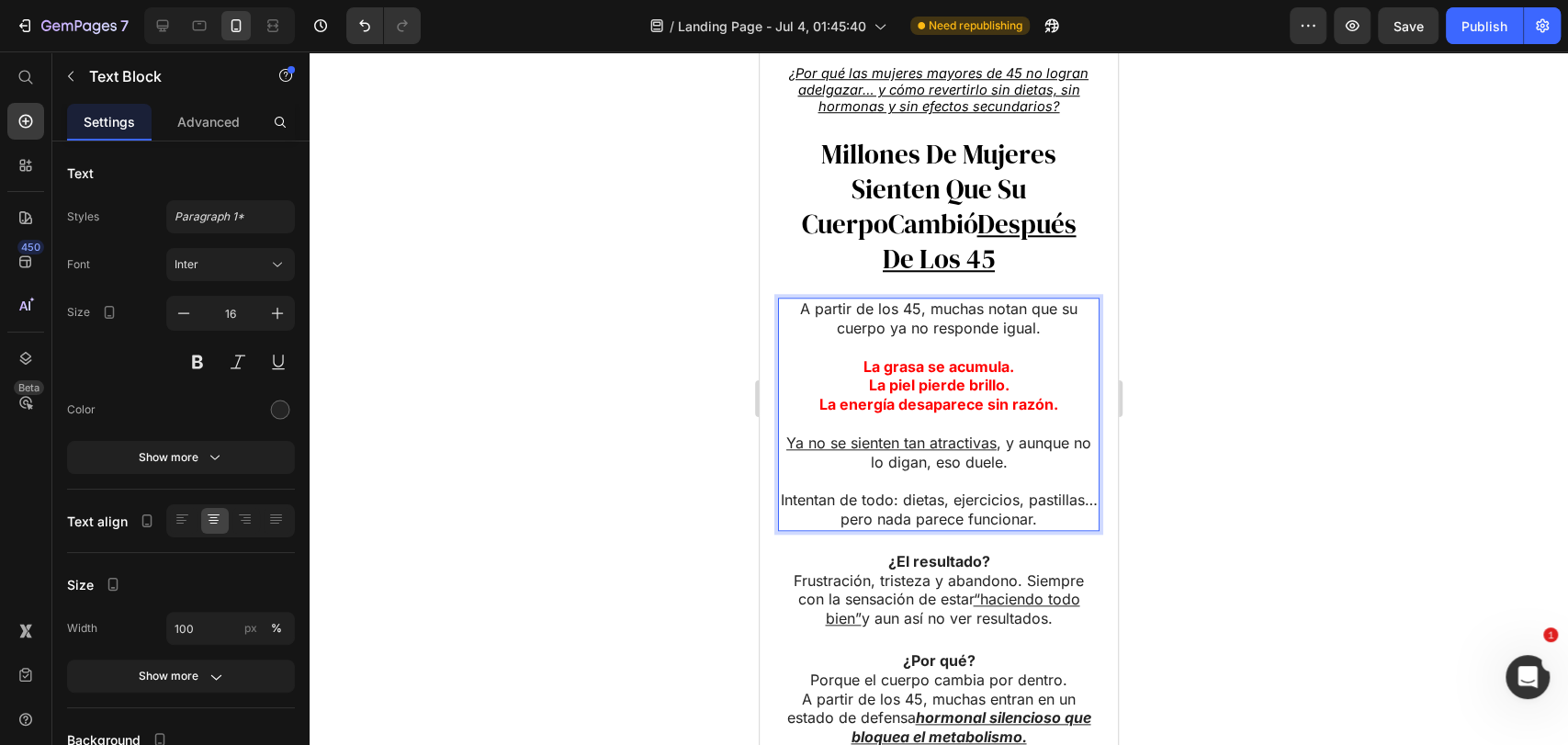click on "Intentan de todo: dietas, ejercicios, pastillas… pero nada parece funcionar." at bounding box center (939, 510) 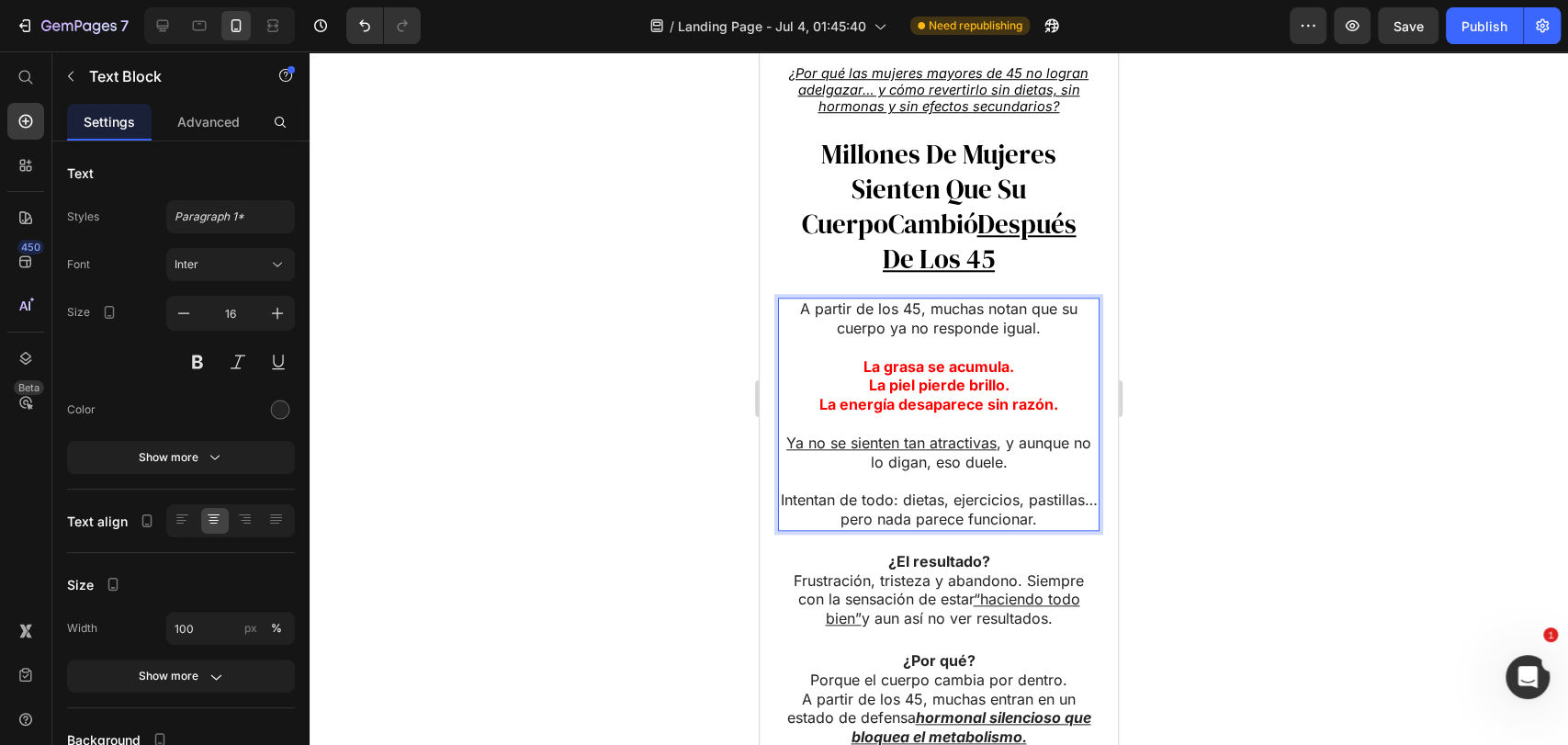 click 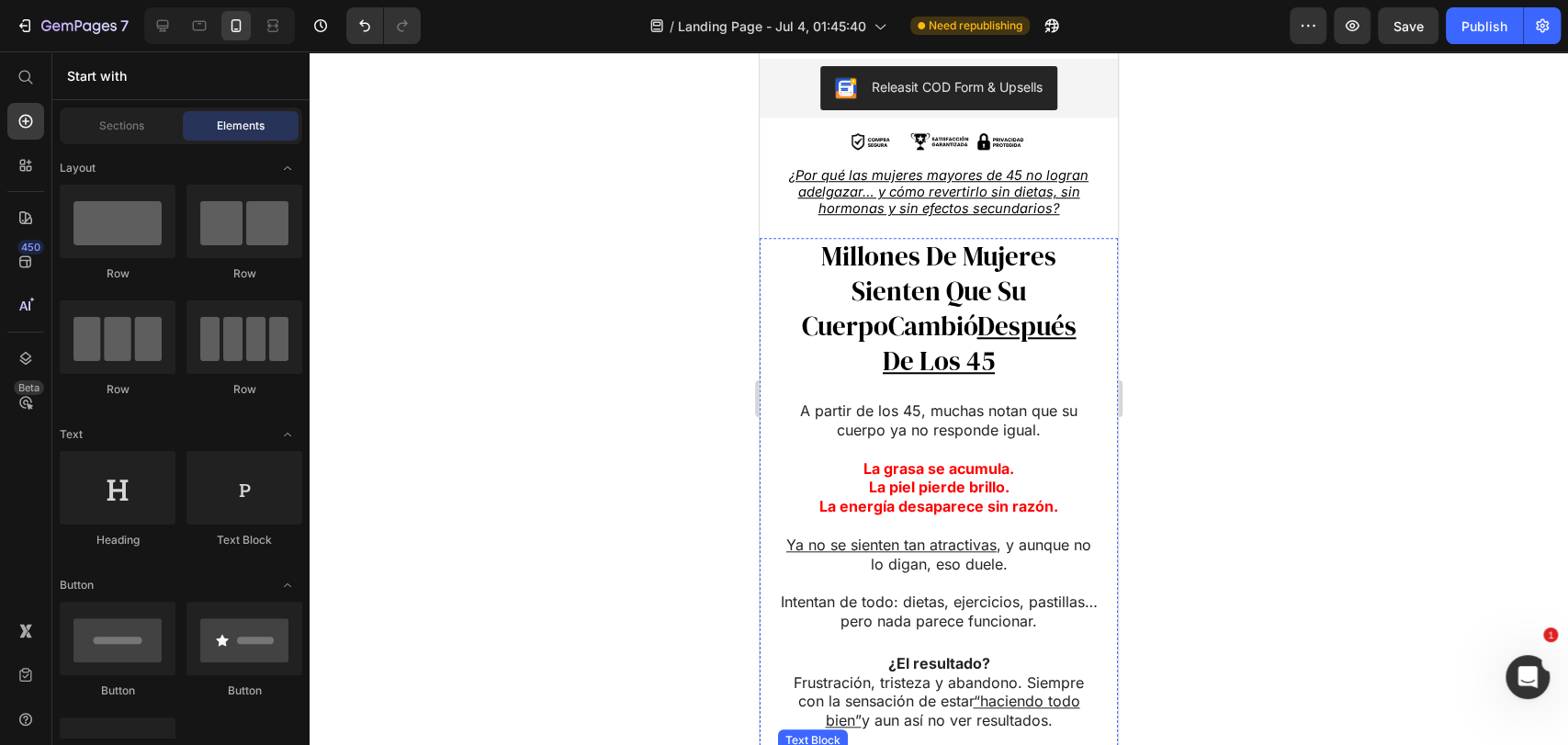 scroll, scrollTop: 1185, scrollLeft: 0, axis: vertical 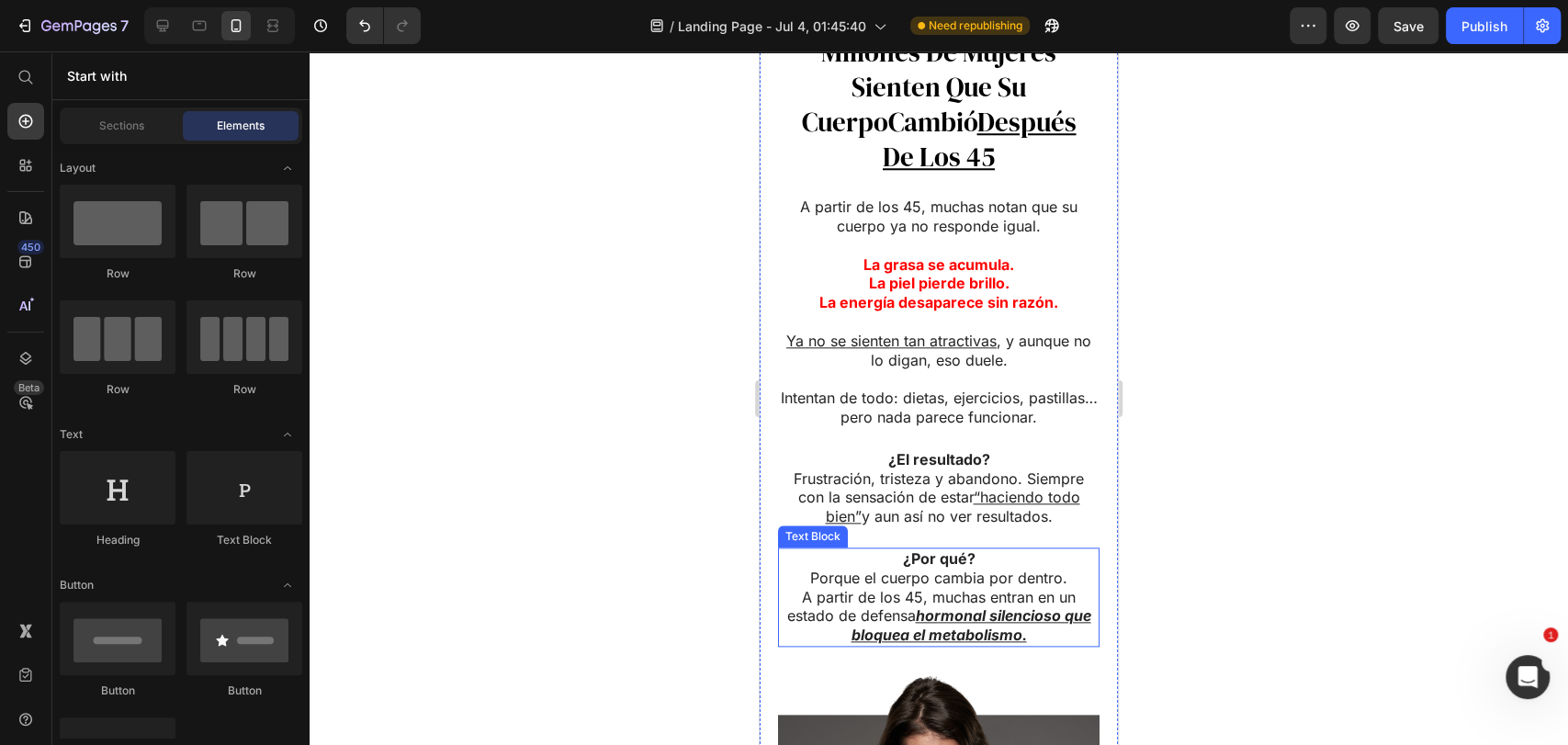 click on "hormonal silencioso que bloquea el metabolismo." at bounding box center (971, 625) 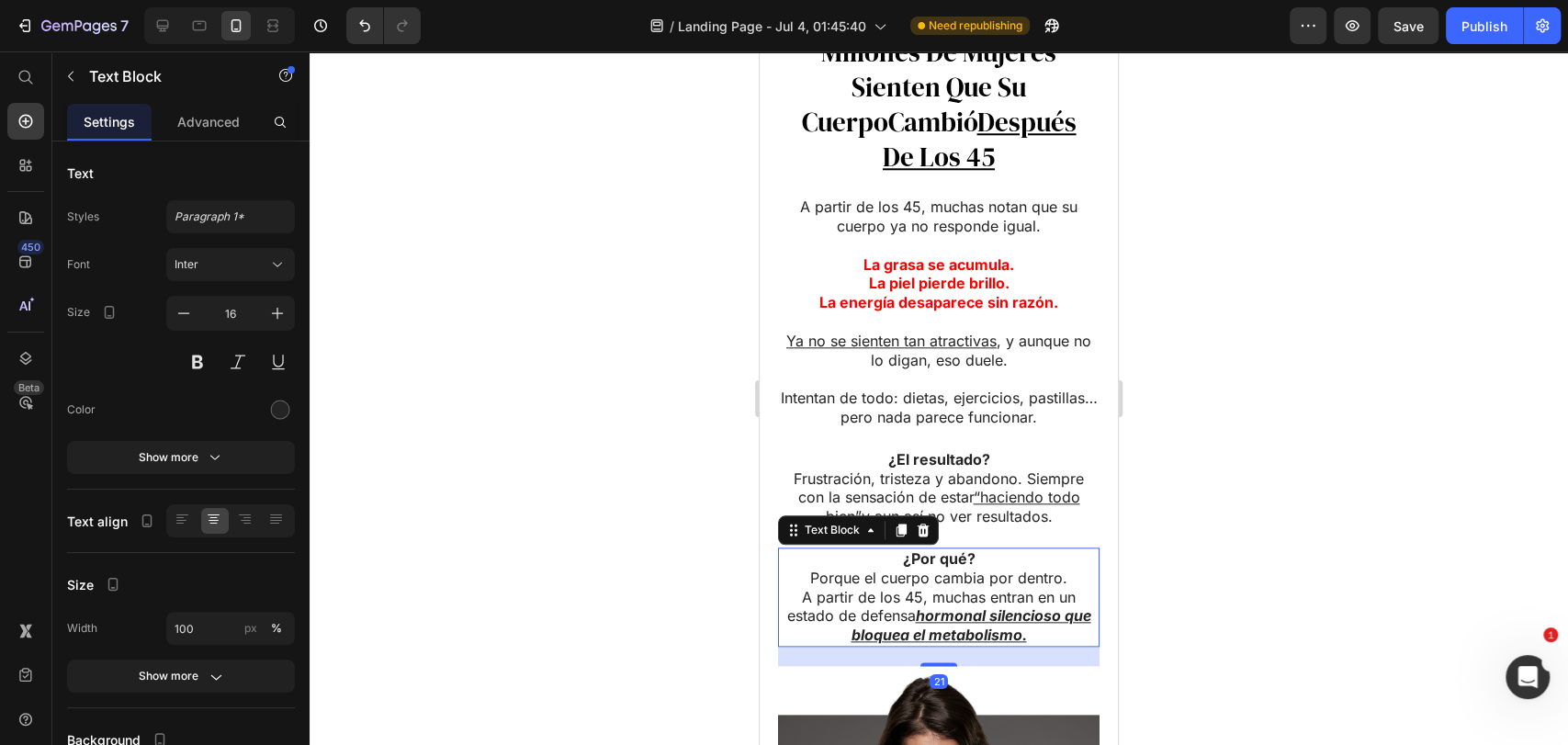 click on "hormonal silencioso que bloquea el metabolismo." at bounding box center (971, 625) 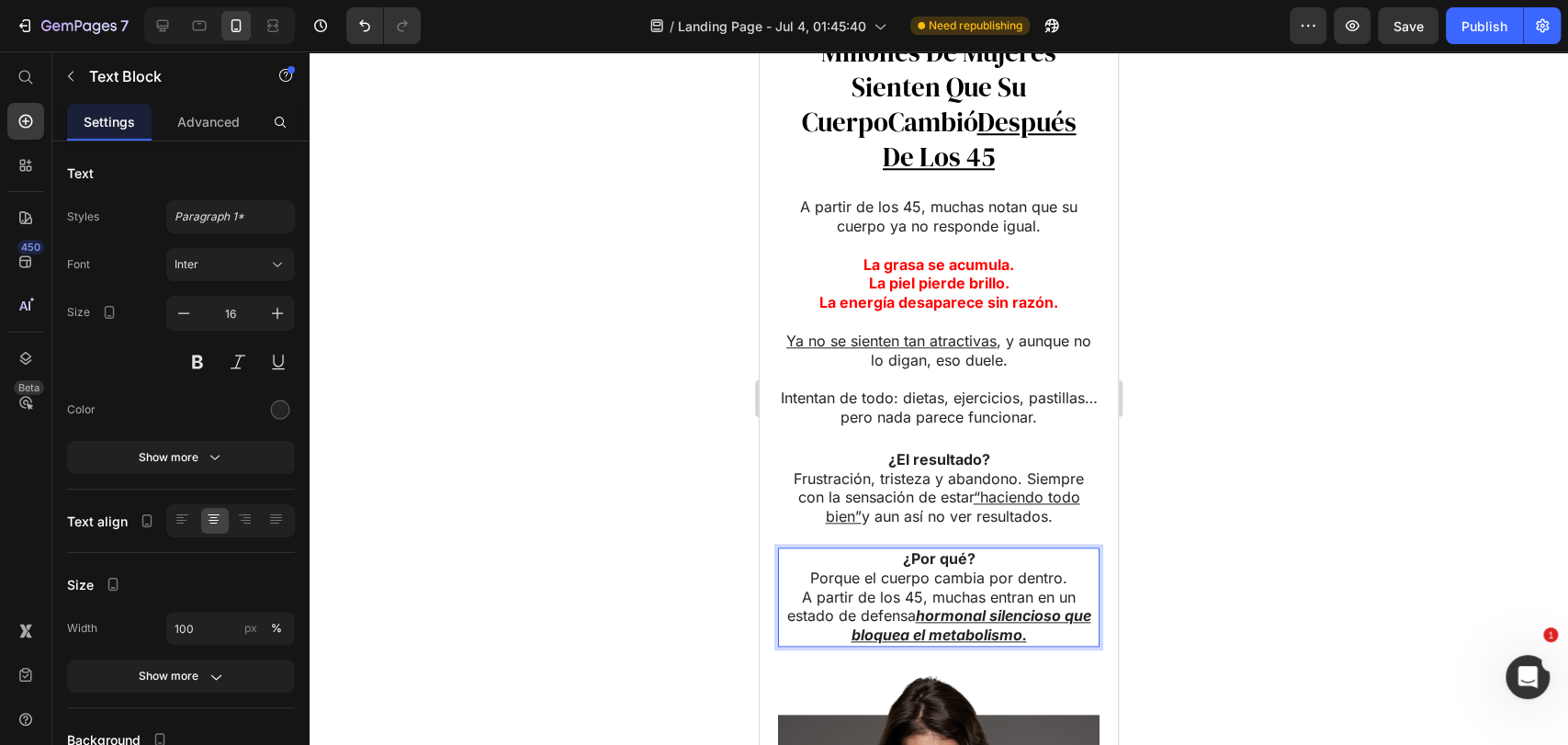 click on "A partir de los [AGE], muchas entran en un estado de defensa  hormonal silencioso que bloquea el metabolismo." at bounding box center [939, 616] 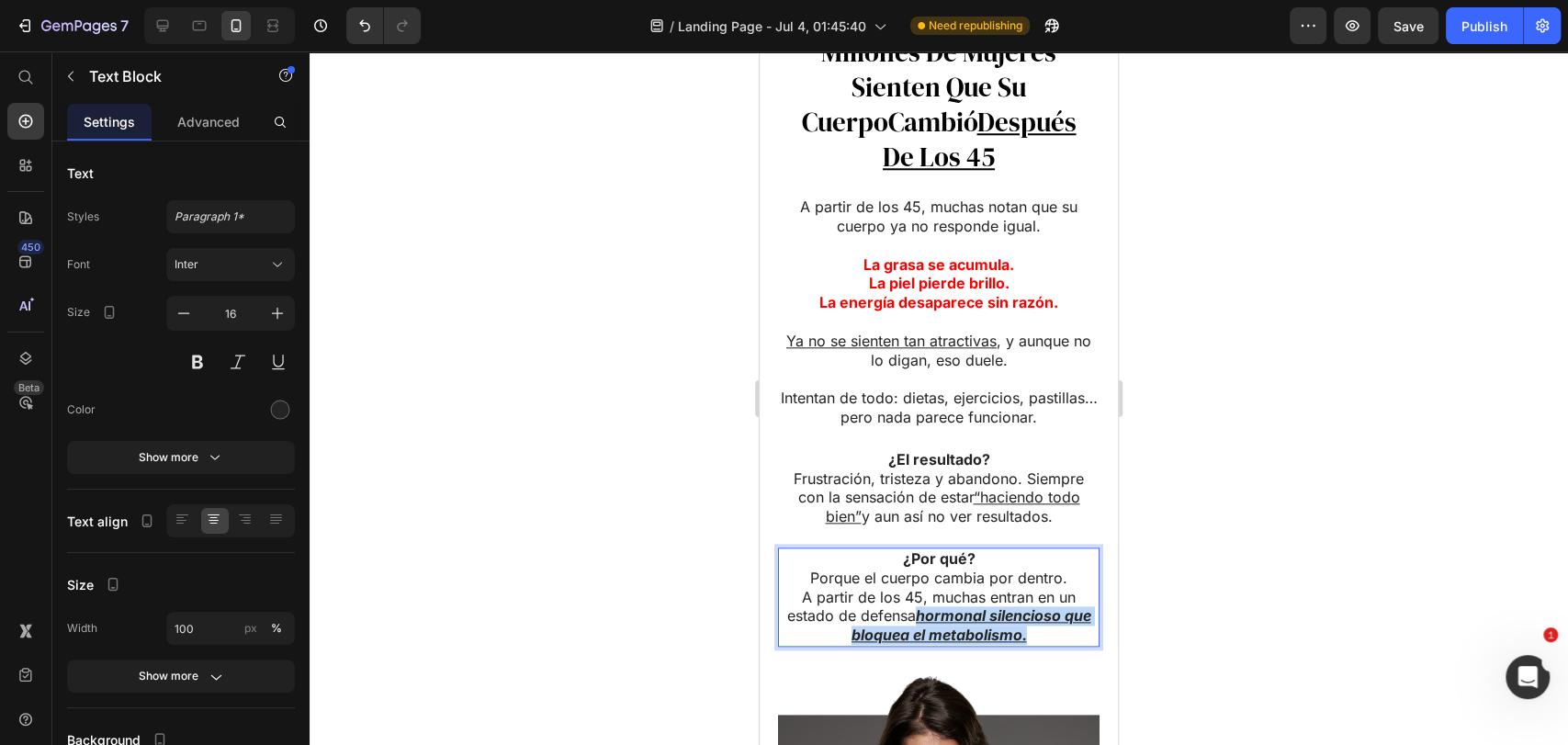 drag, startPoint x: 1044, startPoint y: 593, endPoint x: 927, endPoint y: 572, distance: 118.86968 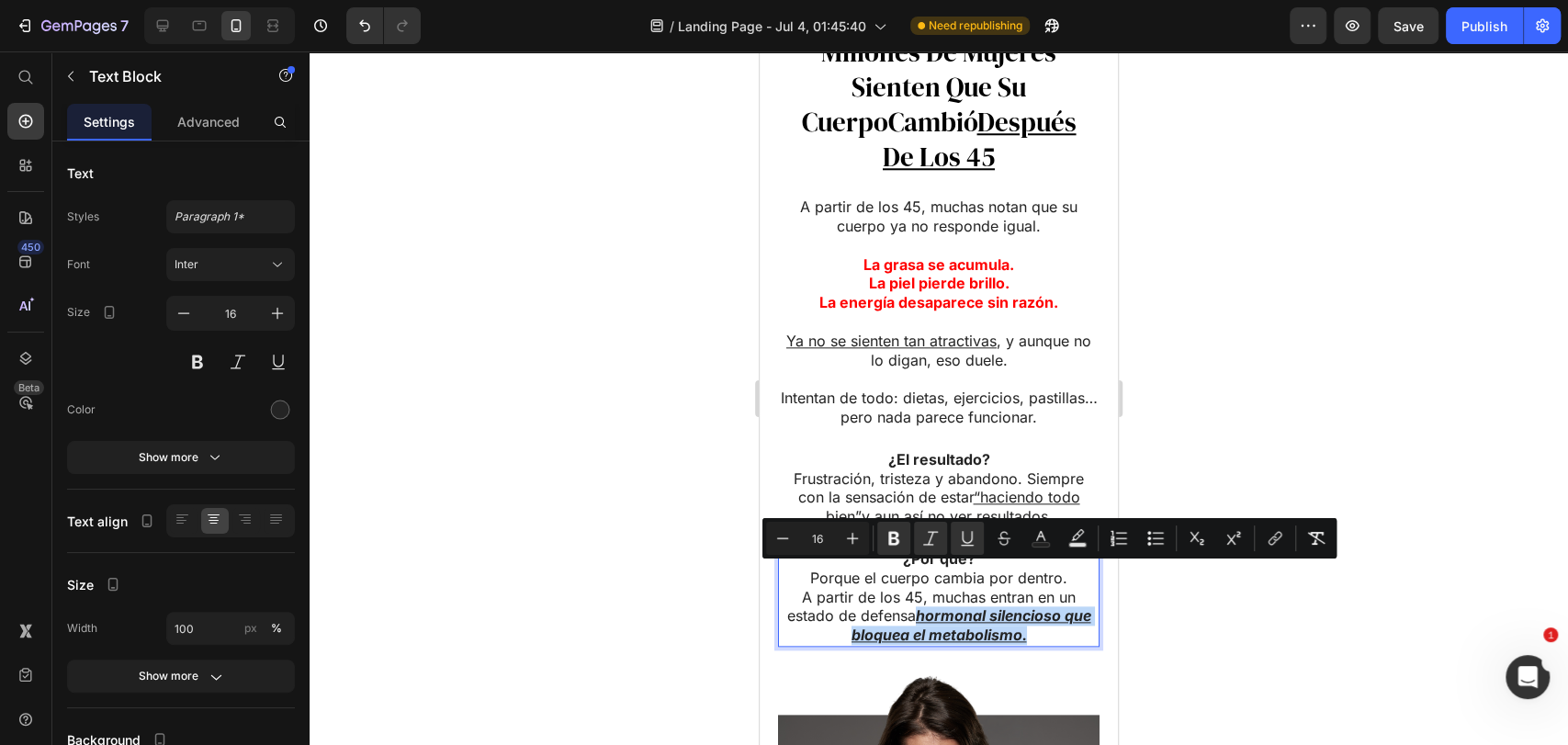 click on "hormonal silencioso que bloquea el metabolismo." at bounding box center (971, 625) 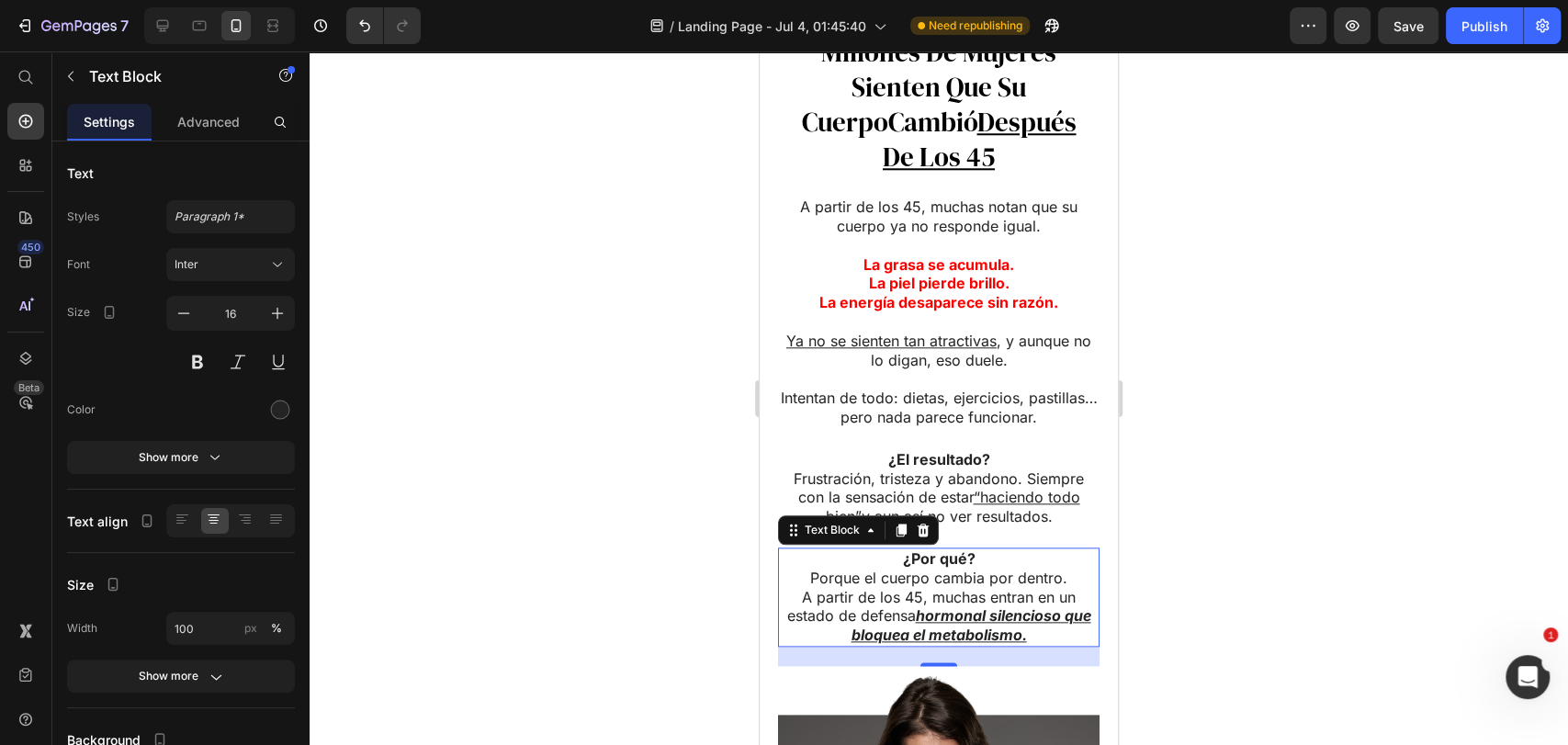 click 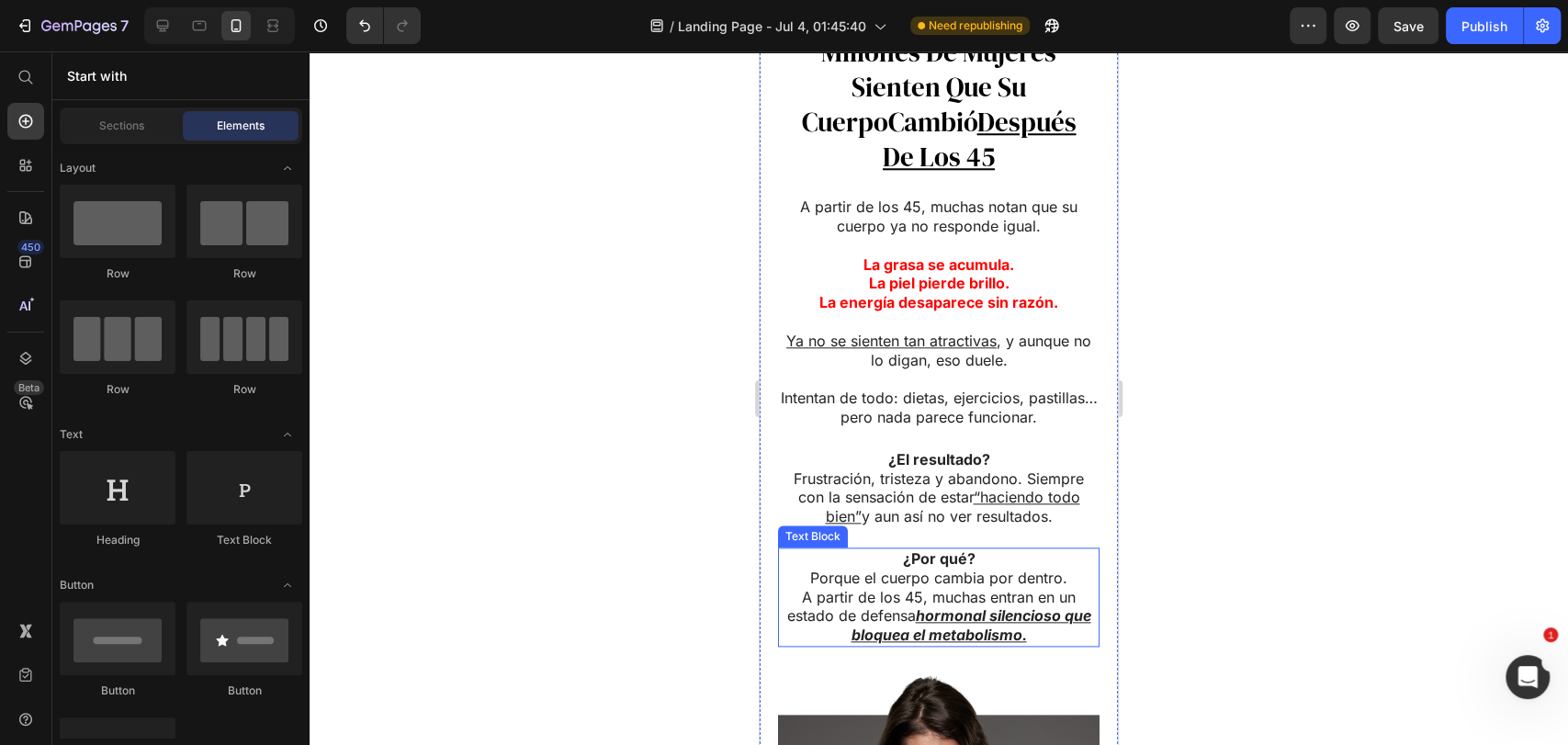 click on "A partir de los [AGE], muchas entran en un estado de defensa  hormonal silencioso que bloquea el metabolismo." at bounding box center (939, 616) 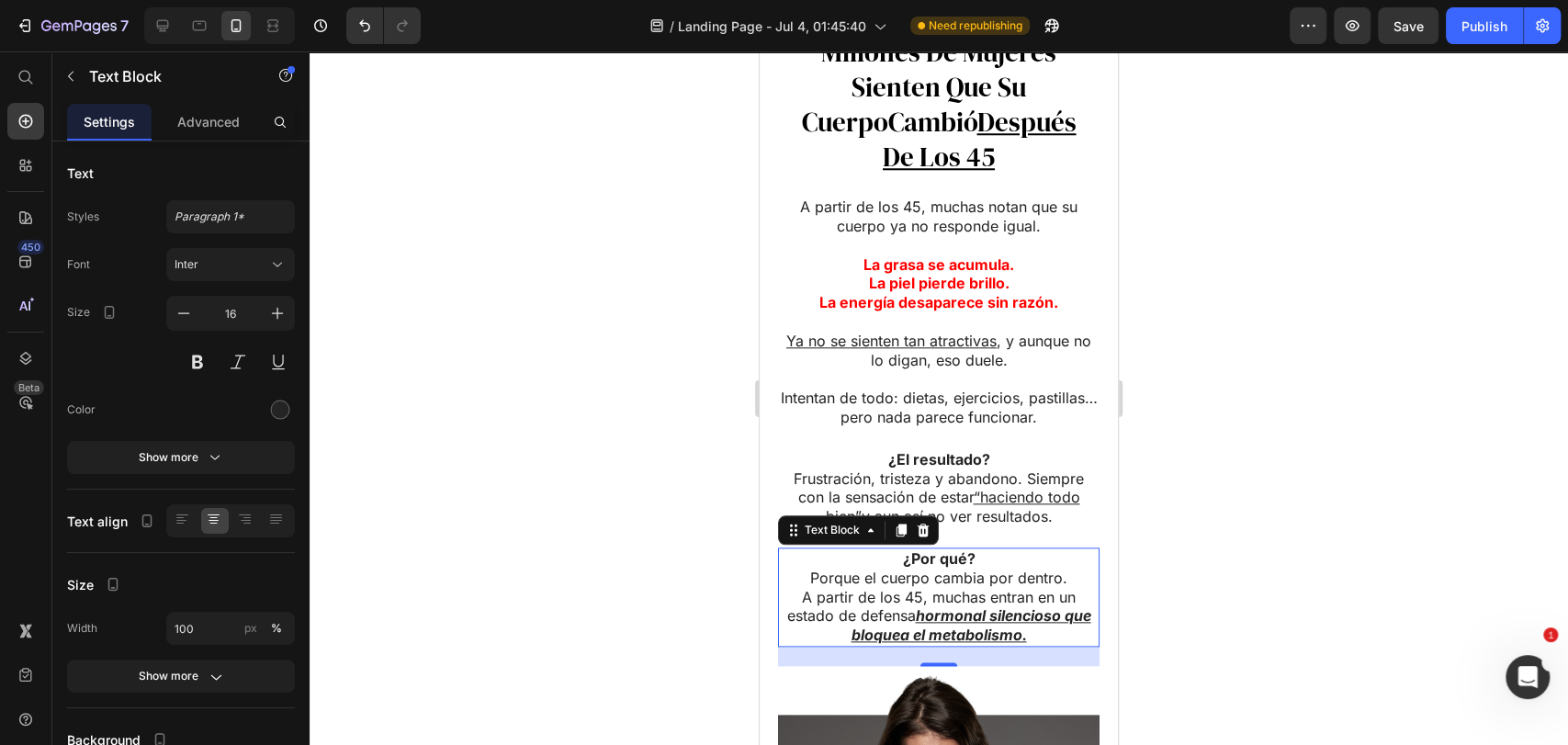 click 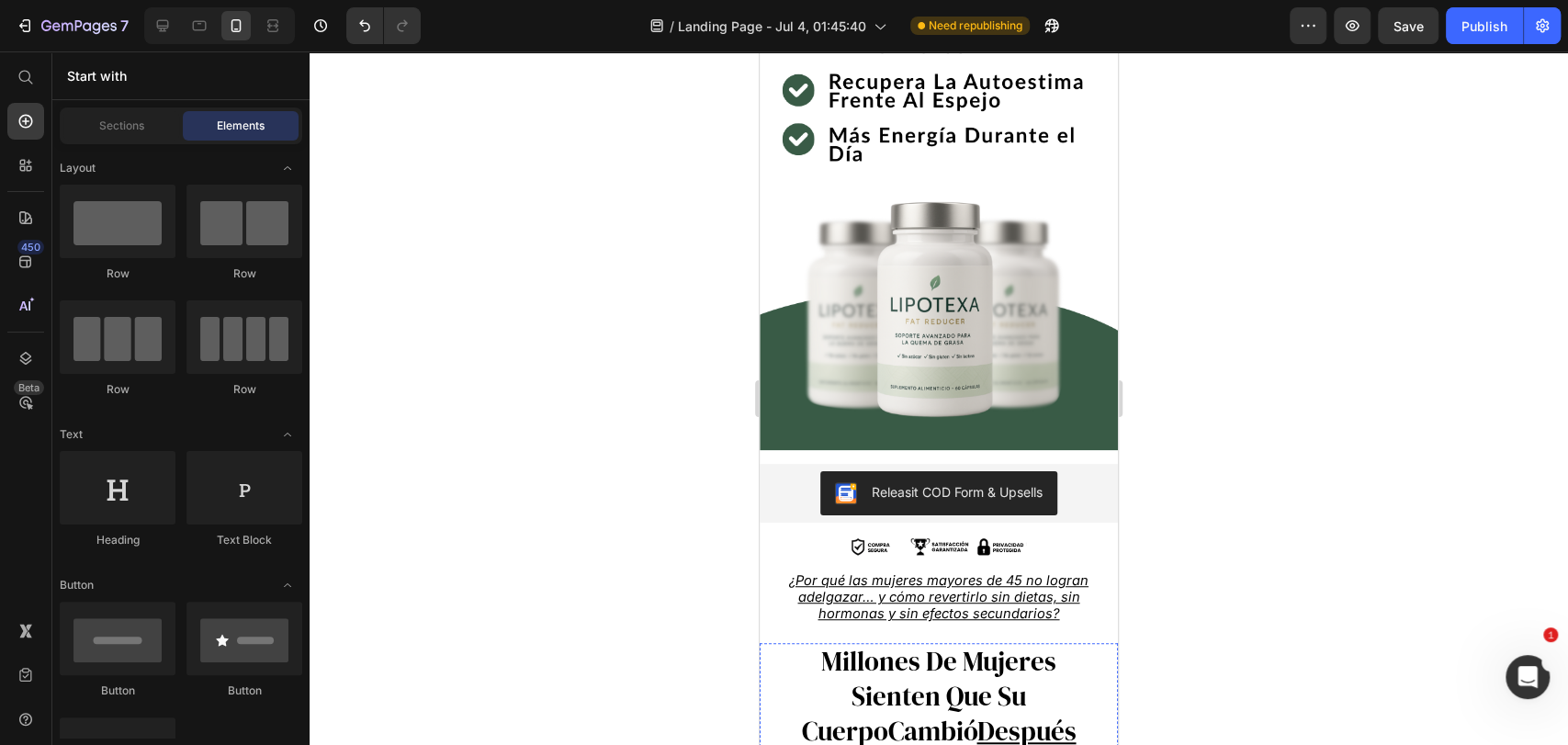 scroll, scrollTop: 573, scrollLeft: 0, axis: vertical 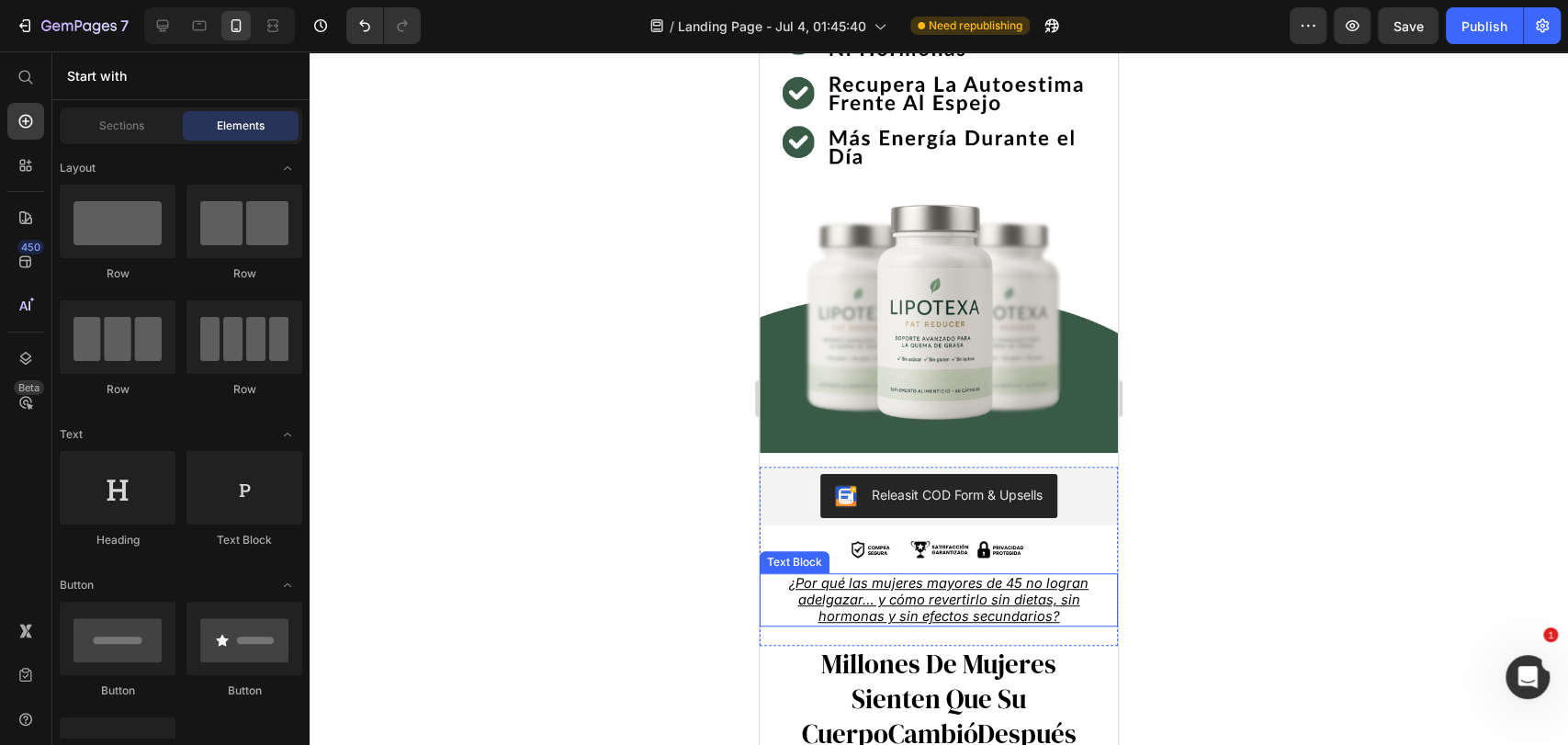 click on "¿Por qué las mujeres mayores de 45 no logran adelgazar… y cómo revertirlo sin dietas, sin hormonas y sin efectos secundarios?" at bounding box center [939, 600] 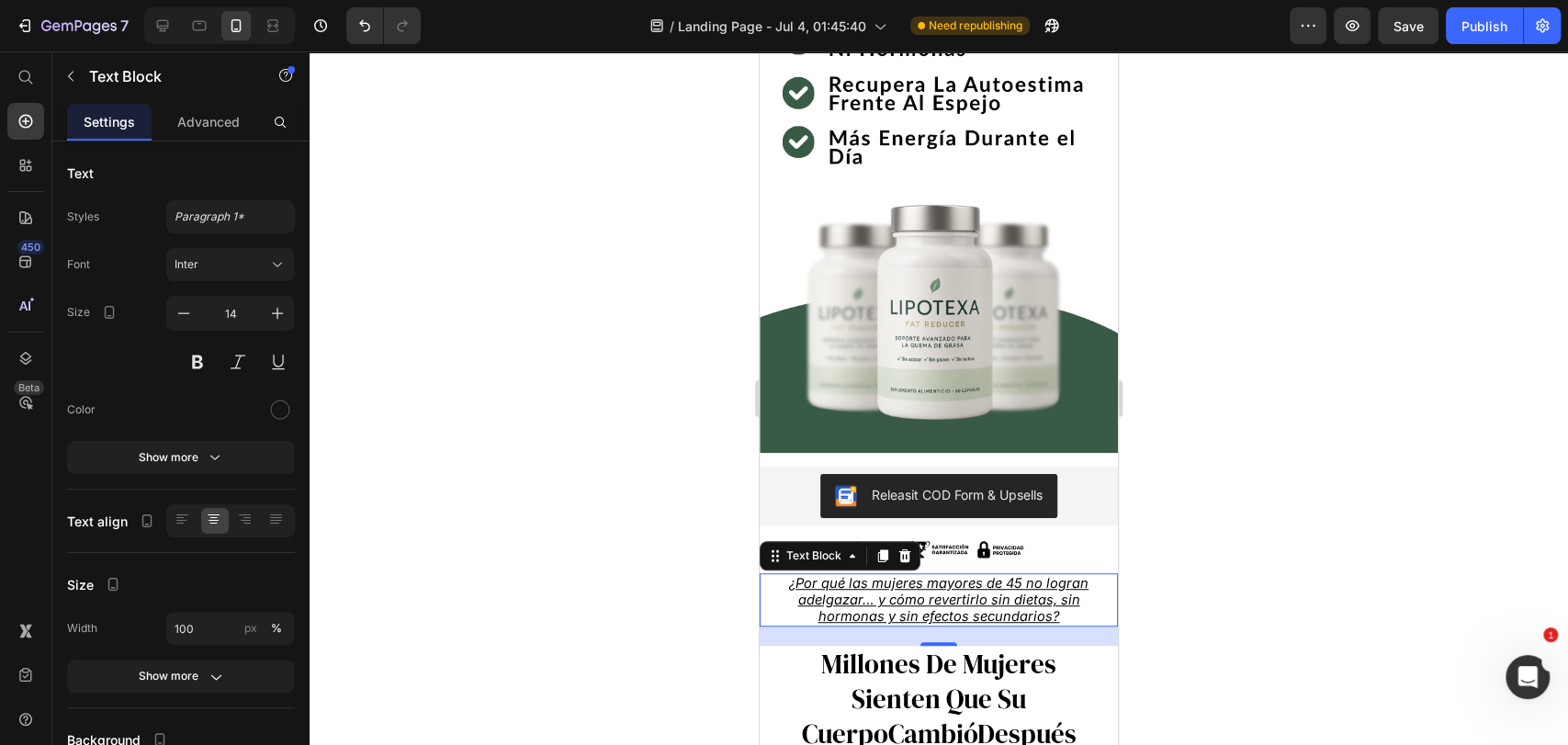 click 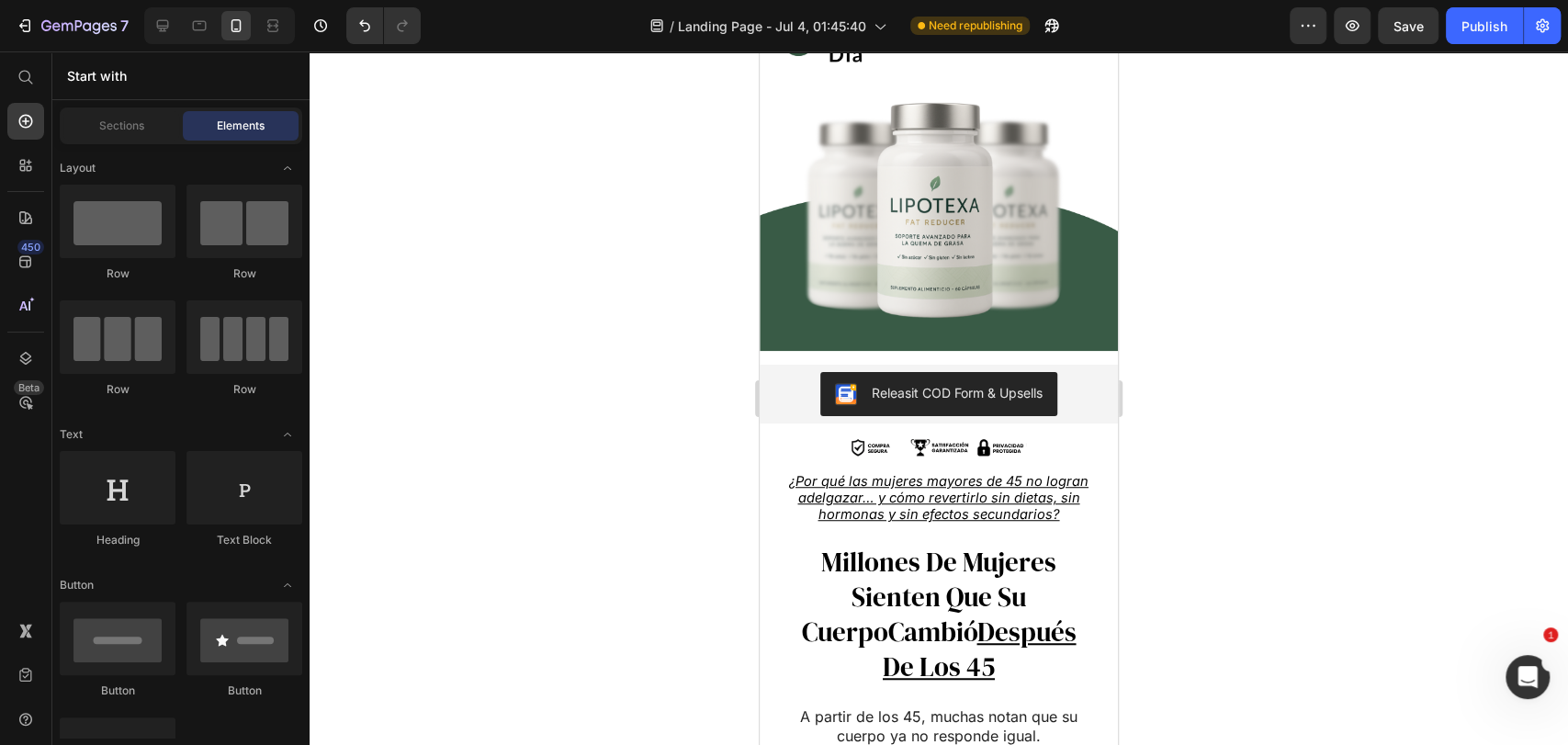 drag, startPoint x: 1277, startPoint y: 457, endPoint x: 273, endPoint y: 439, distance: 1004.1613 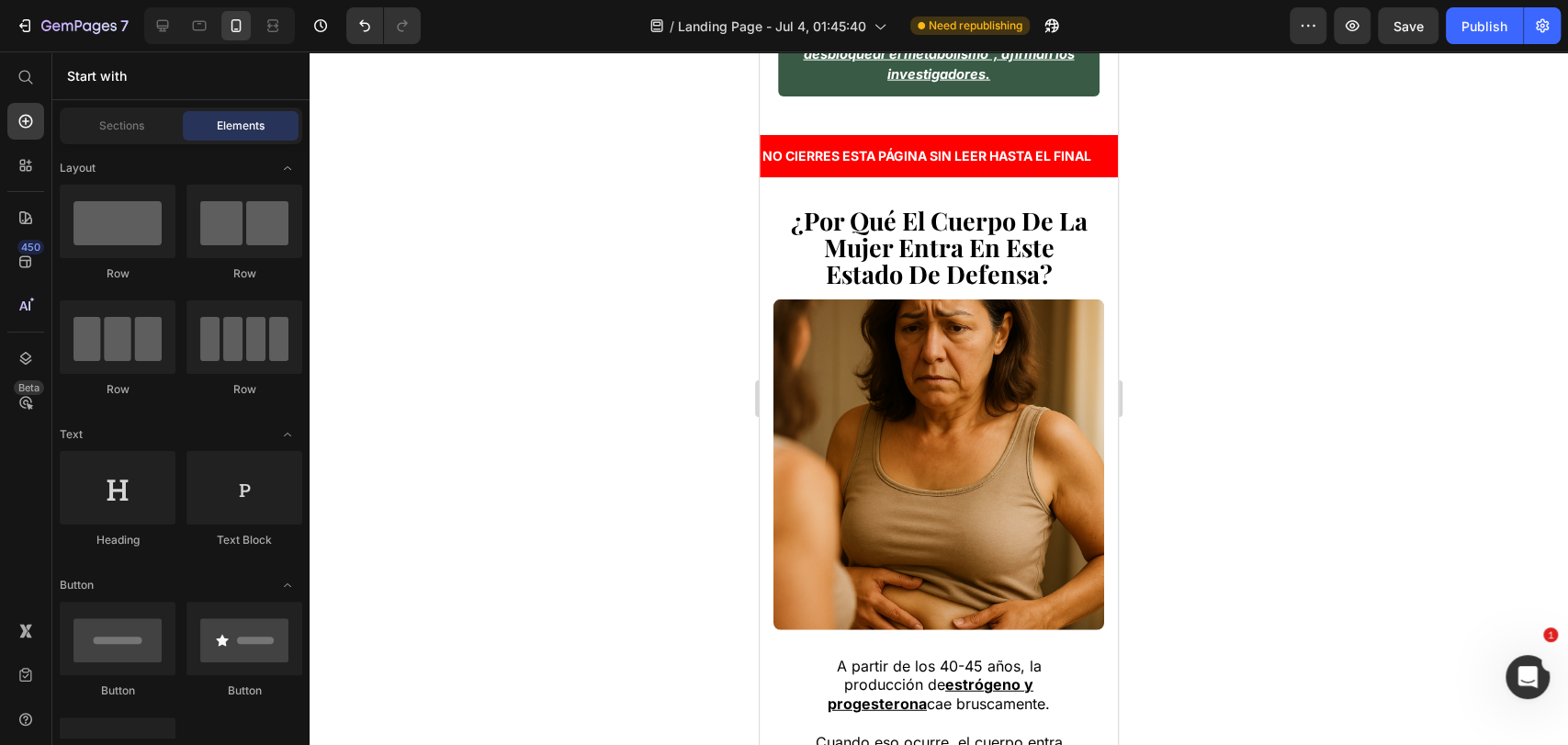 scroll, scrollTop: 2960, scrollLeft: 0, axis: vertical 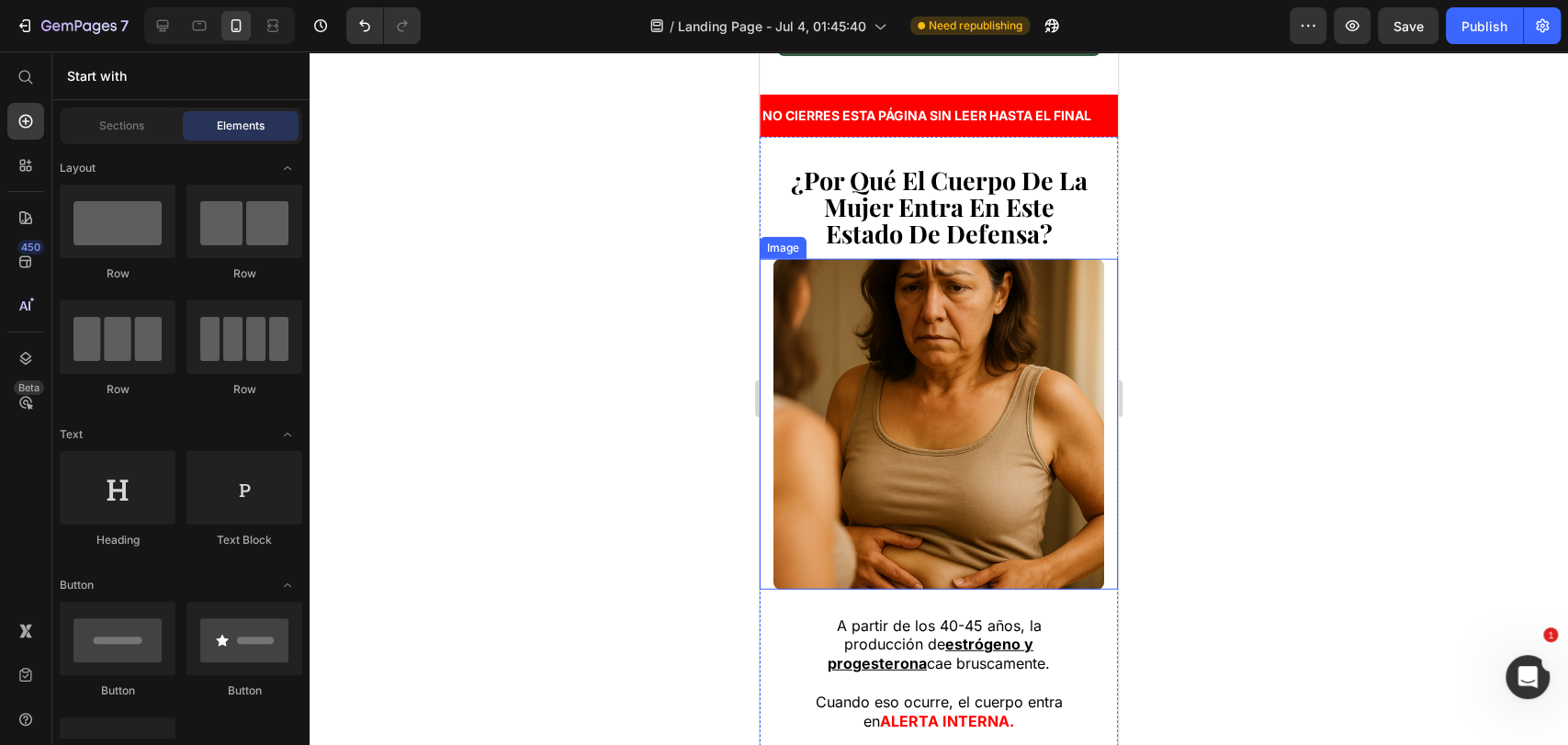 click 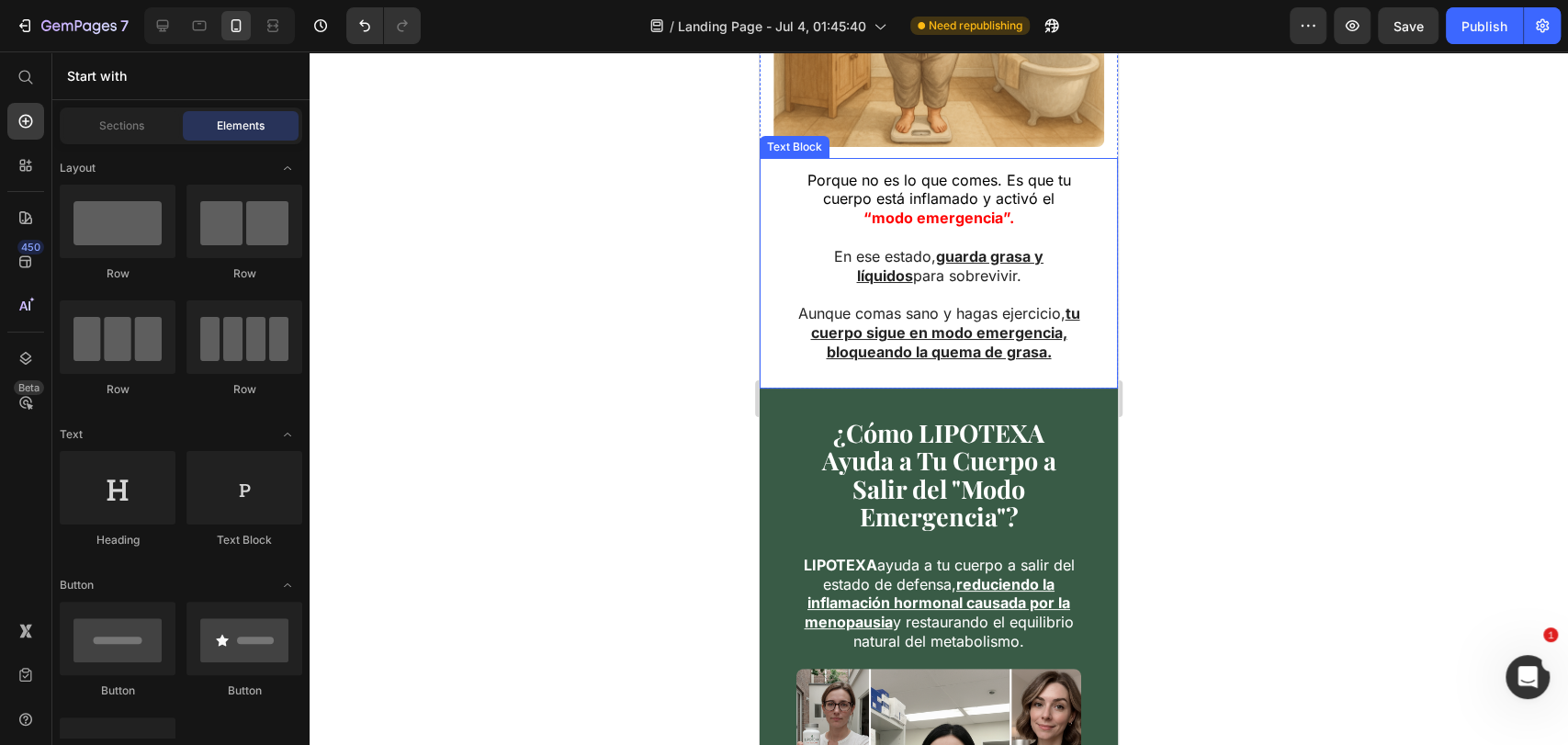 scroll, scrollTop: 4797, scrollLeft: 0, axis: vertical 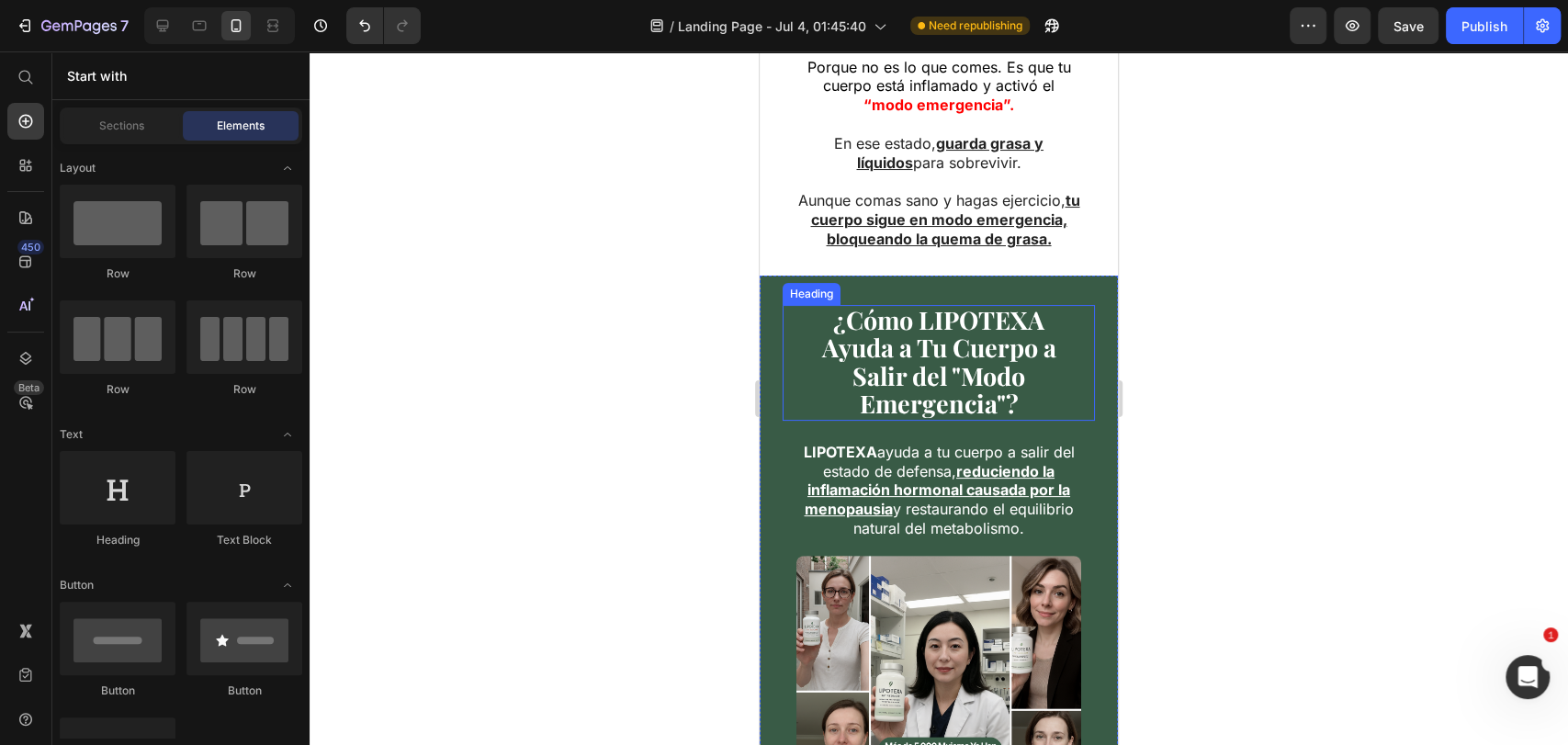 click on "¿Cómo LIPOTEXA Ayuda a Tu Cuerpo a Salir del "Modo Emergencia"?" at bounding box center [939, 362] 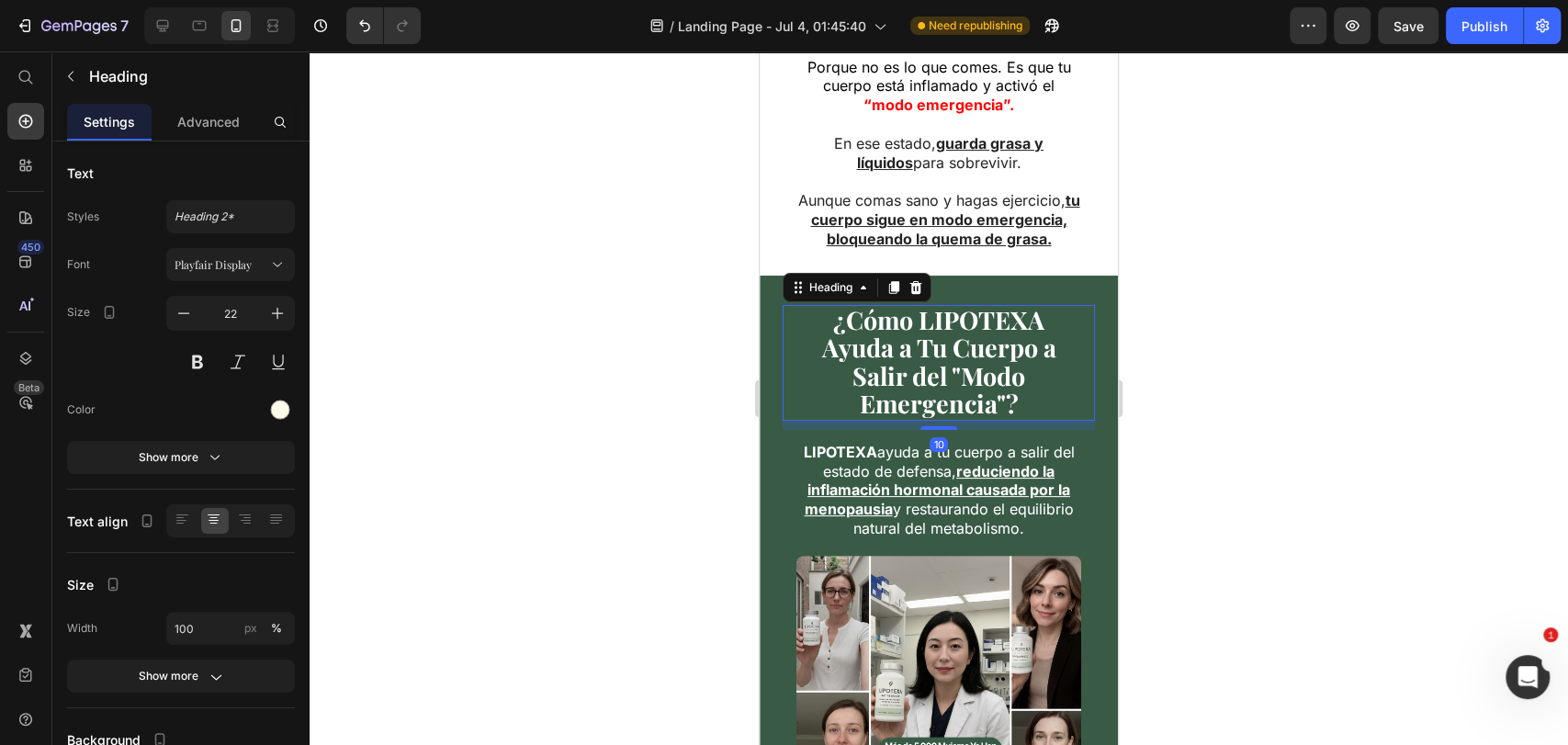click 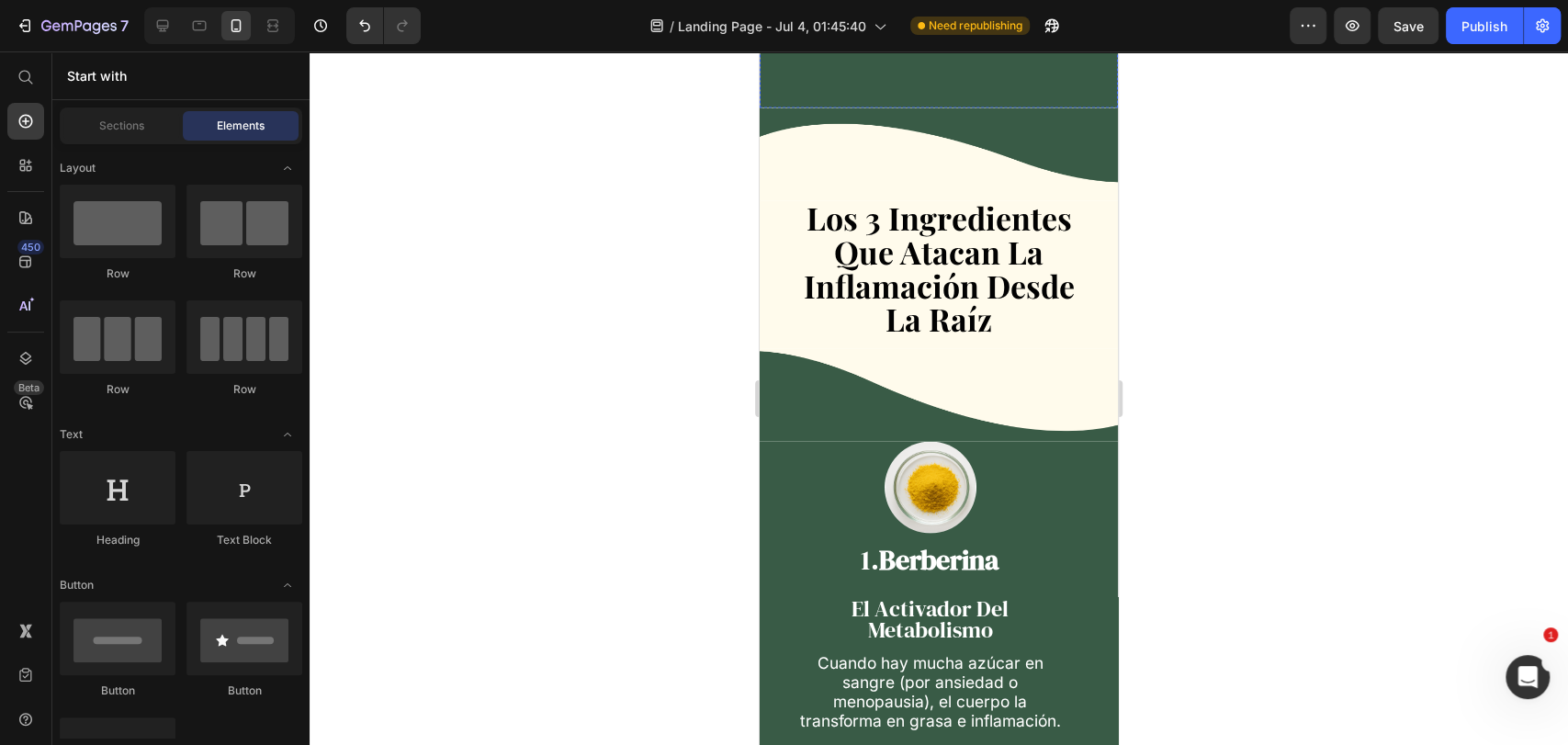 scroll, scrollTop: 6940, scrollLeft: 0, axis: vertical 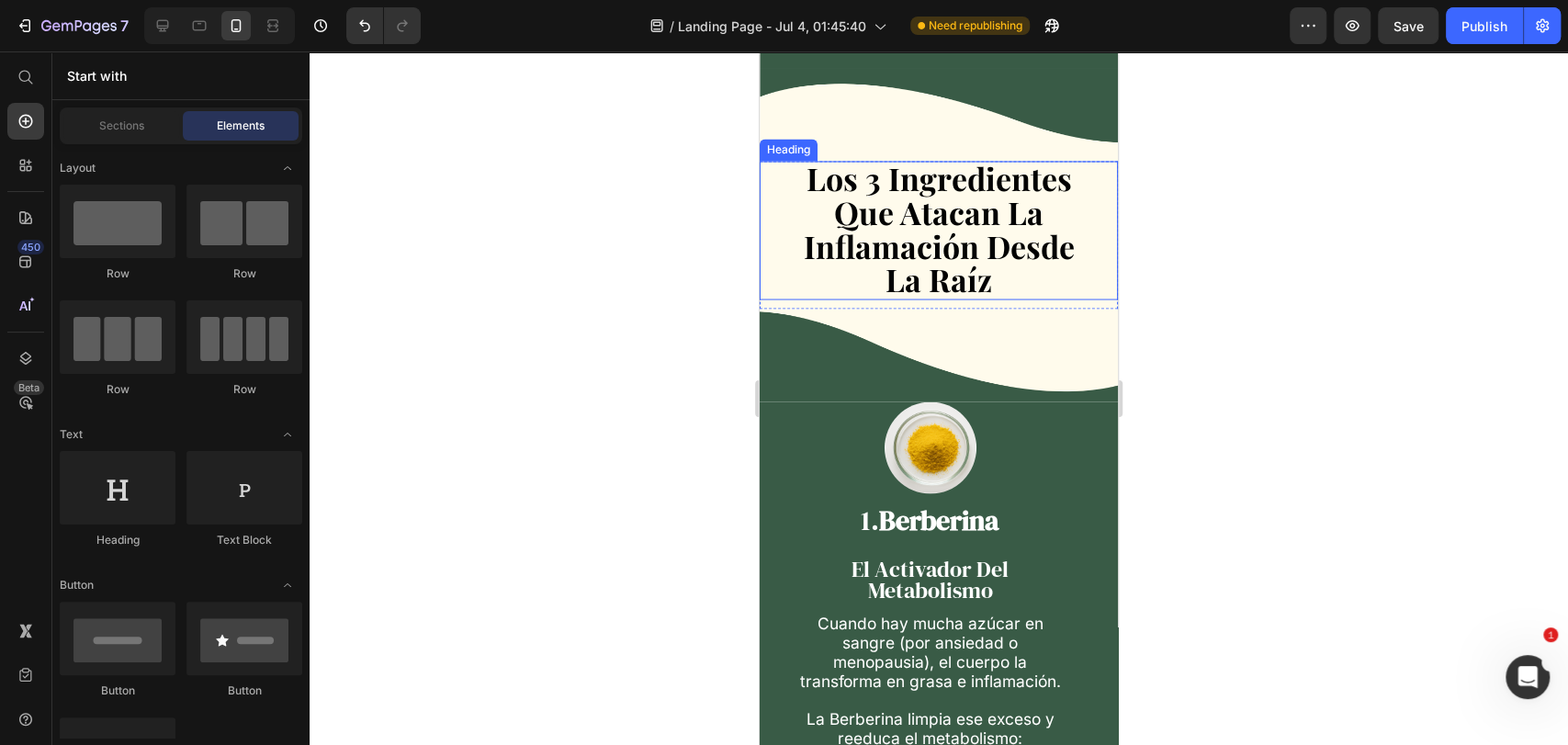 click on "Los 3 Ingredientes Que Atacan La Inflamación Desde La Raíz" at bounding box center (939, 228) 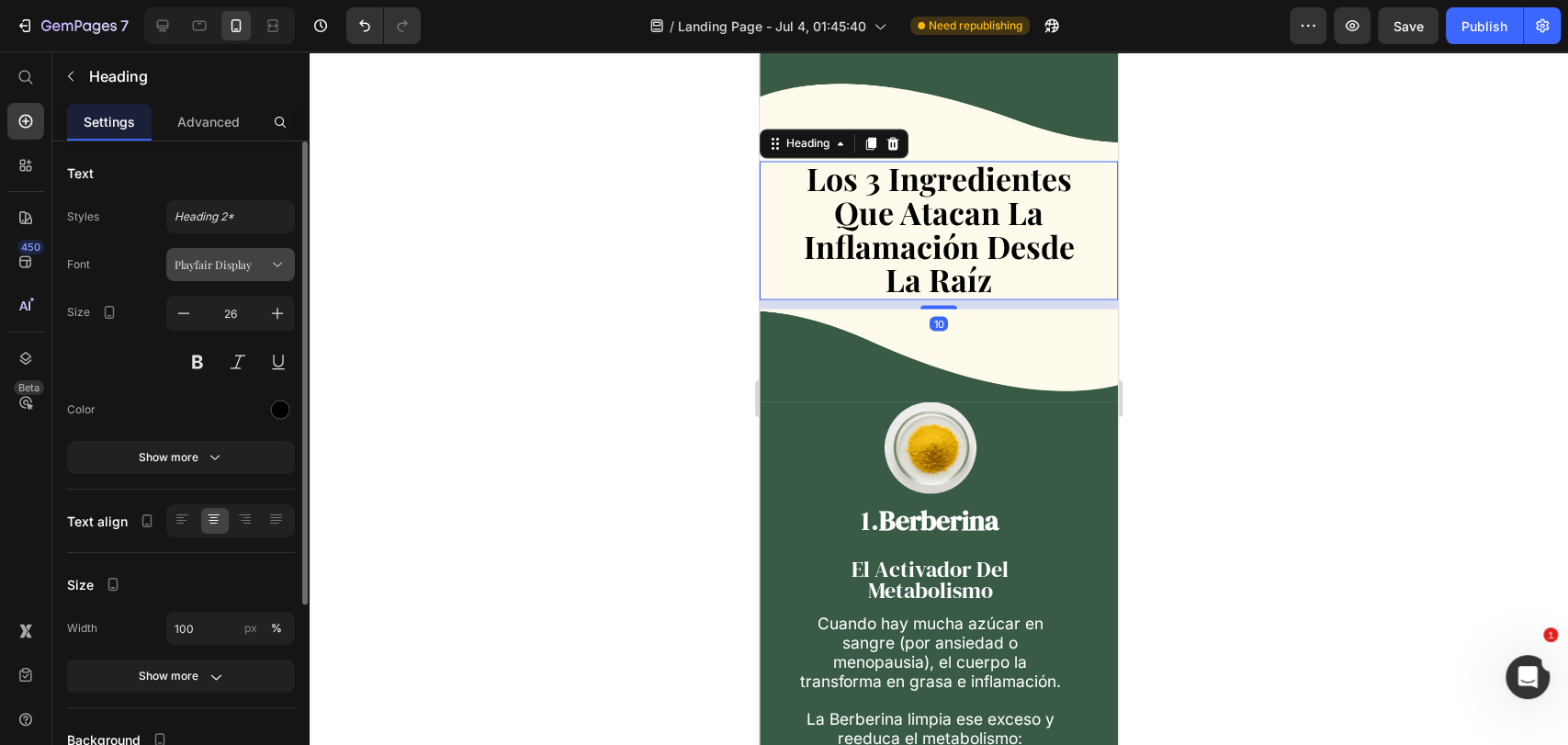 click on "Playfair Display" at bounding box center (221, 265) 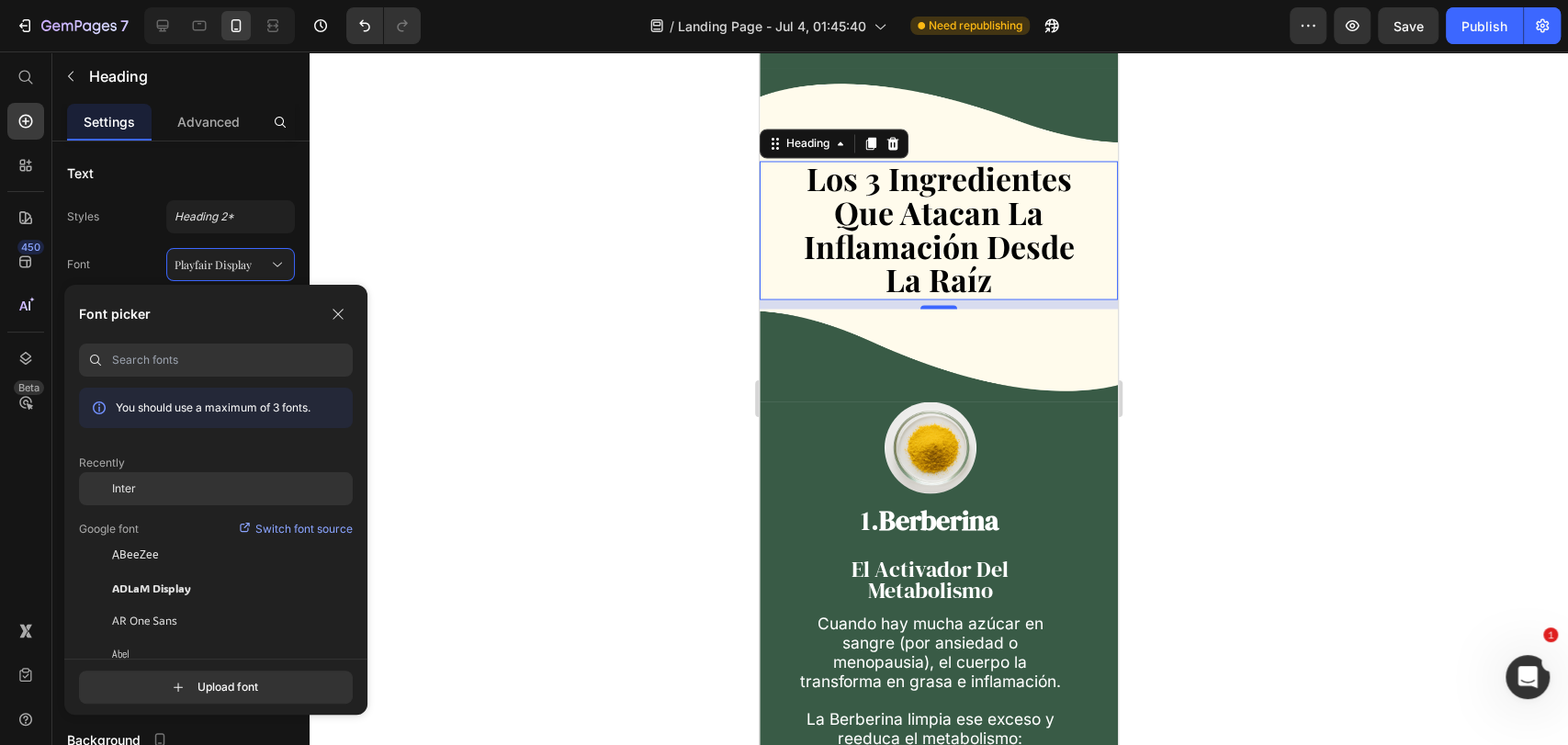 click on "Inter" 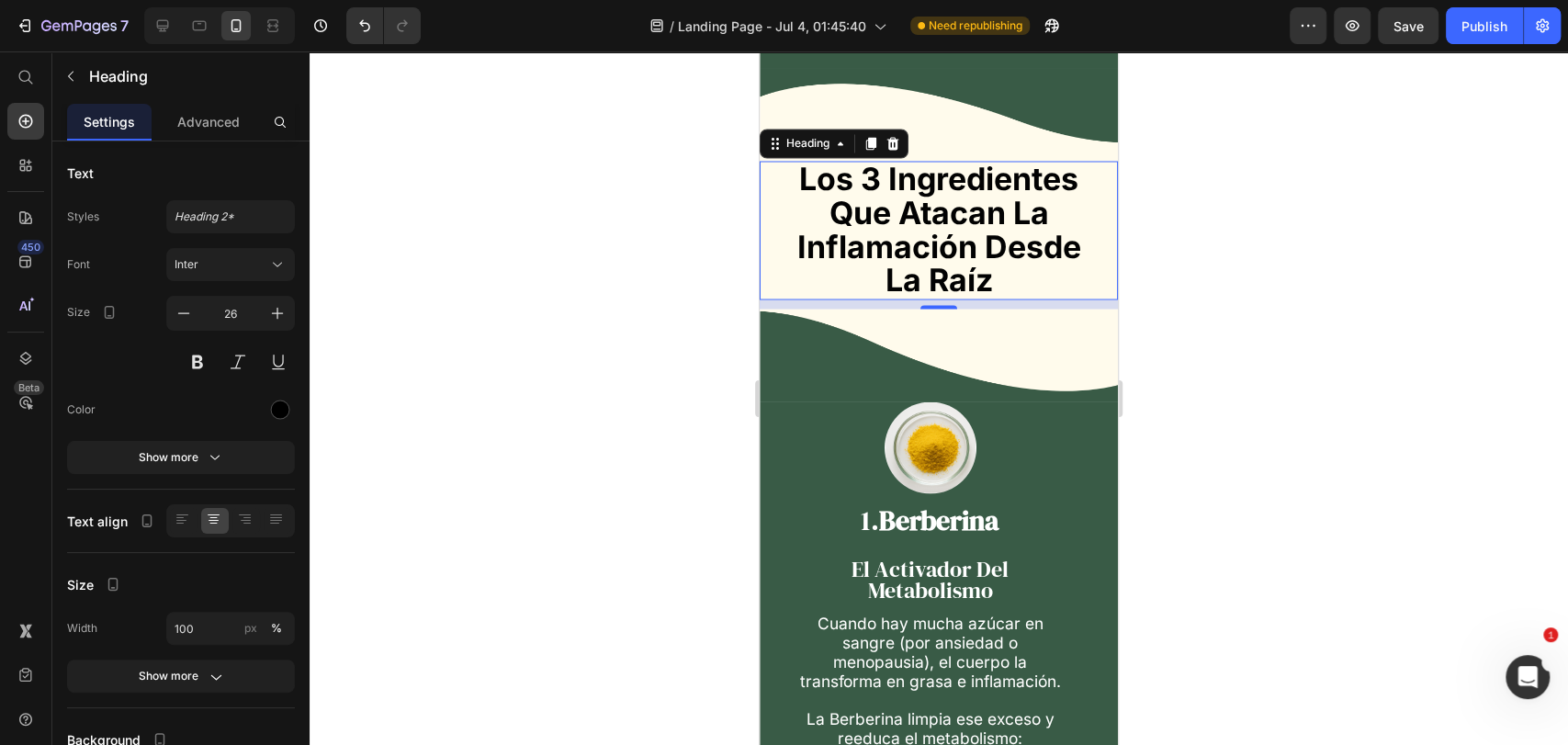 click 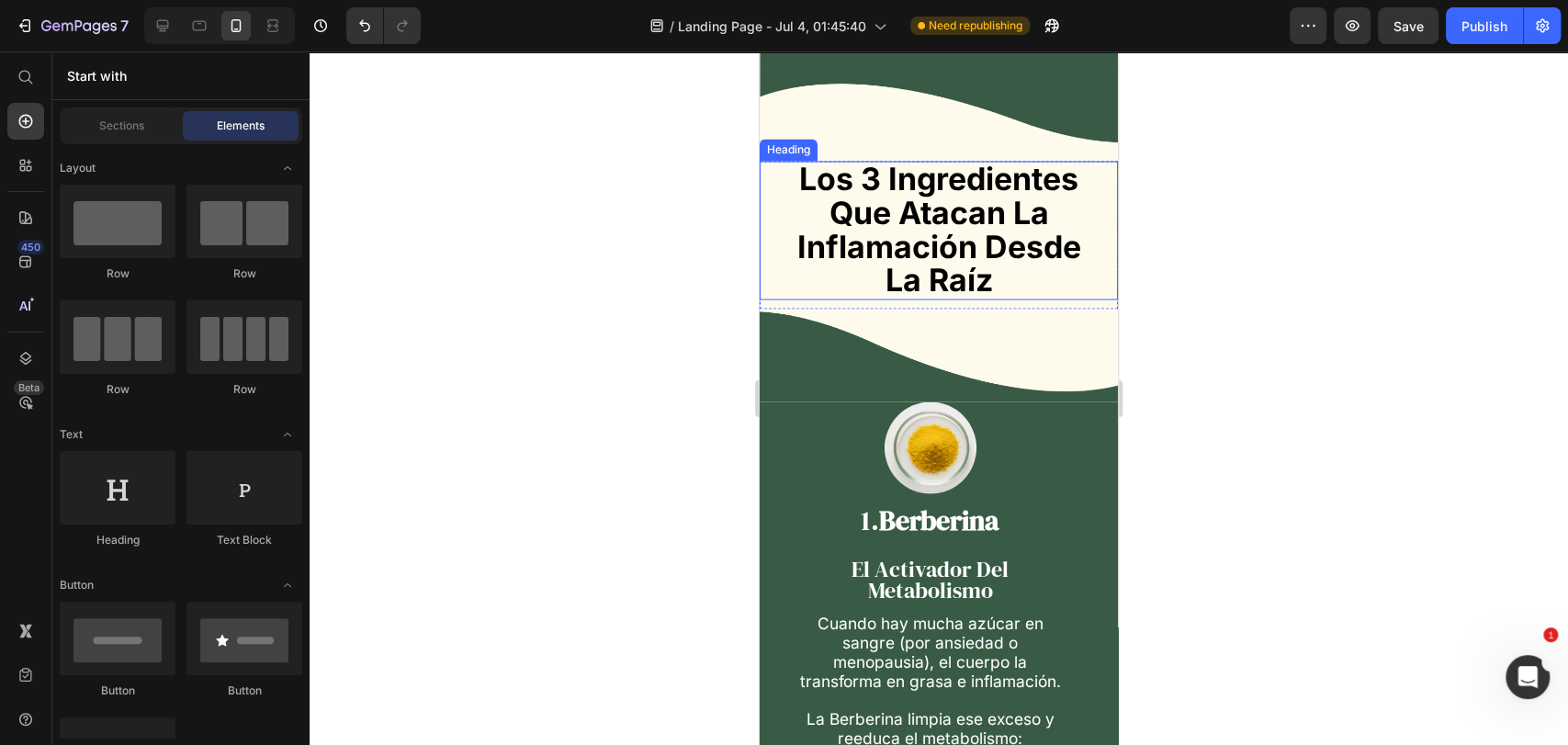 click on "Los 3 Ingredientes Que Atacan La Inflamación Desde La Raíz" at bounding box center [939, 228] 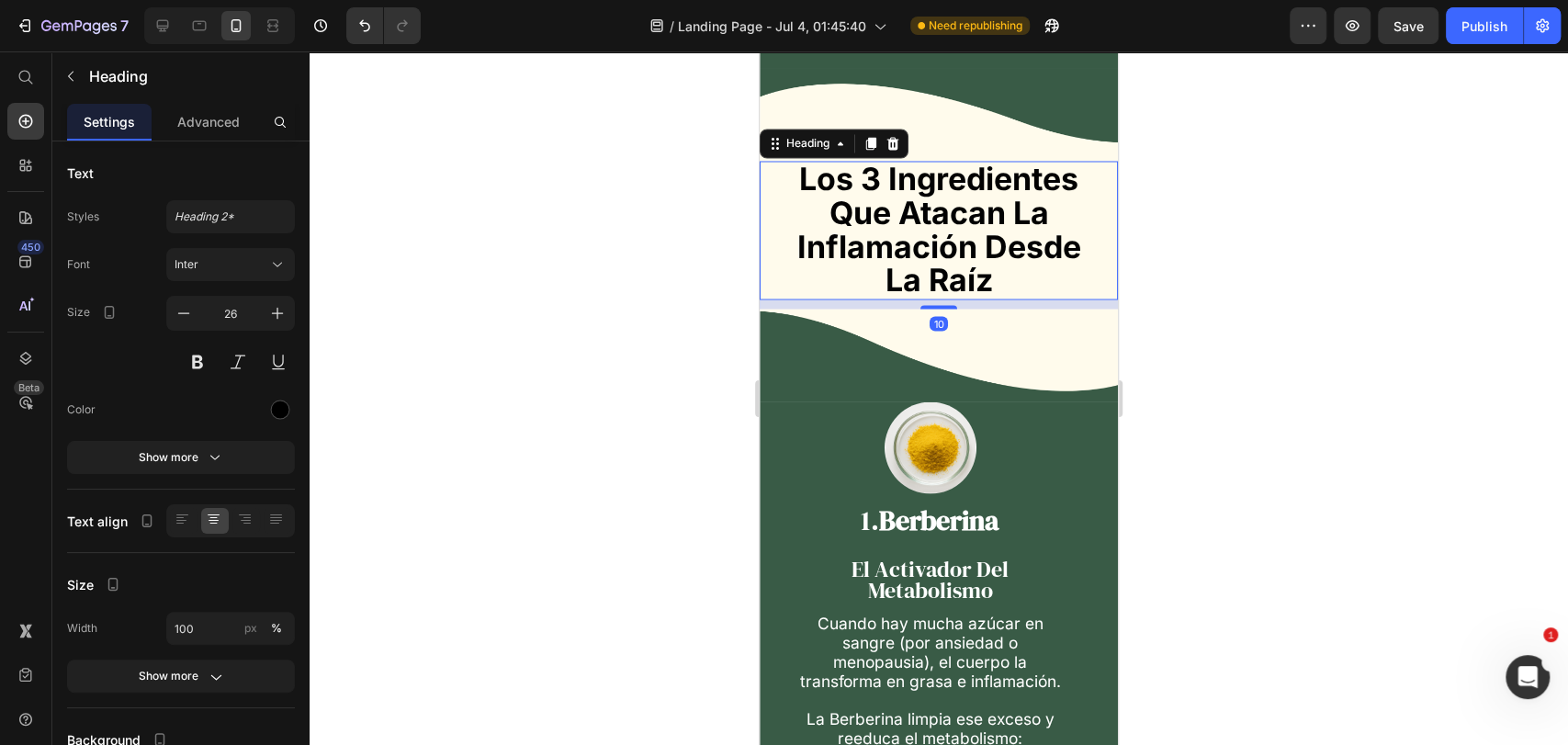 click 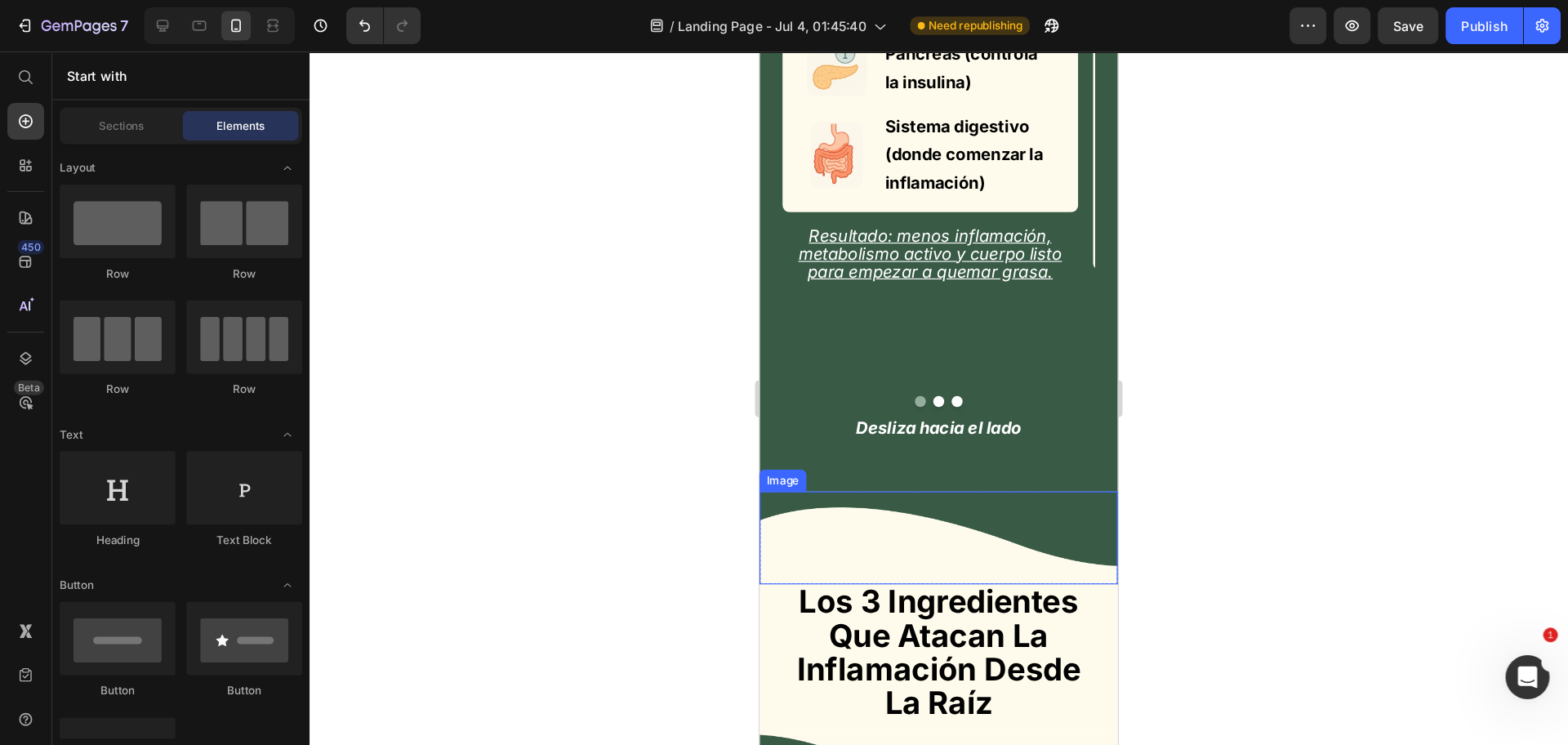 scroll, scrollTop: 5718, scrollLeft: 0, axis: vertical 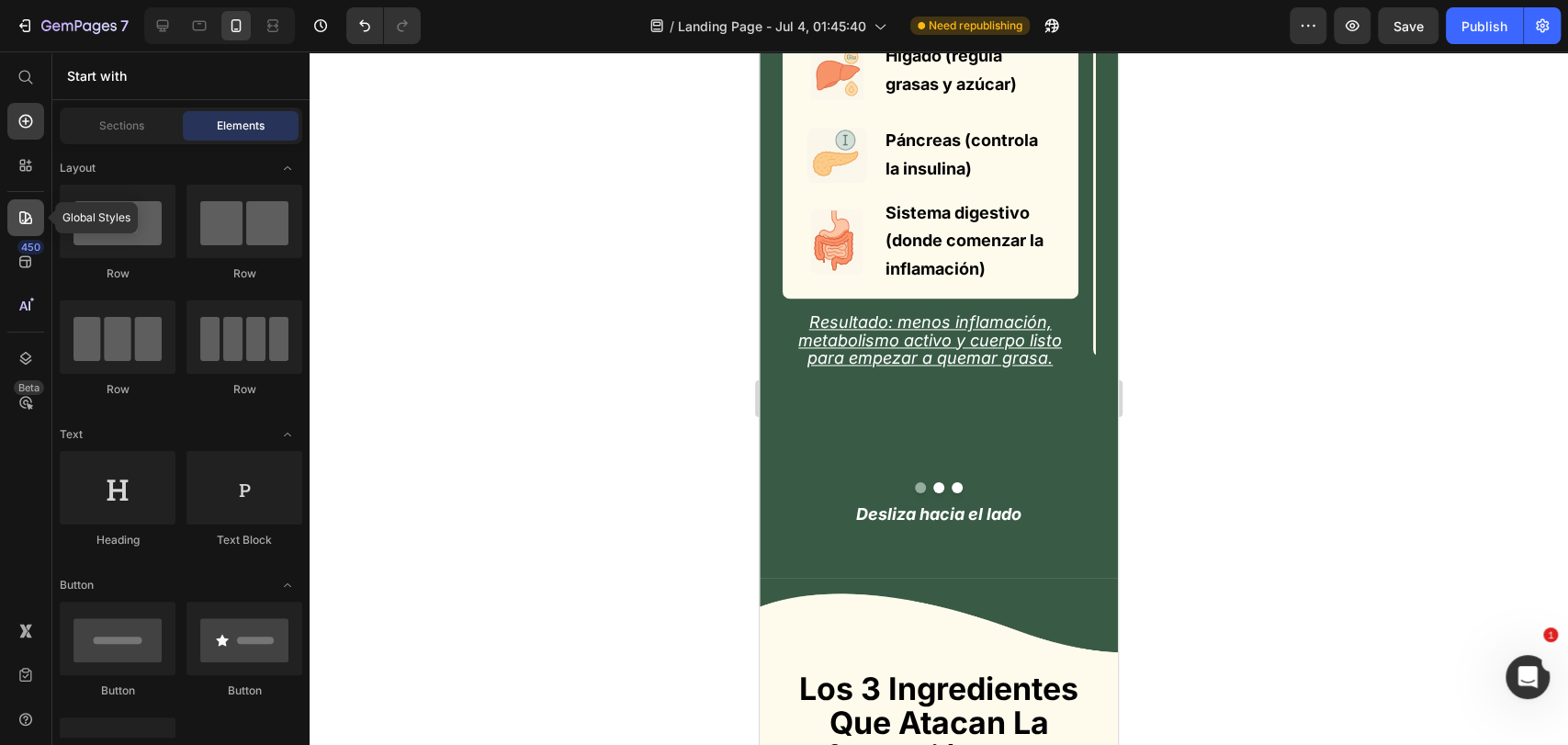 click 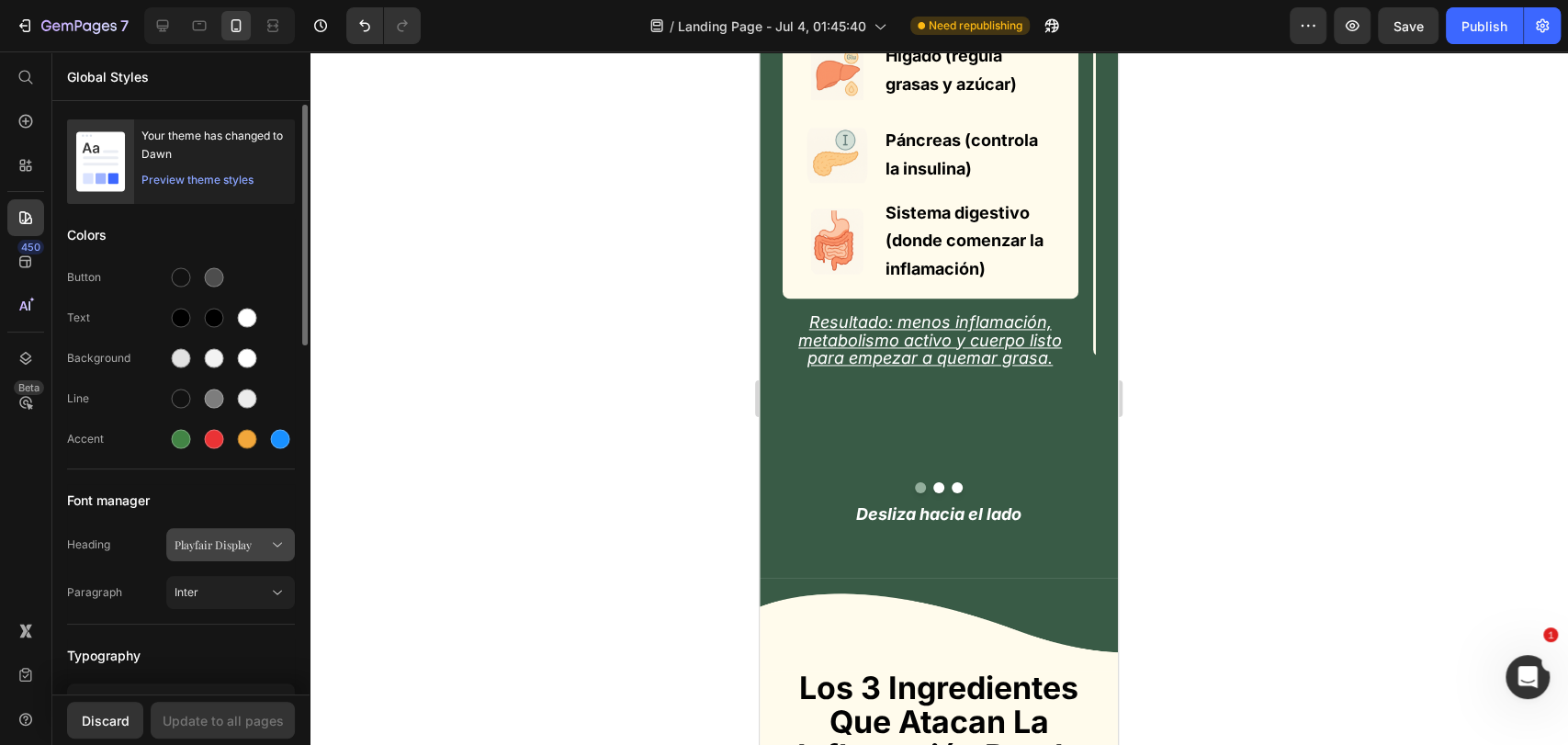 click on "Playfair Display" at bounding box center (231, 545) 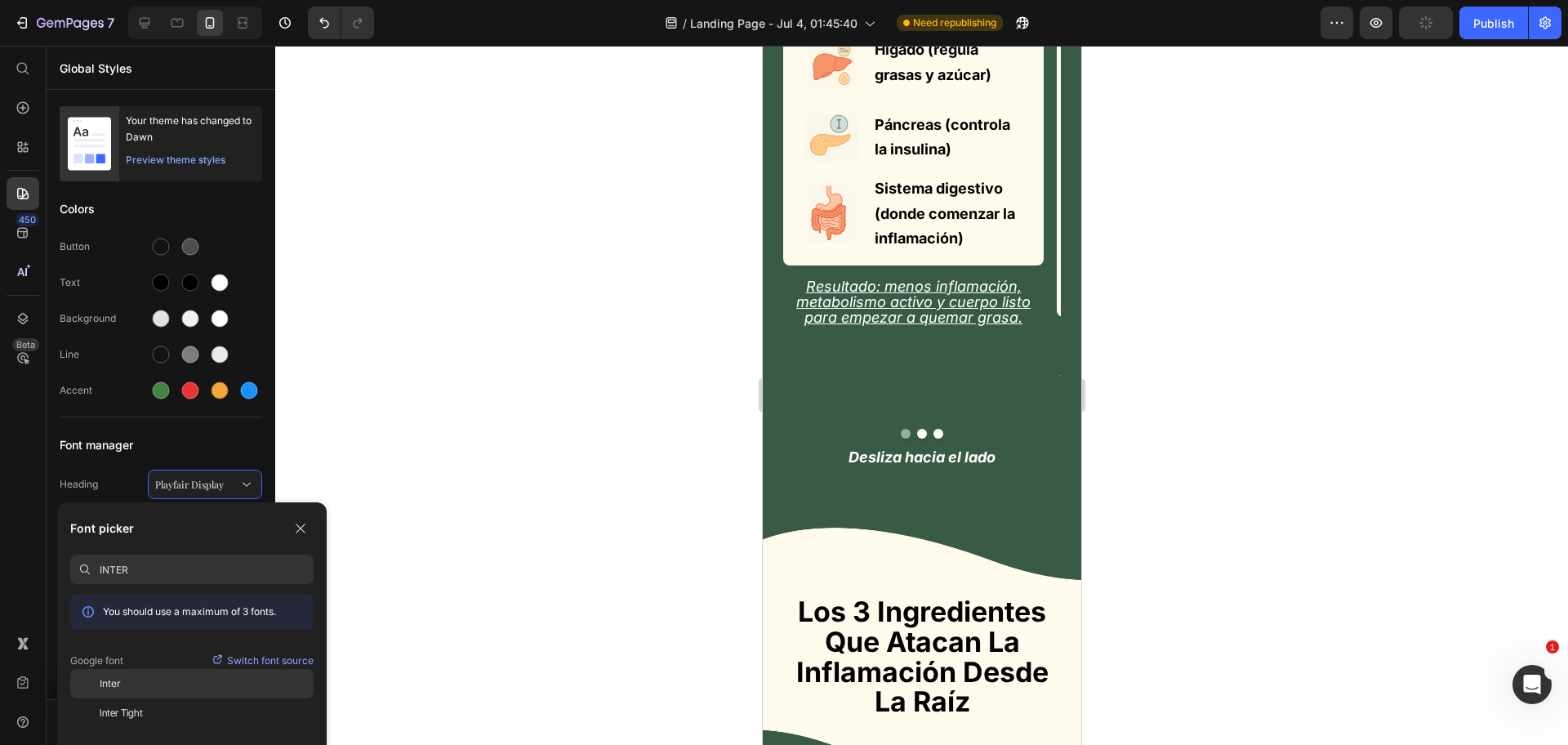 type on "INTER" 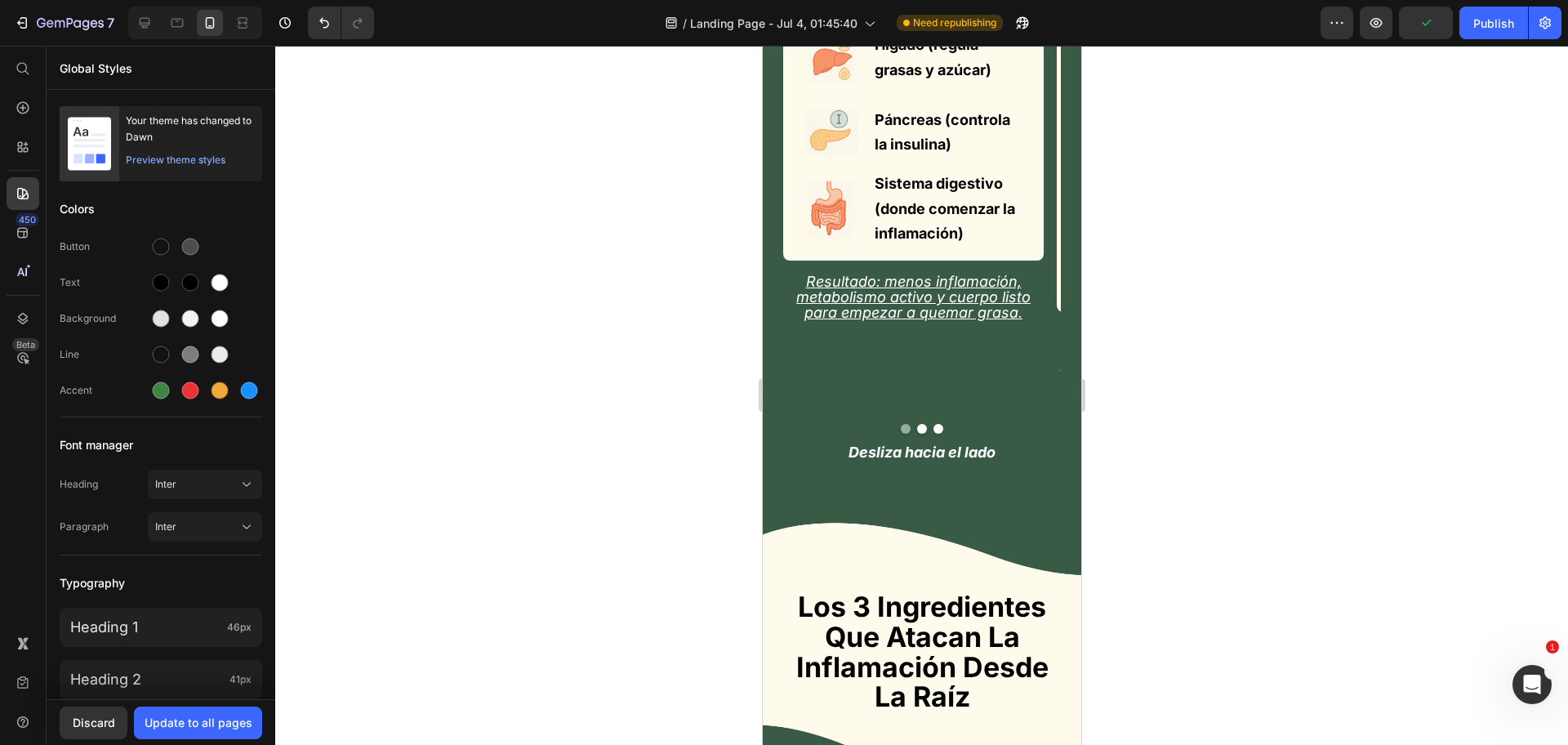 scroll, scrollTop: 5713, scrollLeft: 0, axis: vertical 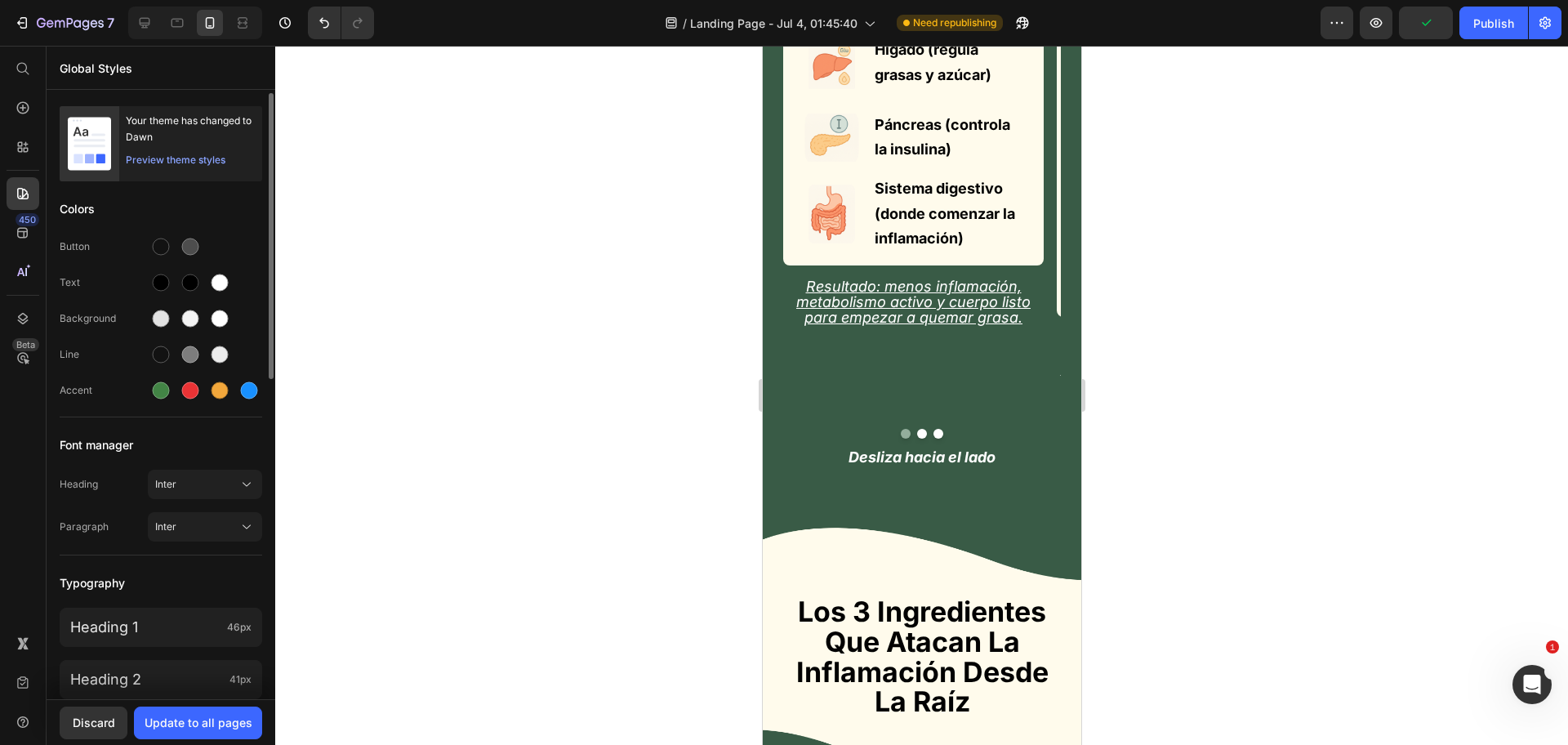 click on "Heading Inter Paragraph Inter" 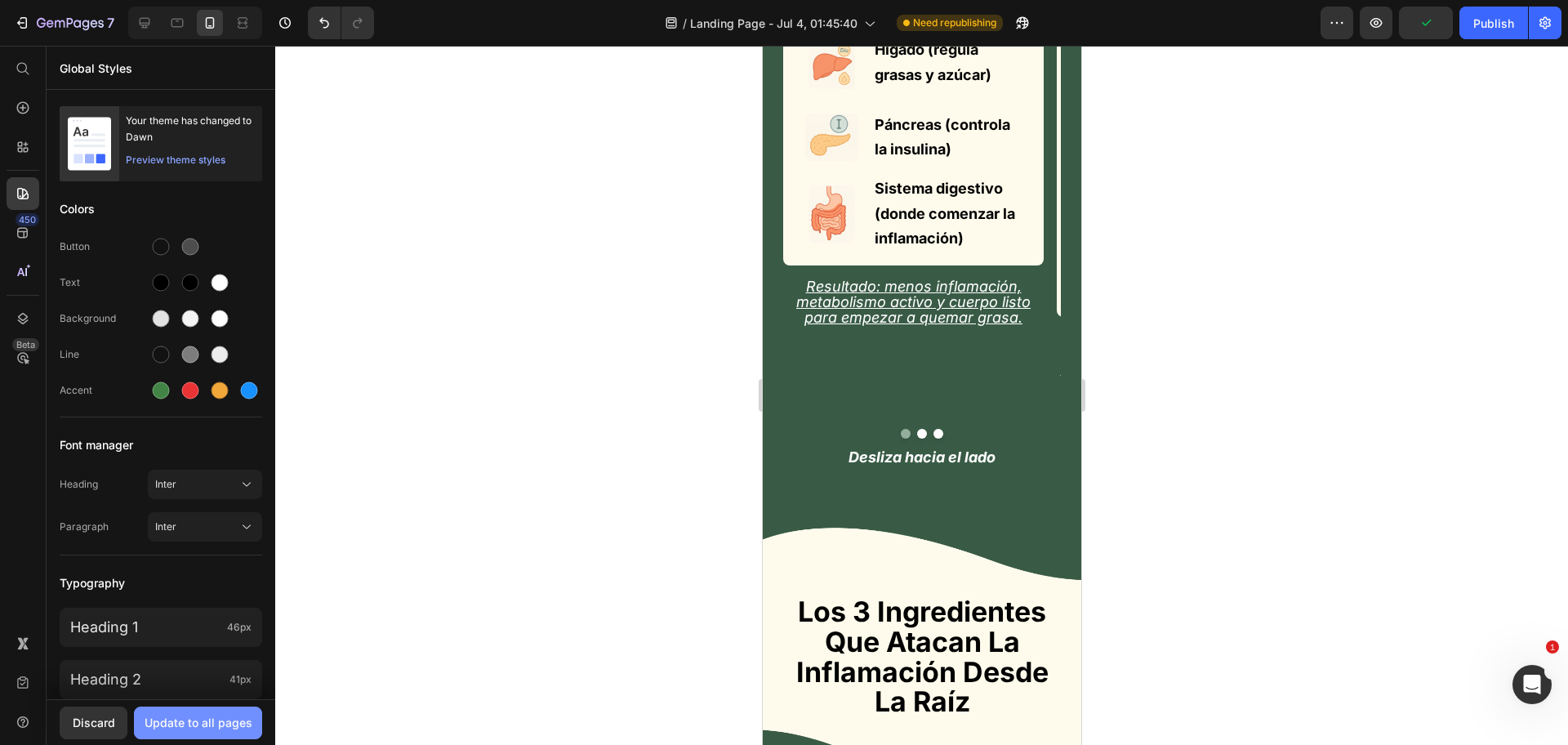 click on "Update to all pages" at bounding box center (198, 722) 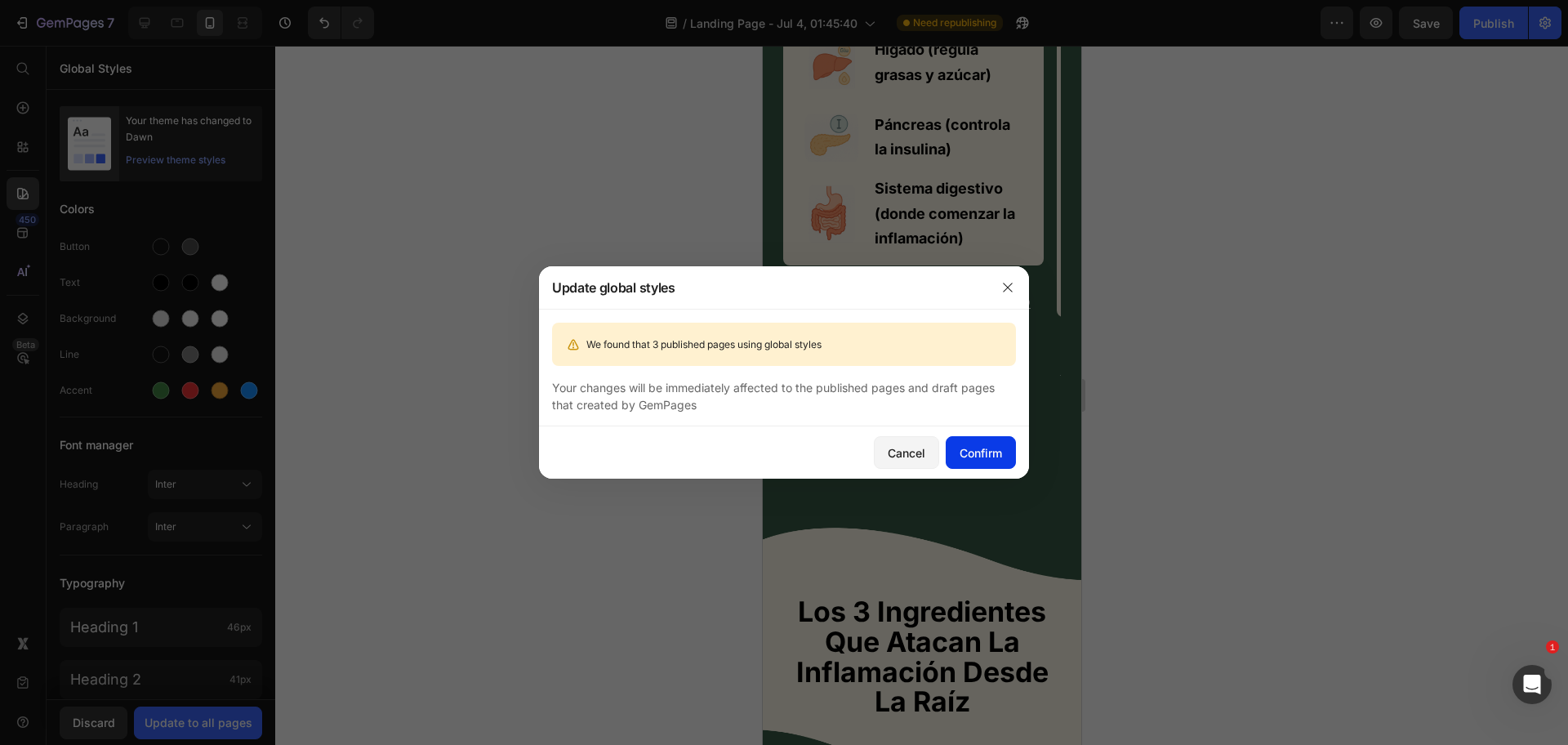 click on "Confirm" 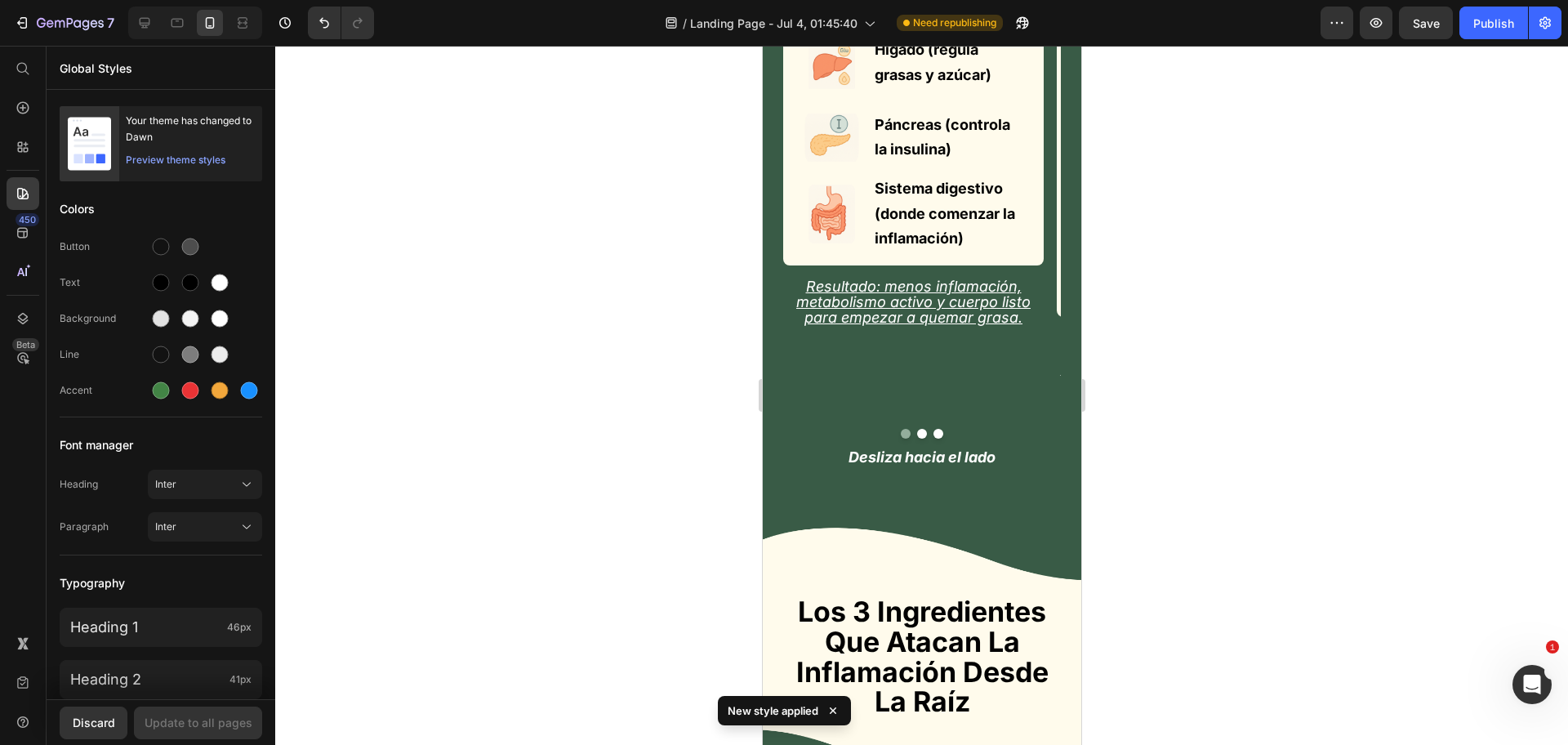 click 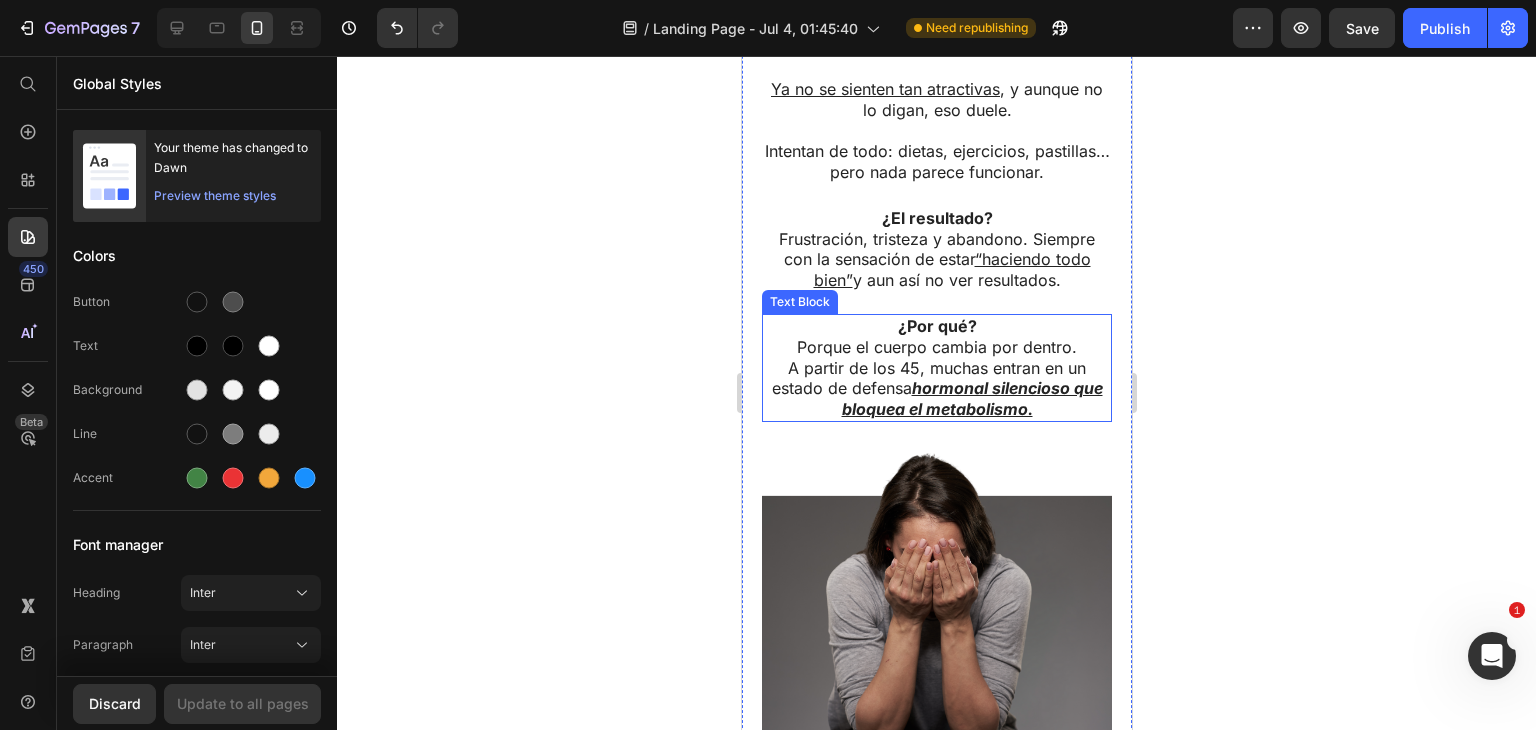 scroll, scrollTop: 1872, scrollLeft: 0, axis: vertical 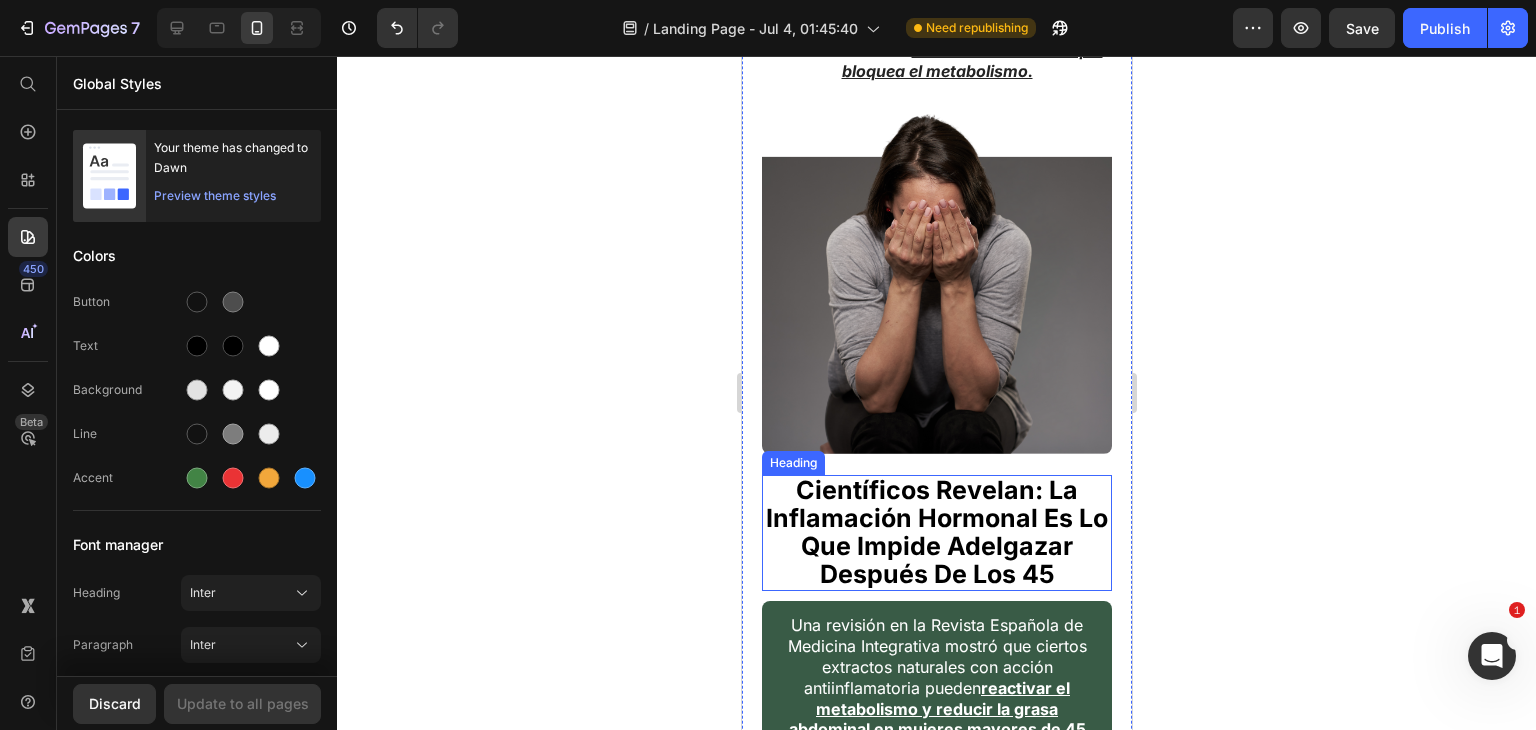 click on "Científicos Revelan: La Inflamación Hormonal Es Lo Que Impide Adelgazar Después De Los 45" at bounding box center [936, 532] 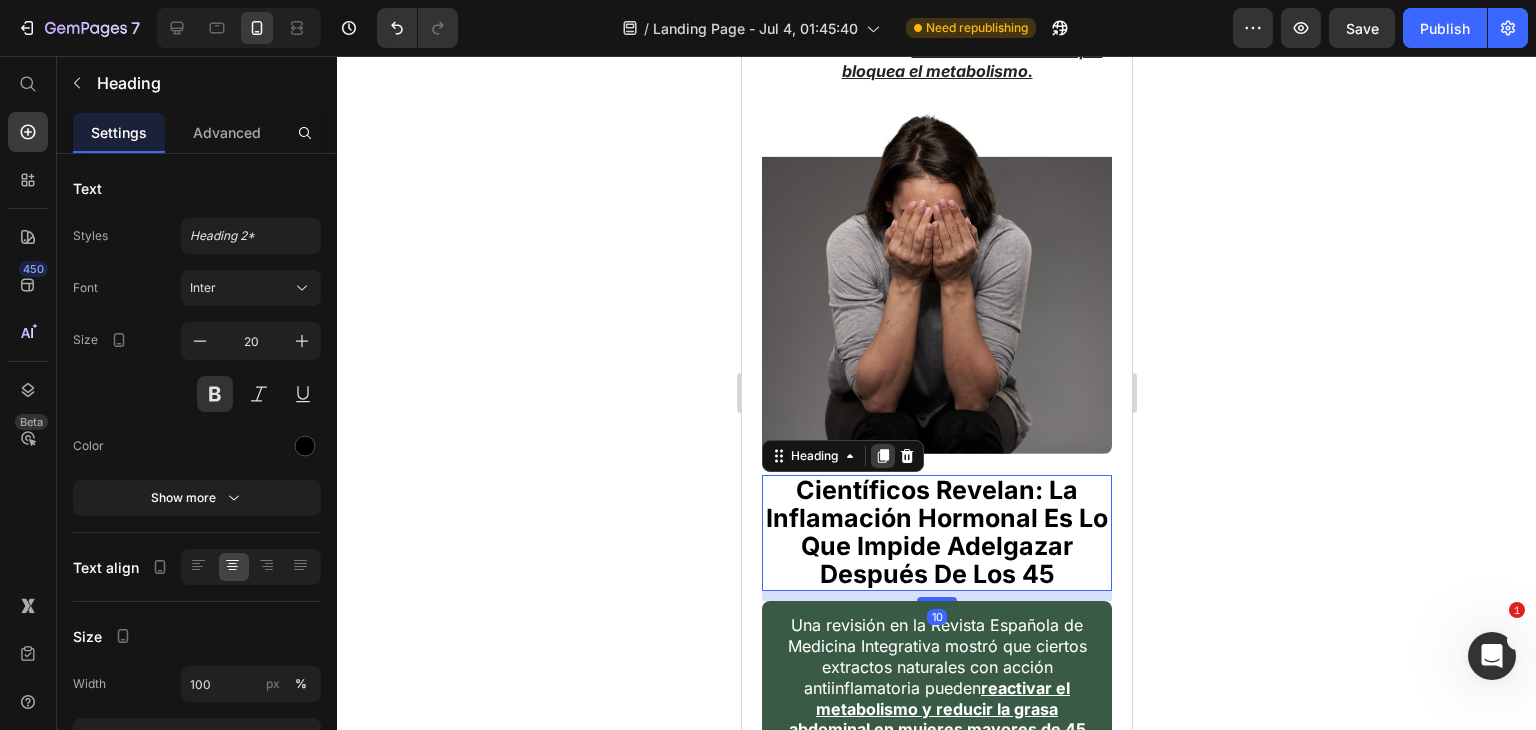 click 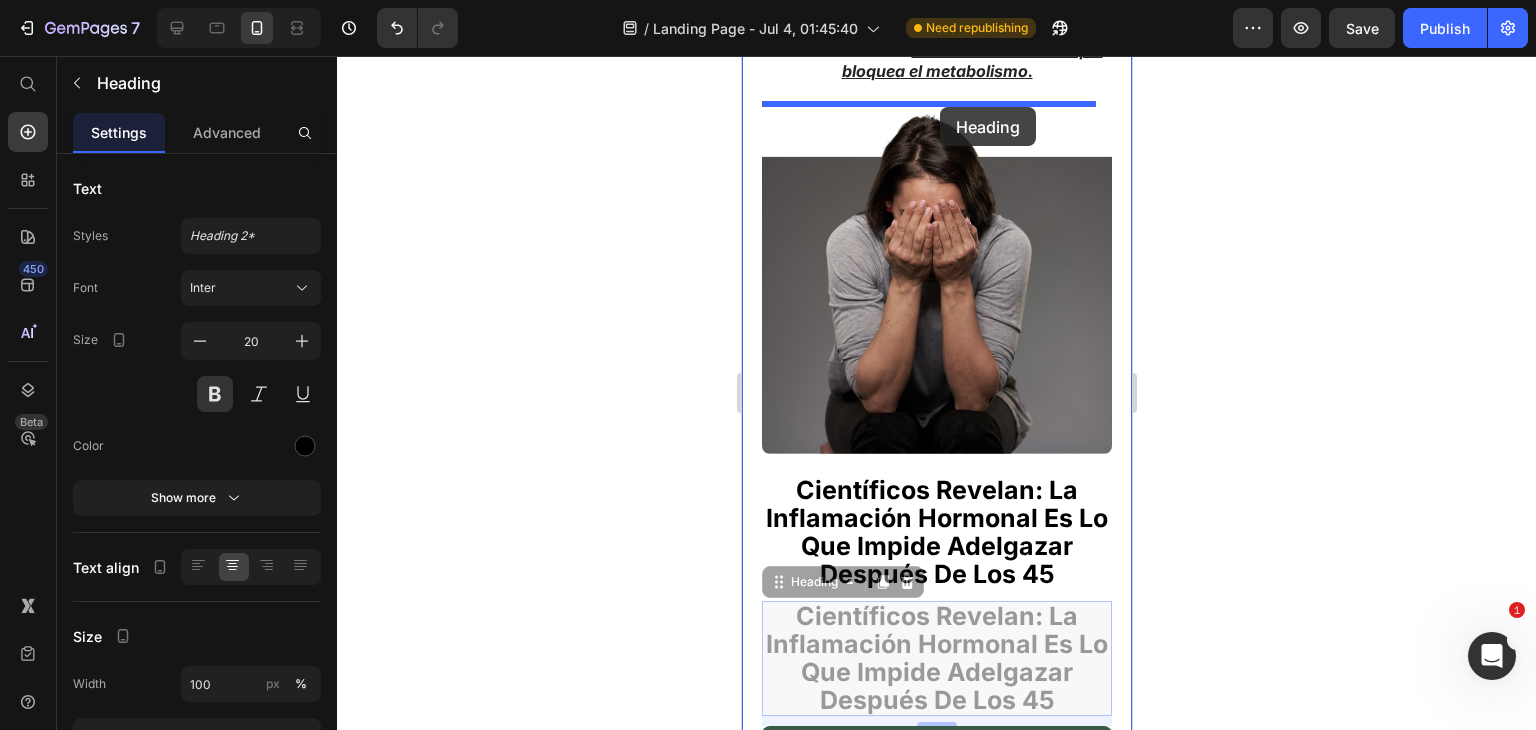 drag, startPoint x: 825, startPoint y: 557, endPoint x: 939, endPoint y: 107, distance: 464.21545 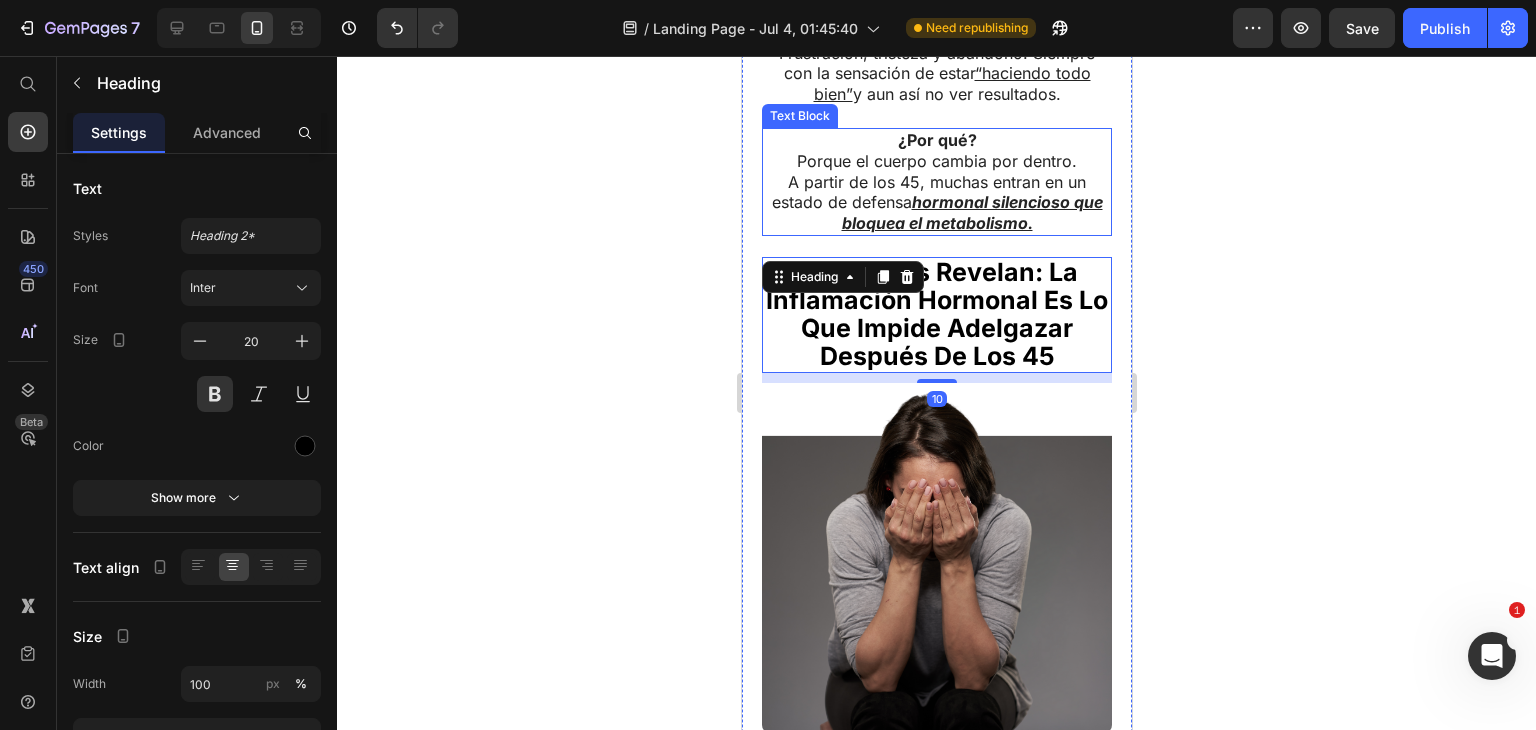scroll, scrollTop: 1672, scrollLeft: 0, axis: vertical 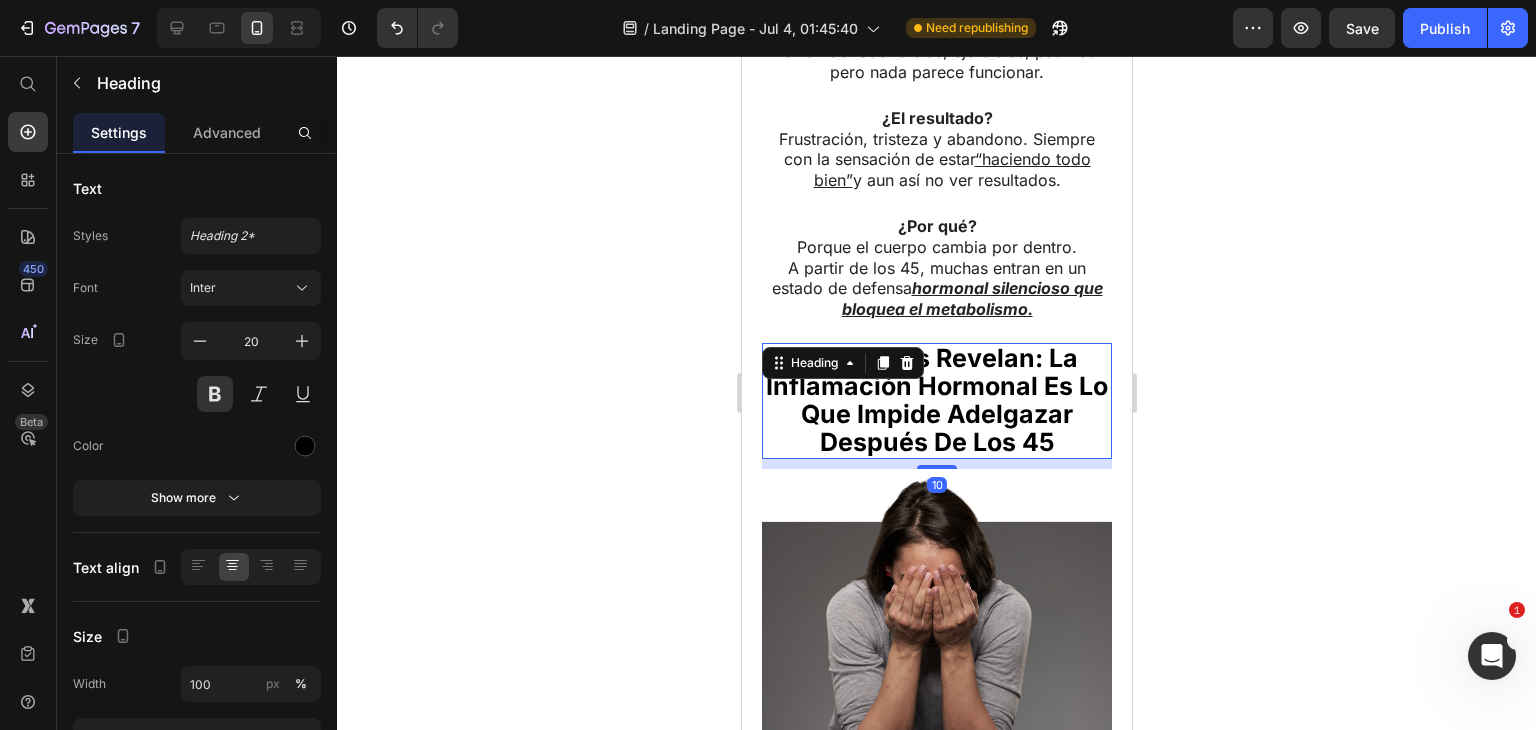 click 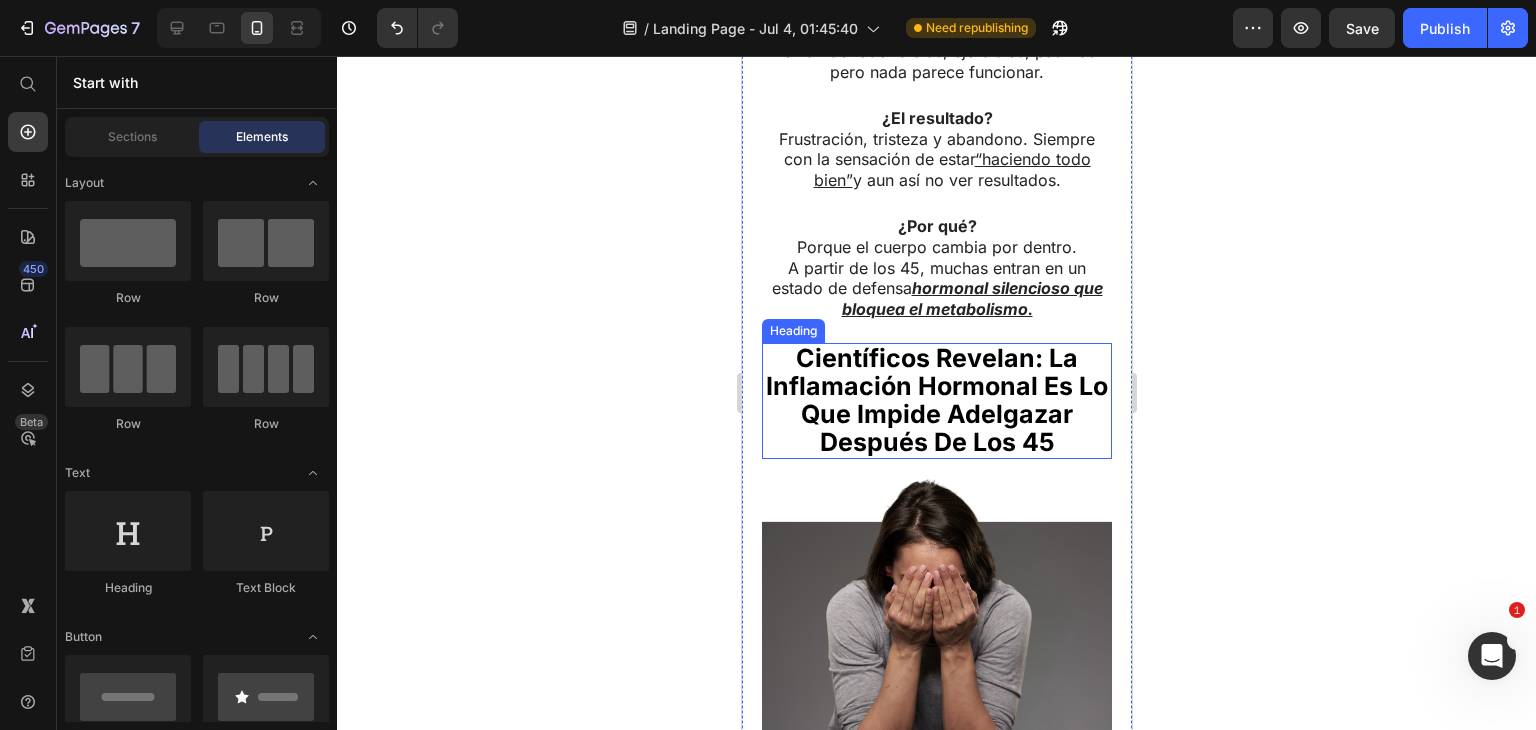 click on "Científicos Revelan: La Inflamación Hormonal Es Lo Que Impide Adelgazar Después De Los 45" at bounding box center (936, 400) 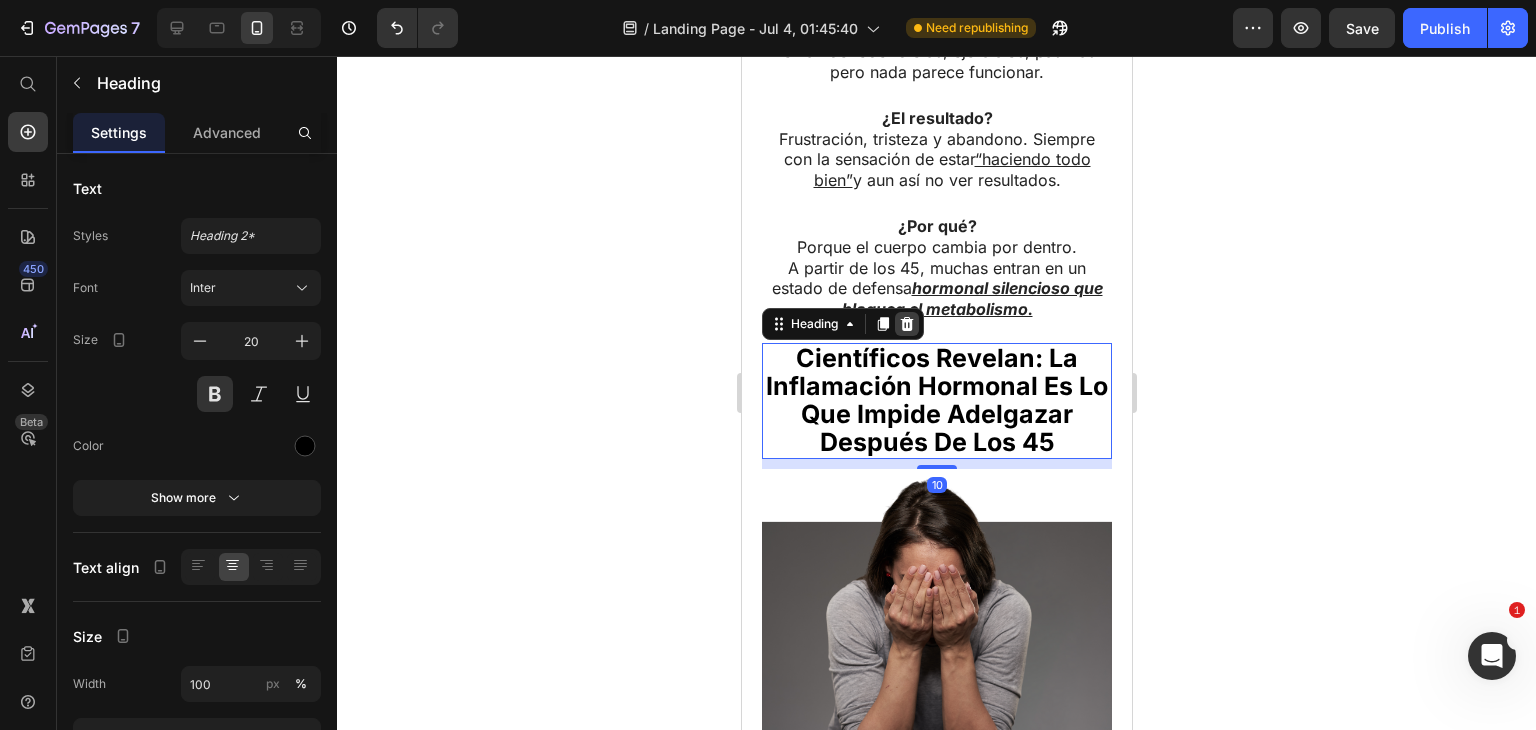 click 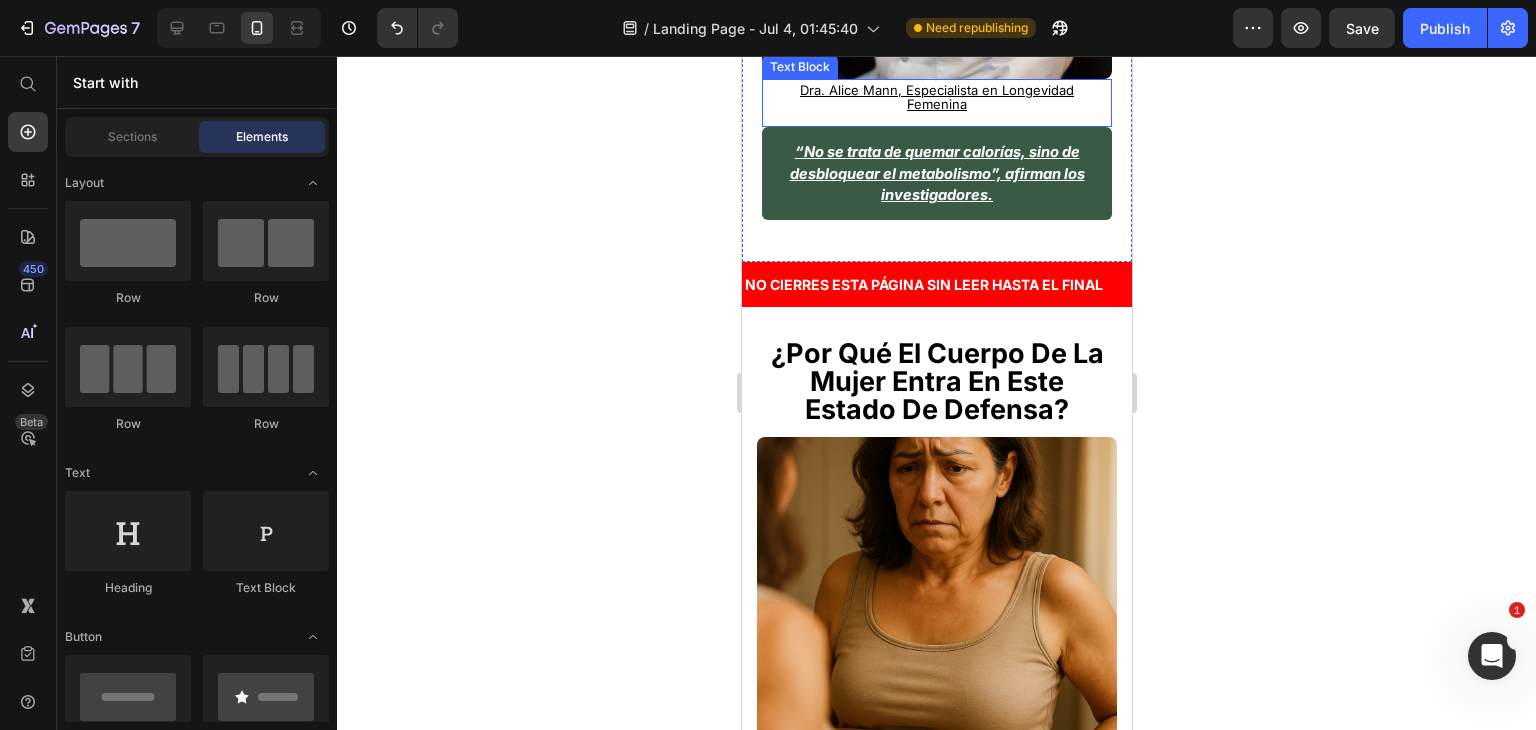 scroll, scrollTop: 3072, scrollLeft: 0, axis: vertical 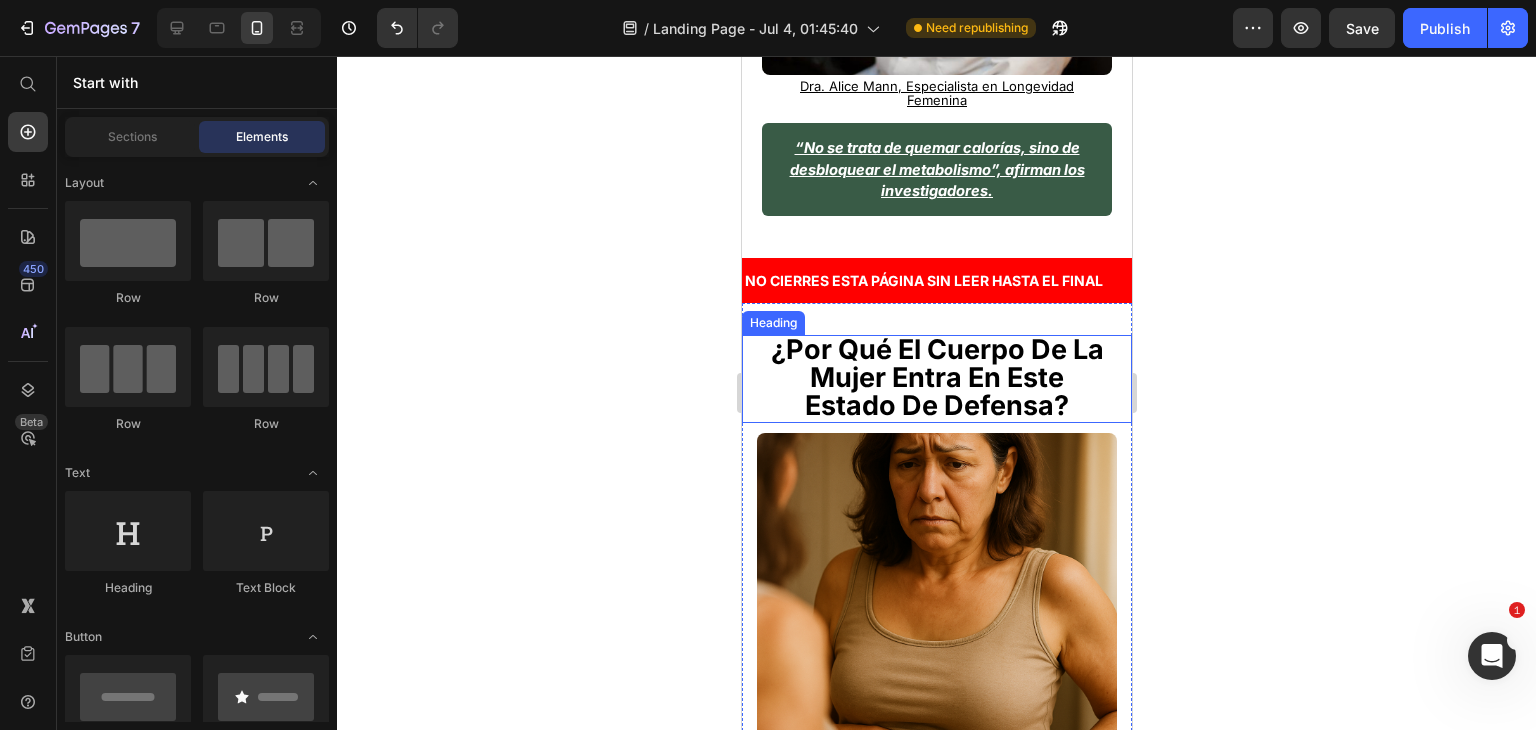 click 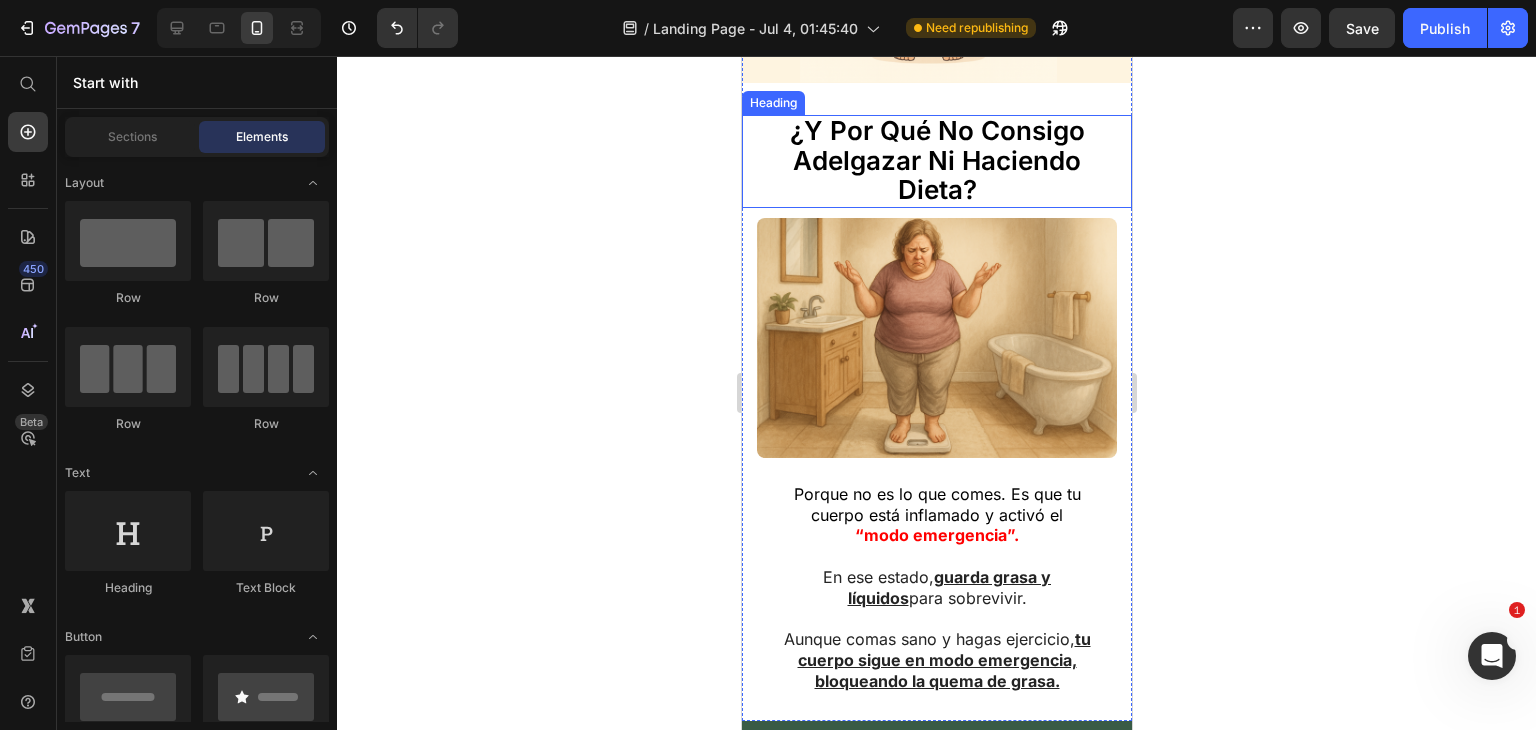scroll, scrollTop: 4872, scrollLeft: 0, axis: vertical 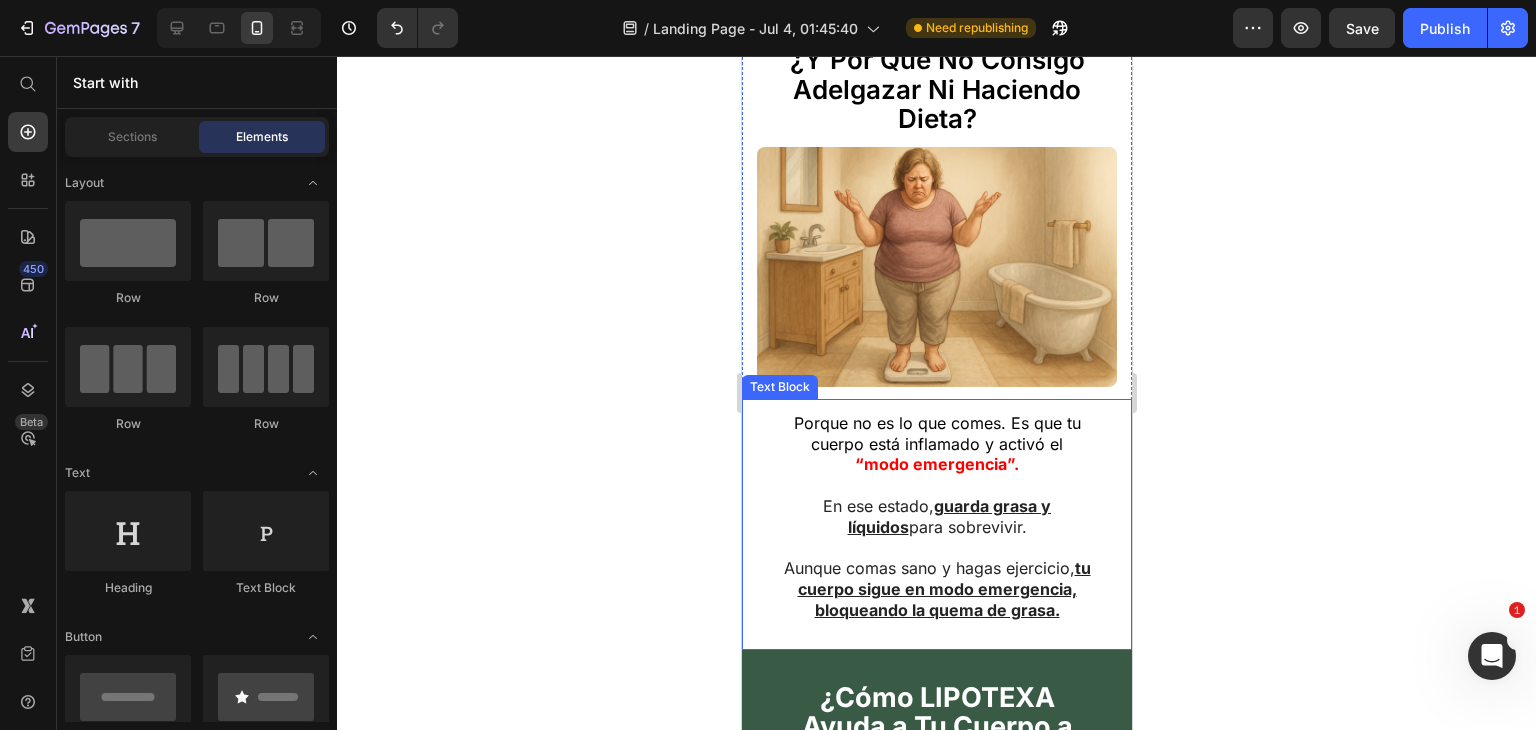 click on "Porque no es lo que comes. Es que tu cuerpo está inflamado y activó el  “modo emergencia”.   En ese estado,  guarda grasa y líquidos  para sobrevivir.   Aunque comas sano y hagas ejercicio,  tu cuerpo sigue en modo emergencia, bloqueando la quema de grasa. Text Block" at bounding box center [936, 524] 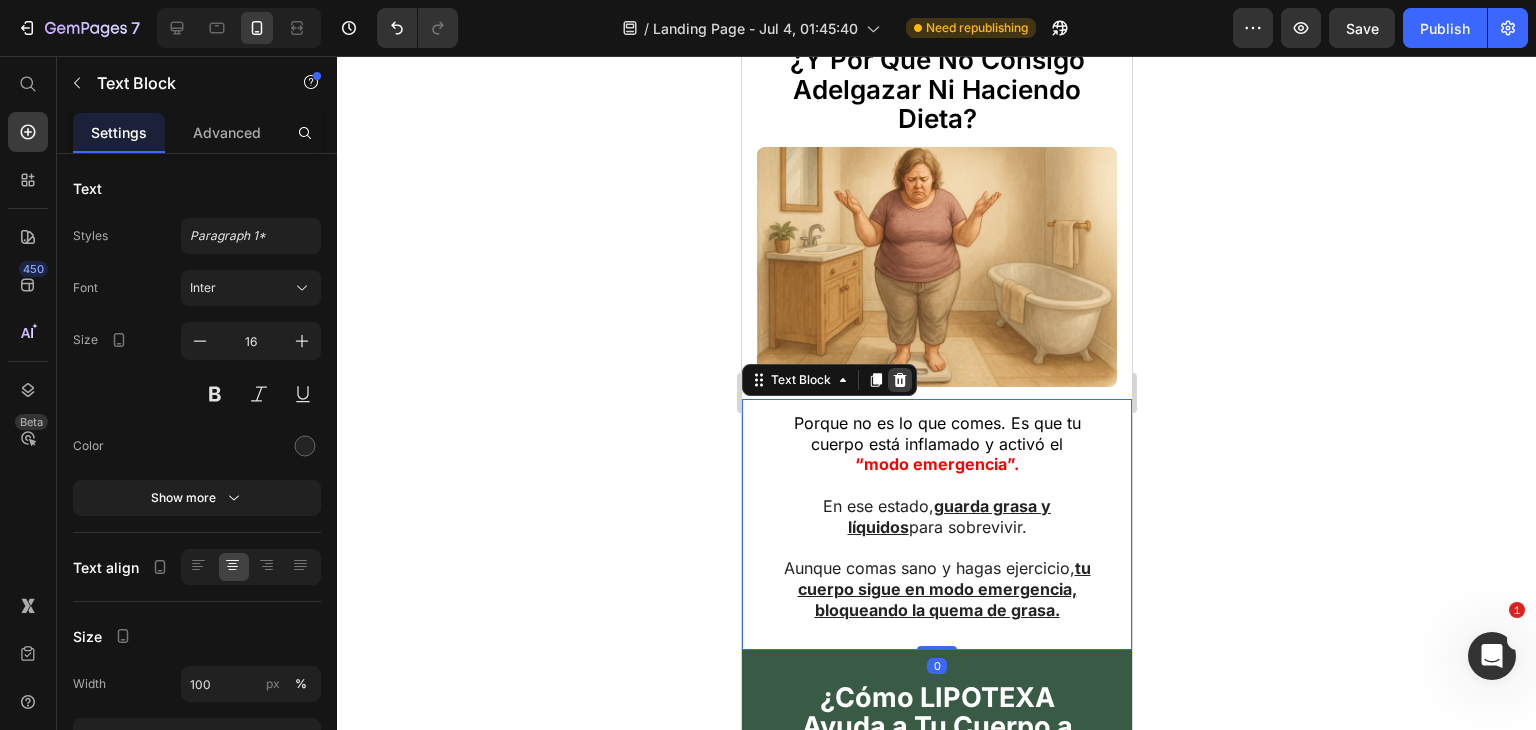click 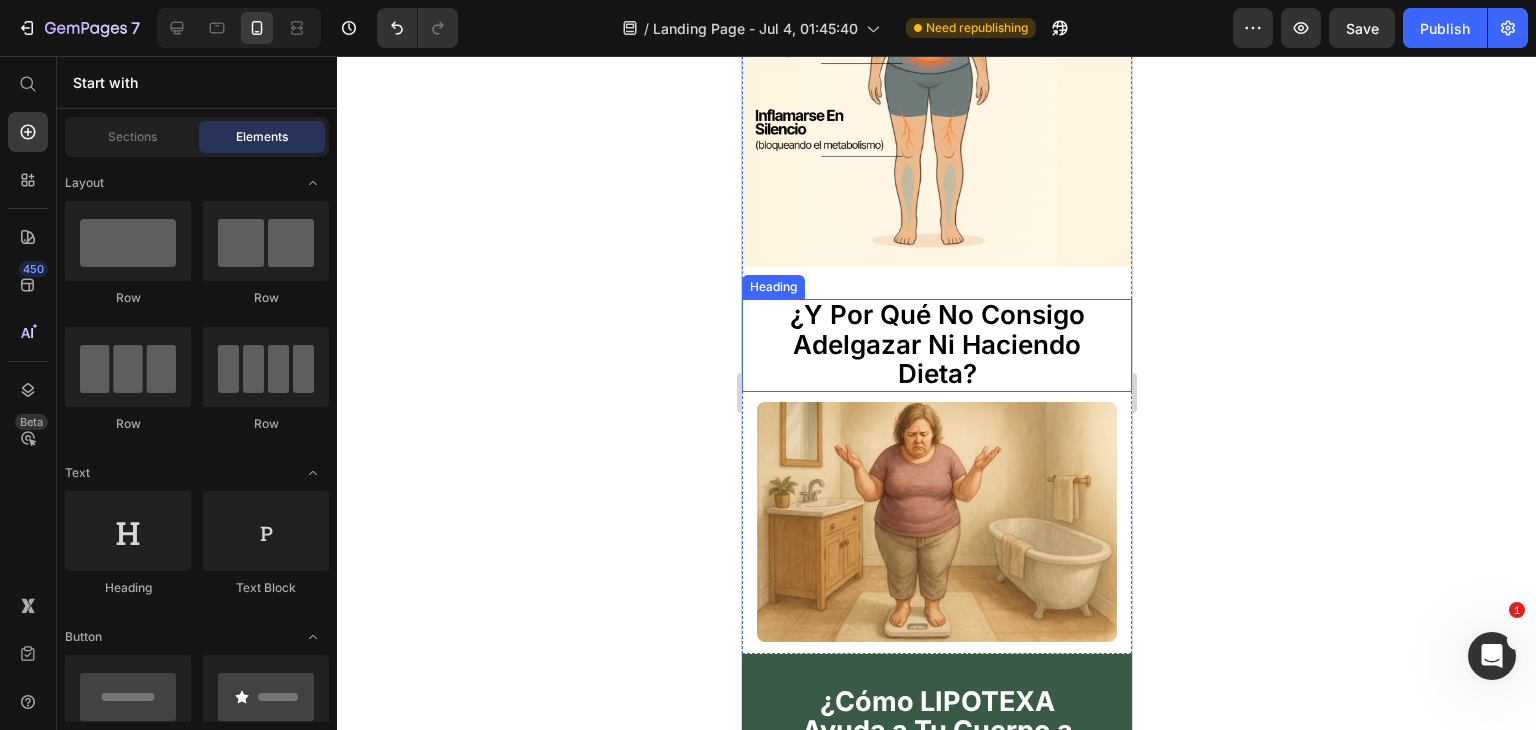 scroll, scrollTop: 4572, scrollLeft: 0, axis: vertical 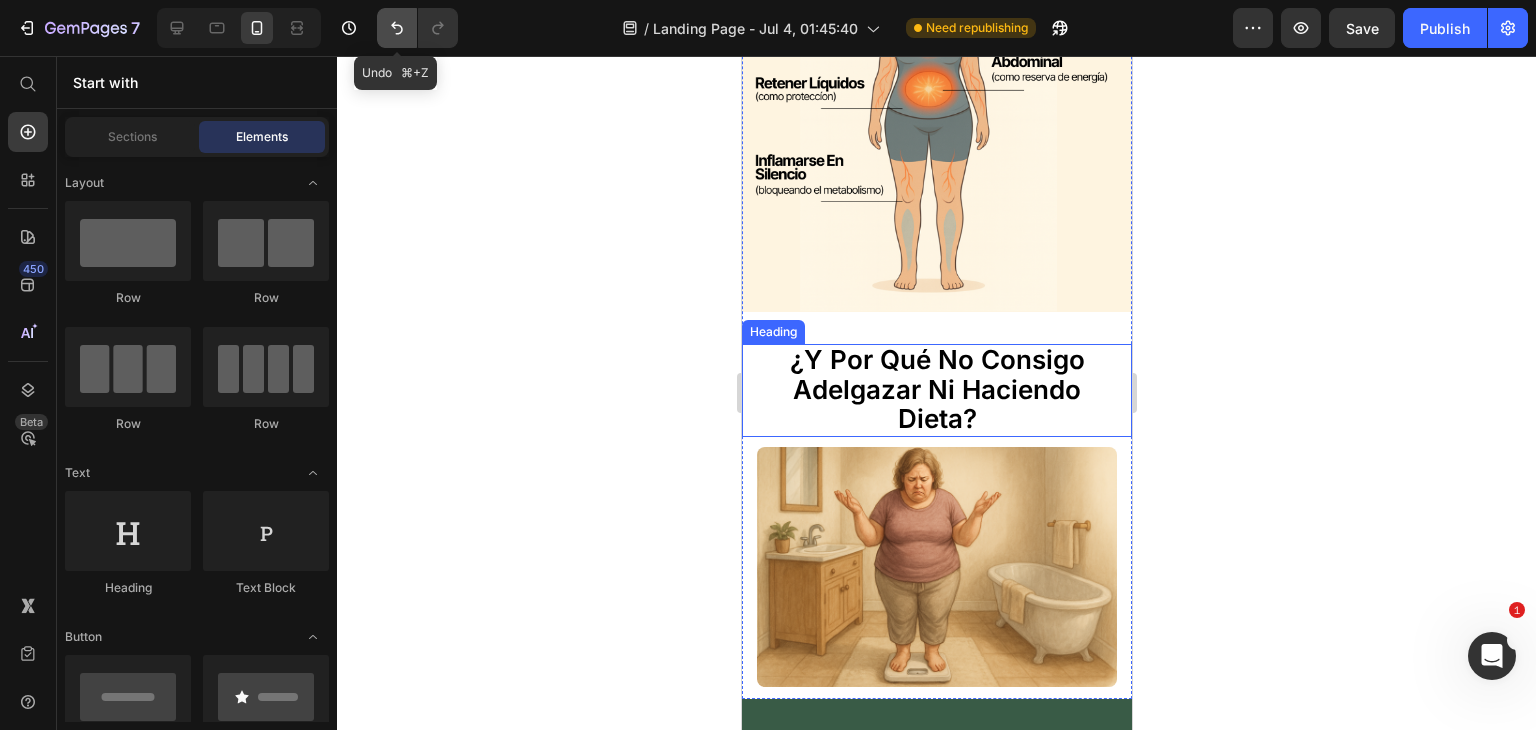 click 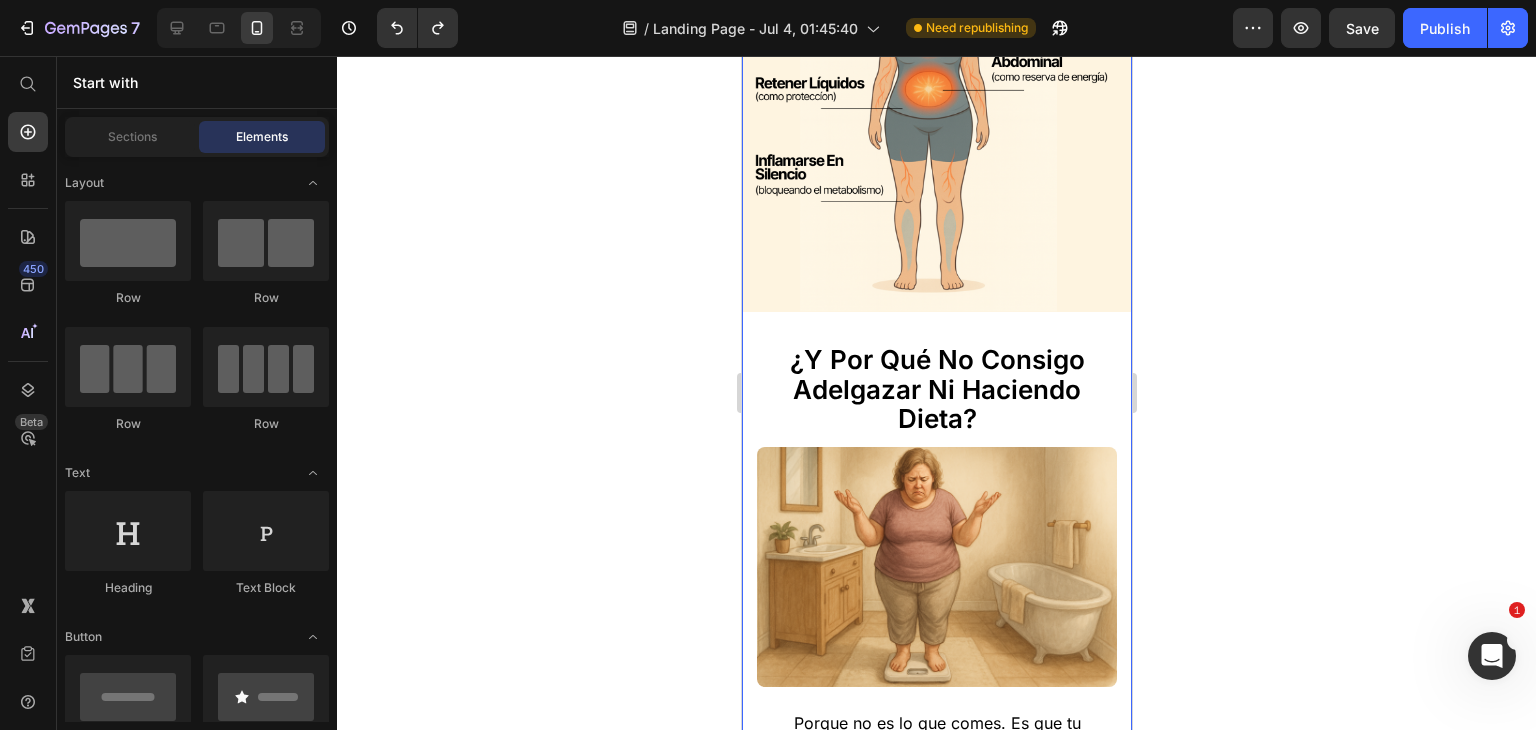scroll, scrollTop: 4772, scrollLeft: 0, axis: vertical 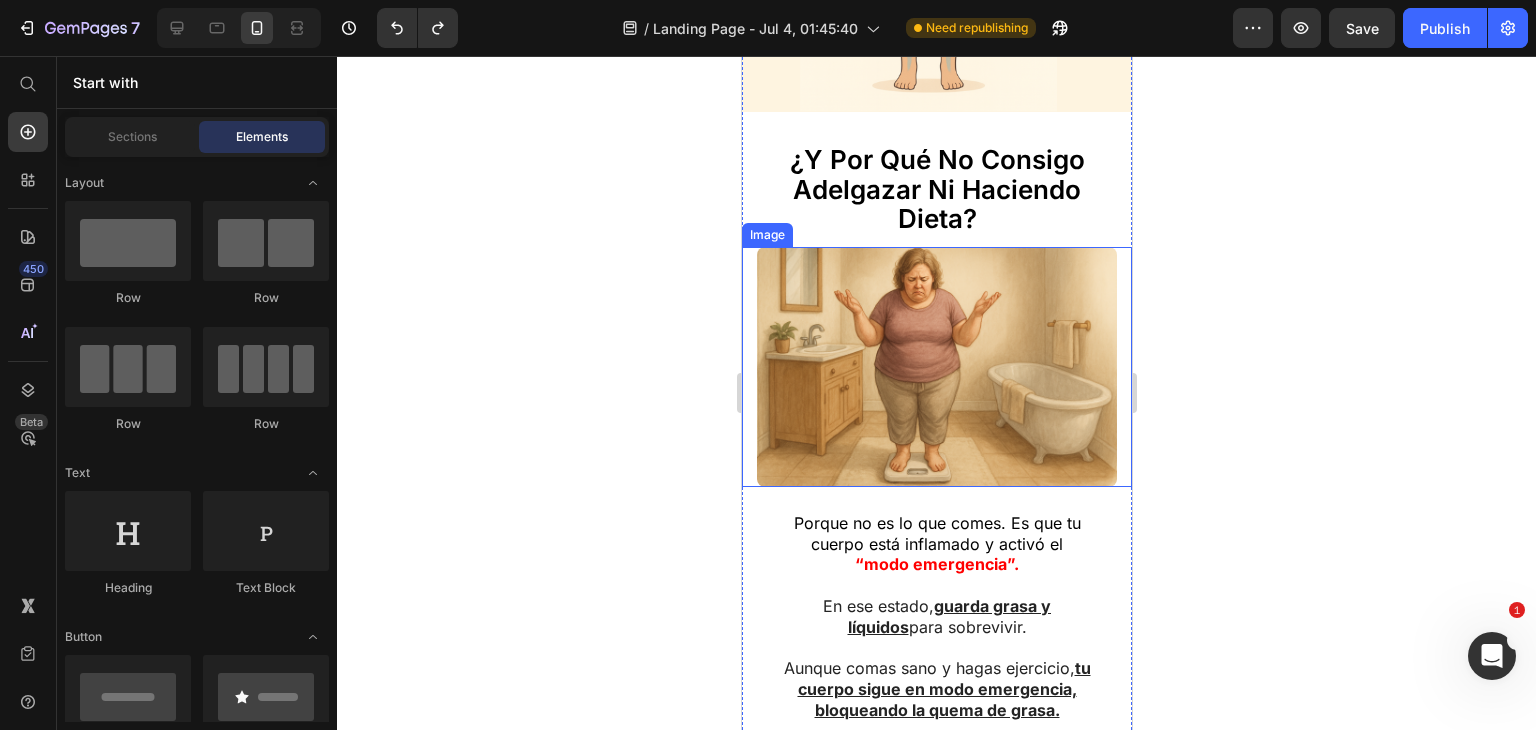 click at bounding box center [936, 367] 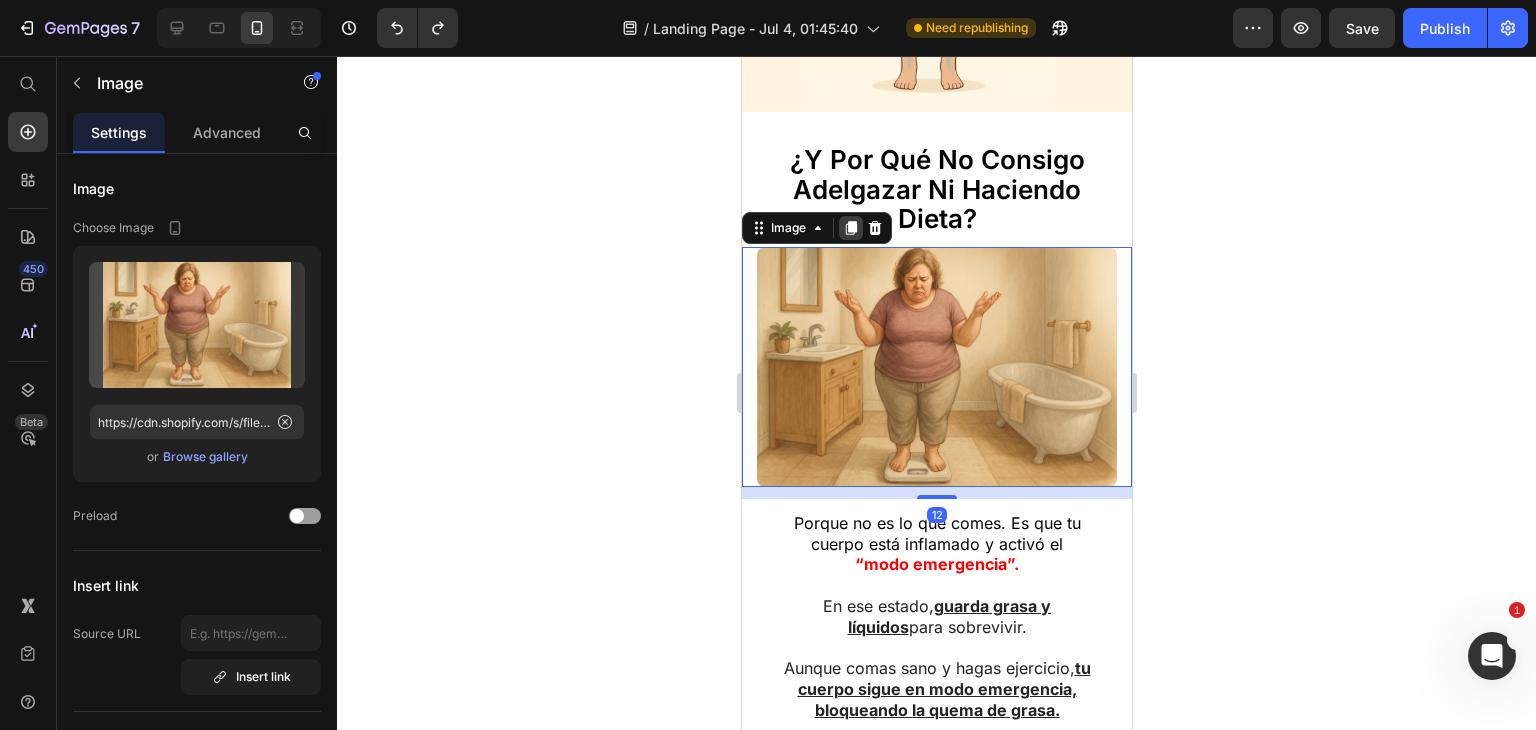 click at bounding box center (850, 228) 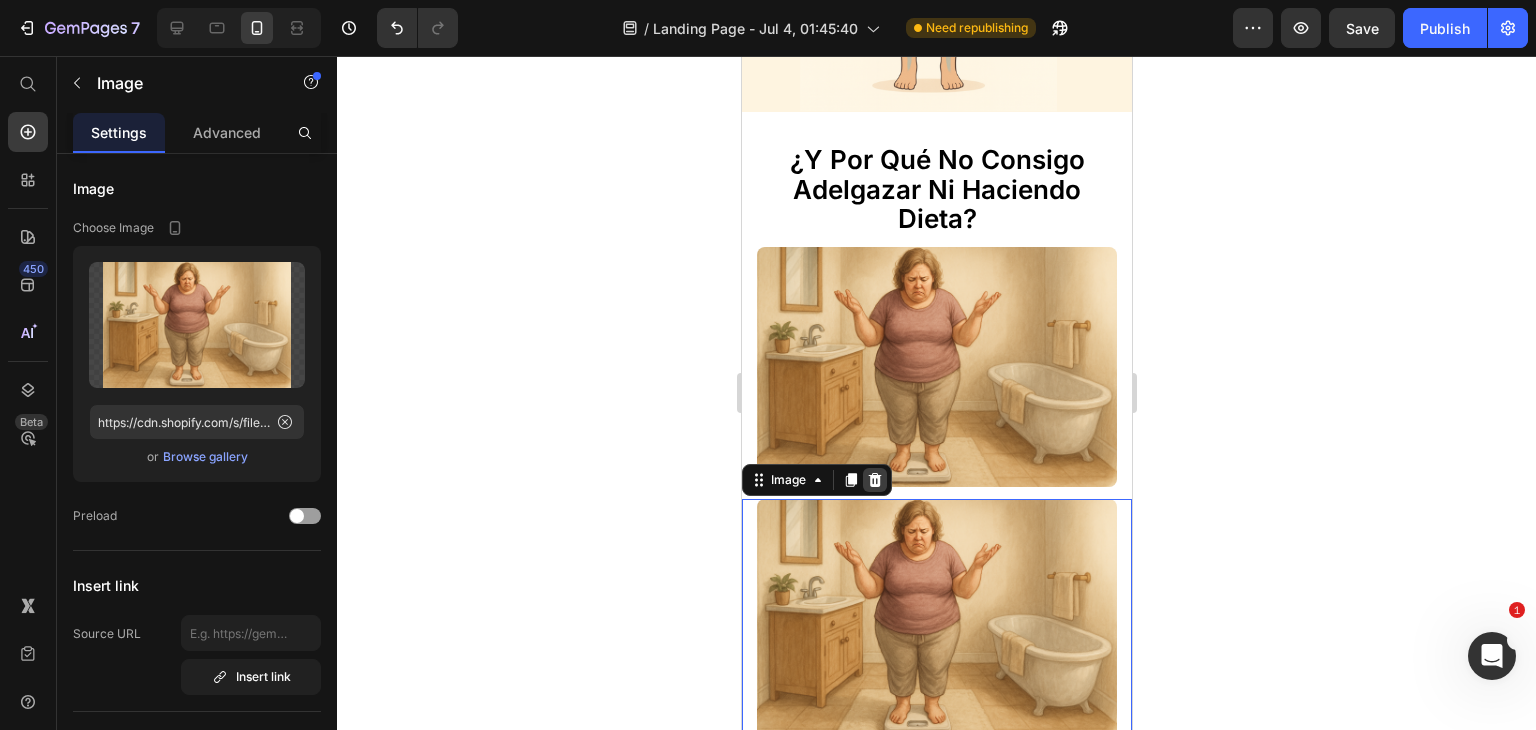 click 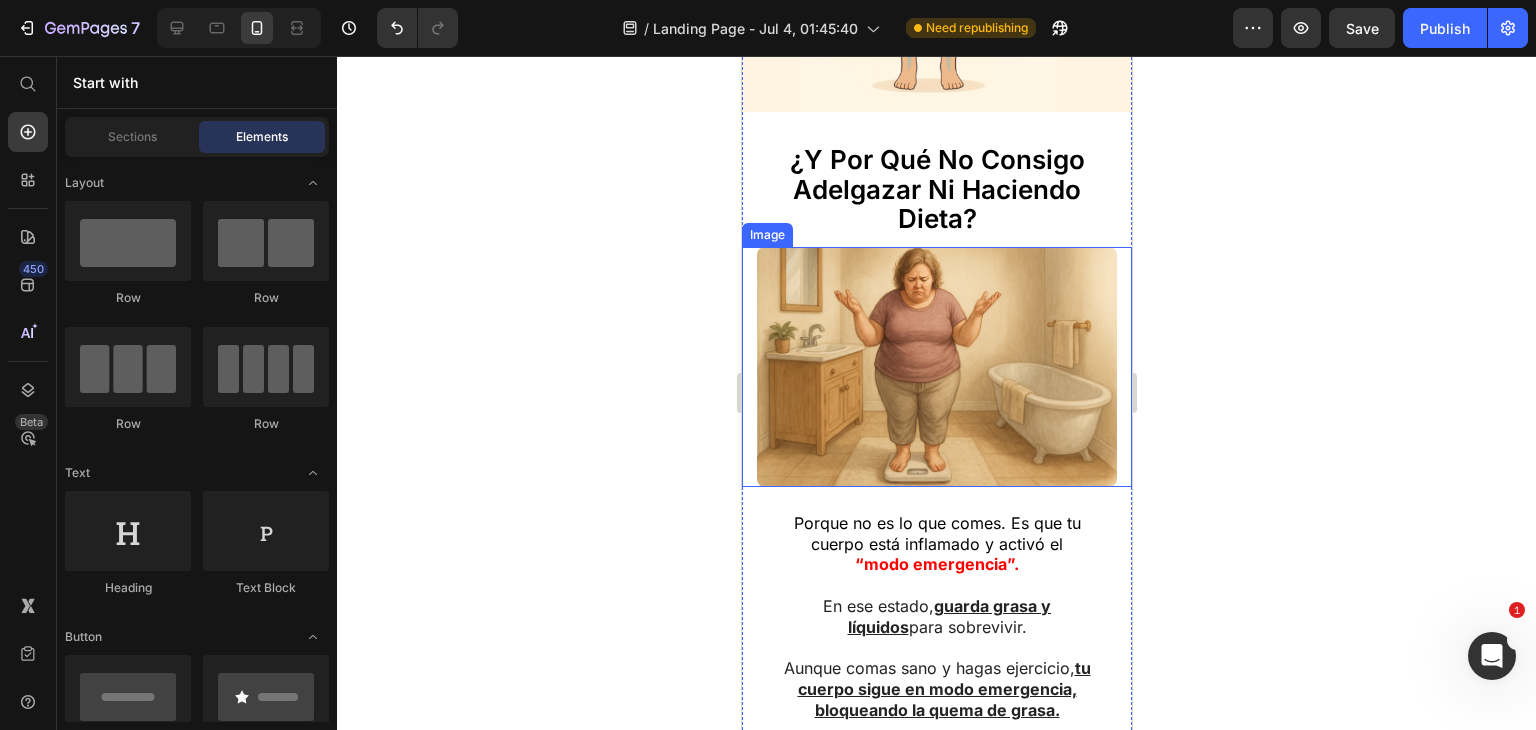 click at bounding box center (936, 367) 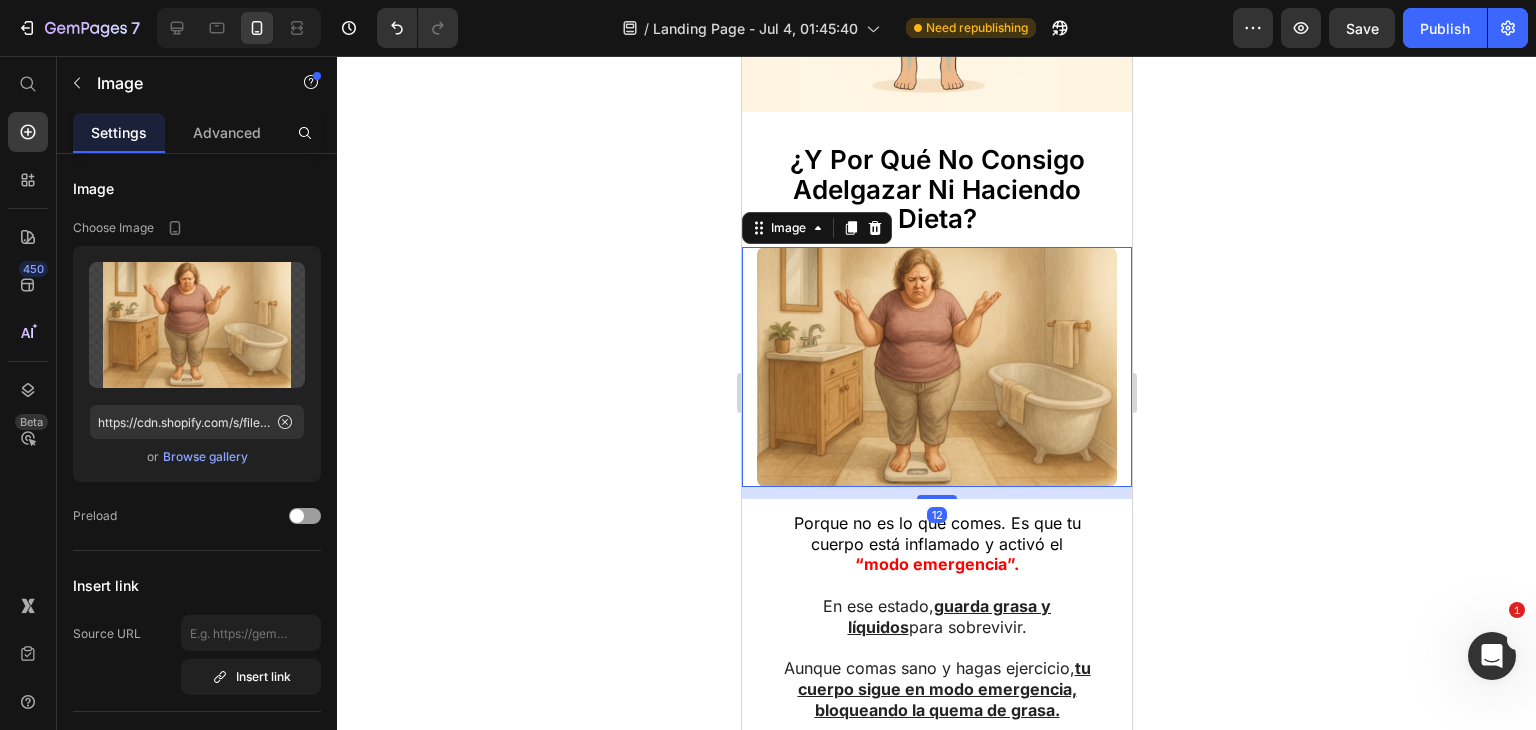 click 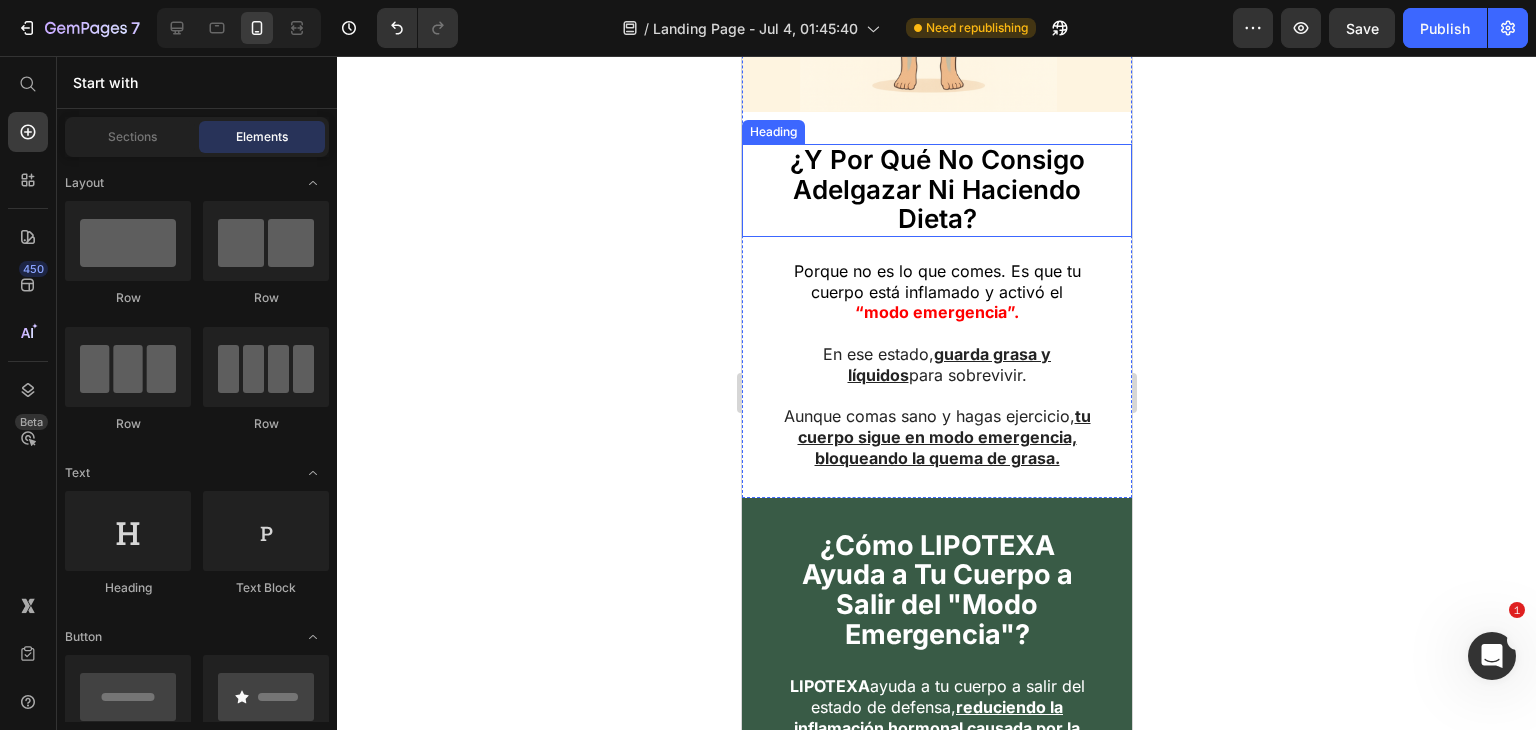 click on "¿Y Por Qué No Consigo Adelgazar Ni Haciendo Dieta?" at bounding box center [936, 189] 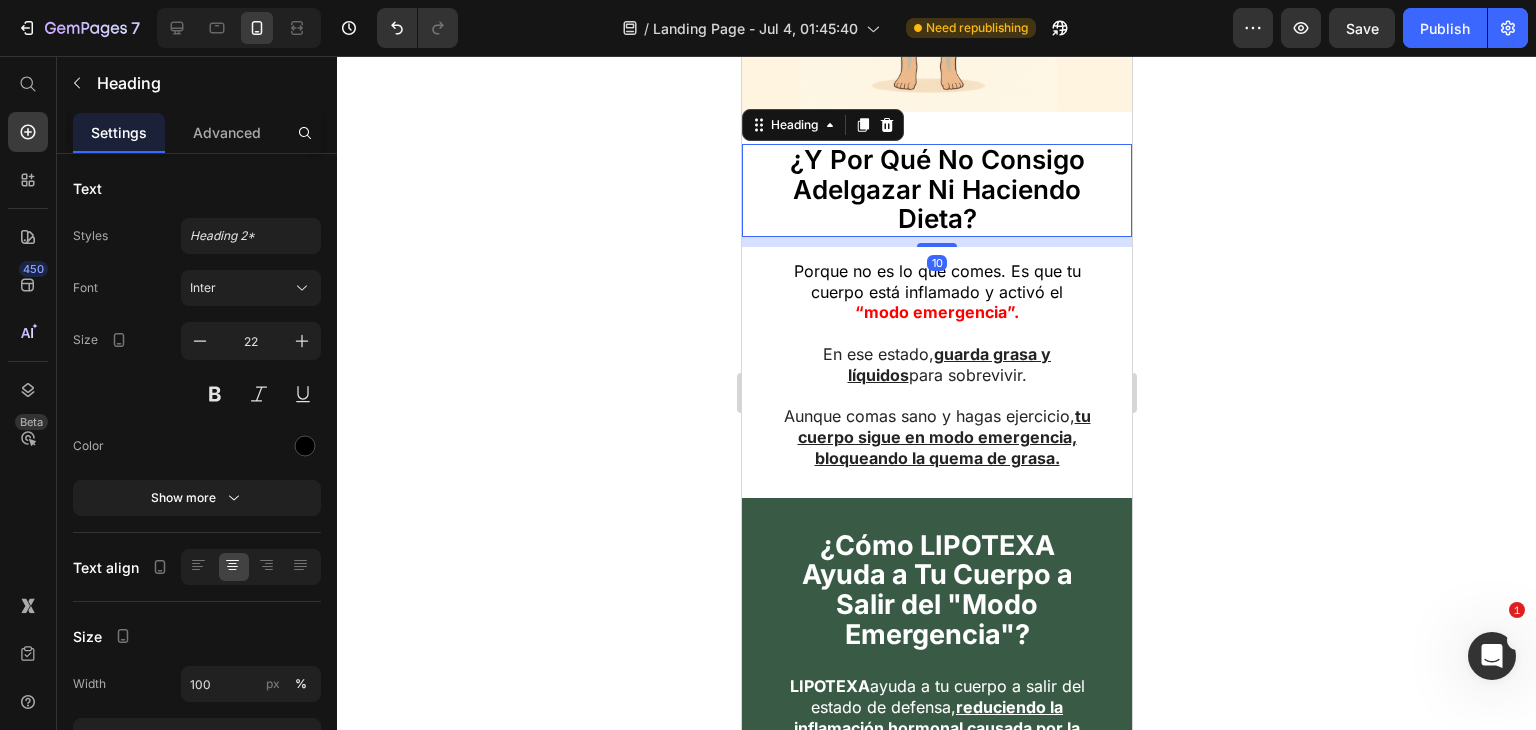 click at bounding box center (886, 125) 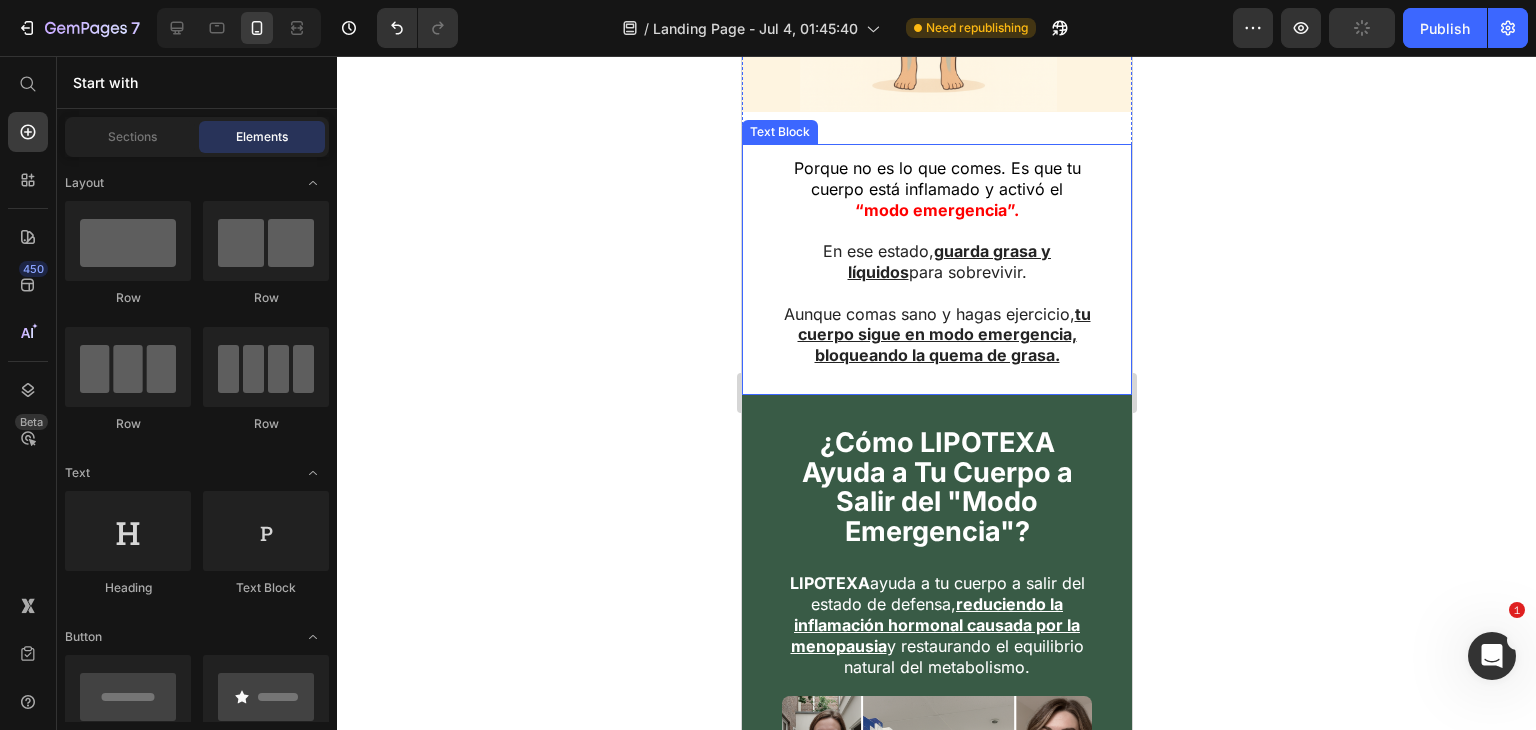 click on "Porque no es lo que comes. Es que tu cuerpo está inflamado y activó el" at bounding box center [936, 179] 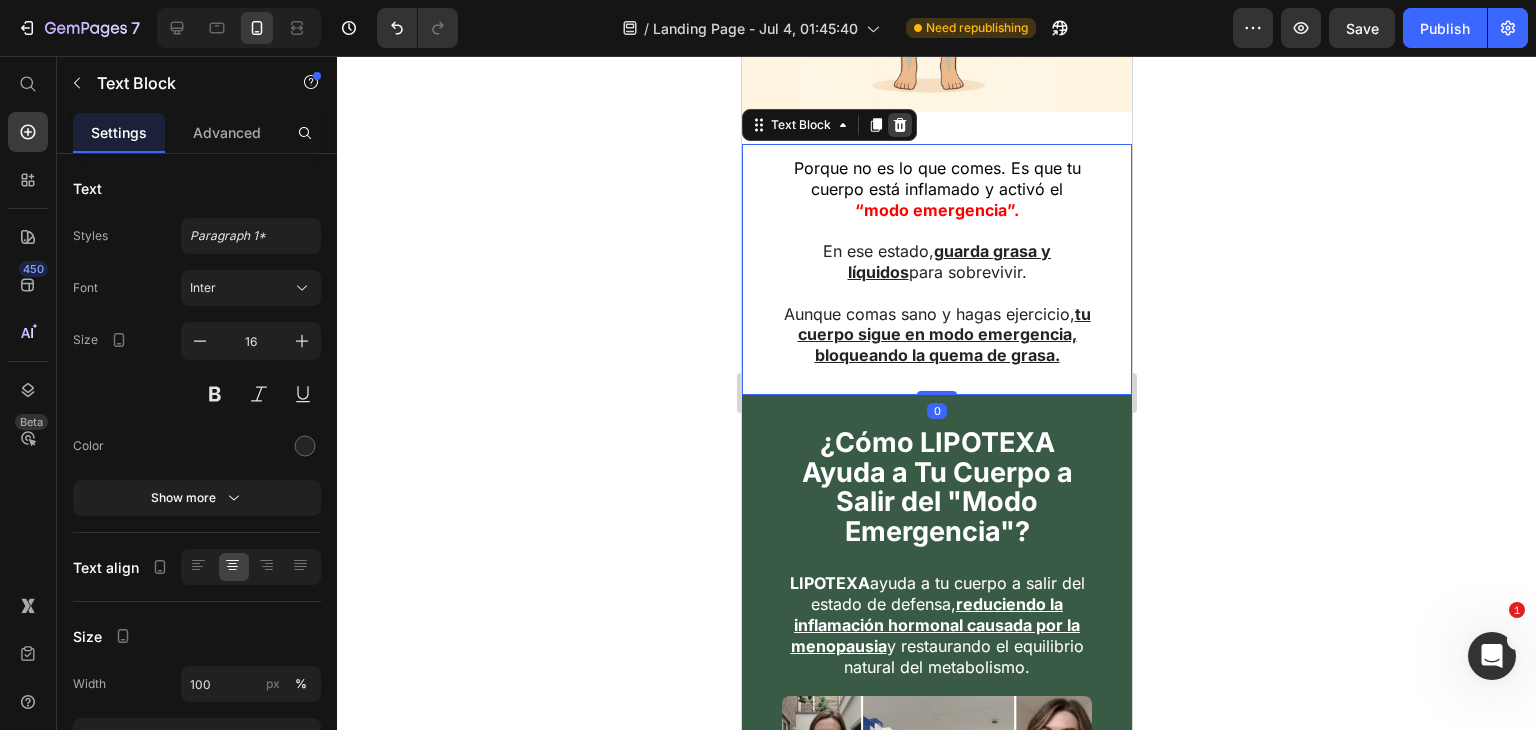 click 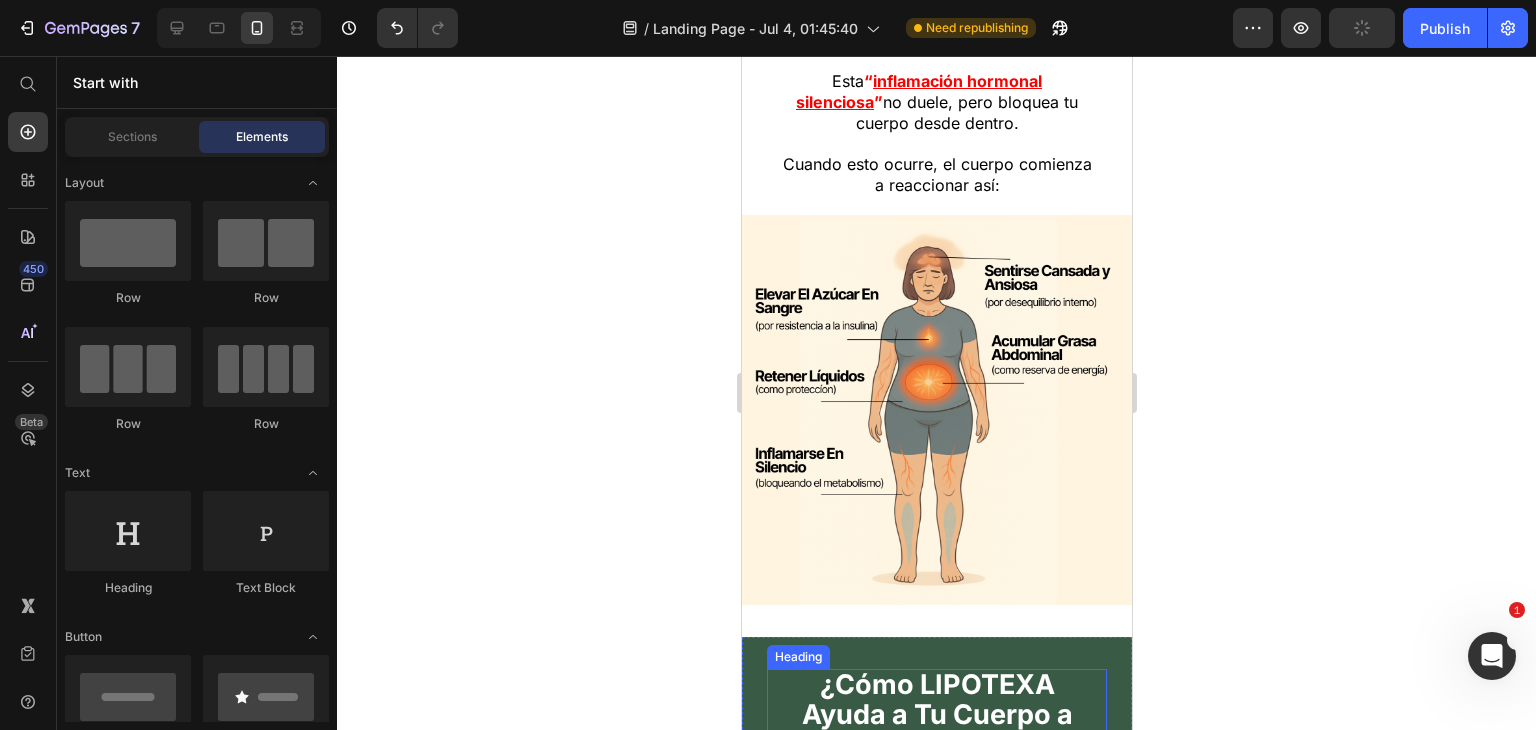 scroll, scrollTop: 4572, scrollLeft: 0, axis: vertical 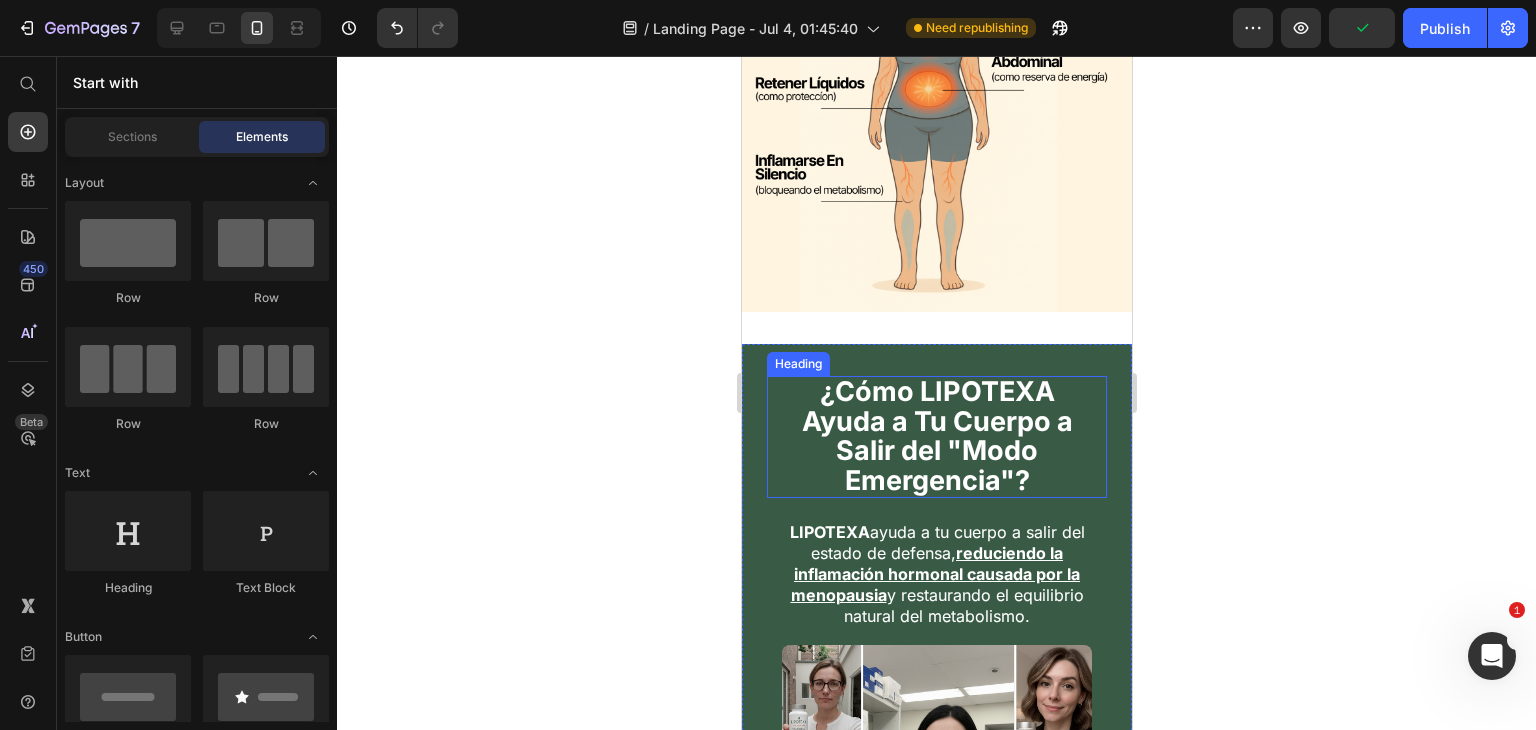 click on "¿Cómo LIPOTEXA Ayuda a Tu Cuerpo a Salir del "Modo Emergencia"?" at bounding box center (936, 436) 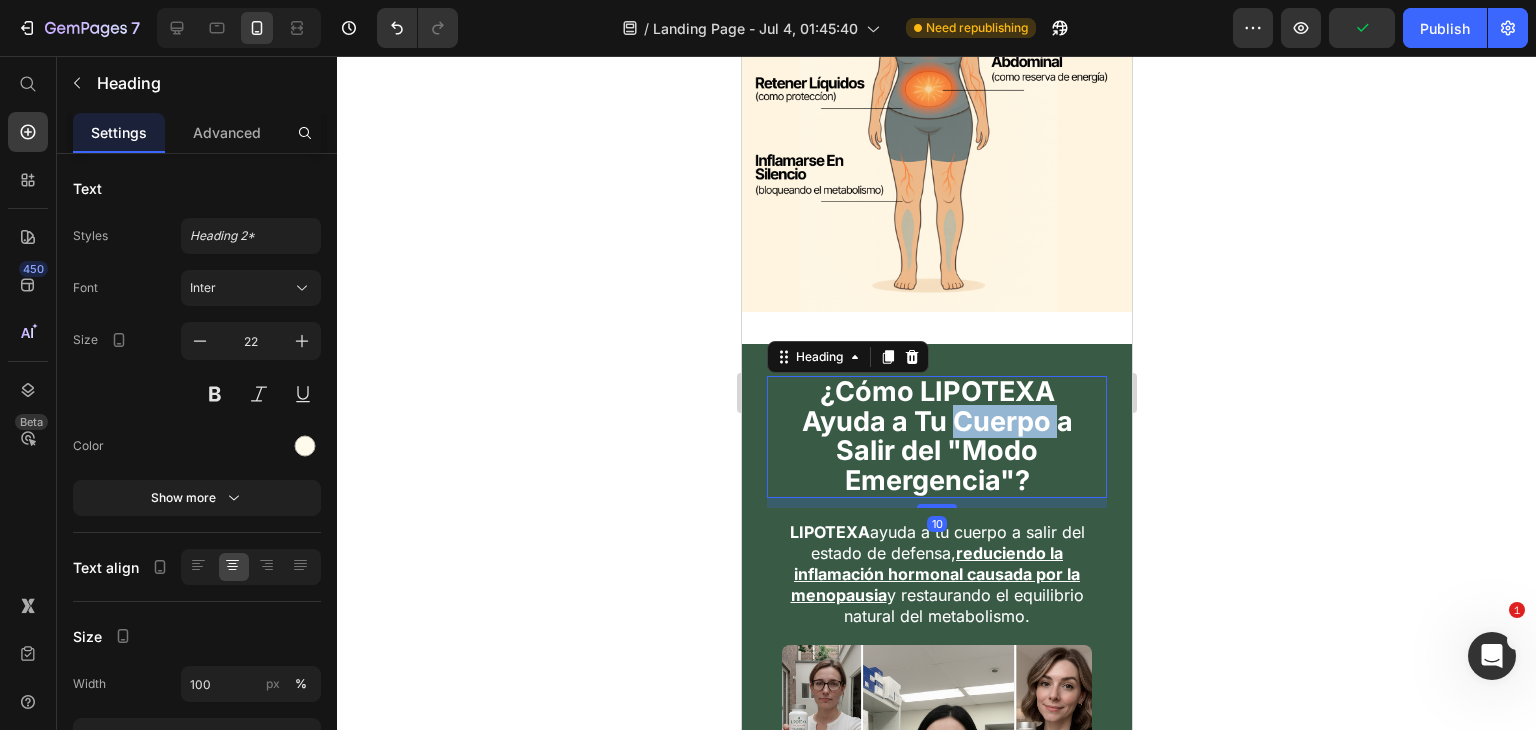 click on "¿Cómo LIPOTEXA Ayuda a Tu Cuerpo a Salir del "Modo Emergencia"?" at bounding box center (936, 436) 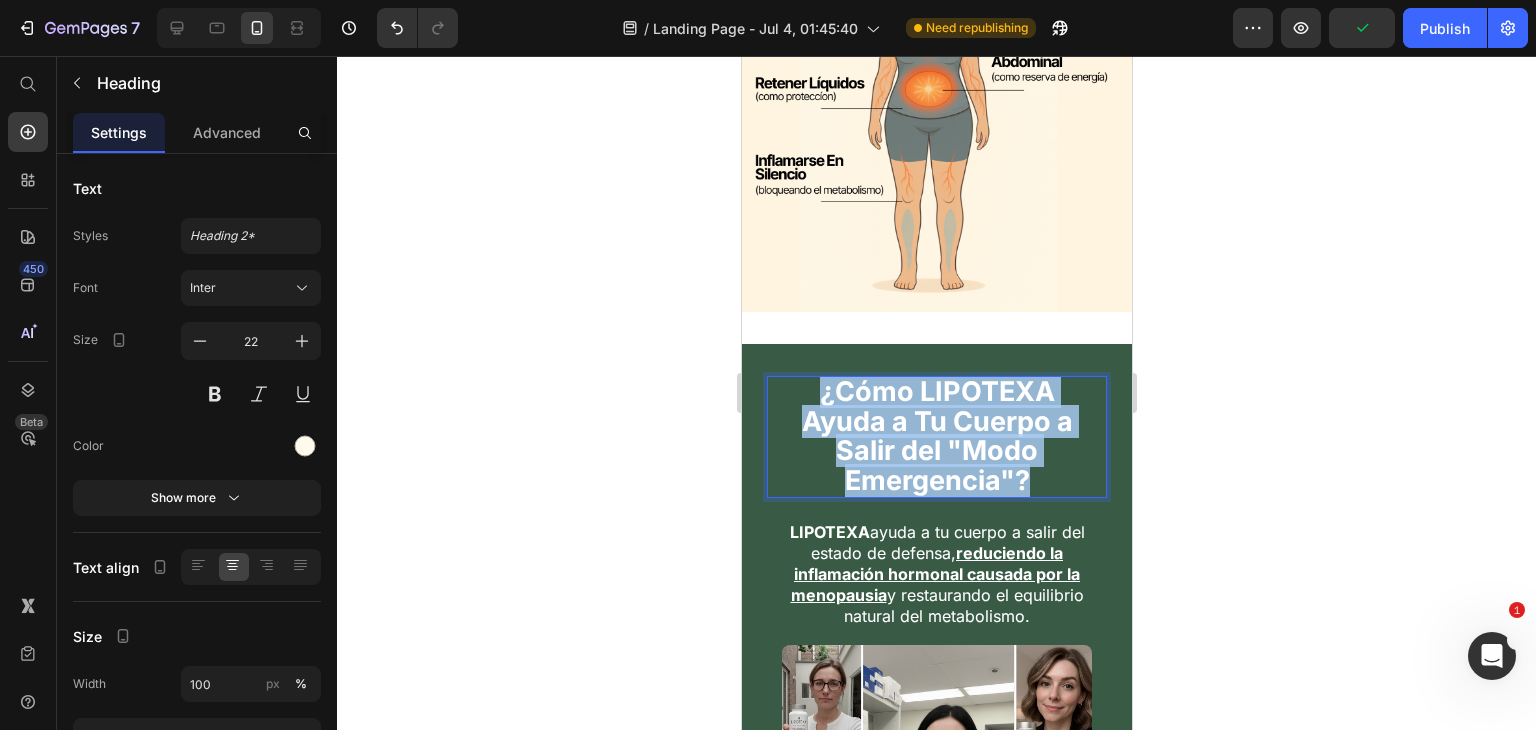 click on "¿Cómo LIPOTEXA Ayuda a Tu Cuerpo a Salir del "Modo Emergencia"?" at bounding box center (936, 436) 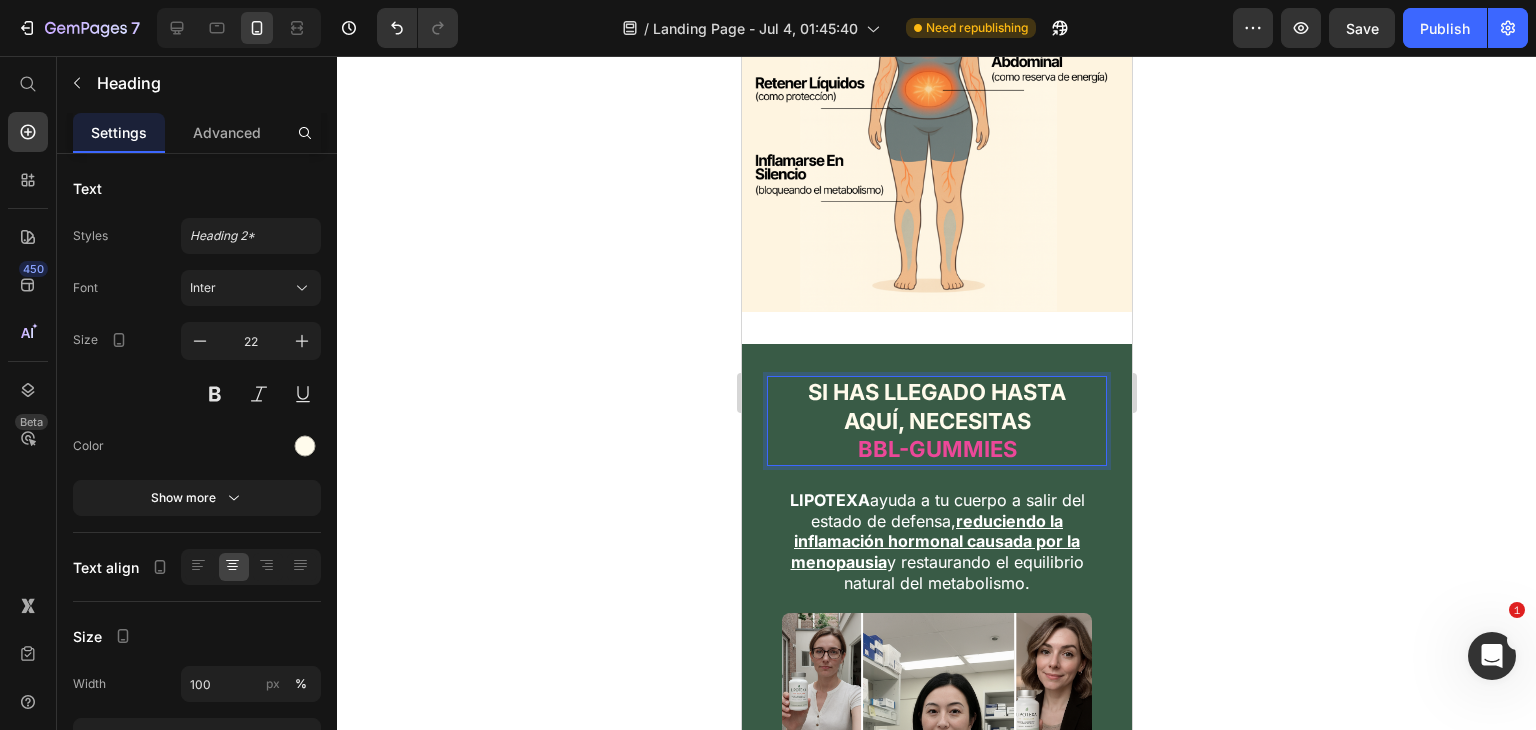click 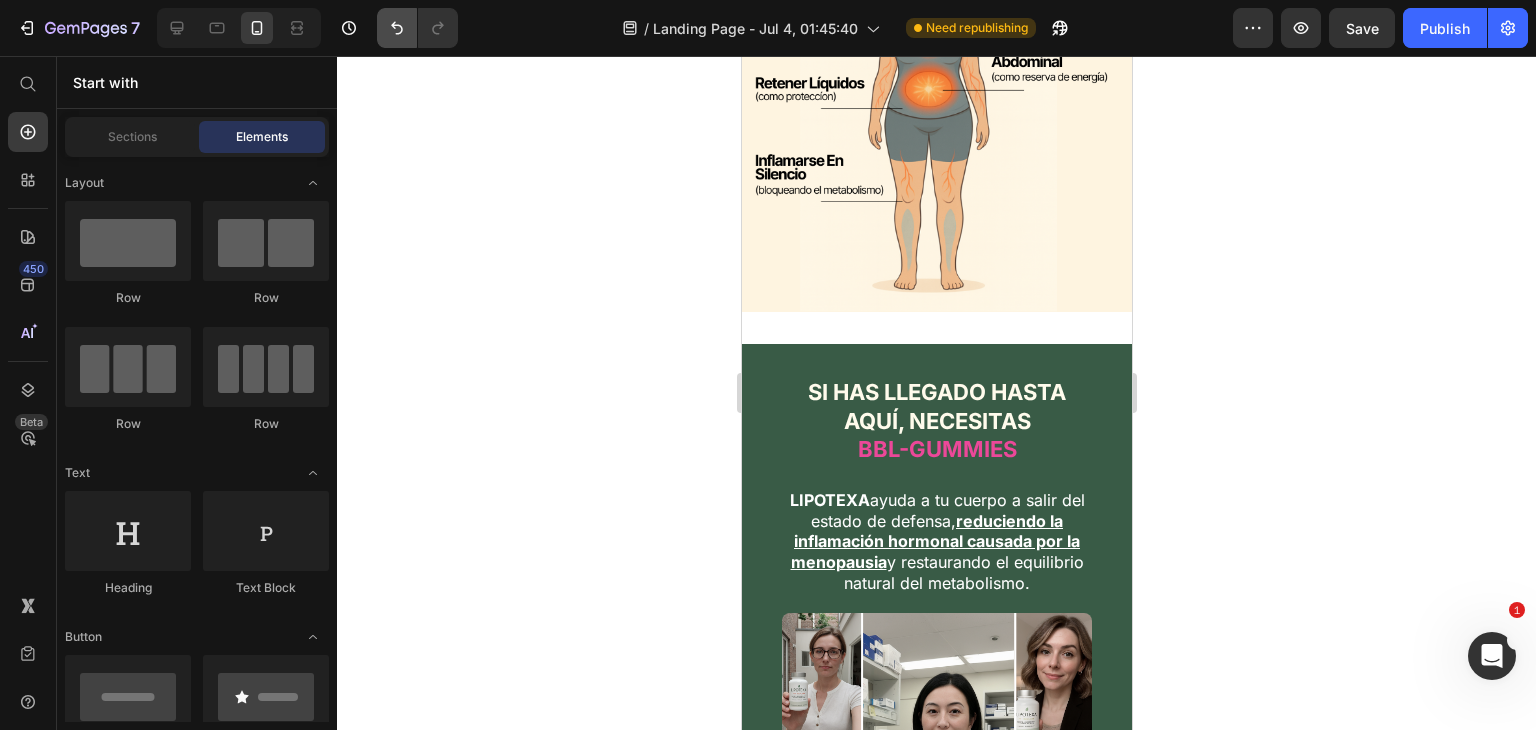 click 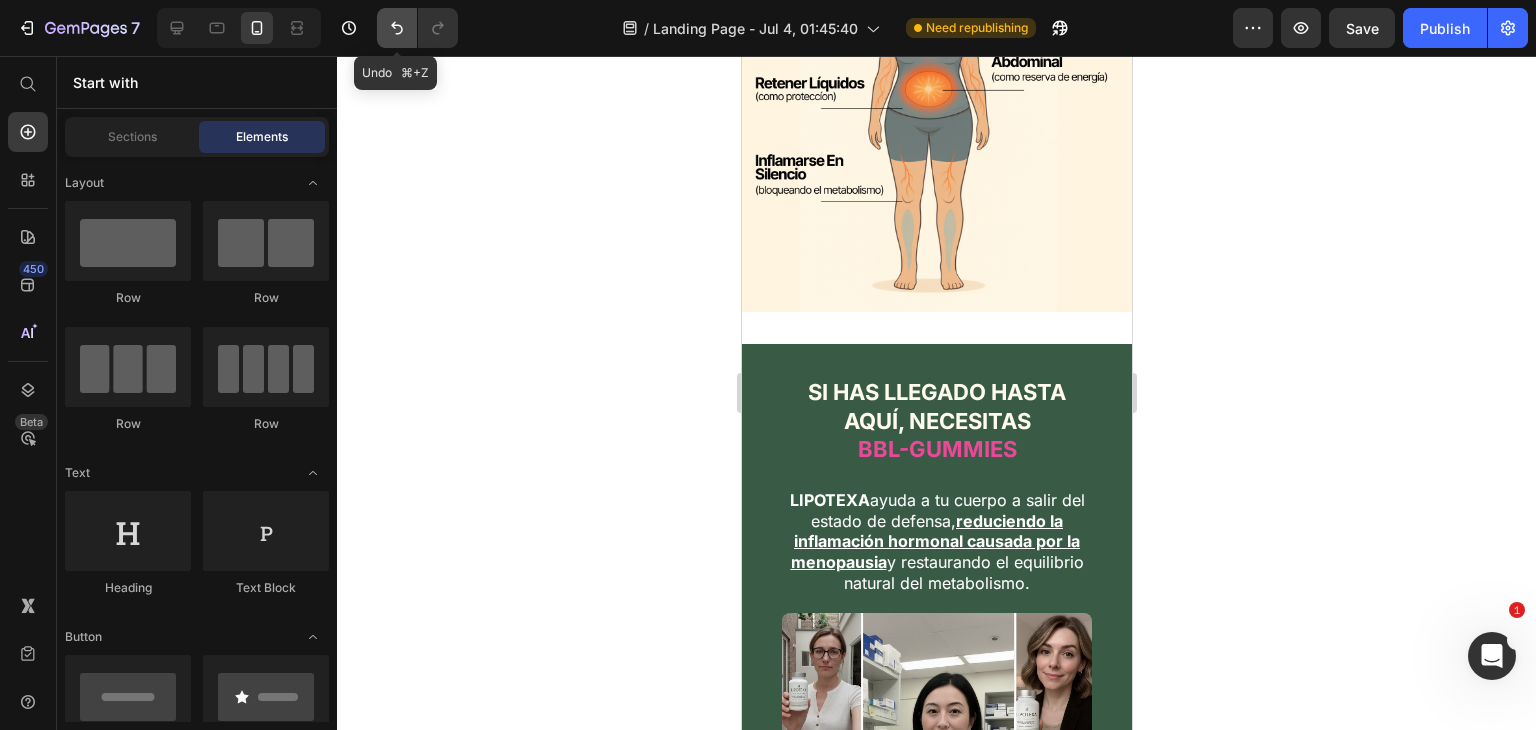 click 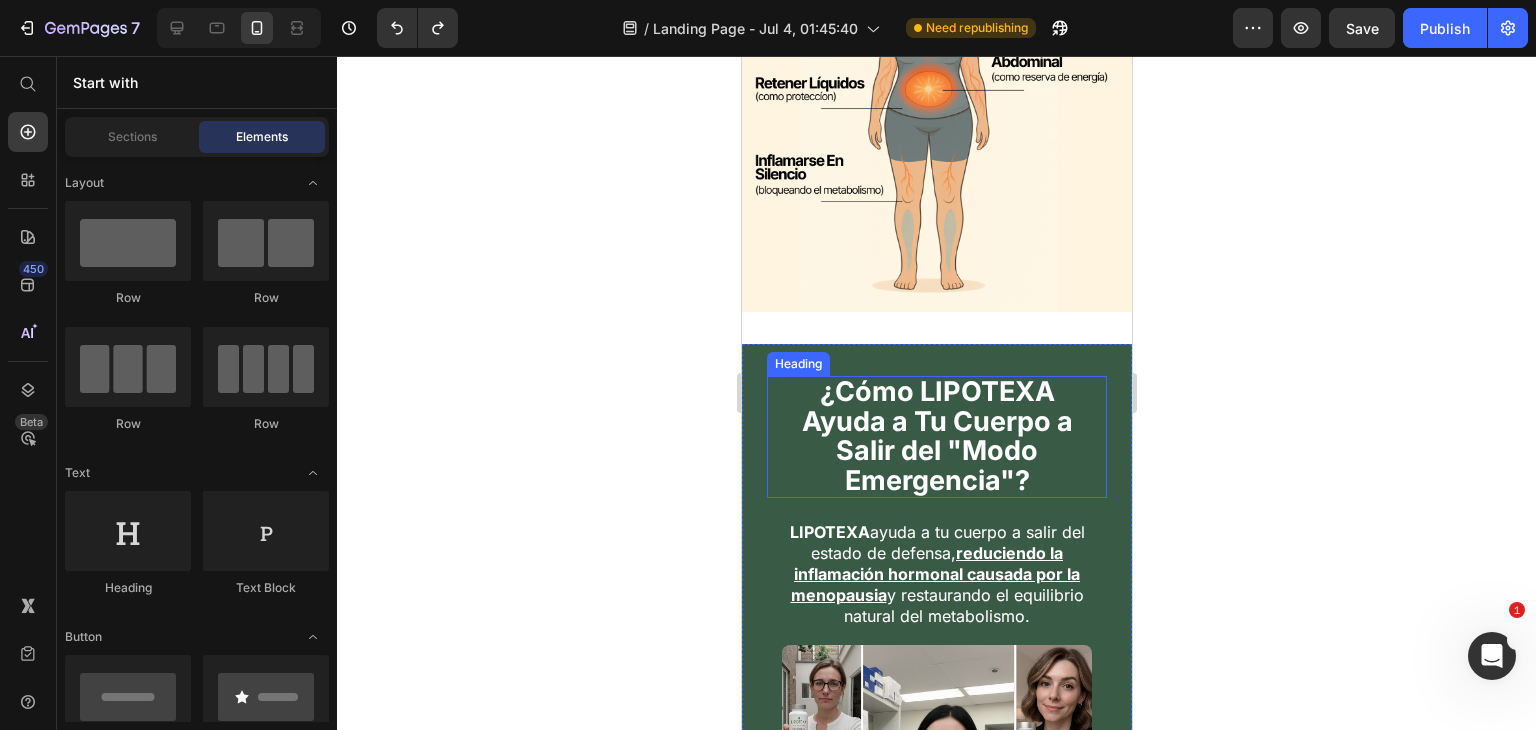 click on "¿Cómo LIPOTEXA Ayuda a Tu Cuerpo a Salir del "Modo Emergencia"?" at bounding box center [936, 436] 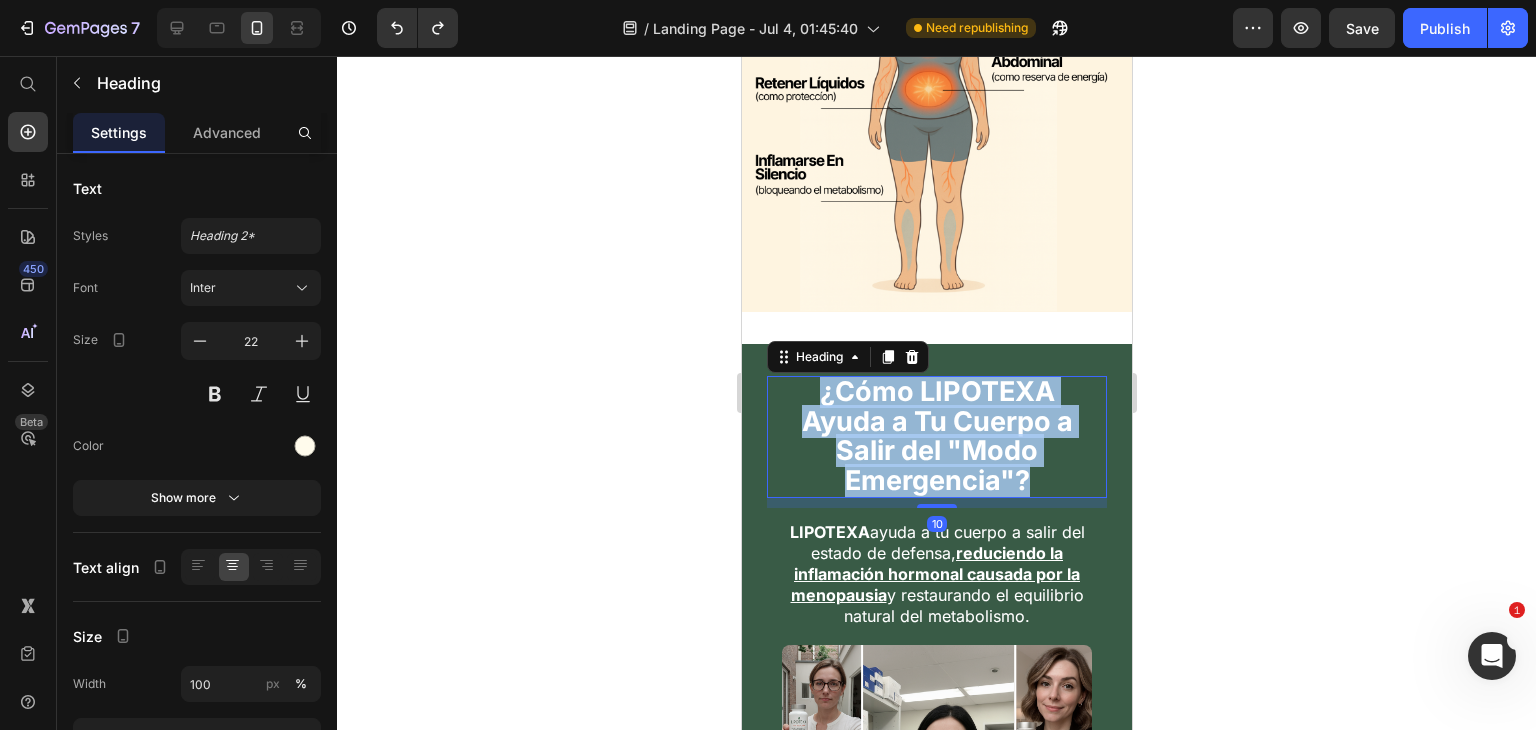 click on "¿Cómo LIPOTEXA Ayuda a Tu Cuerpo a Salir del "Modo Emergencia"?" at bounding box center (936, 436) 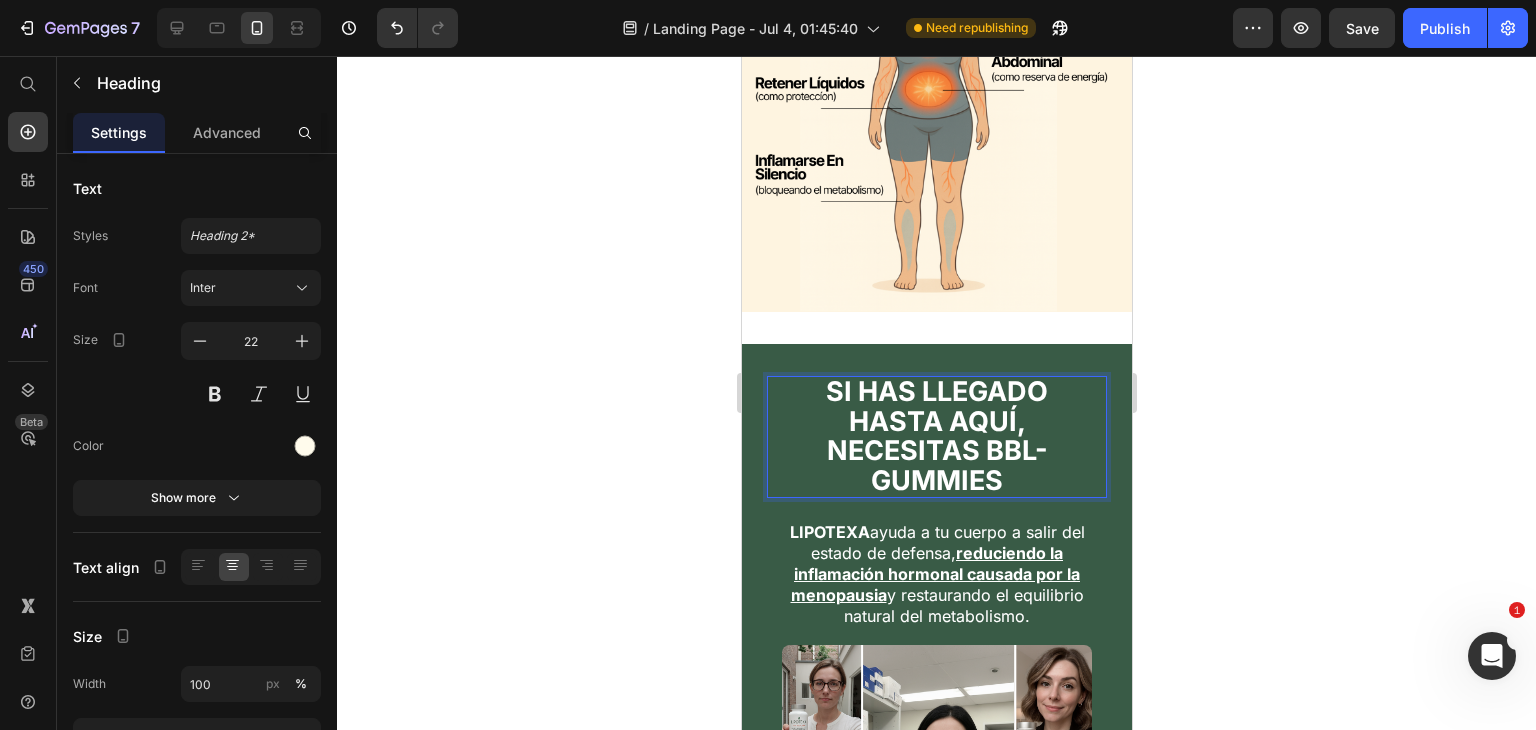 click 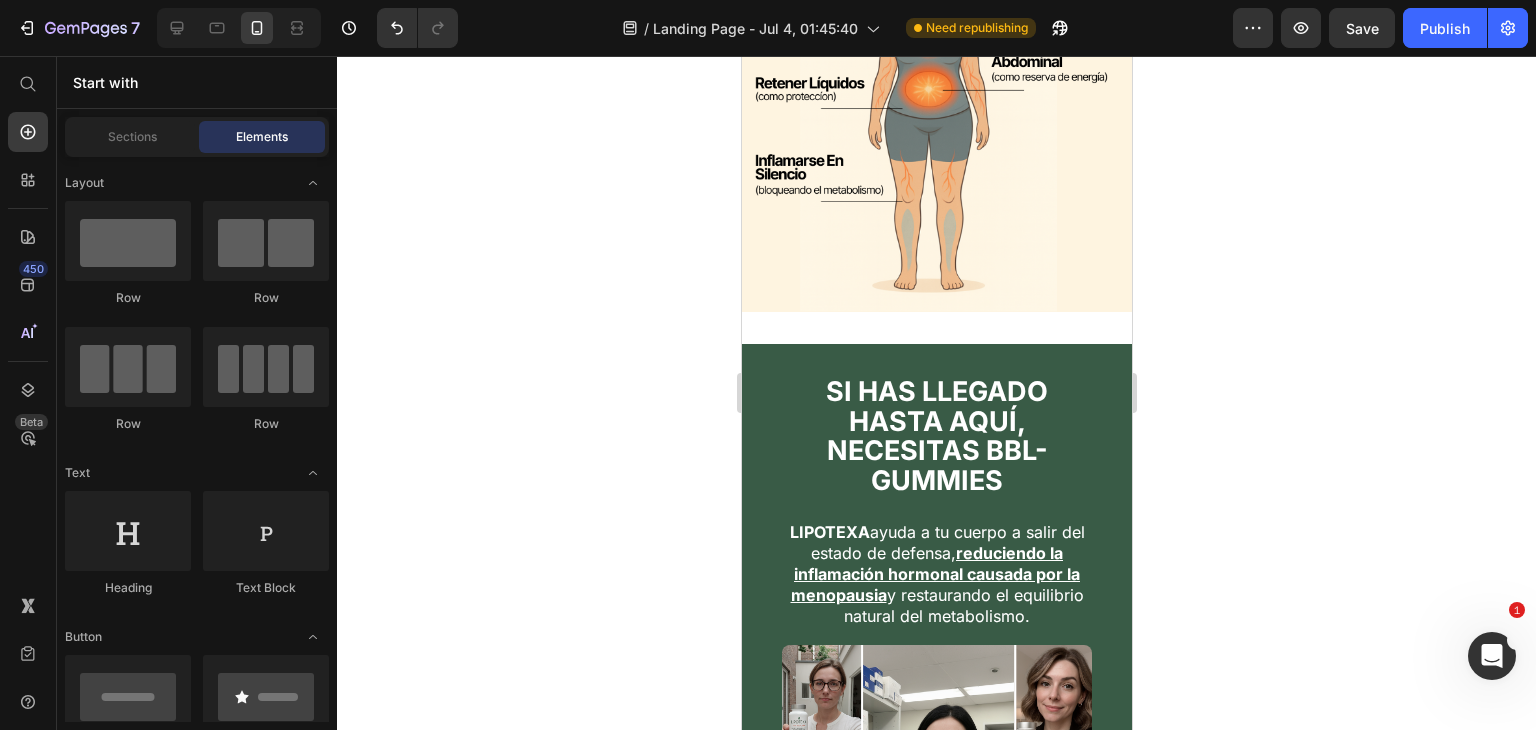click on "SI HAS LLEGADO HASTA AQUÍ, NECESITAS BBL-GUMMIES" at bounding box center (936, 436) 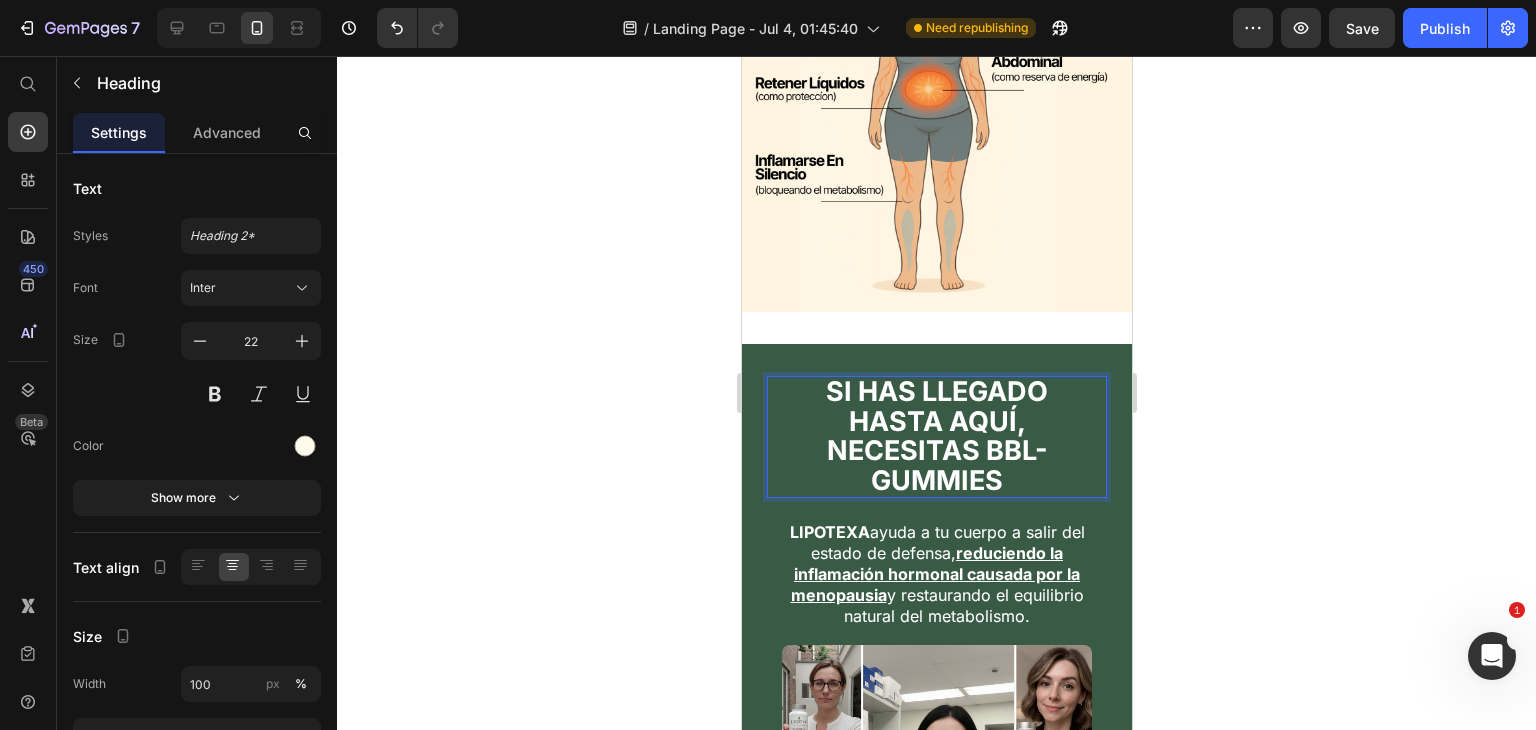 click on "SI HAS LLEGADO HASTA AQUÍ, NECESITAS BBL-GUMMIES" at bounding box center (936, 436) 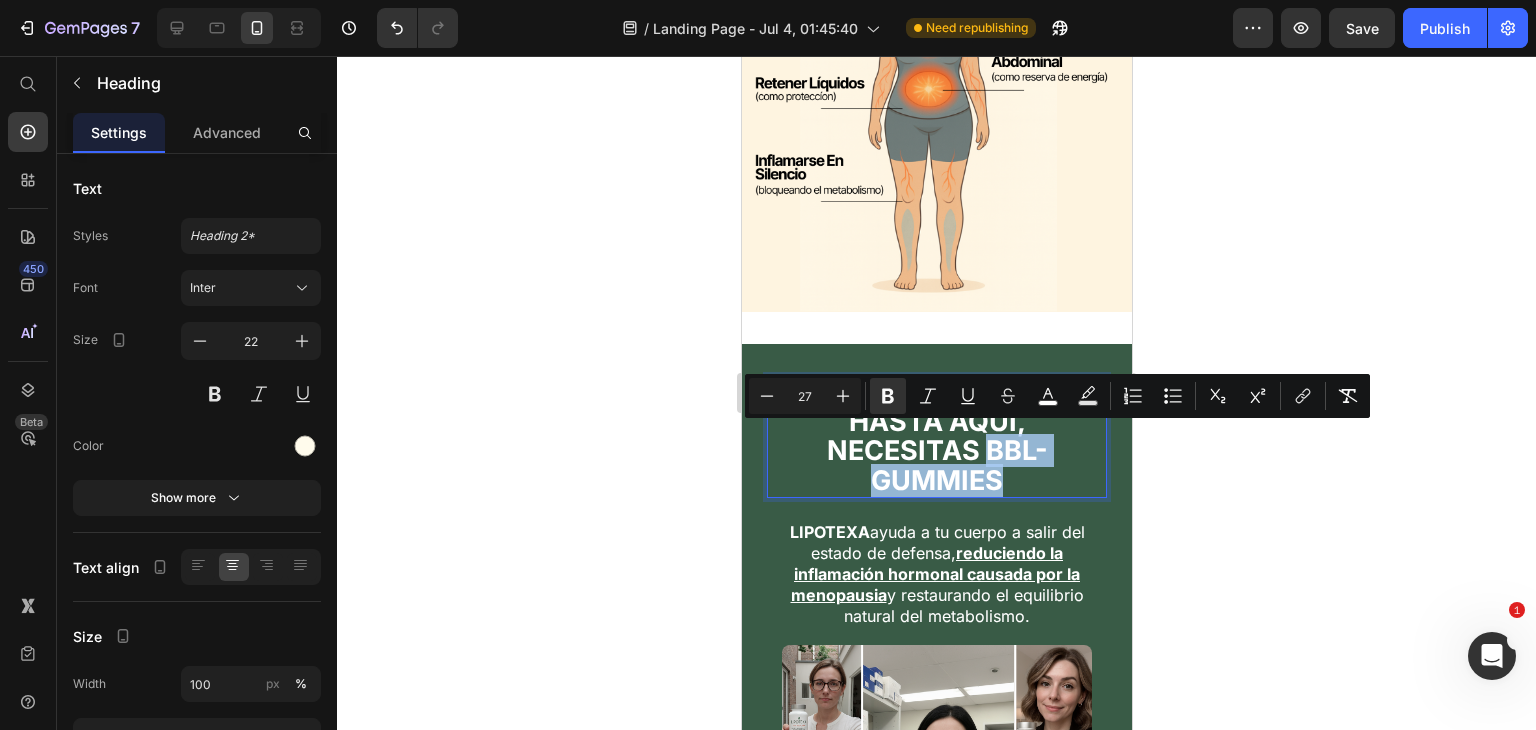 drag, startPoint x: 981, startPoint y: 444, endPoint x: 1011, endPoint y: 468, distance: 38.418747 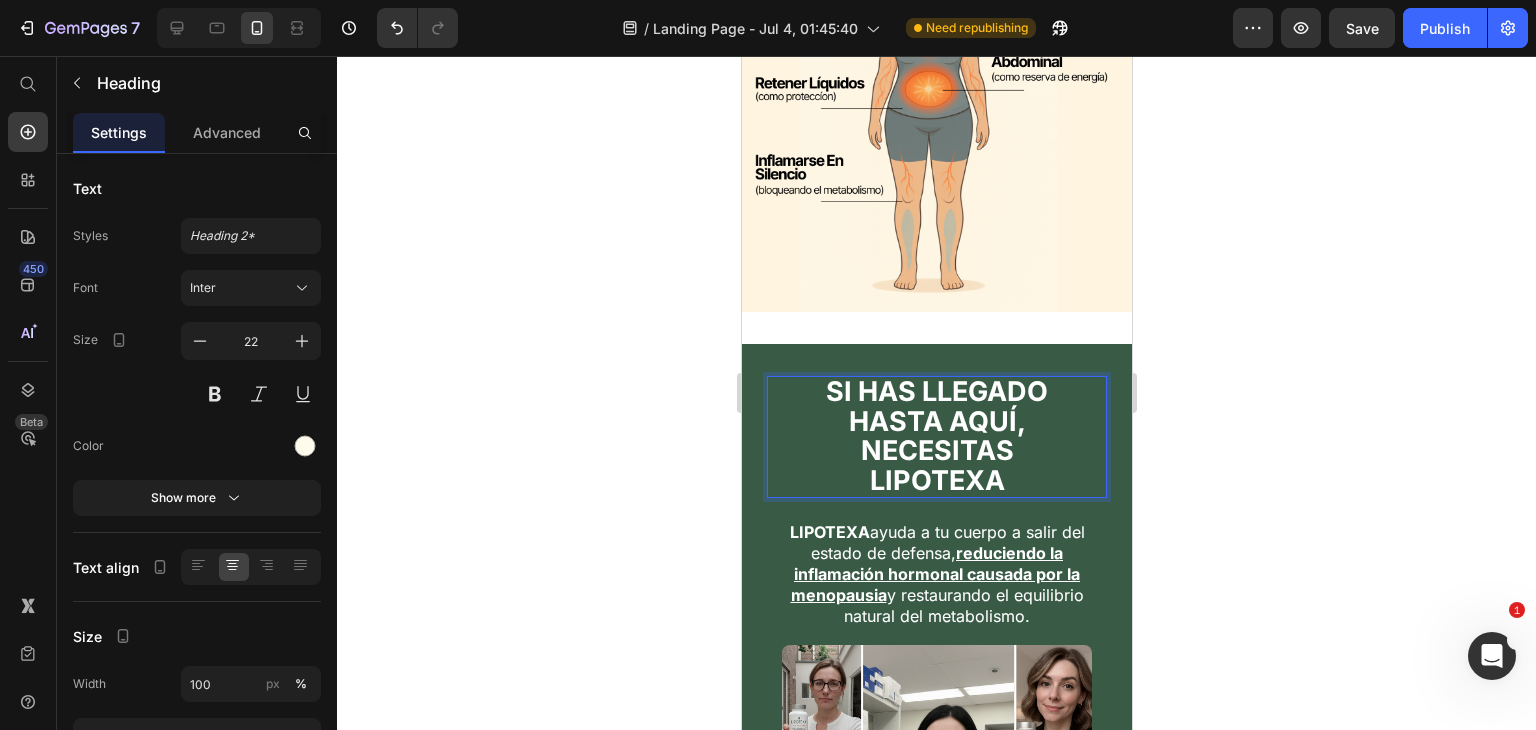 click 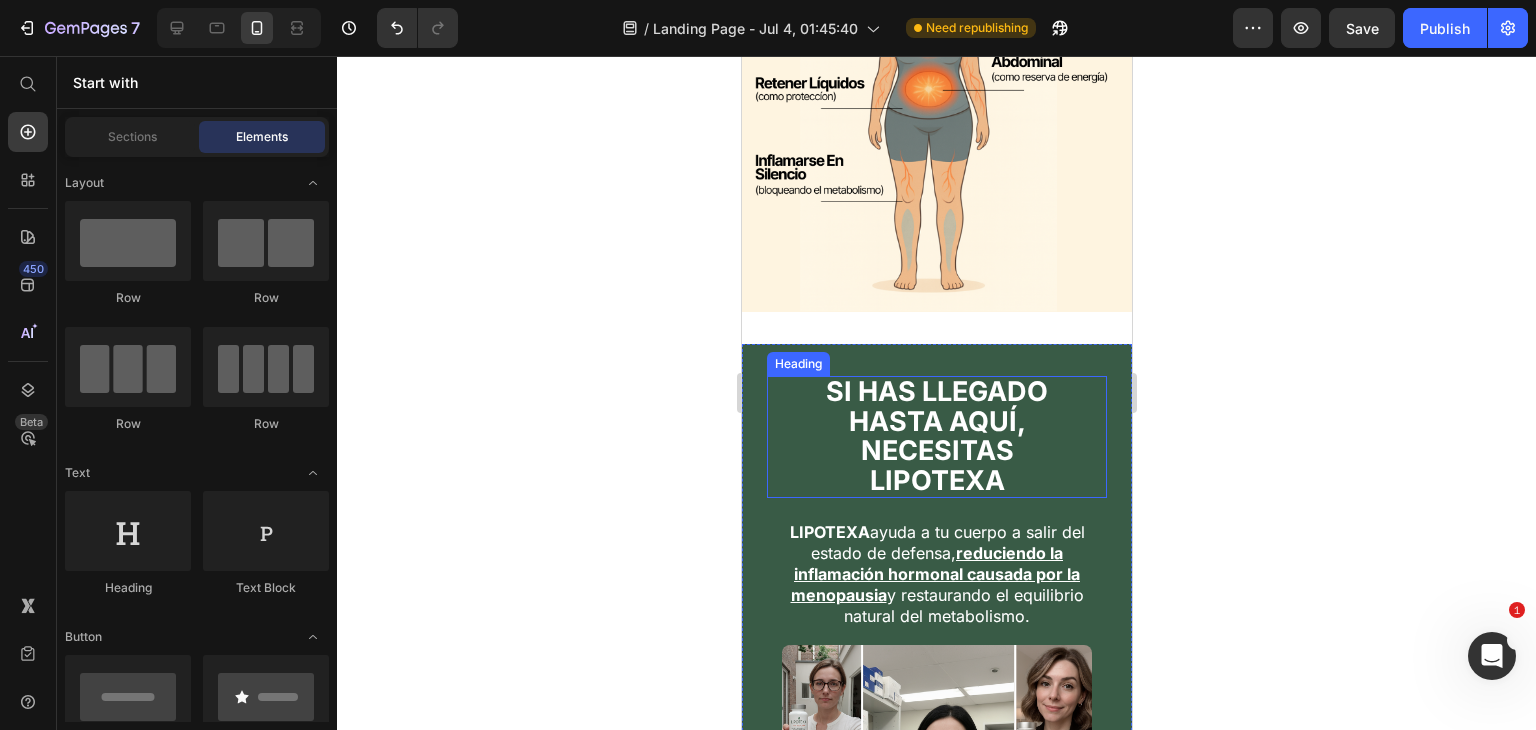 drag, startPoint x: 1873, startPoint y: 481, endPoint x: 1005, endPoint y: 422, distance: 870.00287 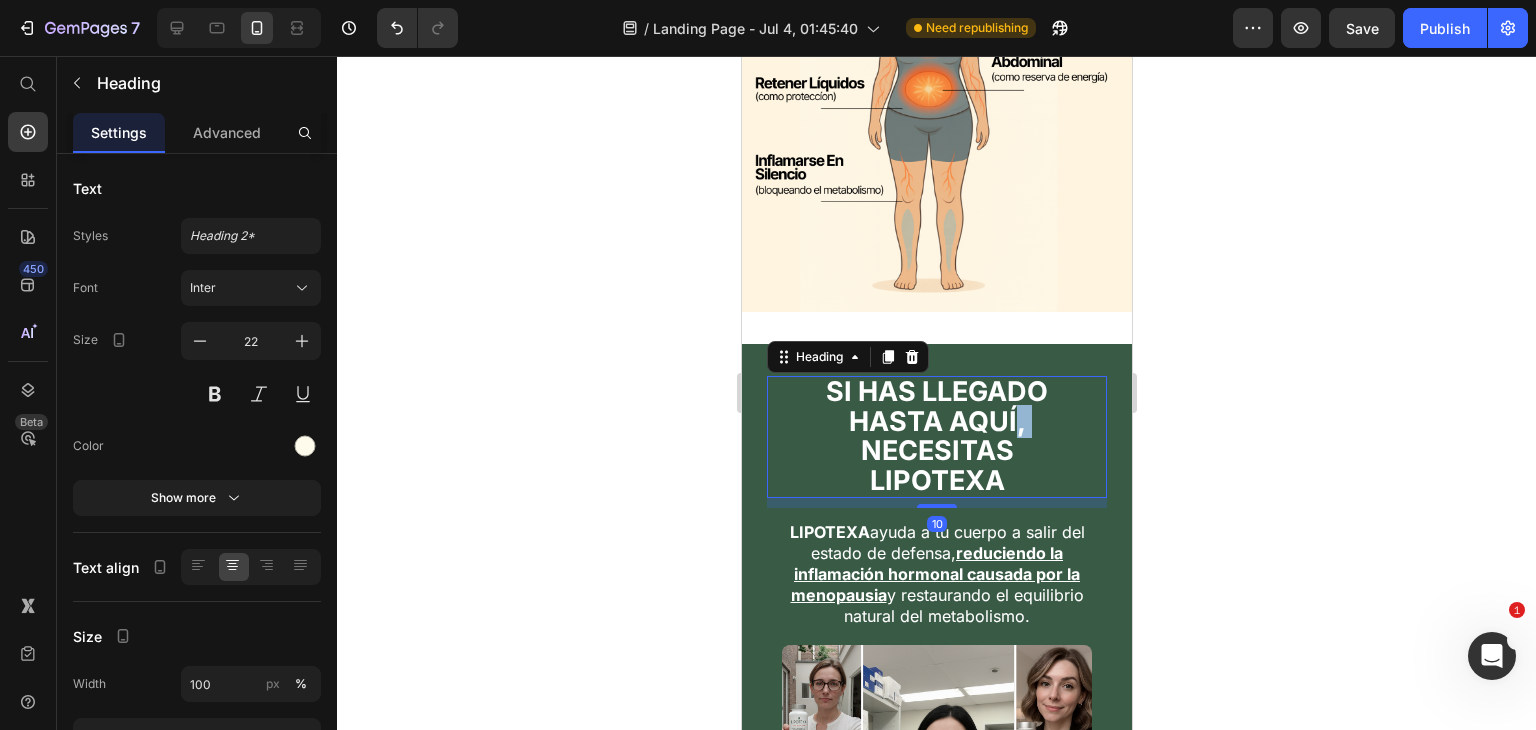 click on "SI HAS LLEGADO HASTA AQUÍ, NECESITAS LIPOTEXA" at bounding box center (936, 436) 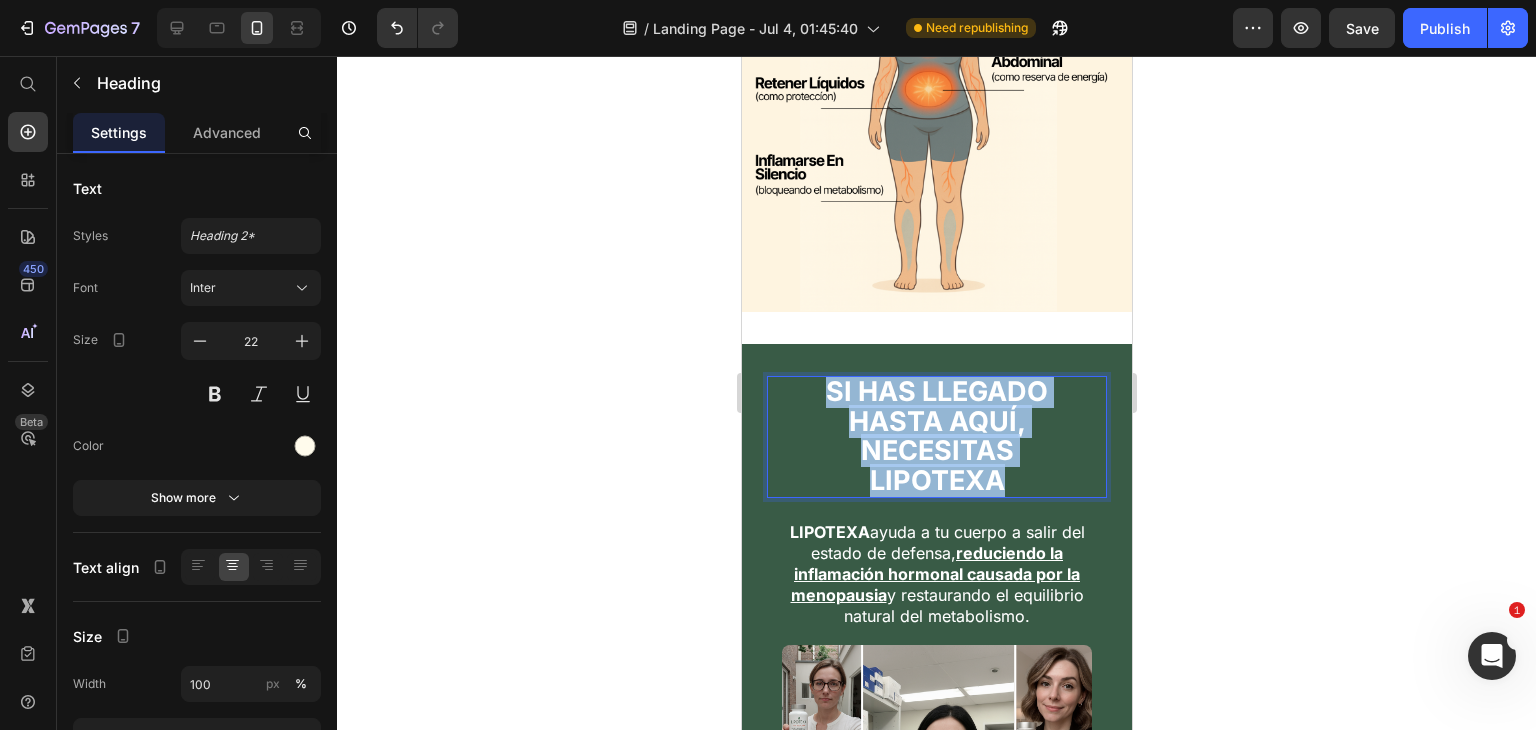 click on "SI HAS LLEGADO HASTA AQUÍ, NECESITAS LIPOTEXA" at bounding box center (936, 436) 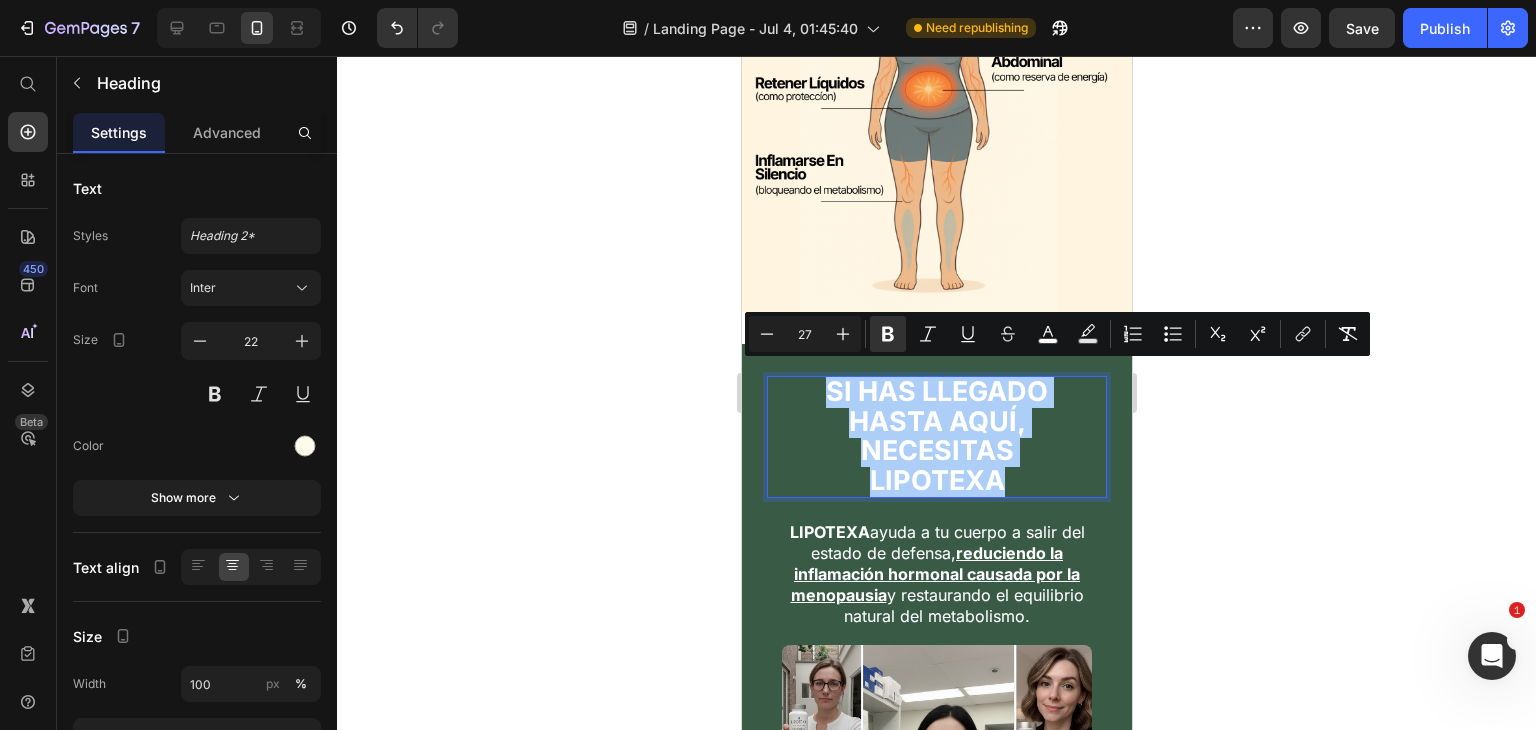 click 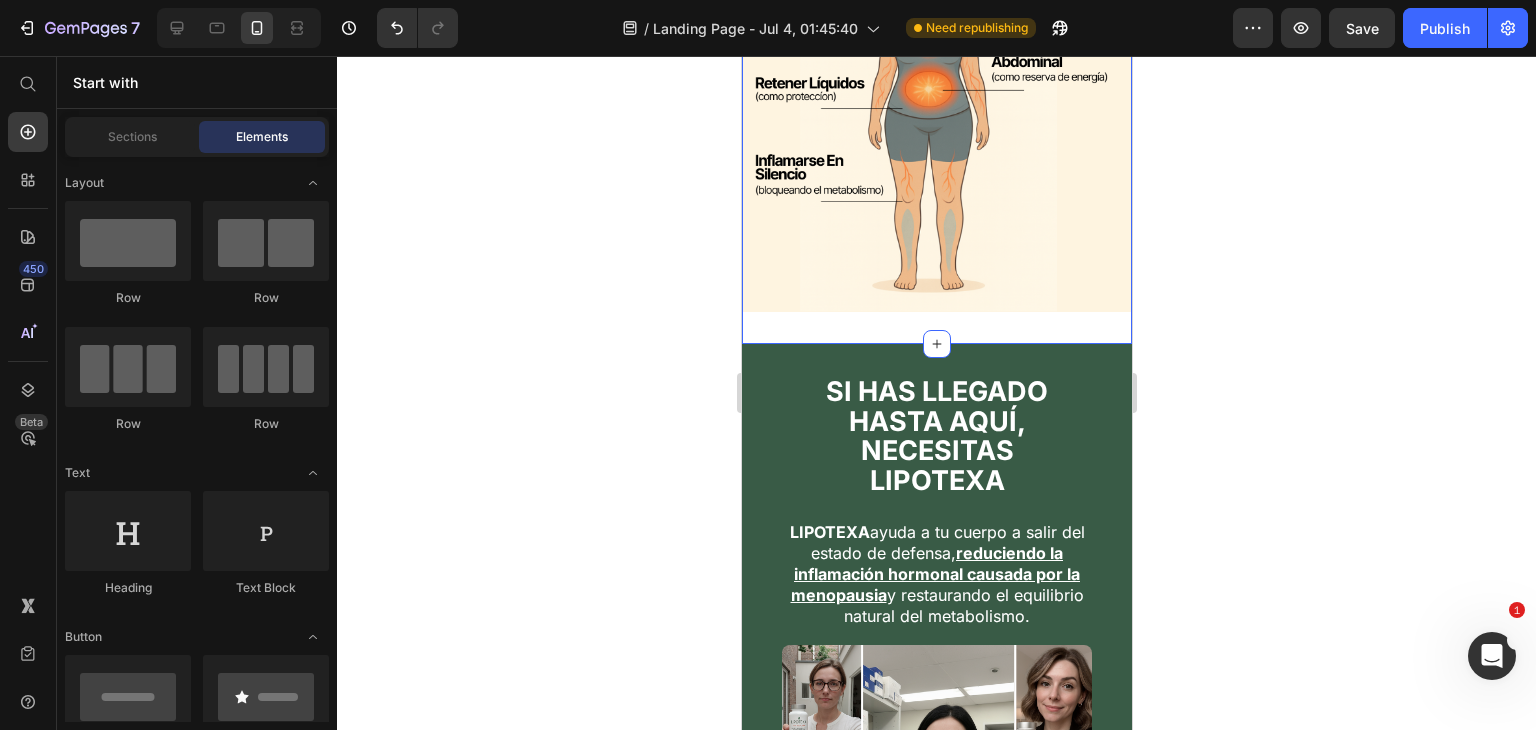 click on "¿Por Qué El Cuerpo De La Mujer Entra En Este Estado De Defensa? Heading Image A partir de los 40-45 años, la producción de  estrógeno y progesterona  cae bruscamente. Cuando eso ocurre, el cuerpo entra en  ALERTA INTERNA.   Este cambio hormonal se interpreta como una amenaza y activa  mecanismos de defensa :  acumula grasa, retiene líquidos, ralentiza el metabolismo y bloquea la quema de energía. Text Block Cuando as hormonas bajan (como en la menopausia), el cuerpo lo interpreta como una  amenaza interna .  Y para protegerse, entra en  MODO EMERGENCIA: Text Block ¿Qué Provoca Esto? Heading Esta  “ inflamación hormonal silenciosa ”  no duele, pero bloquea tu cuerpo desde dentro.   Cuando esto ocurre, el cuerpo comienza a reaccionar así: Text Block Image" at bounding box center (936, -429) 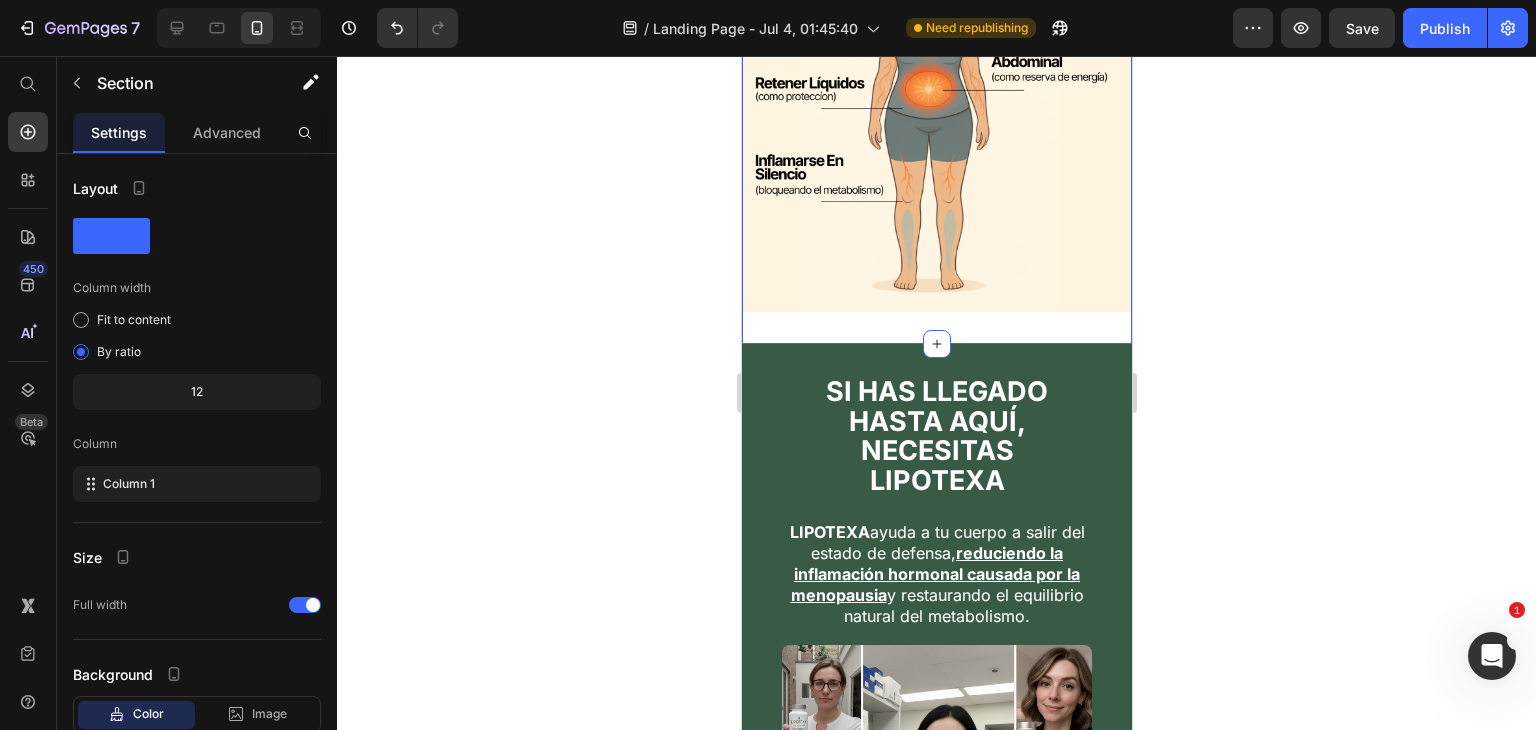 click 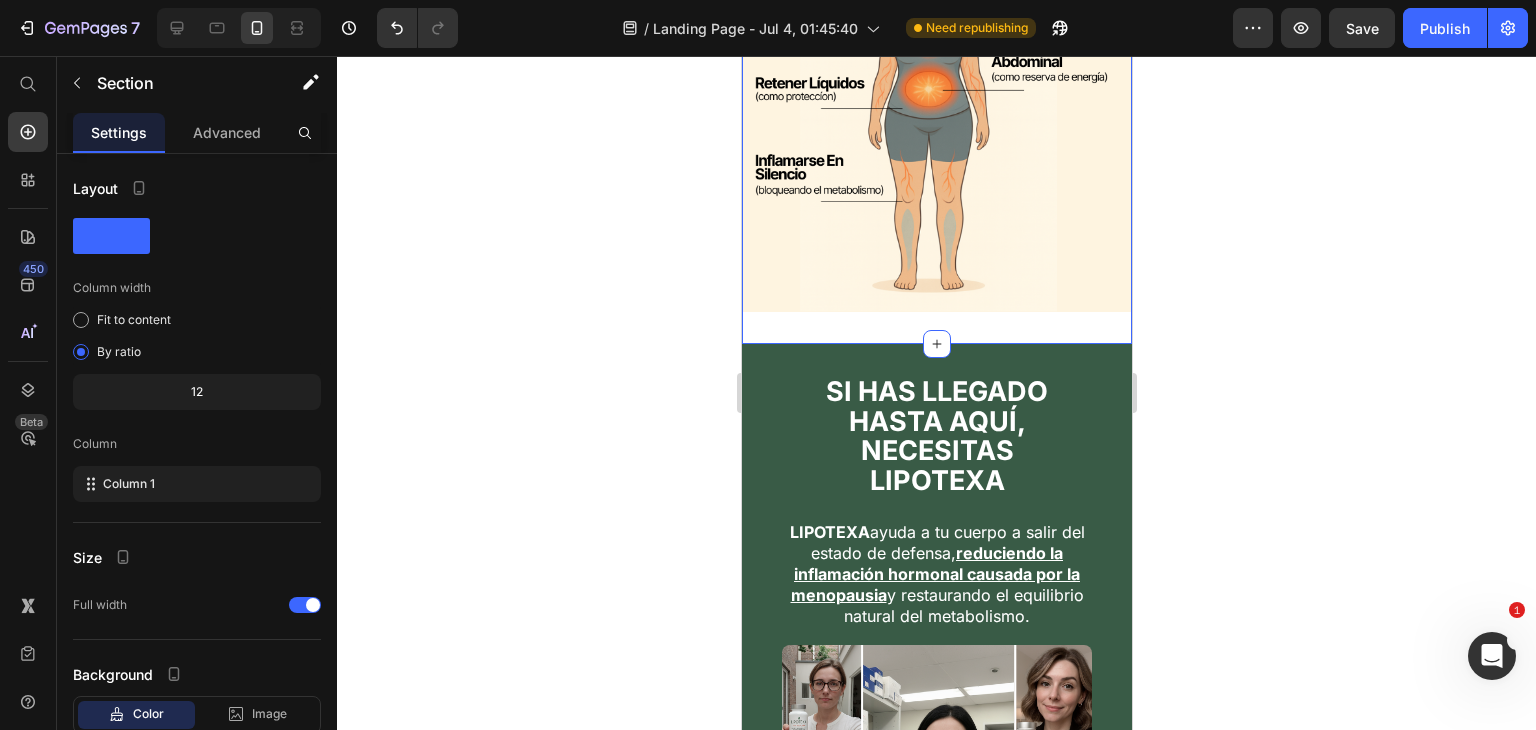 click on "¿Por Qué El Cuerpo De La Mujer Entra En Este Estado De Defensa? Heading Image A partir de los 40-45 años, la producción de  estrógeno y progesterona  cae bruscamente. Cuando eso ocurre, el cuerpo entra en  ALERTA INTERNA.   Este cambio hormonal se interpreta como una amenaza y activa  mecanismos de defensa :  acumula grasa, retiene líquidos, ralentiza el metabolismo y bloquea la quema de energía. Text Block Cuando as hormonas bajan (como en la menopausia), el cuerpo lo interpreta como una  amenaza interna .  Y para protegerse, entra en  MODO EMERGENCIA: Text Block ¿Qué Provoca Esto? Heading Esta  “ inflamación hormonal silenciosa ”  no duele, pero bloquea tu cuerpo desde dentro.   Cuando esto ocurre, el cuerpo comienza a reaccionar así: Text Block Image" at bounding box center (936, -429) 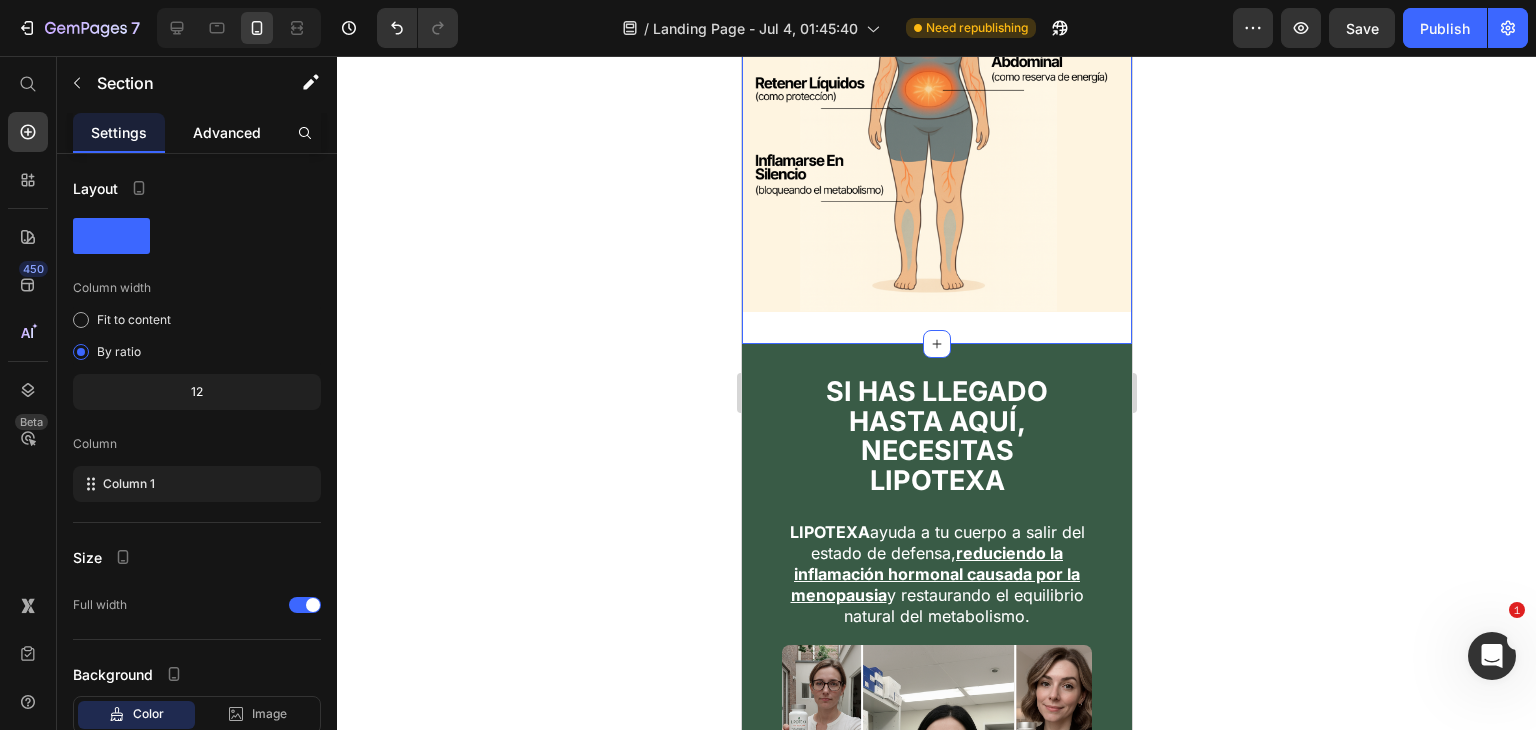 click on "Advanced" at bounding box center [227, 132] 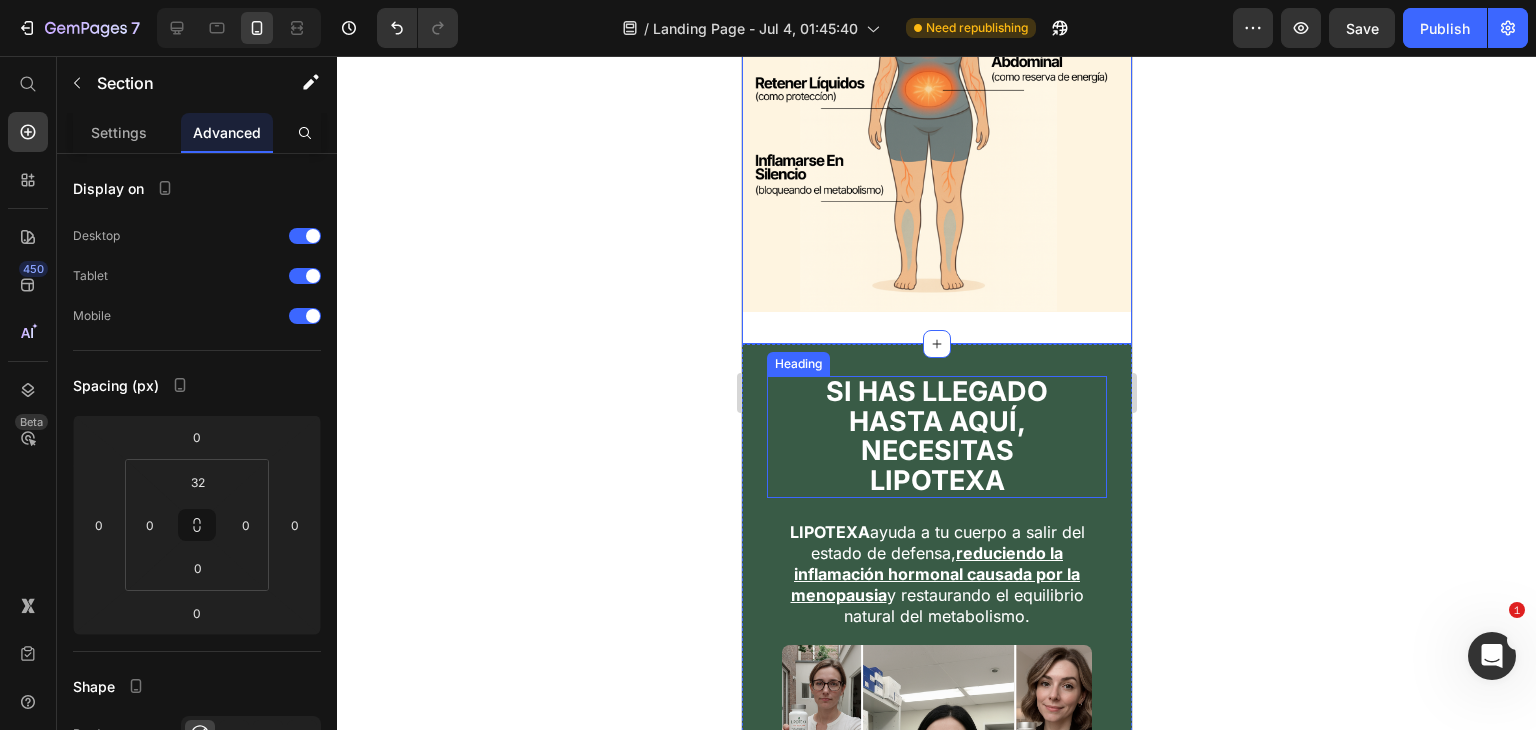 click on "⁠⁠⁠⁠⁠⁠⁠ SI HAS LLEGADO HASTA AQUÍ, NECESITAS LIPOTEXA Heading LIPOTEXA  ayuda a tu cuerpo a salir del estado de defensa,  reduciendo la inflamación hormonal causada por la menopausia  y restaurando el equilibrio natural del metabolismo. Text Block Image Section 6/25" at bounding box center [936, 657] 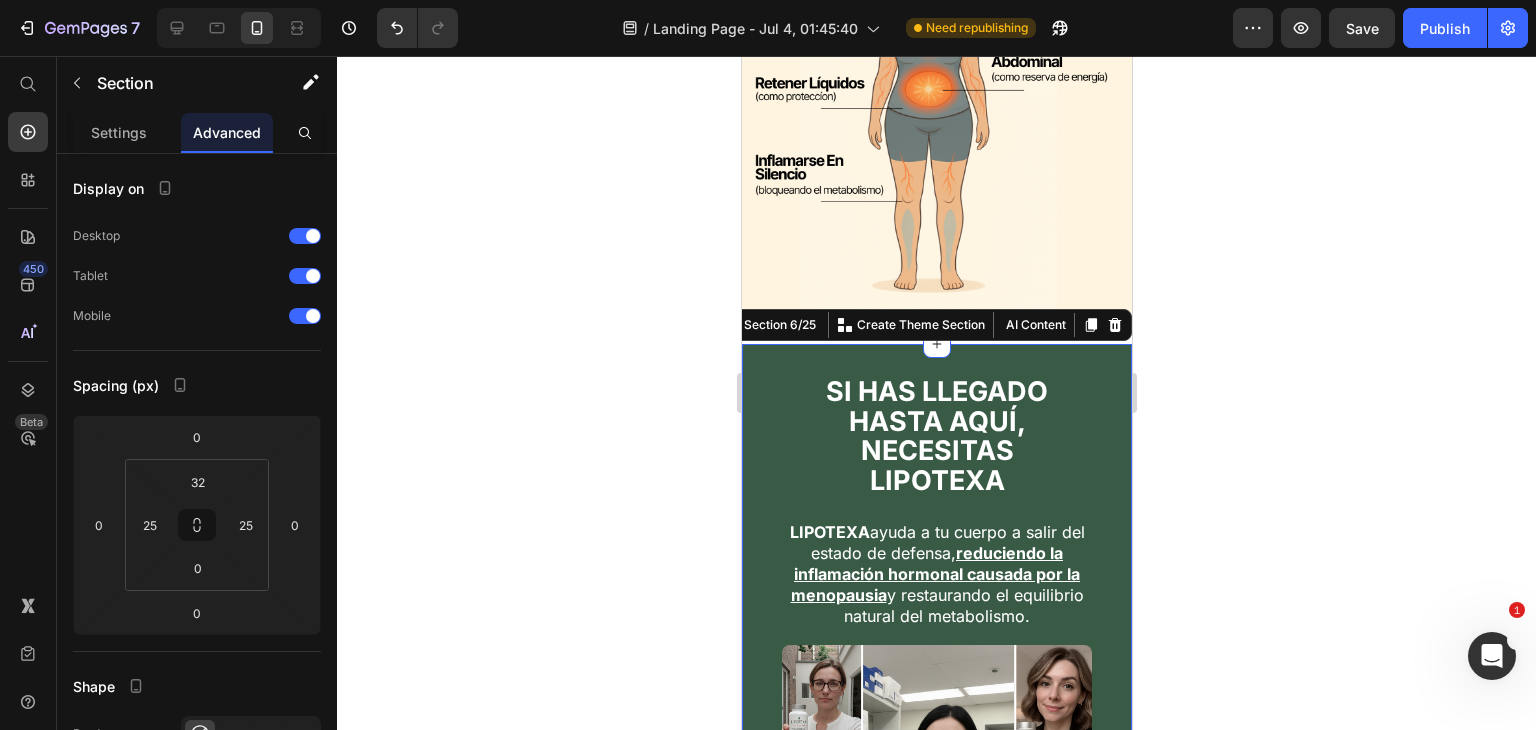 click 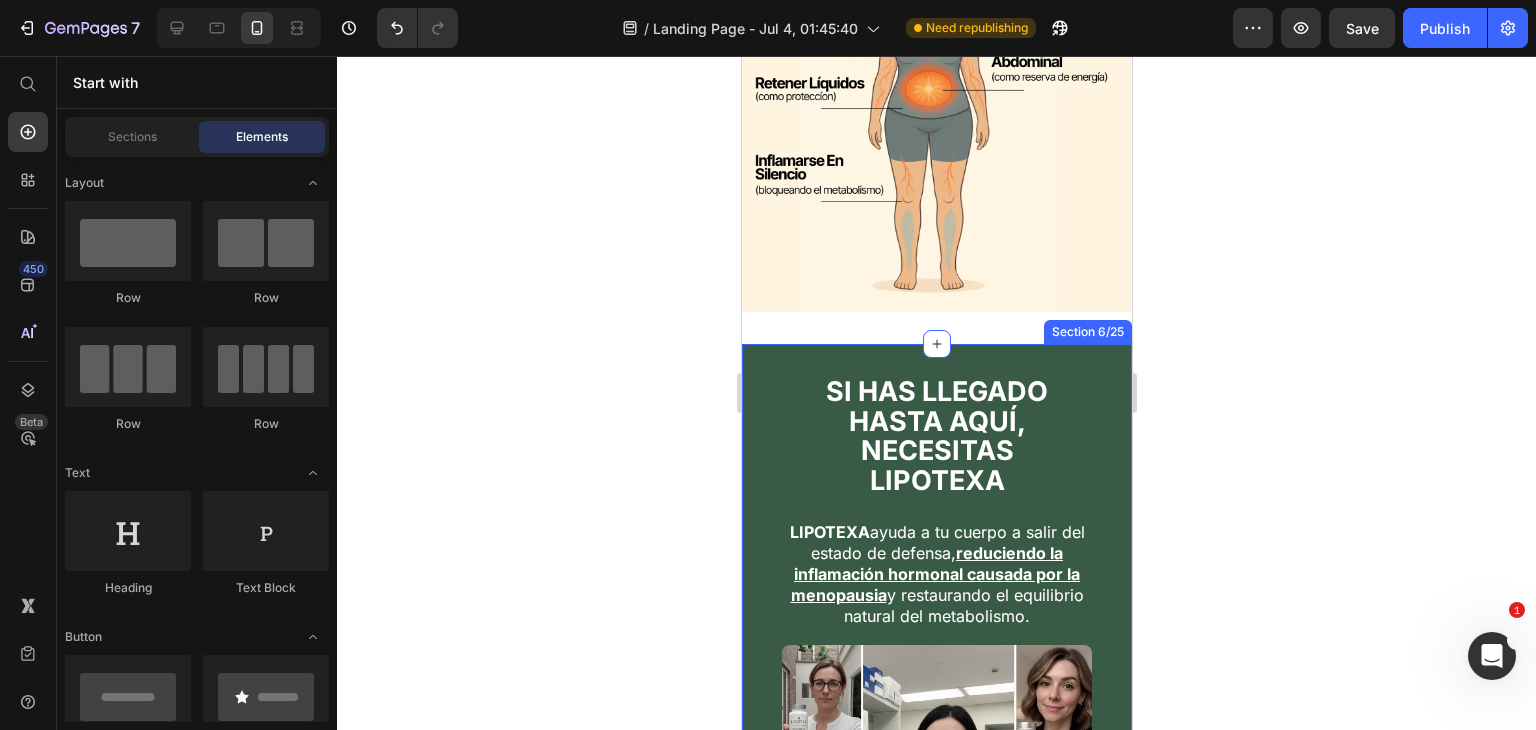 click on "⁠⁠⁠⁠⁠⁠⁠ SI HAS LLEGADO HASTA AQUÍ, NECESITAS LIPOTEXA Heading LIPOTEXA  ayuda a tu cuerpo a salir del estado de defensa,  reduciendo la inflamación hormonal causada por la menopausia  y restaurando el equilibrio natural del metabolismo. Text Block Image Section 6/25" at bounding box center [936, 657] 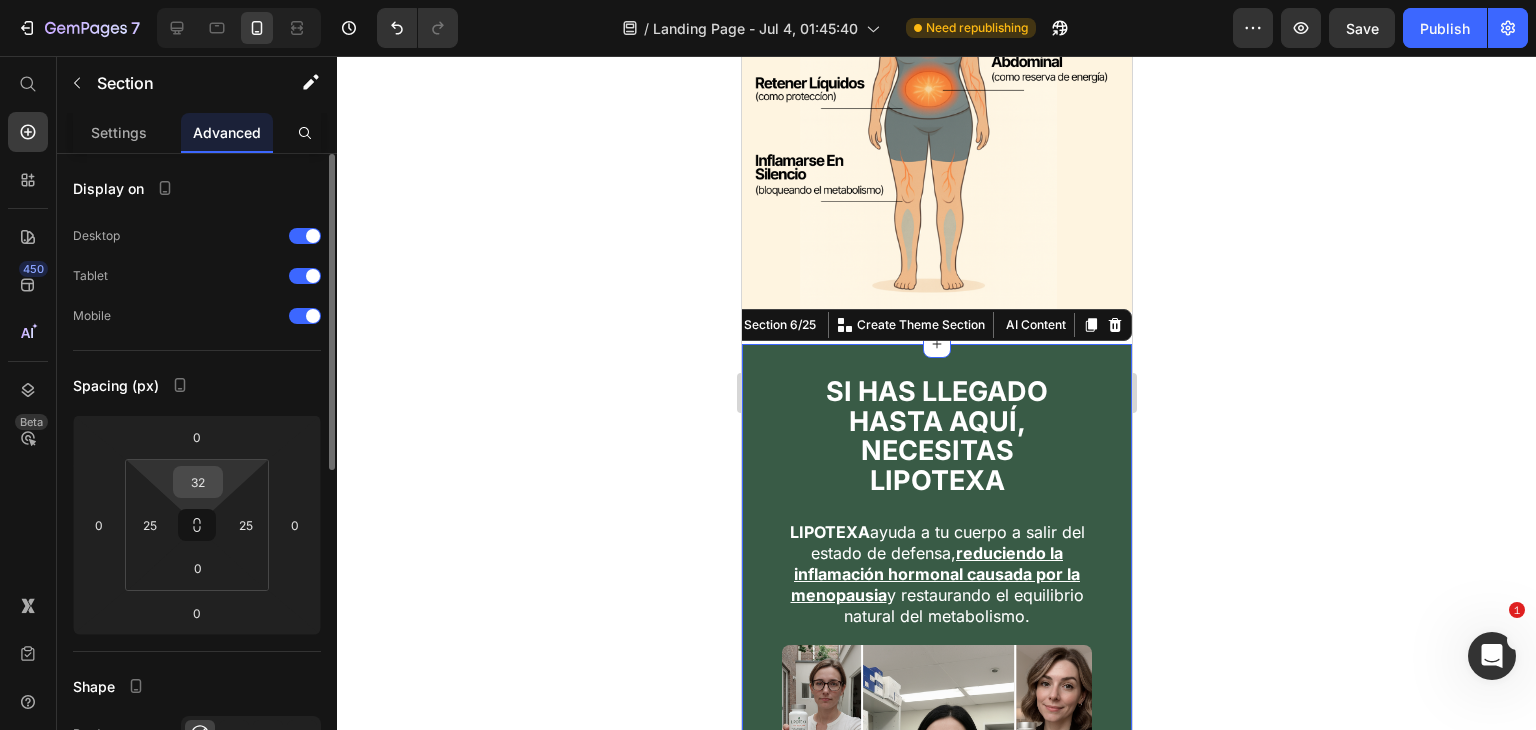 click on "32" at bounding box center (198, 482) 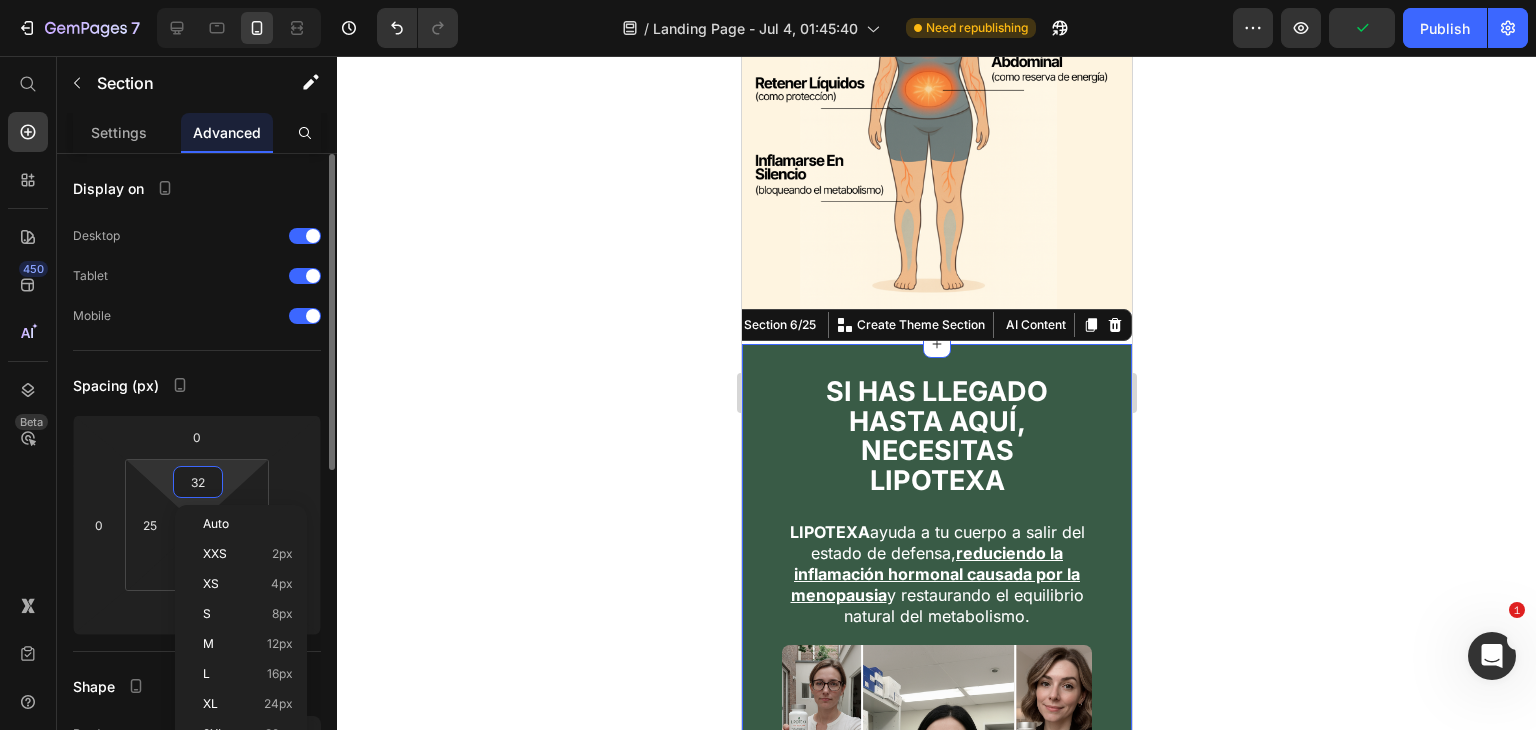 type on "0" 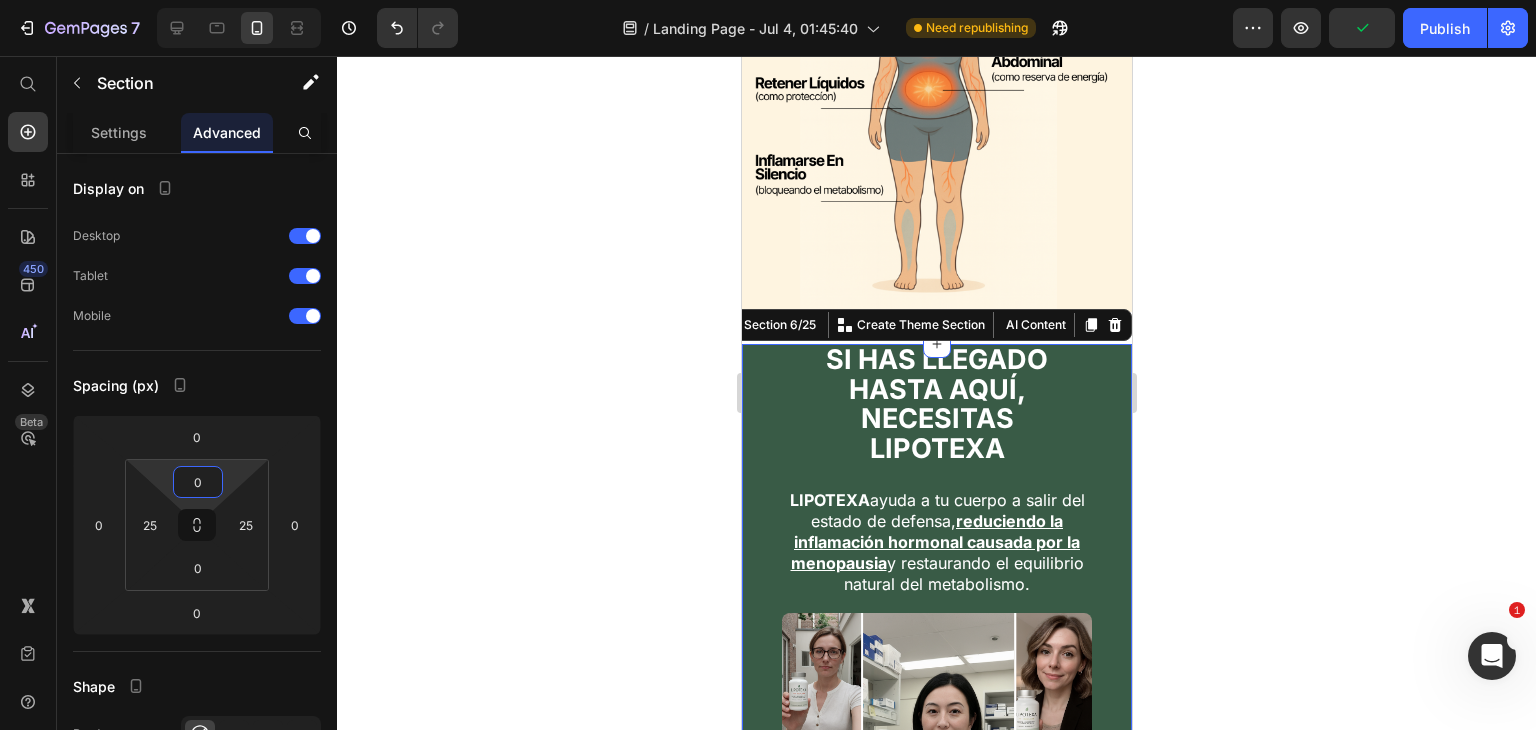 click 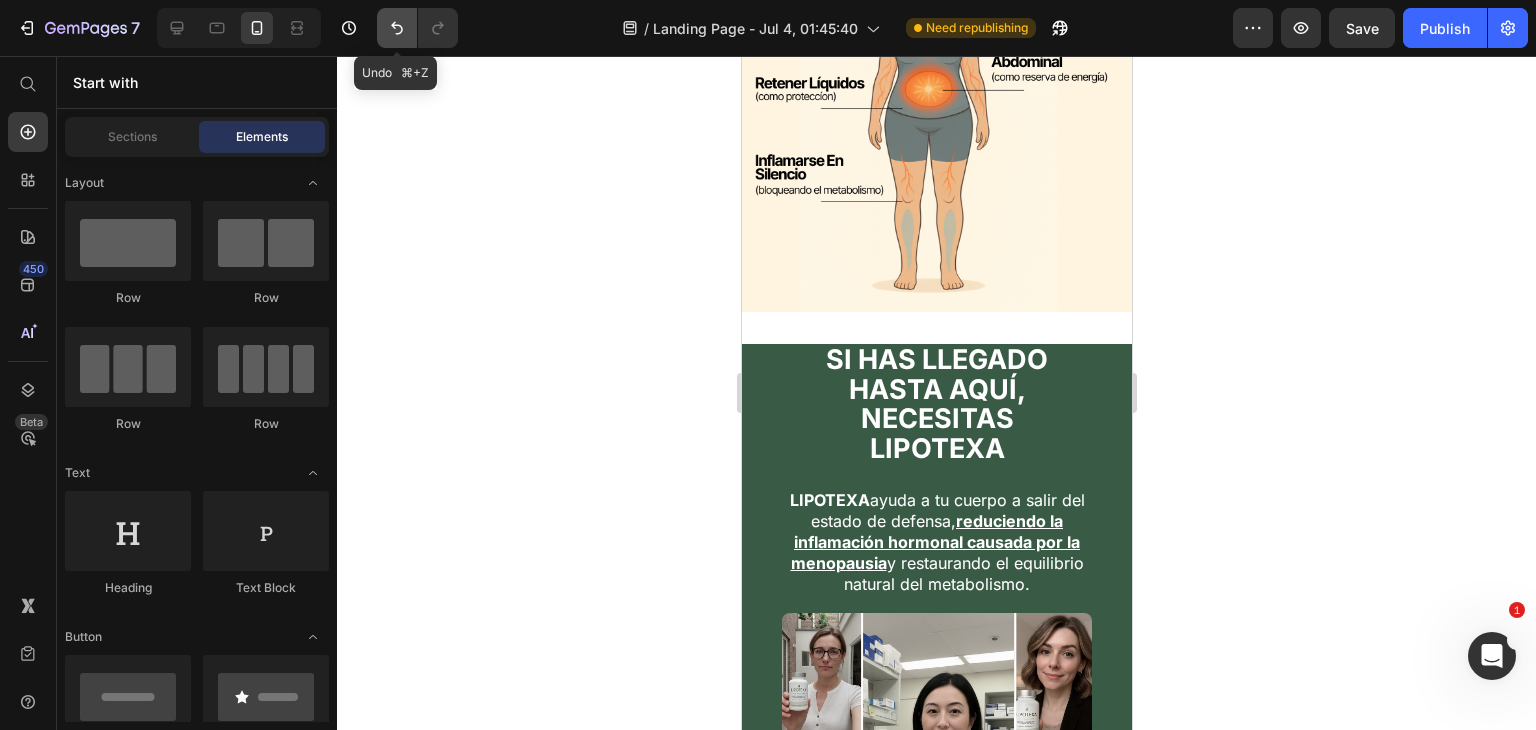 click 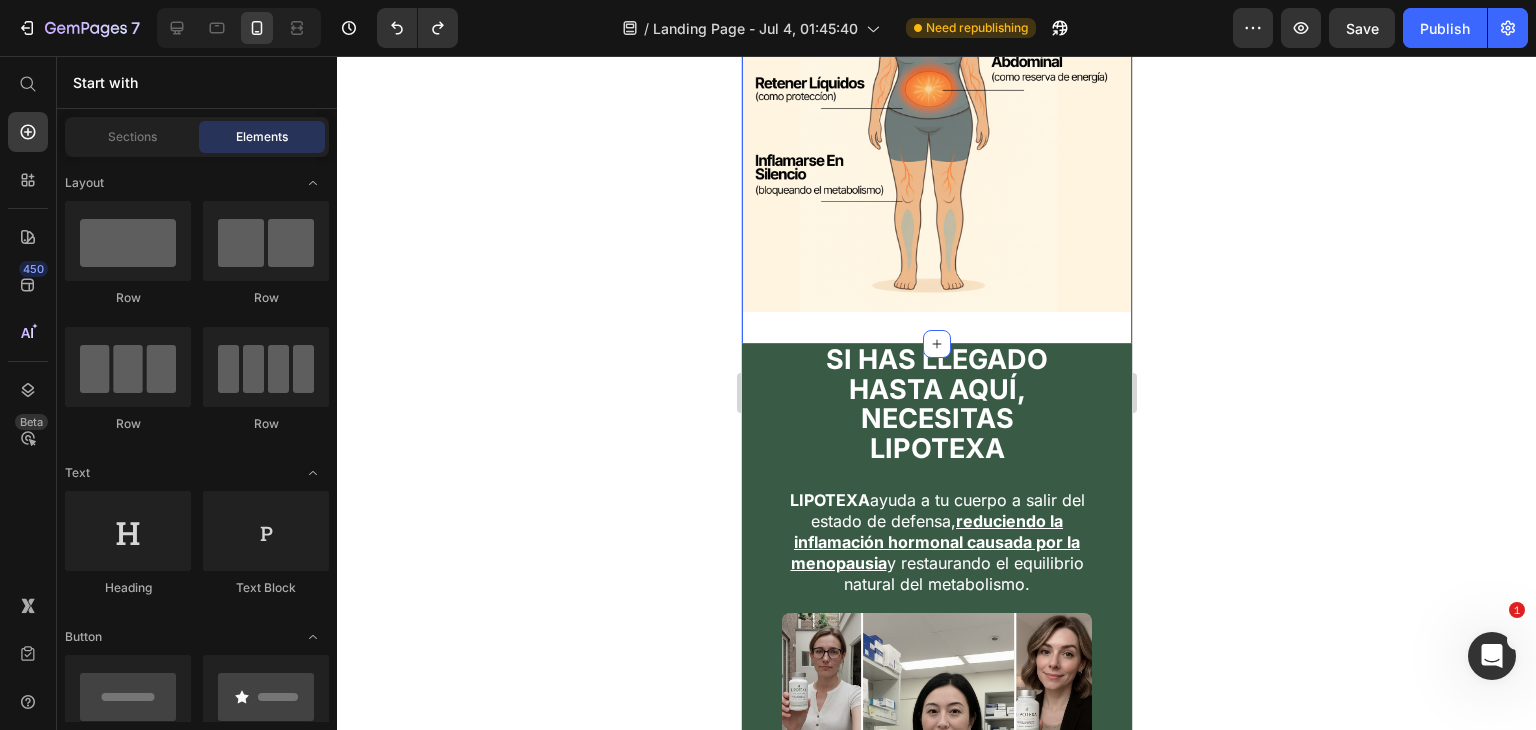click on "¿Por Qué El Cuerpo De La Mujer Entra En Este Estado De Defensa? Heading Image A partir de los 40-45 años, la producción de  estrógeno y progesterona  cae bruscamente. Cuando eso ocurre, el cuerpo entra en  ALERTA INTERNA.   Este cambio hormonal se interpreta como una amenaza y activa  mecanismos de defensa :  acumula grasa, retiene líquidos, ralentiza el metabolismo y bloquea la quema de energía. Text Block Cuando as hormonas bajan (como en la menopausia), el cuerpo lo interpreta como una  amenaza interna .  Y para protegerse, entra en  MODO EMERGENCIA: Text Block ¿Qué Provoca Esto? Heading Esta  “ inflamación hormonal silenciosa ”  no duele, pero bloquea tu cuerpo desde dentro.   Cuando esto ocurre, el cuerpo comienza a reaccionar así: Text Block Image" at bounding box center [936, -429] 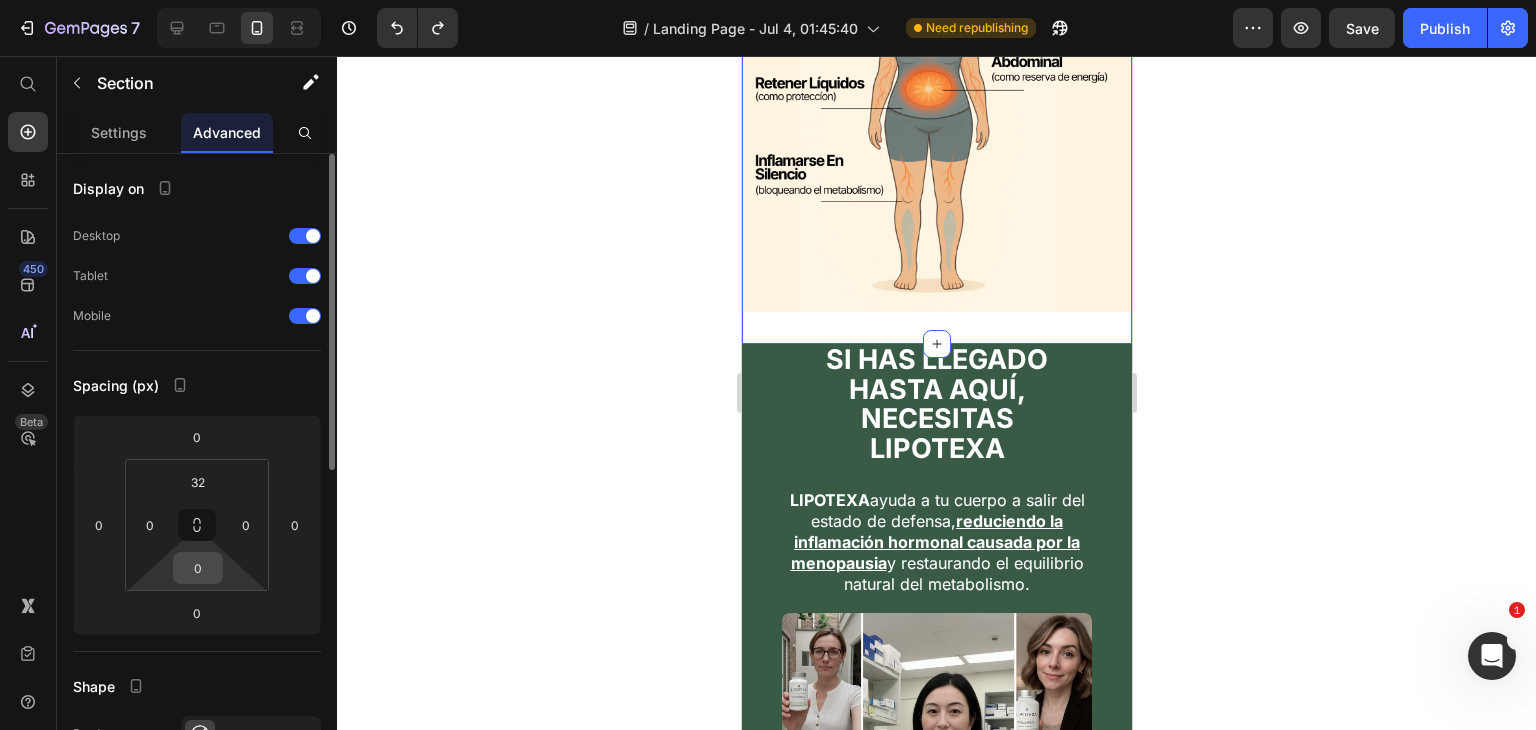 click on "0" at bounding box center [198, 568] 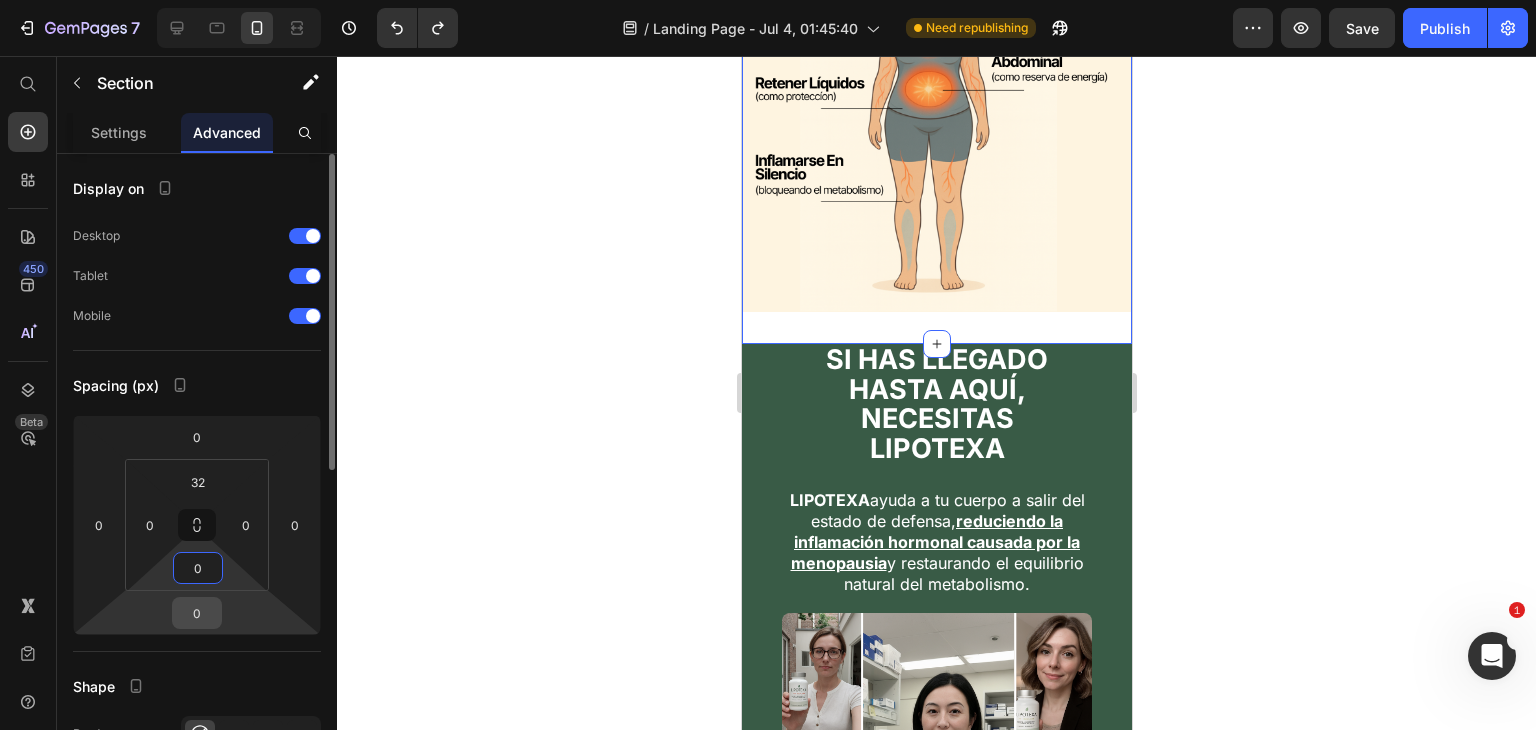 click on "0" at bounding box center [197, 613] 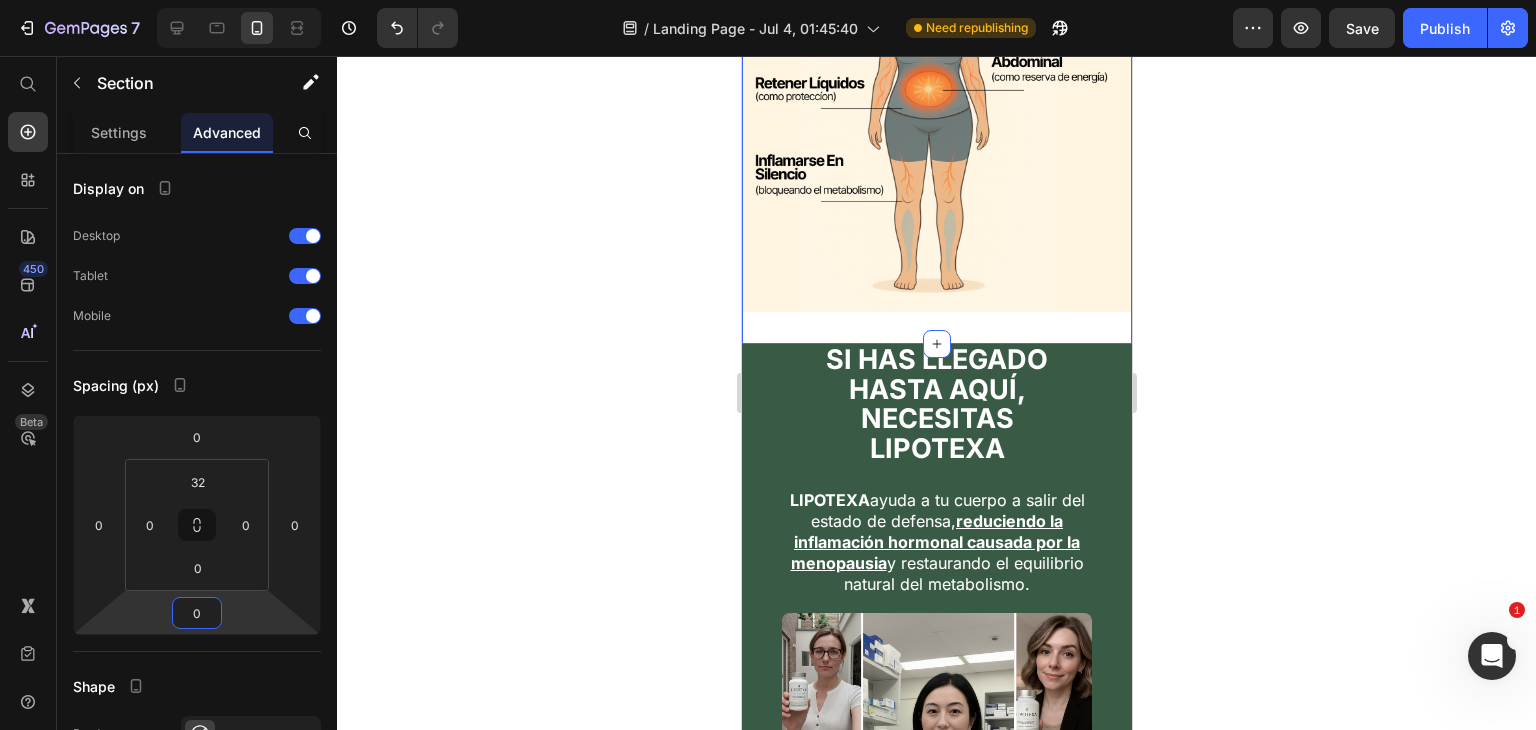 drag, startPoint x: 444, startPoint y: 453, endPoint x: 560, endPoint y: 401, distance: 127.12199 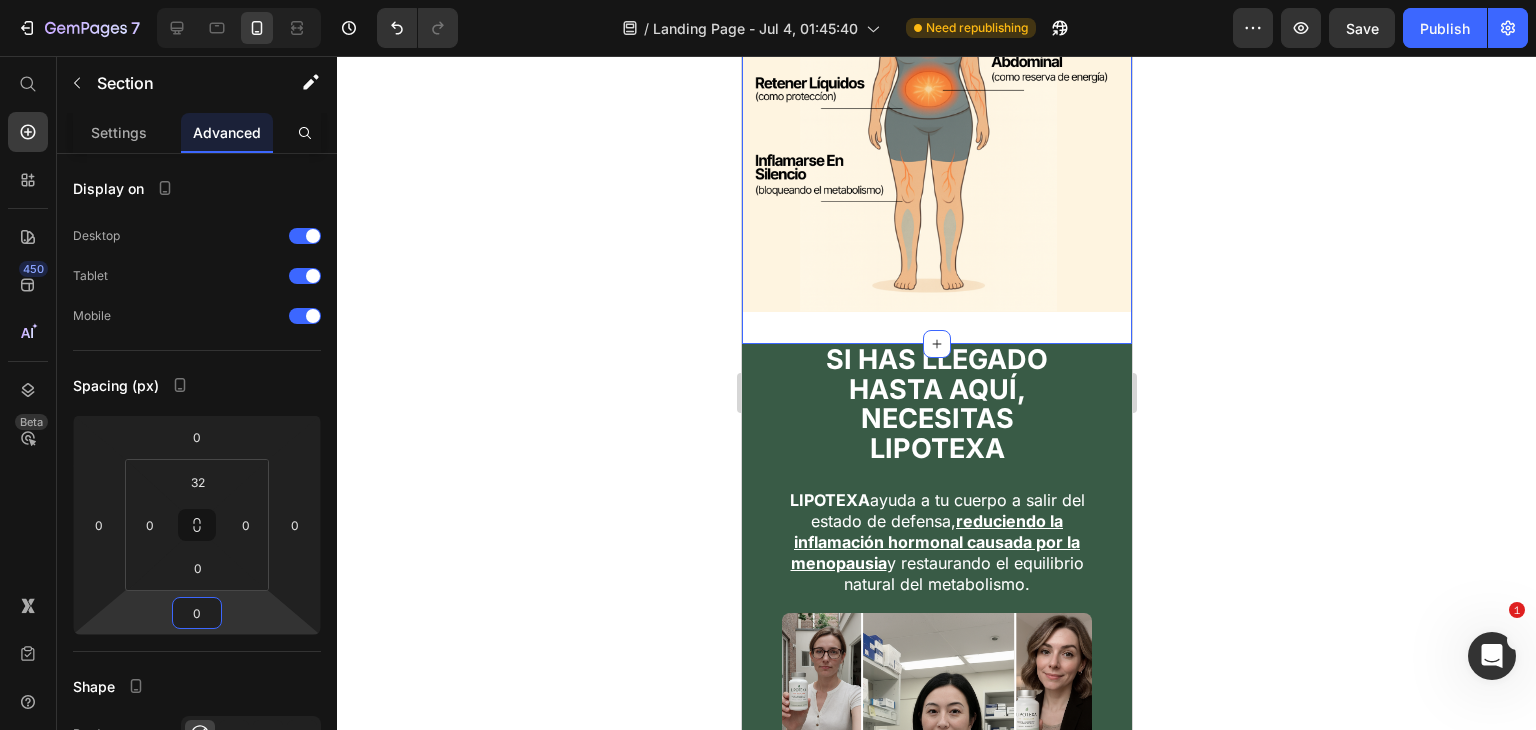 click 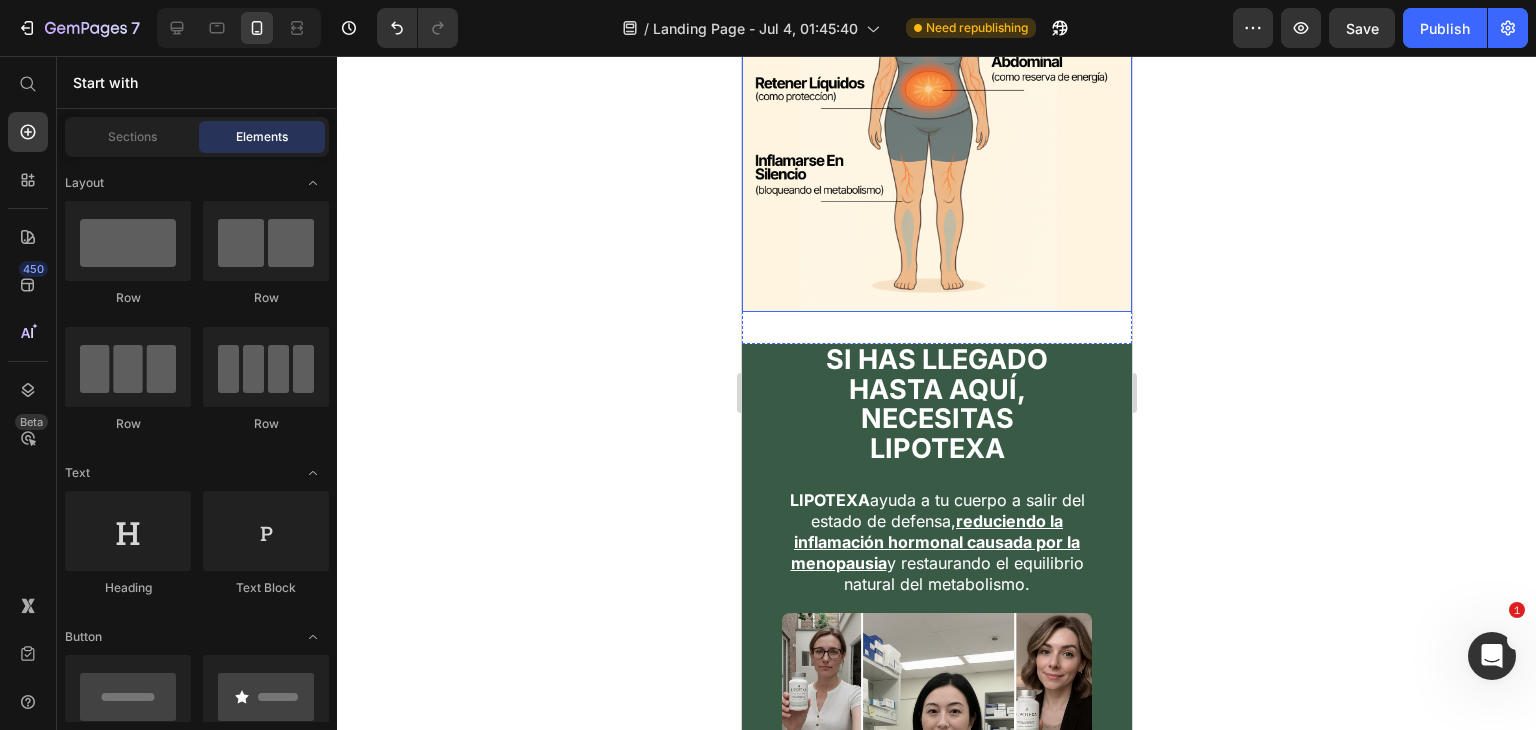 click at bounding box center [936, 117] 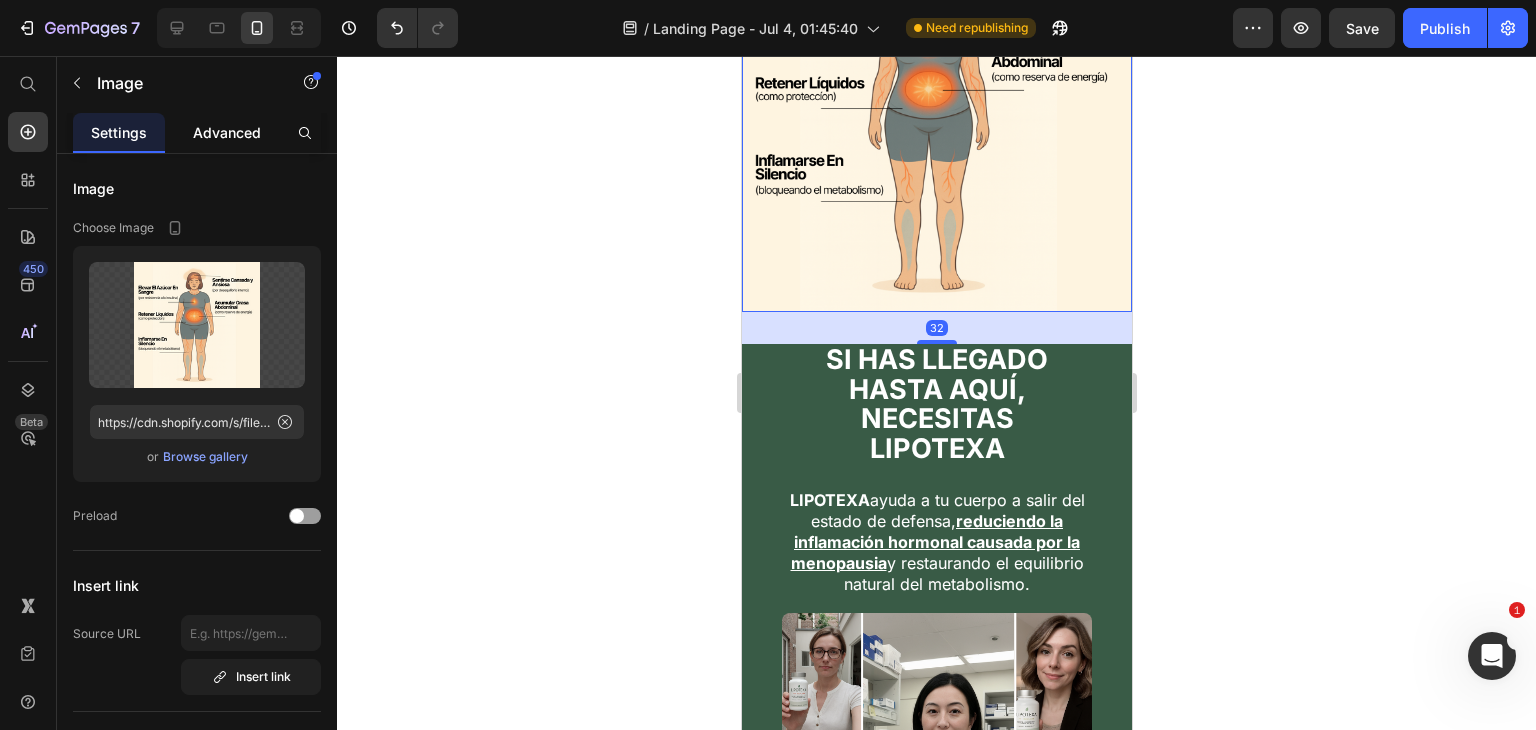 click on "Advanced" at bounding box center [227, 132] 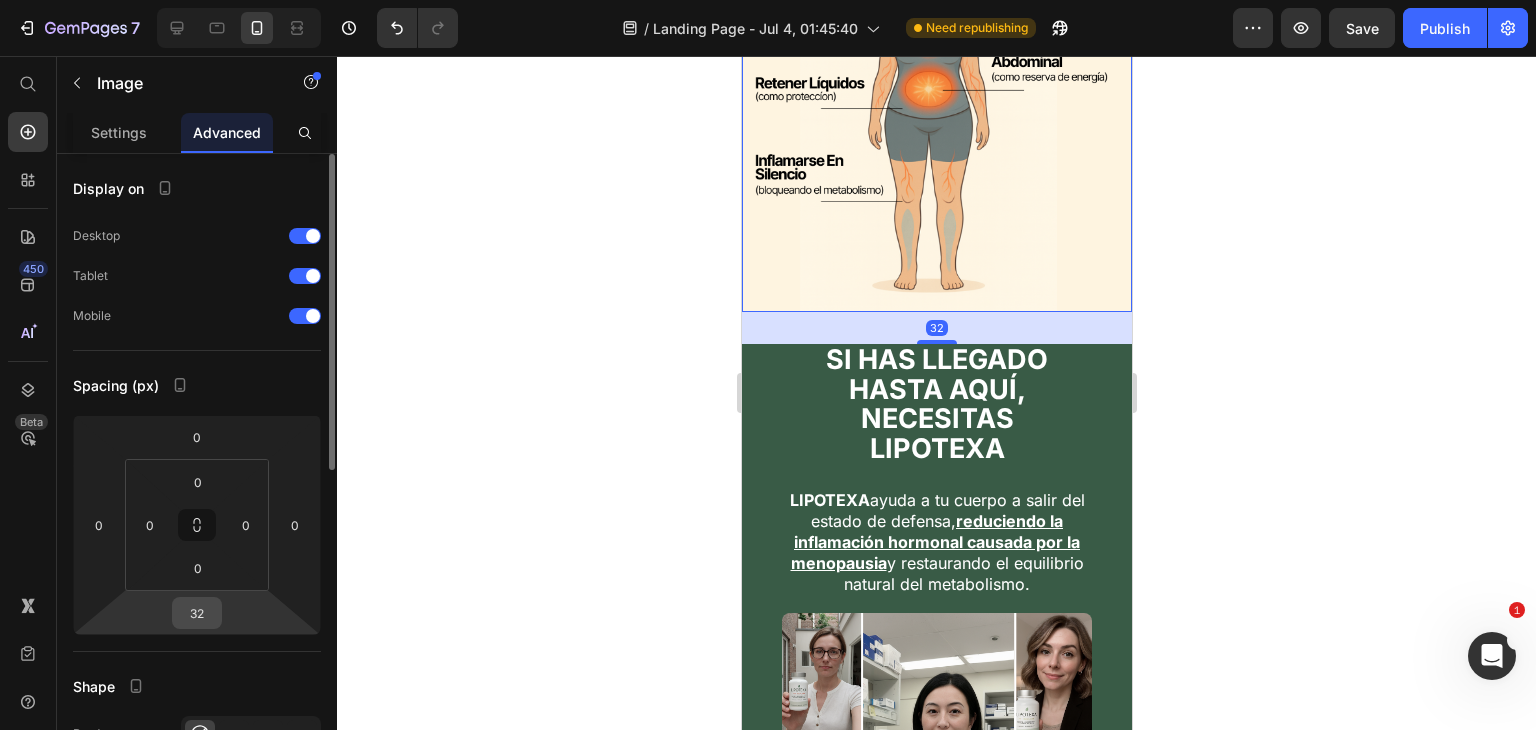 click on "32" at bounding box center [197, 613] 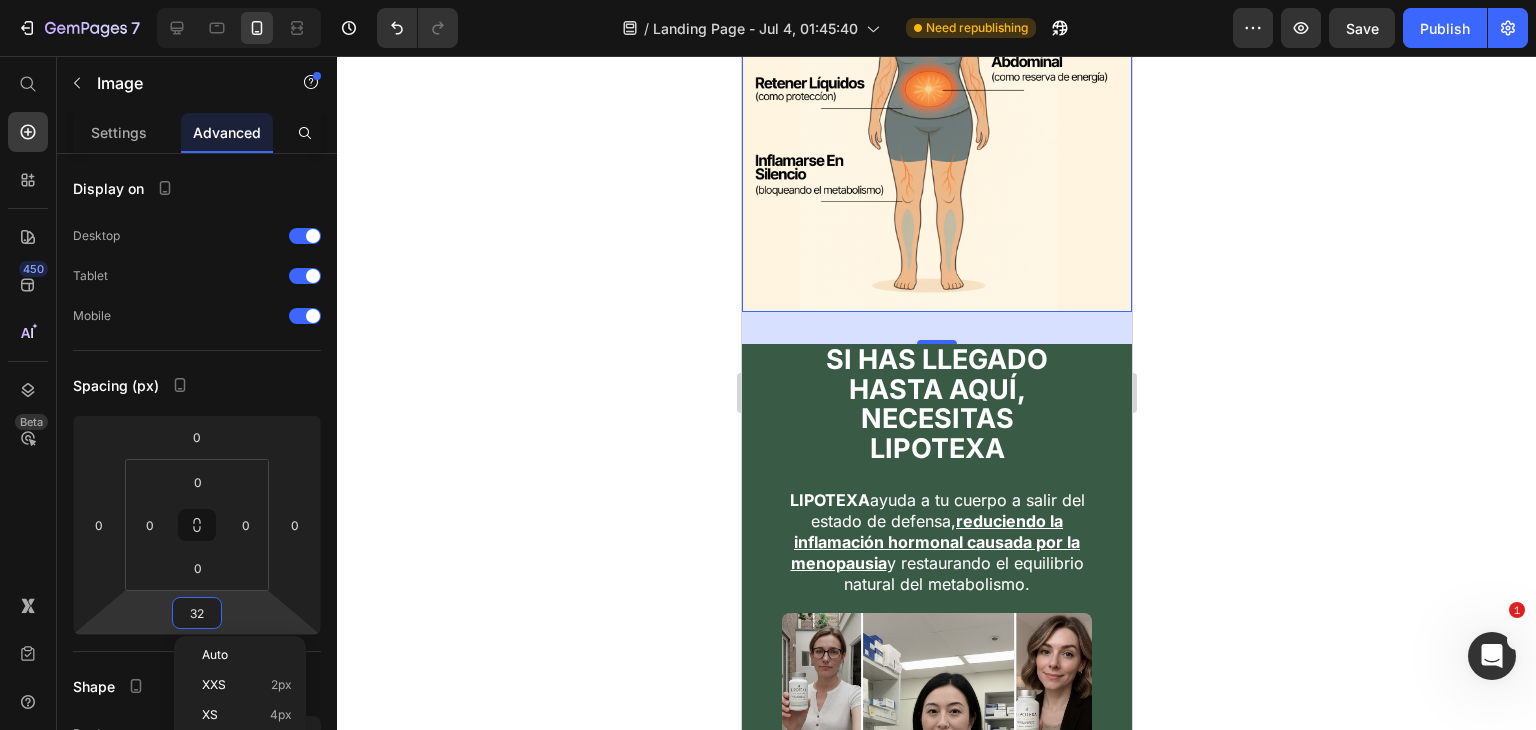 type on "0" 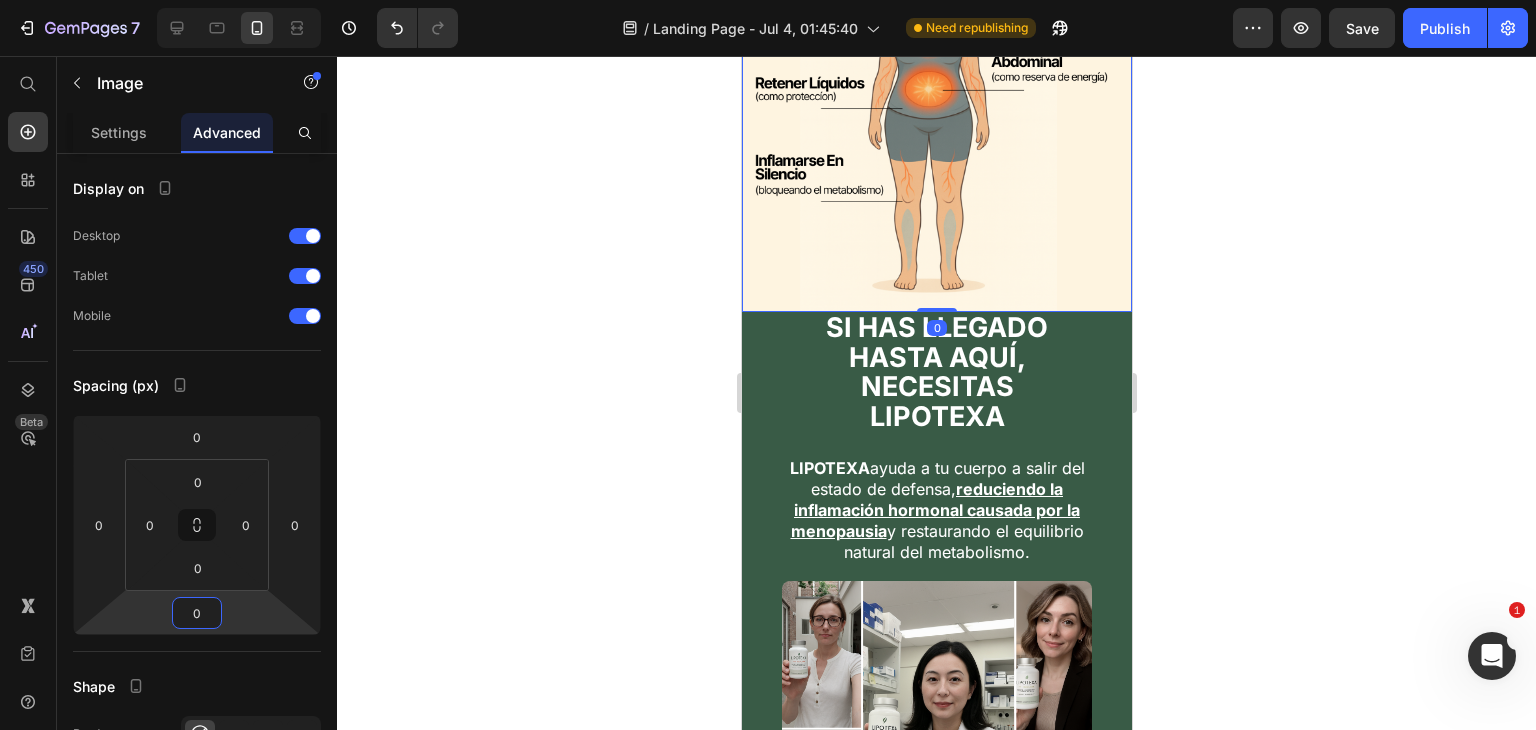 drag, startPoint x: 532, startPoint y: 421, endPoint x: 724, endPoint y: 393, distance: 194.03093 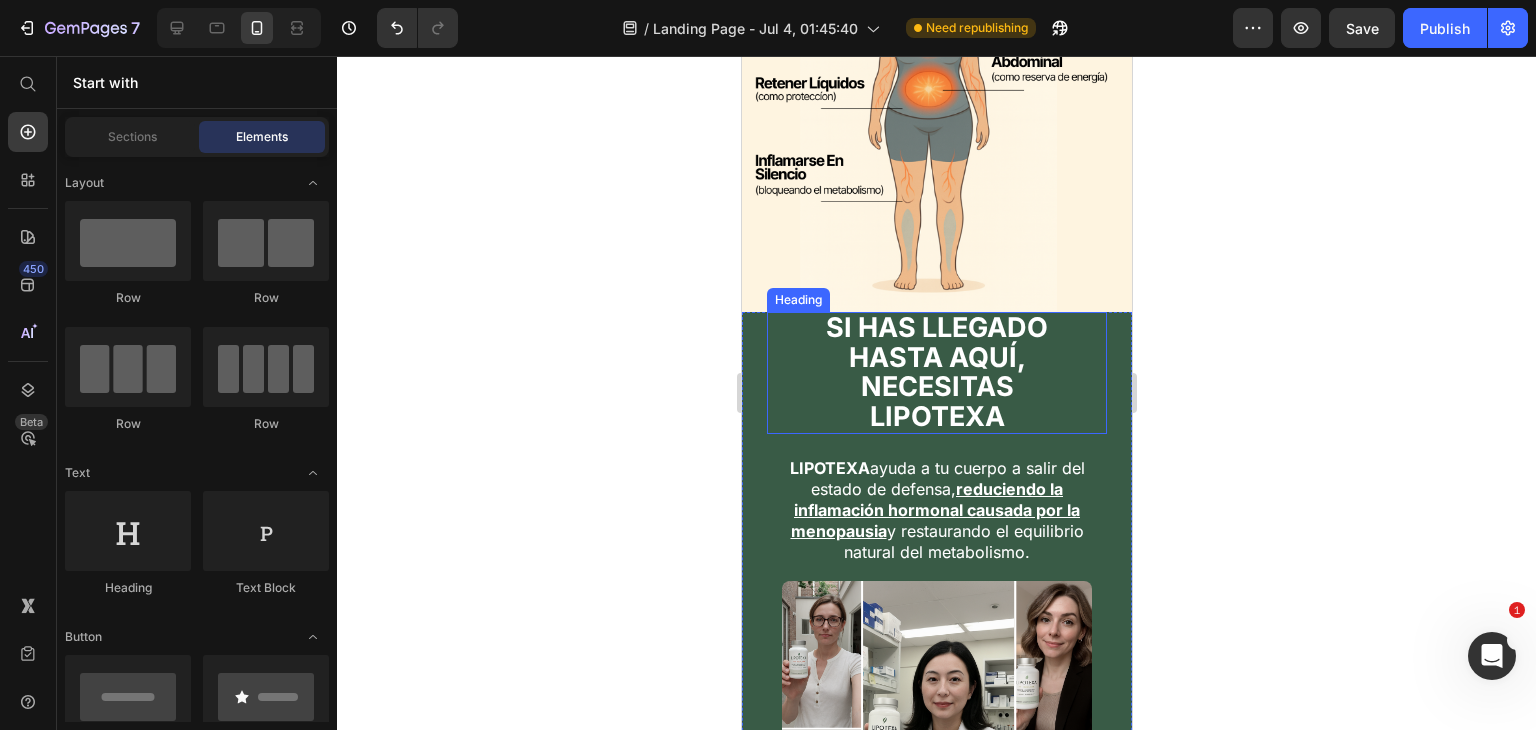 click on "⁠⁠⁠⁠⁠⁠⁠ SI HAS LLEGADO HASTA AQUÍ, NECESITAS LIPOTEXA Heading LIPOTEXA  ayuda a tu cuerpo a salir del estado de defensa,  reduciendo la inflamación hormonal causada por la menopausia  y restaurando el equilibrio natural del metabolismo. Text Block Image Section 6/25" at bounding box center [936, 609] 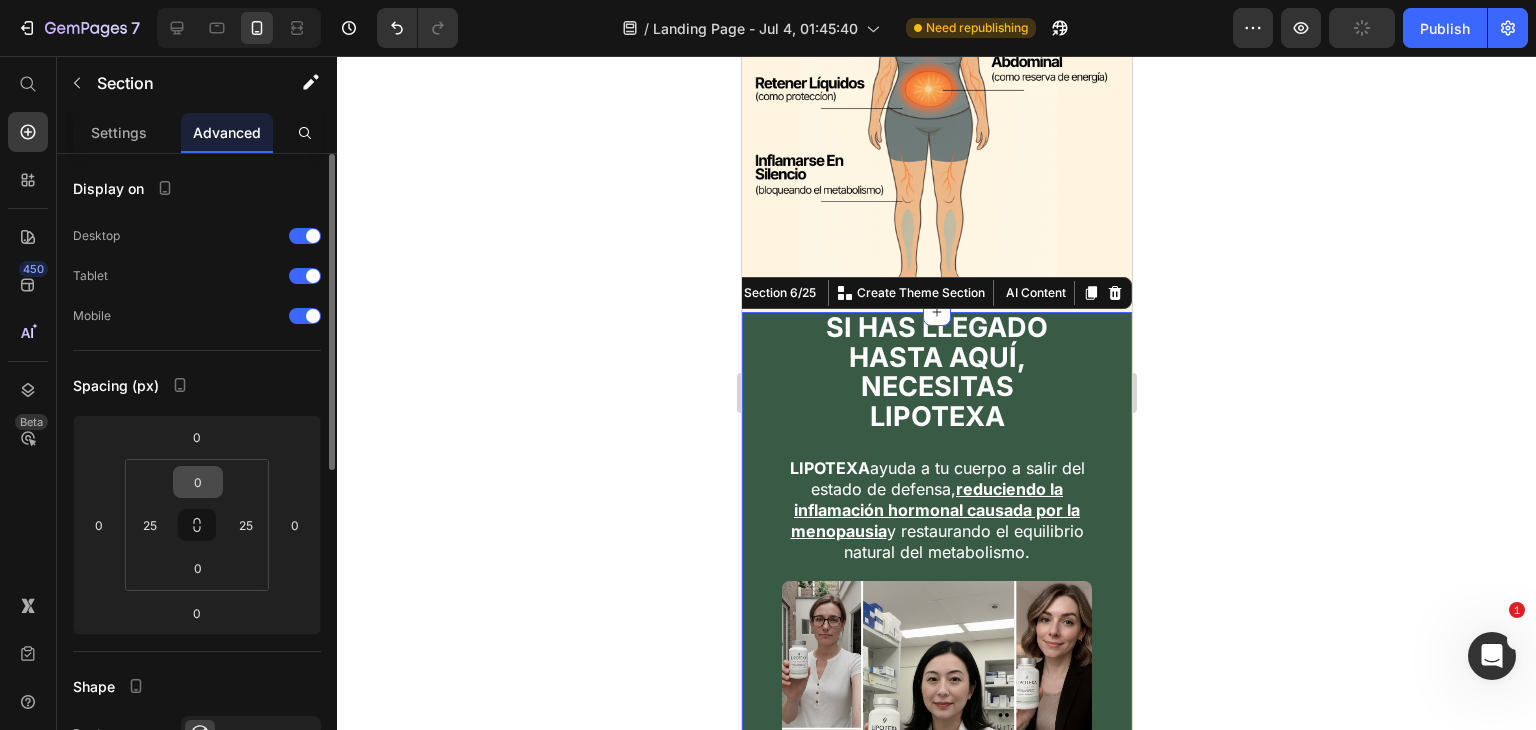 click on "0" at bounding box center (198, 482) 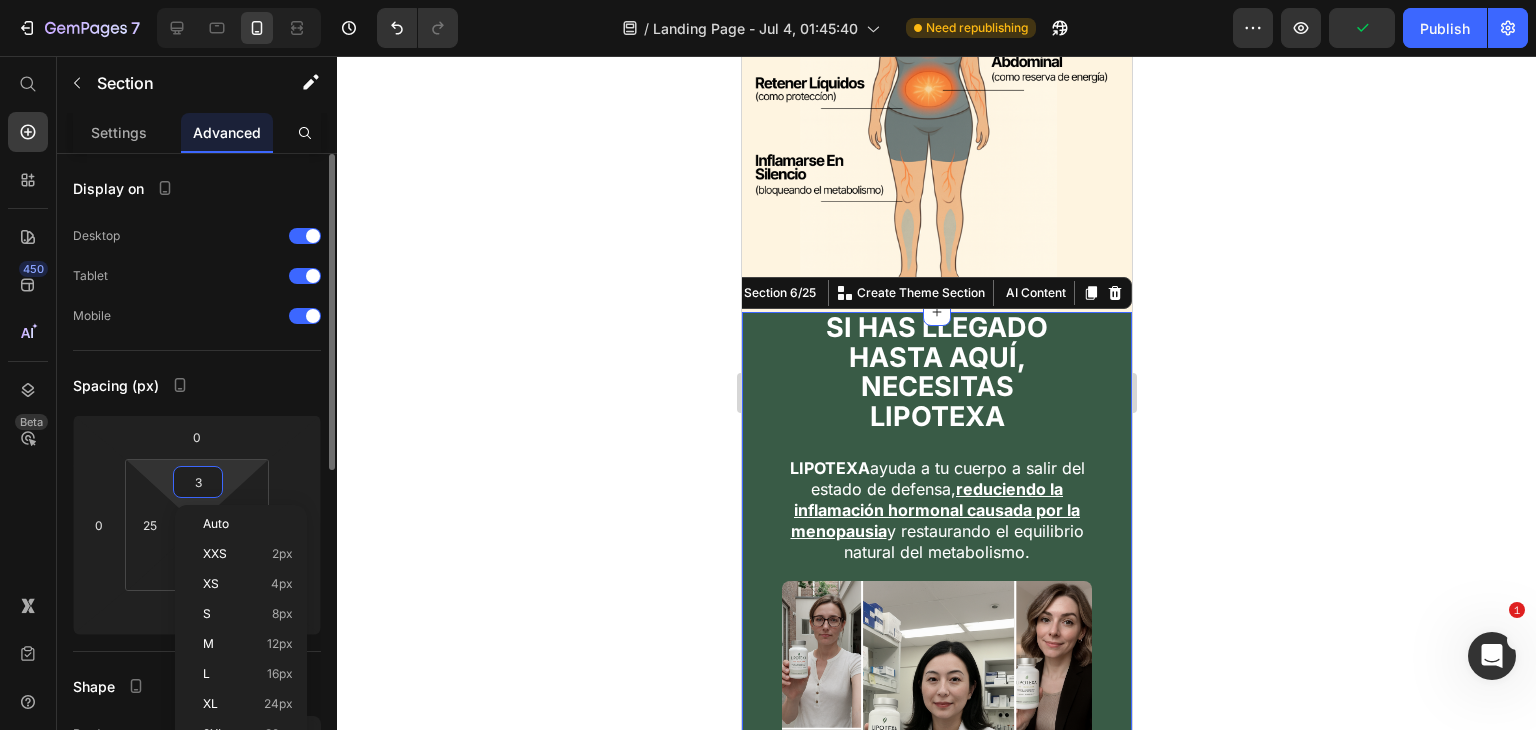 type on "32" 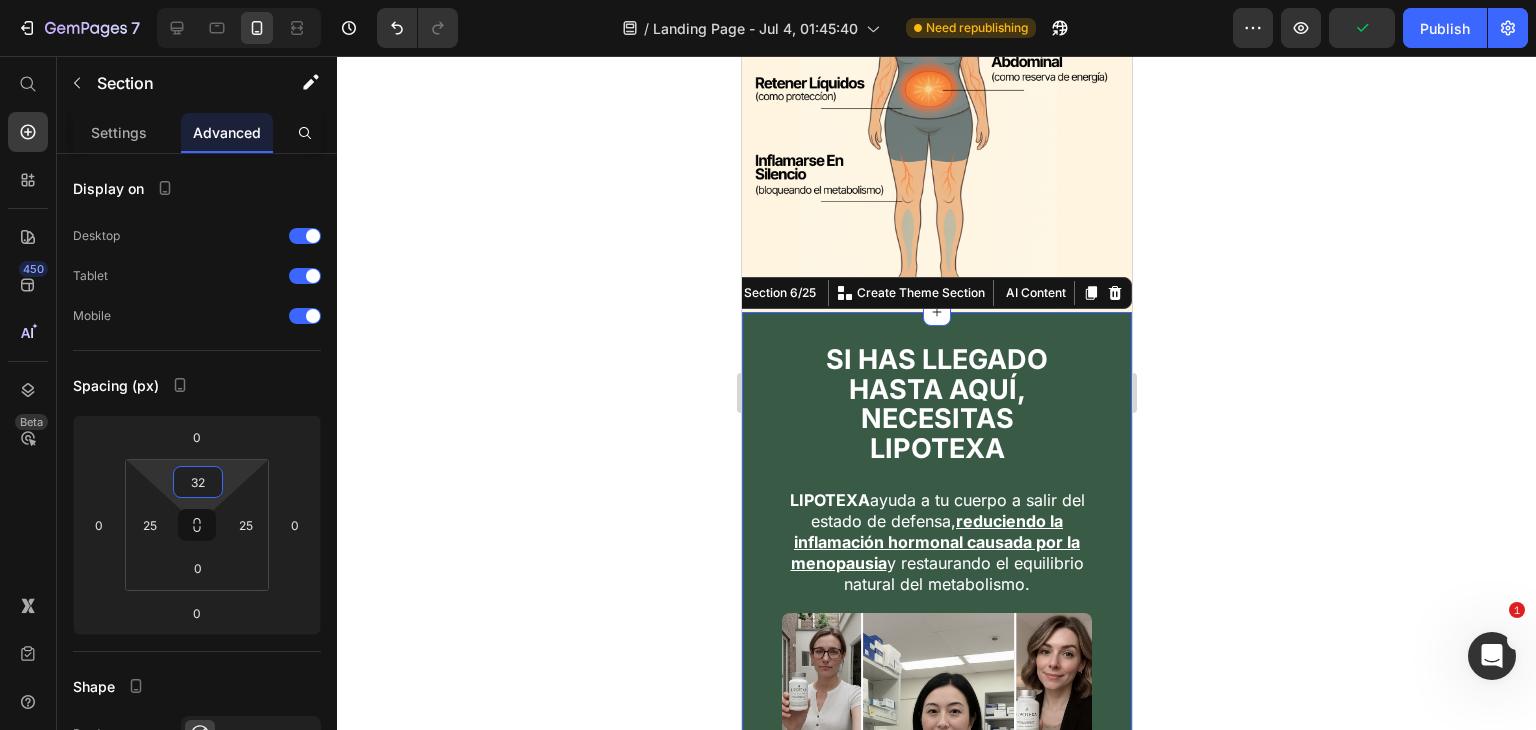 click 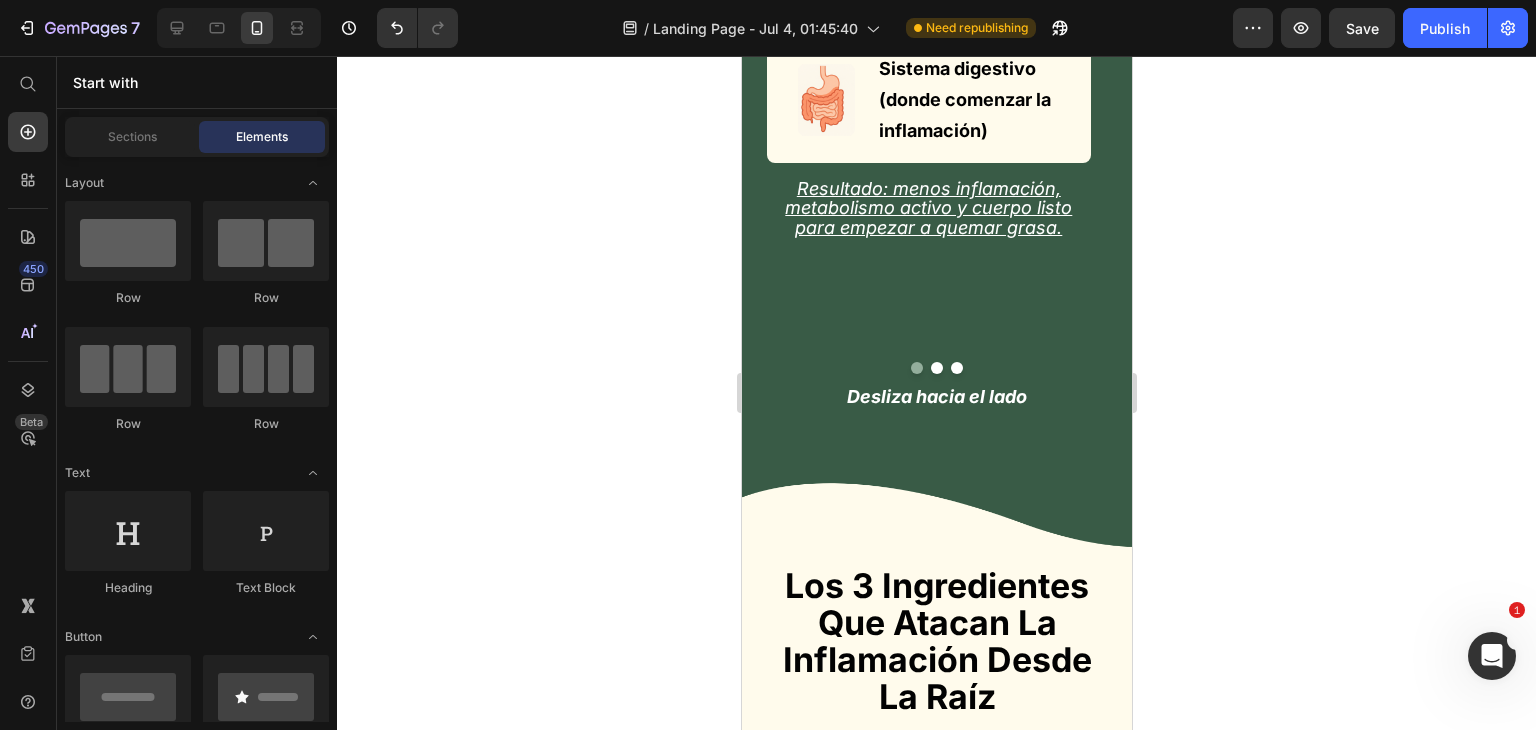 scroll, scrollTop: 6472, scrollLeft: 0, axis: vertical 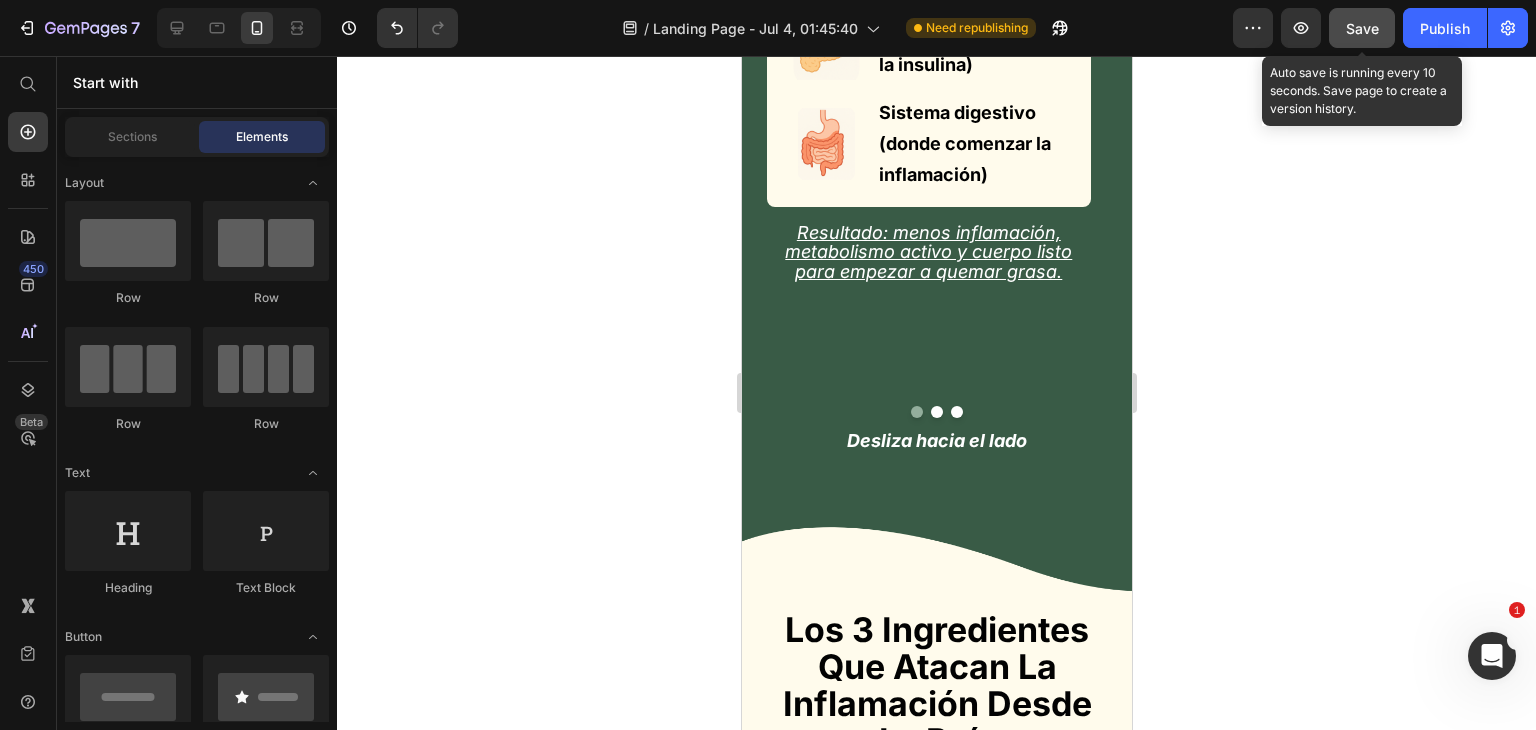 click on "Save" 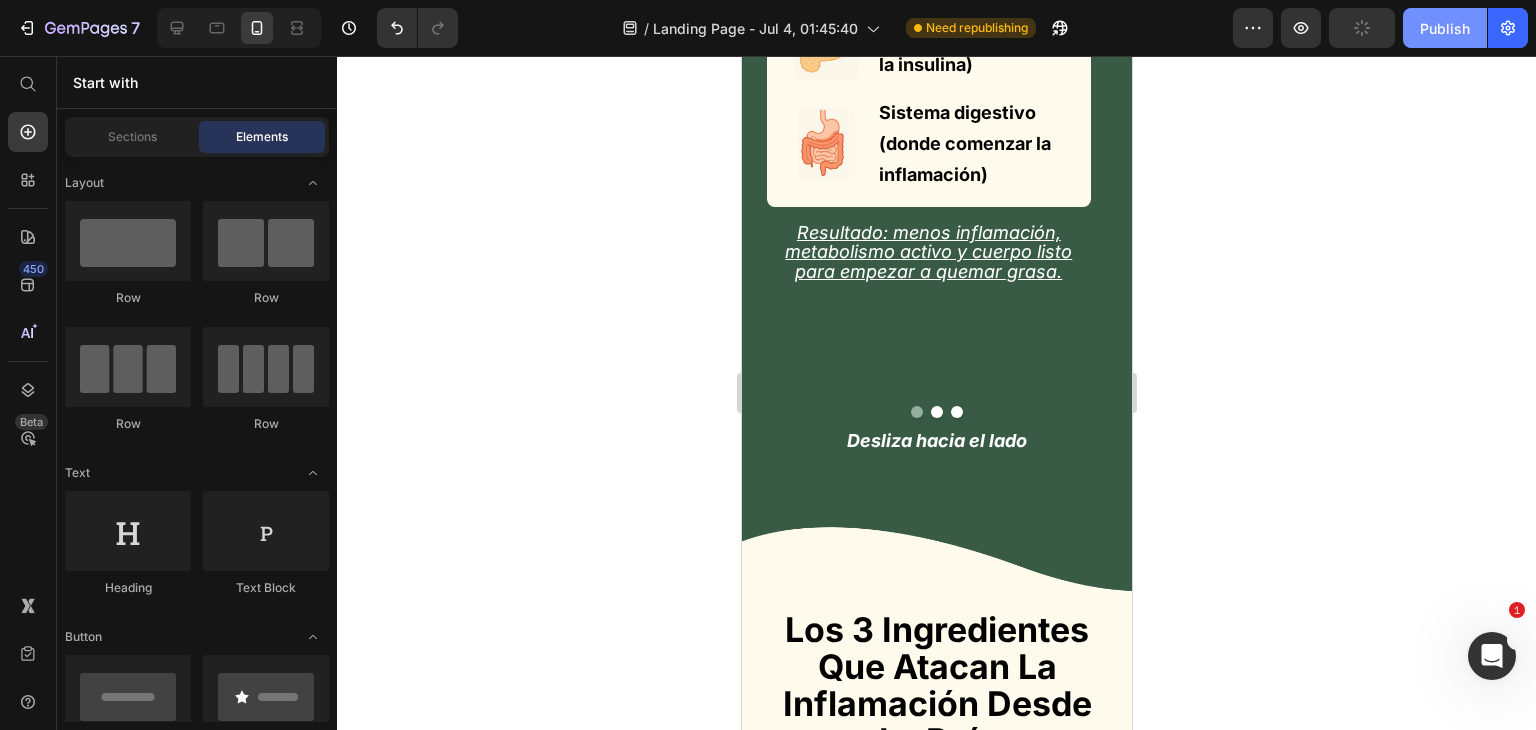 click on "Publish" at bounding box center [1445, 28] 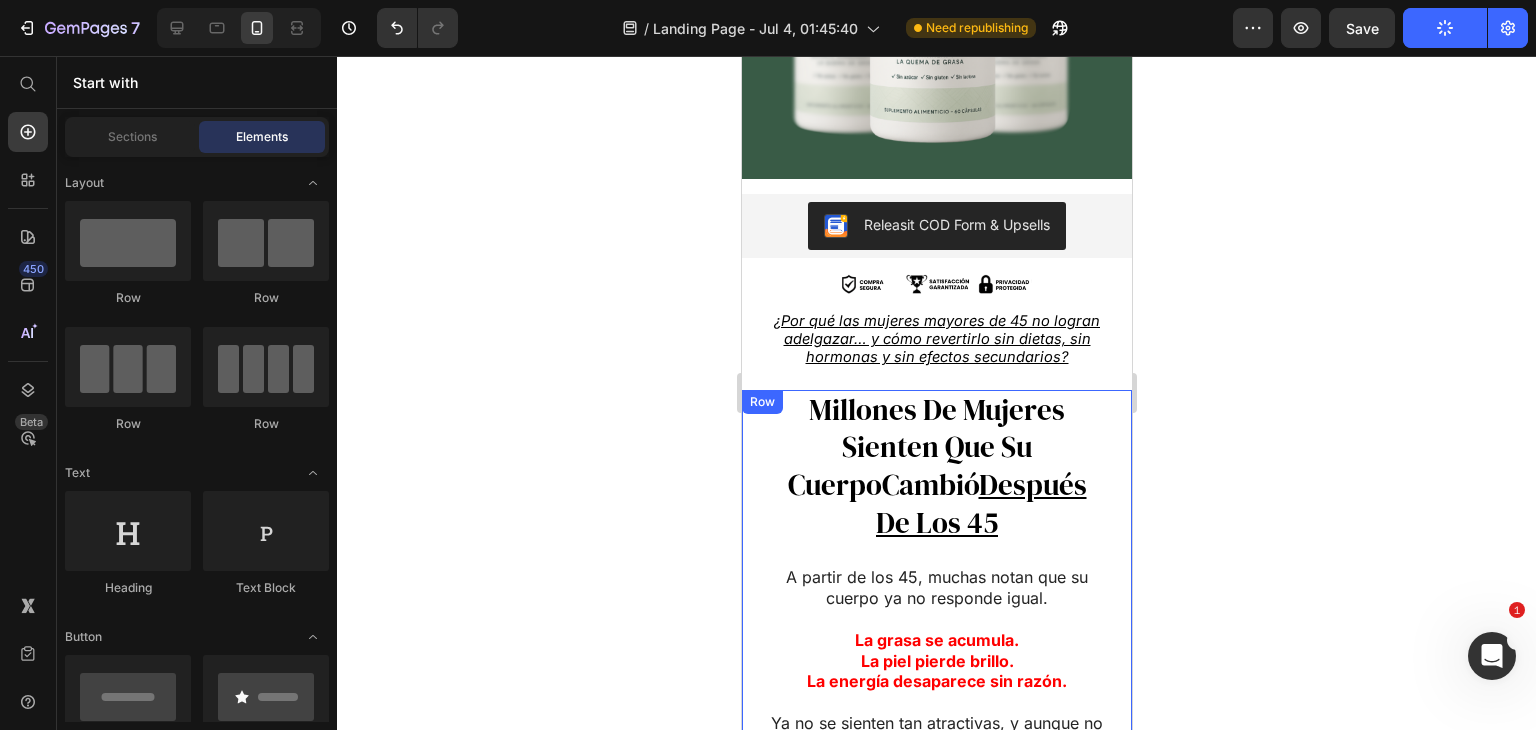 scroll, scrollTop: 772, scrollLeft: 0, axis: vertical 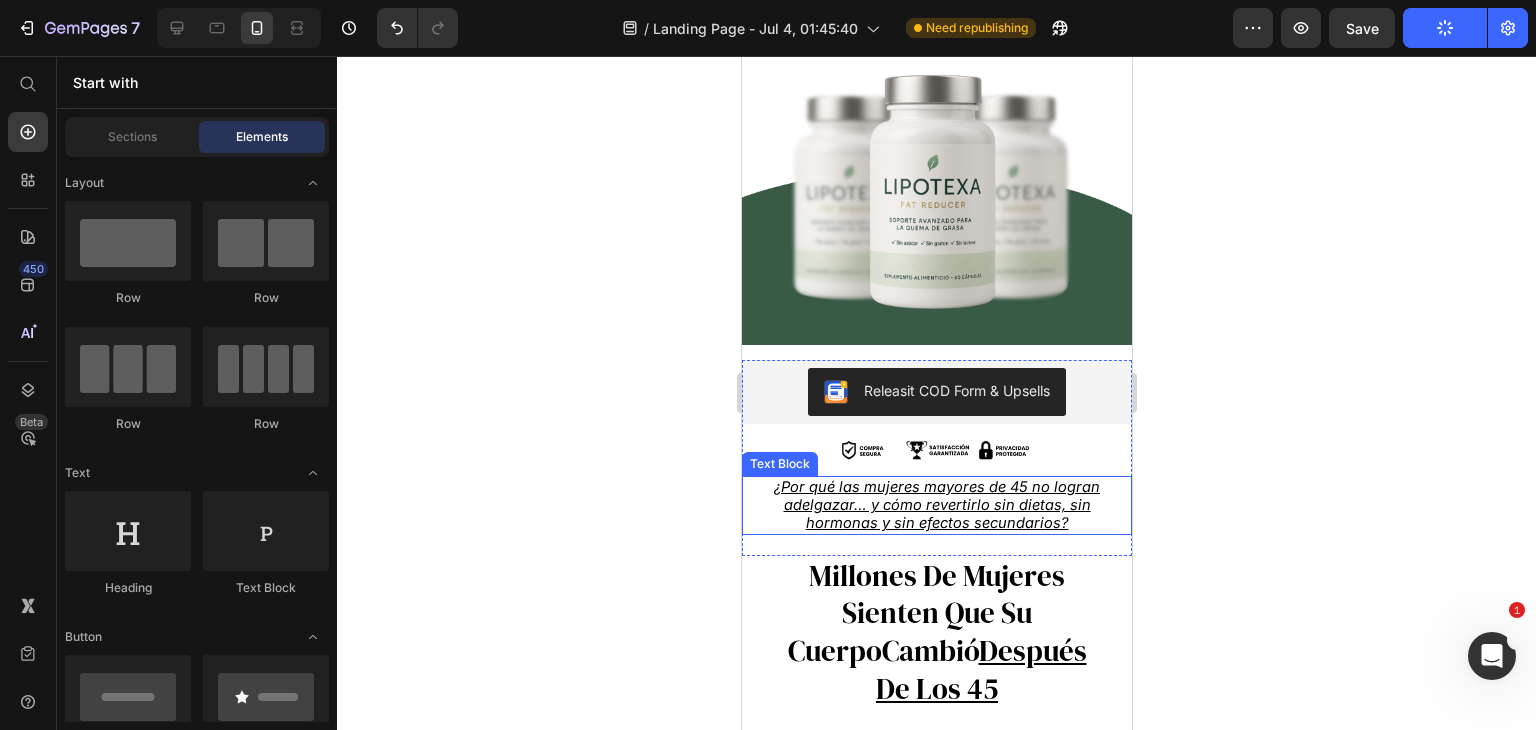 click on "Millones De Mujeres Sienten Que Su Cuerpo  Cambió  Después  De Los [AGE]" at bounding box center [936, 633] 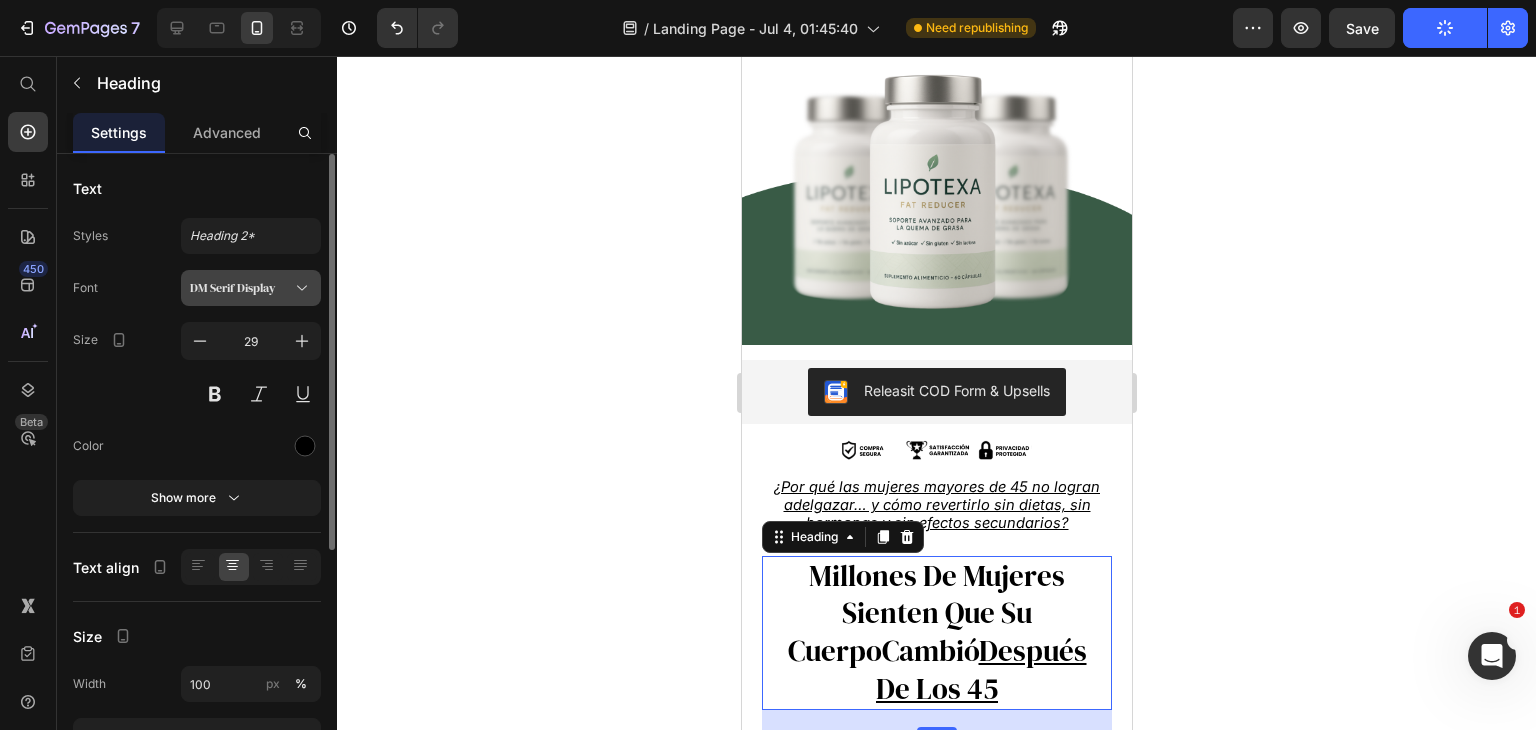click on "DM Serif Display" at bounding box center (251, 288) 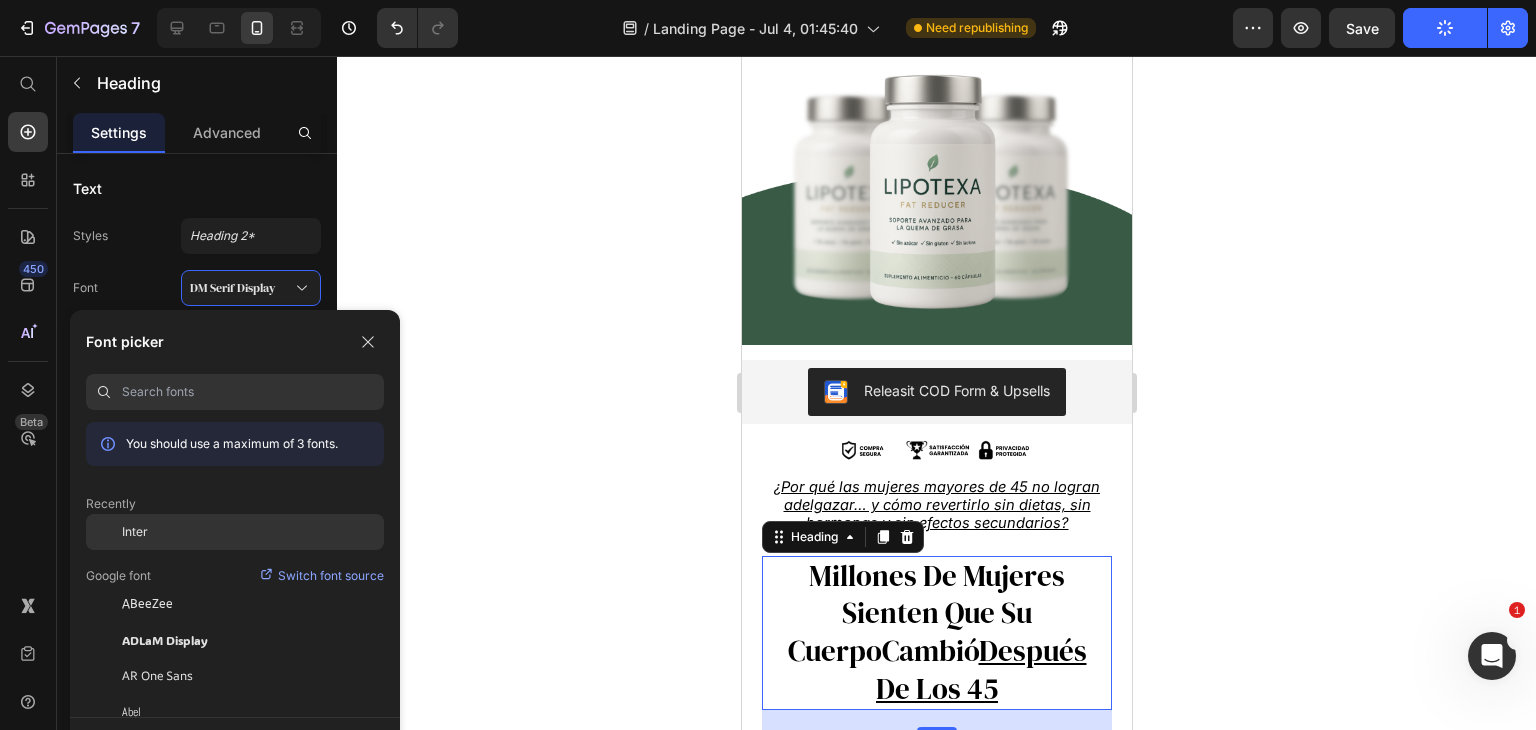 click on "Inter" 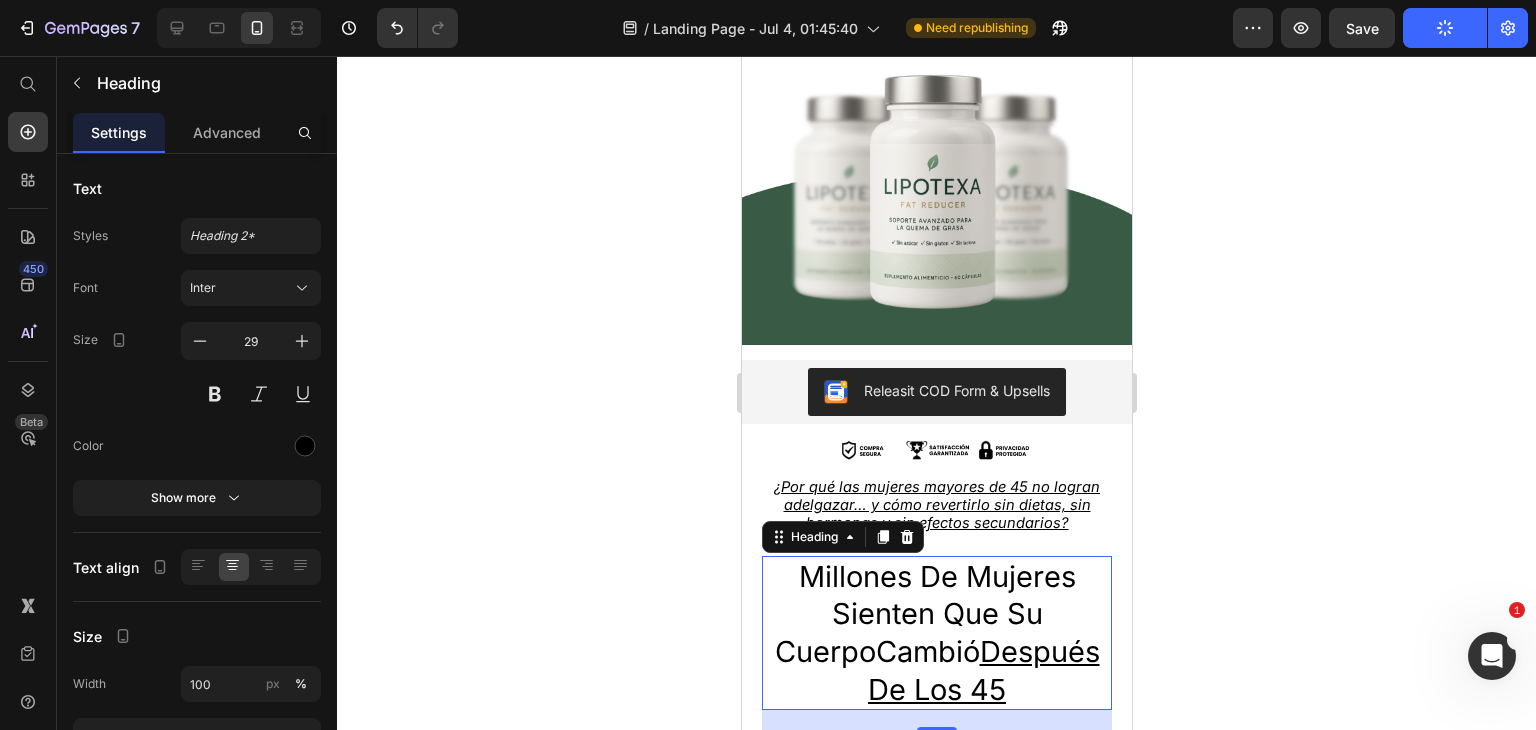 click 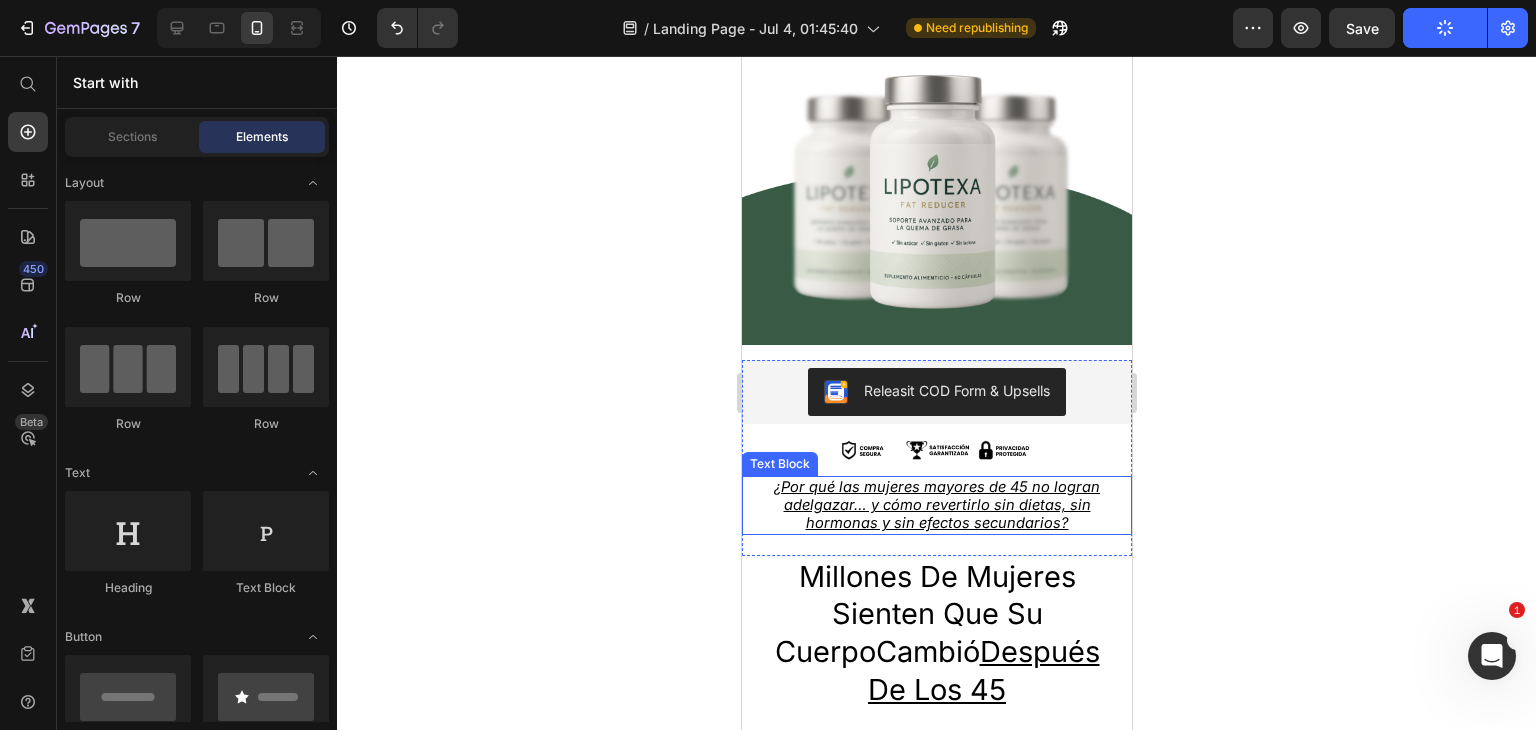 scroll, scrollTop: 972, scrollLeft: 0, axis: vertical 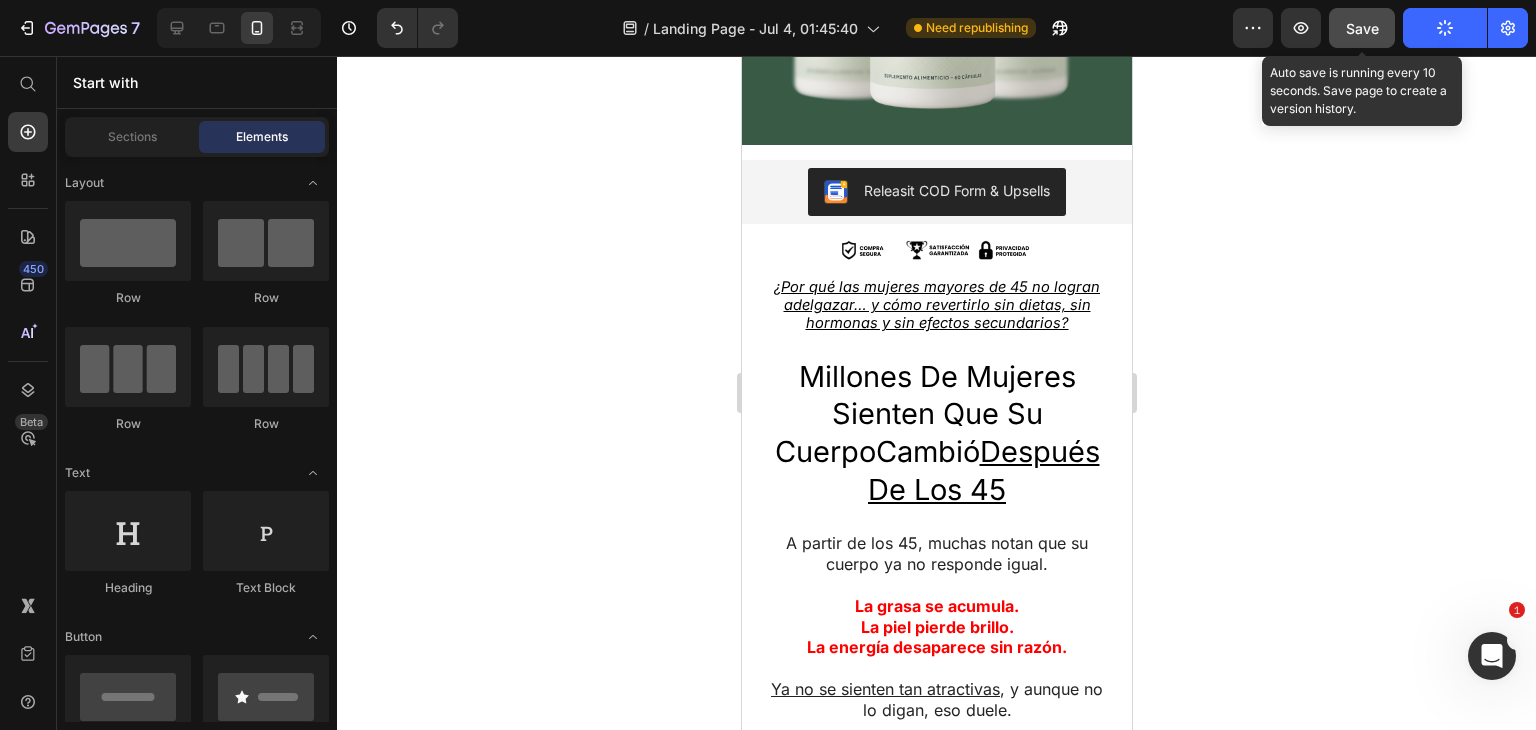 click on "Save" at bounding box center (1362, 28) 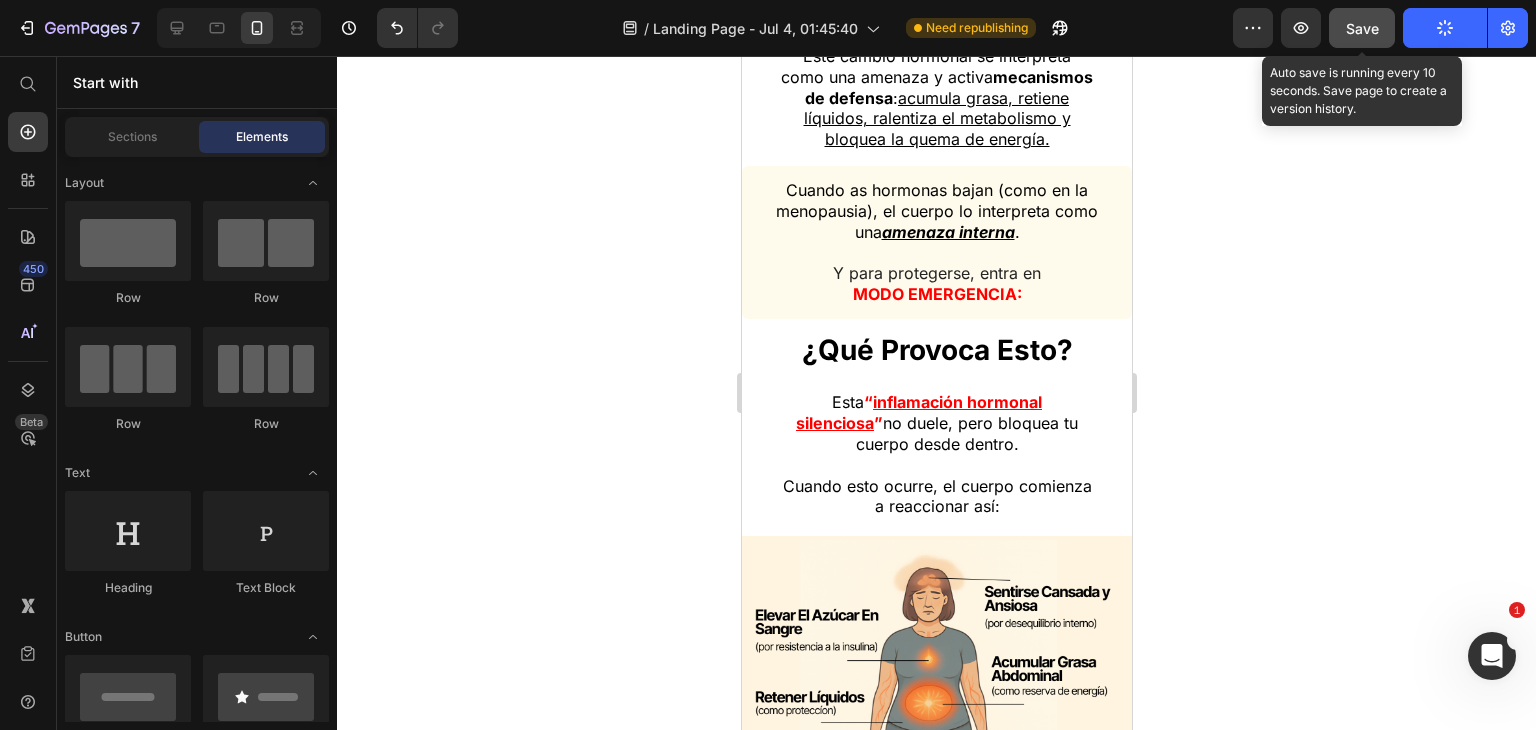 scroll, scrollTop: 4000, scrollLeft: 0, axis: vertical 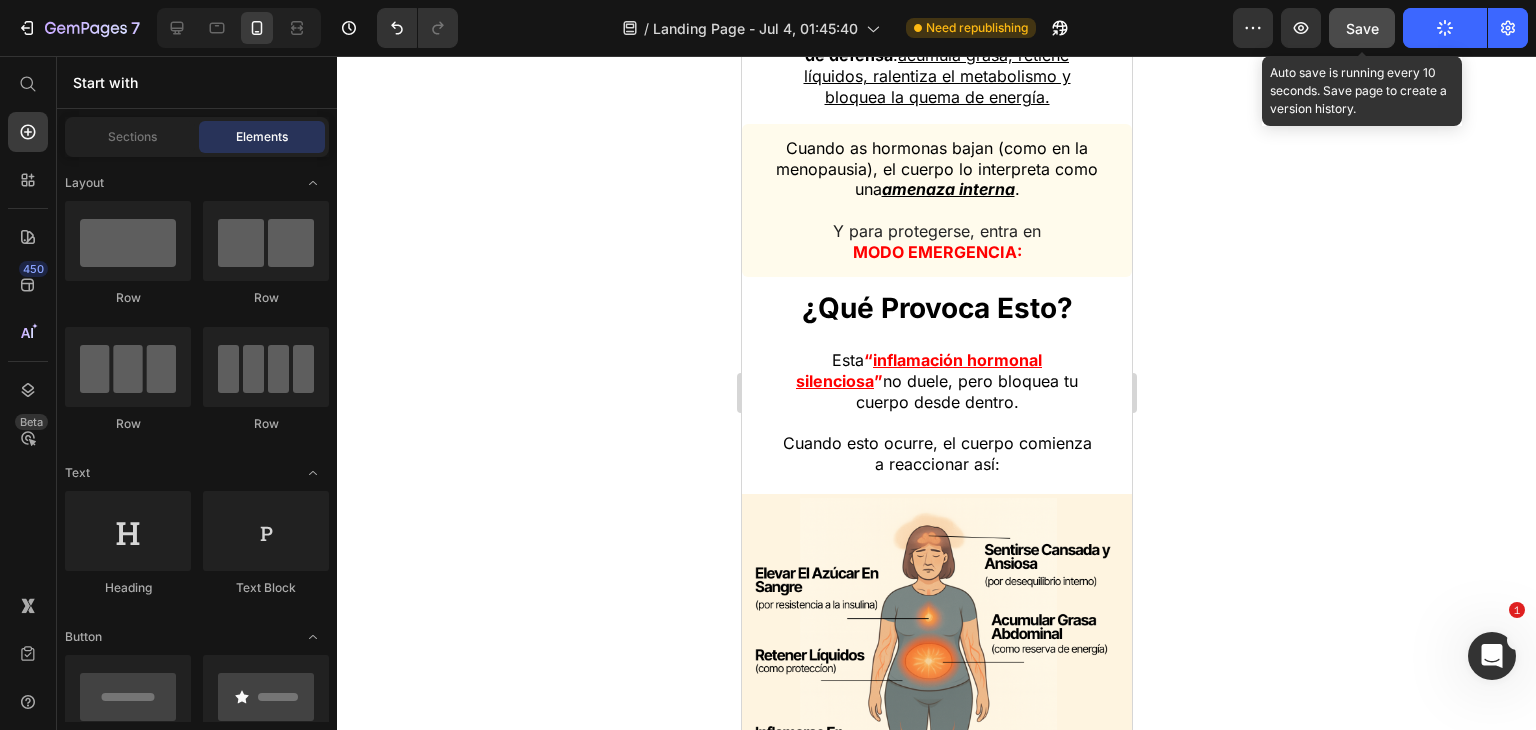 click 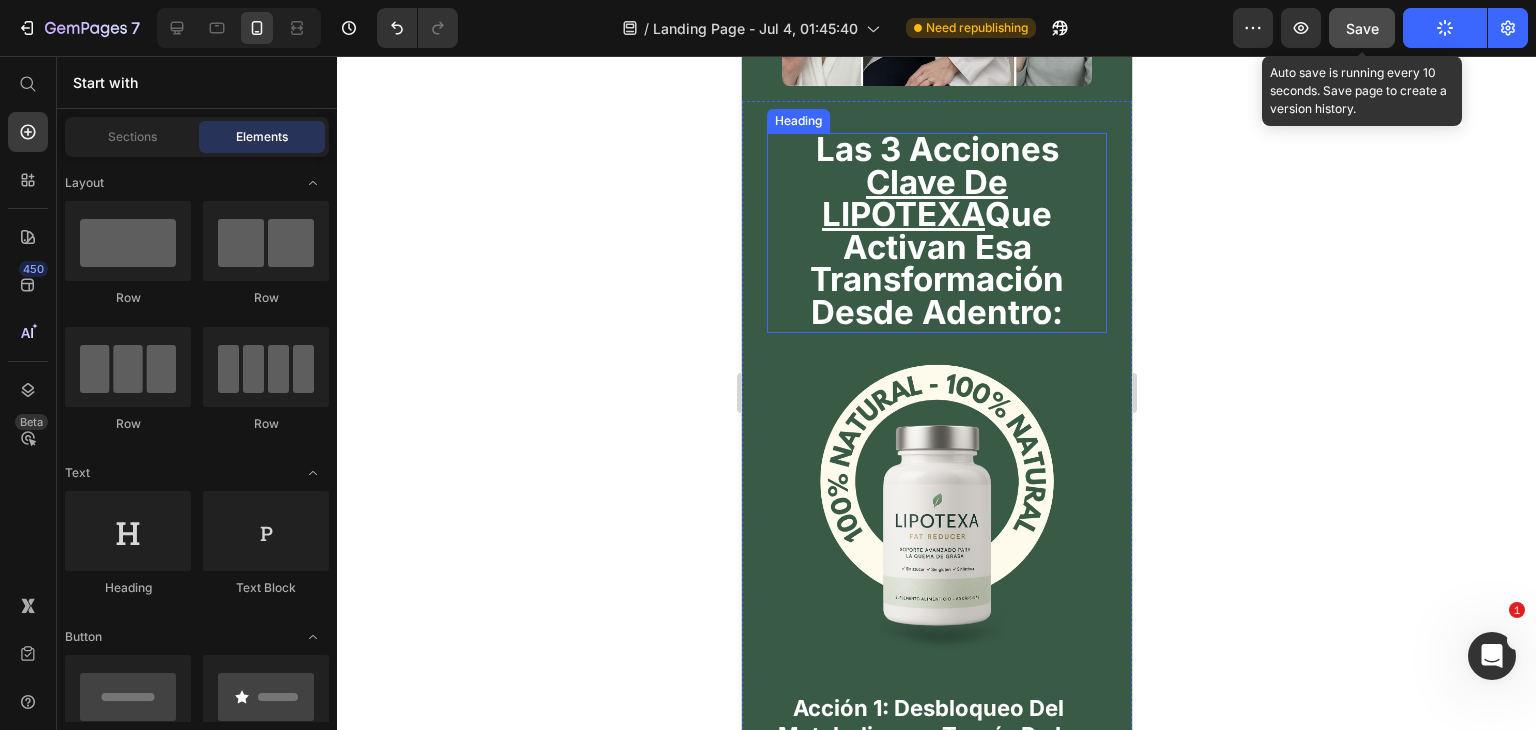 scroll, scrollTop: 5400, scrollLeft: 0, axis: vertical 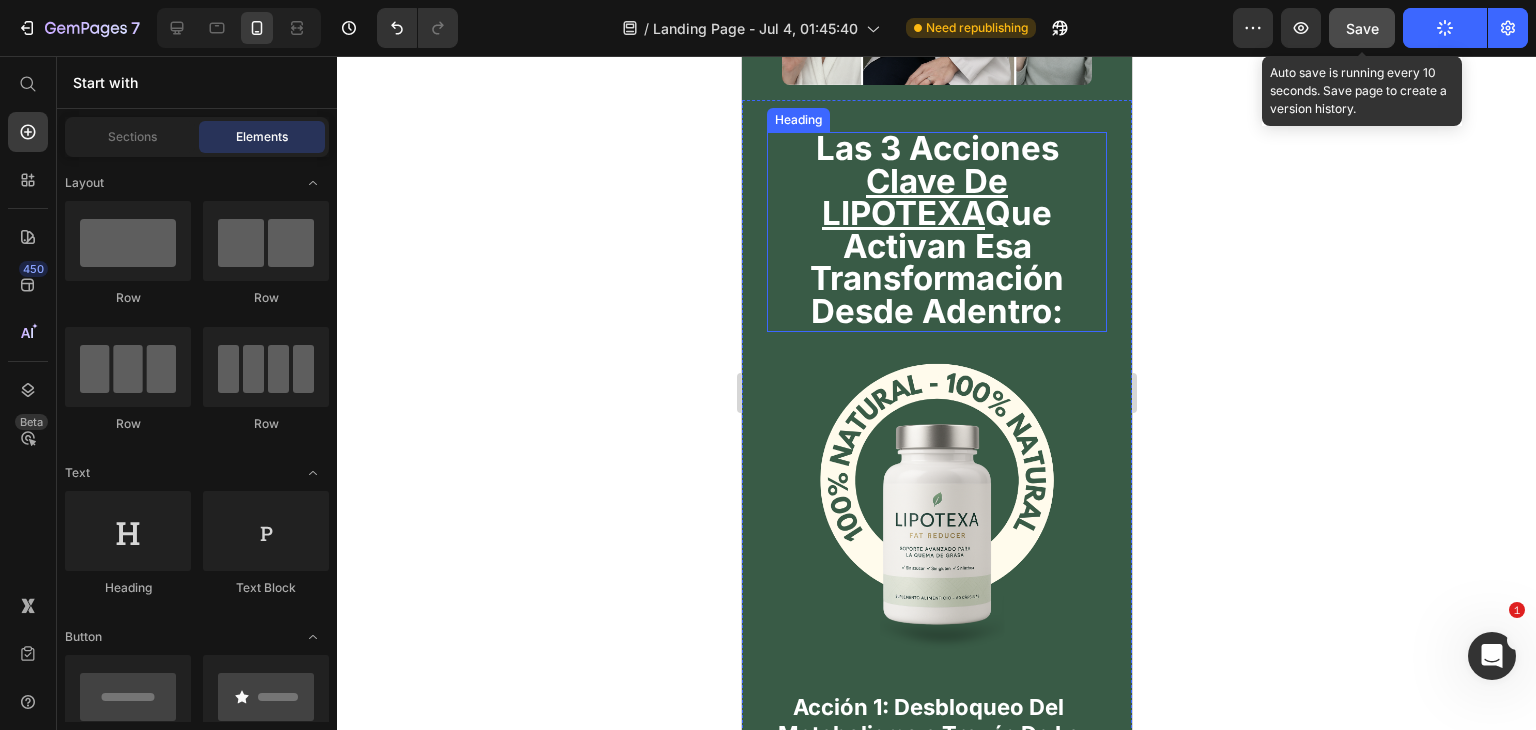 click on "Clave De LIPOTEXA  Que Activan Esa Transformación Desde Adentro:" at bounding box center (936, 246) 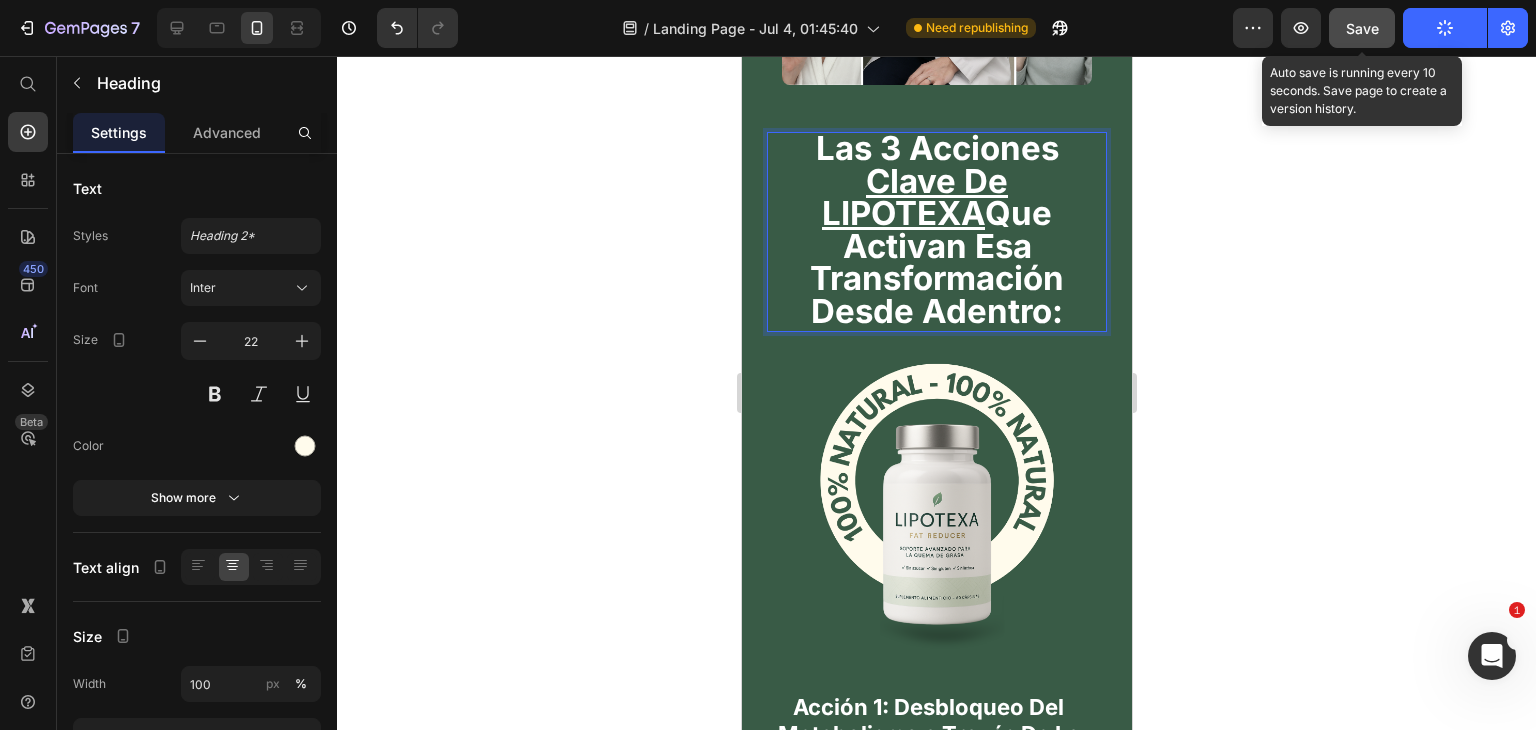 drag, startPoint x: 1224, startPoint y: 320, endPoint x: 280, endPoint y: 292, distance: 944.41516 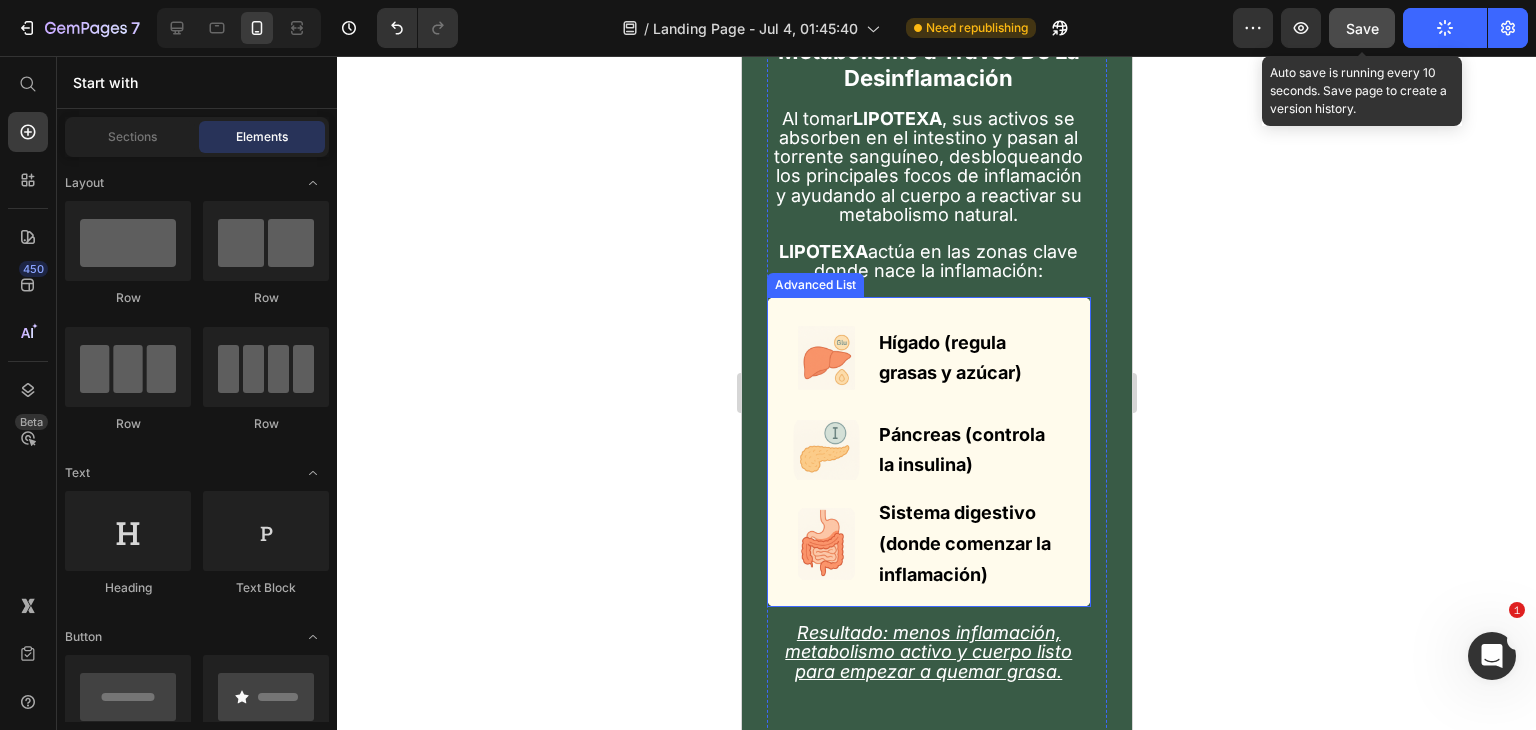 scroll, scrollTop: 6100, scrollLeft: 0, axis: vertical 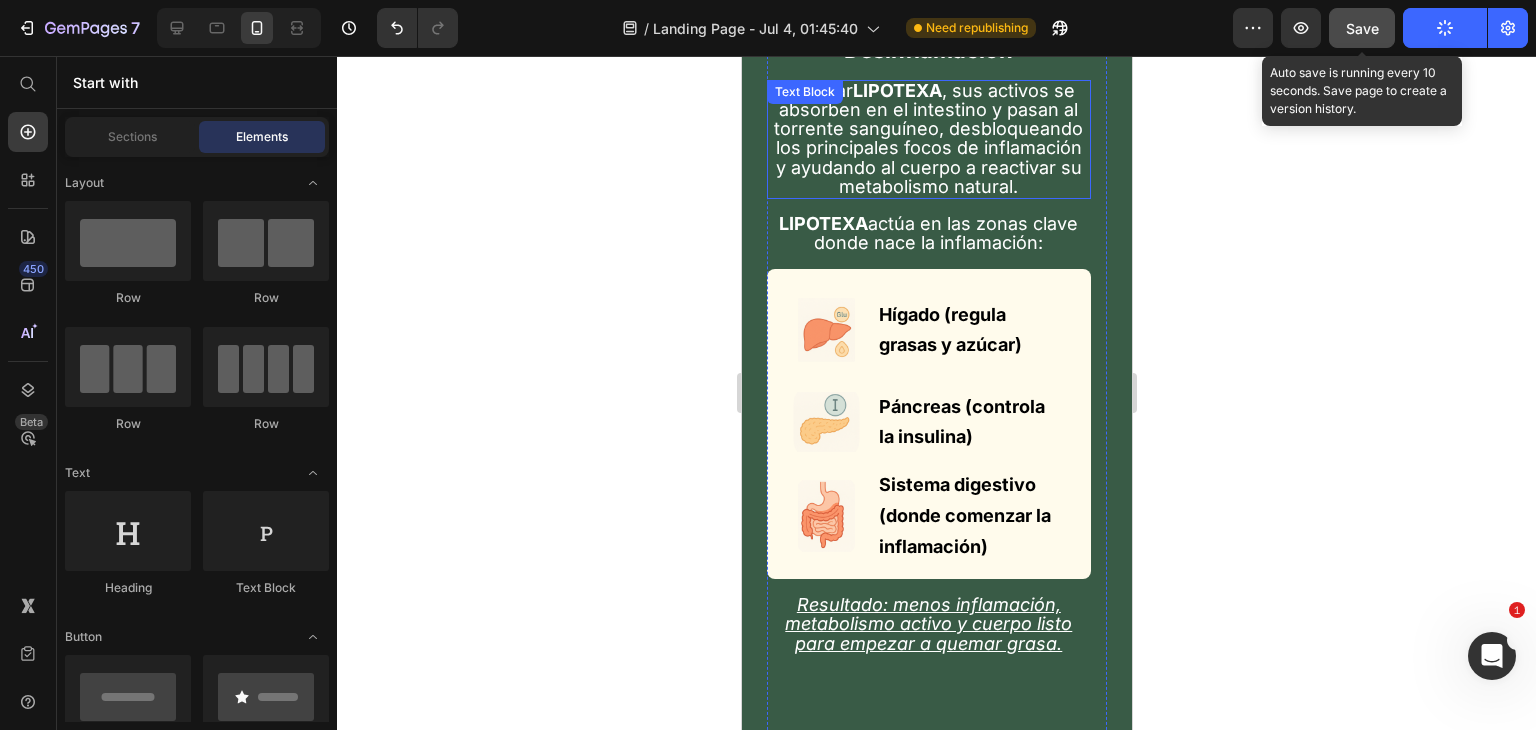 click on "Al tomar  LIPOTEXA , sus activos se absorben en el intestino y pasan al torrente sanguíneo, desbloqueando los principales focos de inflamación y ayudando al cuerpo a reactivar su metabolismo natural." at bounding box center (927, 138) 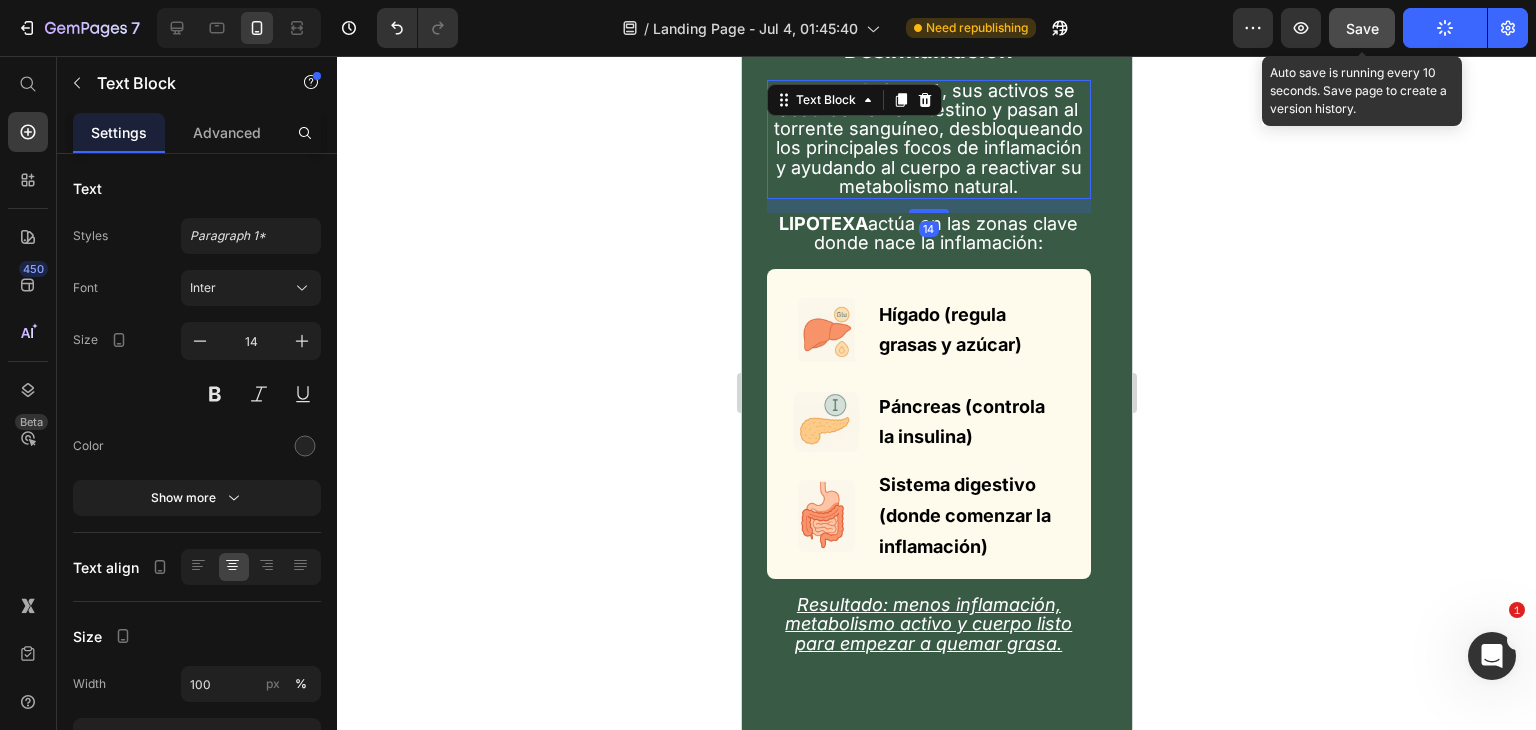 click on "Al tomar  LIPOTEXA , sus activos se absorben en el intestino y pasan al torrente sanguíneo, desbloqueando los principales focos de inflamación y ayudando al cuerpo a reactivar su metabolismo natural." at bounding box center [927, 138] 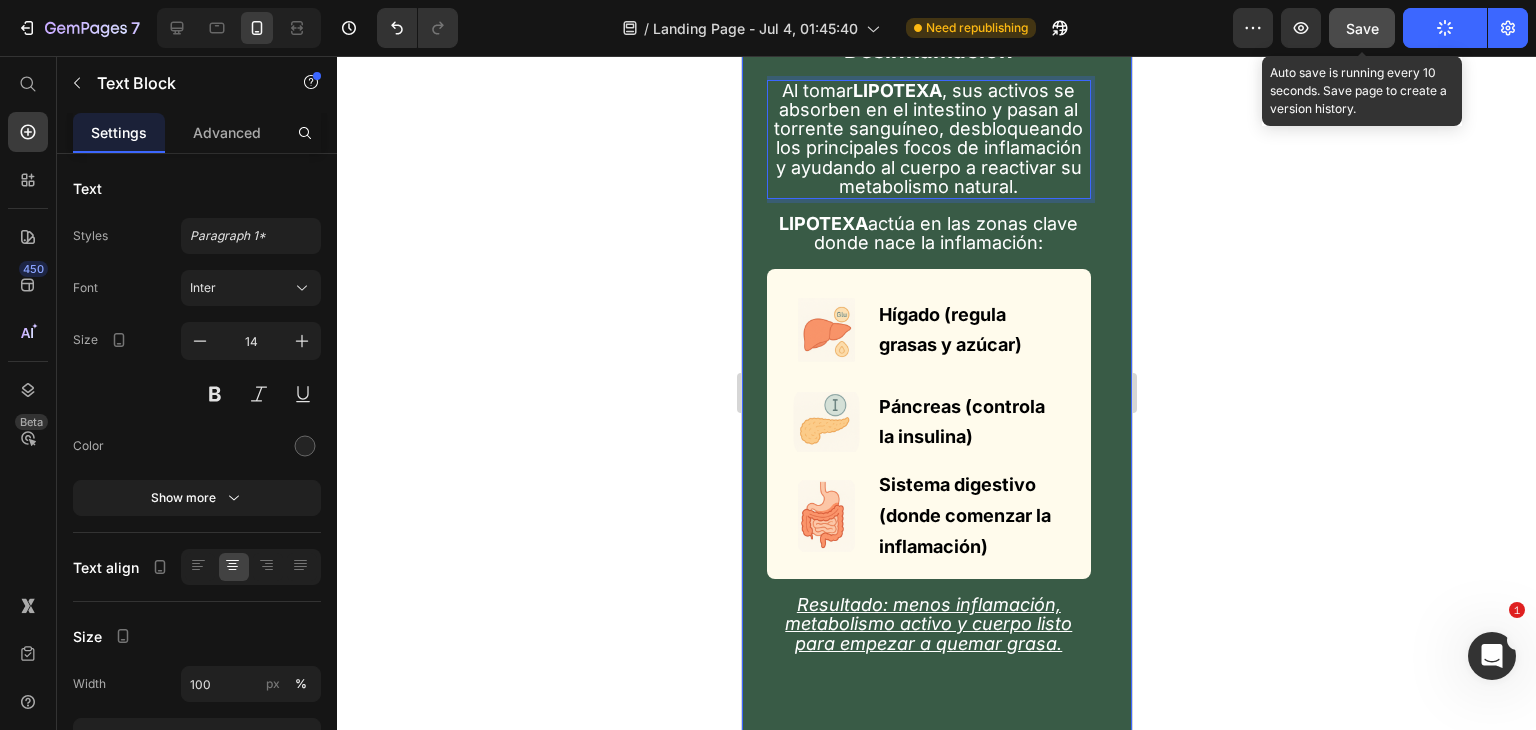 click 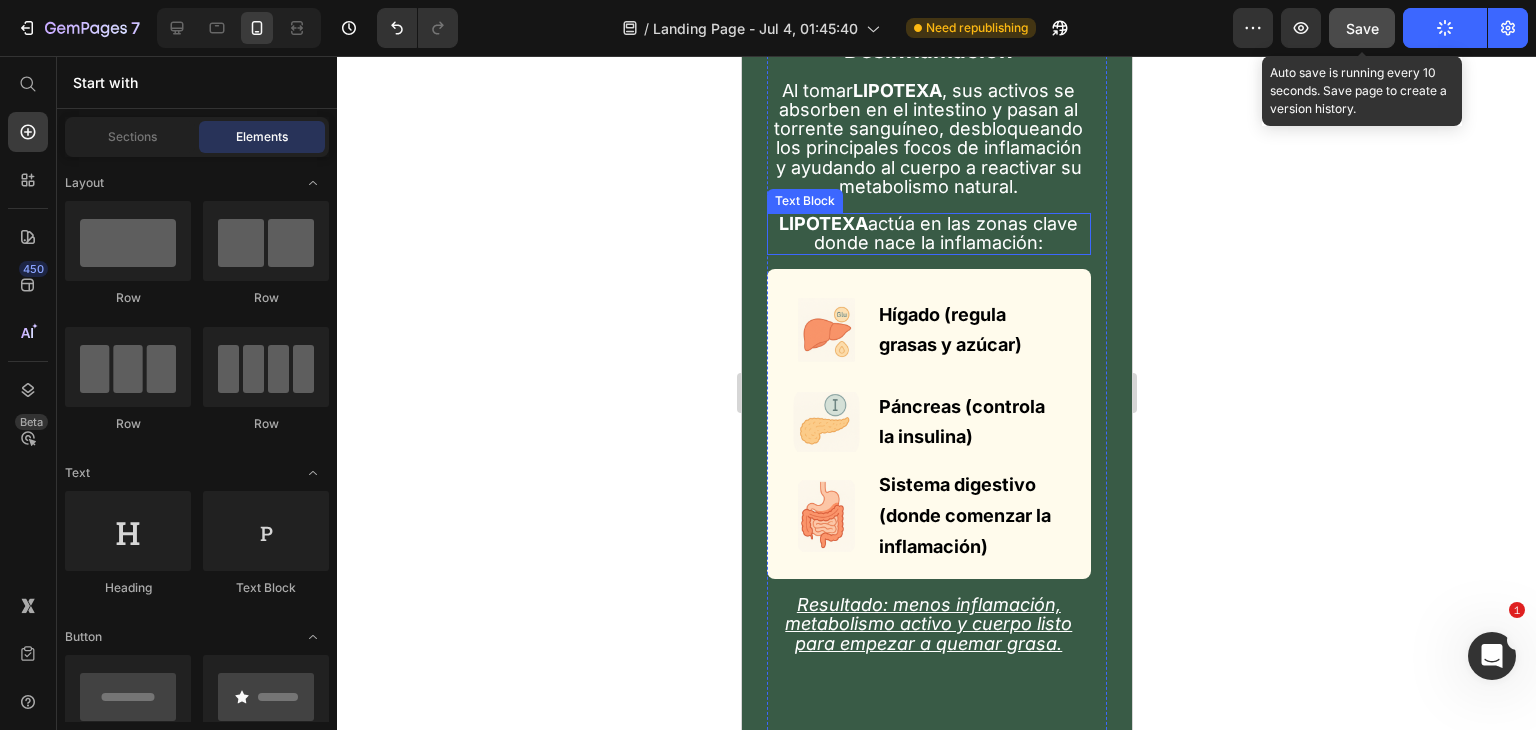 scroll, scrollTop: 5900, scrollLeft: 0, axis: vertical 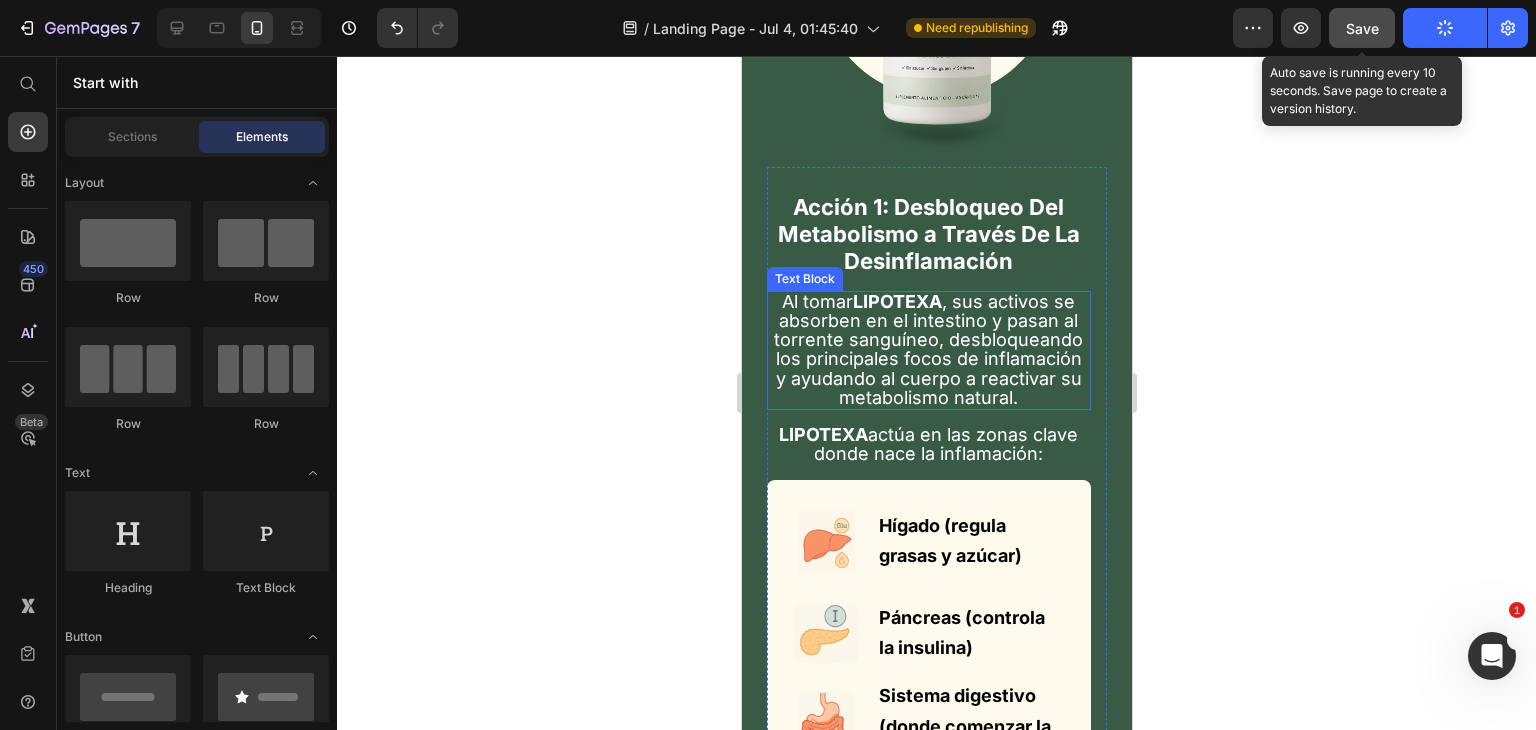 click on "Al tomar  LIPOTEXA , sus activos se absorben en el intestino y pasan al torrente sanguíneo, desbloqueando los principales focos de inflamación y ayudando al cuerpo a reactivar su metabolismo natural." at bounding box center [927, 349] 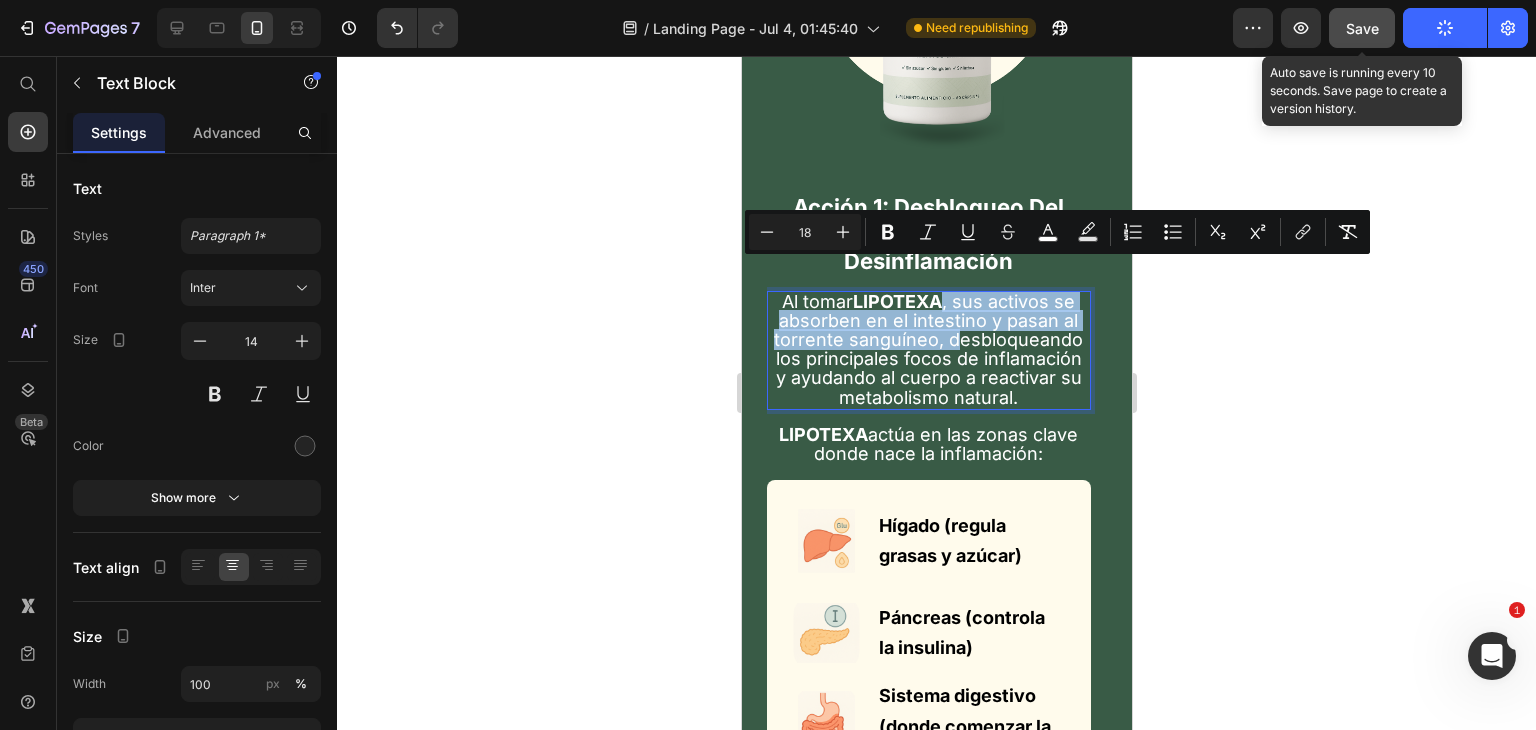 drag, startPoint x: 955, startPoint y: 317, endPoint x: 945, endPoint y: 277, distance: 41.231056 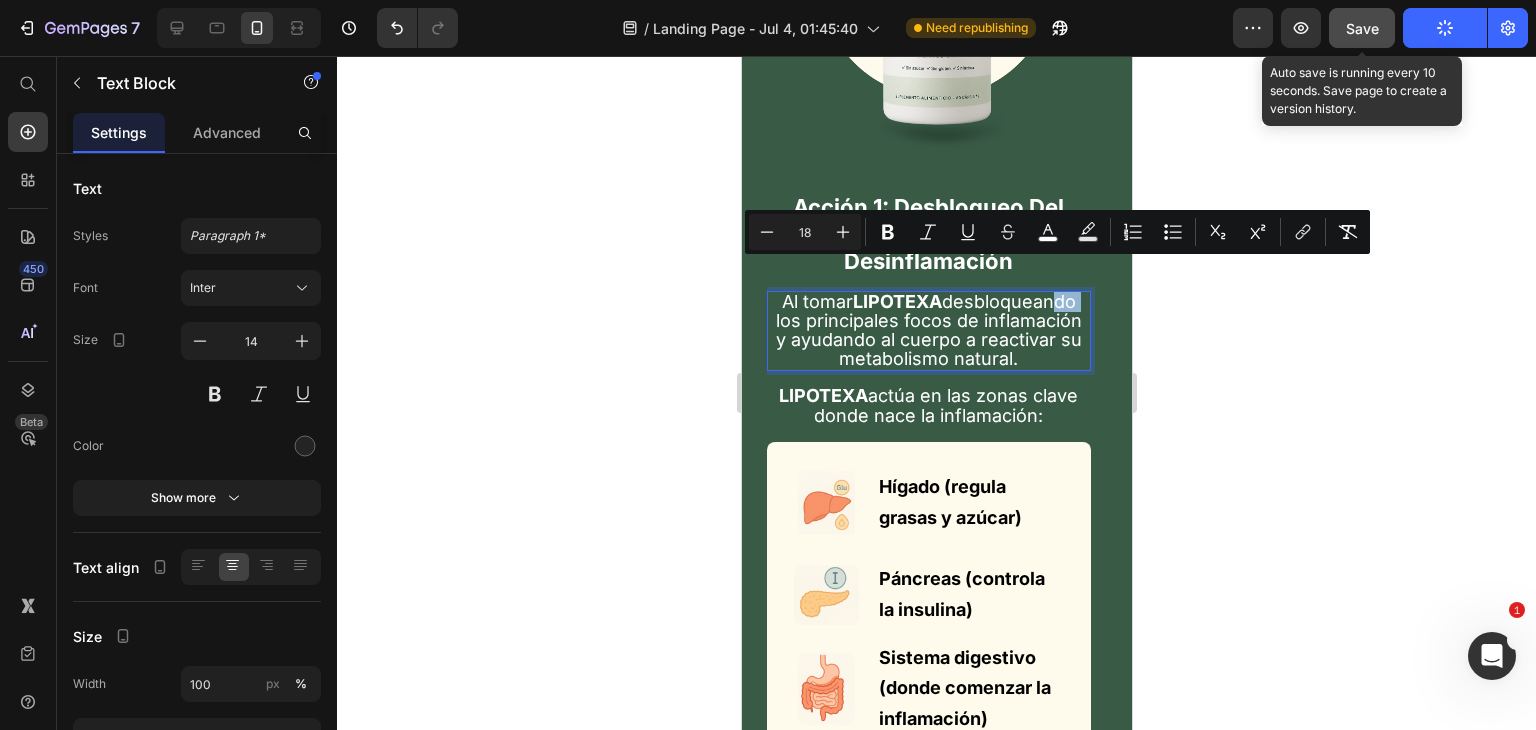 drag, startPoint x: 1083, startPoint y: 273, endPoint x: 1045, endPoint y: 270, distance: 38.118237 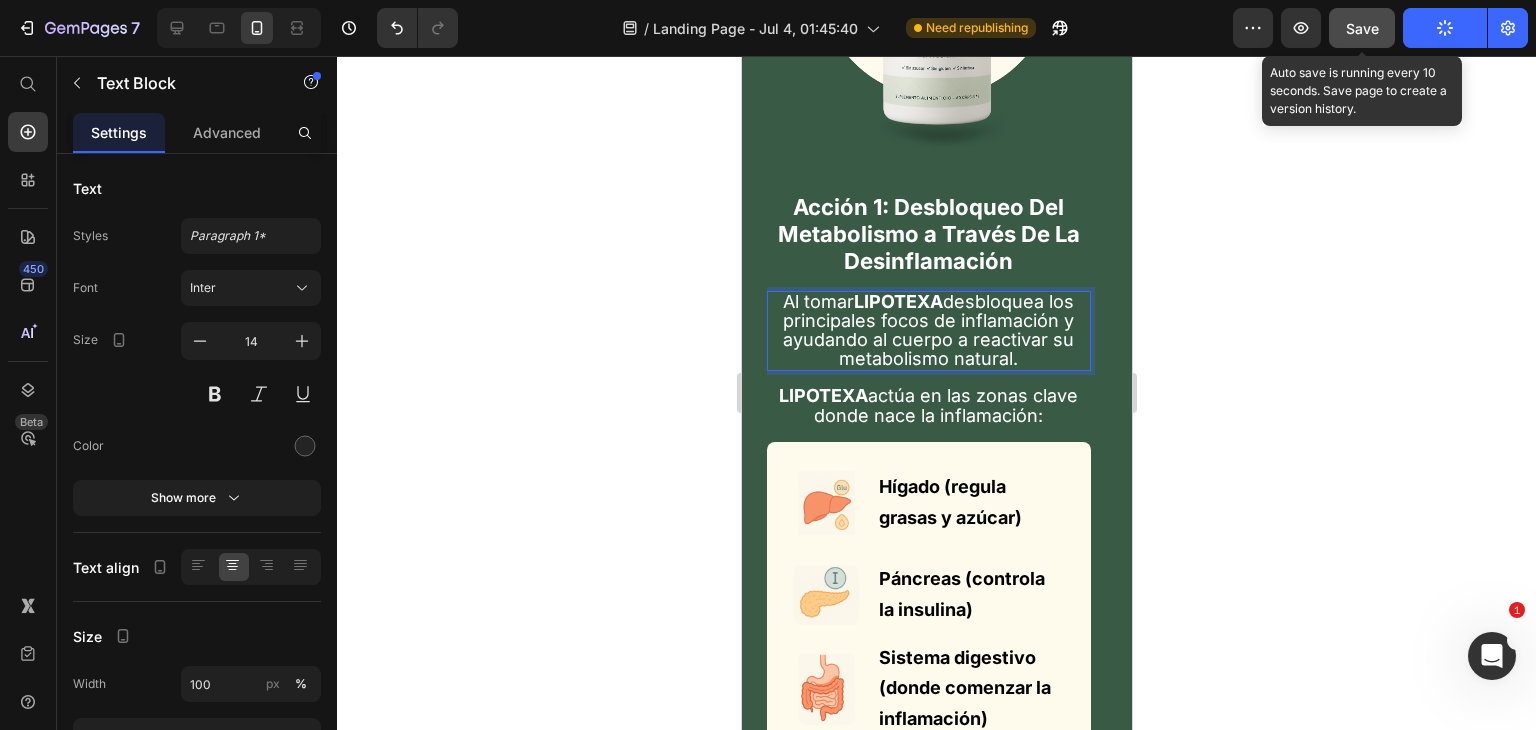 click 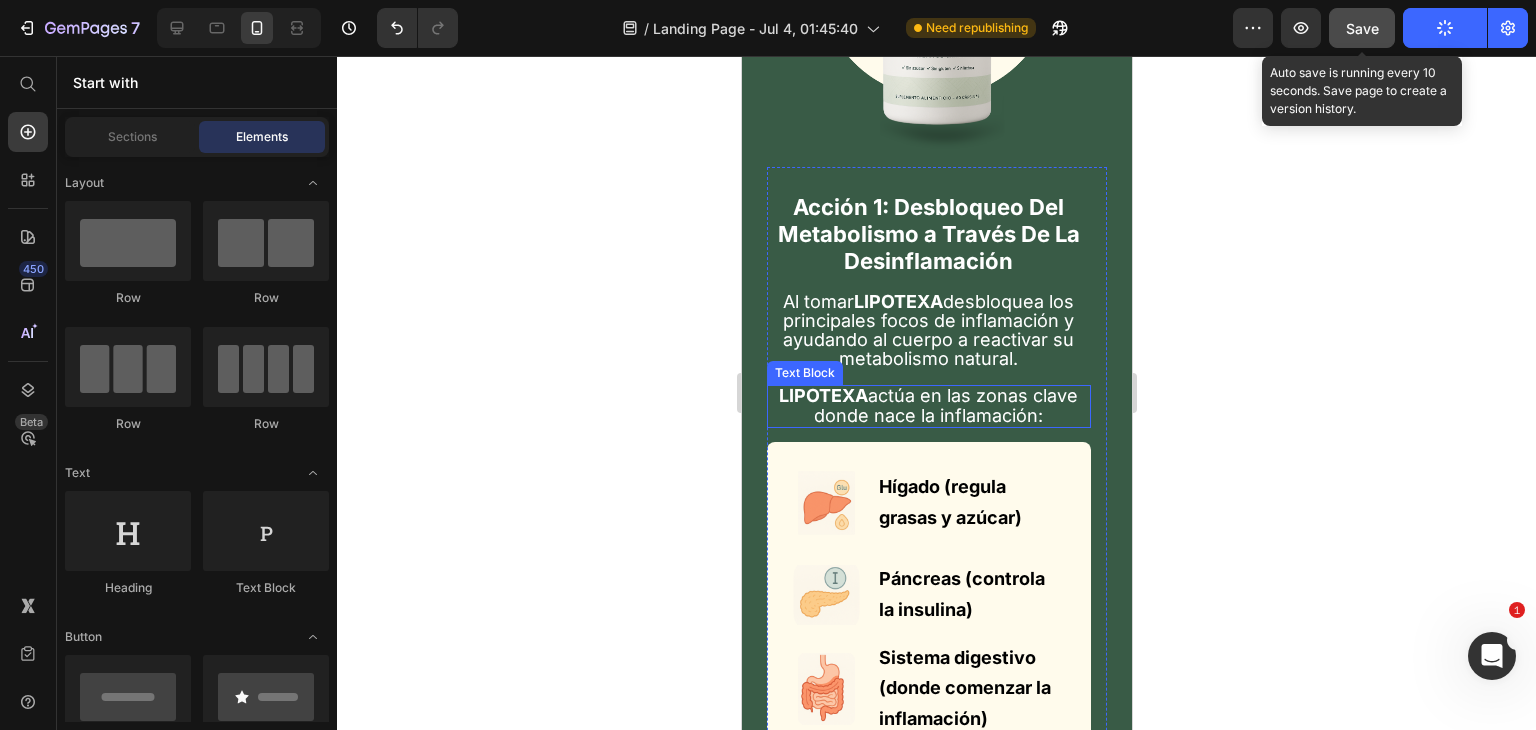 click on "LIPOTEXA  actúa en las zonas clave donde nace la inflamación:" at bounding box center [927, 405] 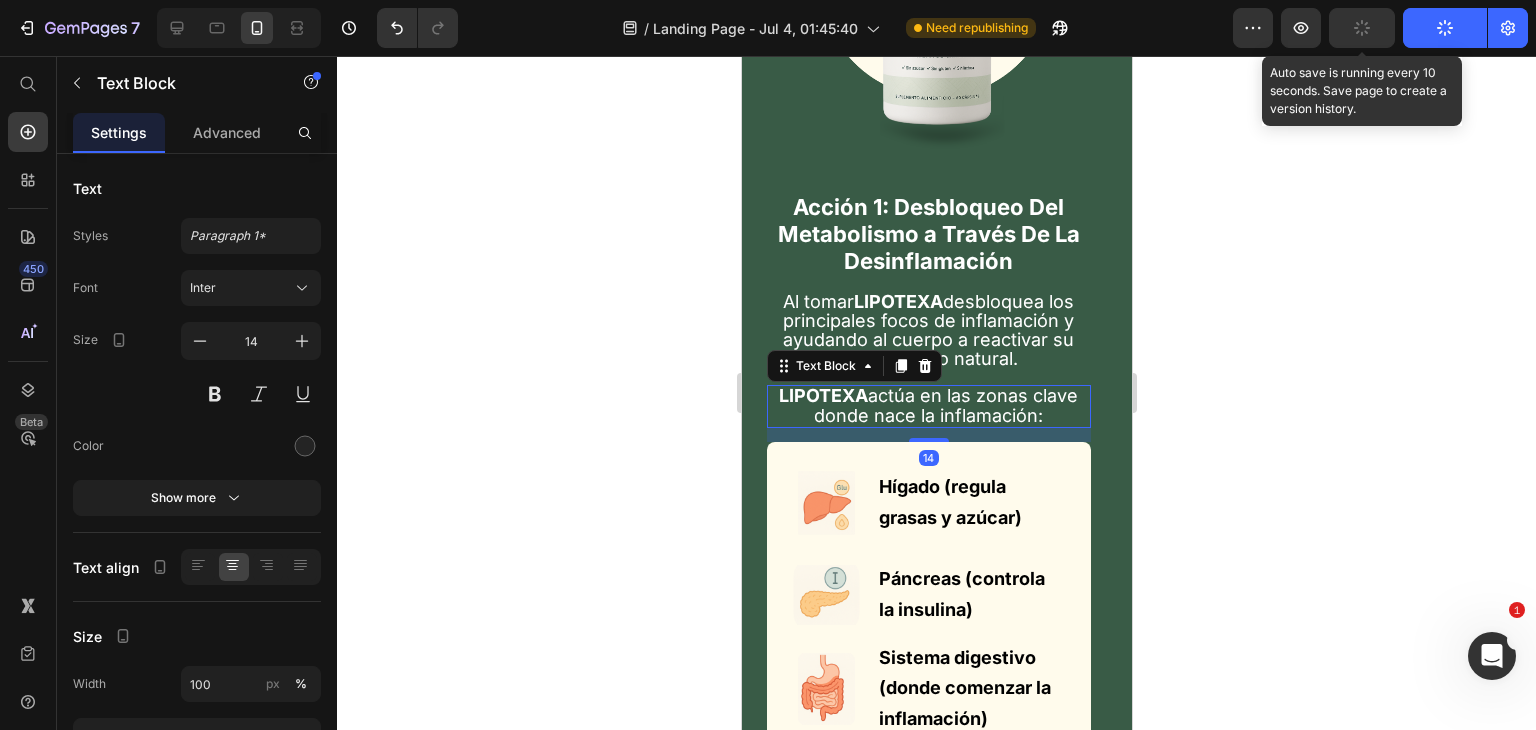 click on "LIPOTEXA  actúa en las zonas clave donde nace la inflamación:" at bounding box center [927, 405] 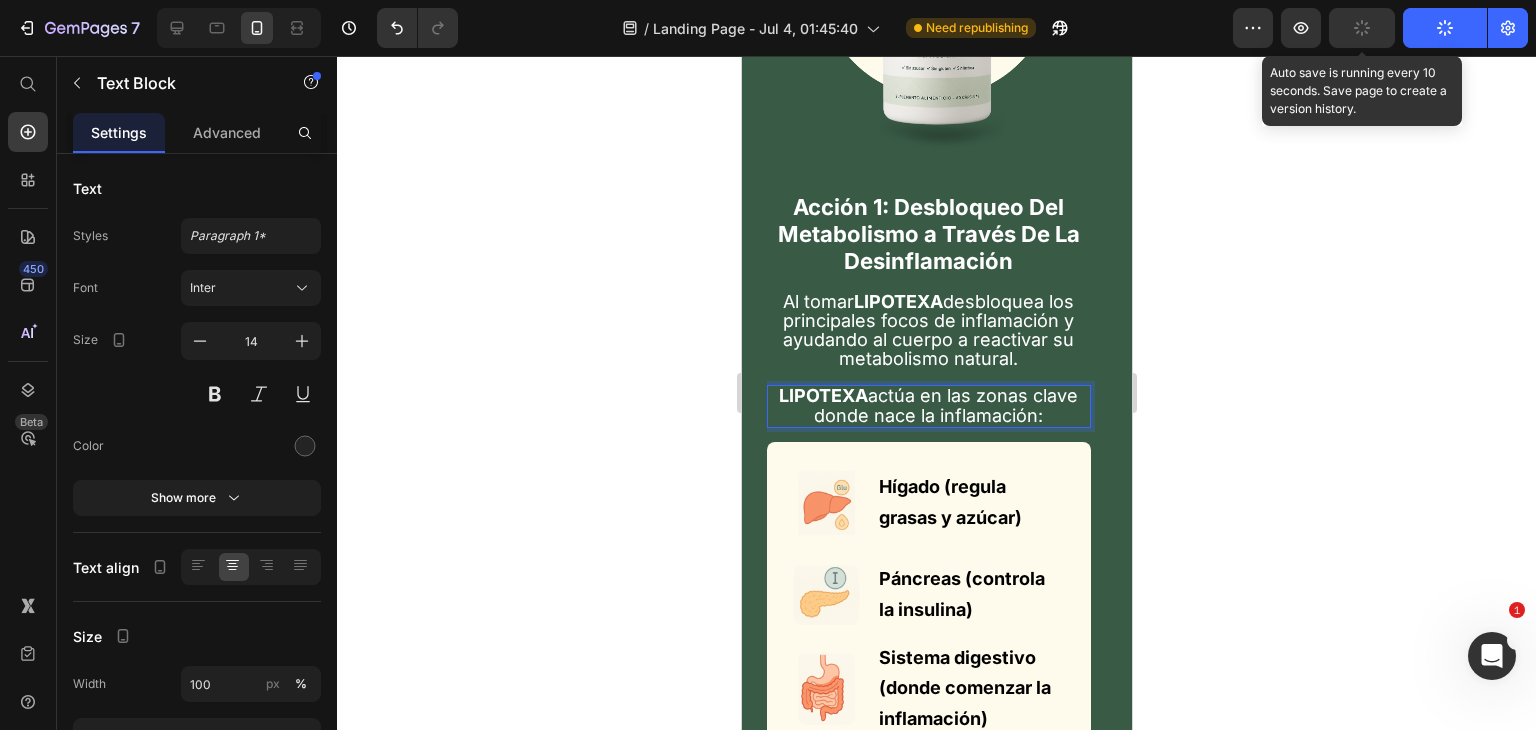 click on "LIPOTEXA" at bounding box center [822, 395] 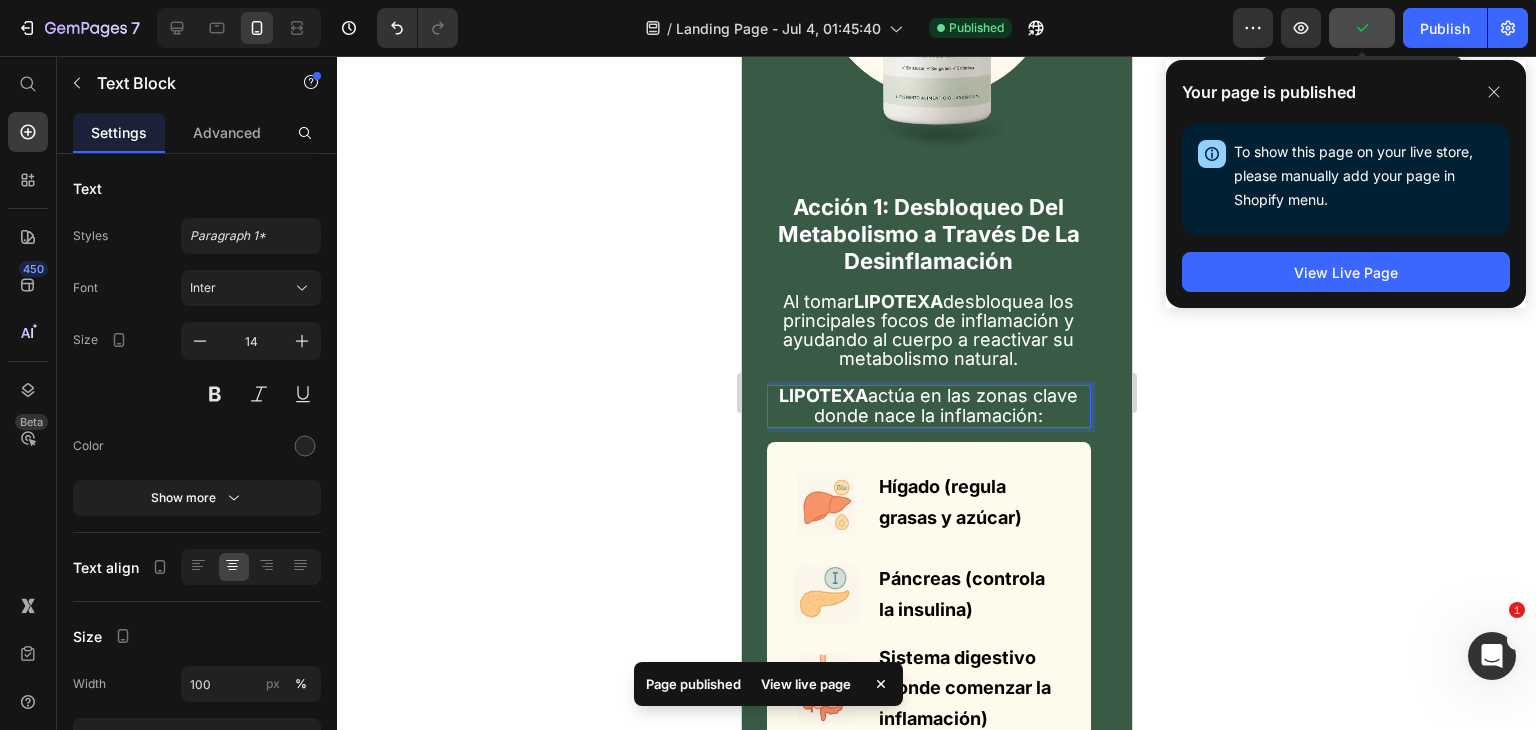 click 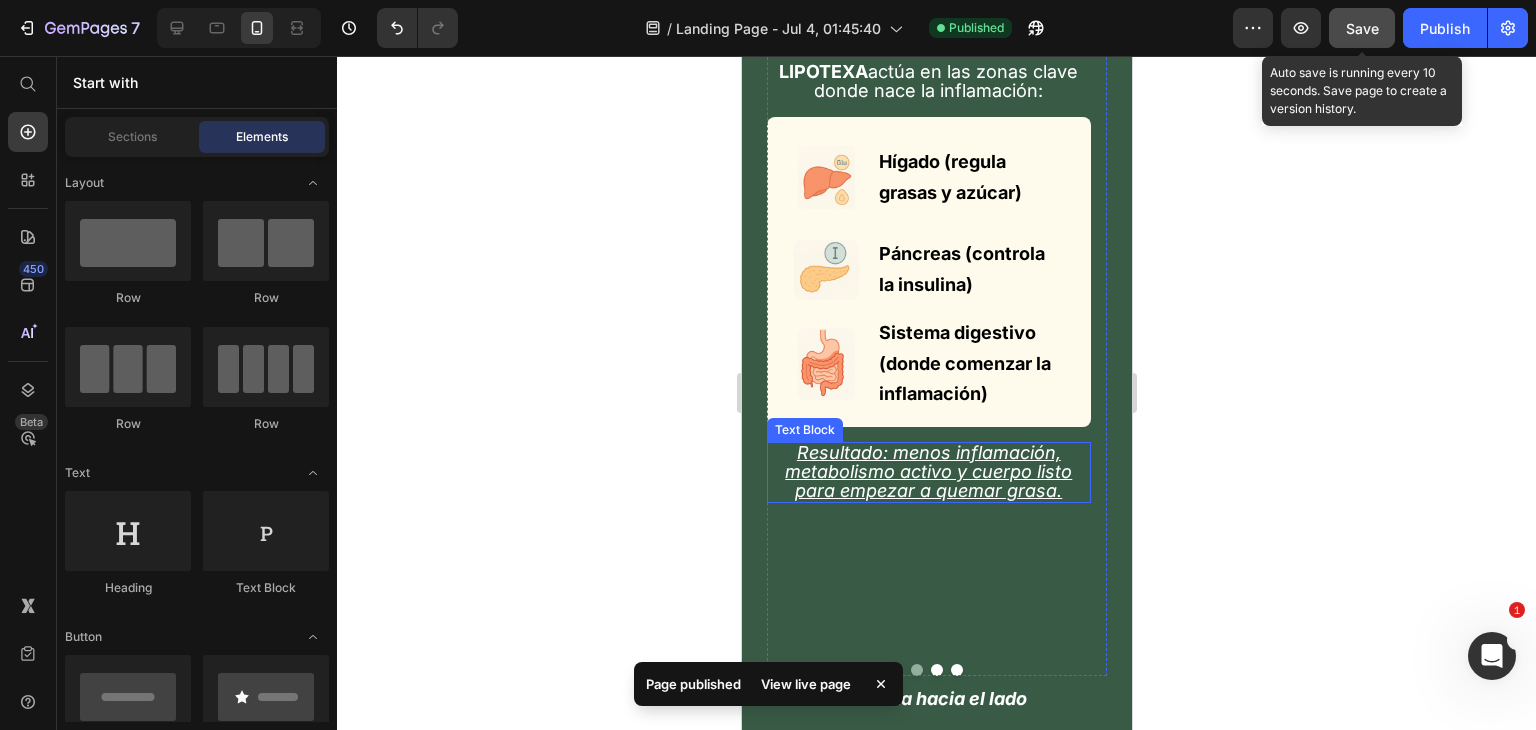 scroll, scrollTop: 6300, scrollLeft: 0, axis: vertical 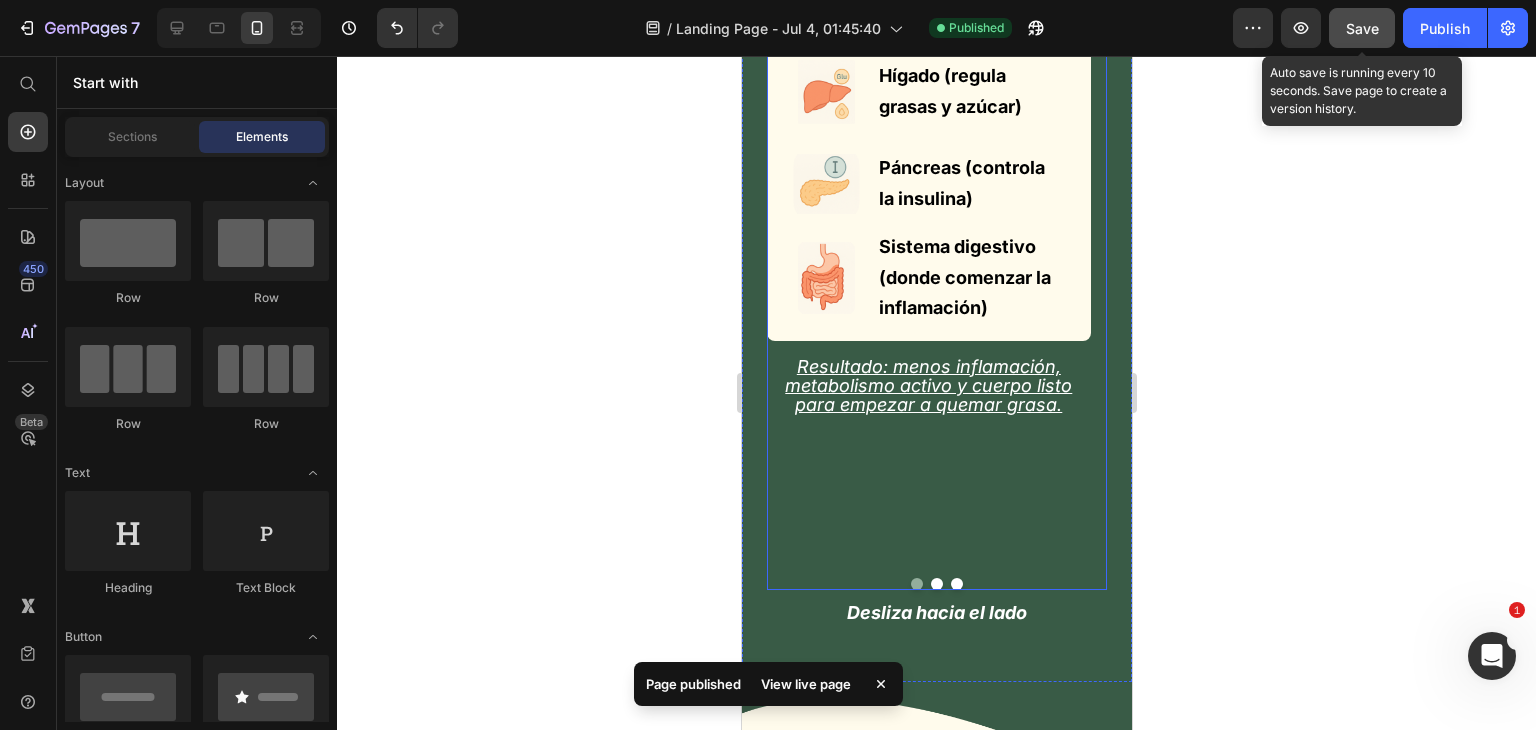 click at bounding box center [936, 584] 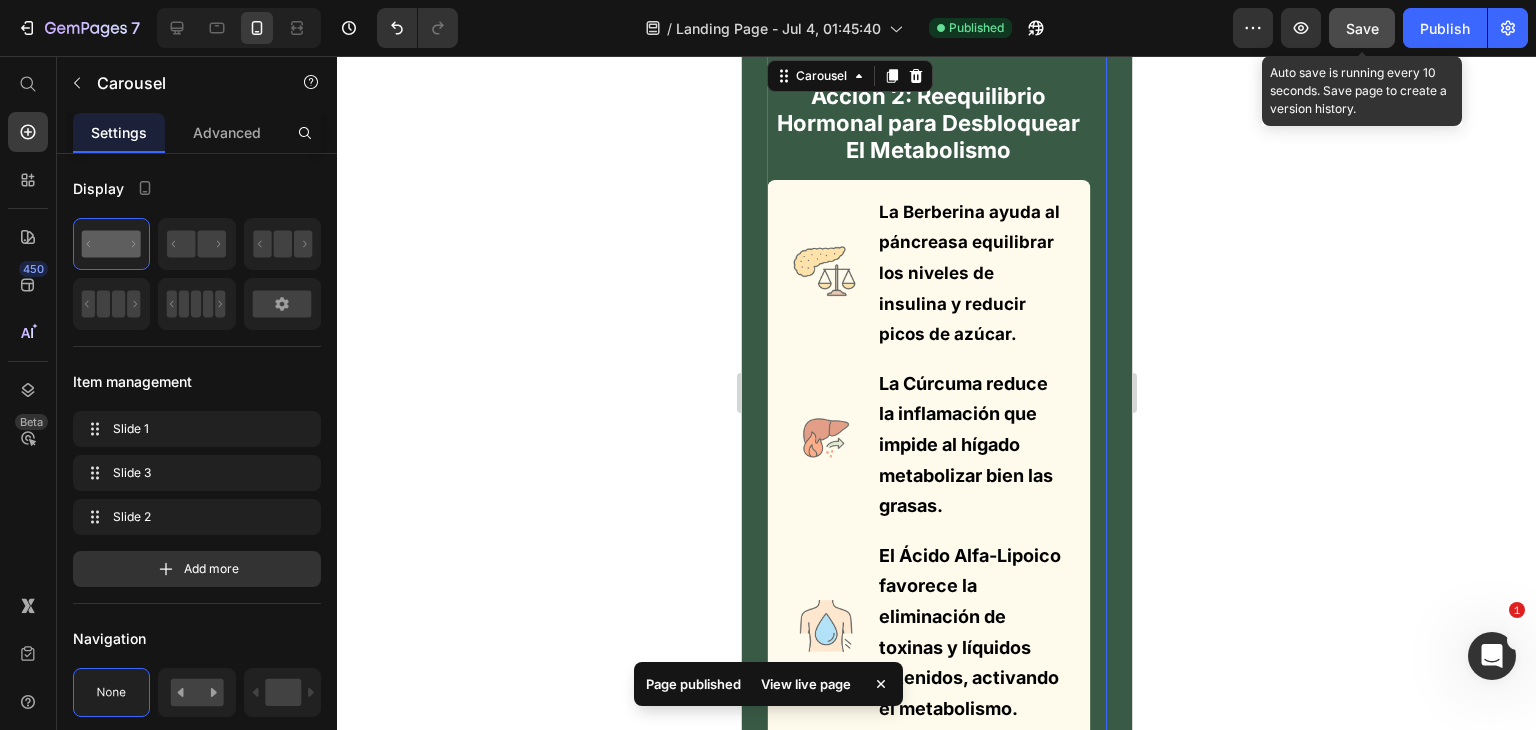 scroll, scrollTop: 5900, scrollLeft: 0, axis: vertical 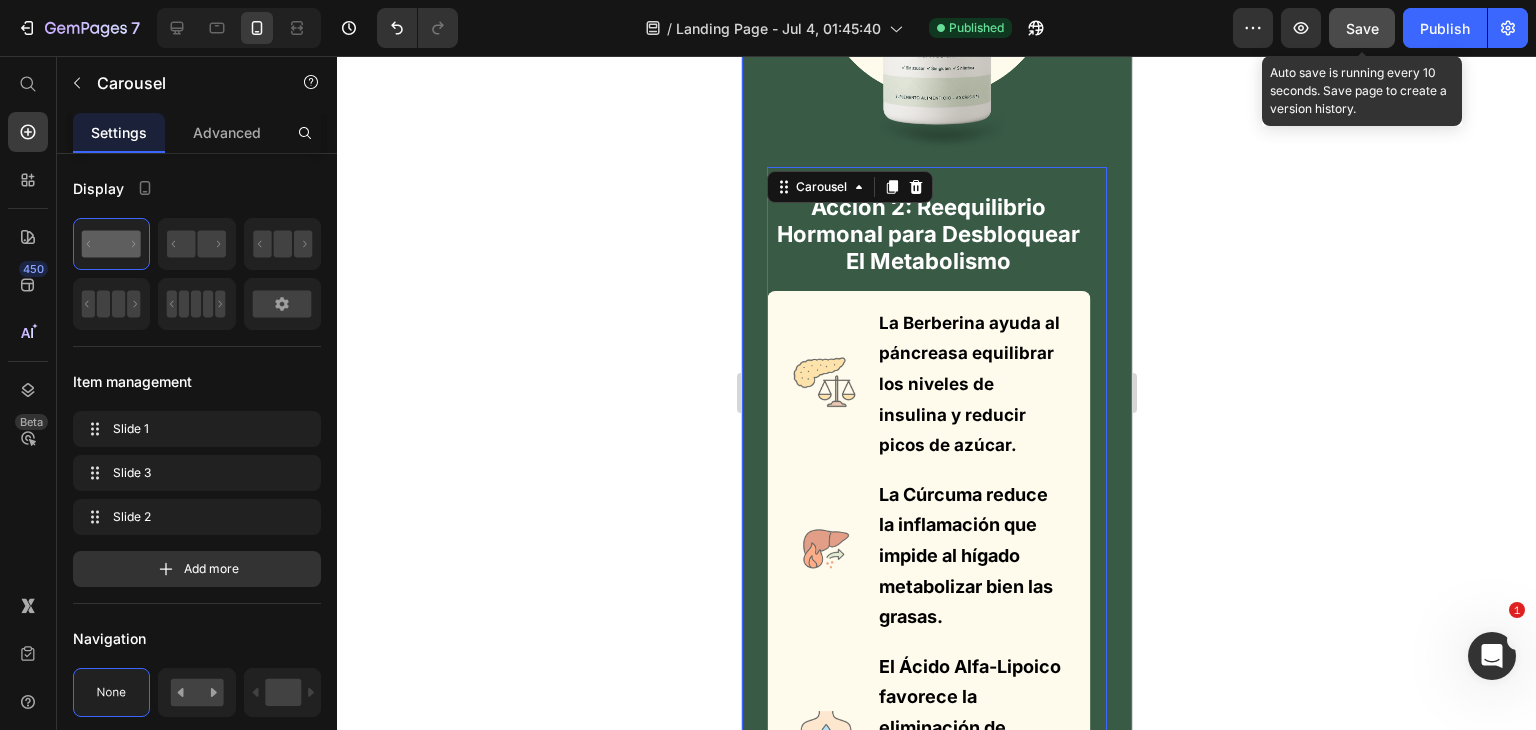 click 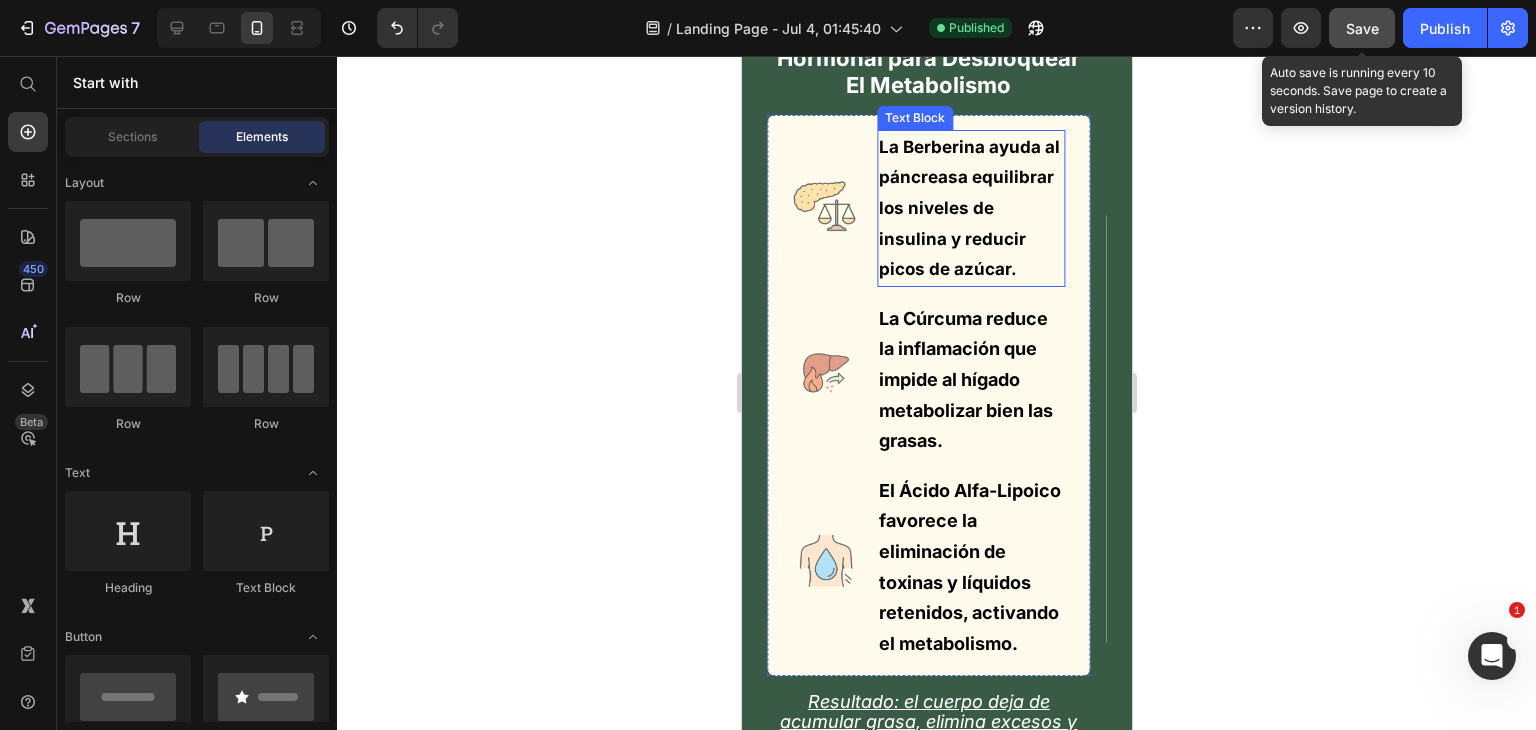 scroll, scrollTop: 6200, scrollLeft: 0, axis: vertical 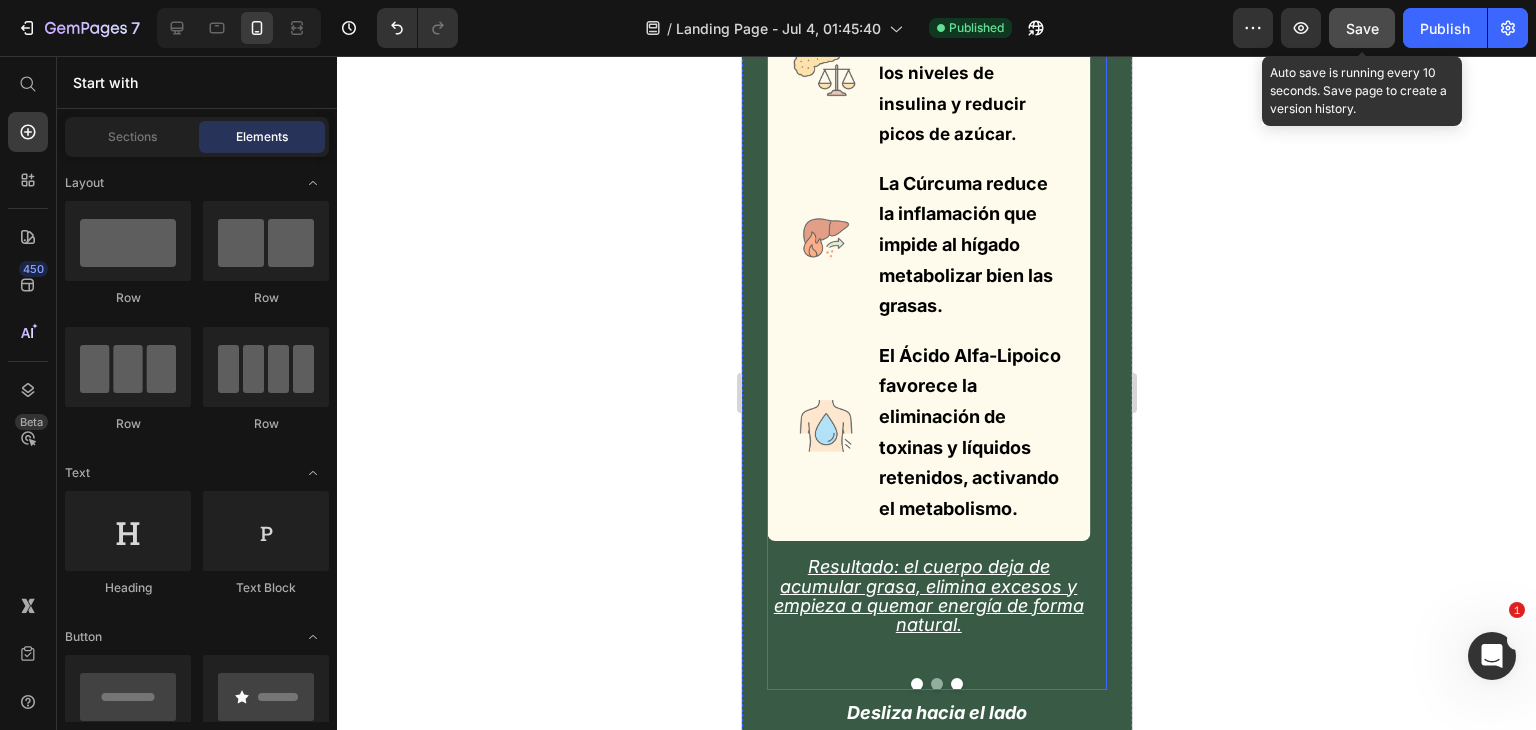 click at bounding box center (956, 684) 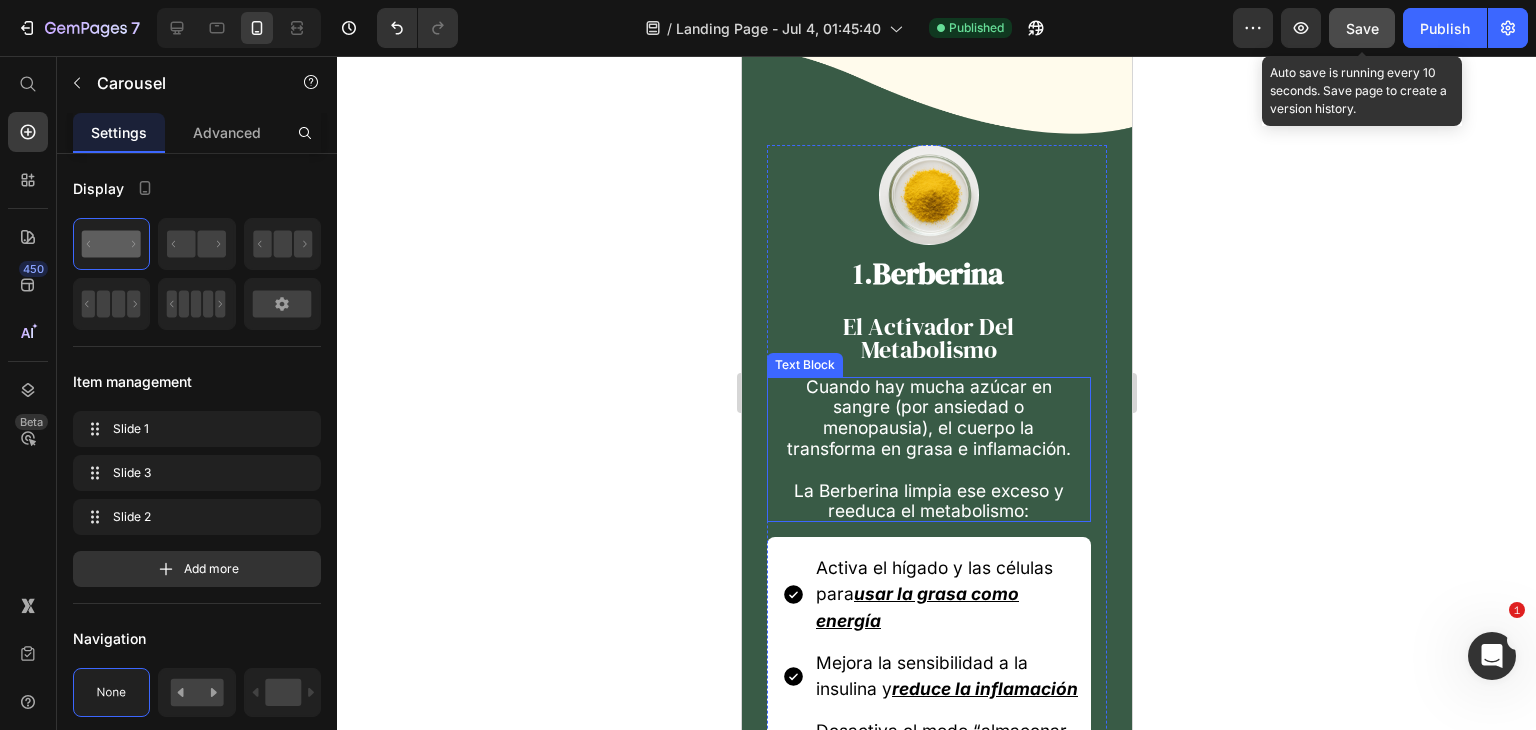 scroll, scrollTop: 7300, scrollLeft: 0, axis: vertical 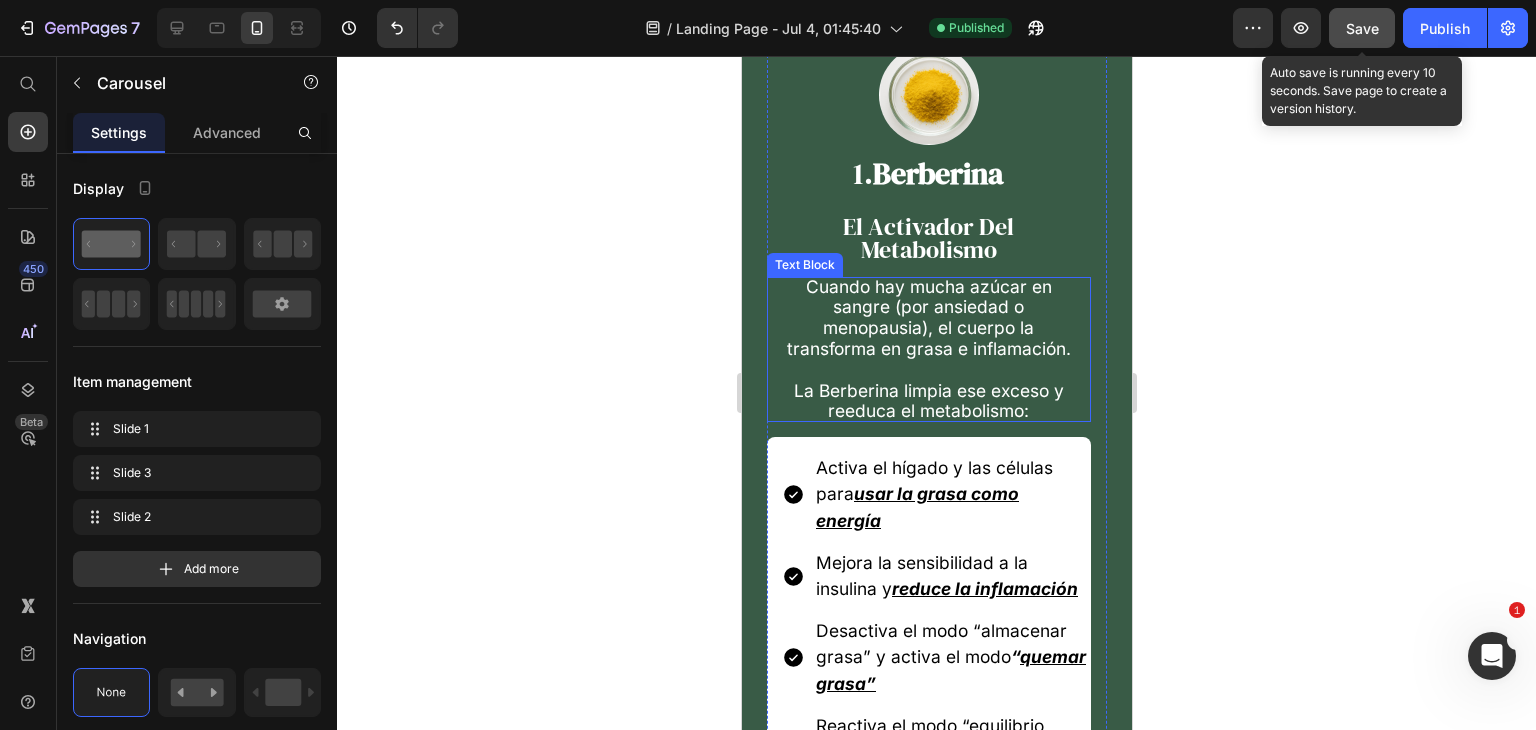 click on "Cuando hay mucha azúcar en sangre (por ansiedad o menopausia), el cuerpo la transforma en grasa e inflamación." at bounding box center [928, 317] 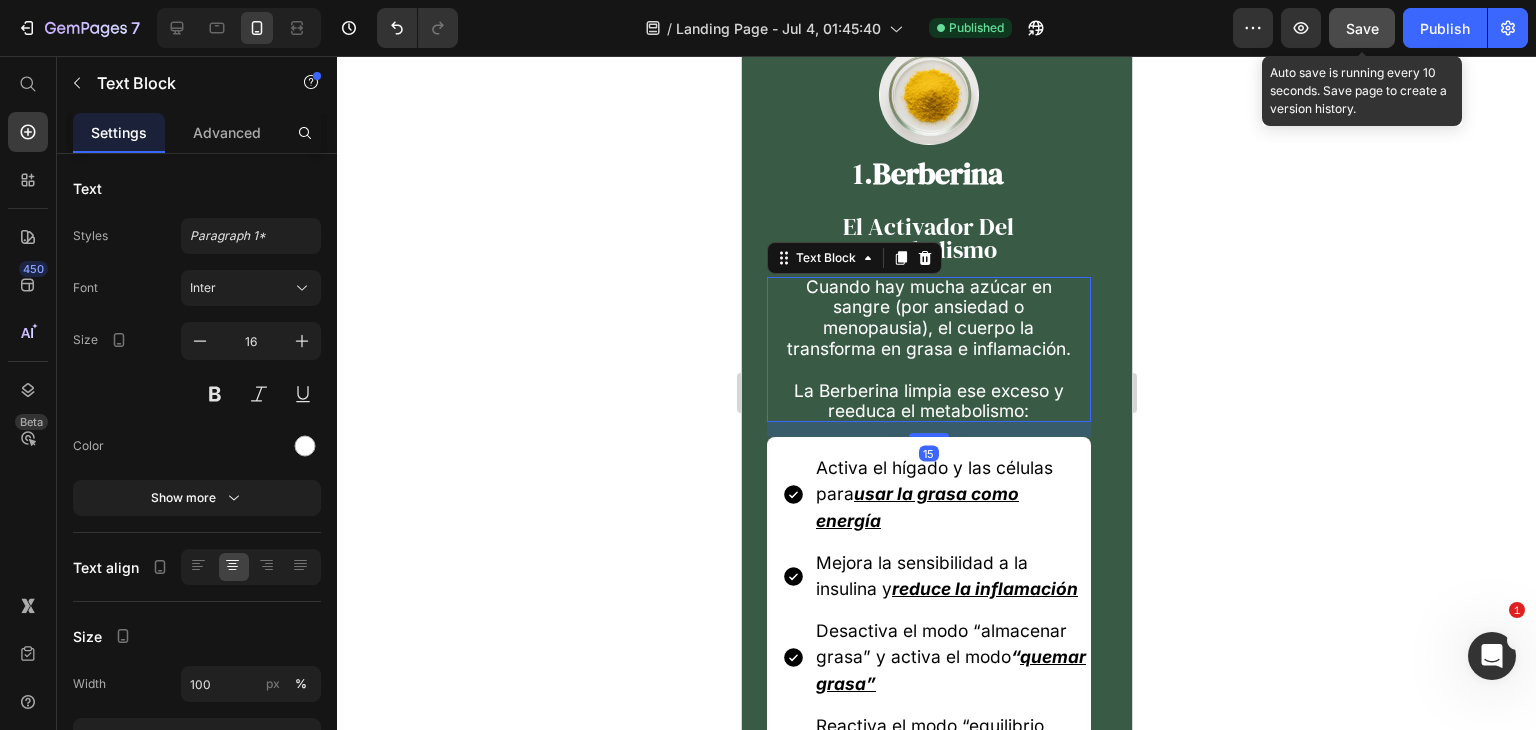 click on "Cuando hay mucha azúcar en sangre (por ansiedad o menopausia), el cuerpo la transforma en grasa e inflamación." at bounding box center (928, 317) 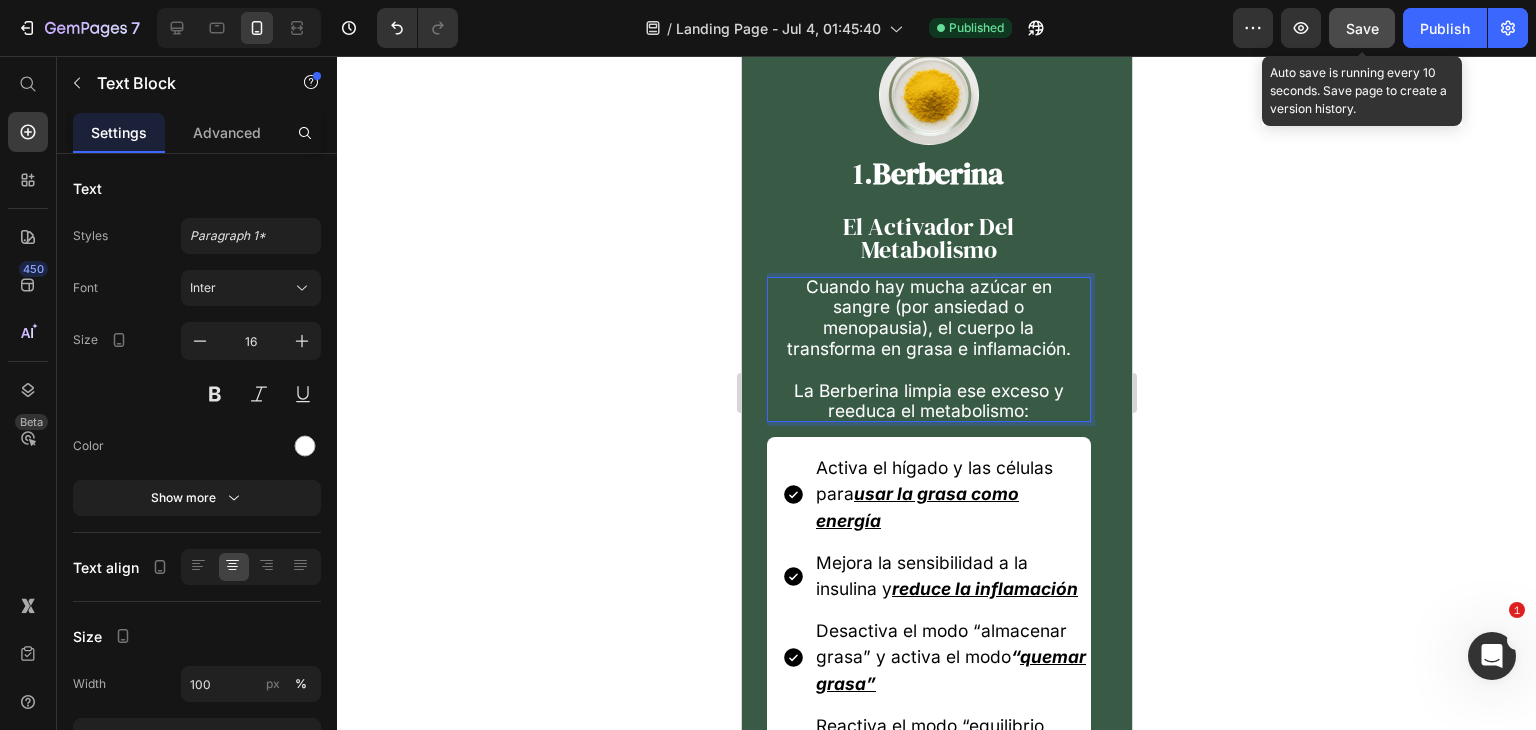 click on "Cuando hay mucha azúcar en sangre (por ansiedad o menopausia), el cuerpo la transforma en grasa e inflamación." at bounding box center [928, 317] 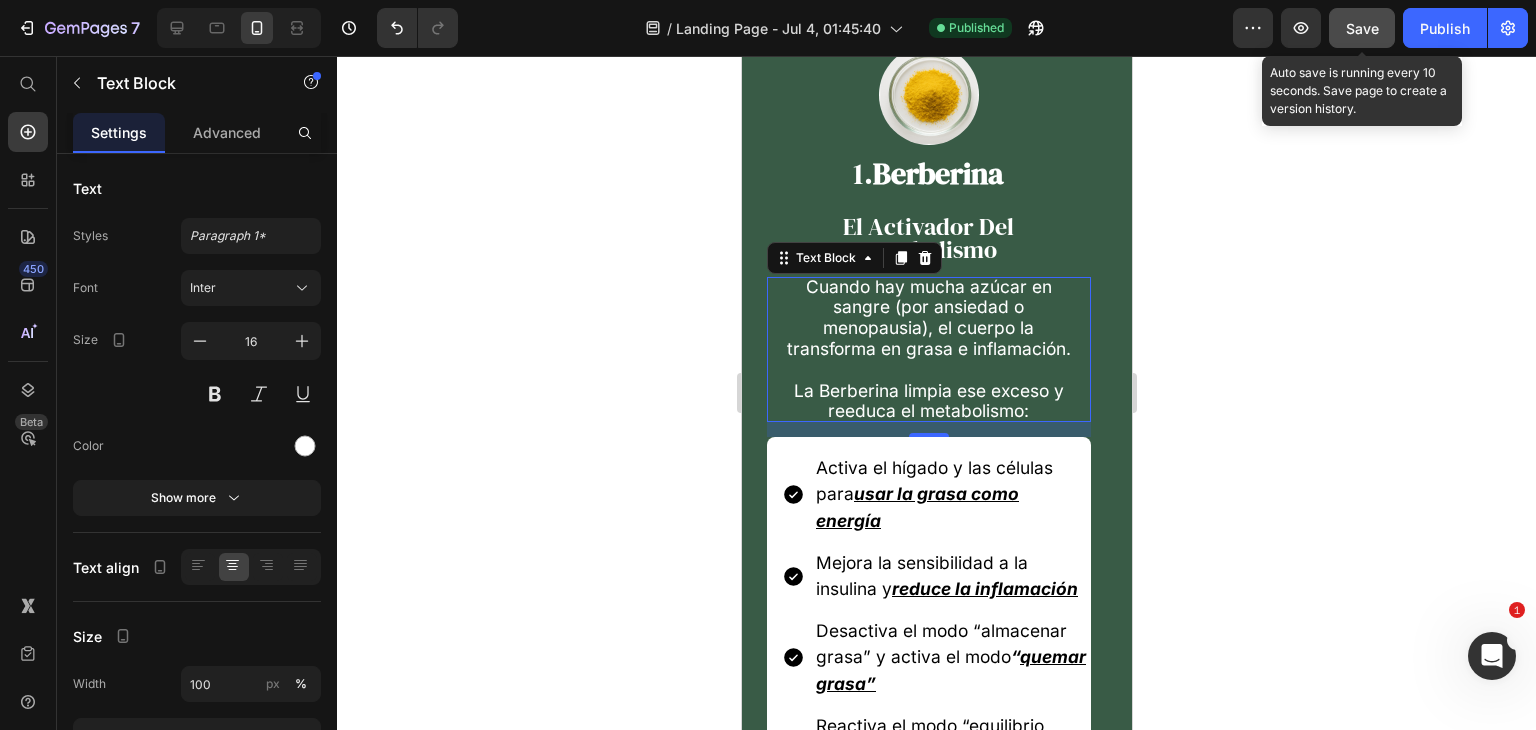 click 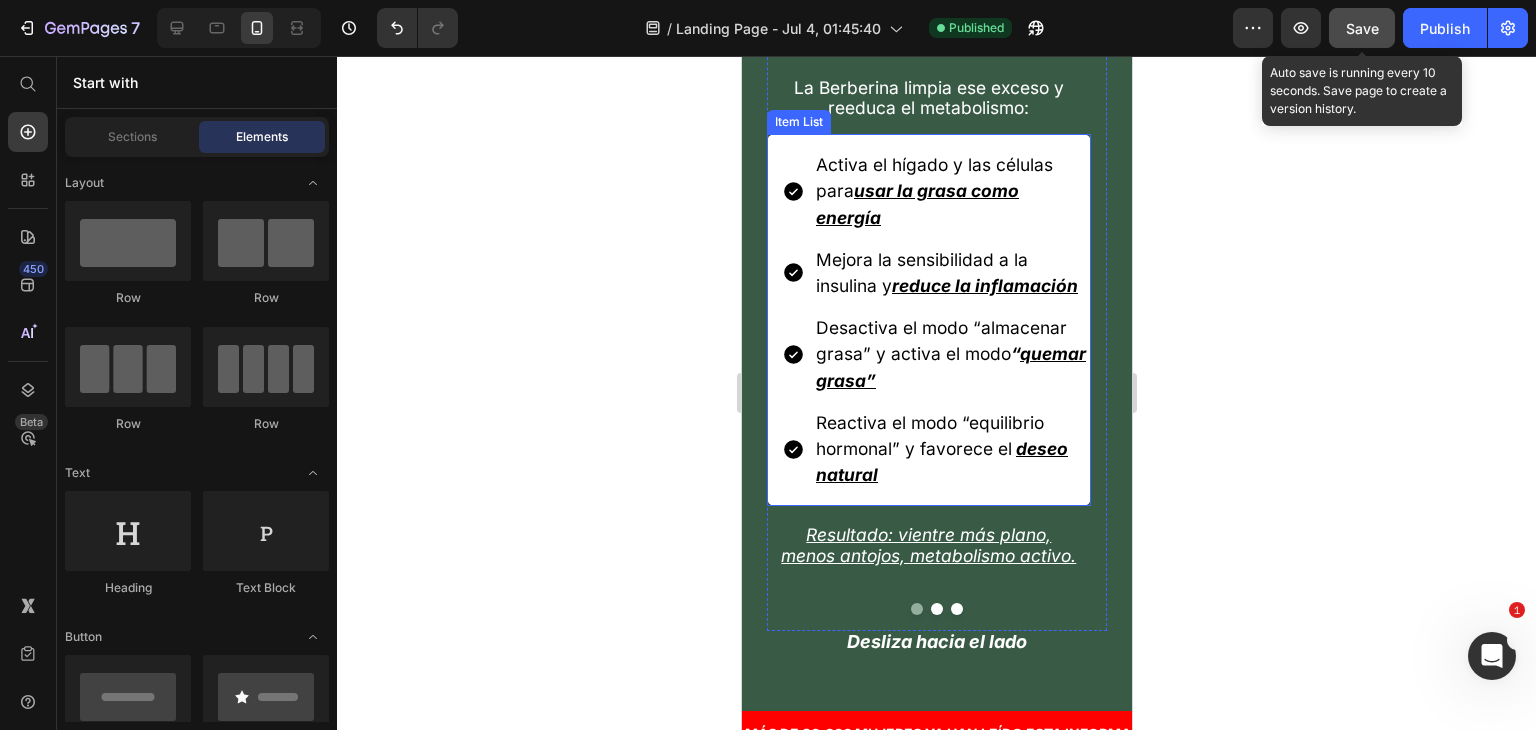scroll, scrollTop: 7600, scrollLeft: 0, axis: vertical 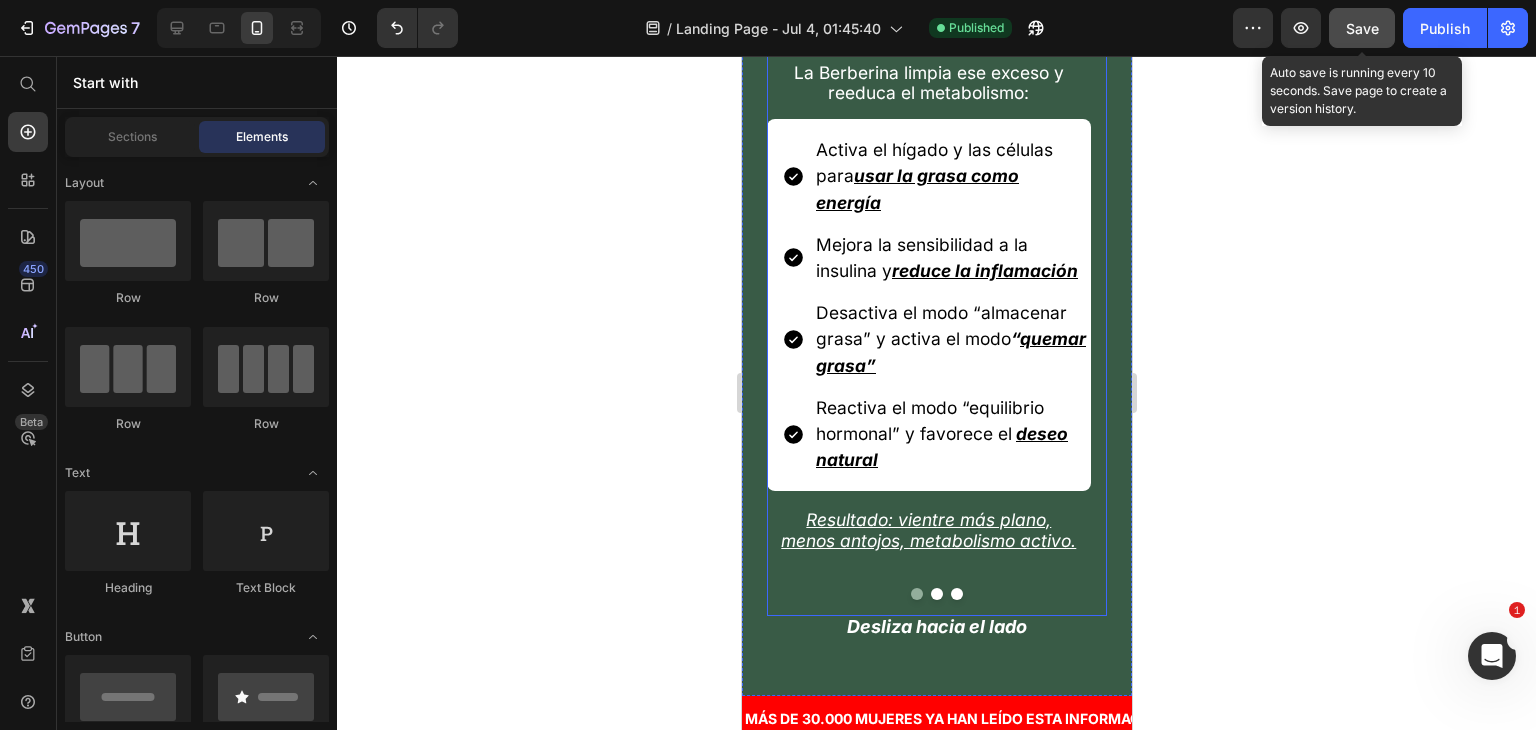 click at bounding box center (936, 594) 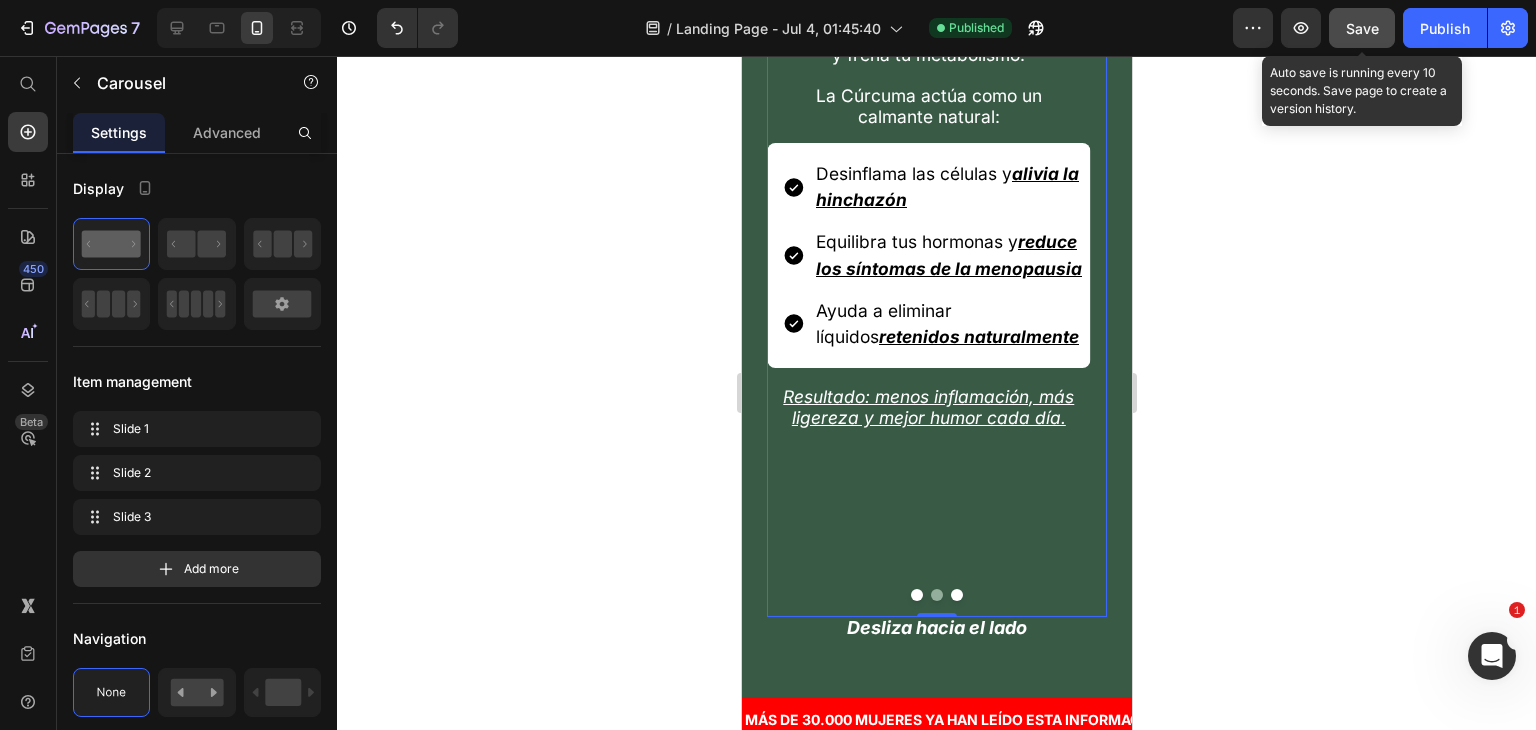 scroll, scrollTop: 7600, scrollLeft: 0, axis: vertical 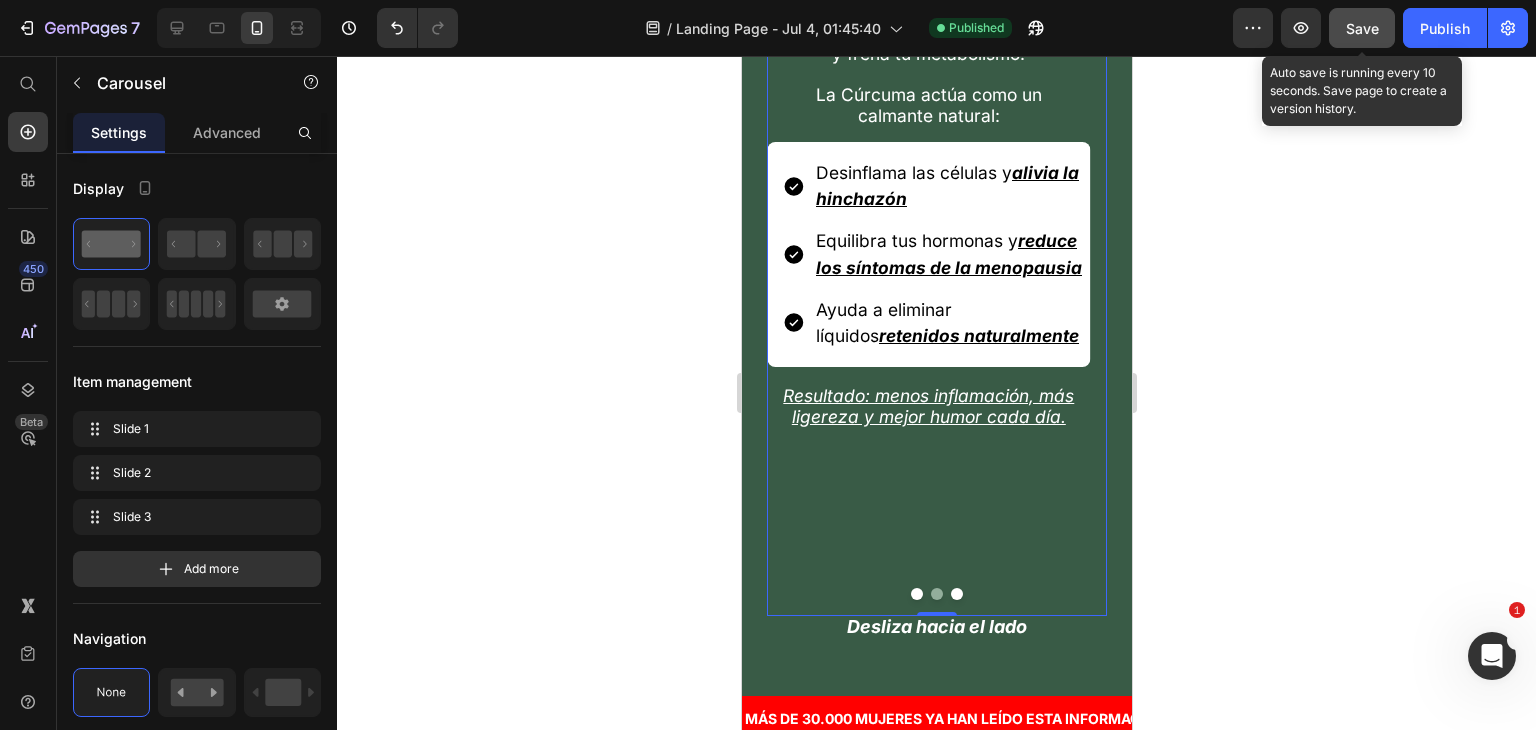 click at bounding box center (956, 594) 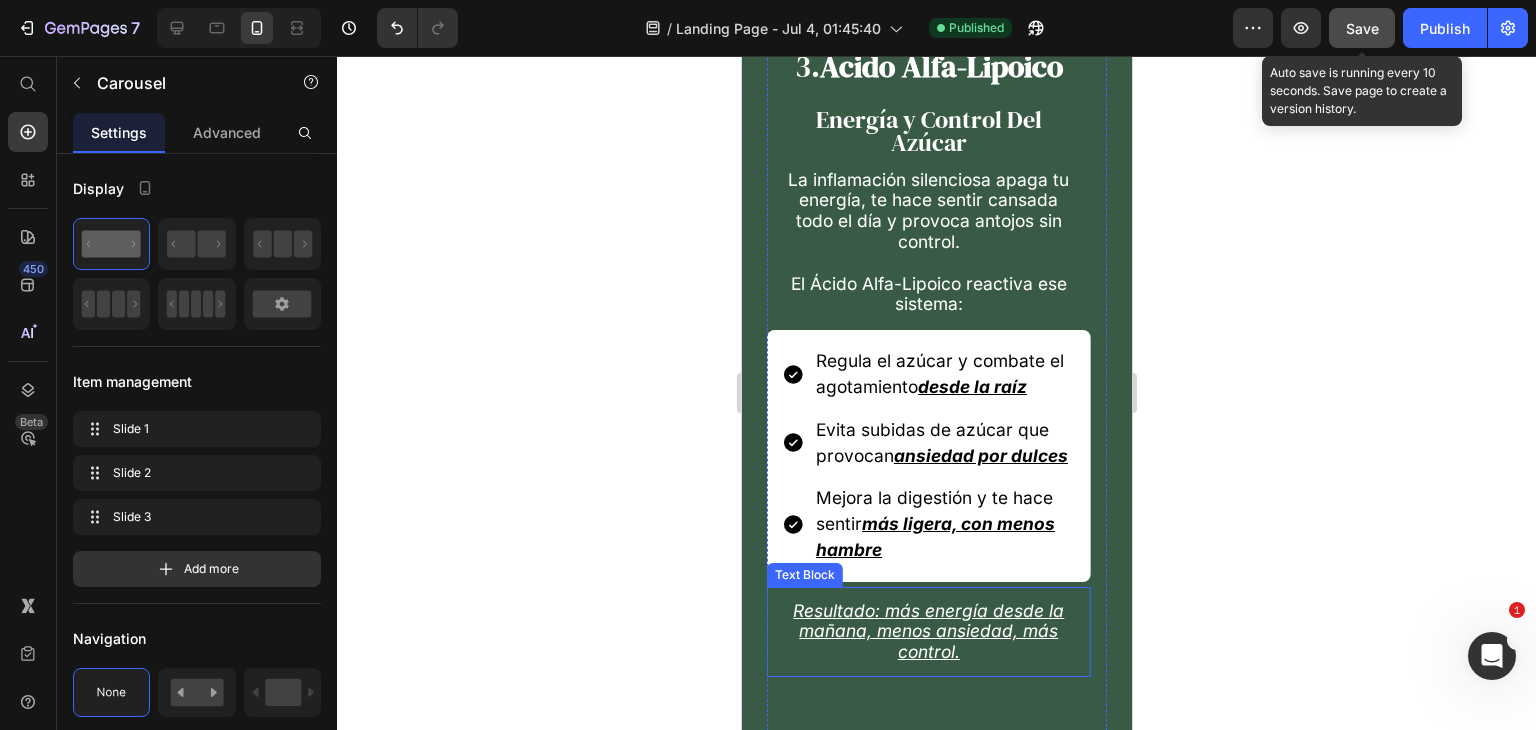 scroll, scrollTop: 7300, scrollLeft: 0, axis: vertical 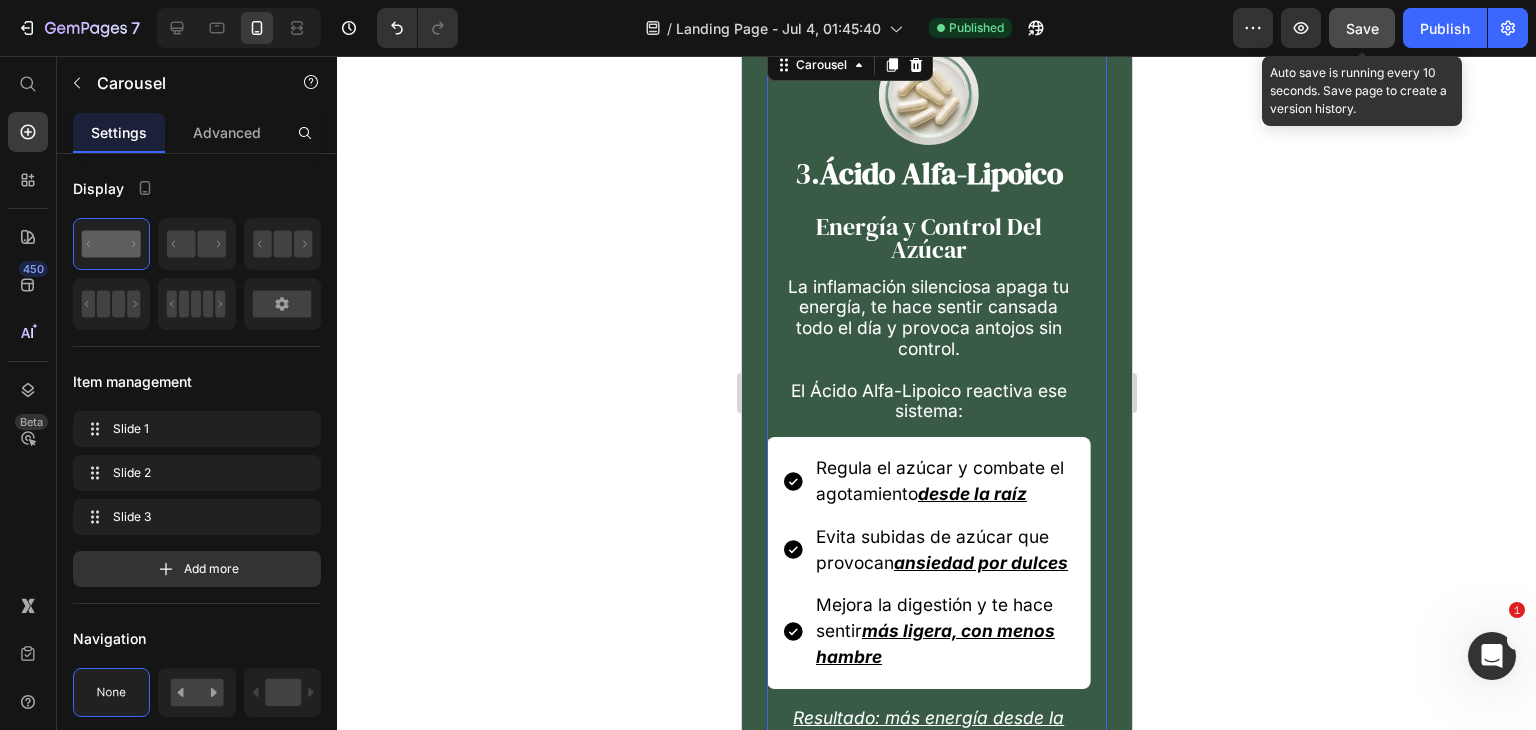 click 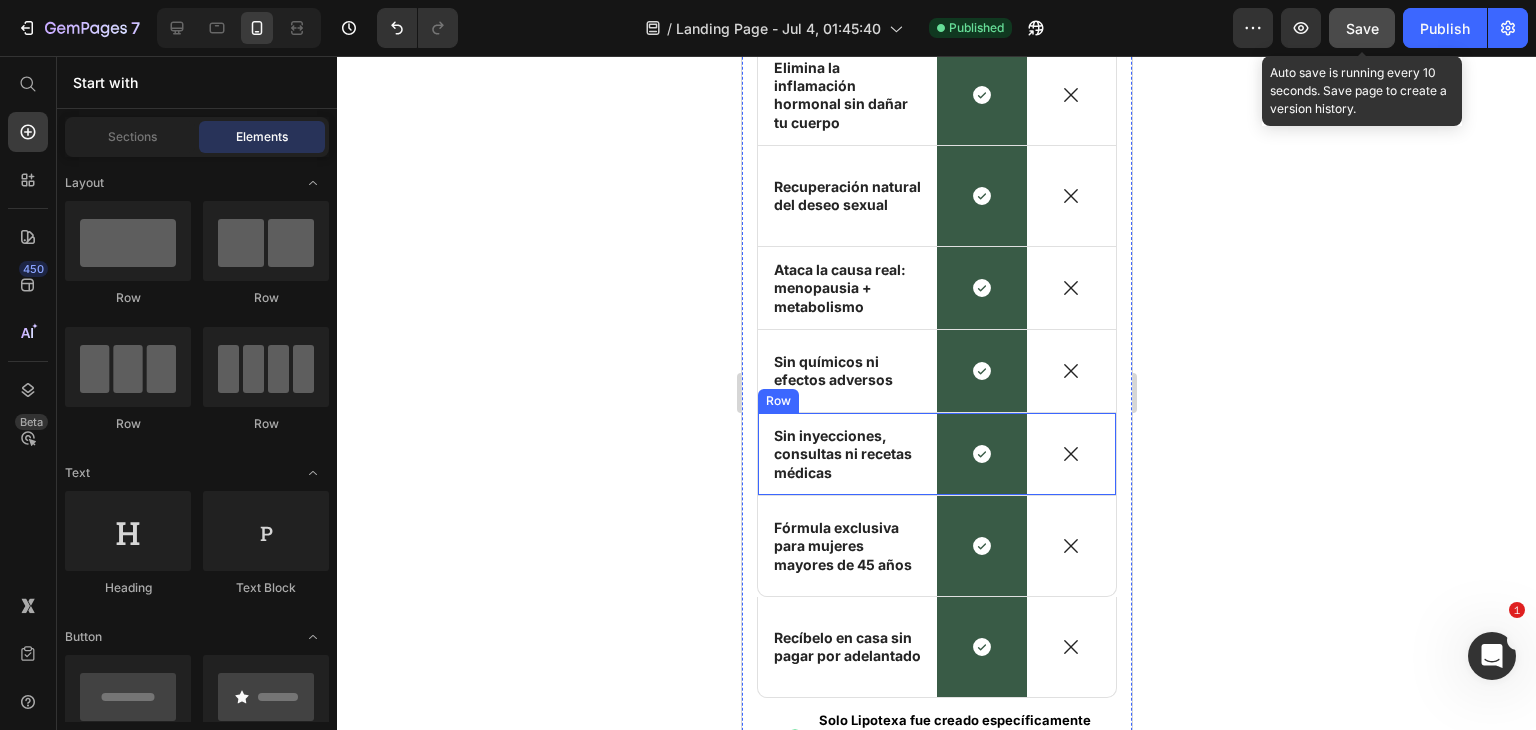 scroll, scrollTop: 8900, scrollLeft: 0, axis: vertical 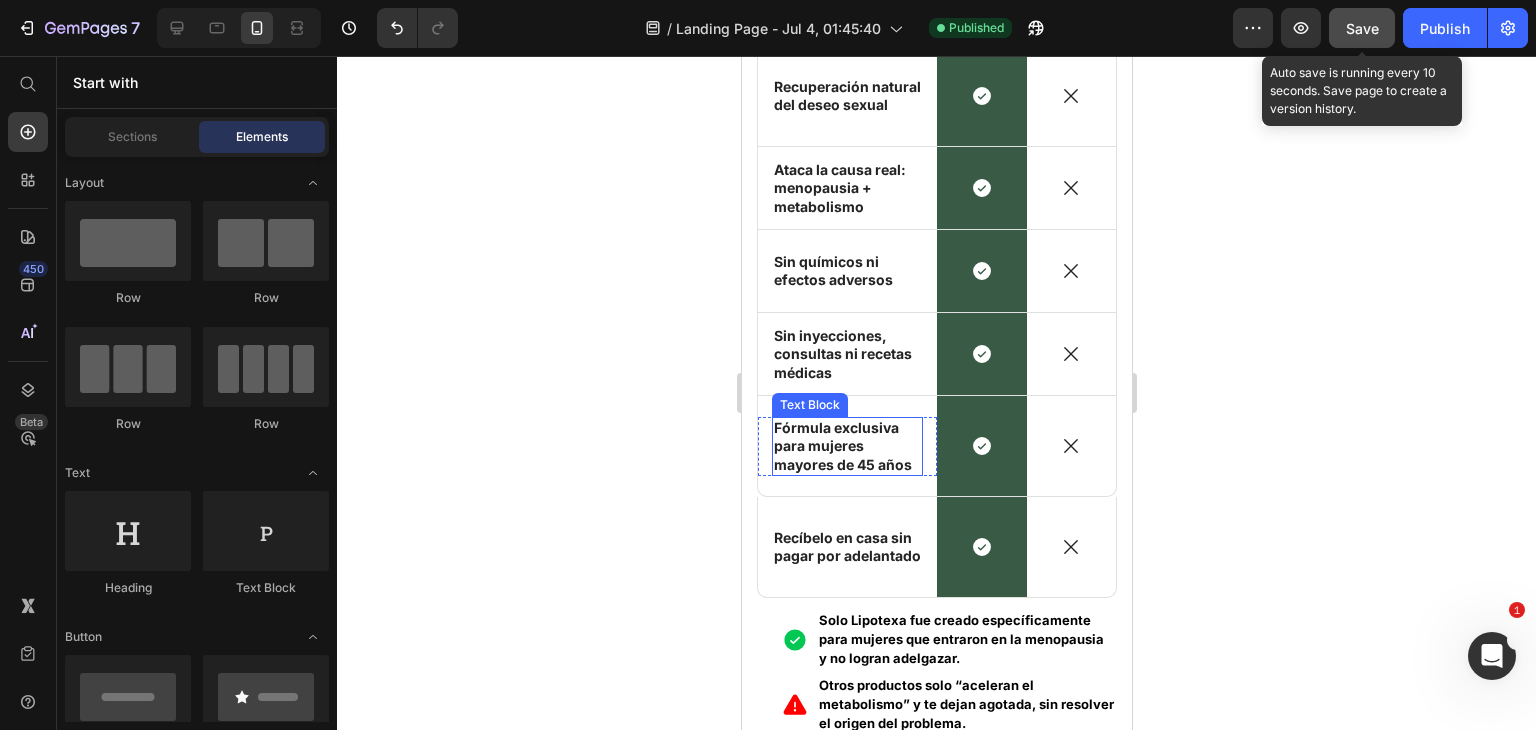 click on "Fórmula exclusiva para mujeres mayores de 45 años" at bounding box center [846, 446] 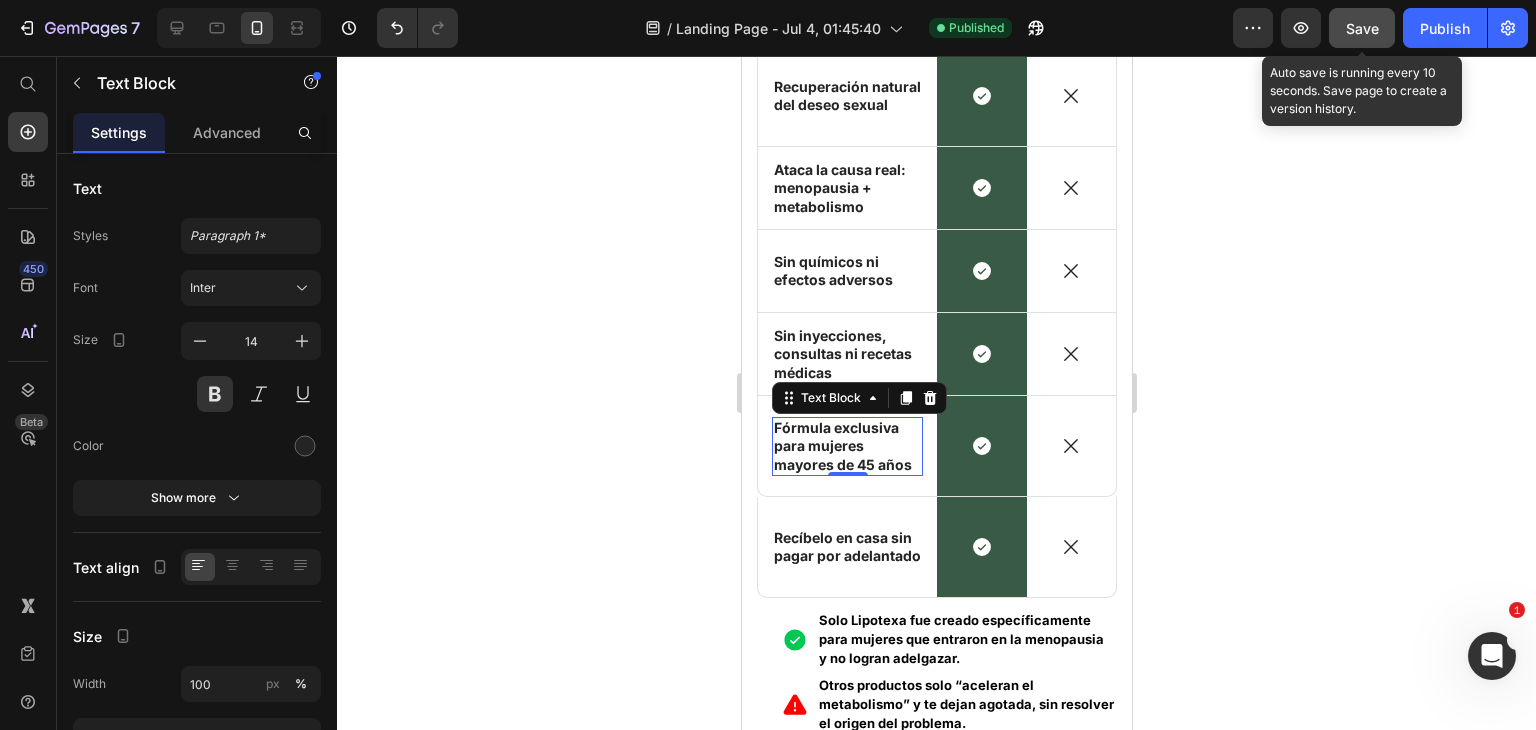 click on "Fórmula exclusiva para mujeres mayores de 45 años" at bounding box center (846, 446) 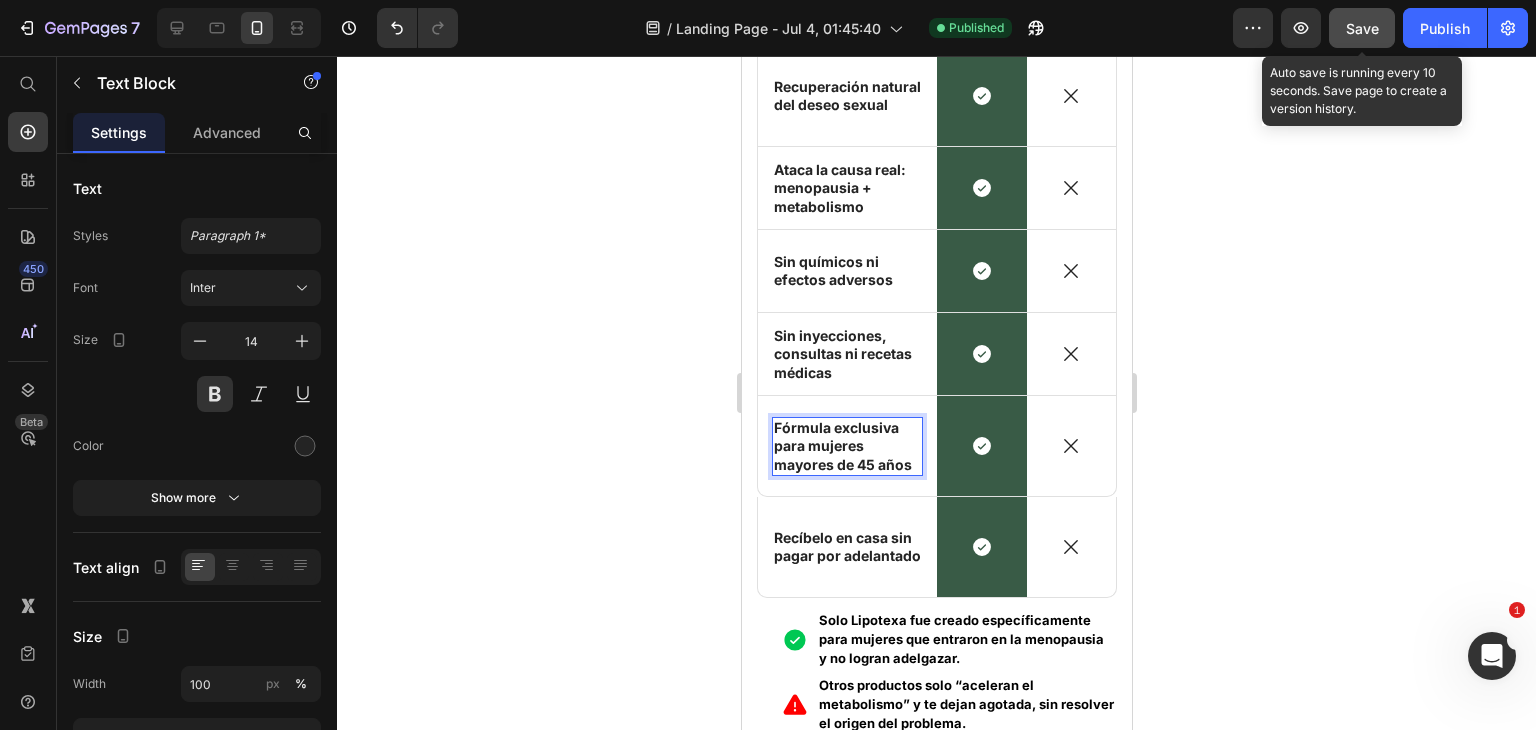 click on "Fórmula exclusiva para mujeres mayores de 45 años" at bounding box center [846, 446] 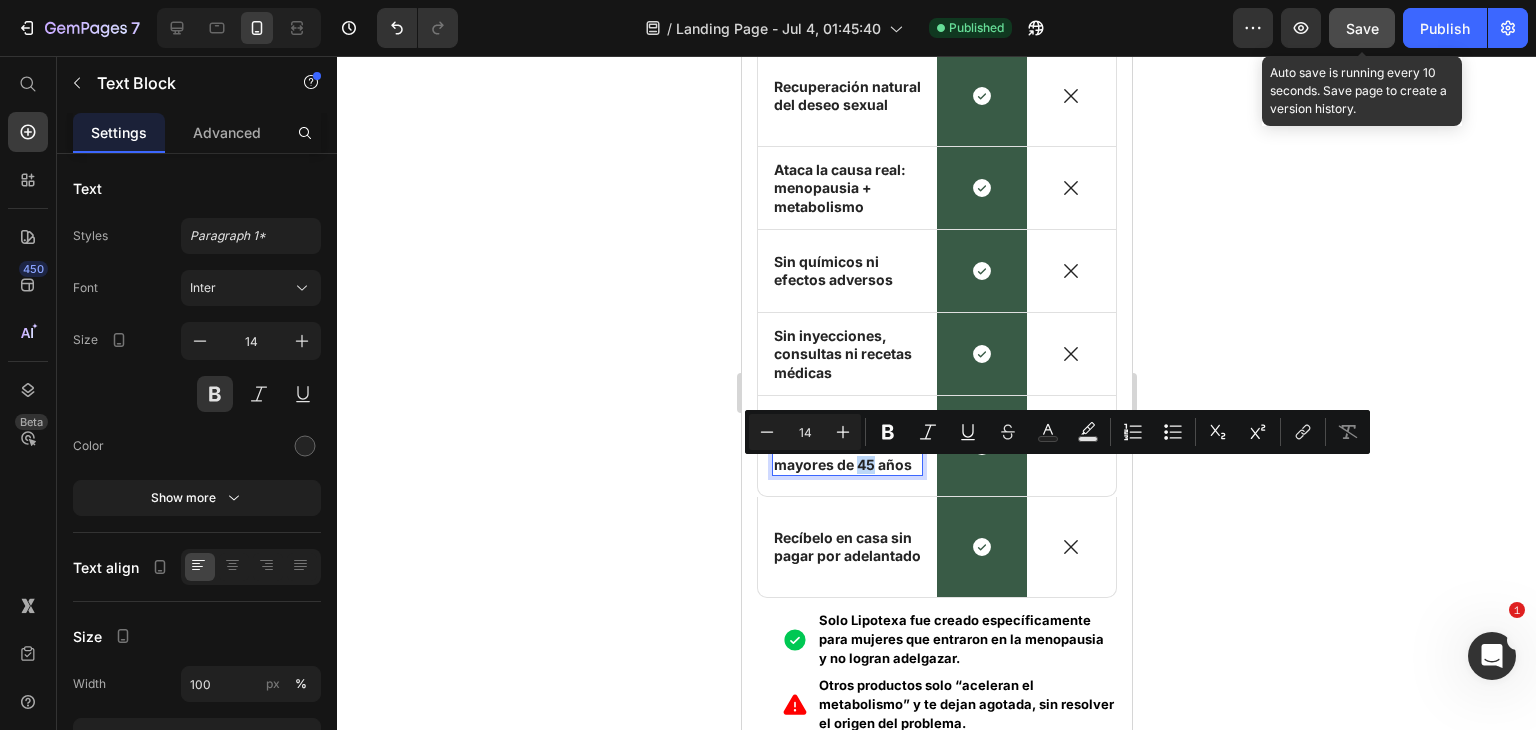 drag, startPoint x: 871, startPoint y: 477, endPoint x: 855, endPoint y: 478, distance: 16.03122 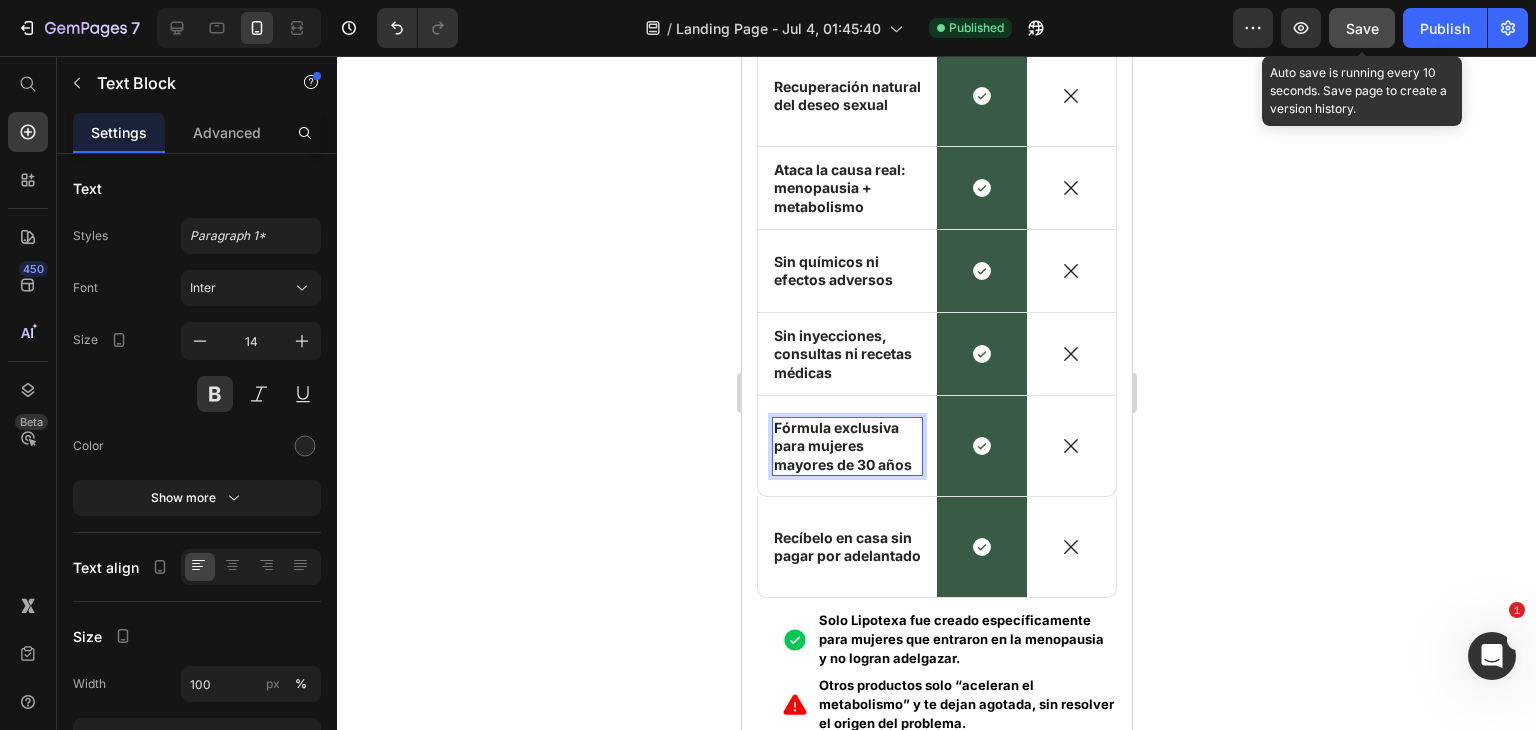 click 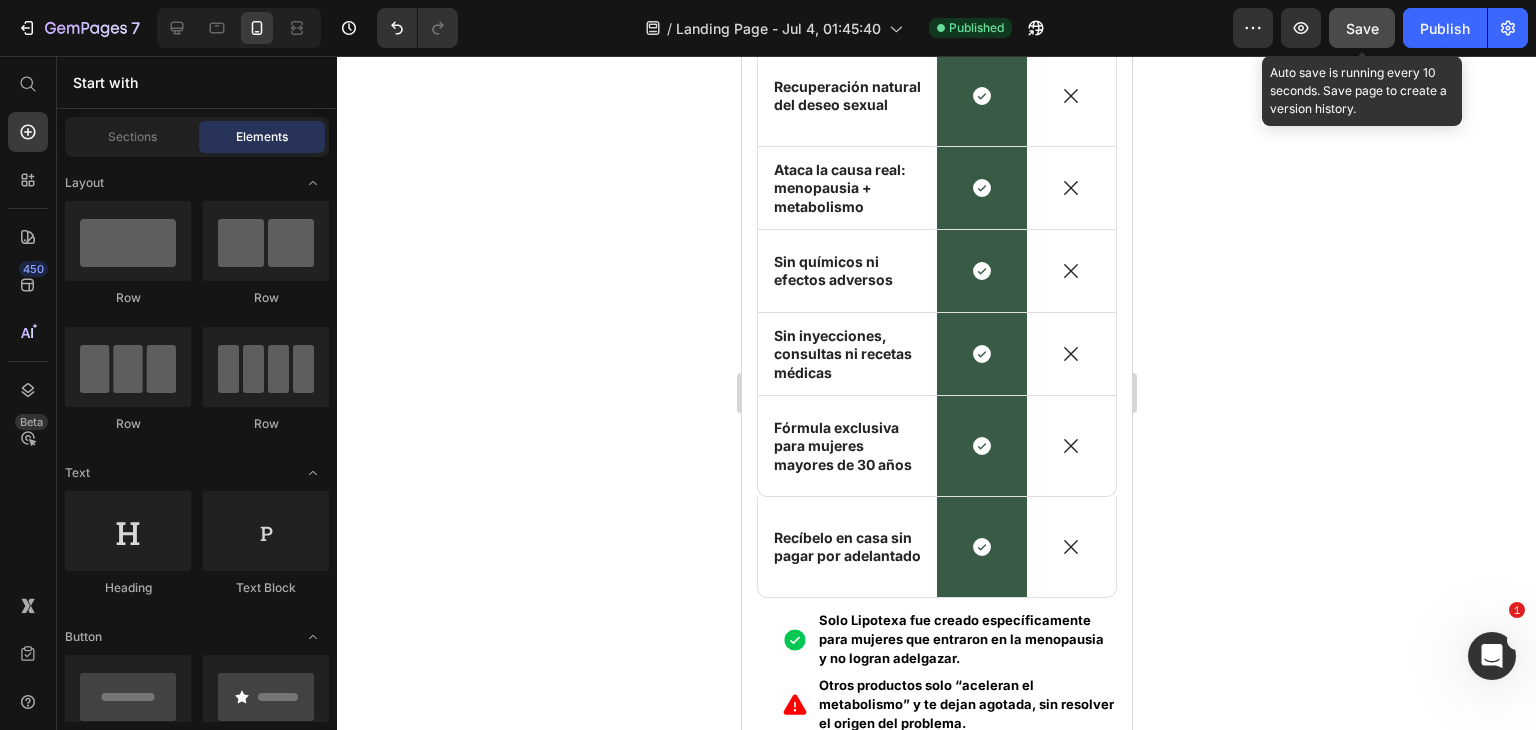 scroll, scrollTop: 9418, scrollLeft: 0, axis: vertical 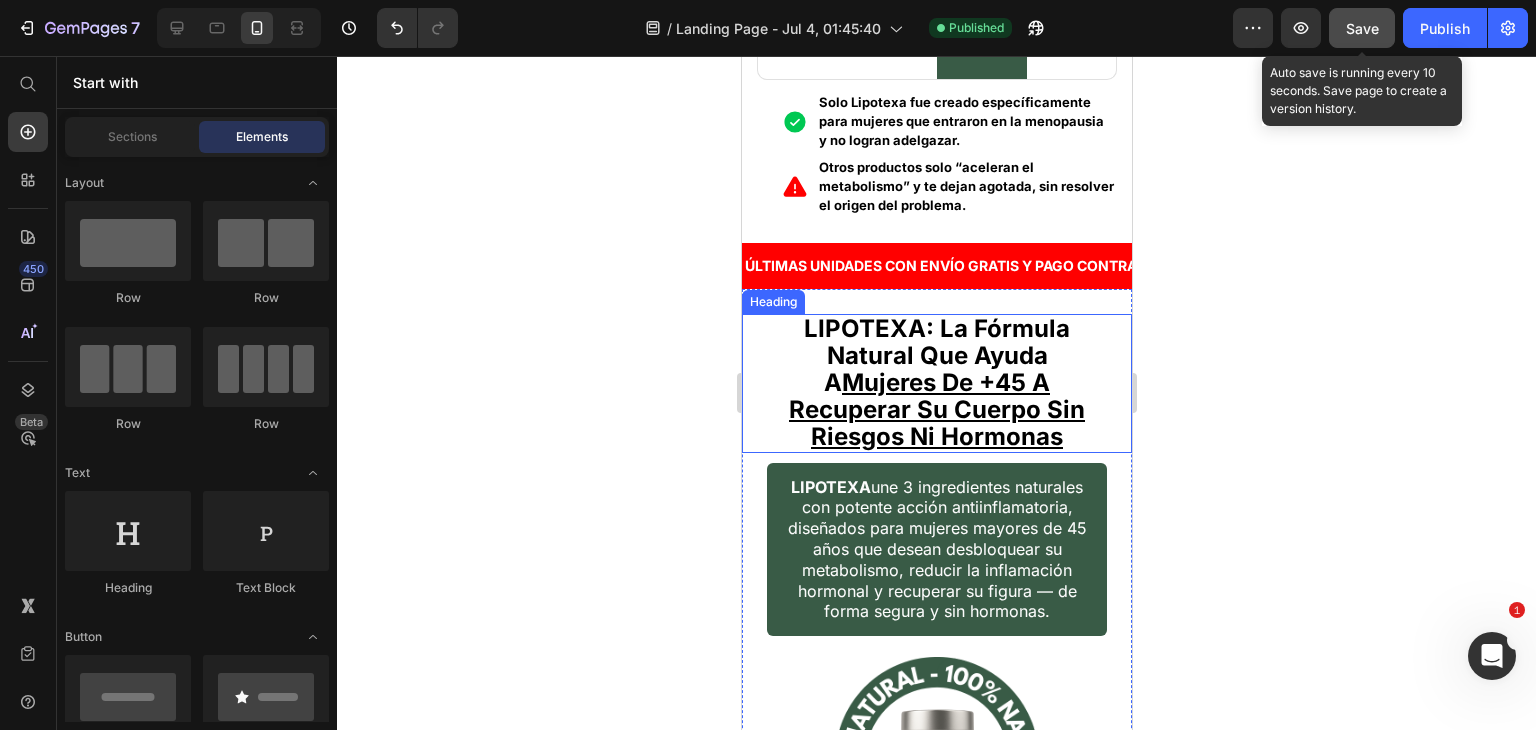 click on "Mujeres De +45 A Recuperar Su Cuerpo Sin Riesgos Ni Hormonas" at bounding box center [936, 409] 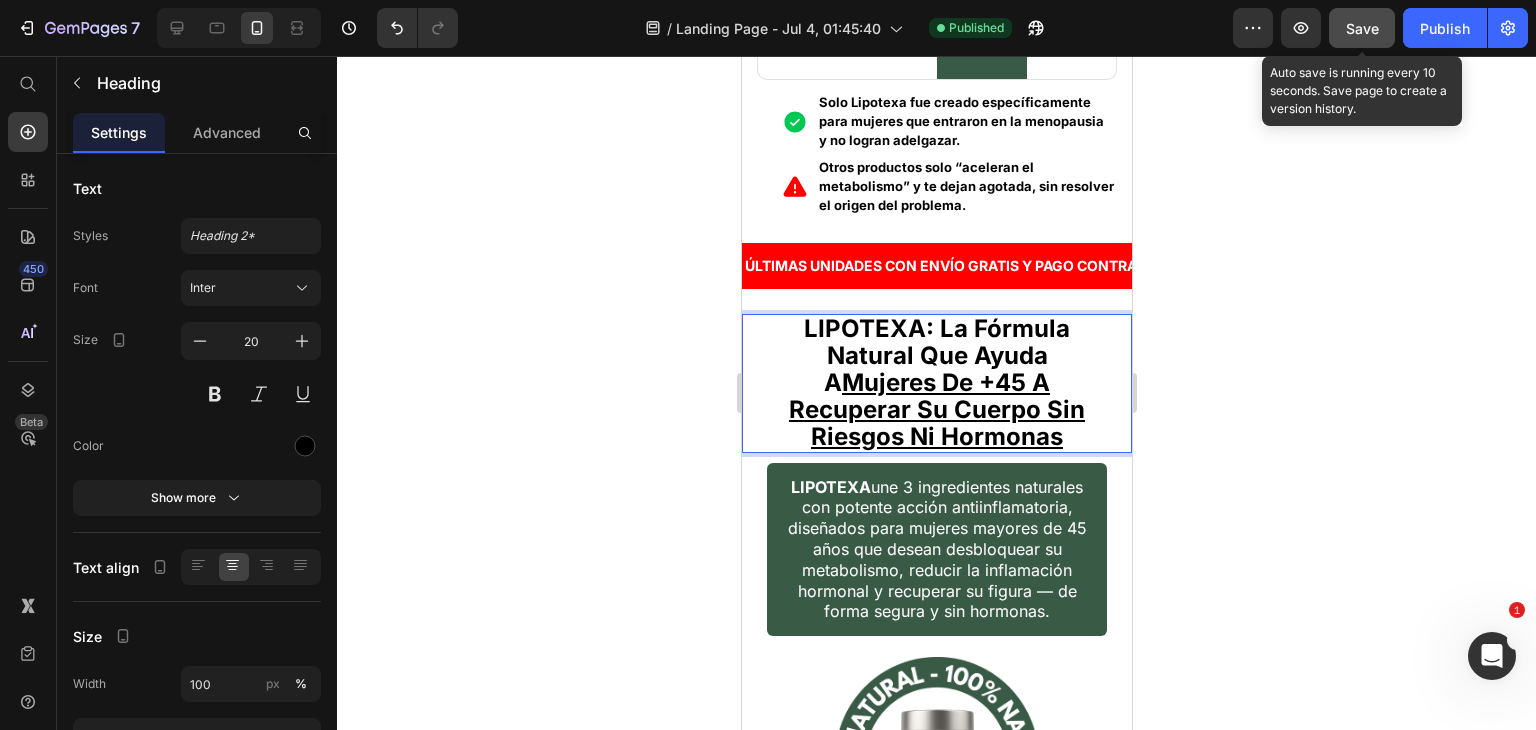 click on "Mujeres De +45 A Recuperar Su Cuerpo Sin Riesgos Ni Hormonas" at bounding box center [936, 409] 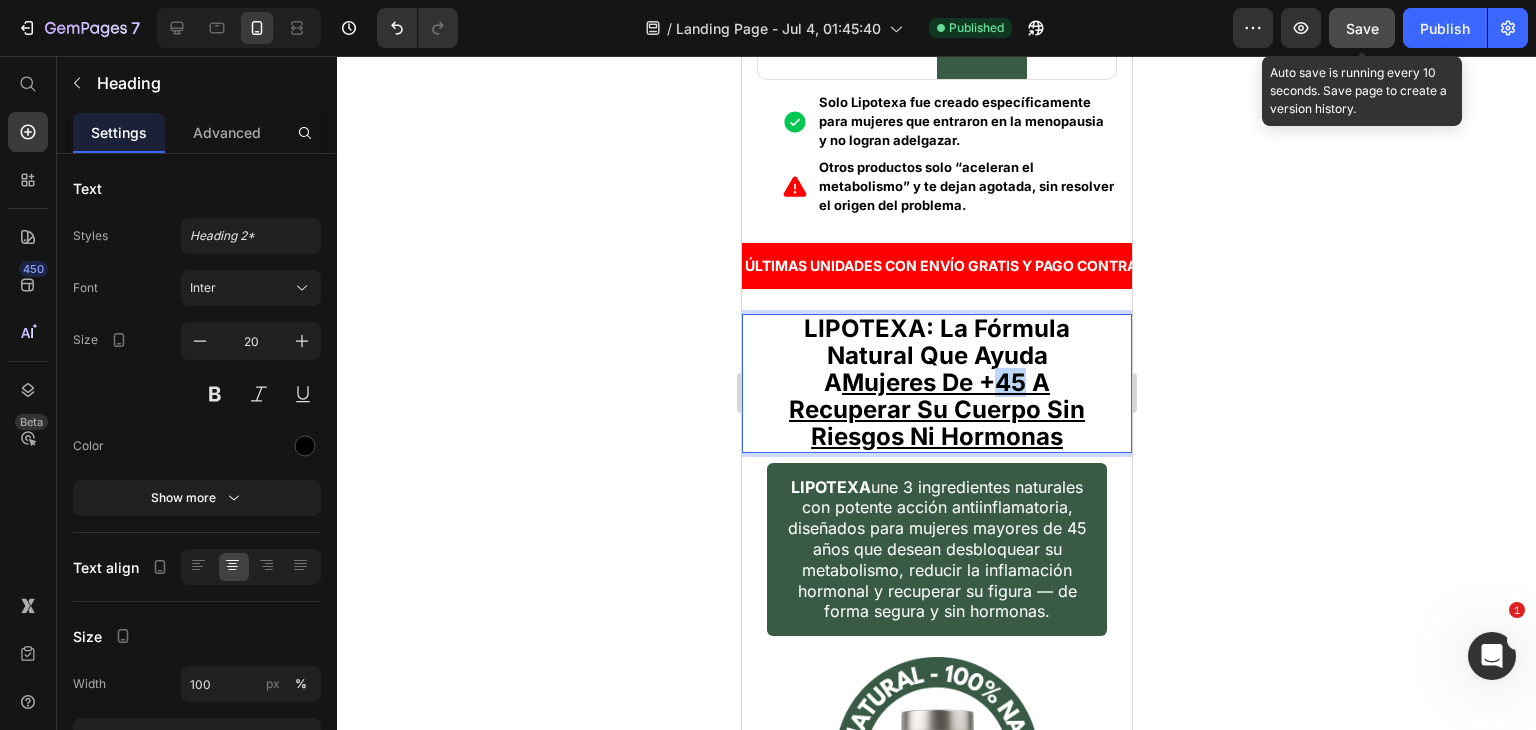 click on "Mujeres De +45 A Recuperar Su Cuerpo Sin Riesgos Ni Hormonas" at bounding box center (936, 409) 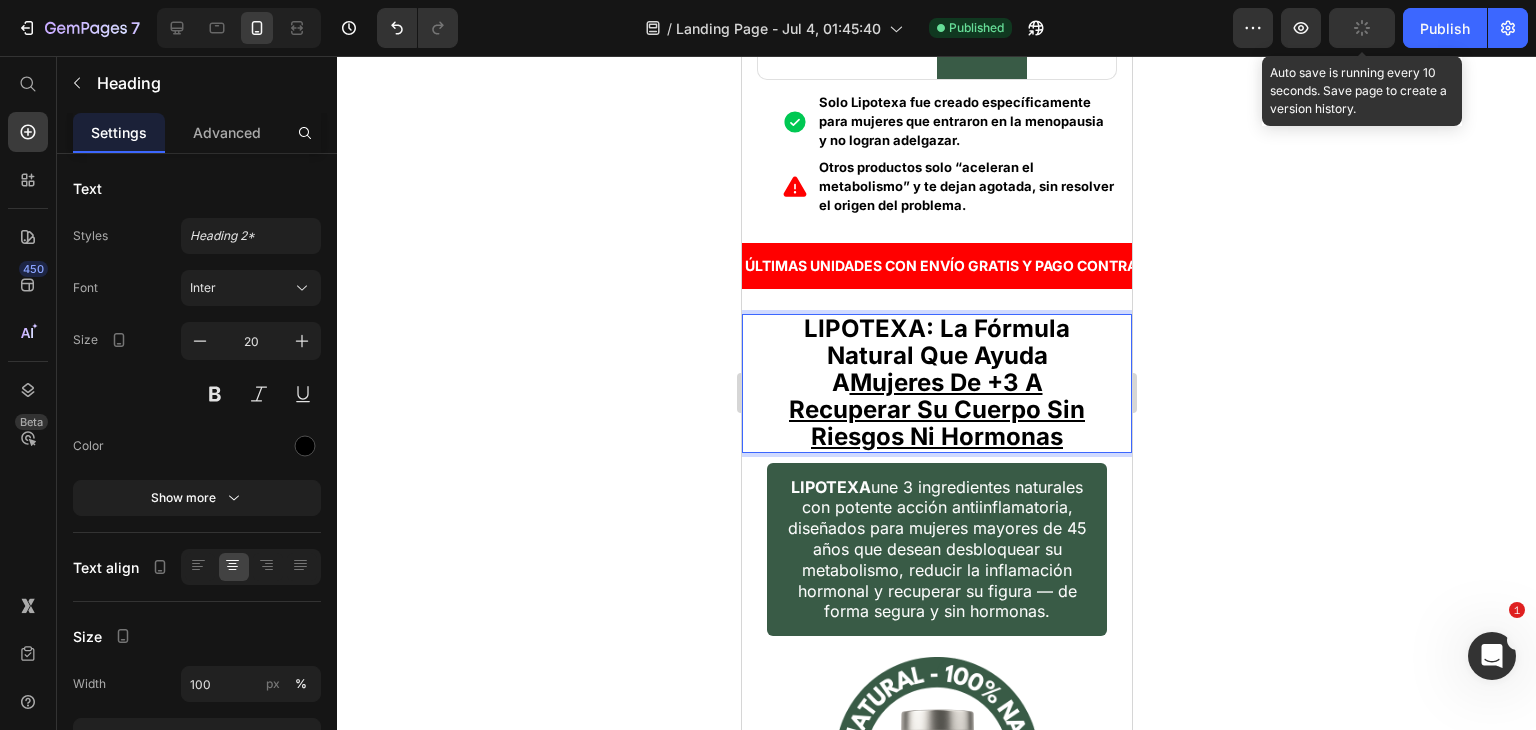 click on "Mujeres De +3 A Recuperar Su Cuerpo Sin Riesgos Ni Hormonas" at bounding box center [936, 409] 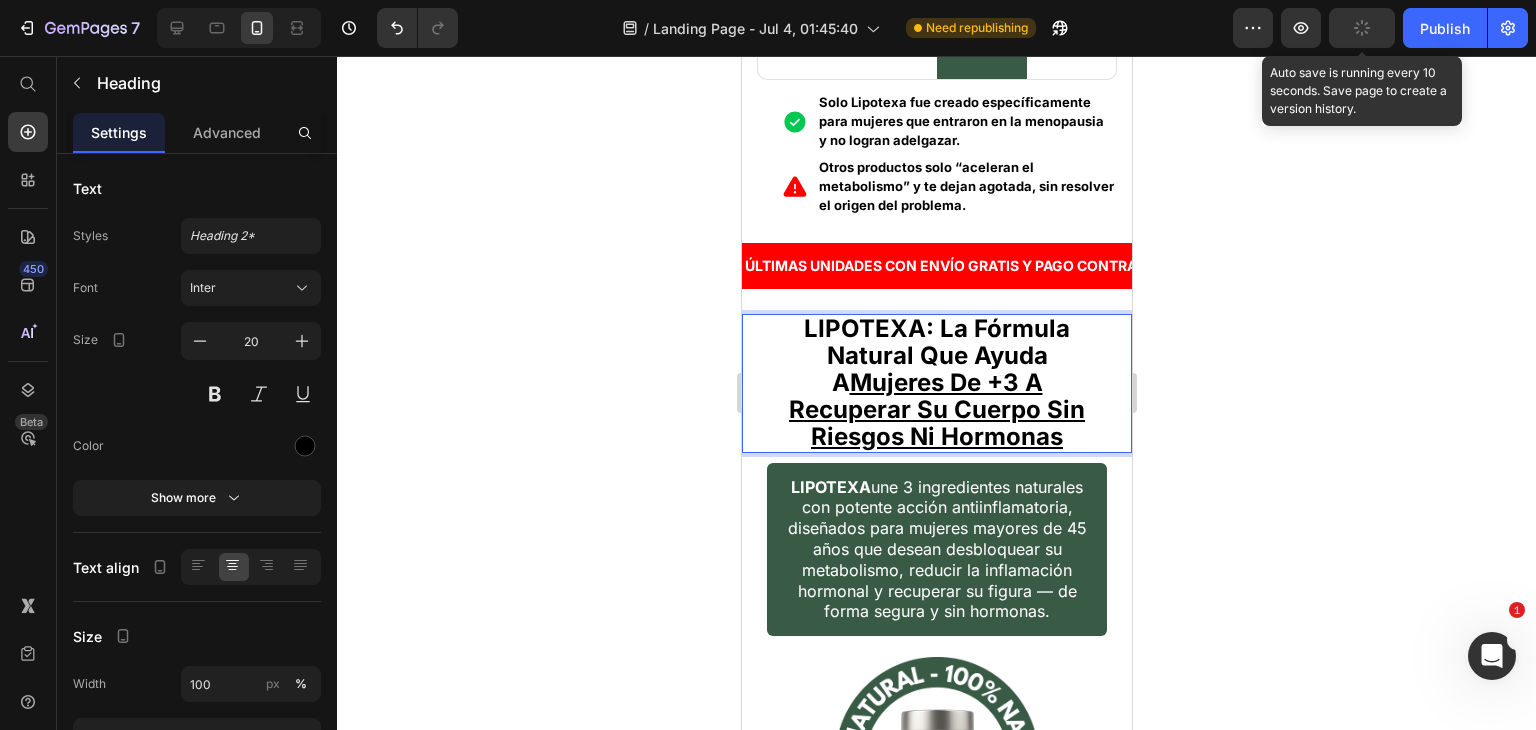 click on "Mujeres De +3 A Recuperar Su Cuerpo Sin Riesgos Ni Hormonas" at bounding box center [936, 409] 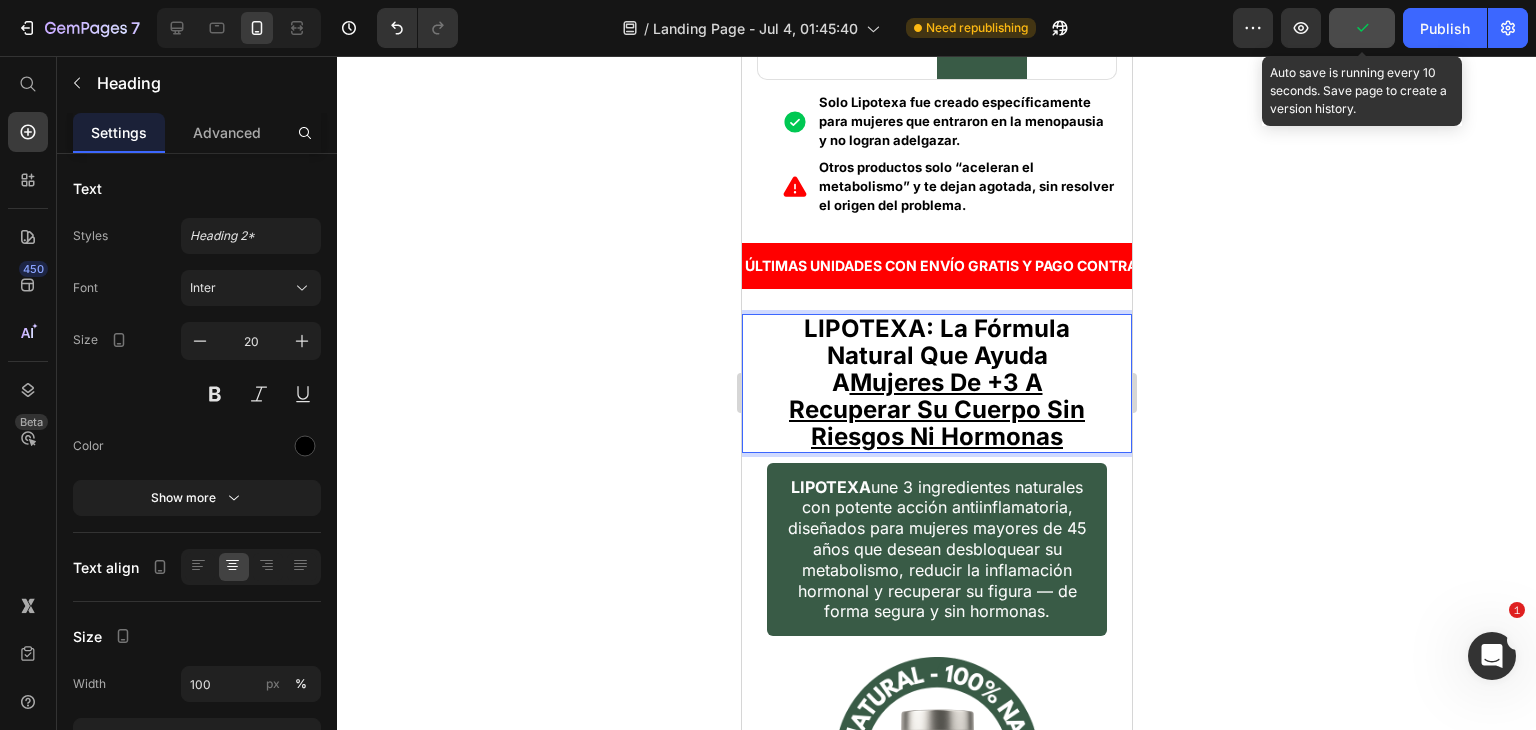 click on "Mujeres De +3 A Recuperar Su Cuerpo Sin Riesgos Ni Hormonas" at bounding box center [936, 409] 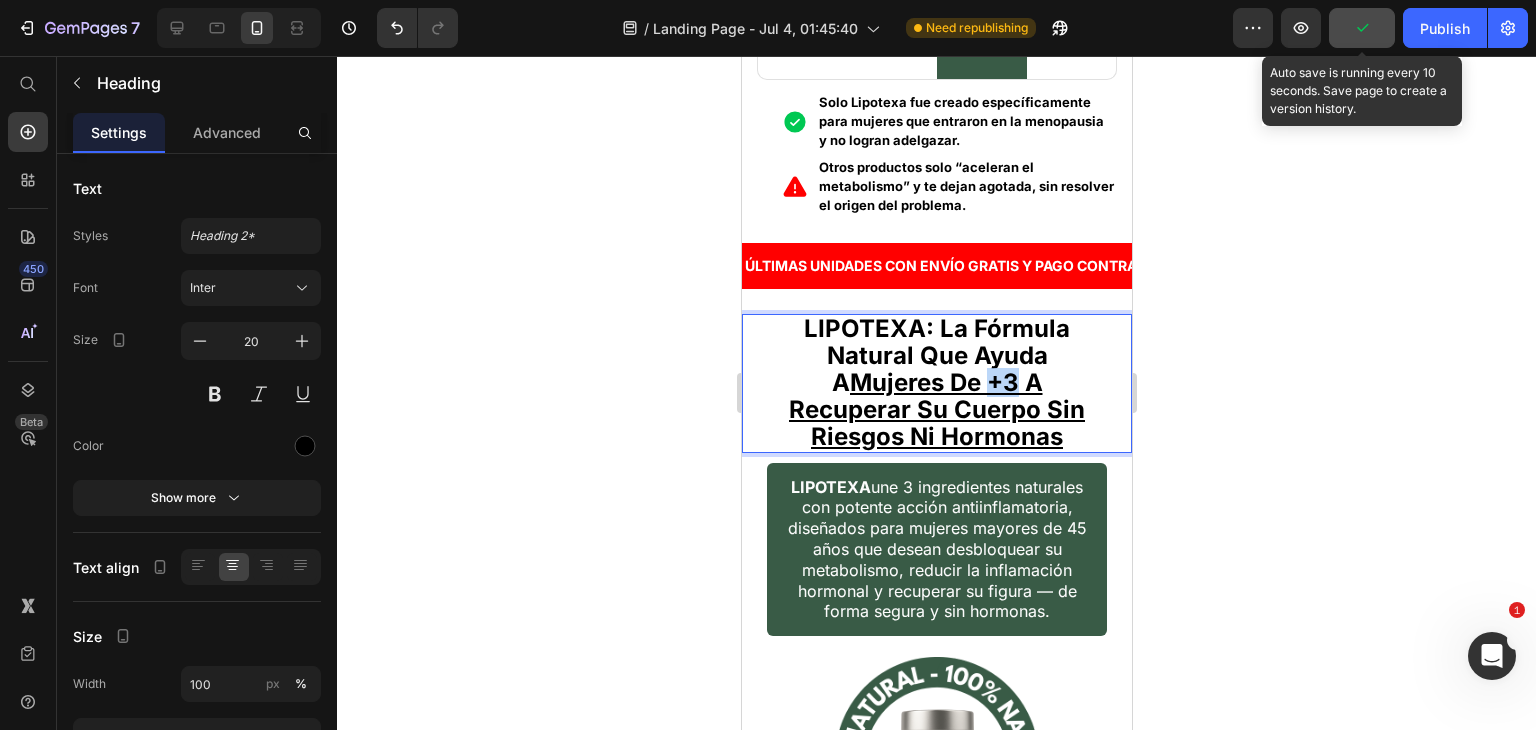 click on "Mujeres De +3 A Recuperar Su Cuerpo Sin Riesgos Ni Hormonas" at bounding box center [936, 409] 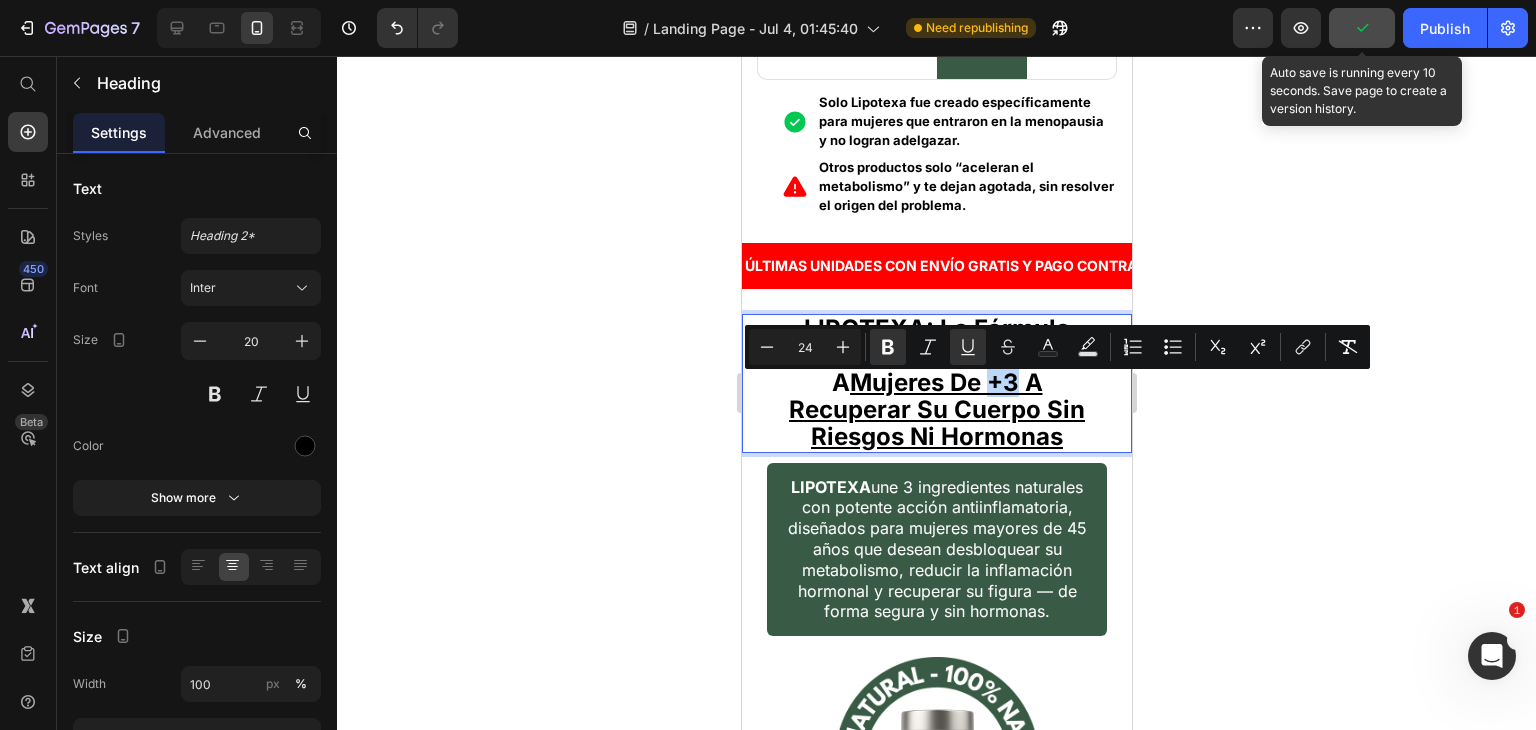click on "Mujeres De +3 A Recuperar Su Cuerpo Sin Riesgos Ni Hormonas" at bounding box center (936, 409) 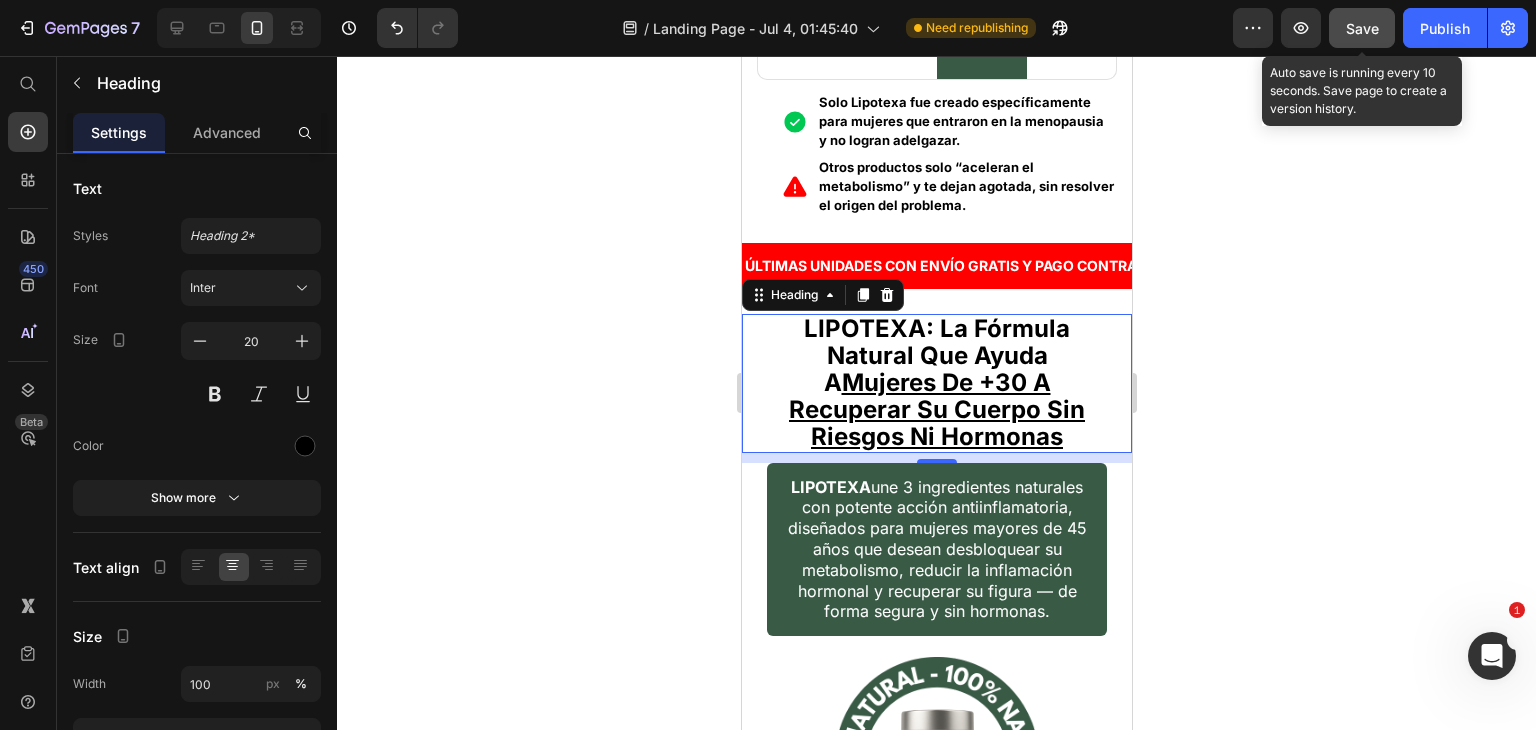 click 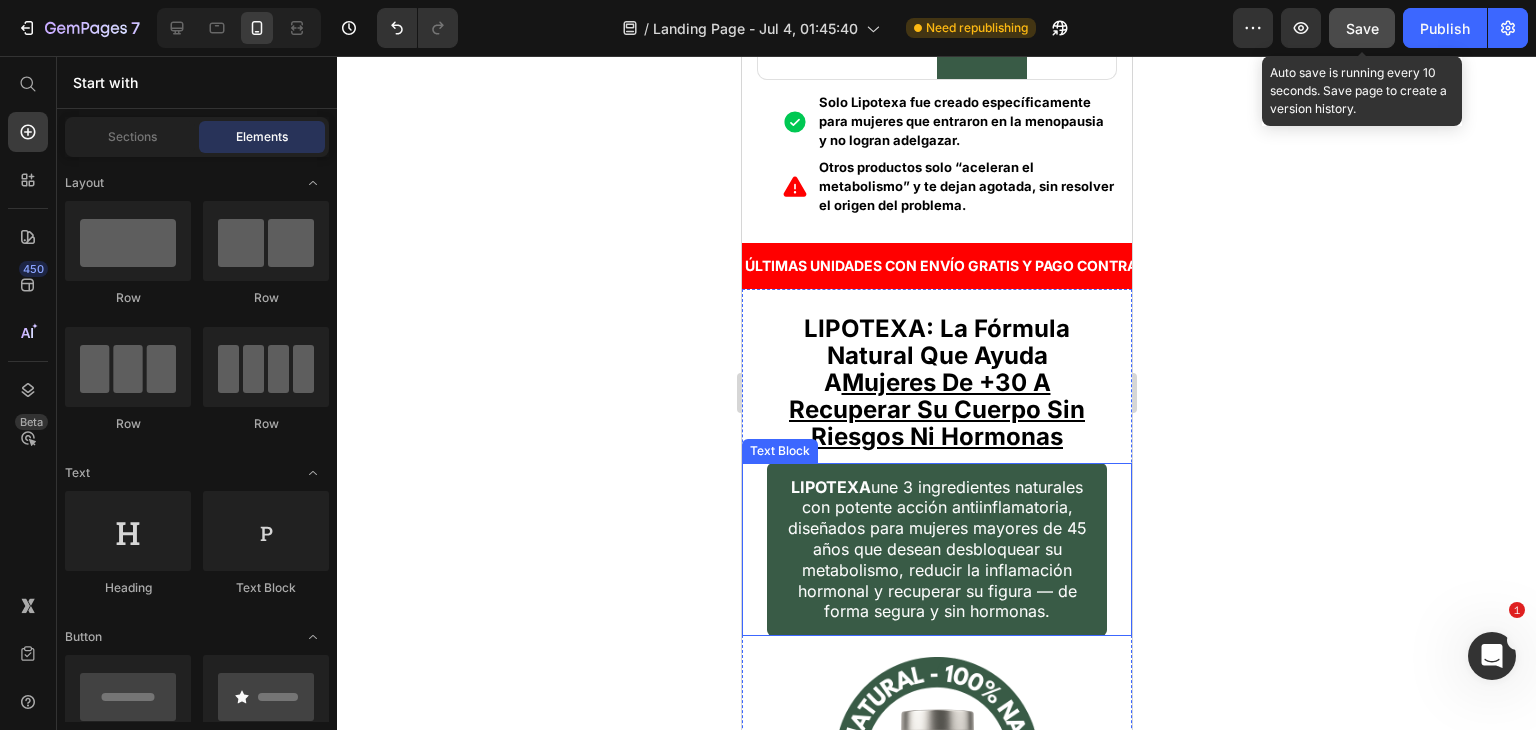 click on "LIPOTEXA  une 3 ingredientes naturales con potente acción antiinflamatoria, diseñados para mujeres mayores de 45 años que desean desbloquear su metabolismo, reducir la inflamación hormonal y recuperar su figura — de forma segura y sin hormonas." at bounding box center [936, 549] 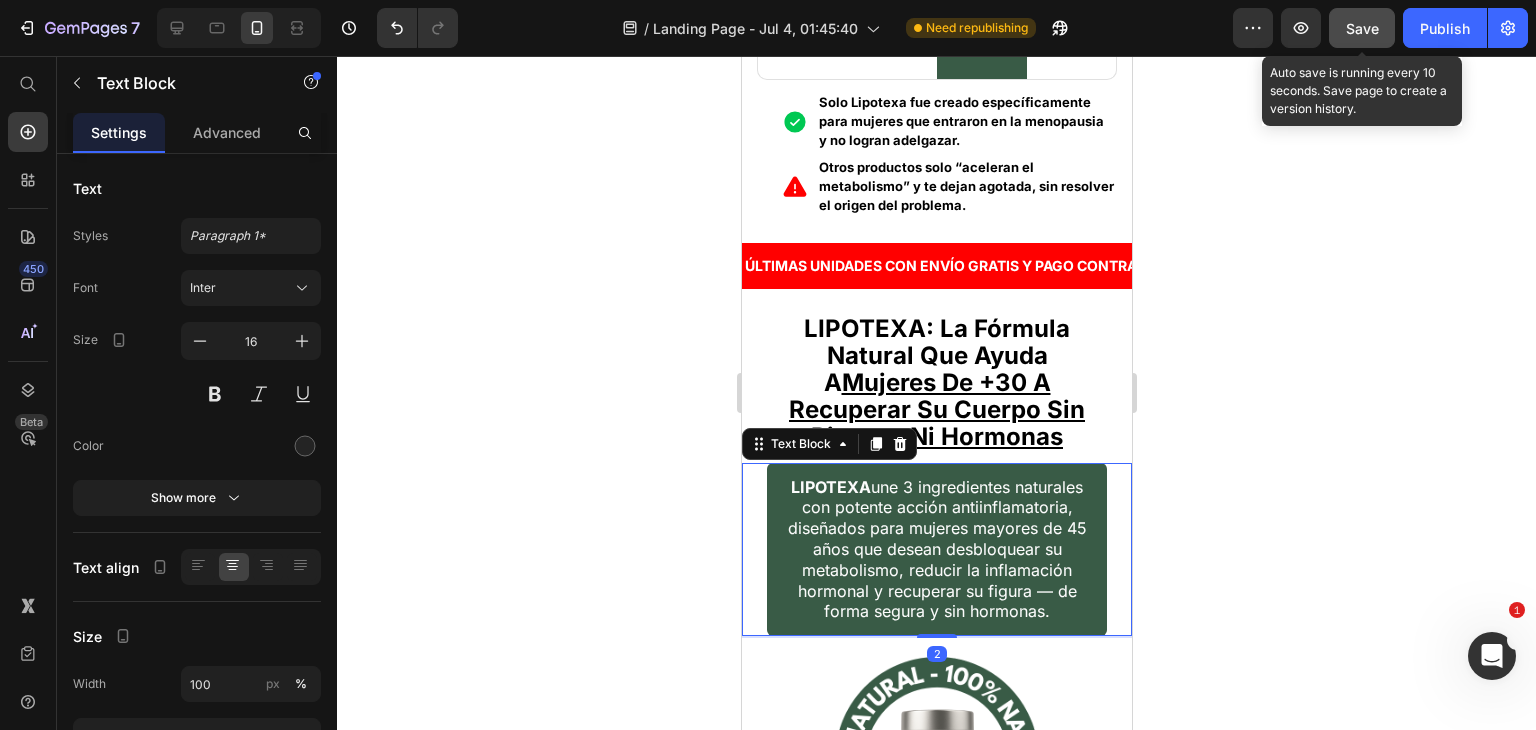 click on "LIPOTEXA  une 3 ingredientes naturales con potente acción antiinflamatoria, diseñados para mujeres mayores de 45 años que desean desbloquear su metabolismo, reducir la inflamación hormonal y recuperar su figura — de forma segura y sin hormonas." at bounding box center [936, 549] 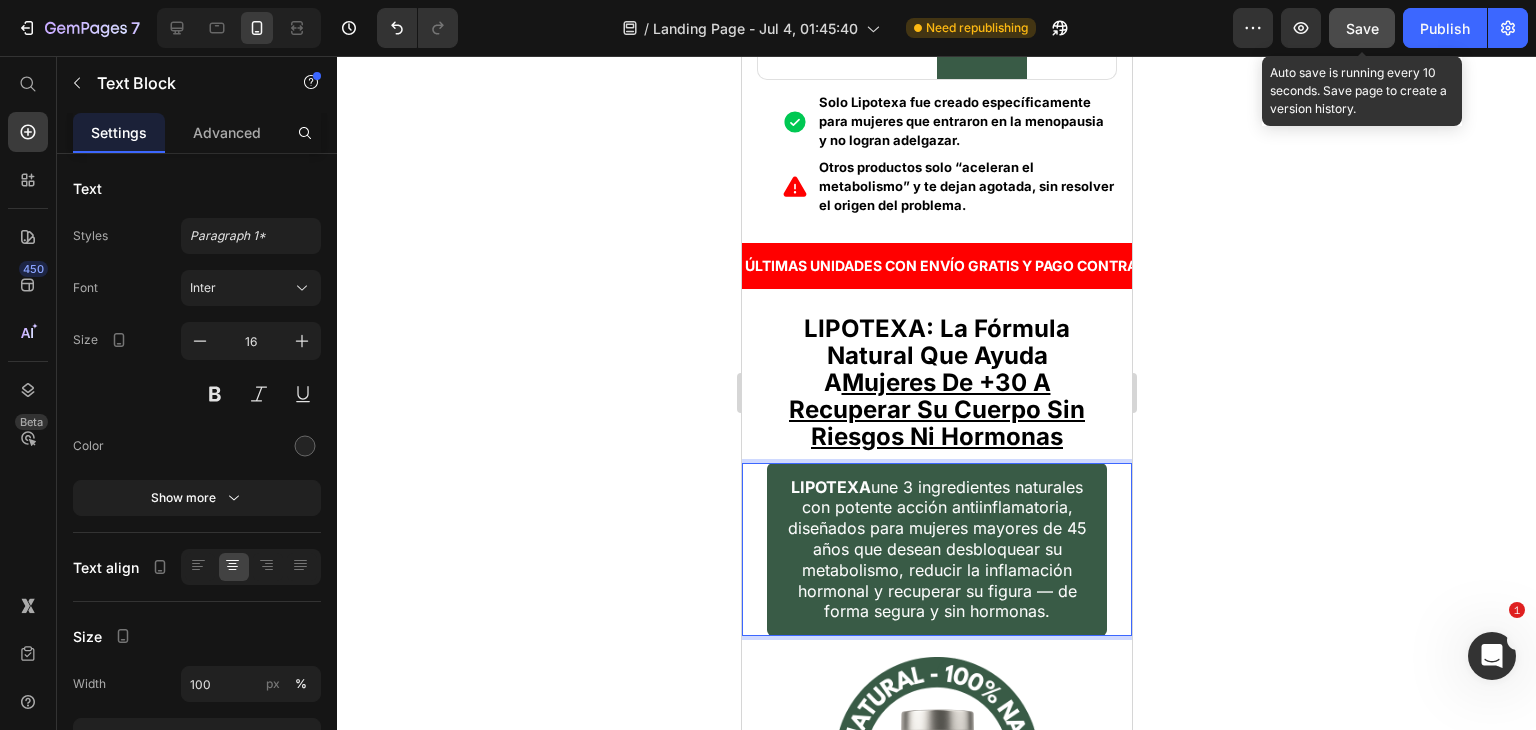 click on "LIPOTEXA  une 3 ingredientes naturales con potente acción antiinflamatoria, diseñados para mujeres mayores de 45 años que desean desbloquear su metabolismo, reducir la inflamación hormonal y recuperar su figura — de forma segura y sin hormonas." at bounding box center (936, 549) 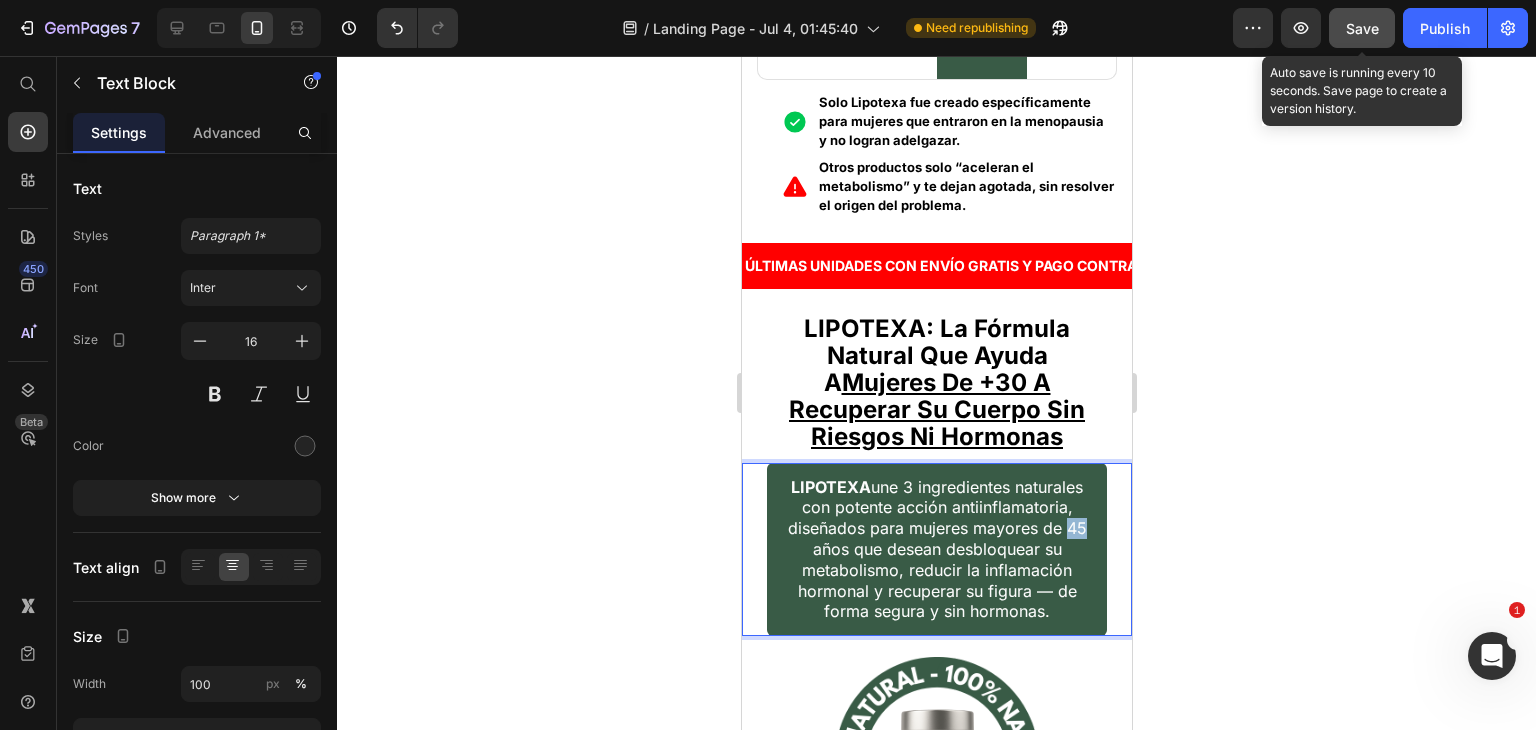 drag, startPoint x: 977, startPoint y: 560, endPoint x: 963, endPoint y: 564, distance: 14.56022 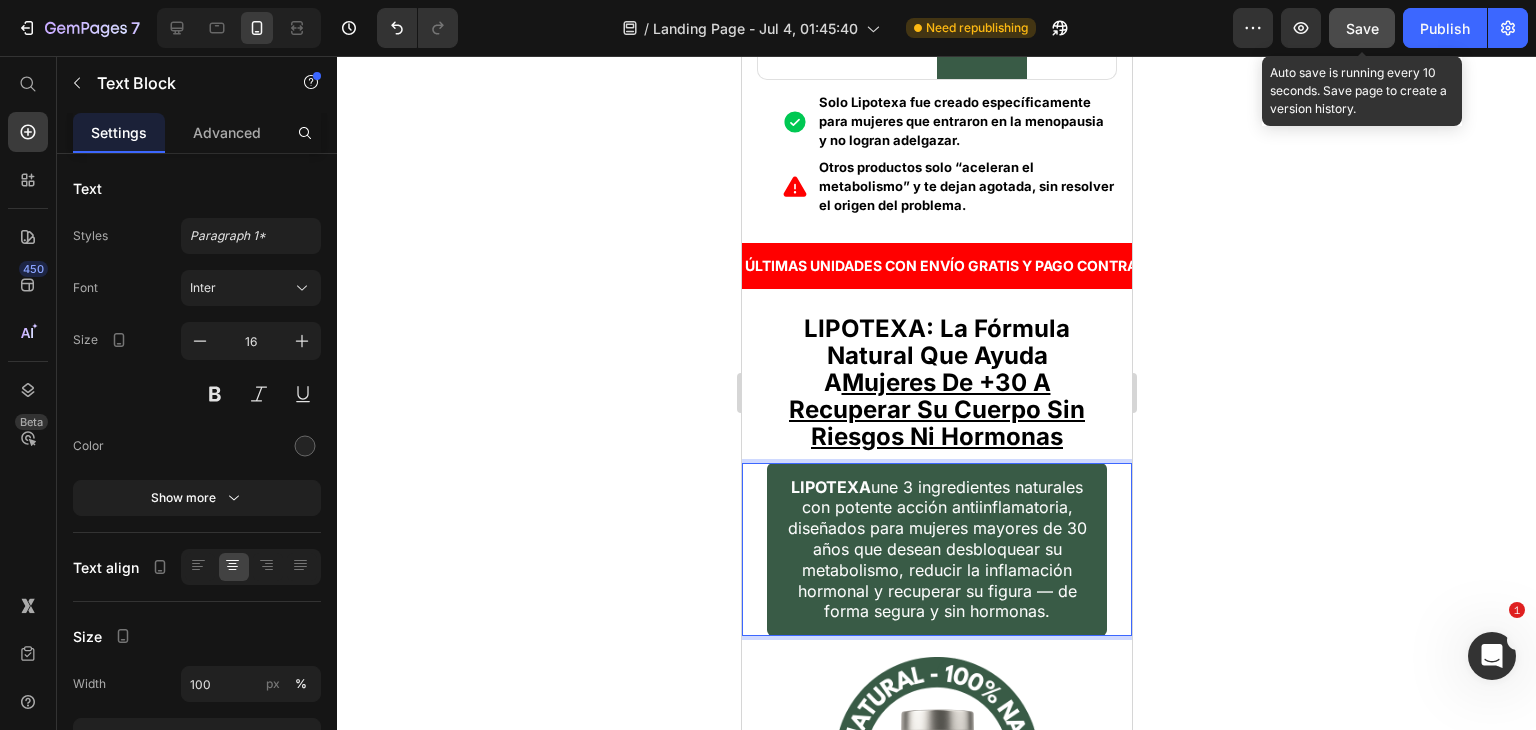 drag, startPoint x: 1229, startPoint y: 553, endPoint x: 358, endPoint y: 441, distance: 878.1714 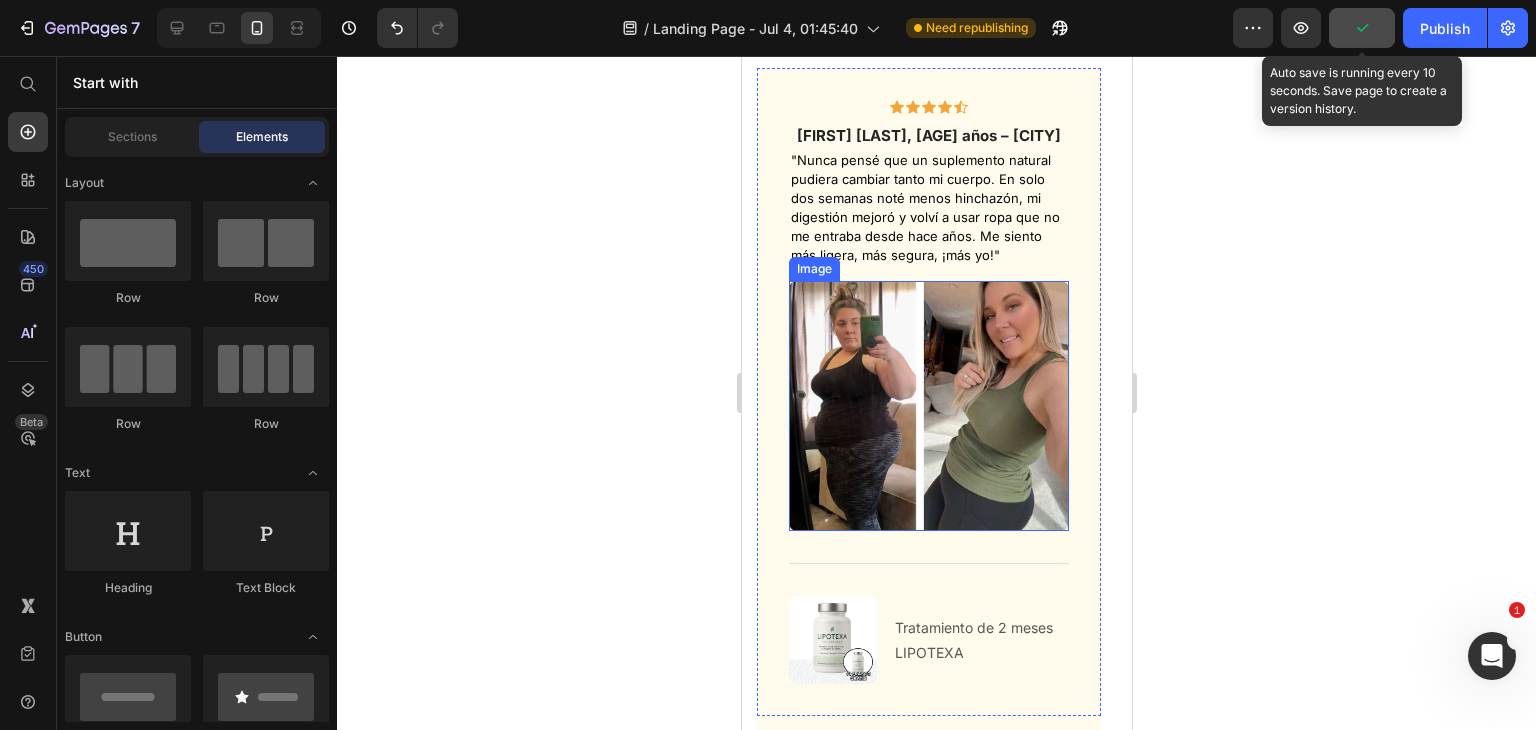 scroll, scrollTop: 10561, scrollLeft: 0, axis: vertical 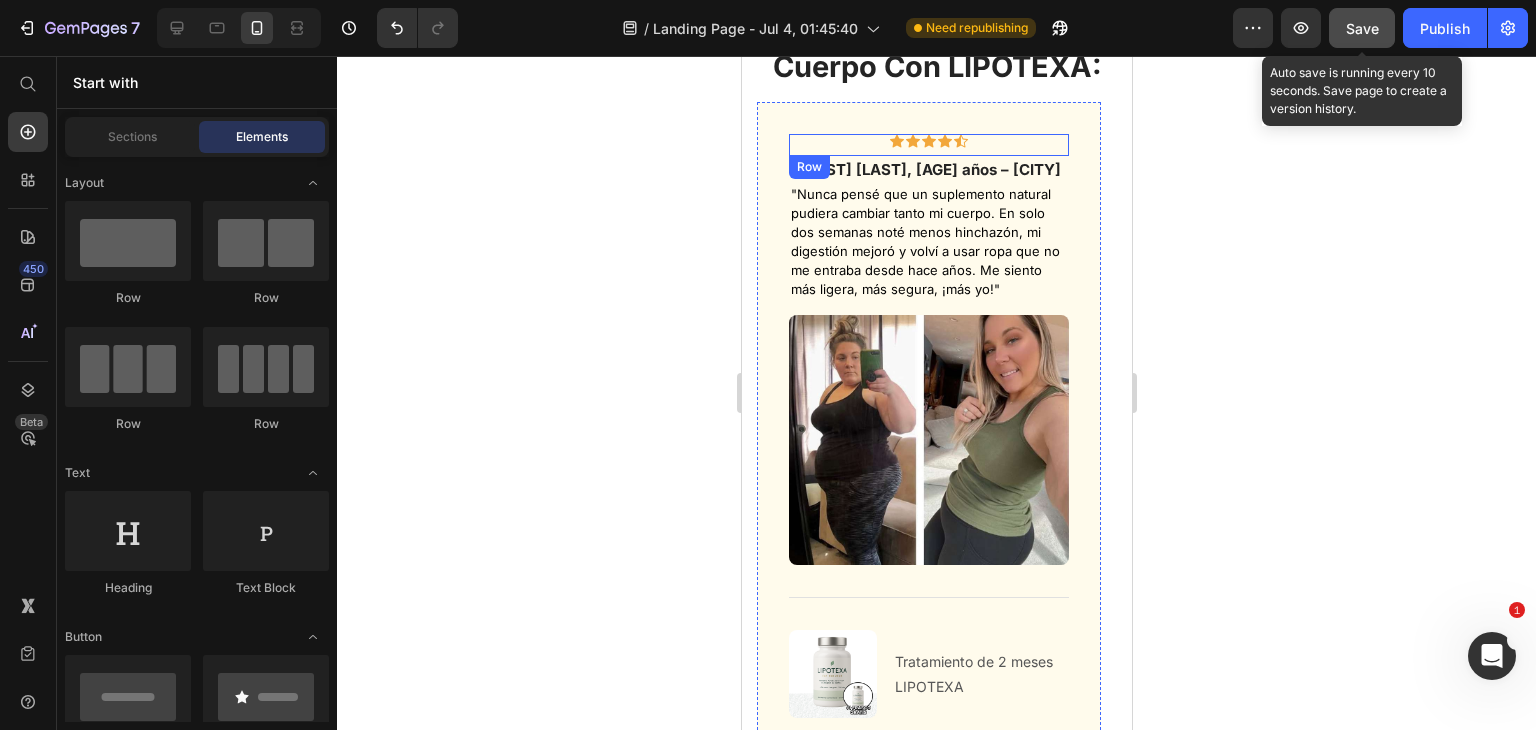 click on "Icon
Icon
Icon
Icon
Icon Row" at bounding box center [928, 145] 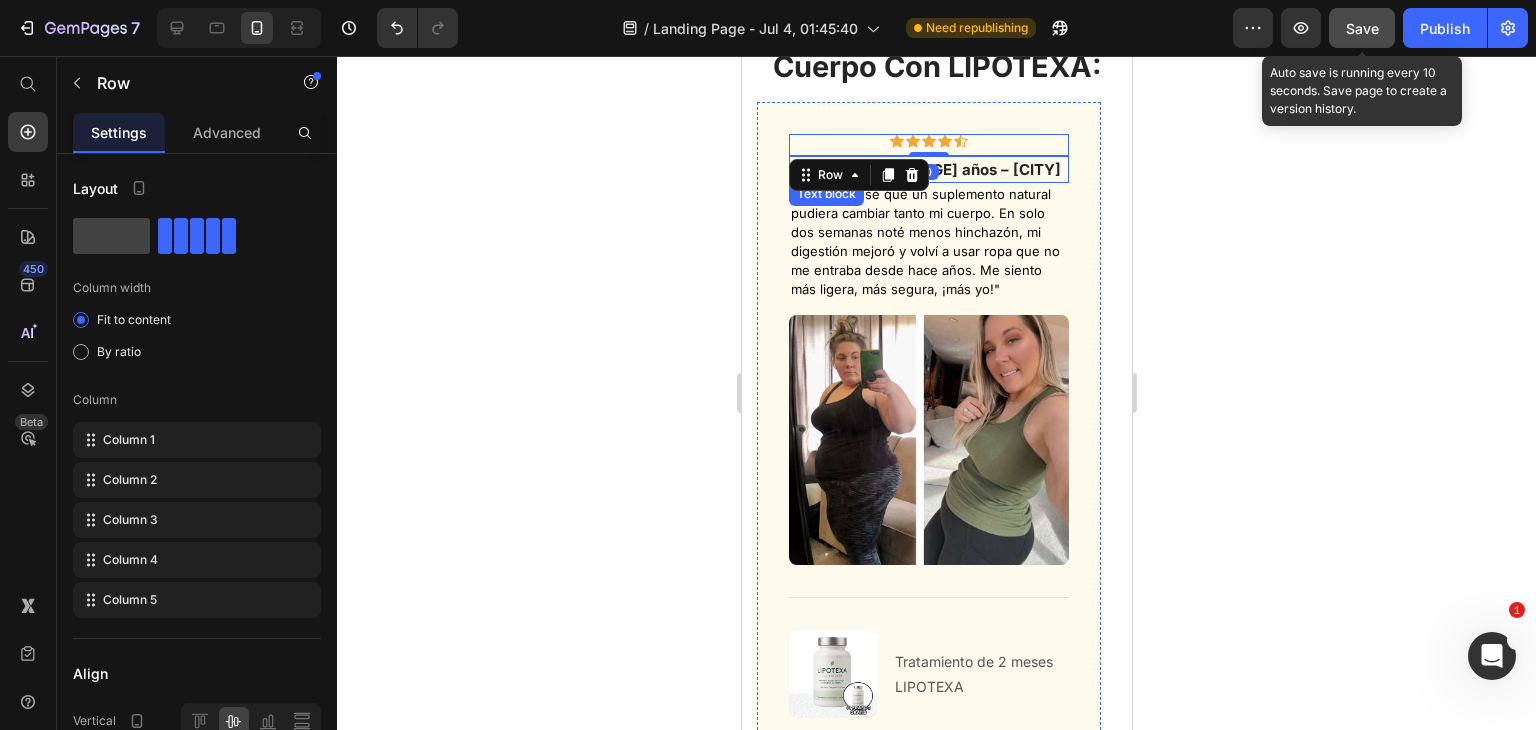 click on "Marta G., 46 años – Madrid" at bounding box center [928, 169] 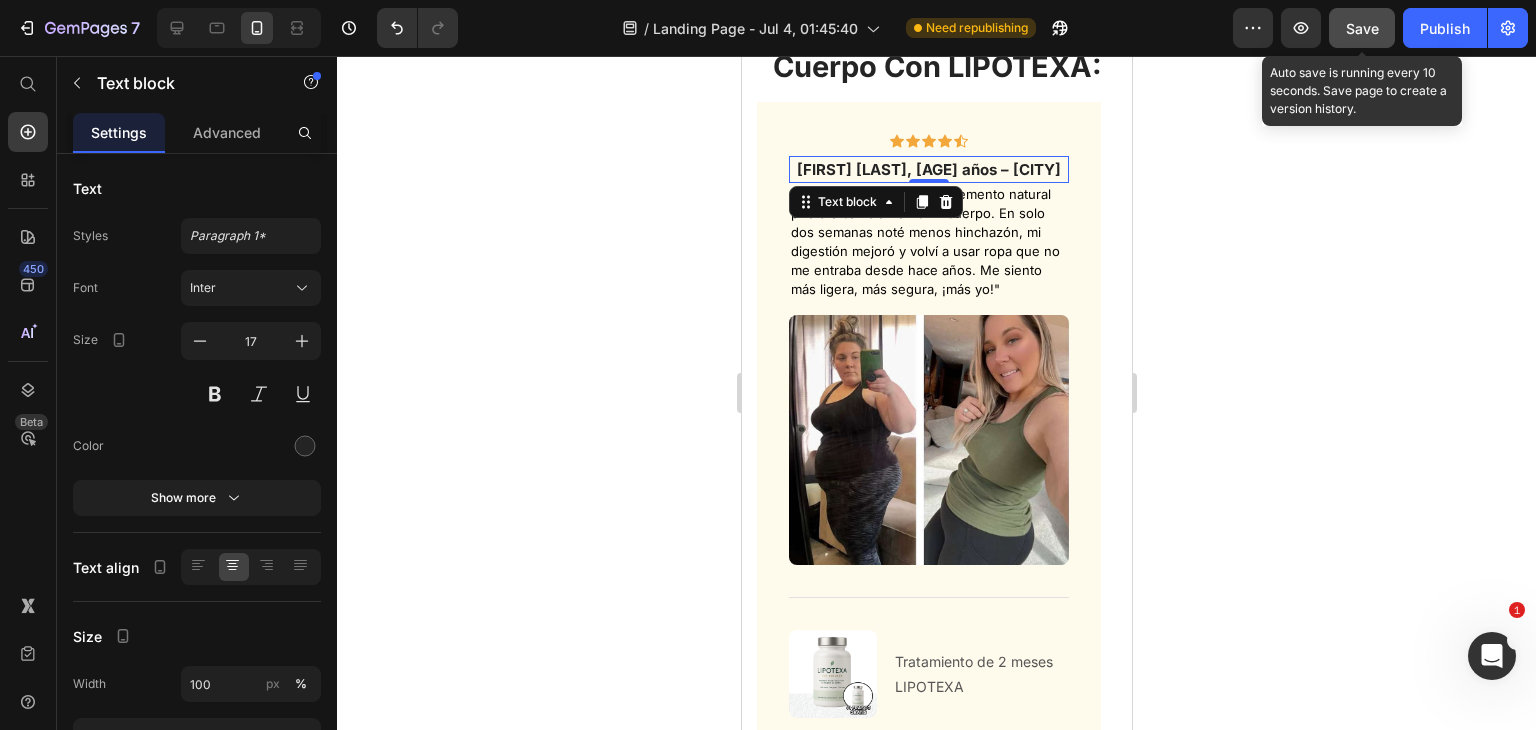 click on "Marta G., 46 años – Madrid" at bounding box center [928, 169] 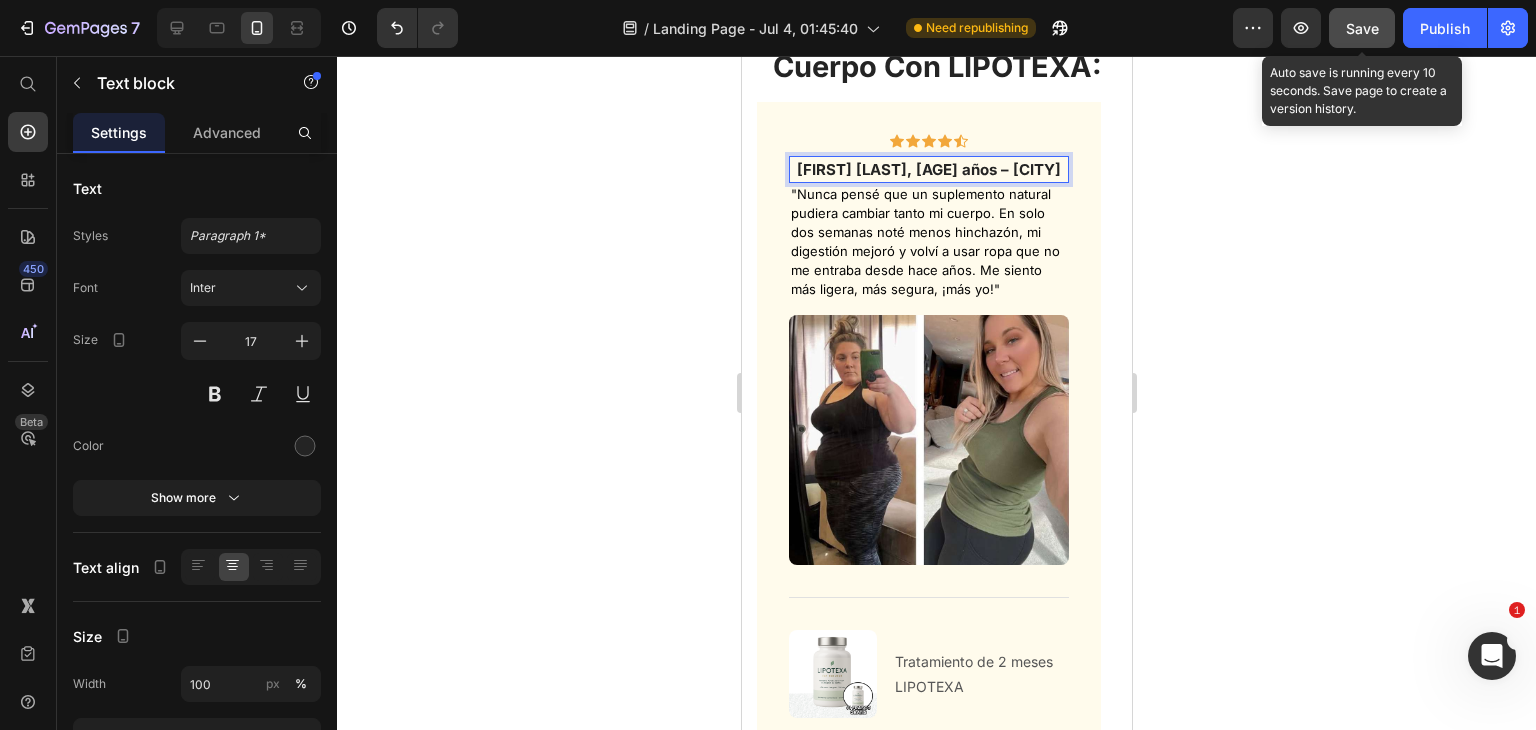 click on "Marta G., 46 años – Madrid" at bounding box center [928, 169] 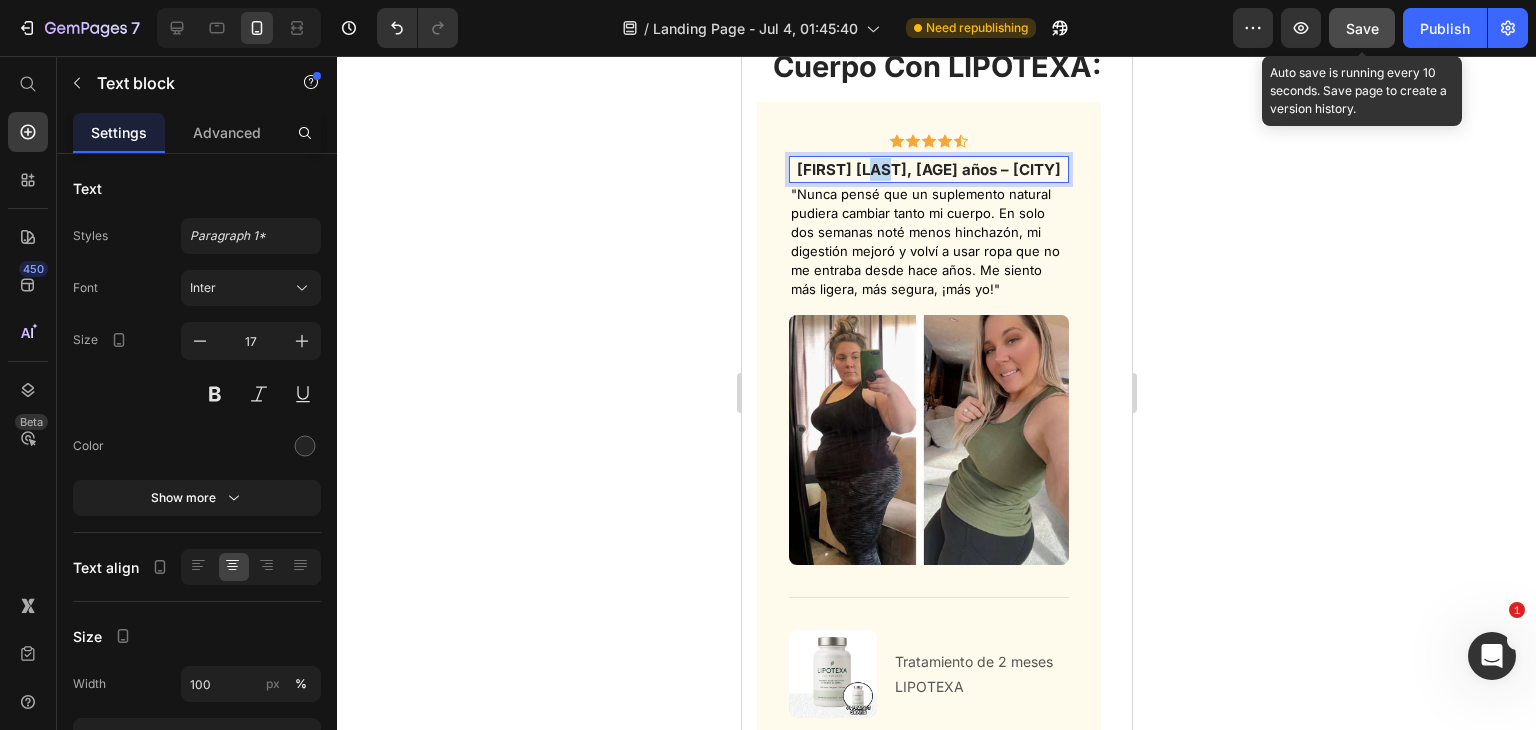 drag, startPoint x: 919, startPoint y: 194, endPoint x: 903, endPoint y: 200, distance: 17.088007 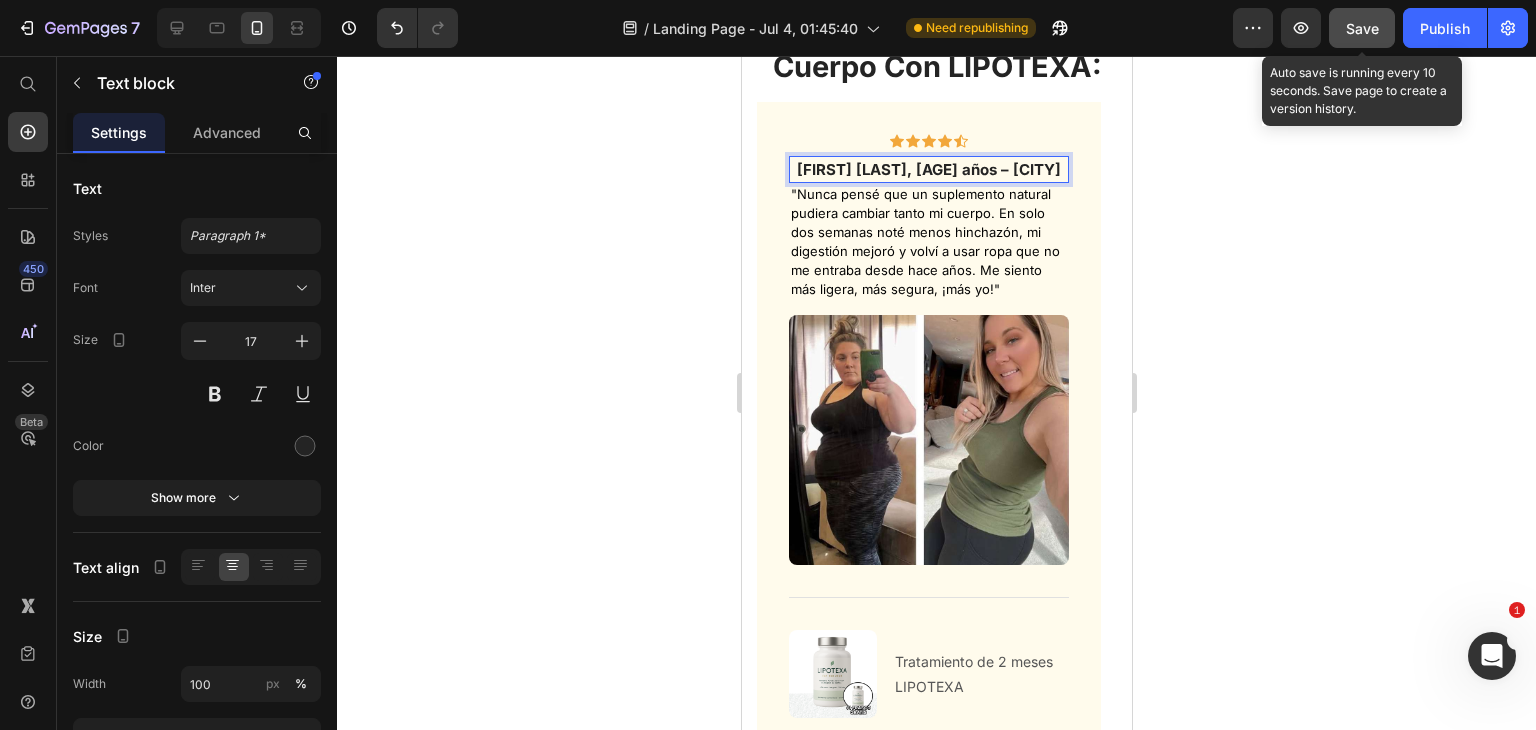 click 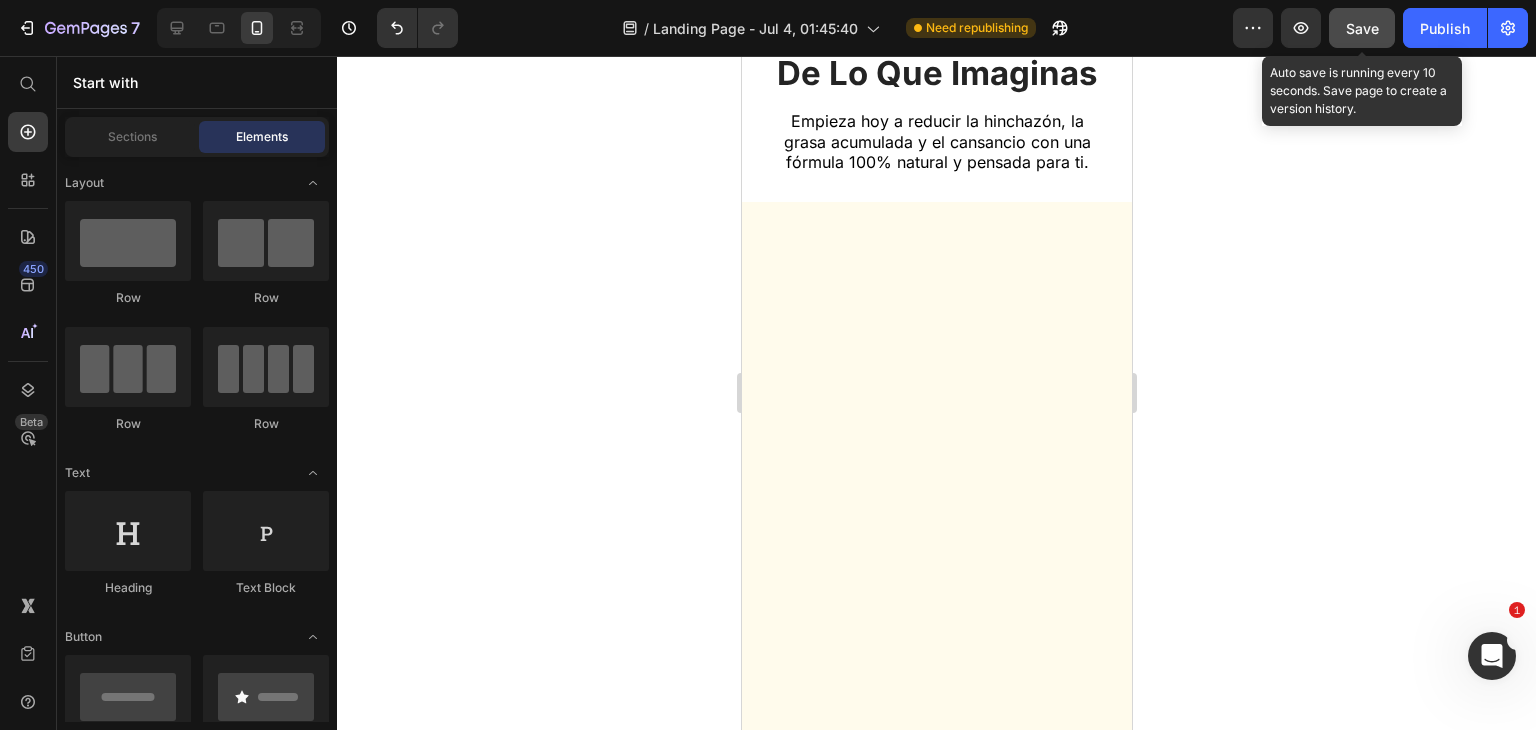 scroll, scrollTop: 10361, scrollLeft: 0, axis: vertical 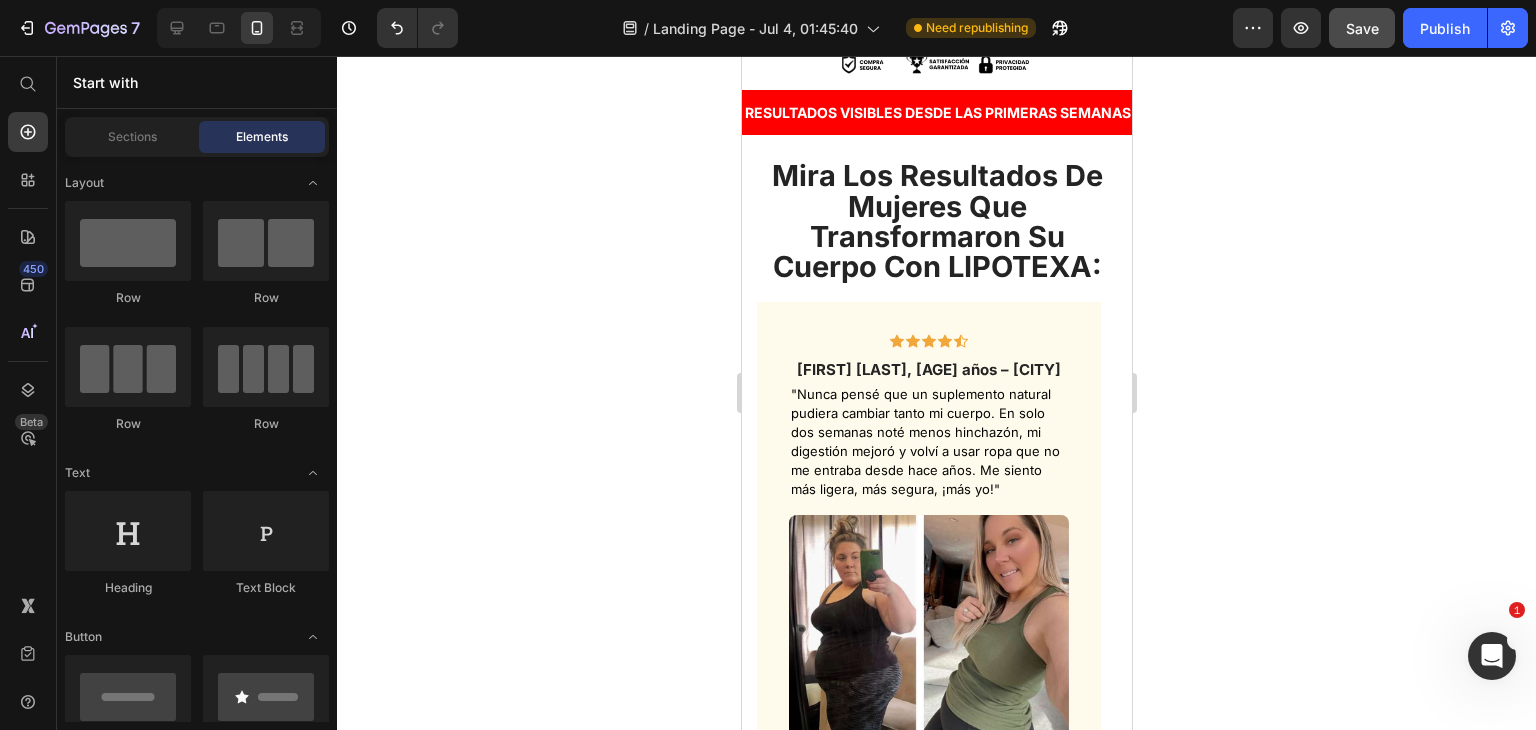 click 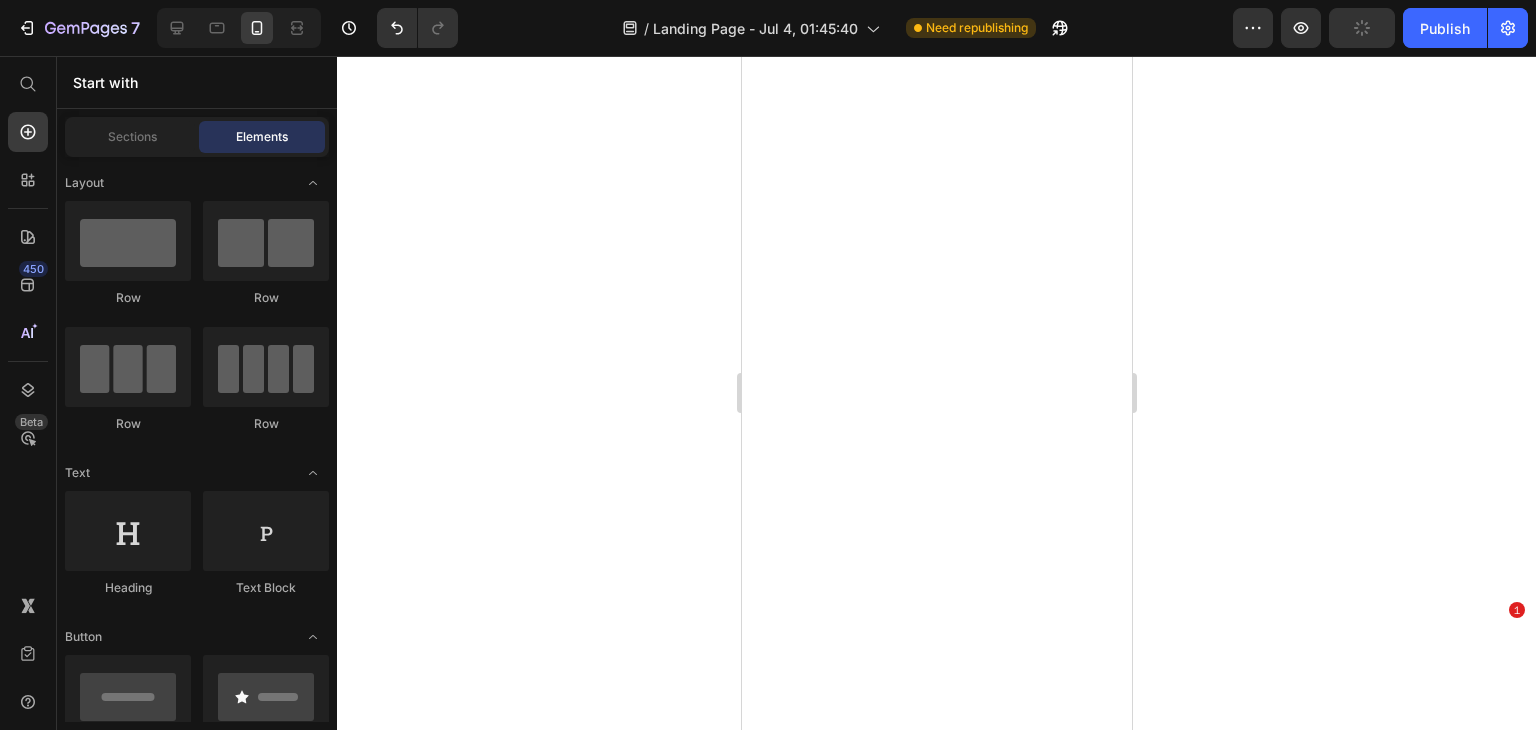 scroll, scrollTop: 0, scrollLeft: 0, axis: both 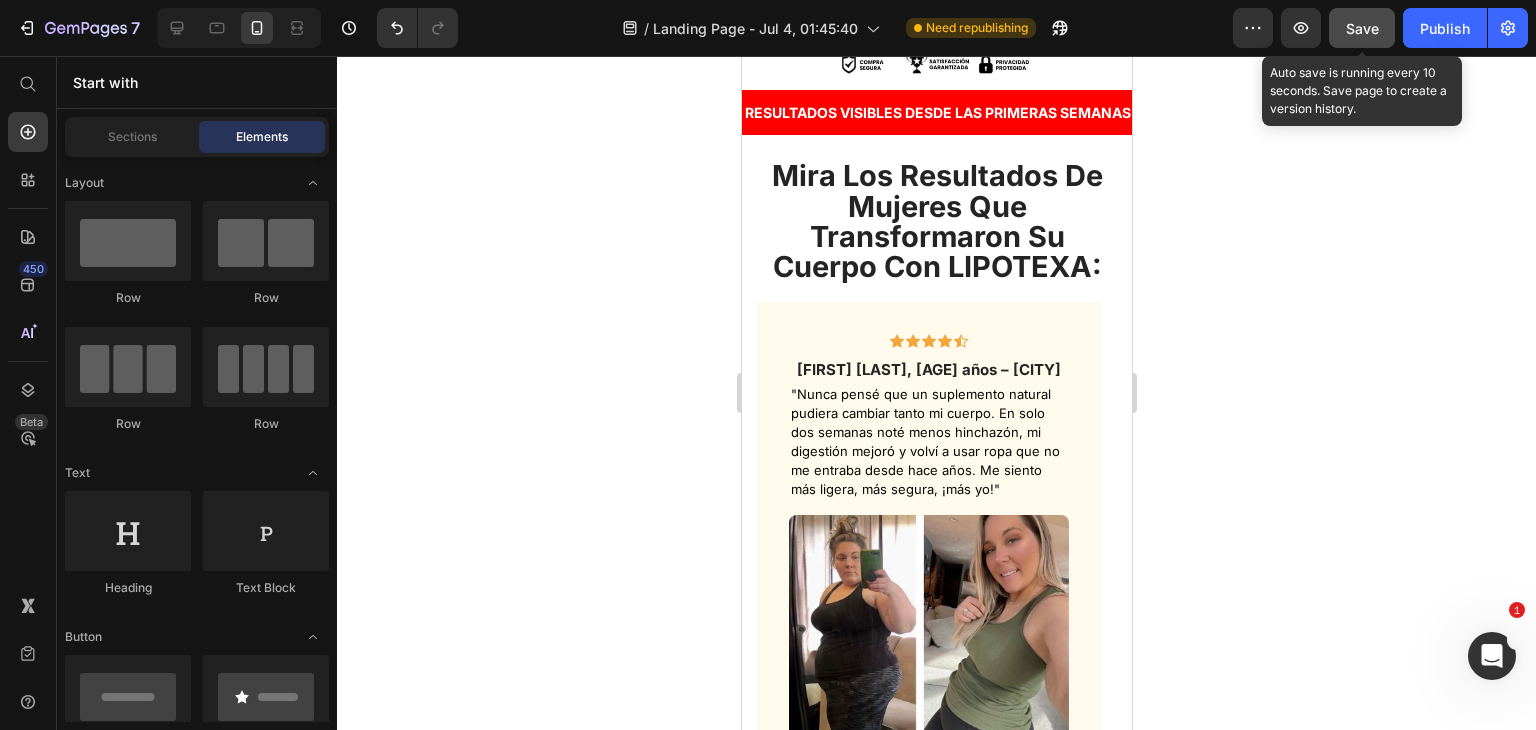 click on "Save" at bounding box center (1362, 28) 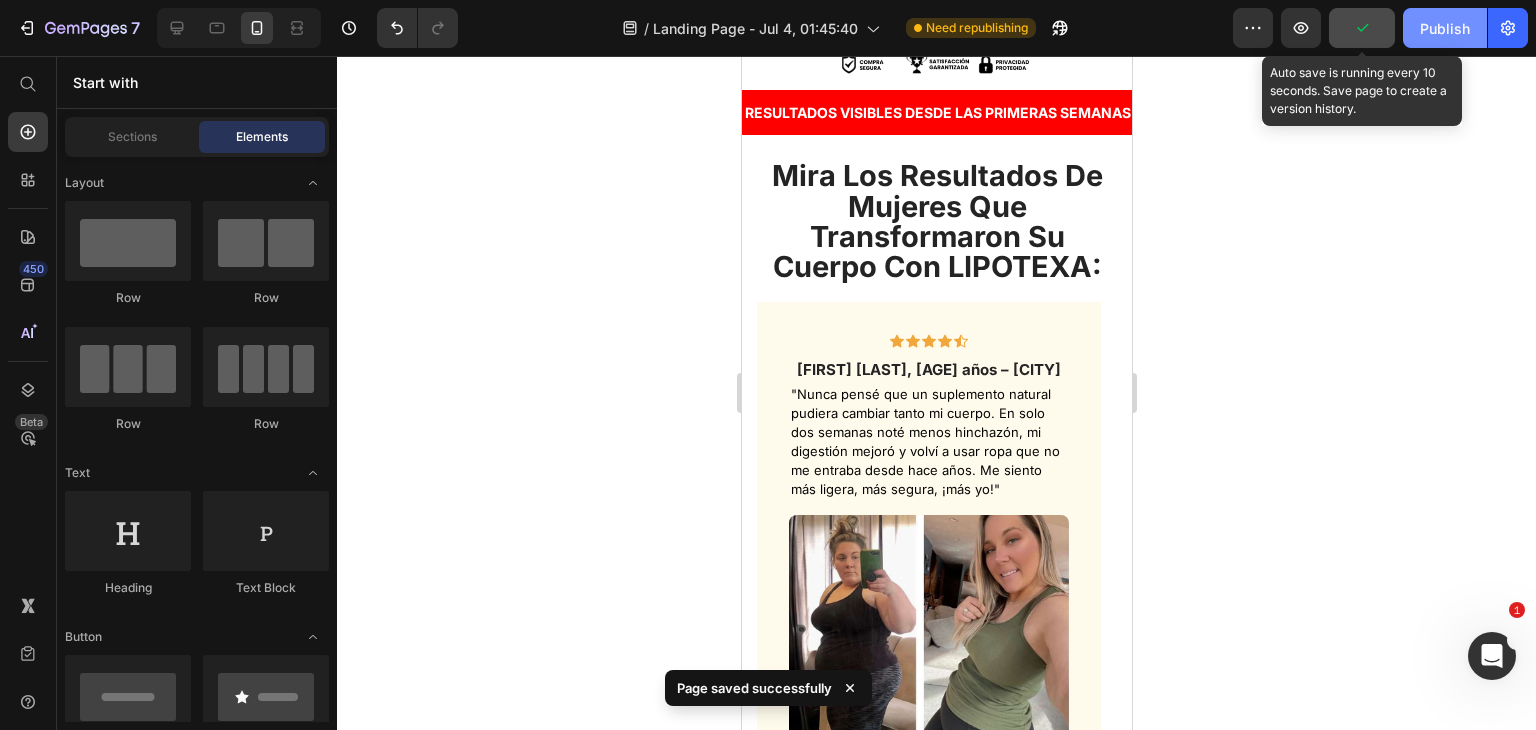 click on "Publish" at bounding box center (1445, 28) 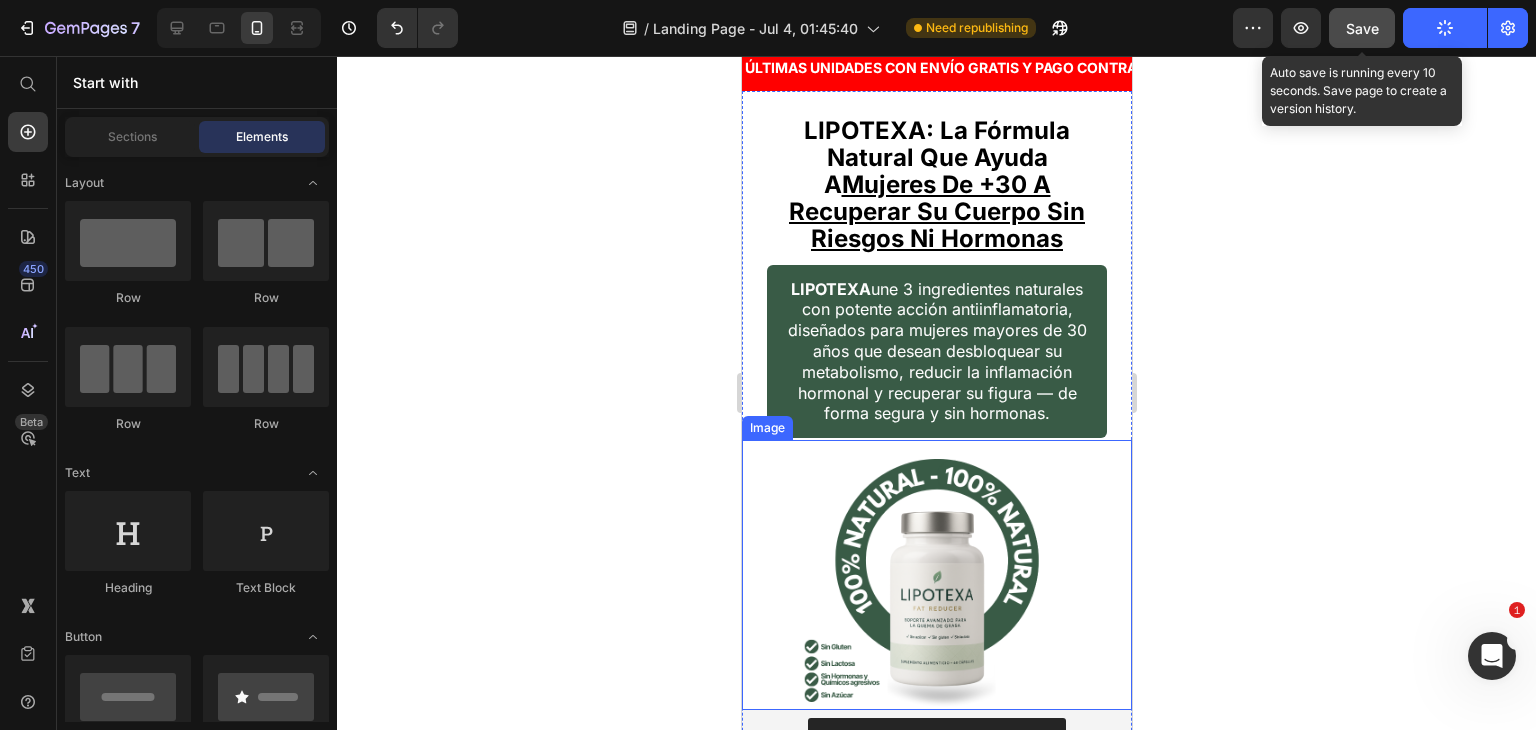 scroll, scrollTop: 9561, scrollLeft: 0, axis: vertical 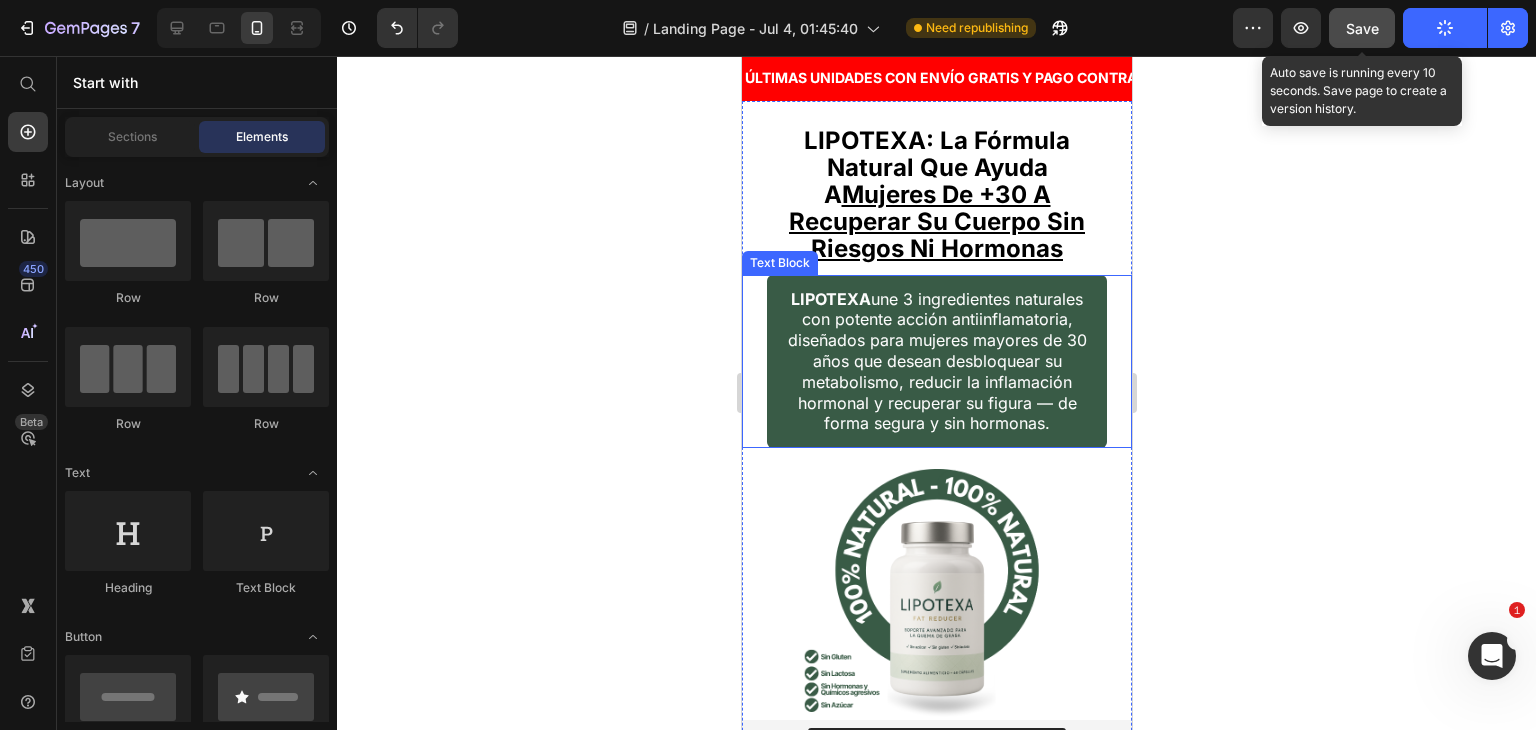 click on "LIPOTEXA  une 3 ingredientes naturales con potente acción antiinflamatoria, diseñados para mujeres mayores de [AGE] años que desean desbloquear su metabolismo, reducir la inflamación hormonal y recuperar su figura — de forma segura y sin hormonas." at bounding box center [936, 361] 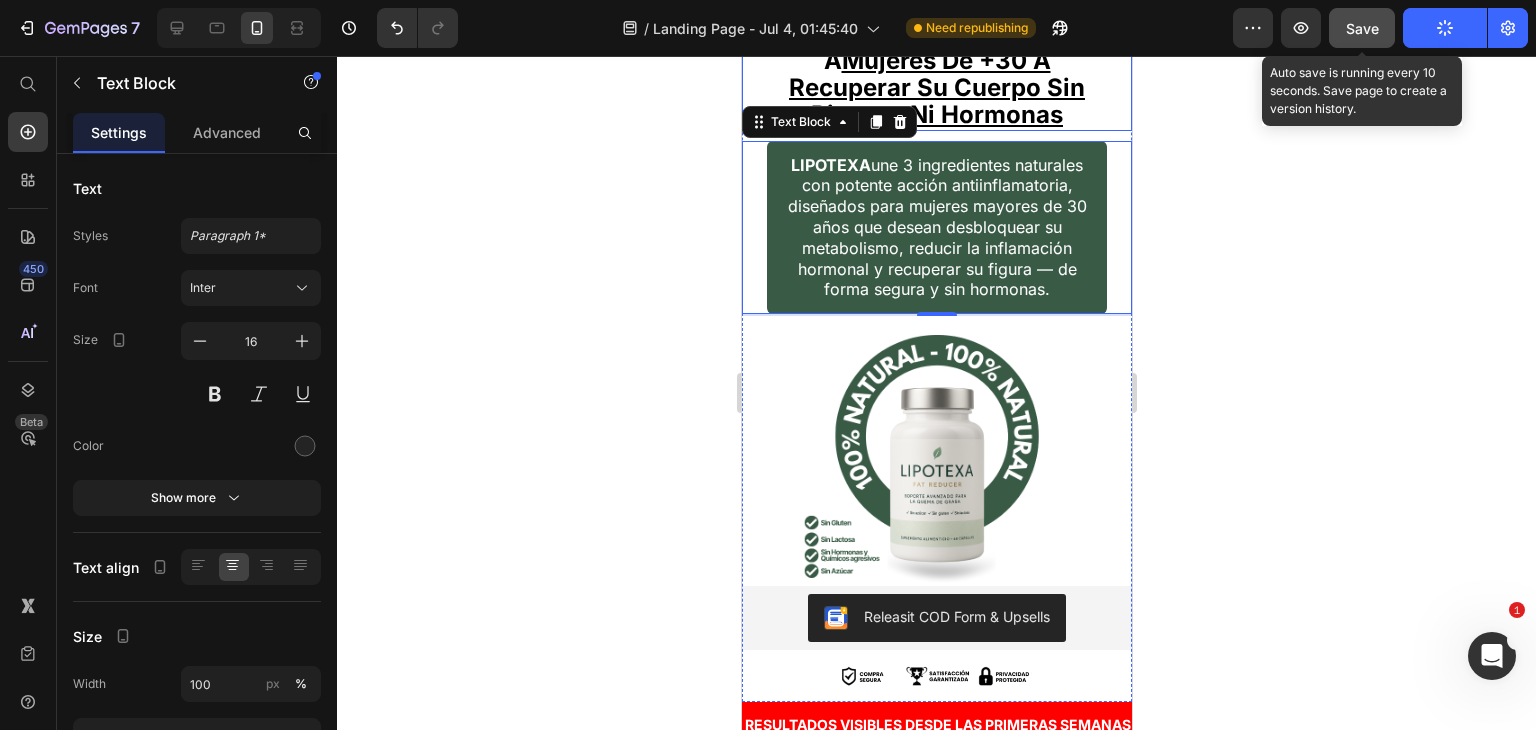 scroll, scrollTop: 9661, scrollLeft: 0, axis: vertical 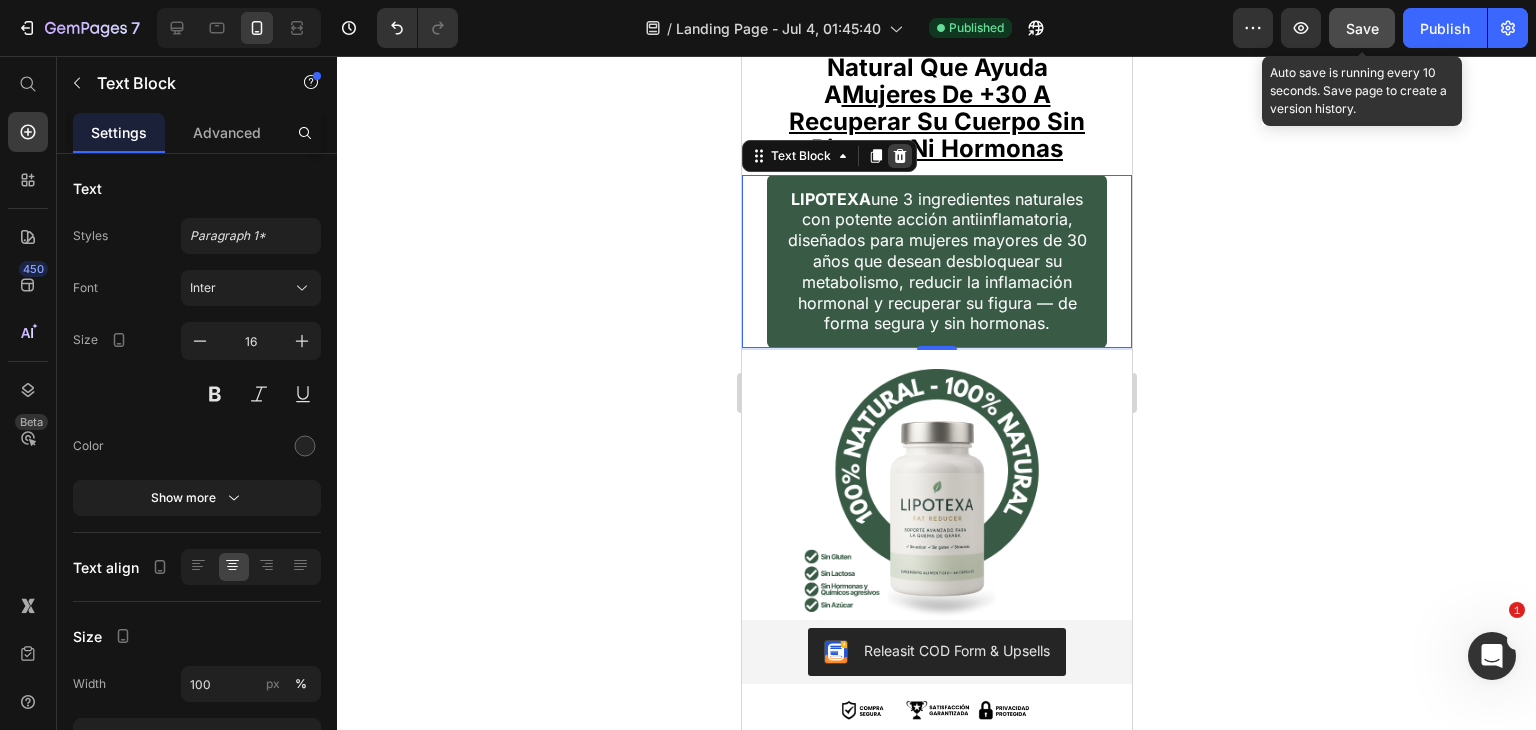 click 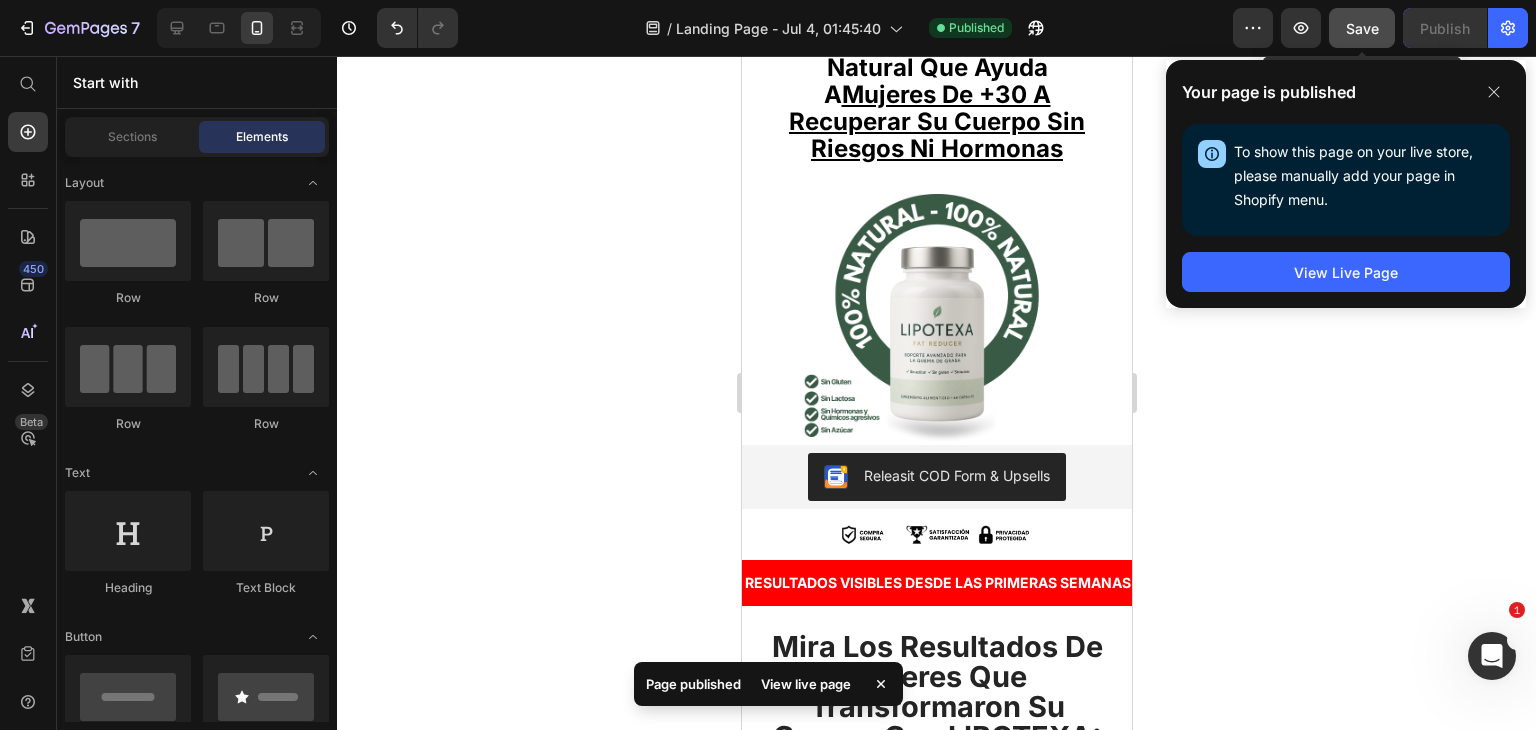 scroll, scrollTop: 9561, scrollLeft: 0, axis: vertical 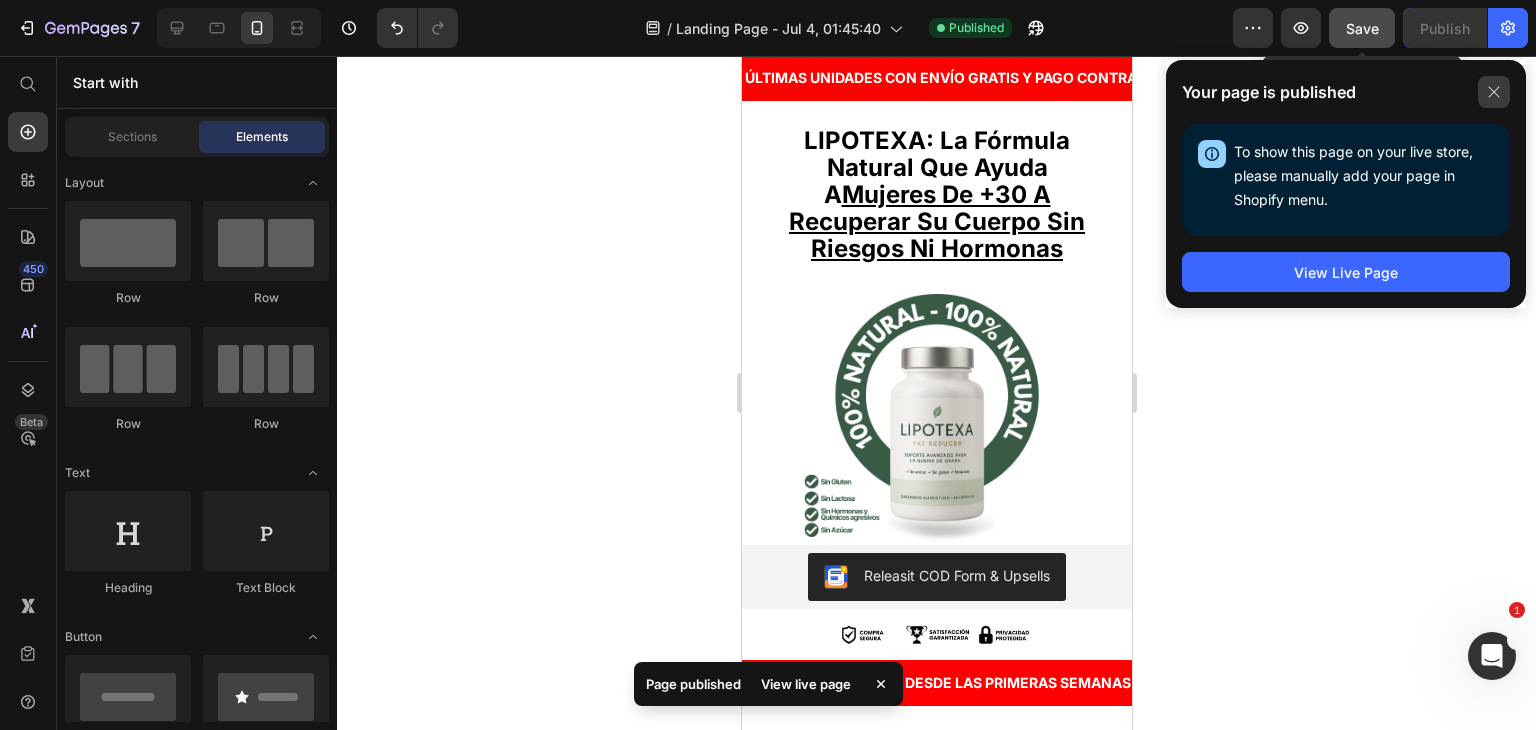click 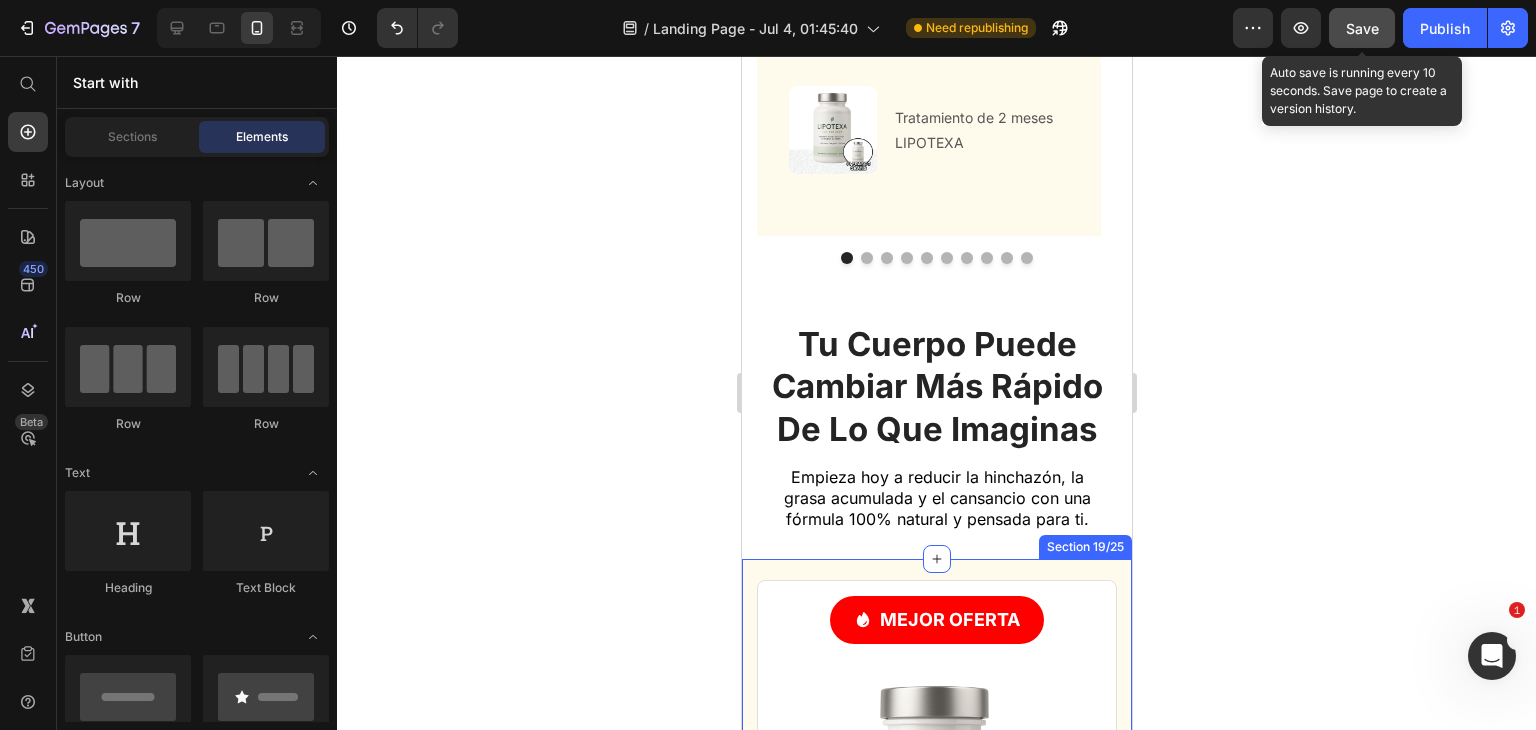 scroll, scrollTop: 10961, scrollLeft: 0, axis: vertical 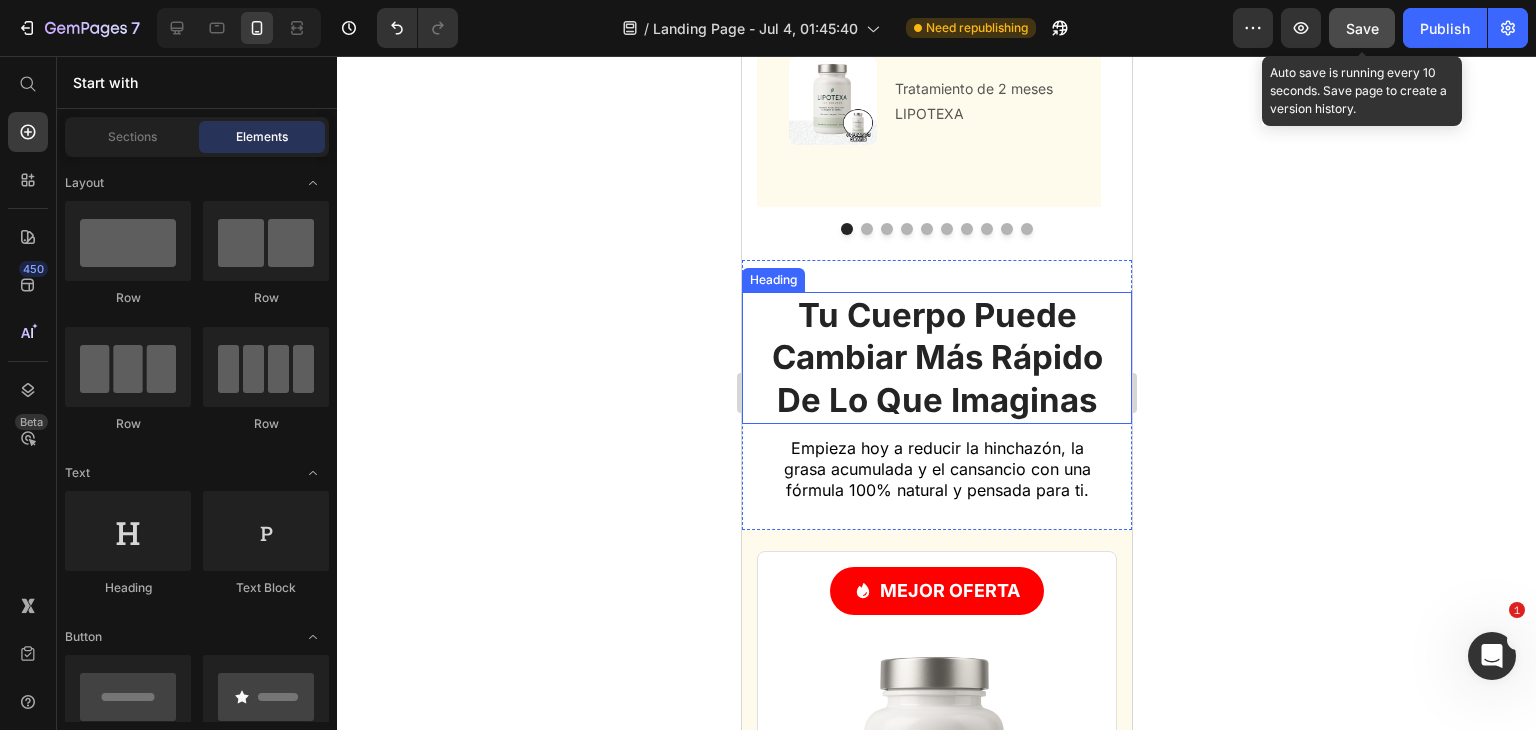 drag, startPoint x: 40, startPoint y: 356, endPoint x: 573, endPoint y: 437, distance: 539.1196 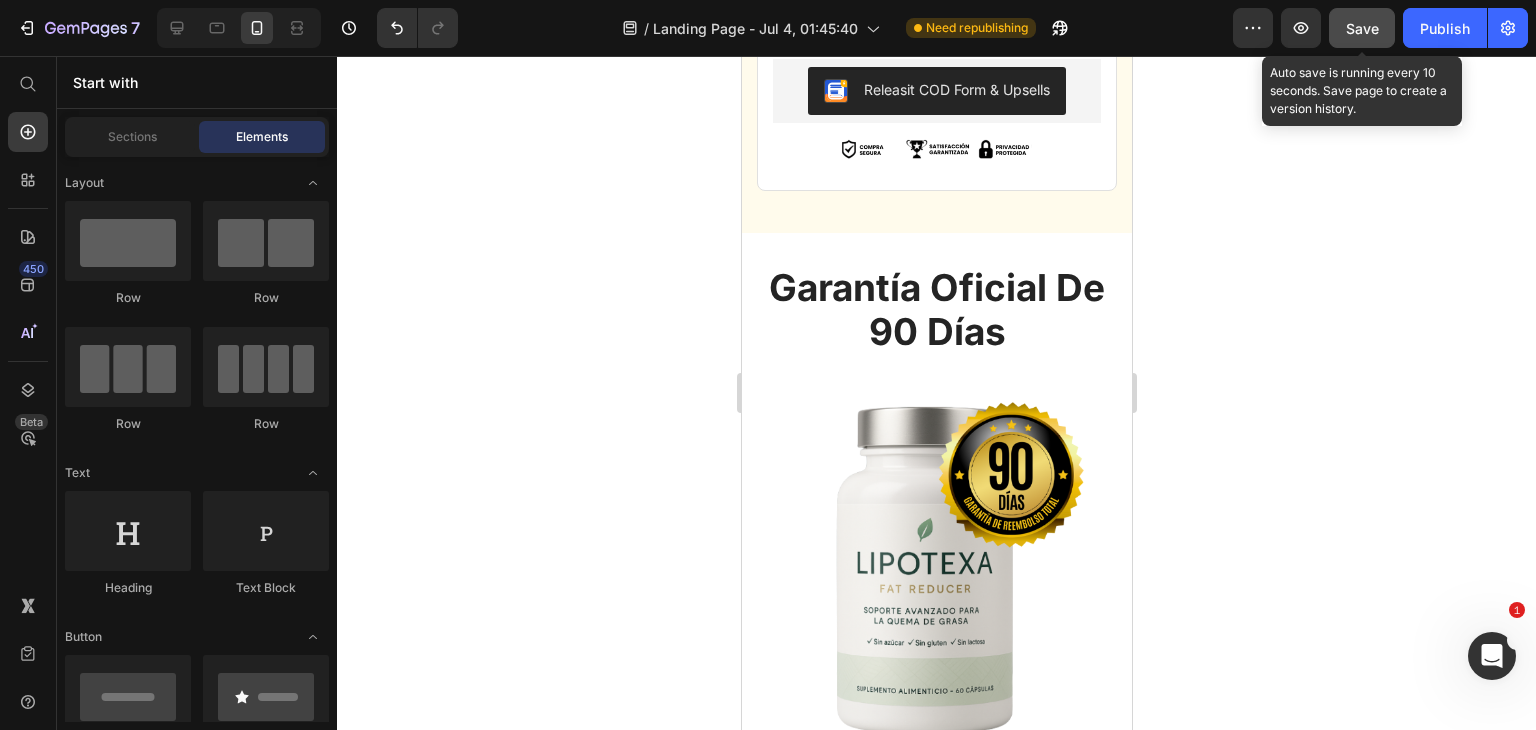 scroll, scrollTop: 11295, scrollLeft: 0, axis: vertical 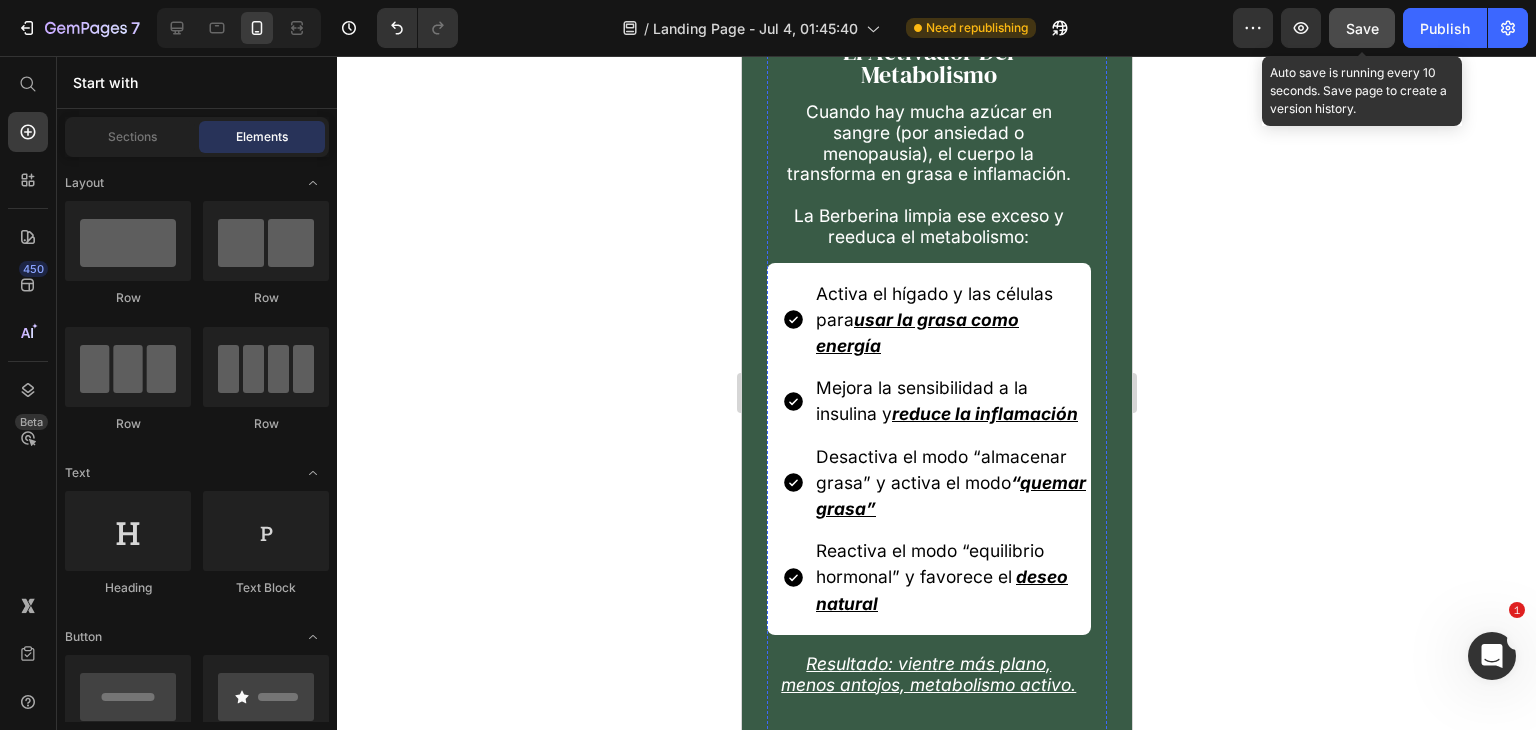 click on "Berberina" at bounding box center [937, -1] 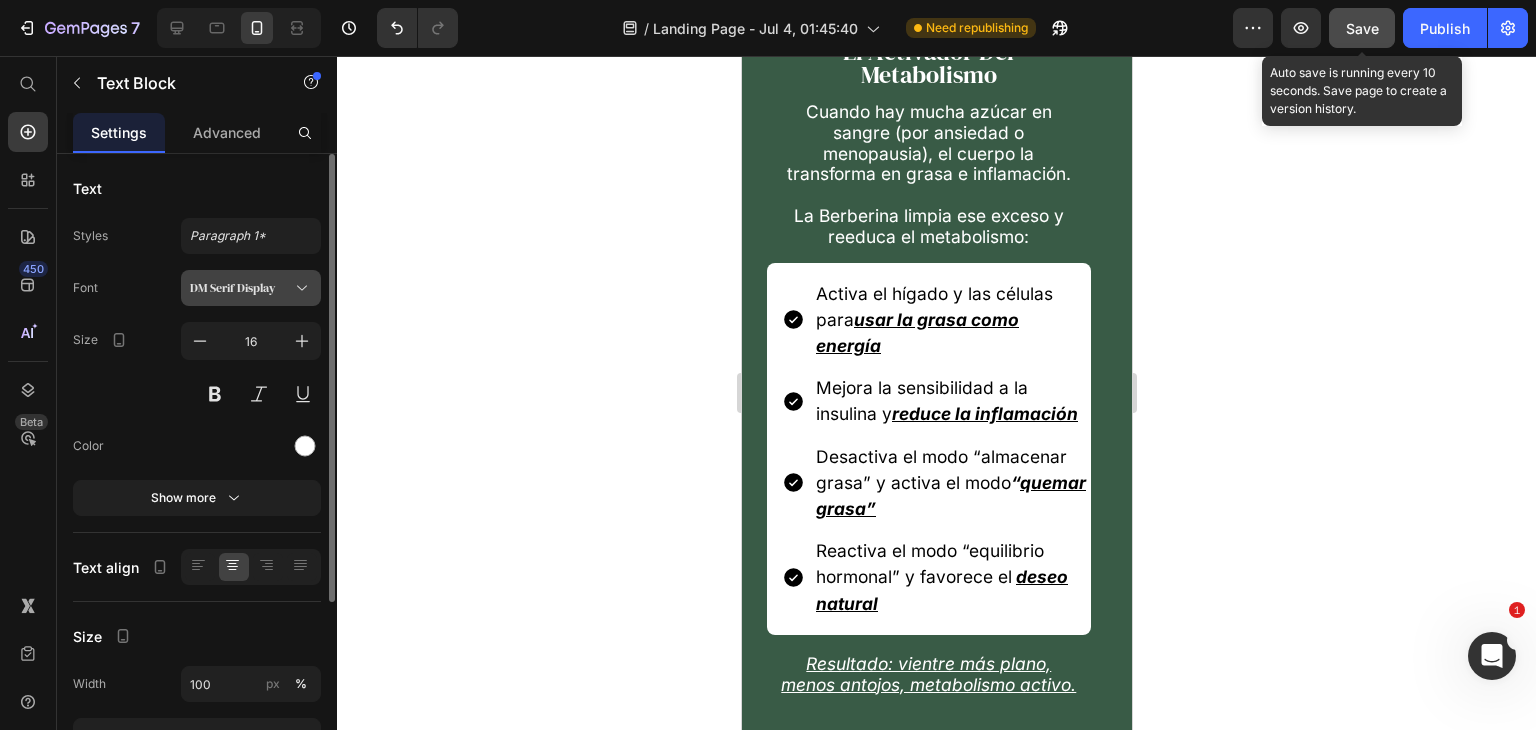 click on "DM Serif Display" at bounding box center (241, 288) 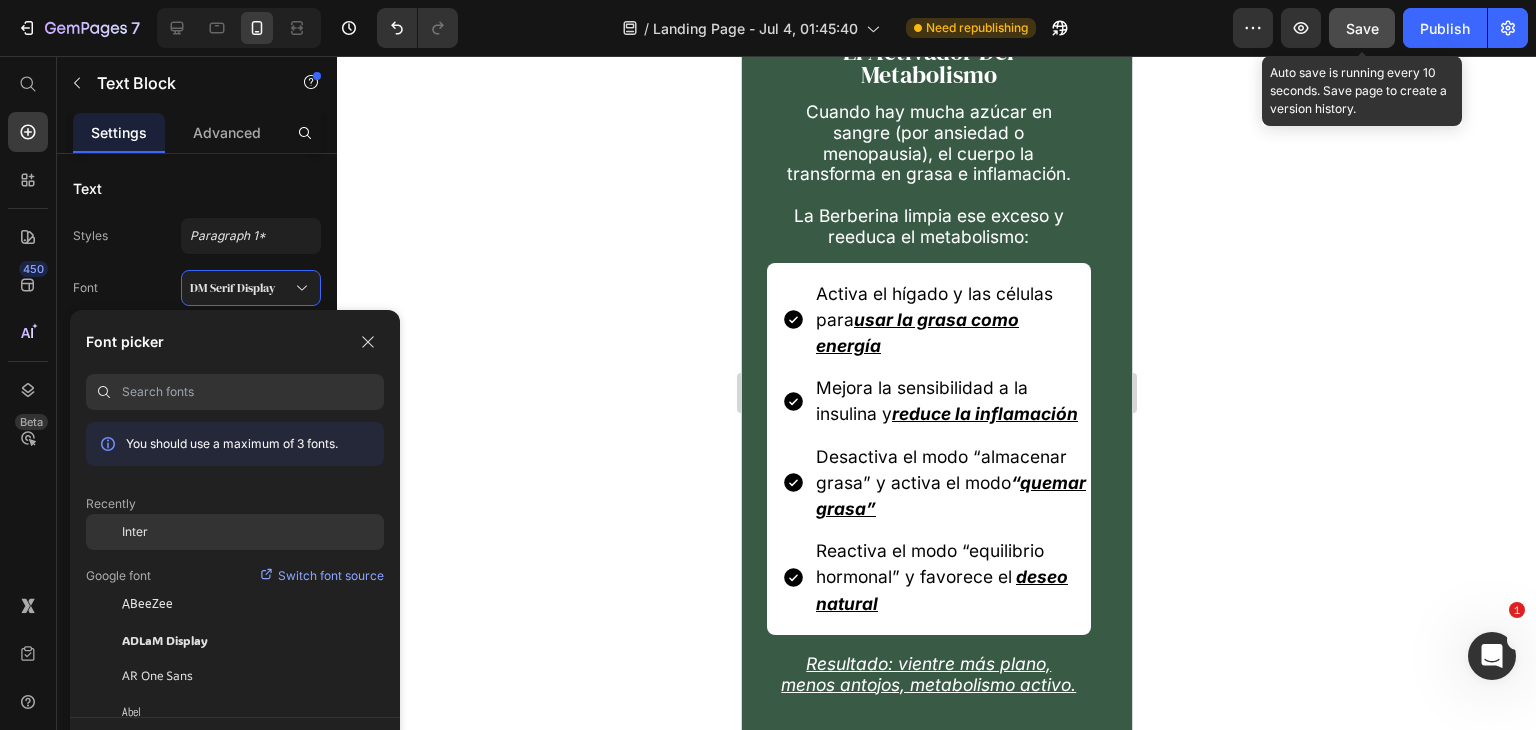click on "Inter" 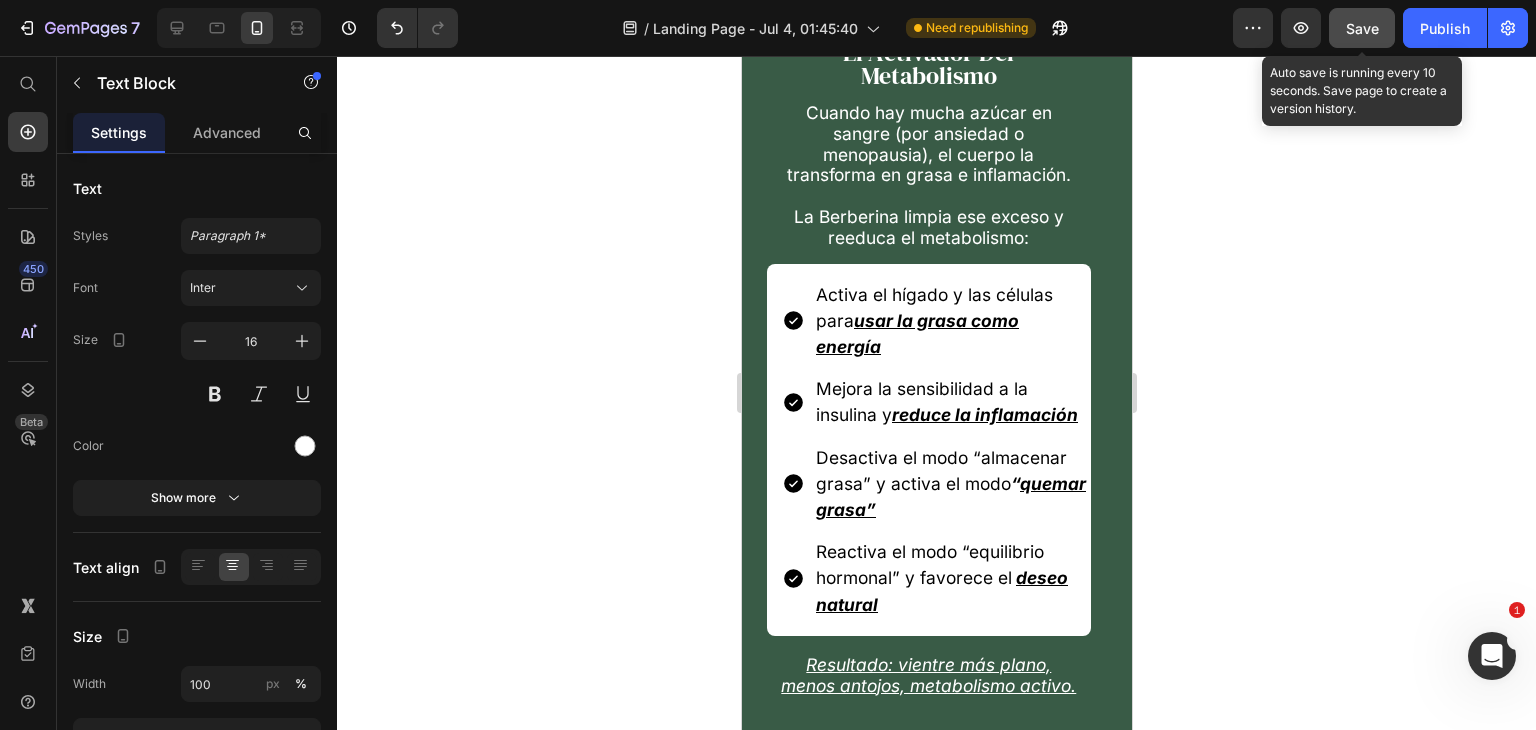 click 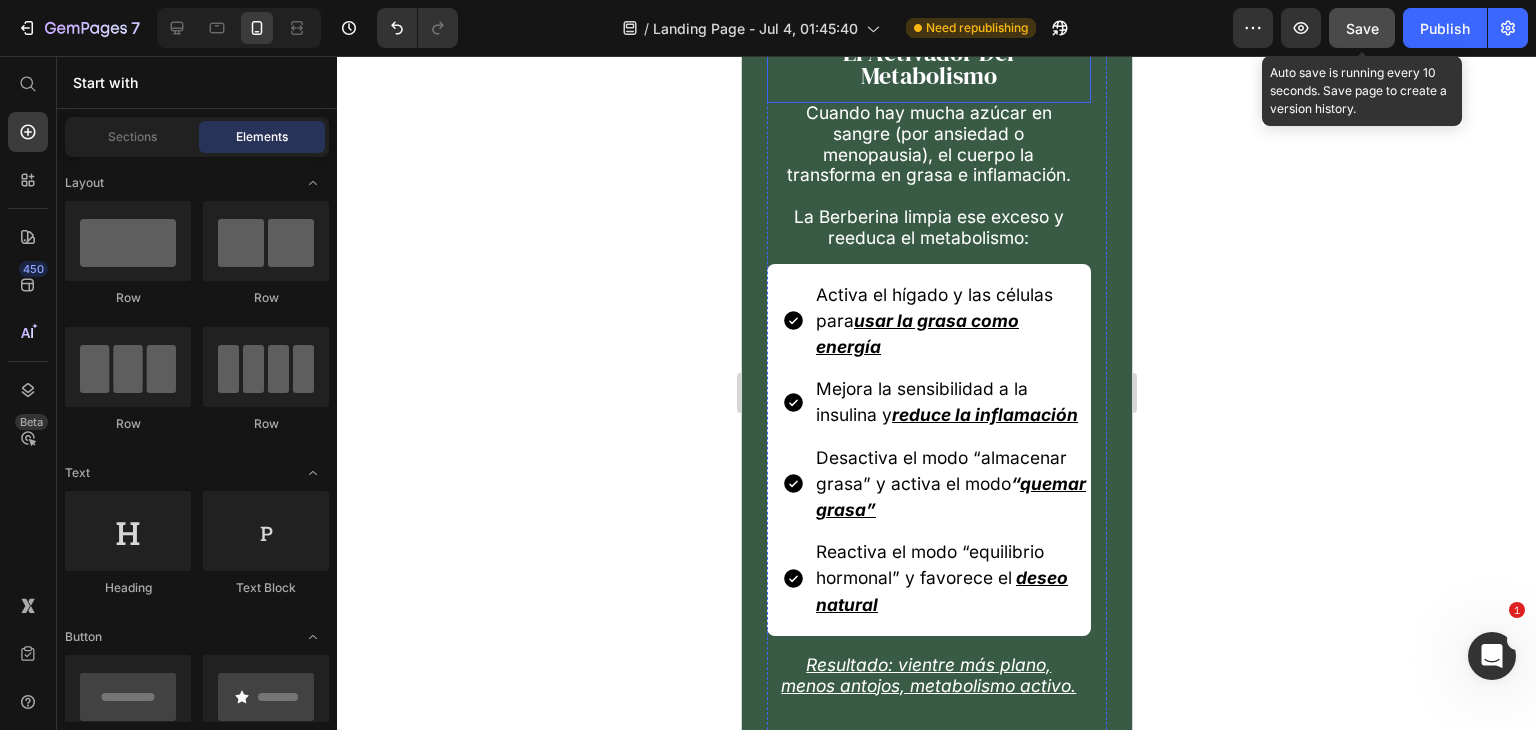 click on "El Activador Del Metabolismo" at bounding box center (927, 64) 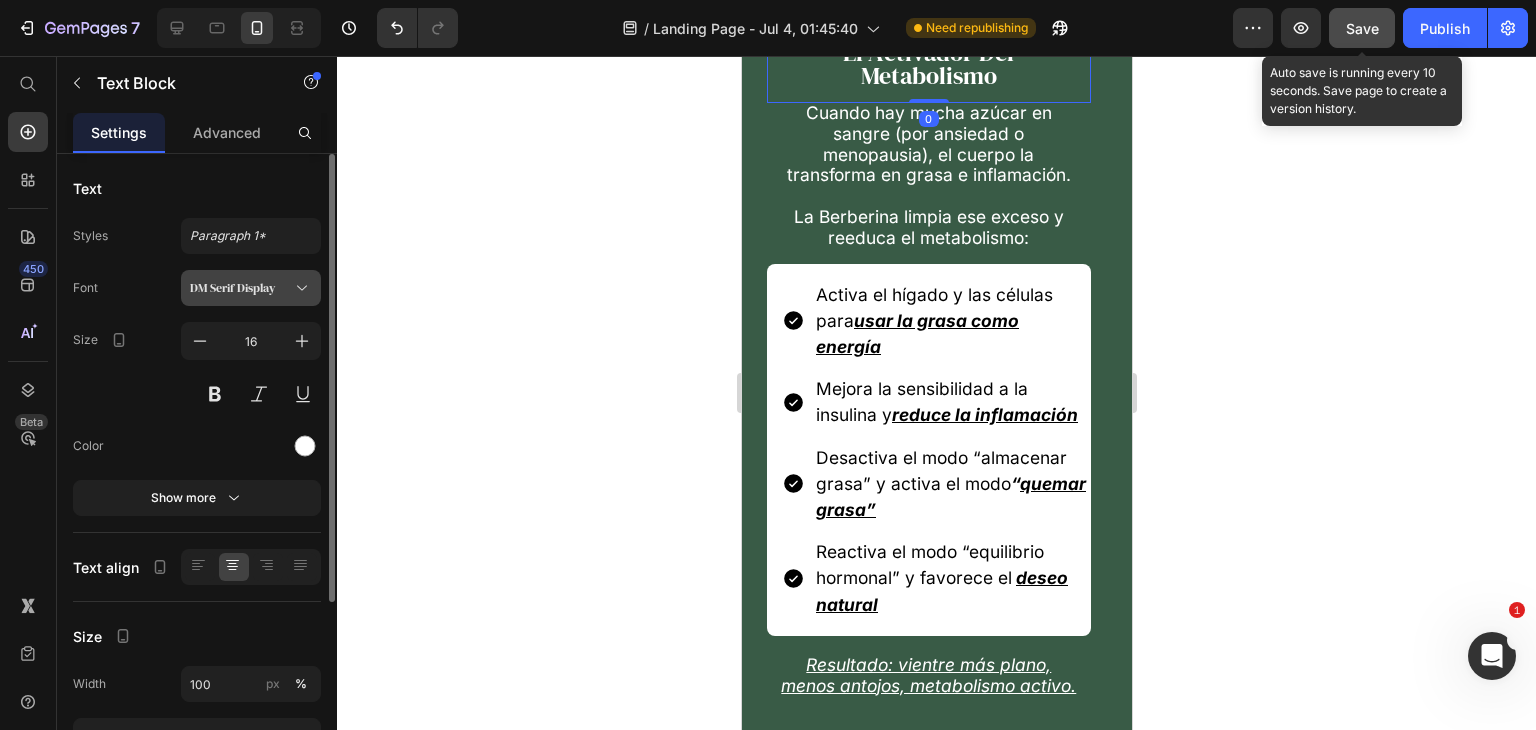 click on "DM Serif Display" at bounding box center [251, 288] 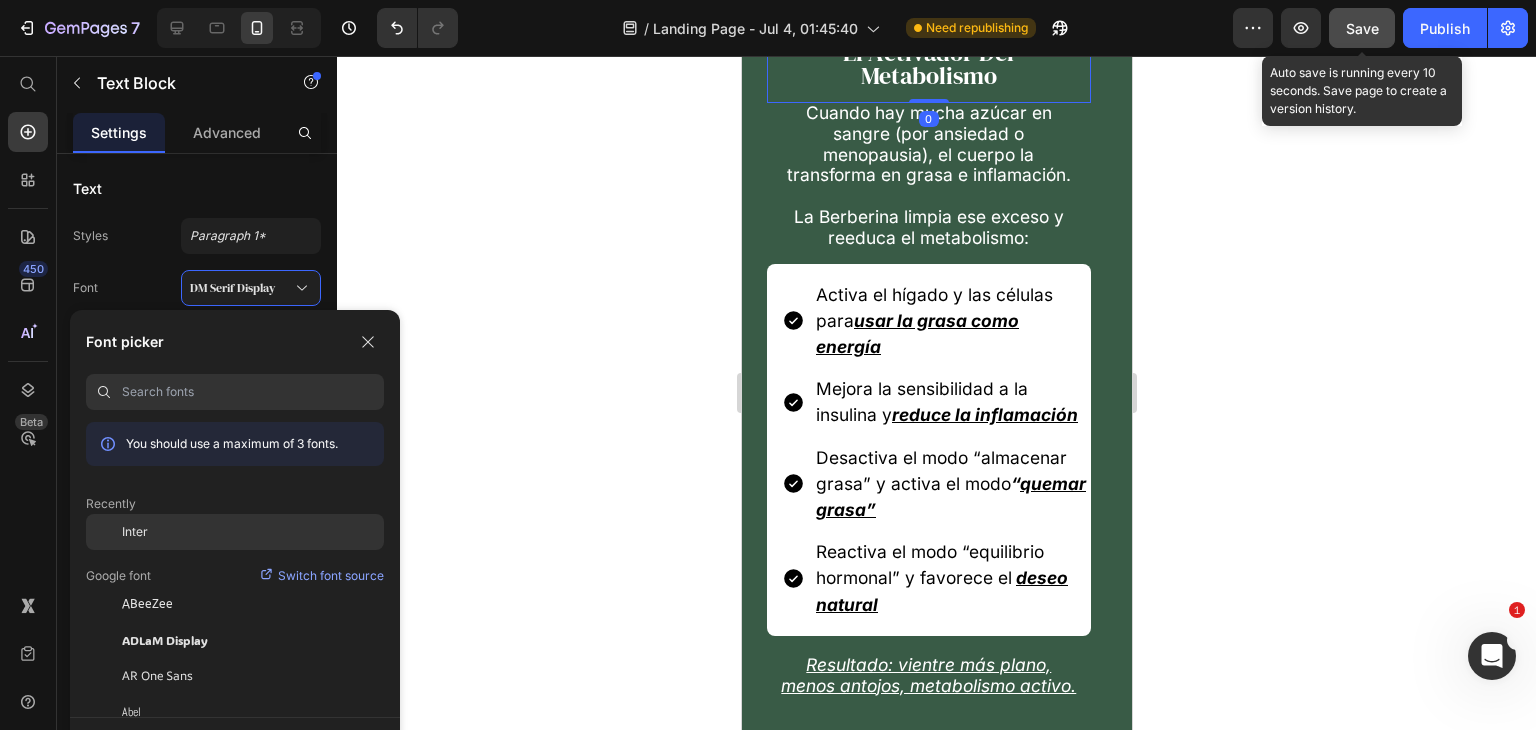 click on "Inter" 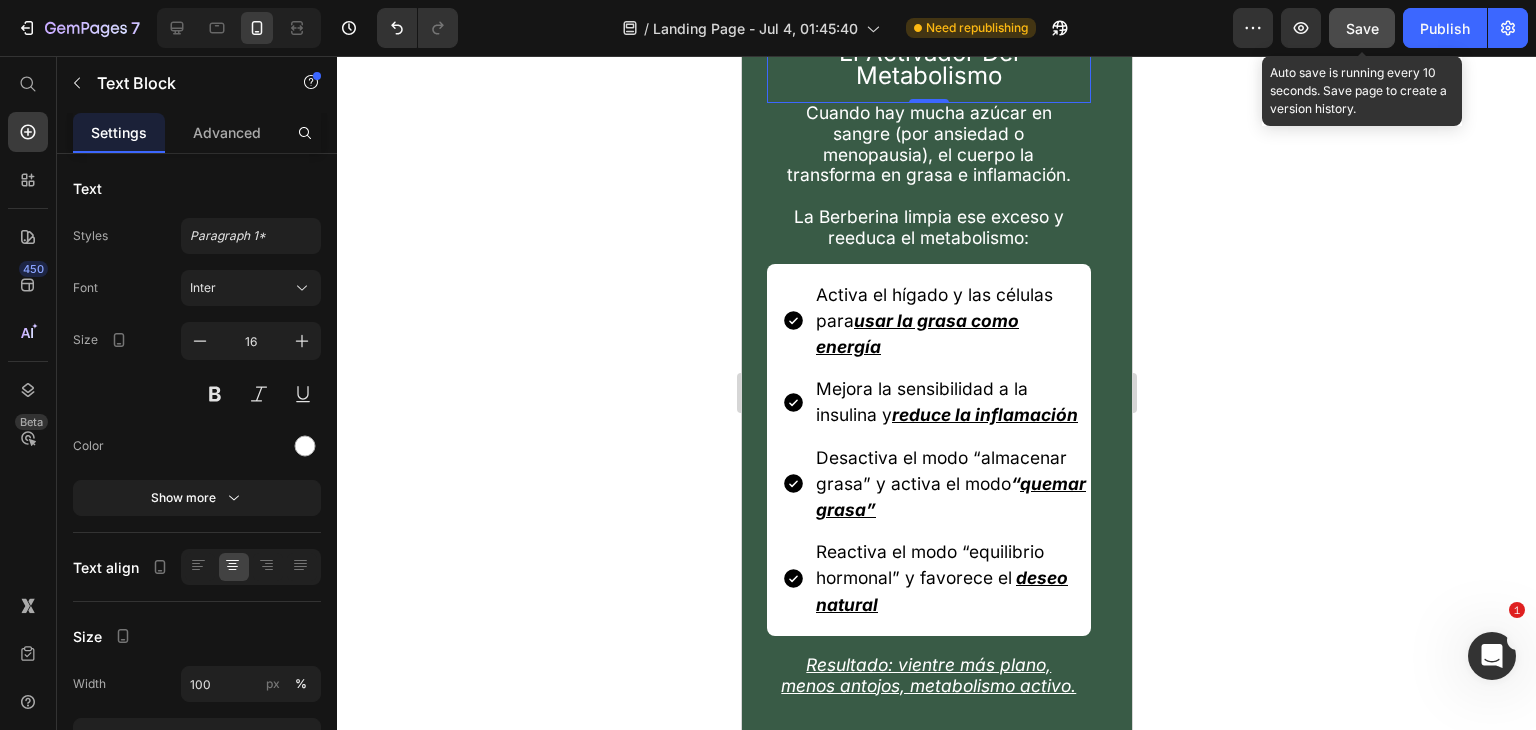 click 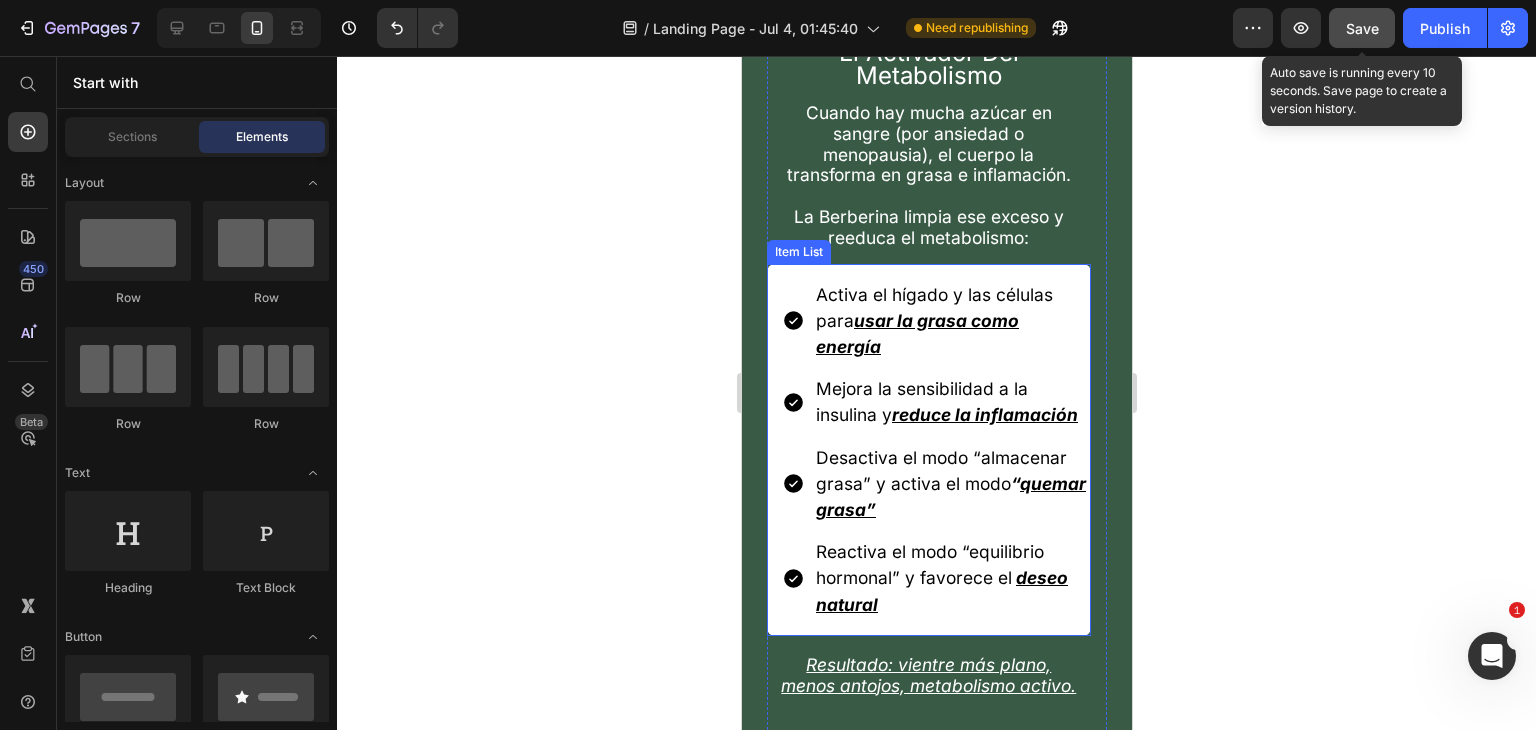 click on "Activa el hígado y las células para  usar la grasa como energía" at bounding box center [928, 321] 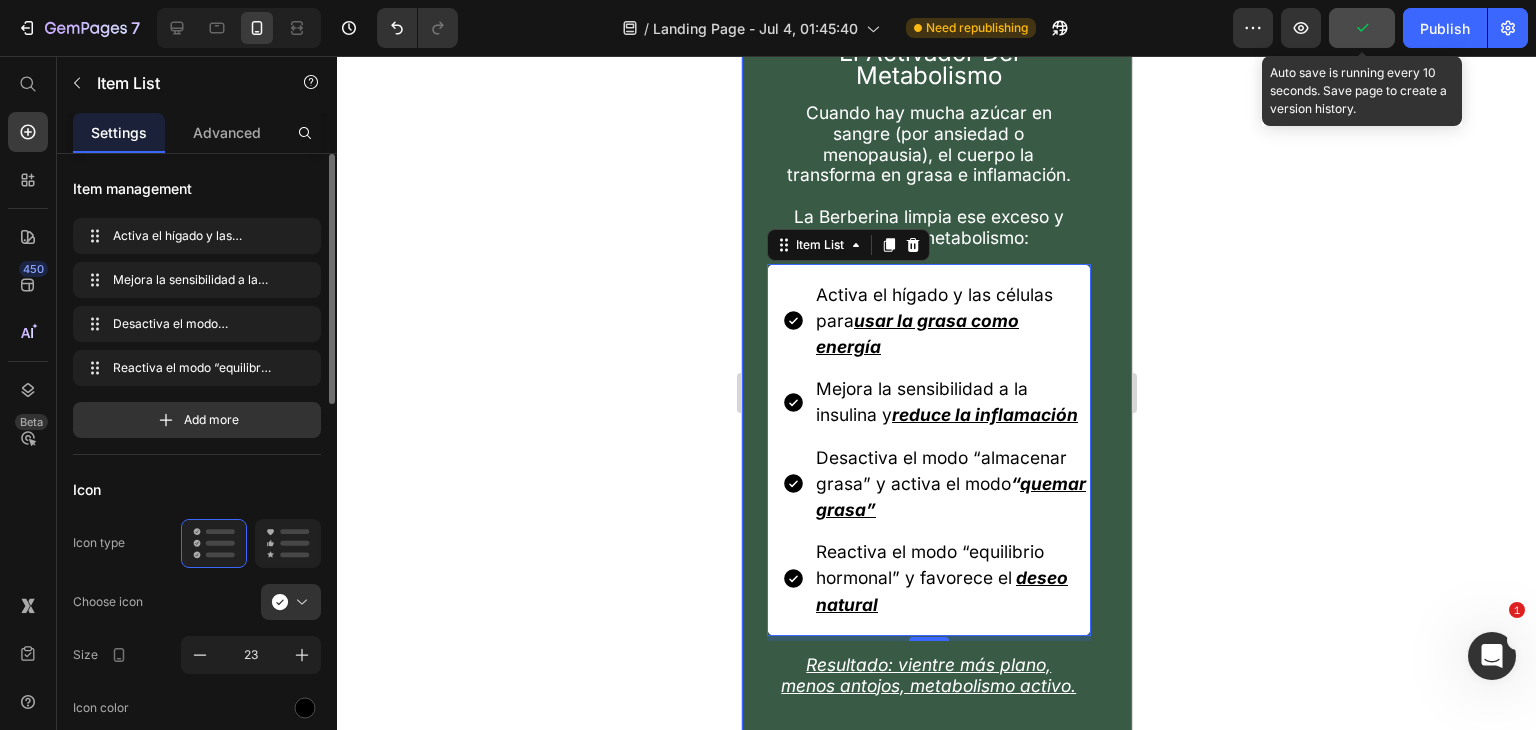 click on "Icon Icon type  Choose icon Size 23 Icon color Show more" 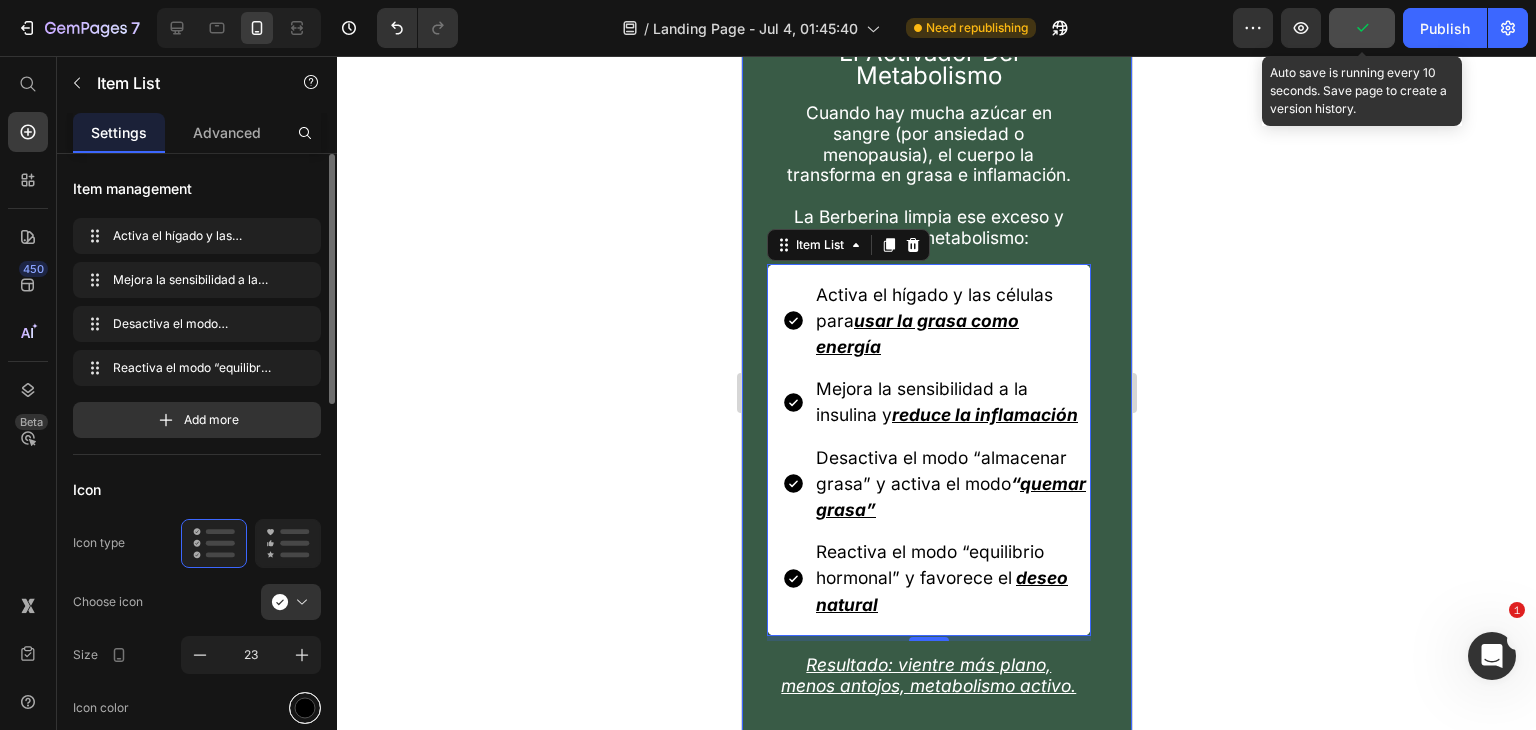 click at bounding box center (305, 708) 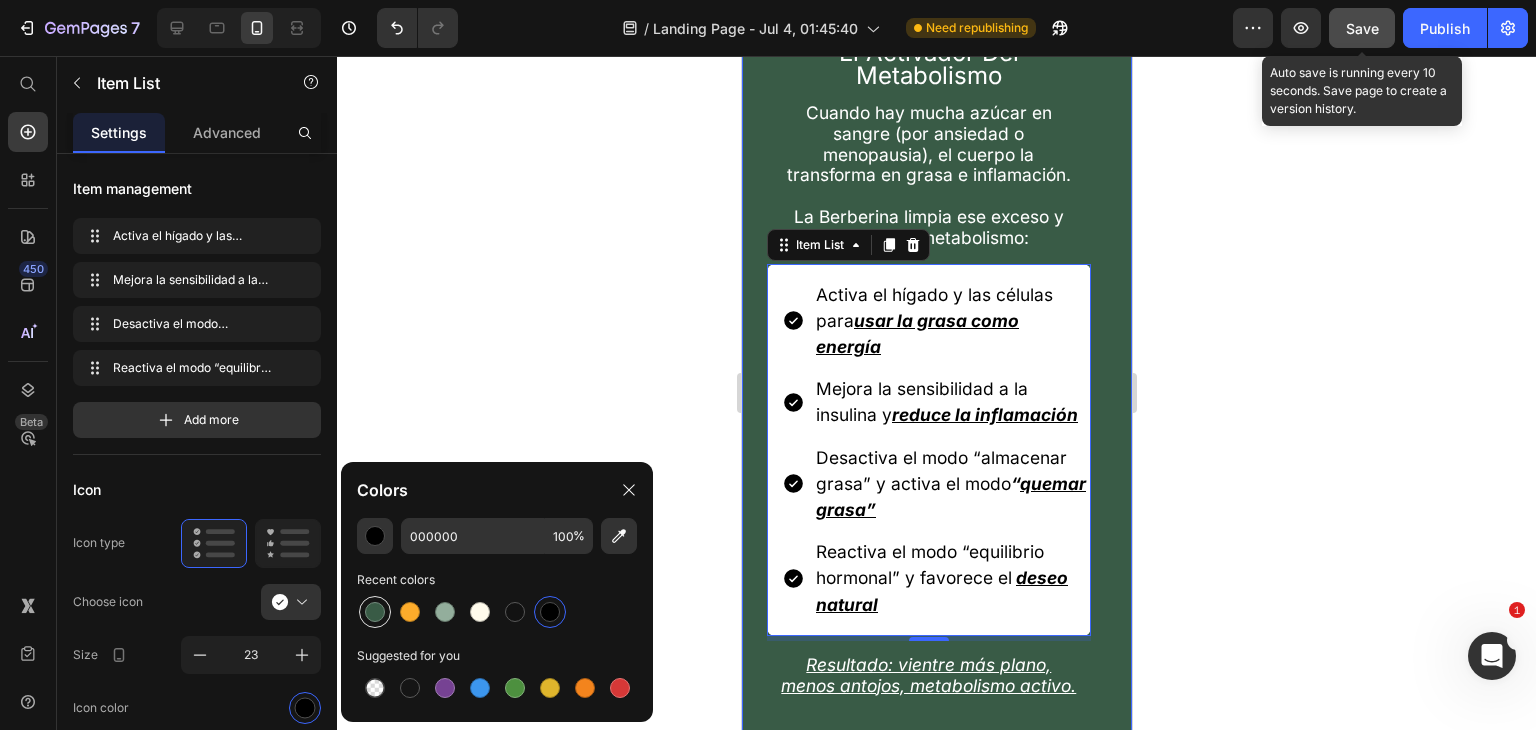 click at bounding box center (375, 612) 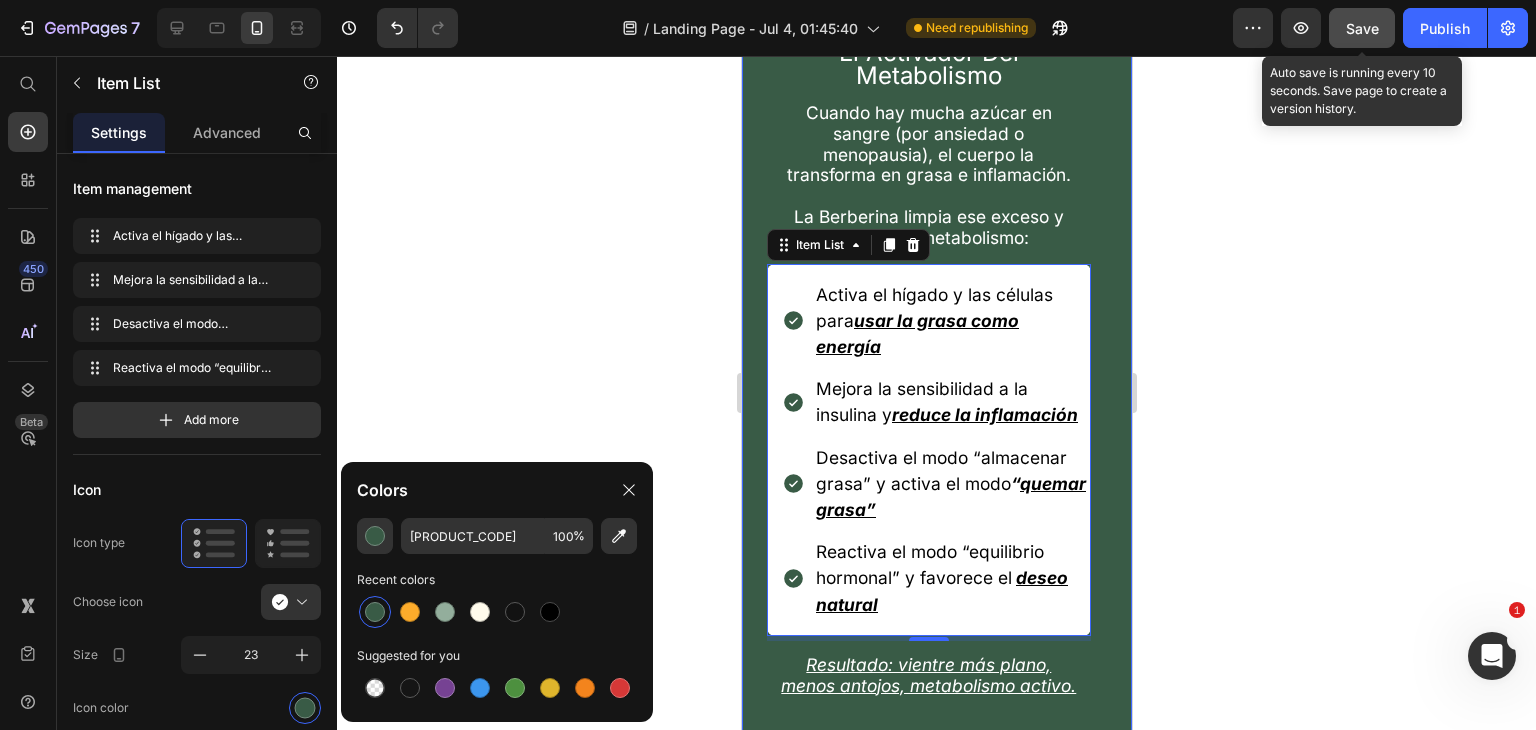 drag, startPoint x: 544, startPoint y: 378, endPoint x: 4, endPoint y: 400, distance: 540.44794 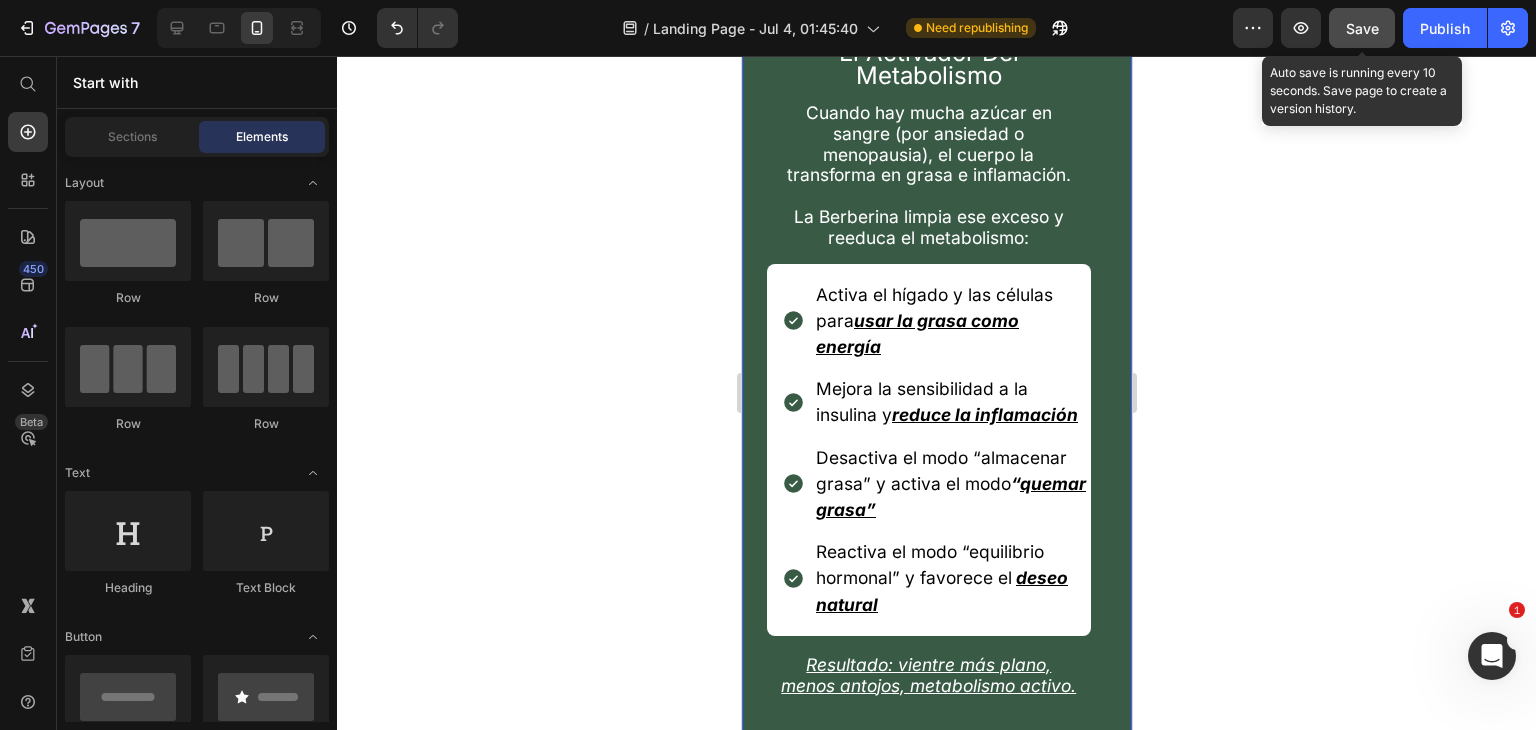 click on "usar la grasa como energía" at bounding box center [916, 333] 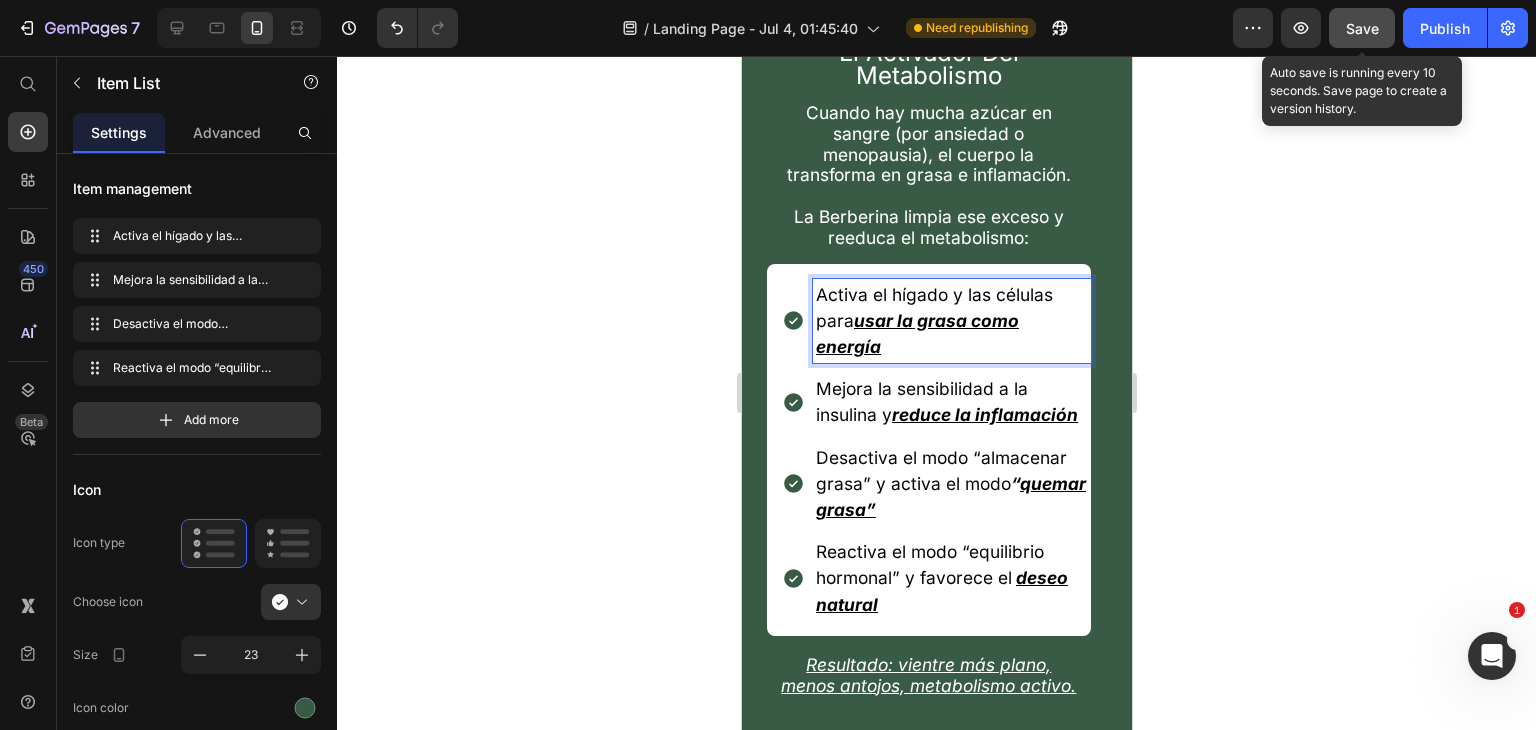 click 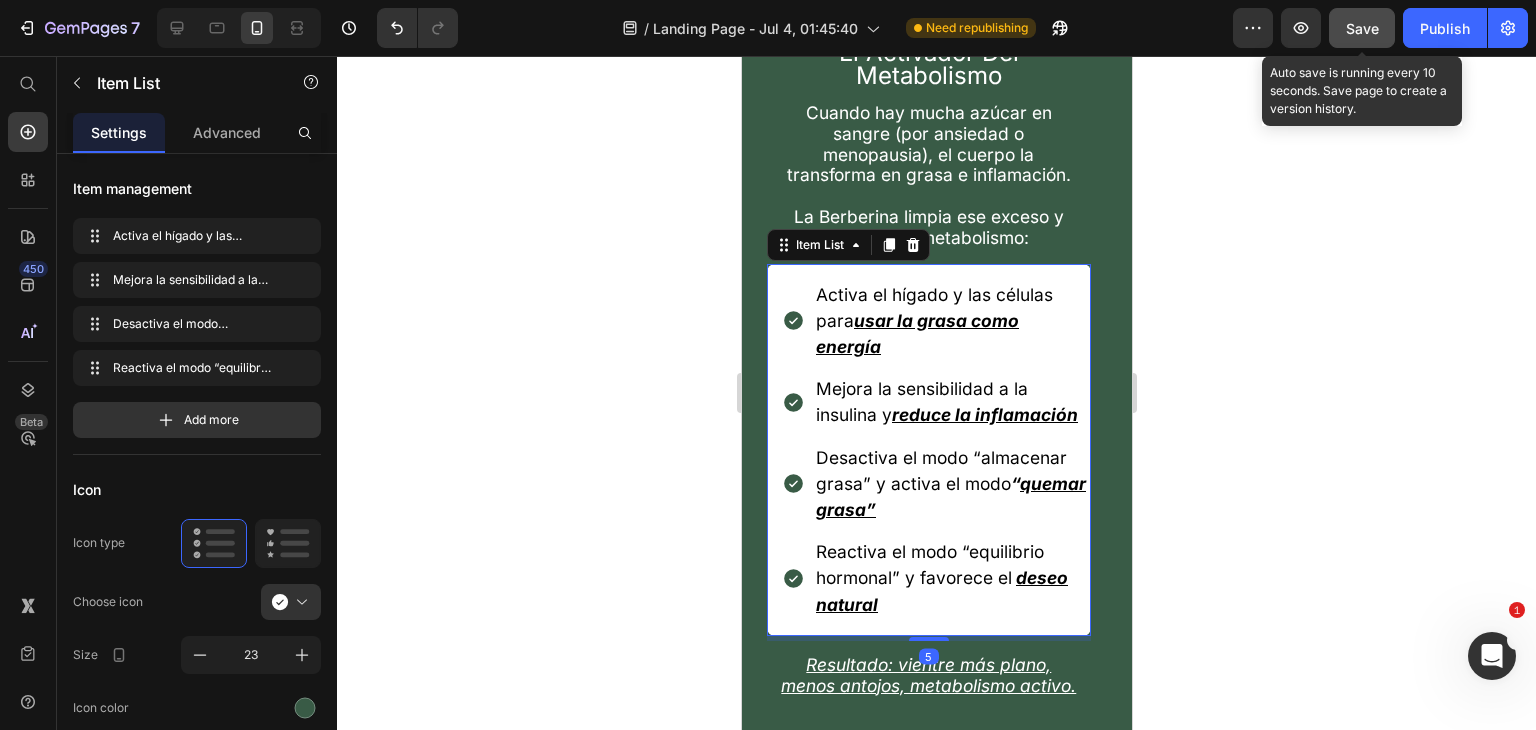 click on "Activa el hígado y las células para  usar la grasa como energía" at bounding box center [928, 321] 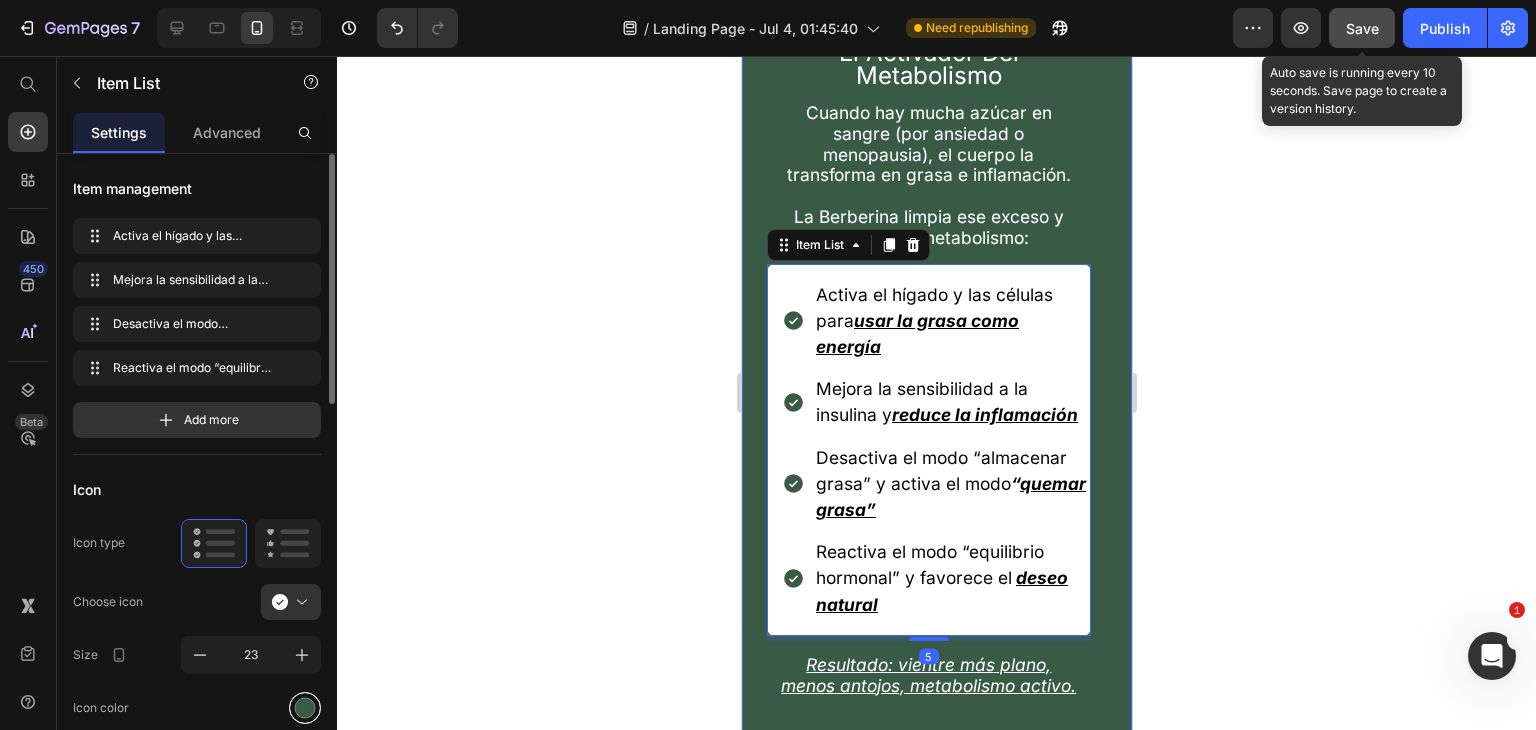 click at bounding box center (305, 707) 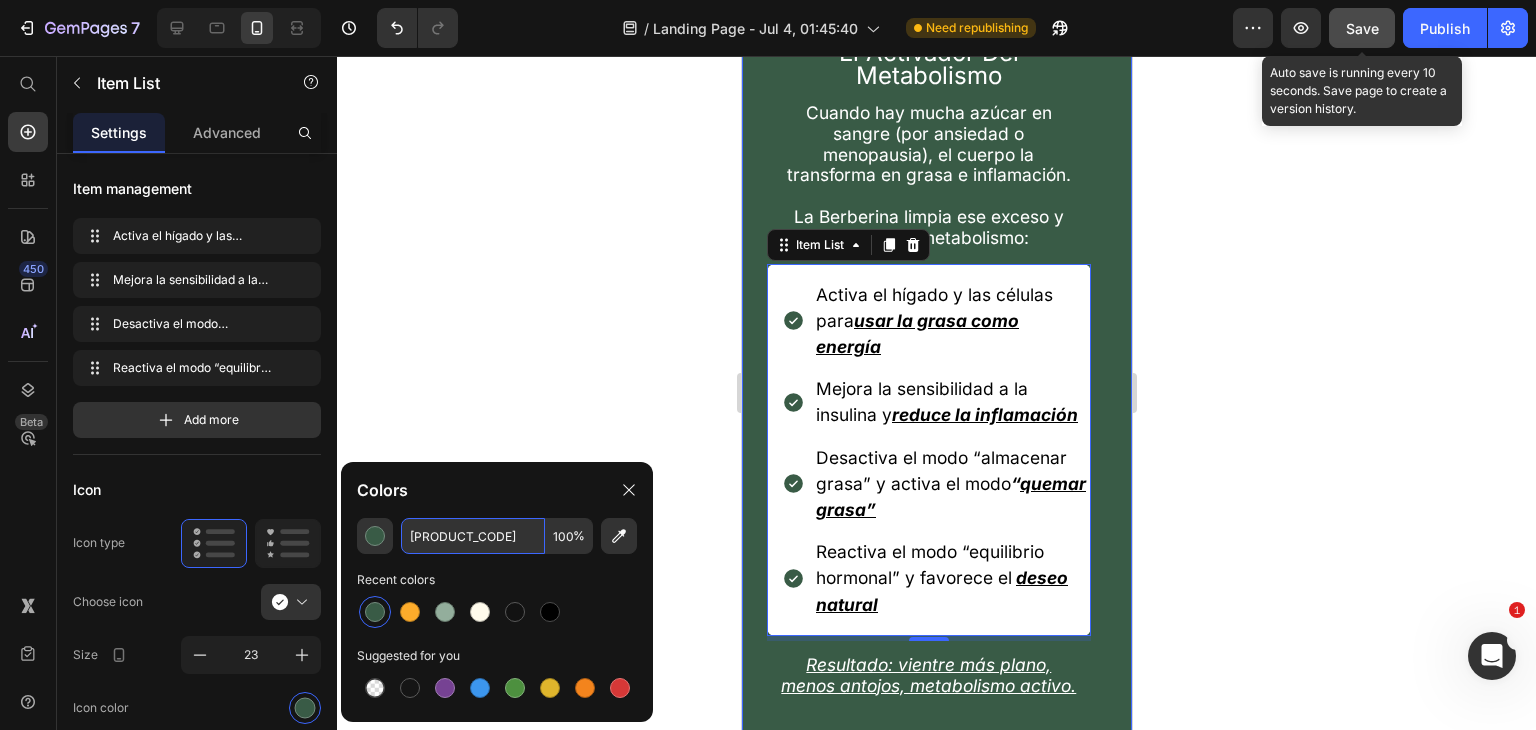 click on "[PRODUCT_CODE]" at bounding box center (473, 536) 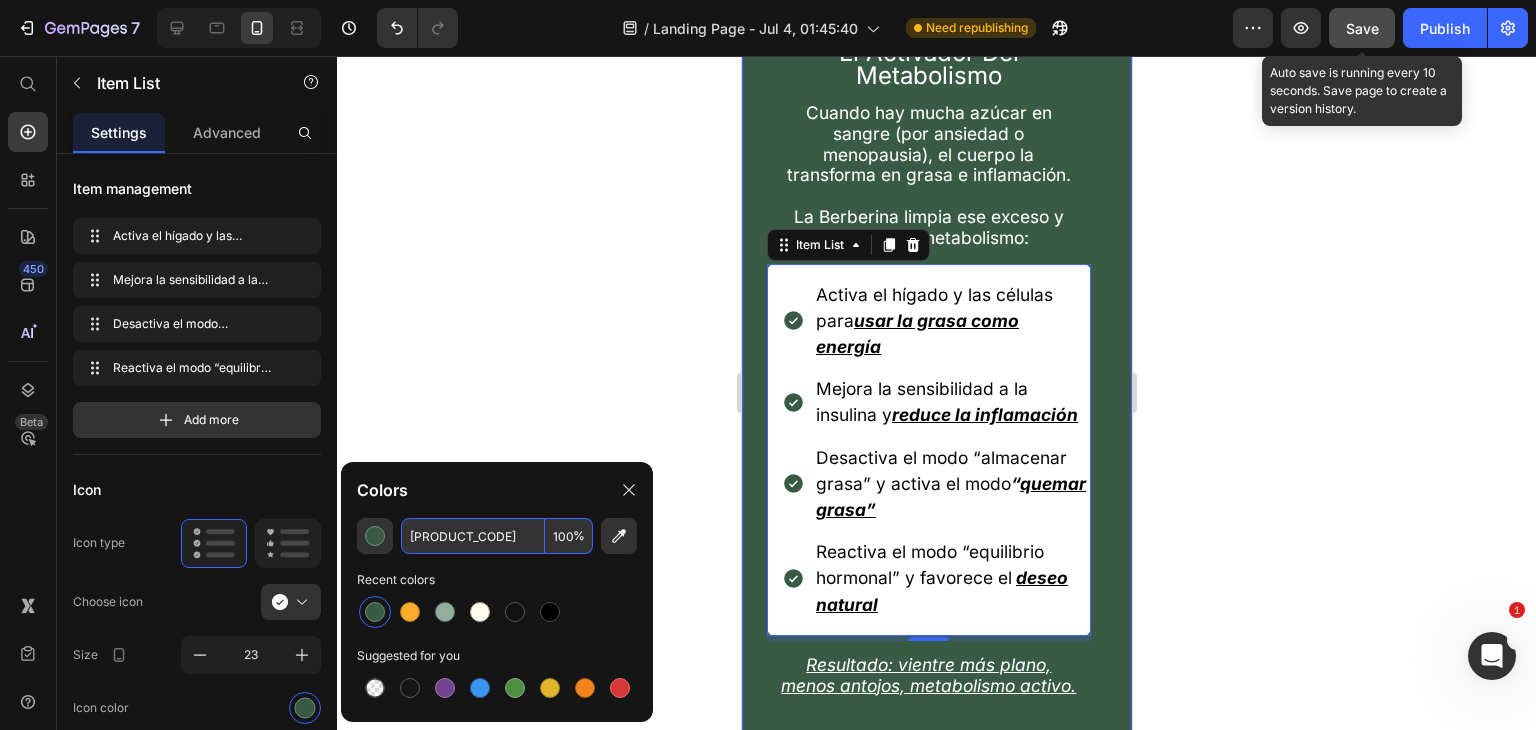 click 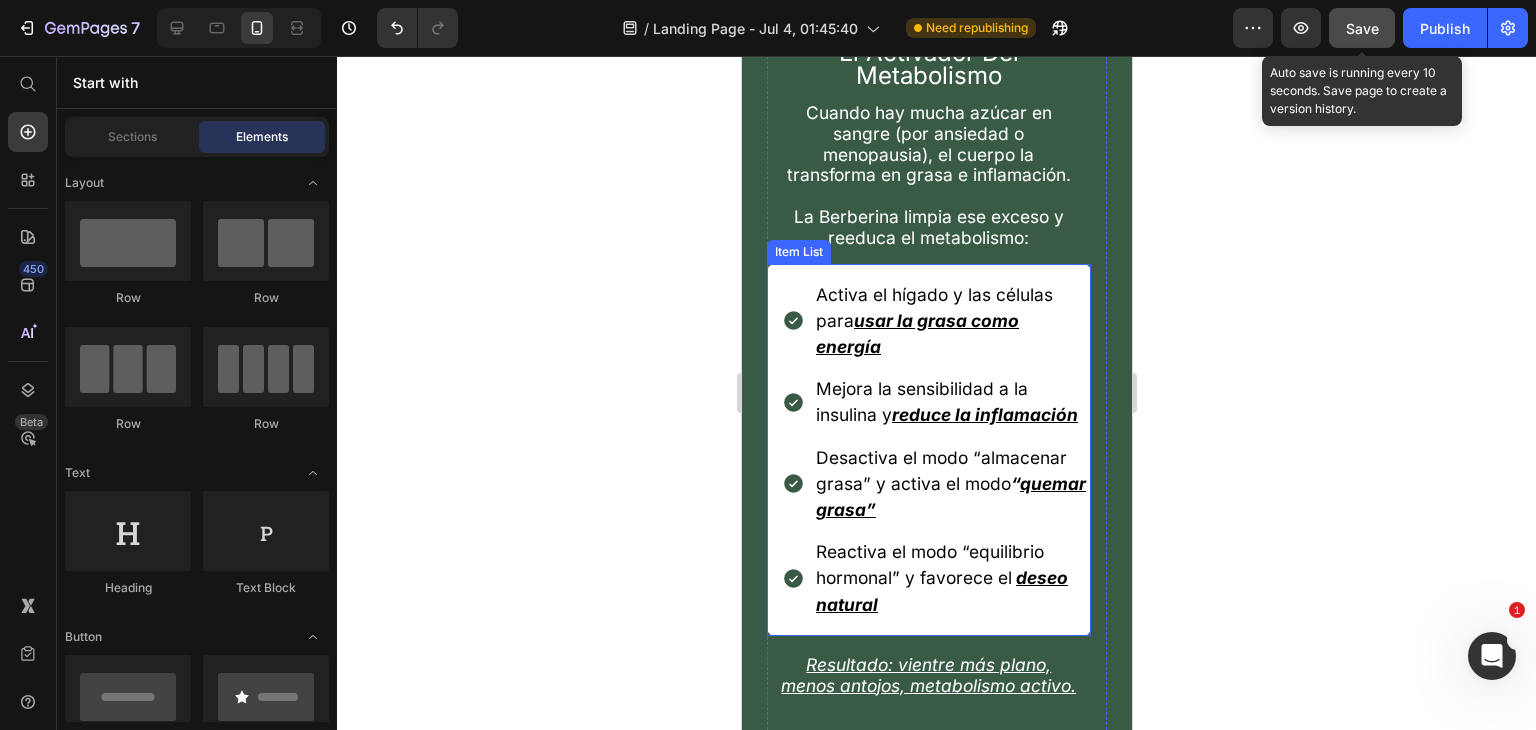 click on "Activa el hígado y las células para  usar la grasa como energía" at bounding box center [933, 320] 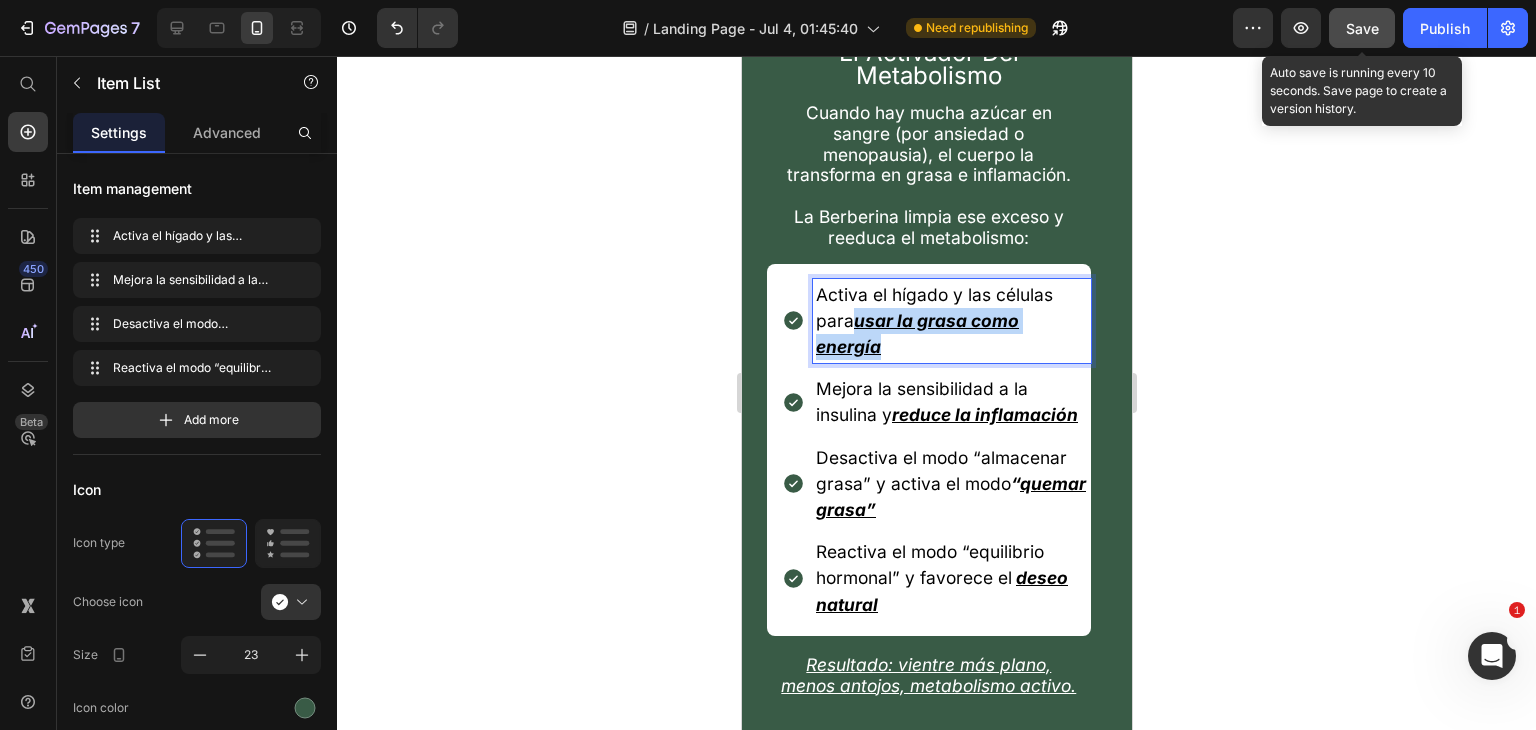 drag, startPoint x: 909, startPoint y: 520, endPoint x: 855, endPoint y: 517, distance: 54.08327 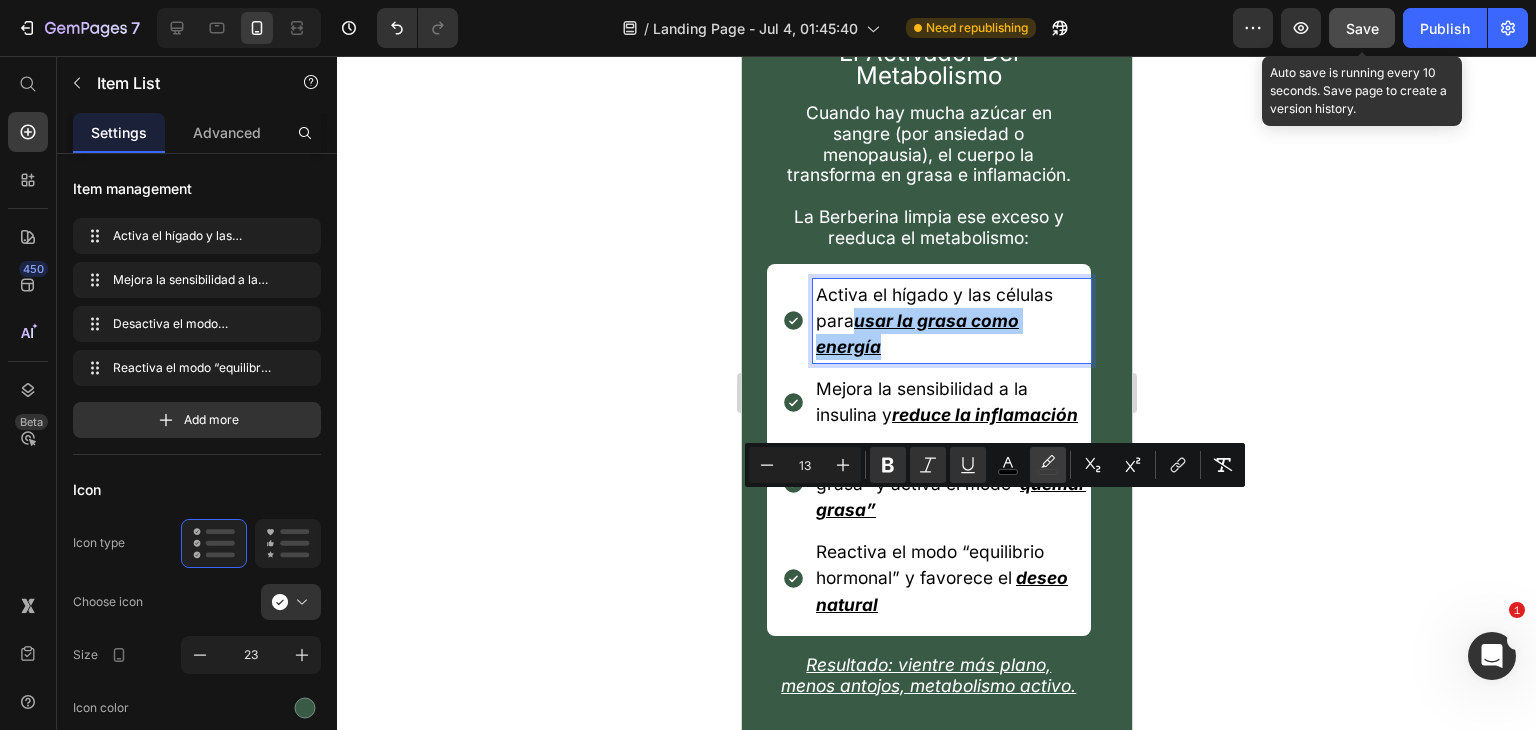 click 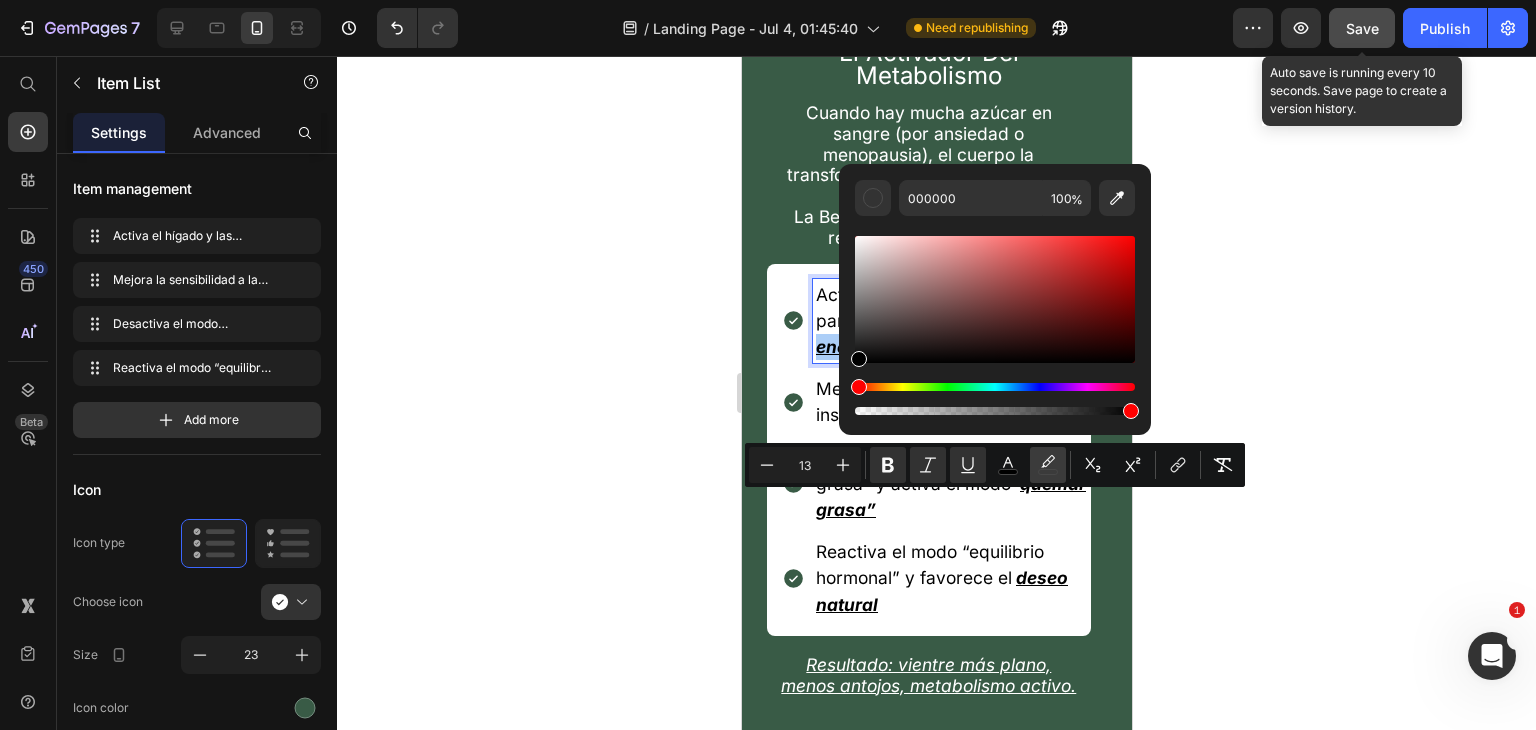 click 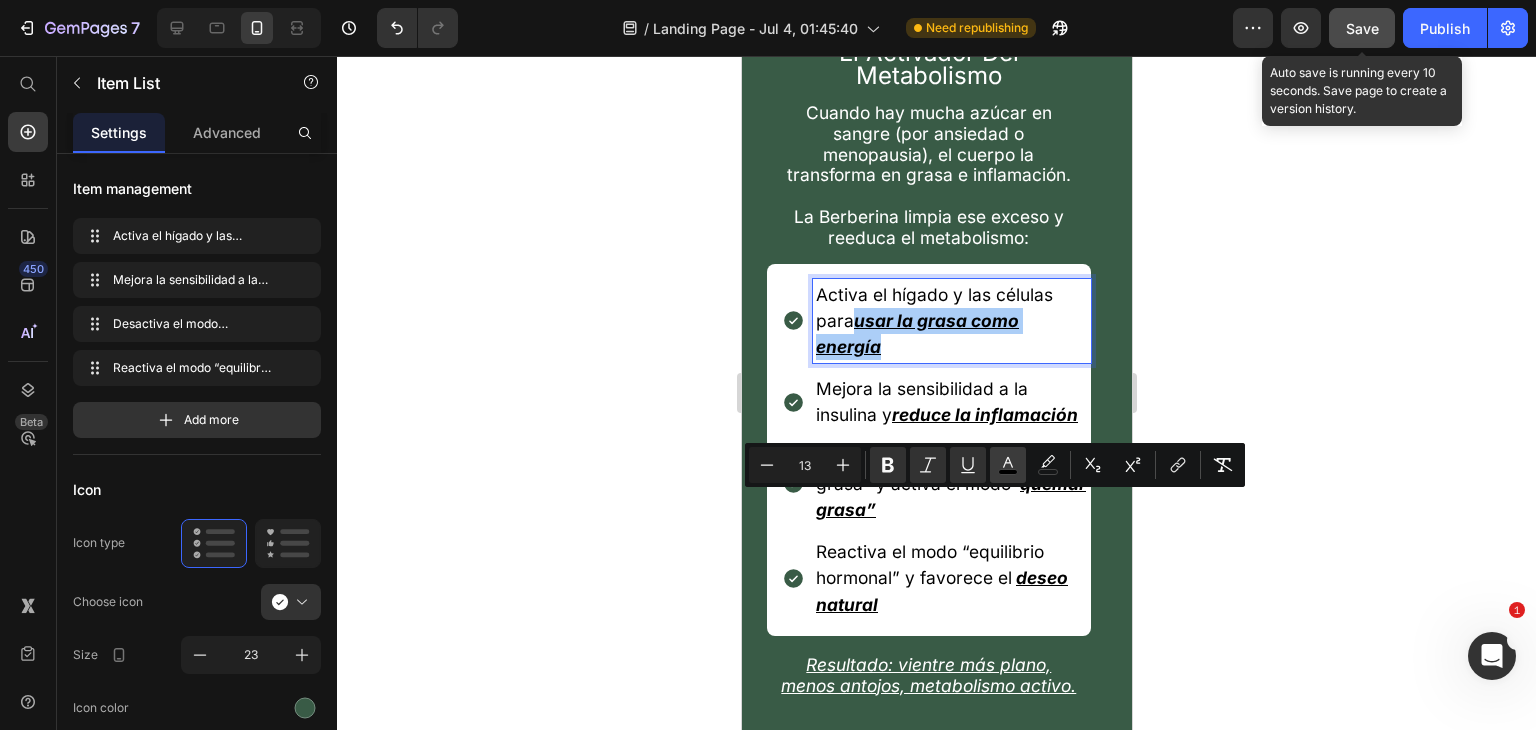 click 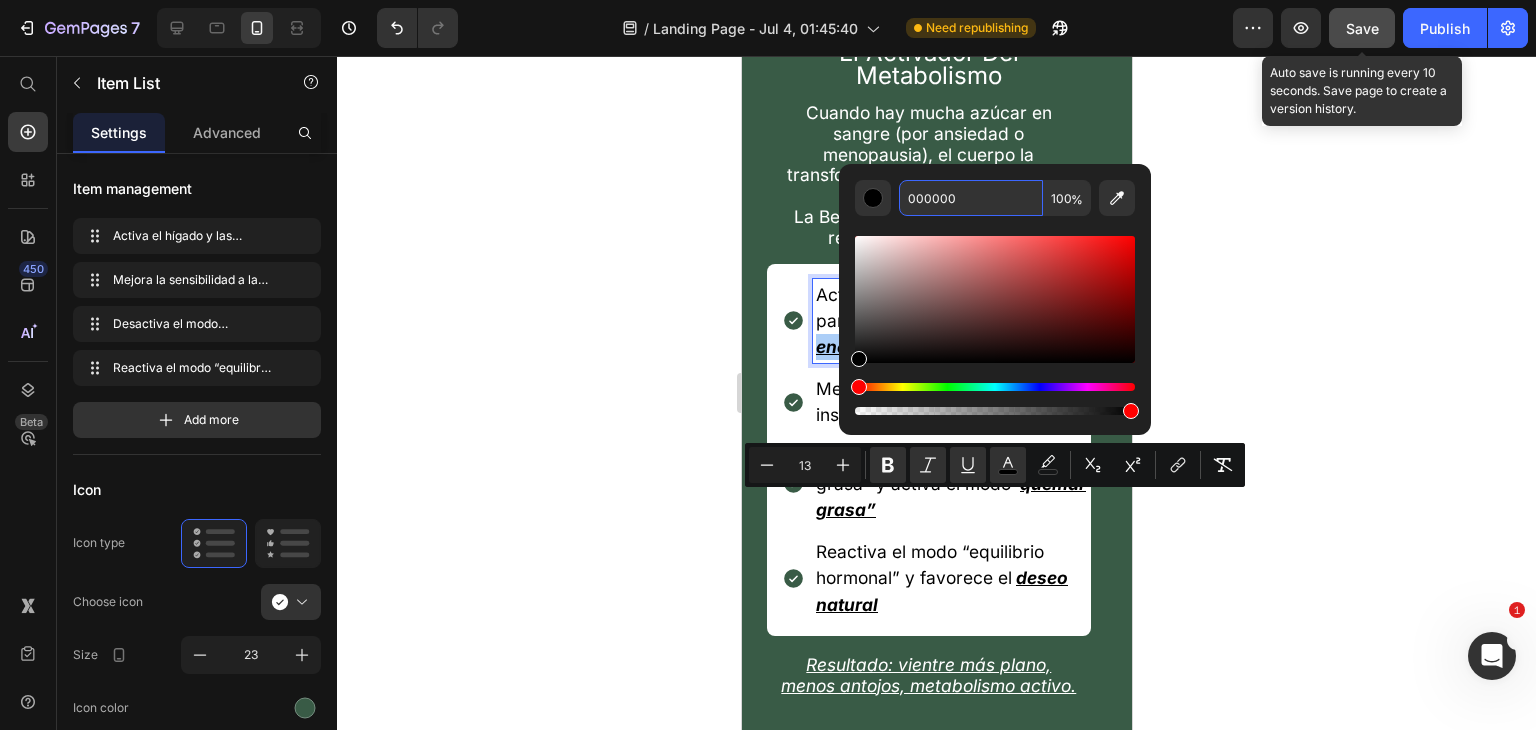 click on "000000" at bounding box center (971, 198) 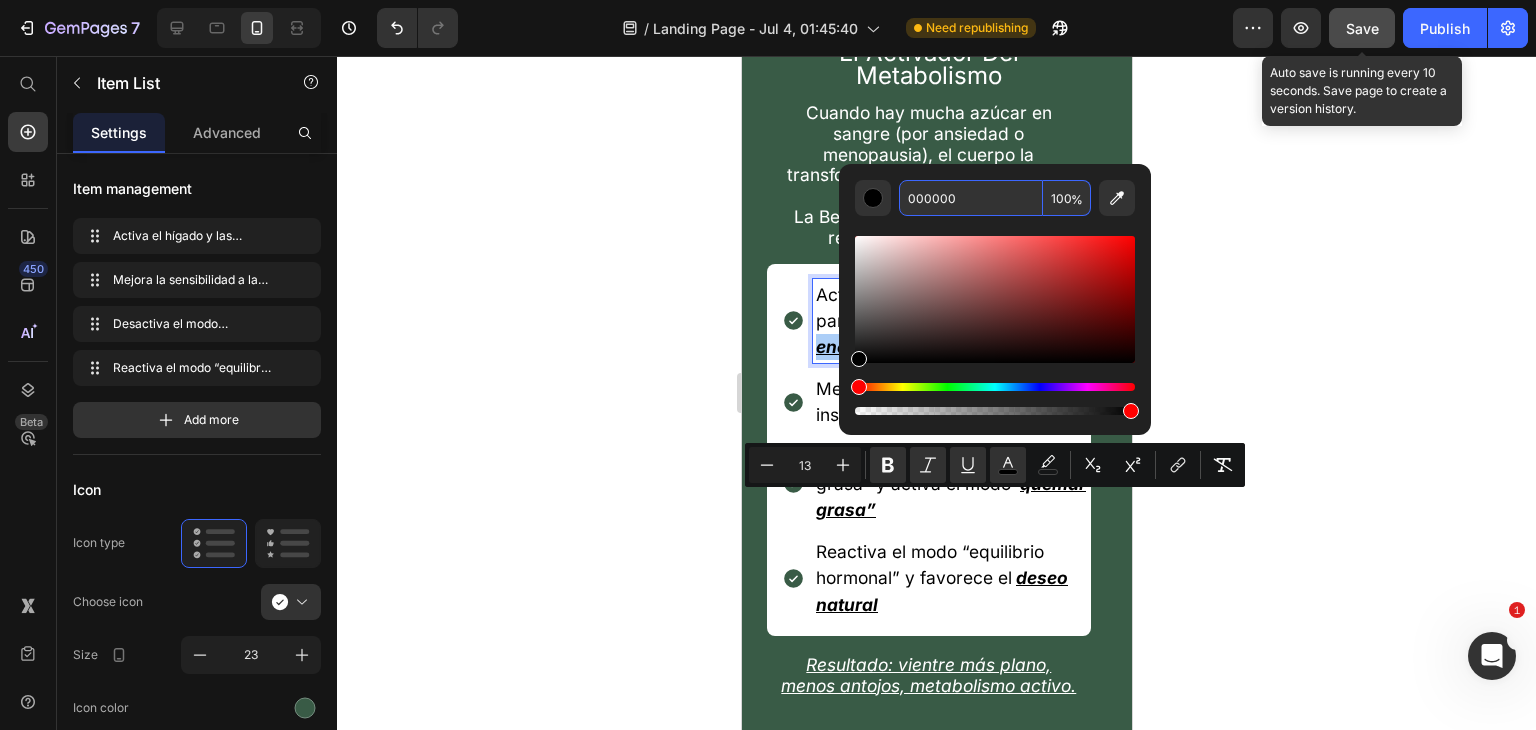 paste on "[PRODUCT_CODE]" 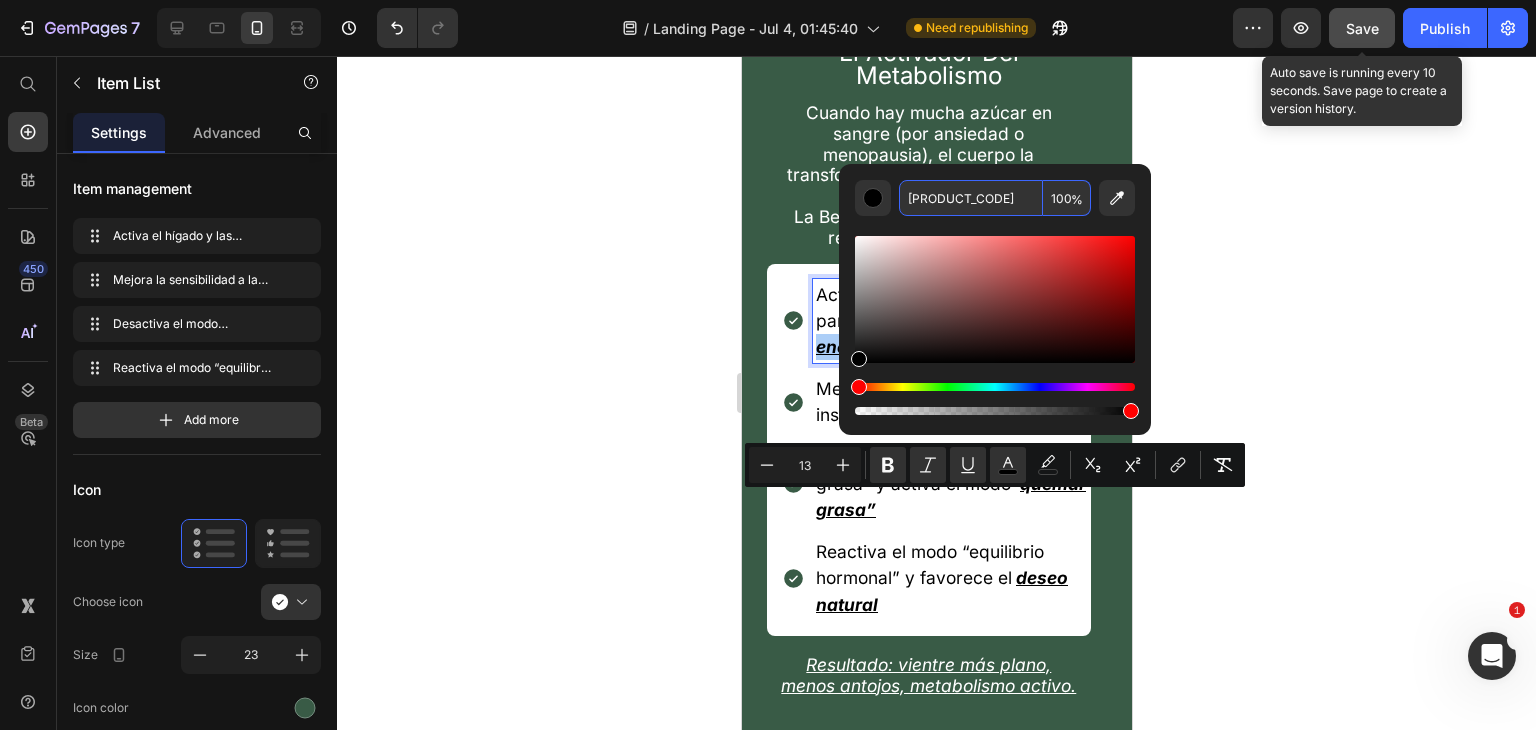 type on "[PRODUCT_CODE]" 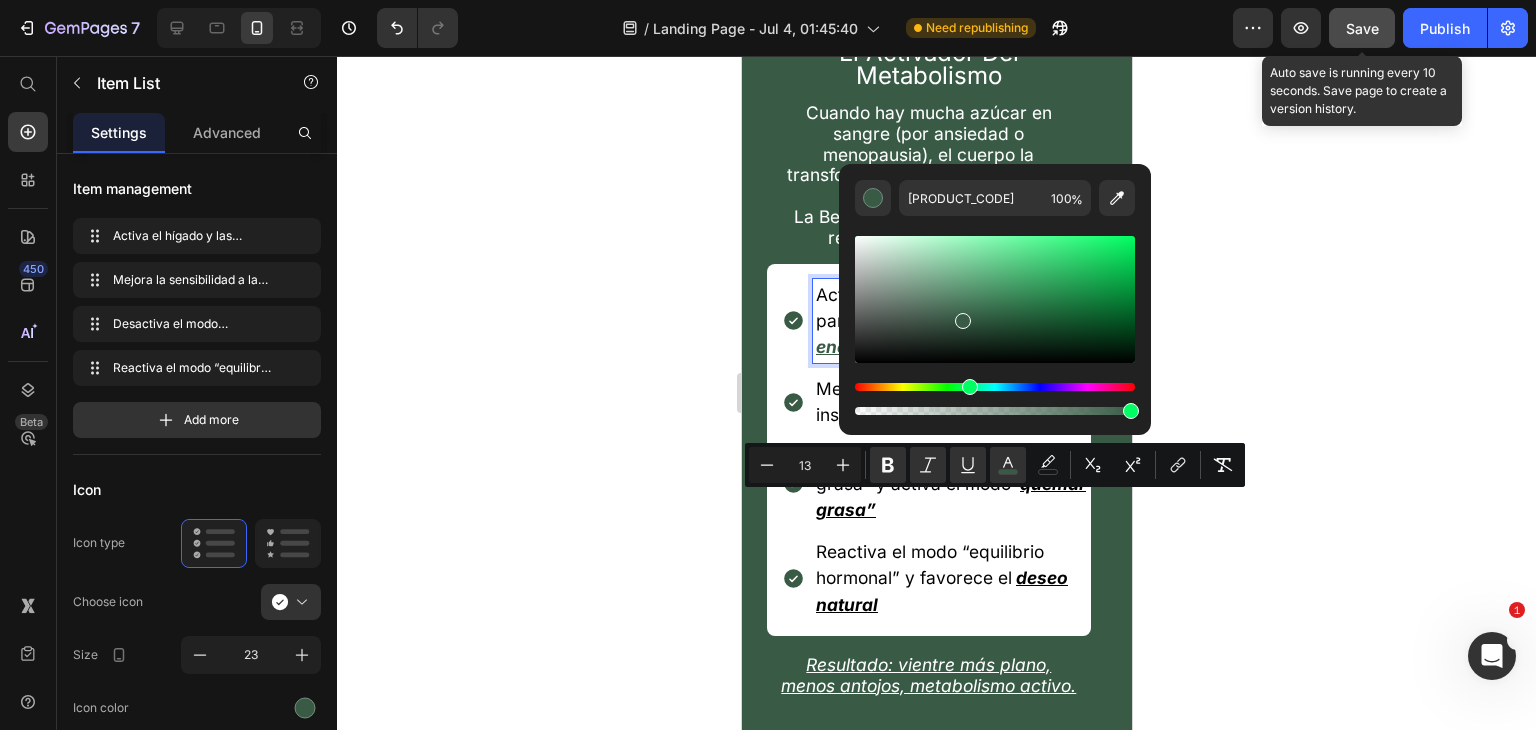 click 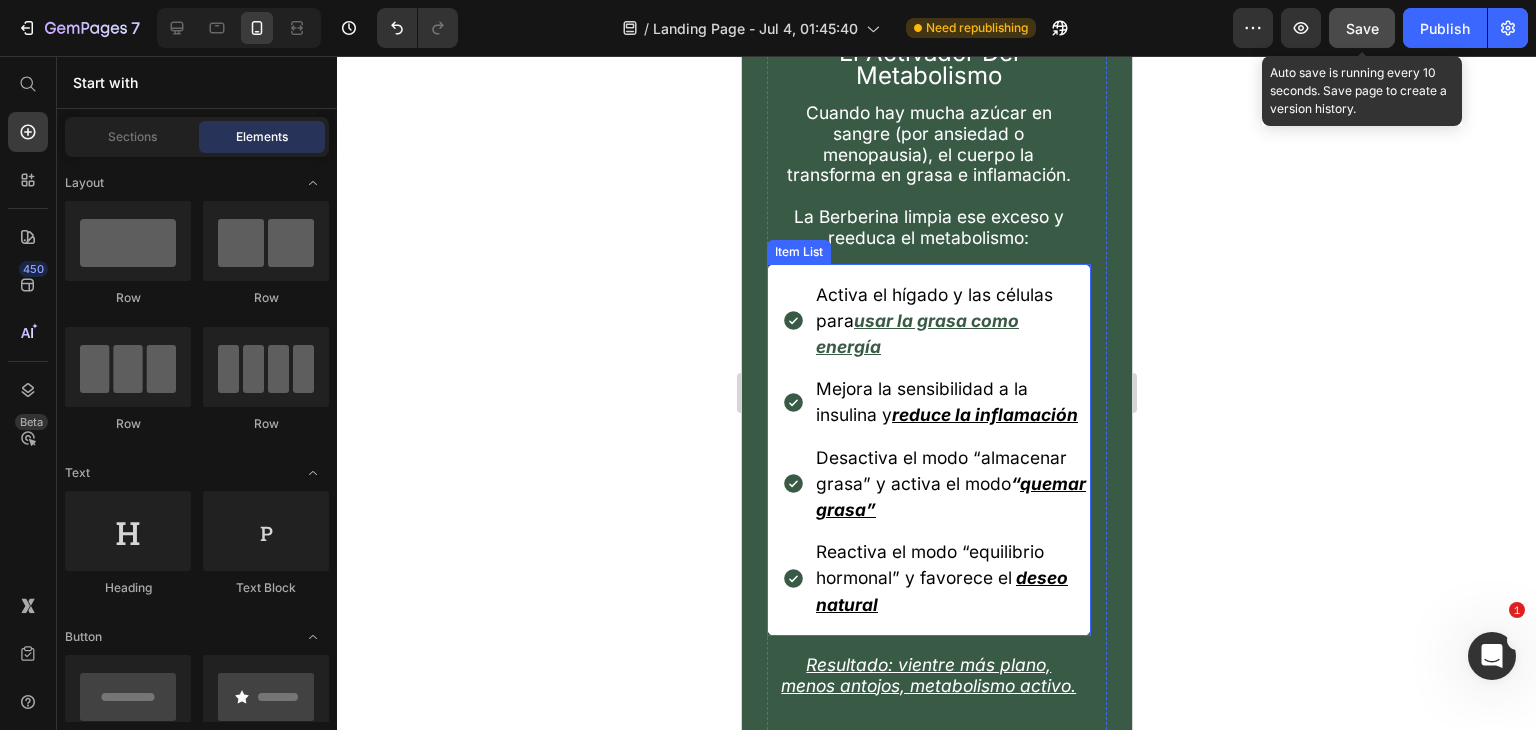 click on "Activa el hígado y las células para  usar la grasa como energía" at bounding box center [951, 321] 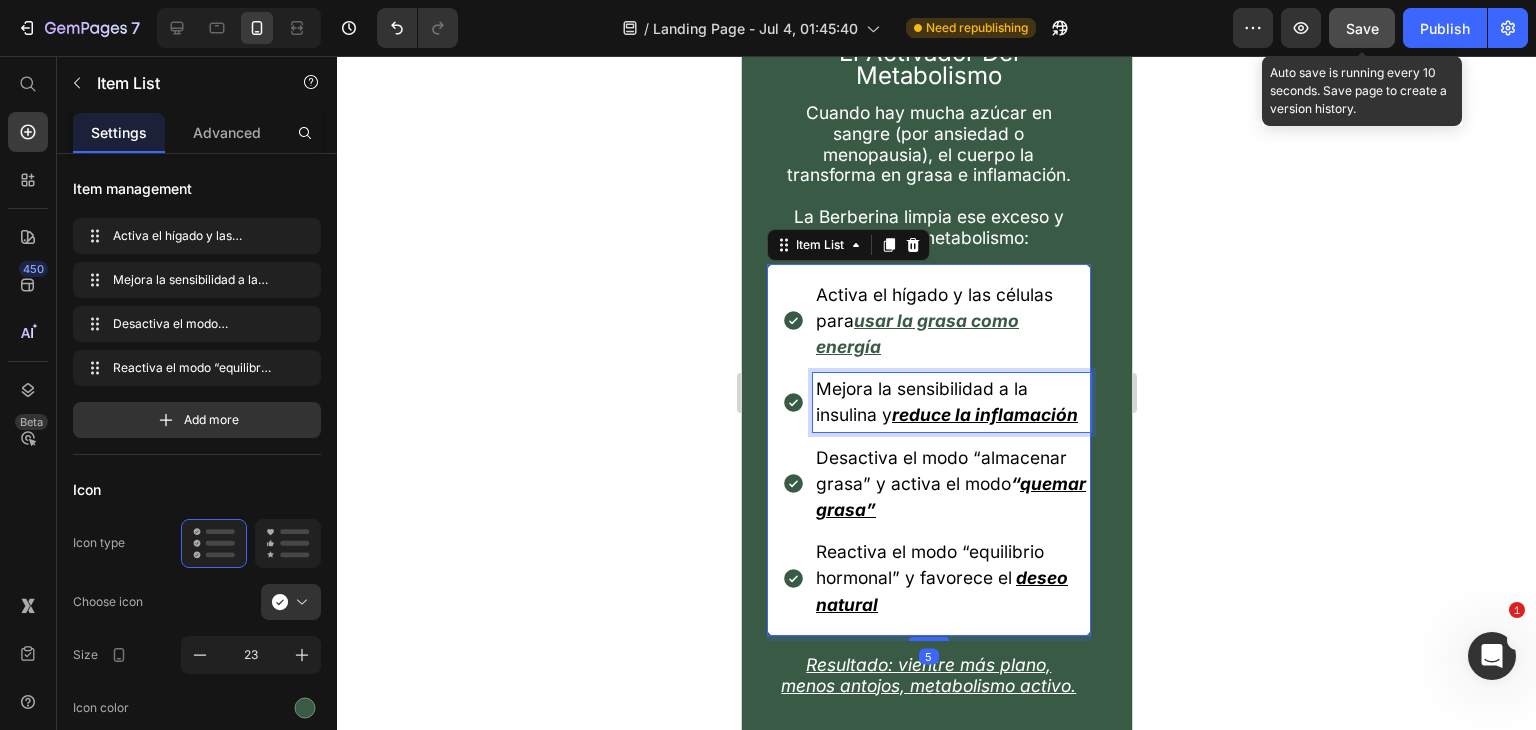 click on "reduce la inflamación" at bounding box center [984, 414] 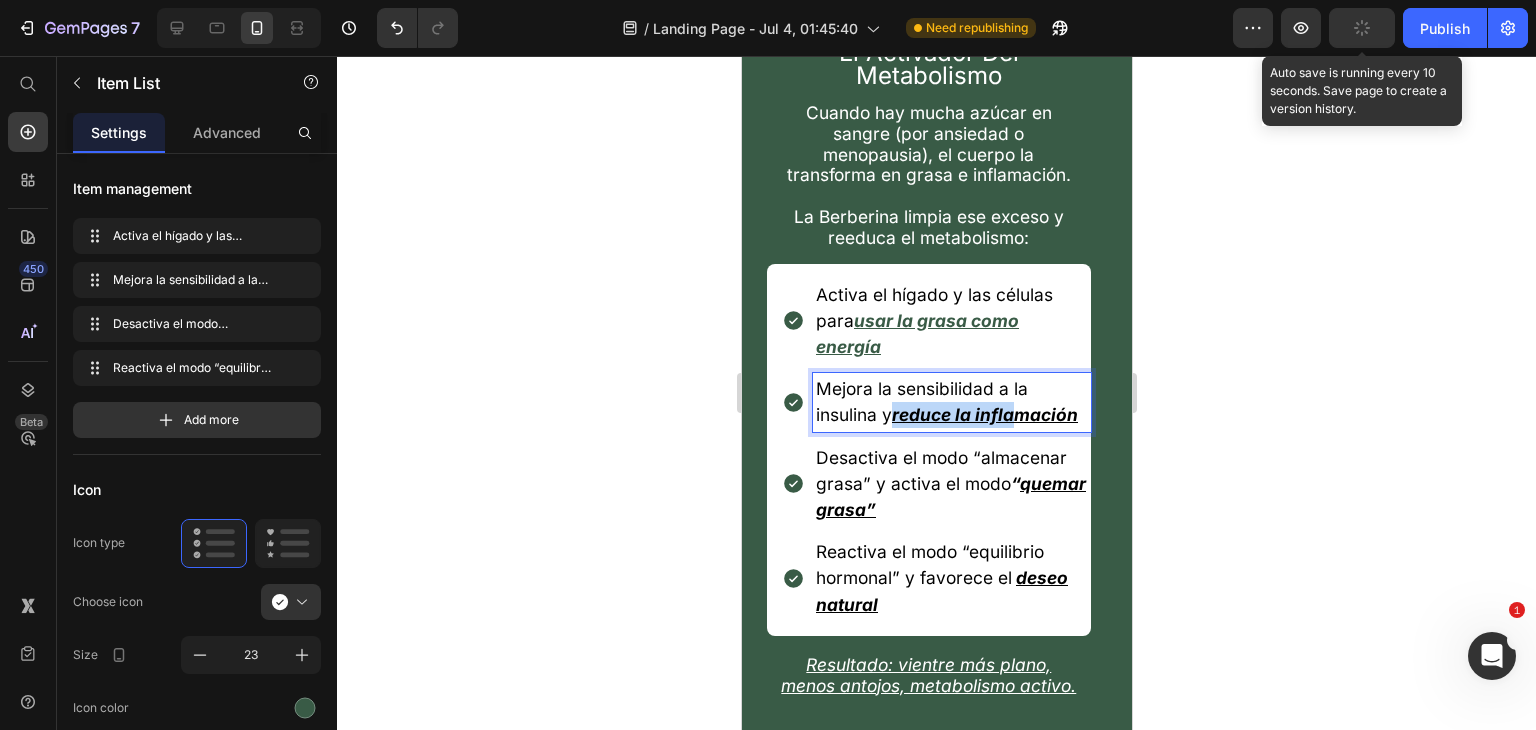 drag, startPoint x: 899, startPoint y: 597, endPoint x: 1083, endPoint y: 594, distance: 184.02446 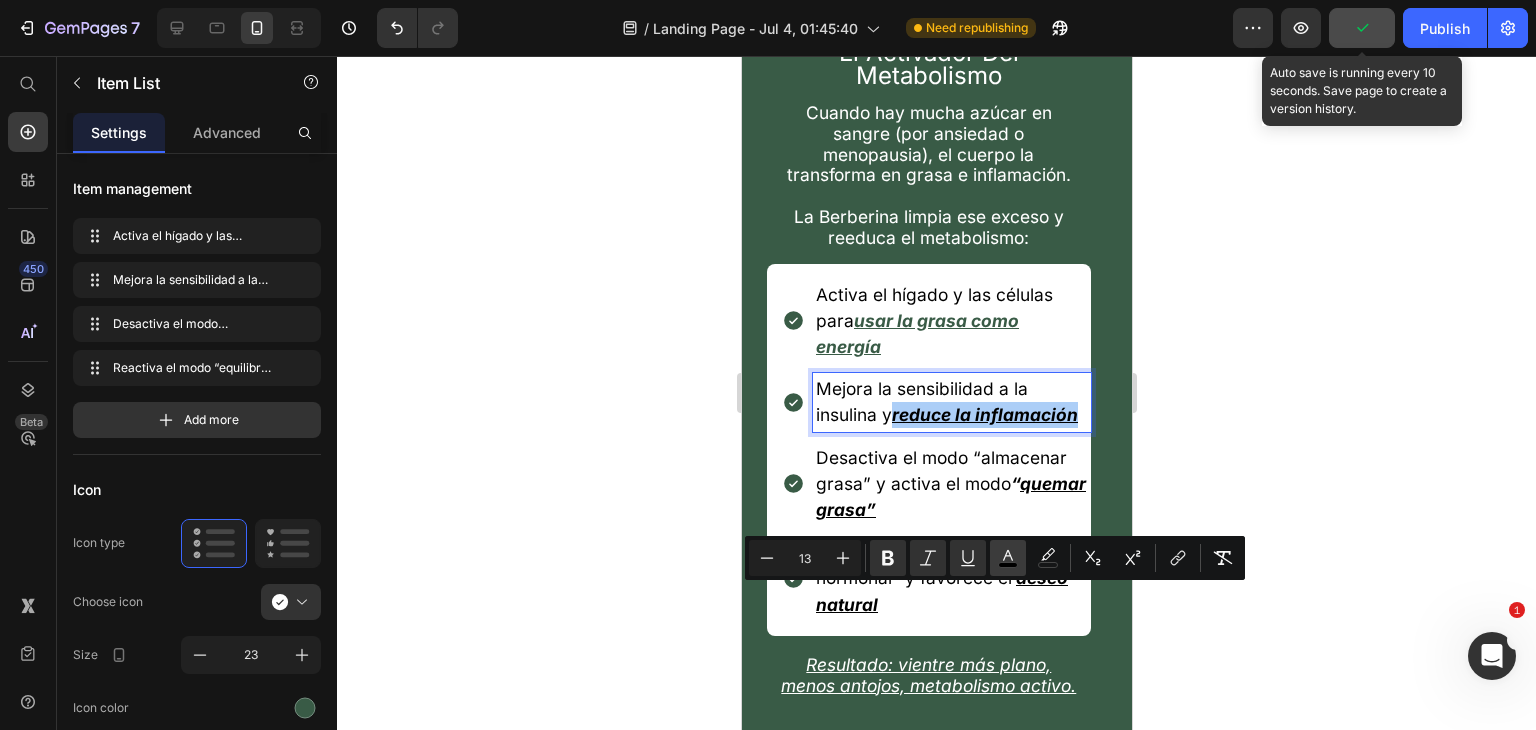 click 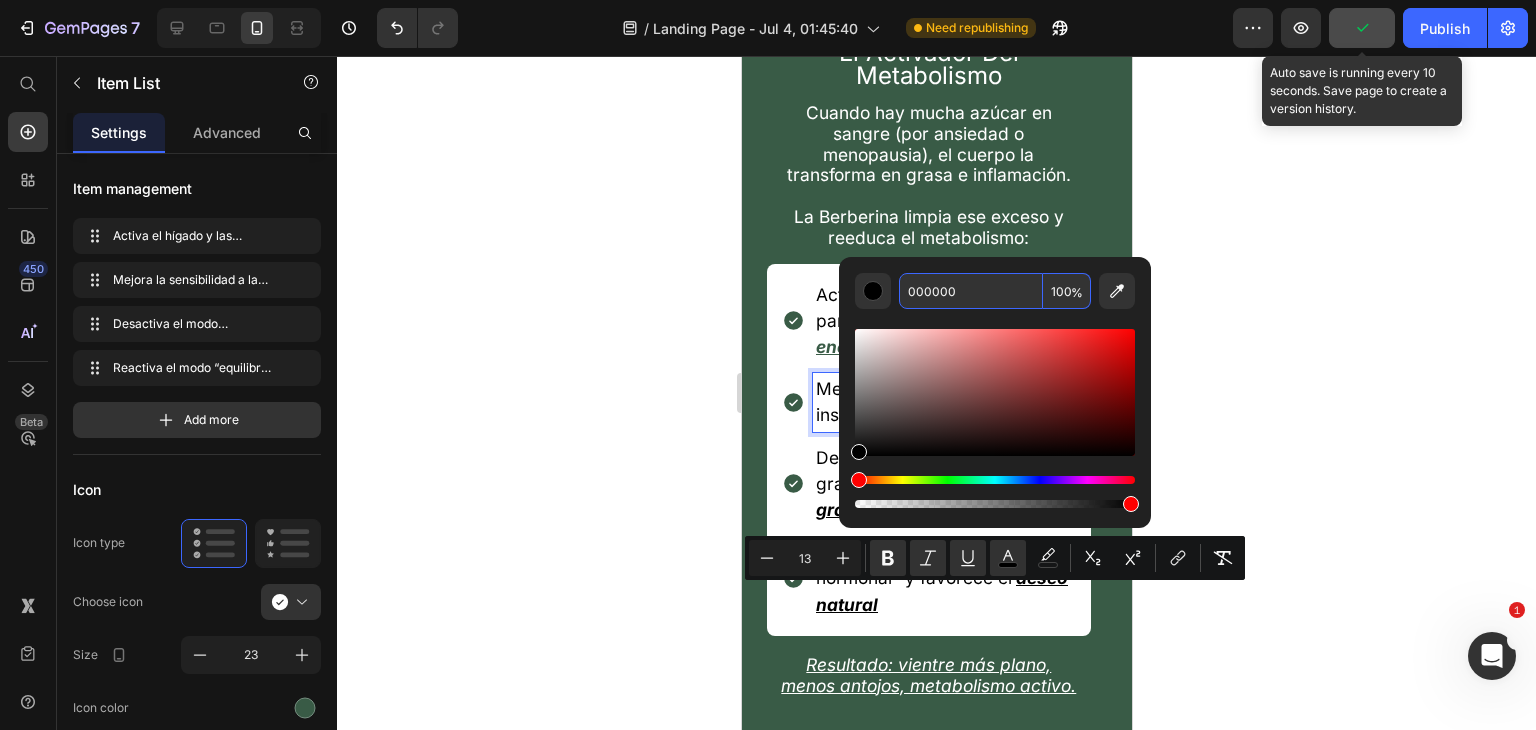 click on "000000" at bounding box center [971, 291] 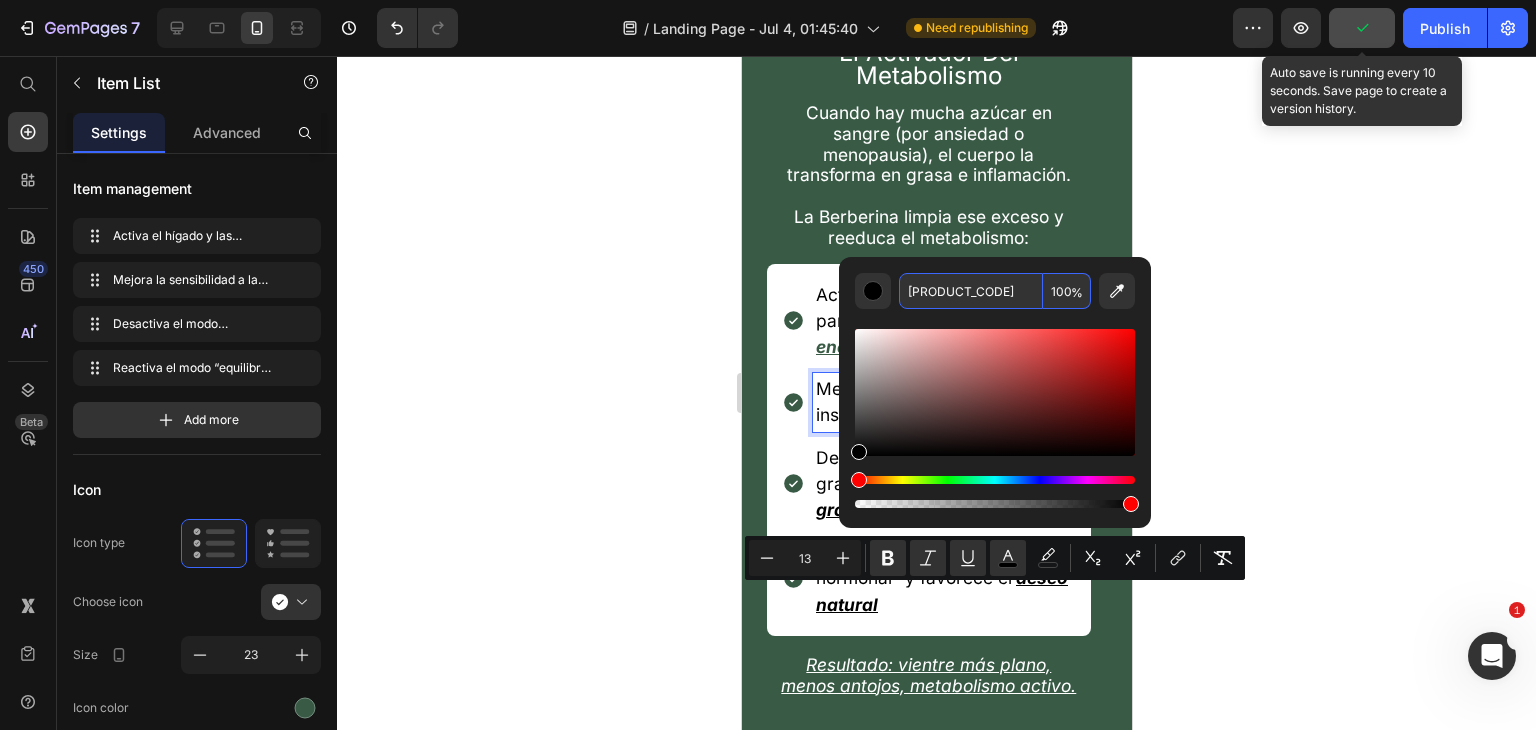 type on "[PRODUCT_CODE]" 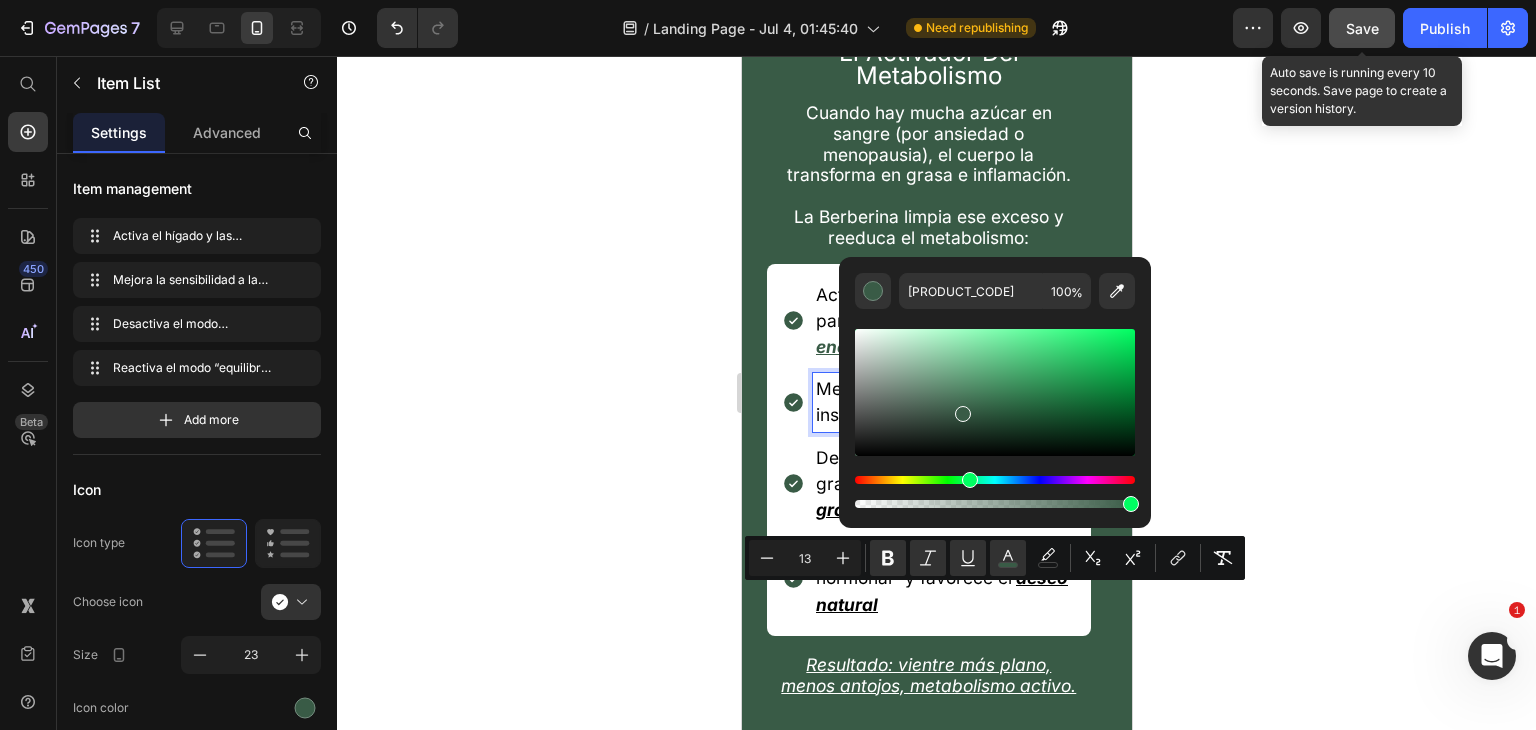 click 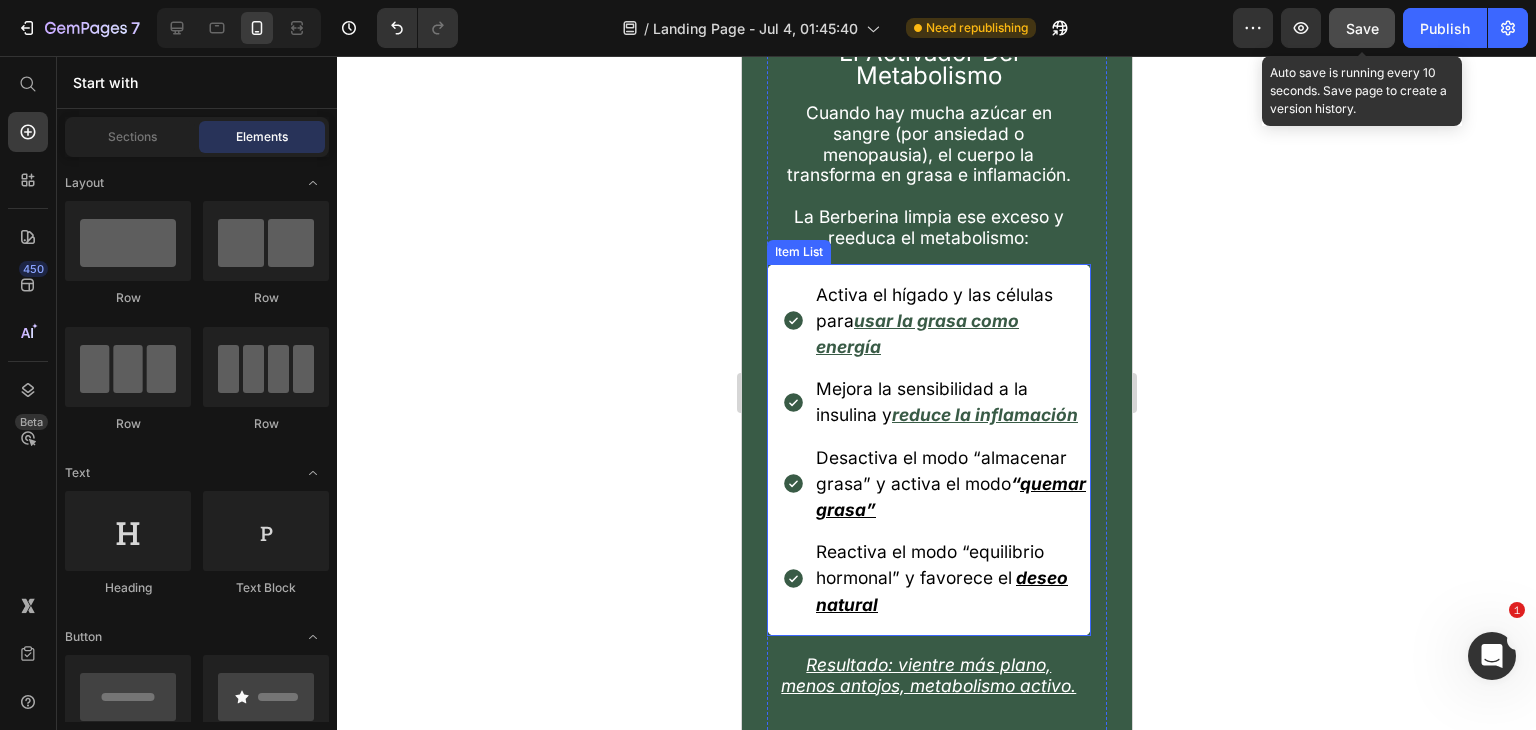 click on "quemar grasa”" at bounding box center (950, 496) 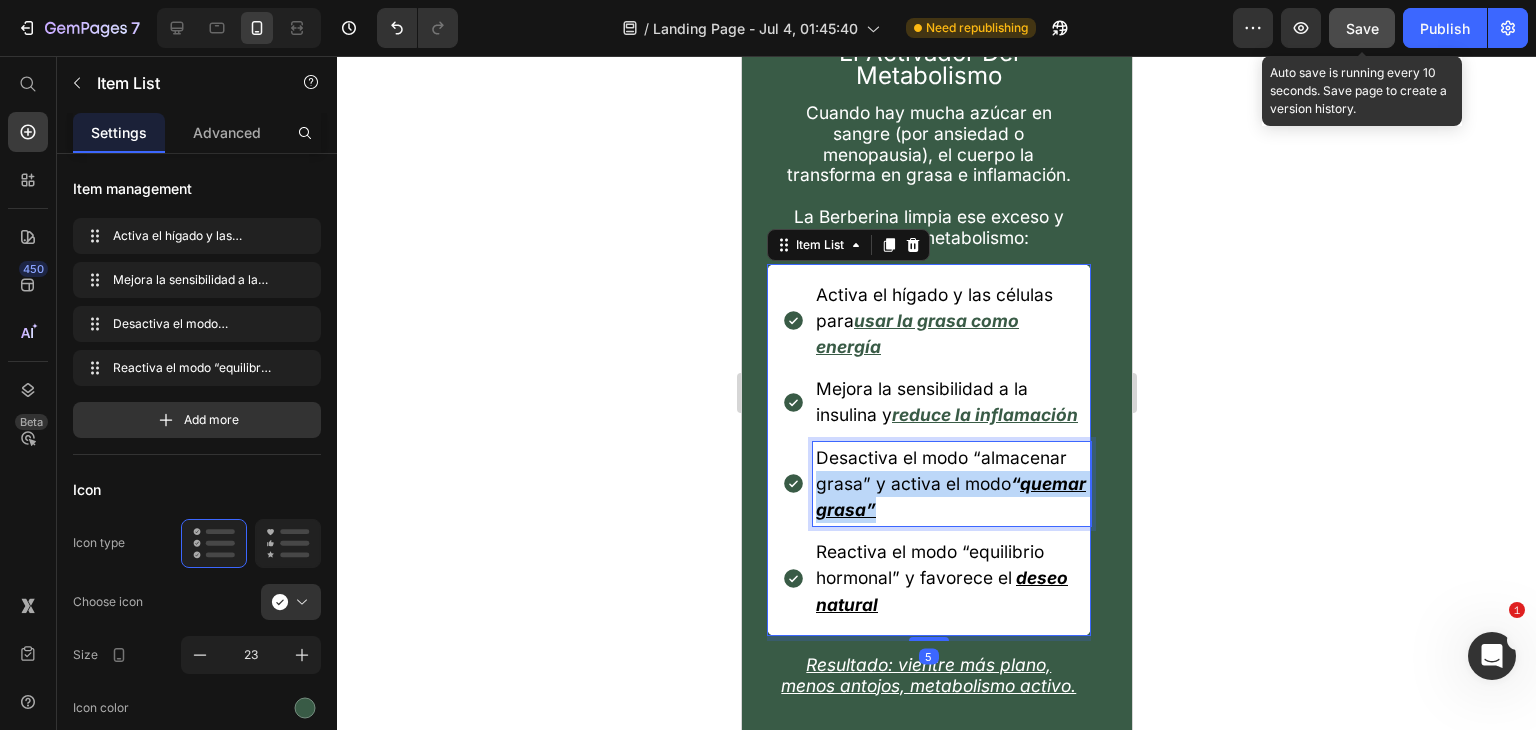 drag, startPoint x: 991, startPoint y: 693, endPoint x: 795, endPoint y: 678, distance: 196.57314 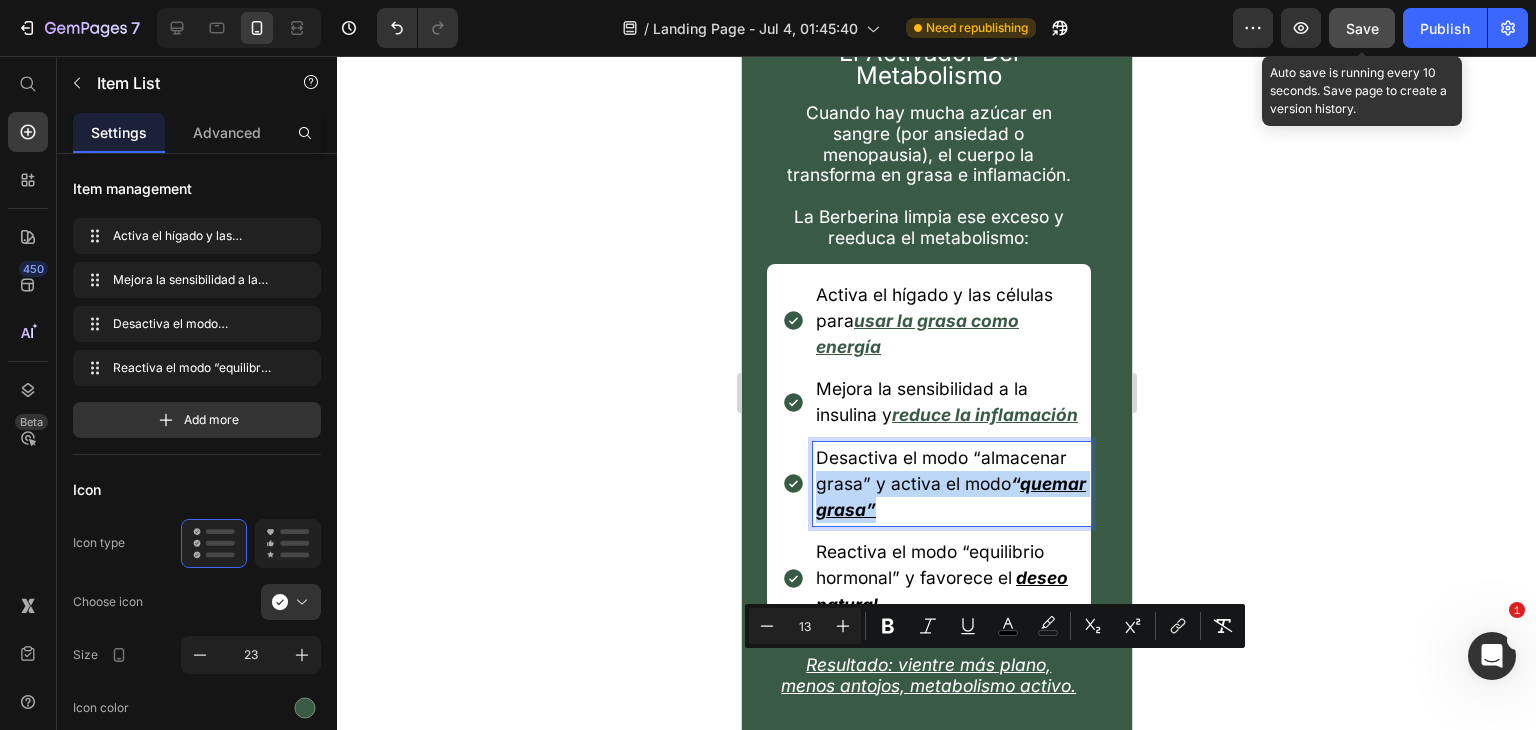 click on "quemar grasa”" at bounding box center (950, 496) 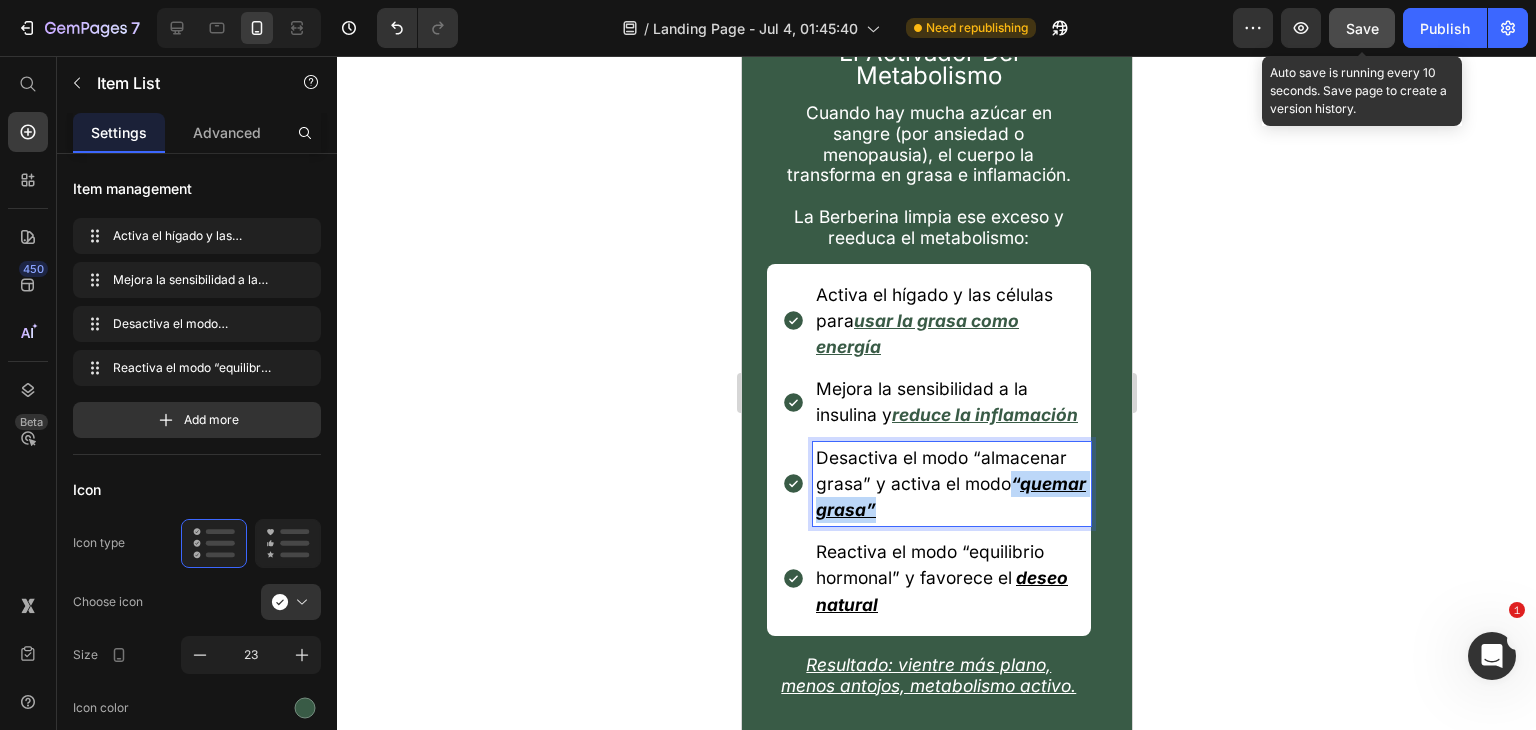drag, startPoint x: 969, startPoint y: 690, endPoint x: 735, endPoint y: 696, distance: 234.0769 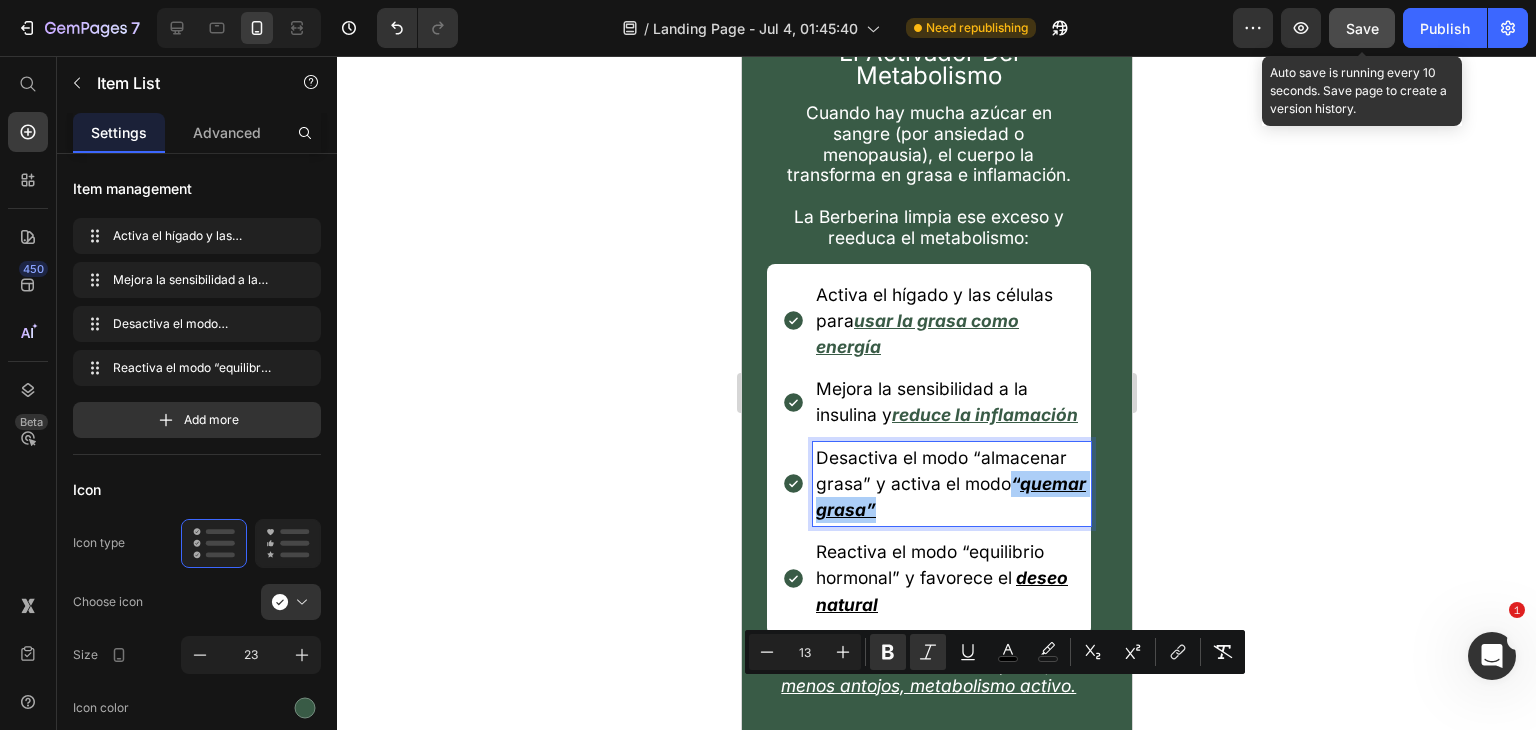 click on "Minus 13 Plus Bold Italic Underline
color
color Subscript Superscript       link Remove Format" at bounding box center [995, 652] 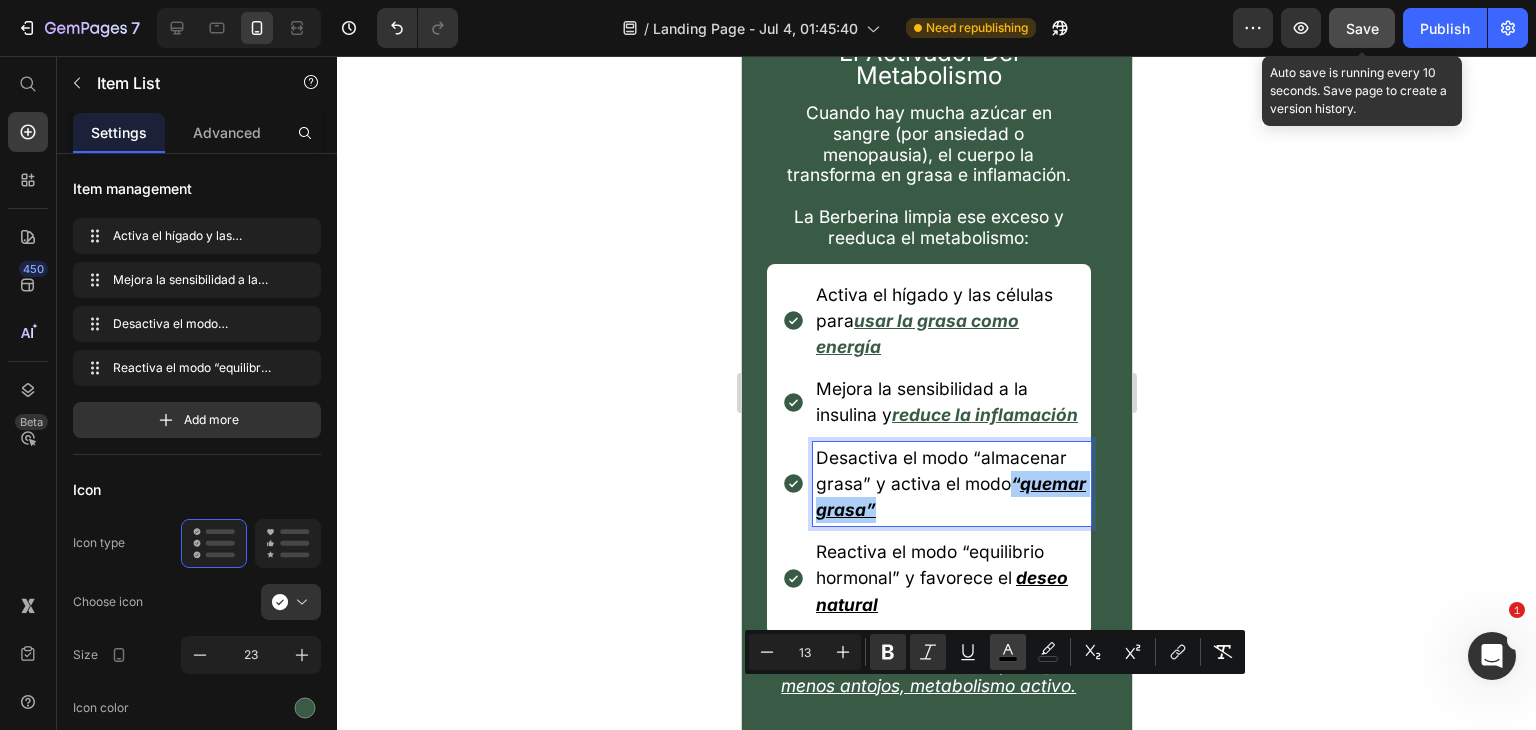 click 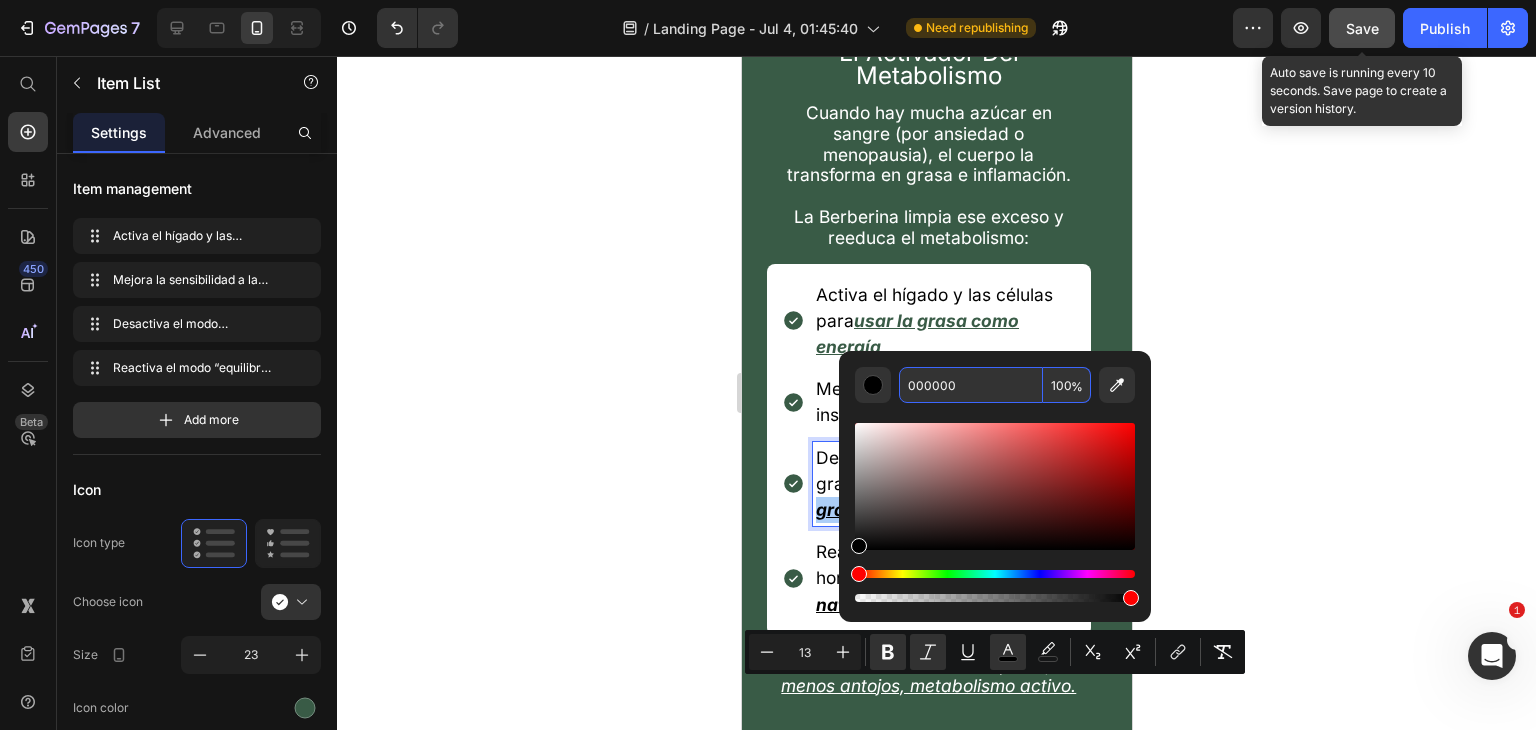 paste on "[PRODUCT_CODE]" 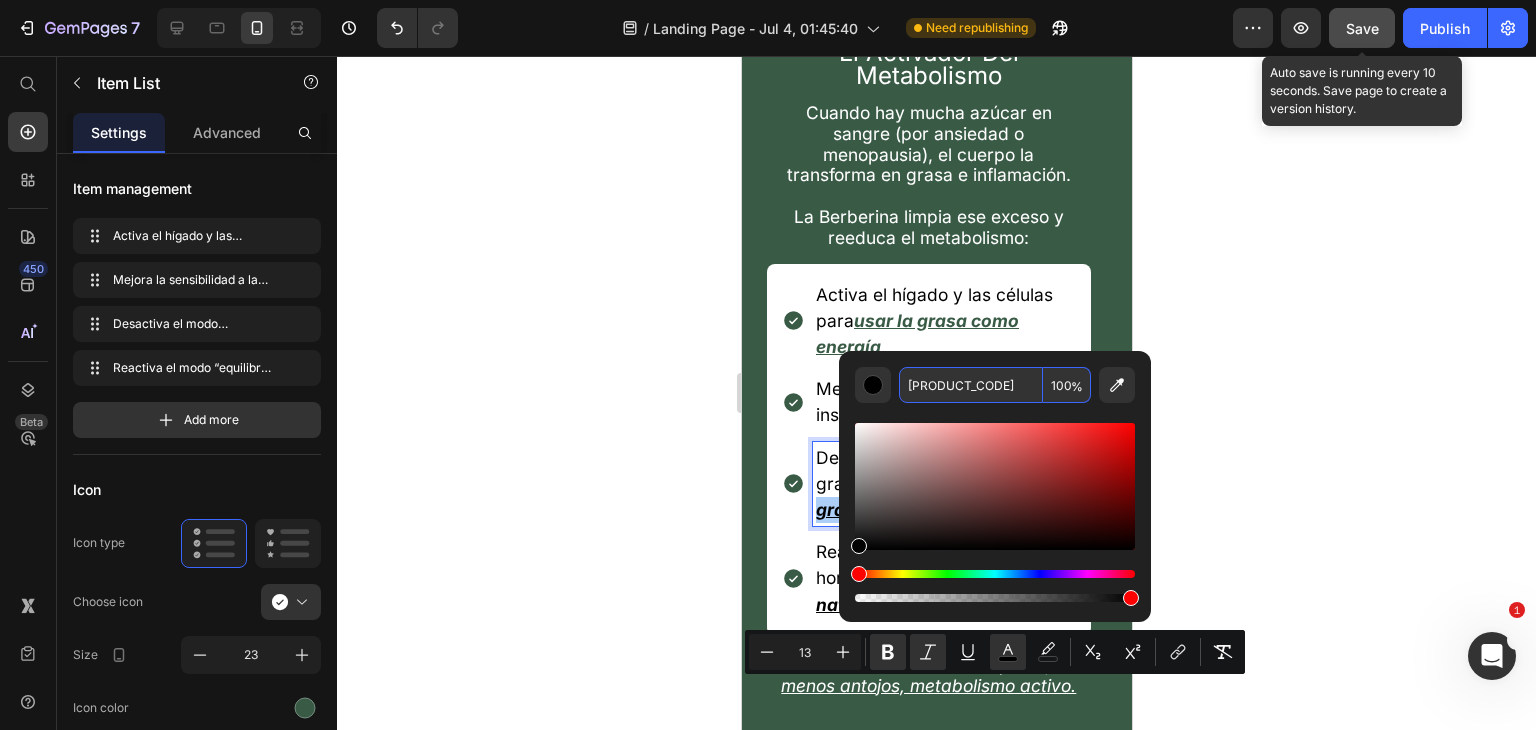 type on "[PRODUCT_CODE]" 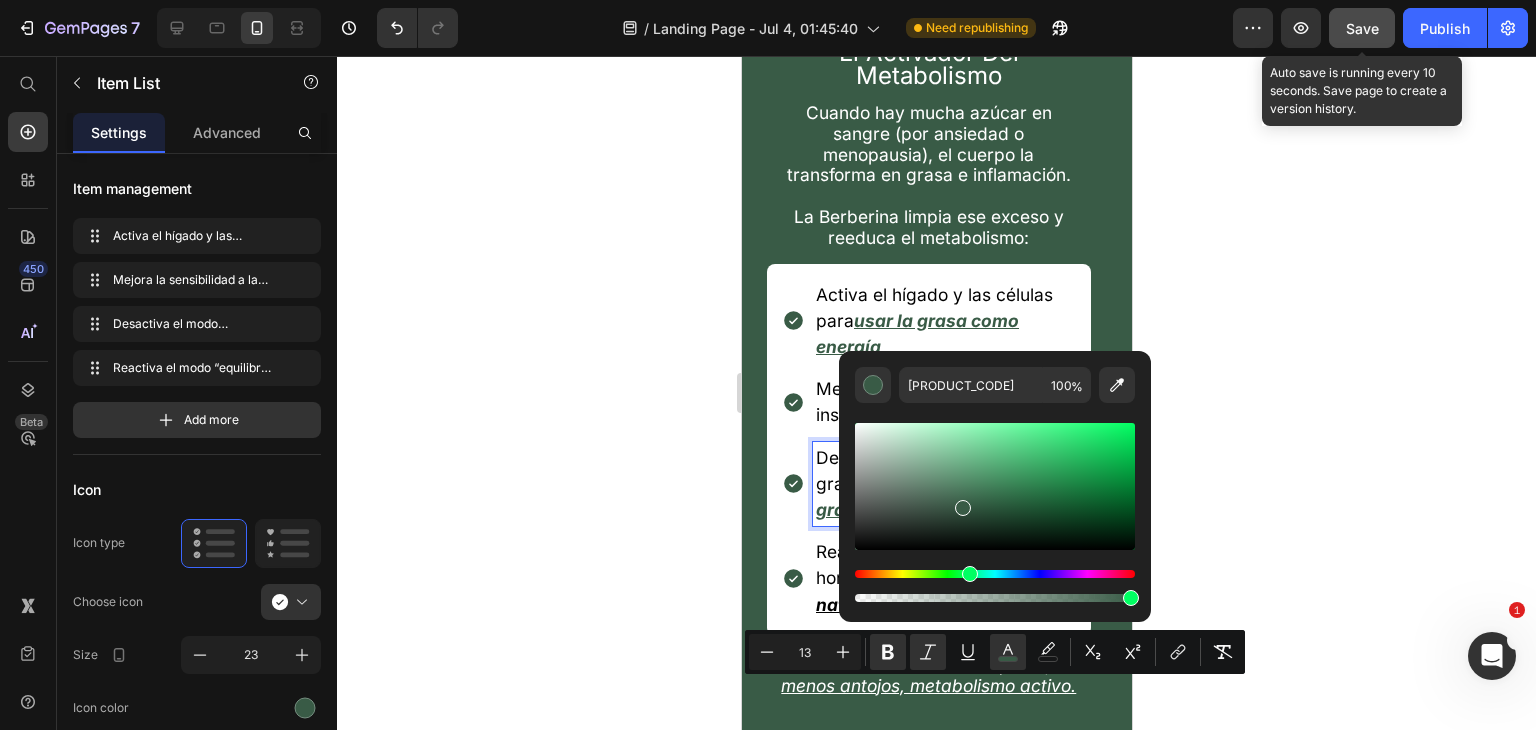 click 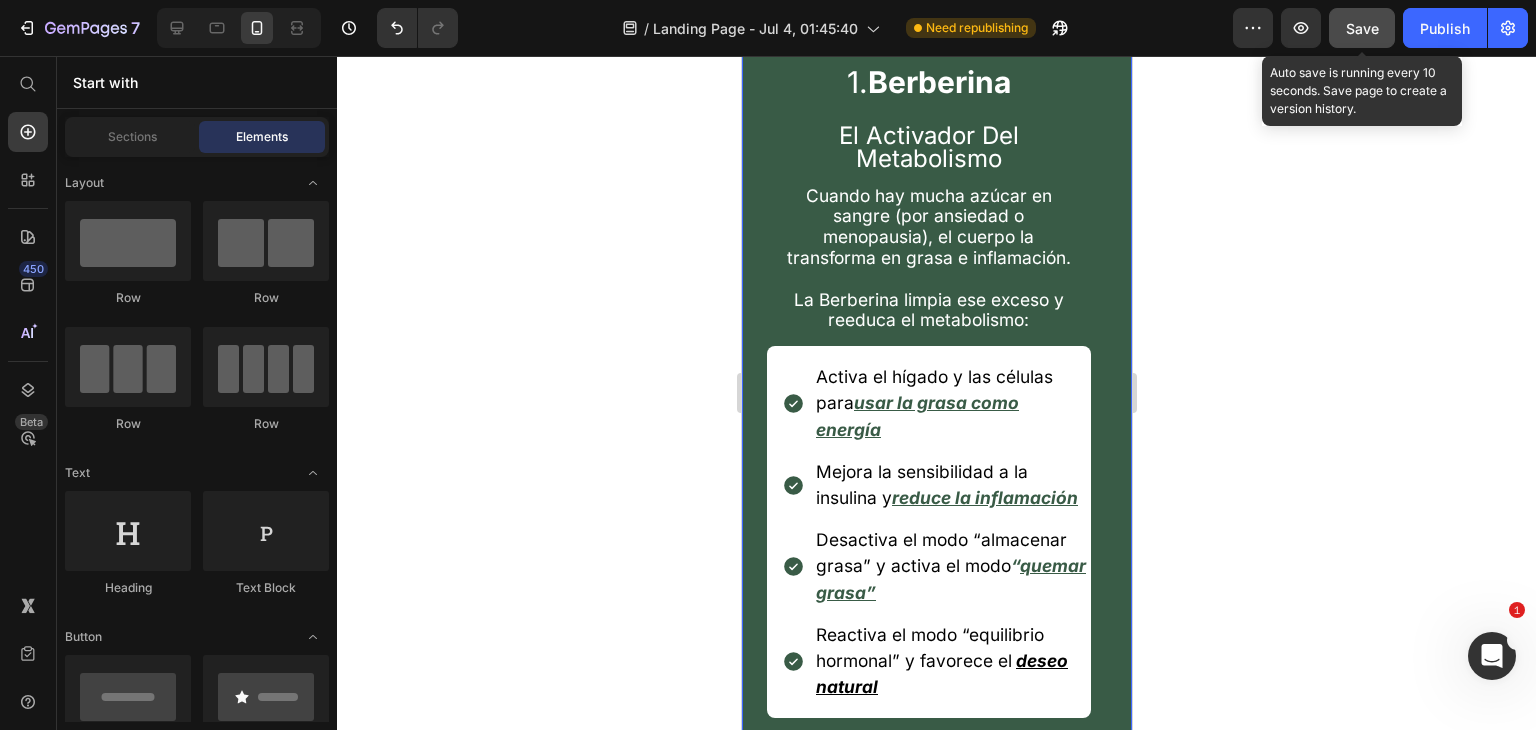 scroll, scrollTop: 7673, scrollLeft: 0, axis: vertical 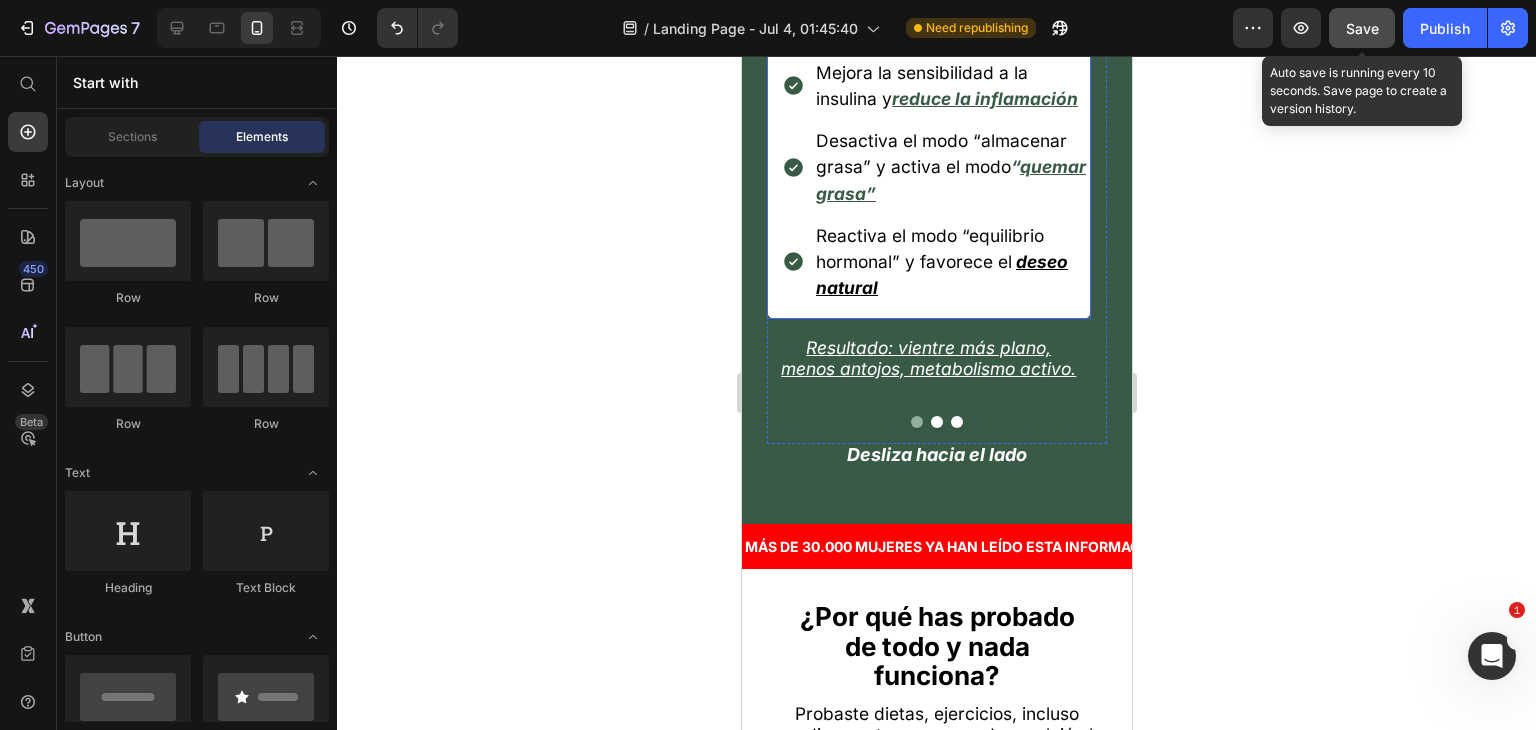 click on "deseo natural" at bounding box center [941, 274] 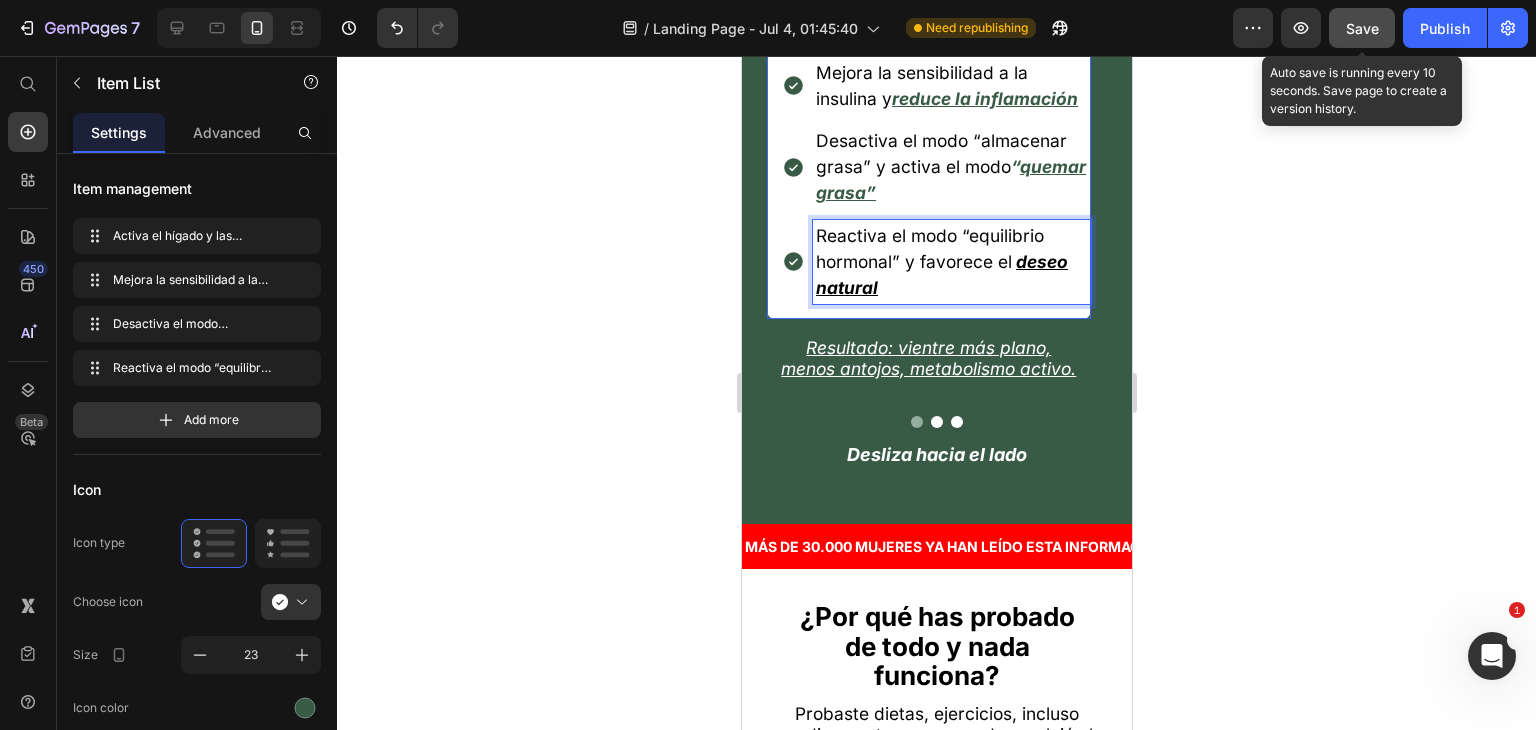 click on "deseo natural" at bounding box center [941, 274] 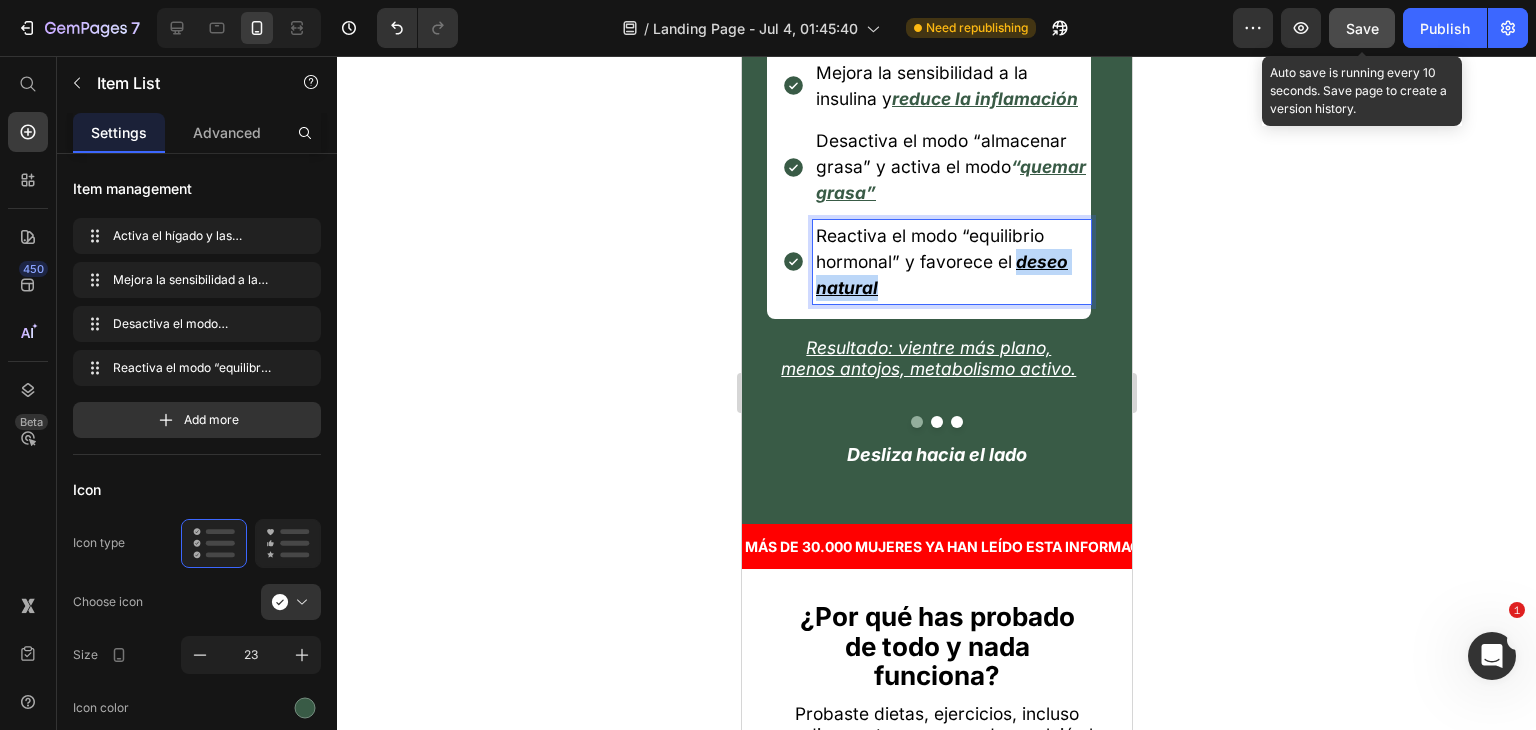 drag, startPoint x: 1019, startPoint y: 364, endPoint x: 1031, endPoint y: 388, distance: 26.832815 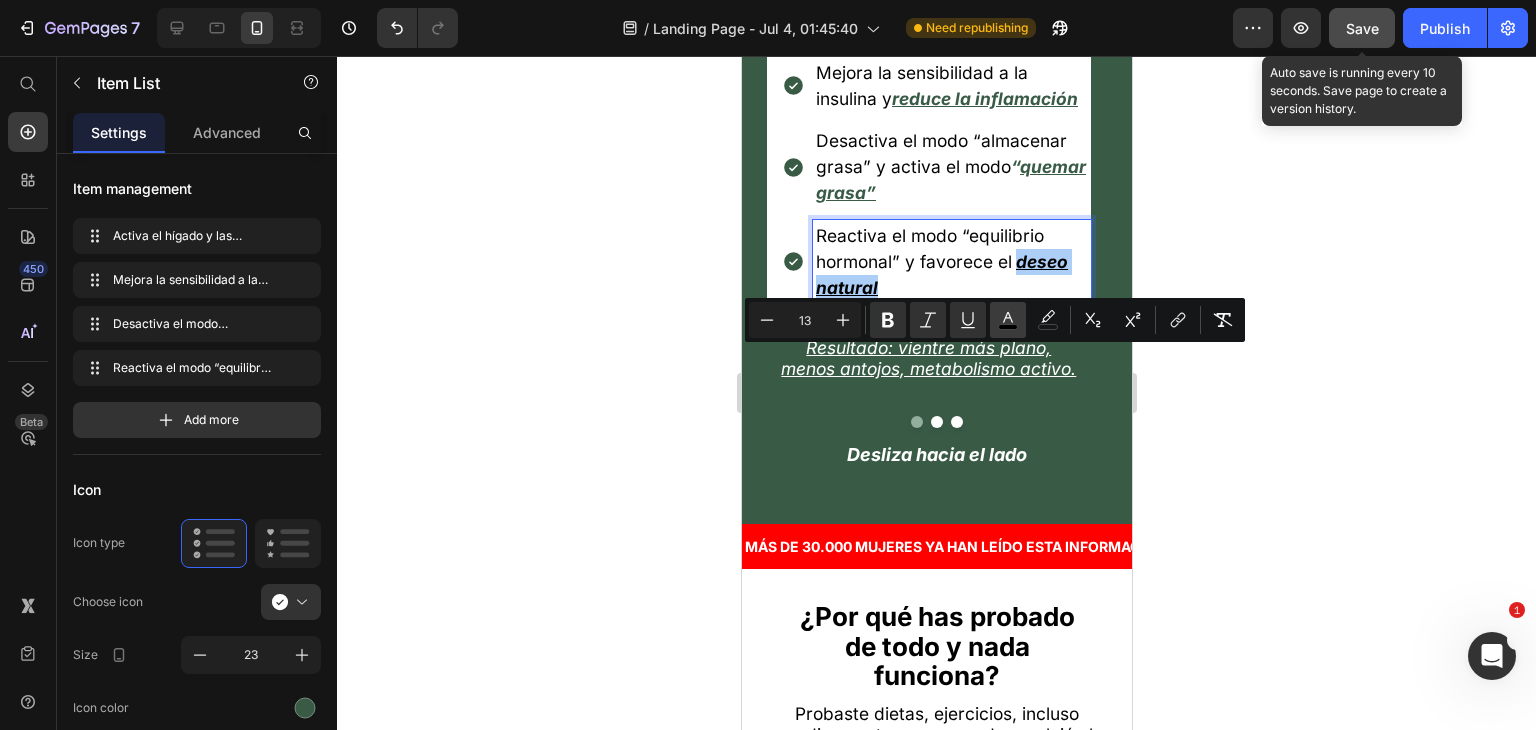 click 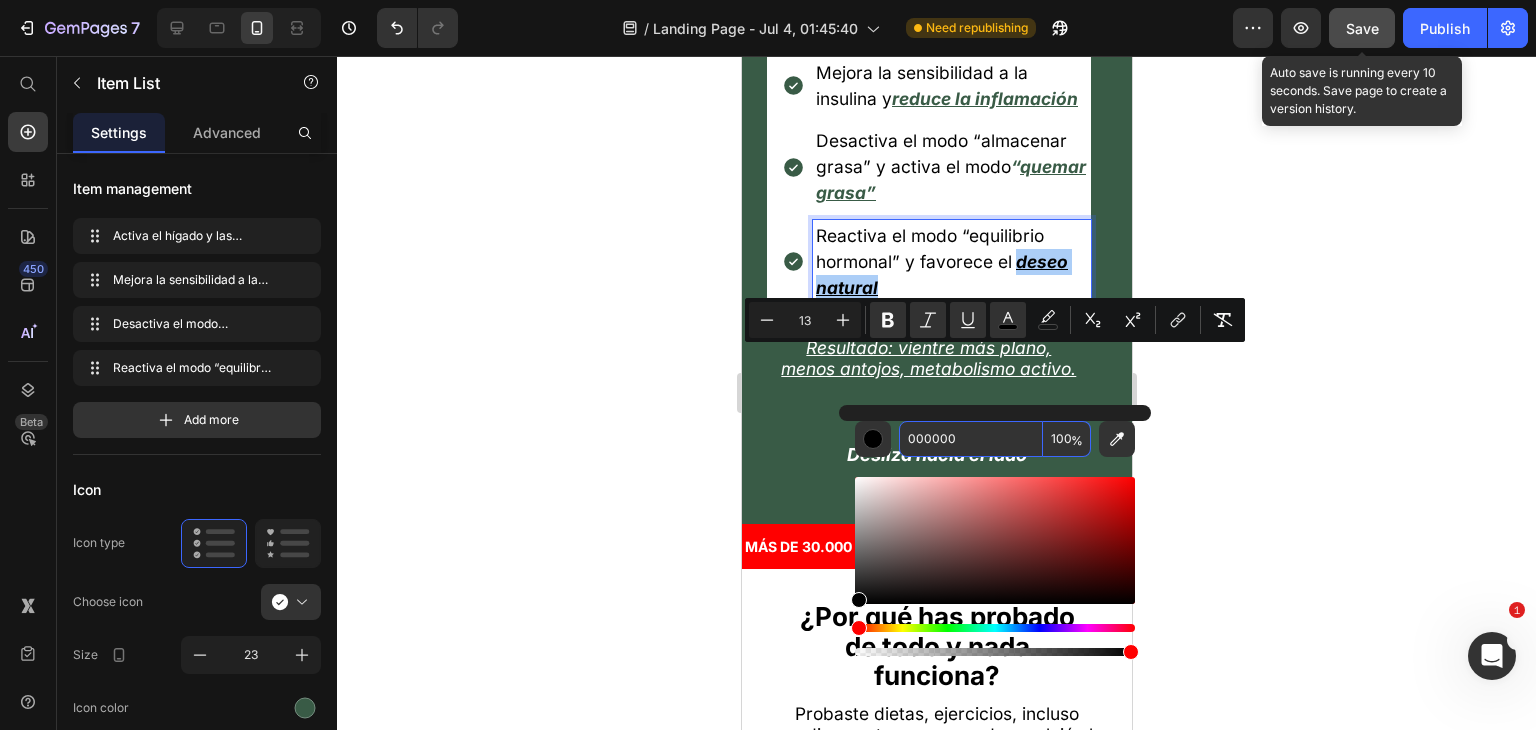 click on "000000" at bounding box center [971, 439] 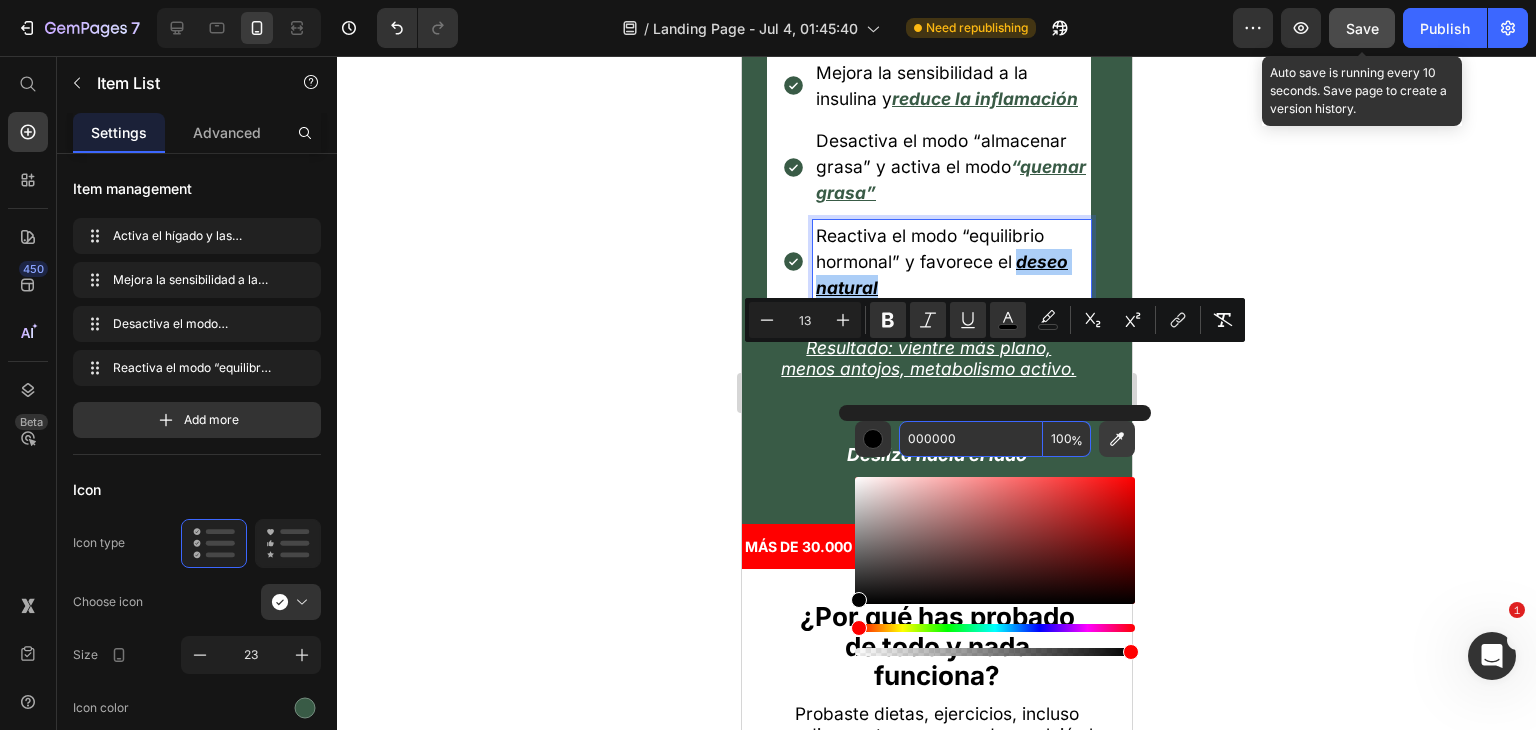 paste on "[PRODUCT_CODE]" 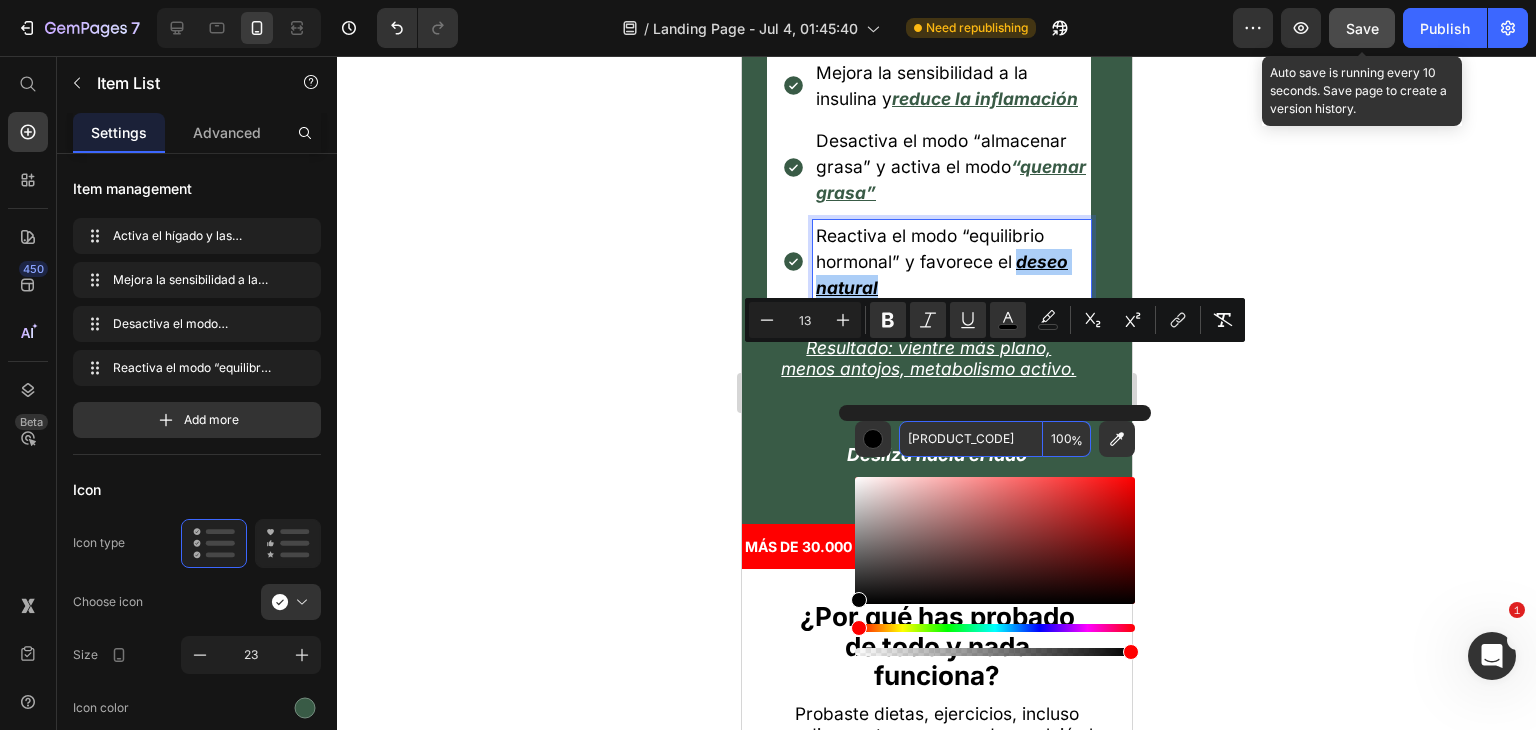 type on "[PRODUCT_CODE]" 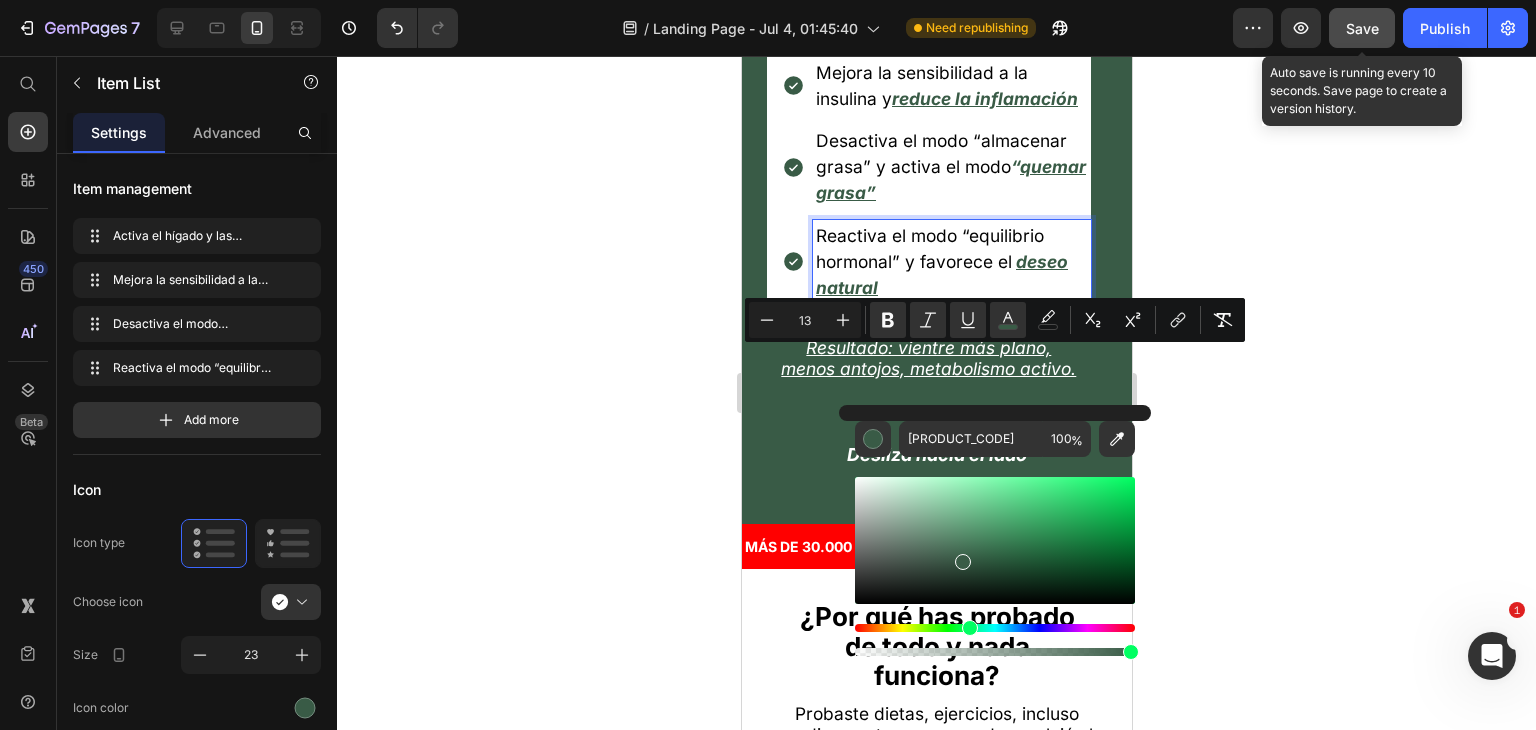 click 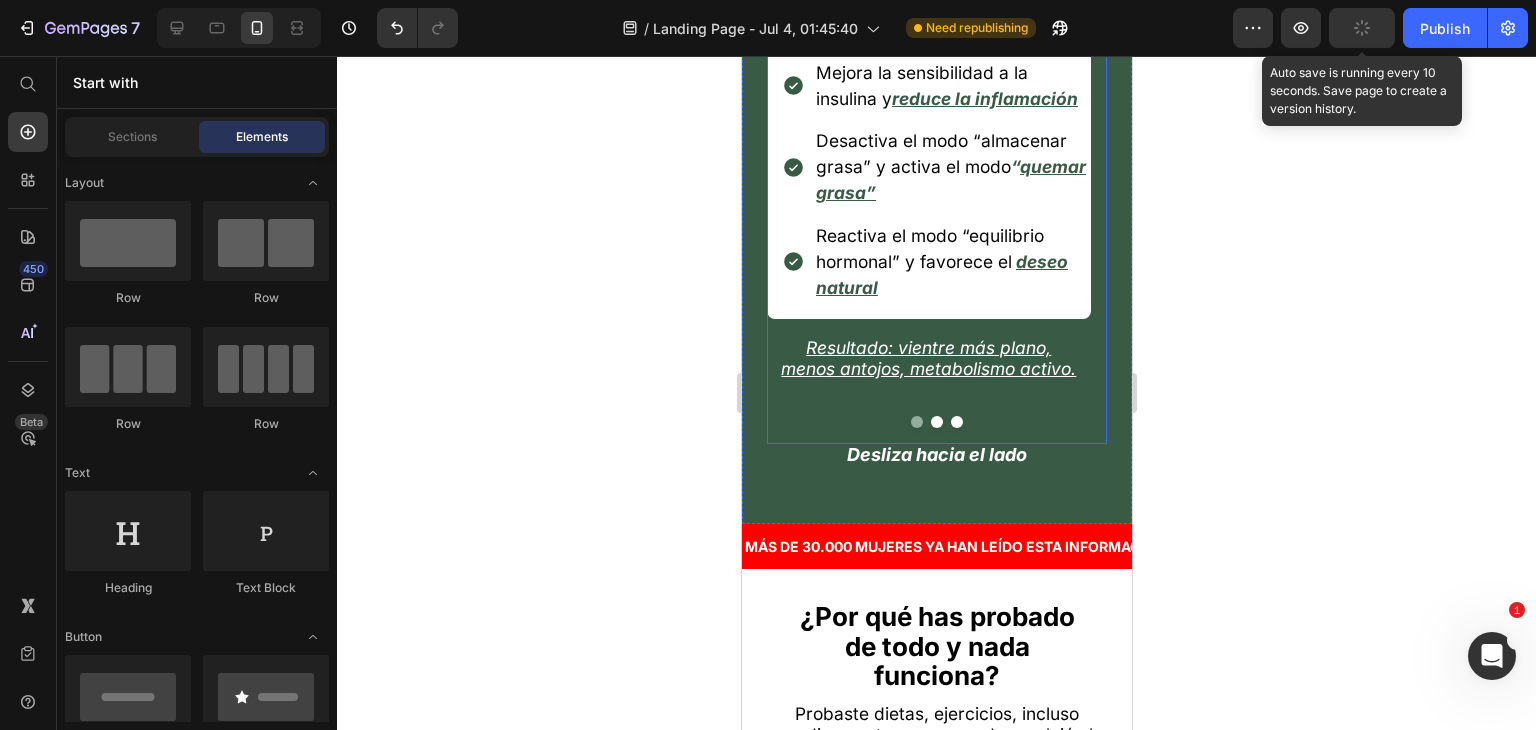 click at bounding box center (936, 422) 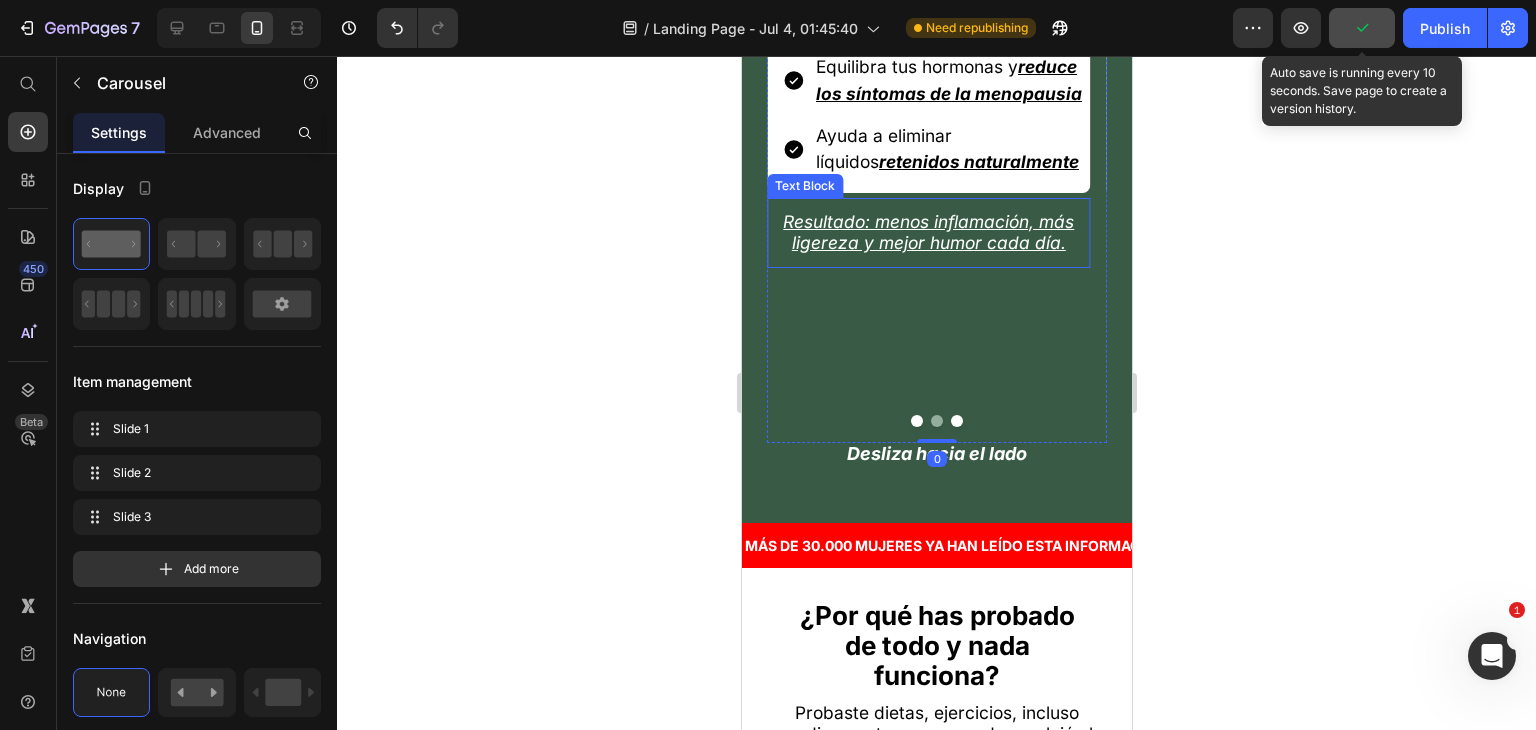 scroll, scrollTop: 7573, scrollLeft: 0, axis: vertical 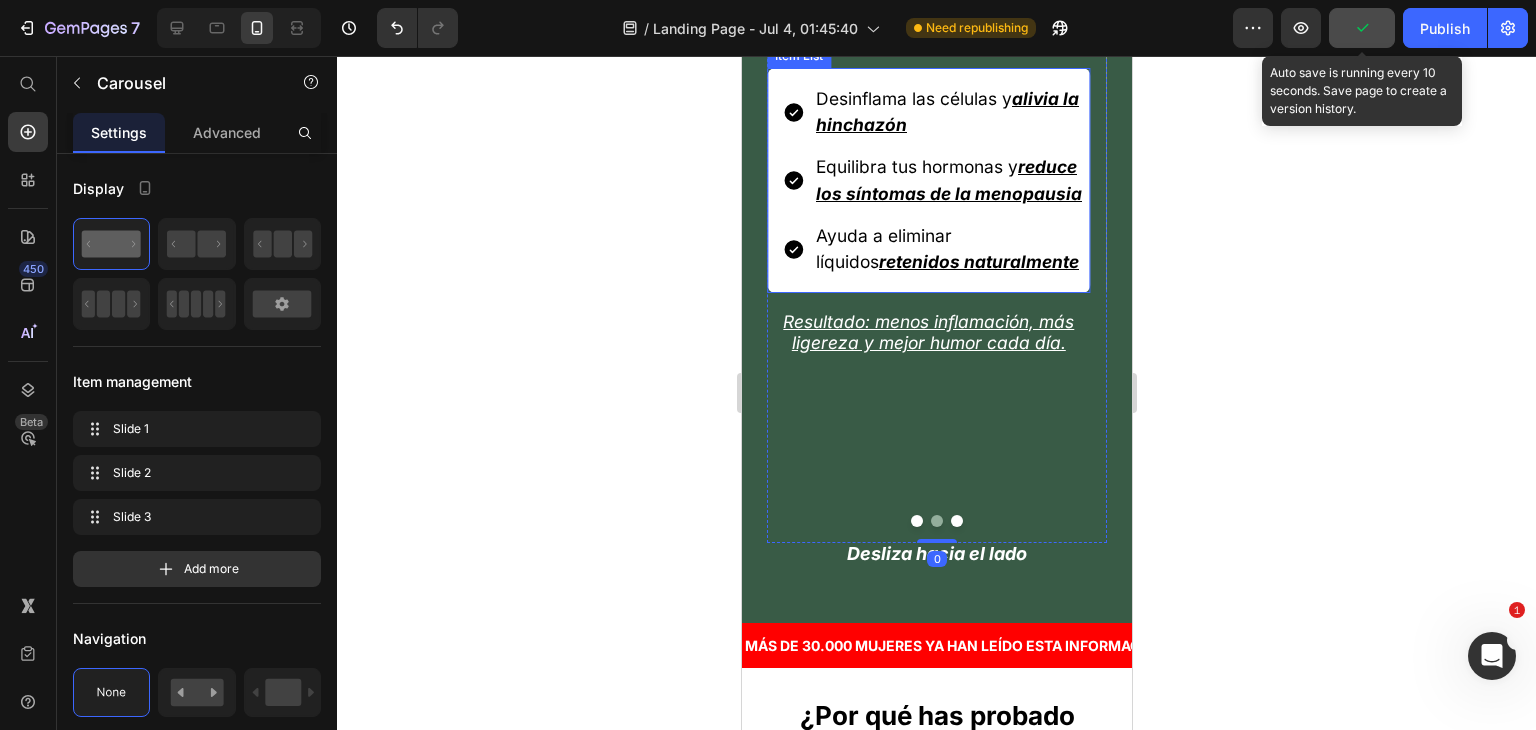 click on "retenidos naturalmente" at bounding box center [978, 261] 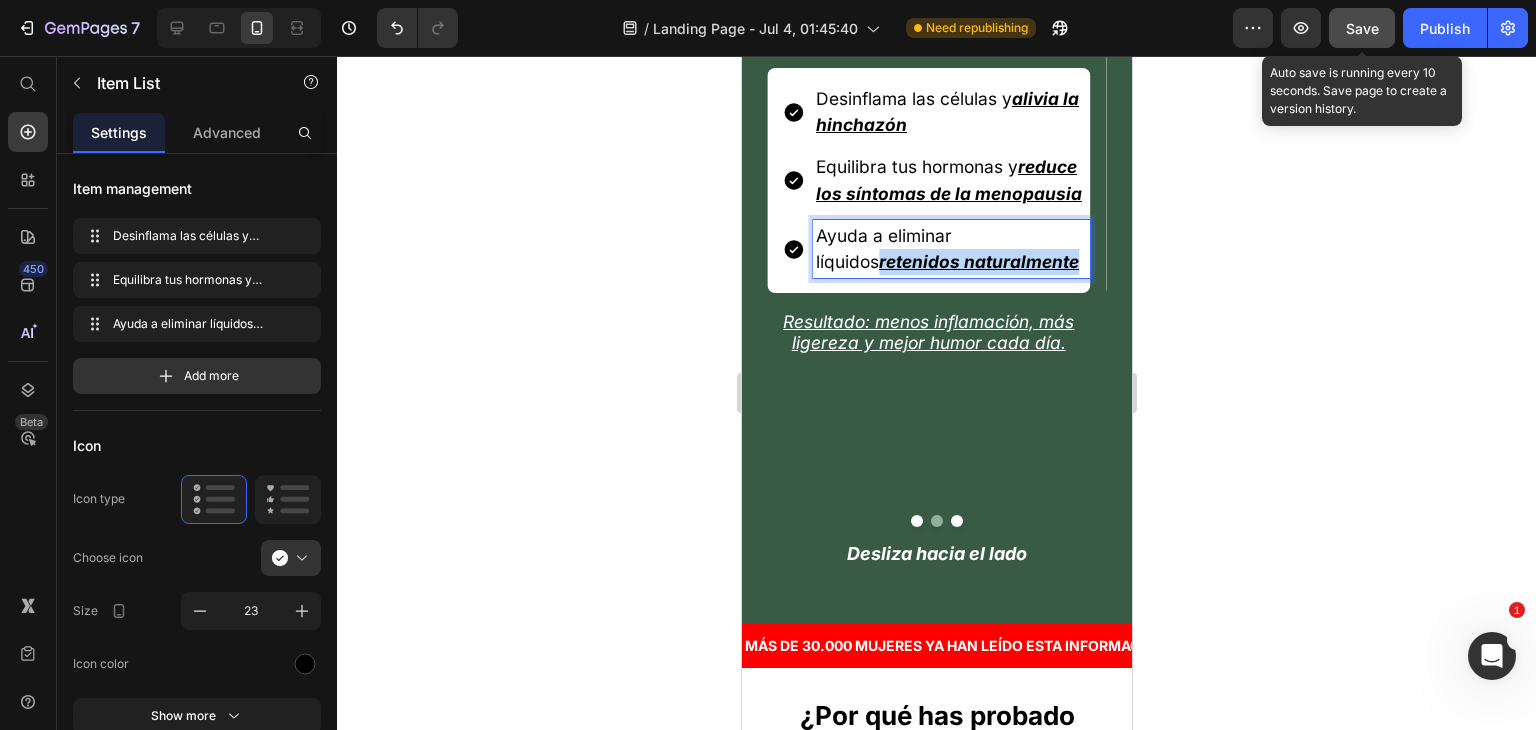 drag, startPoint x: 1035, startPoint y: 362, endPoint x: 807, endPoint y: 374, distance: 228.31557 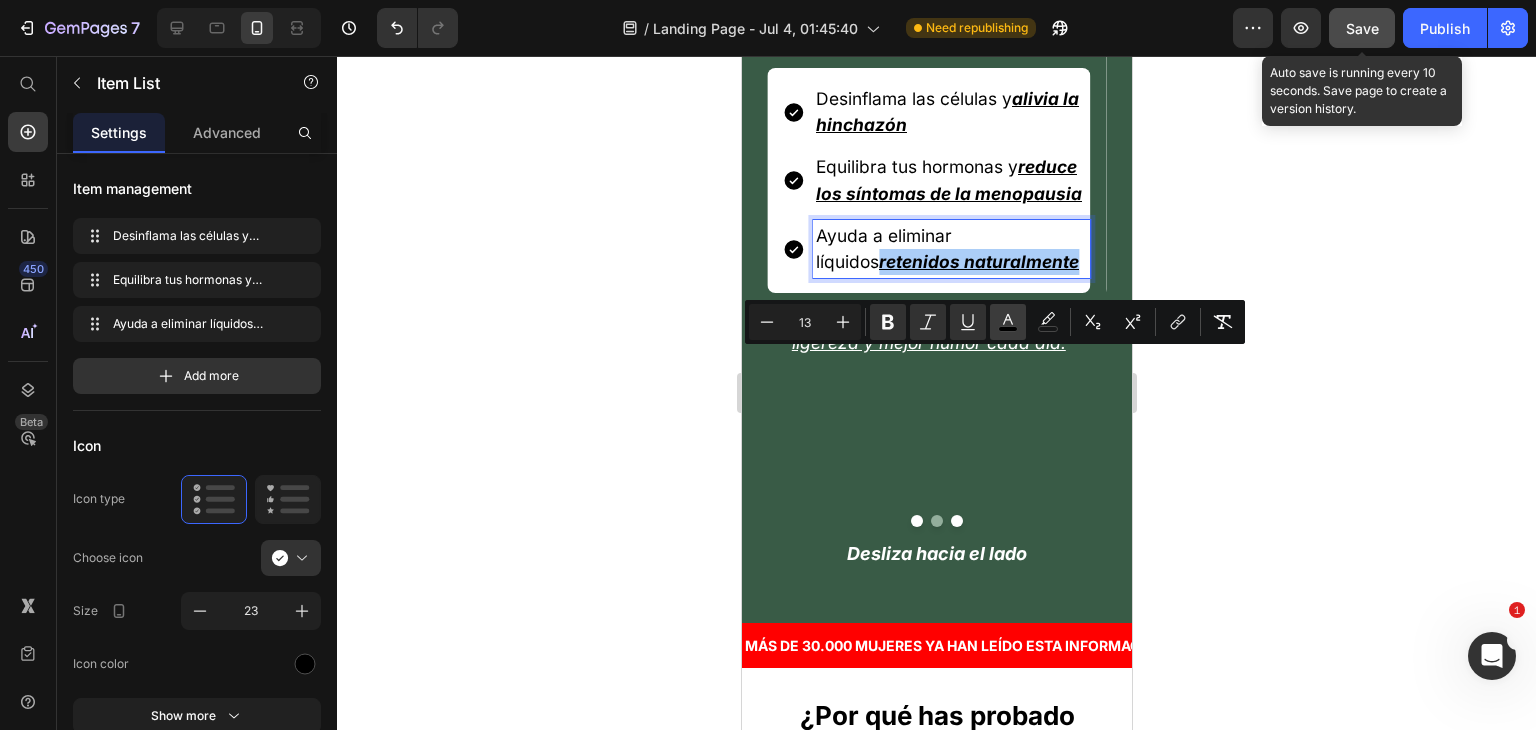 click 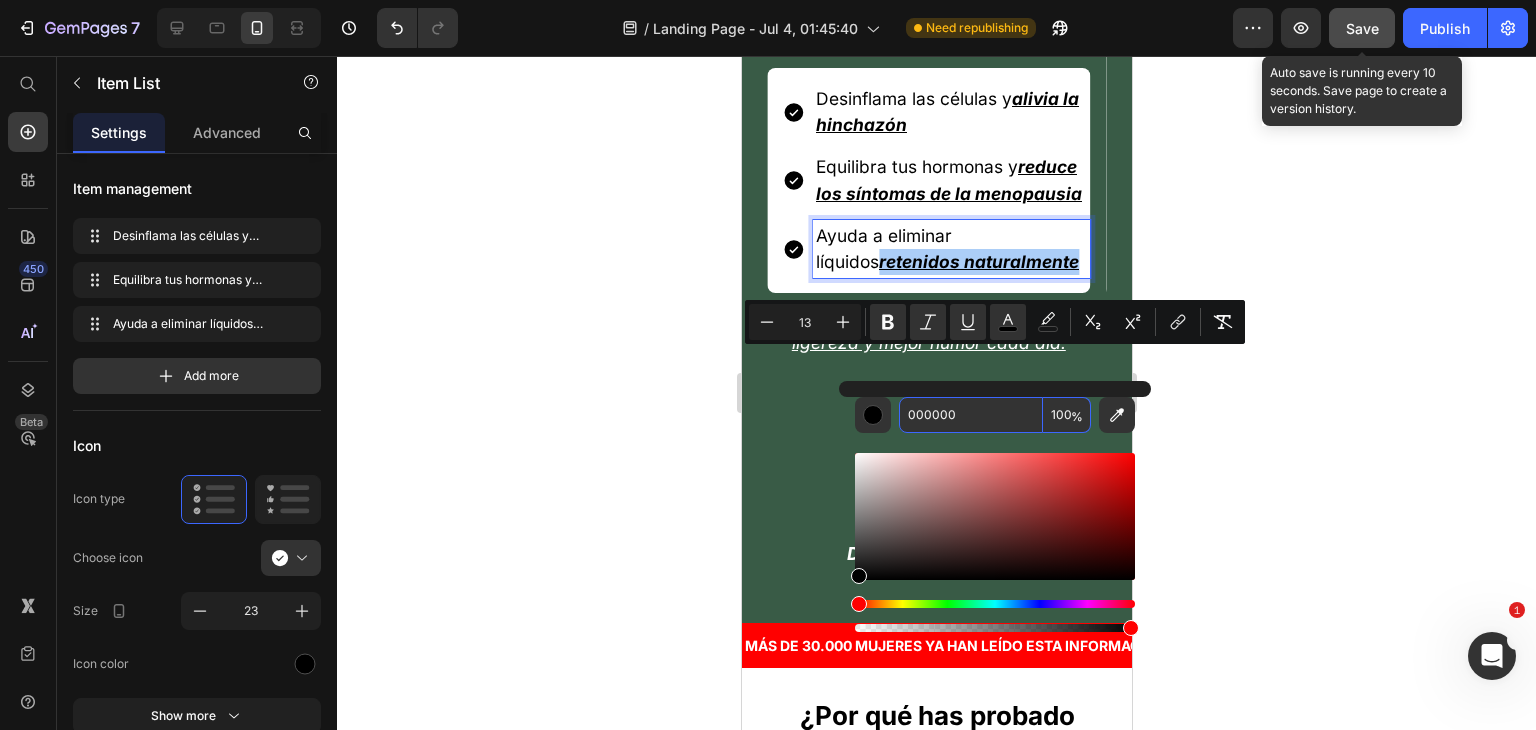 click on "000000" at bounding box center (971, 415) 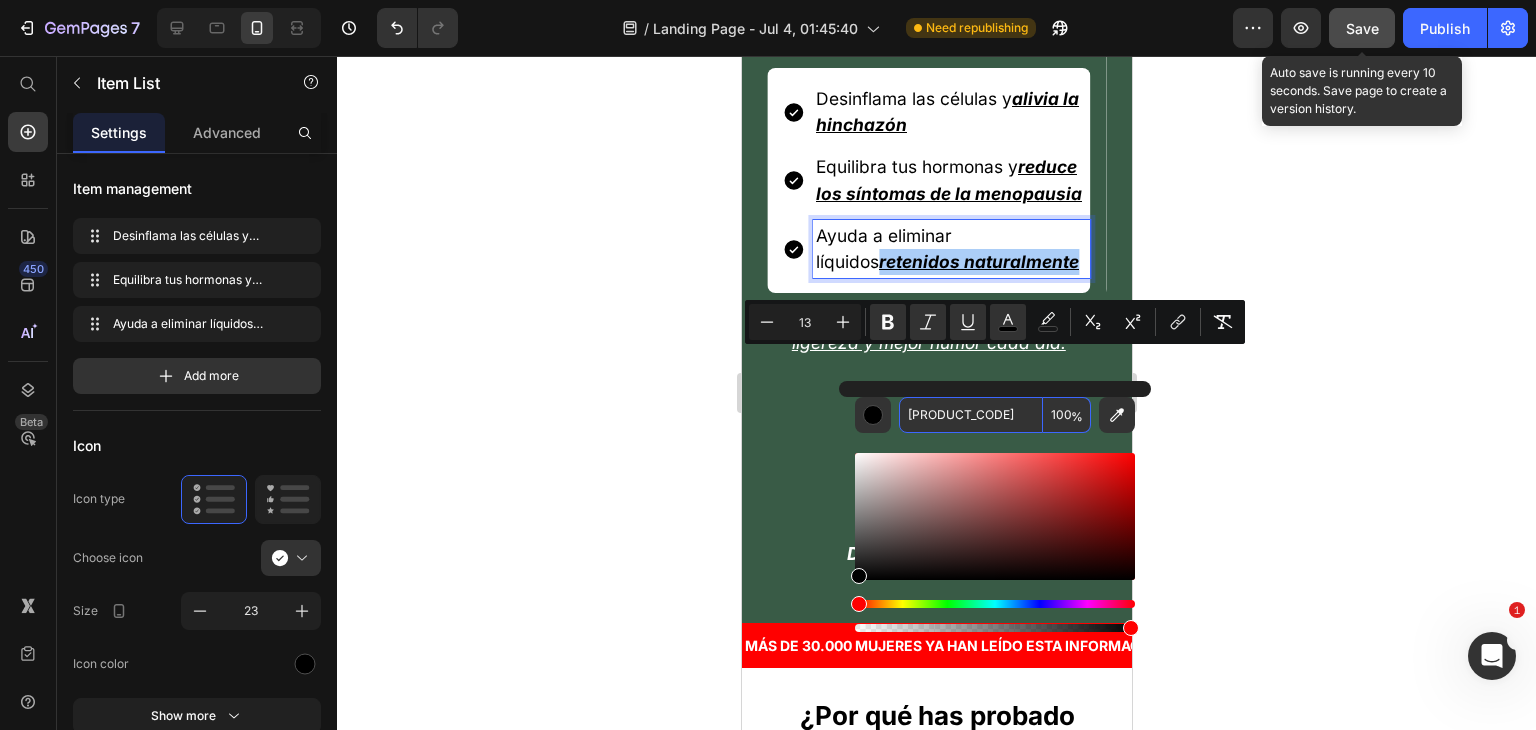 type on "[PRODUCT_CODE]" 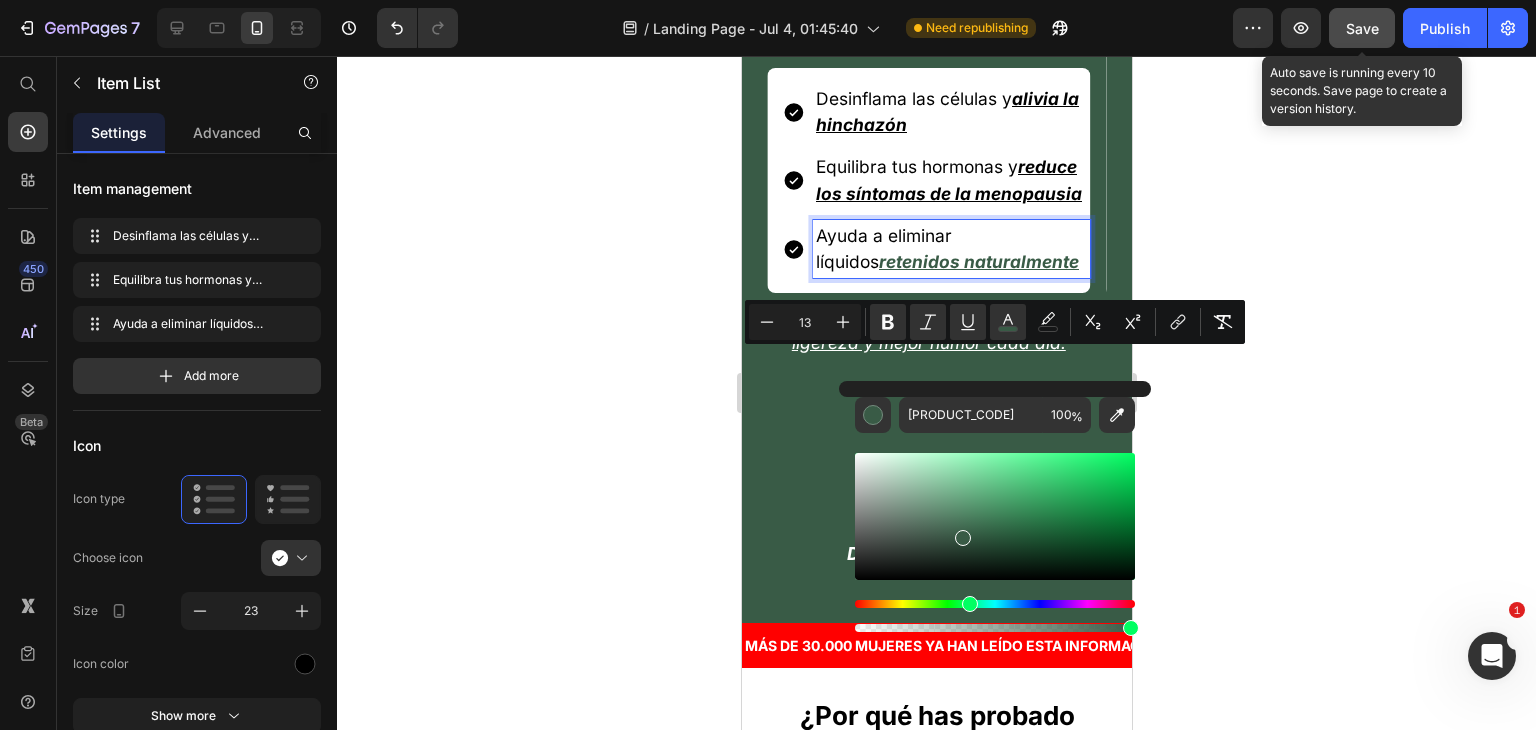 click 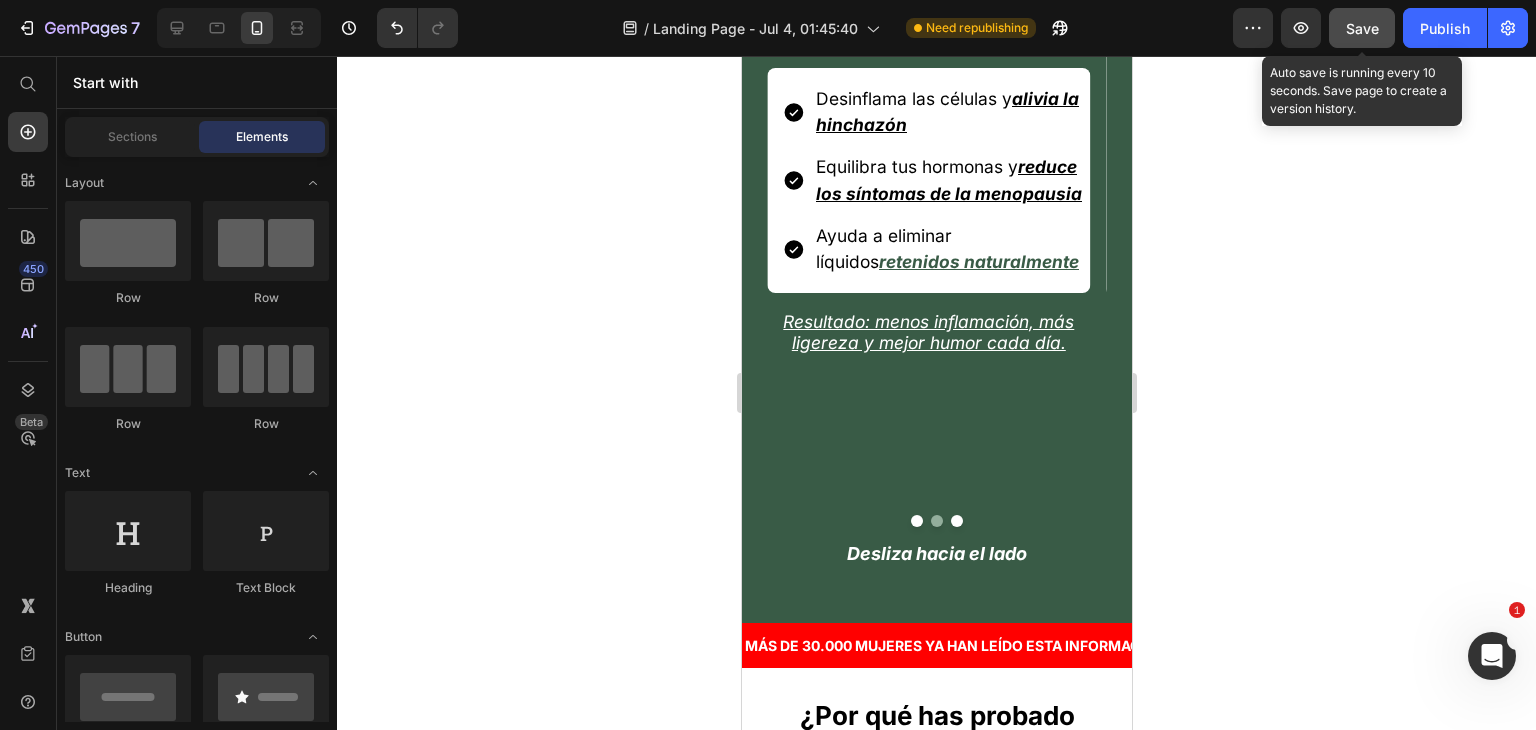 click on "Ayuda a eliminar líquidos  retenidos naturalmente" at bounding box center (951, 249) 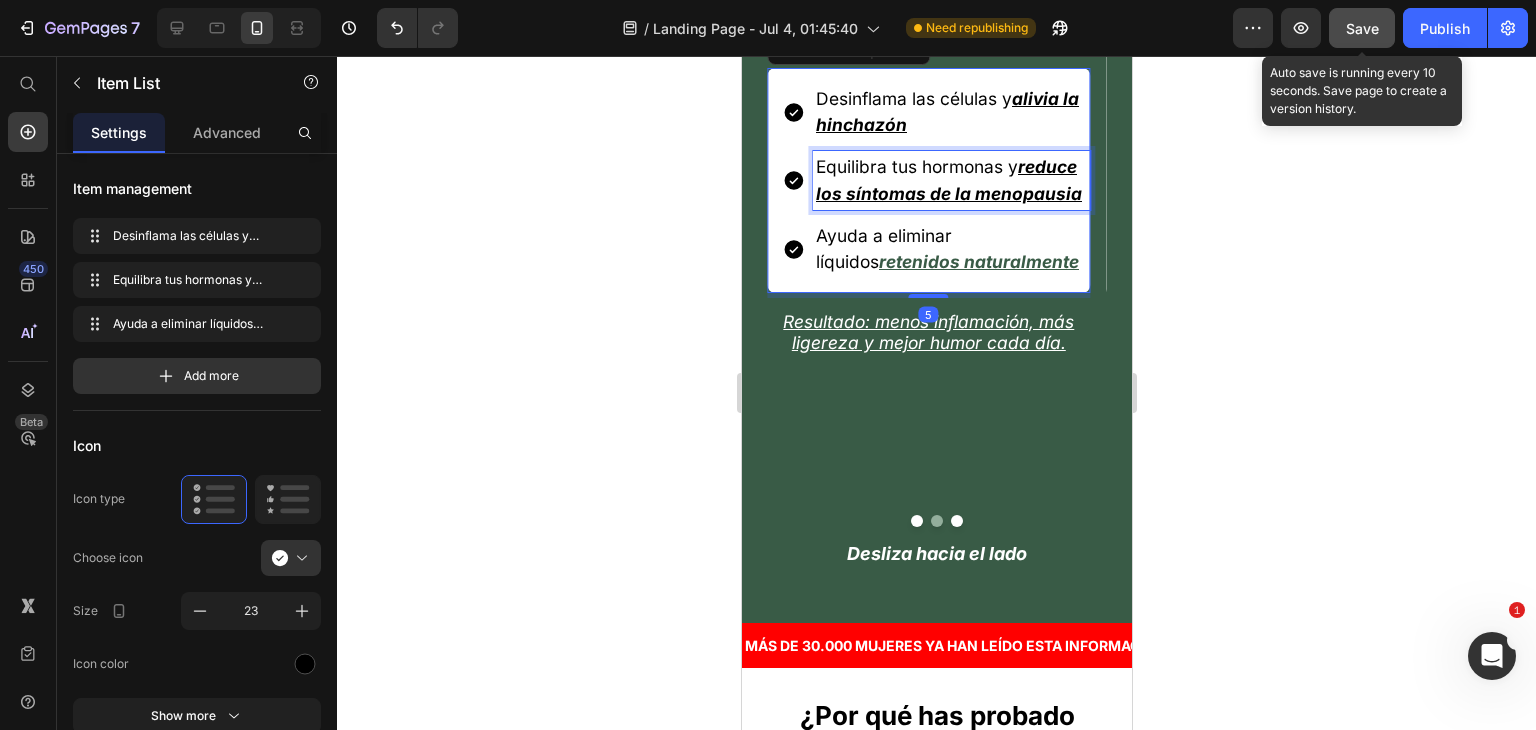 click on "Equilibra tus hormonas y  reduce los síntomas de la menopausia" at bounding box center [951, 180] 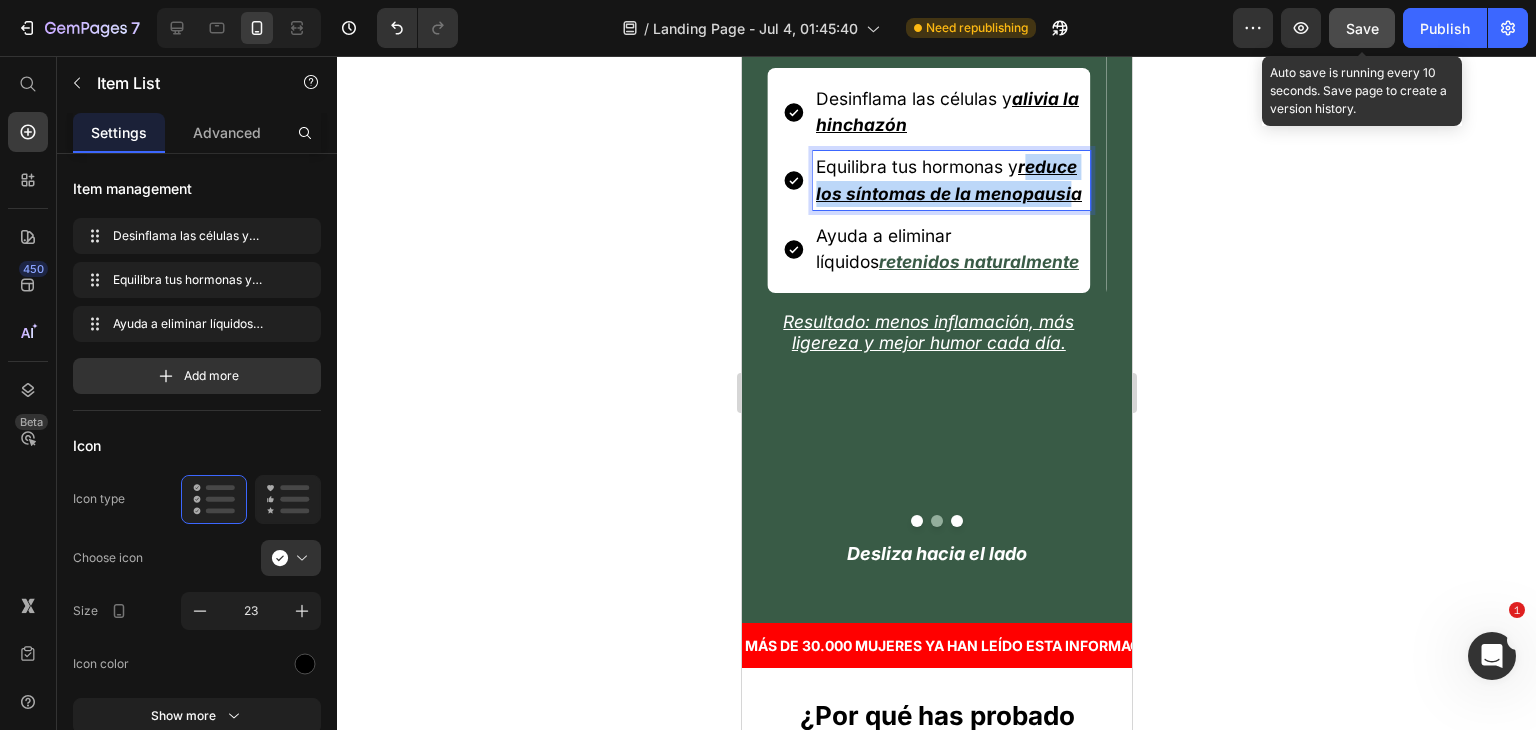 drag, startPoint x: 1069, startPoint y: 298, endPoint x: 1027, endPoint y: 273, distance: 48.8774 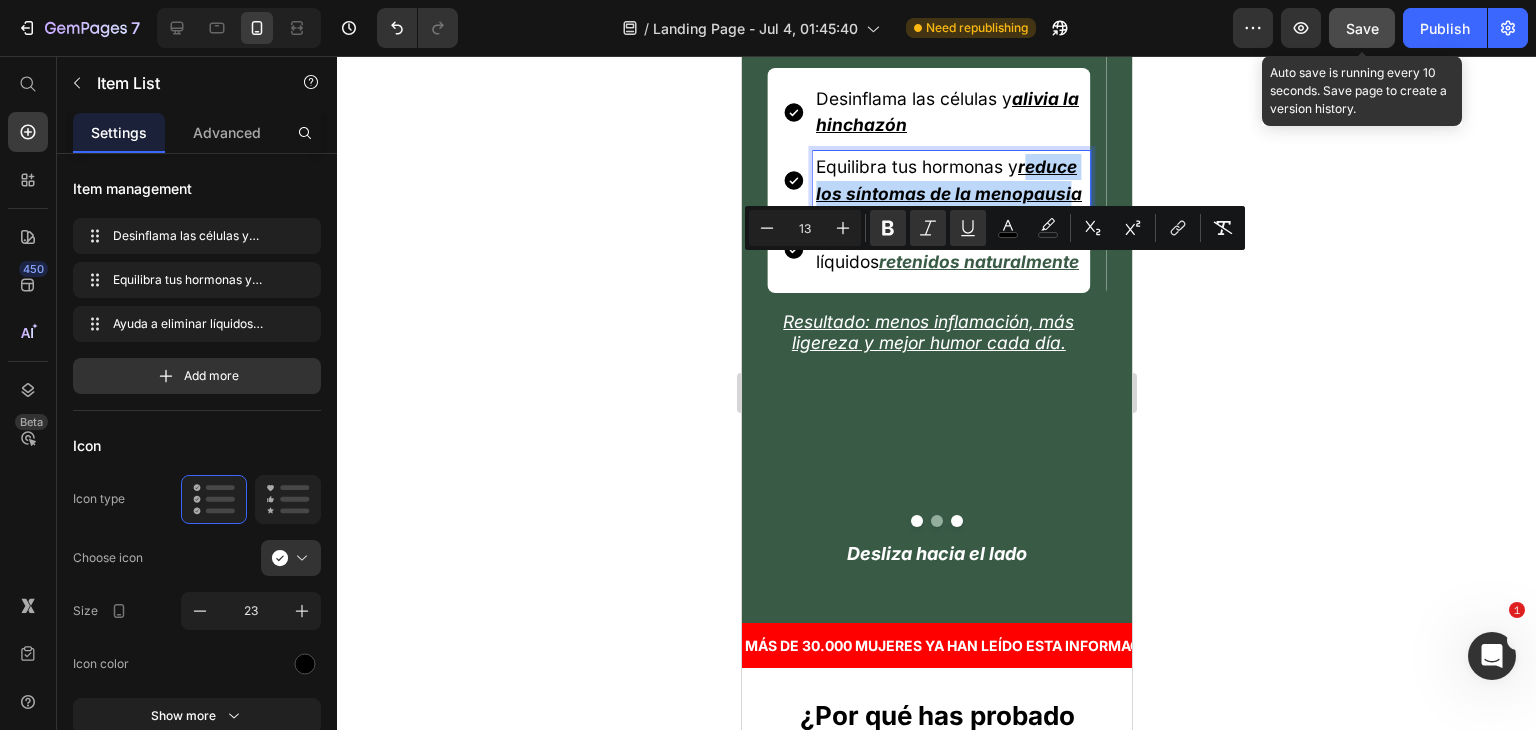 click on "reduce los síntomas de la menopausia" at bounding box center [948, 179] 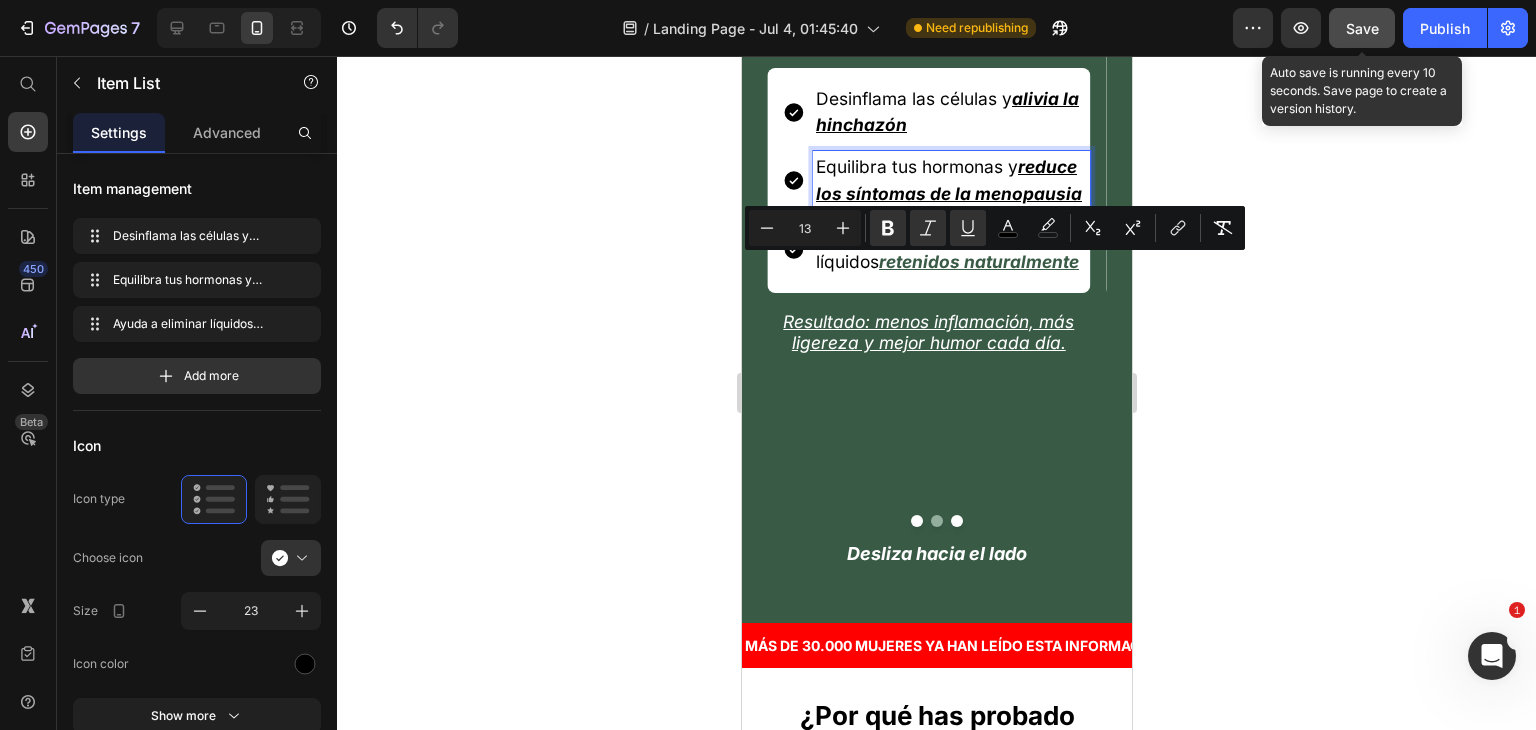 click on "reduce los síntomas de la menopausia" at bounding box center [948, 179] 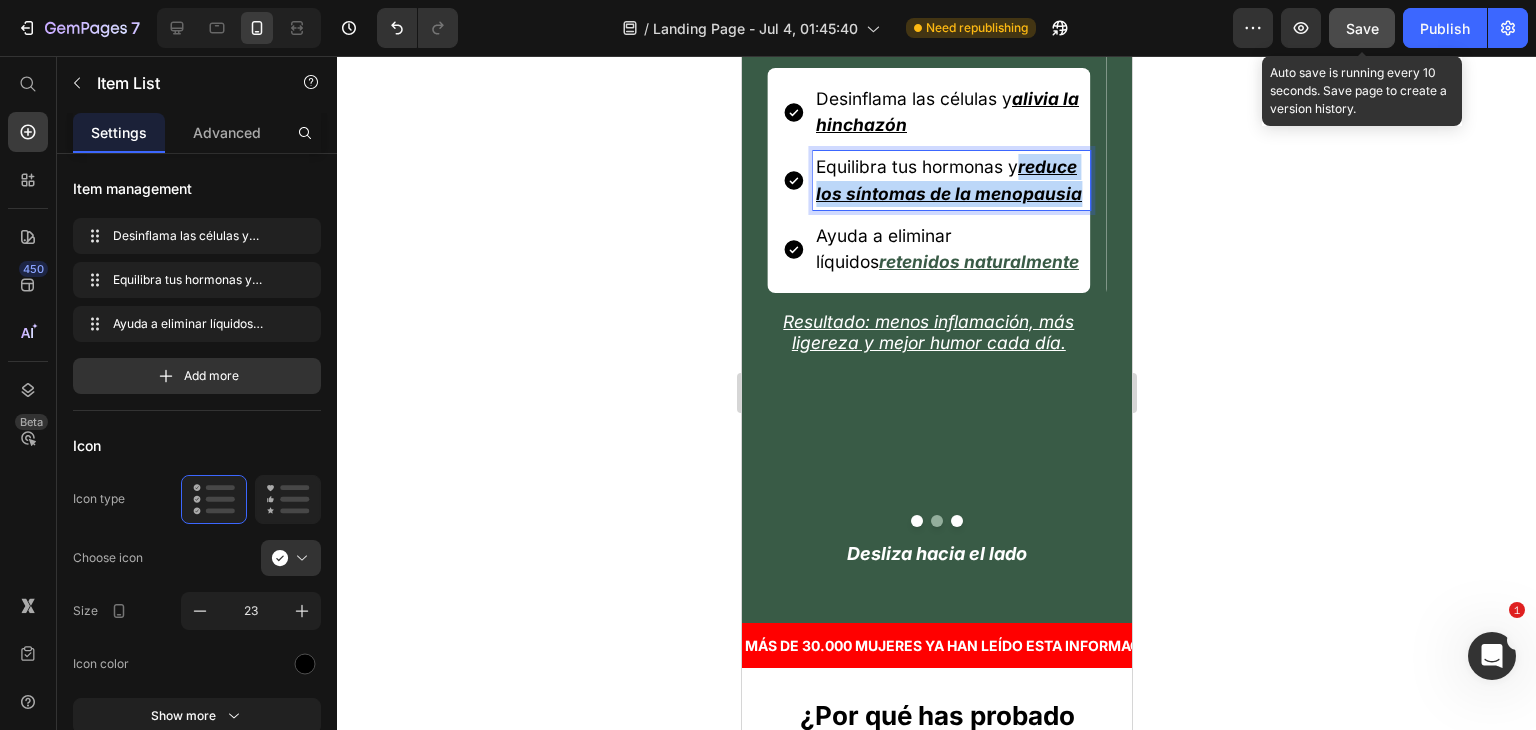 drag, startPoint x: 1021, startPoint y: 270, endPoint x: 1079, endPoint y: 310, distance: 70.45566 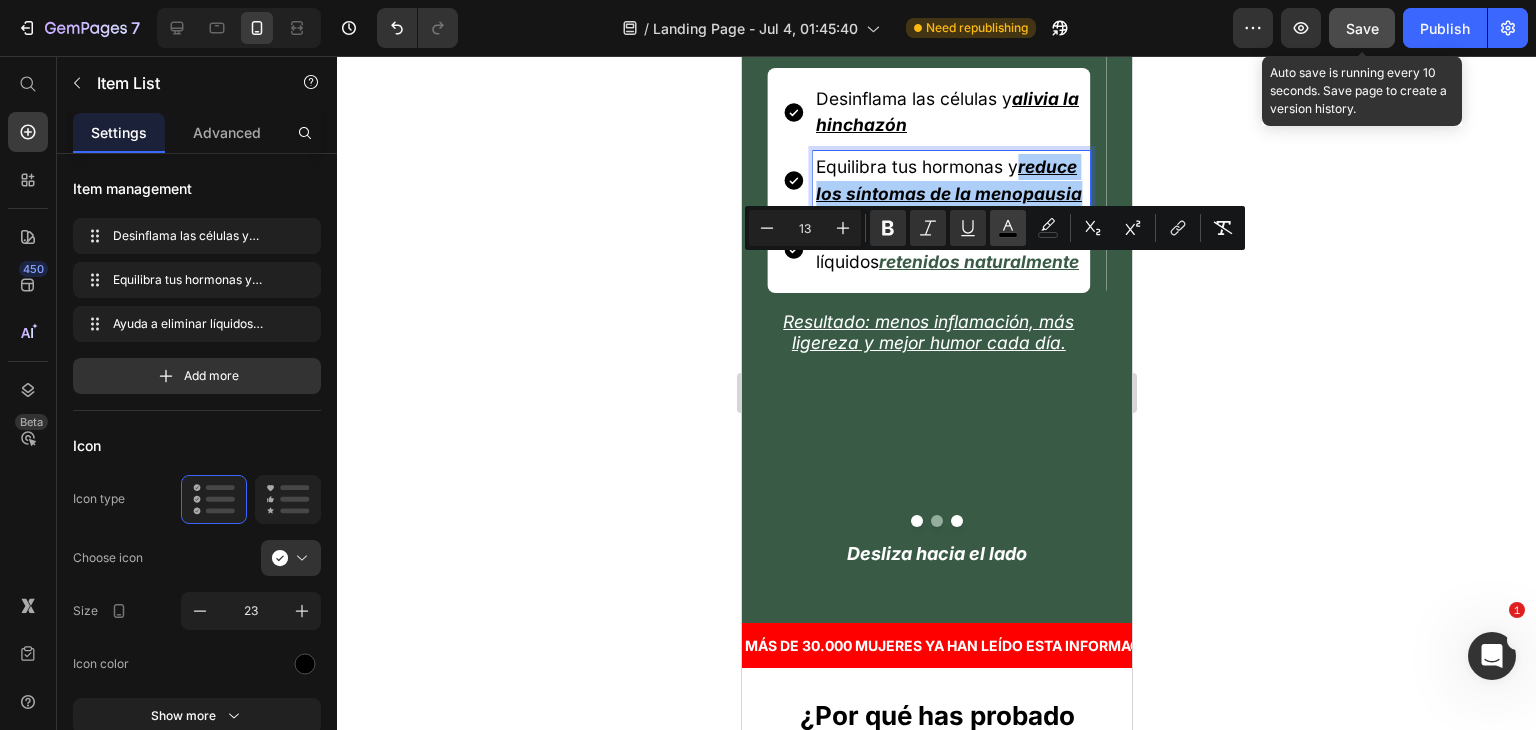 click 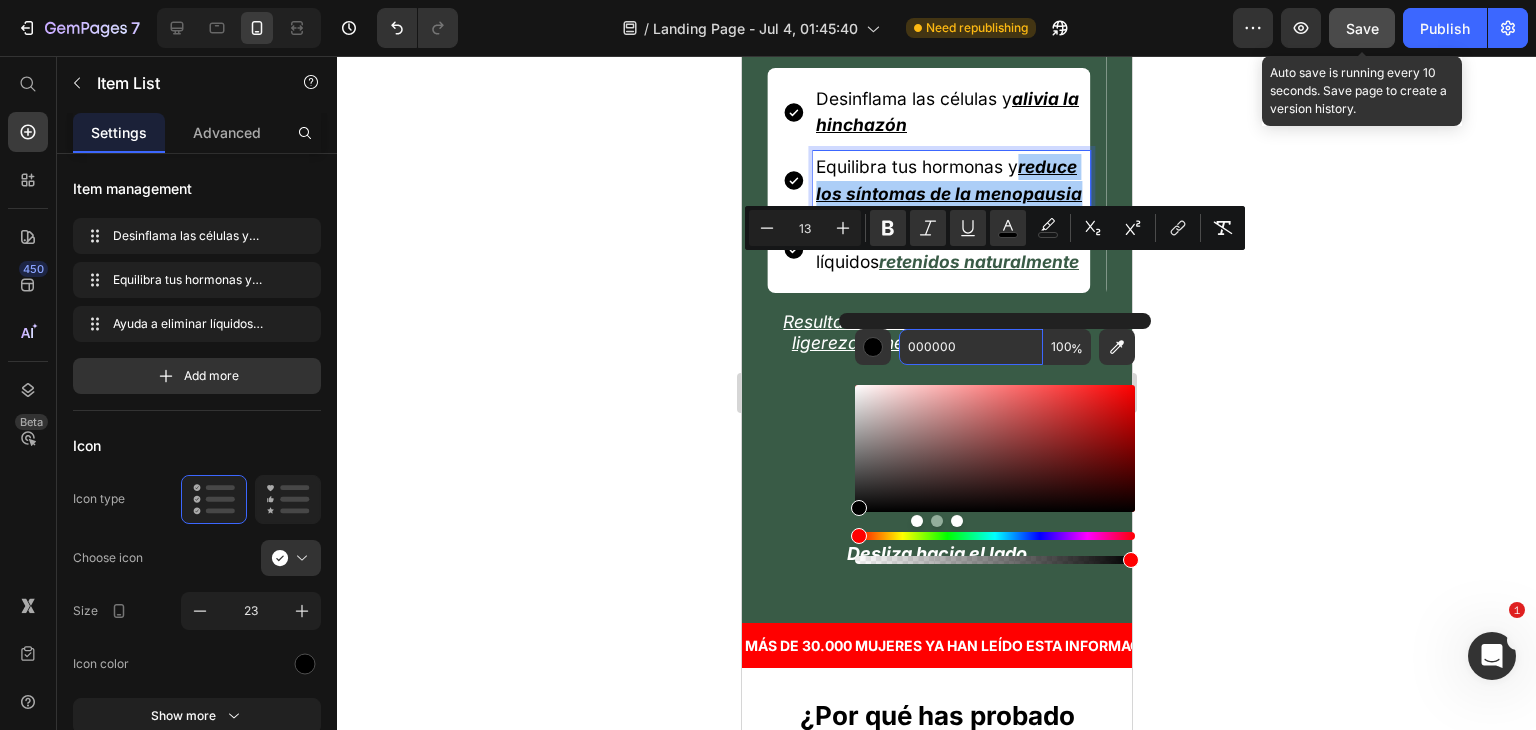 click on "000000" at bounding box center [971, 347] 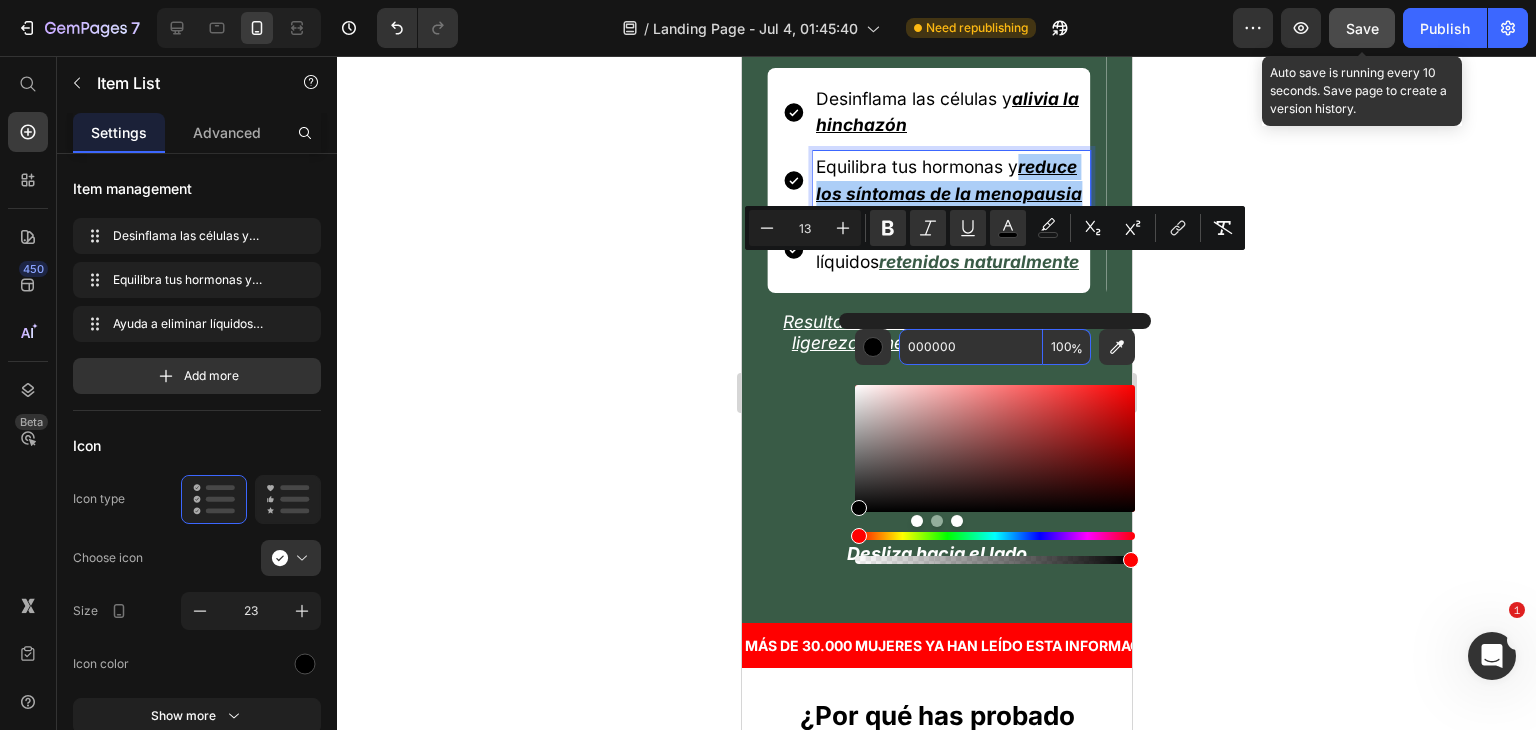 paste on "[PRODUCT_CODE]" 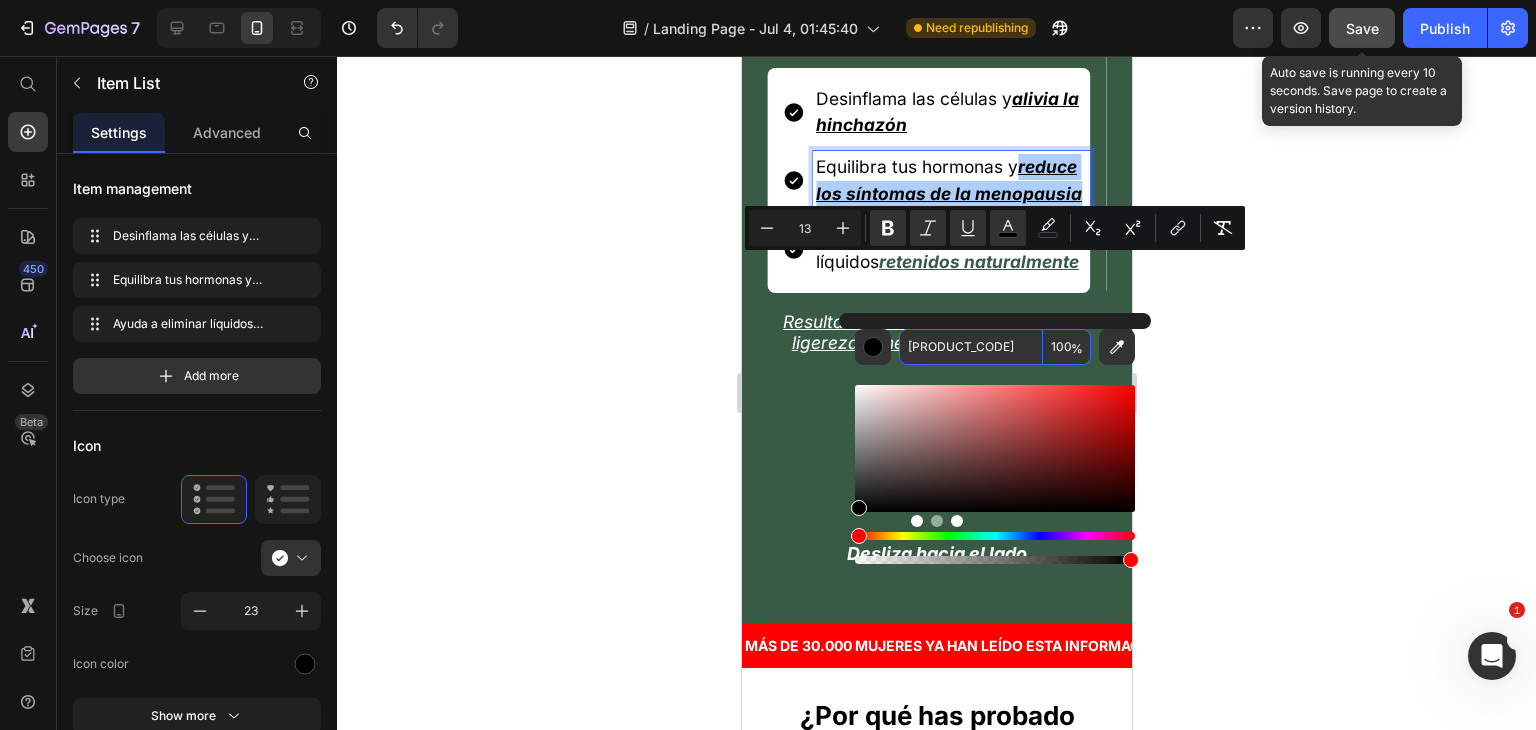 type on "[PRODUCT_CODE]" 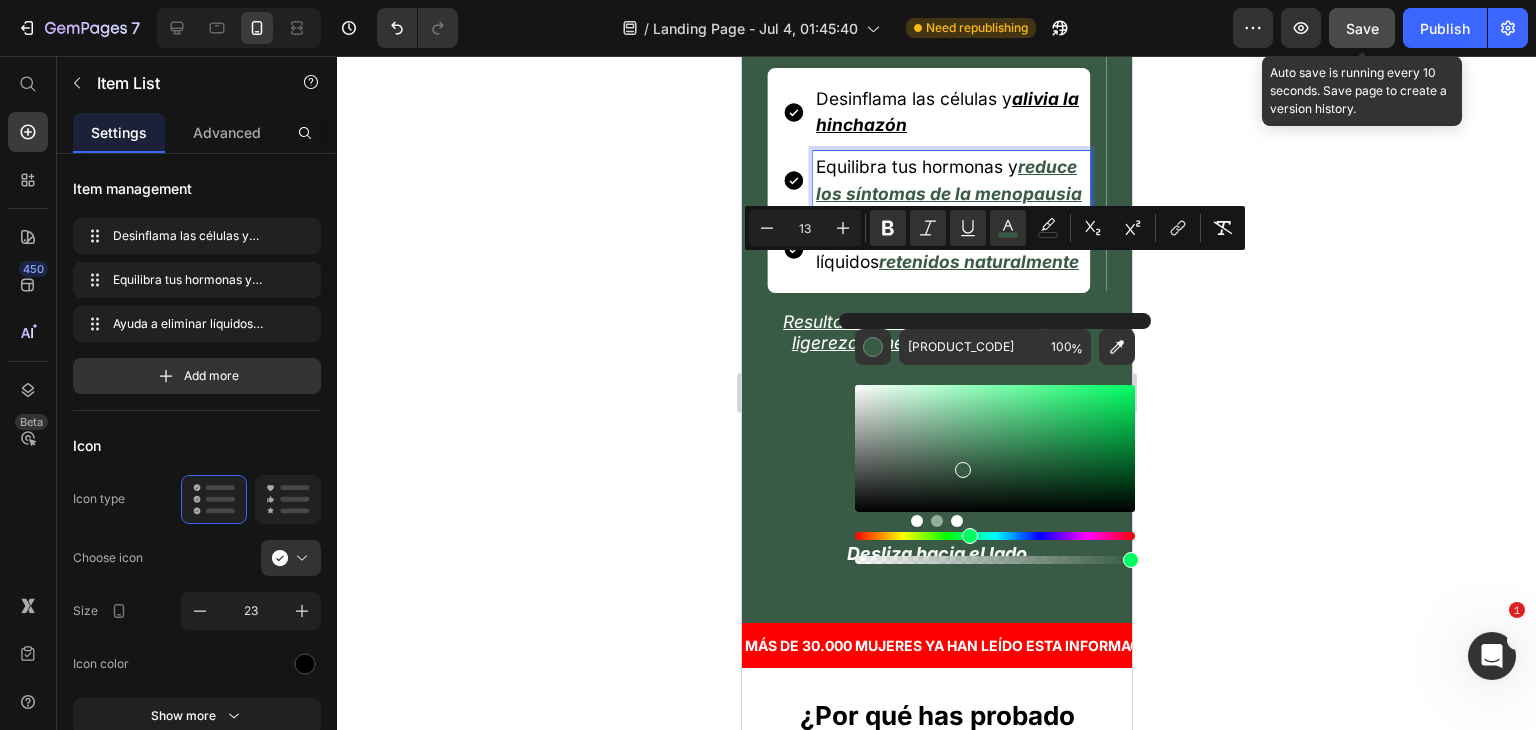 click 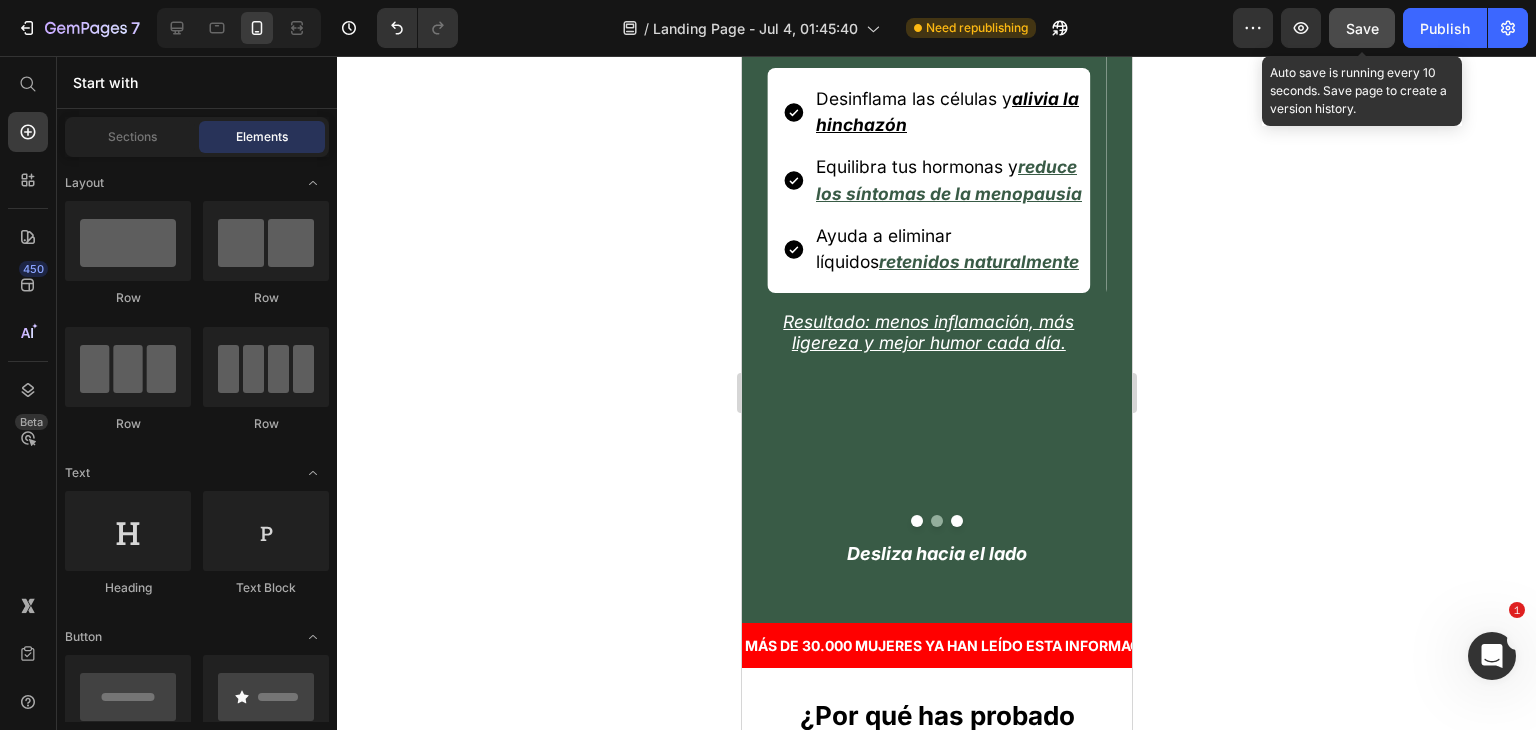 drag, startPoint x: 1021, startPoint y: 281, endPoint x: 1037, endPoint y: 209, distance: 73.756355 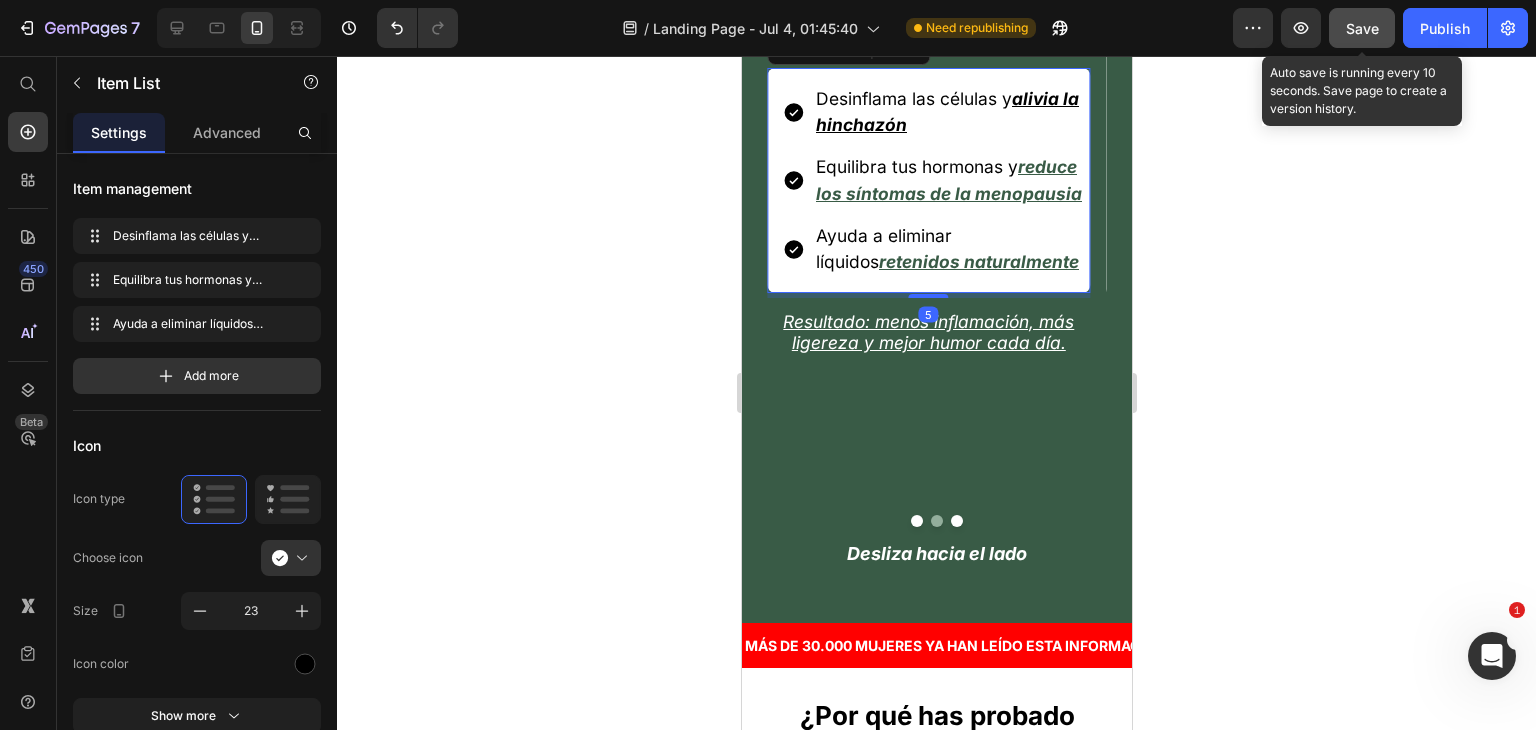 click on "Desinflama las células y  alivia la hinchazón" at bounding box center (946, 111) 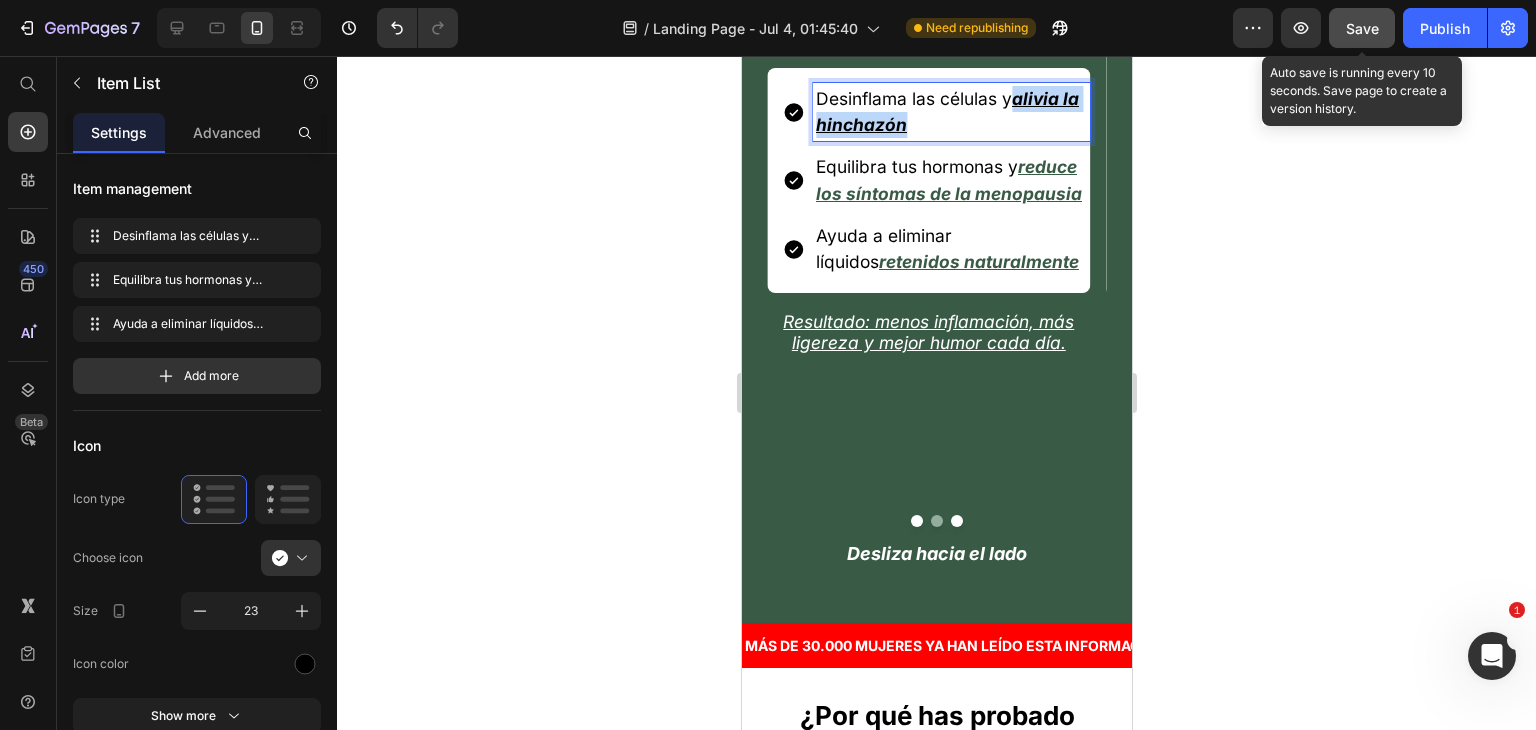 drag, startPoint x: 1015, startPoint y: 205, endPoint x: 1055, endPoint y: 238, distance: 51.855568 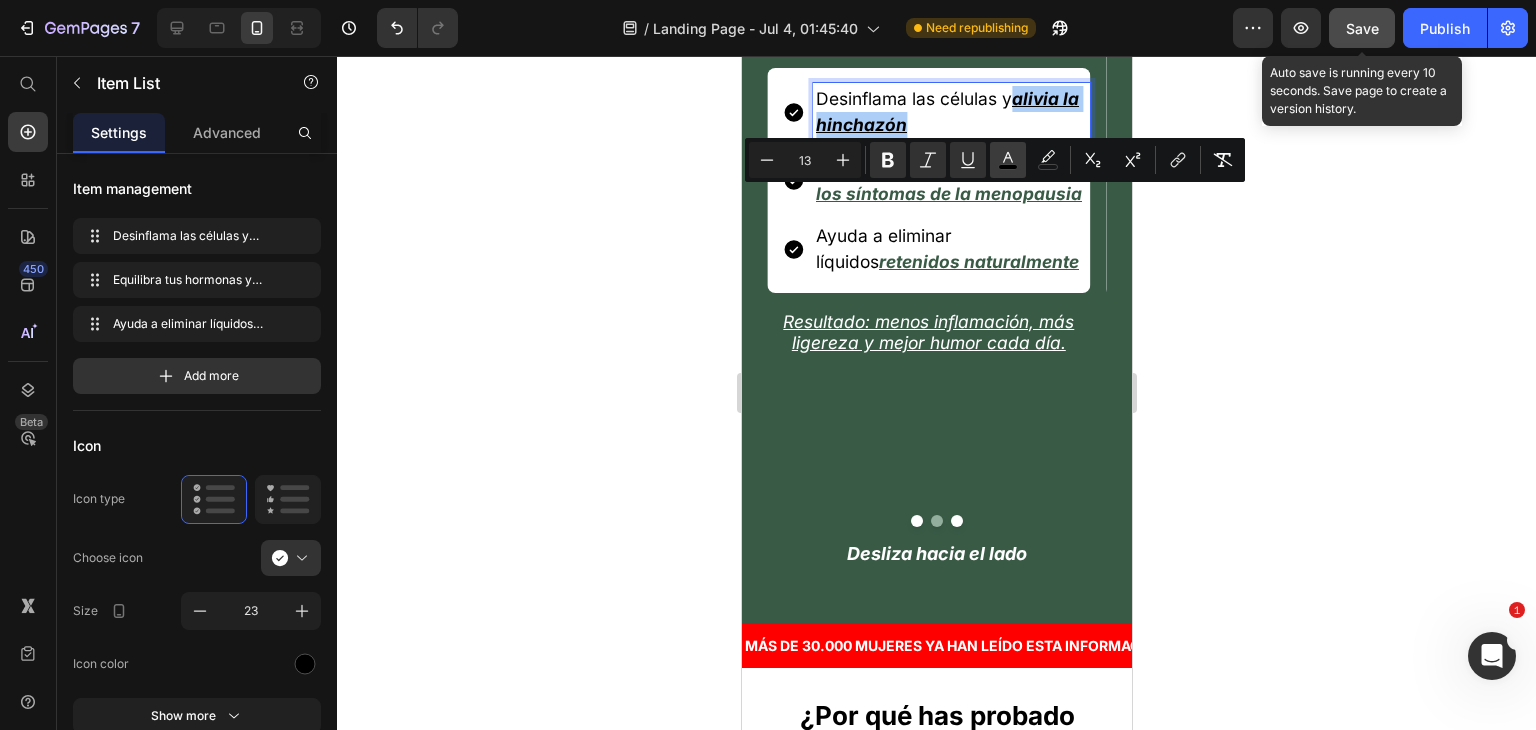 click 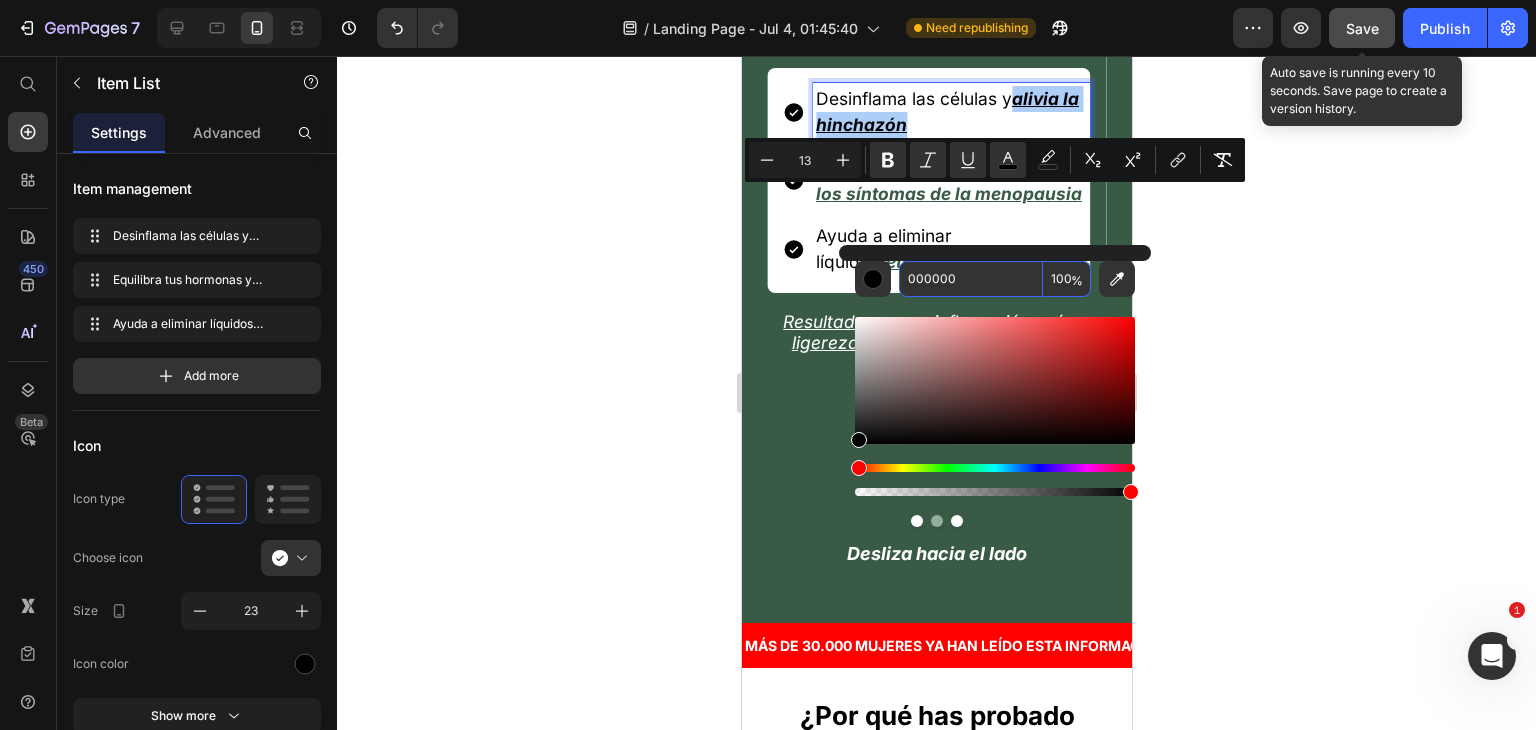 click on "000000" at bounding box center [971, 279] 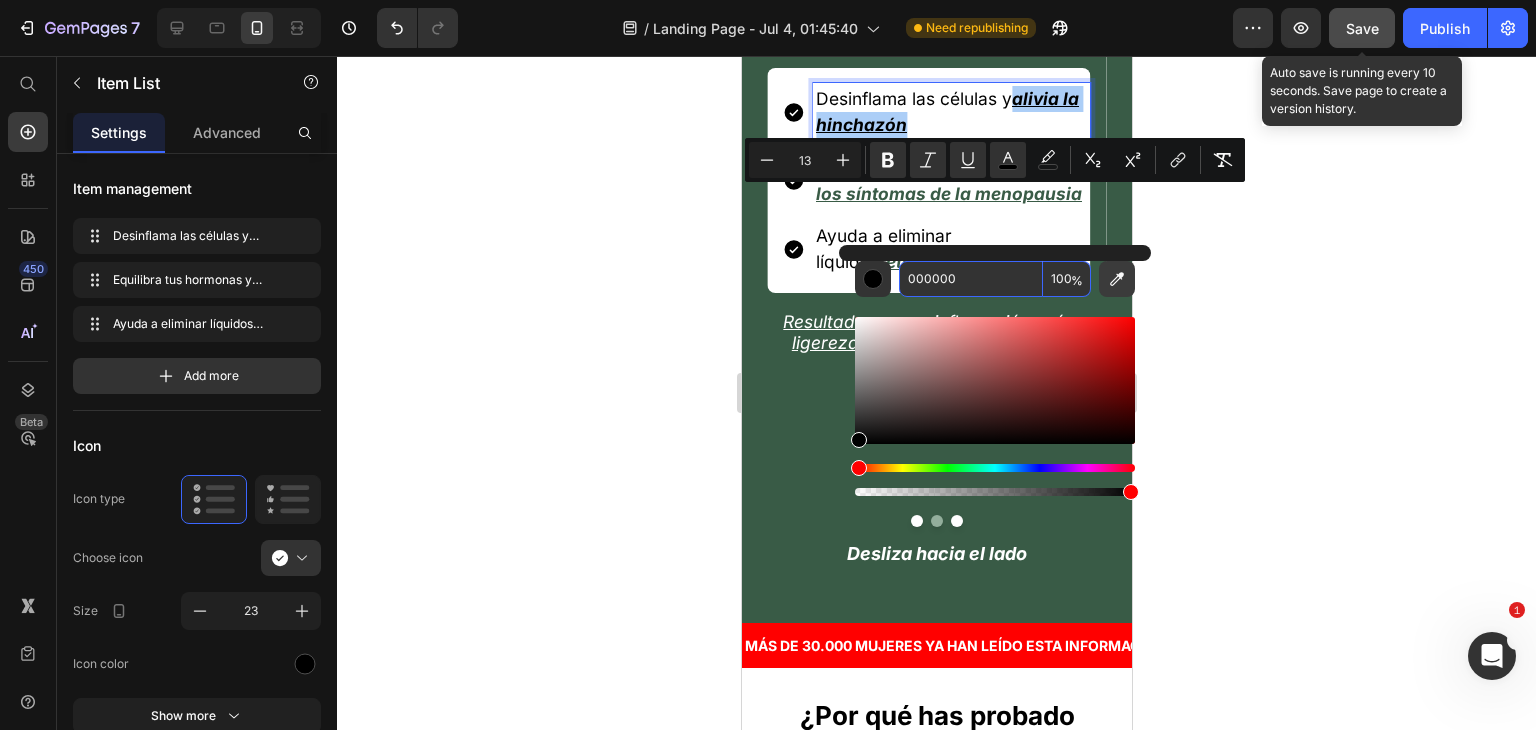 paste on "[PRODUCT_CODE]" 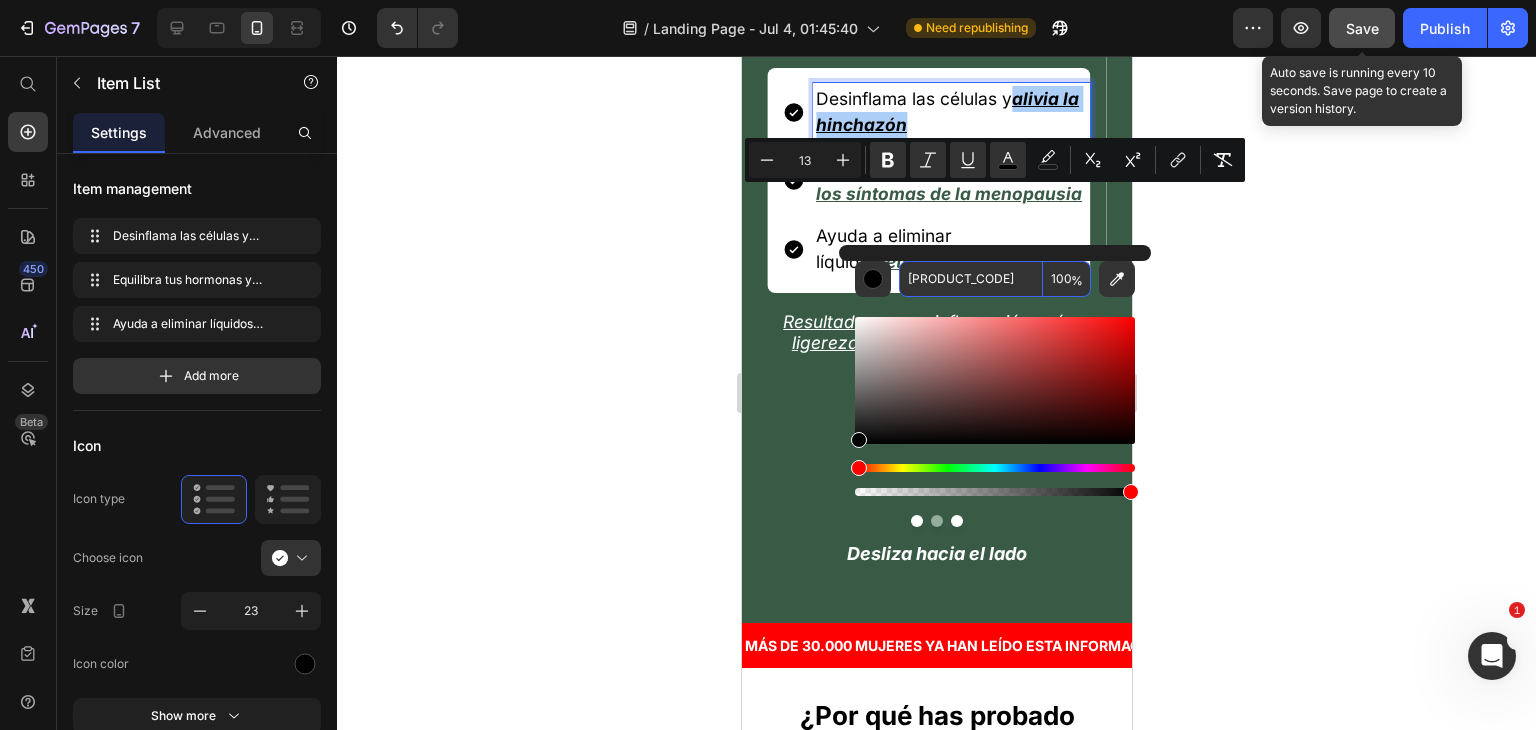 type on "[PRODUCT_CODE]" 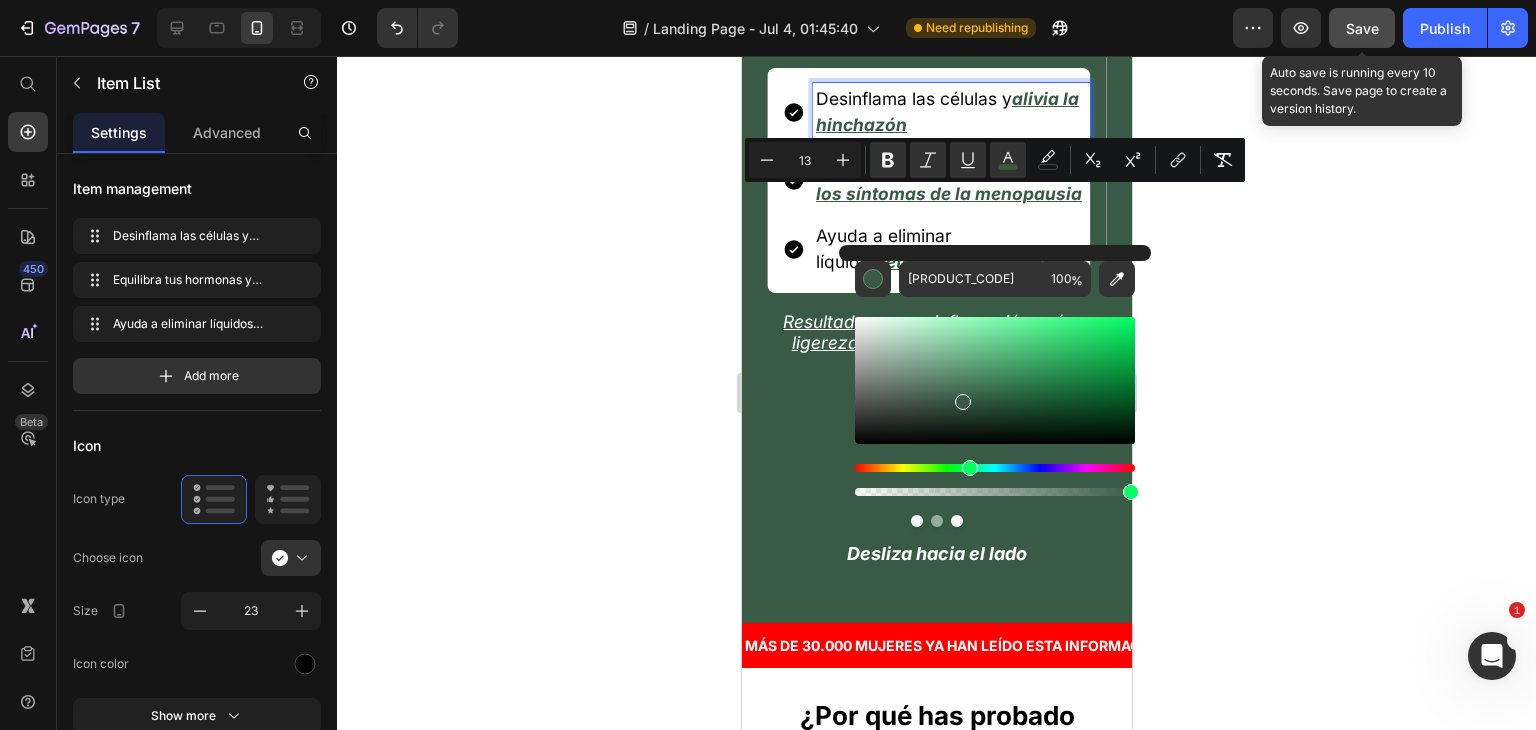 click 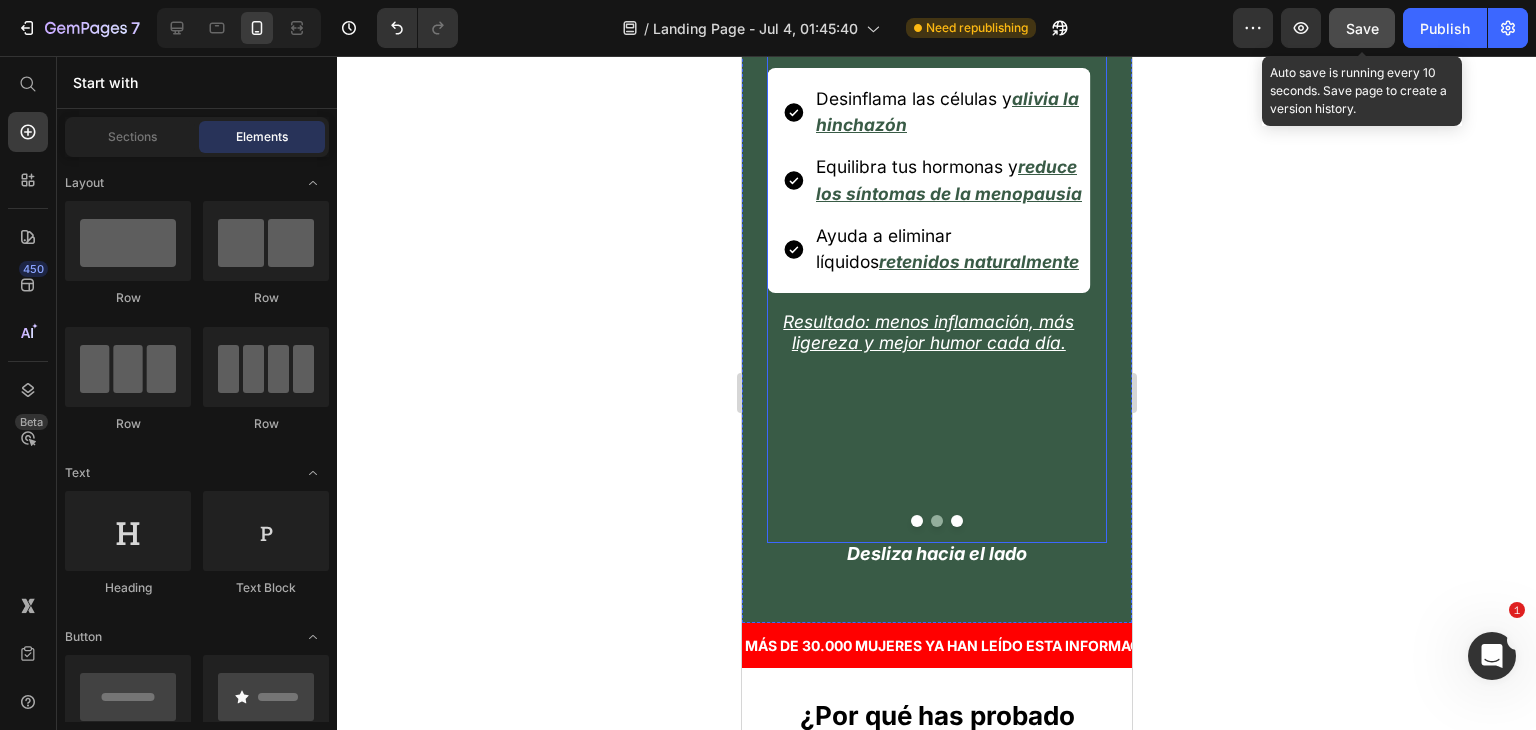 click at bounding box center (936, 521) 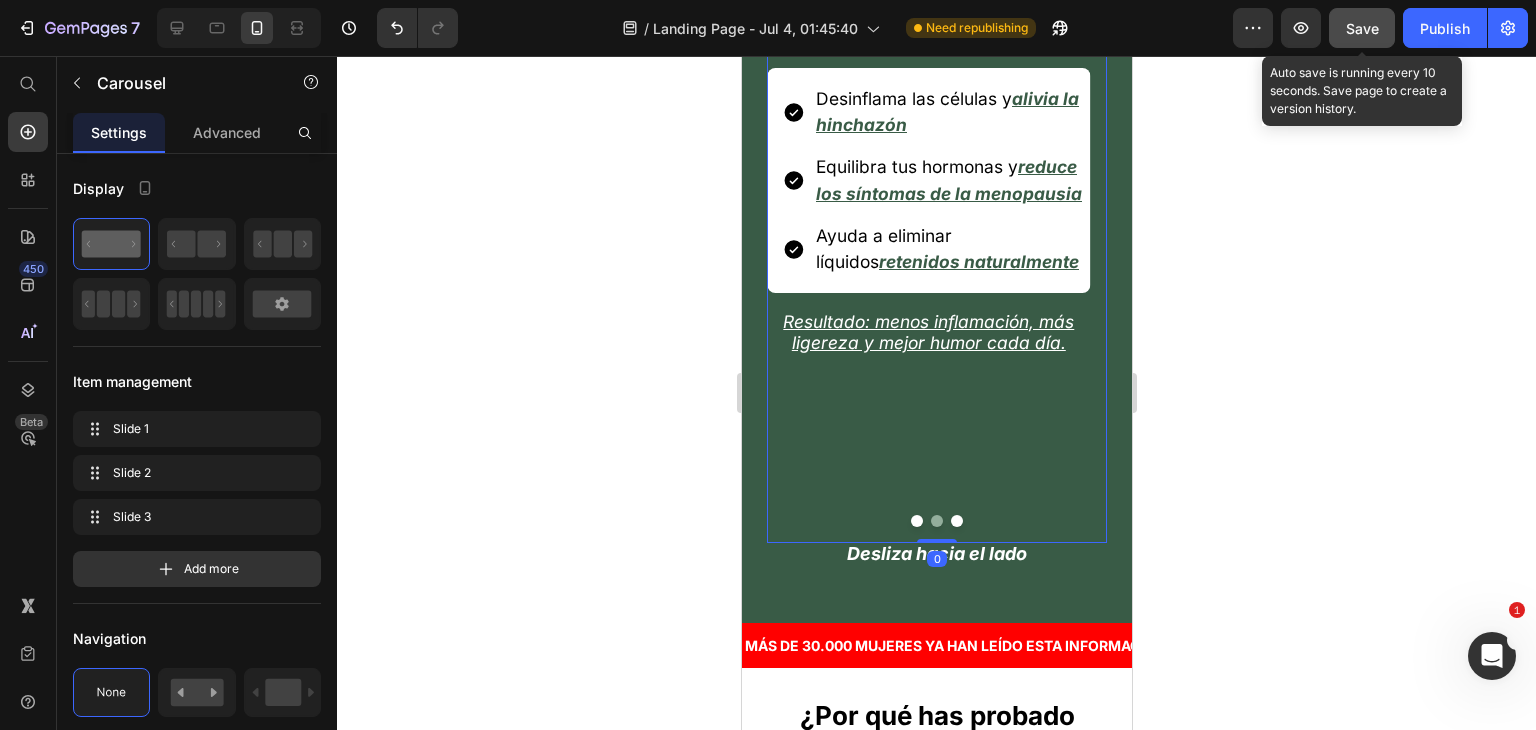 click at bounding box center [956, 521] 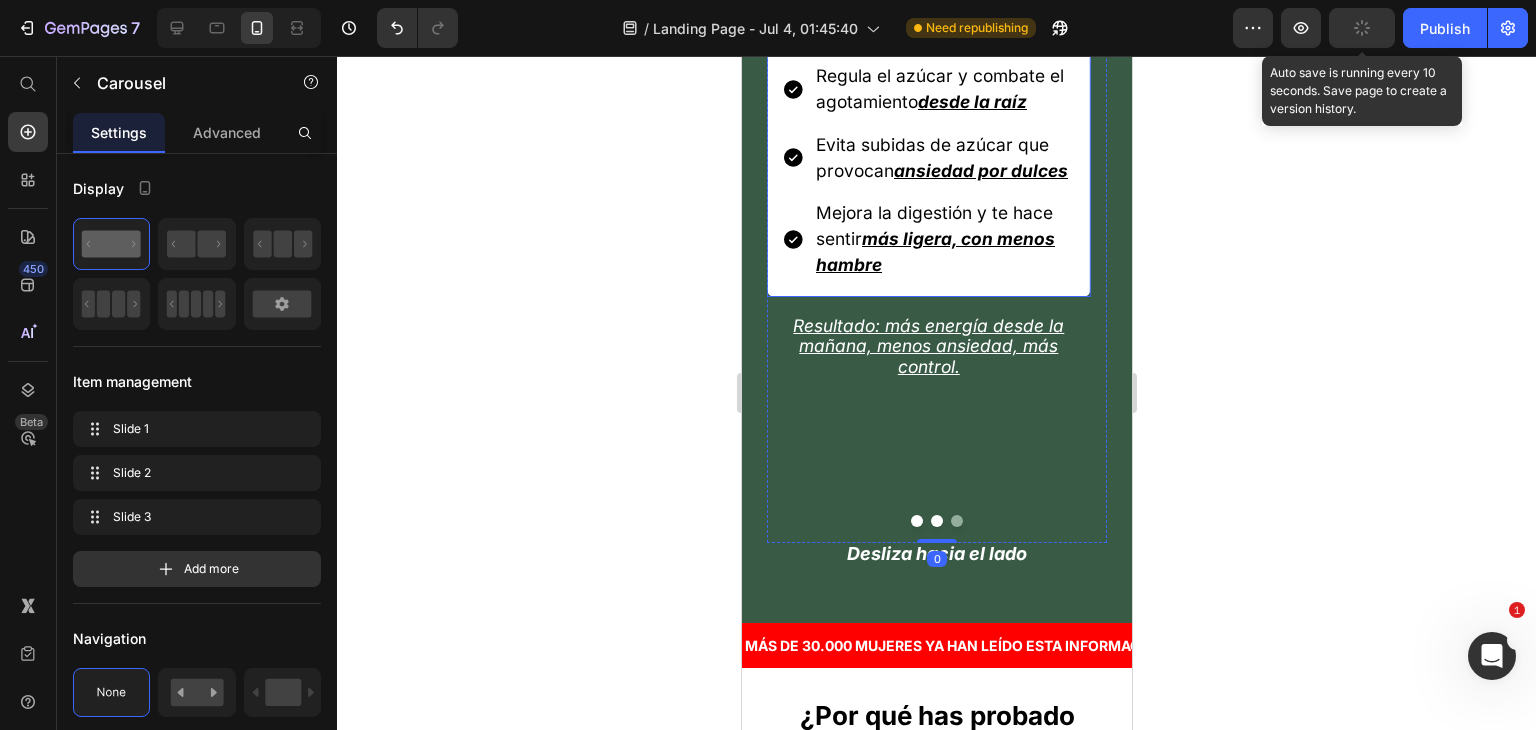 click on "más ligera, con menos hambre" at bounding box center (934, 251) 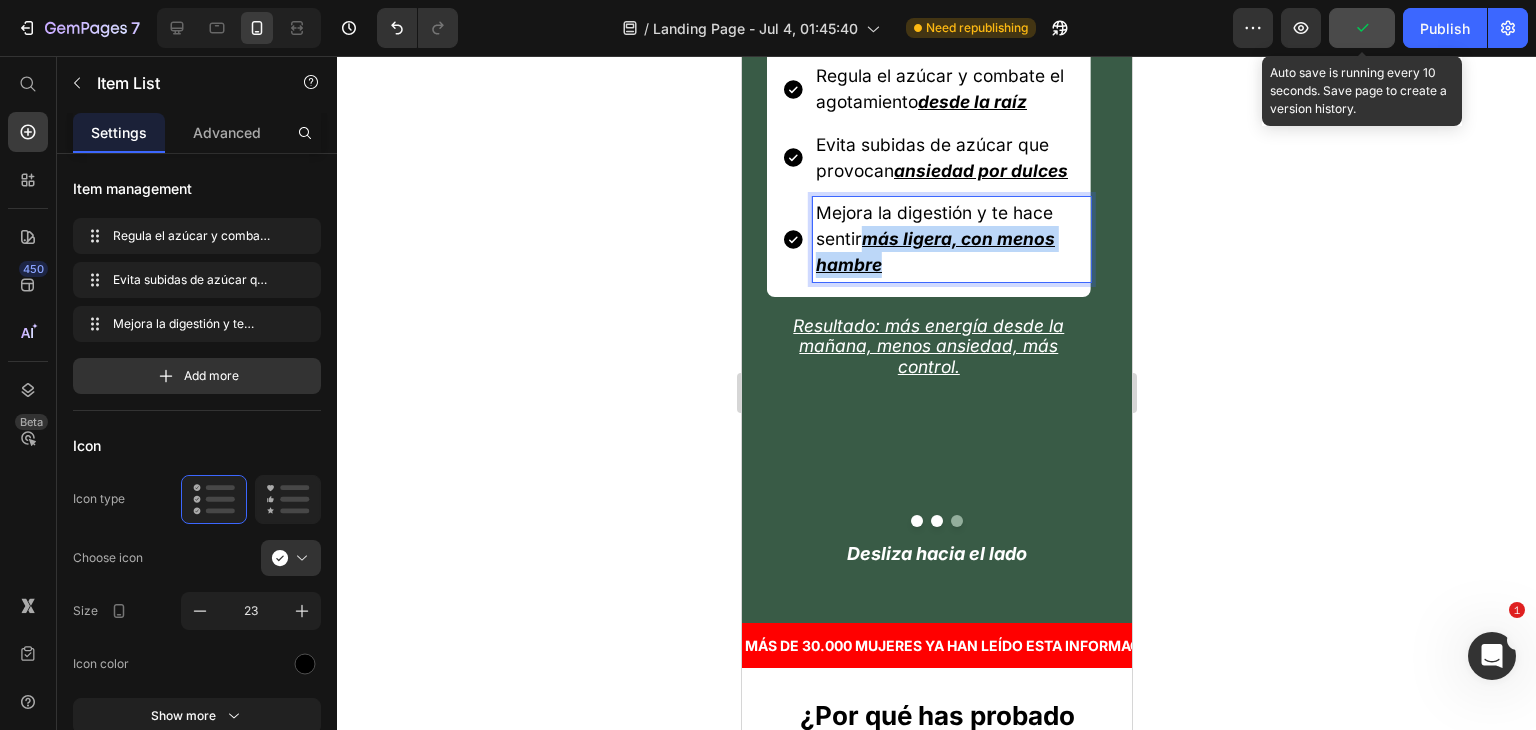 drag, startPoint x: 887, startPoint y: 362, endPoint x: 867, endPoint y: 337, distance: 32.01562 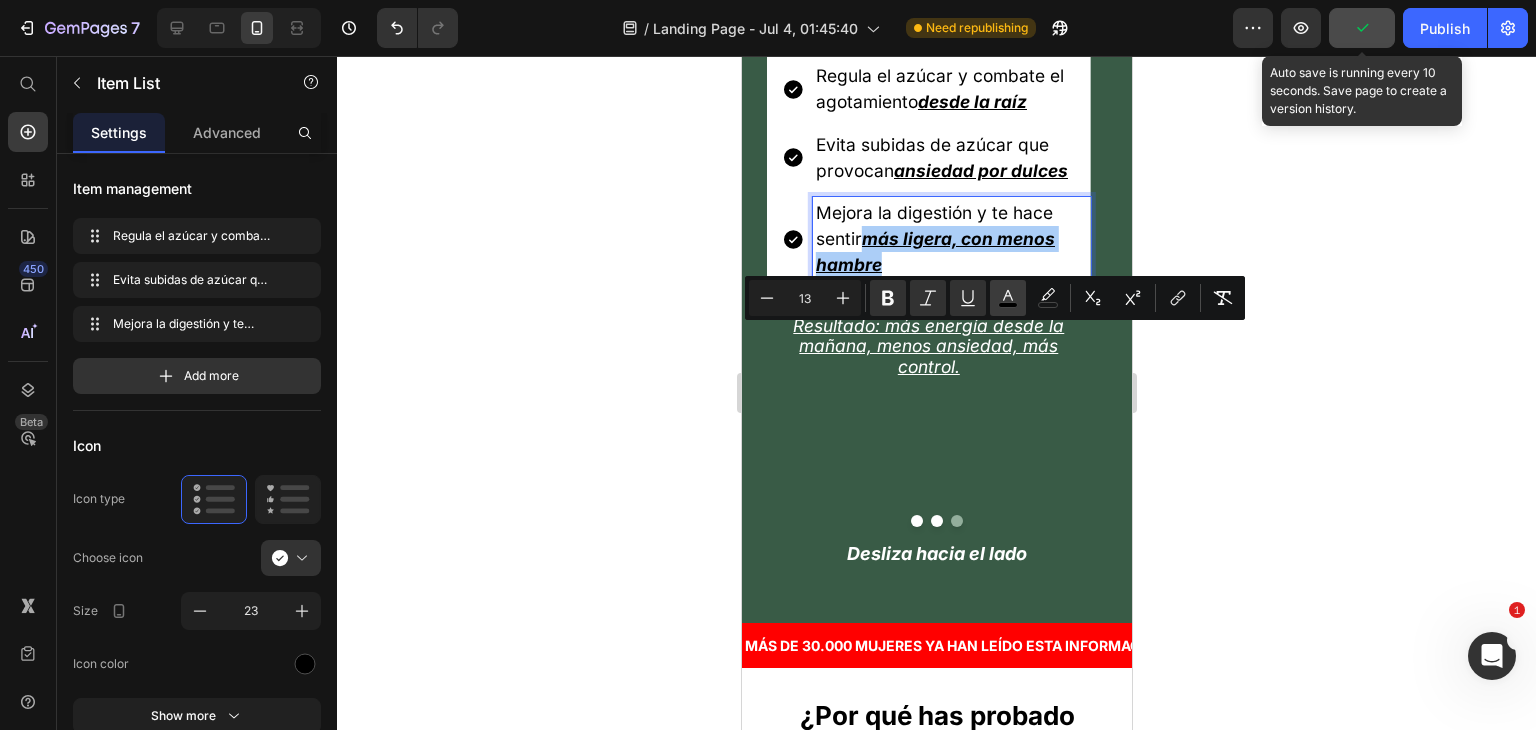 click on "color" at bounding box center [1008, 298] 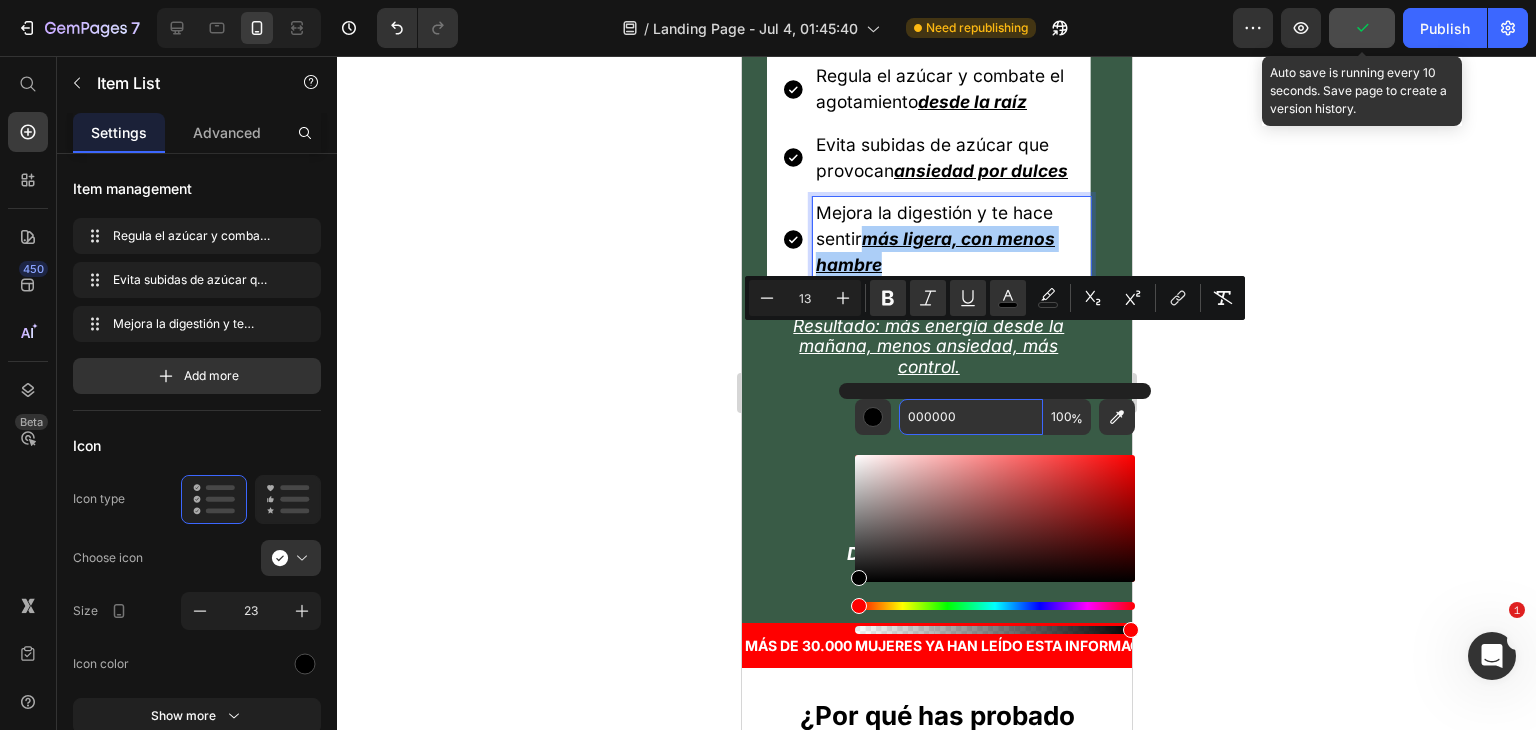 click on "000000" at bounding box center (971, 417) 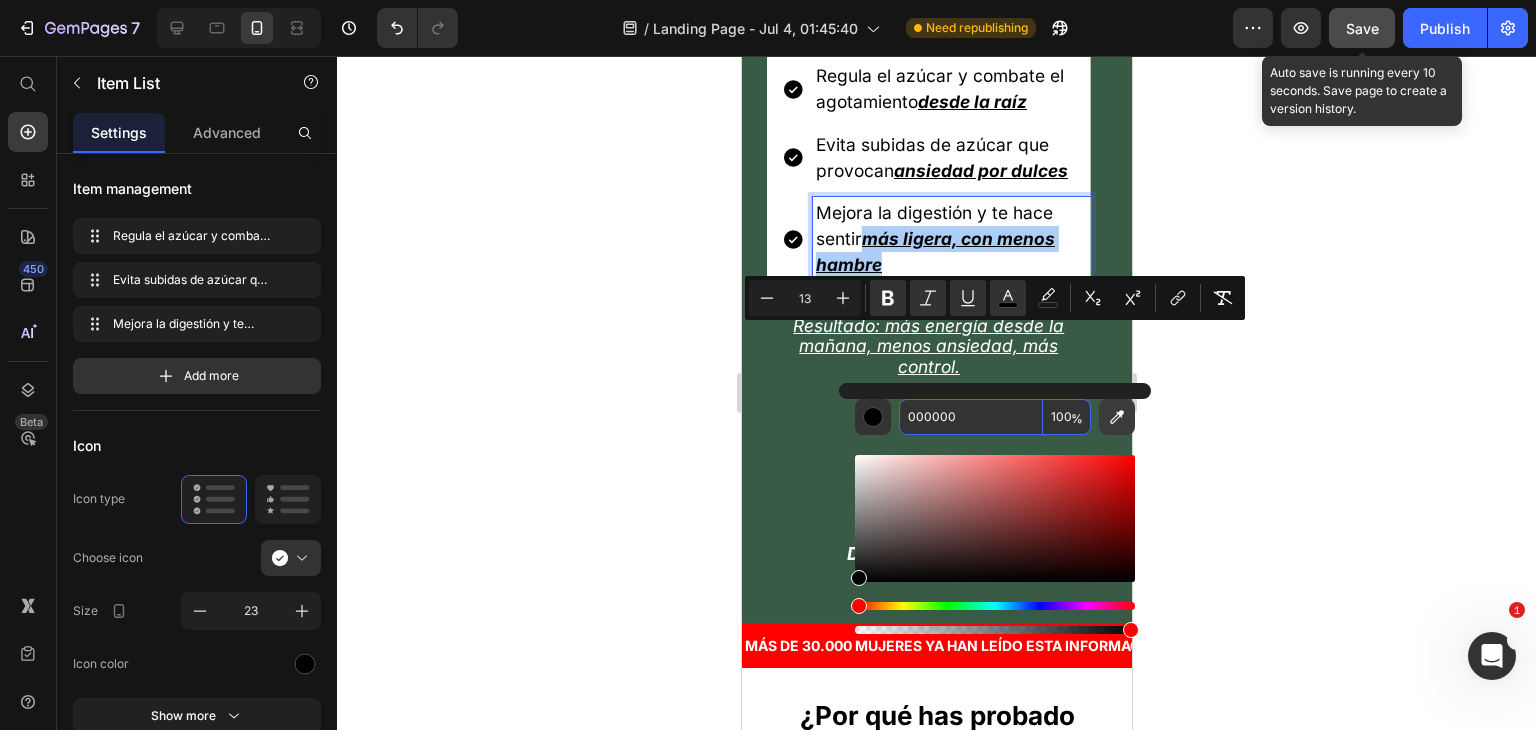 paste on "[PRODUCT_CODE]" 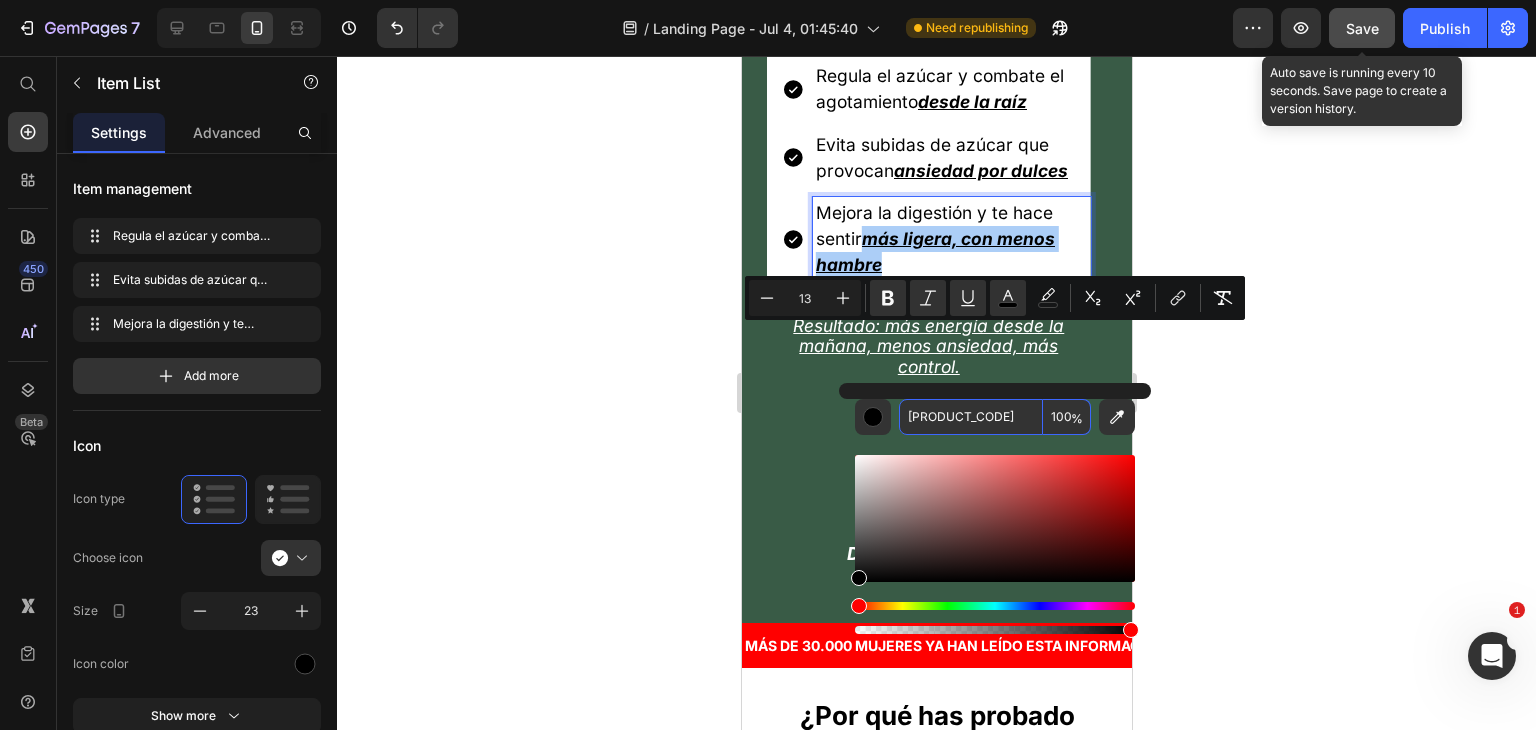 type on "[PRODUCT_CODE]" 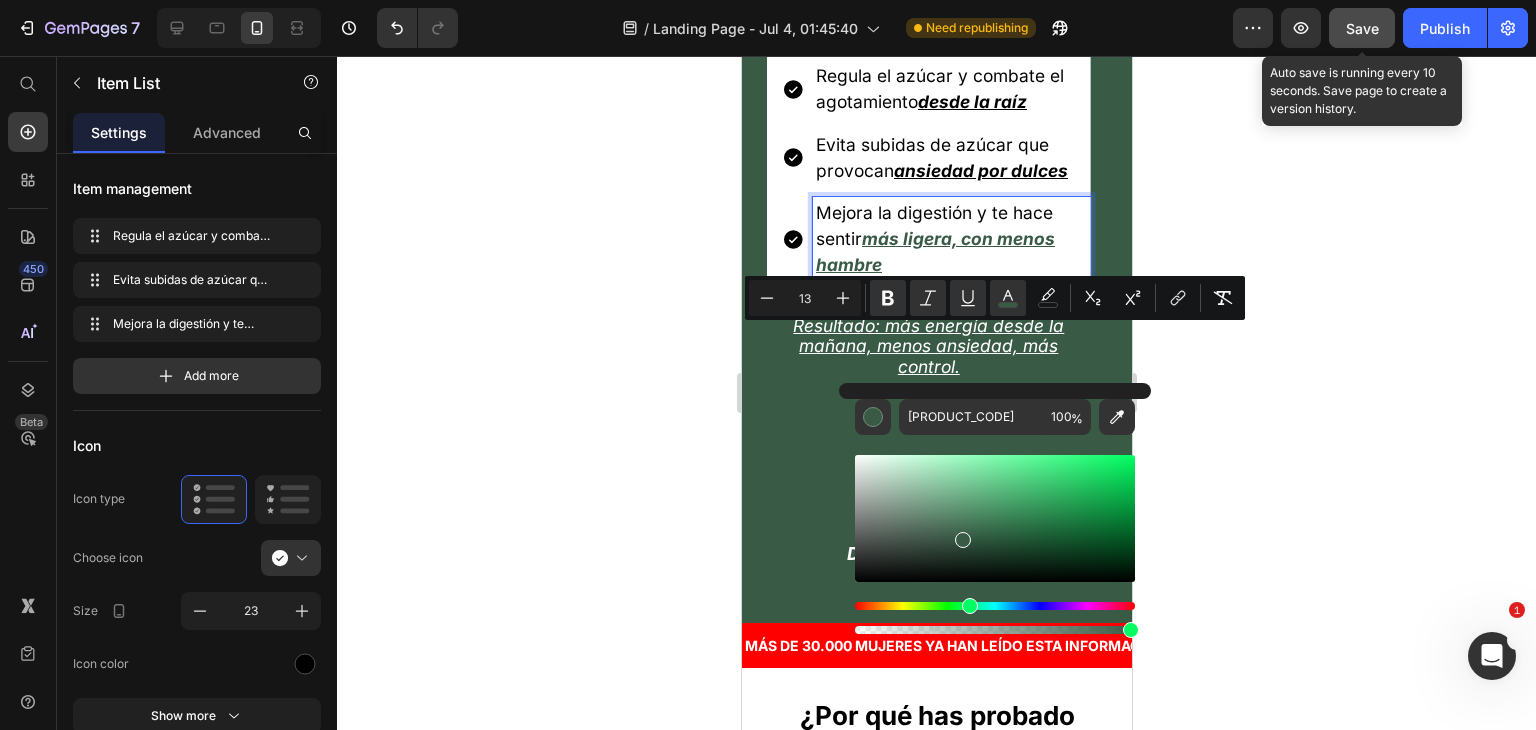 click 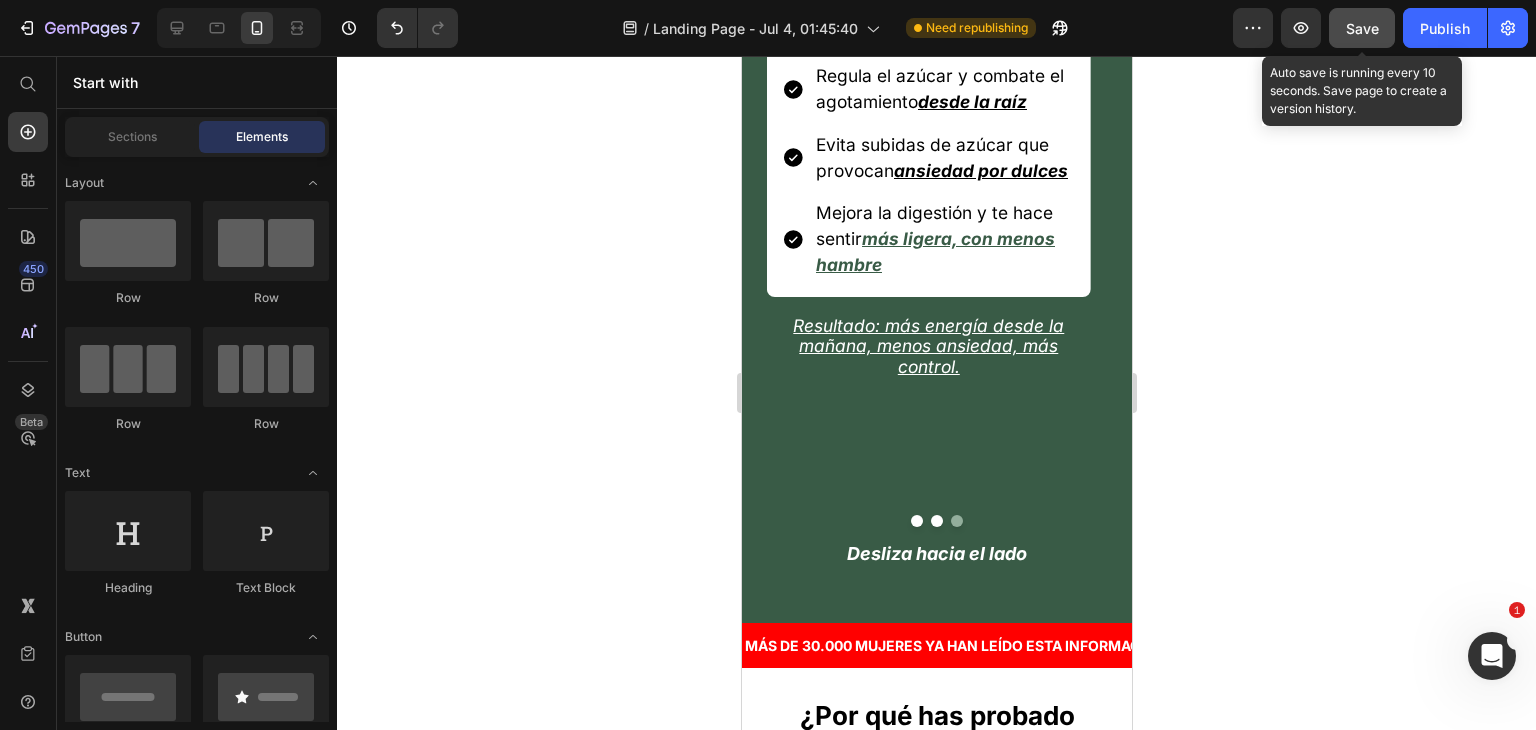 click on "Regula el azúcar y combate el agotamiento desde la raíz Evita subidas de azúcar que provocan  ansiedad por dulces Mejora la digestión y te hace sentir  más ligera, con menos hambre" at bounding box center [928, 170] 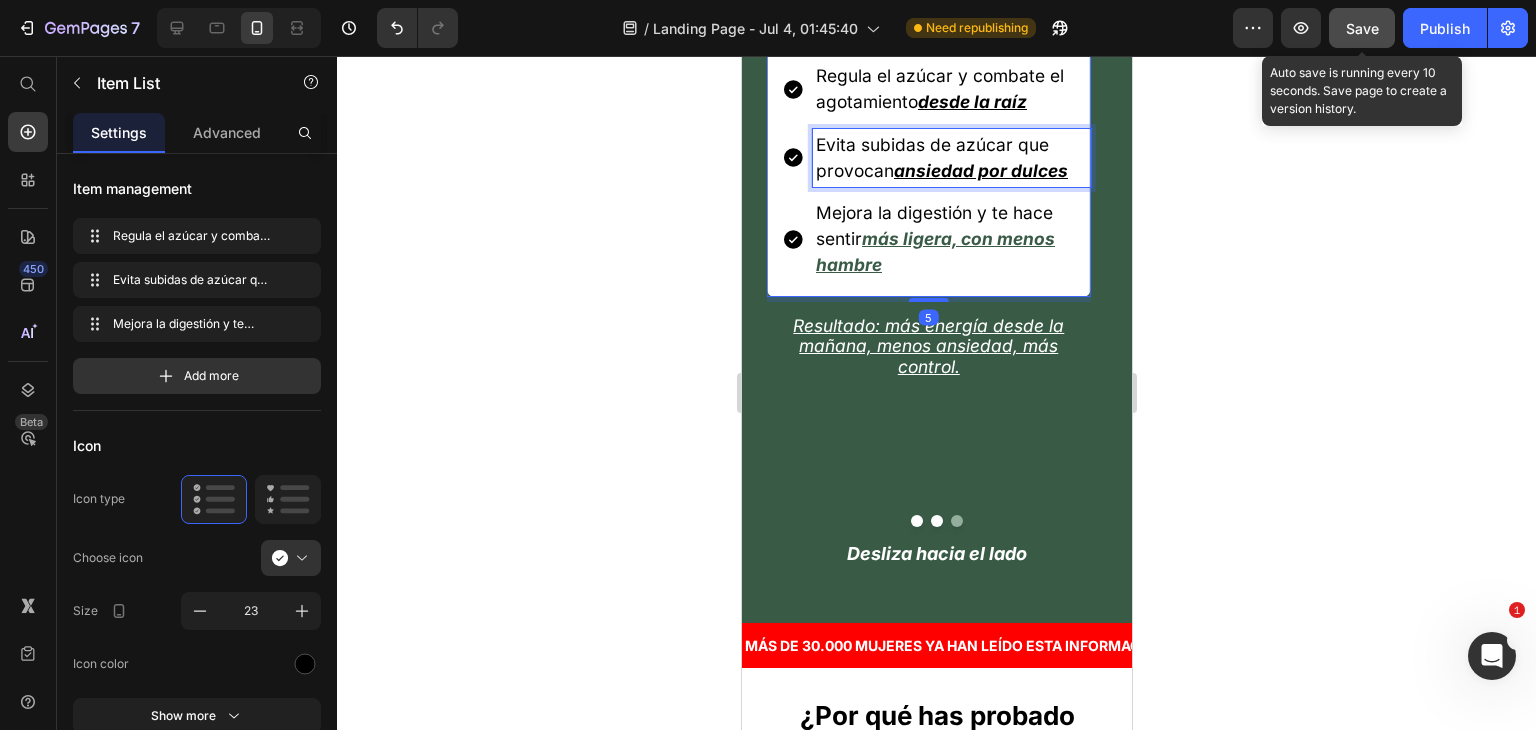 click on "ansiedad por dulces" at bounding box center (980, 170) 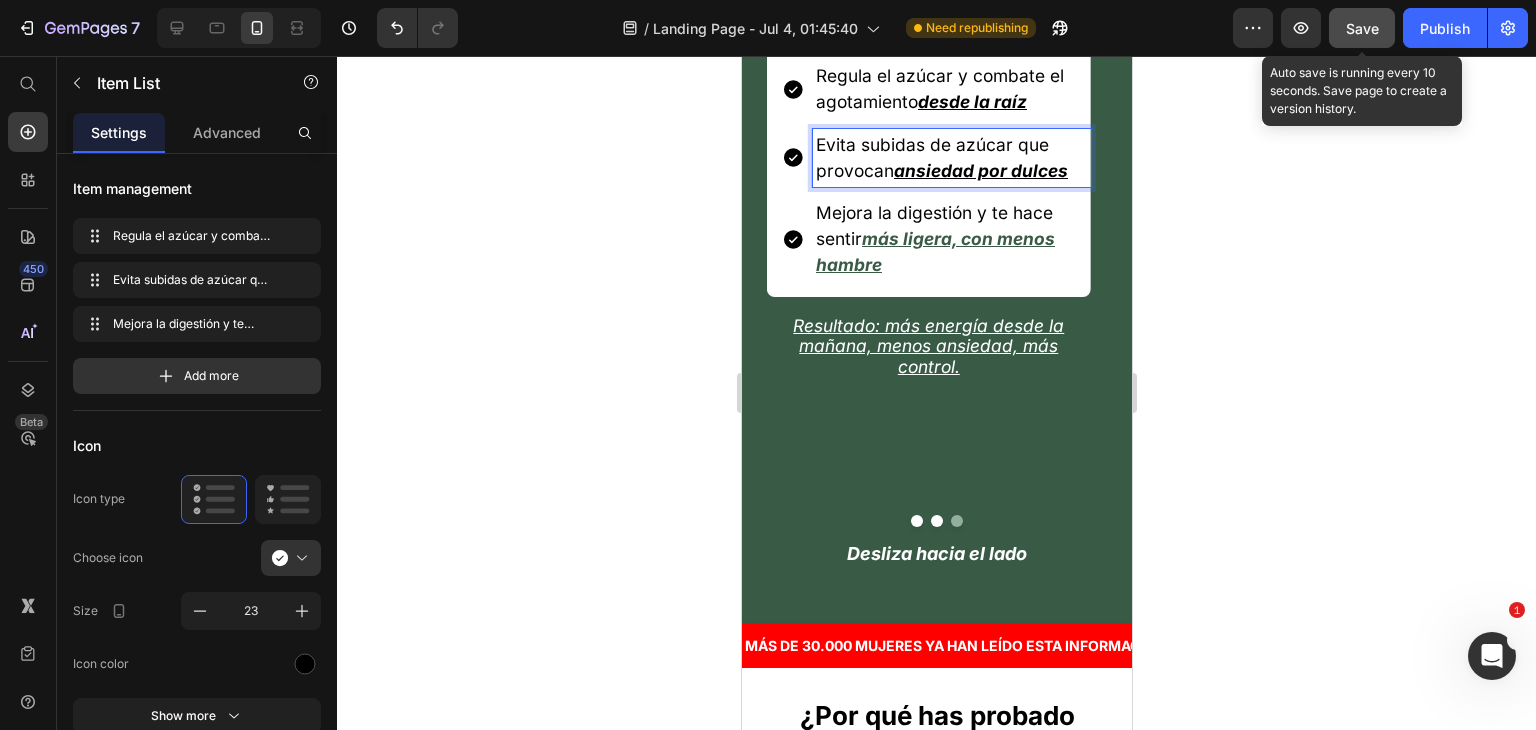 click on "ansiedad por dulces" at bounding box center (980, 170) 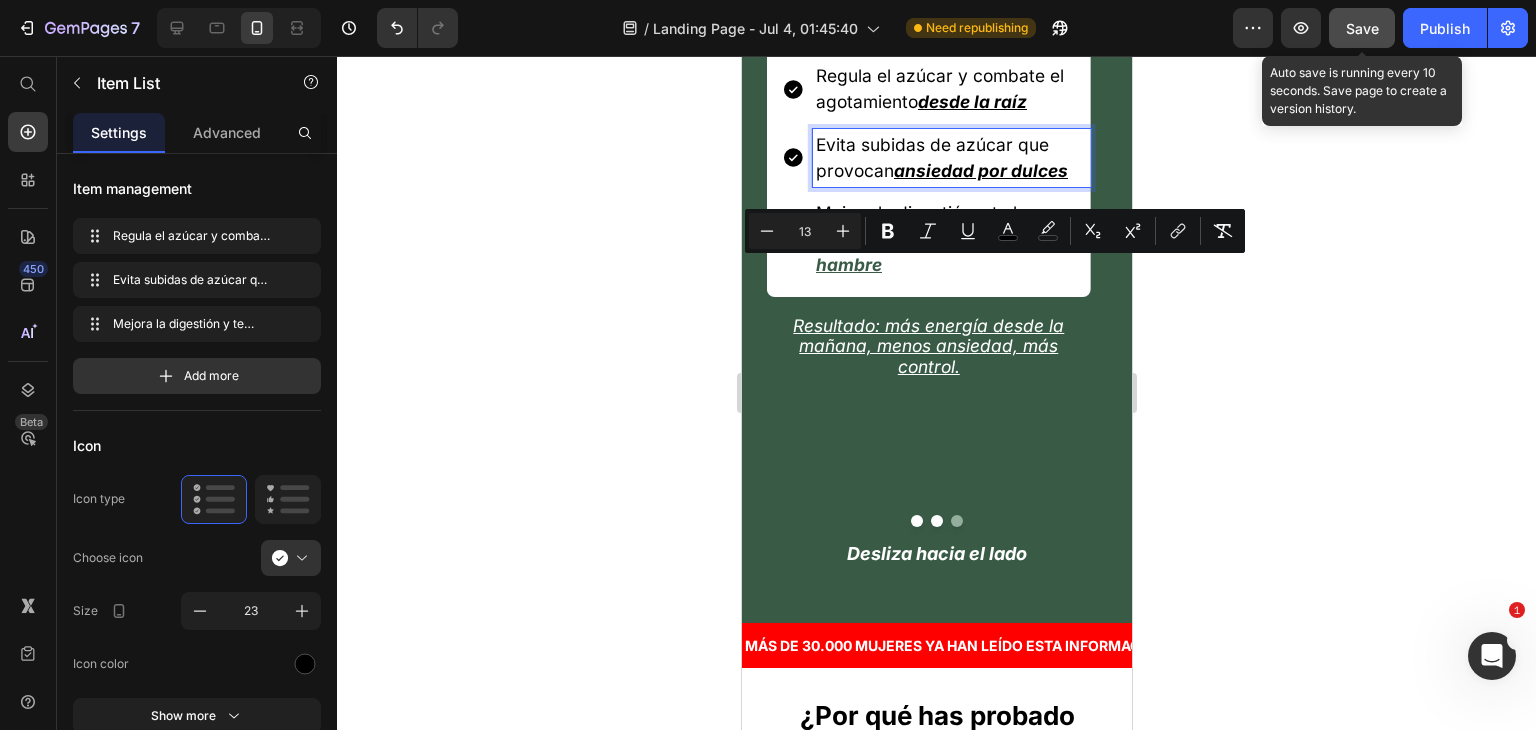 click on "ansiedad por dulces" at bounding box center (980, 170) 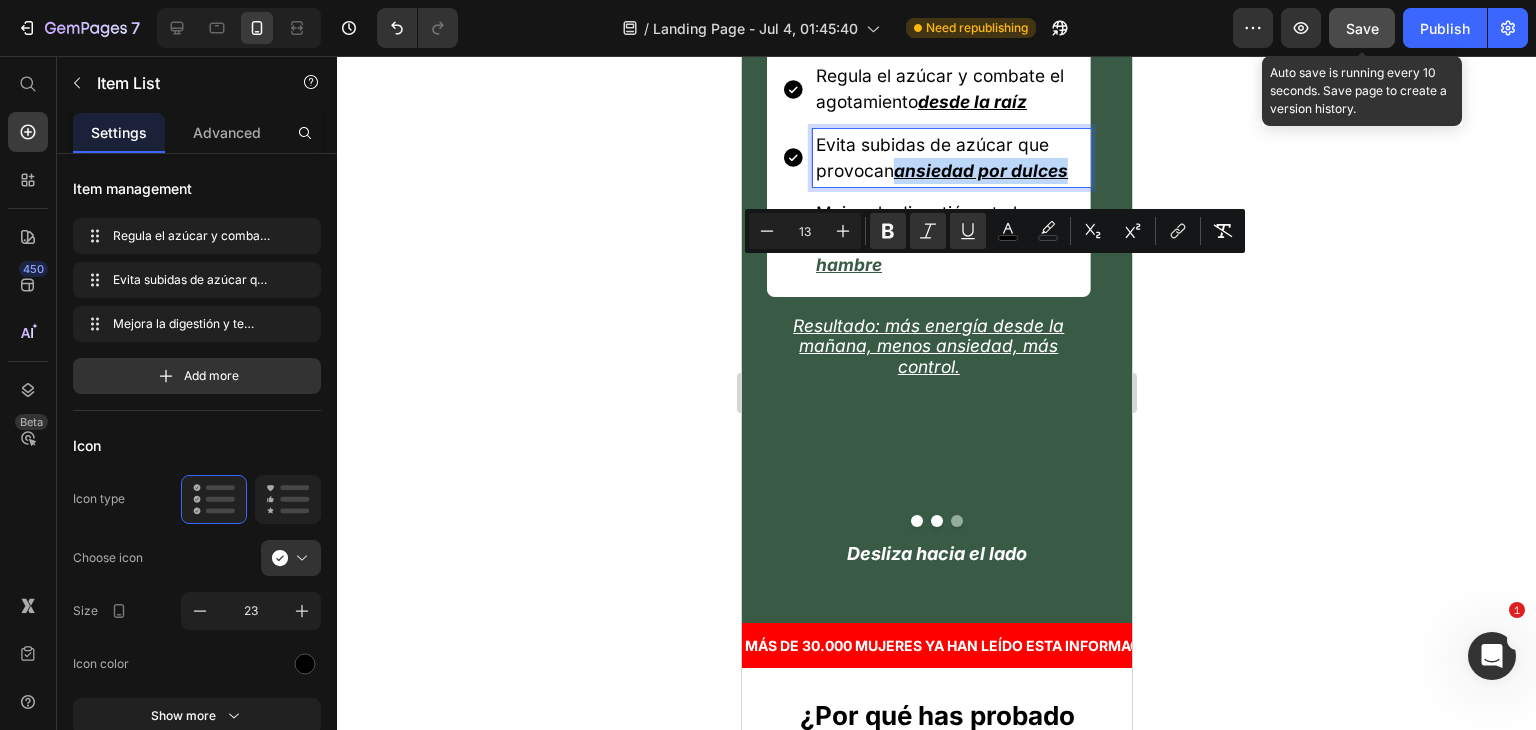 drag, startPoint x: 1067, startPoint y: 270, endPoint x: 895, endPoint y: 294, distance: 173.66635 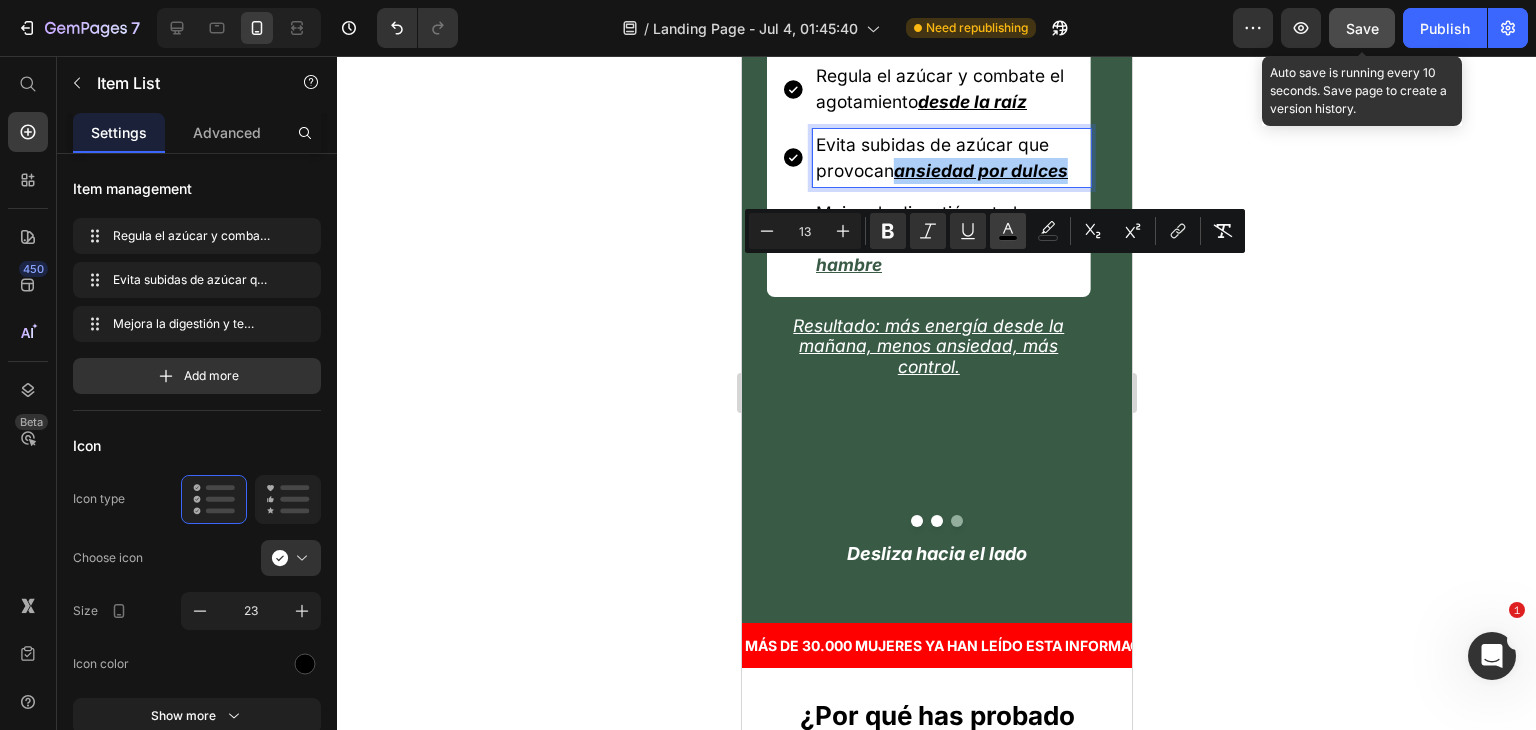 drag, startPoint x: 1000, startPoint y: 237, endPoint x: 276, endPoint y: 232, distance: 724.0173 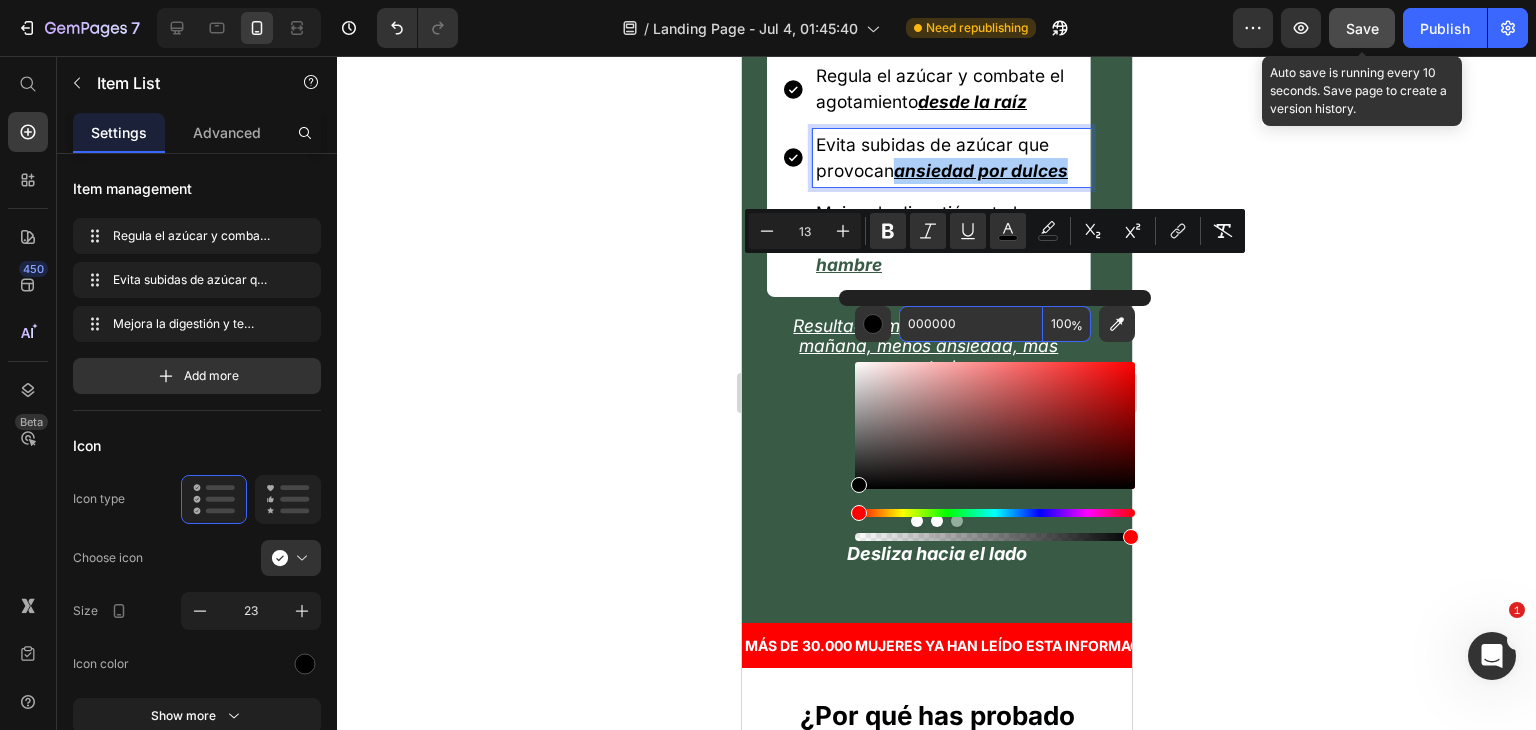 click on "000000" at bounding box center [971, 324] 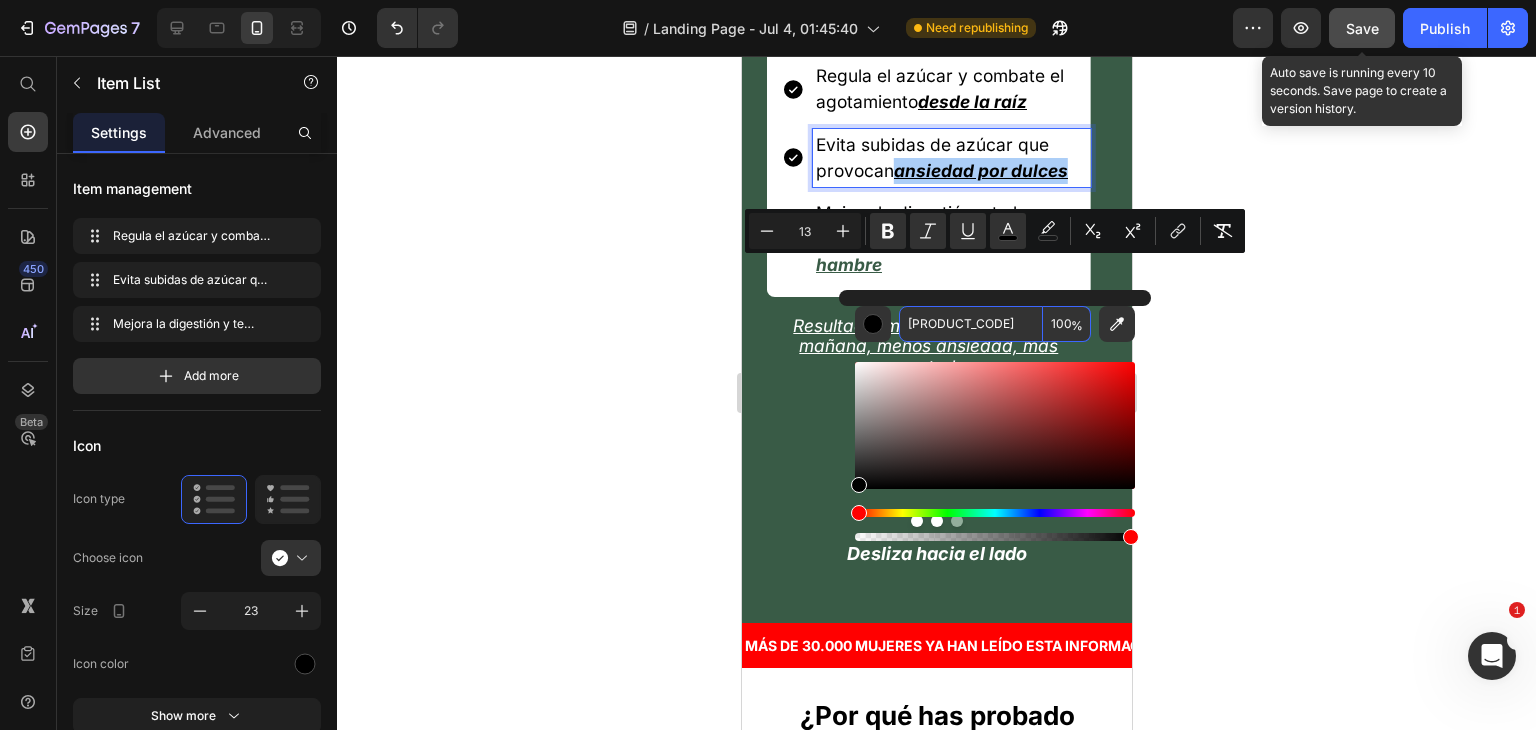 type on "[PRODUCT_CODE]" 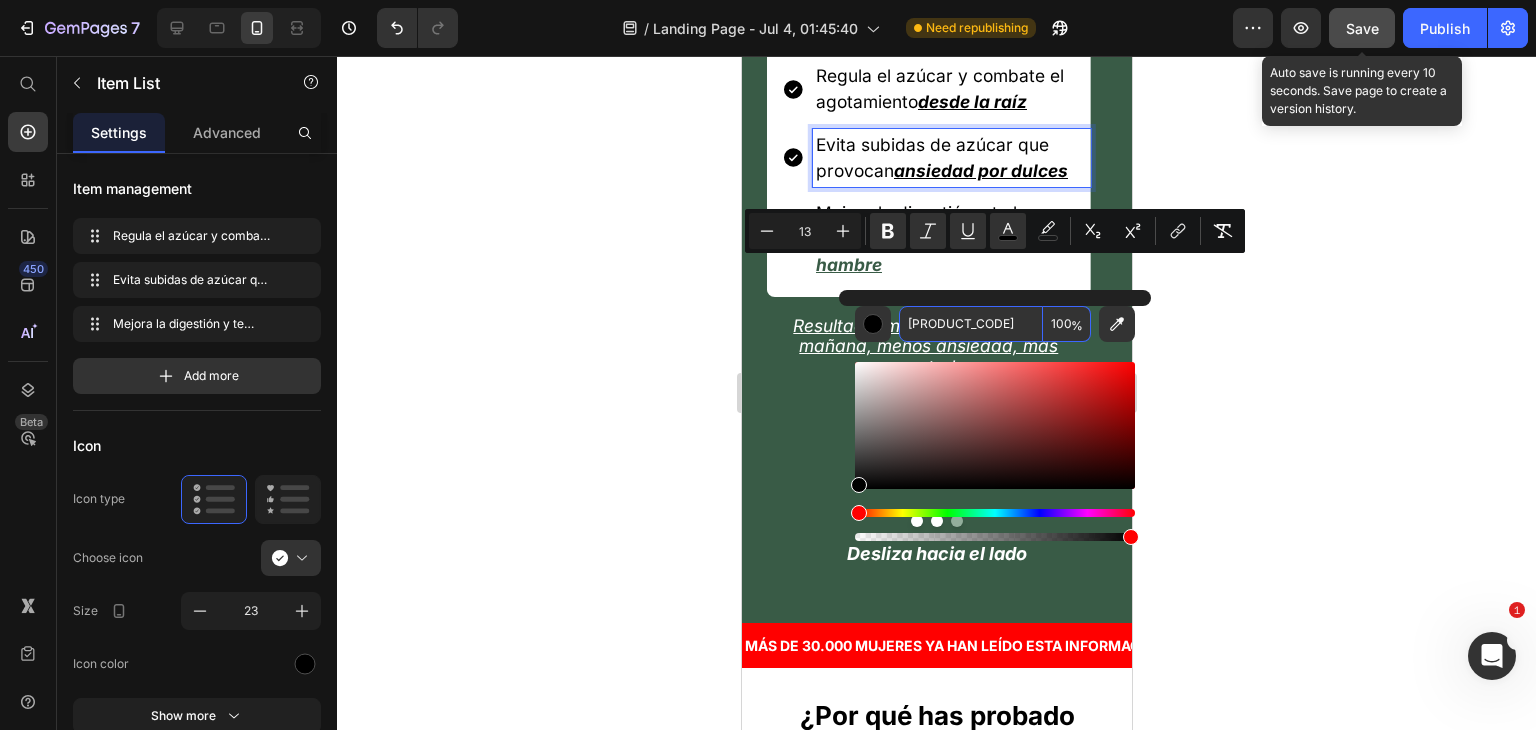 click 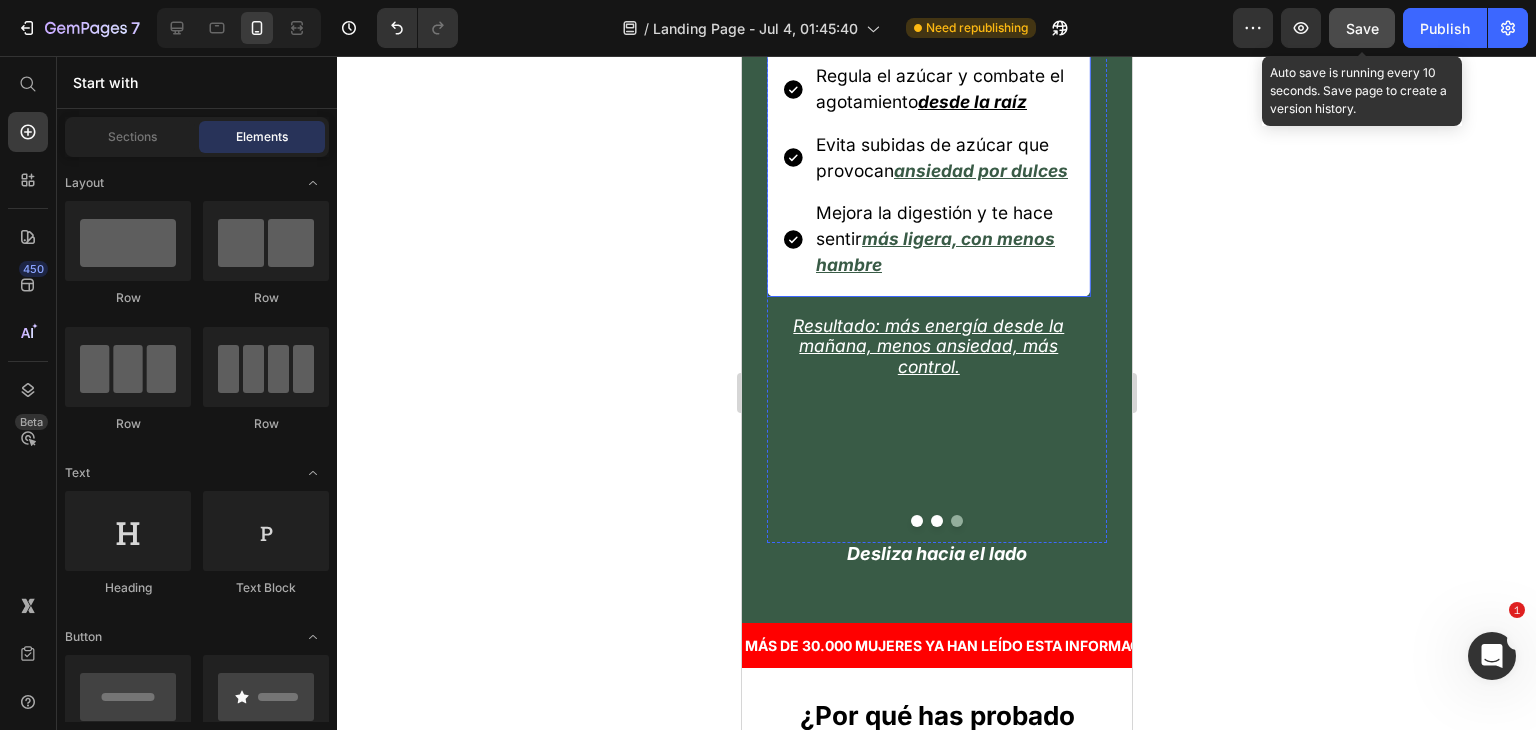 click on "desde la raíz" at bounding box center [971, 101] 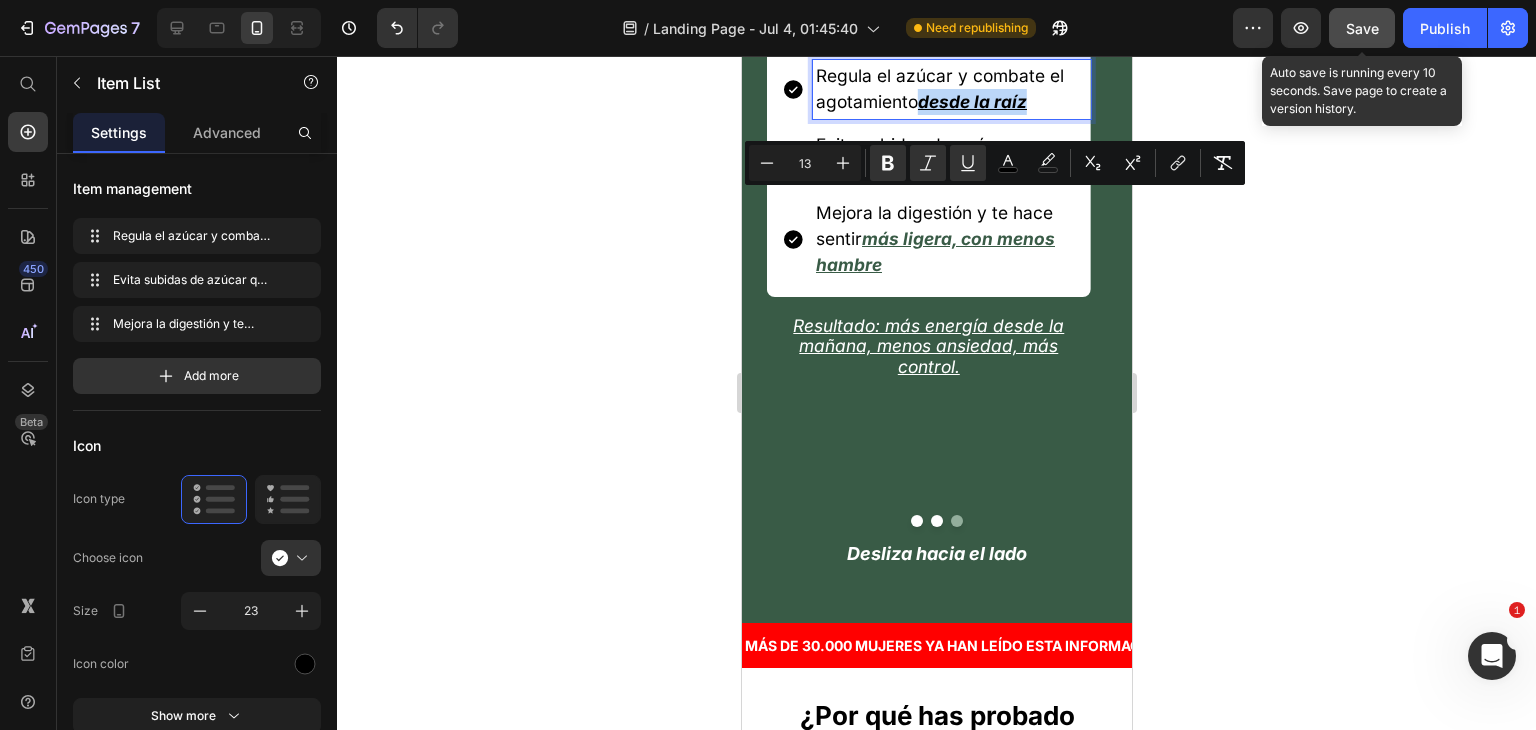 drag, startPoint x: 1037, startPoint y: 204, endPoint x: 925, endPoint y: 214, distance: 112.44554 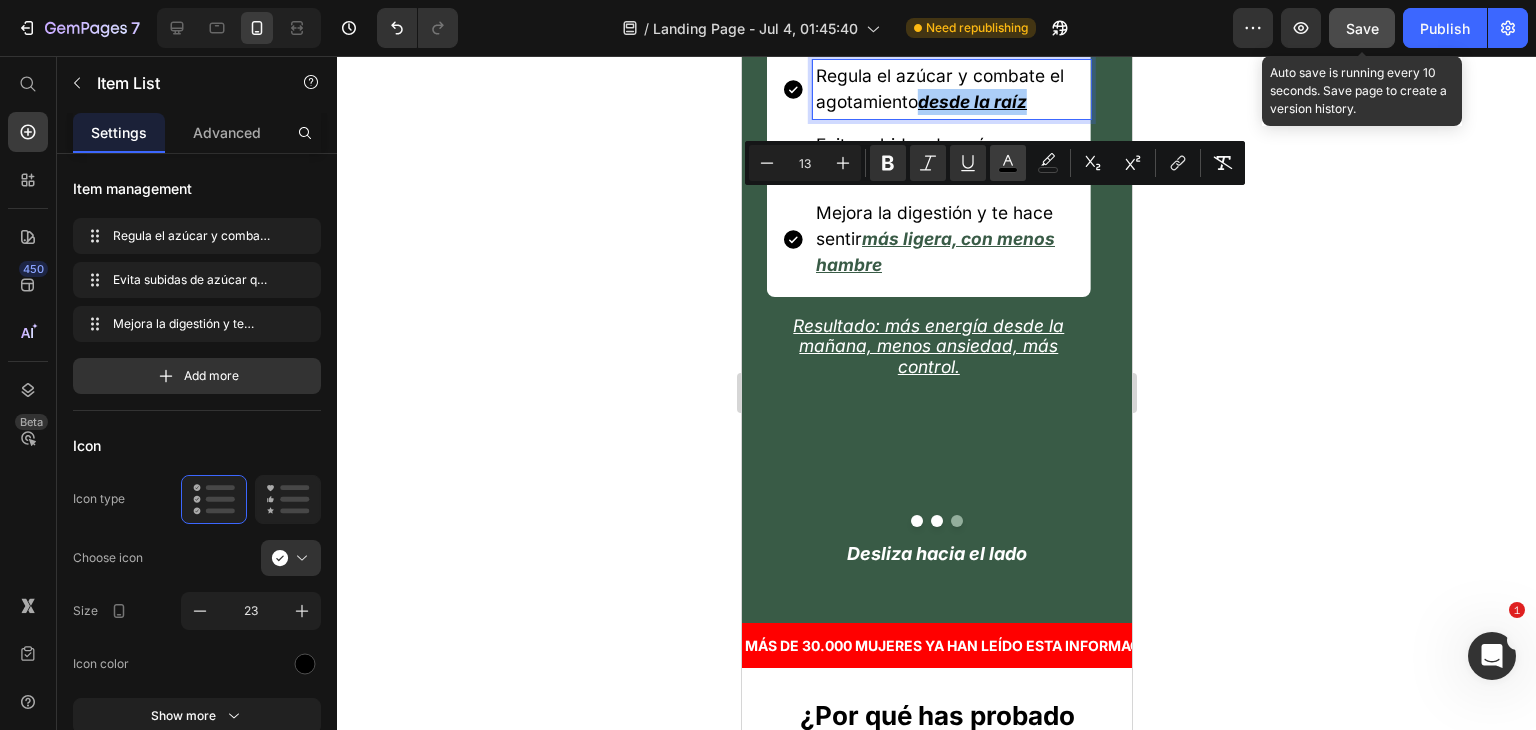 click on "color" at bounding box center (1008, 163) 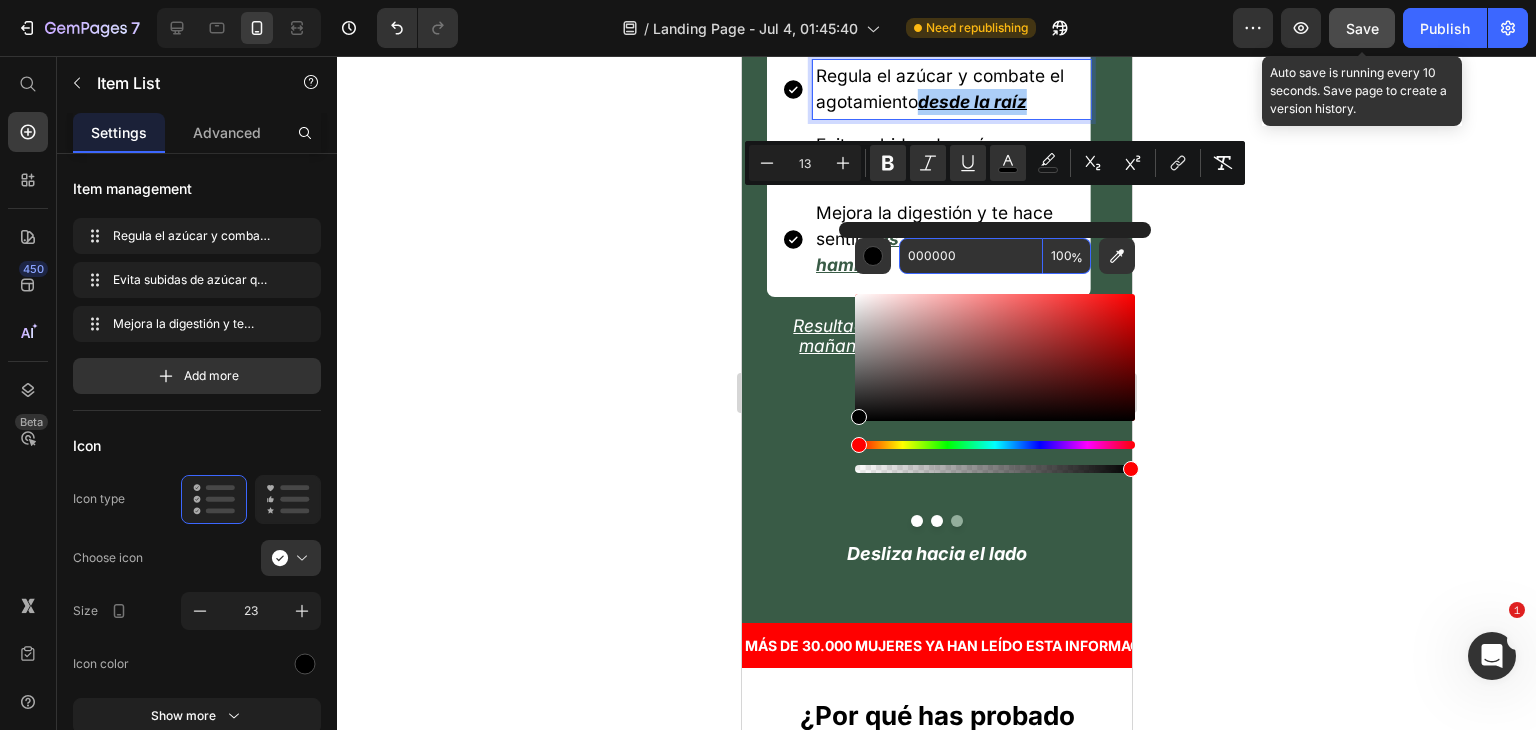 click on "000000" at bounding box center (971, 256) 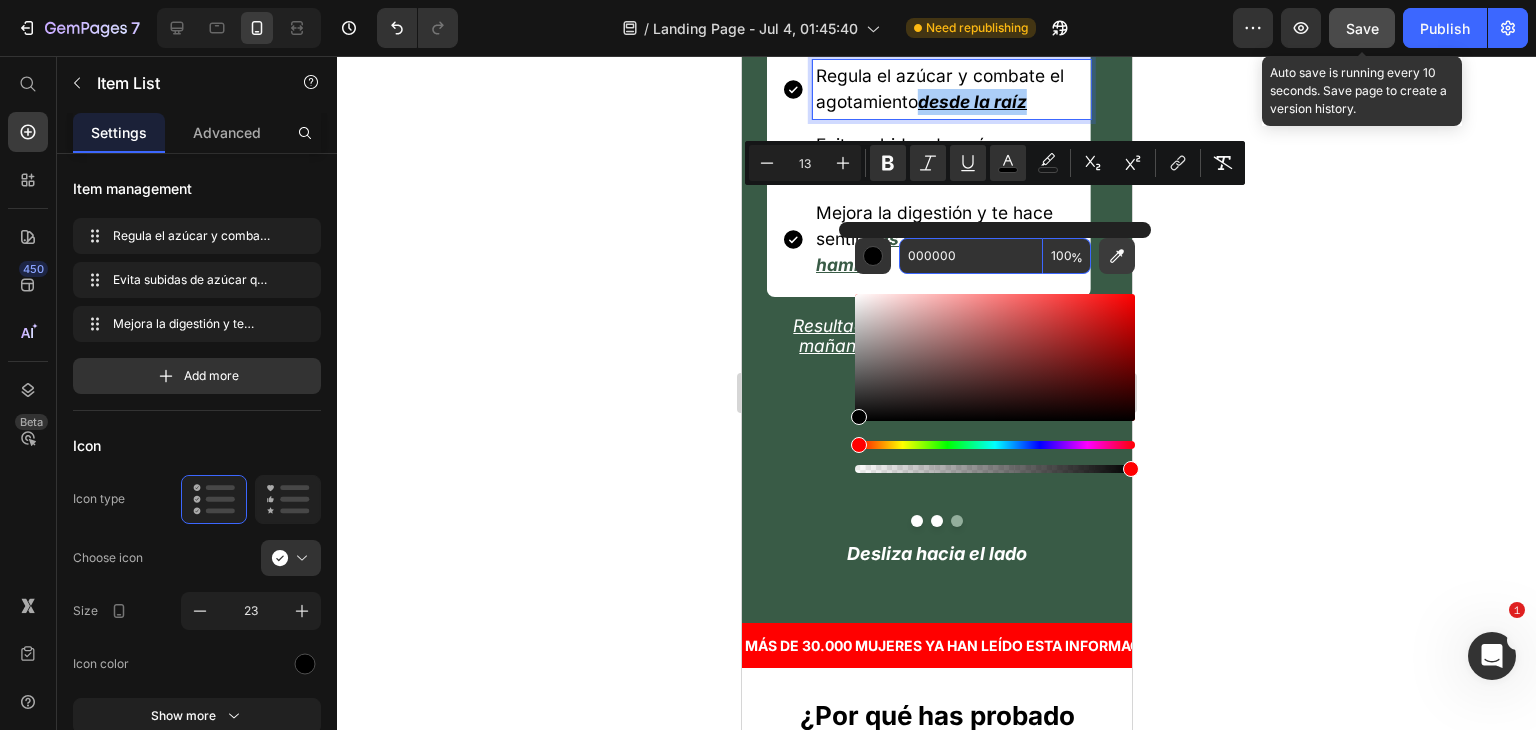 paste on "[PRODUCT_CODE]" 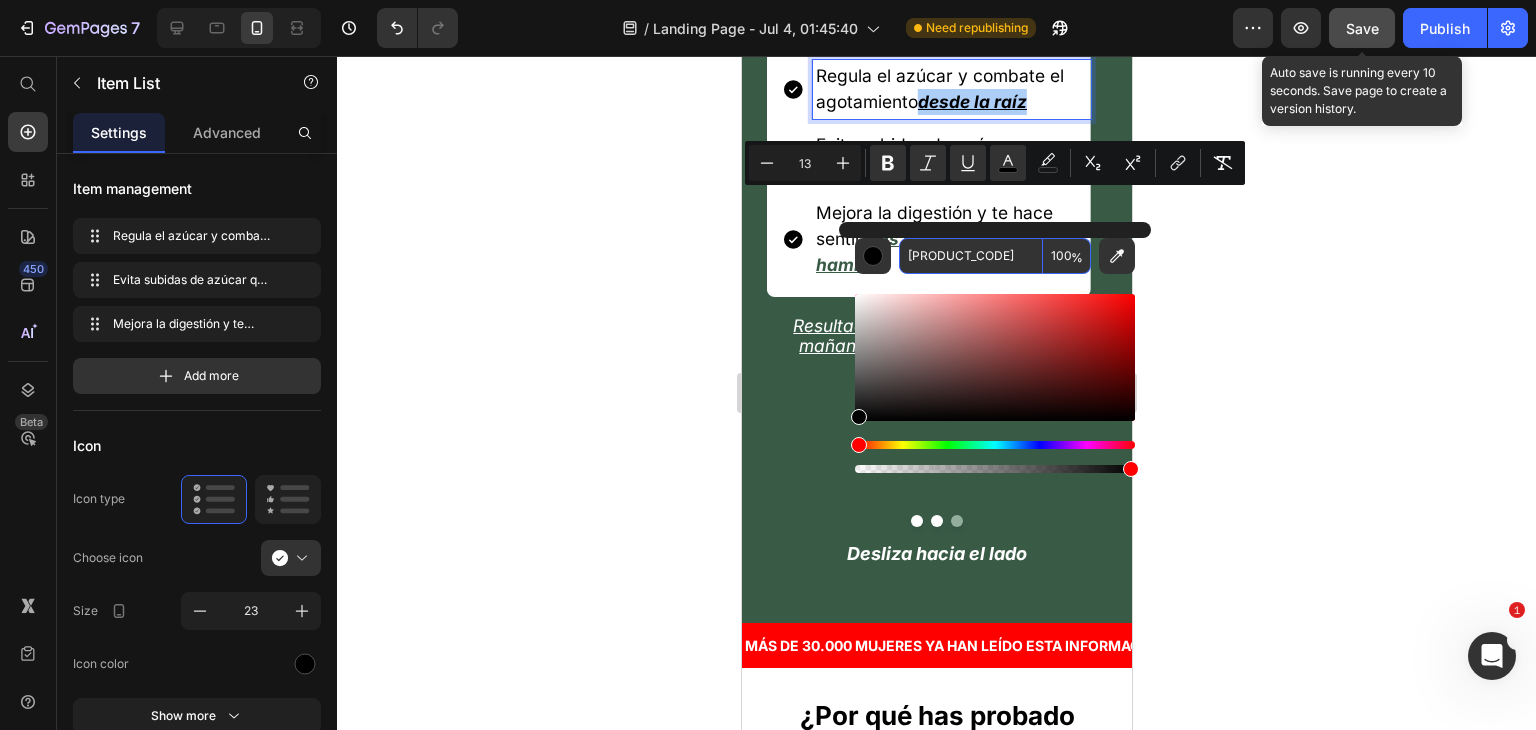 type on "[PRODUCT_CODE]" 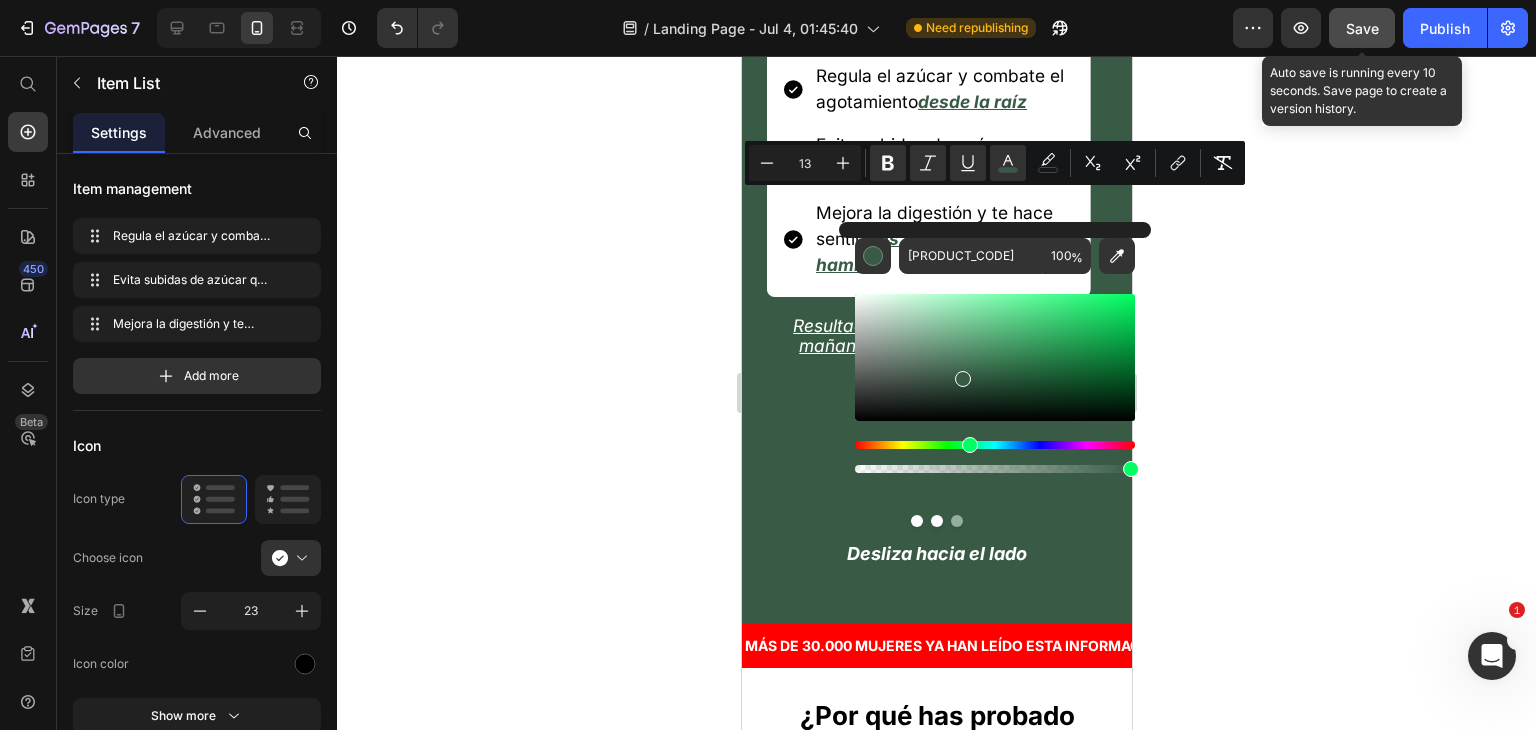 drag, startPoint x: 1272, startPoint y: 270, endPoint x: 44, endPoint y: 242, distance: 1228.3192 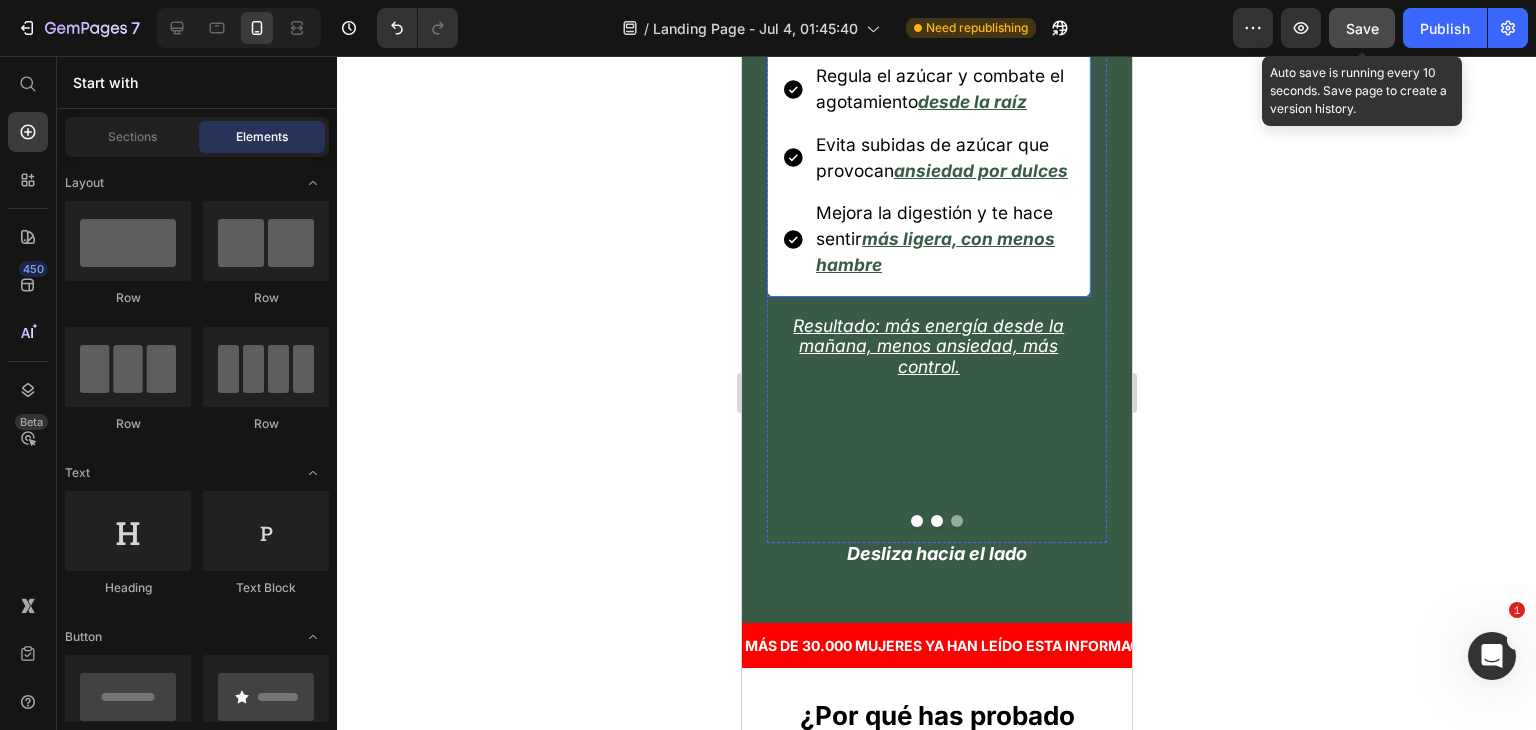 click on "Mejora la digestión y te hace sentir  más ligera, con menos hambre" at bounding box center [928, 239] 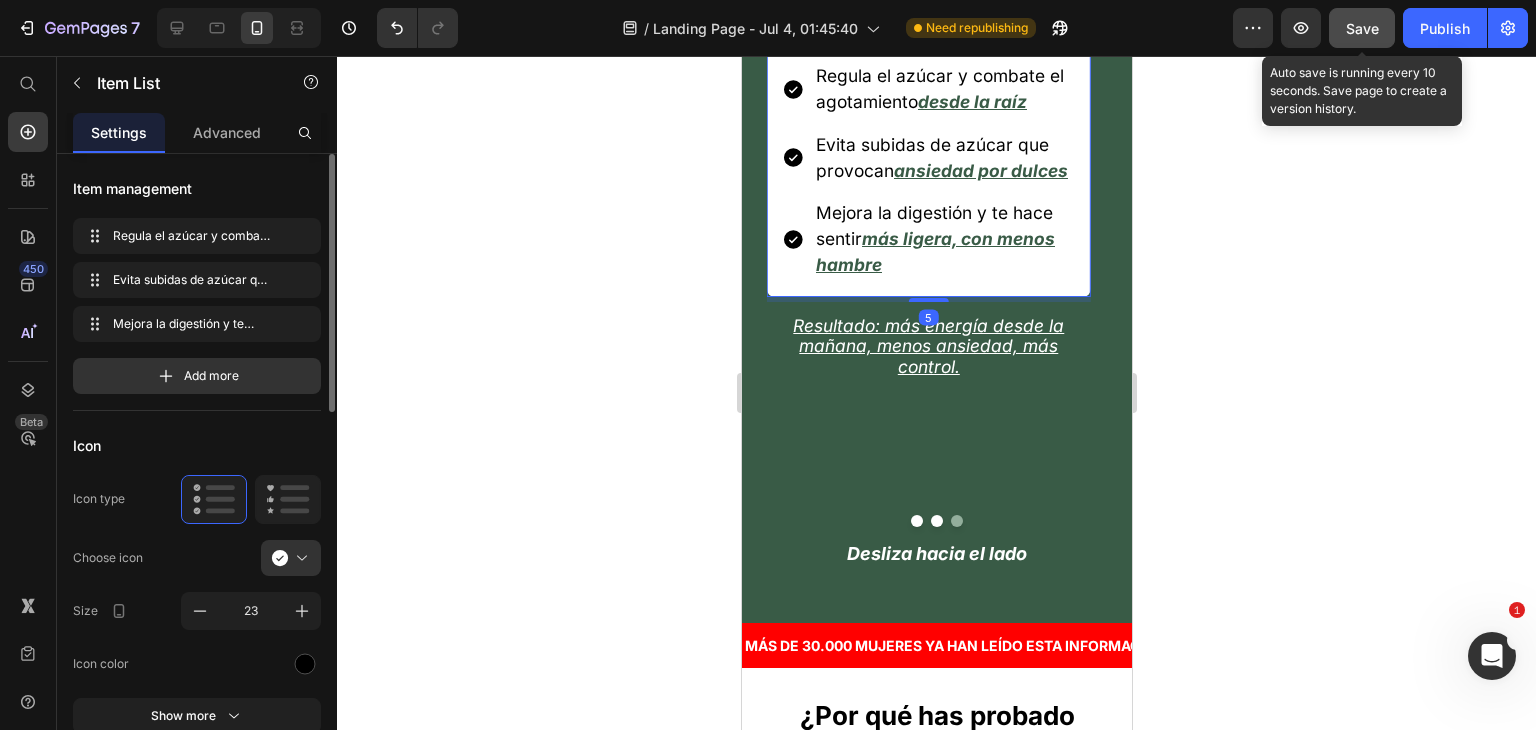 click on "Icon color" 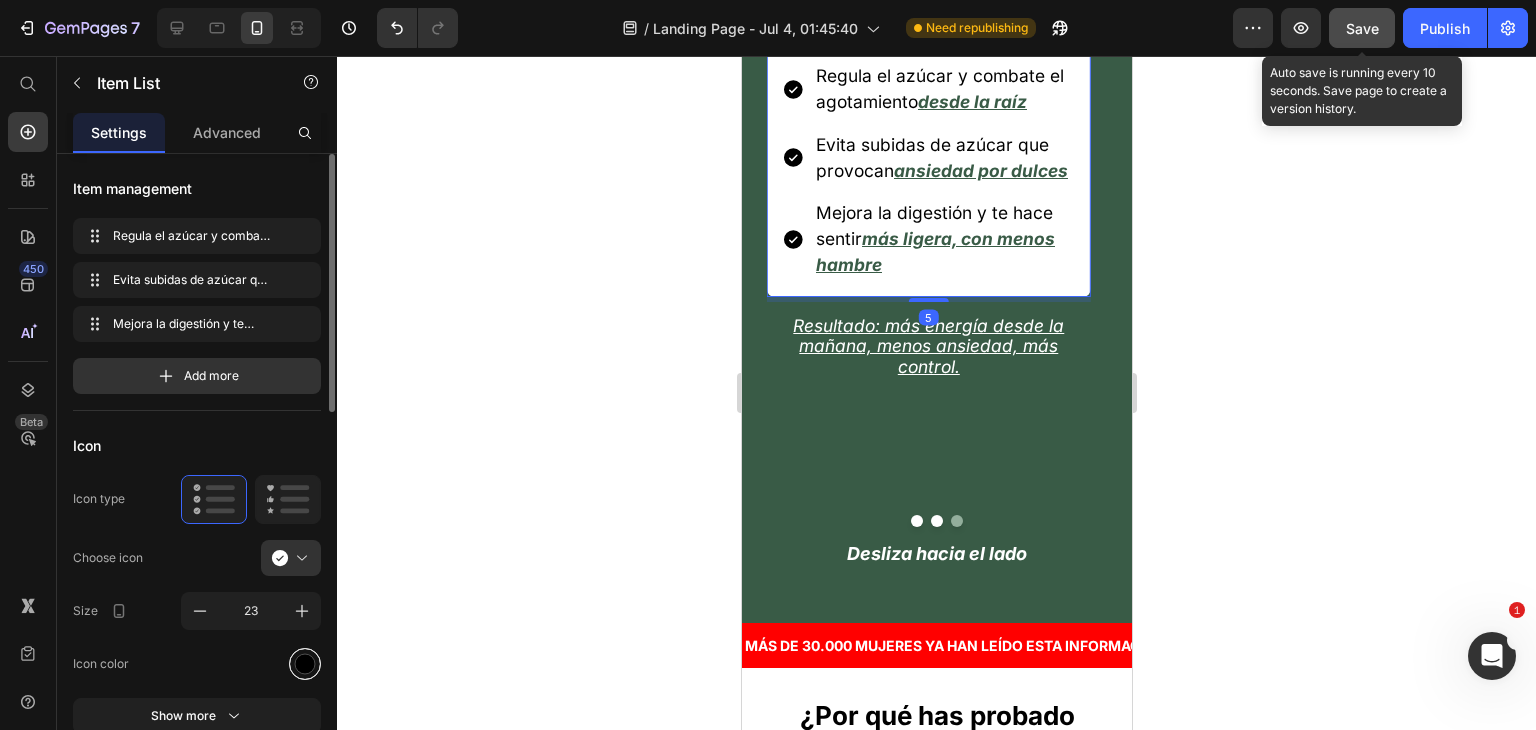 click at bounding box center (305, 664) 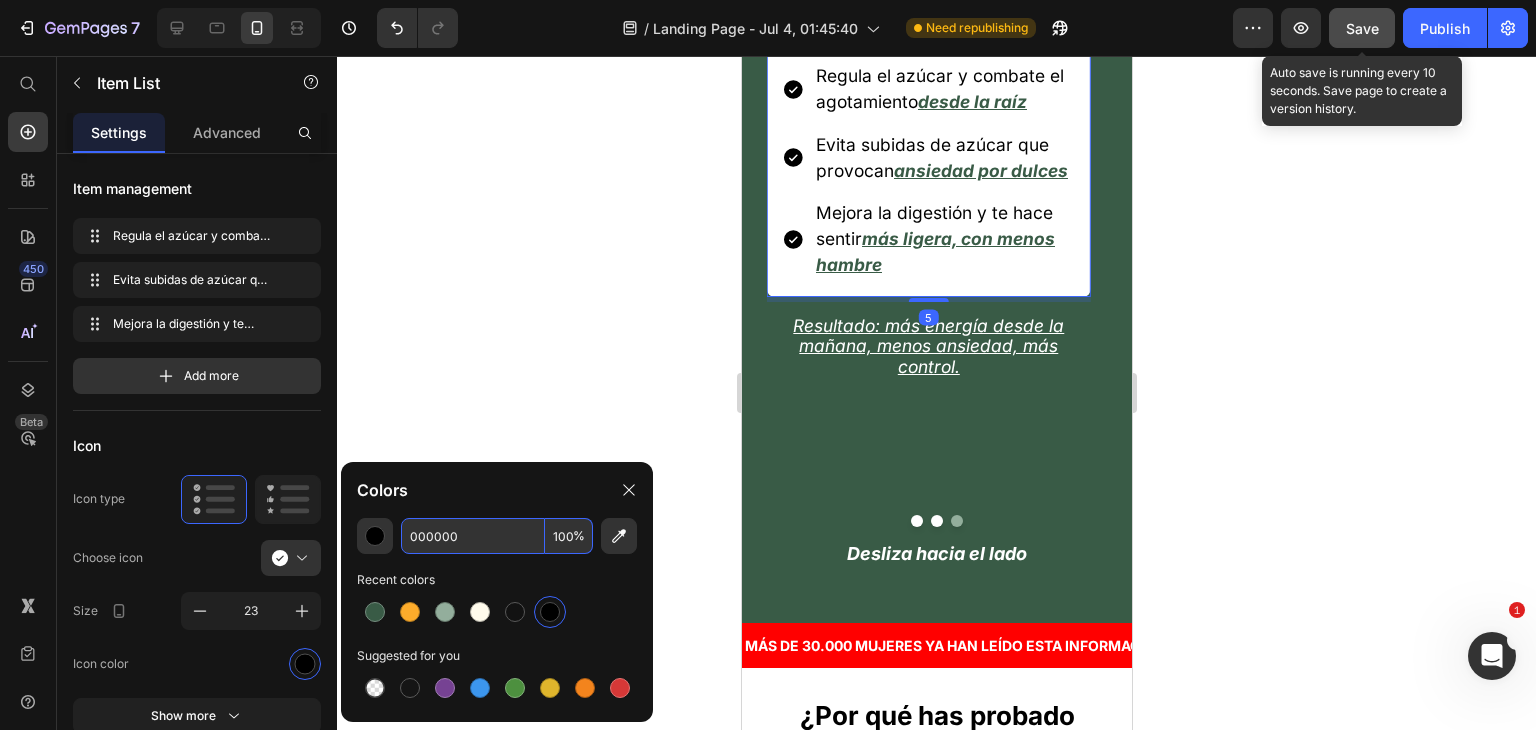 click on "000000" at bounding box center [473, 536] 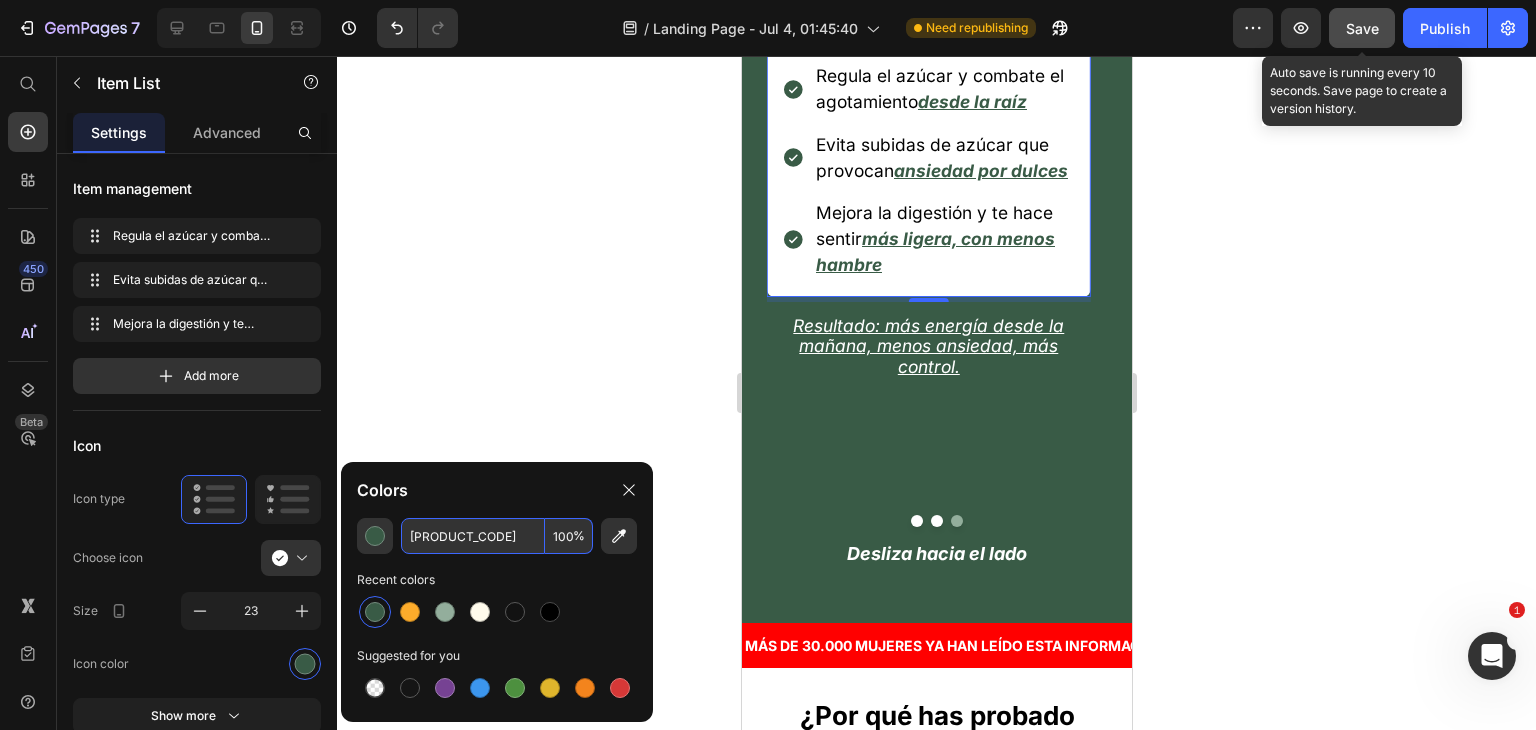 type on "[PRODUCT_CODE]" 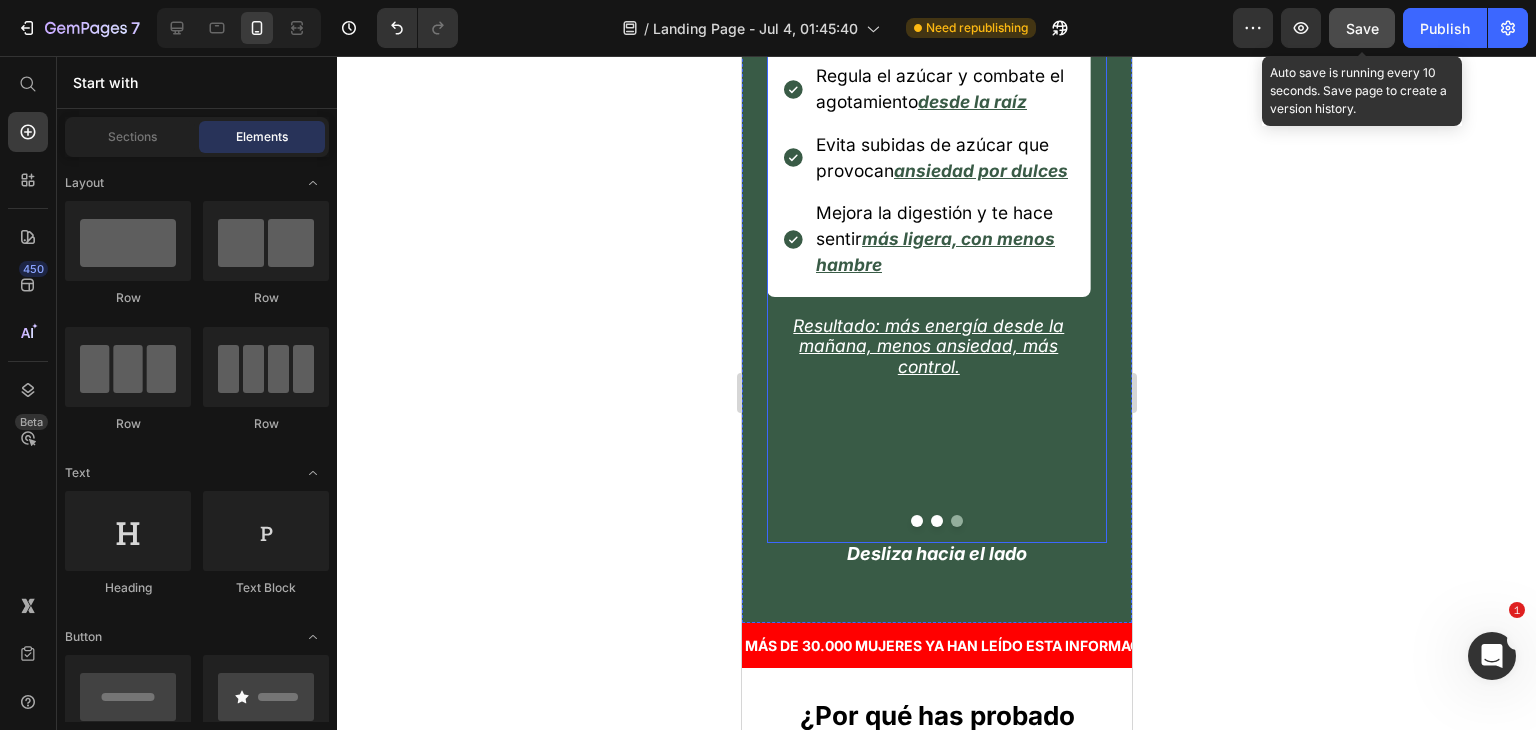 click on "Image 1.  Berberina  Text Block El Activador Del Metabolismo Text Block Cuando hay mucha azúcar en sangre (por ansiedad o menopausia), el cuerpo la transforma en grasa e inflamación.   La Berberina limpia ese exceso y reeduca el metabolismo: Text Block Activa el hígado y las células para  usar la grasa como energía Mejora la sensibilidad a la insulina y  reduce la inflamación Desactiva el modo “almacenar grasa” y activa el modo  “ quemar grasa” Reactiva el modo “equilibrio hormonal” y favorece el   deseo natural Item List Resultado: vientre más plano, menos antojos, metabolismo activo. Text Block Image 2.  Cúrcuma Text Block El Antiinflamatorio Hormonal Natural Contra La Hinchazón Hormonal Text Block El estrés y las hormonas descontroladas provocan una inflamación silenciosa que te hincha y frena tu metabolismo.   La Cúrcuma actúa como un calmante natural: Text Block Desinflama las células y  alivia la hinchazón Equilibra tus hormonas y  reduce los síntomas de la menopausia [AGE]." at bounding box center (936, 98) 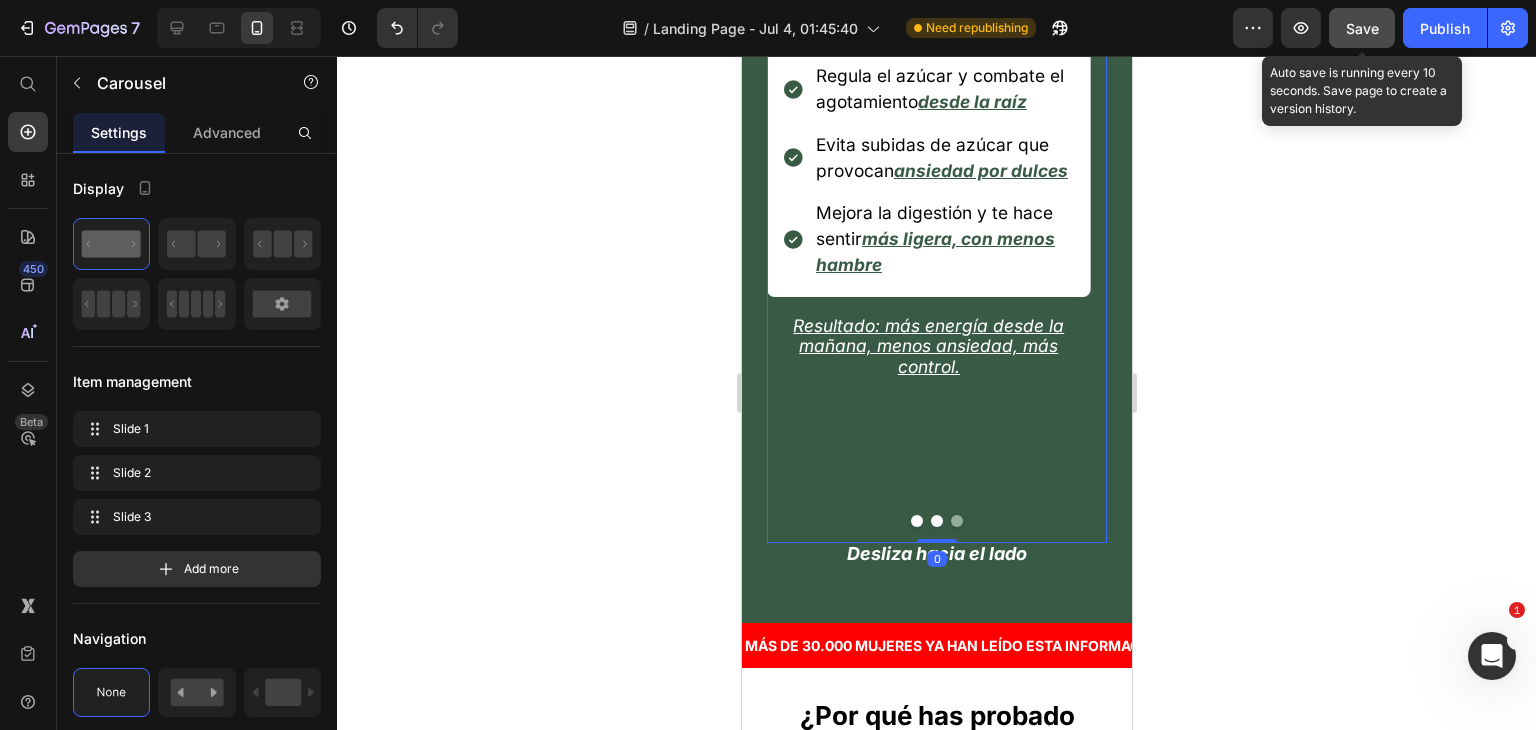click at bounding box center (936, 521) 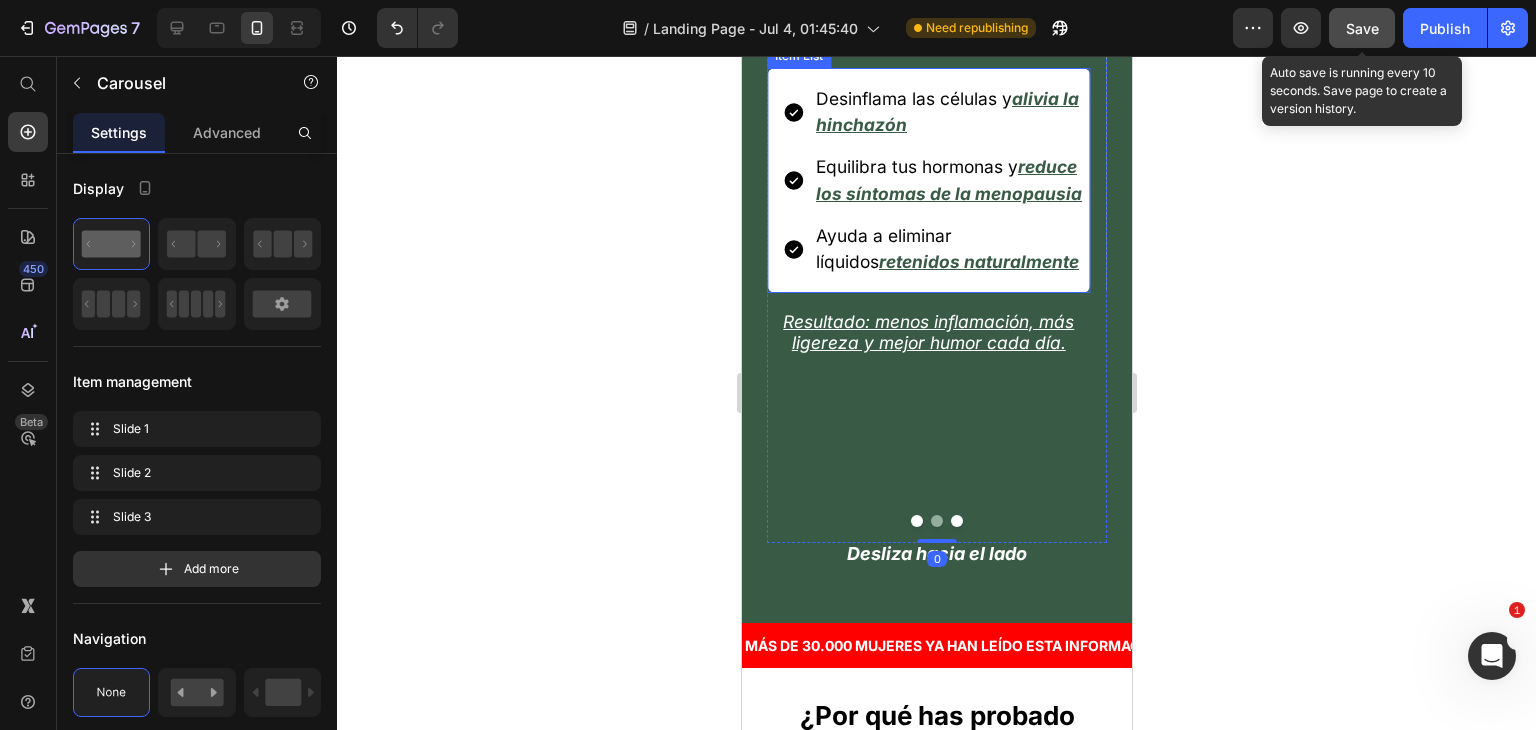 click on "Ayuda a eliminar líquidos  retenidos naturalmente" at bounding box center [928, 249] 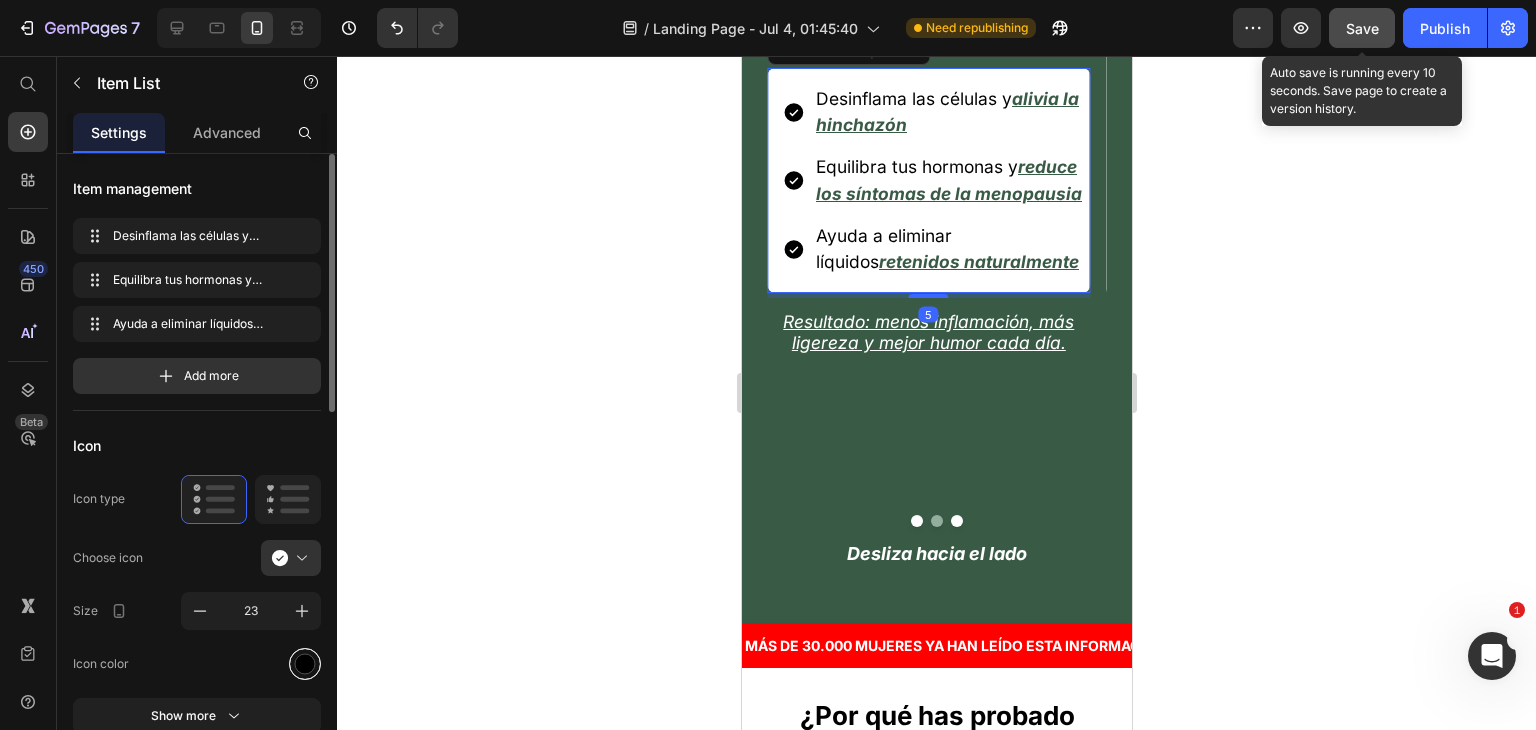 click at bounding box center [305, 664] 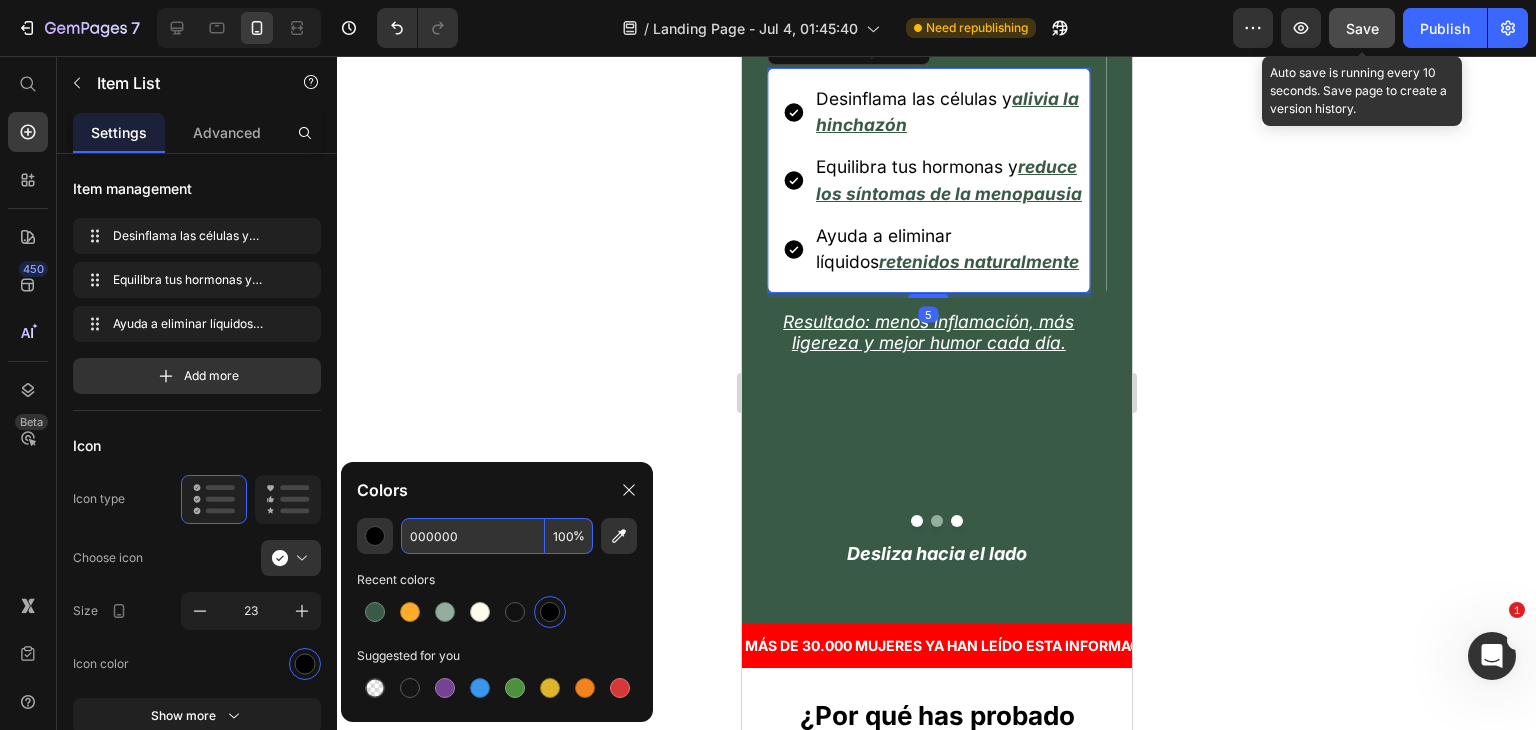 click on "000000" at bounding box center (473, 536) 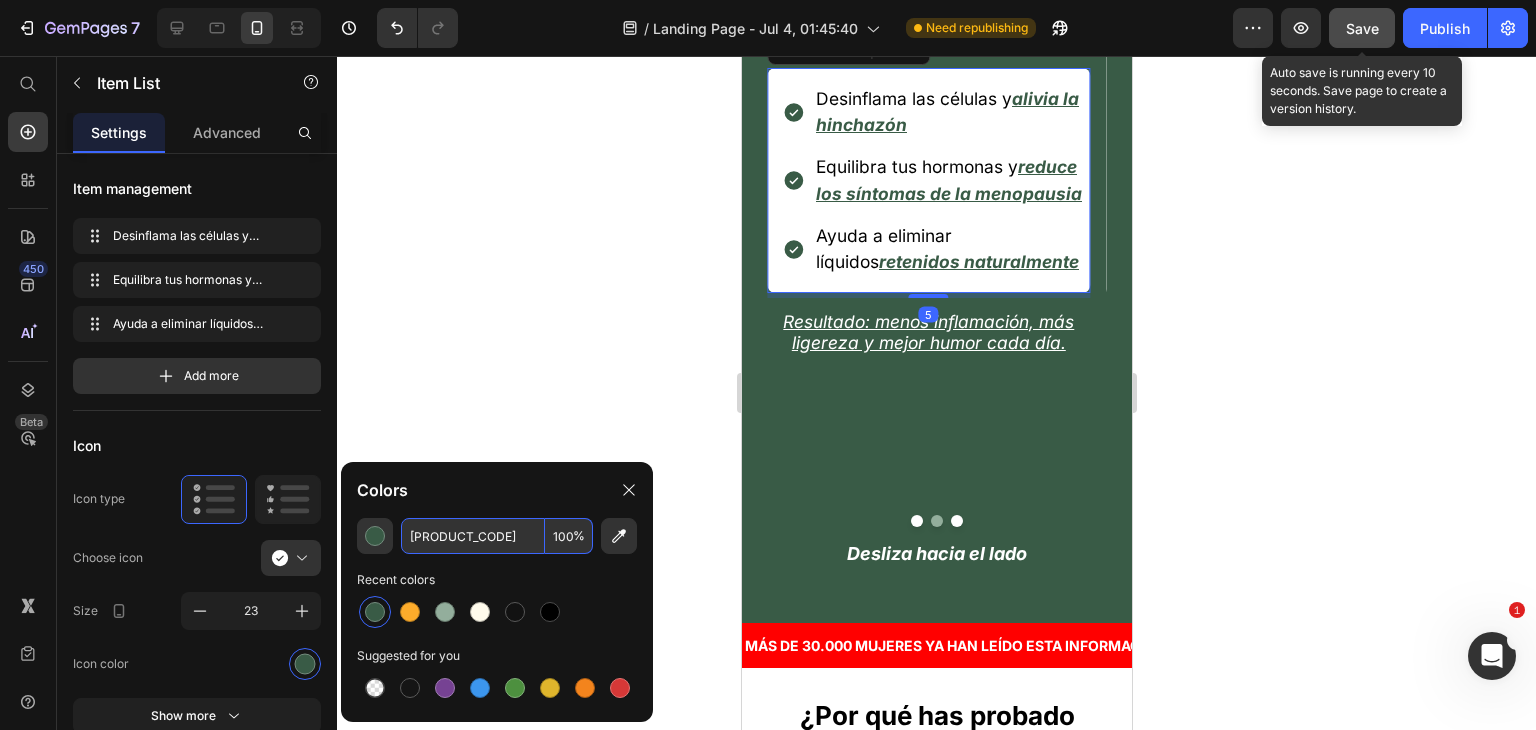 type on "[PRODUCT_CODE]" 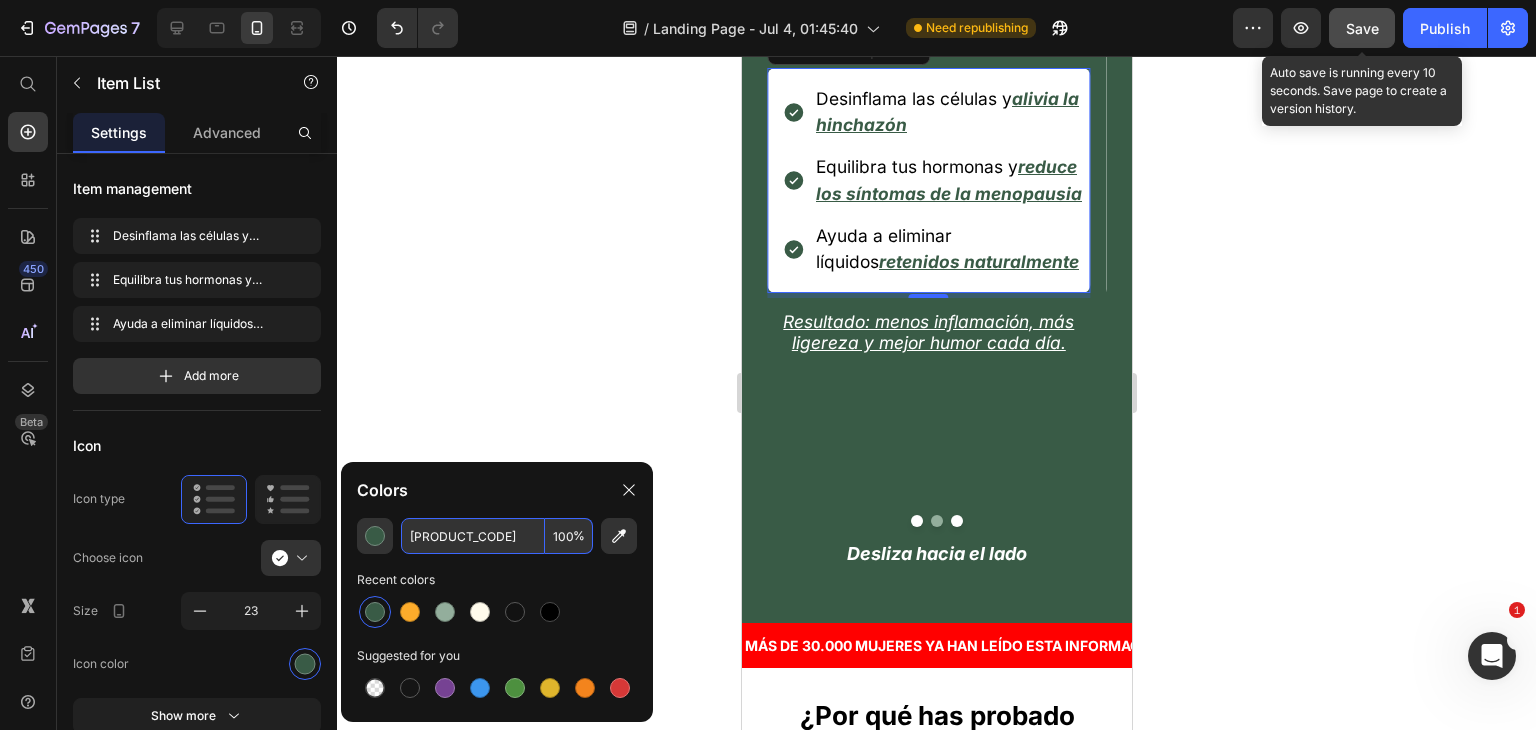 click 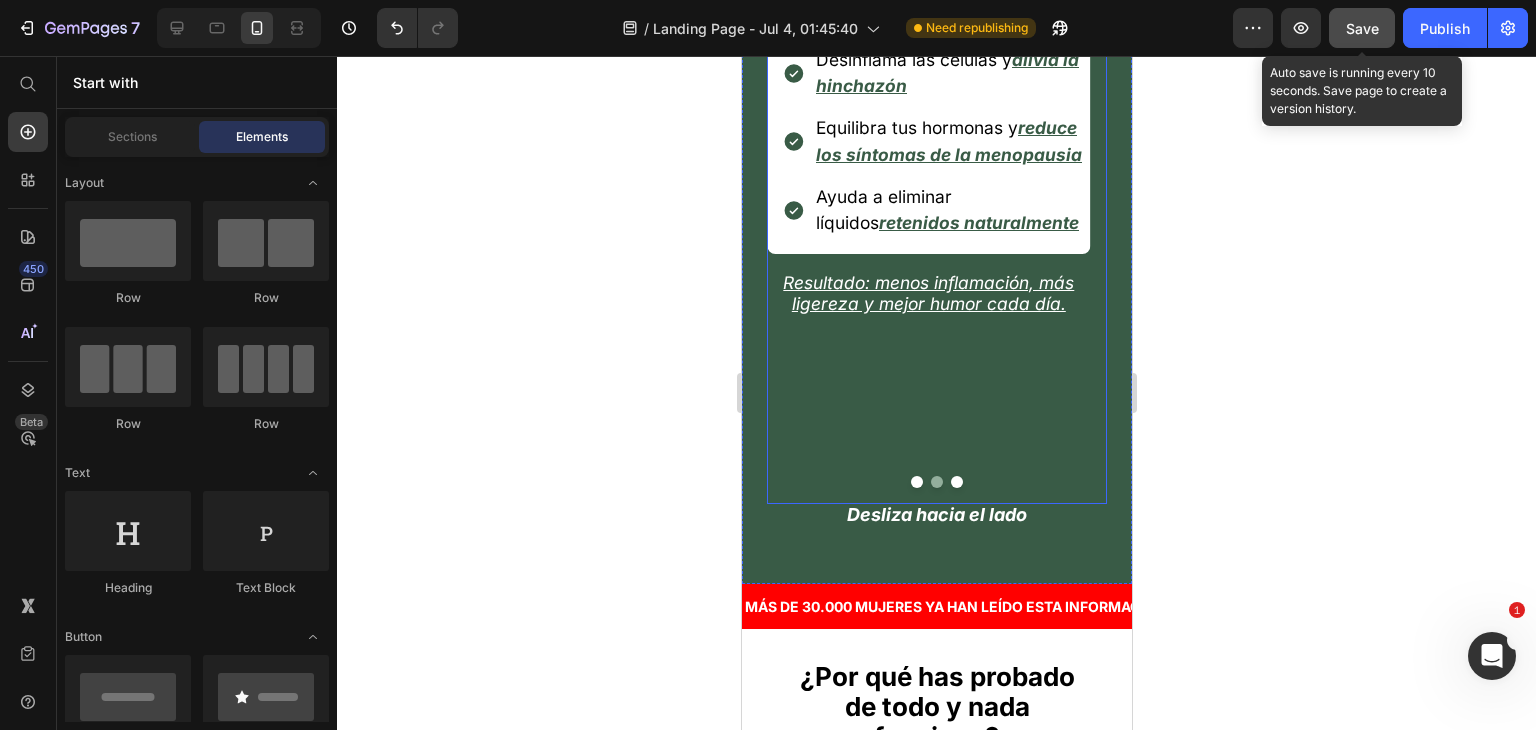 scroll, scrollTop: 7673, scrollLeft: 0, axis: vertical 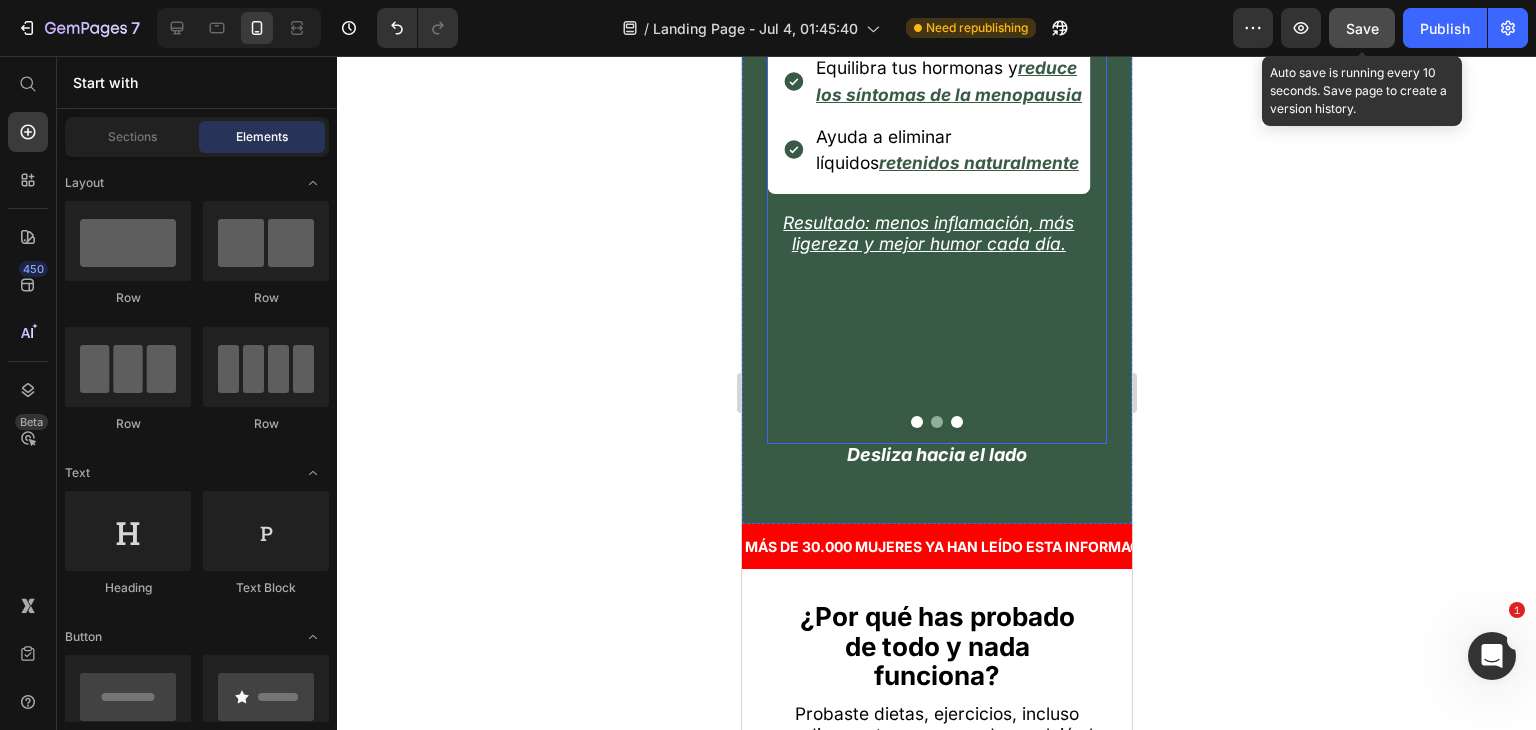 click at bounding box center [916, 422] 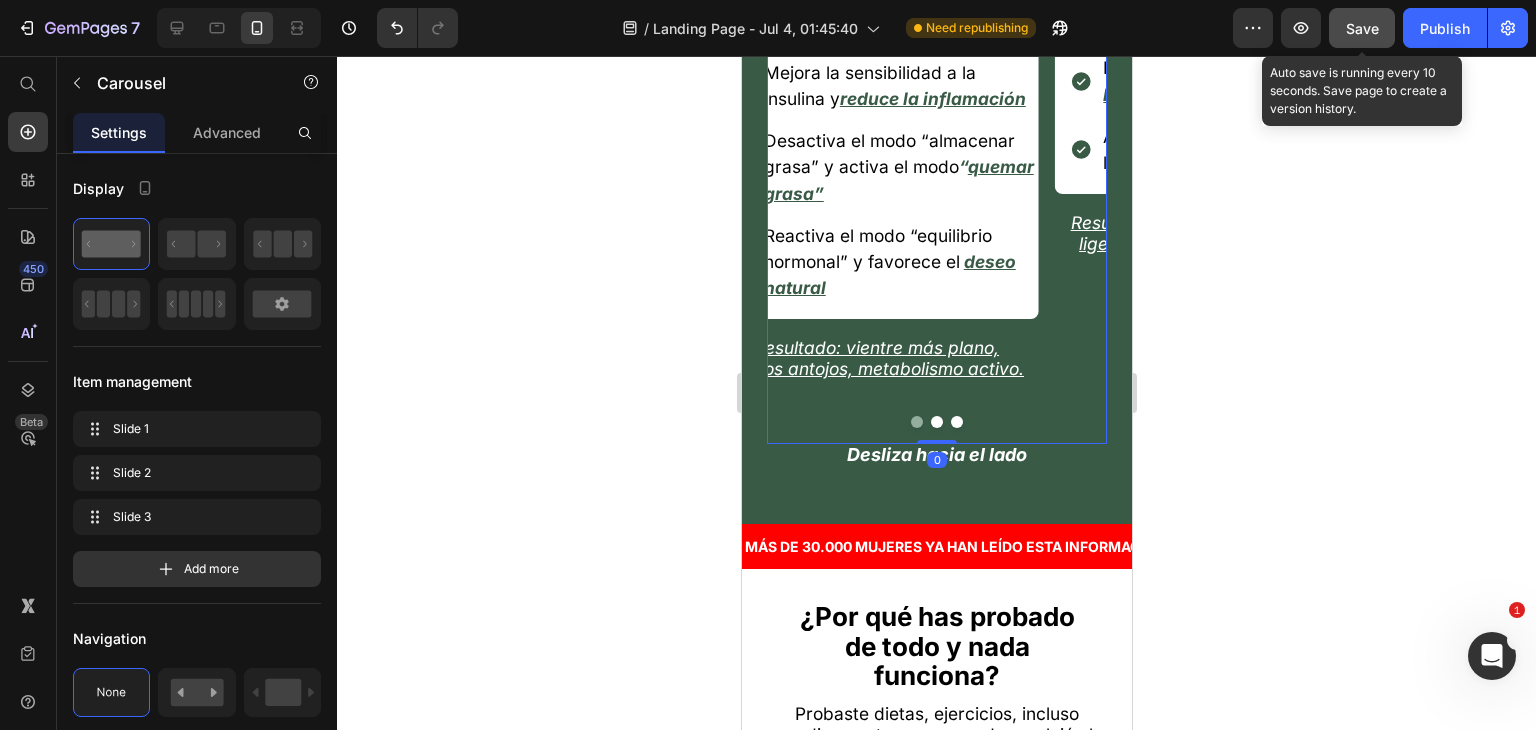 click 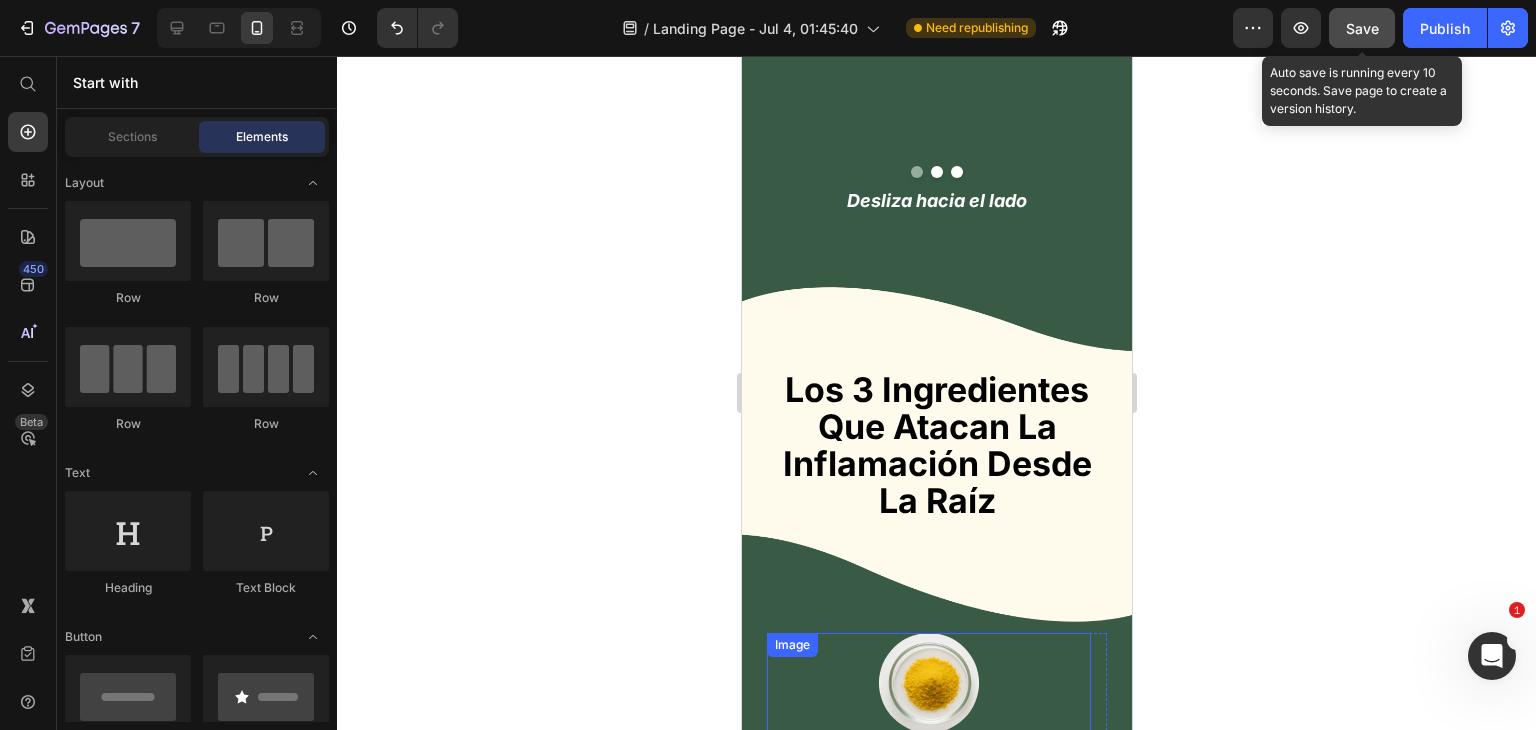 scroll, scrollTop: 6673, scrollLeft: 0, axis: vertical 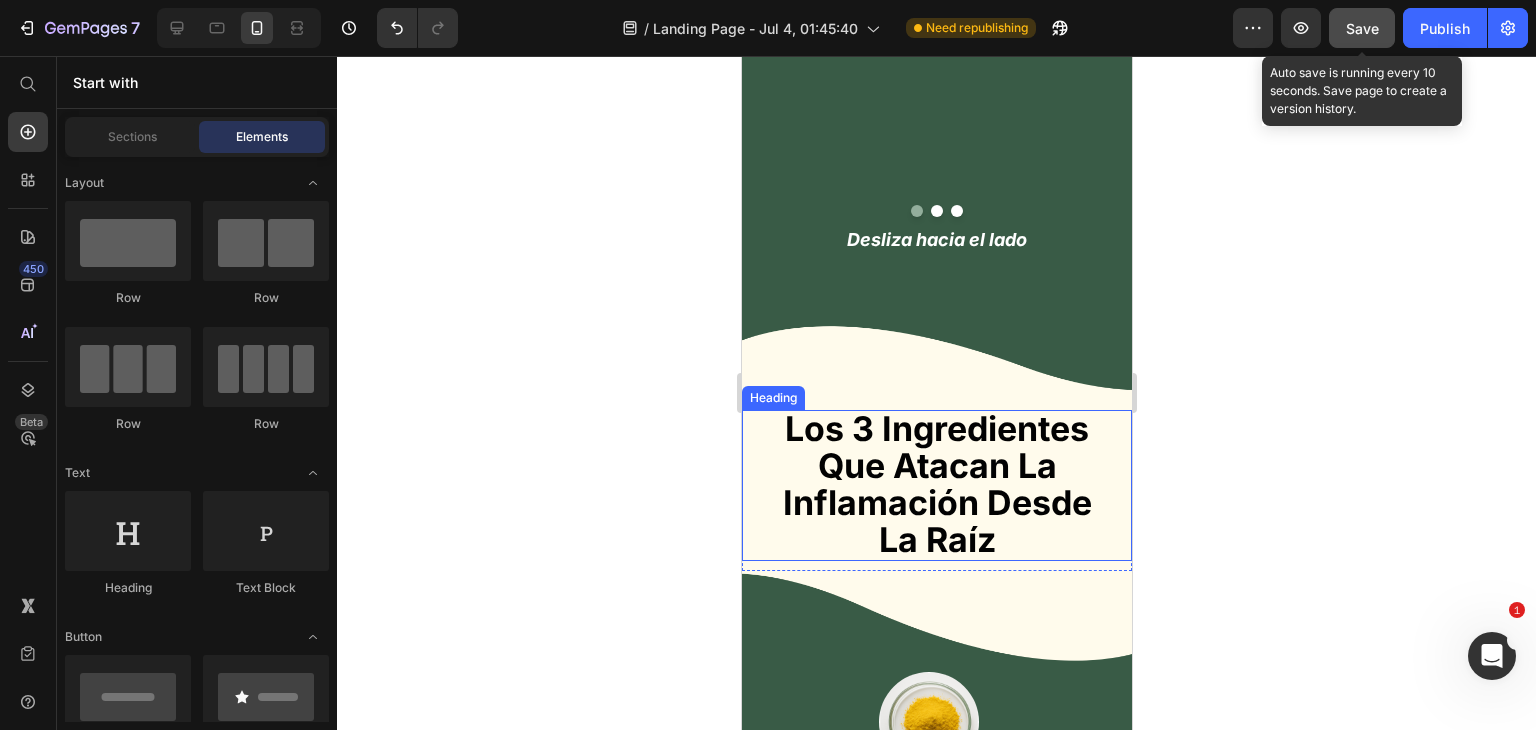 click on "Los 3 Ingredientes Que Atacan La Inflamación Desde La Raíz" at bounding box center [936, 483] 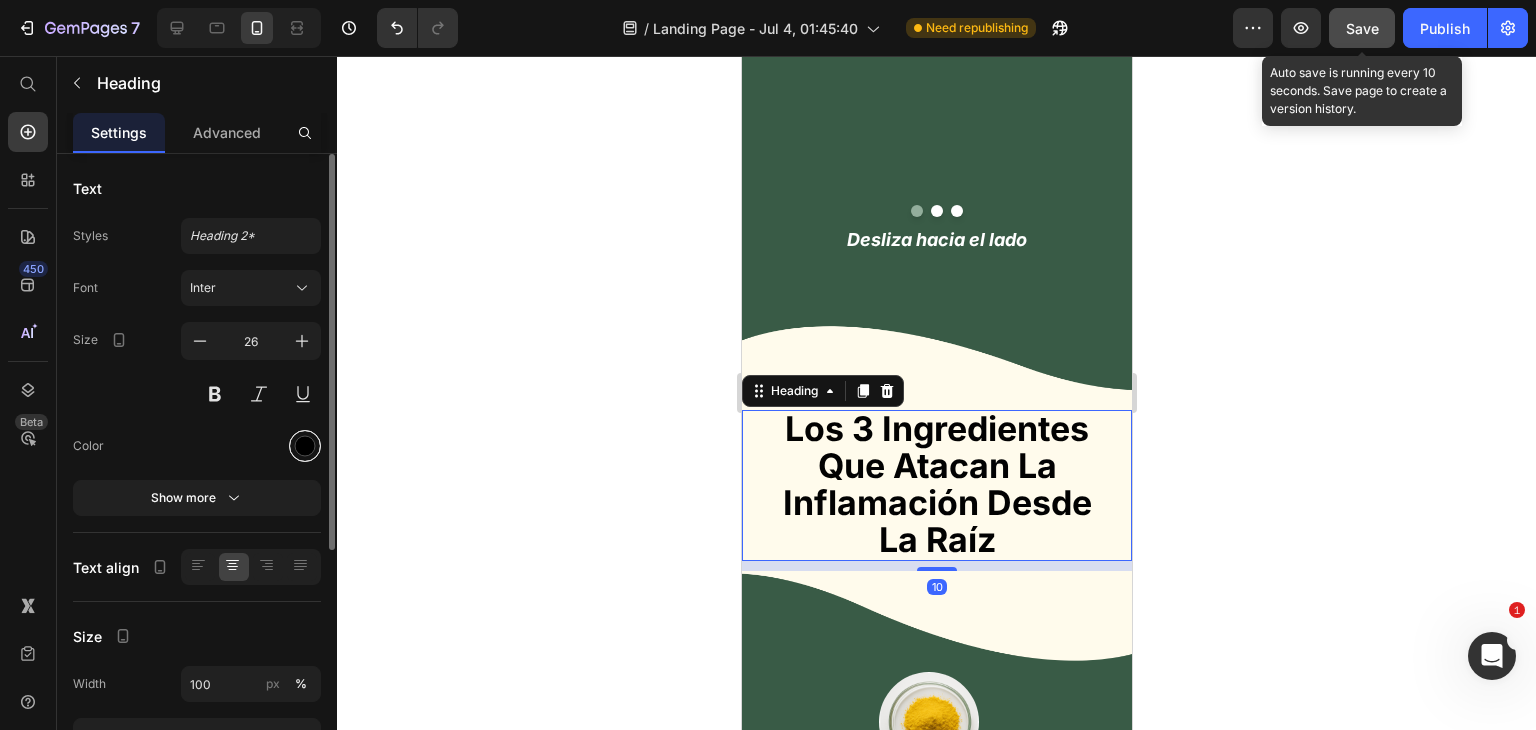 click at bounding box center [305, 446] 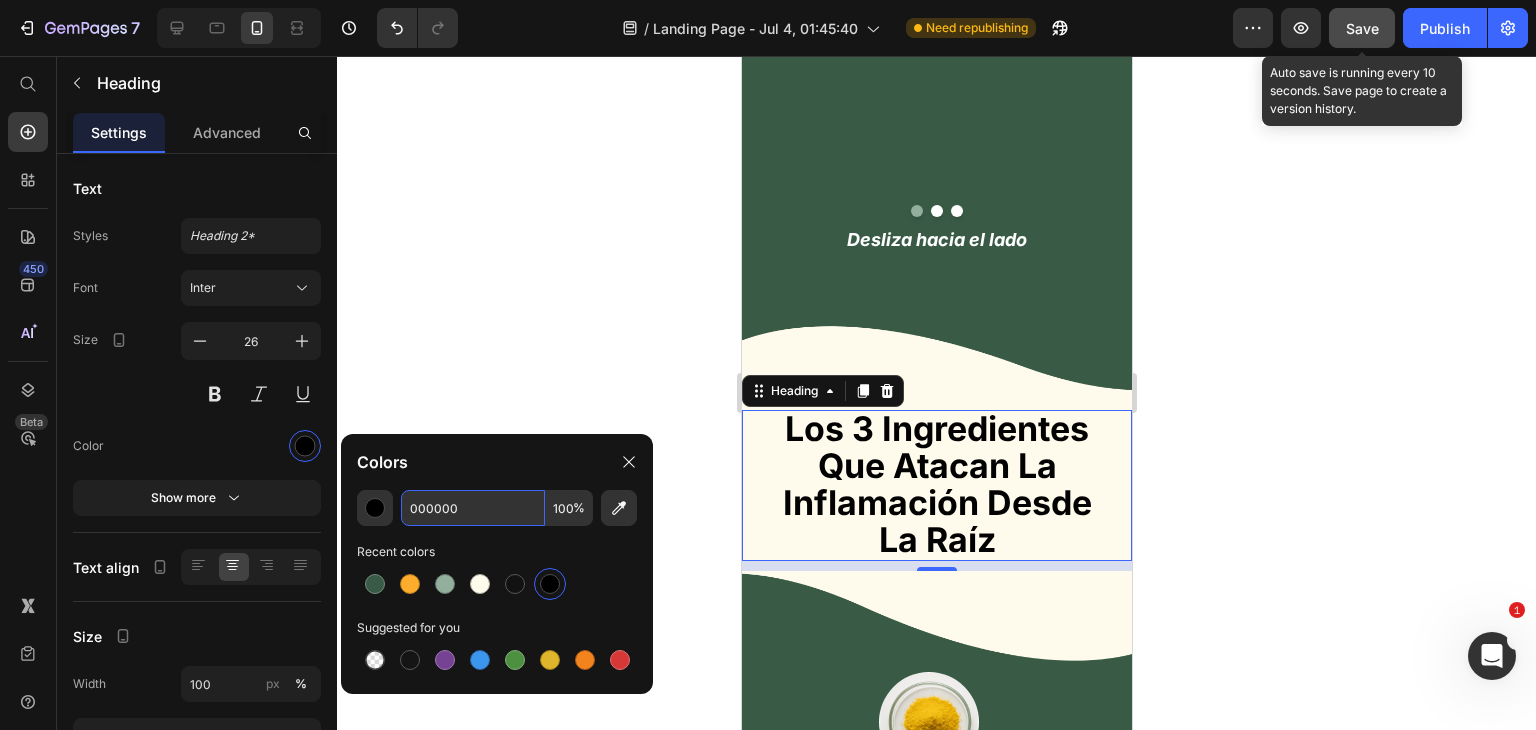 click on "000000" at bounding box center (473, 508) 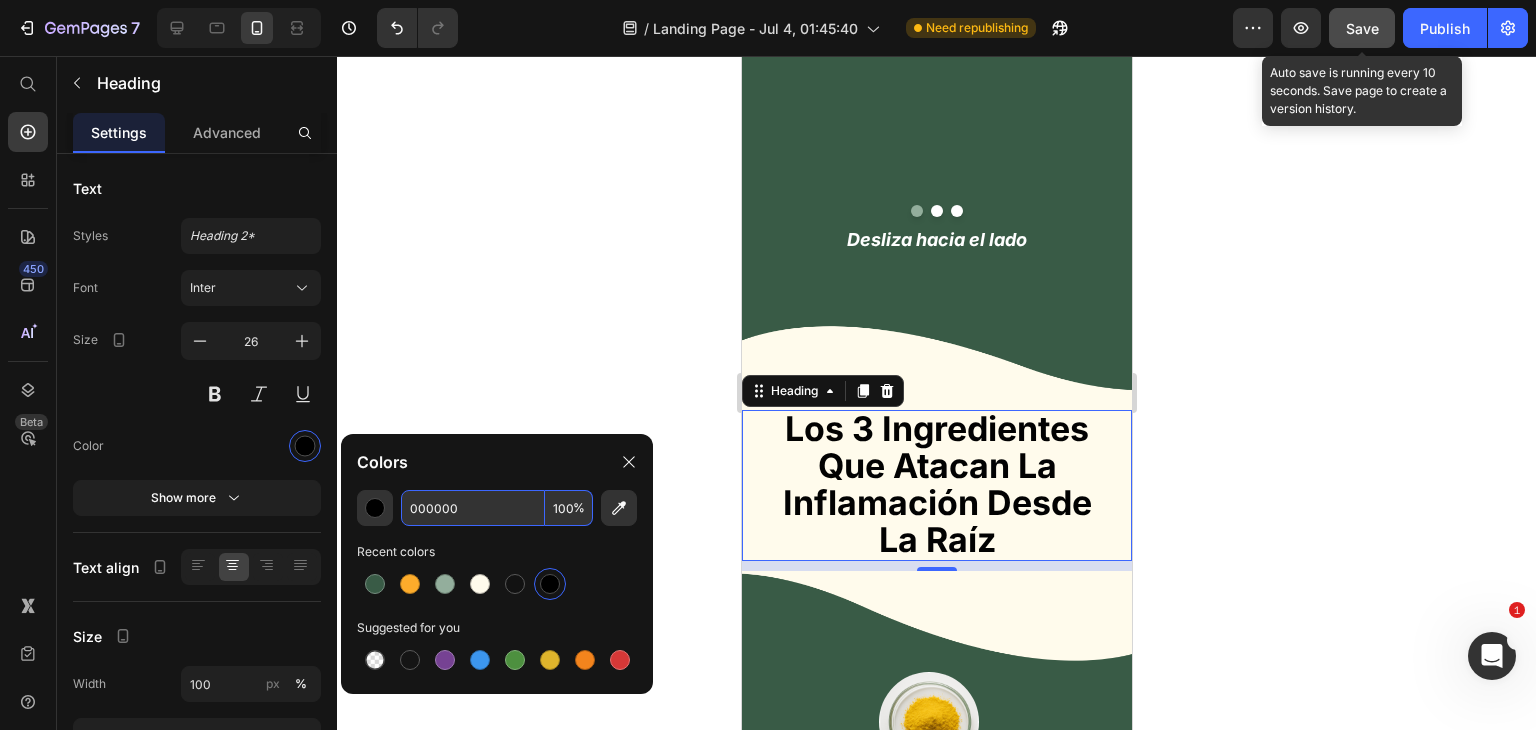 paste on "[PRODUCT_CODE]" 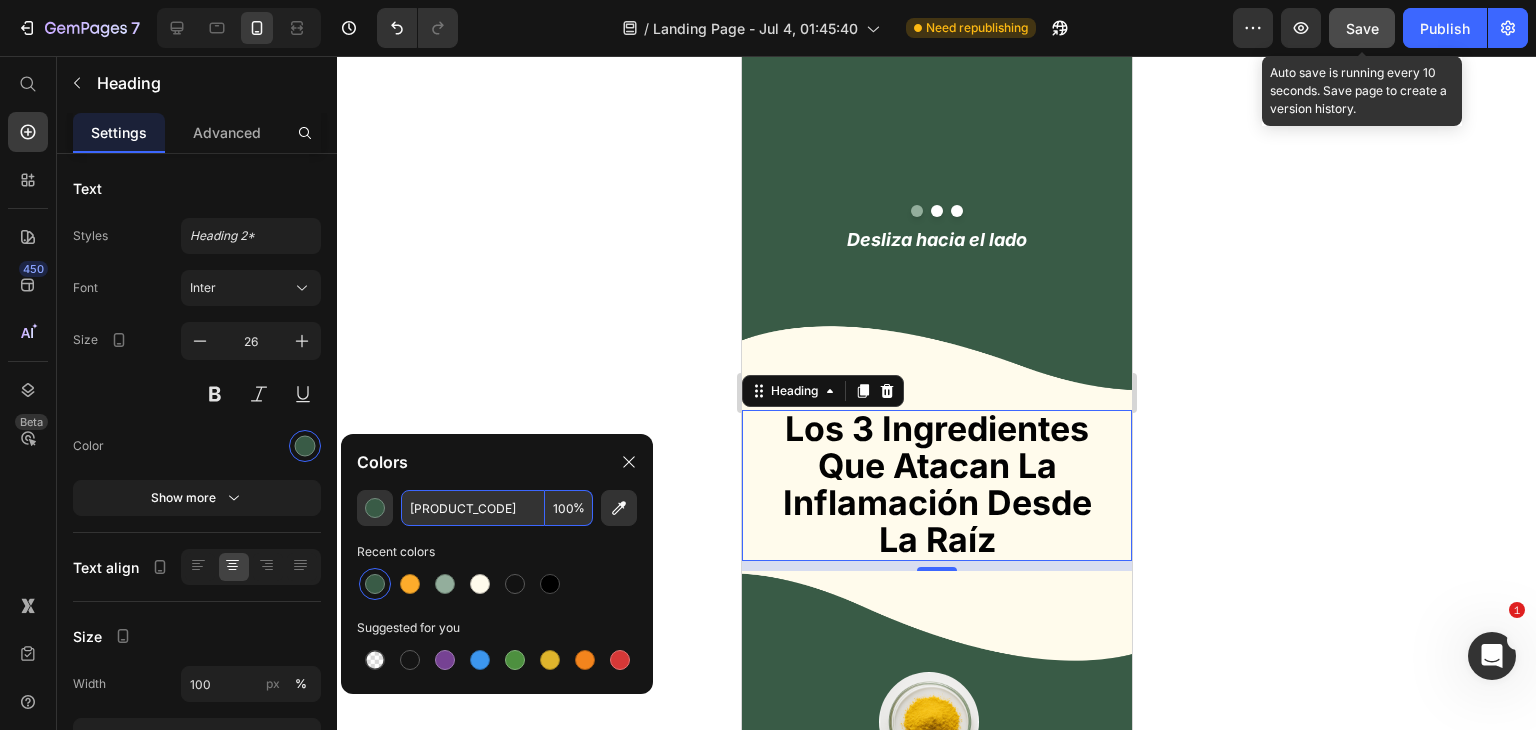 type on "[PRODUCT_CODE]" 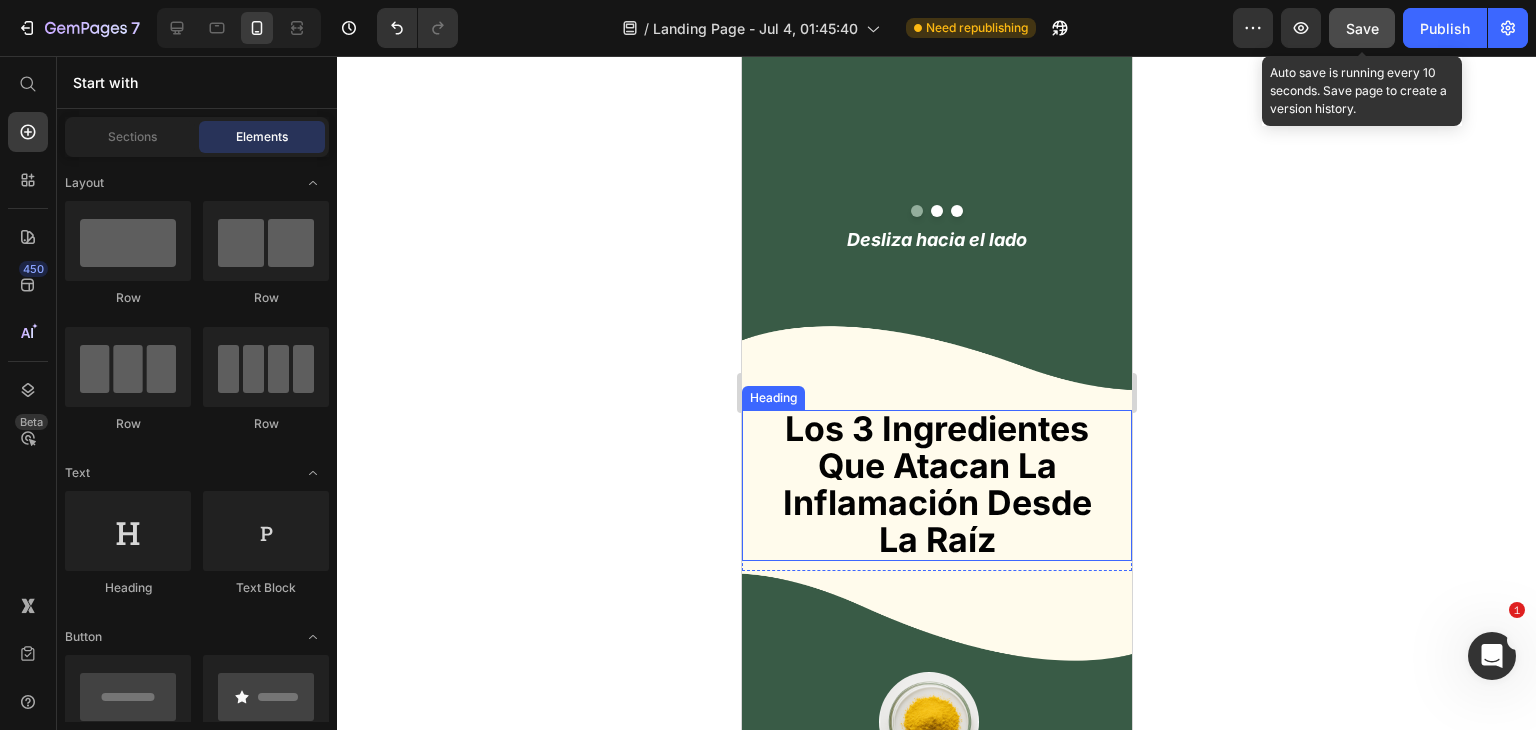 click on "Los 3 Ingredientes Que Atacan La Inflamación Desde La Raíz" at bounding box center (936, 483) 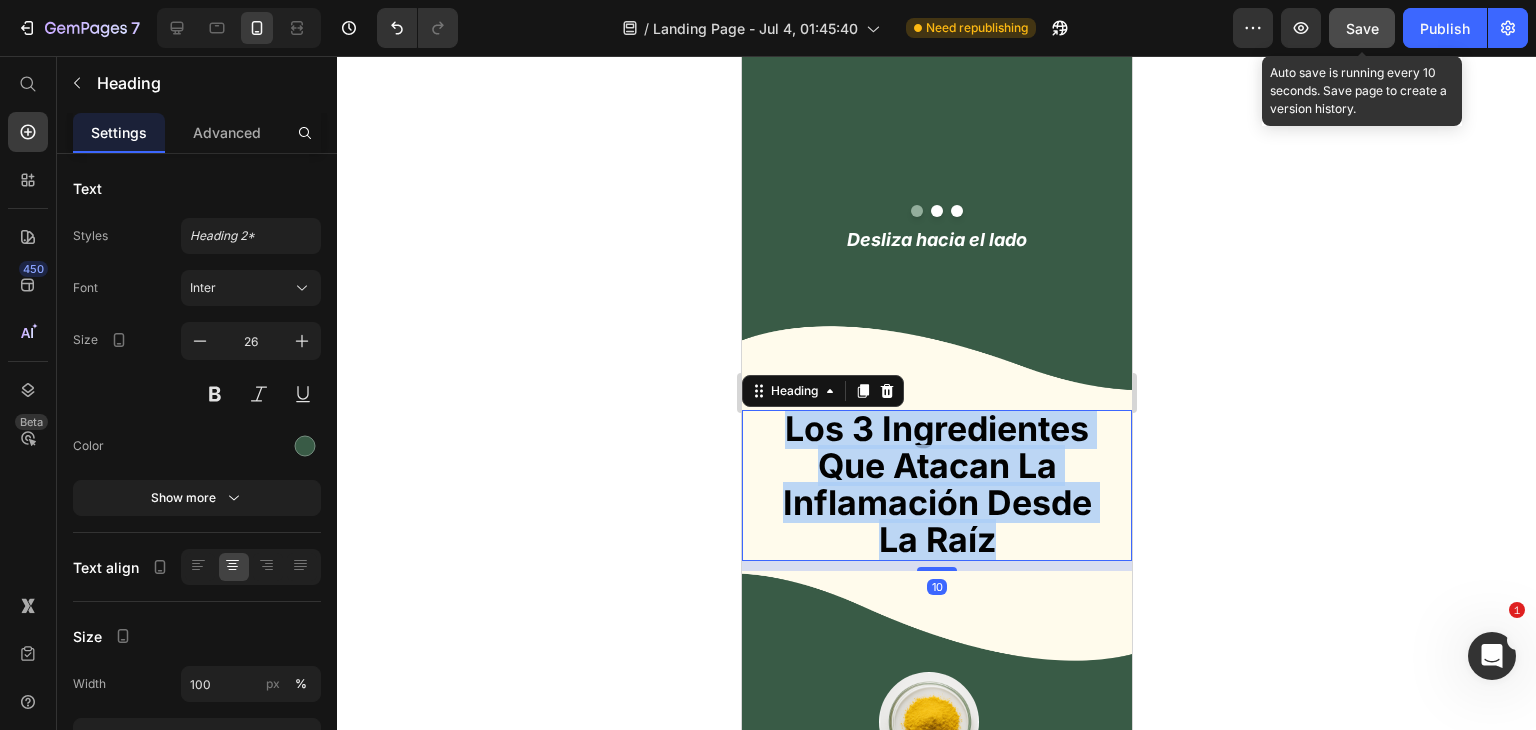 click on "Los 3 Ingredientes Que Atacan La Inflamación Desde La Raíz" at bounding box center [936, 483] 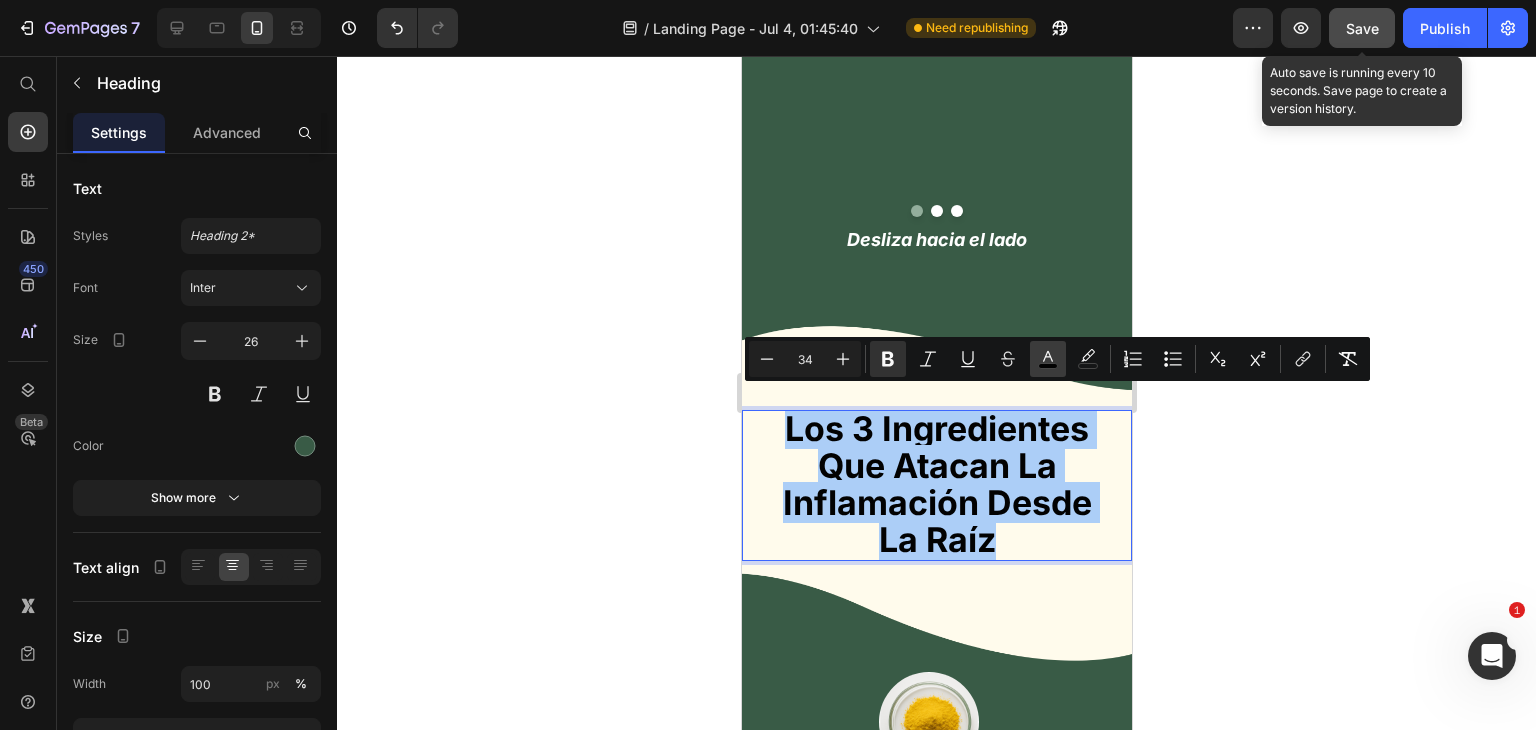 click 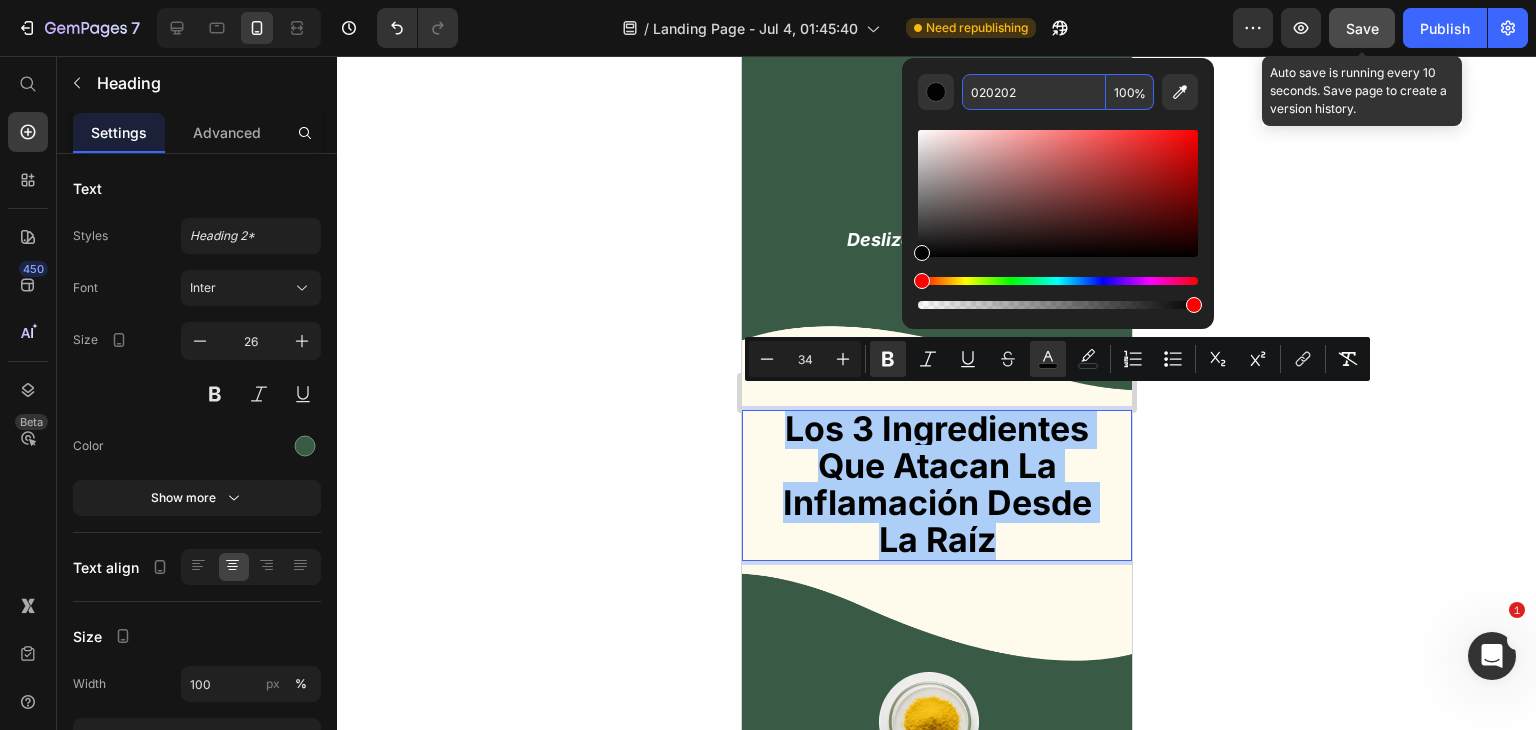 click on "020202" at bounding box center [1034, 92] 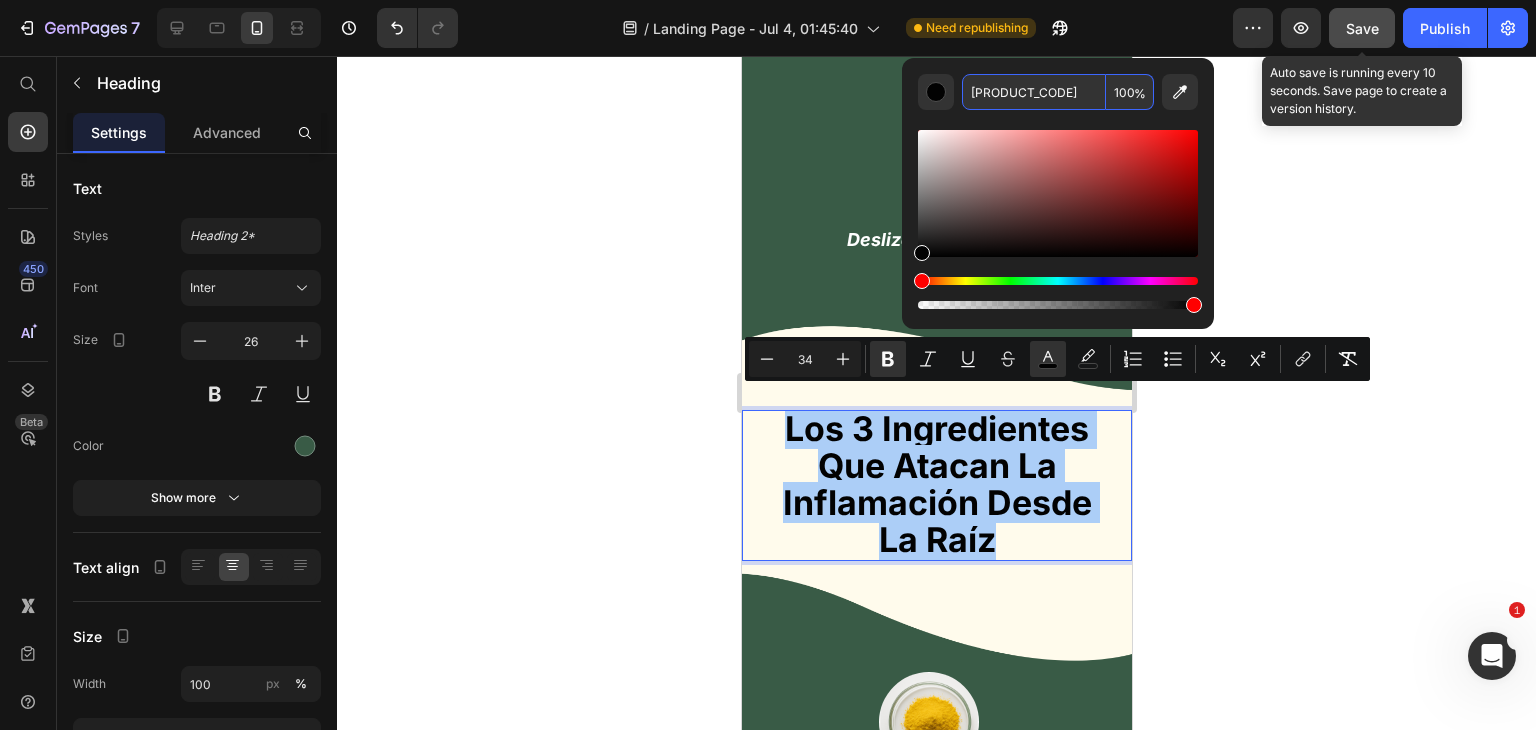 type on "[PRODUCT_CODE]" 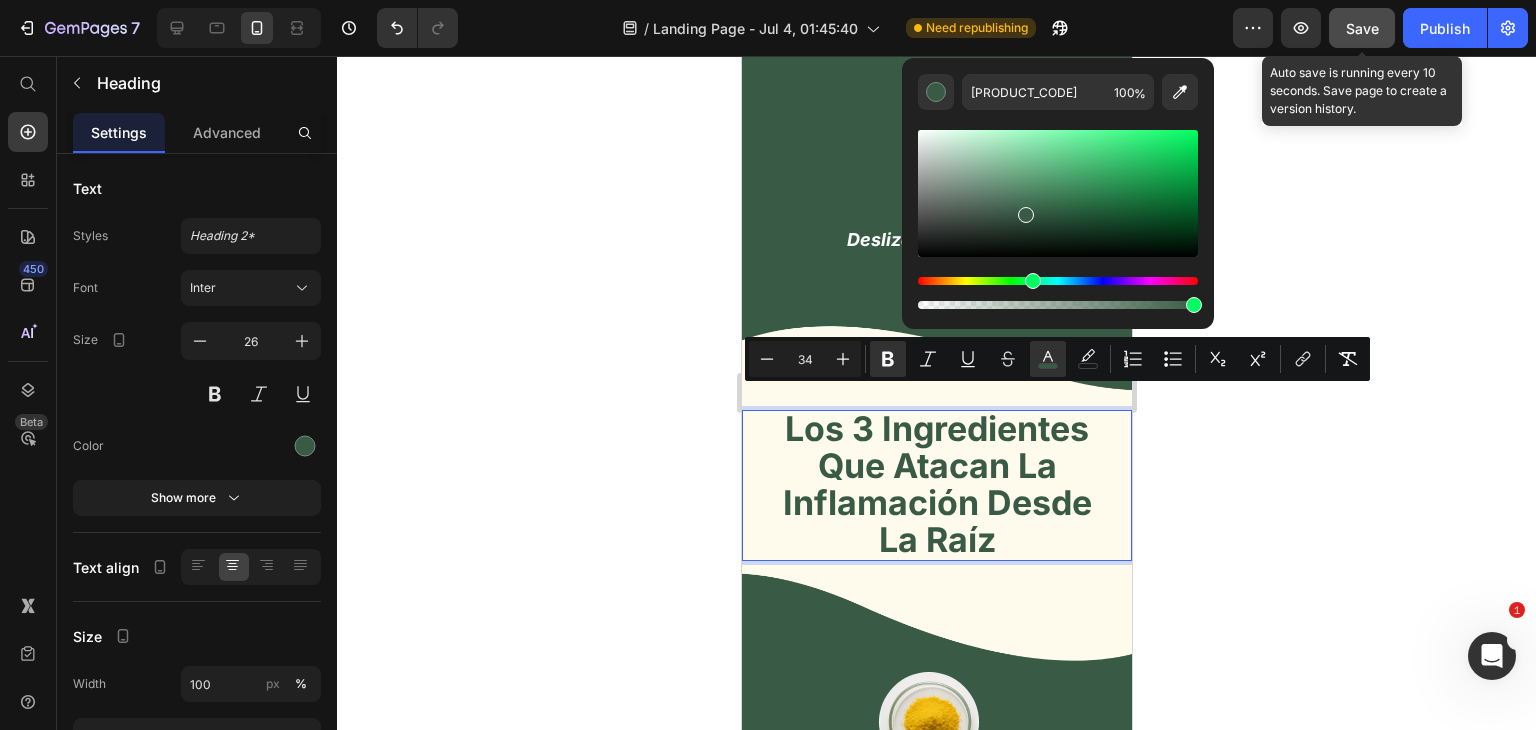 drag, startPoint x: 544, startPoint y: 214, endPoint x: 4, endPoint y: 116, distance: 548.82056 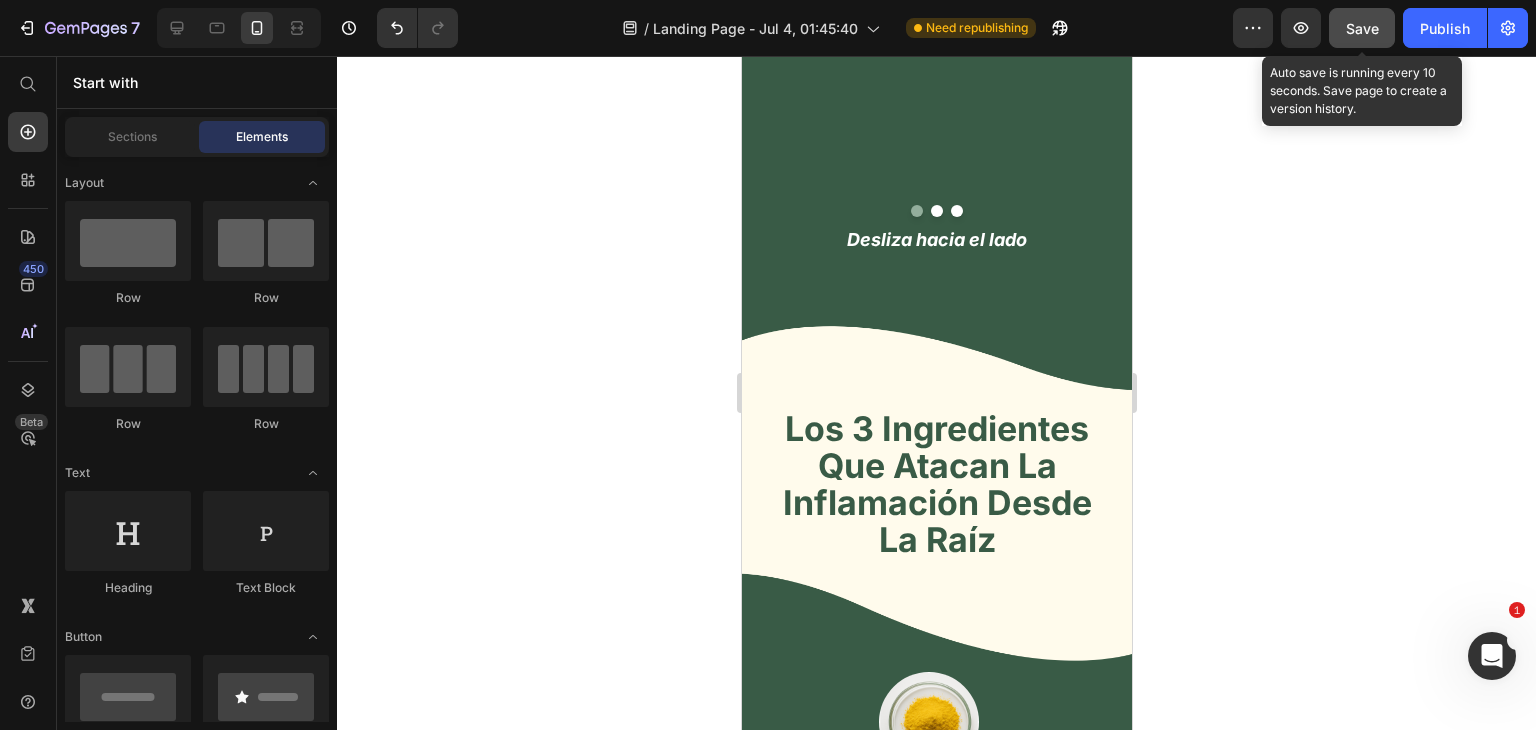 click 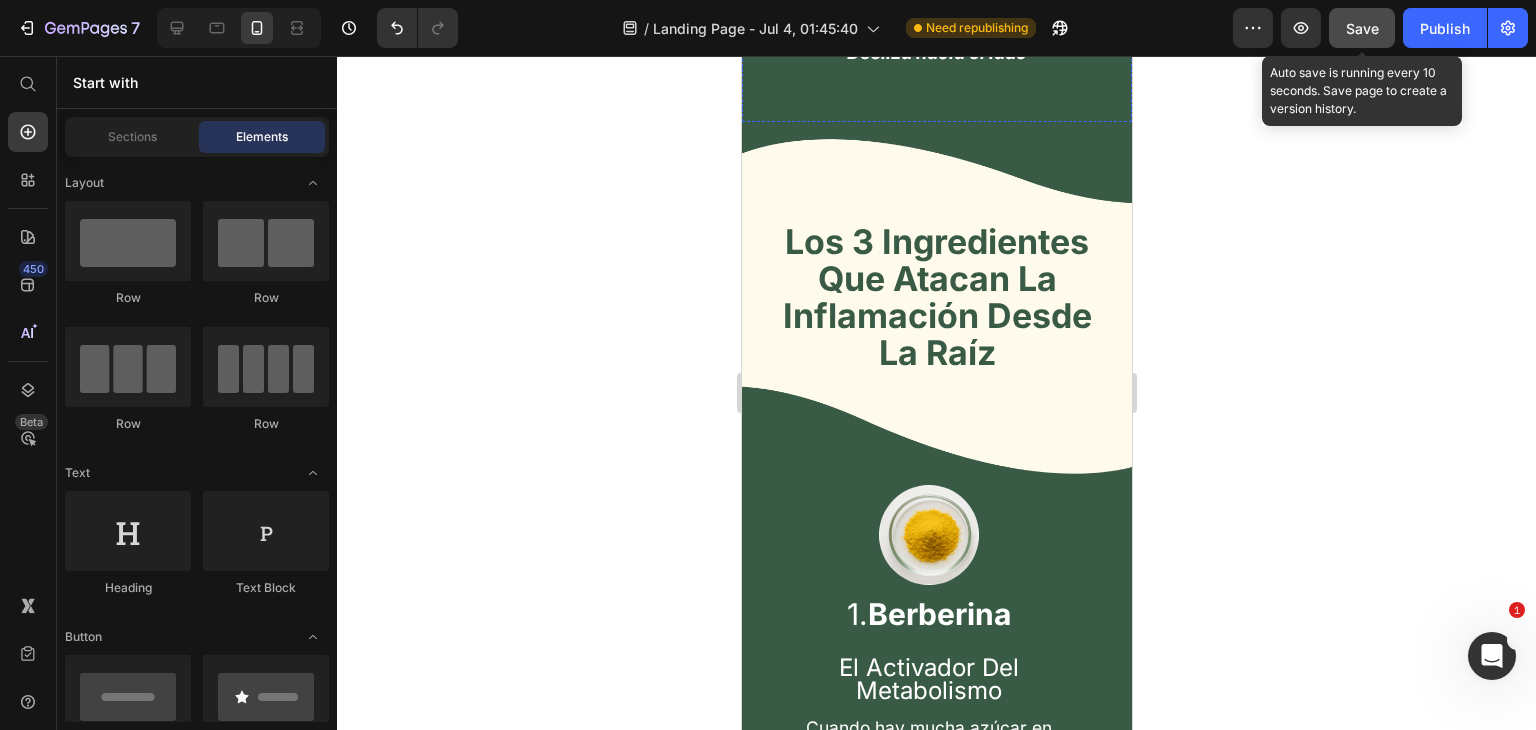 scroll, scrollTop: 6873, scrollLeft: 0, axis: vertical 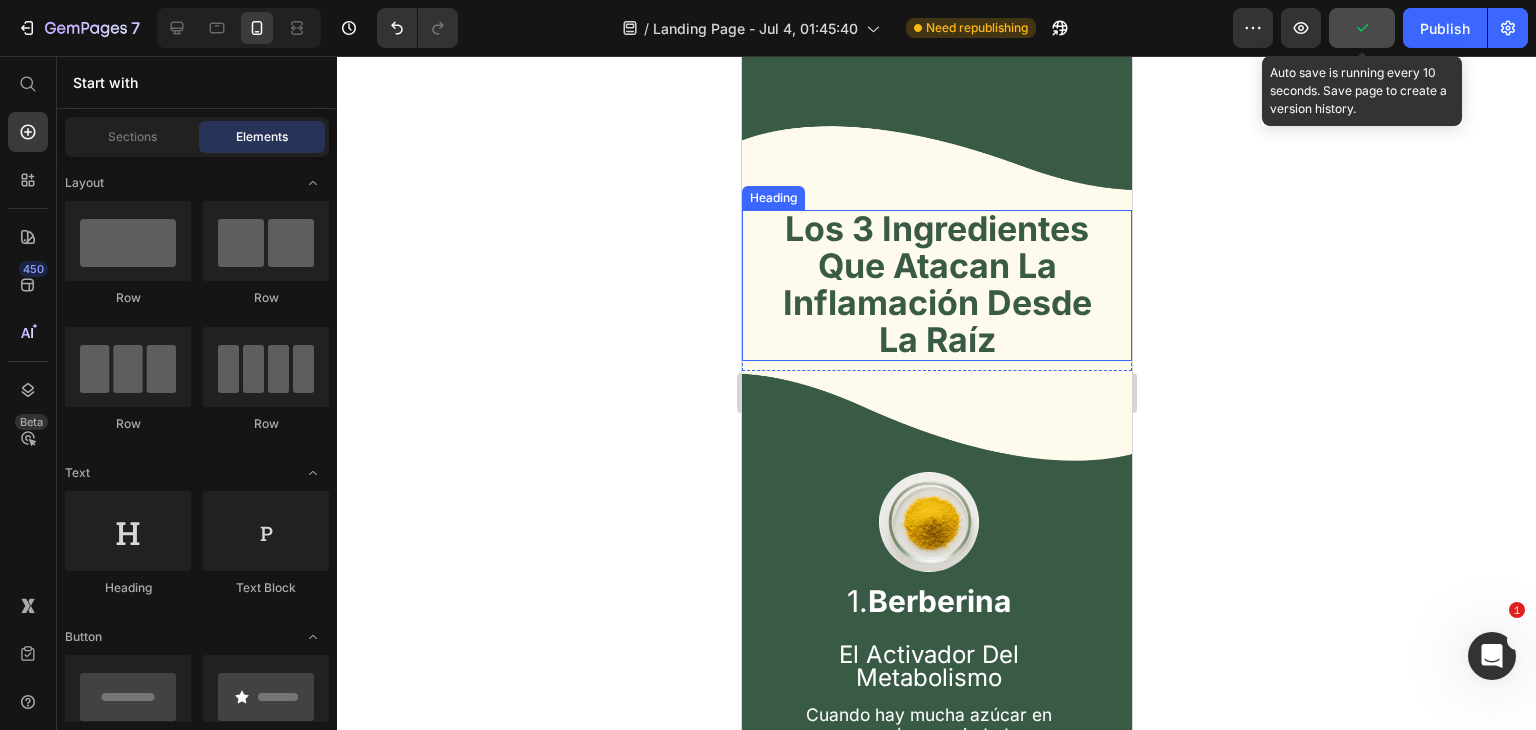 click on "⁠⁠⁠⁠⁠⁠⁠ Los 3 Ingredientes Que Atacan La Inflamación Desde La Raíz" at bounding box center (936, 285) 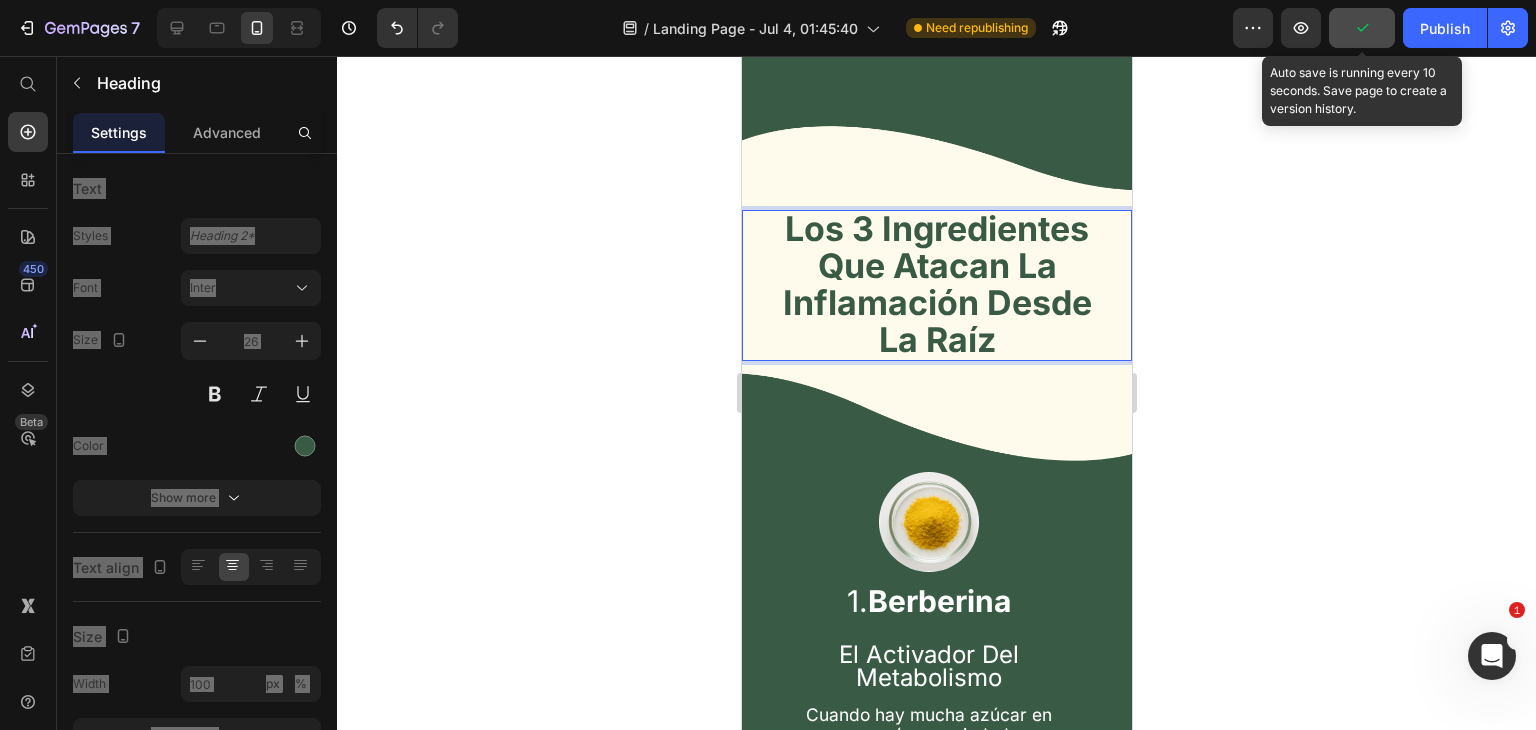 click on "Los 3 Ingredientes Que Atacan La Inflamación Desde La Raíz" at bounding box center [936, 285] 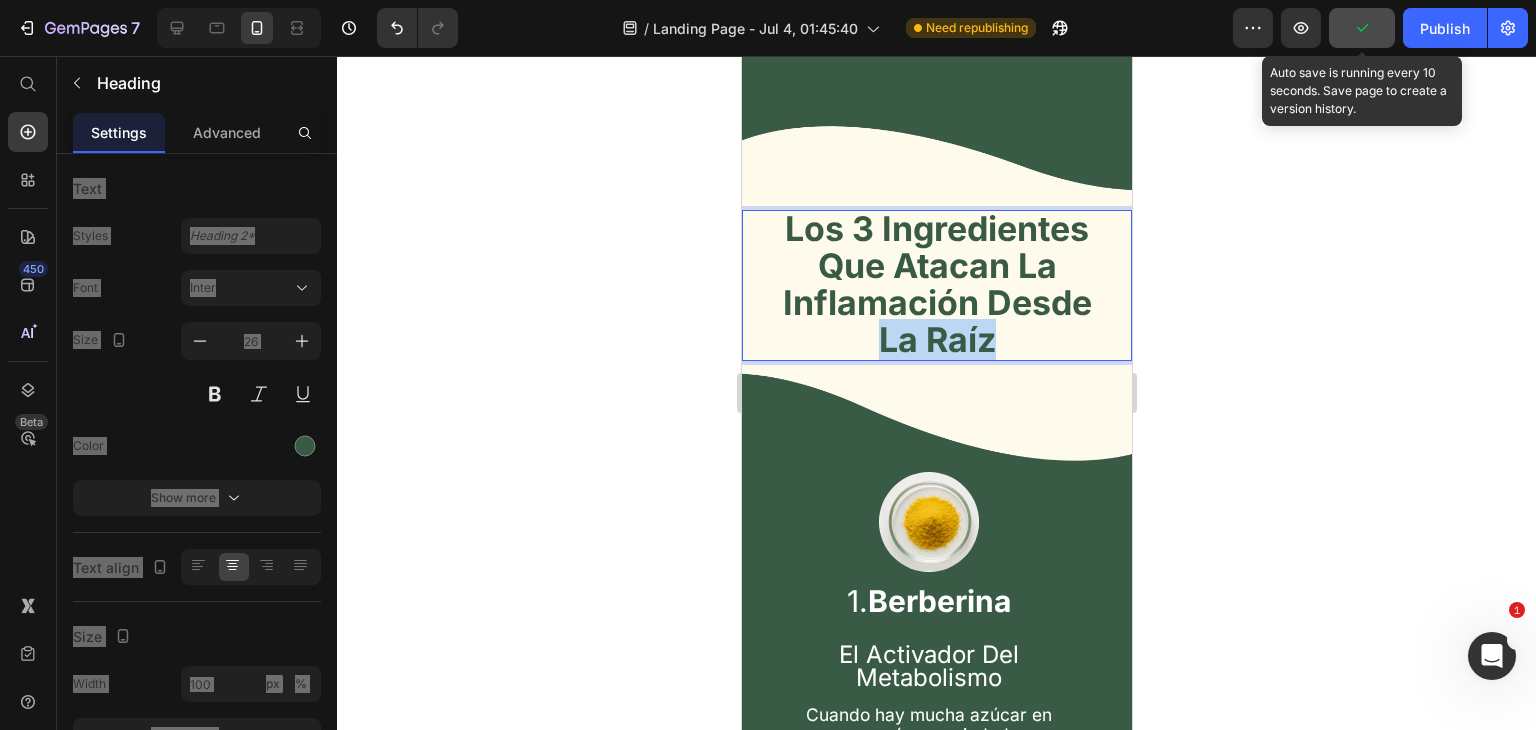 drag, startPoint x: 977, startPoint y: 322, endPoint x: 799, endPoint y: 314, distance: 178.17969 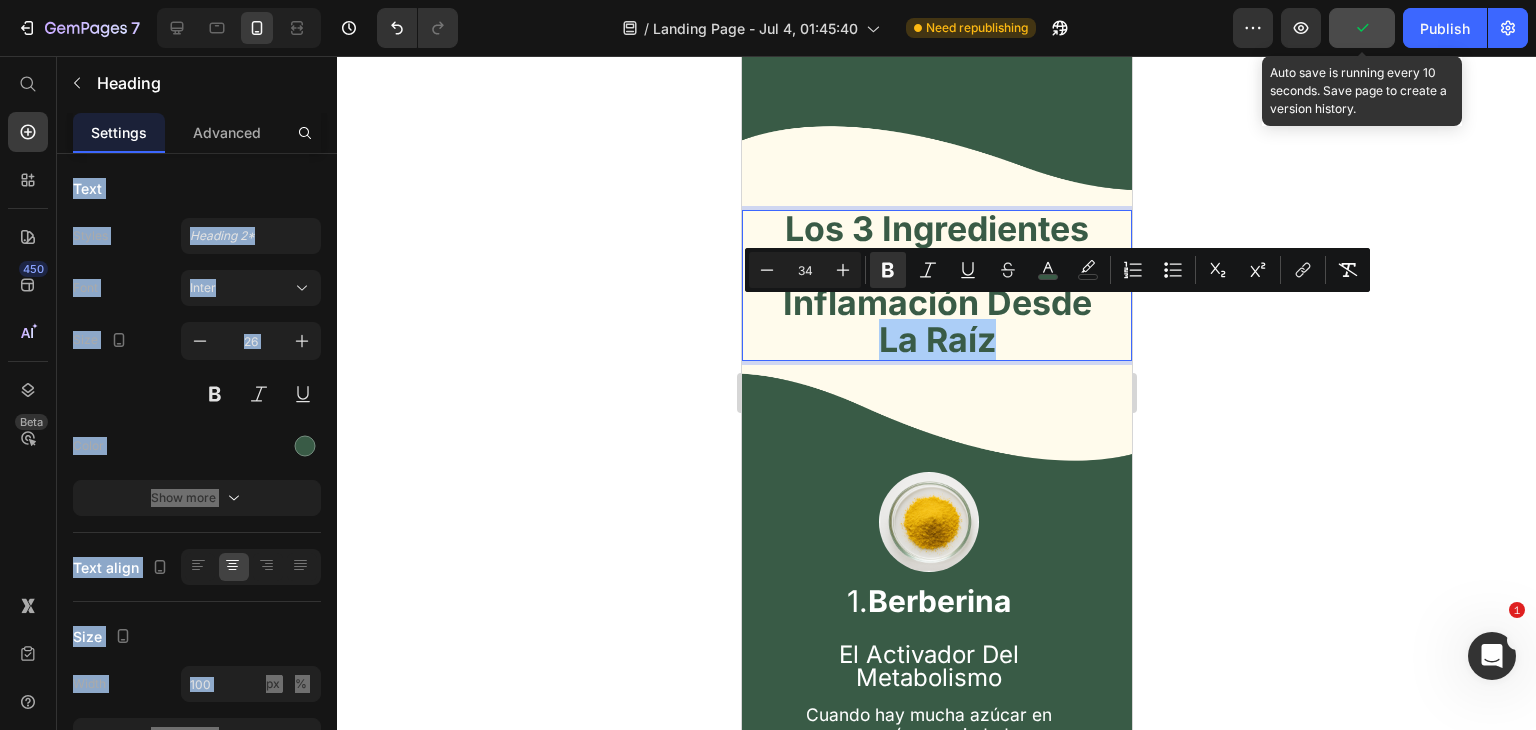 click 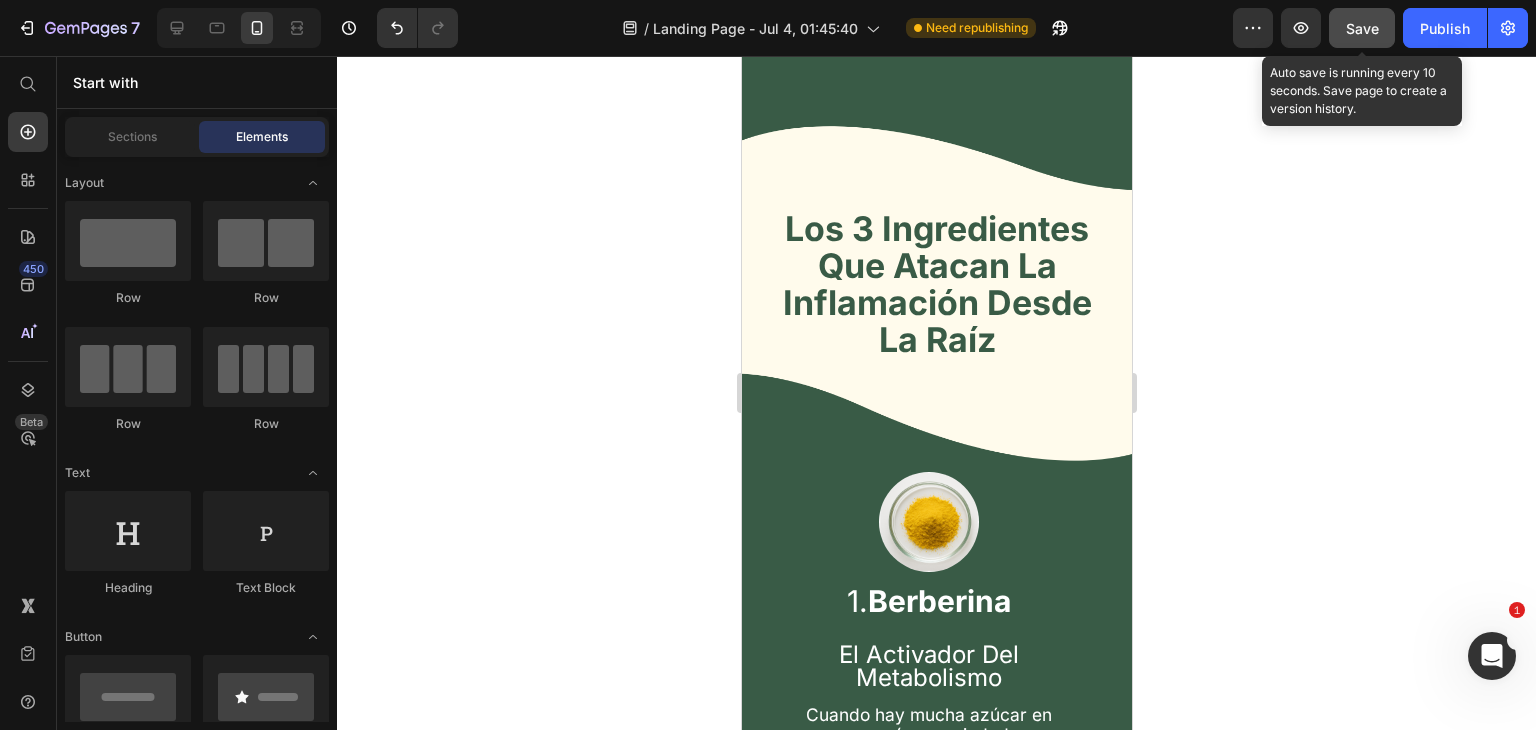click 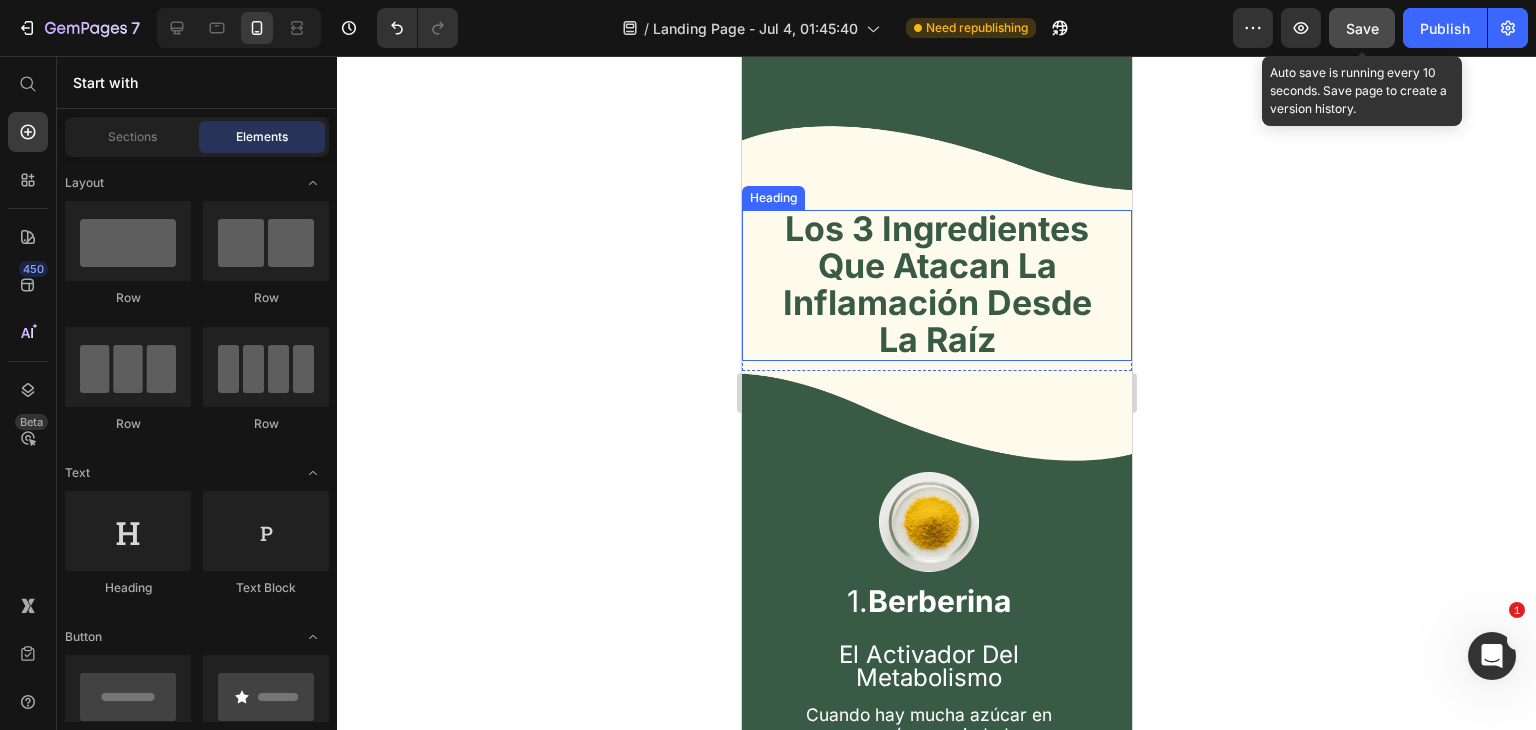 click on "Los 3 Ingredientes Que Atacan La Inflamación Desde La Raíz" at bounding box center [936, 283] 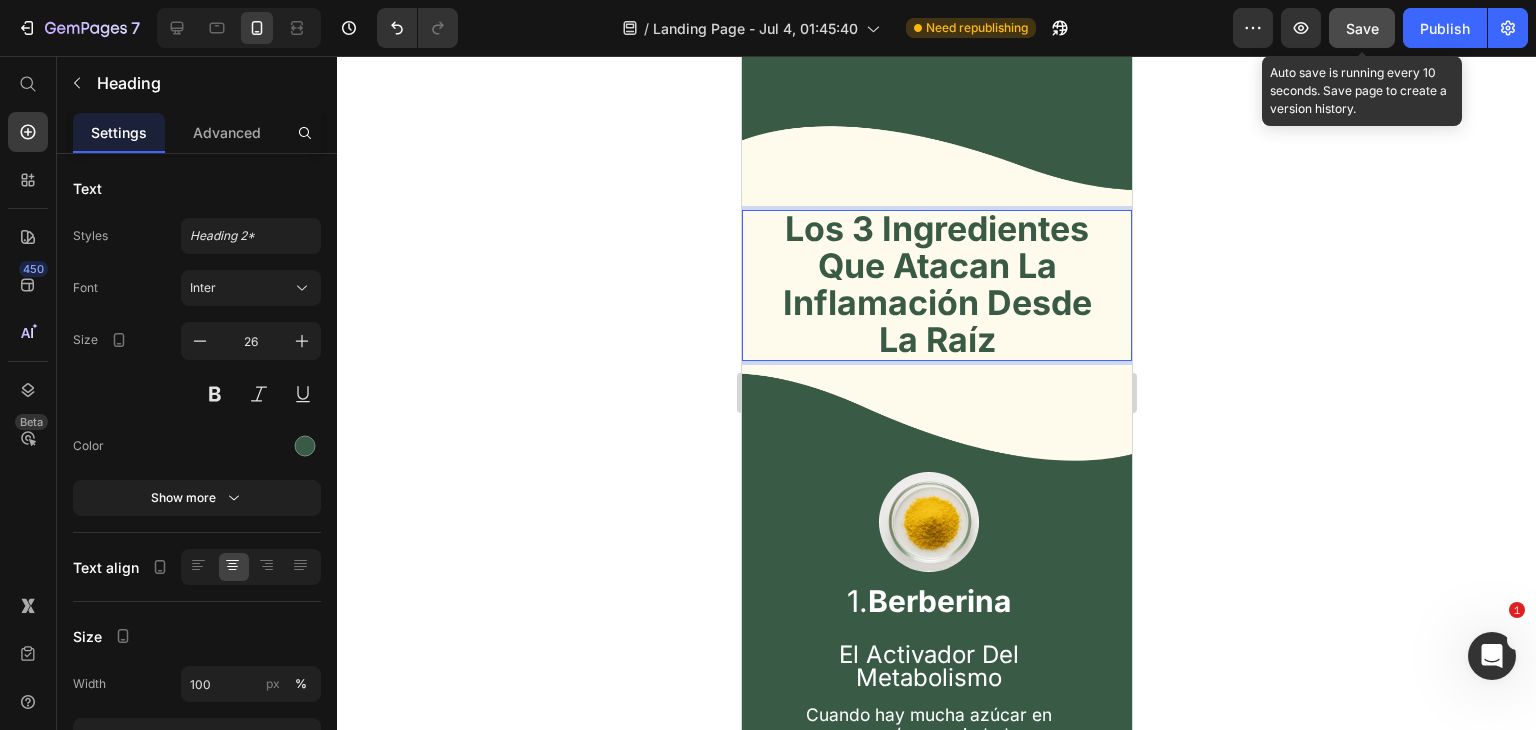 click on "Los 3 Ingredientes Que Atacan La Inflamación Desde La Raíz" at bounding box center [936, 283] 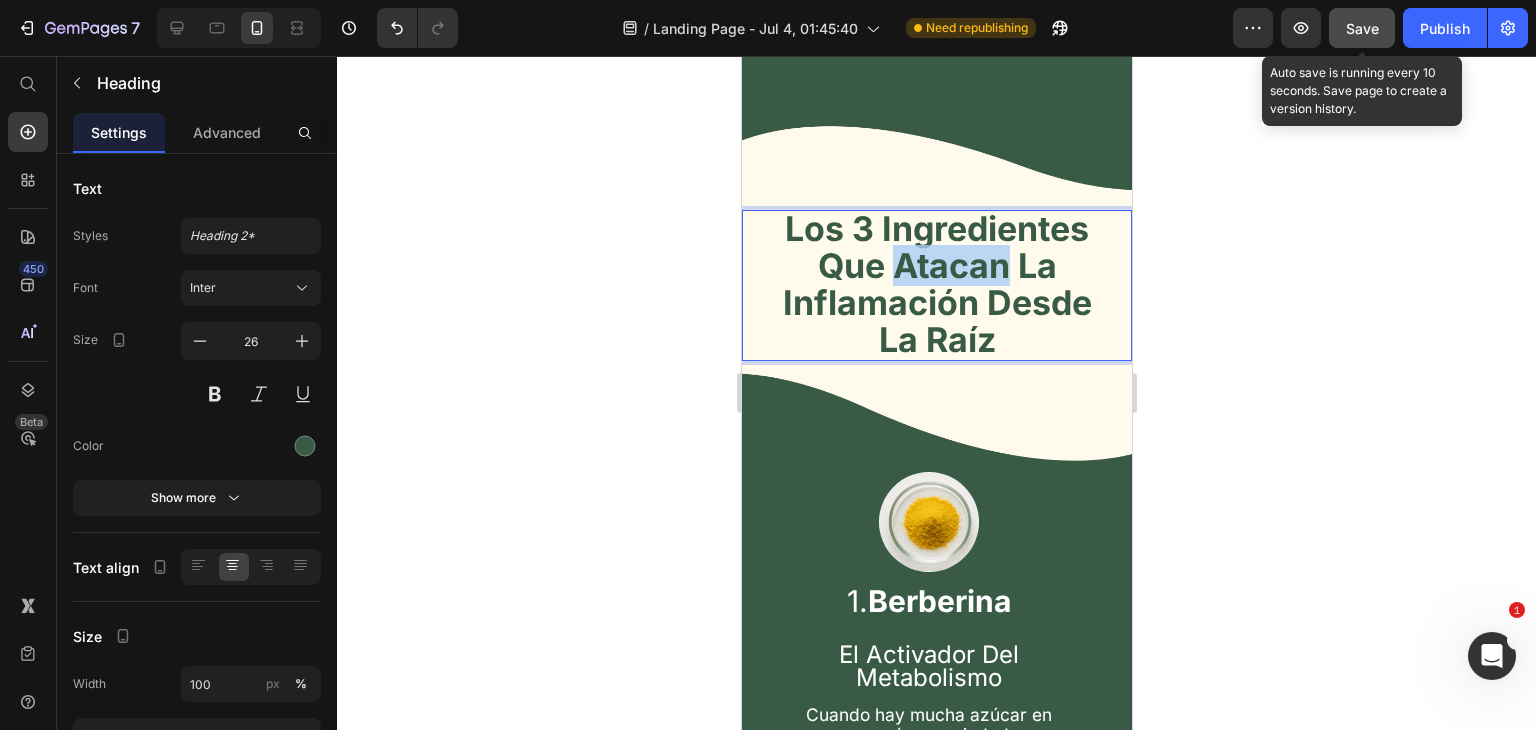 drag, startPoint x: 891, startPoint y: 237, endPoint x: 995, endPoint y: 238, distance: 104.00481 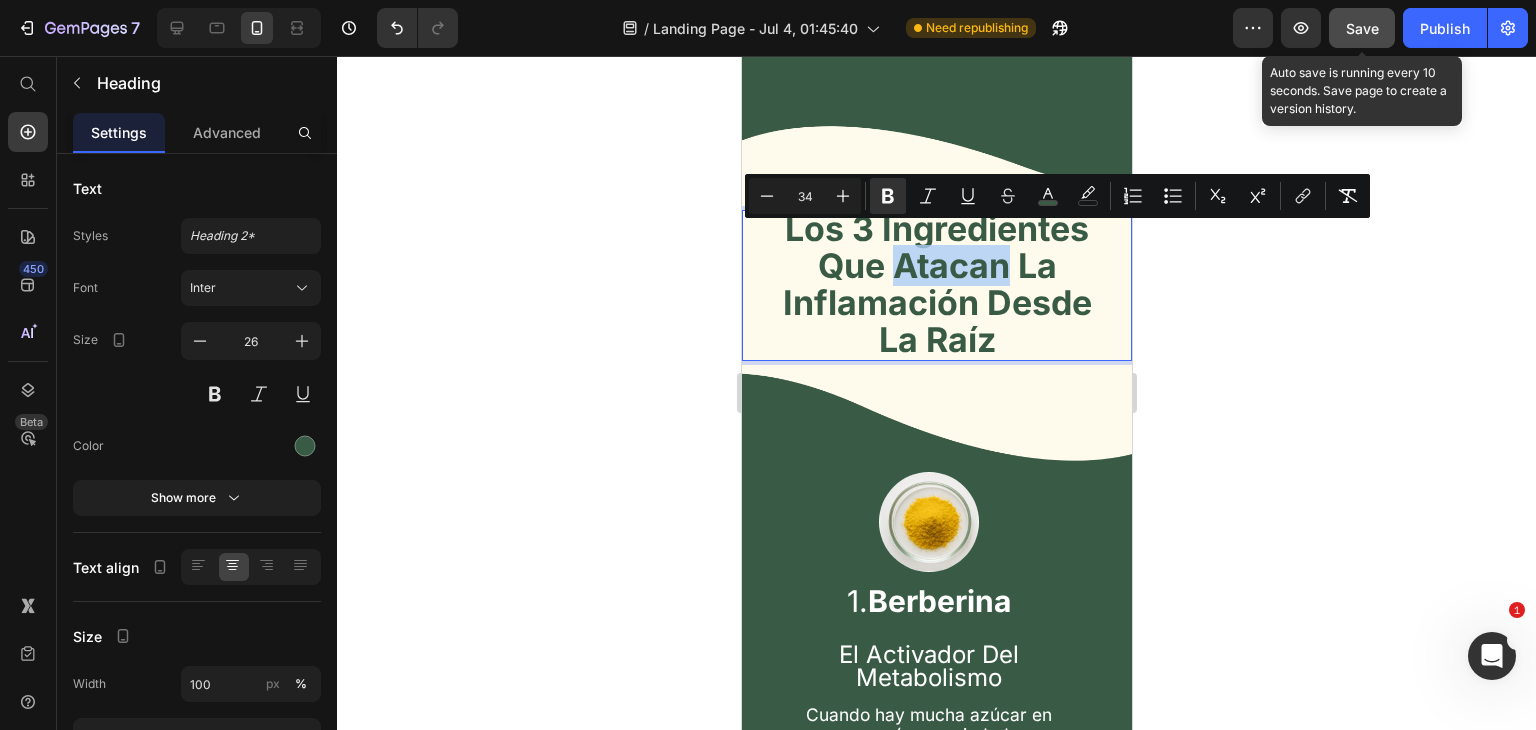 click on "Los 3 Ingredientes Que Atacan La Inflamación Desde La Raíz" at bounding box center (936, 283) 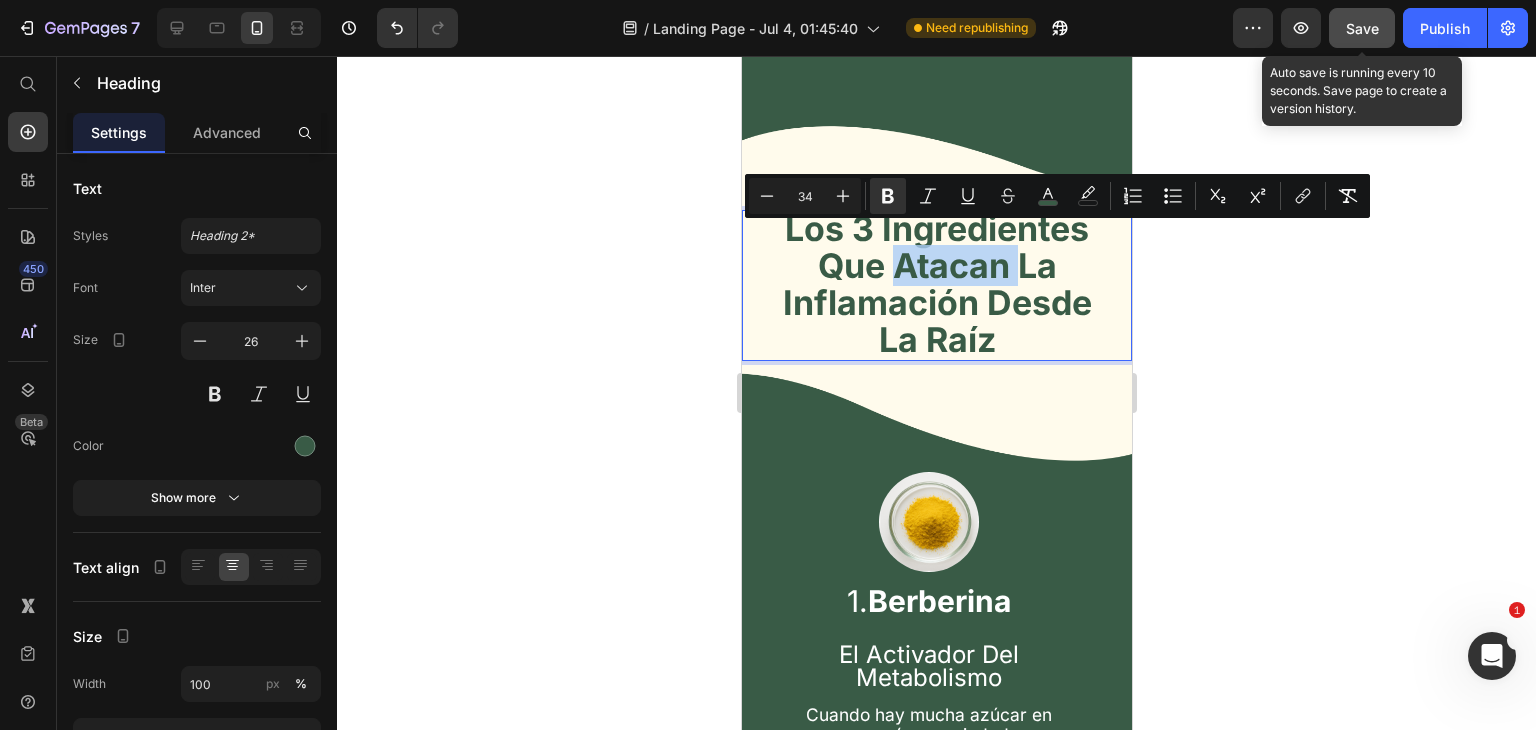 drag, startPoint x: 995, startPoint y: 238, endPoint x: 893, endPoint y: 238, distance: 102 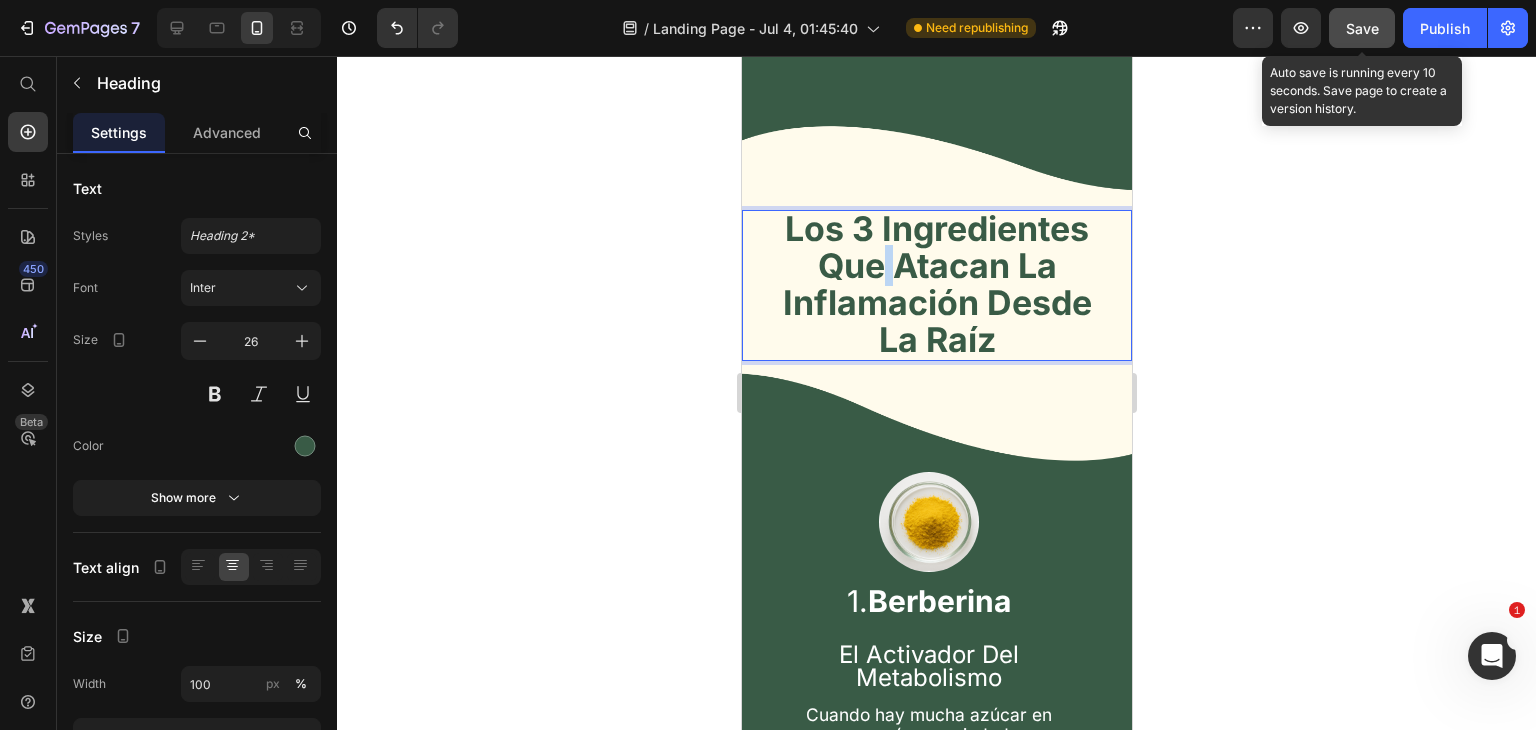 click on "Los 3 Ingredientes Que Atacan La Inflamación Desde La Raíz" at bounding box center (936, 283) 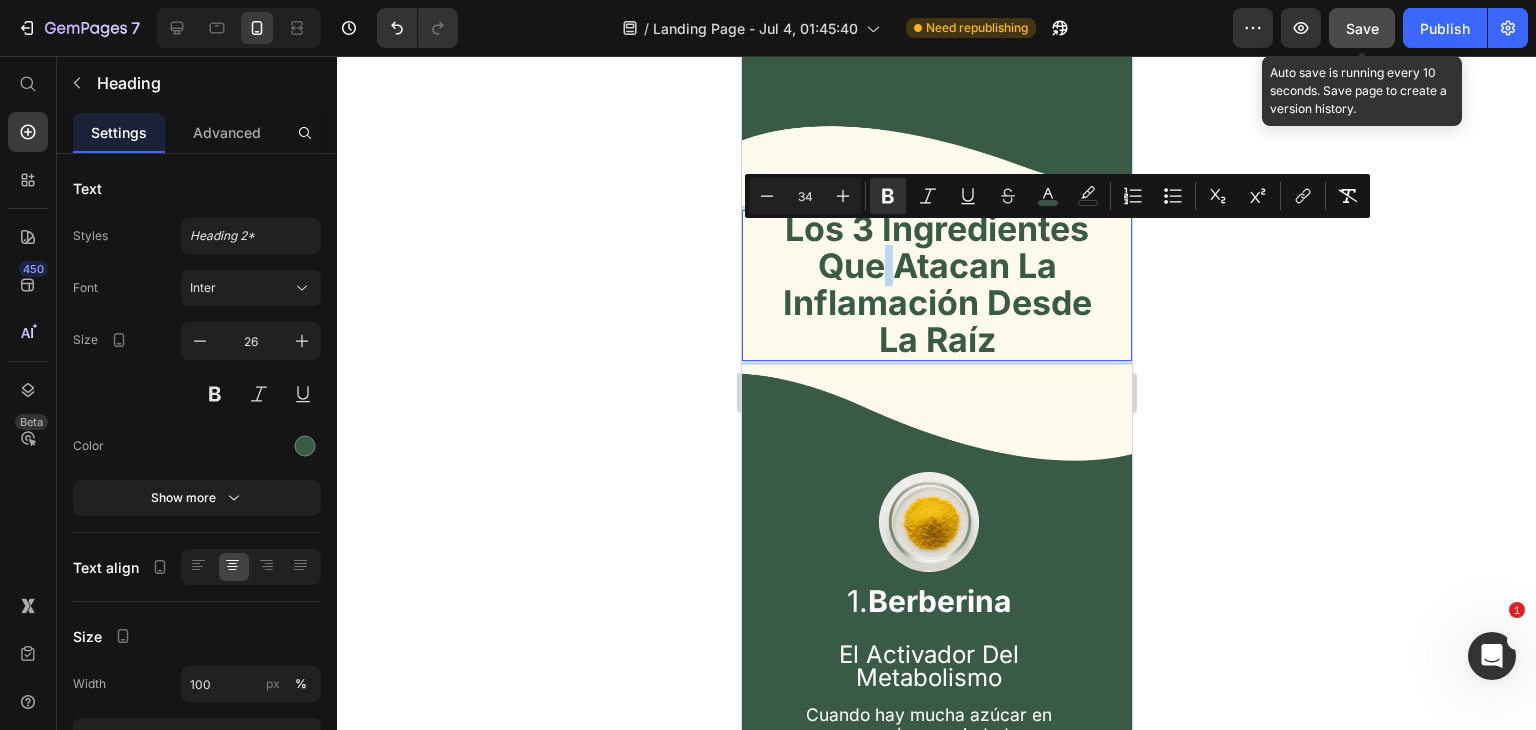 click on "Los 3 Ingredientes Que Atacan La Inflamación Desde La Raíz" at bounding box center [936, 283] 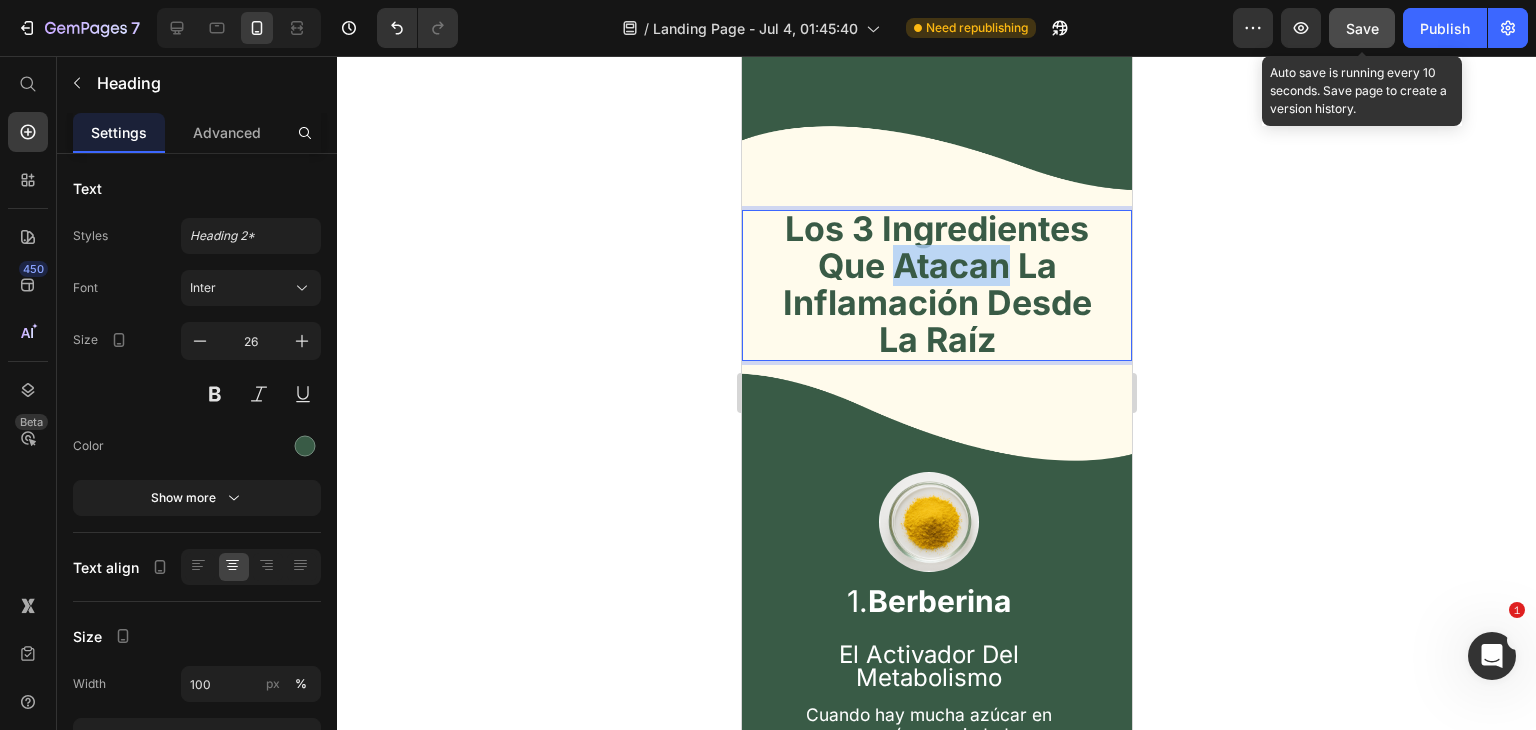 drag, startPoint x: 887, startPoint y: 246, endPoint x: 997, endPoint y: 248, distance: 110.01818 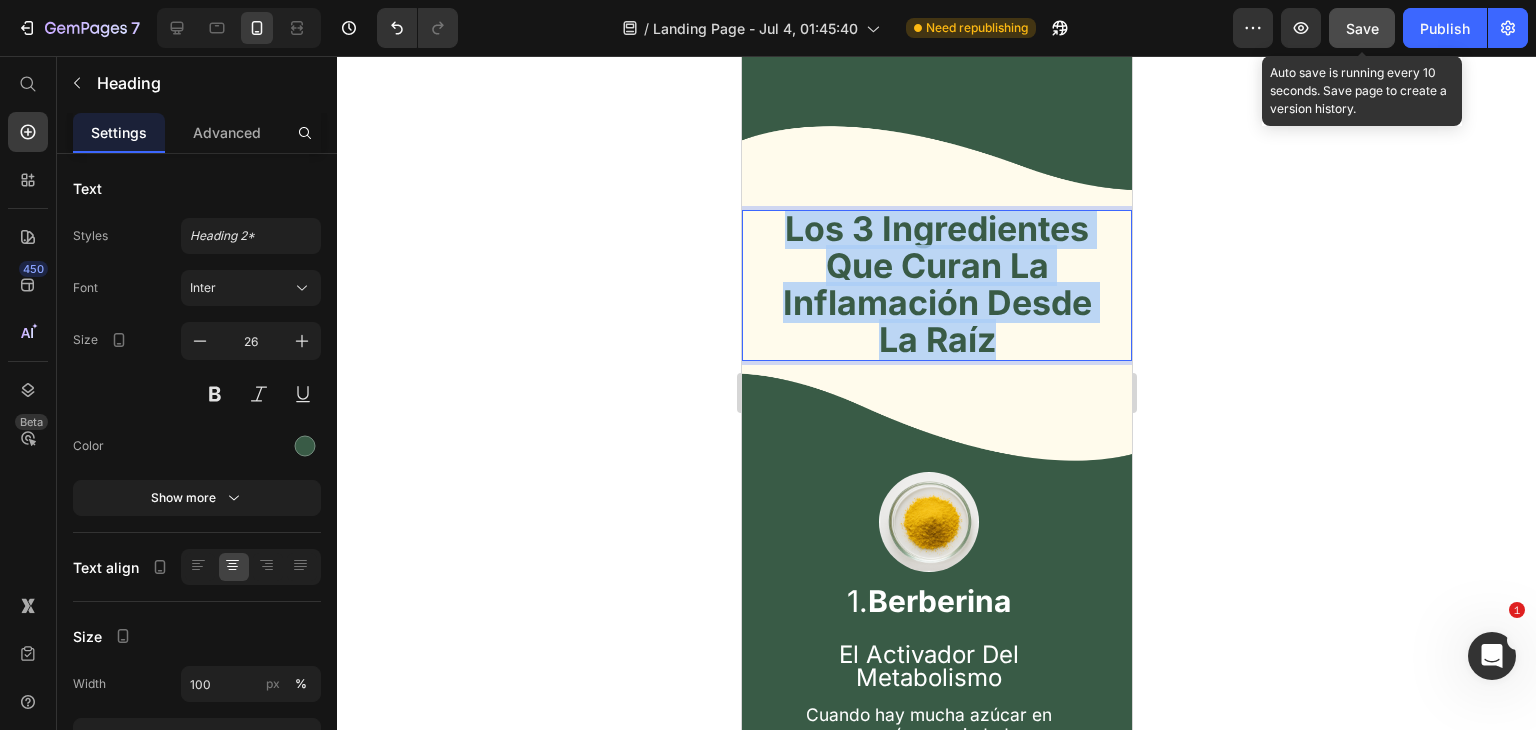 copy on "Los 3 Ingredientes Que Curan La Inflamación Desde La Raíz" 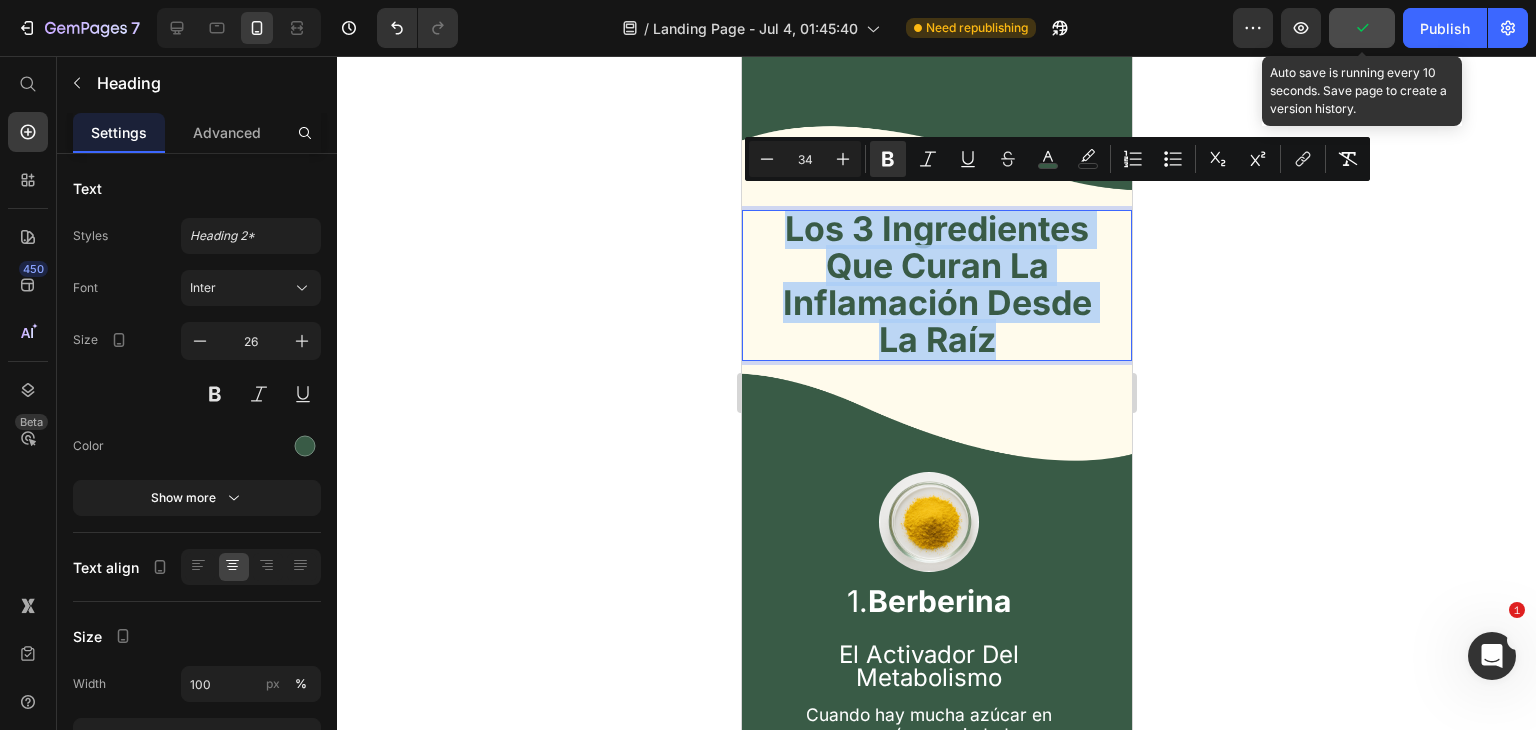 click on "Los 3 Ingredientes Que Curan La Inflamación Desde La Raíz" at bounding box center [936, 283] 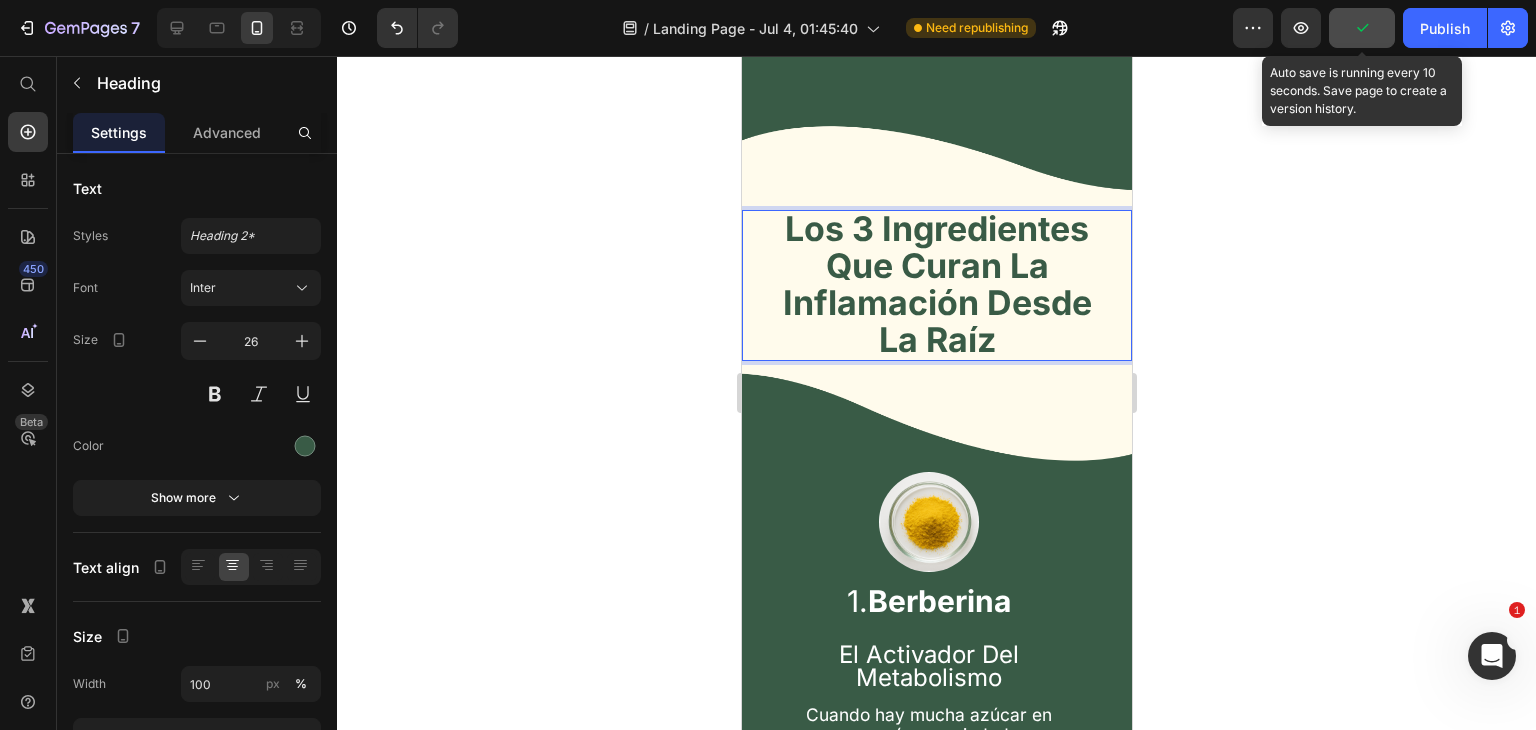 click 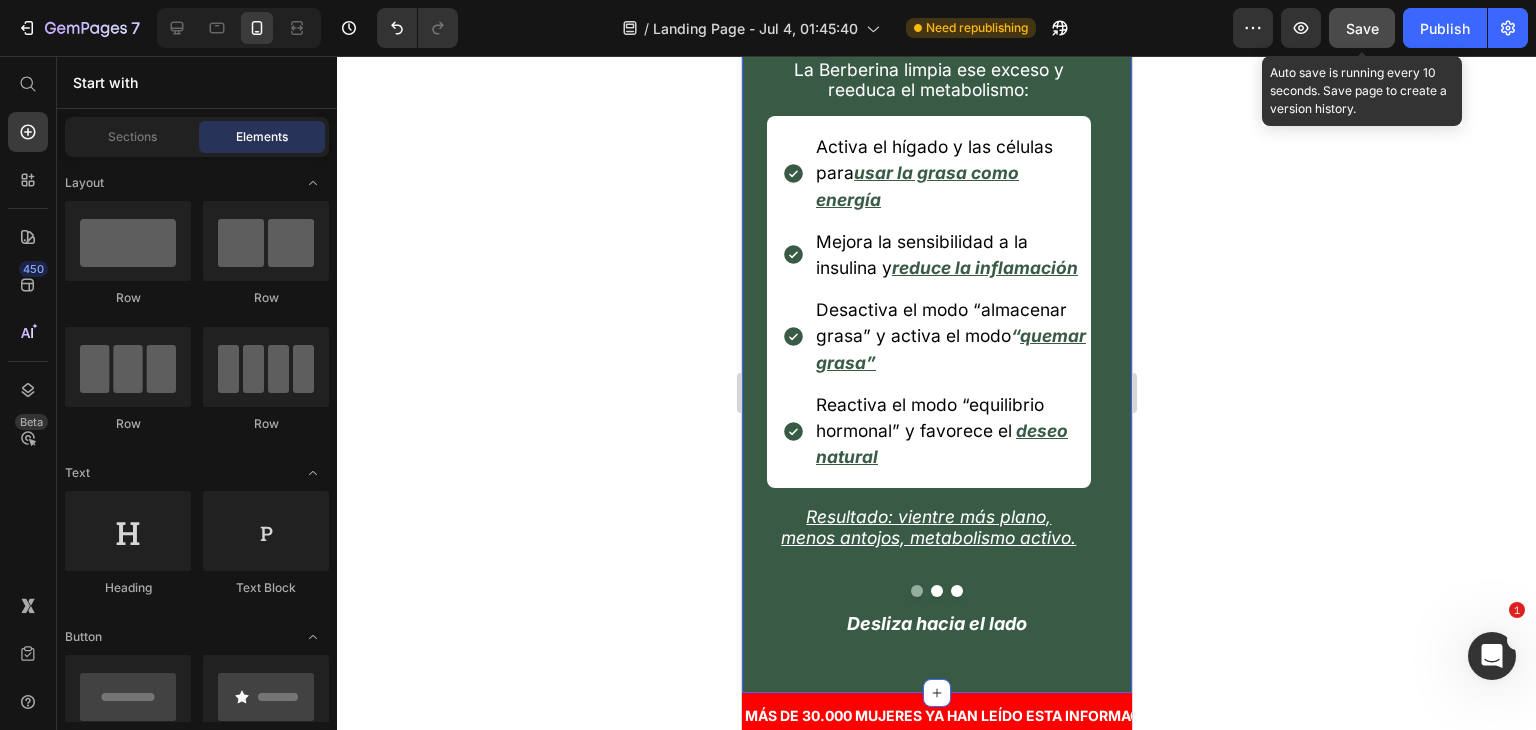 scroll, scrollTop: 7673, scrollLeft: 0, axis: vertical 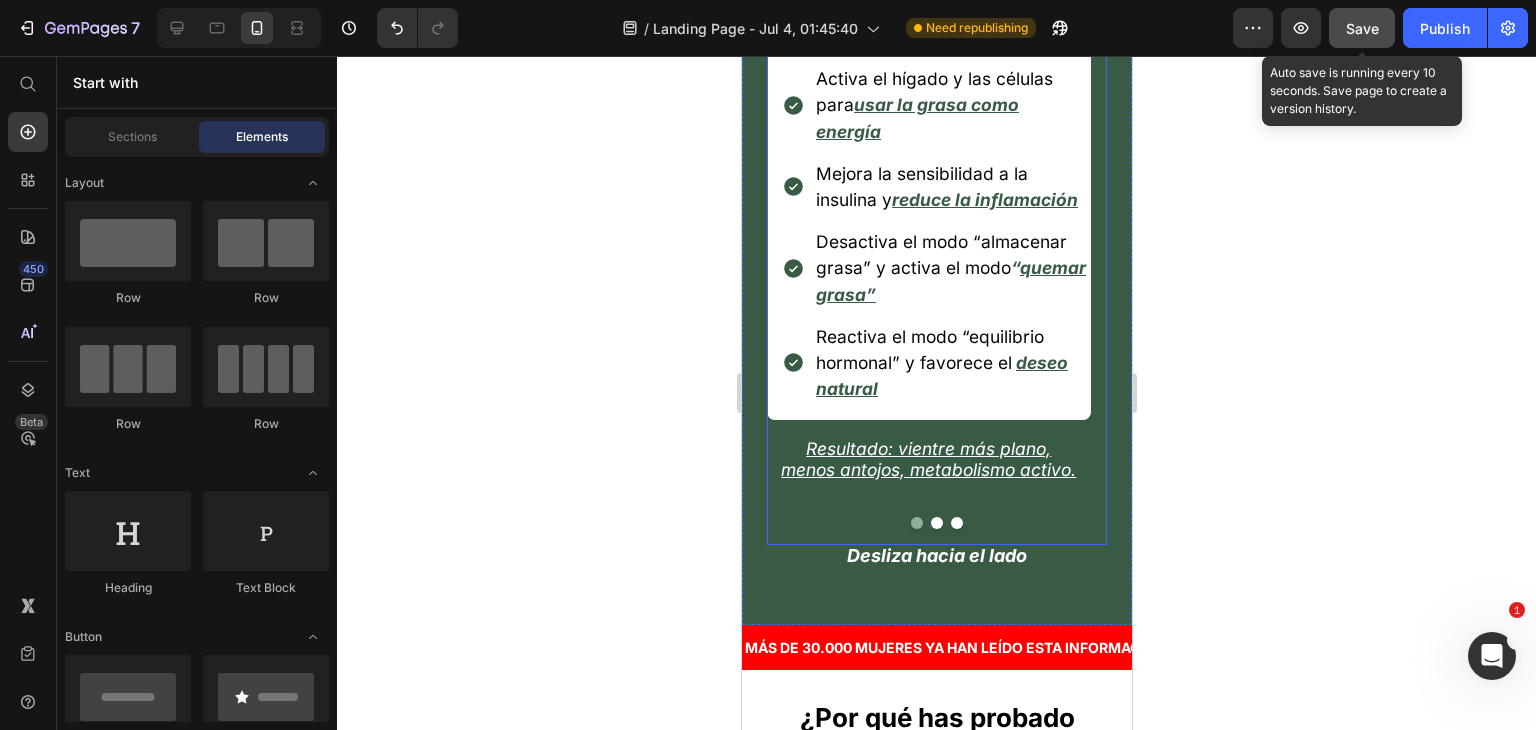 click at bounding box center [936, 523] 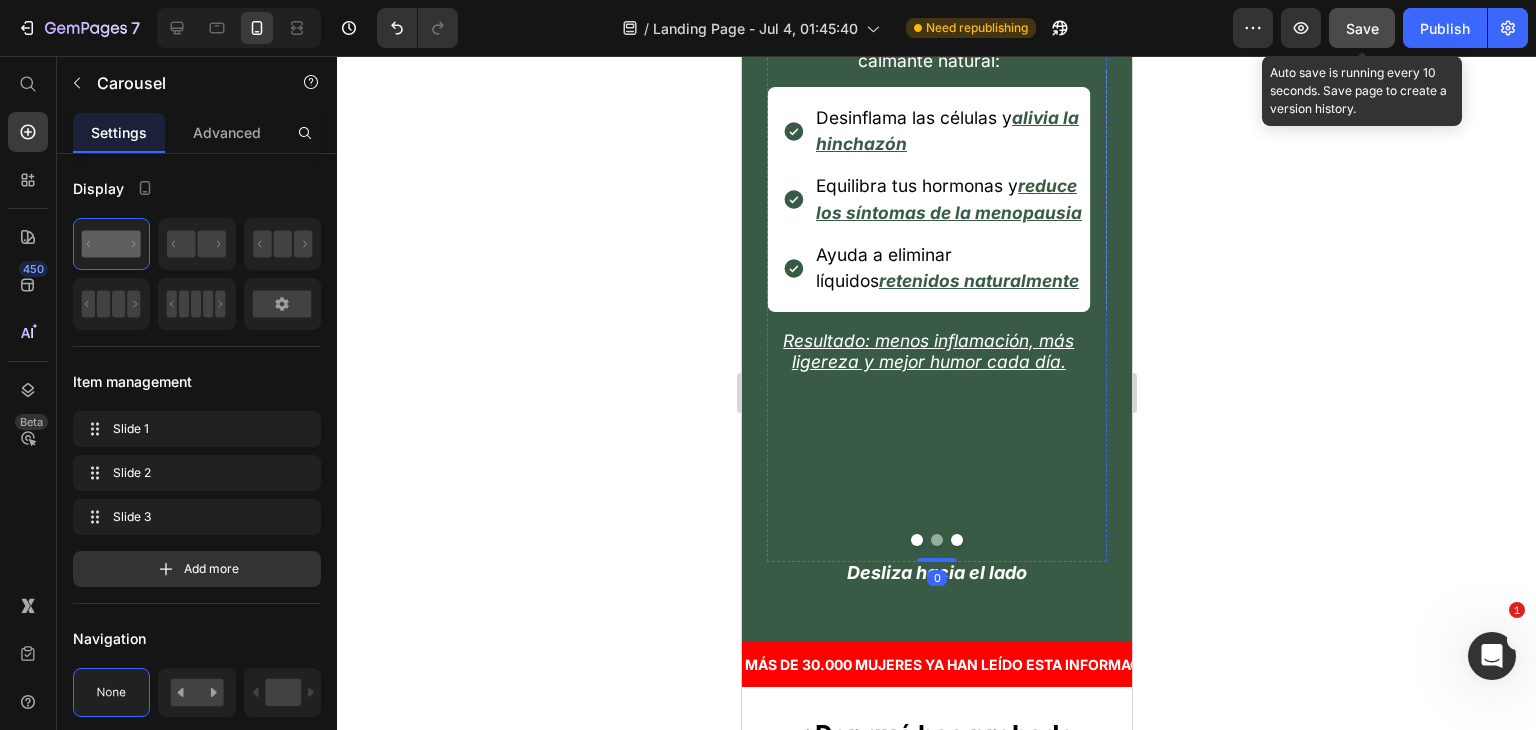 scroll, scrollTop: 7173, scrollLeft: 0, axis: vertical 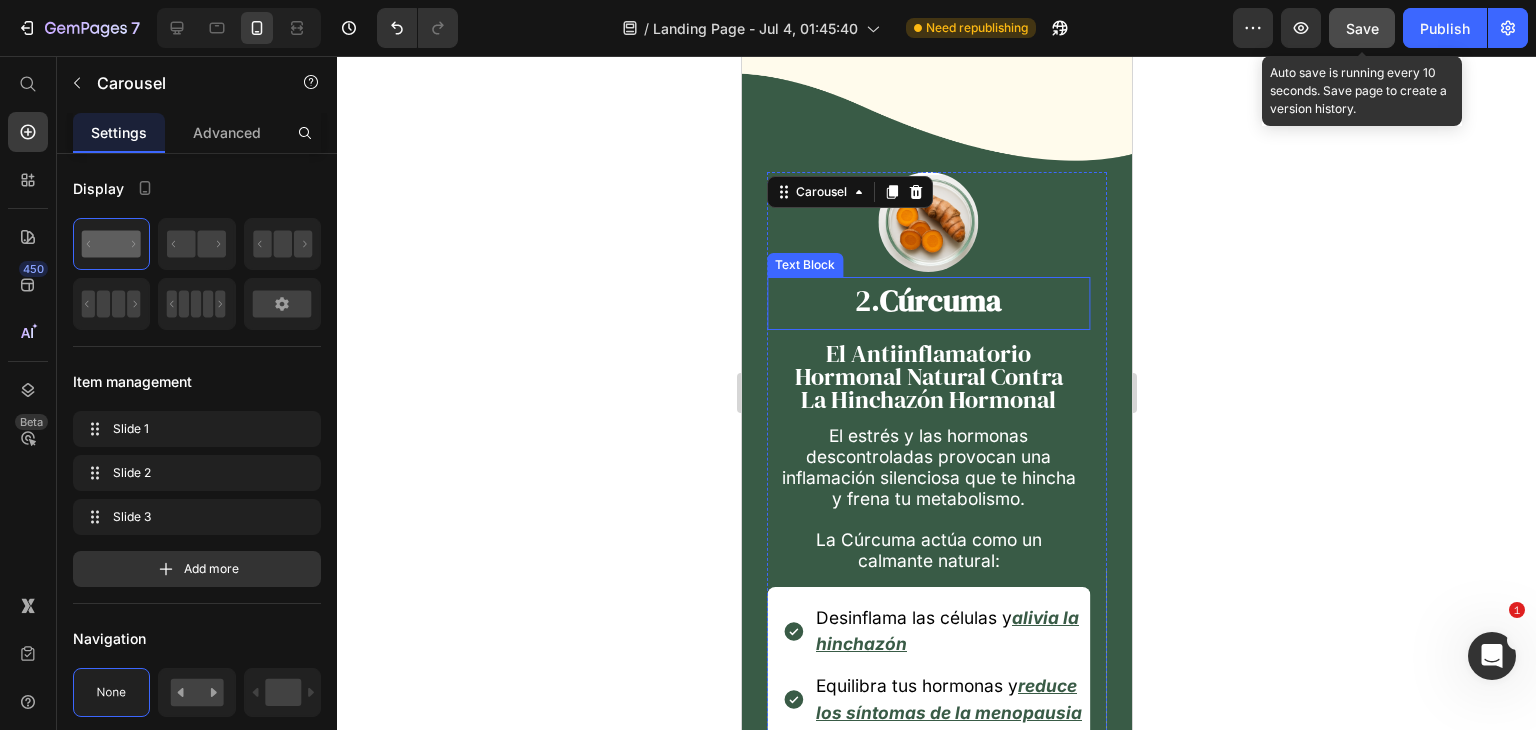 click on "Cúrcuma" at bounding box center [940, 300] 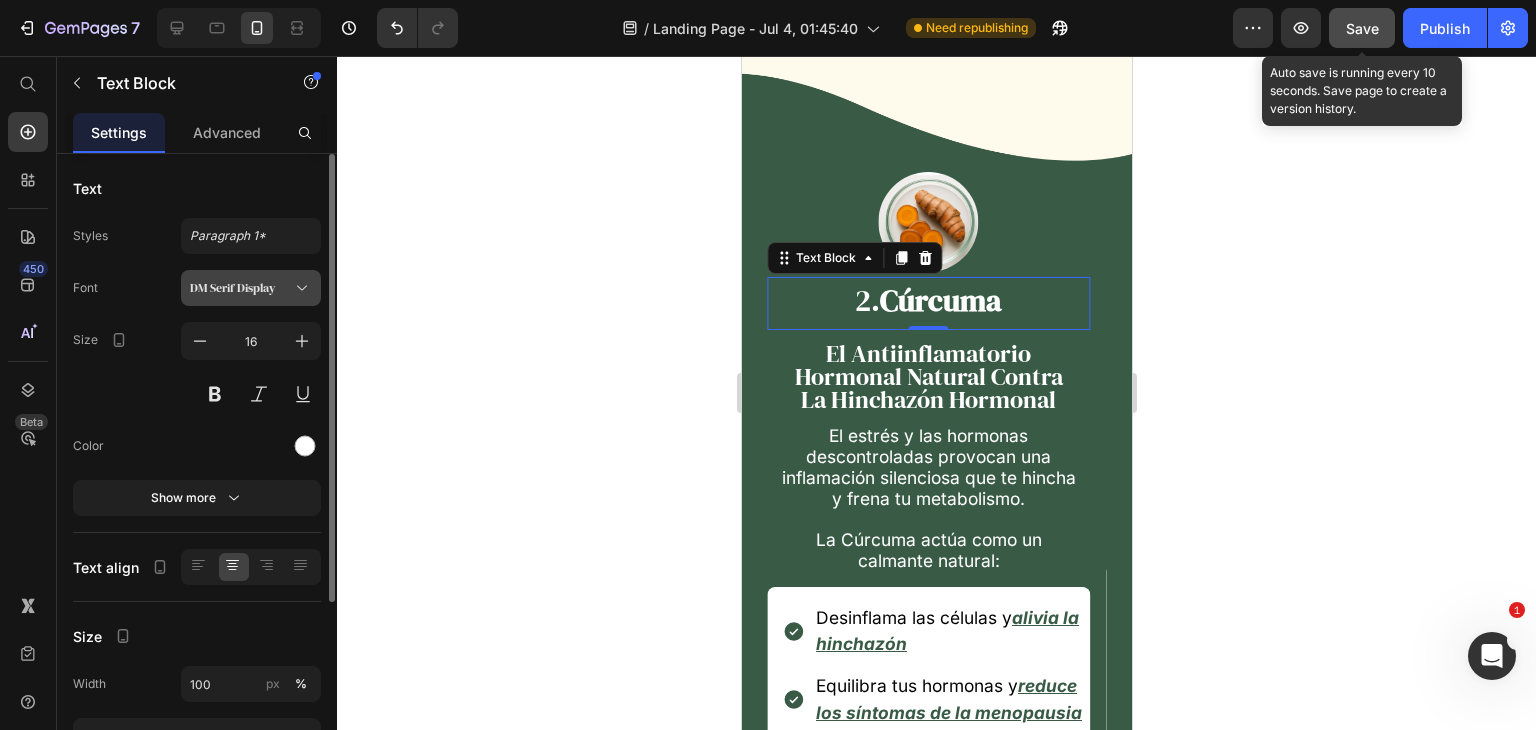 click on "DM Serif Display" at bounding box center [241, 288] 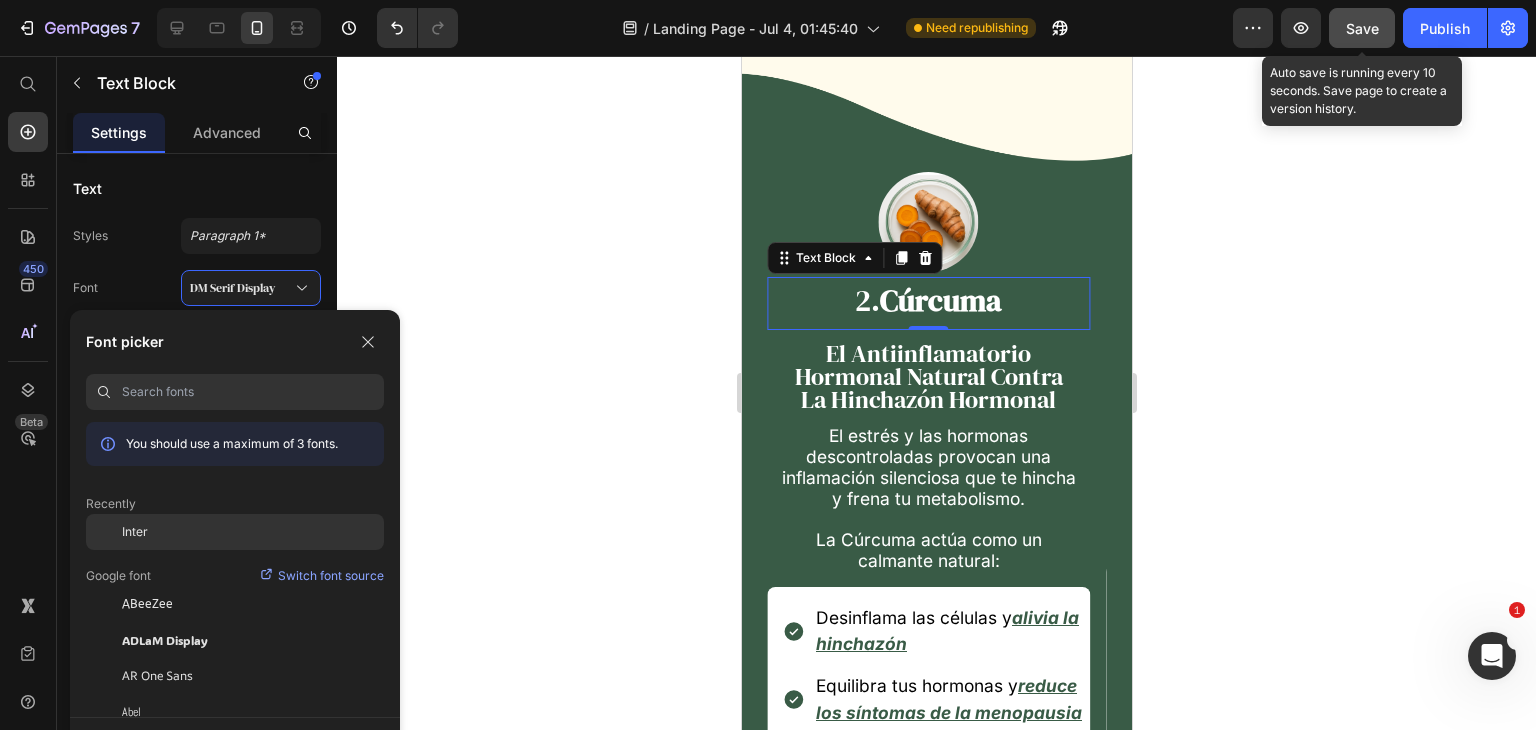 drag, startPoint x: 100, startPoint y: 515, endPoint x: 145, endPoint y: 521, distance: 45.39824 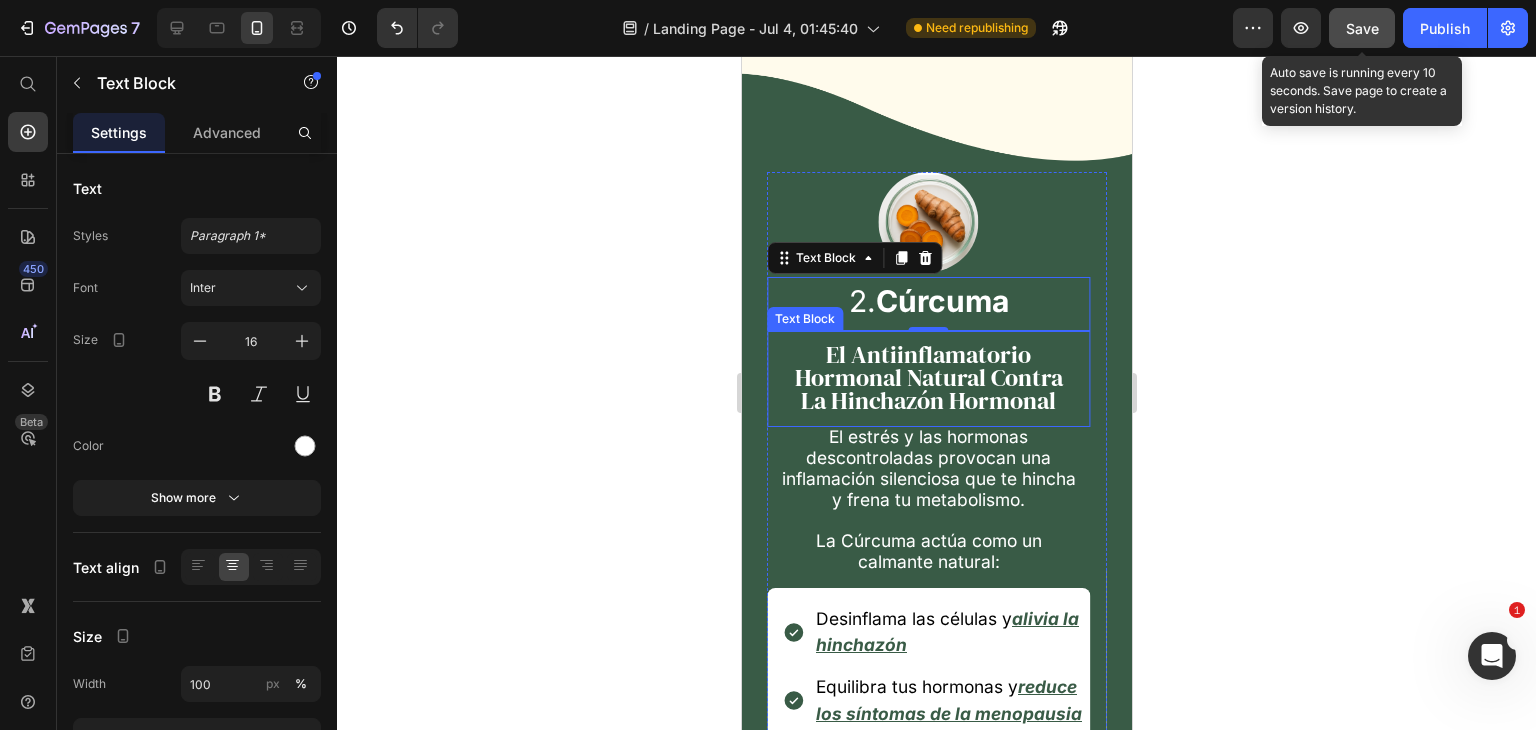 click on "El Antiinflamatorio Hormonal Natural Contra La Hinchazón Hormonal" at bounding box center [928, 377] 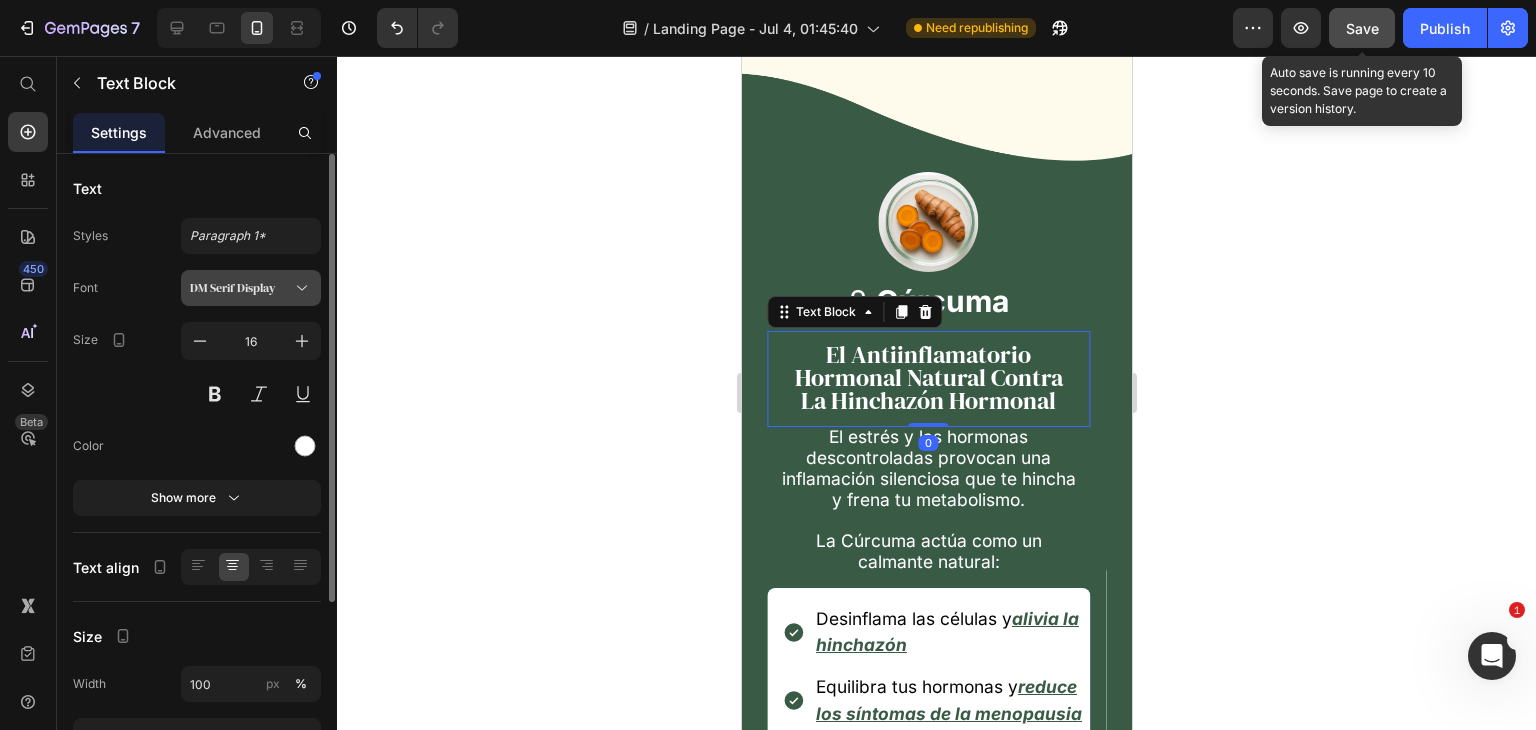 click on "DM Serif Display" at bounding box center (241, 288) 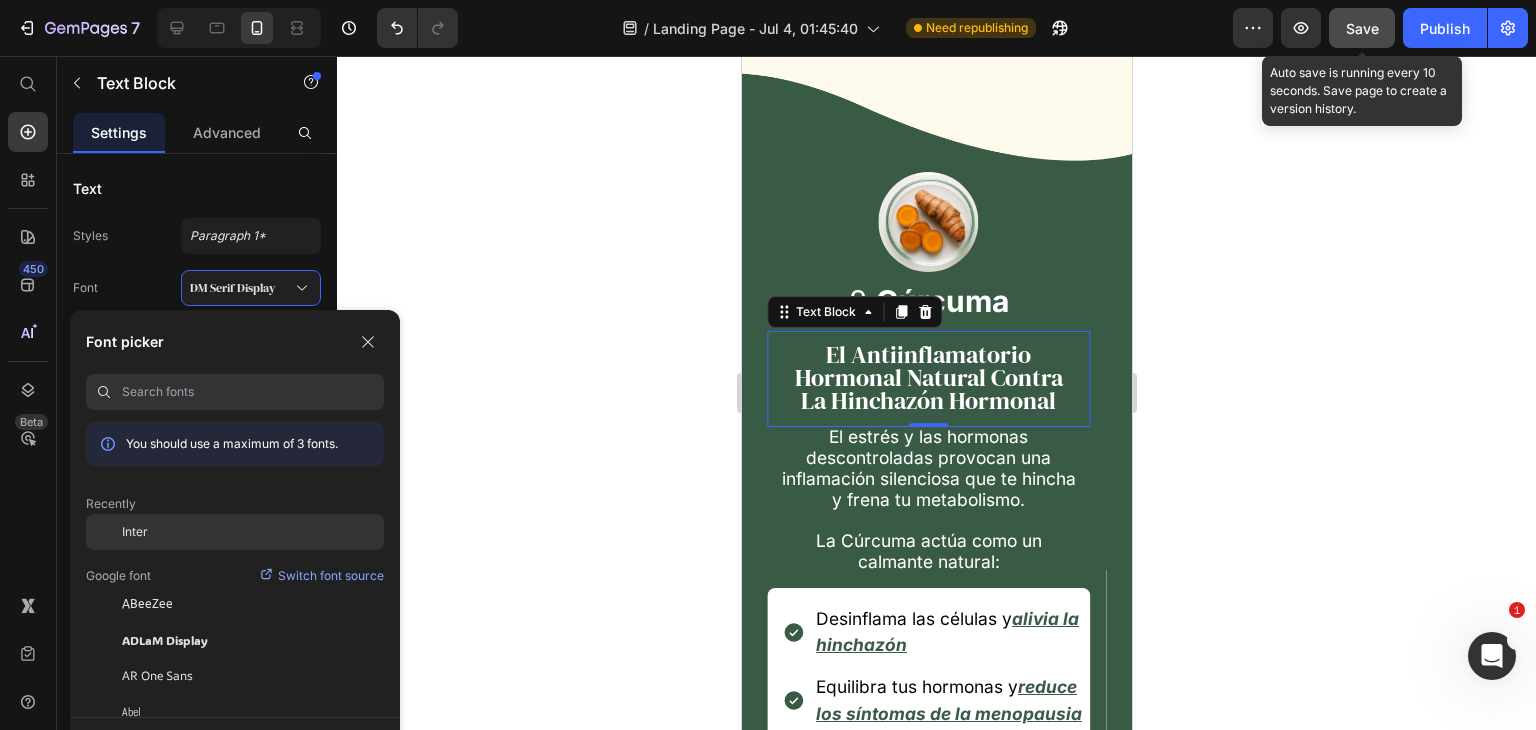 click on "Inter" 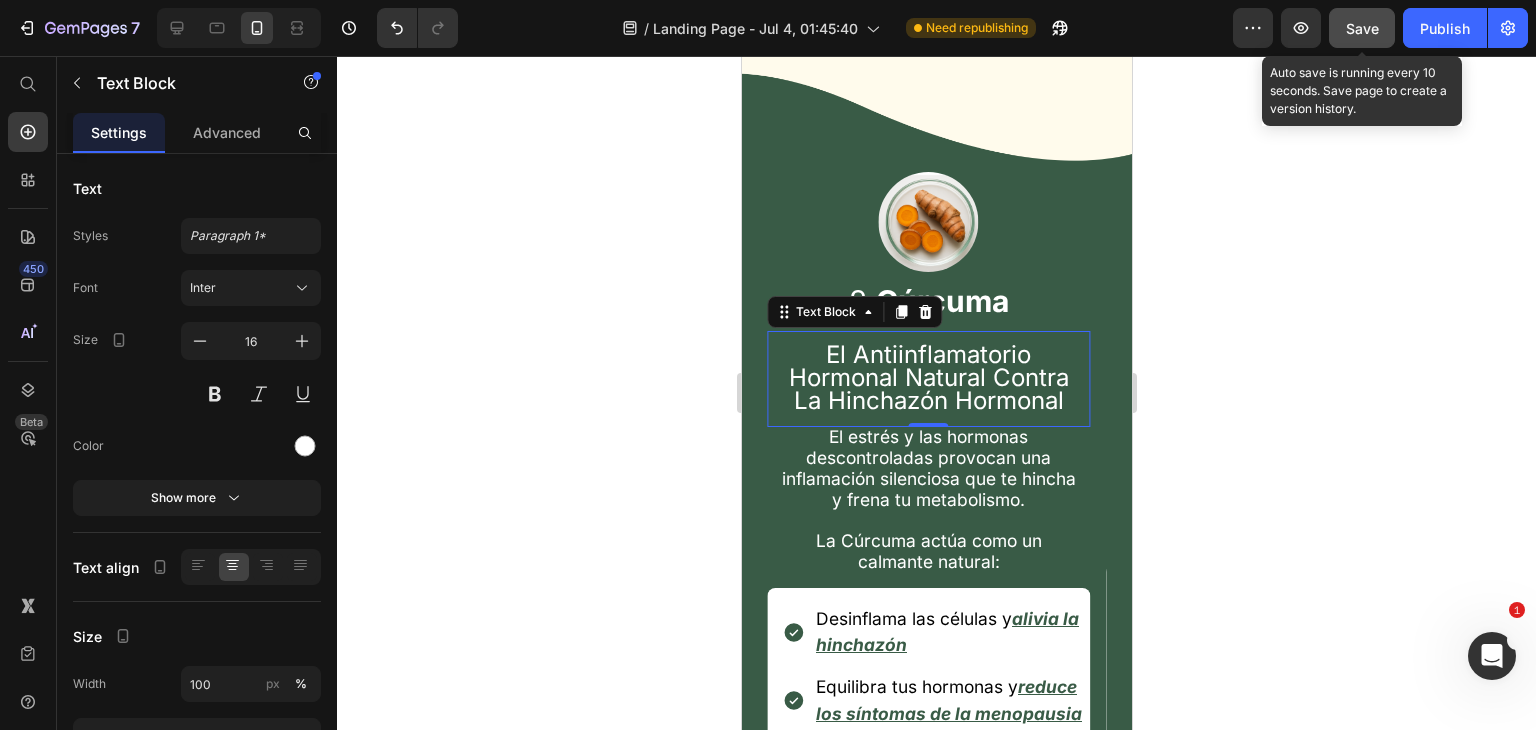 click 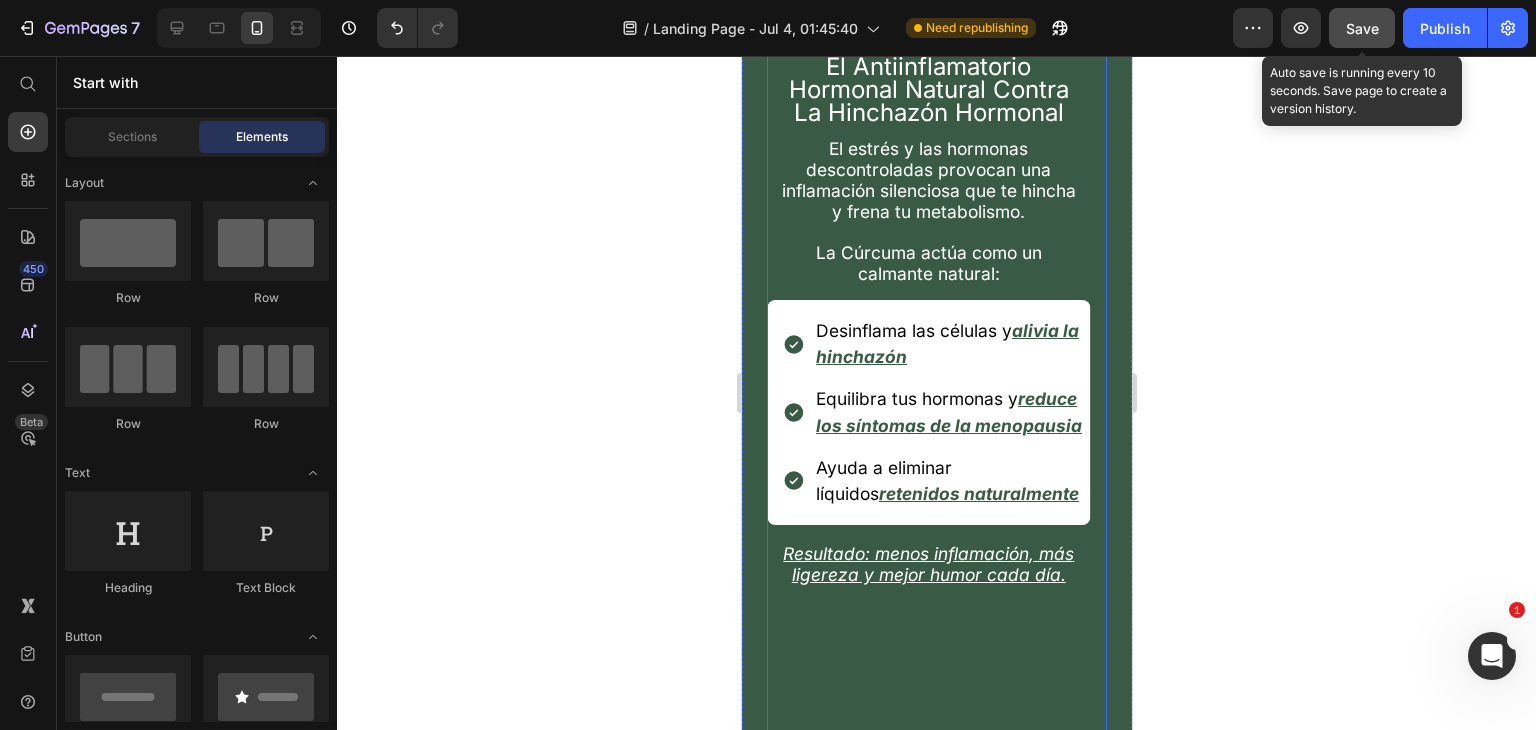 scroll, scrollTop: 7573, scrollLeft: 0, axis: vertical 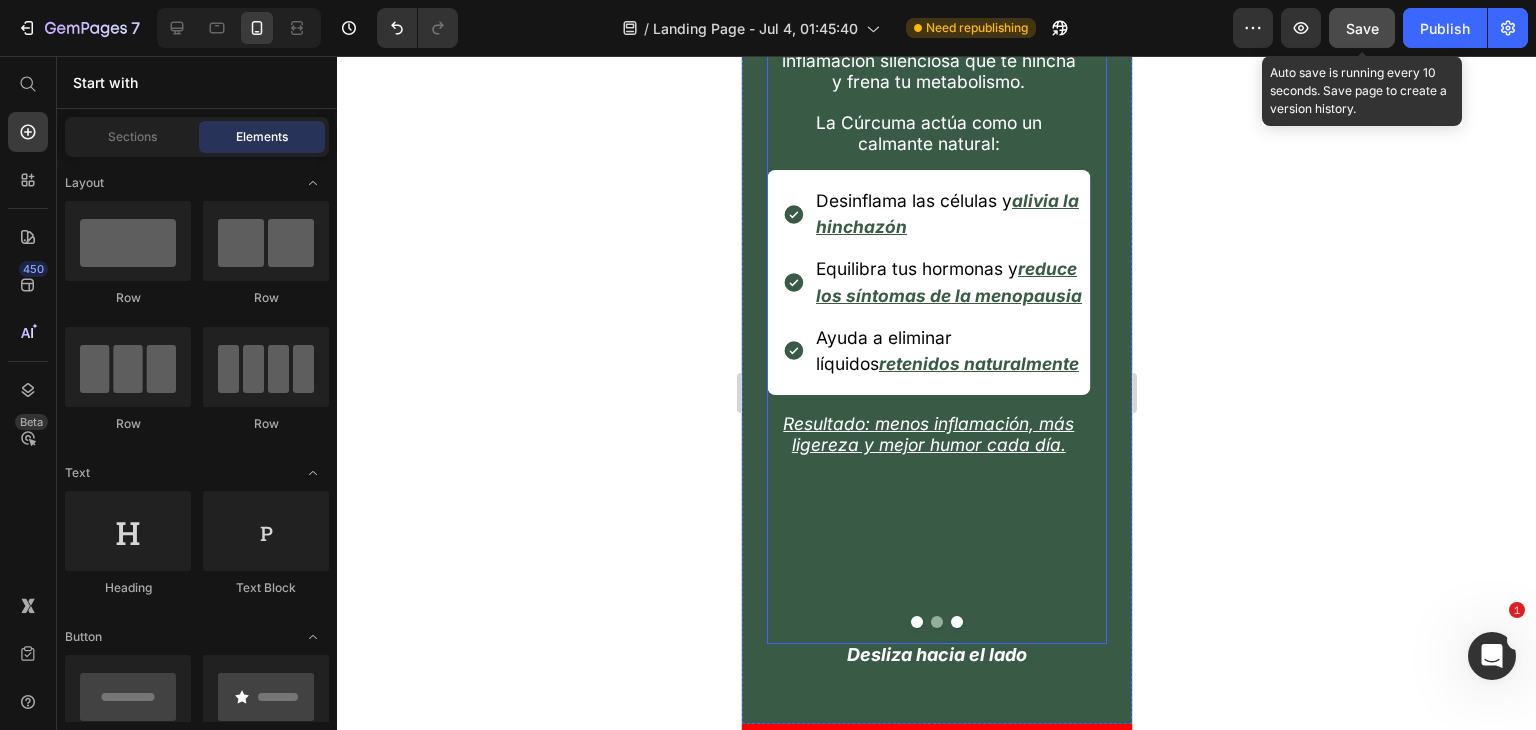 click at bounding box center [956, 622] 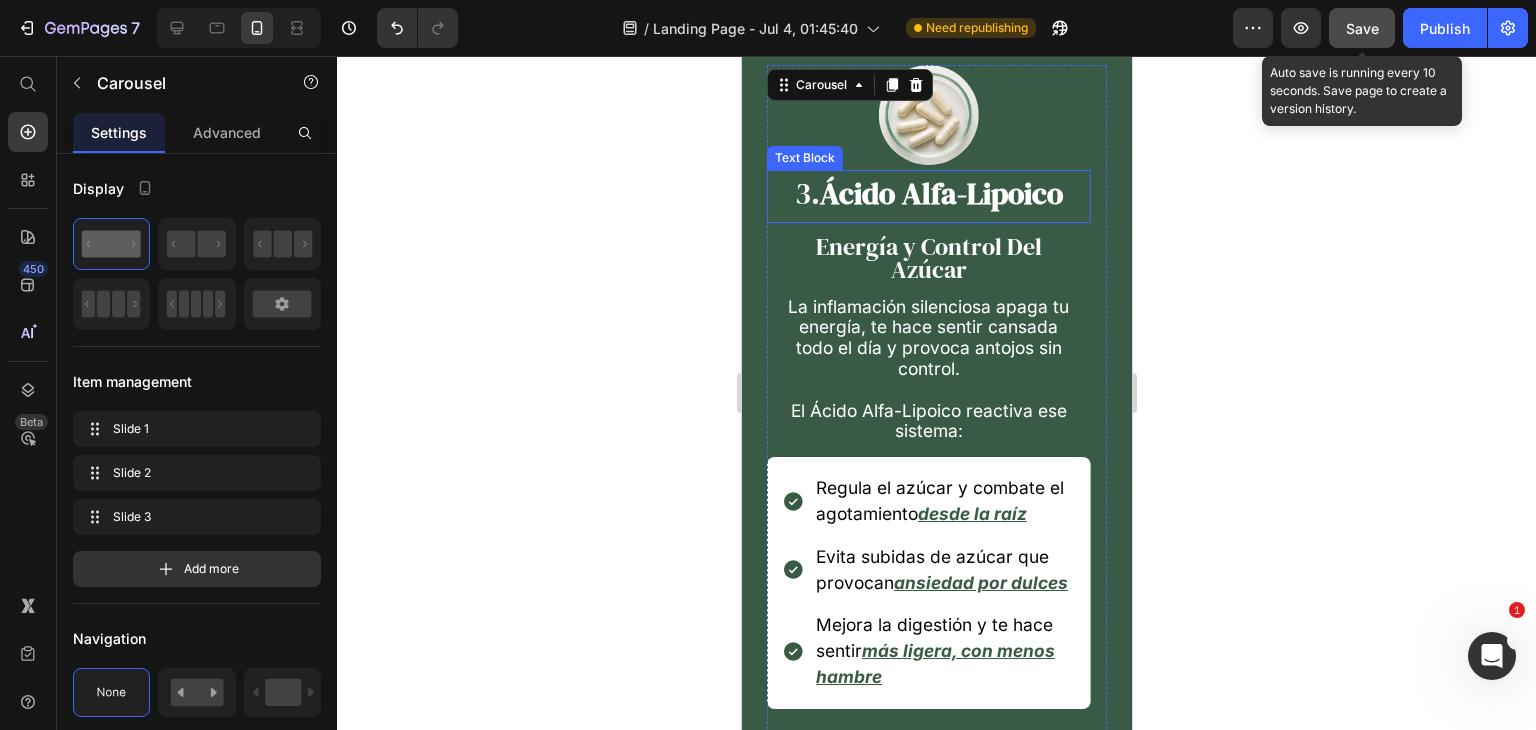 scroll, scrollTop: 7273, scrollLeft: 0, axis: vertical 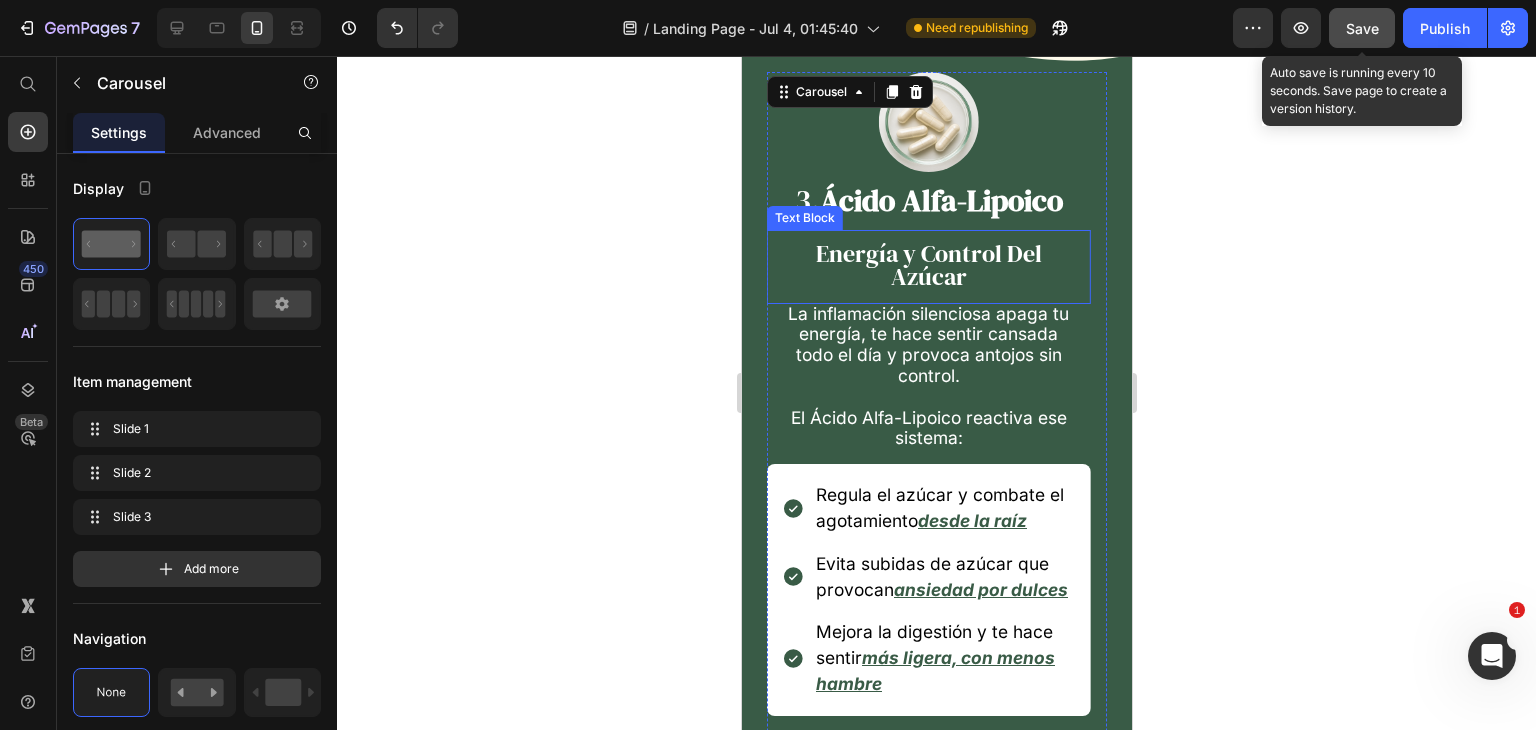 drag, startPoint x: 901, startPoint y: 222, endPoint x: 883, endPoint y: 230, distance: 19.697716 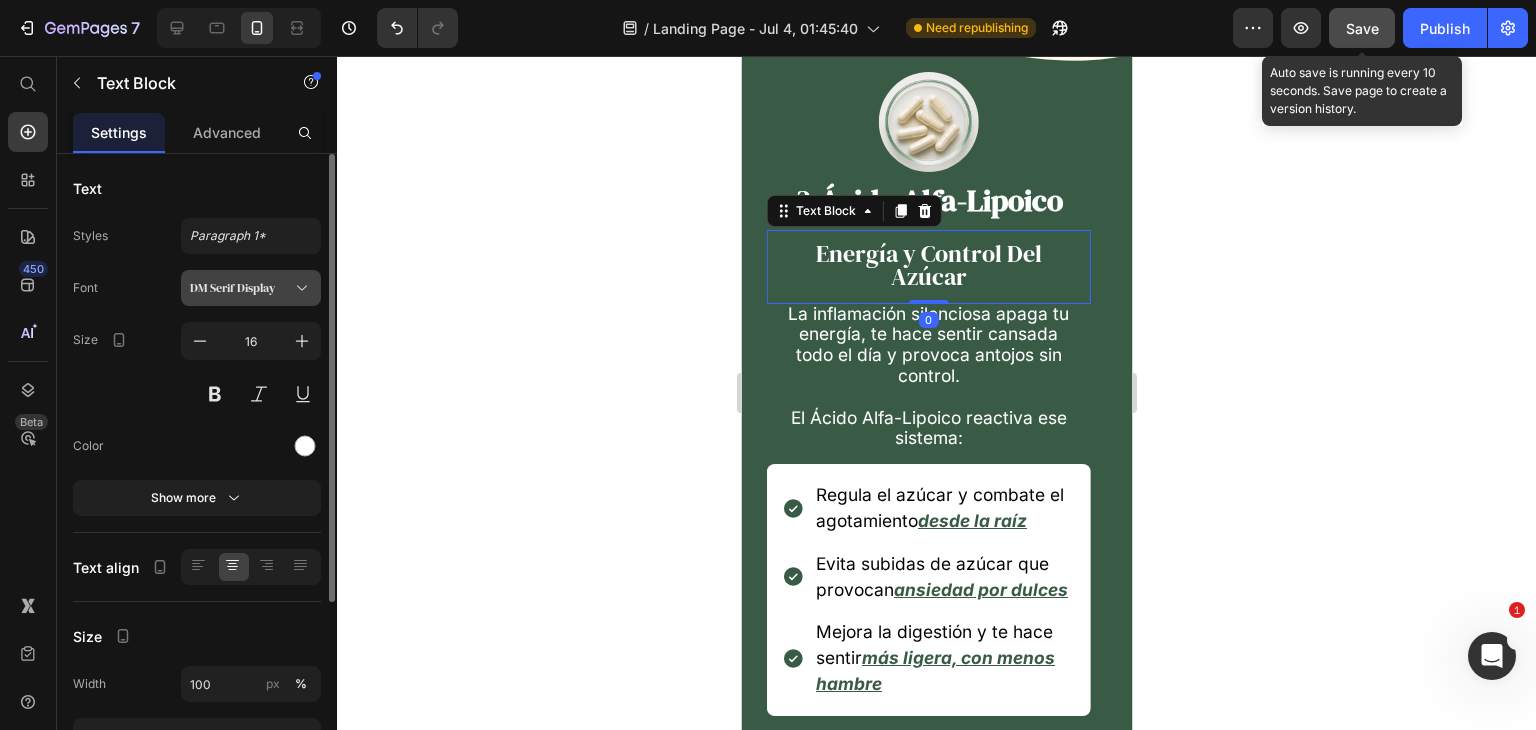 click on "DM Serif Display" at bounding box center [251, 288] 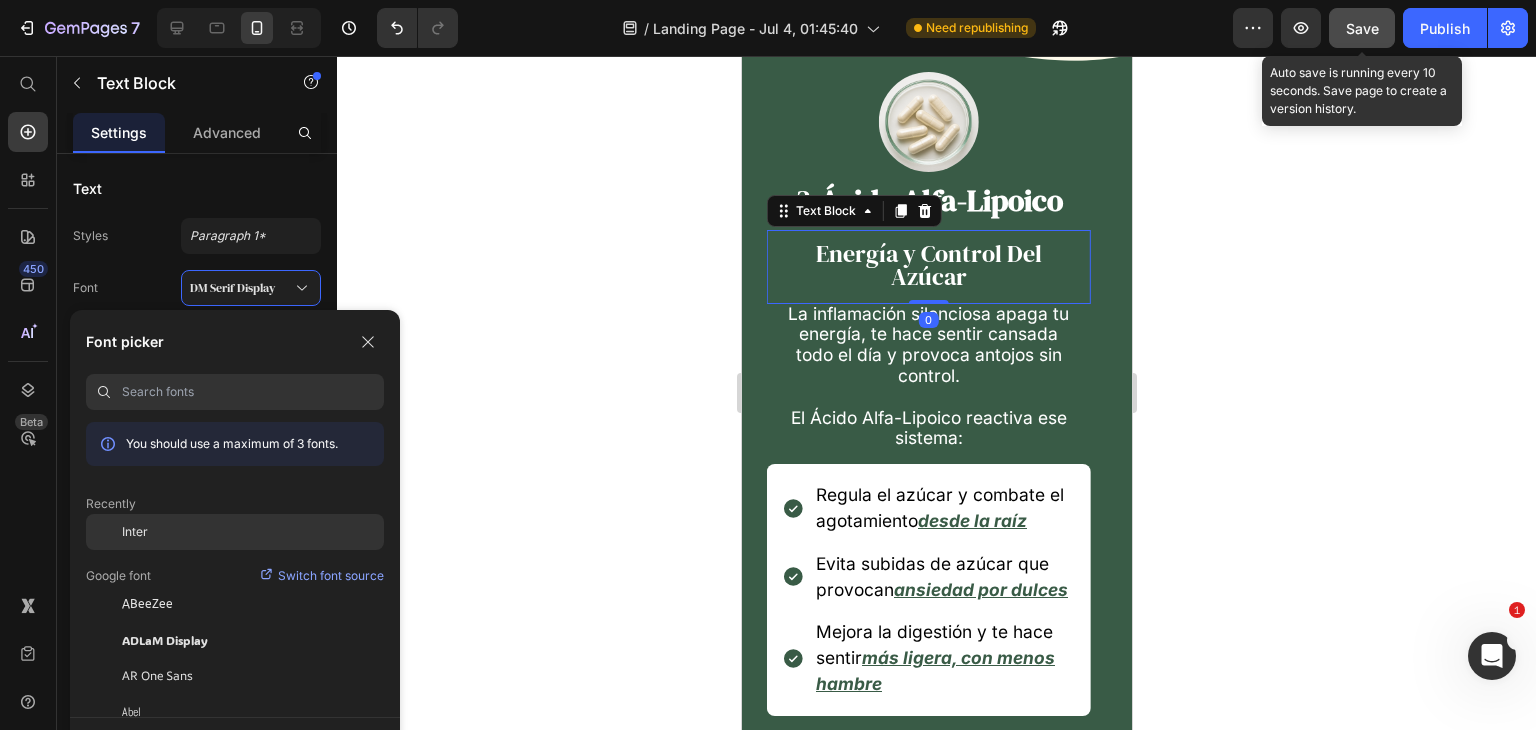 click on "Inter" 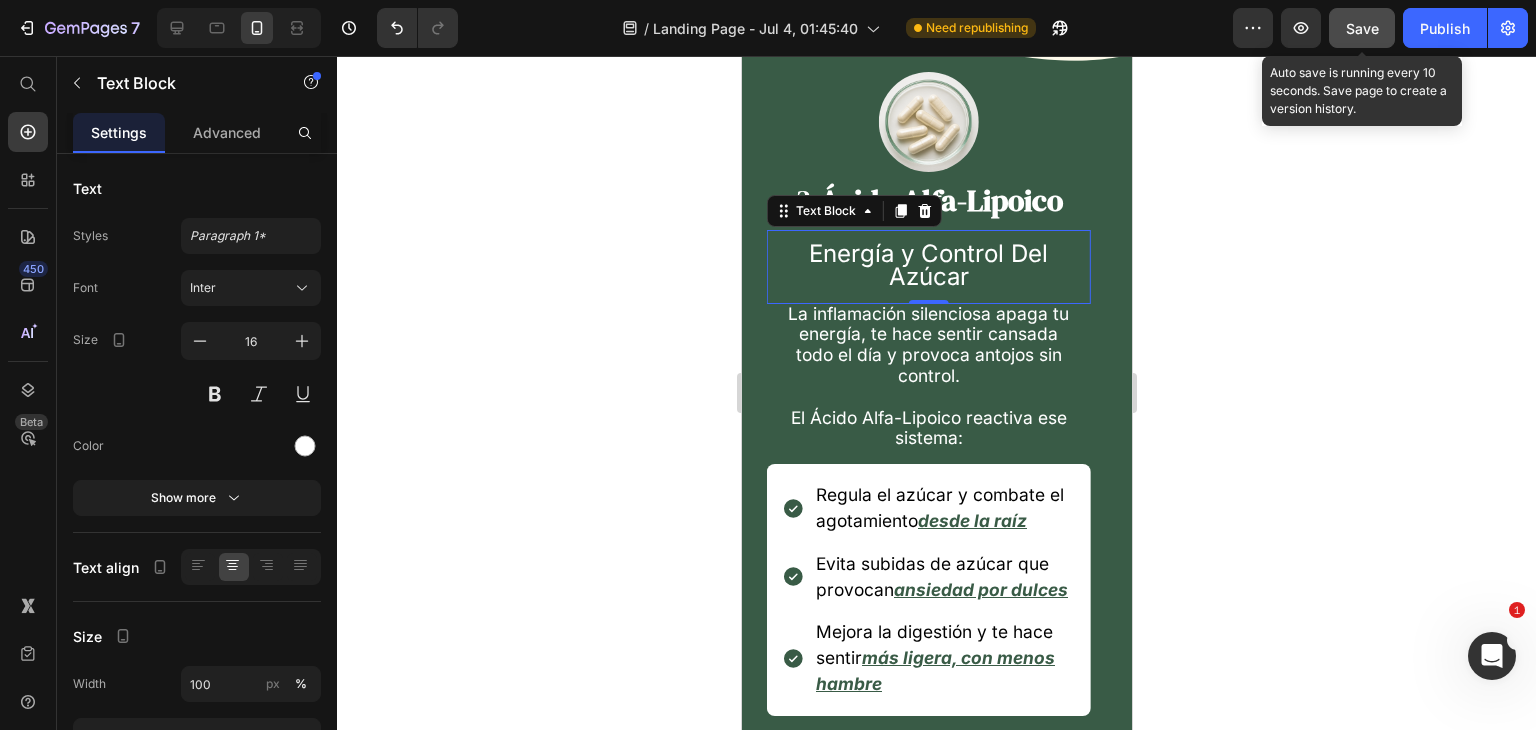 click on "Ácido Alfa-Lipoico" at bounding box center [940, 200] 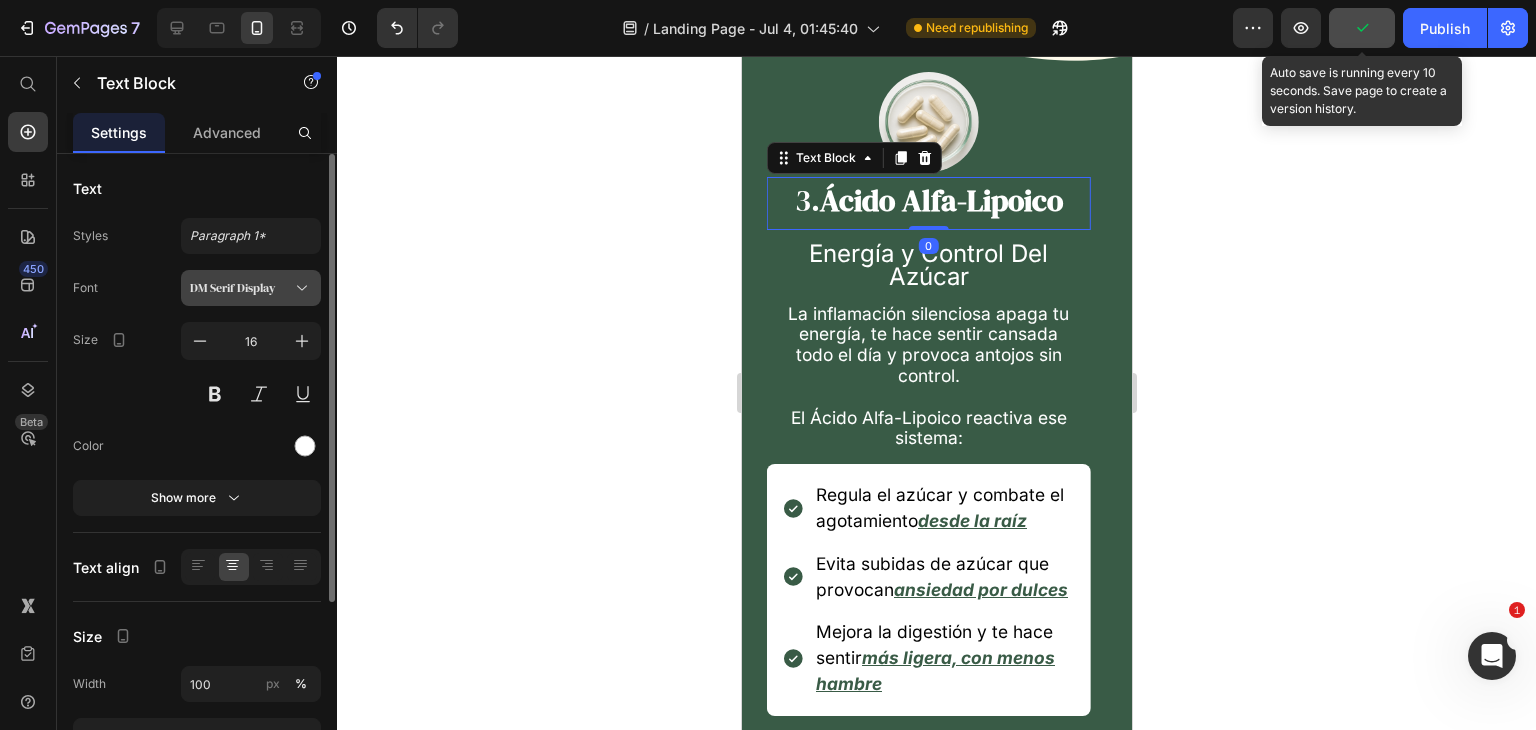 click on "DM Serif Display" at bounding box center [241, 288] 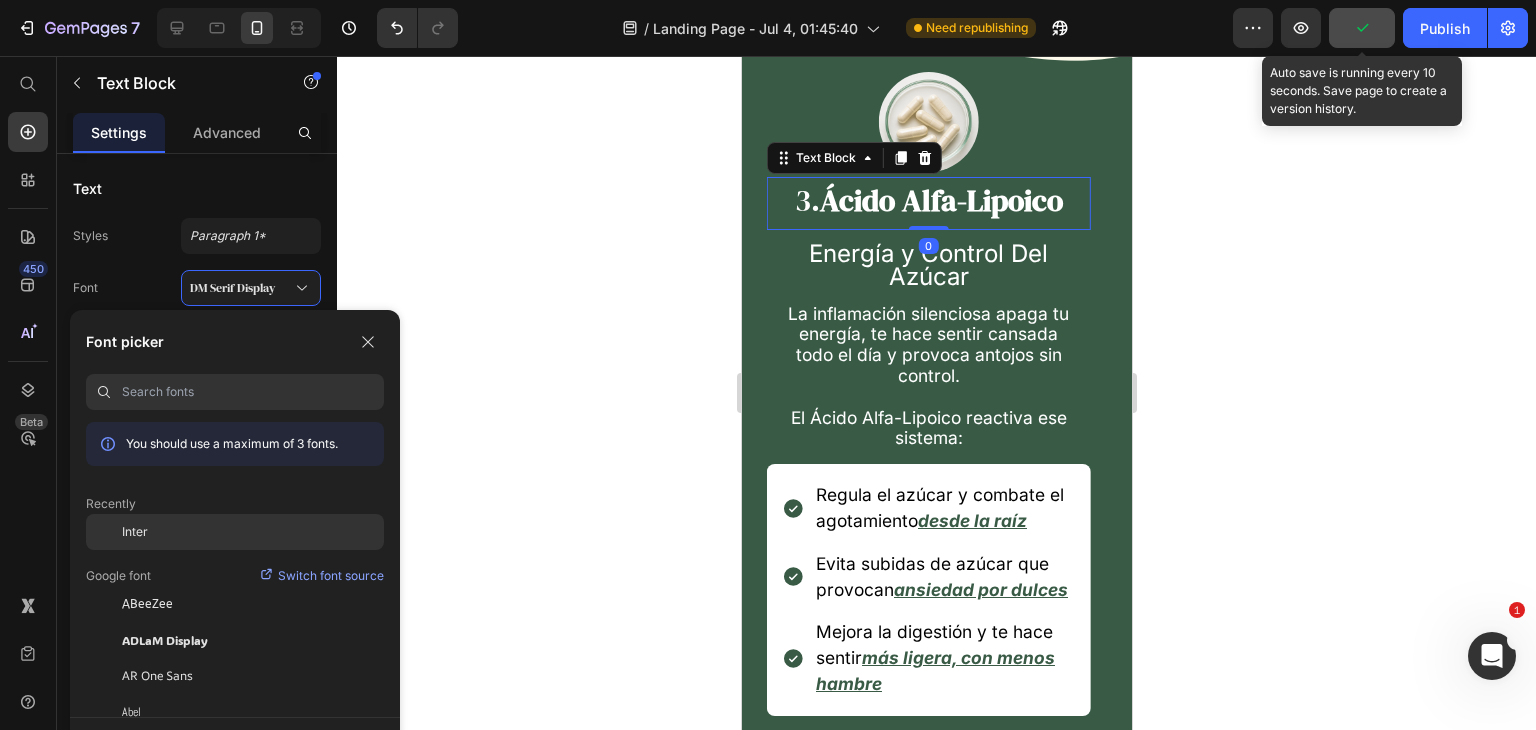 click on "Inter" 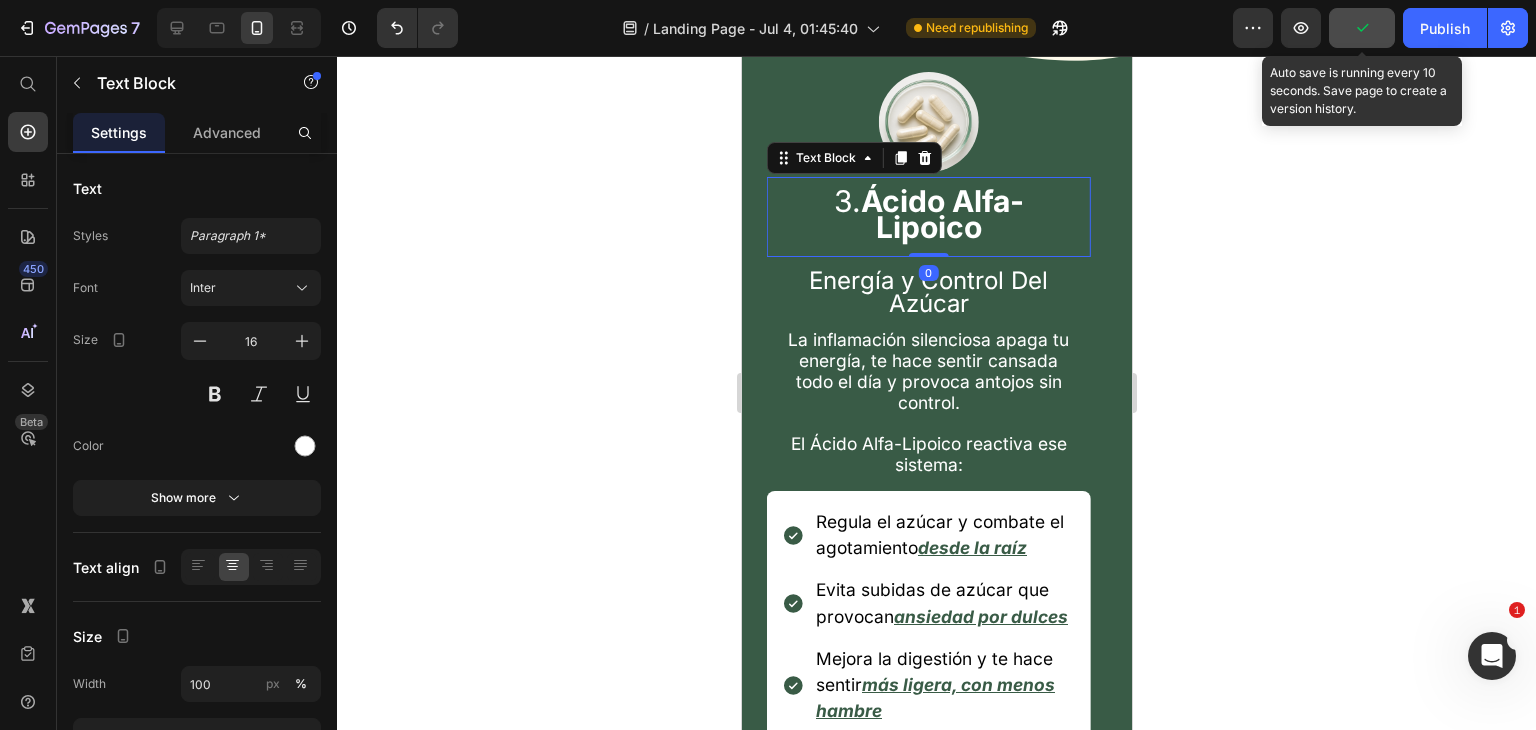 click 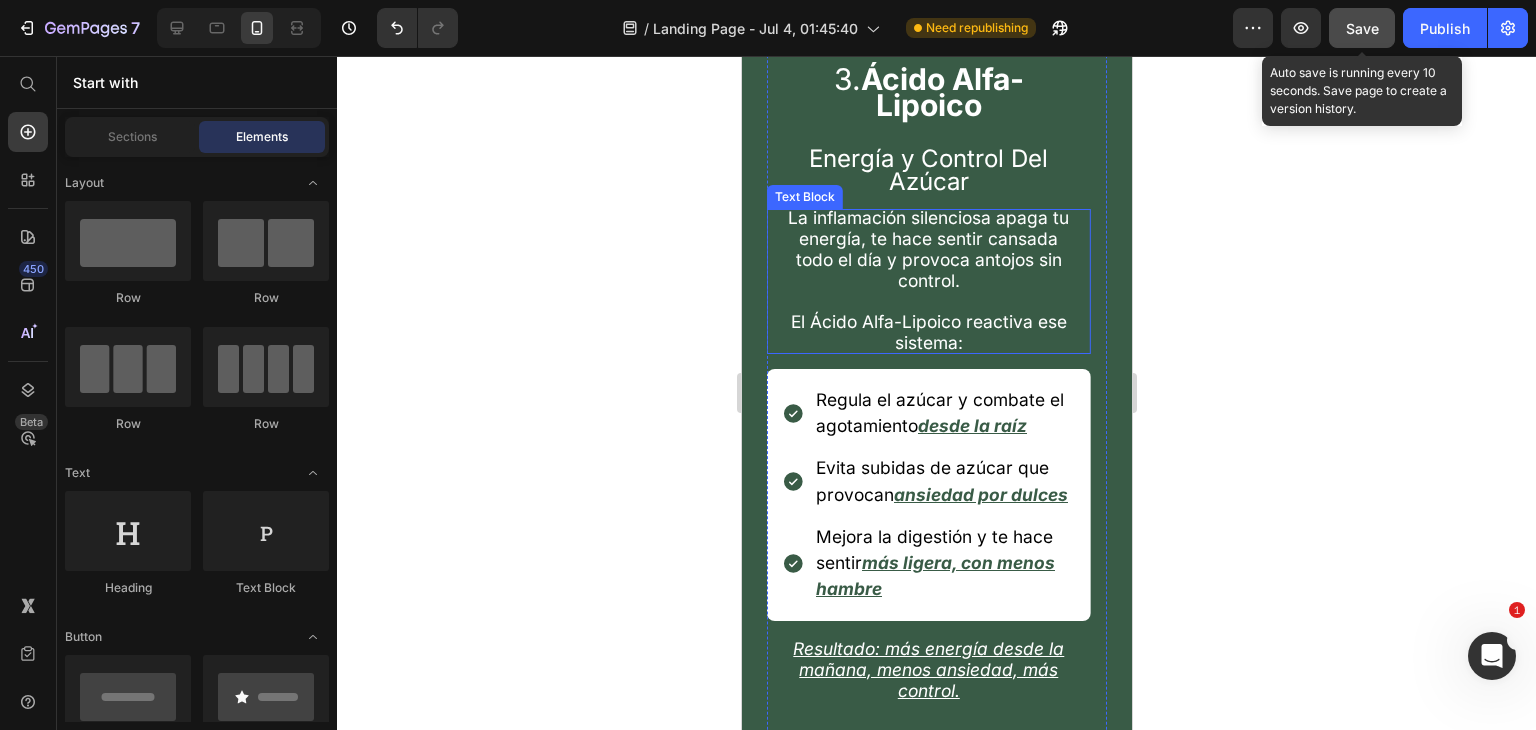scroll, scrollTop: 7673, scrollLeft: 0, axis: vertical 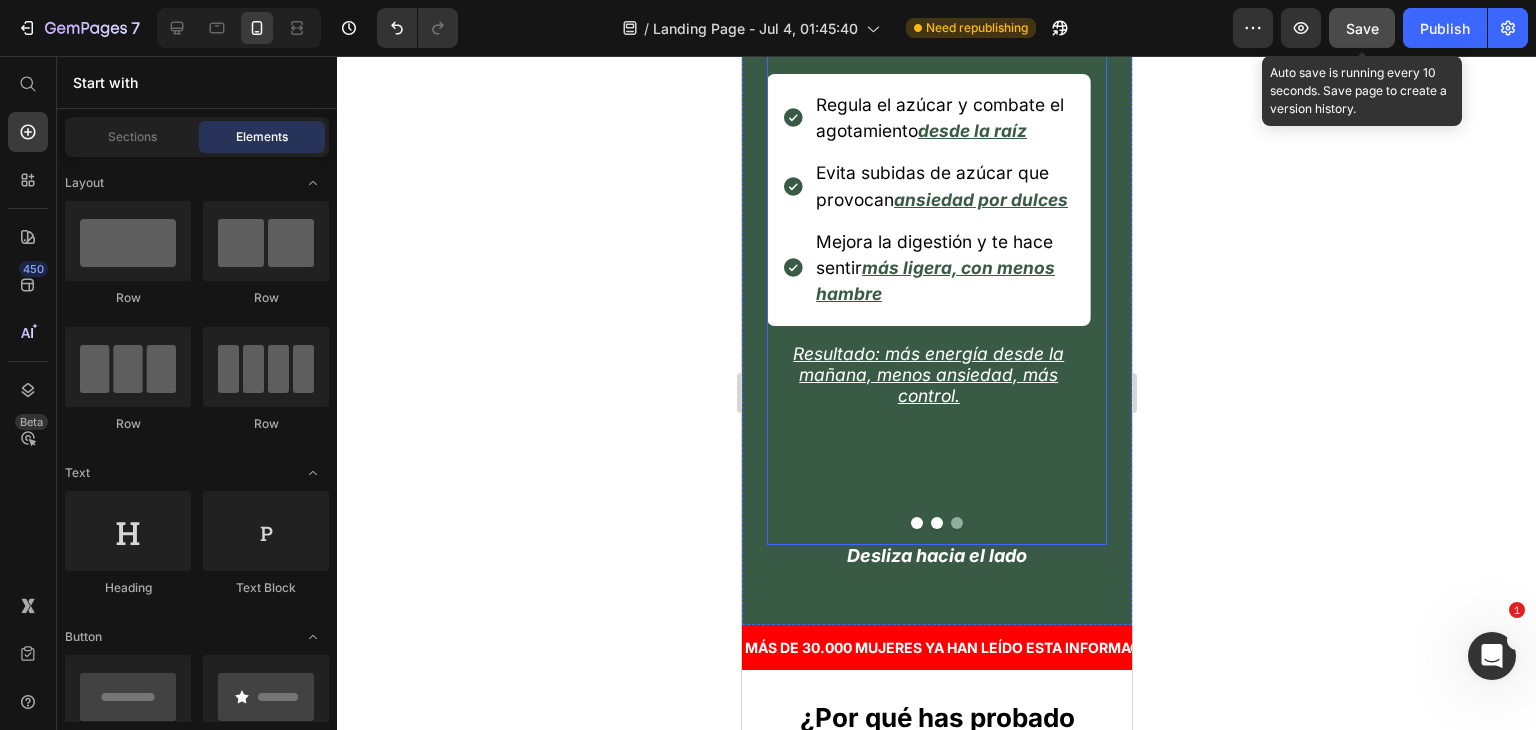 click at bounding box center [916, 523] 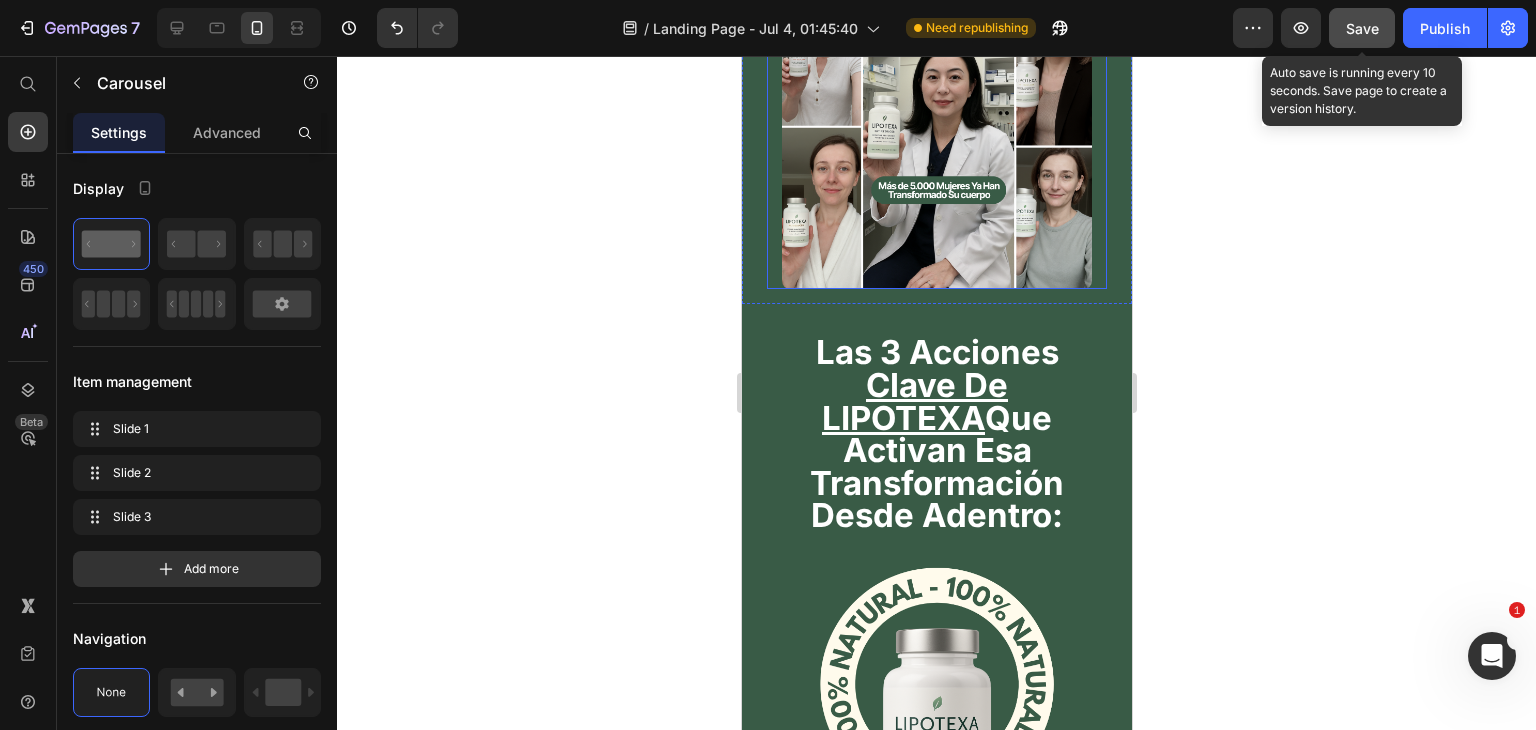 scroll, scrollTop: 4773, scrollLeft: 0, axis: vertical 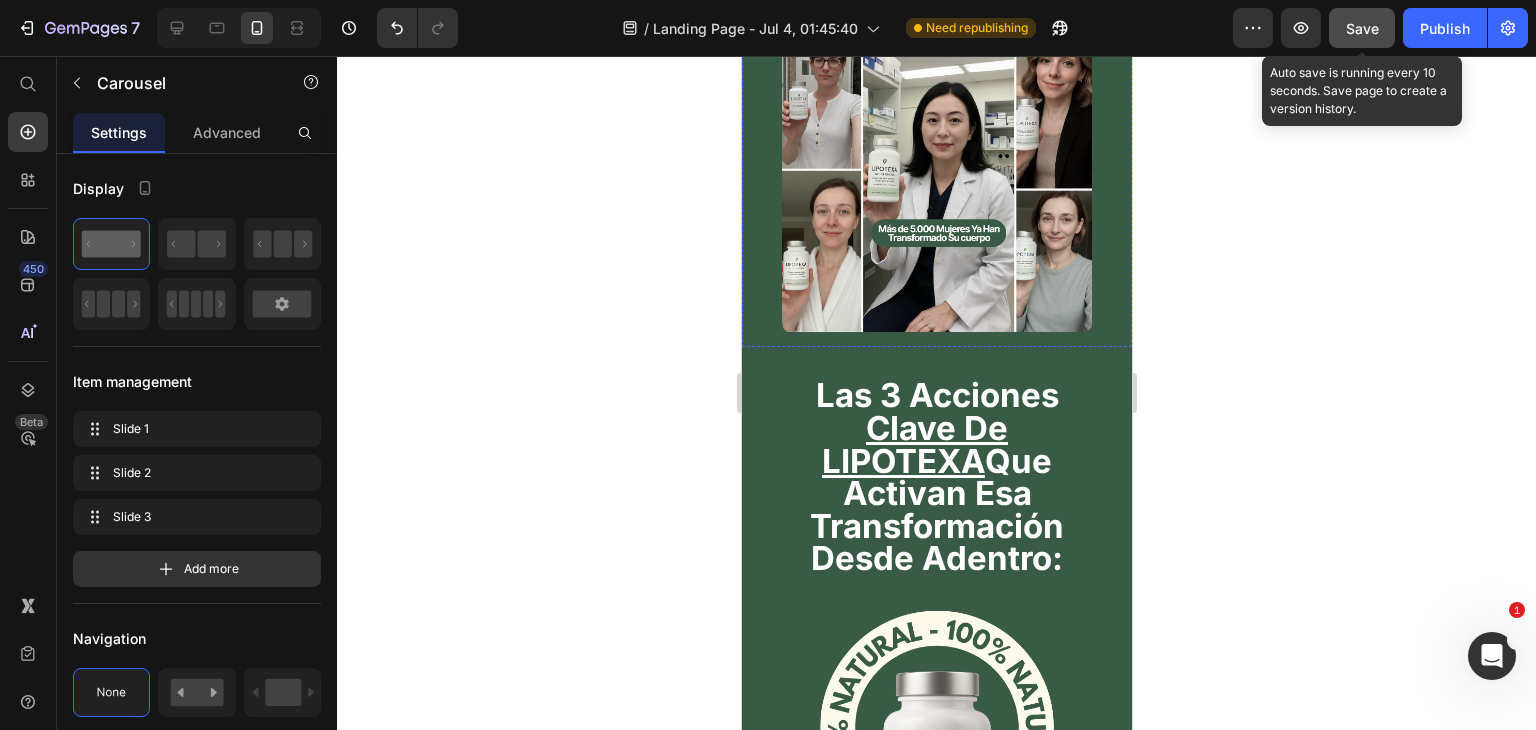 click on "SI HAS LLEGADO HASTA AQUÍ, NECESITAS LIPOTEXA" at bounding box center (936, -187) 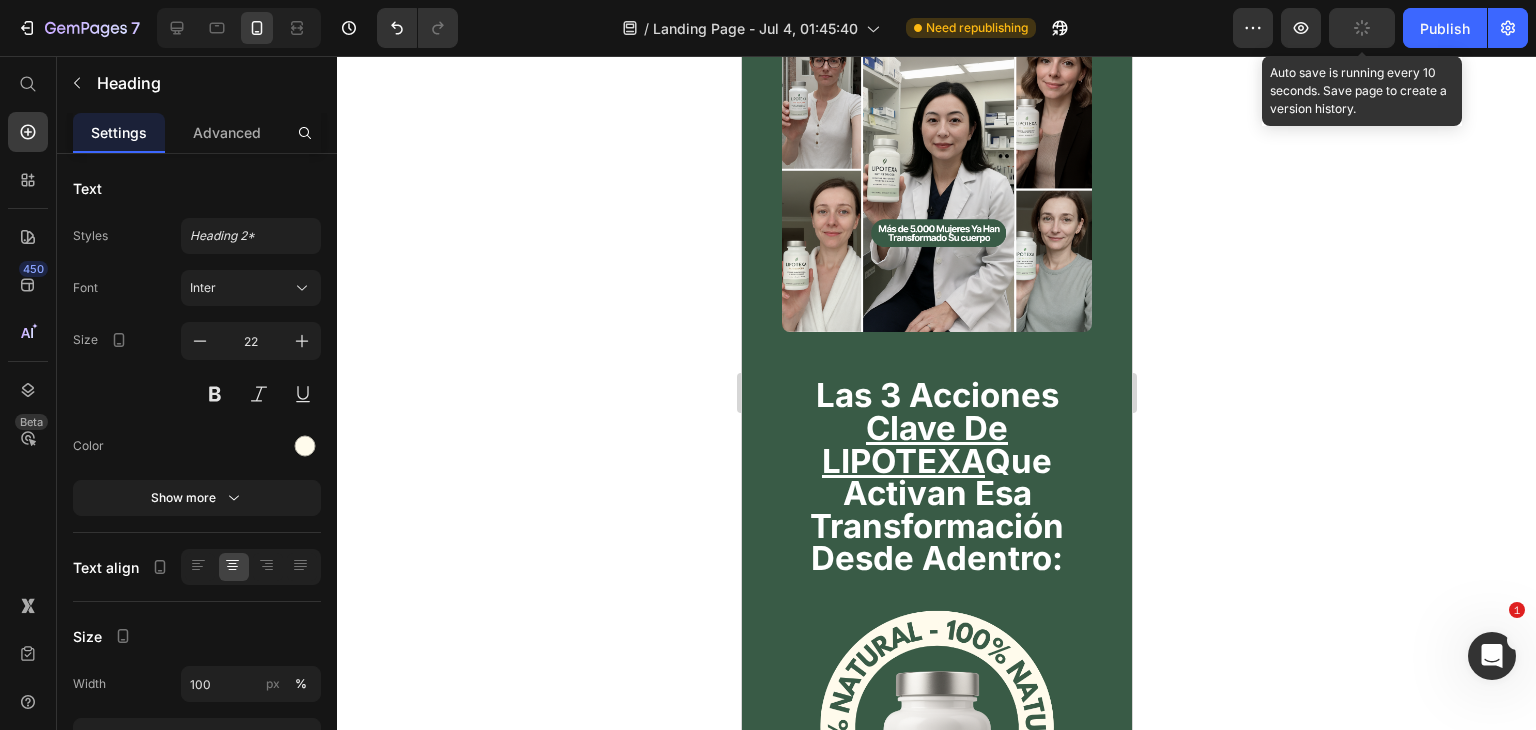 click on "SI HAS LLEGADO HASTA AQUÍ, NECESITAS LIPOTEXA" at bounding box center [936, -187] 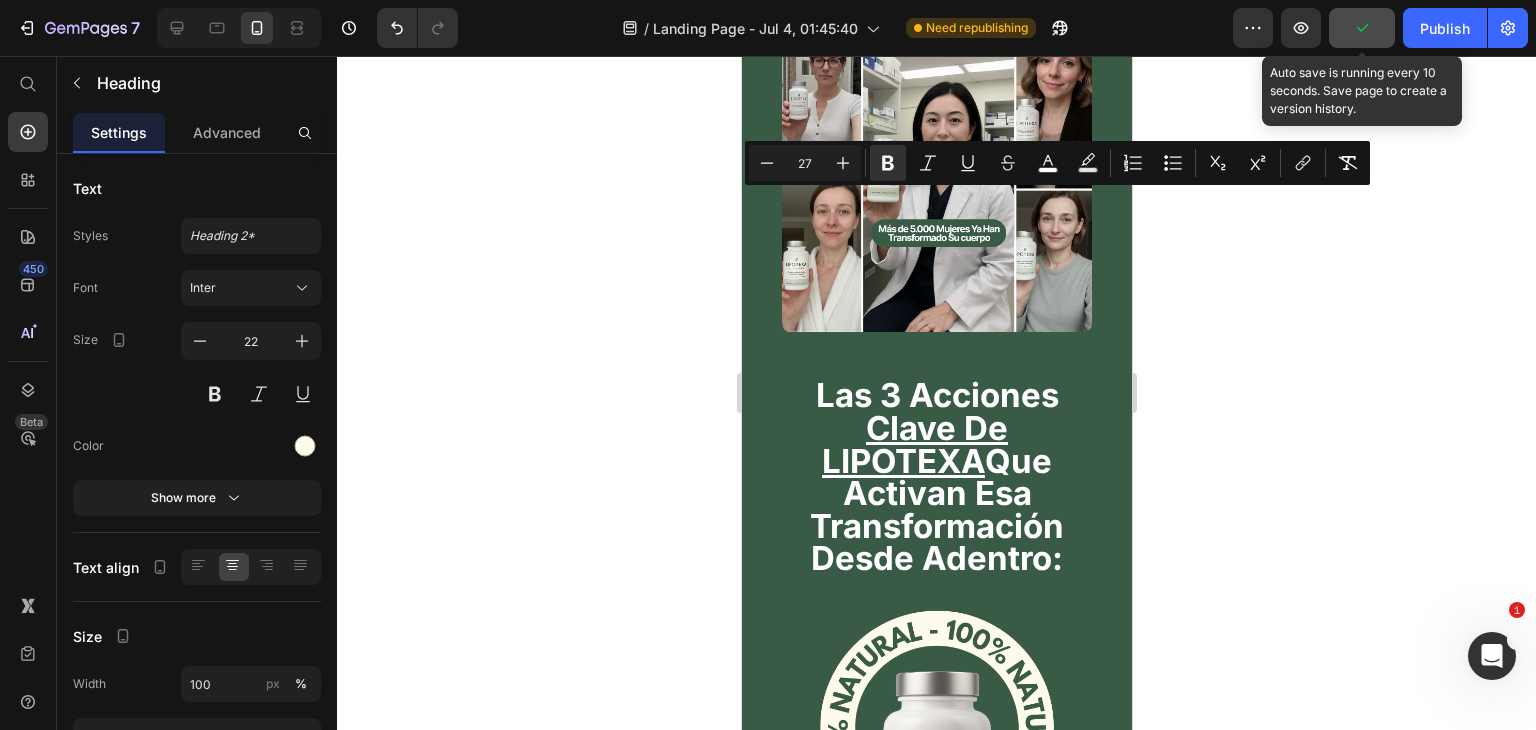 click on "SI HAS LLEGADO HASTA AQUÍ, NECESITAS LIPOTEXA" at bounding box center (936, -187) 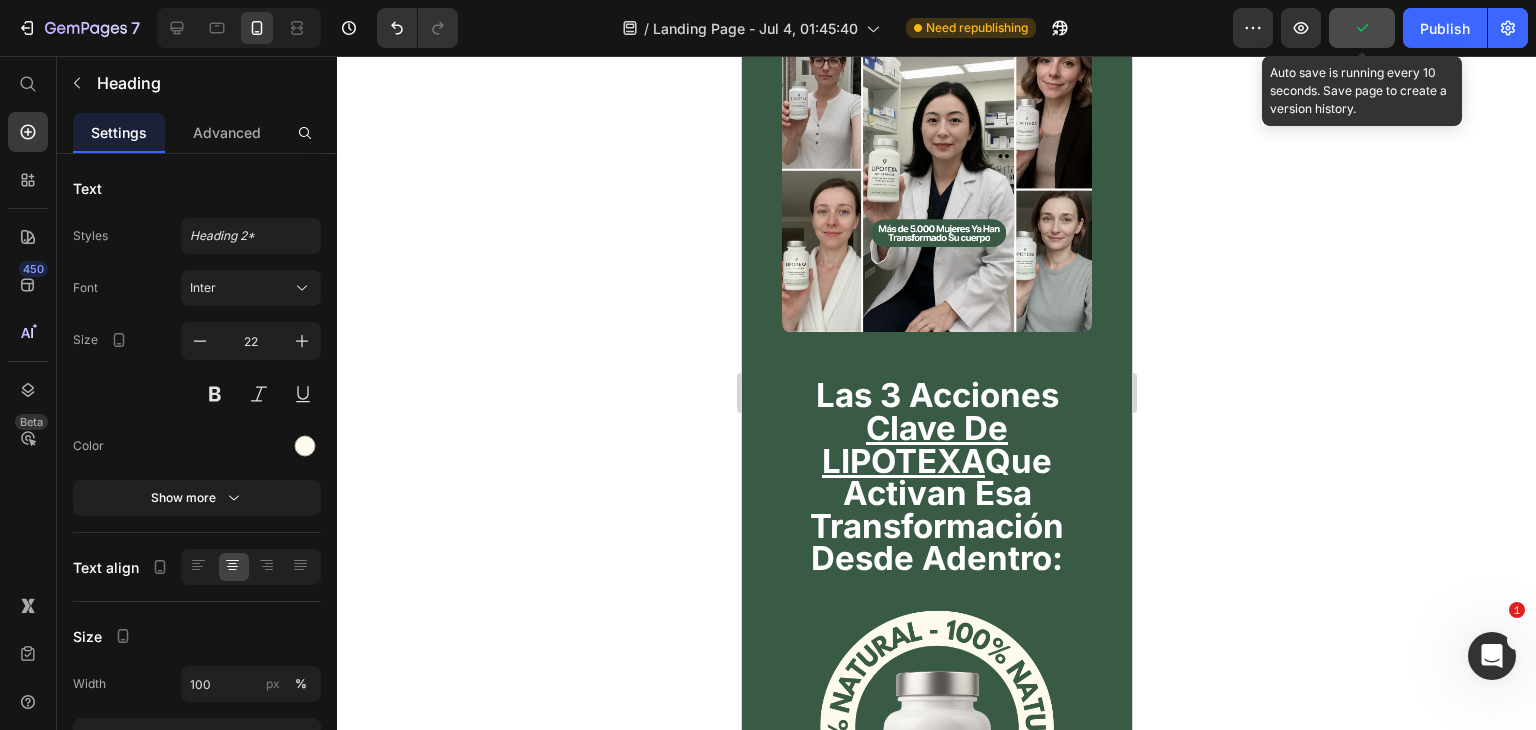 click on "SI HAS LLEGADO HASTA AQUÍ, NECESITAS LIPOTEXA" at bounding box center [936, -187] 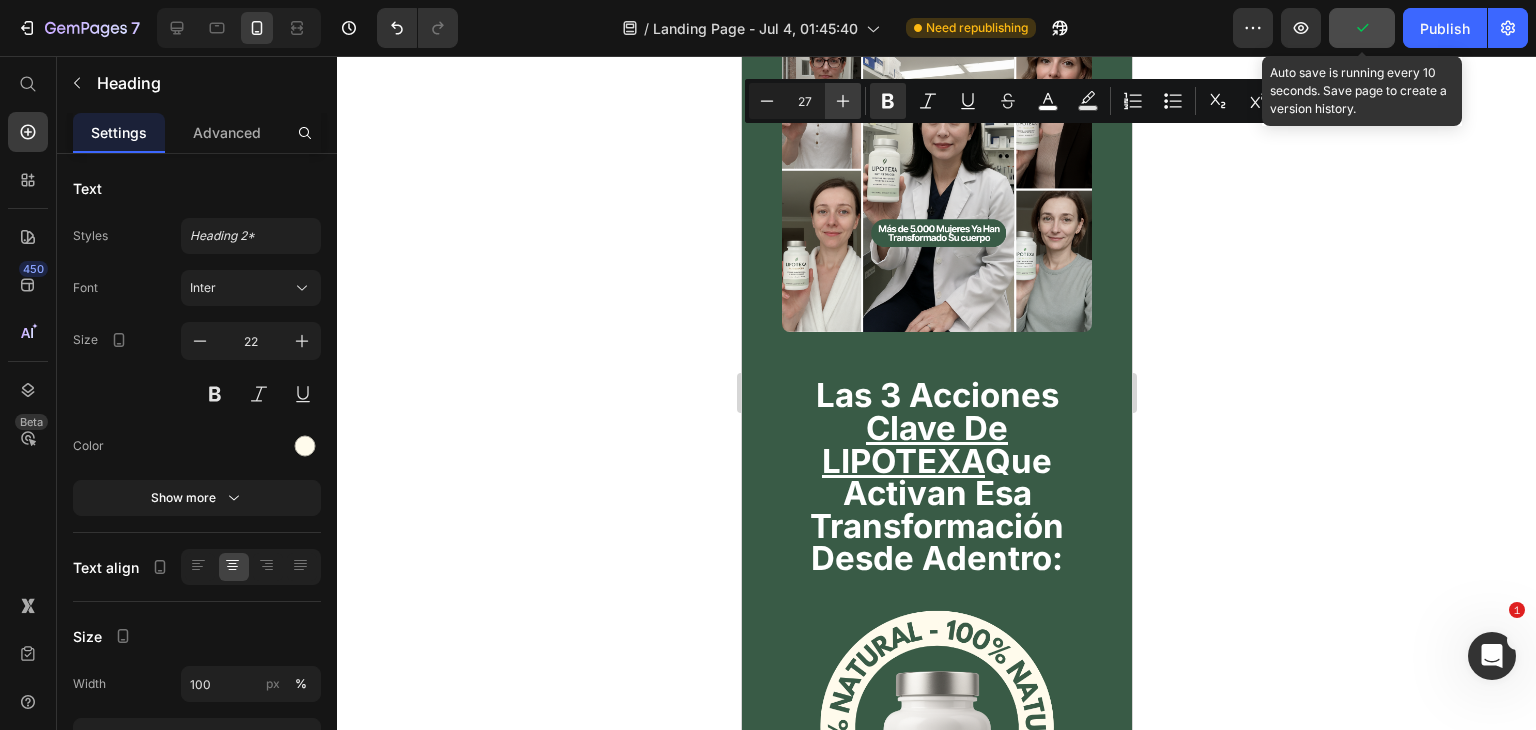 click 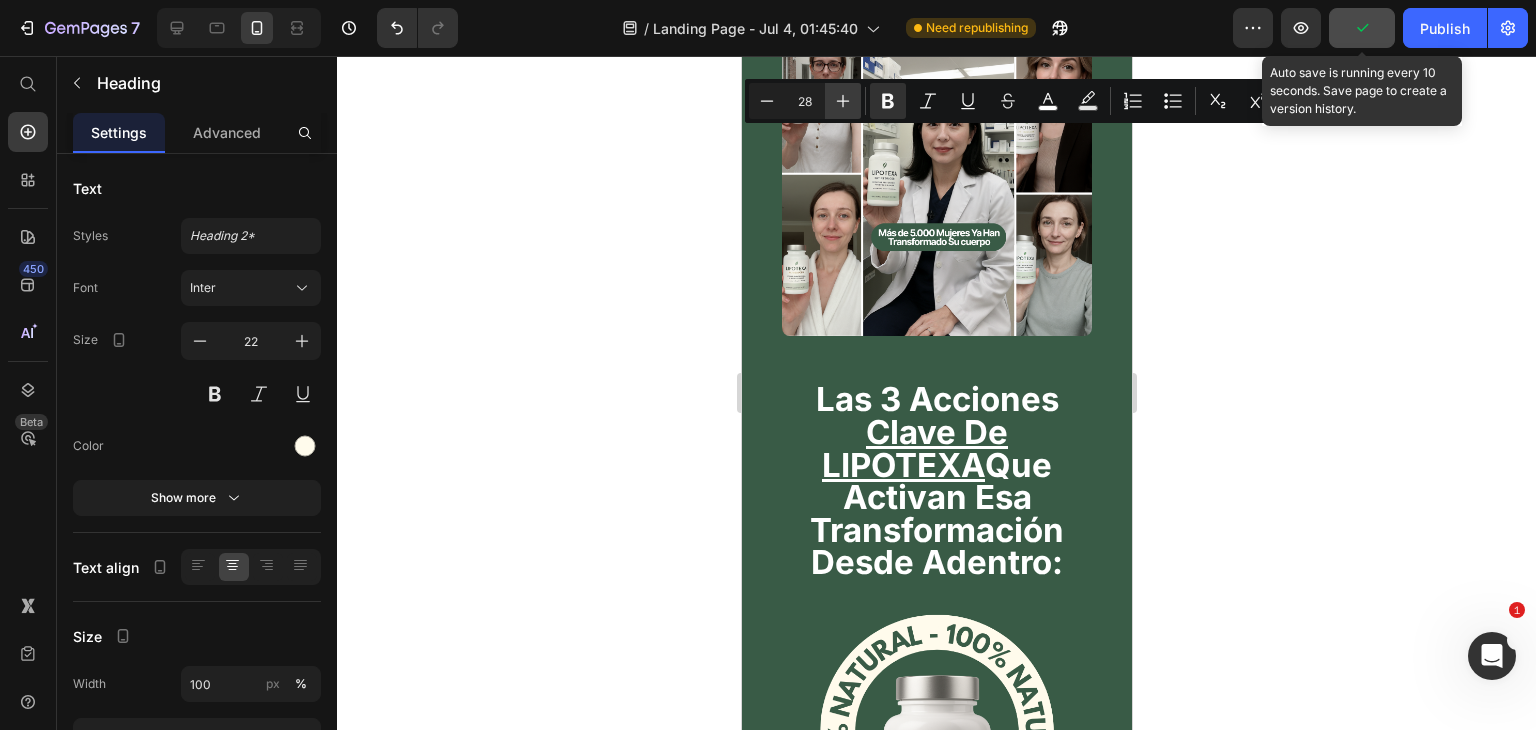 click 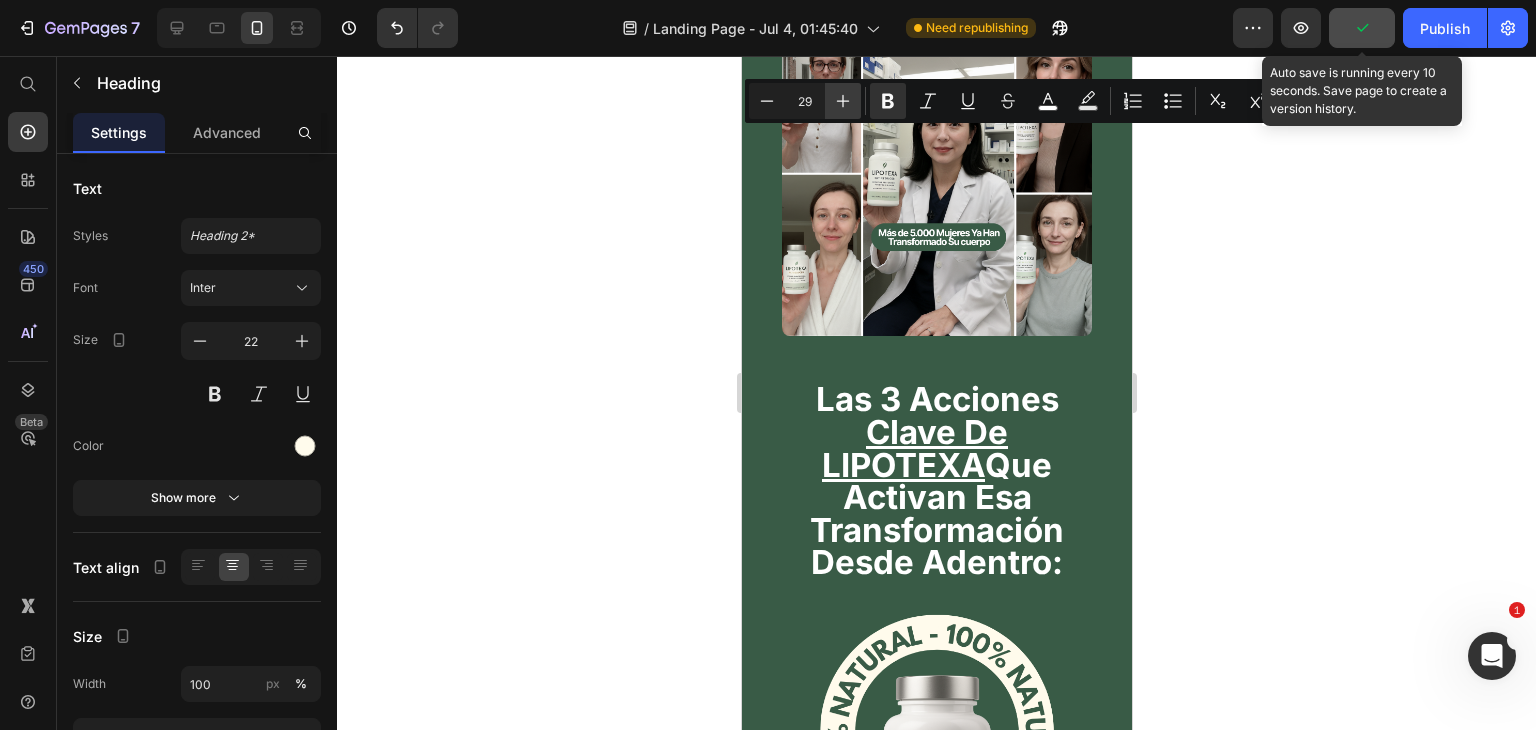 click 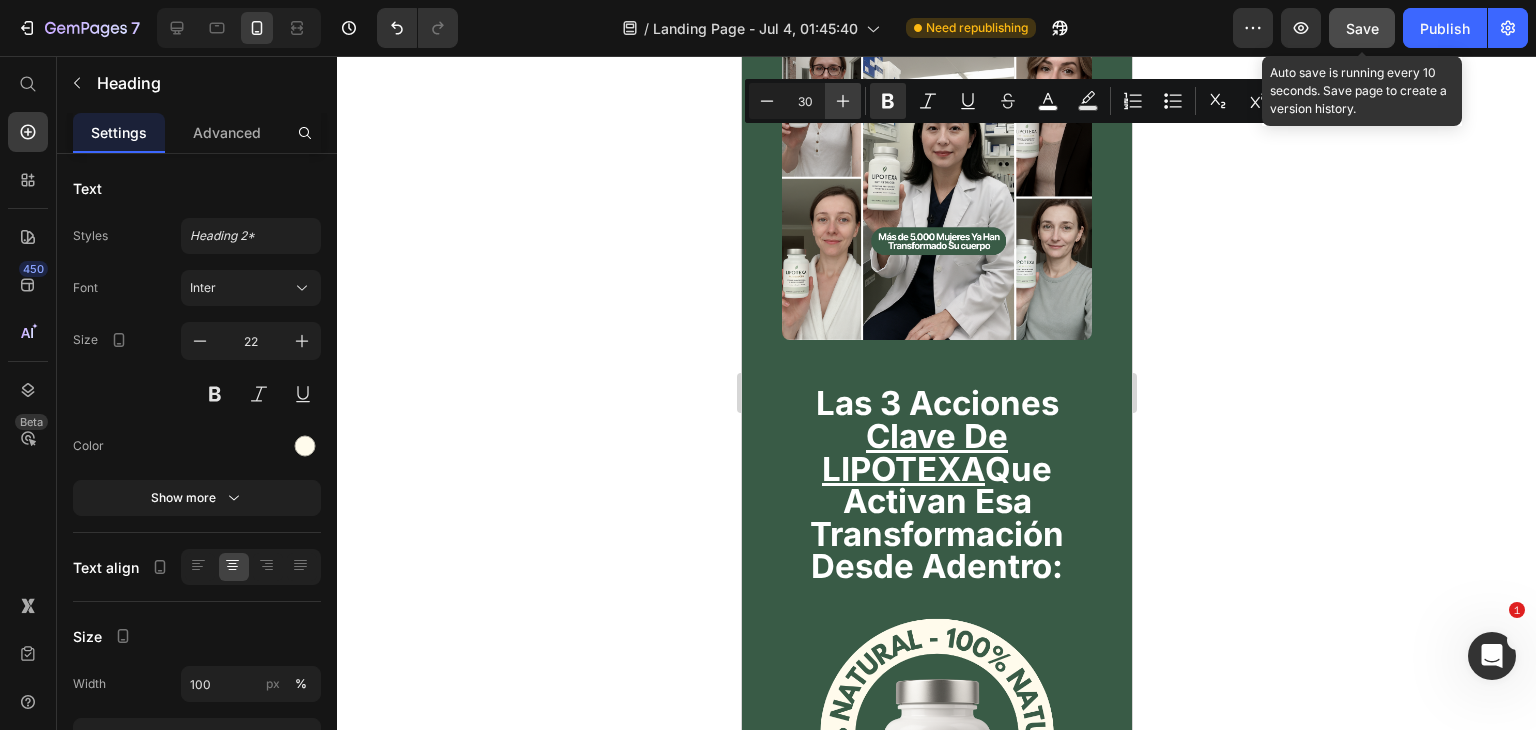 click 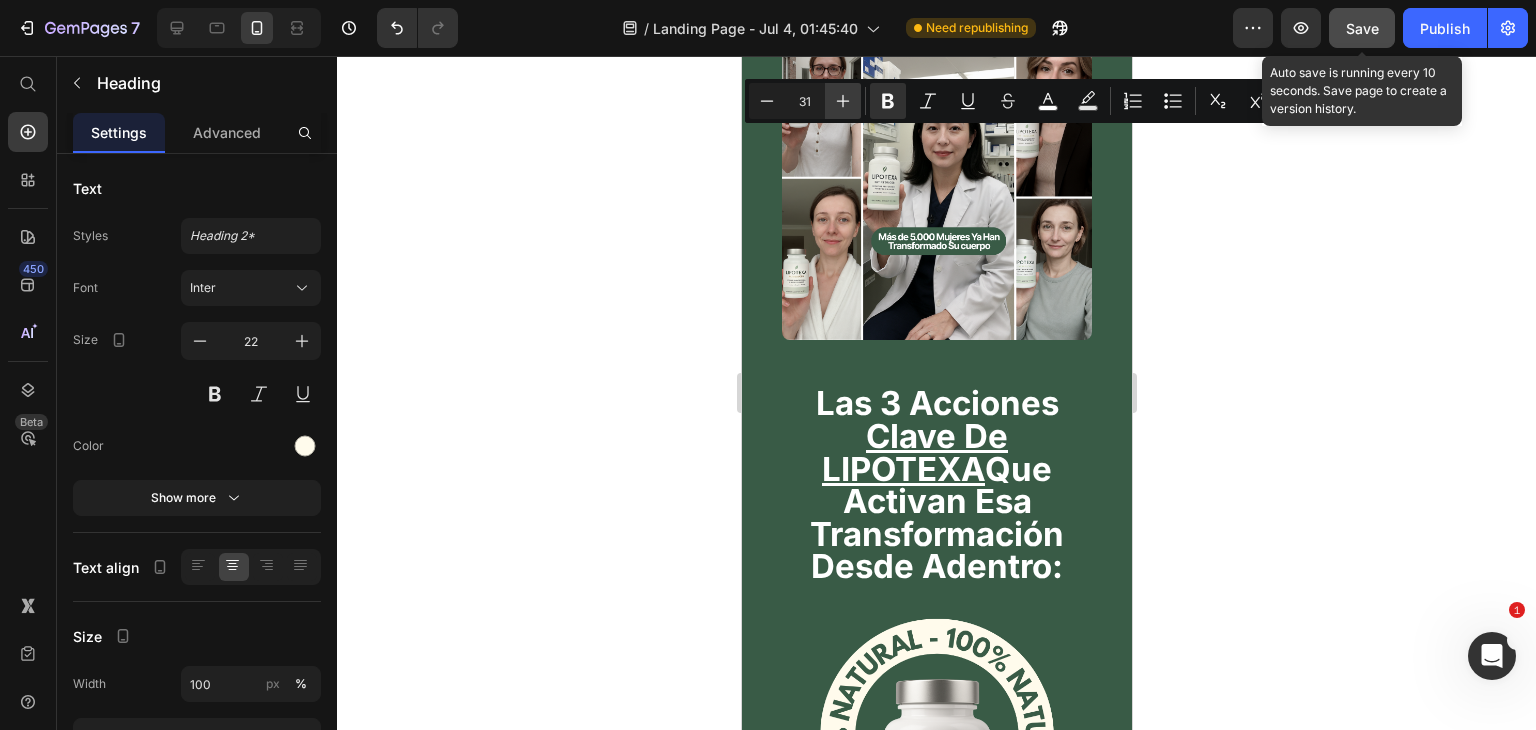 click 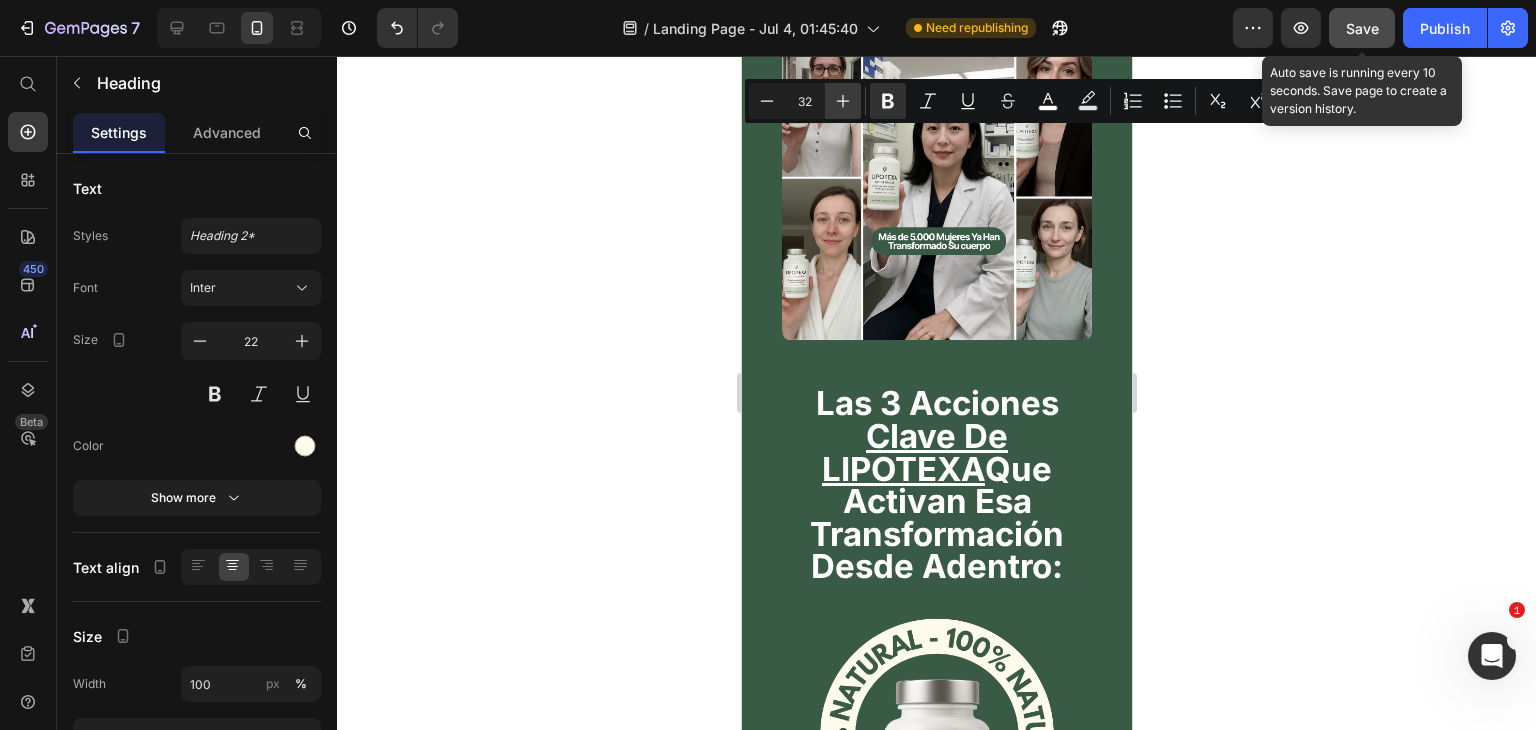 click 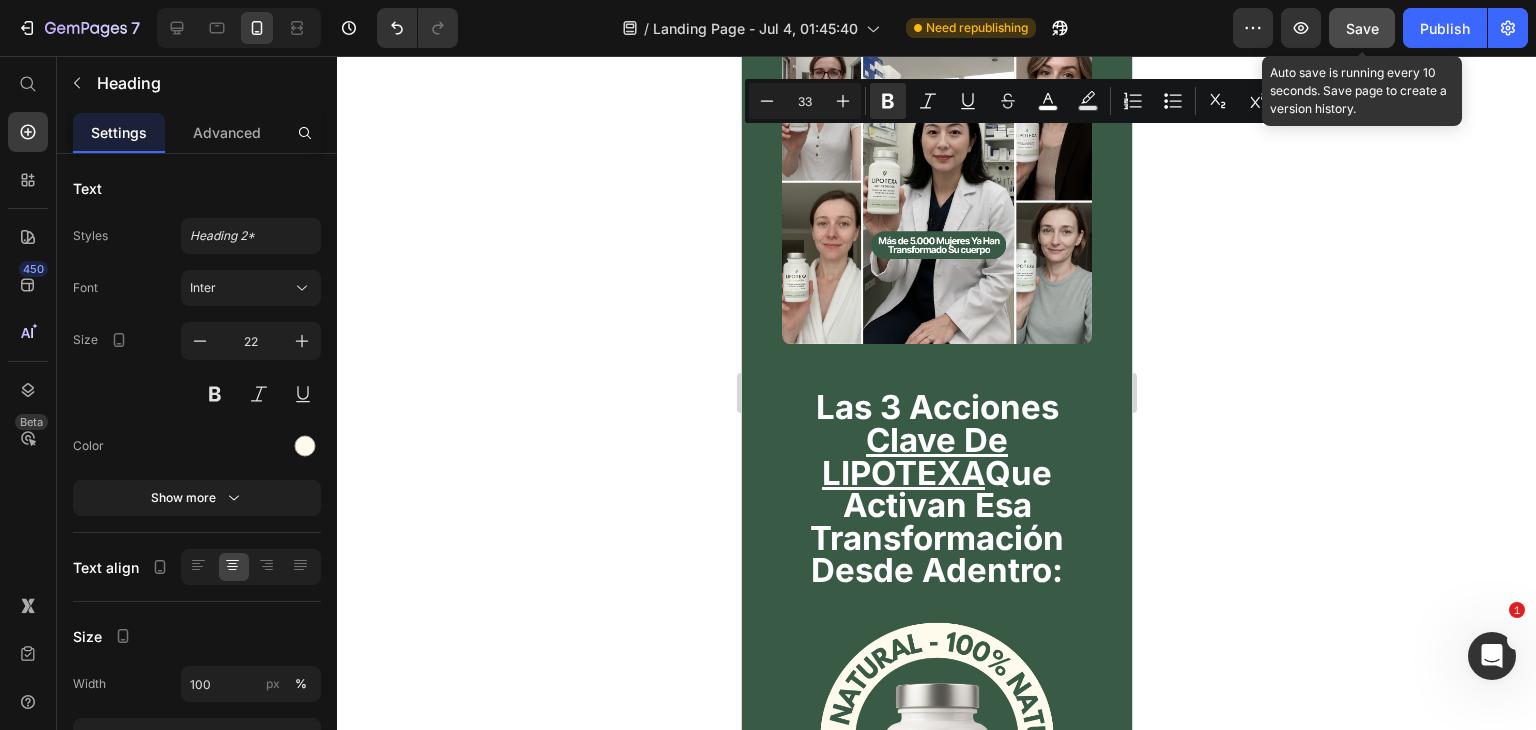 click 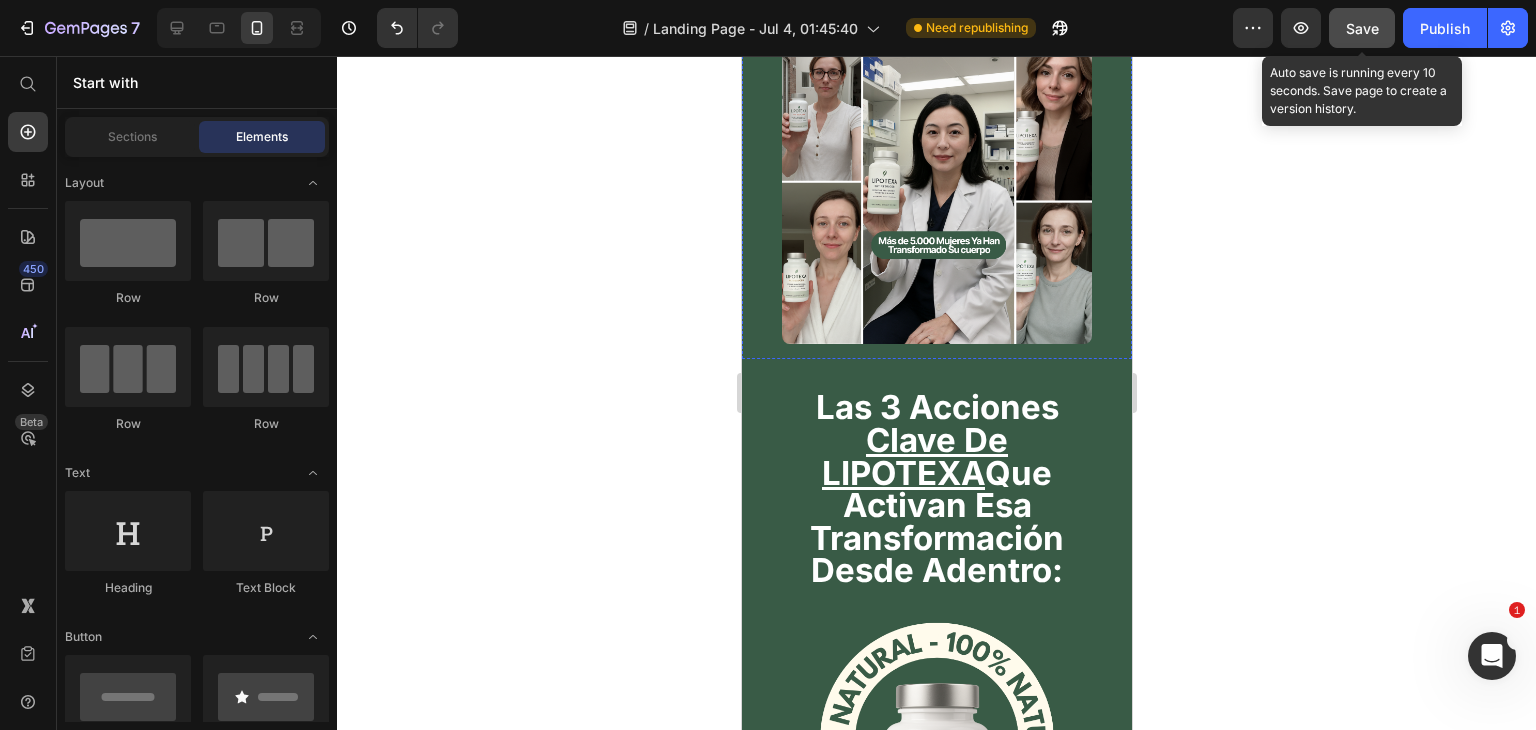 click on "SI HAS LLEGADO HASTA AQUÍ, NECESITAS LIPOTEXA" at bounding box center (936, -182) 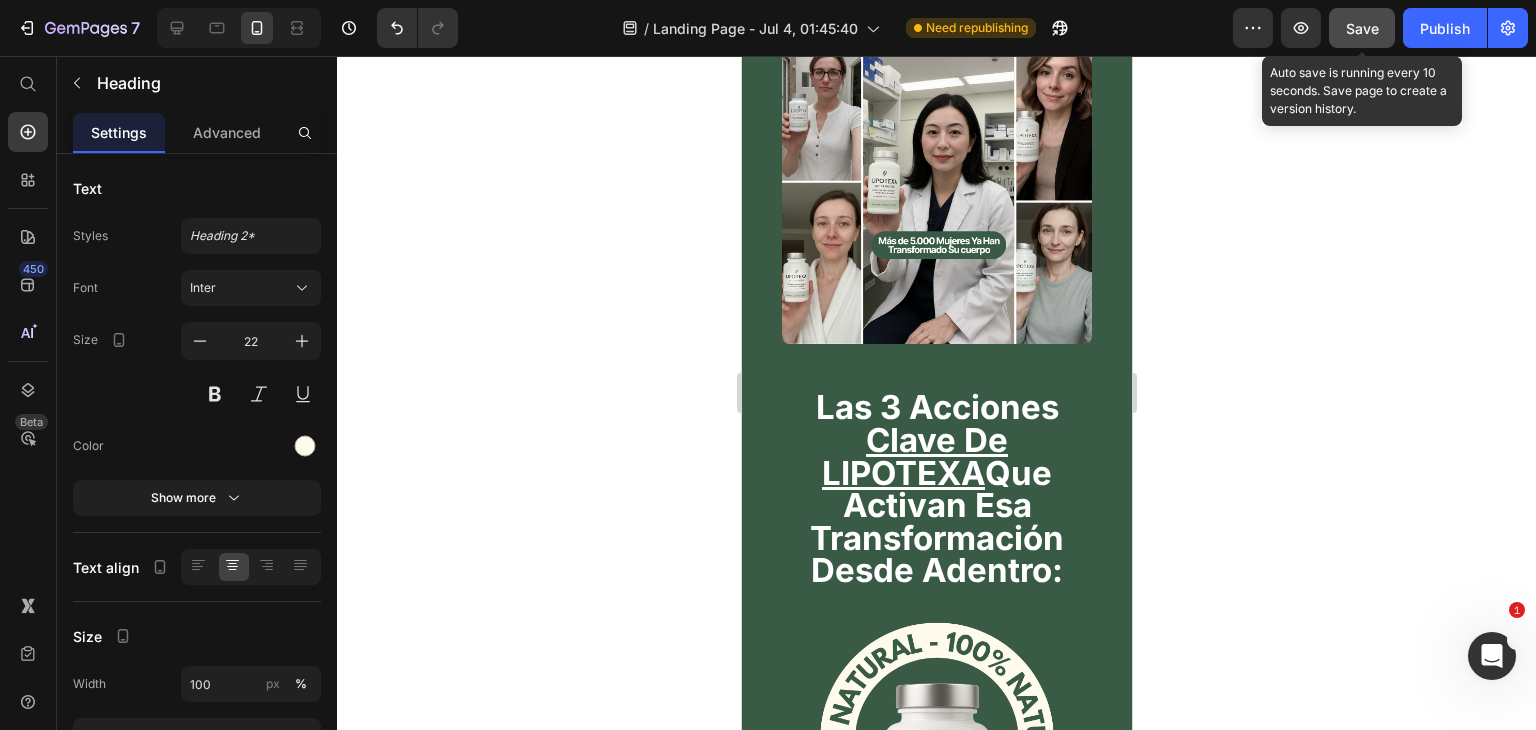 click on "SI HAS LLEGADO HASTA AQUÍ, NECESITAS LIPOTEXA" at bounding box center (936, -182) 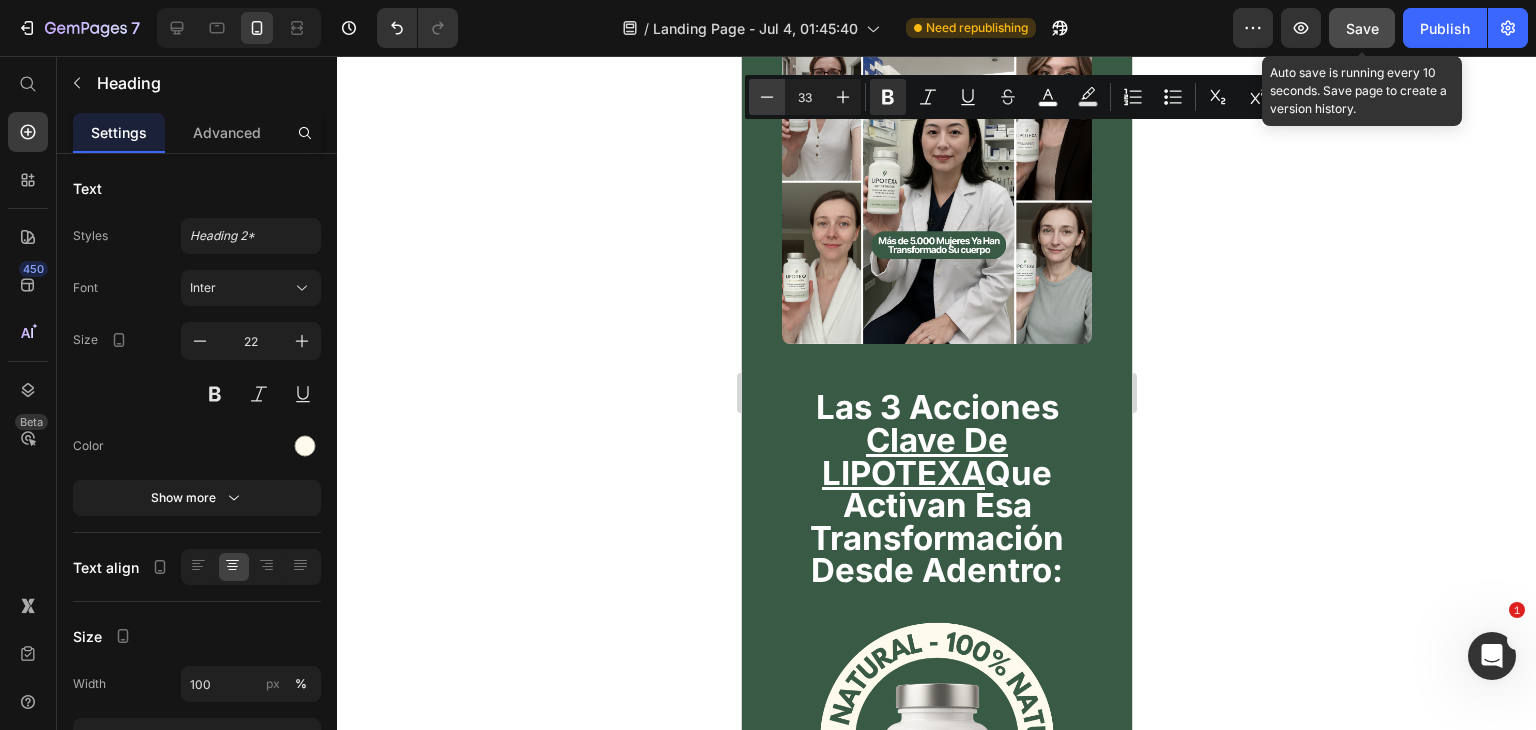 click 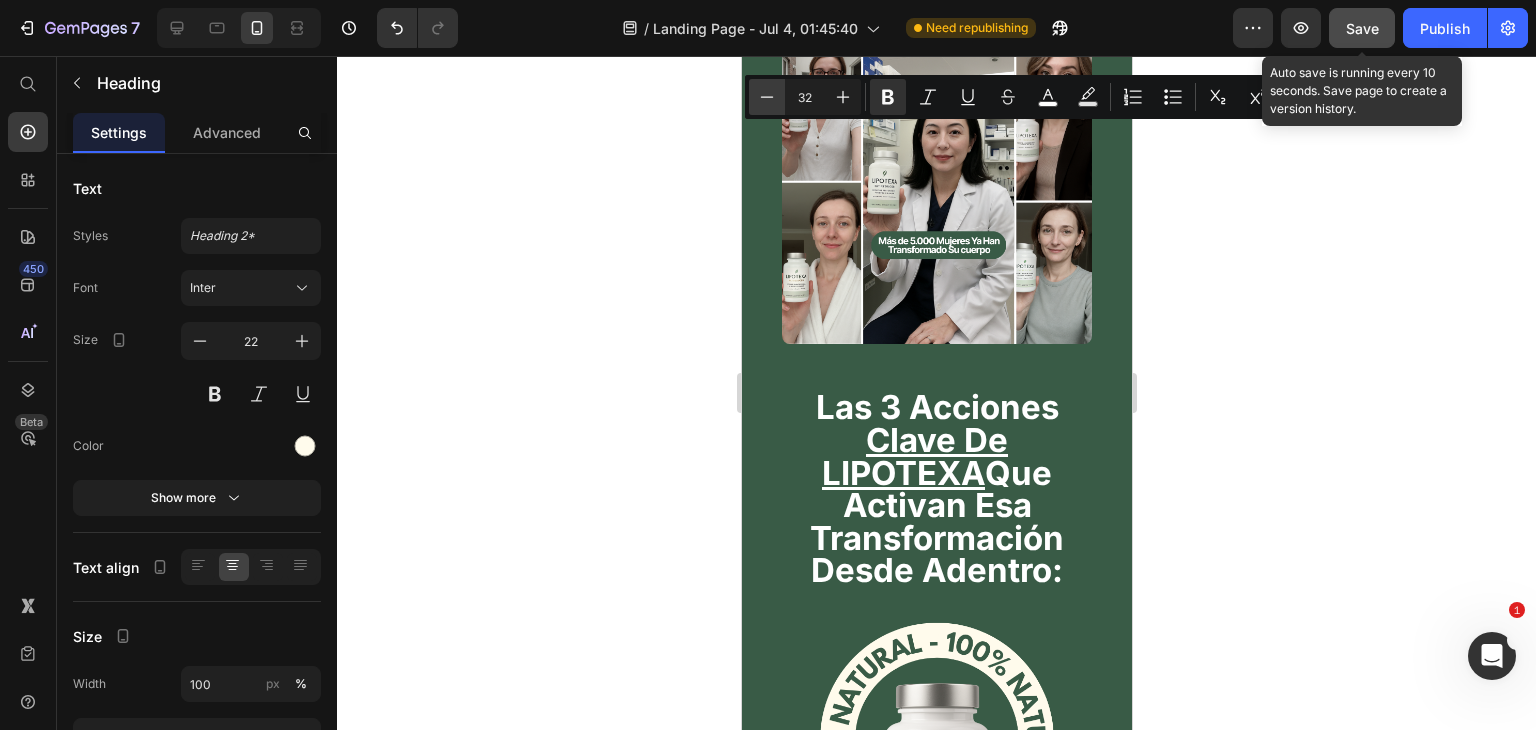 click 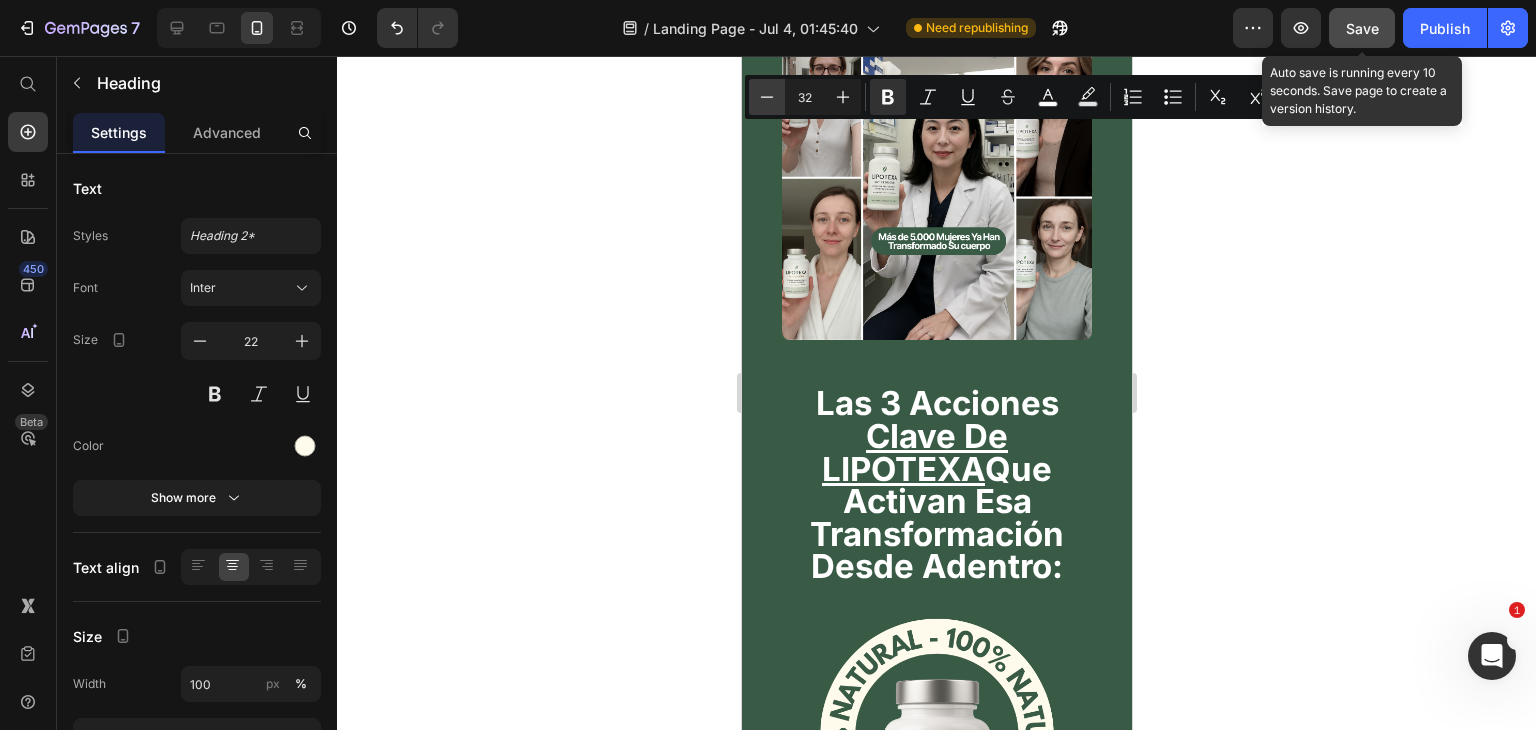 type on "31" 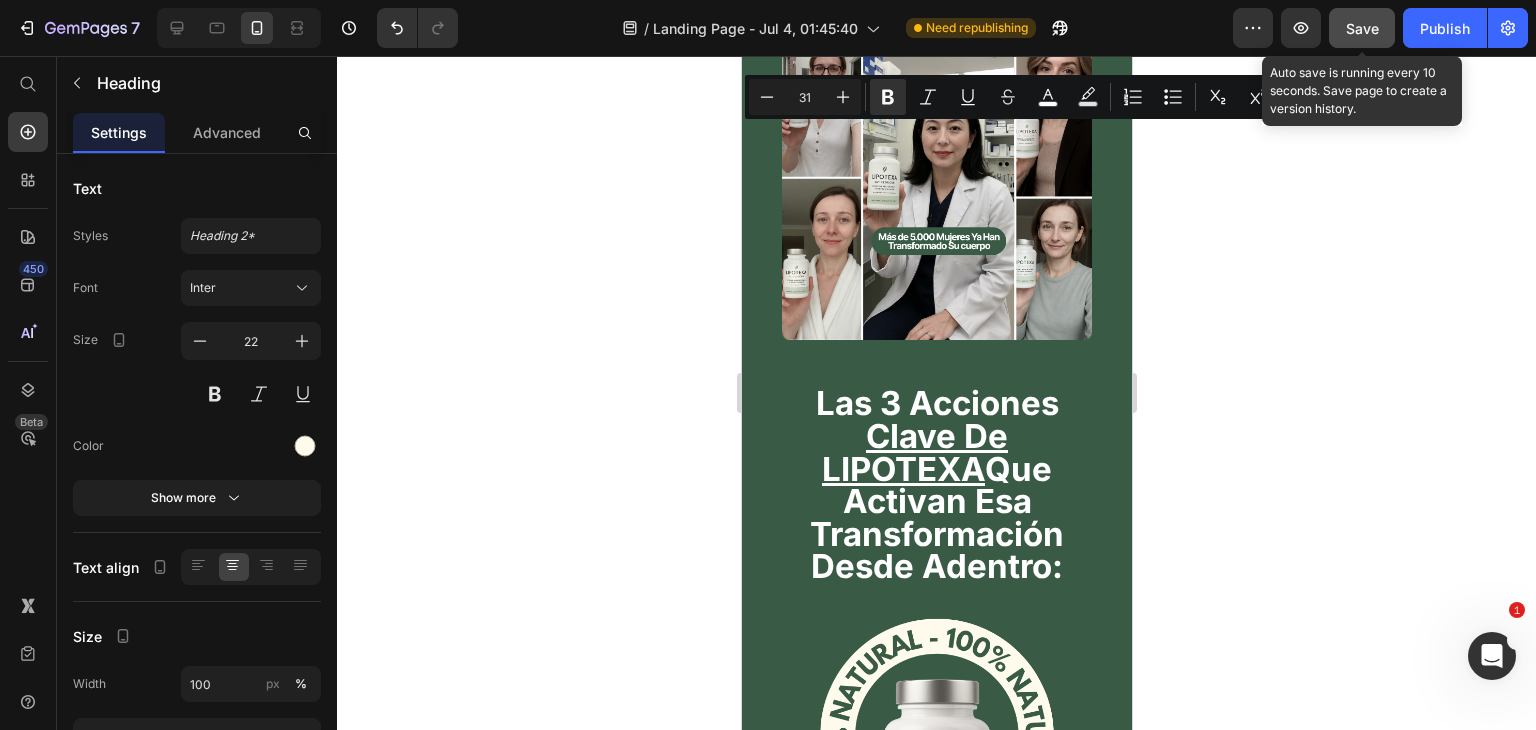 click 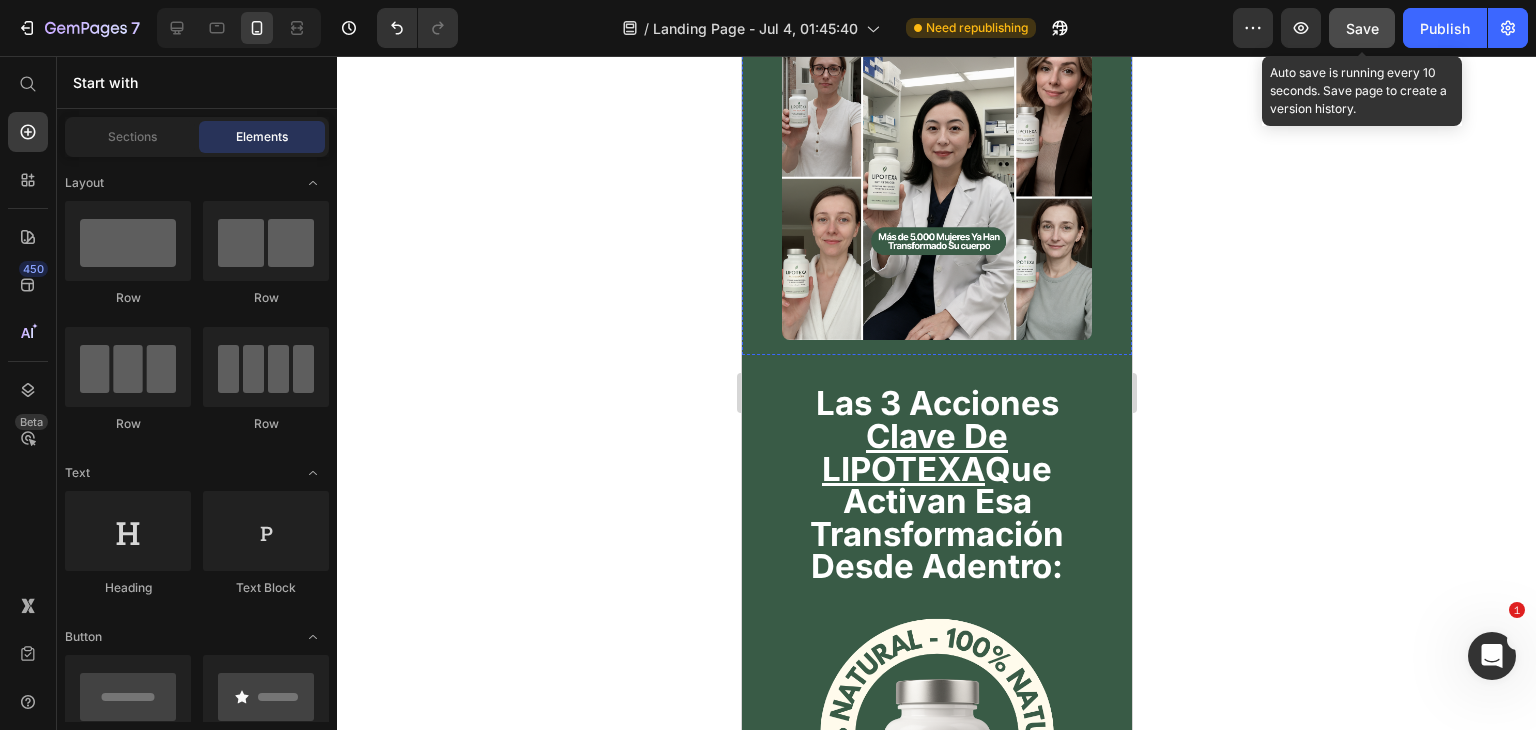 click on "SI HAS LLEGADO HASTA AQUÍ, NECESITAS LIPOTEXA" at bounding box center [936, -184] 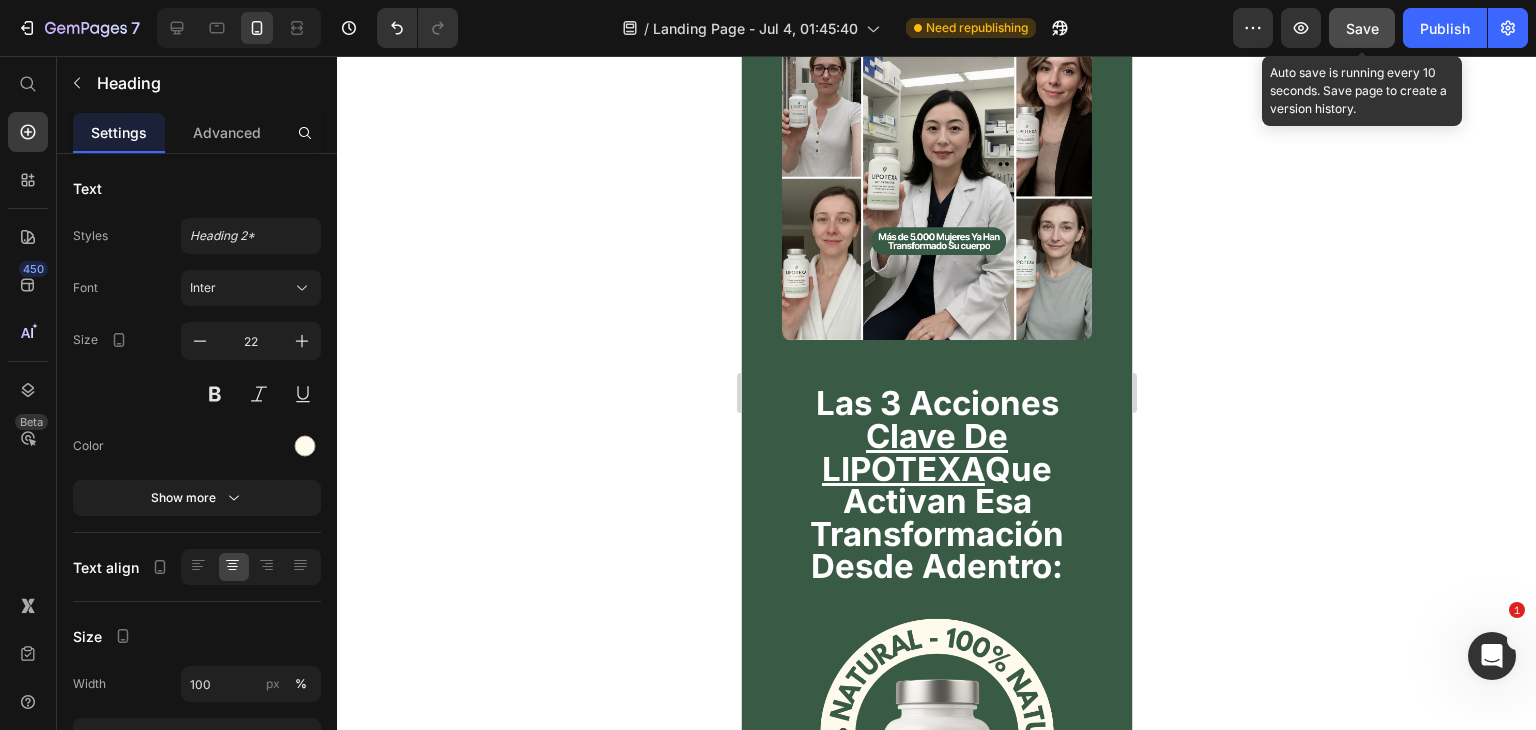 click on "SI HAS LLEGADO HASTA AQUÍ, NECESITAS LIPOTEXA" at bounding box center (936, -182) 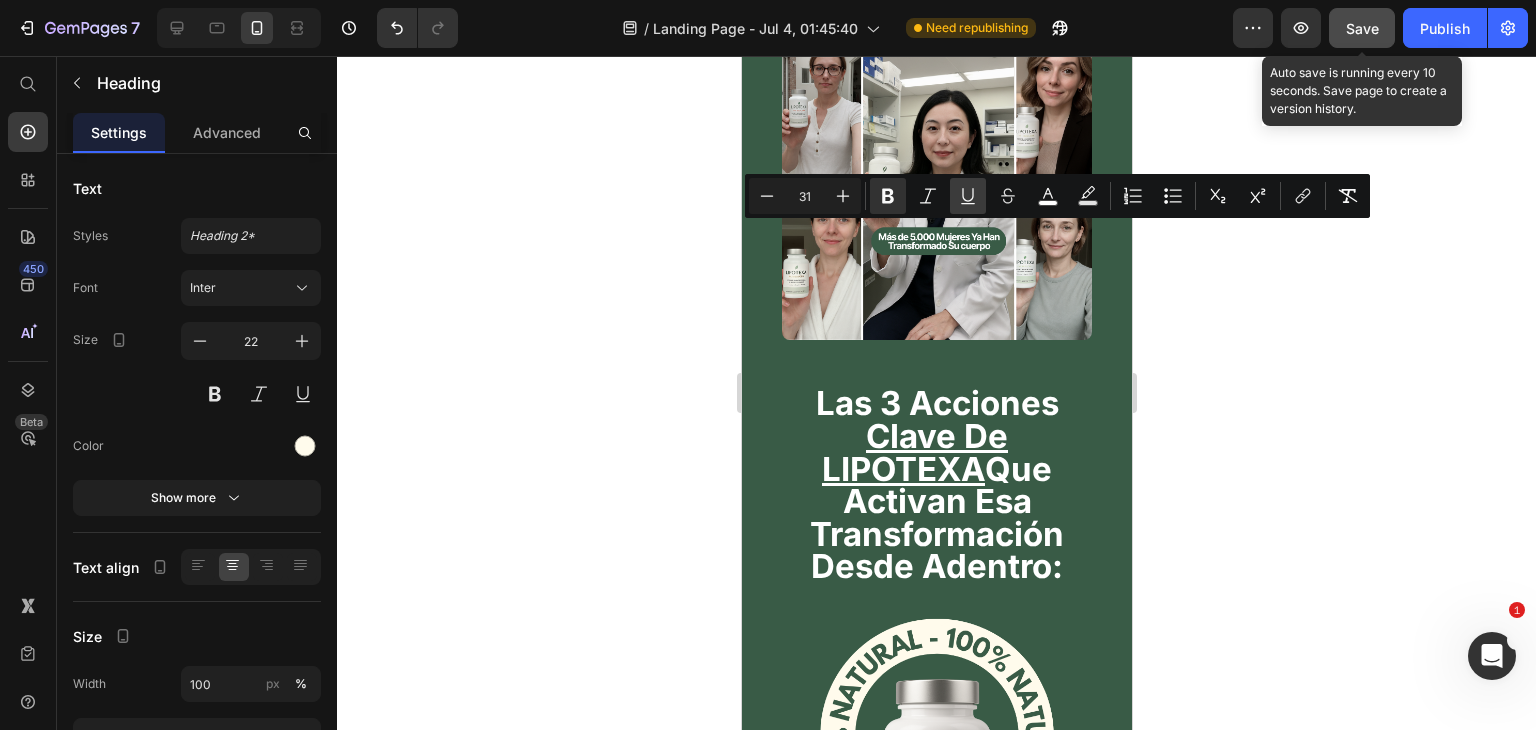 click on "Underline" at bounding box center (968, 196) 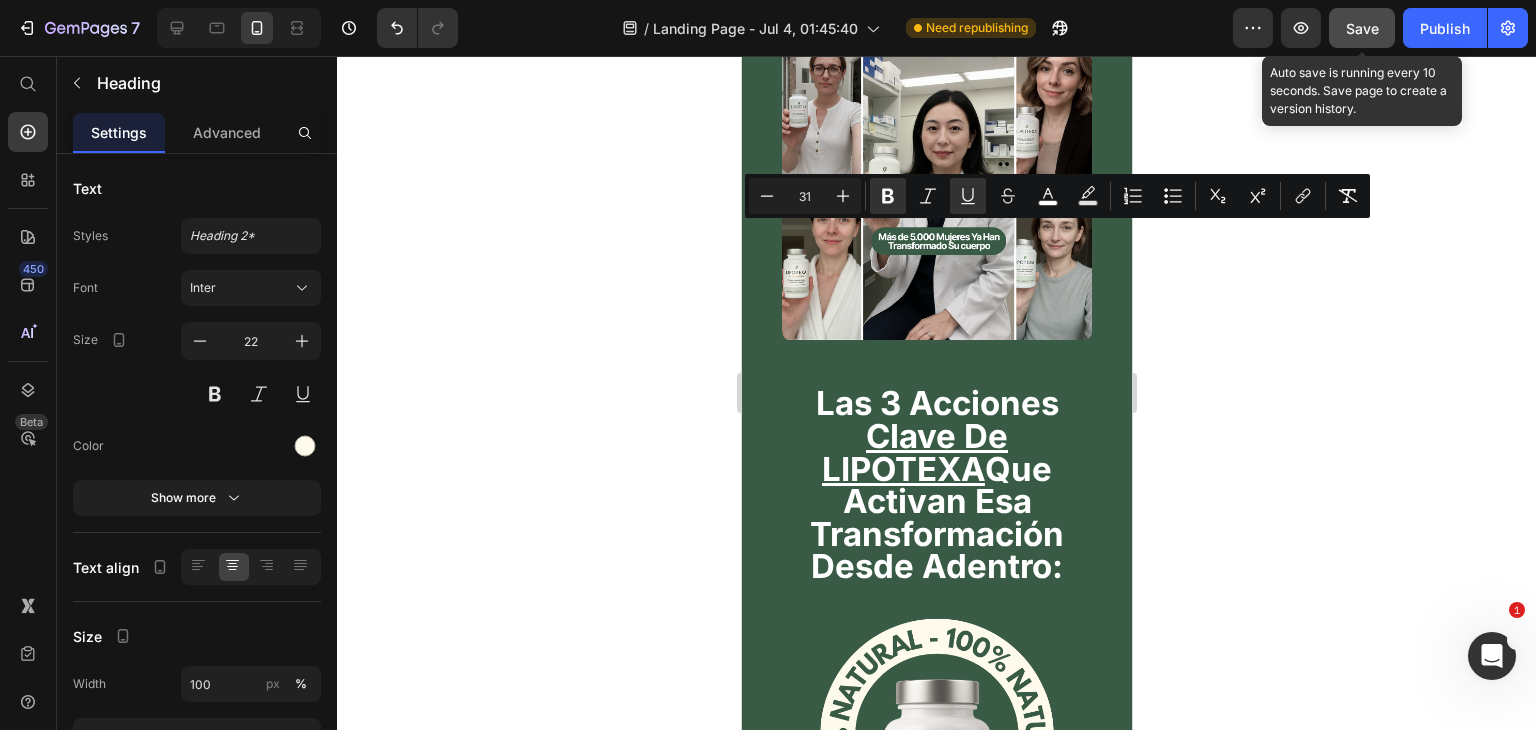 click 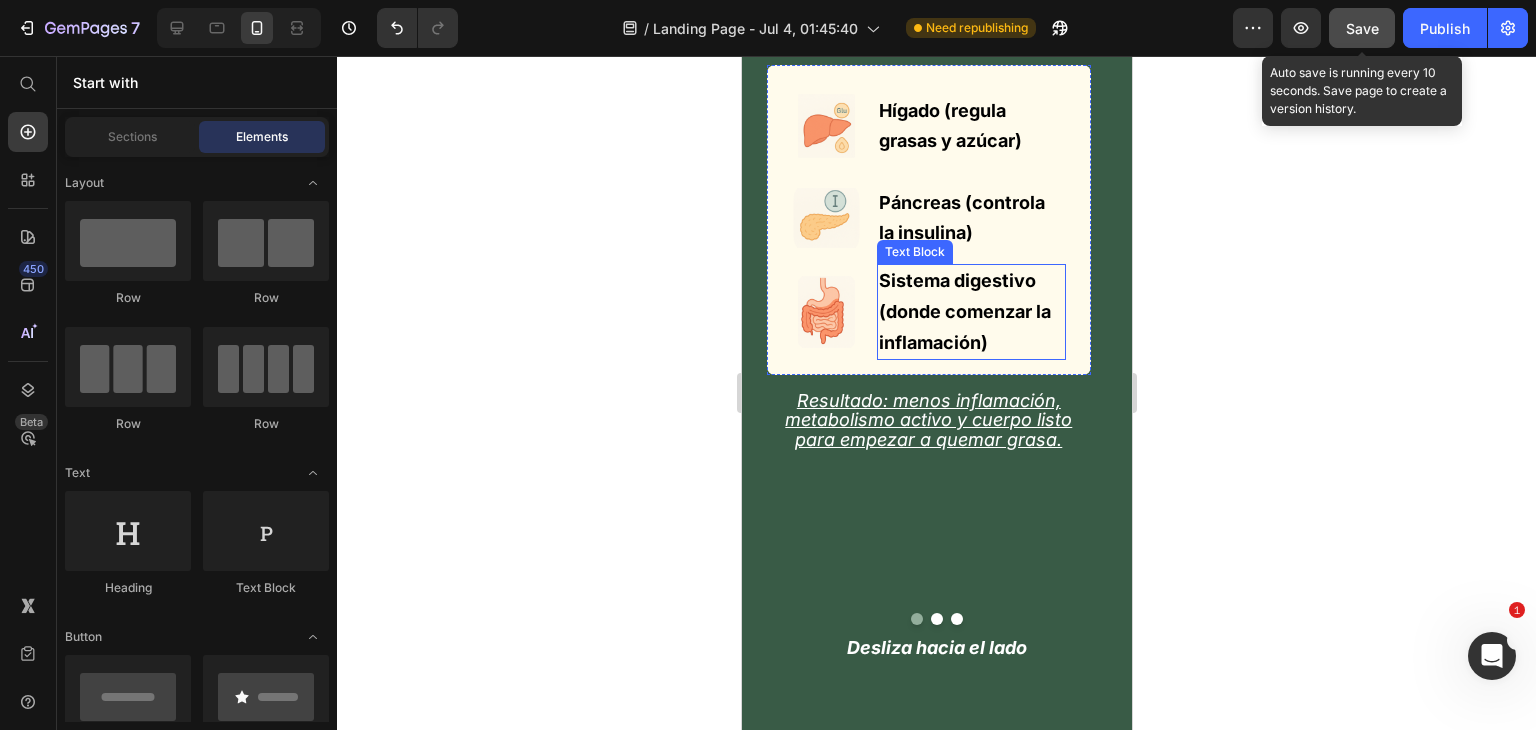 scroll, scrollTop: 6273, scrollLeft: 0, axis: vertical 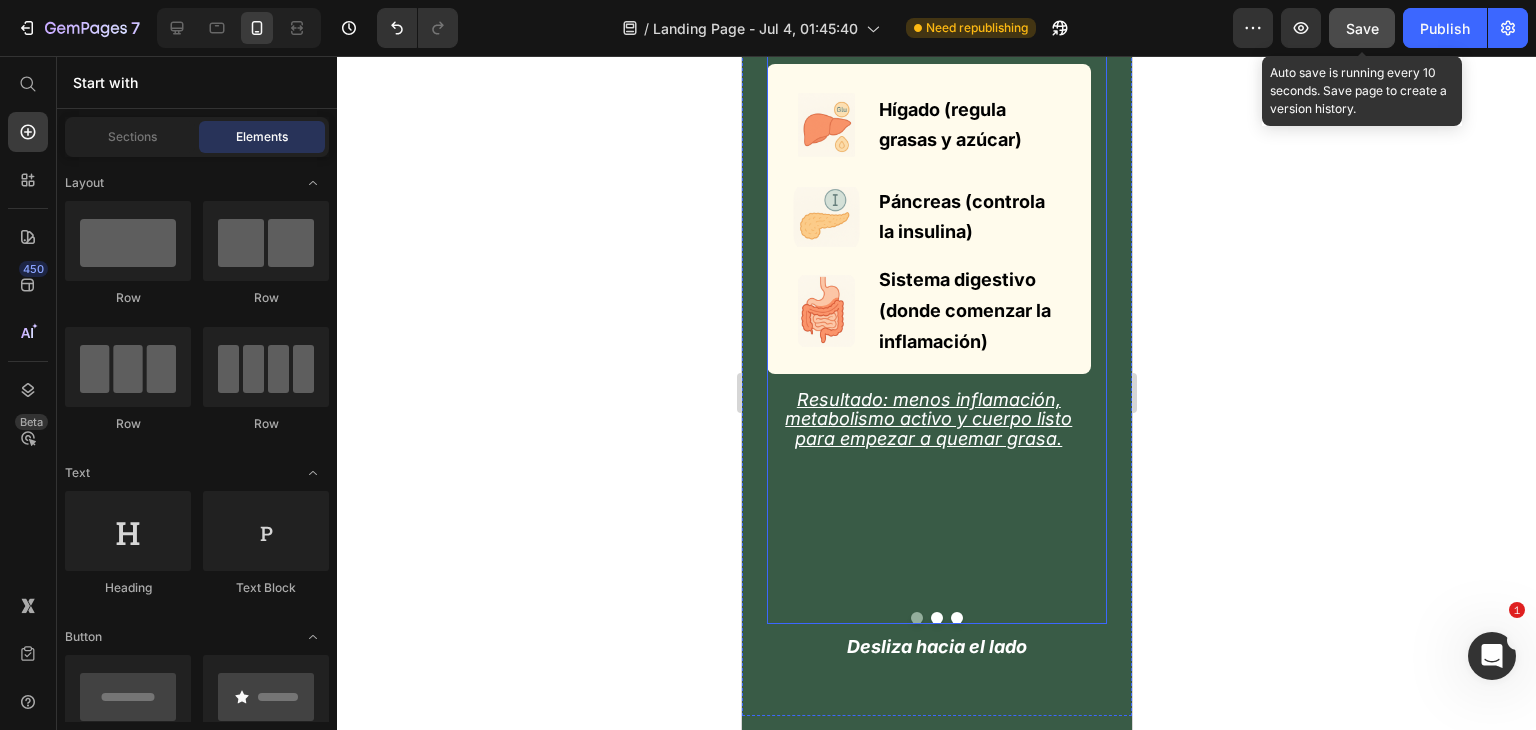 click at bounding box center [936, 618] 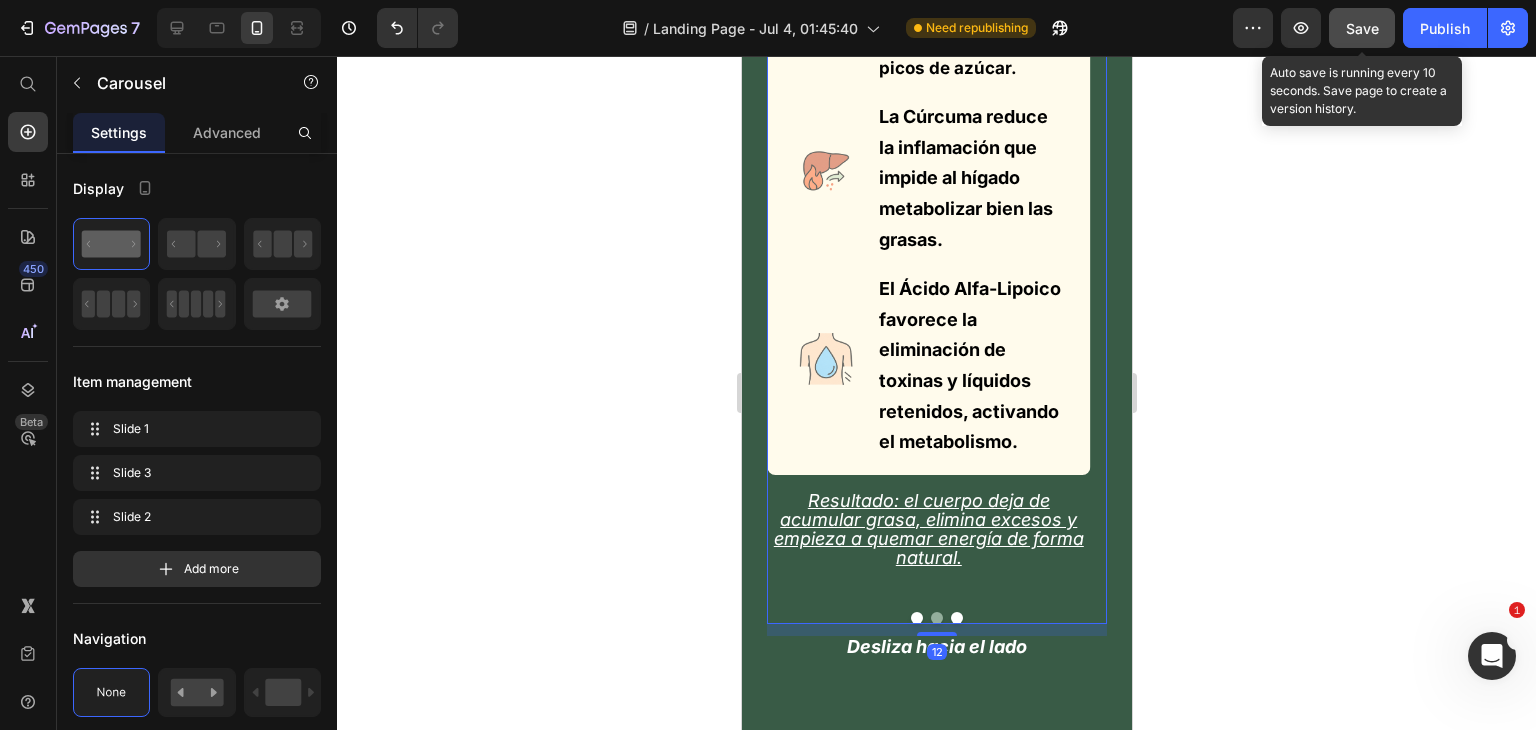 click at bounding box center (956, 618) 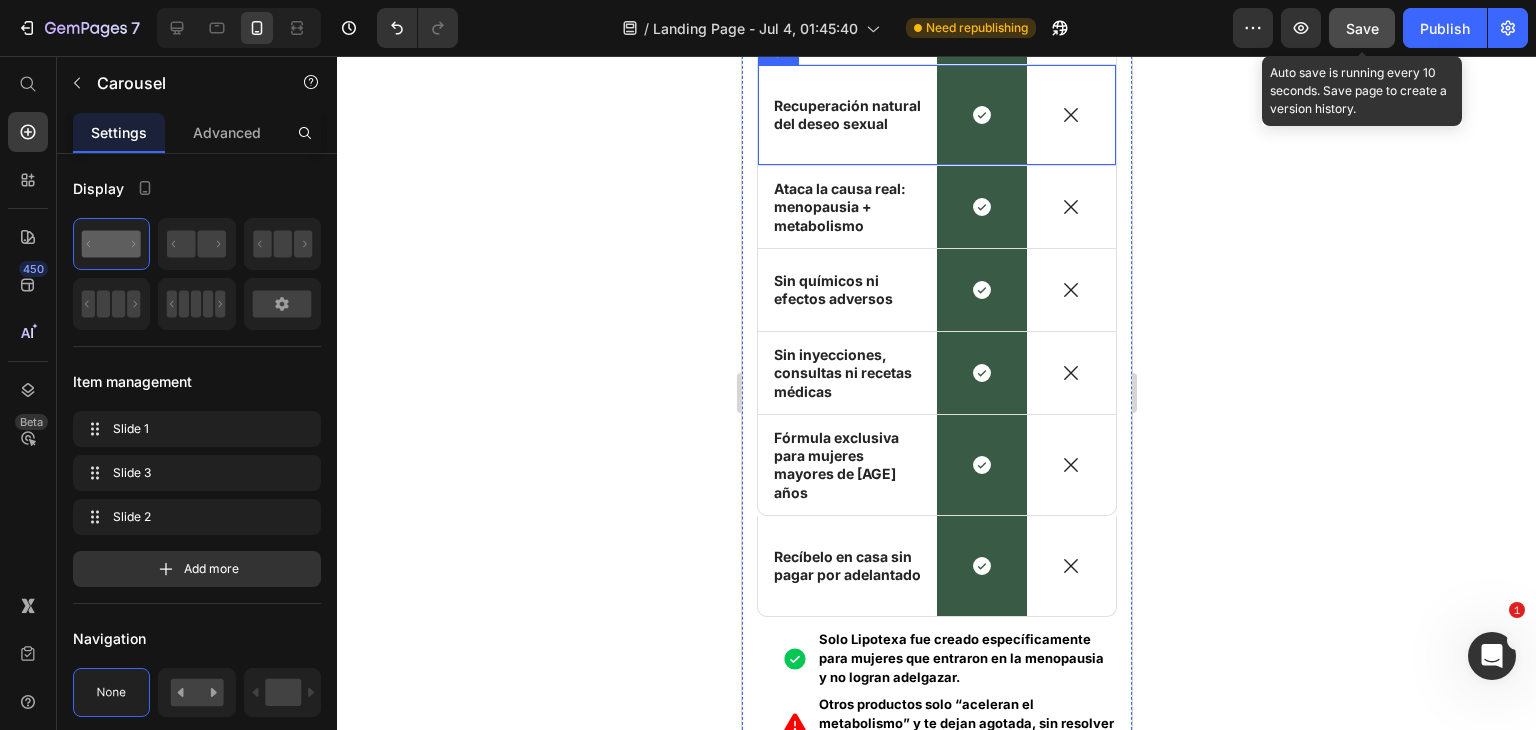 scroll, scrollTop: 8673, scrollLeft: 0, axis: vertical 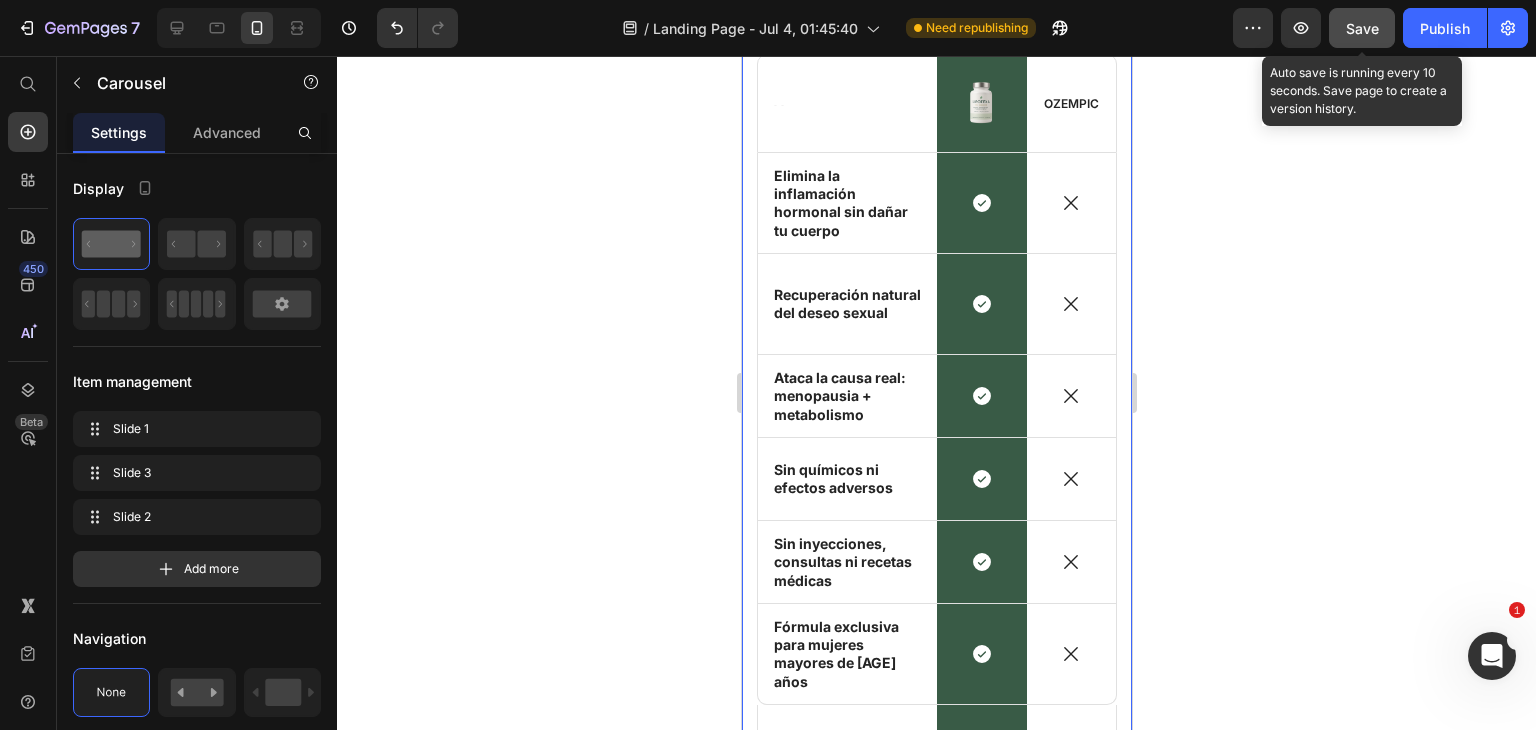 click 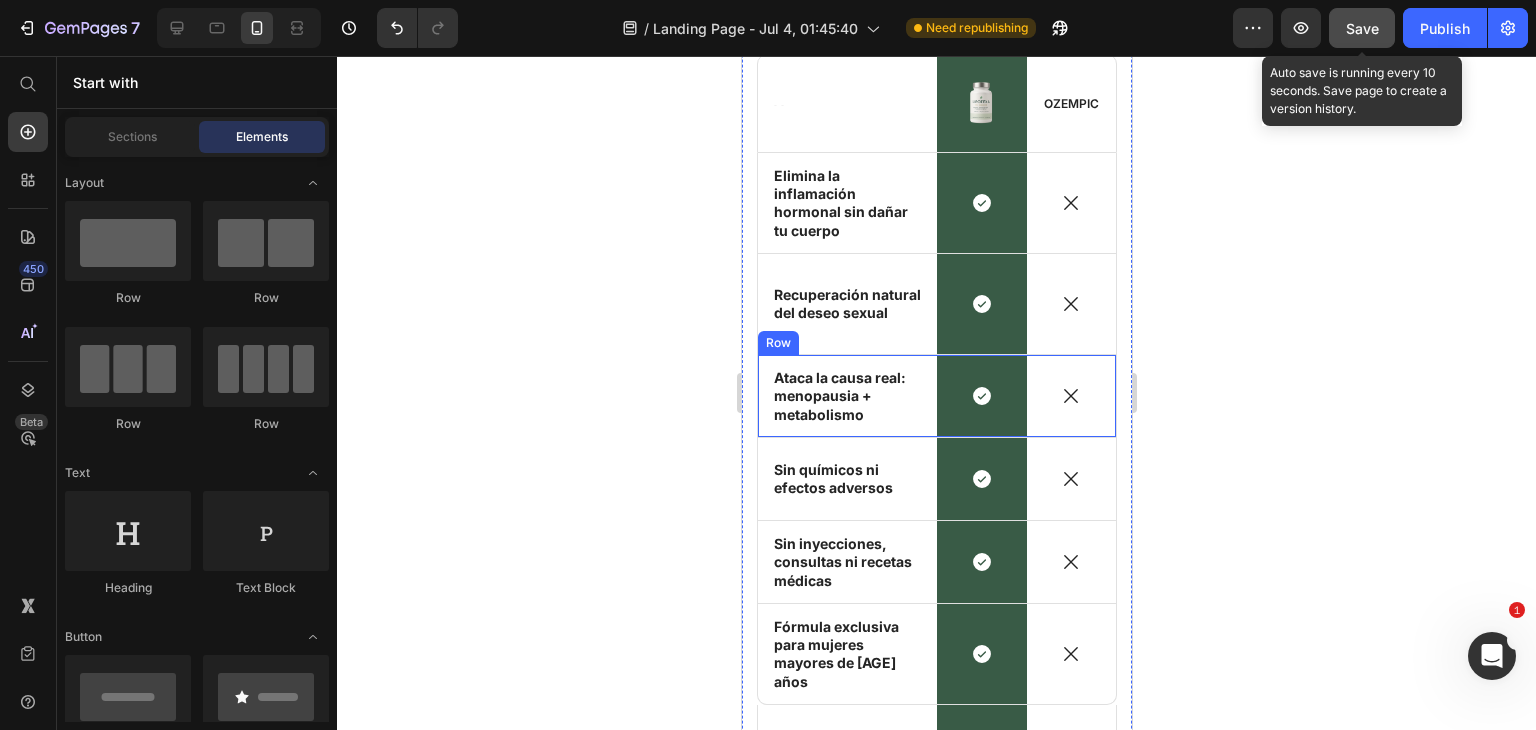 click on "Icon Ataca la causa real: menopausia + metabolismo Text Block Row" at bounding box center [846, 396] 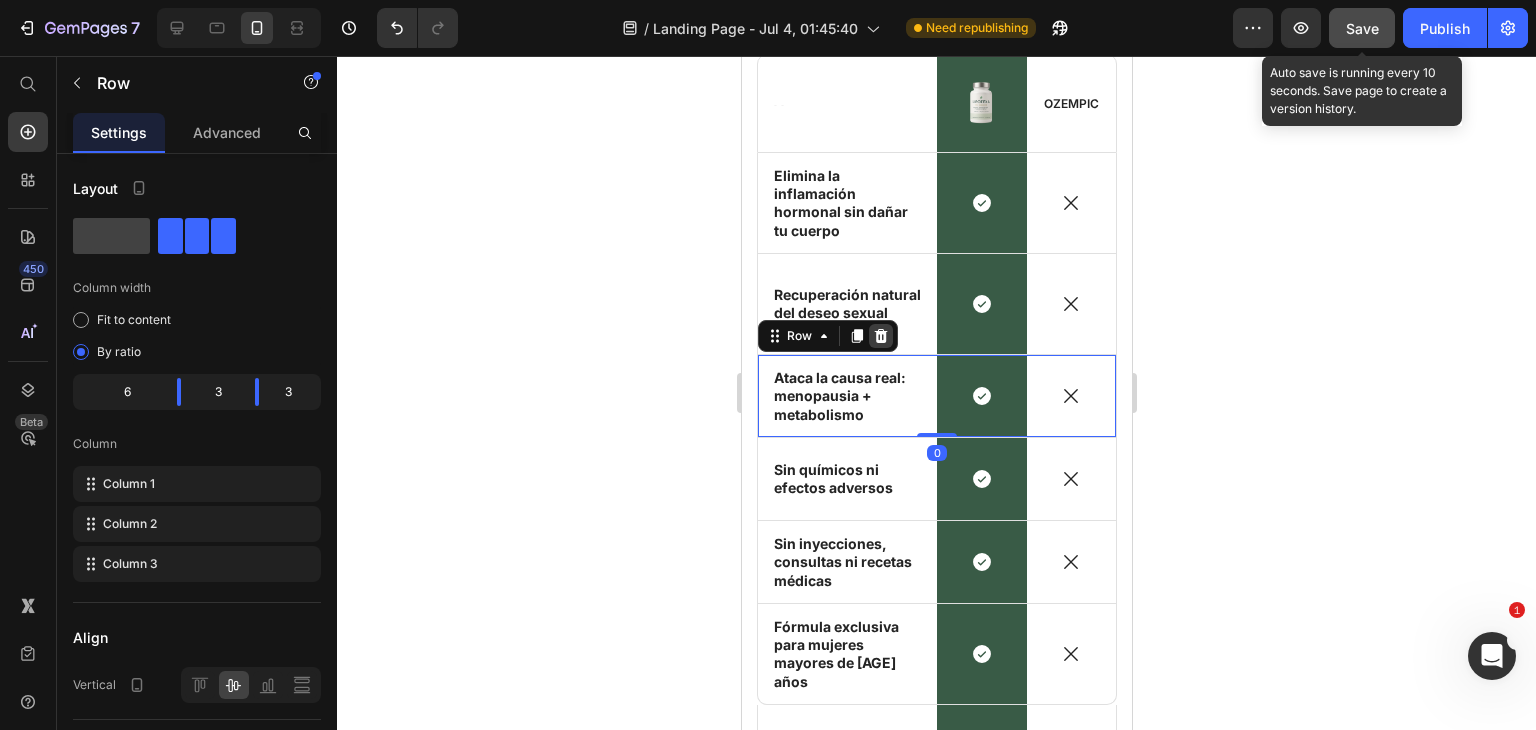 click 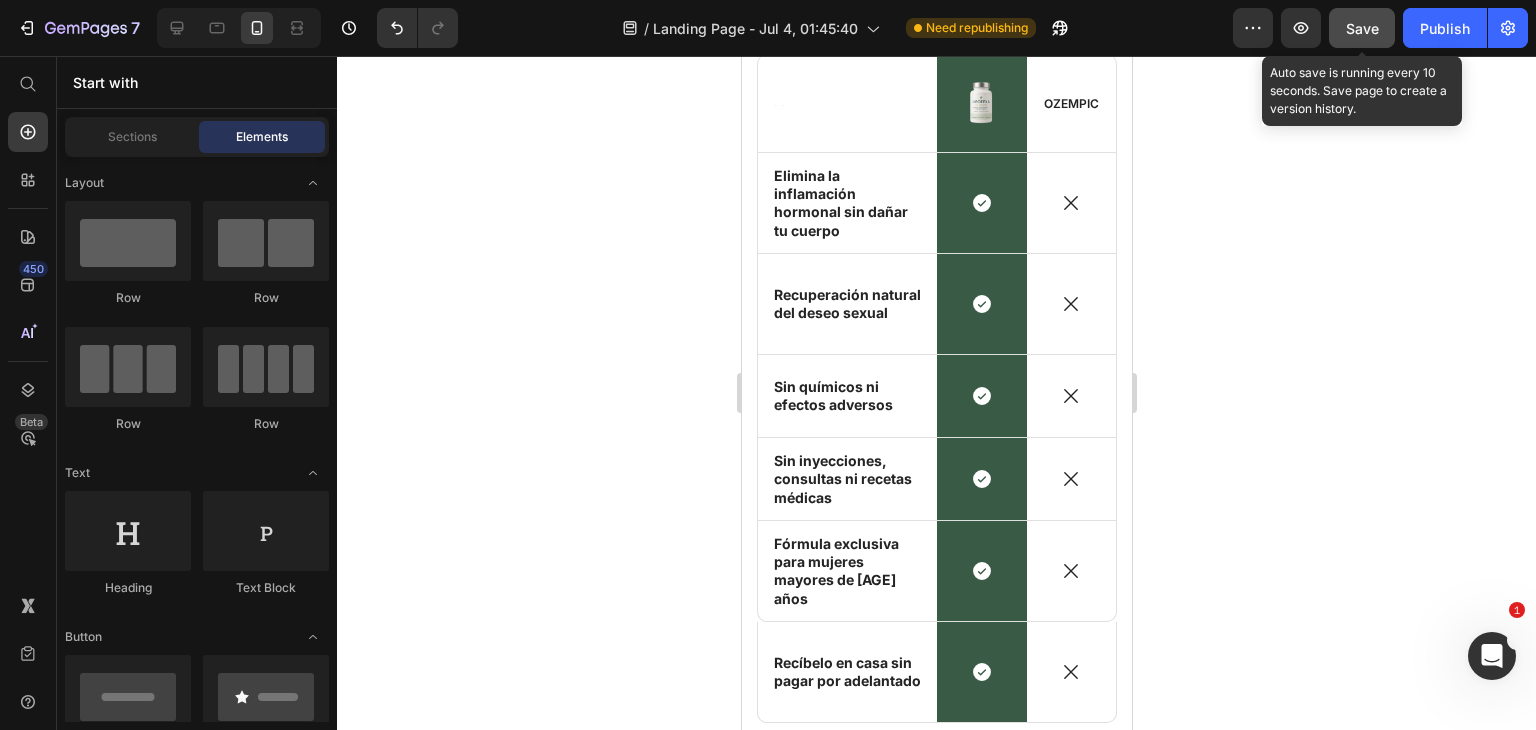 click 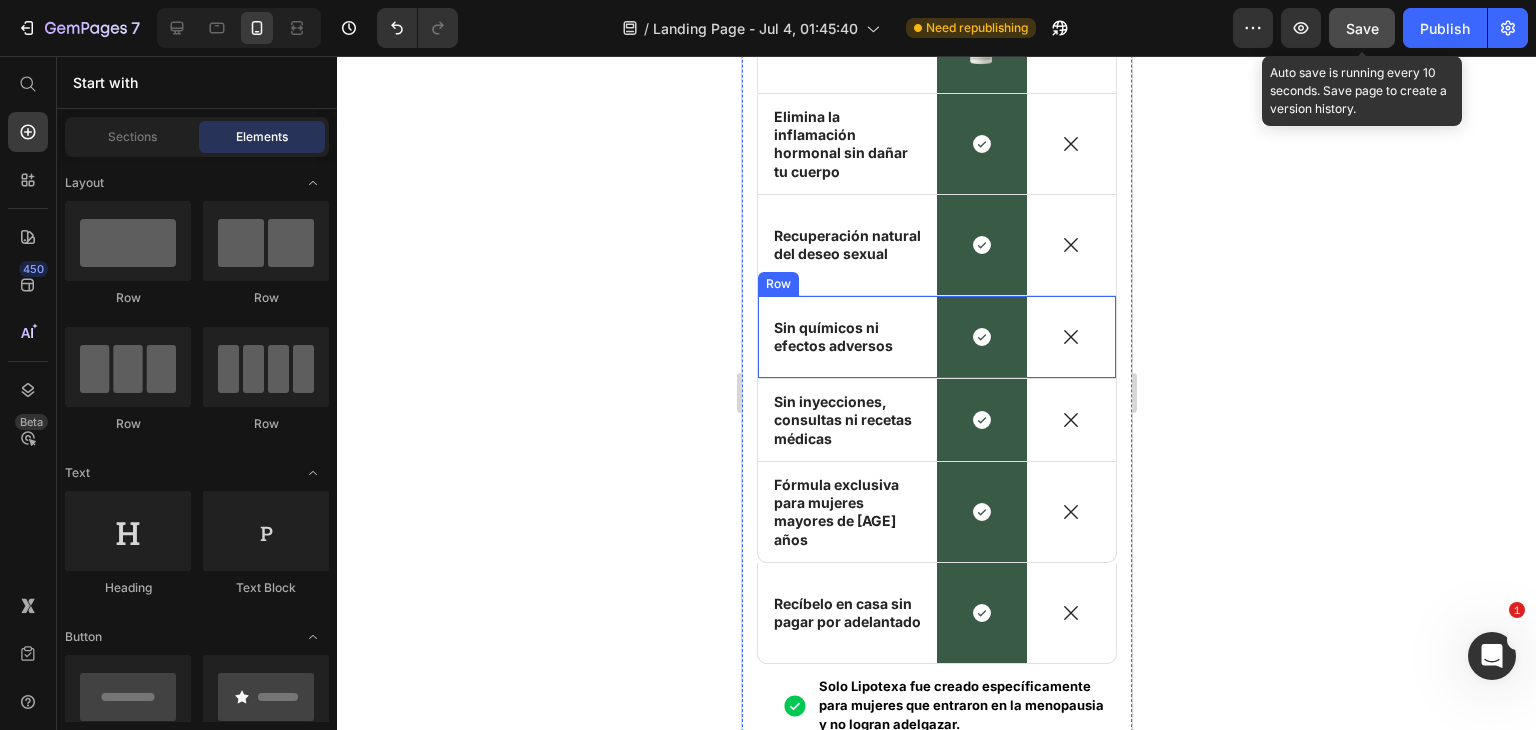 scroll, scrollTop: 8773, scrollLeft: 0, axis: vertical 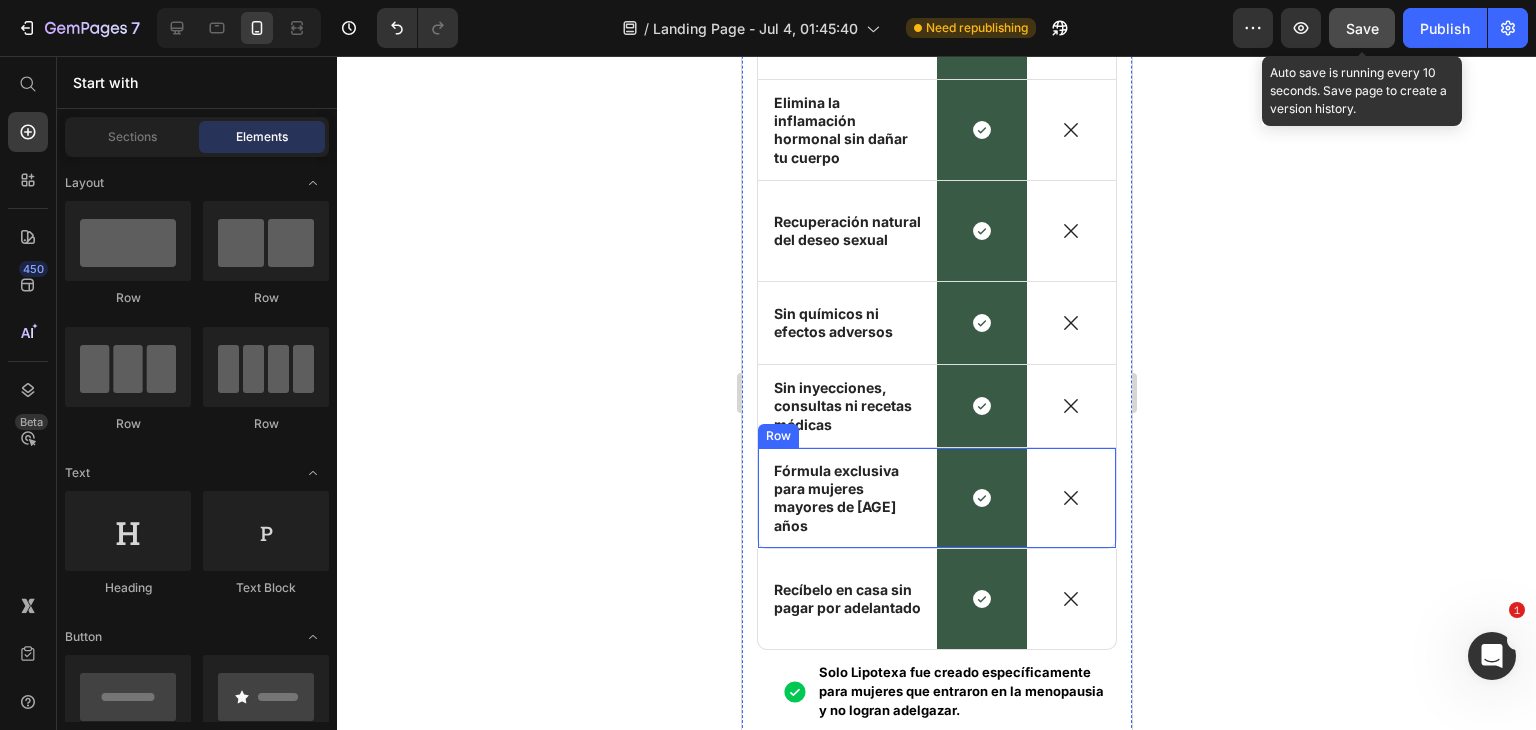 click on "Icon Fórmula exclusiva para mujeres mayores de [AGE] años Text Block Row" at bounding box center [846, 498] 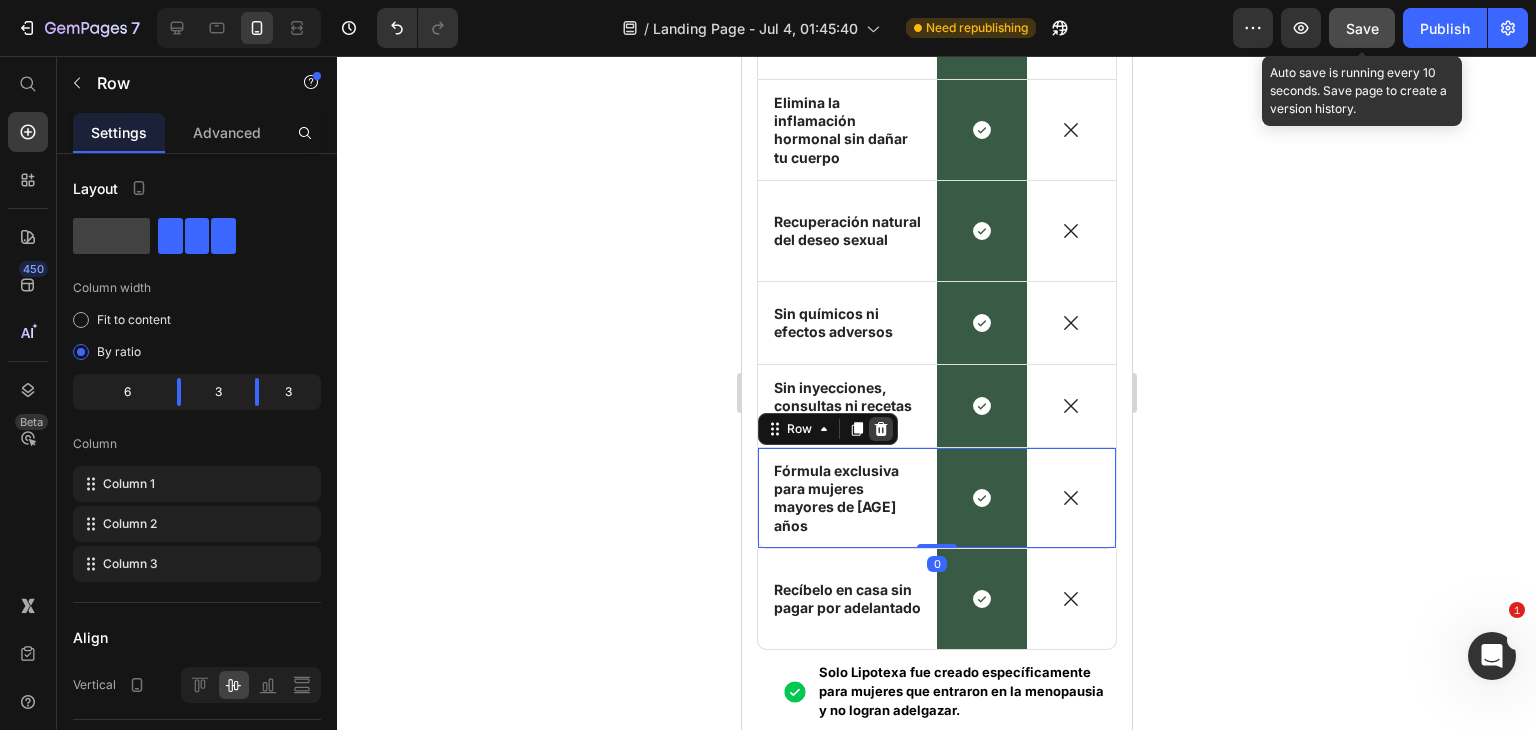 click 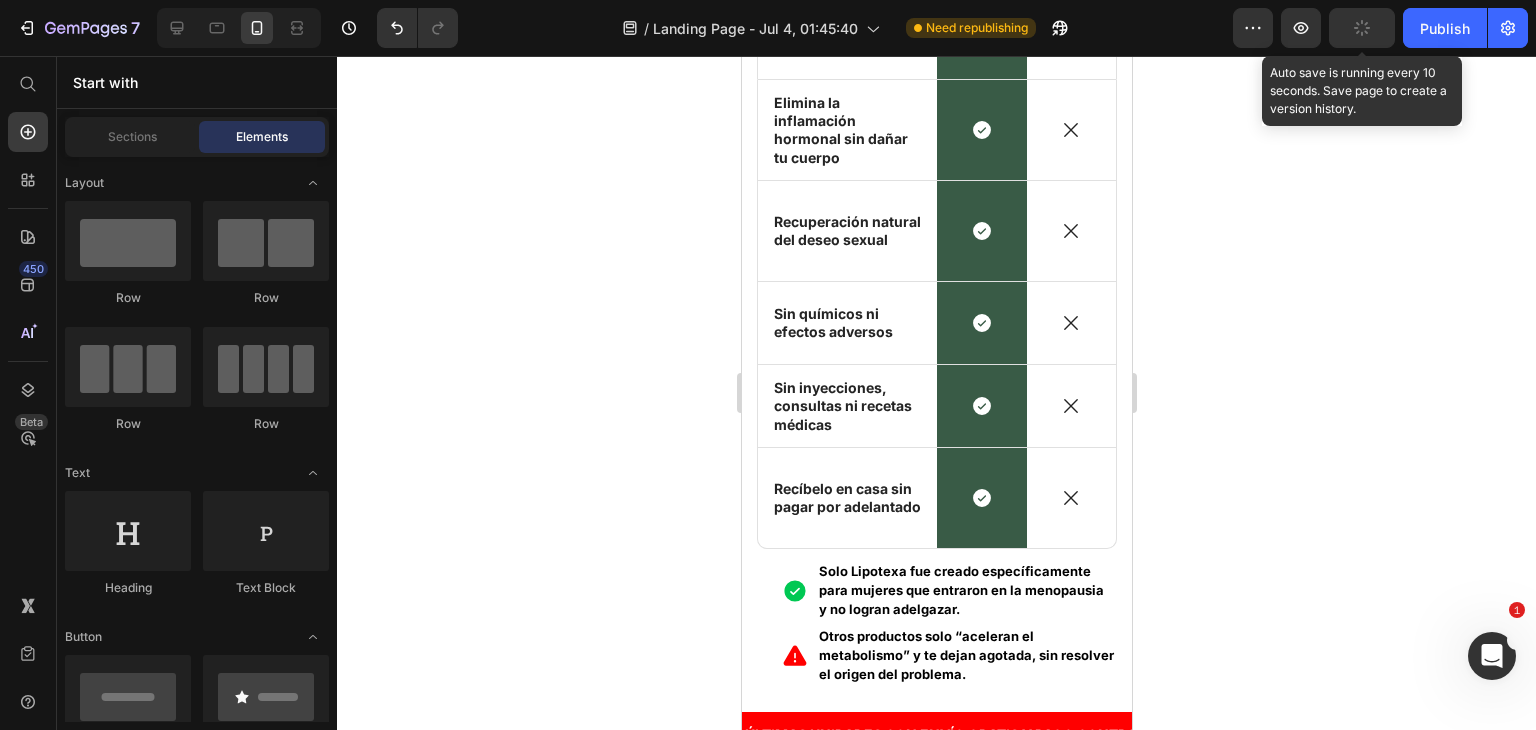 click 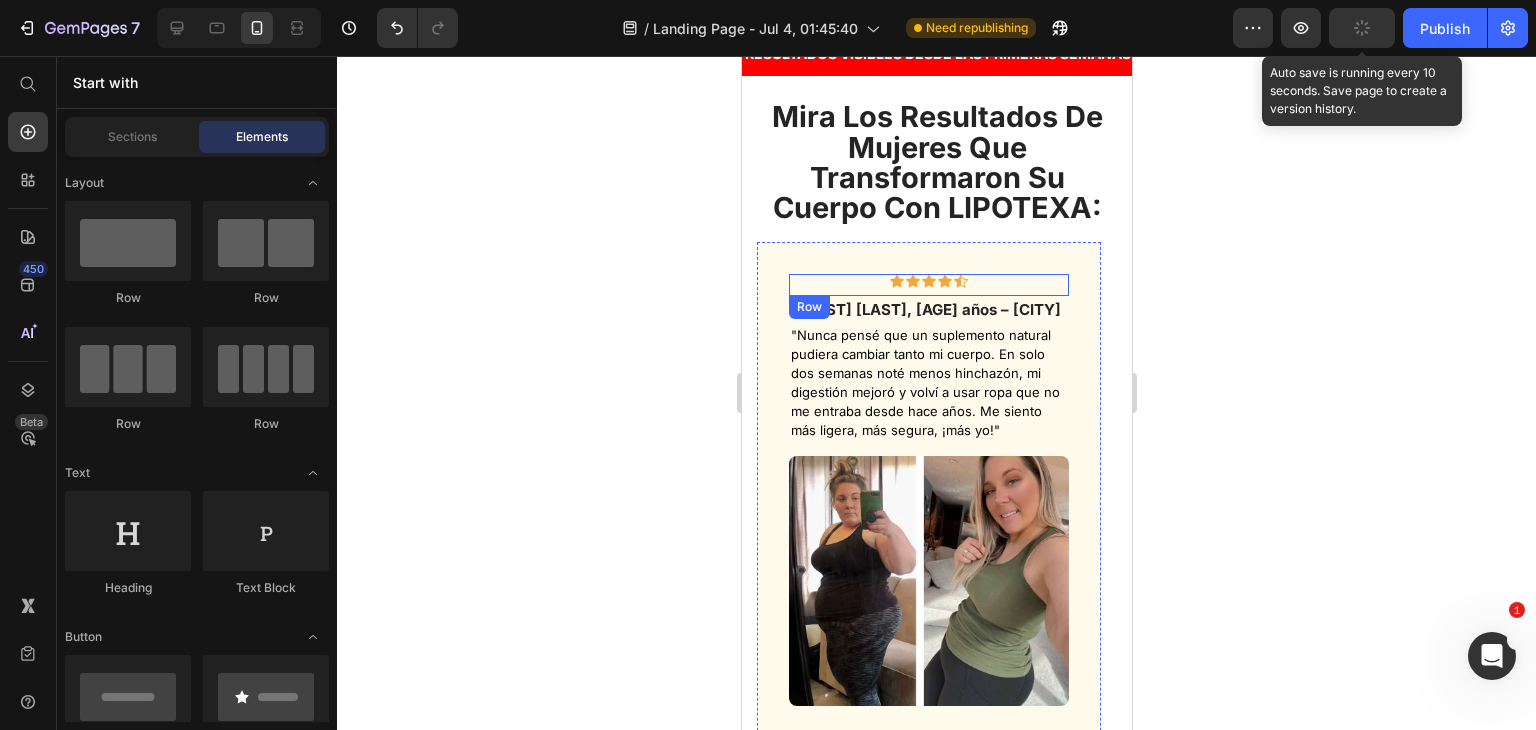 scroll, scrollTop: 9973, scrollLeft: 0, axis: vertical 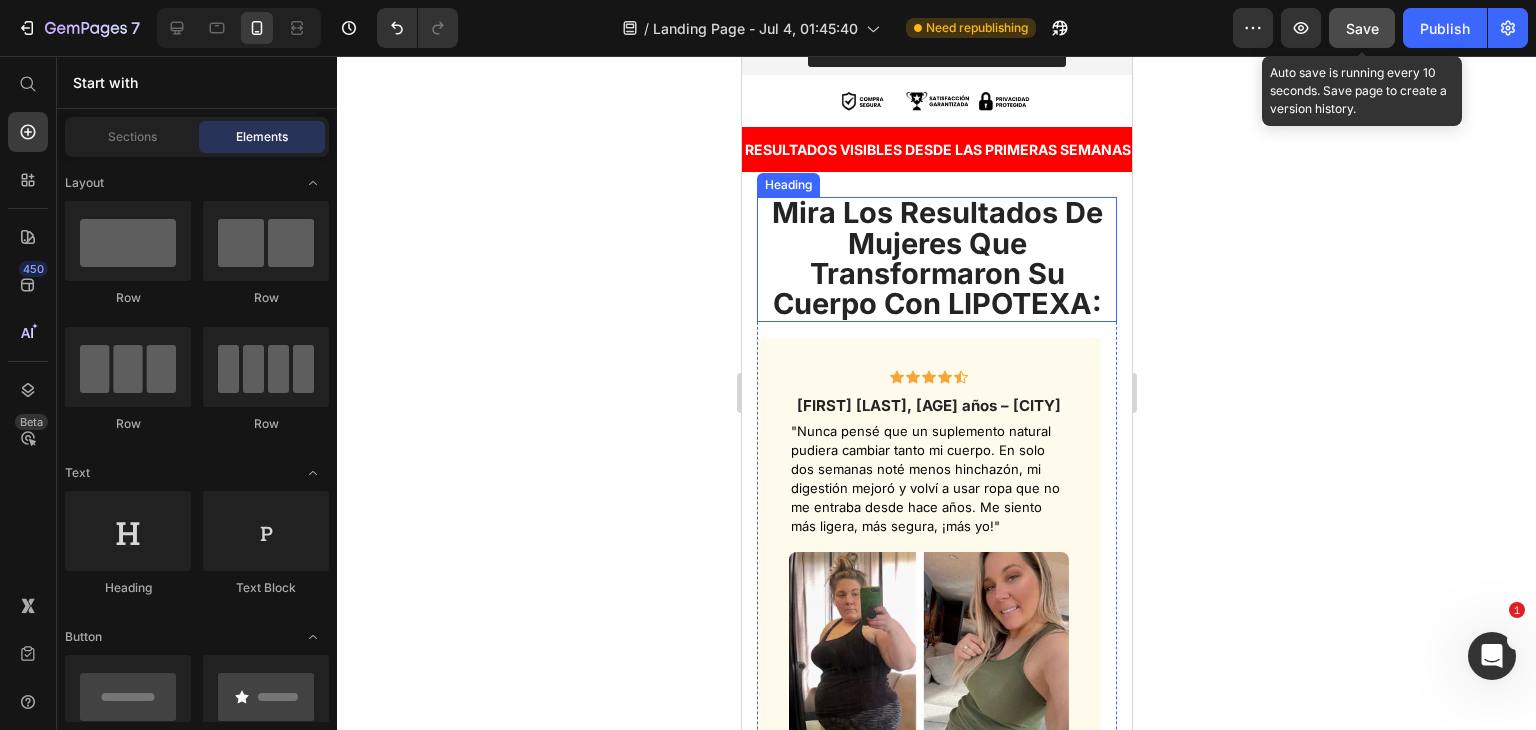 click on "Mira Los Resultados De Mujeres Que Transformaron Su Cuerpo Con LIPOTEXA:" at bounding box center (936, 258) 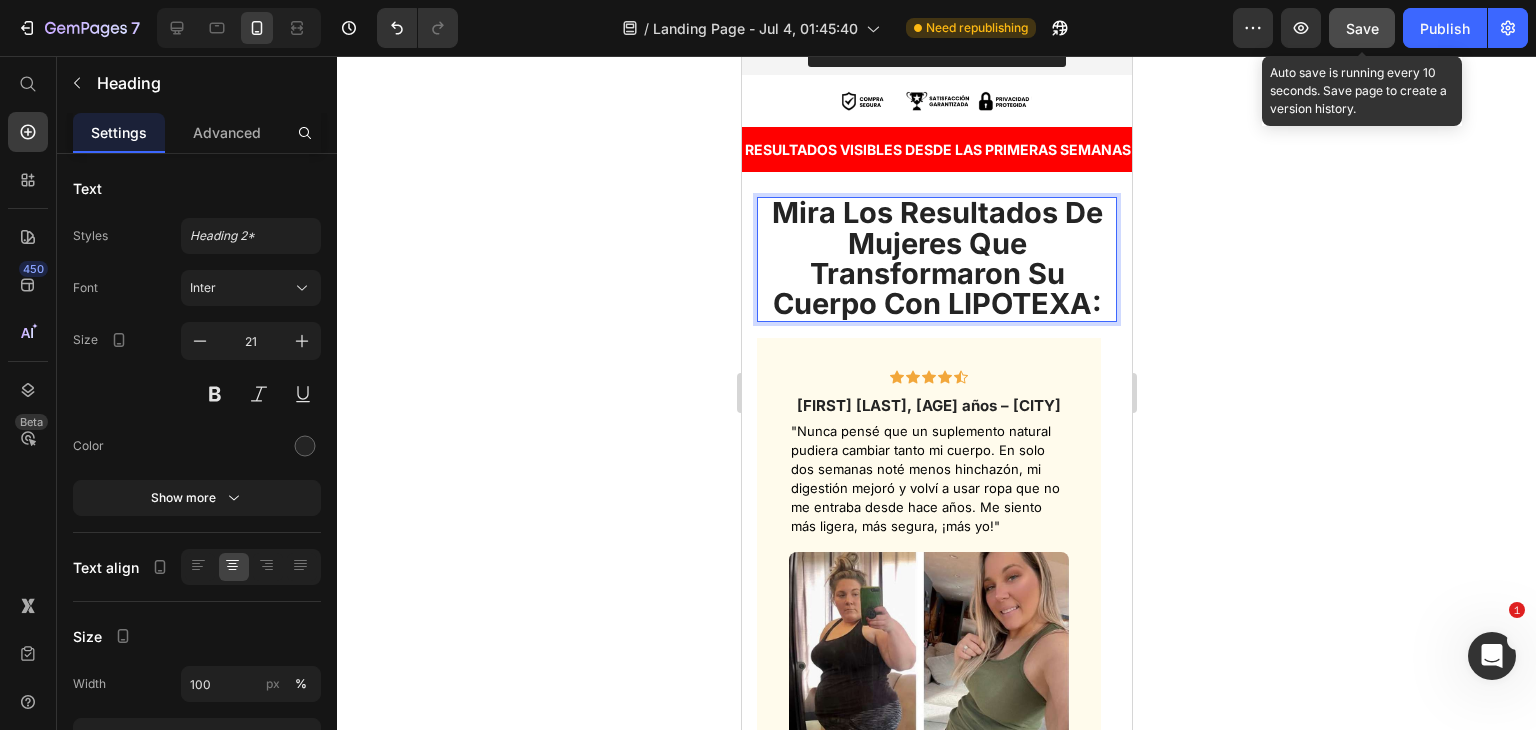 click on "Mira Los Resultados De Mujeres Que Transformaron Su Cuerpo Con LIPOTEXA:" at bounding box center (936, 258) 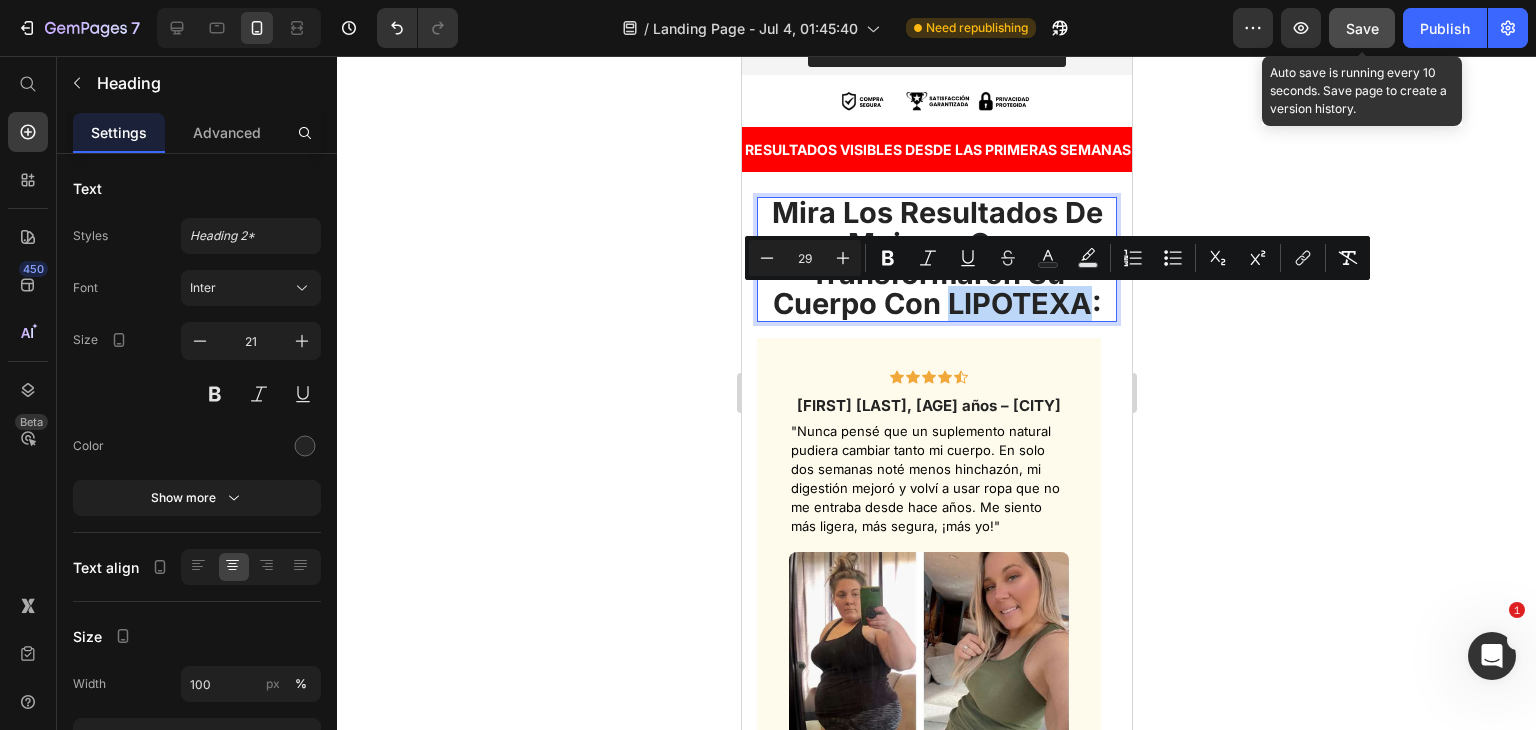 drag, startPoint x: 1041, startPoint y: 307, endPoint x: 1087, endPoint y: 301, distance: 46.389652 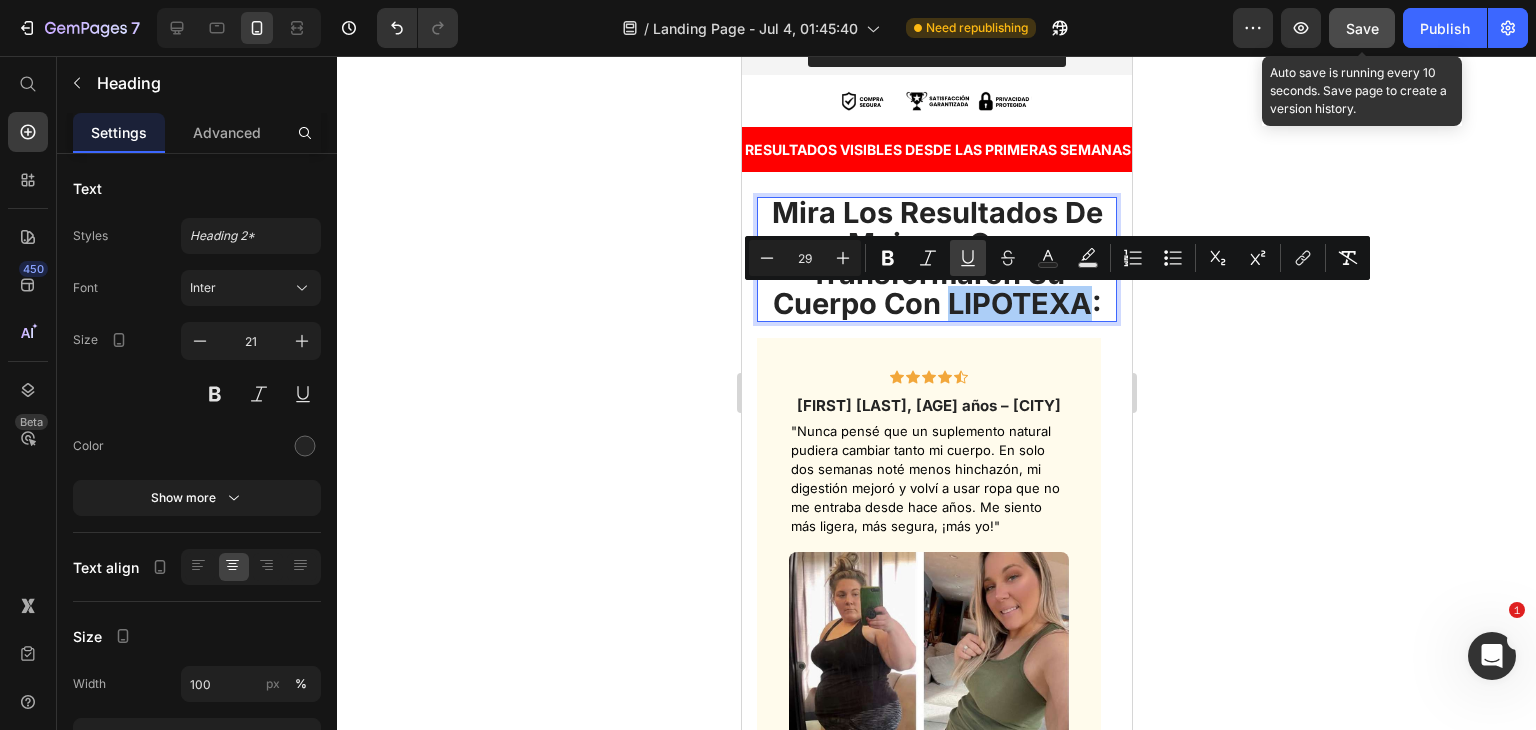 click 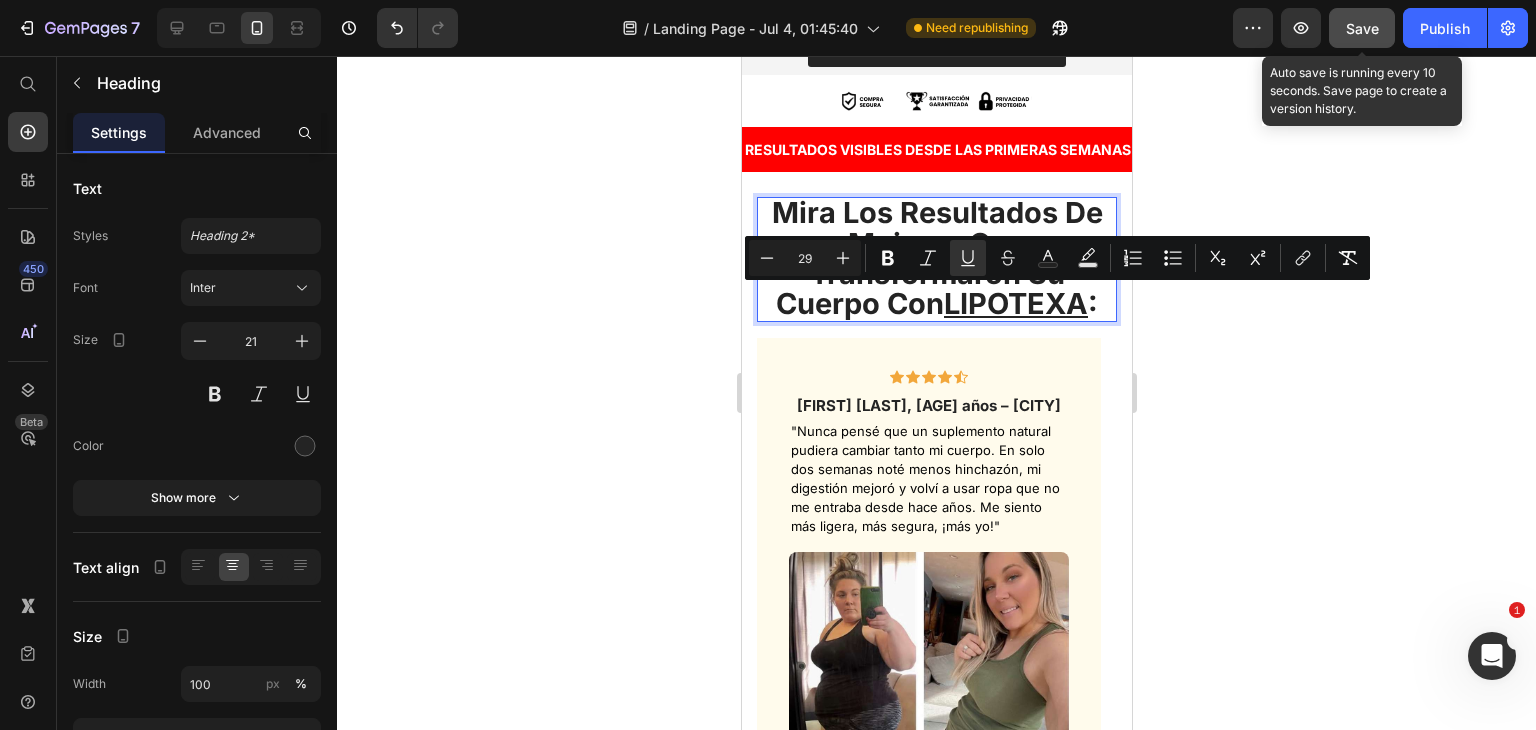drag, startPoint x: 1273, startPoint y: 434, endPoint x: 366, endPoint y: 257, distance: 924.1093 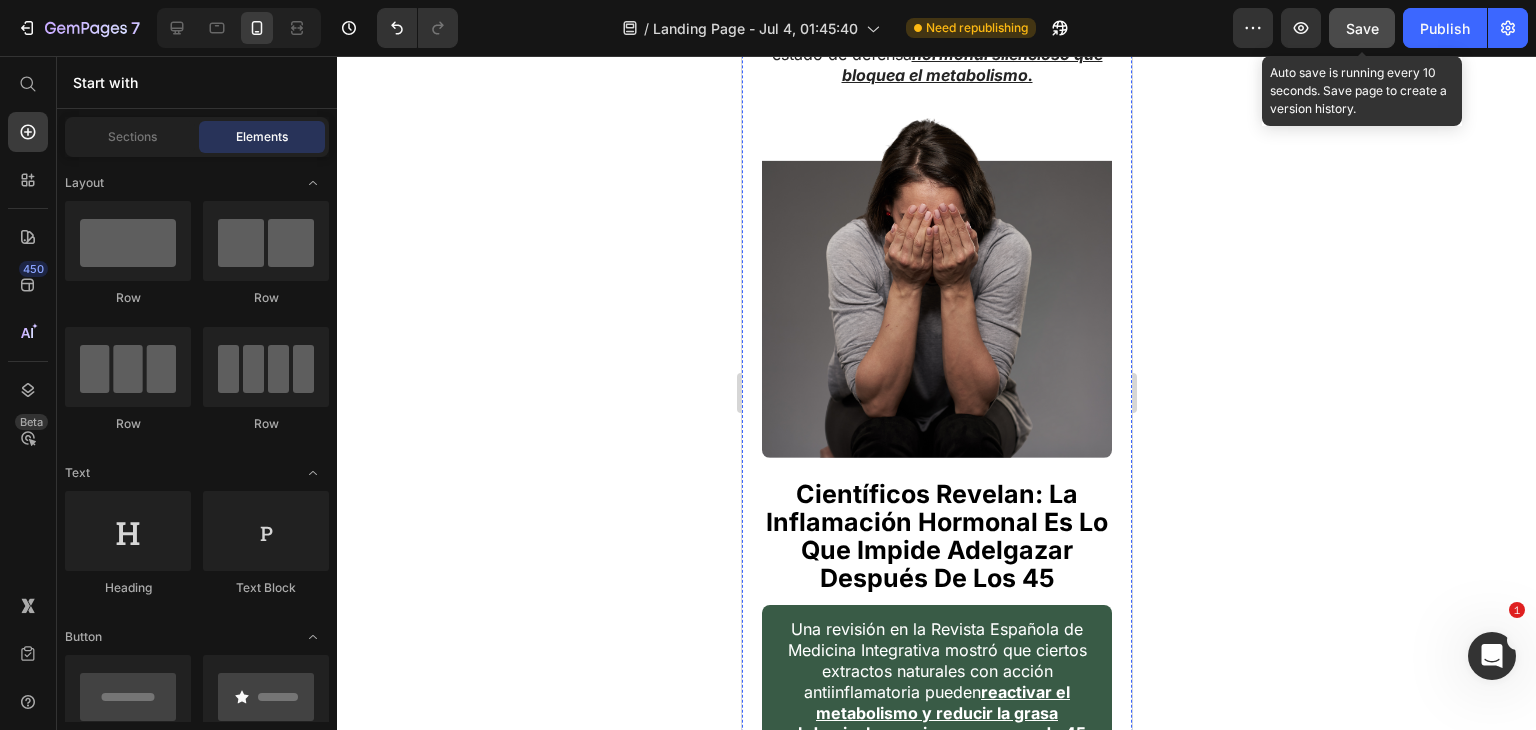 scroll, scrollTop: 1873, scrollLeft: 0, axis: vertical 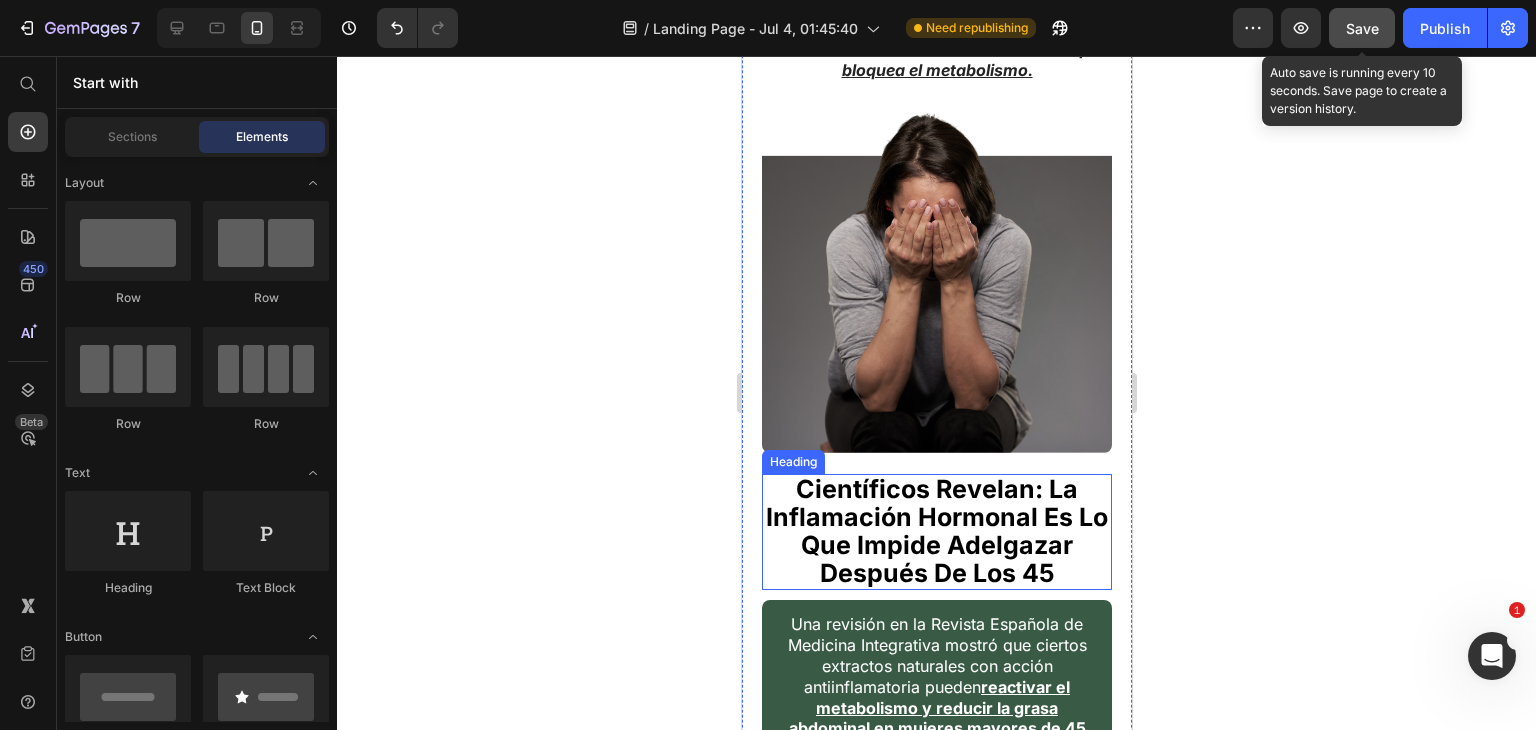 click on "Científicos Revelan: La Inflamación Hormonal Es Lo Que Impide Adelgazar Después De Los 45" at bounding box center [936, 531] 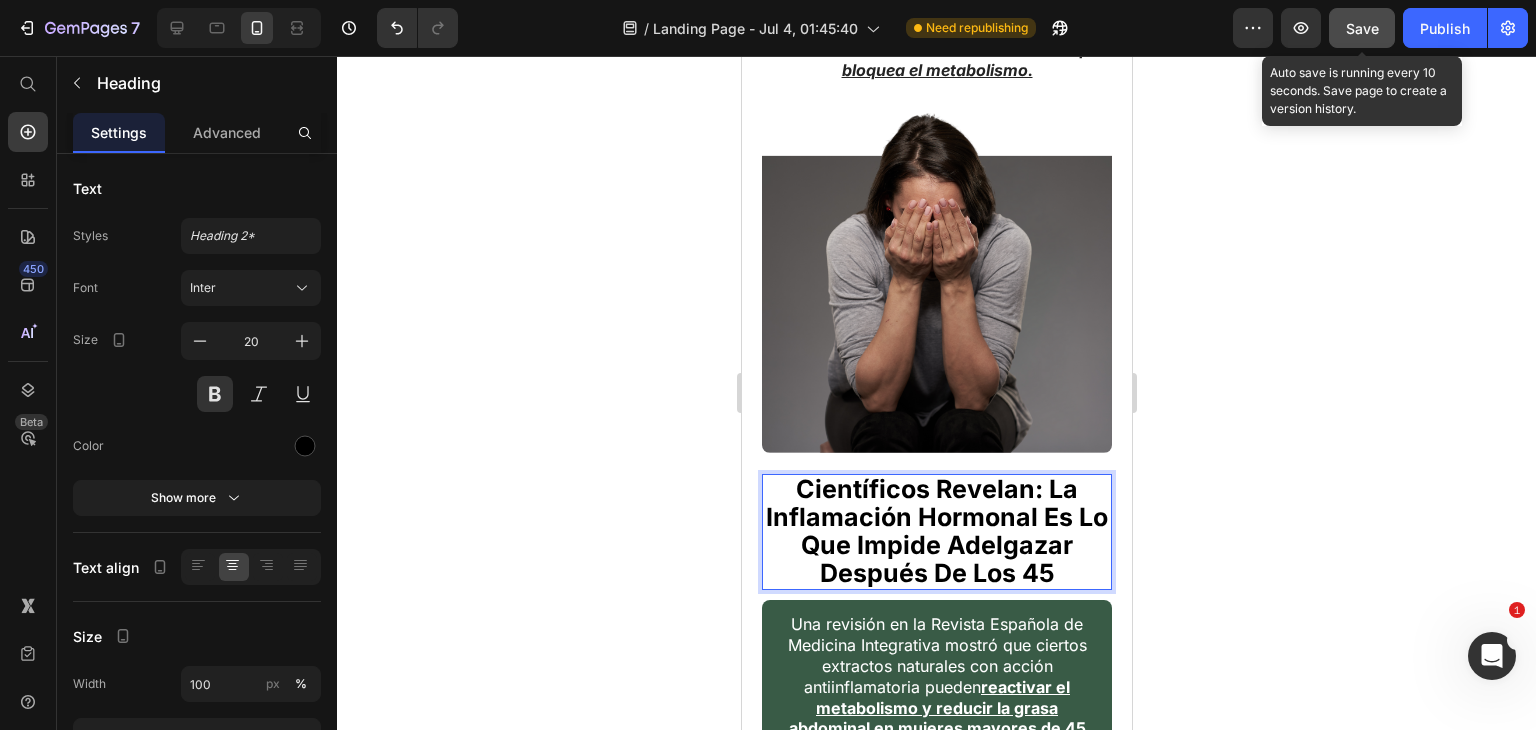 click on "Científicos Revelan: La Inflamación Hormonal Es Lo Que Impide Adelgazar Después De Los 45" at bounding box center [936, 532] 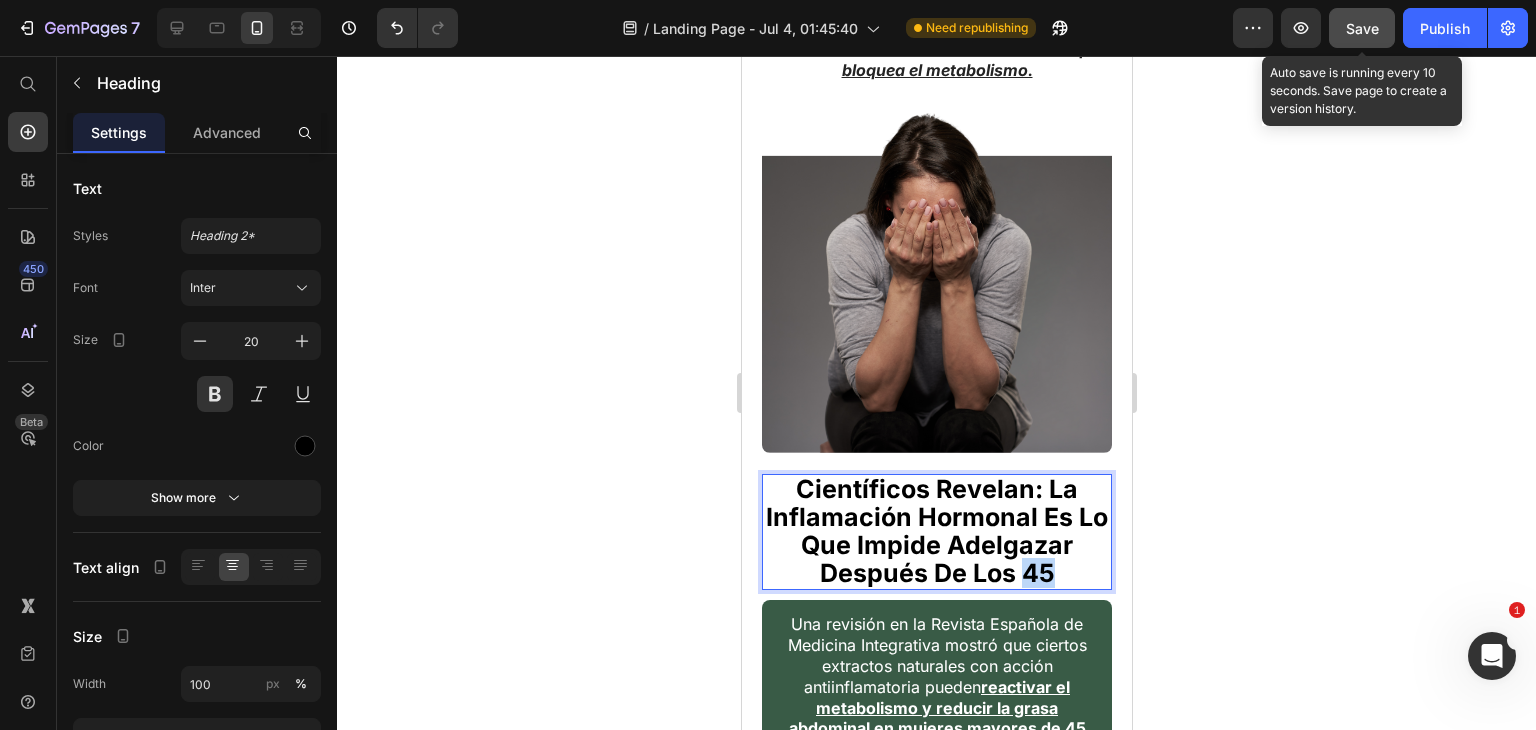 drag, startPoint x: 1059, startPoint y: 555, endPoint x: 1017, endPoint y: 562, distance: 42.579338 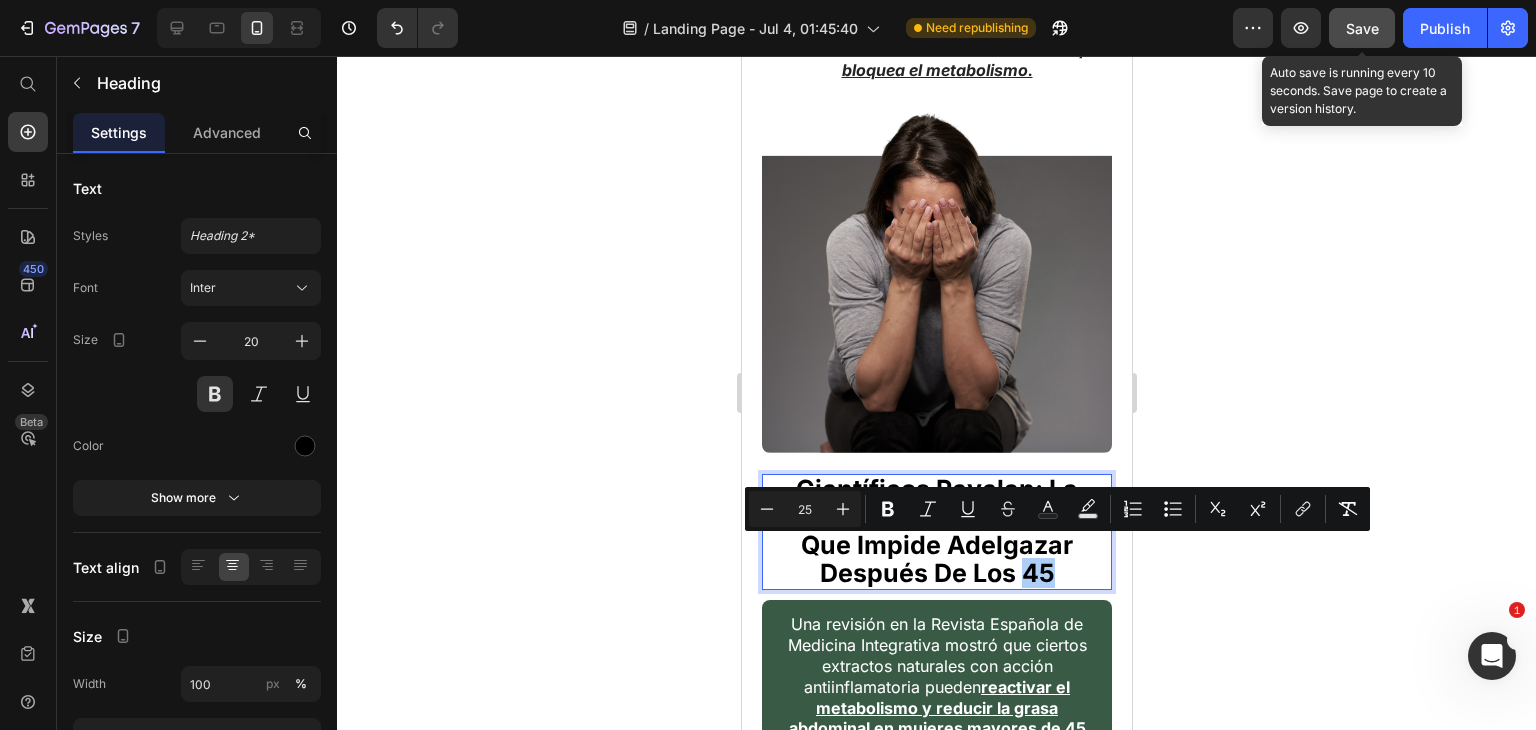 click 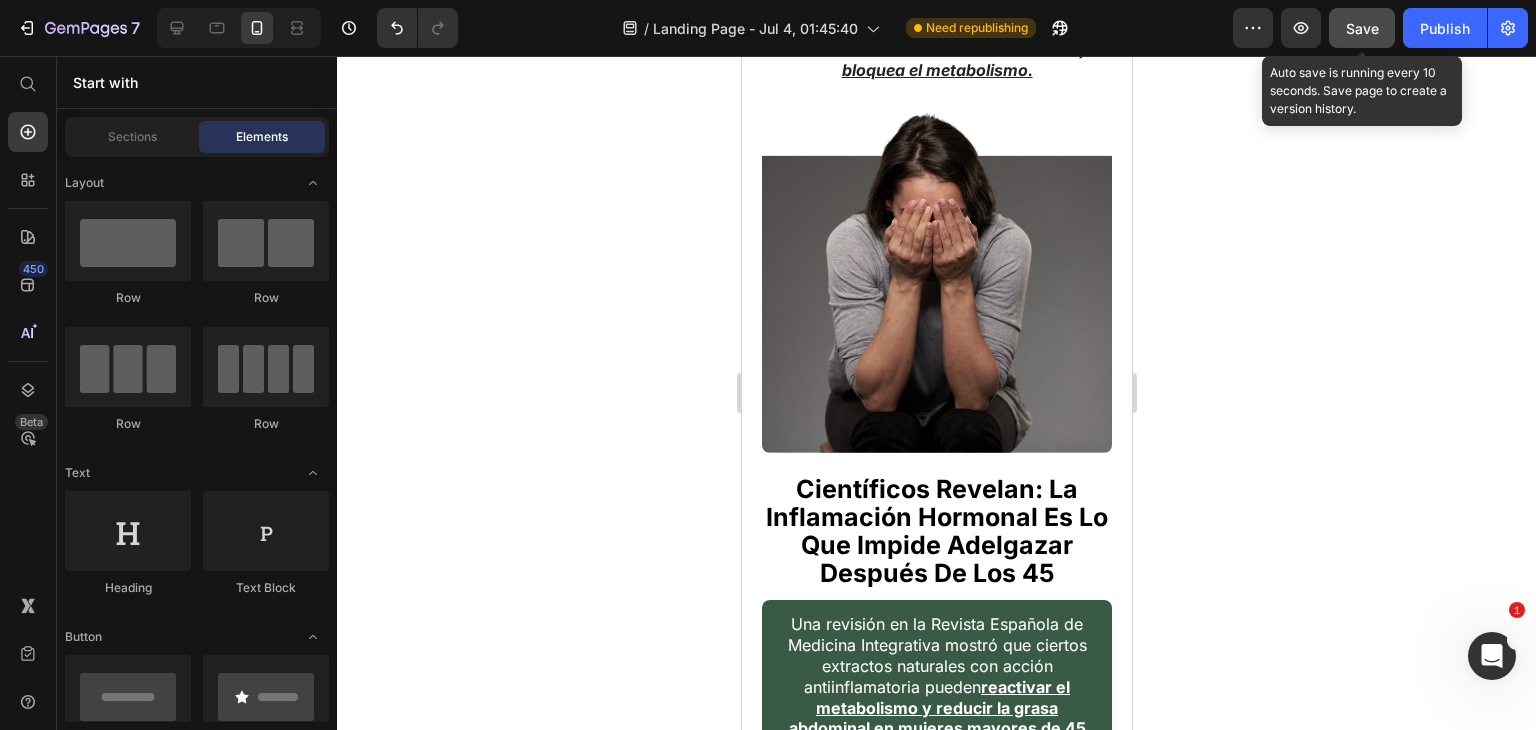 click on "Científicos Revelan: La Inflamación Hormonal Es Lo Que Impide Adelgazar Después De Los 45" at bounding box center [936, 531] 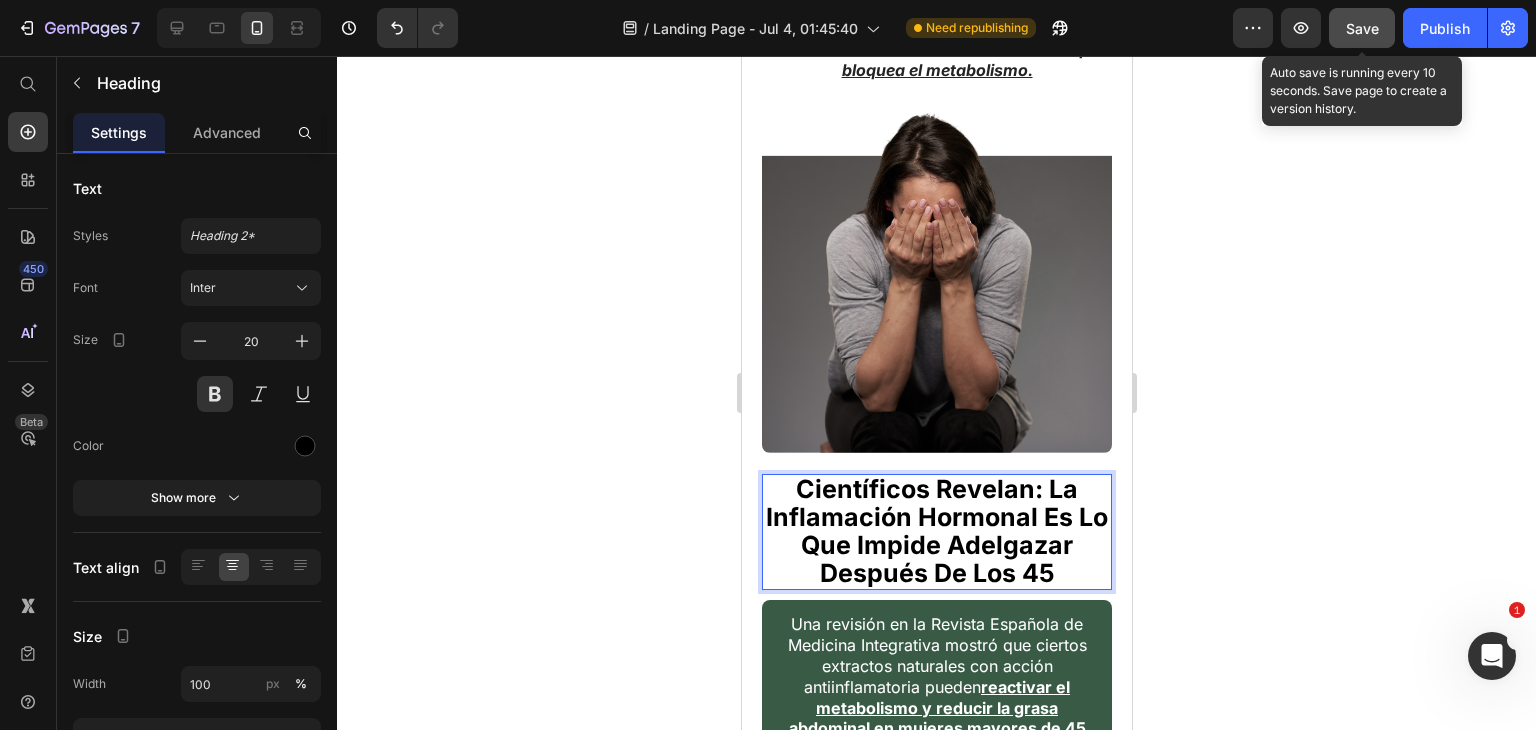 click on "Científicos Revelan: La Inflamación Hormonal Es Lo Que Impide Adelgazar Después De Los 45" at bounding box center (936, 532) 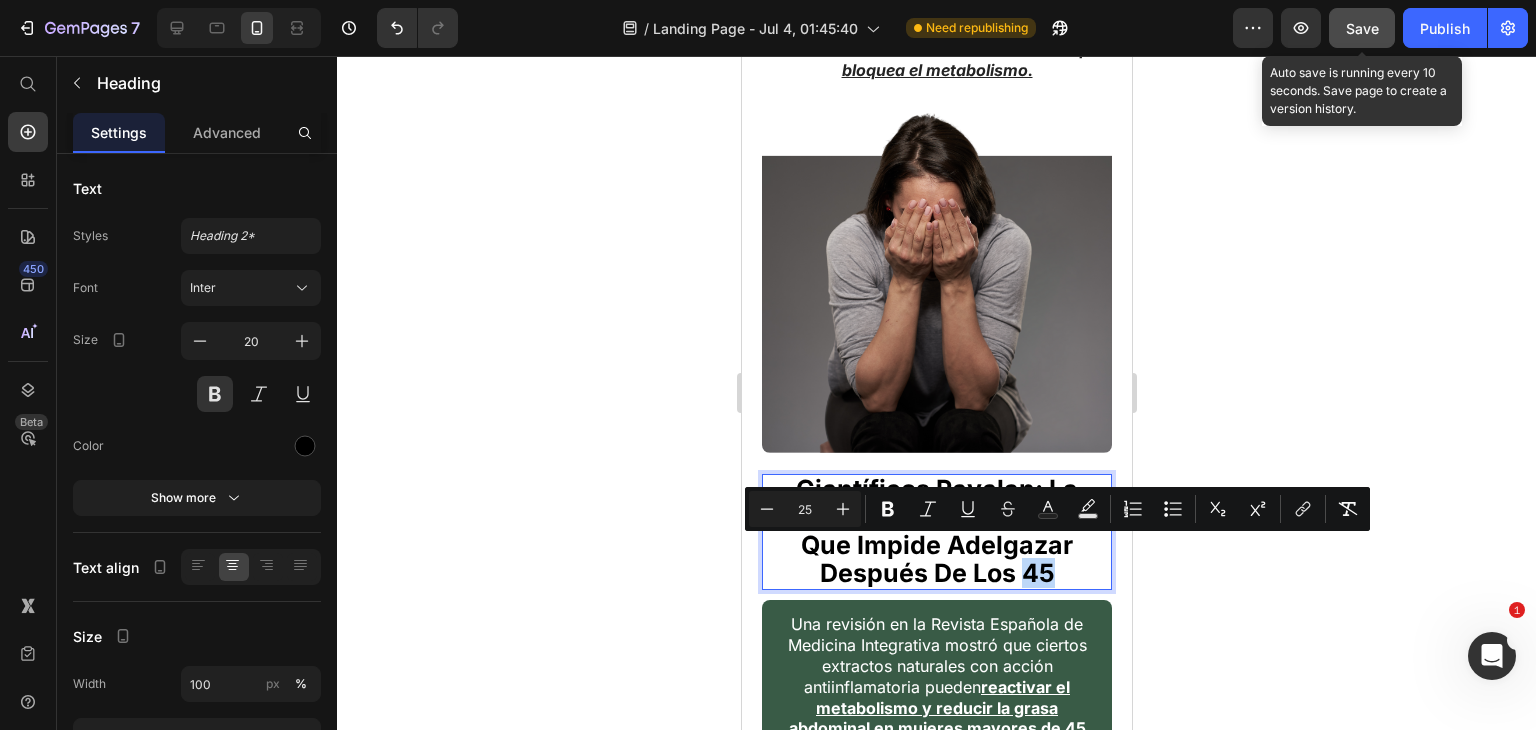 drag, startPoint x: 1053, startPoint y: 553, endPoint x: 1019, endPoint y: 557, distance: 34.234486 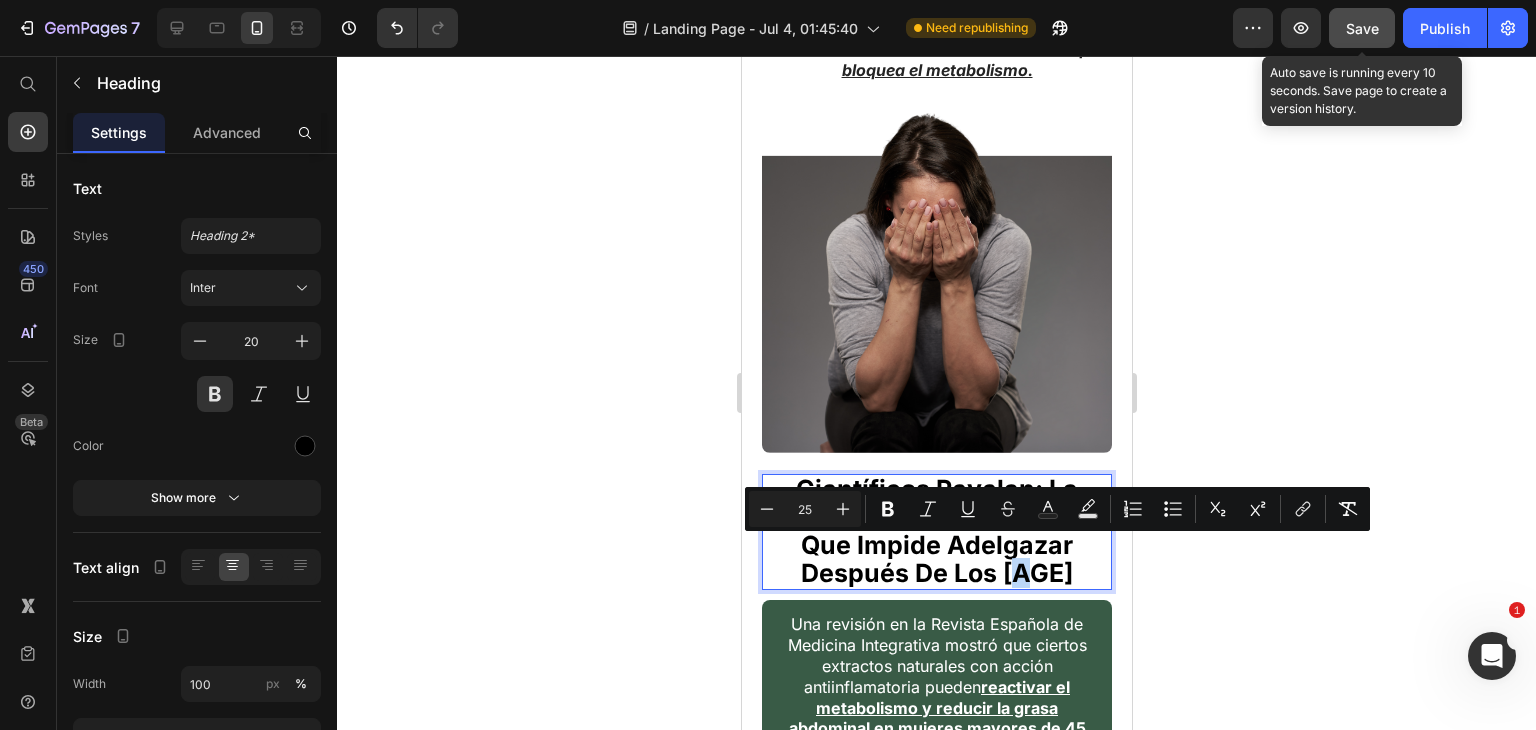 click on "Científicos Revelan: La Inflamación Hormonal Es Lo Que Impide Adelgazar Después De Los [AGE]" at bounding box center (936, 531) 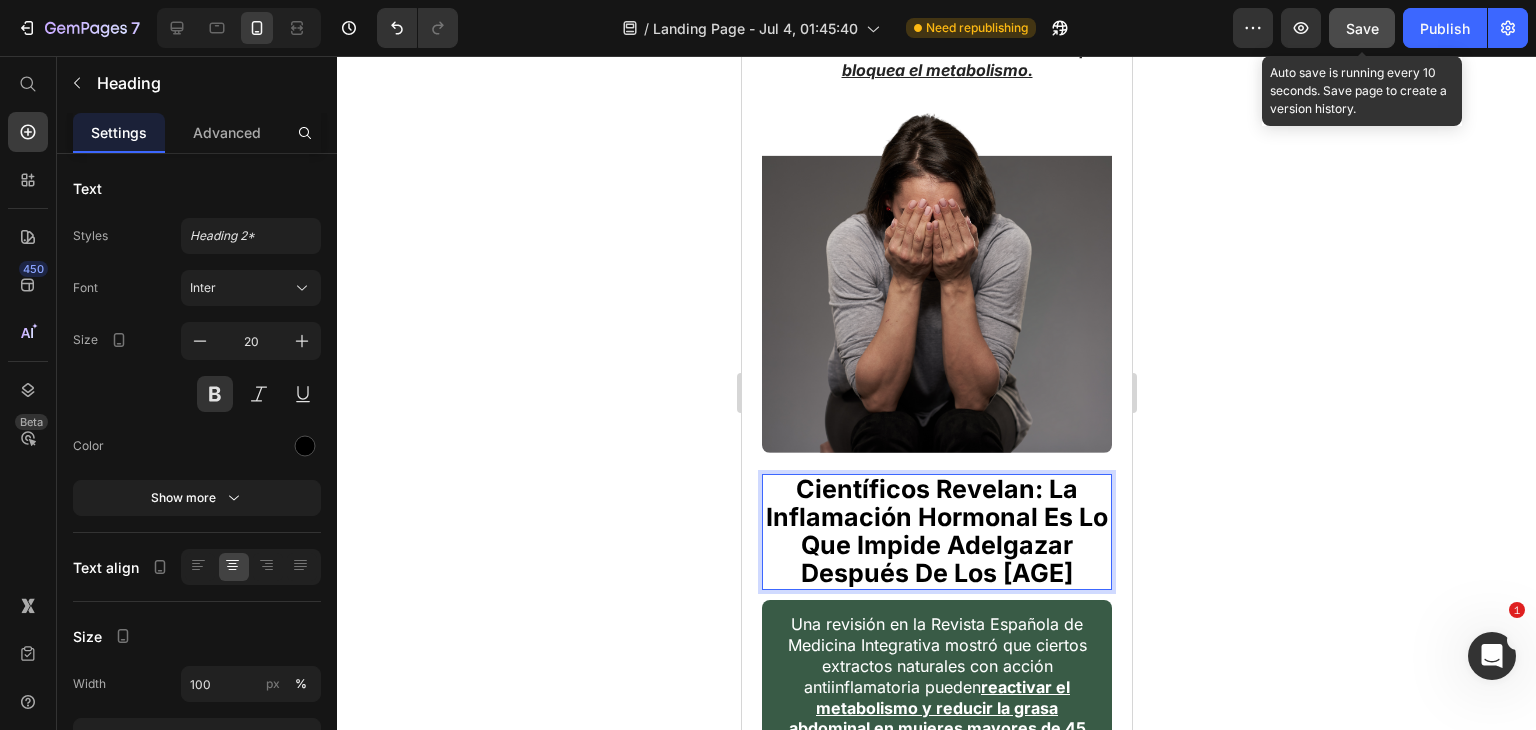 click 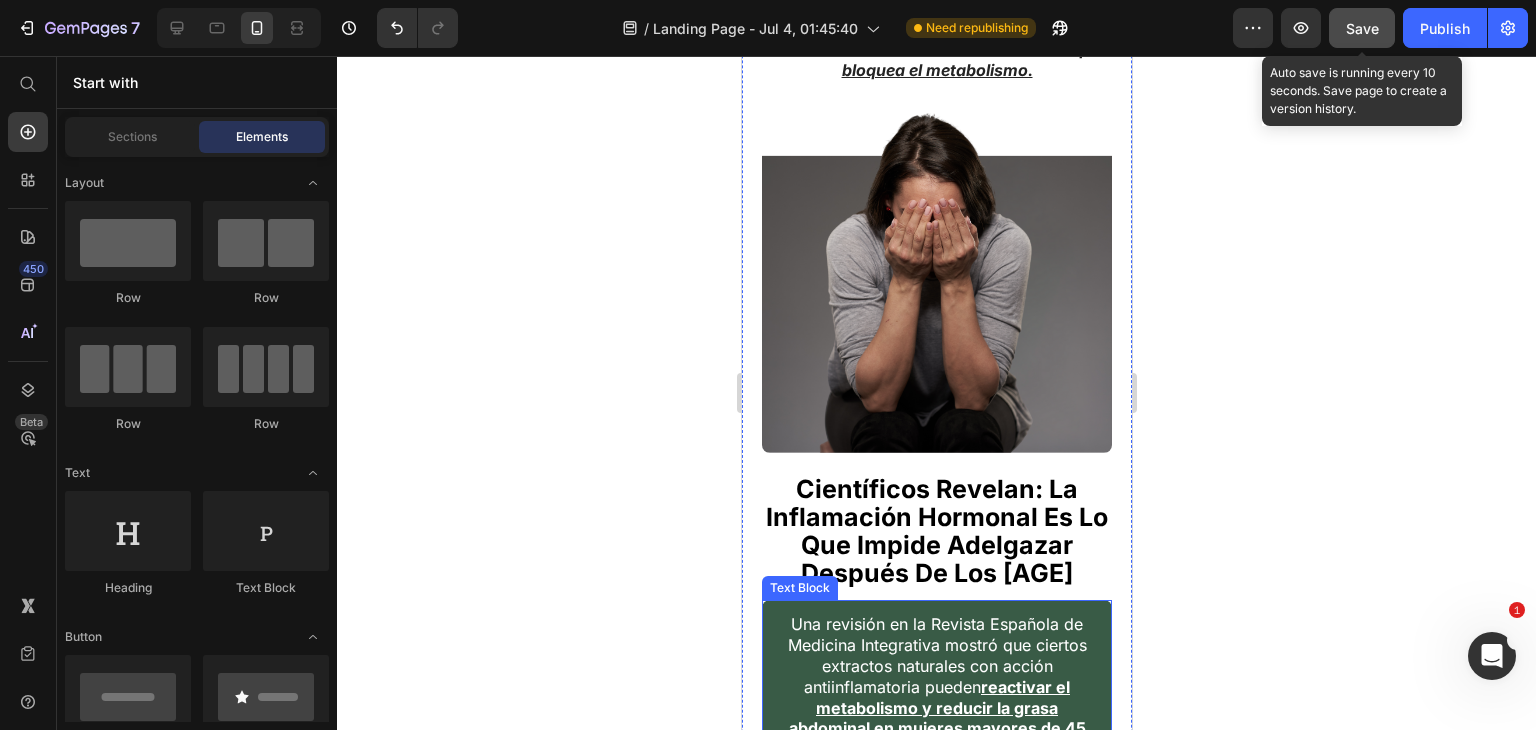 scroll, scrollTop: 1973, scrollLeft: 0, axis: vertical 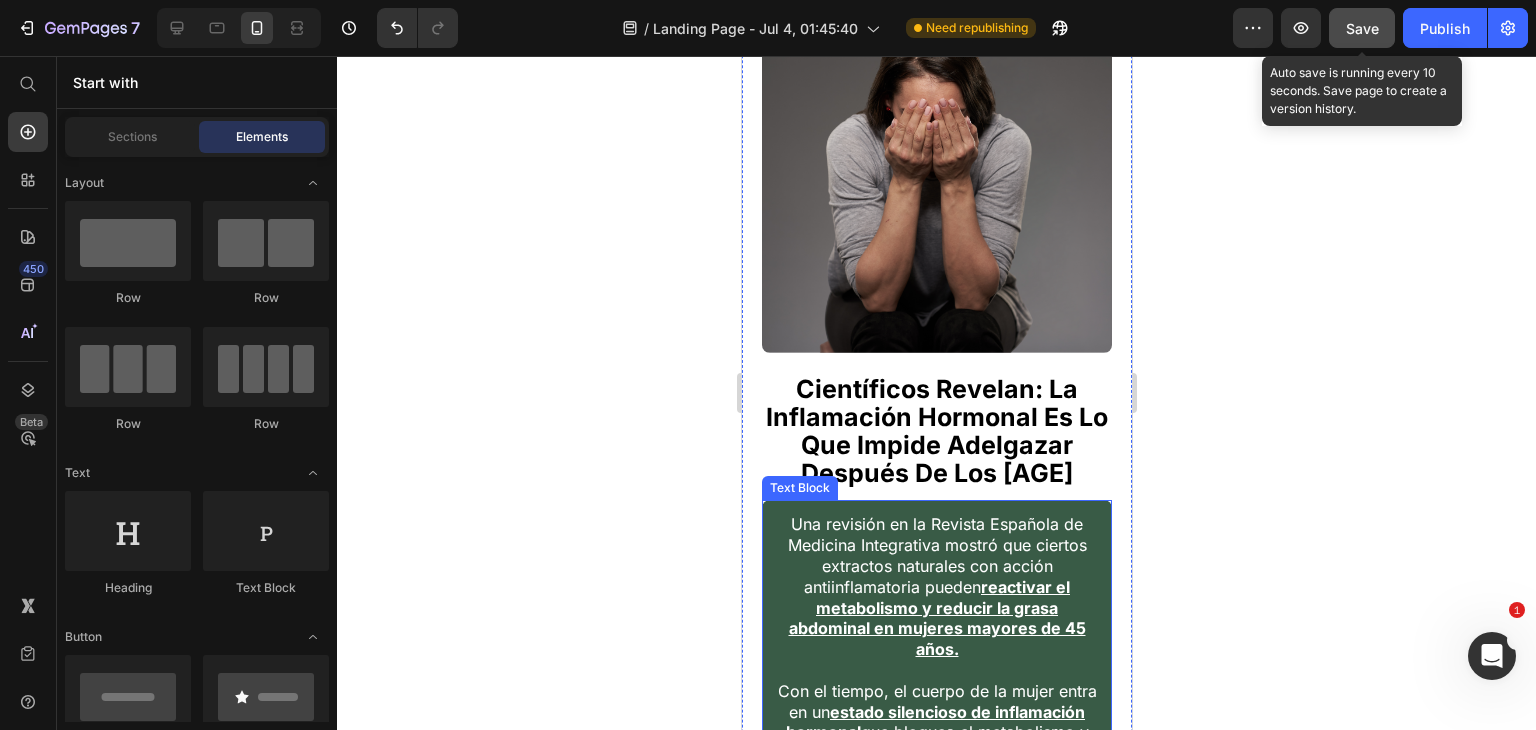 click on "Una revisión en la Revista Española de Medicina Integrativa mostró que ciertos extractos naturales con acción antiinflamatoria pueden  reactivar el metabolismo y reducir la grasa abdominal en mujeres mayores de [AGE] años." at bounding box center (936, 586) 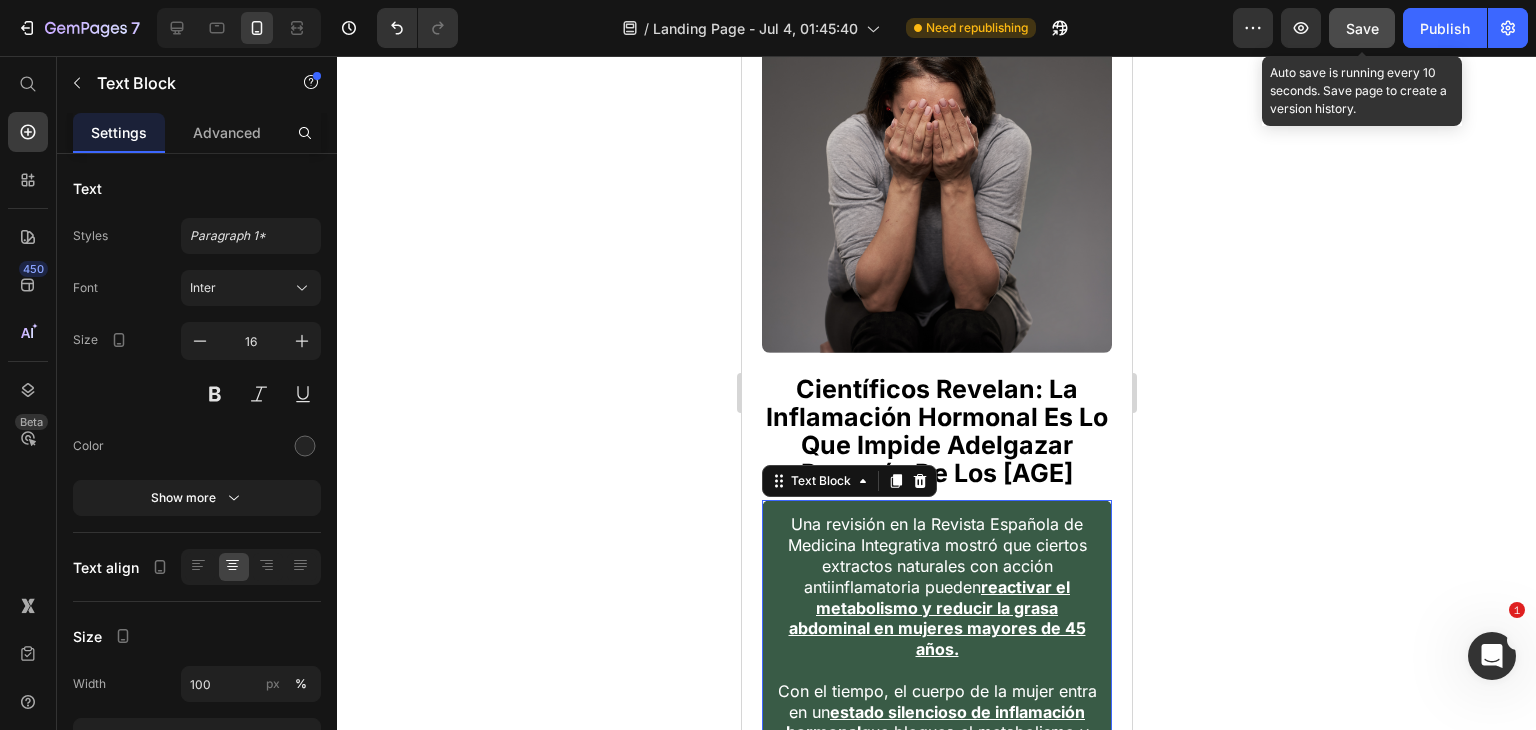 click on "reactivar el metabolismo y reducir la grasa abdominal en mujeres mayores de 45 años." at bounding box center (936, 618) 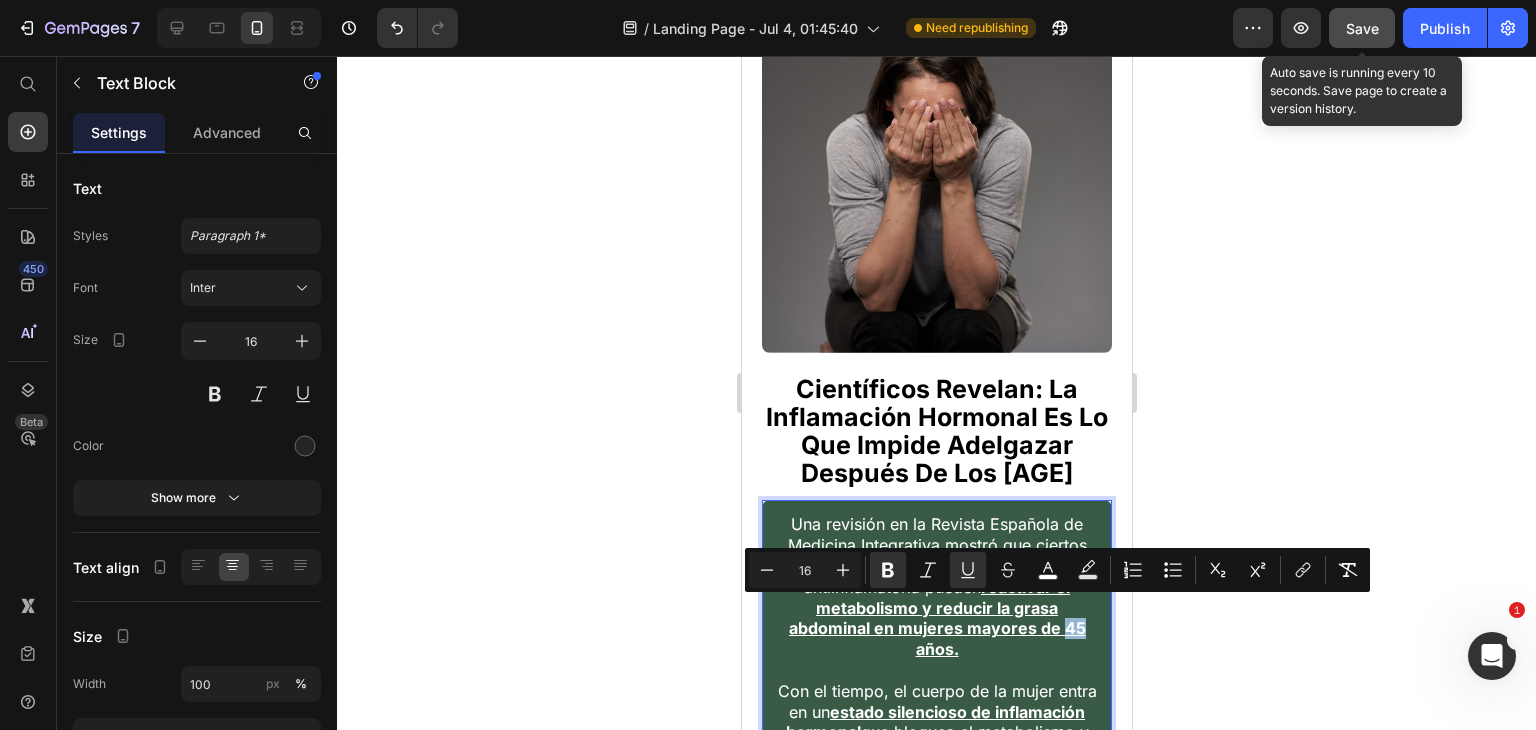 drag, startPoint x: 1055, startPoint y: 614, endPoint x: 1075, endPoint y: 613, distance: 20.024984 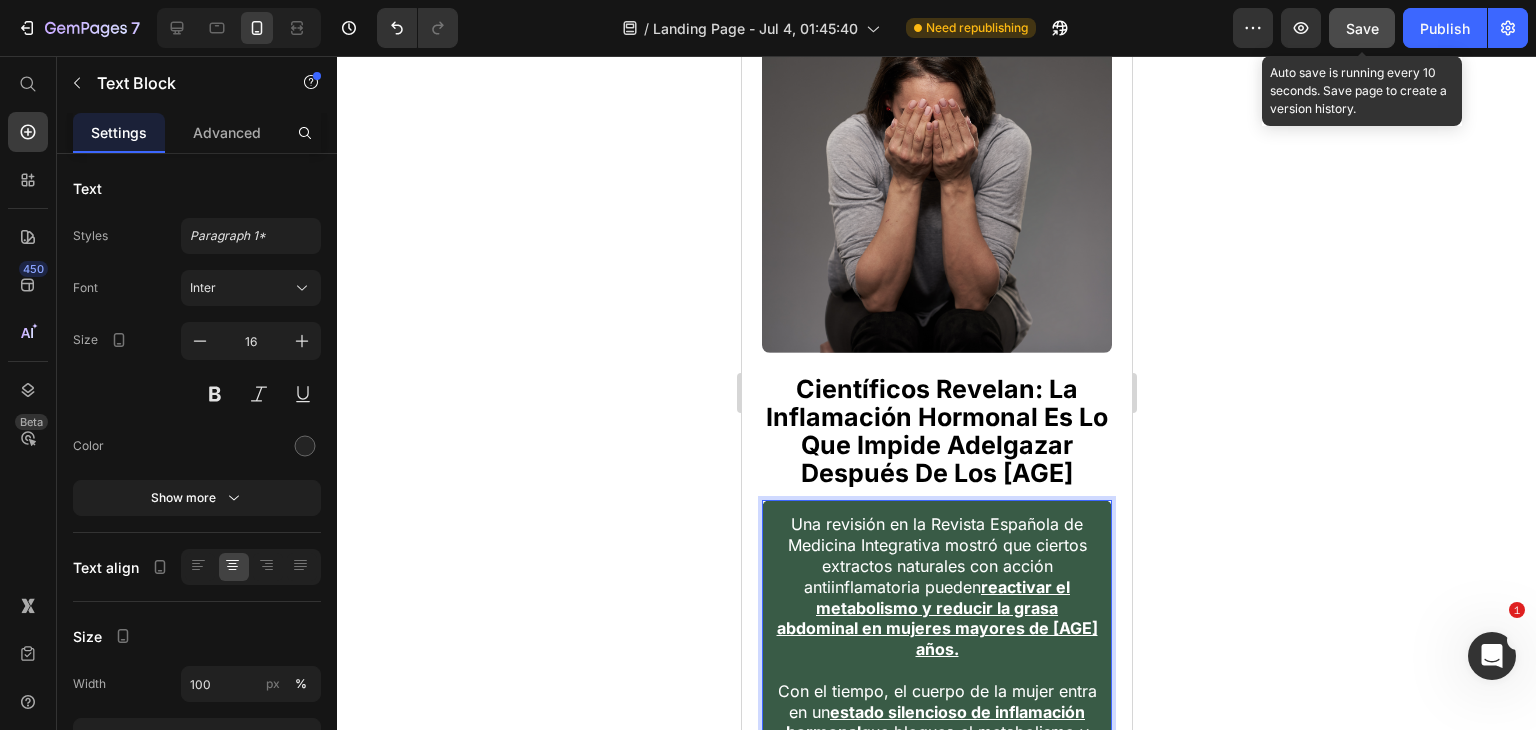 click 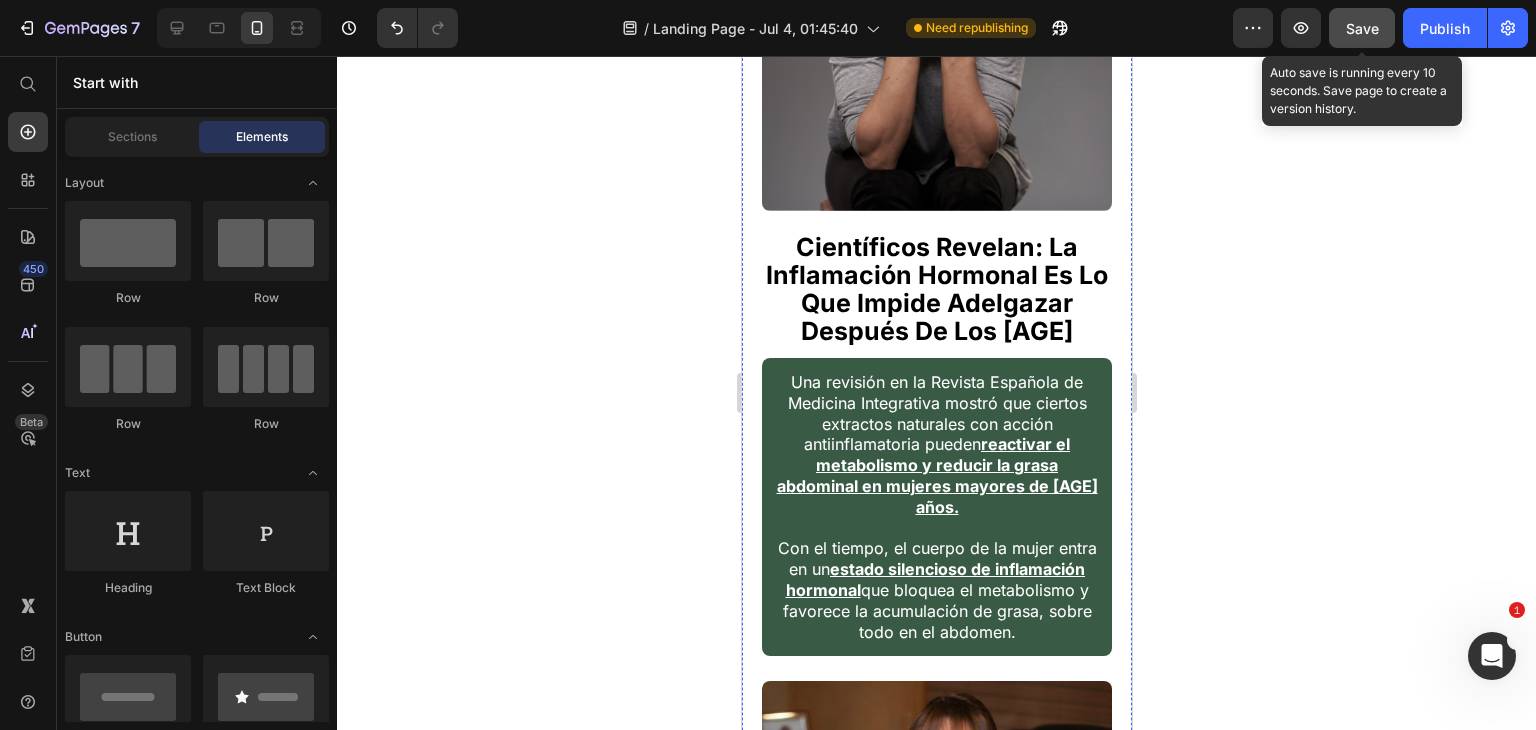 scroll, scrollTop: 1173, scrollLeft: 0, axis: vertical 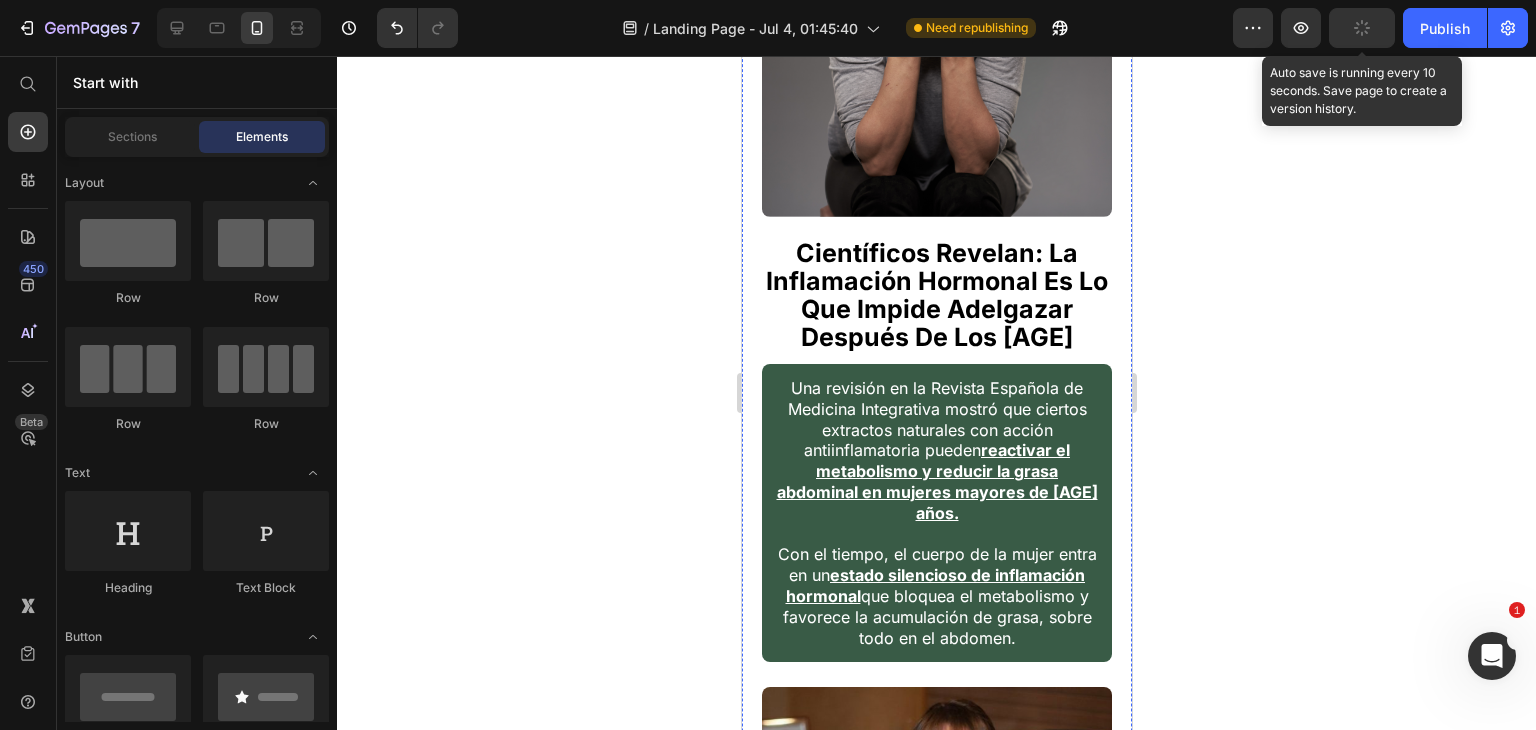 click on "Millones De Mujeres Sienten Que Su Cuerpo  Cambió  Después  De Los [AGE]" at bounding box center (936, -743) 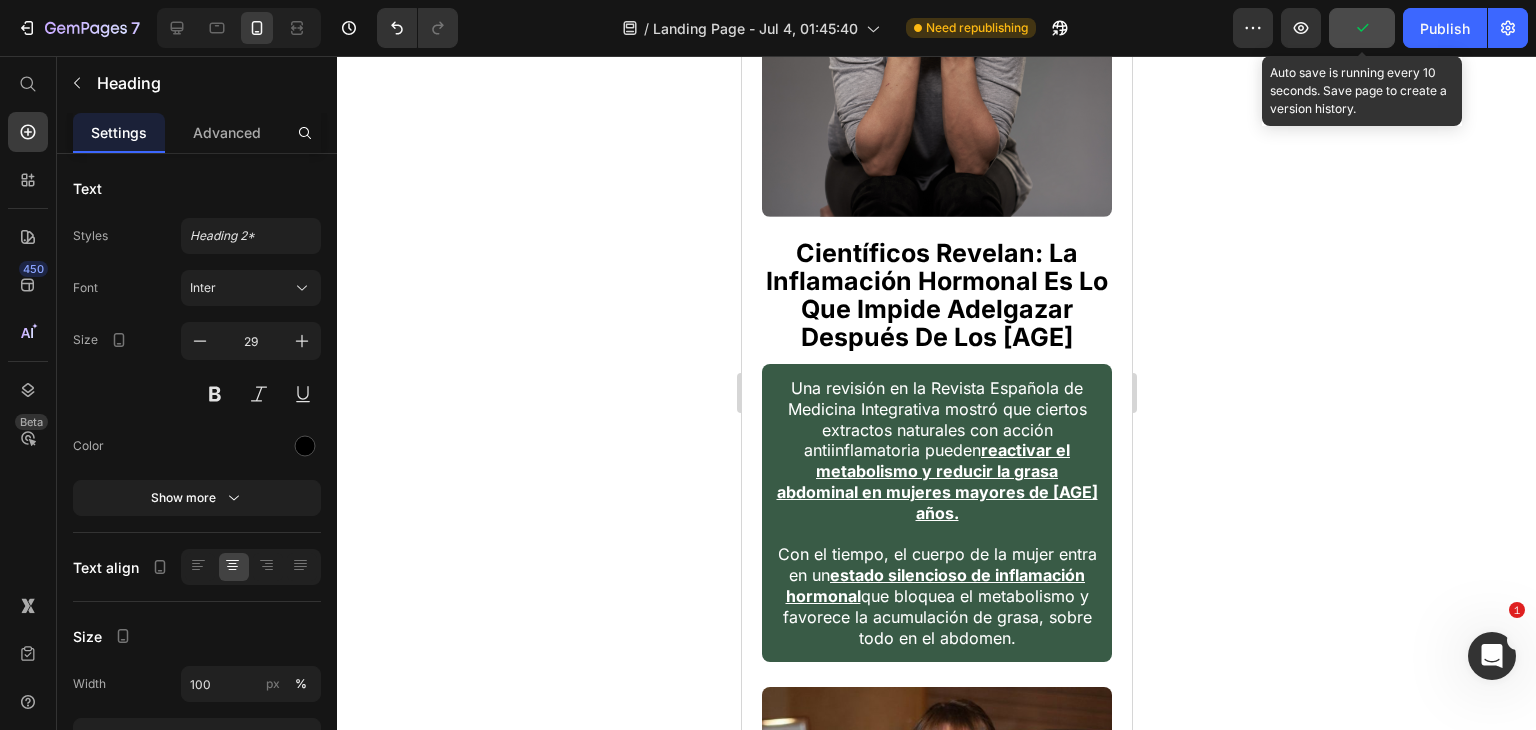 drag, startPoint x: 985, startPoint y: 259, endPoint x: 967, endPoint y: 262, distance: 18.248287 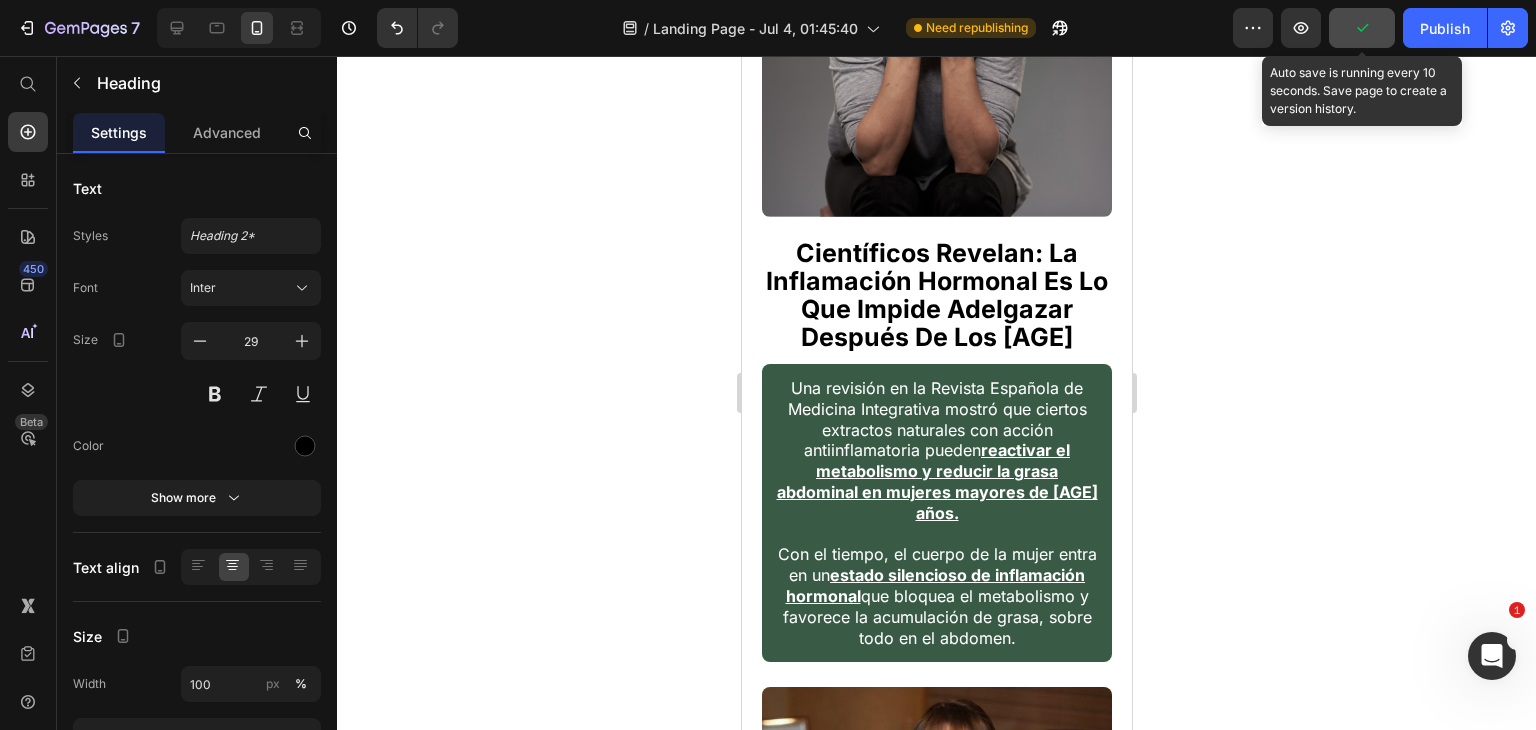 click 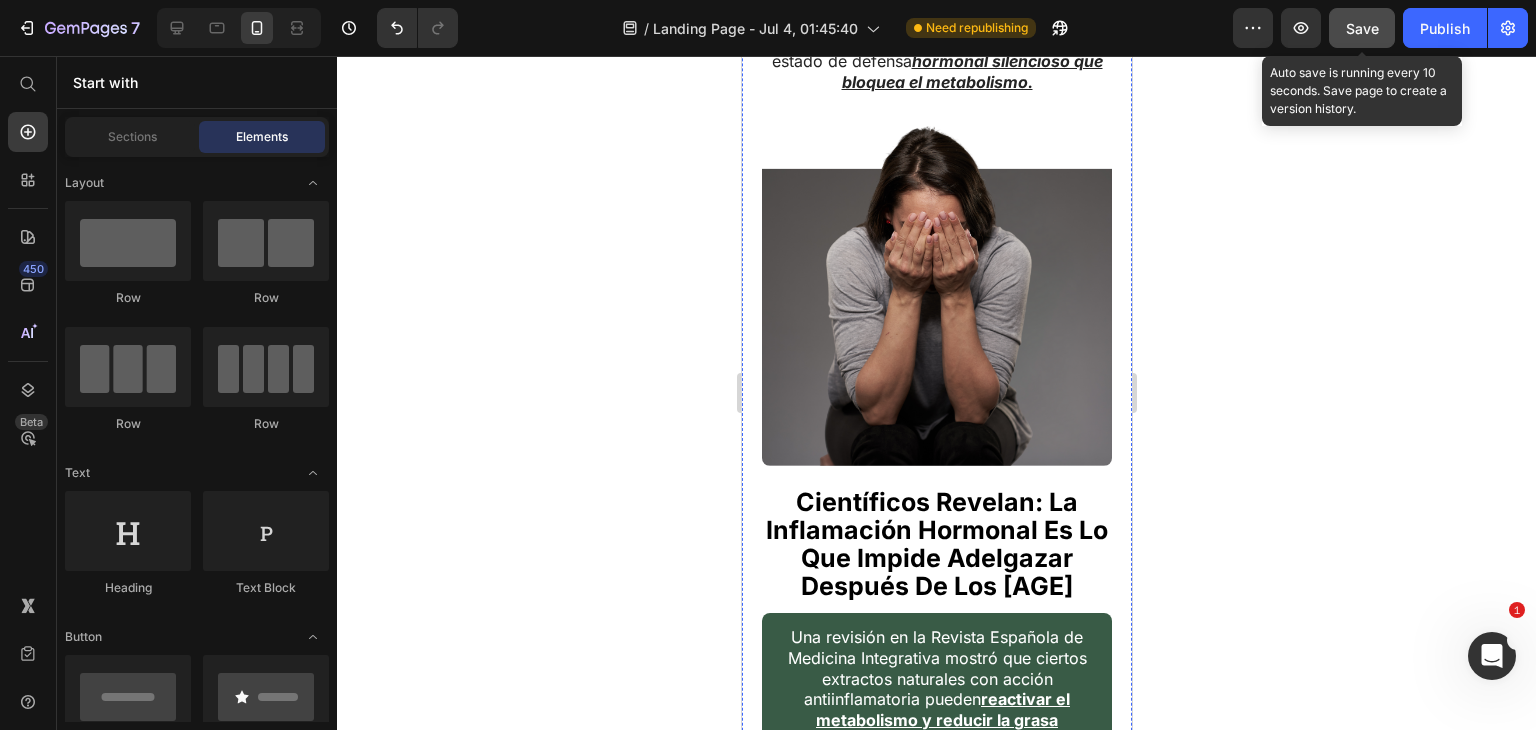scroll, scrollTop: 873, scrollLeft: 0, axis: vertical 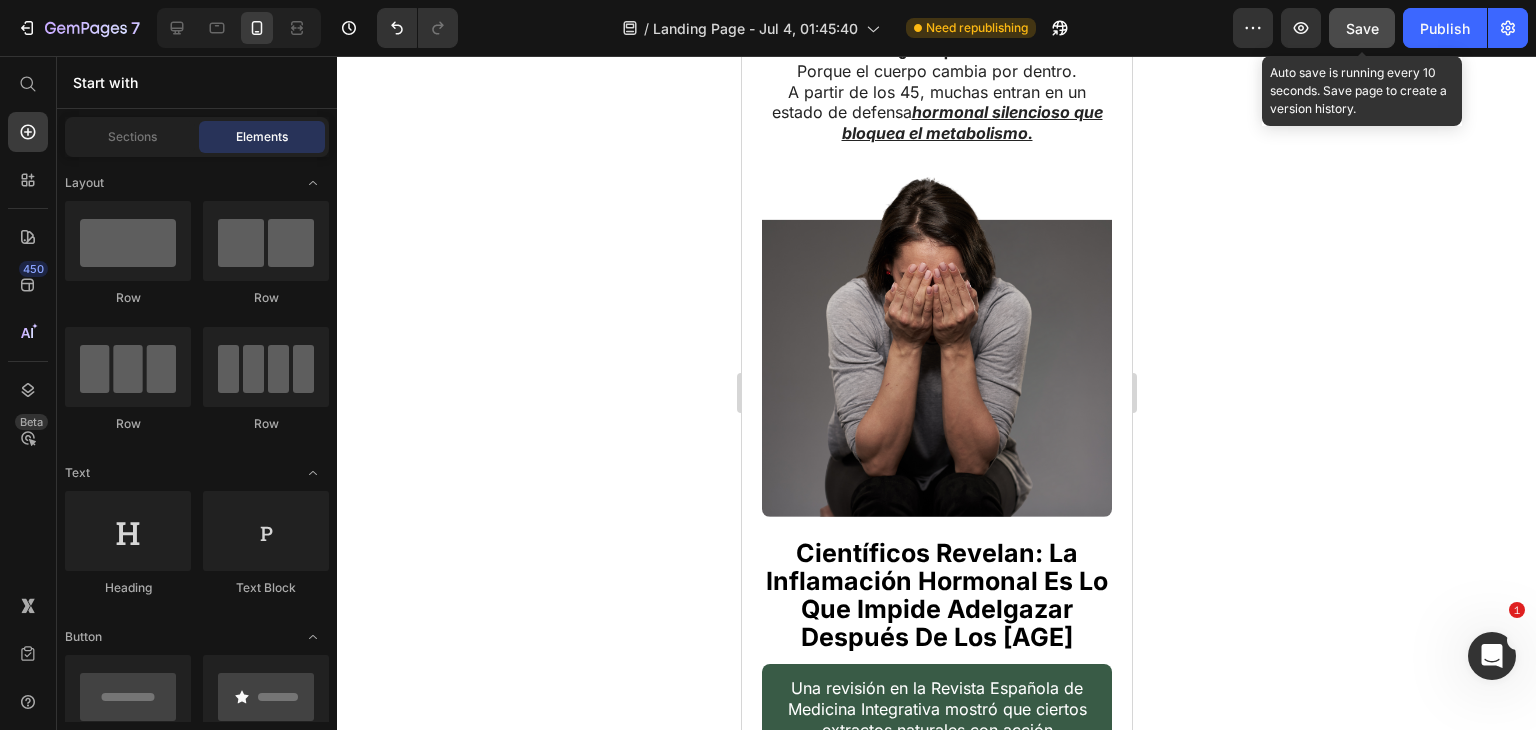 click on "¿Por qué las mujeres mayores de 45 no logran adelgazar… y cómo revertirlo sin dietas, sin hormonas y sin efectos secundarios?" at bounding box center (936, -571) 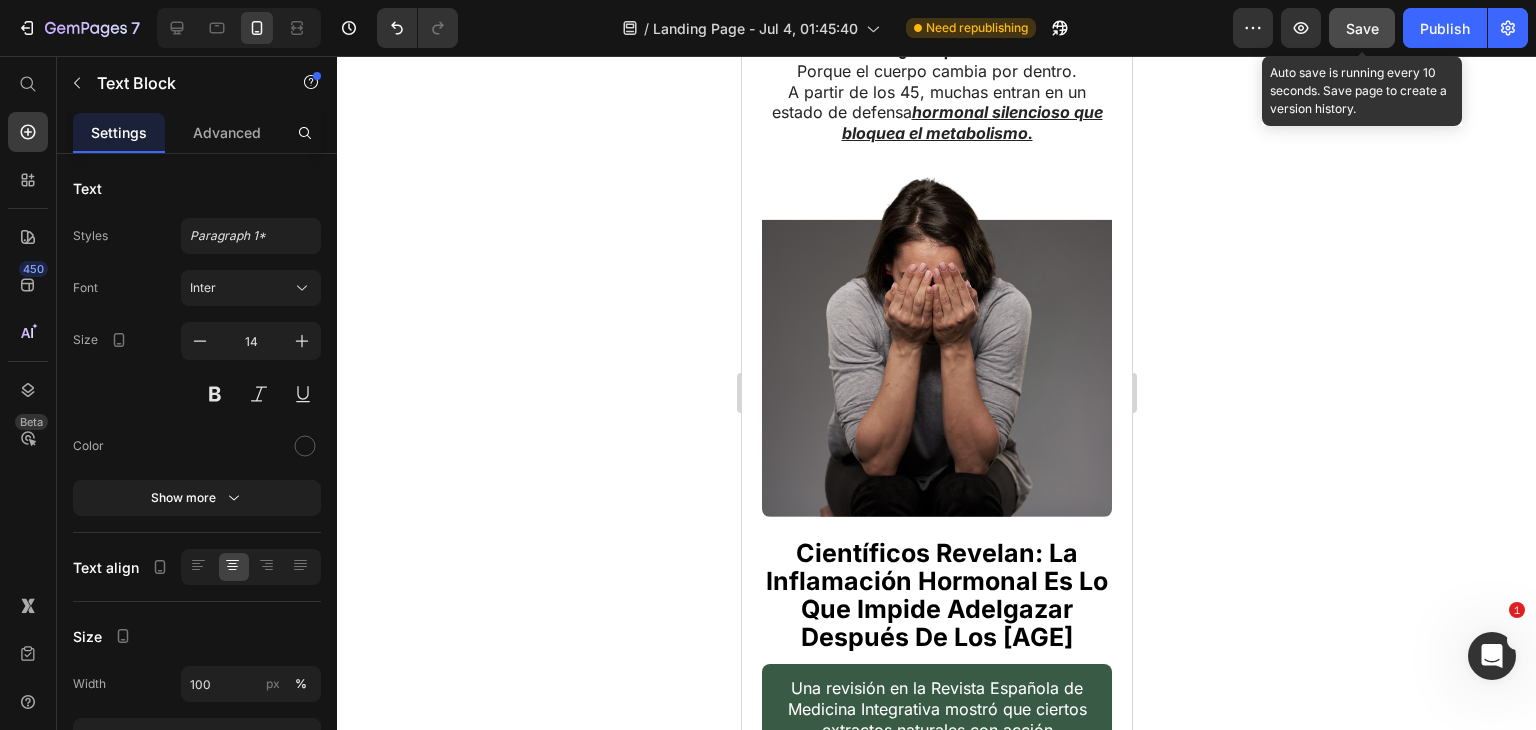 click on "¿Por qué las mujeres mayores de 45 no logran adelgazar… y cómo revertirlo sin dietas, sin hormonas y sin efectos secundarios?" at bounding box center (936, -571) 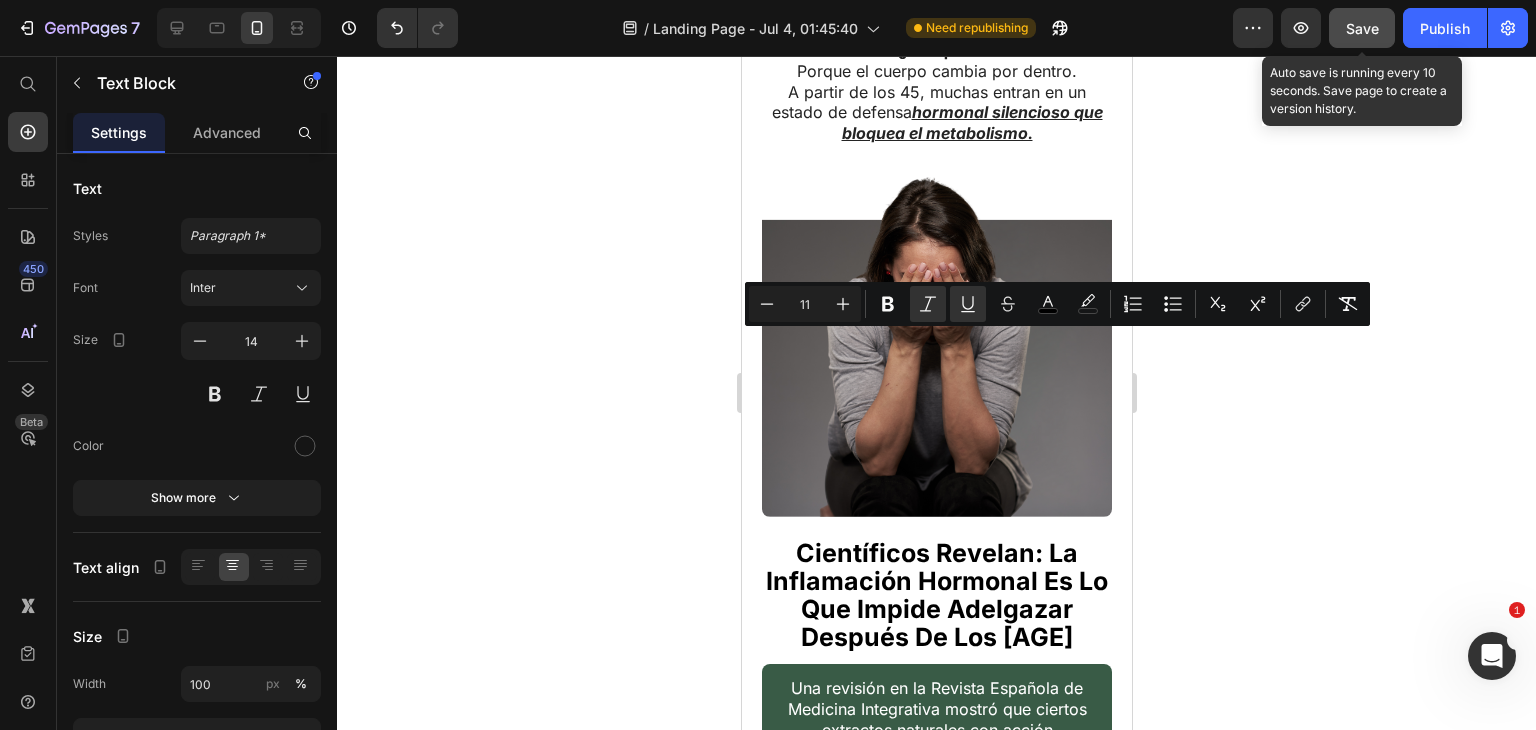 click on "¿Por qué las mujeres mayores de 45 no logran adelgazar… y cómo revertirlo sin dietas, sin hormonas y sin efectos secundarios?" at bounding box center [936, -571] 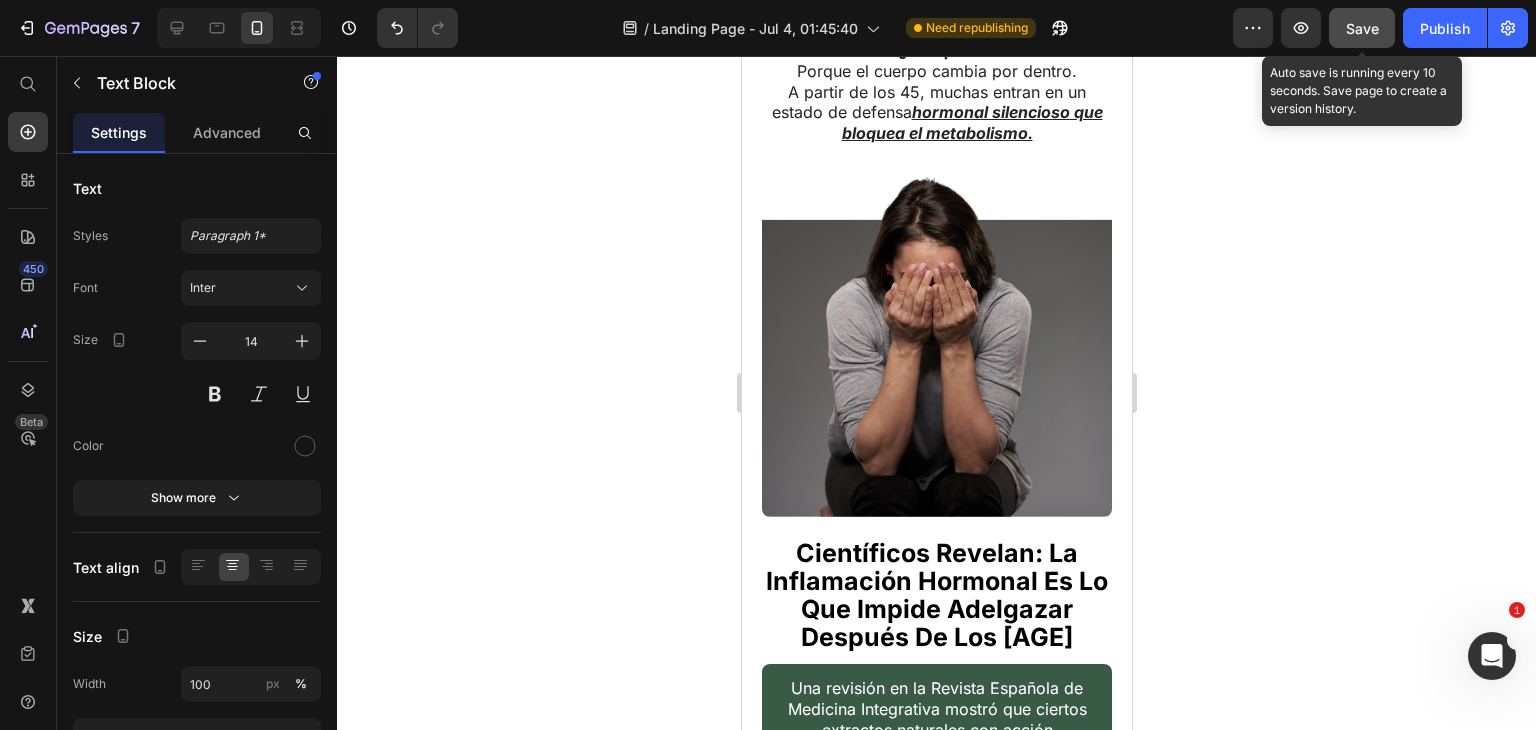 click 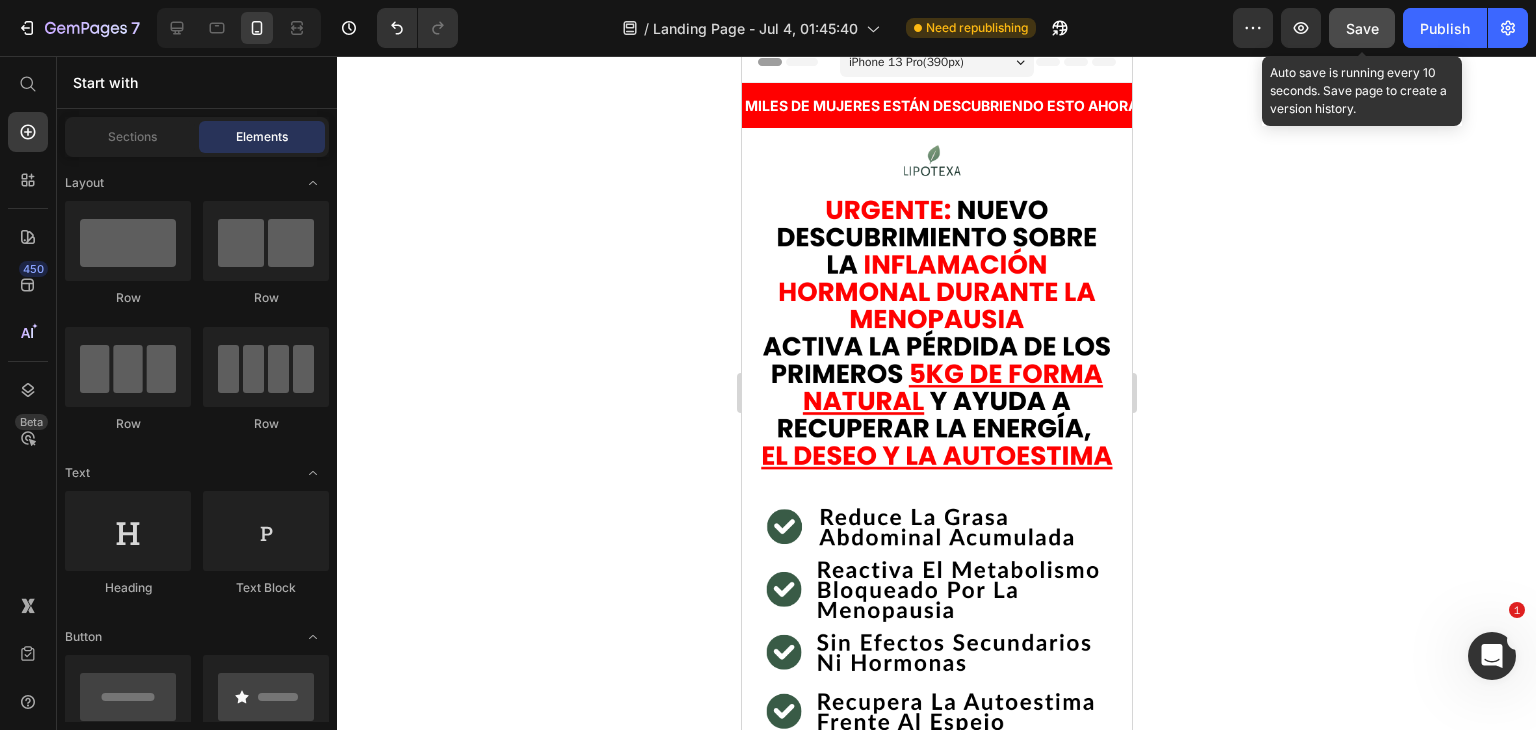 scroll, scrollTop: 0, scrollLeft: 0, axis: both 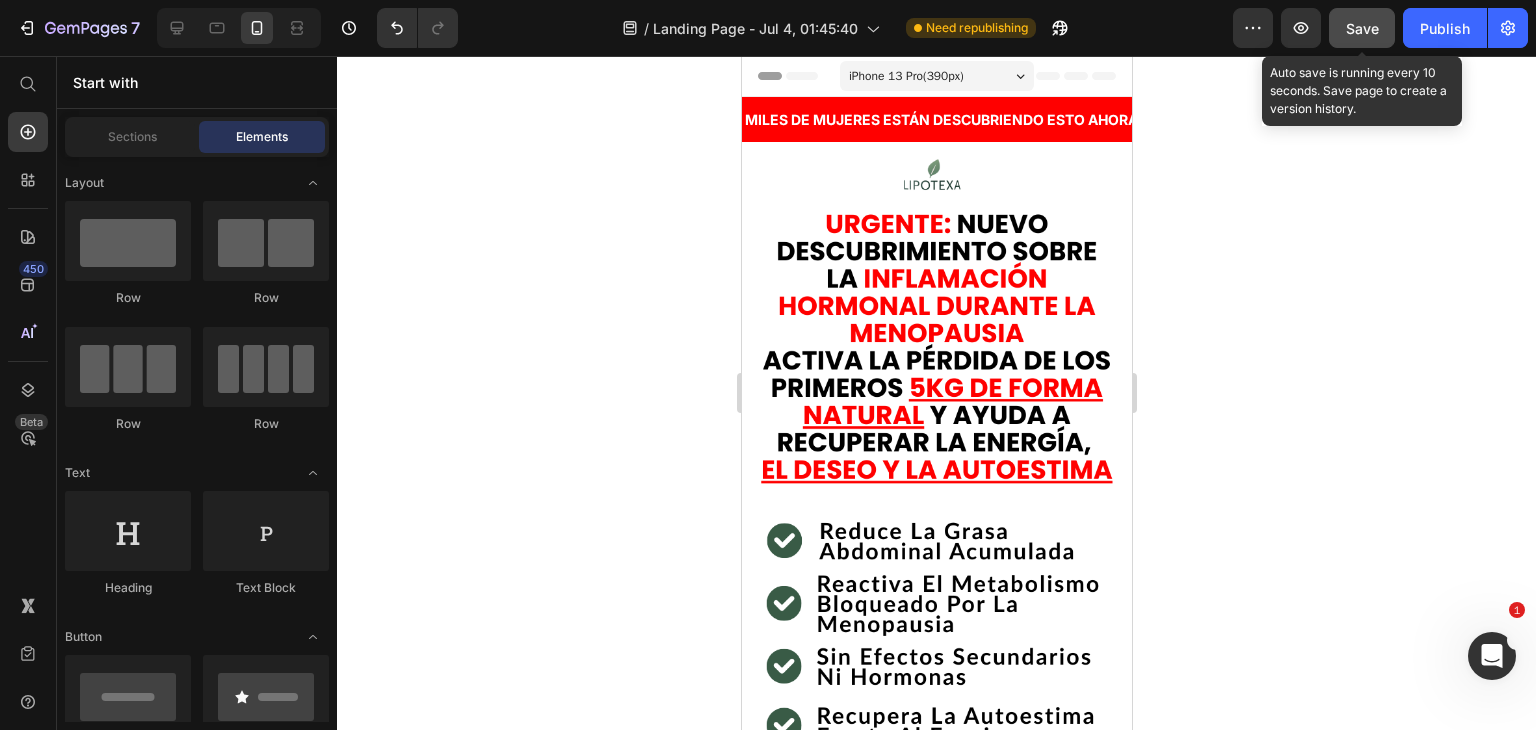 click on "Save" at bounding box center [1362, 28] 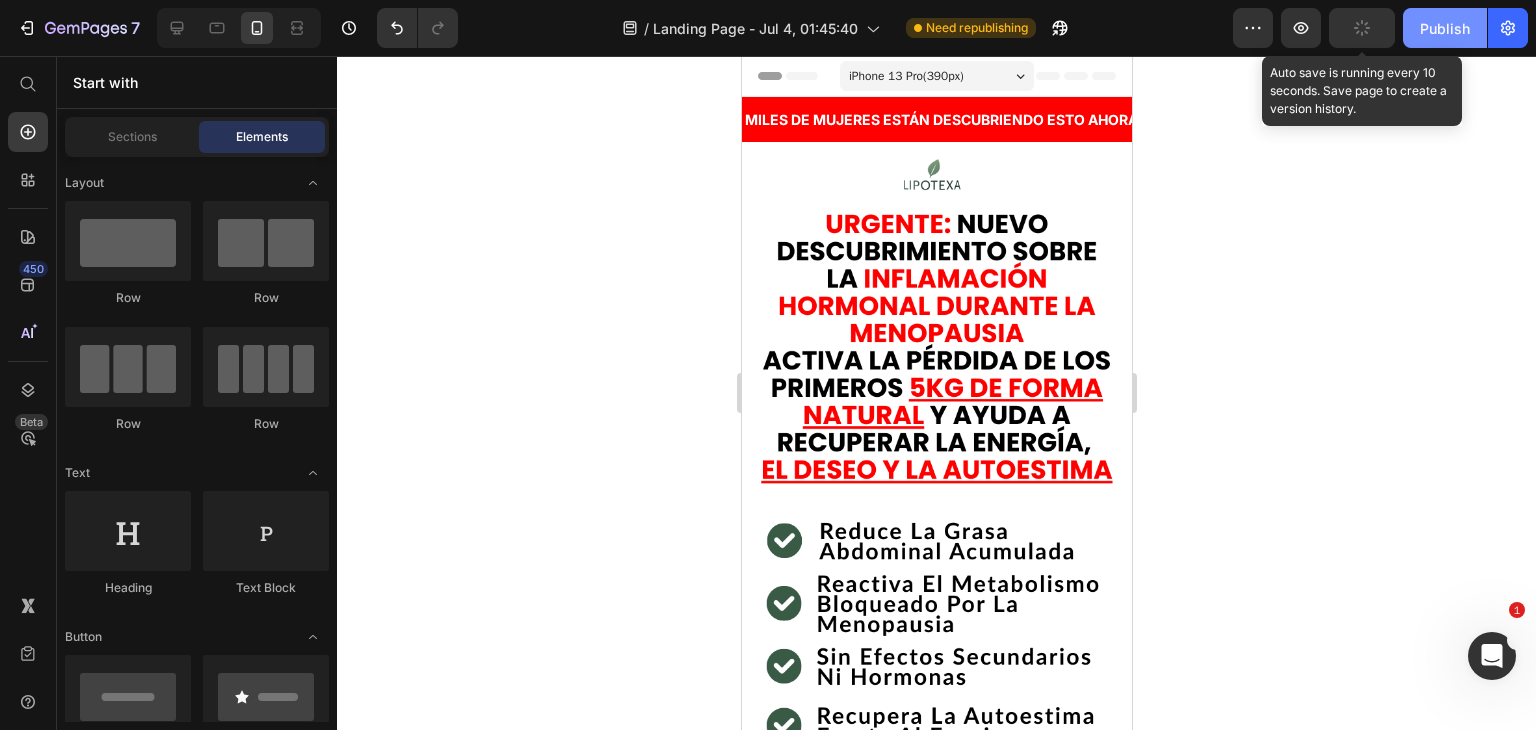 click on "Publish" 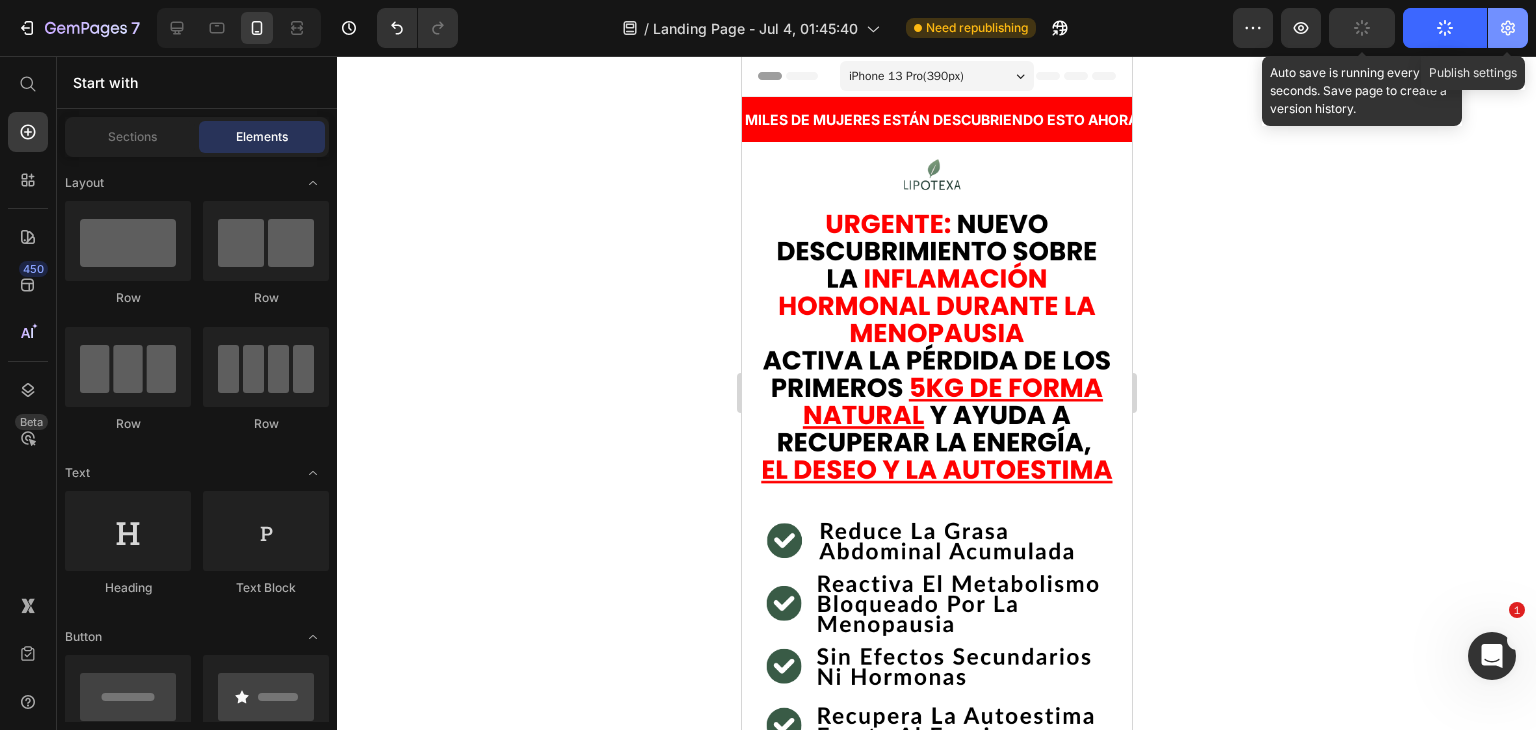 click 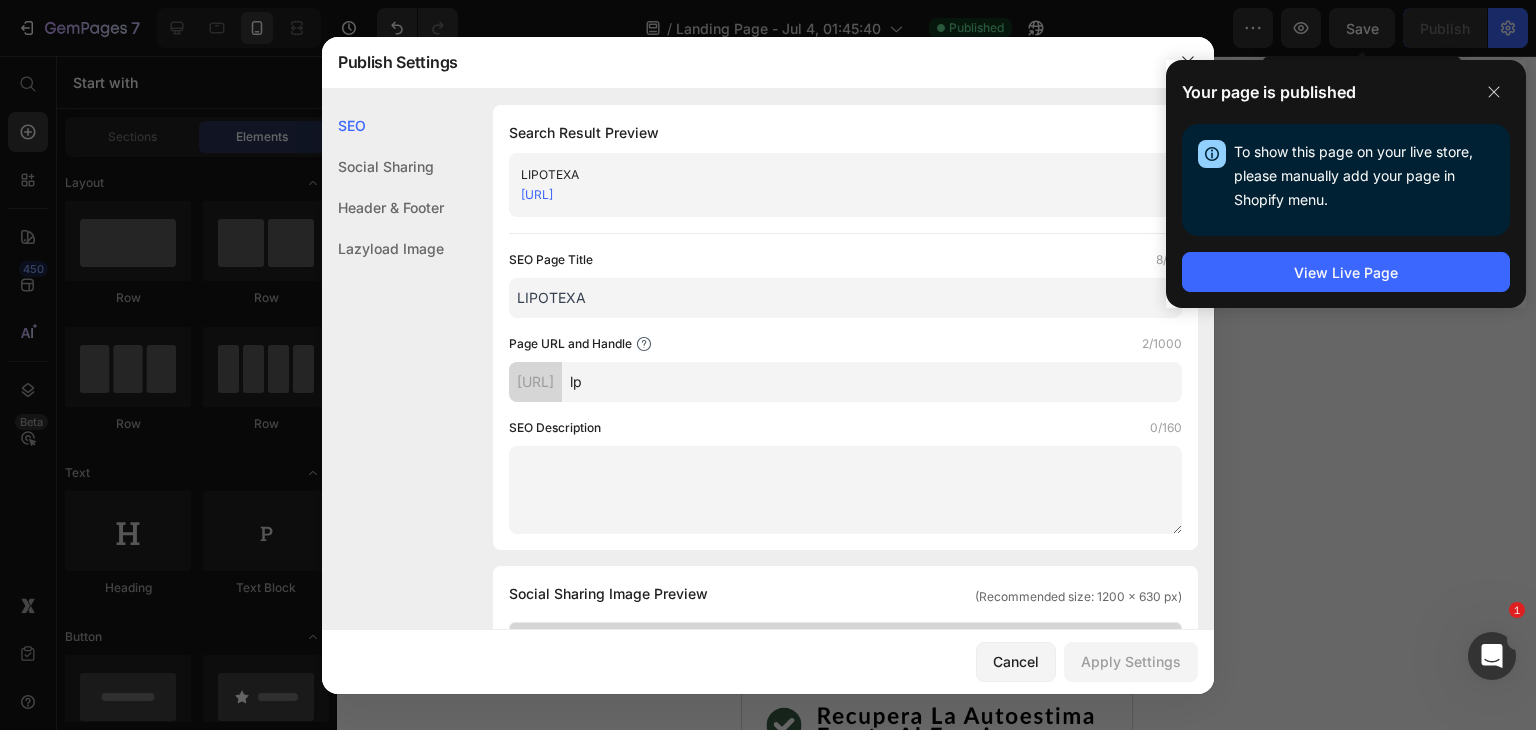 click on "Publish Settings" at bounding box center [742, 62] 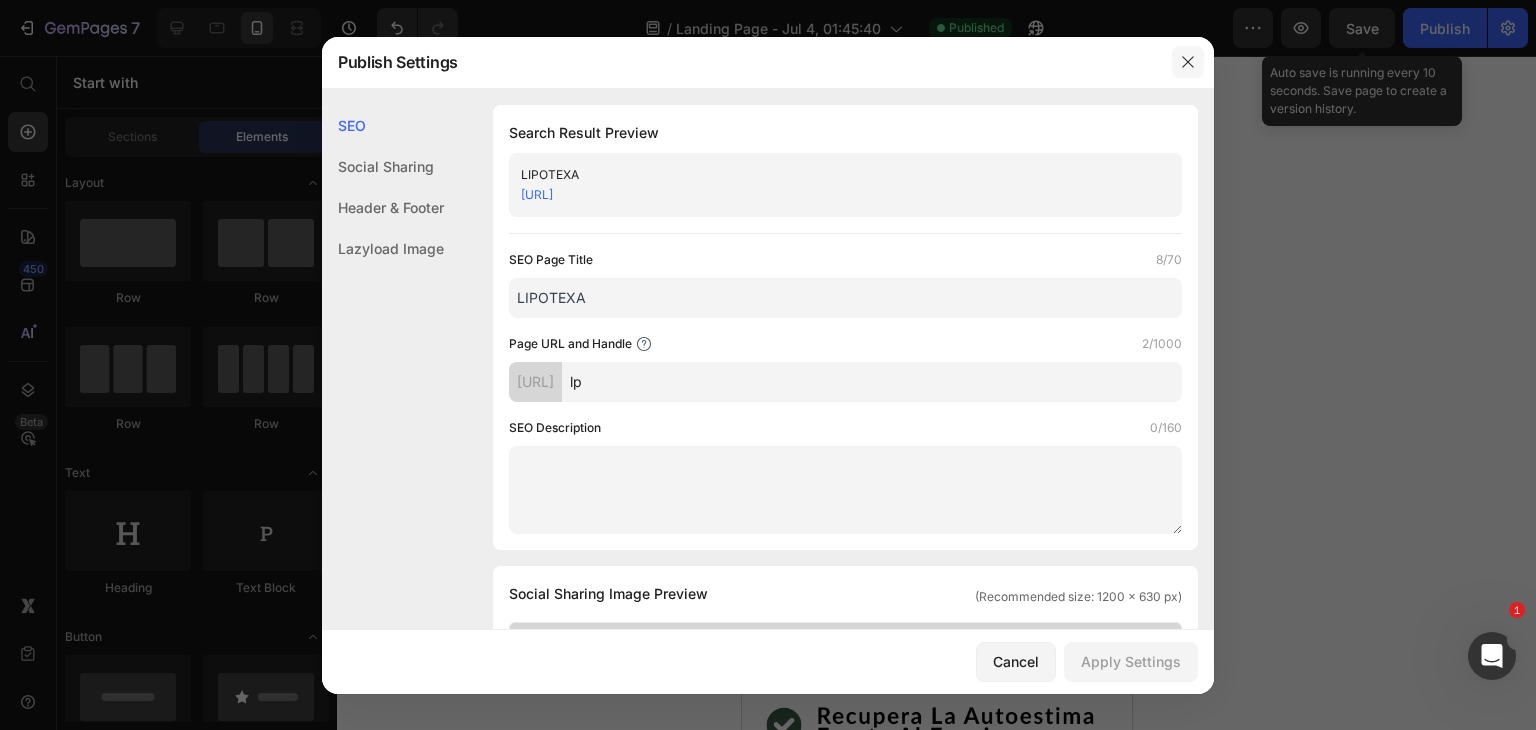 click 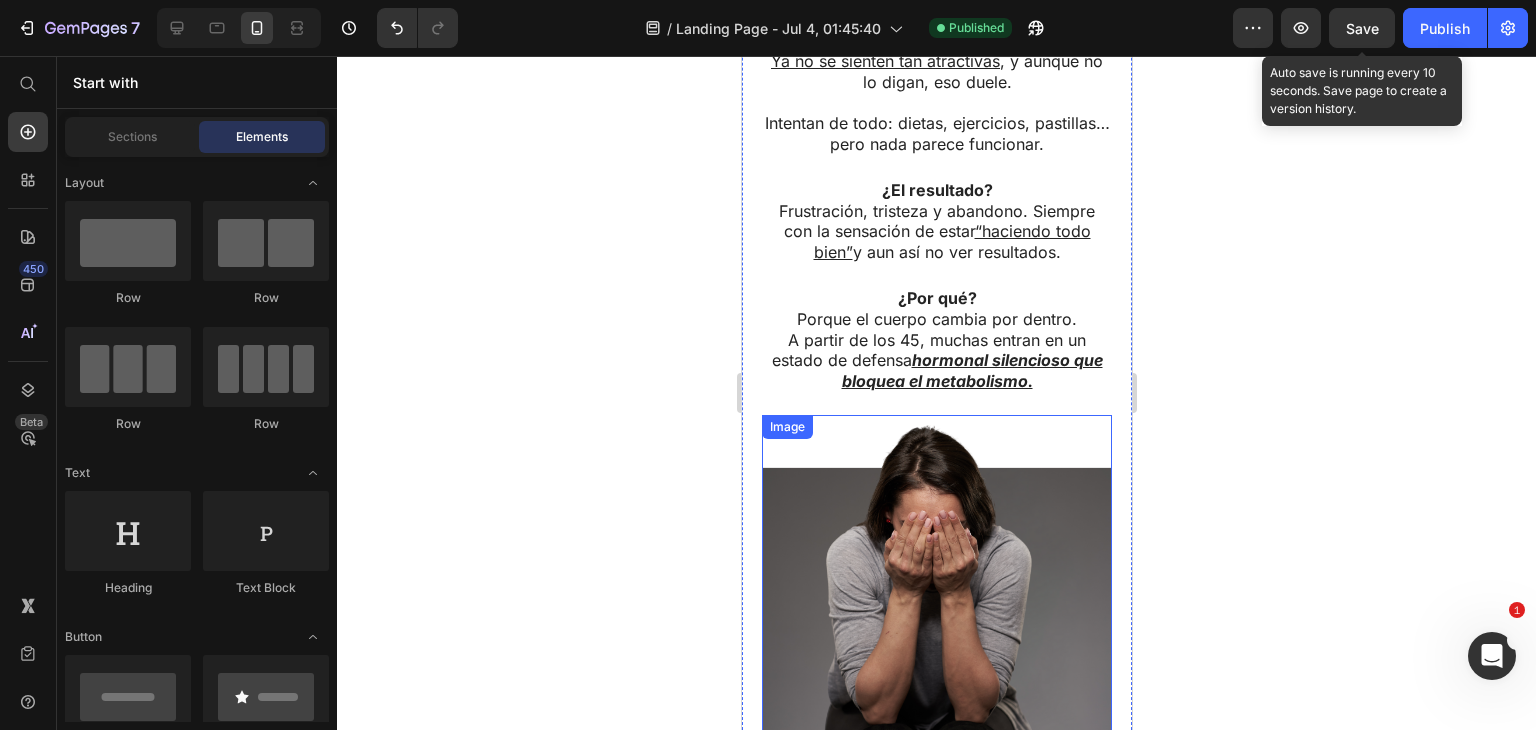 scroll, scrollTop: 1100, scrollLeft: 0, axis: vertical 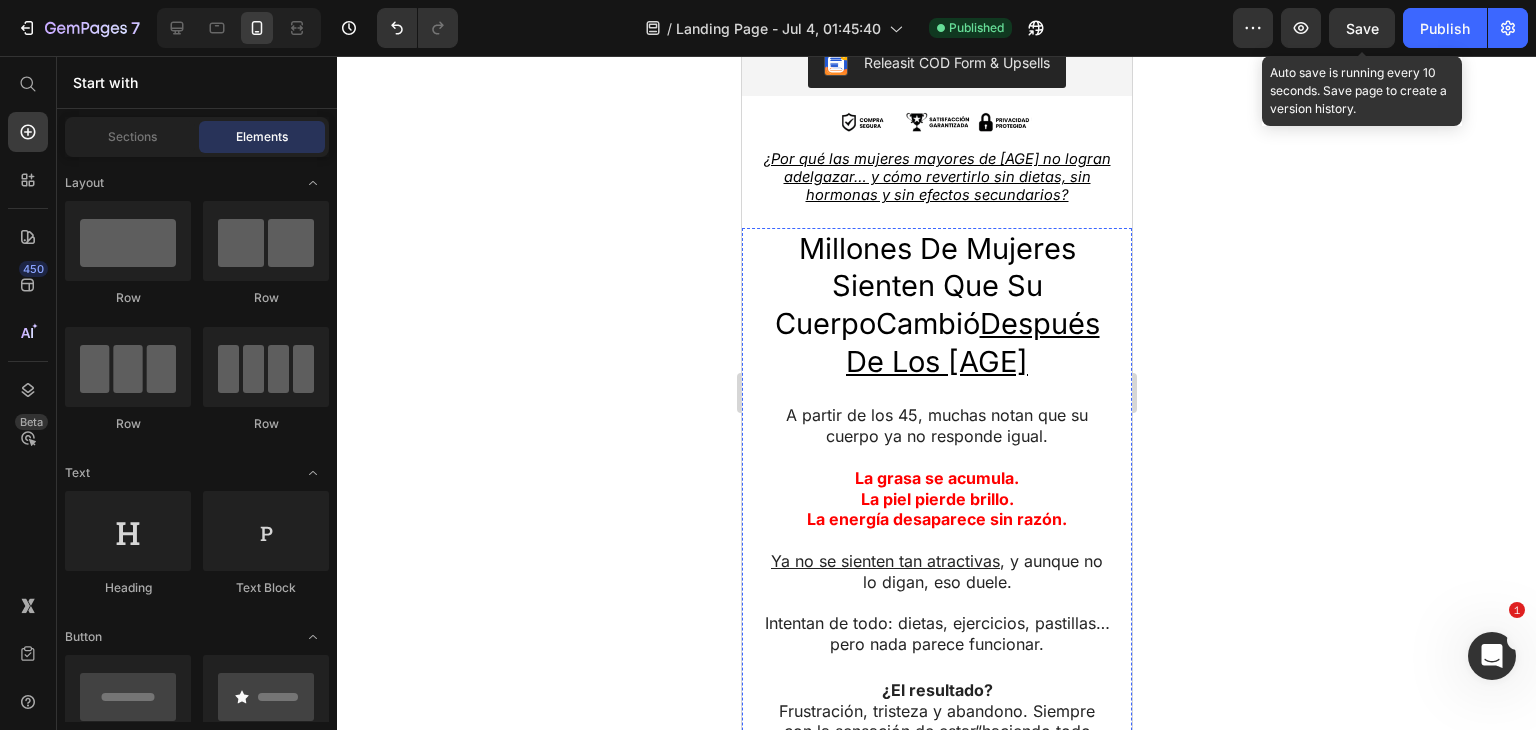 click on "Después" at bounding box center [1039, 323] 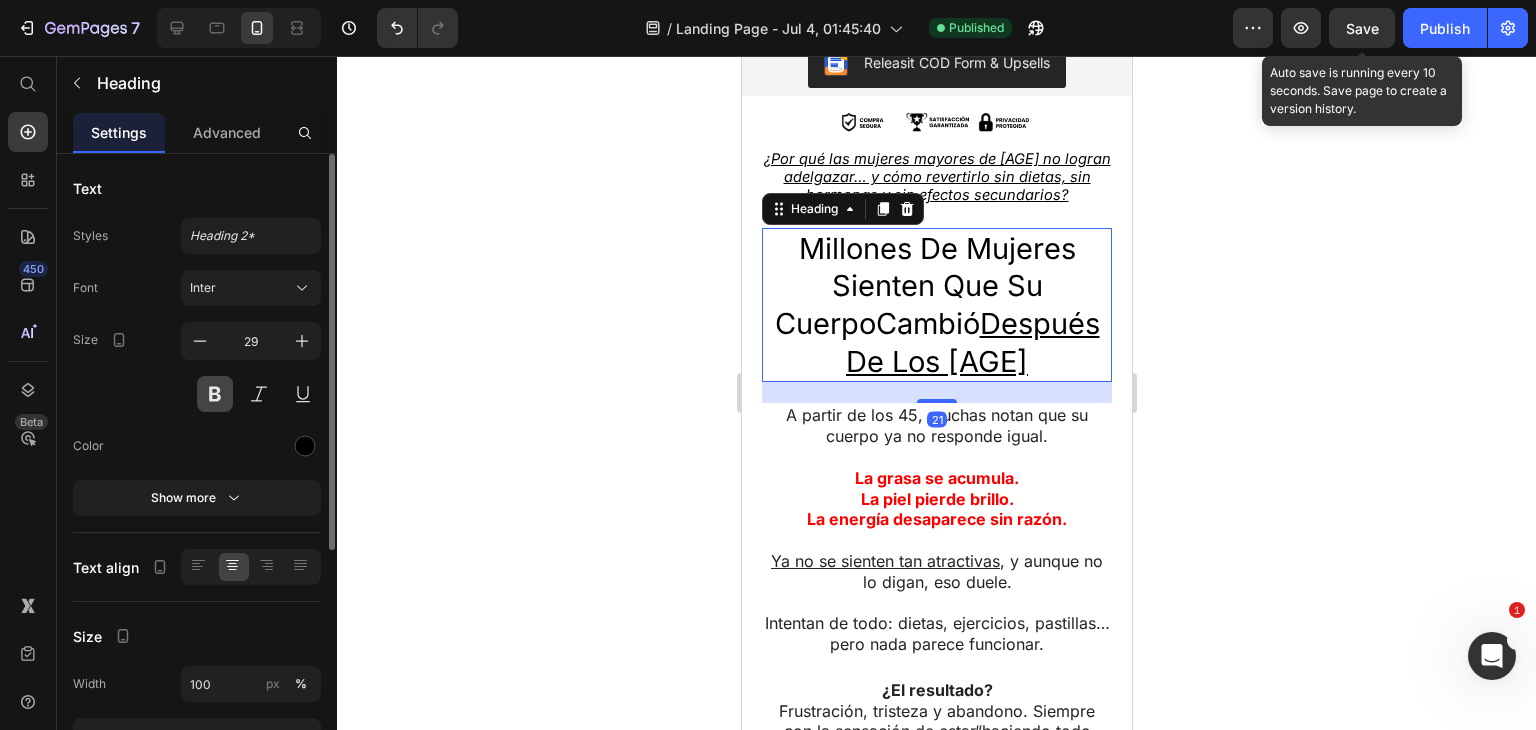 click at bounding box center [215, 394] 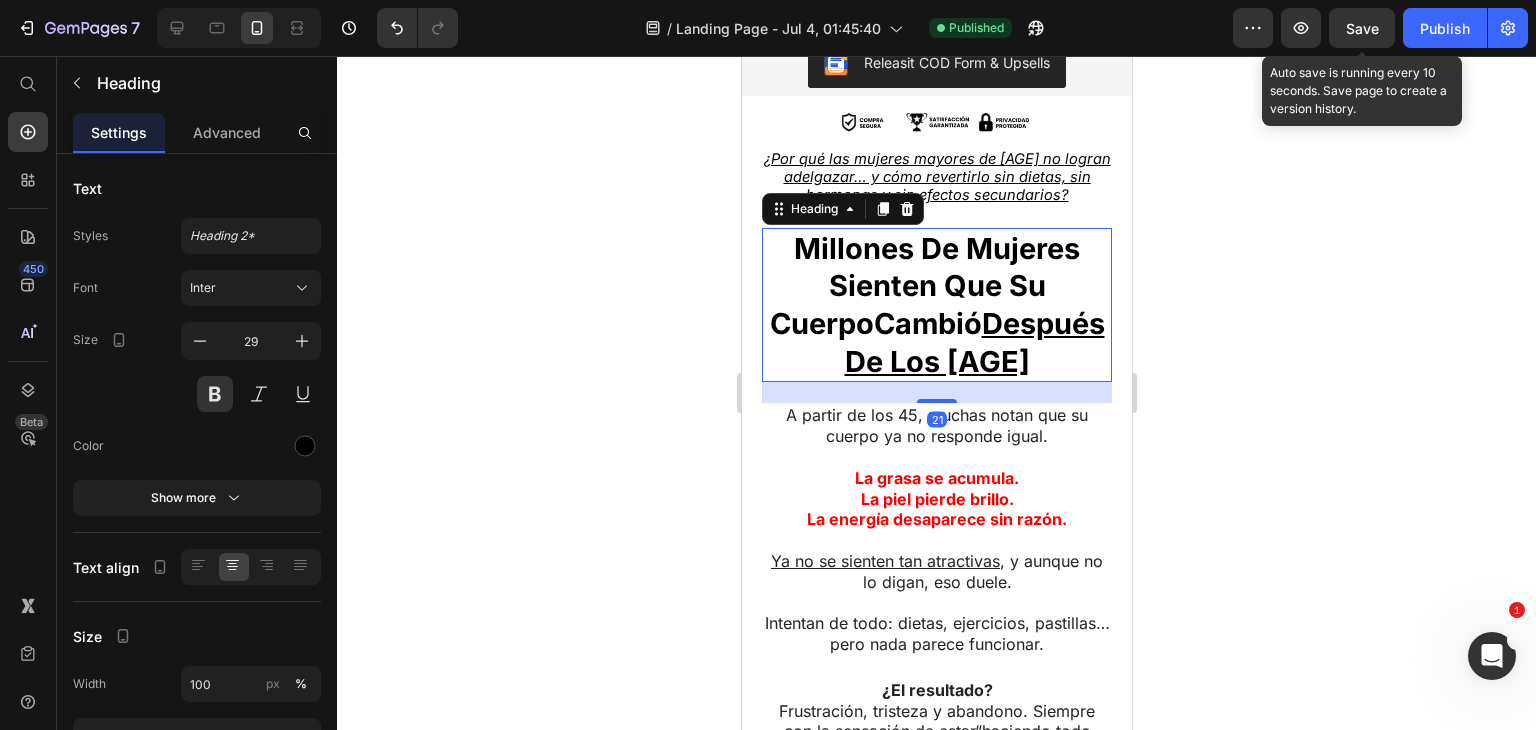 click 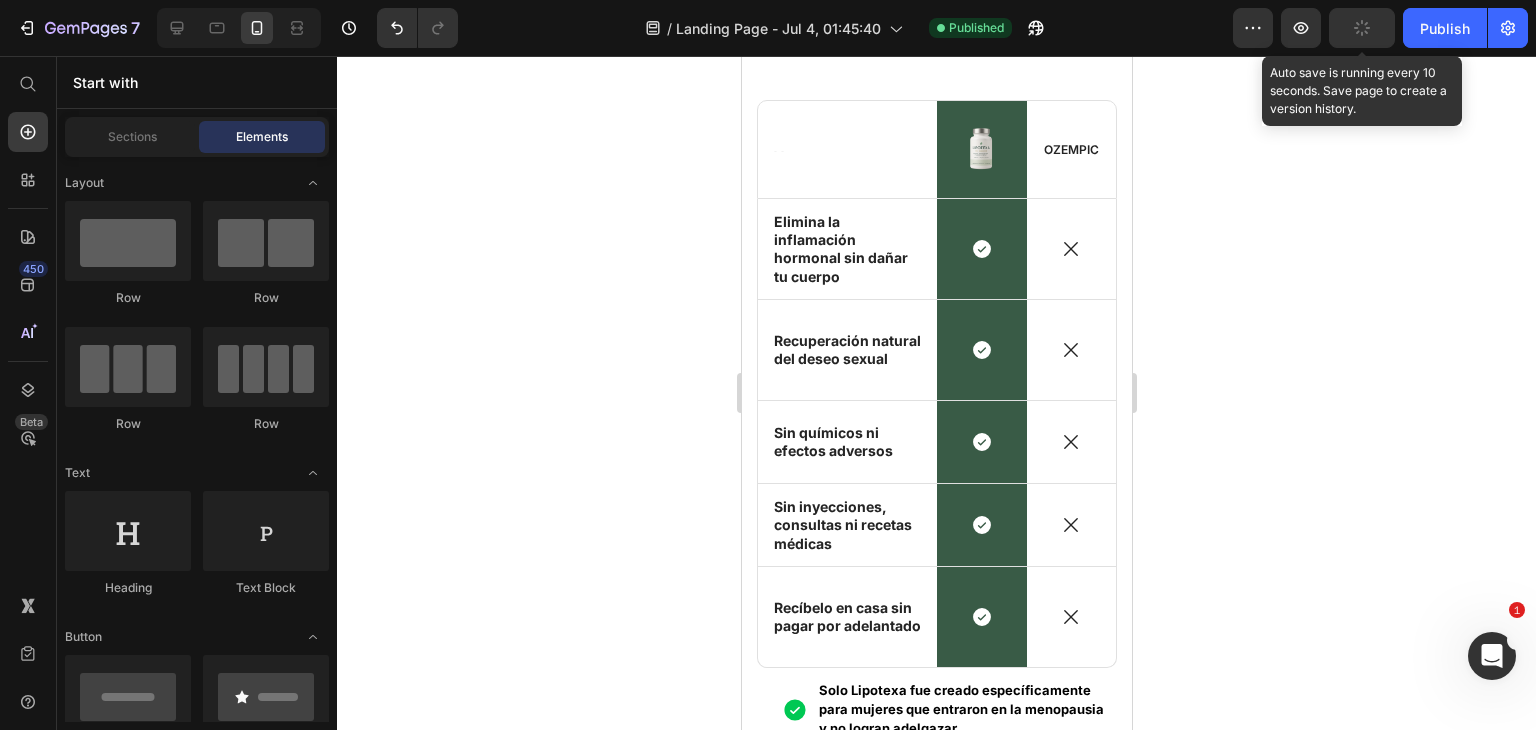 scroll, scrollTop: 9300, scrollLeft: 0, axis: vertical 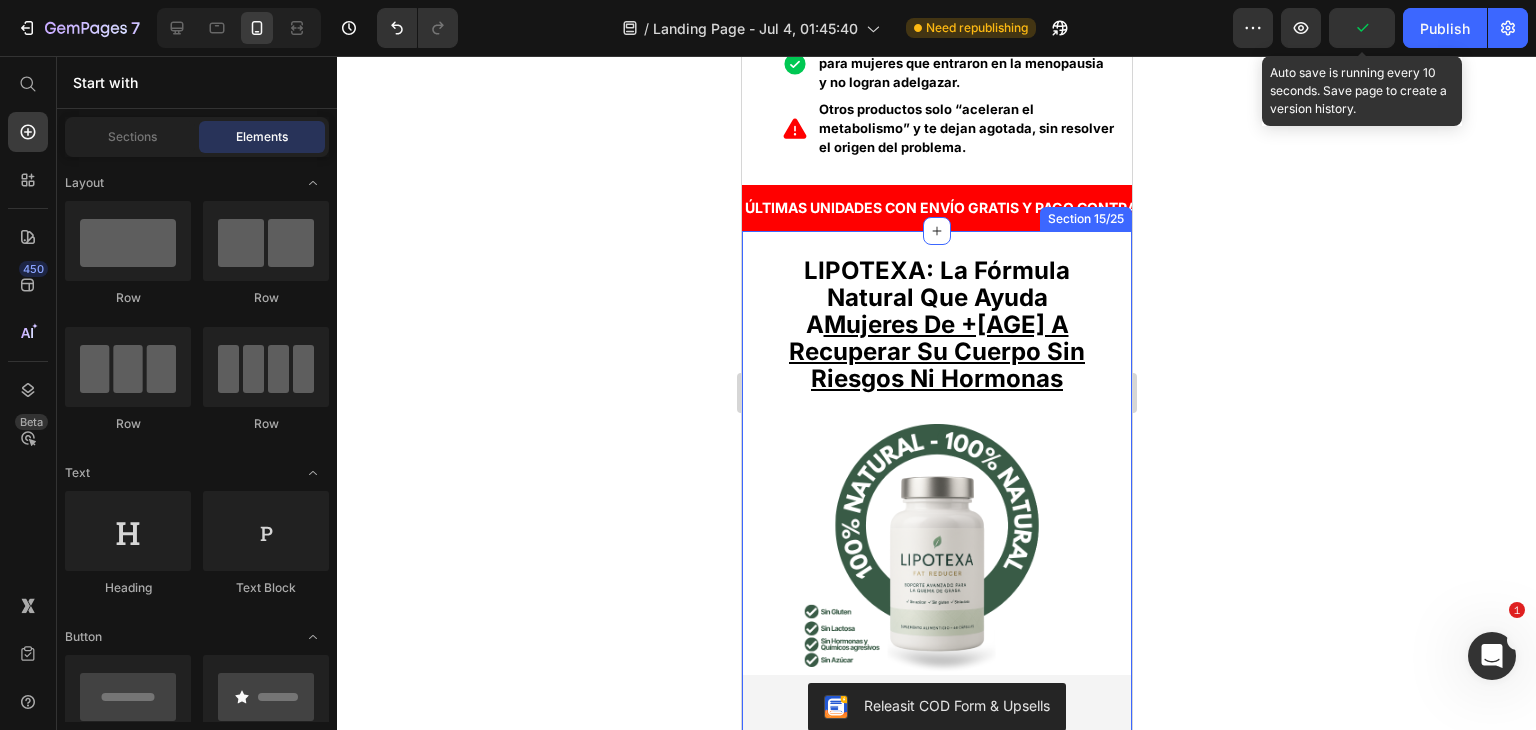 click on "Mujeres De +[AGE] A Recuperar Su Cuerpo Sin Riesgos Ni Hormonas" at bounding box center [936, 351] 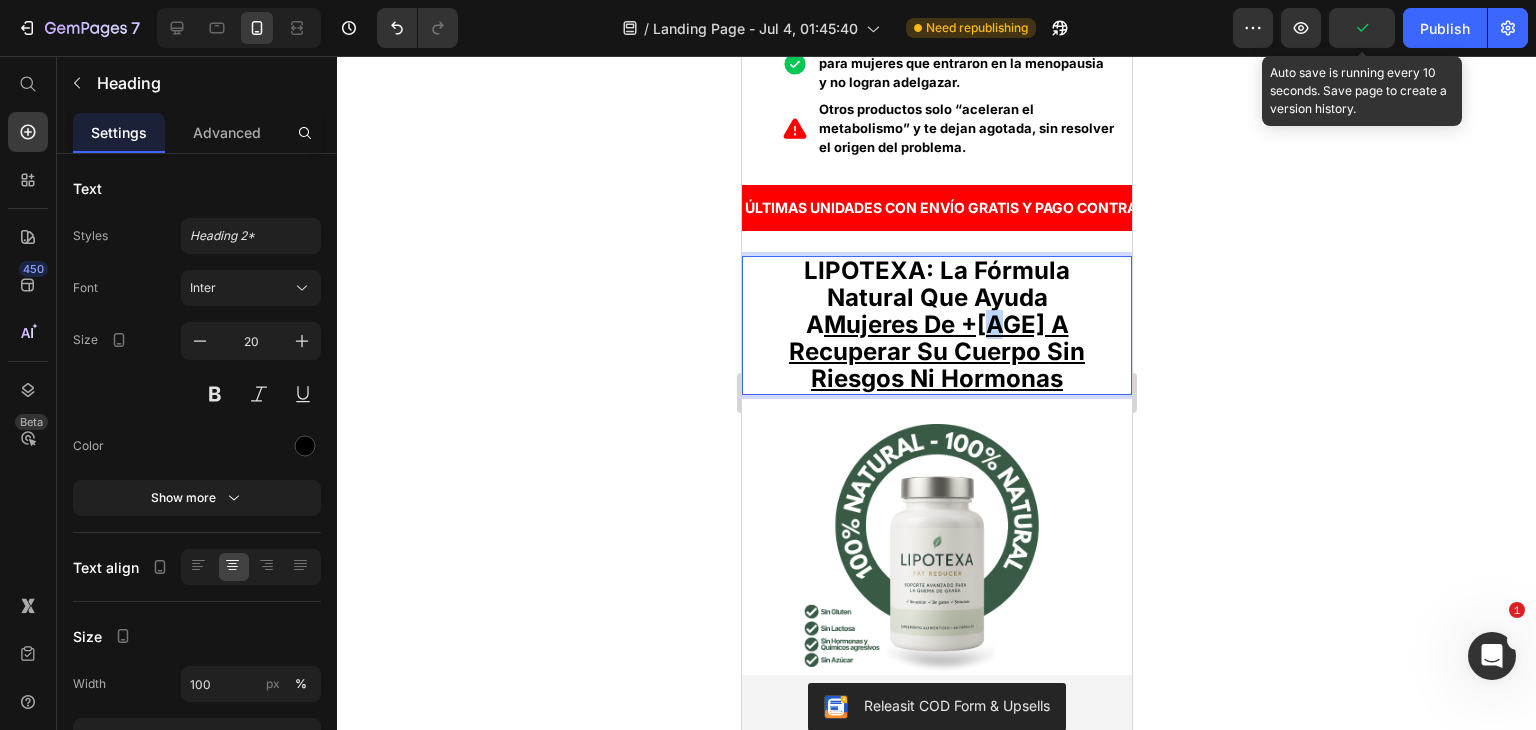 drag, startPoint x: 1006, startPoint y: 337, endPoint x: 995, endPoint y: 337, distance: 11 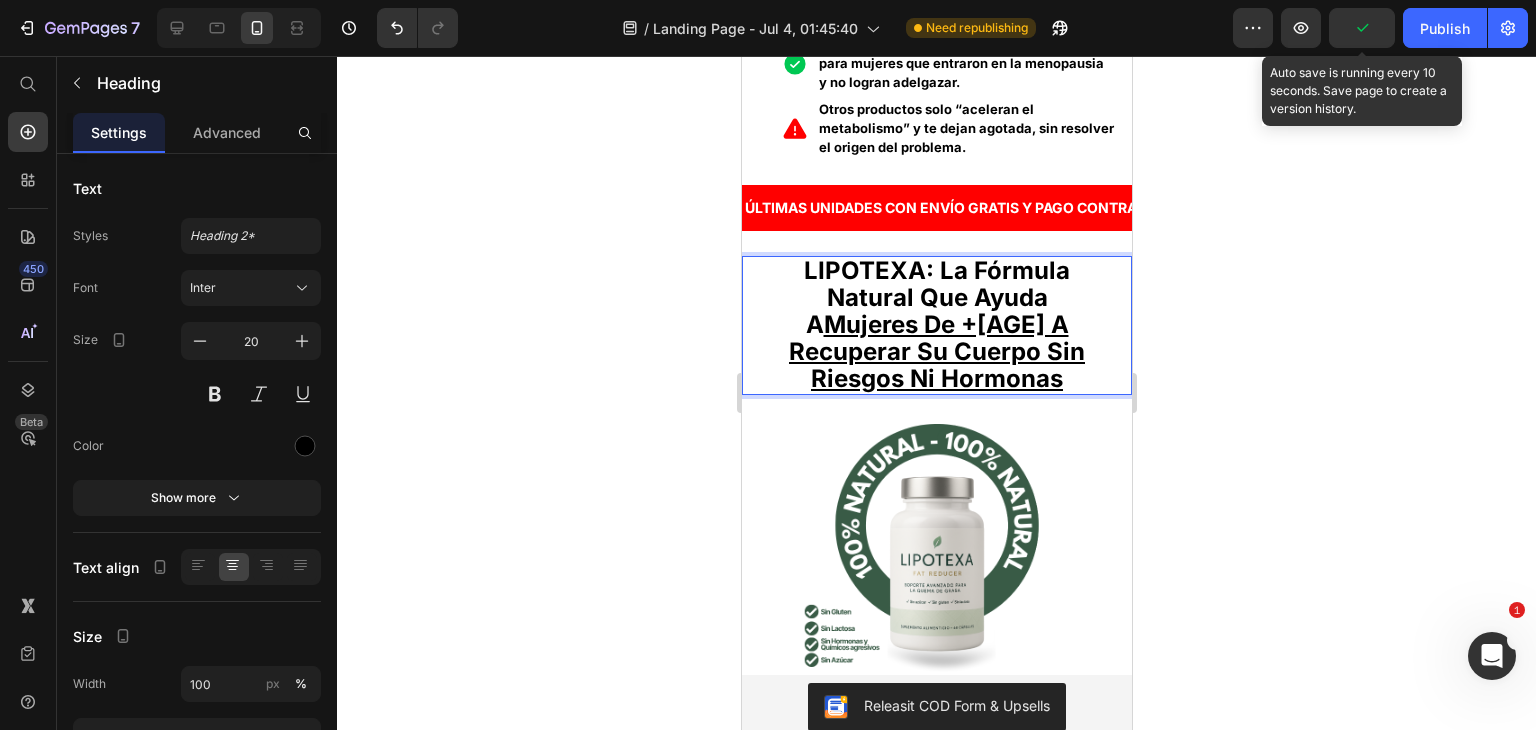 drag, startPoint x: 1235, startPoint y: 350, endPoint x: 360, endPoint y: 305, distance: 876.1564 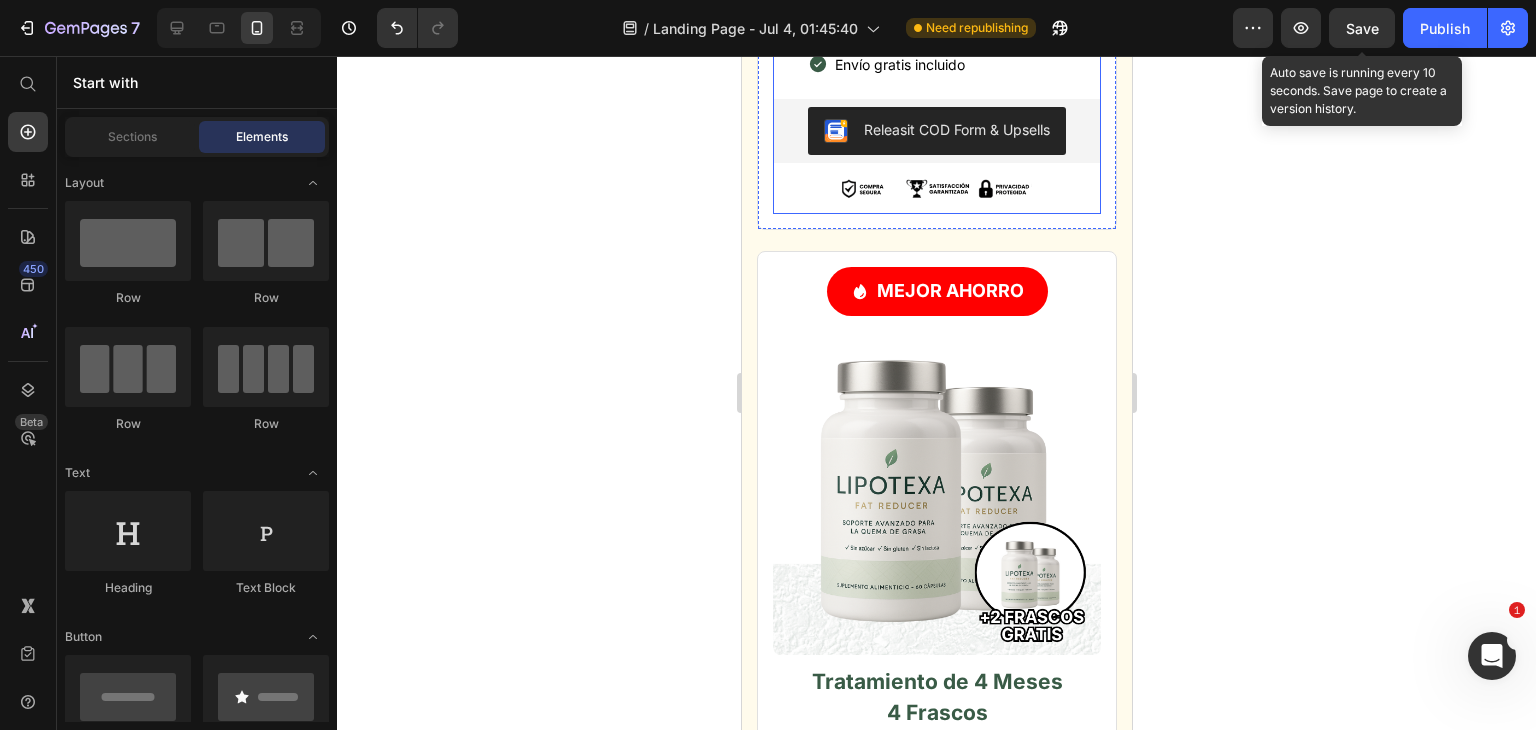 scroll, scrollTop: 11600, scrollLeft: 0, axis: vertical 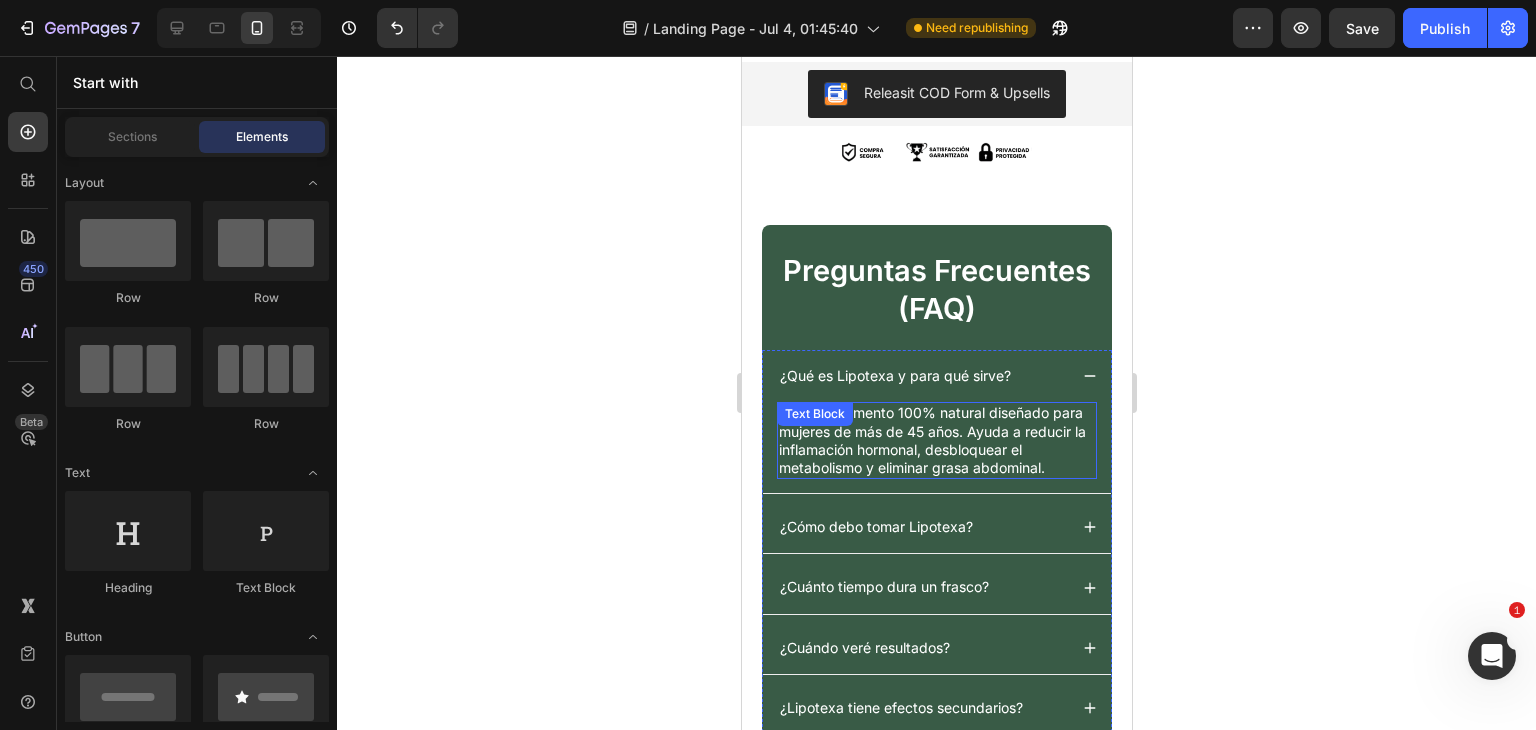 click on "Es un suplemento 100% natural diseñado para mujeres de más de 45 años. Ayuda a reducir la inflamación hormonal, desbloquear el metabolismo y eliminar grasa abdominal." at bounding box center (936, 440) 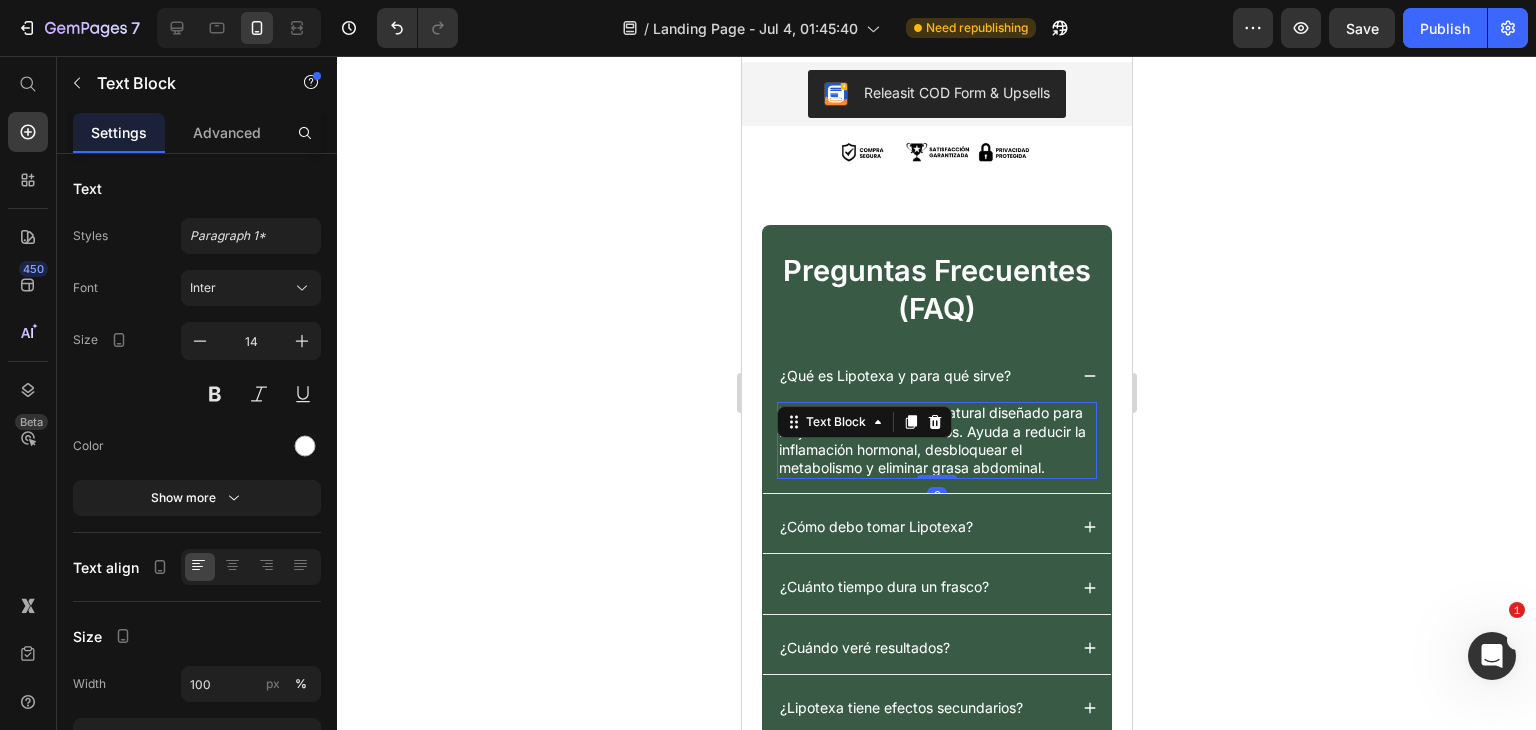click on "Es un suplemento 100% natural diseñado para mujeres de más de 45 años. Ayuda a reducir la inflamación hormonal, desbloquear el metabolismo y eliminar grasa abdominal." at bounding box center [936, 440] 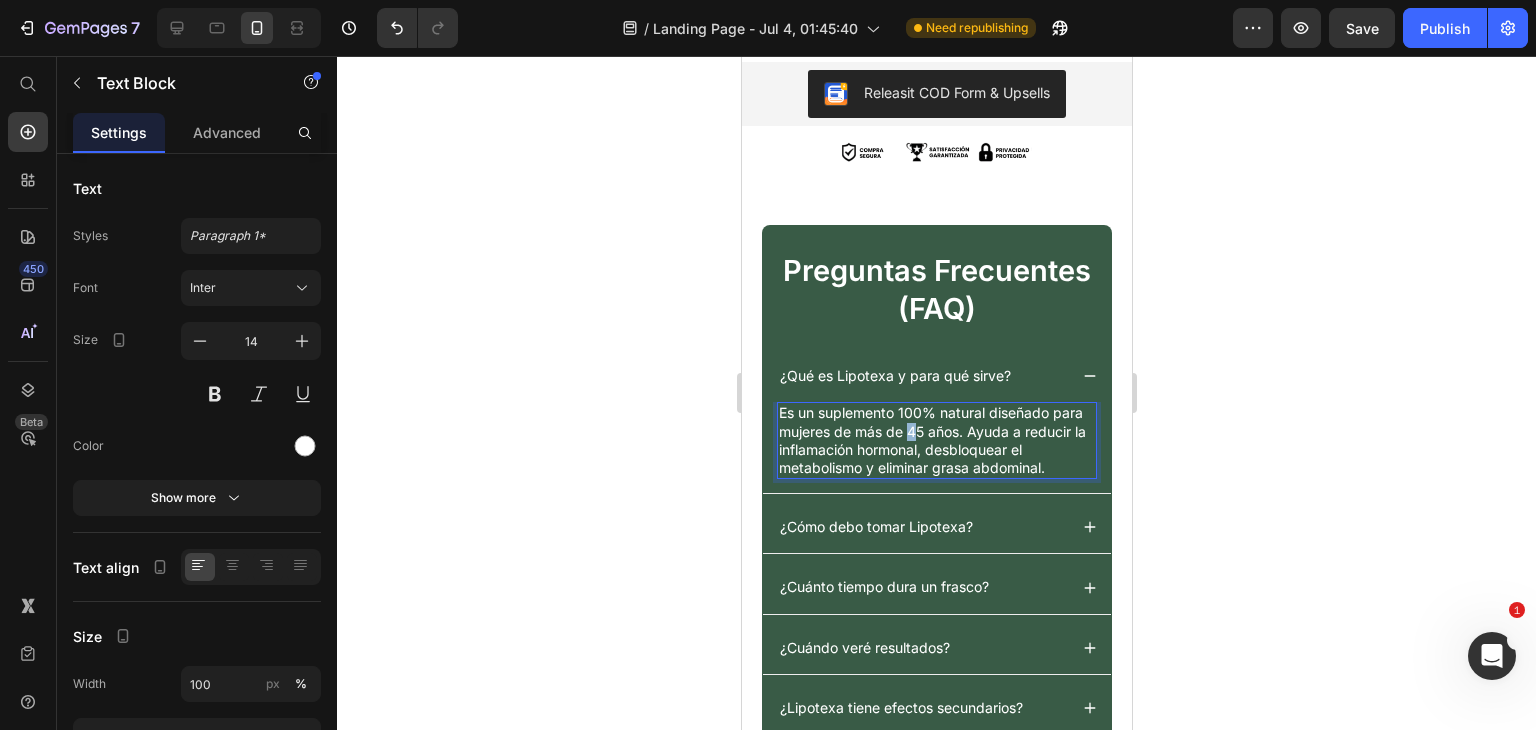 drag, startPoint x: 953, startPoint y: 452, endPoint x: 943, endPoint y: 458, distance: 11.661903 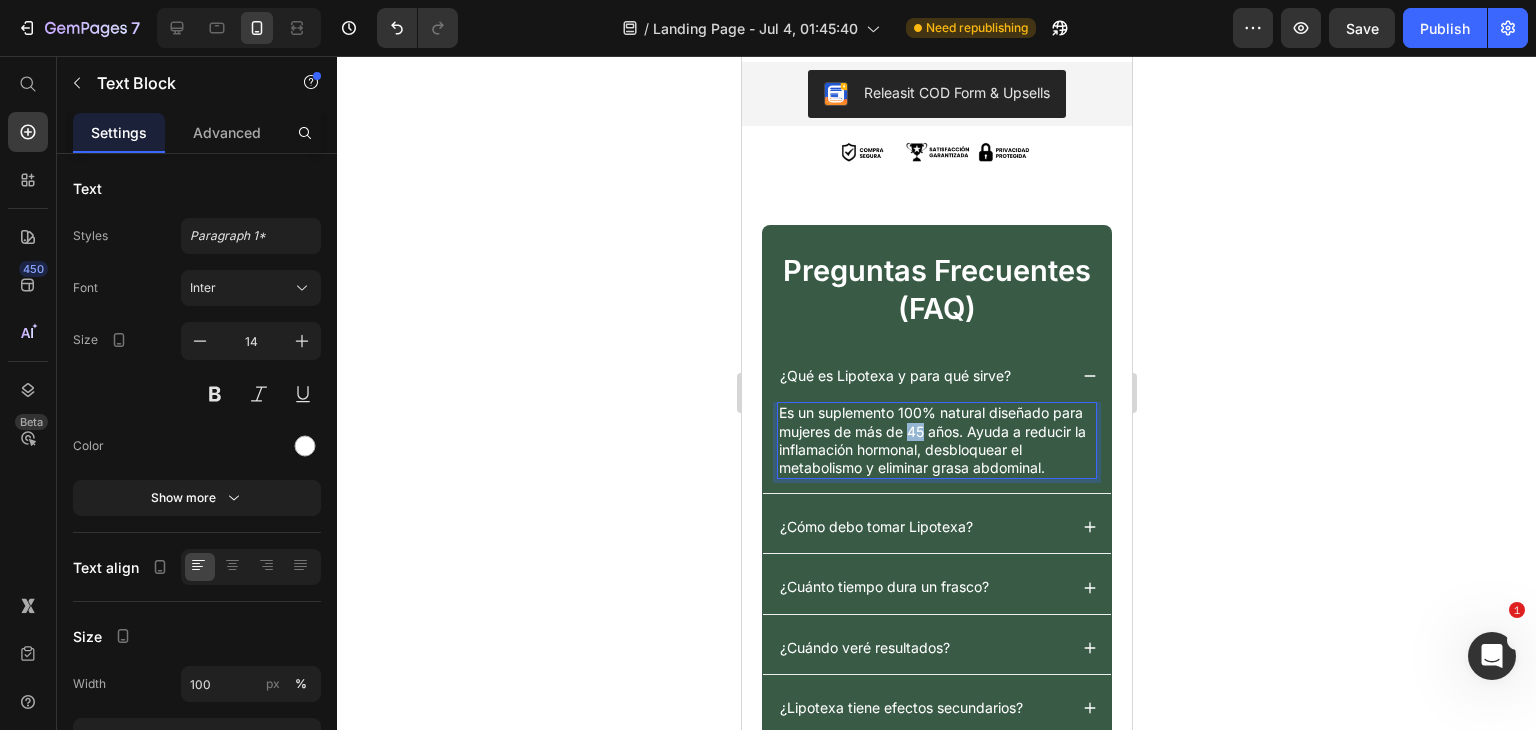 drag, startPoint x: 954, startPoint y: 458, endPoint x: 943, endPoint y: 460, distance: 11.18034 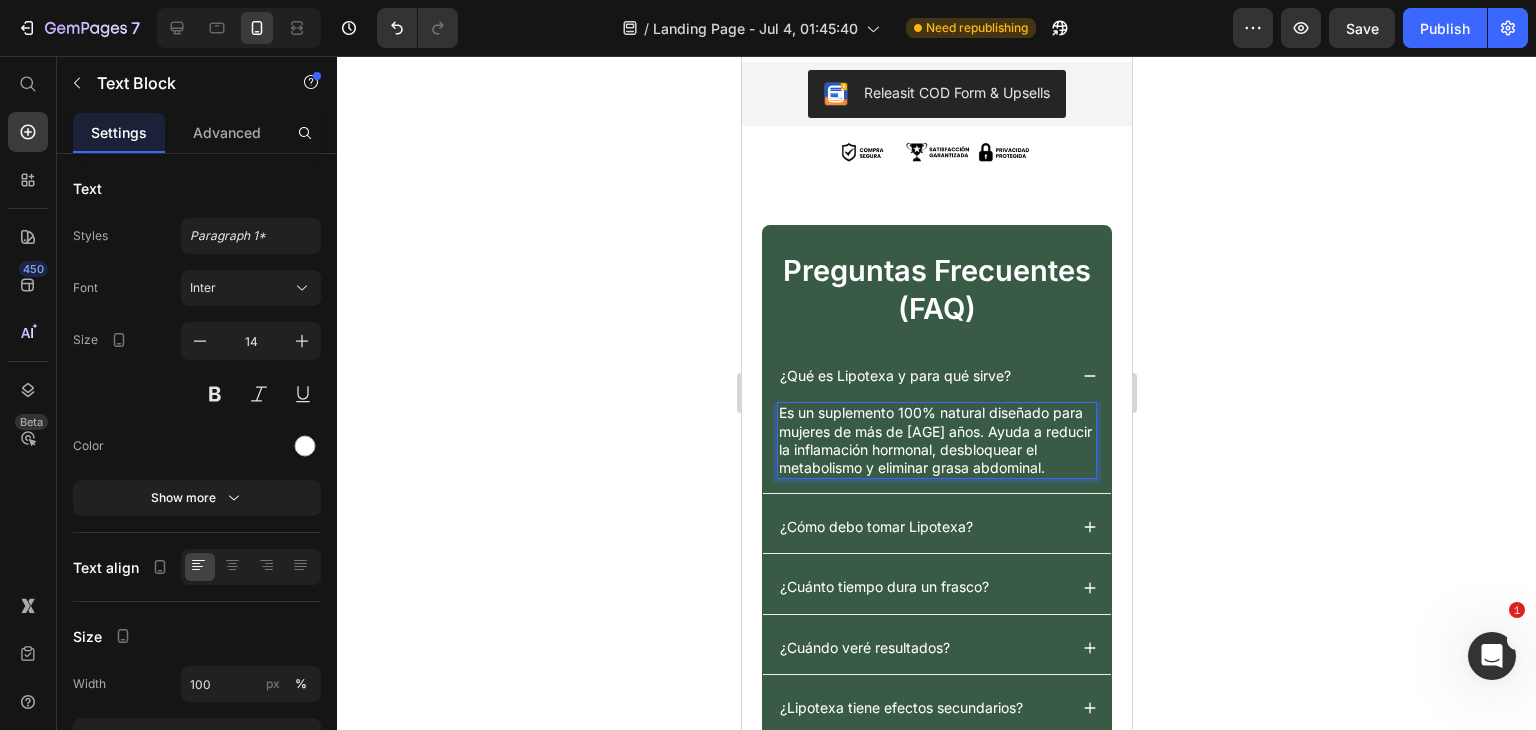 drag, startPoint x: 1197, startPoint y: 486, endPoint x: 276, endPoint y: 350, distance: 930.9871 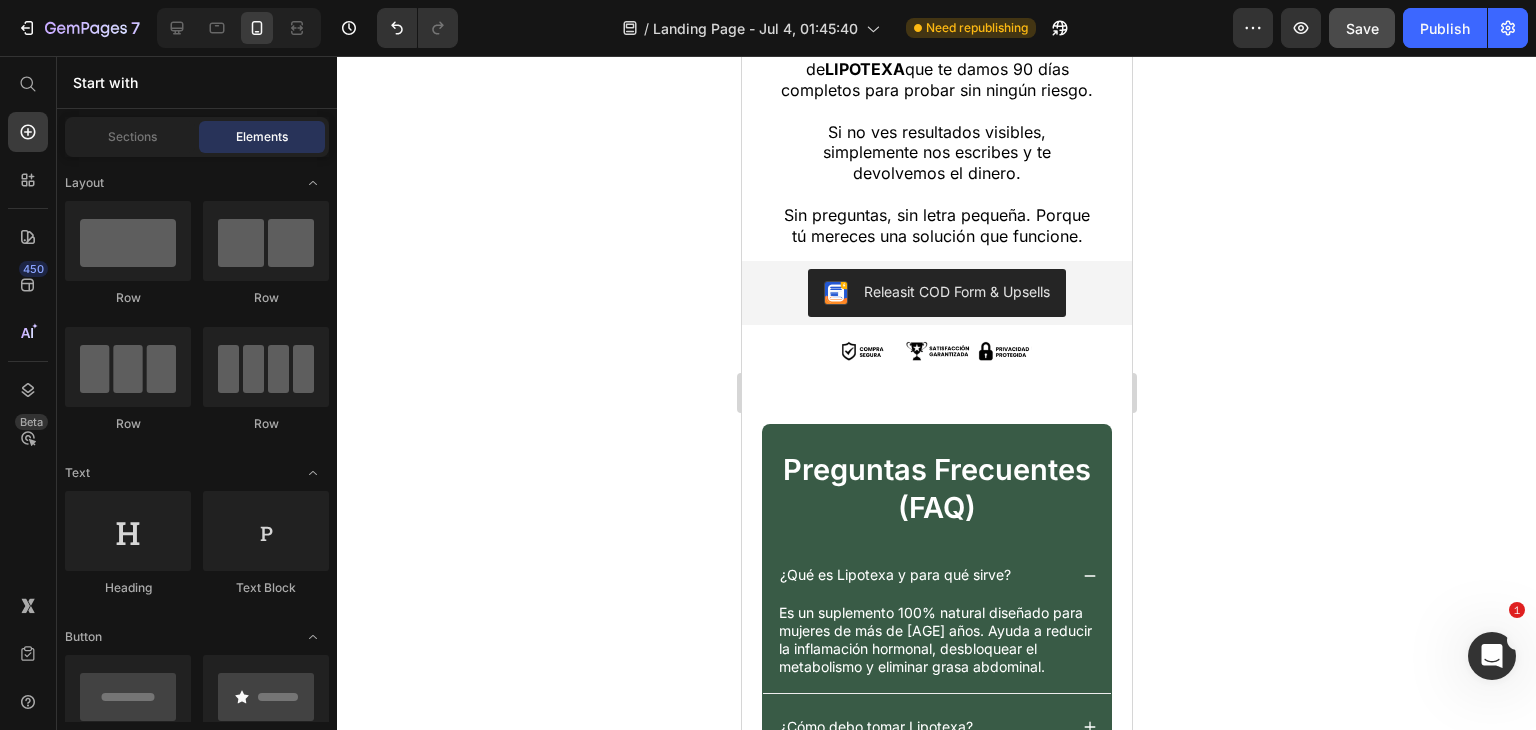 scroll, scrollTop: 13535, scrollLeft: 0, axis: vertical 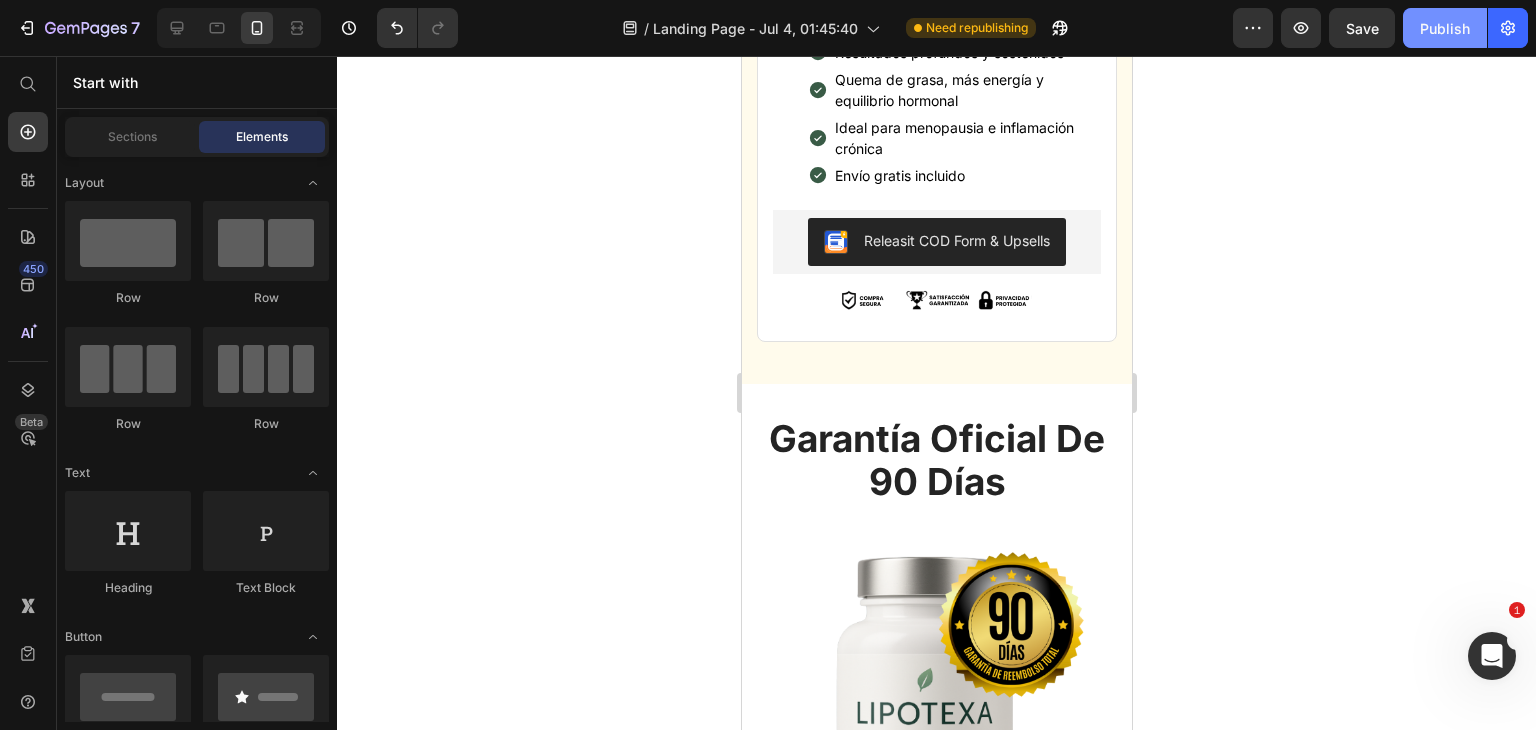 click on "Save" at bounding box center [1362, 28] 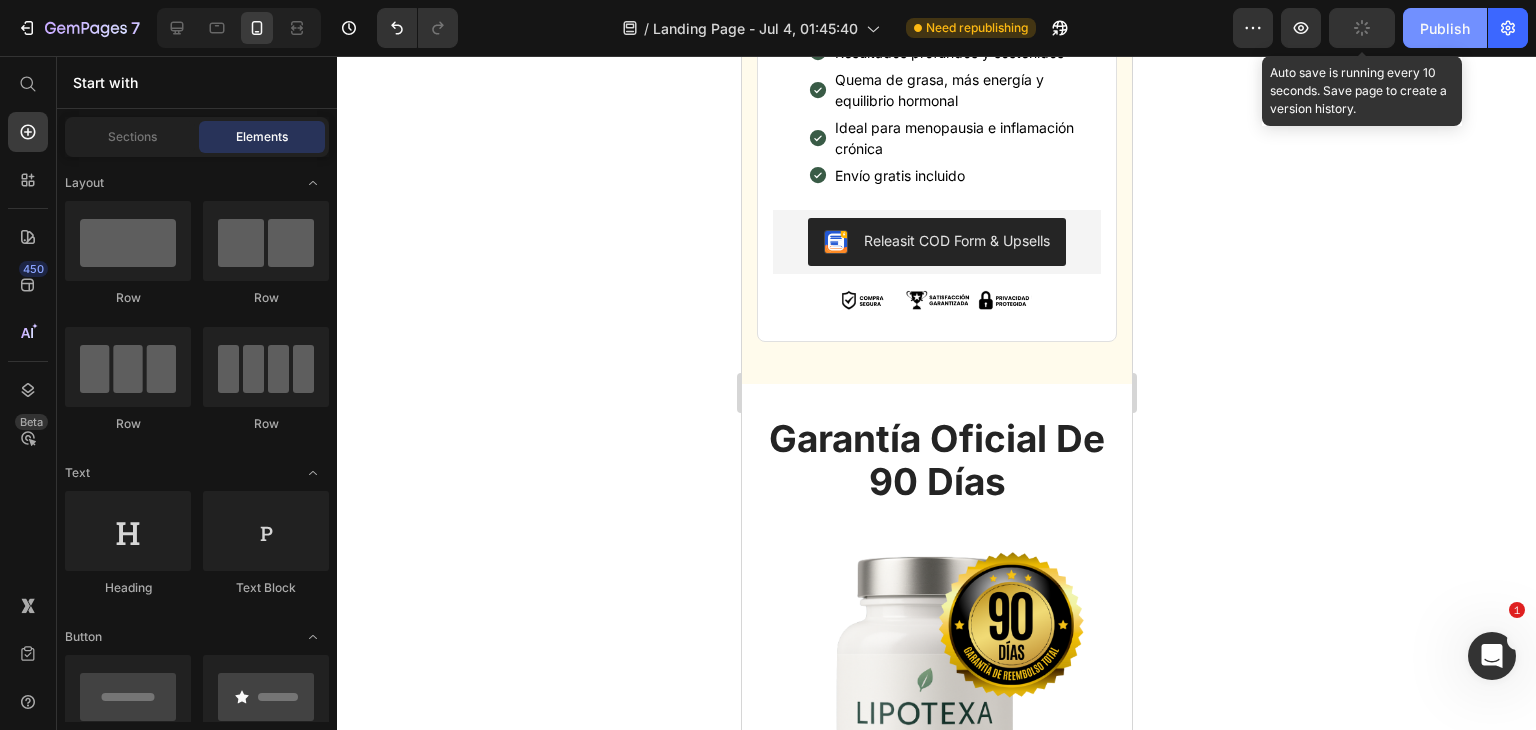 click on "Publish" at bounding box center [1445, 28] 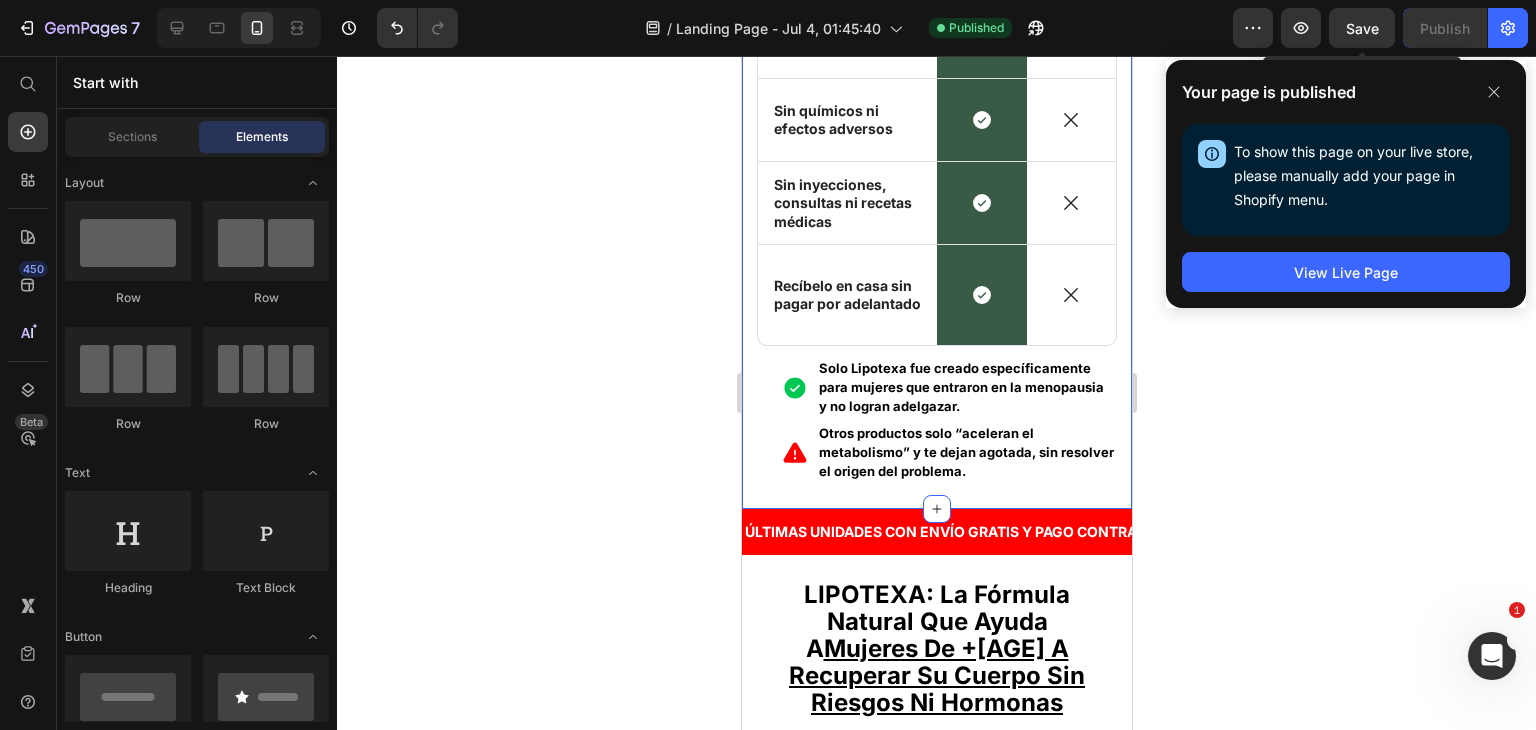 scroll, scrollTop: 8958, scrollLeft: 0, axis: vertical 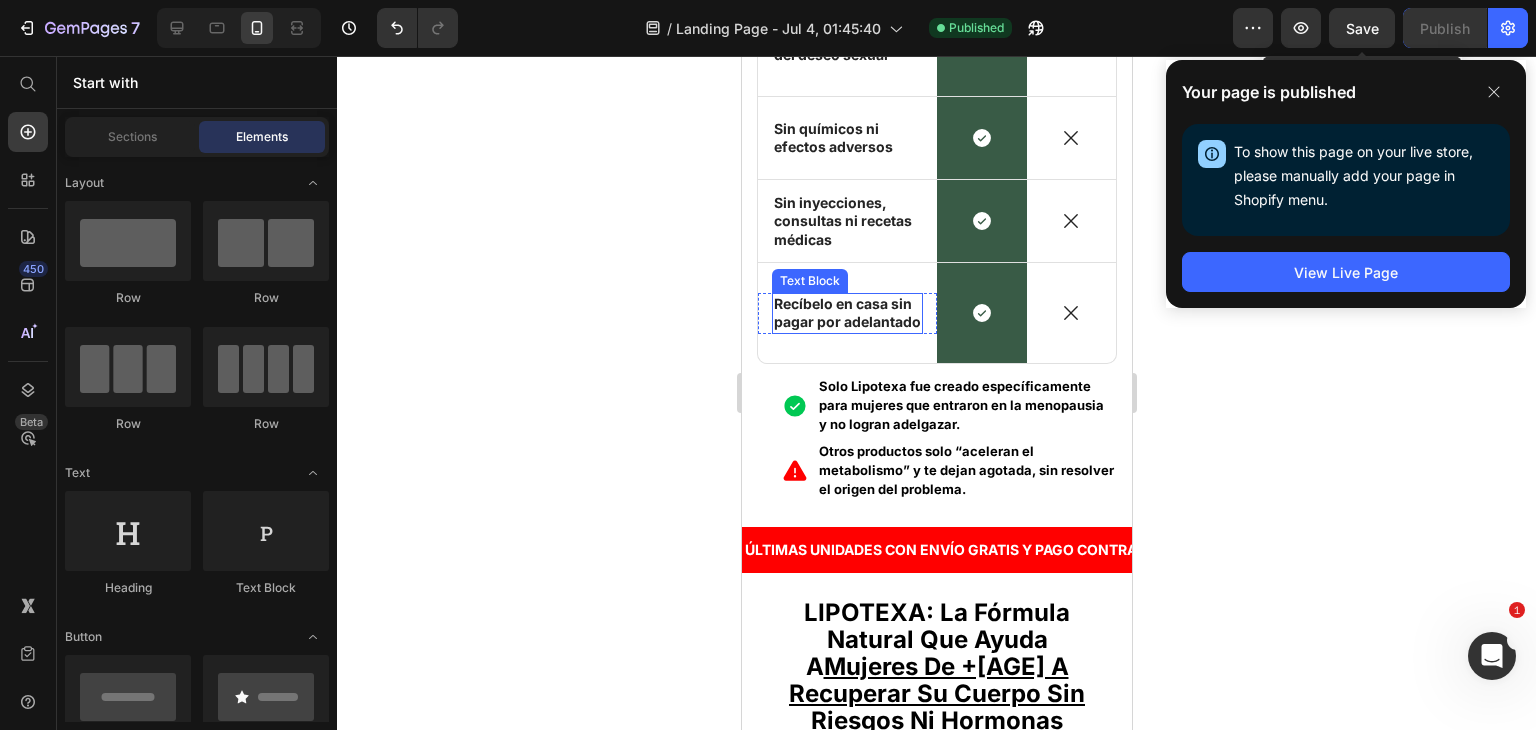 click on "Recíbelo en casa sin pagar por adelantado" at bounding box center [846, 313] 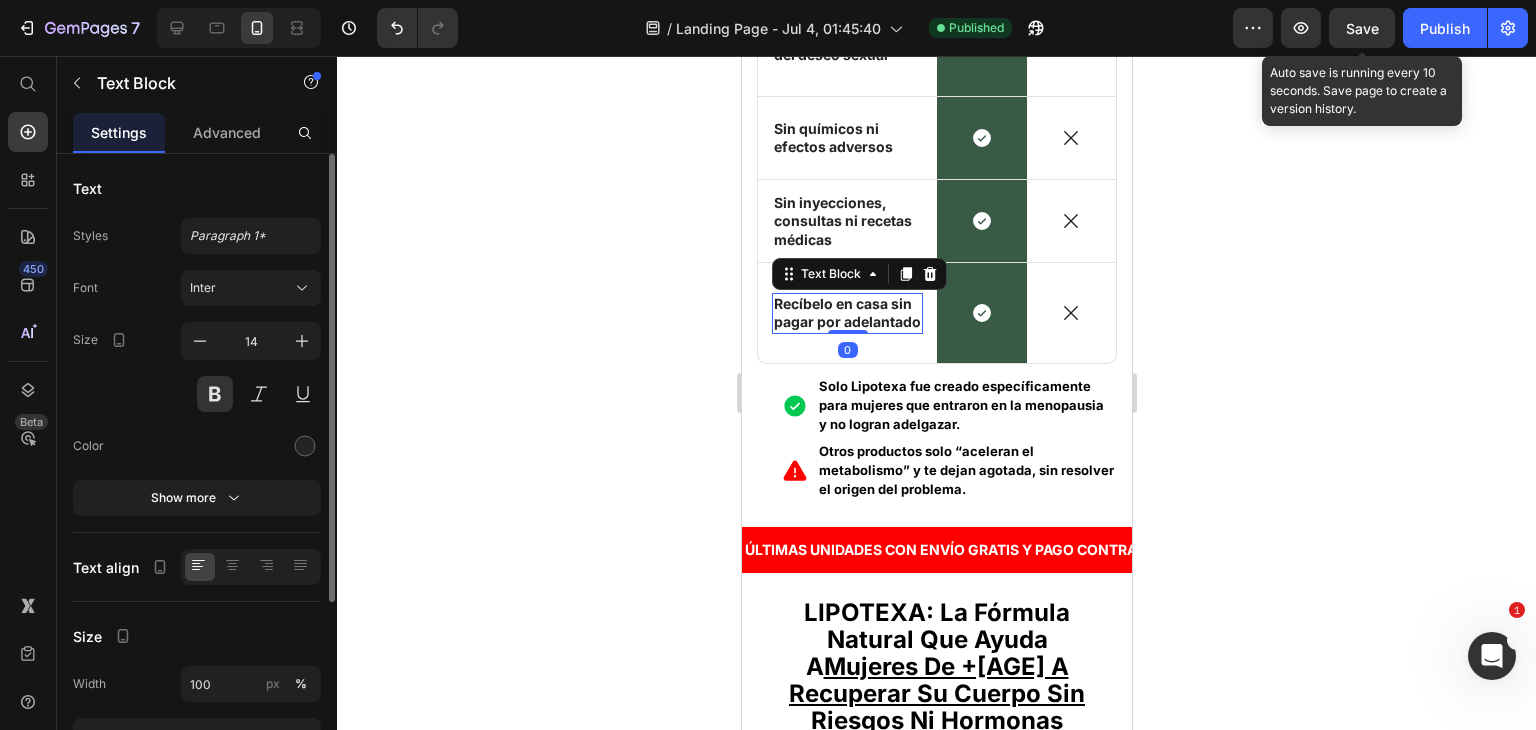 click at bounding box center (251, 446) 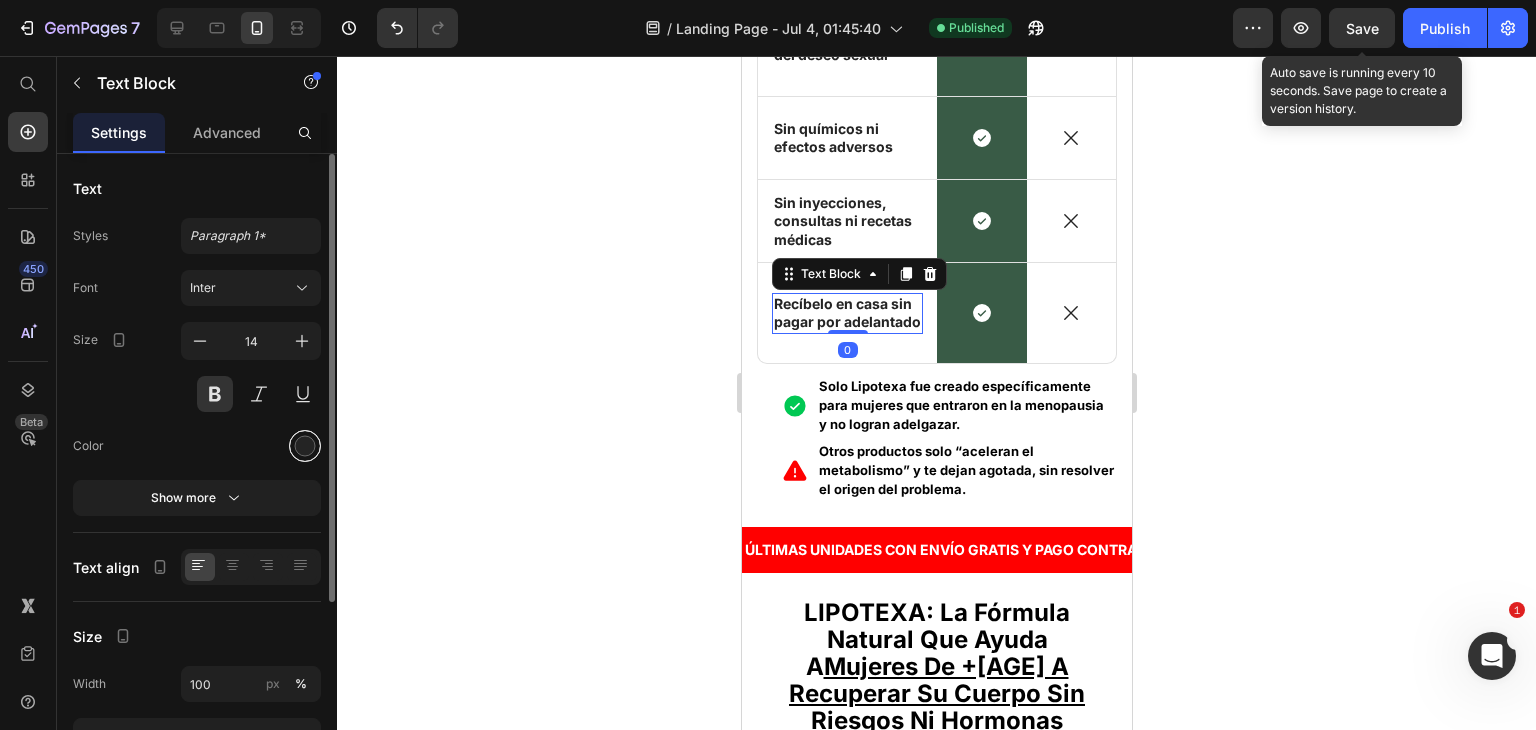 click at bounding box center (305, 446) 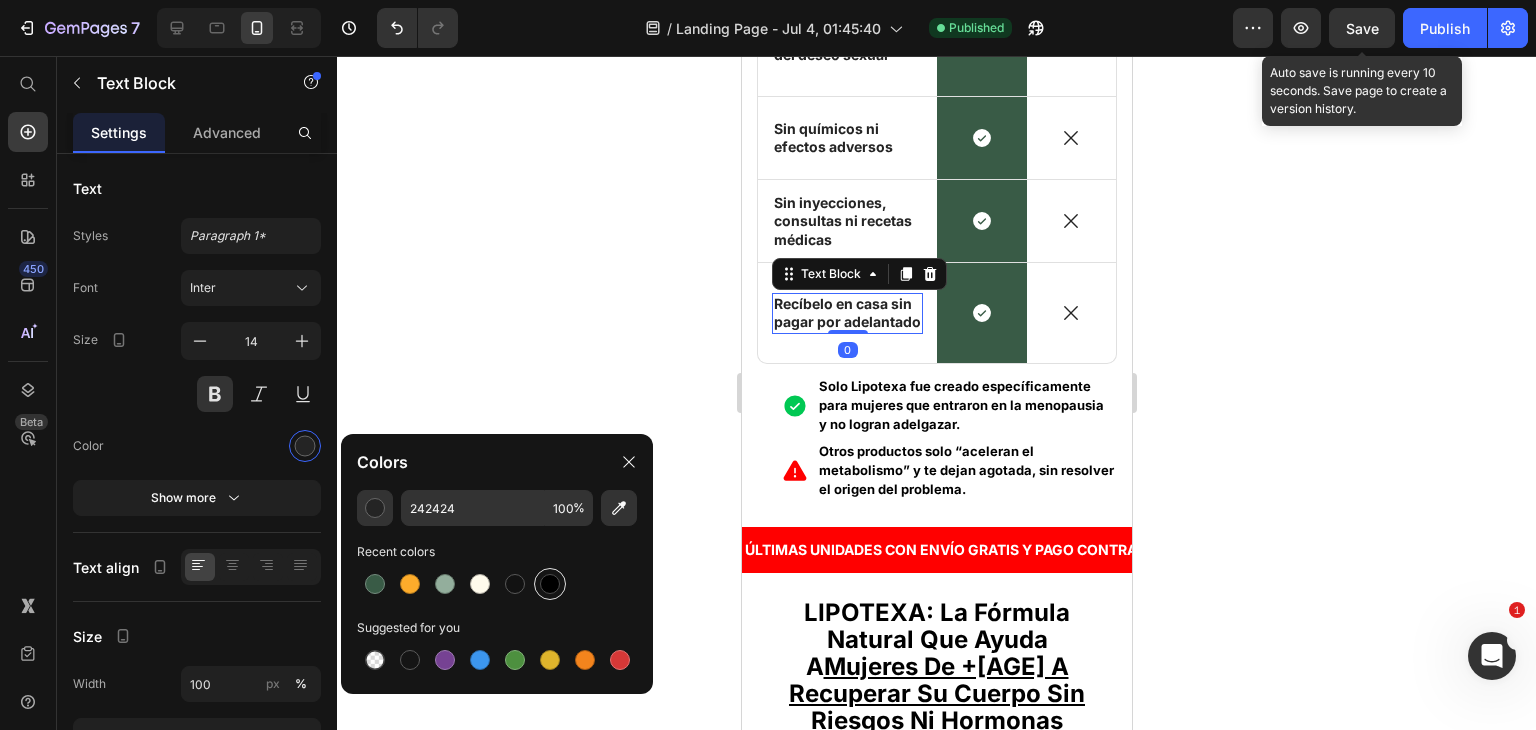 click at bounding box center (550, 584) 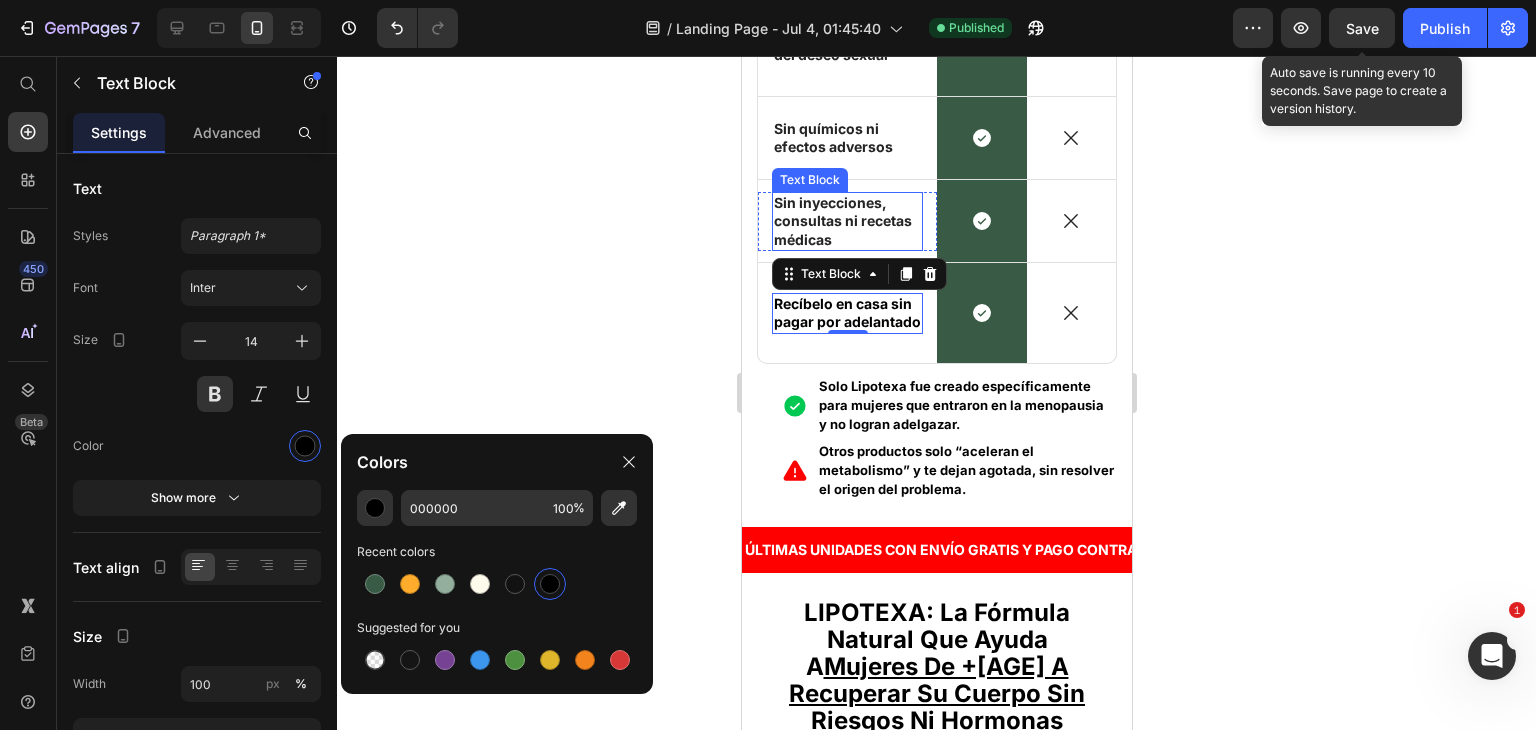 click on "Sin inyecciones, consultas ni recetas médicas" at bounding box center (846, 221) 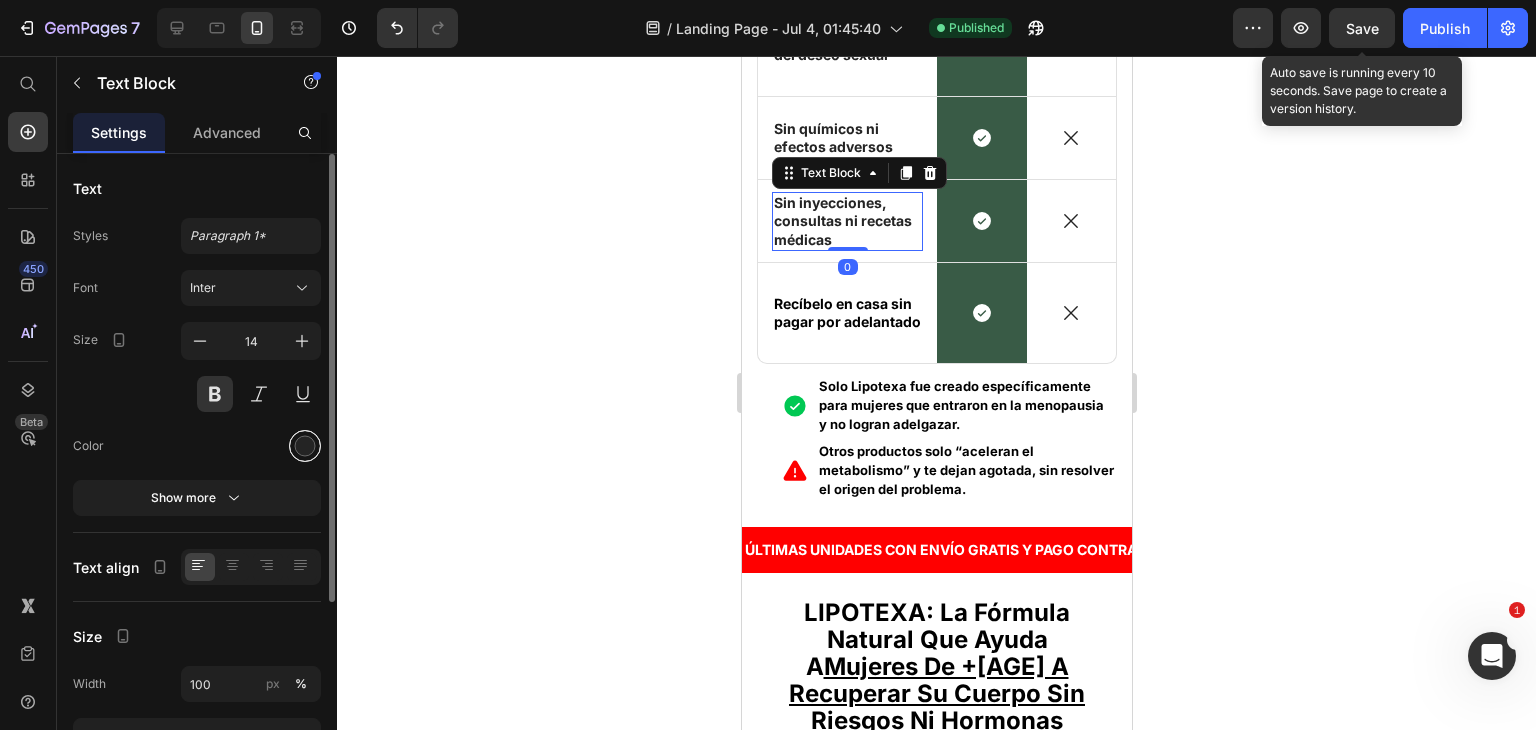 click at bounding box center (305, 446) 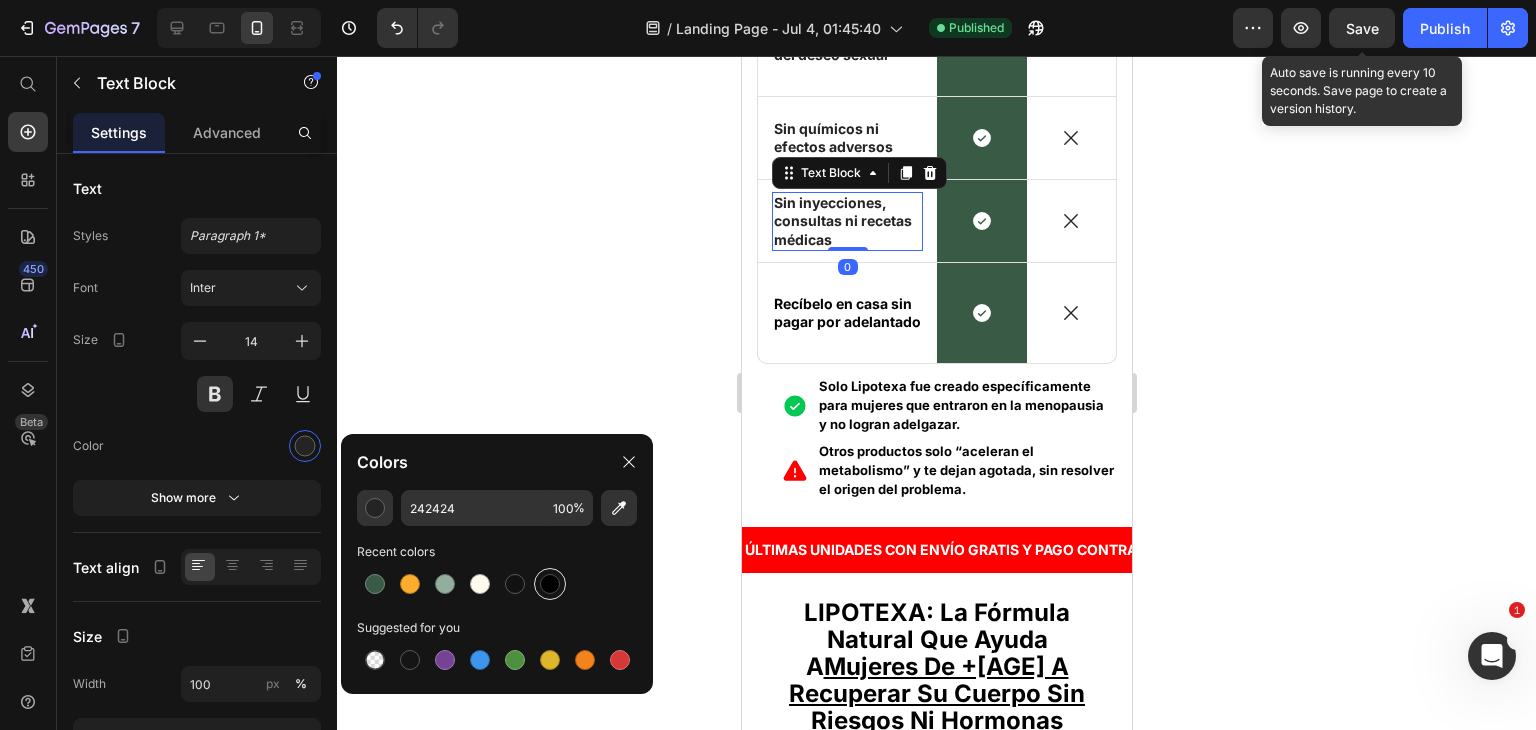 drag, startPoint x: 556, startPoint y: 582, endPoint x: 33, endPoint y: 325, distance: 582.7332 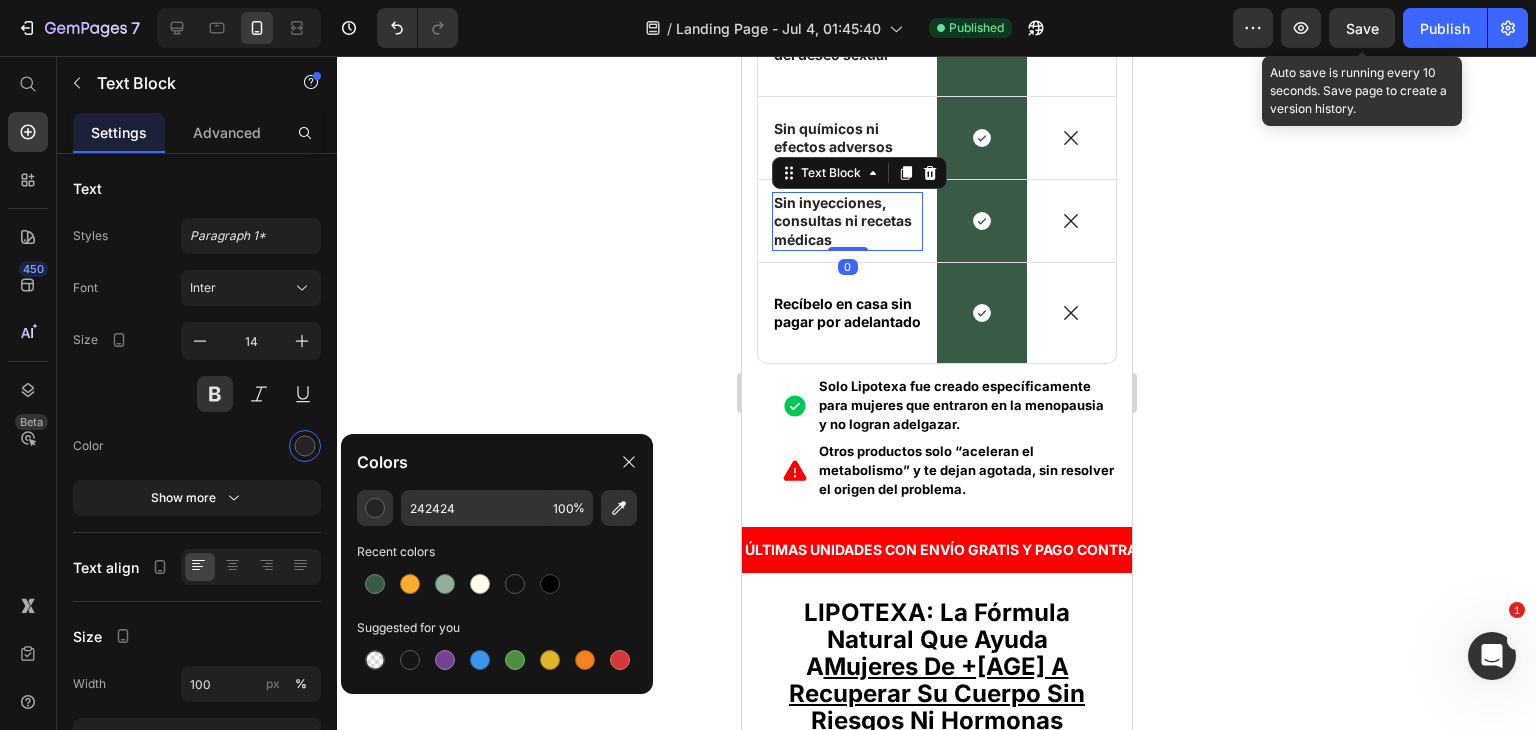 type on "000000" 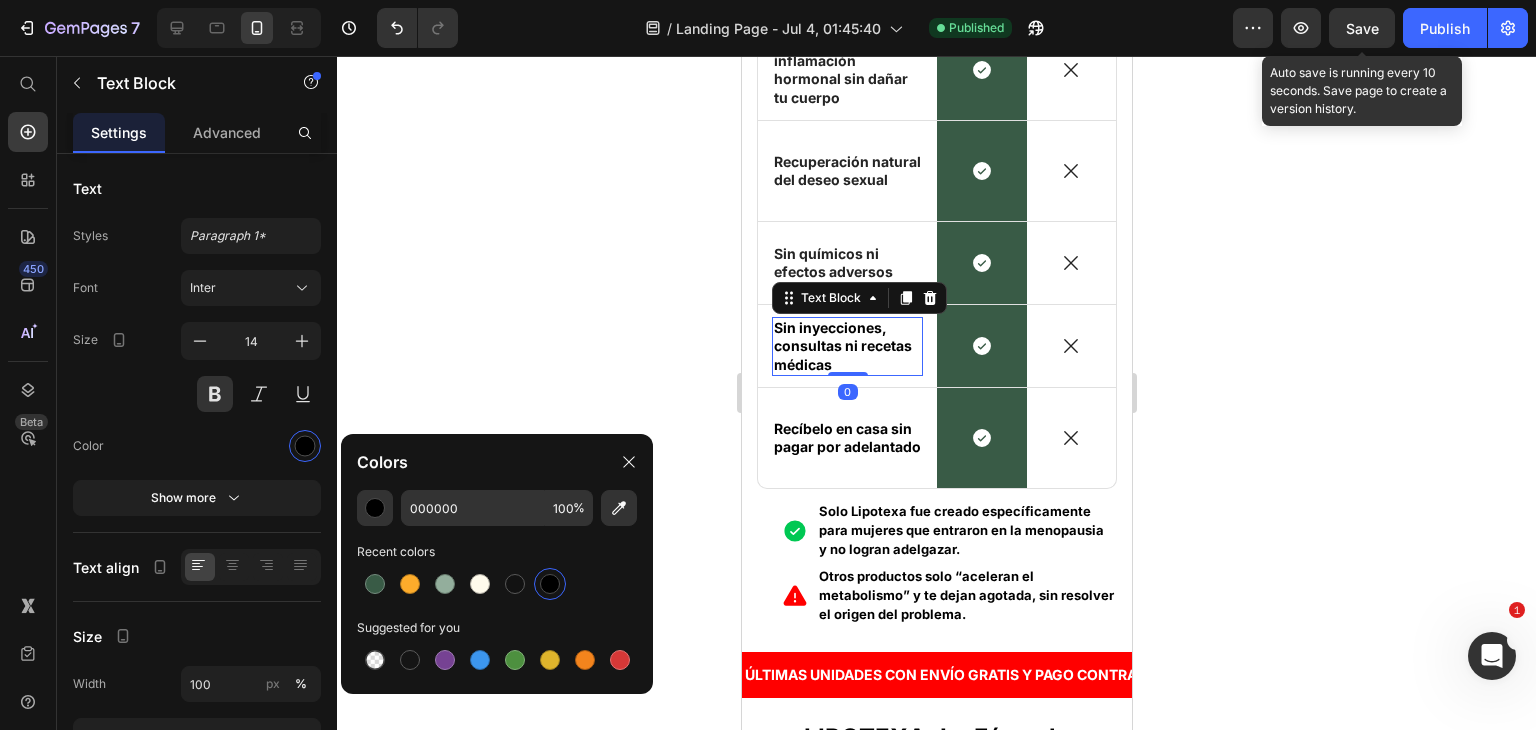 scroll, scrollTop: 8758, scrollLeft: 0, axis: vertical 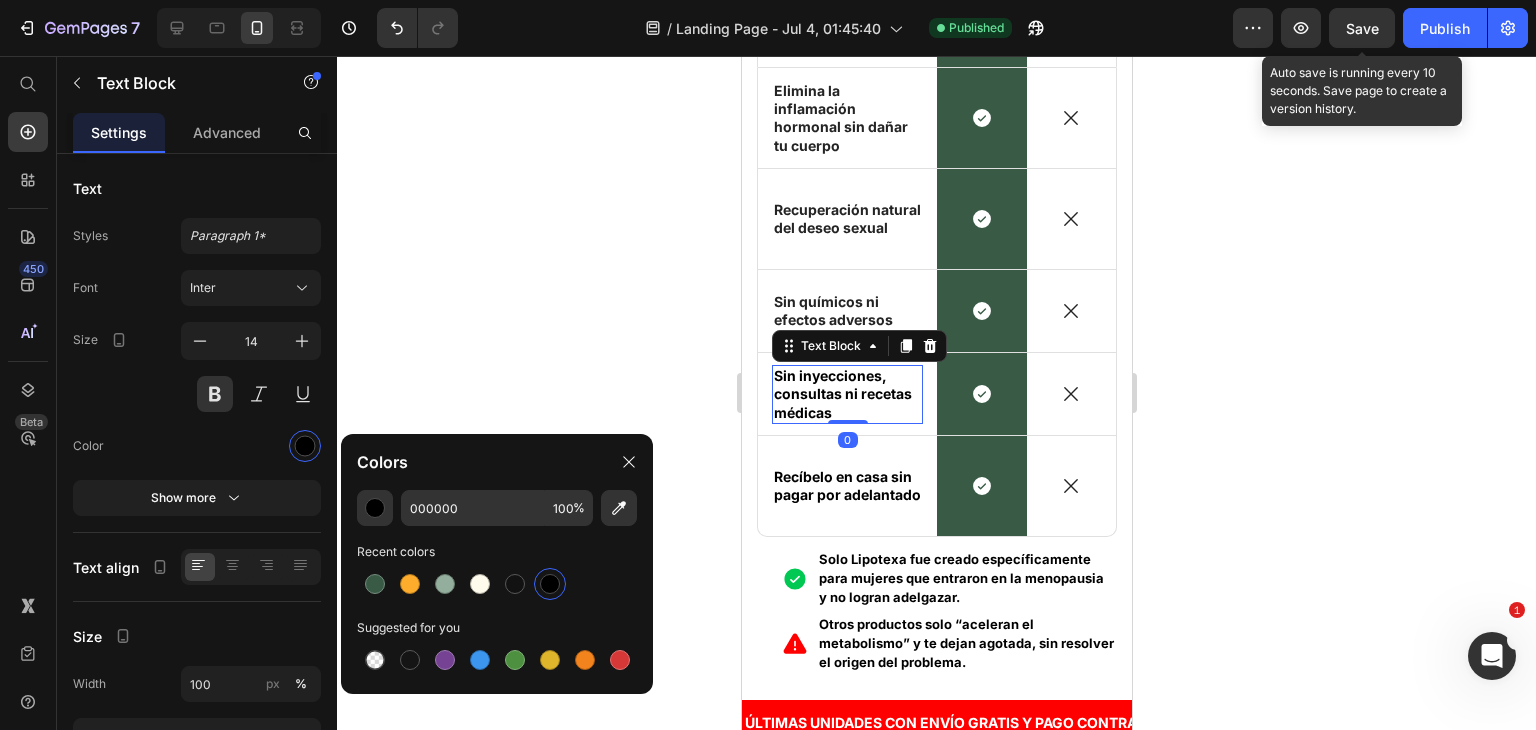 click on "Text Block" at bounding box center [858, 346] 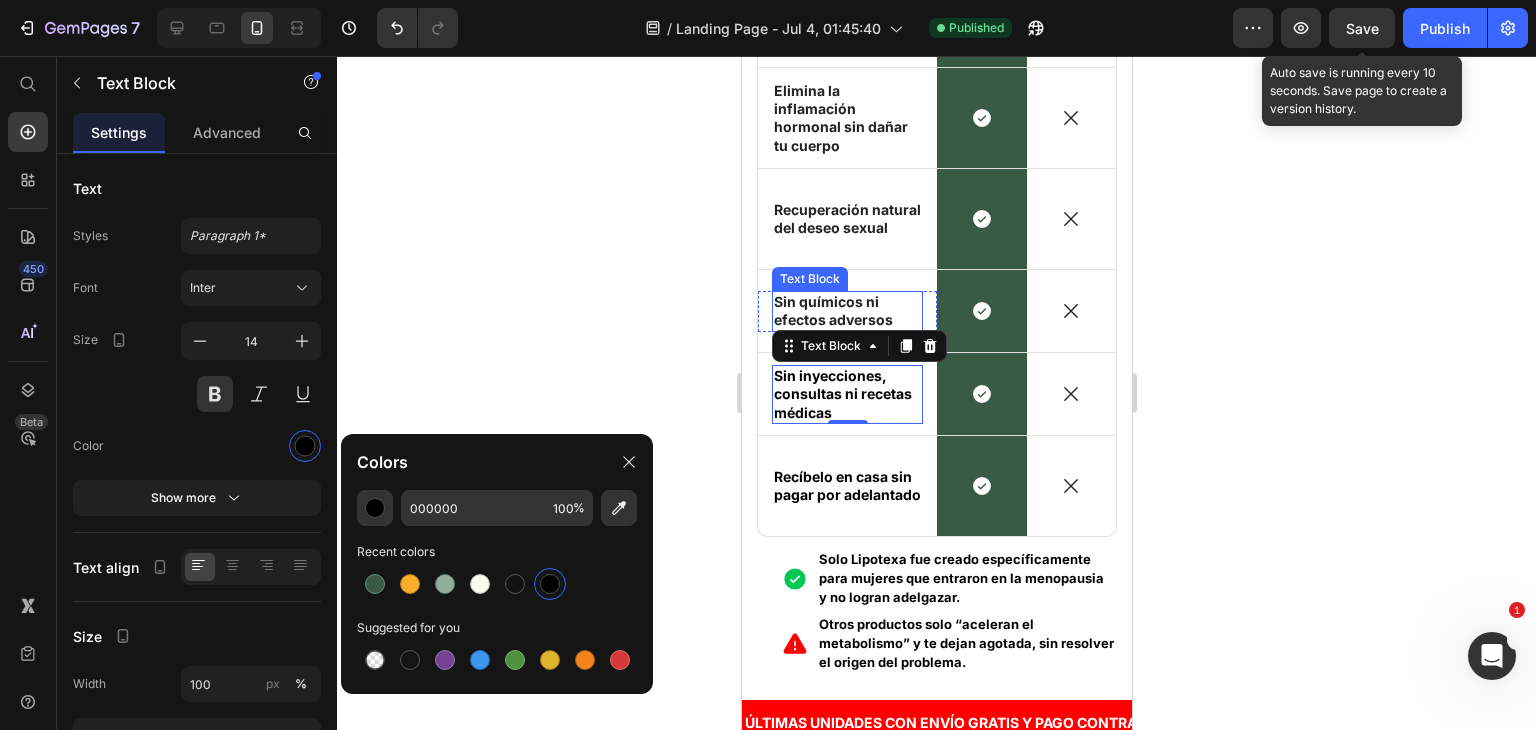 click on "Sin químicos ni efectos adversos" at bounding box center [846, 311] 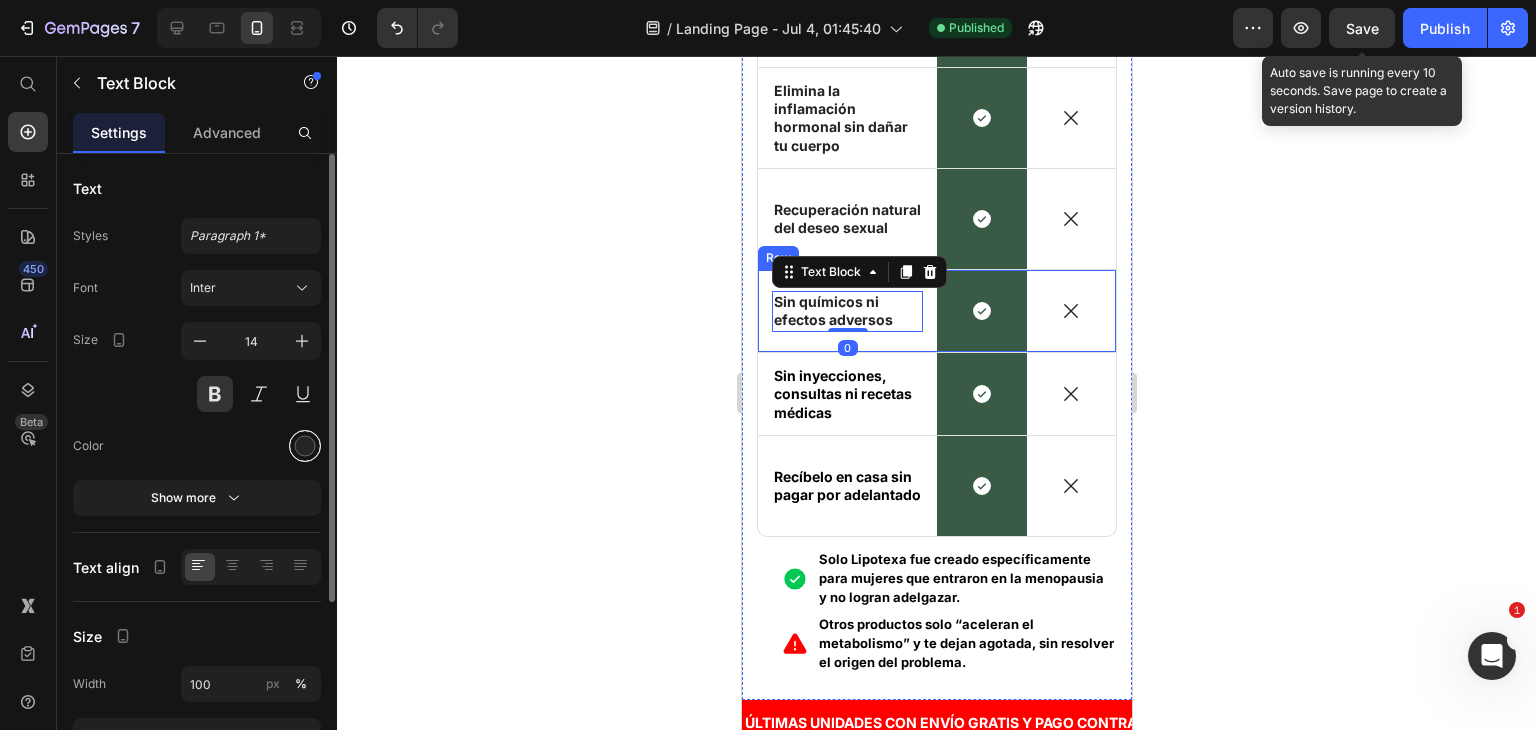 click at bounding box center [305, 446] 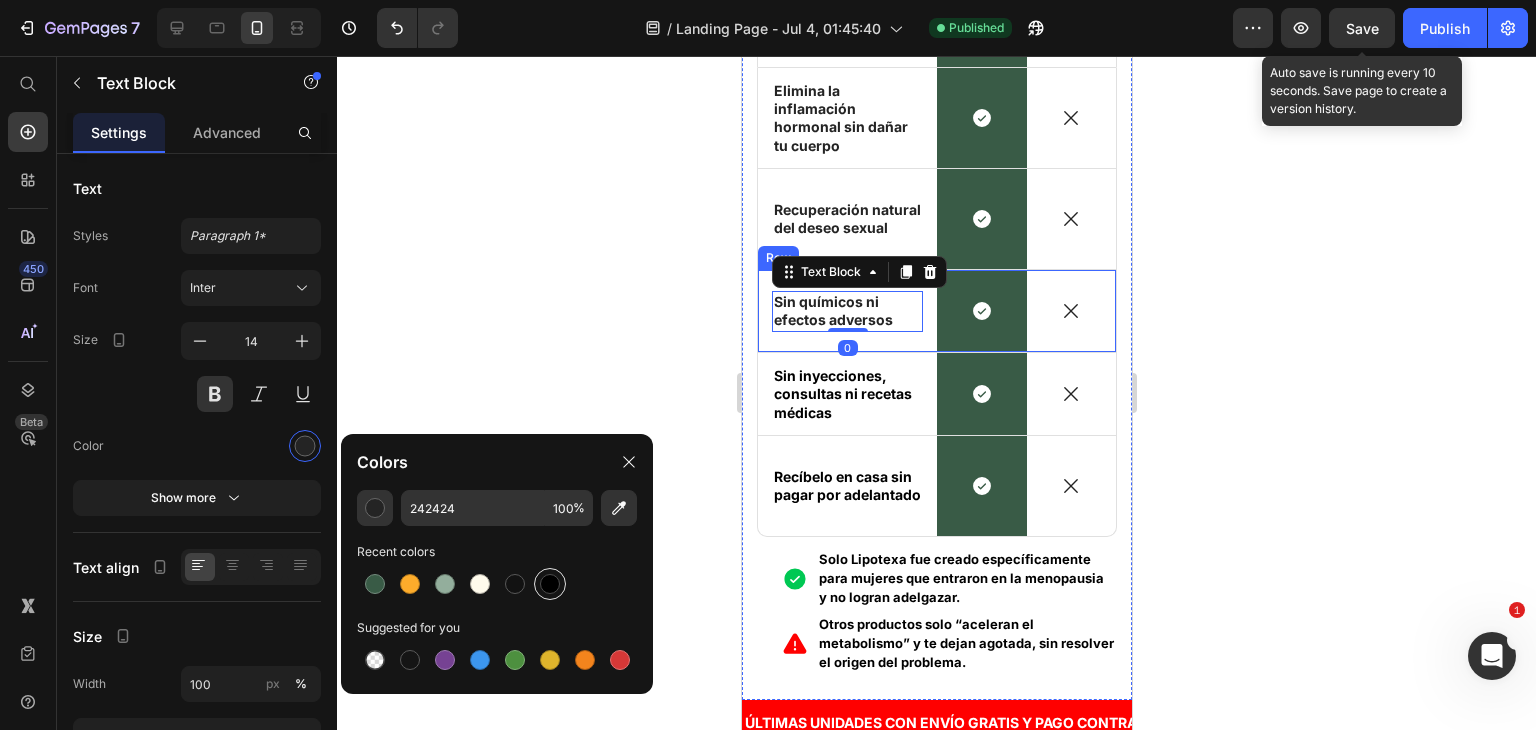 click at bounding box center [550, 584] 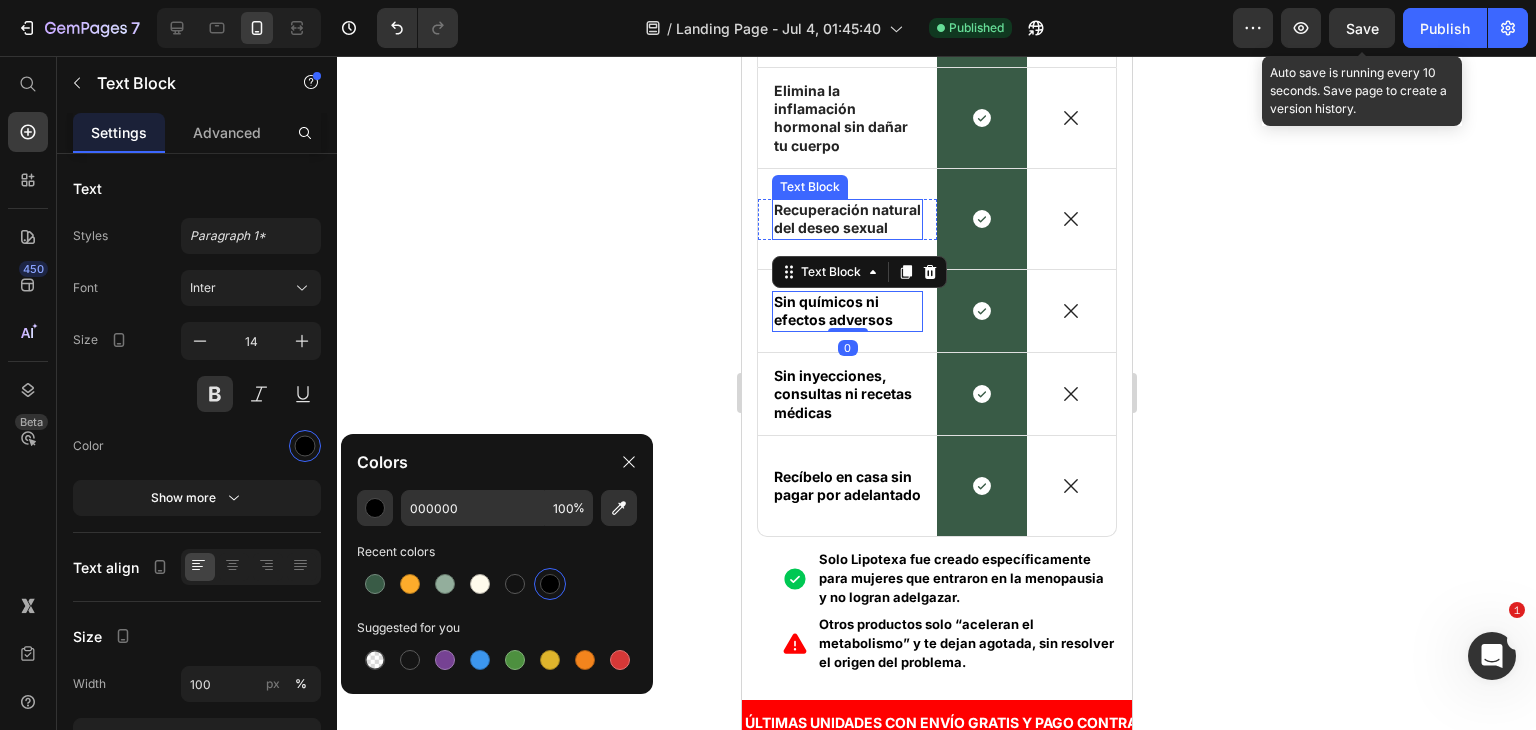 click on "Recuperación natural del deseo sexual" at bounding box center (846, 219) 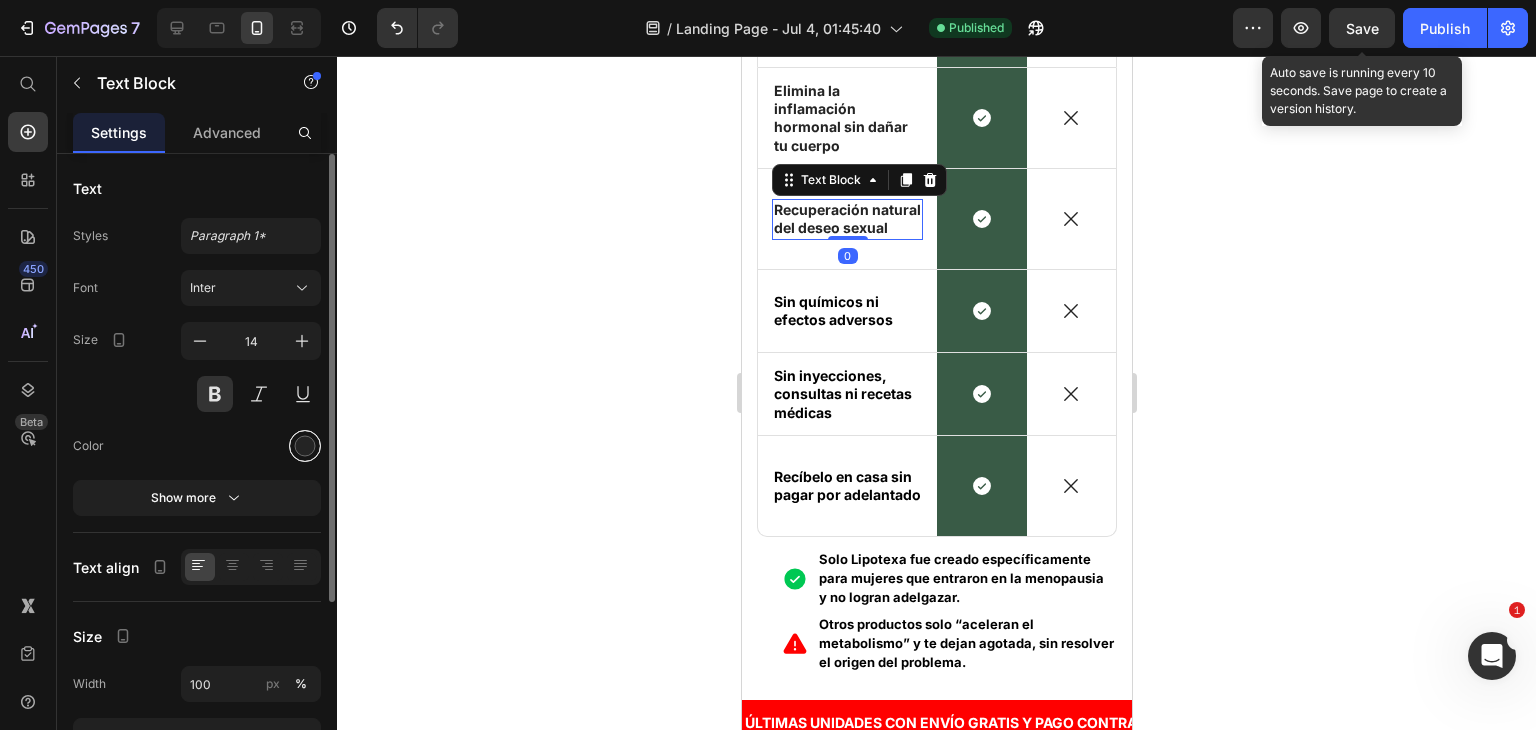 click at bounding box center (305, 446) 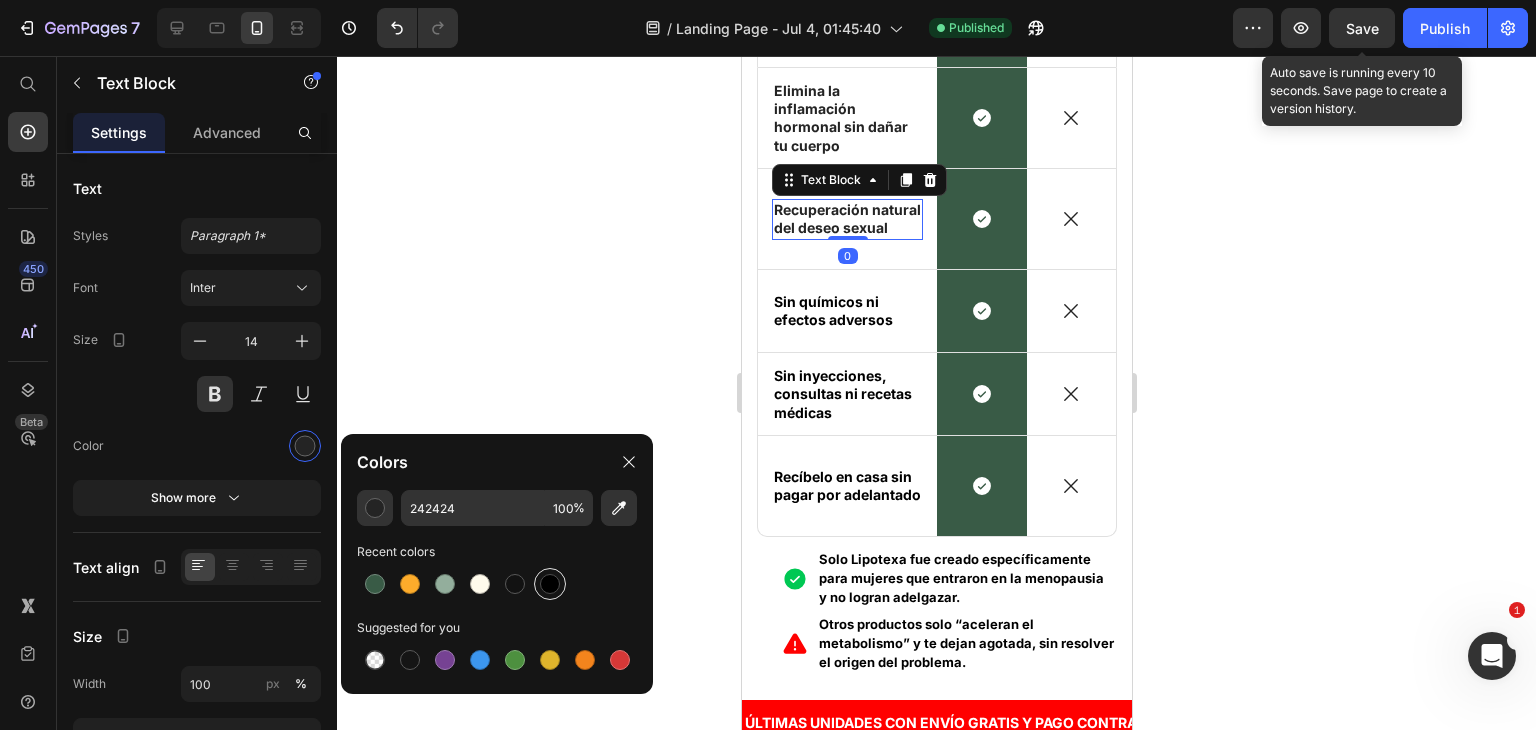 click at bounding box center [550, 584] 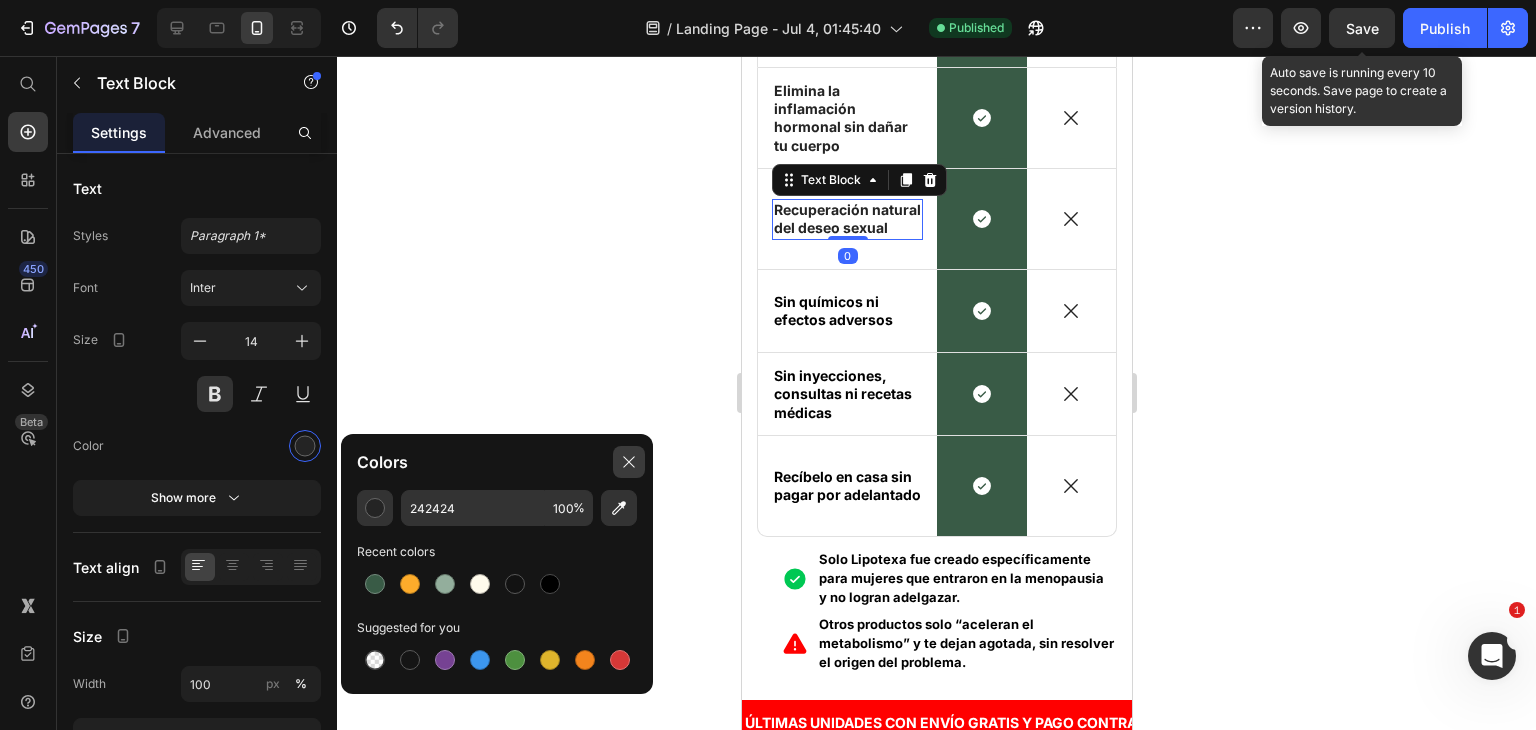 type on "000000" 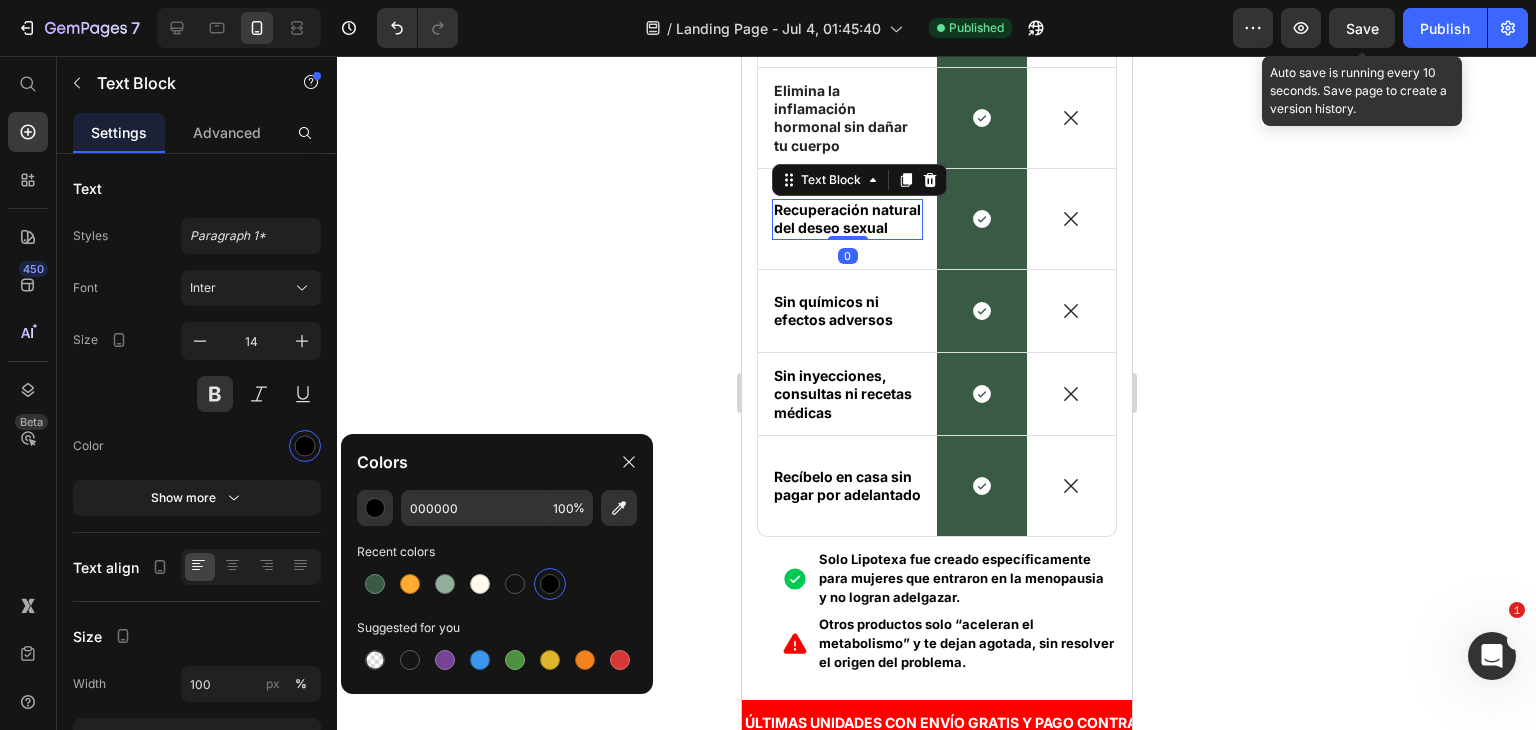 scroll, scrollTop: 8558, scrollLeft: 0, axis: vertical 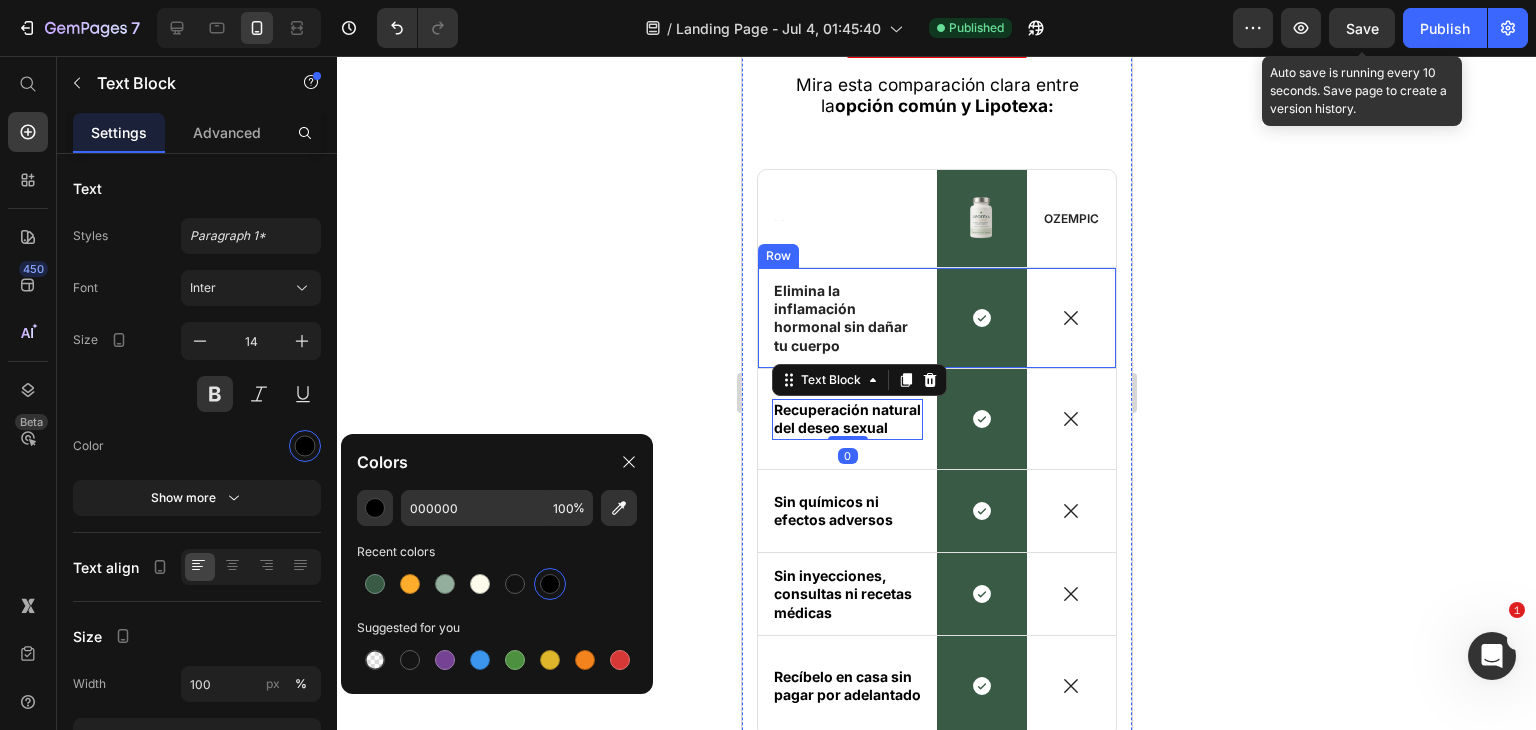 click on "Elimina la inflamación hormonal sin dañar tu cuerpo" at bounding box center [846, 318] 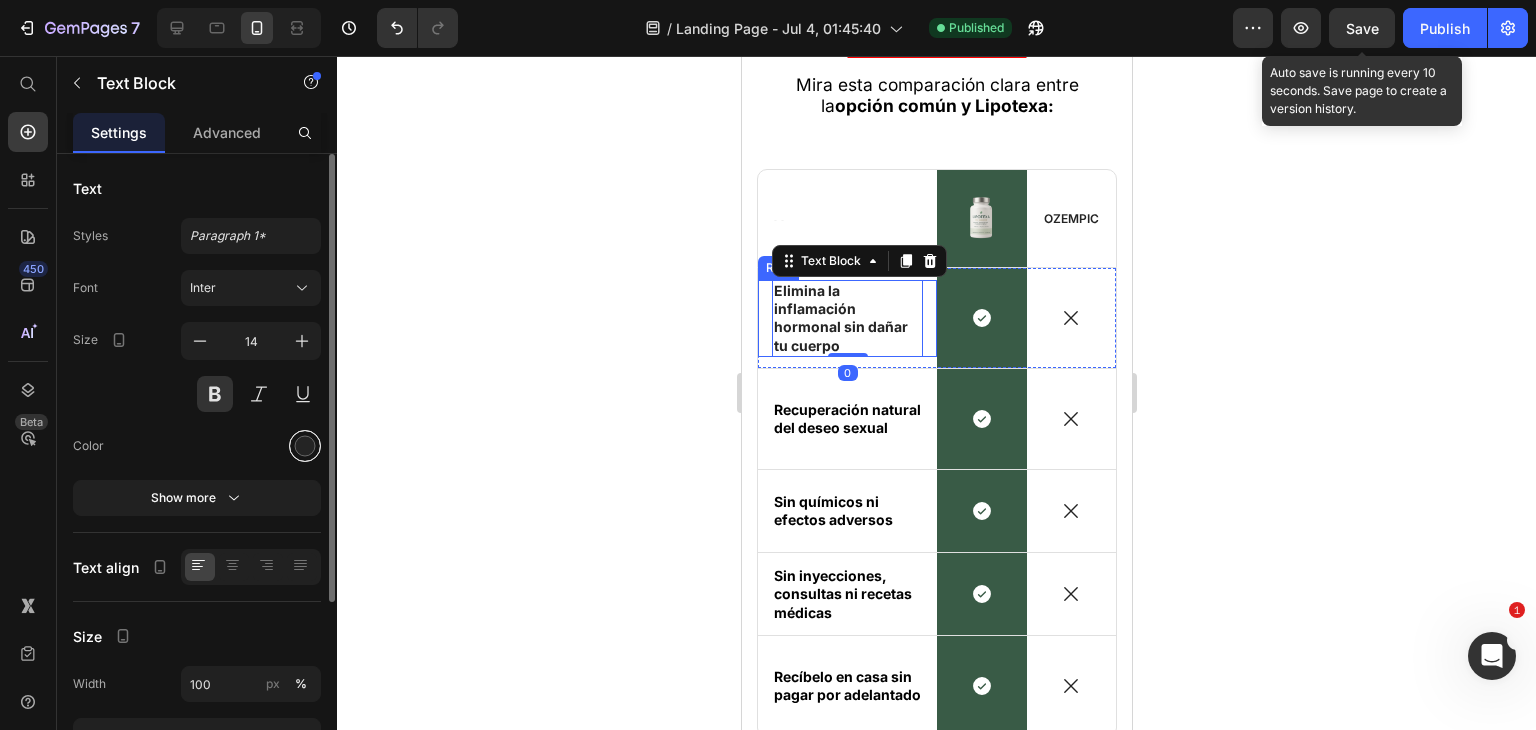click at bounding box center (251, 446) 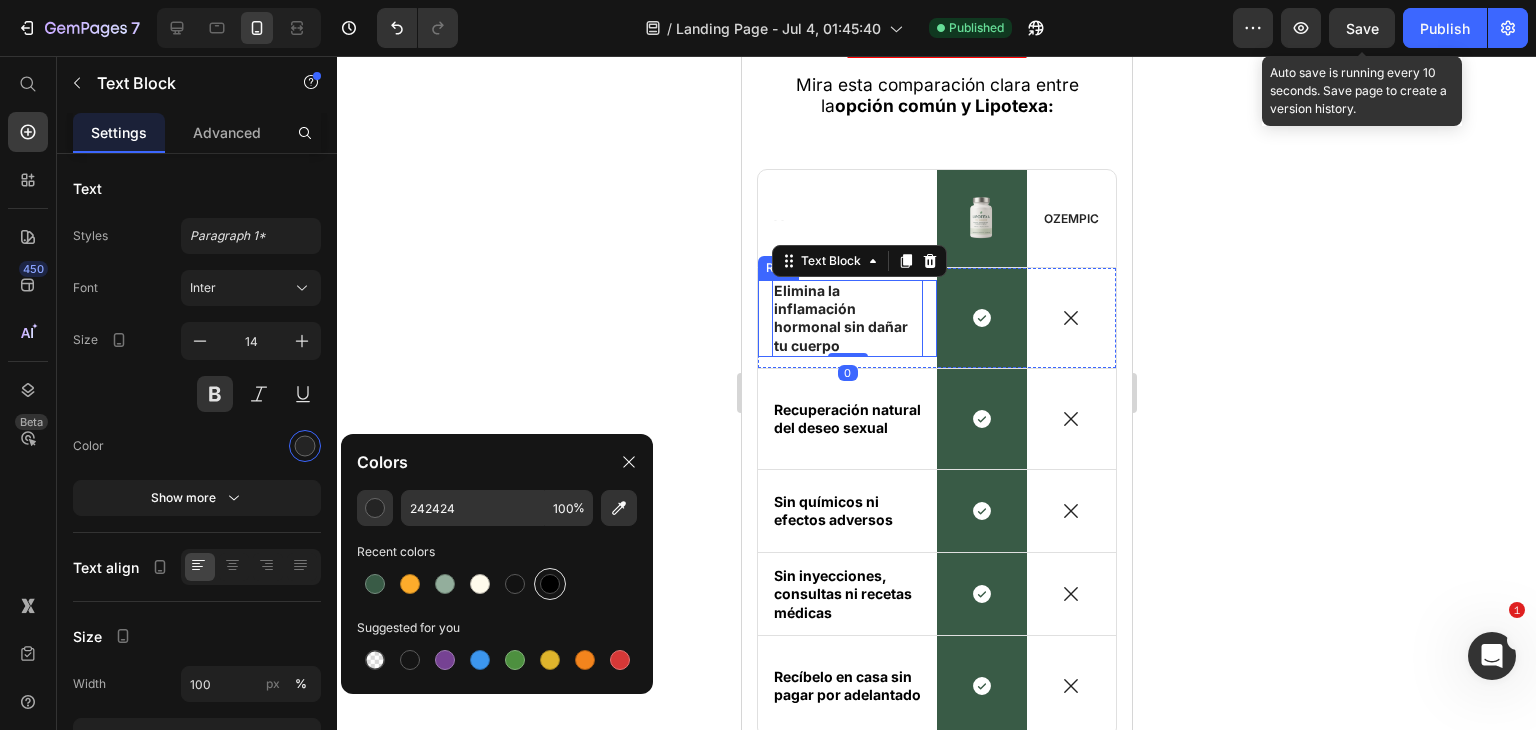 click at bounding box center [550, 584] 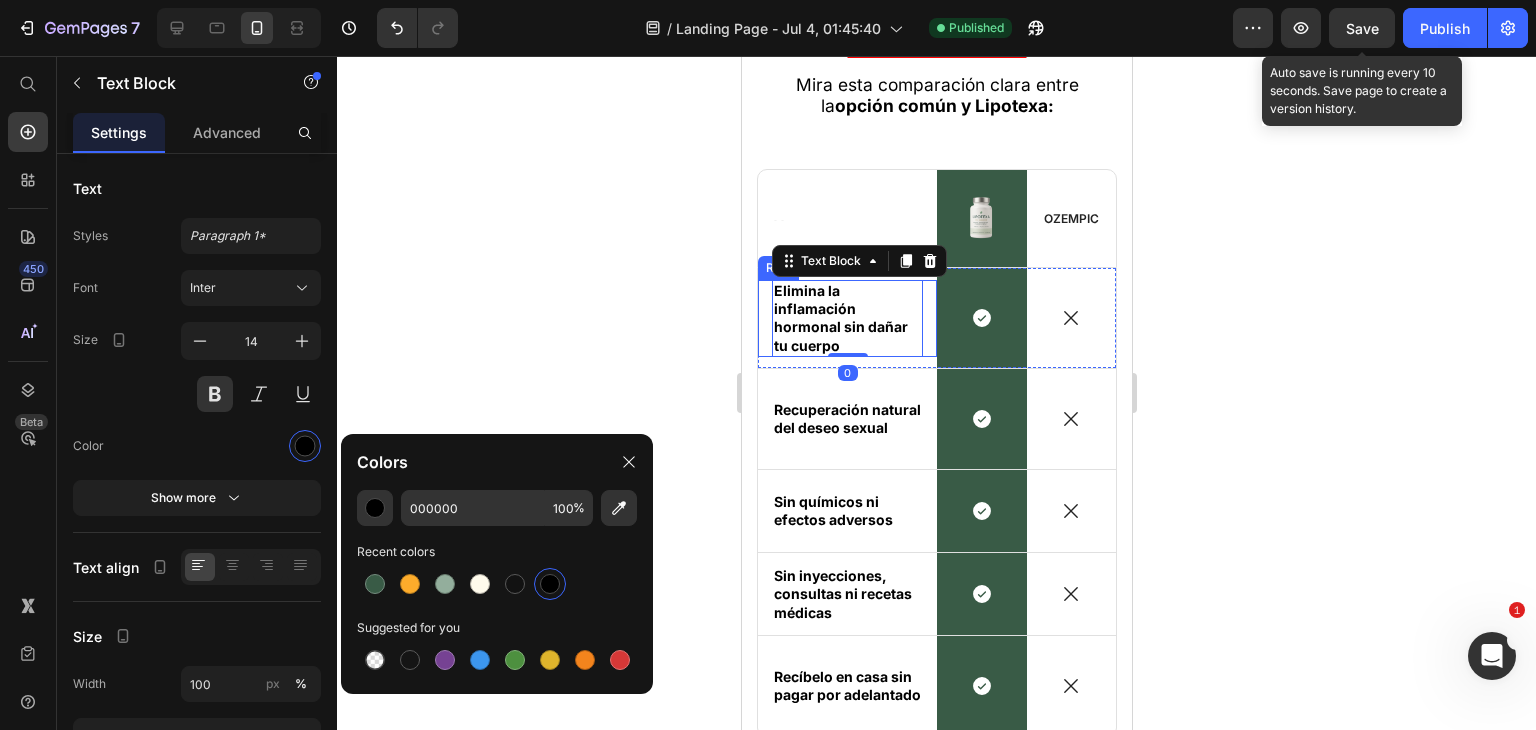 click 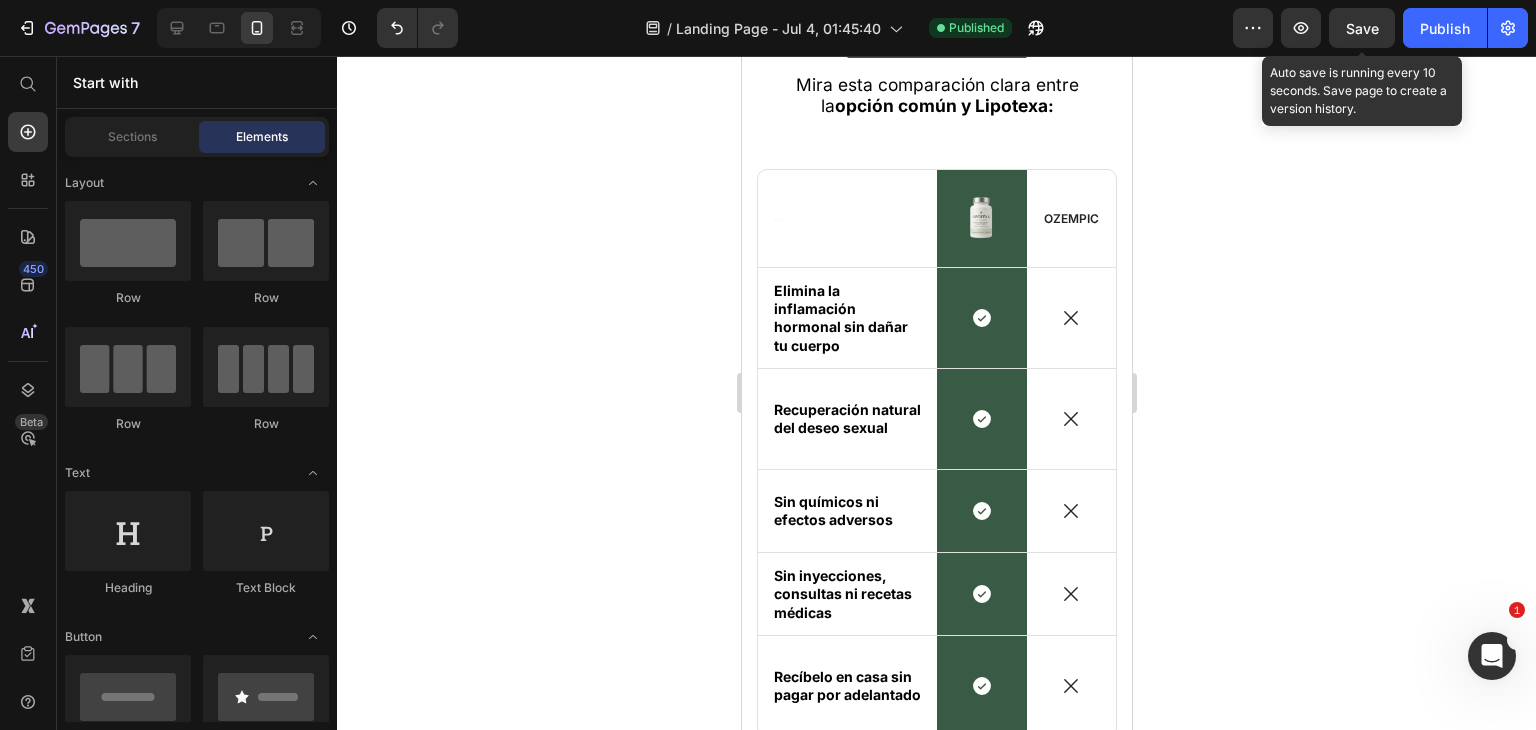 click 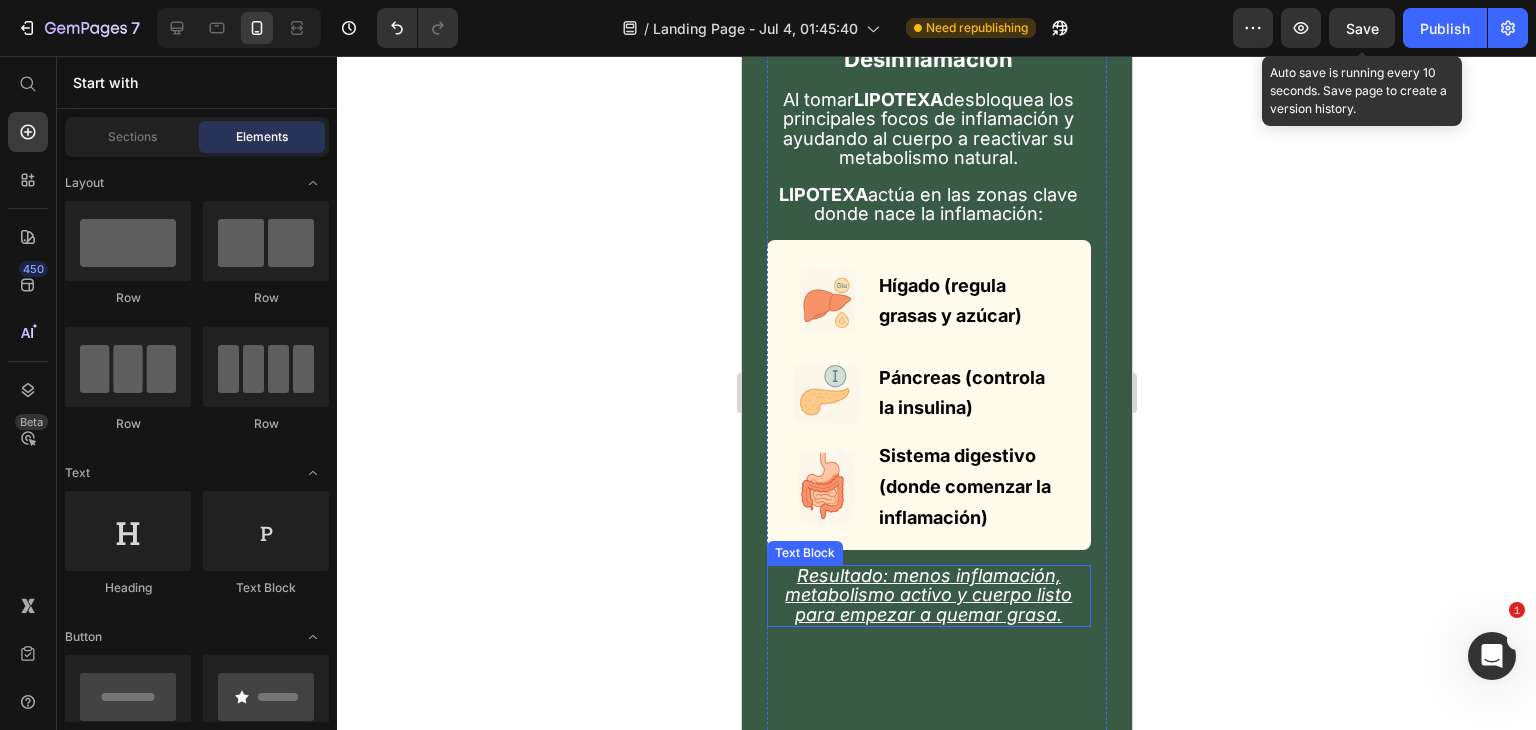 scroll, scrollTop: 6058, scrollLeft: 0, axis: vertical 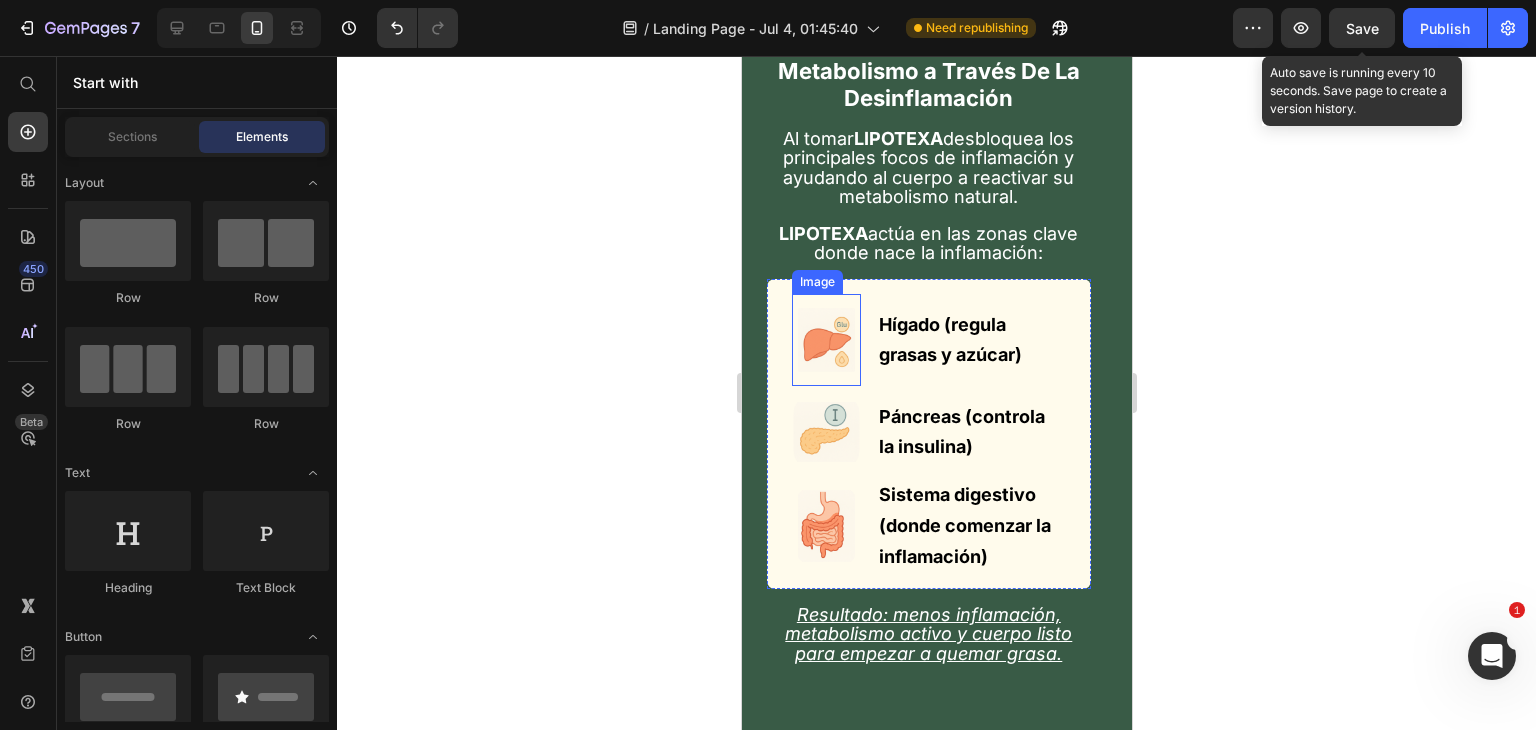 click at bounding box center (825, 340) 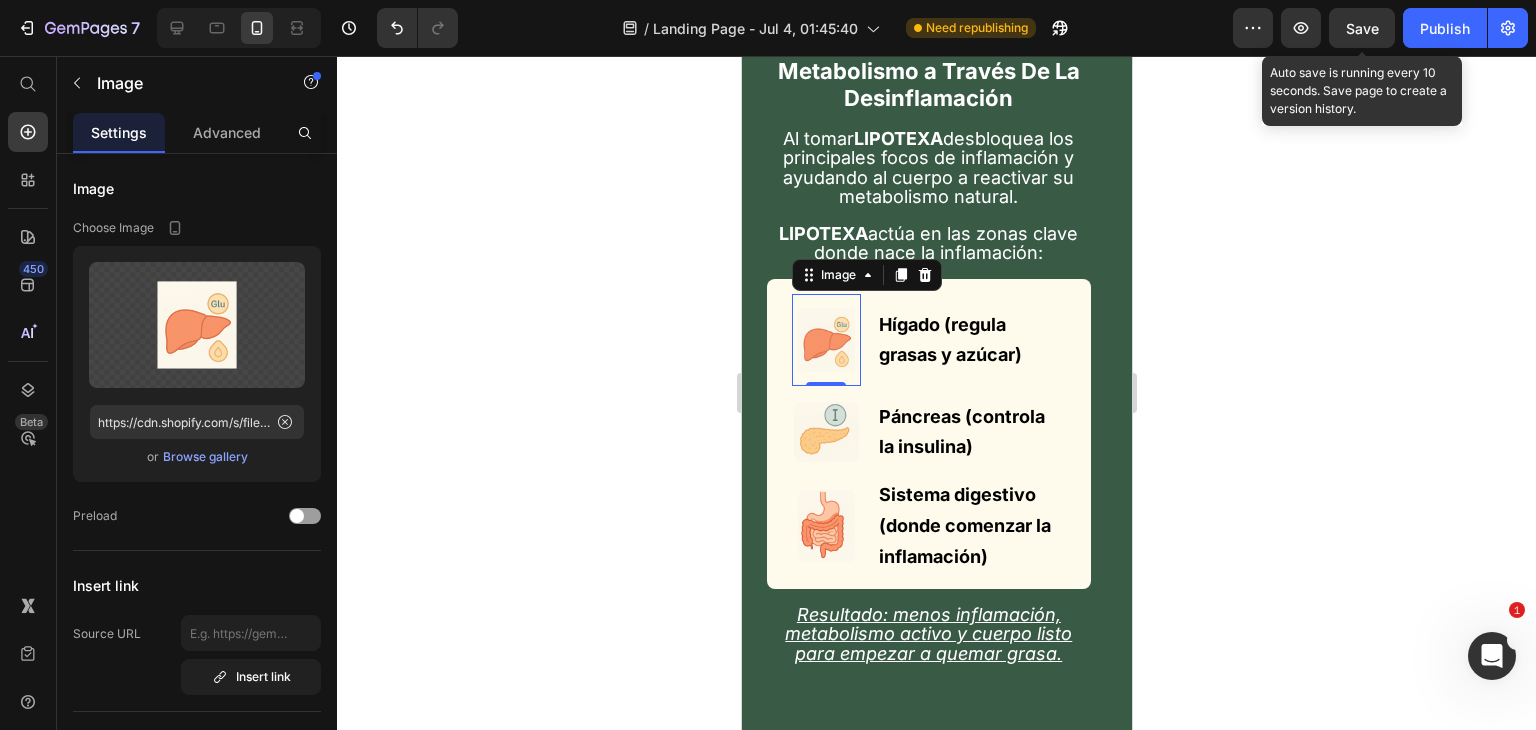 click 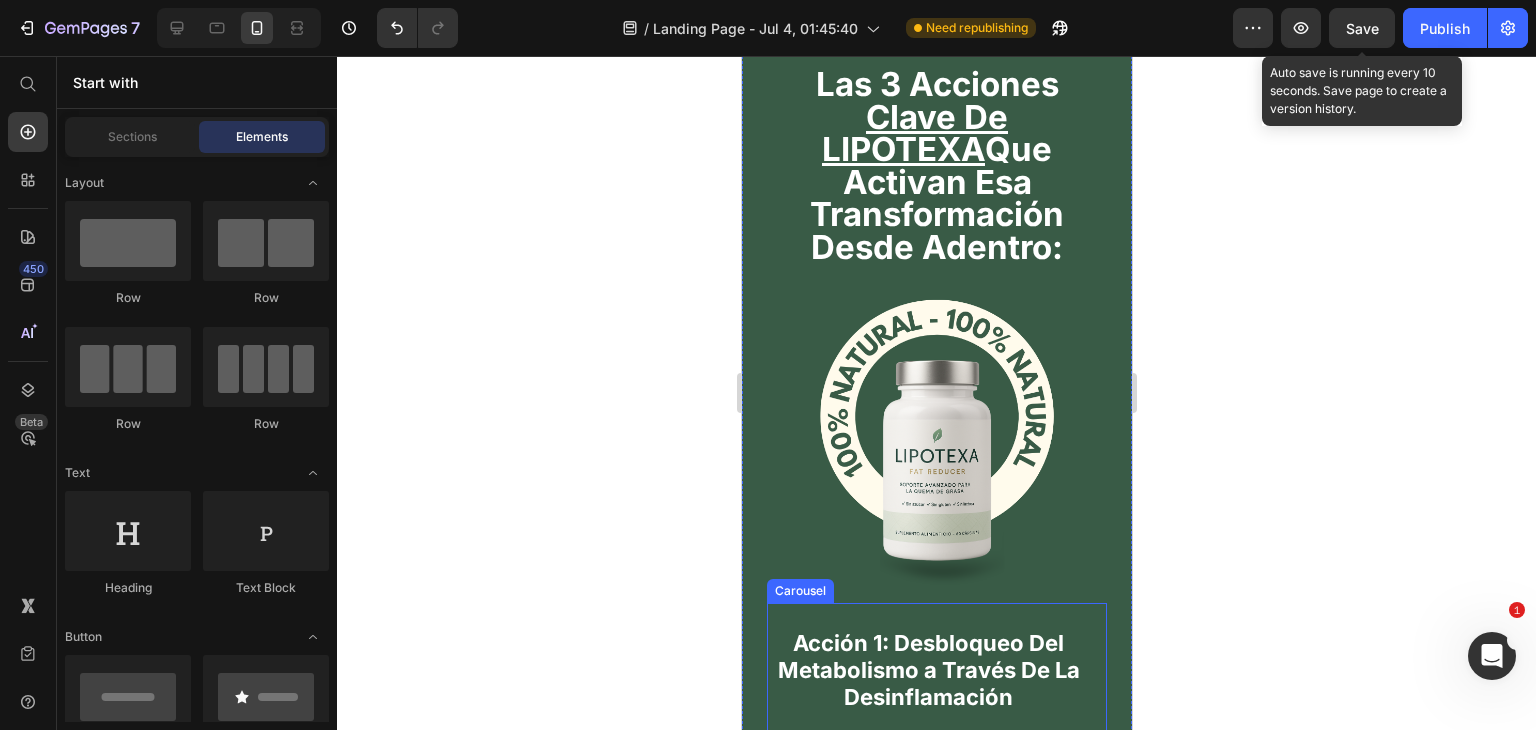 scroll, scrollTop: 5458, scrollLeft: 0, axis: vertical 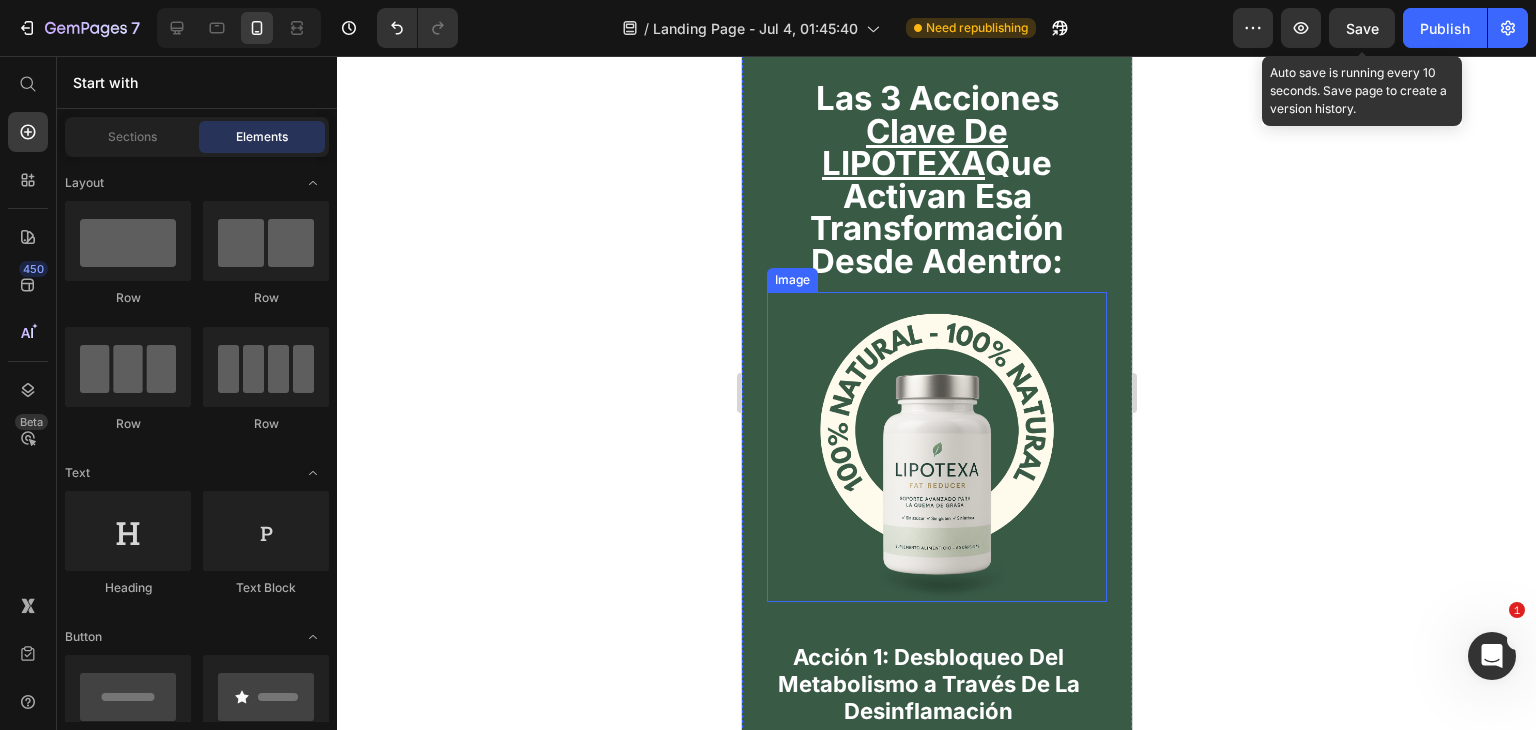 click at bounding box center [936, 447] 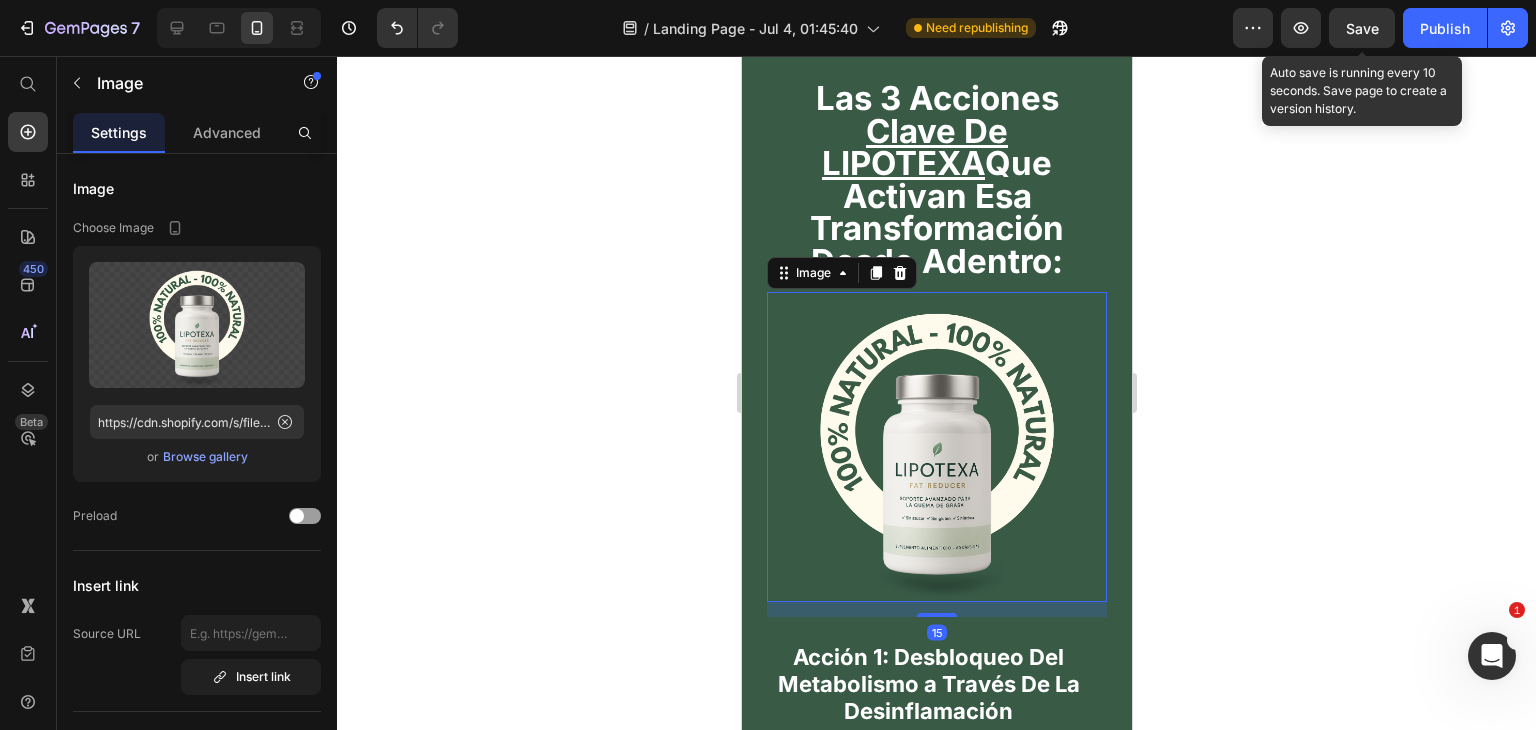 click 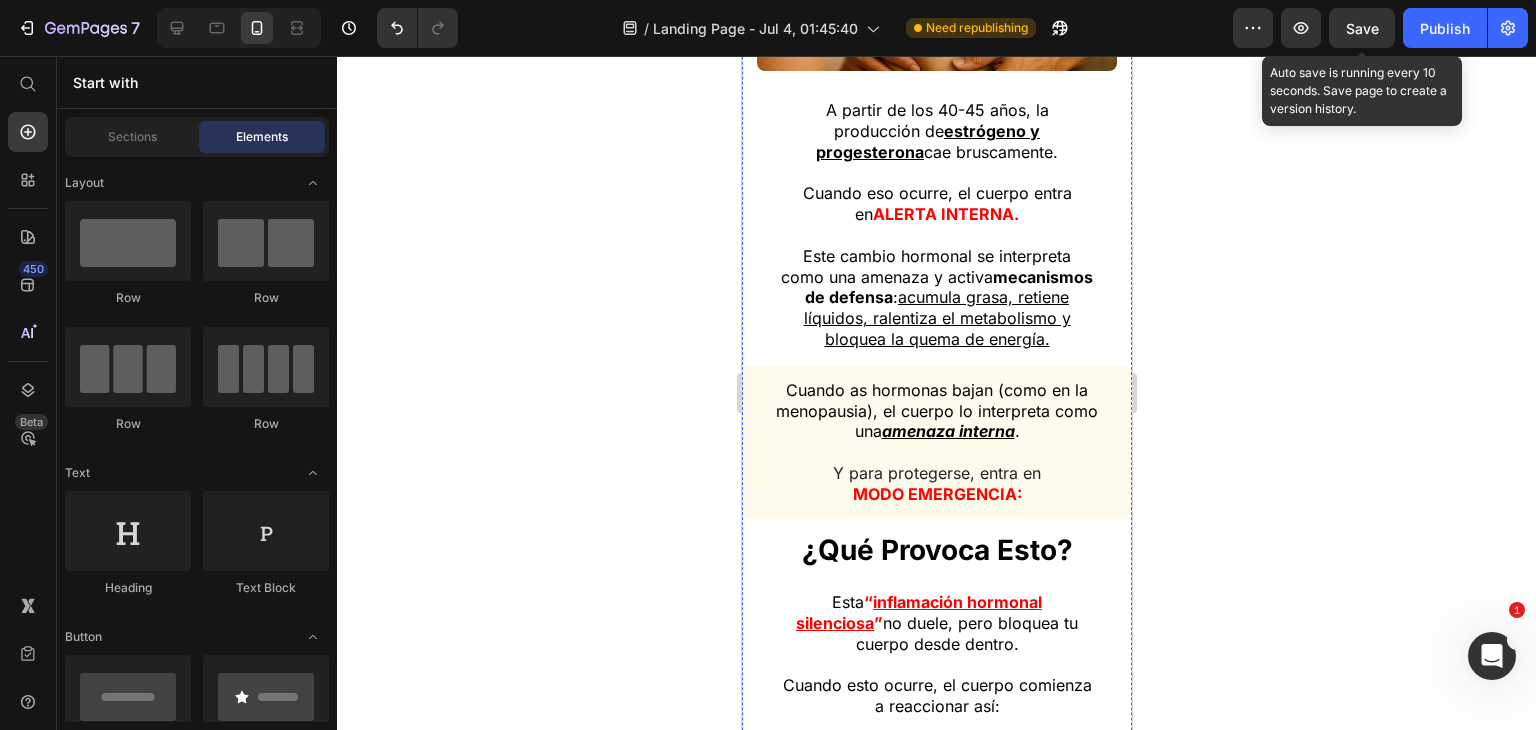 scroll, scrollTop: 3458, scrollLeft: 0, axis: vertical 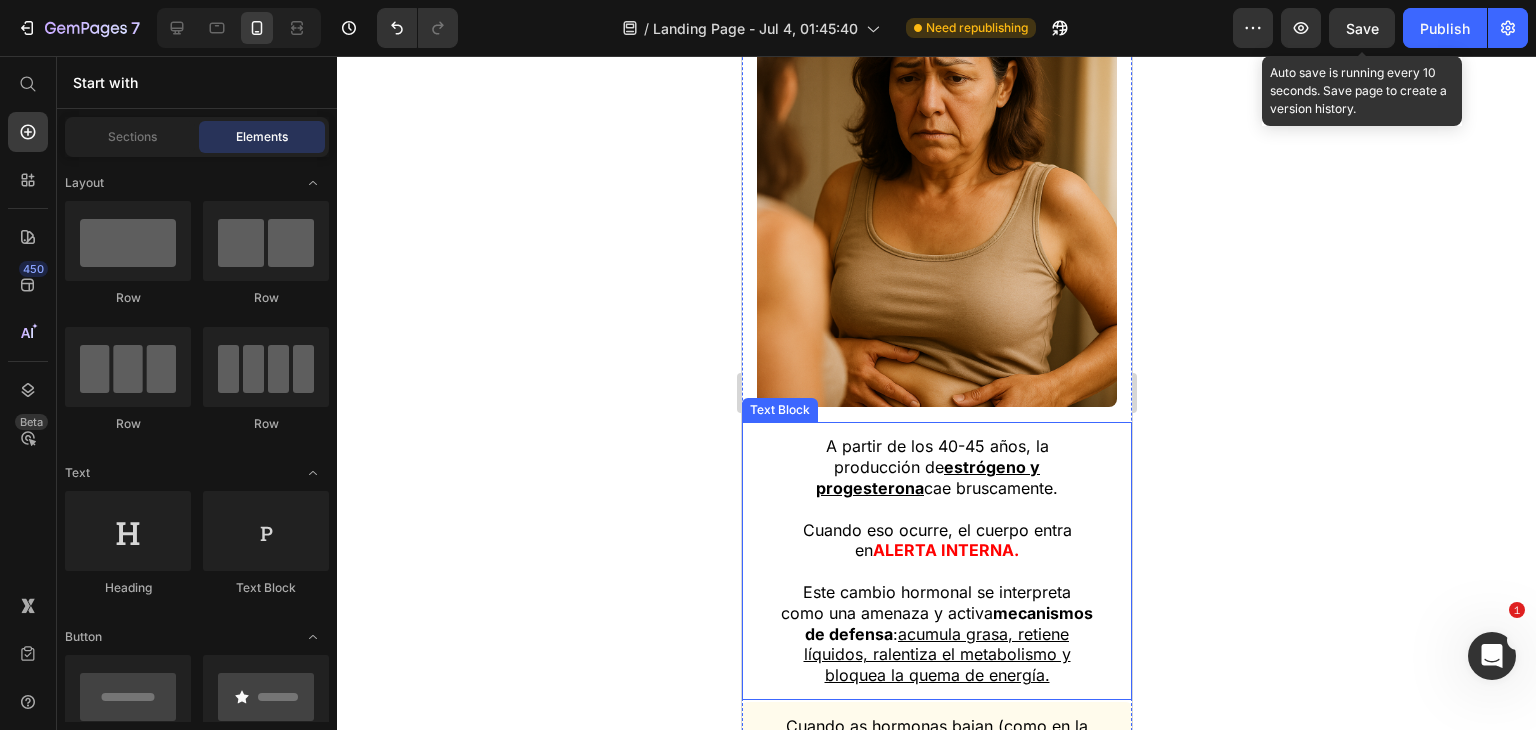 click on "estrógeno y progesterona" at bounding box center (927, 477) 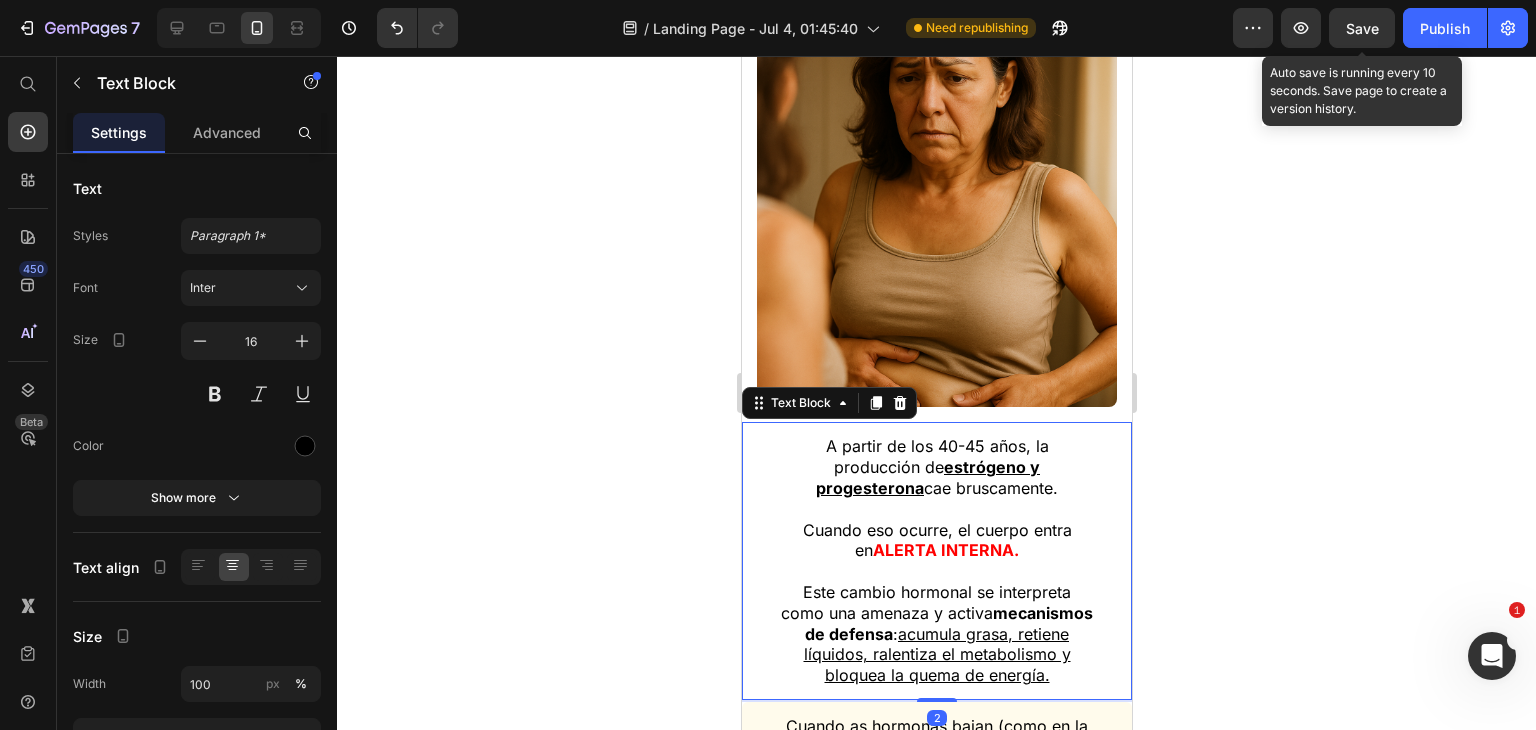 click on "A partir de los [AGE]-[AGE] años, la producción de  estrógeno y progesterona  cae bruscamente." at bounding box center [936, 467] 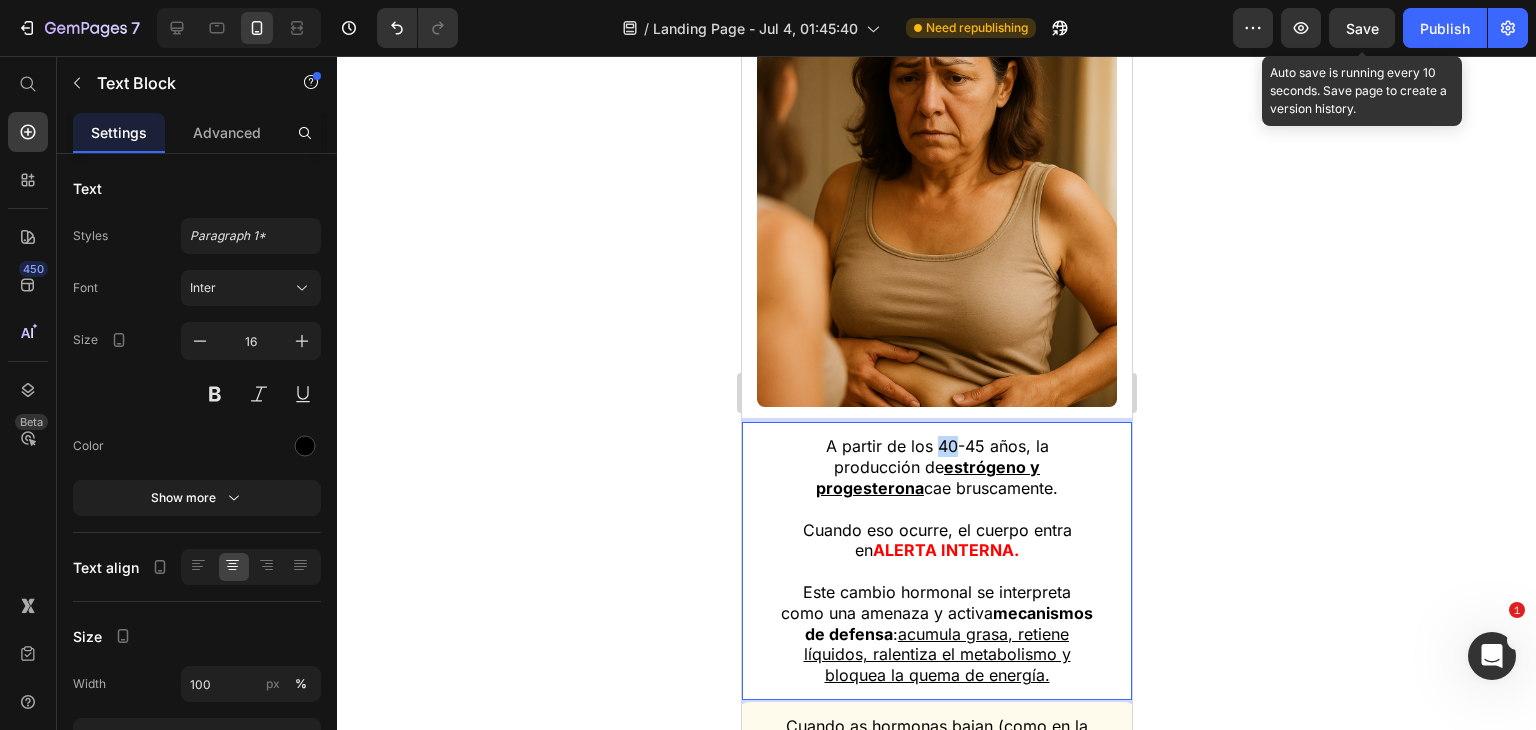 drag, startPoint x: 943, startPoint y: 397, endPoint x: 931, endPoint y: 397, distance: 12 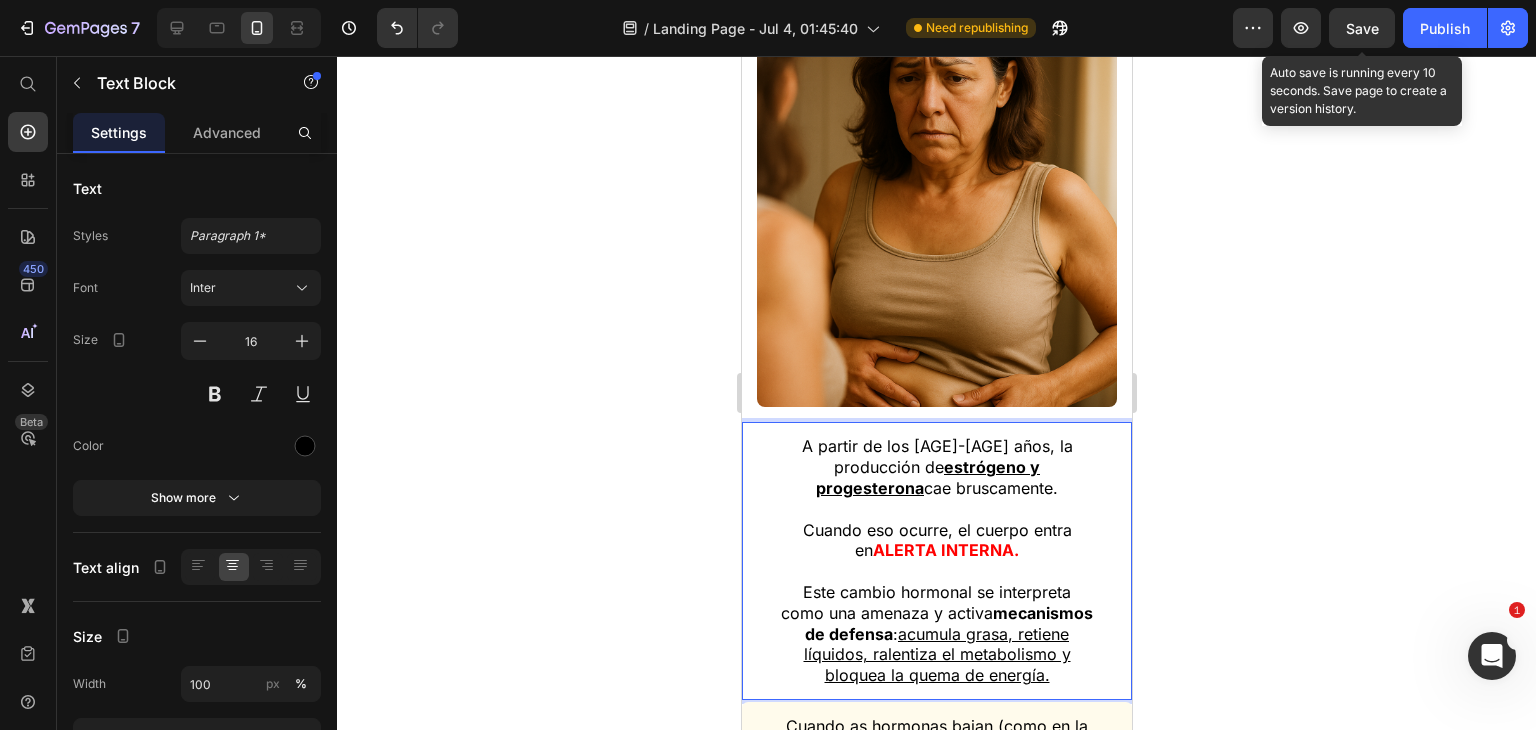 click 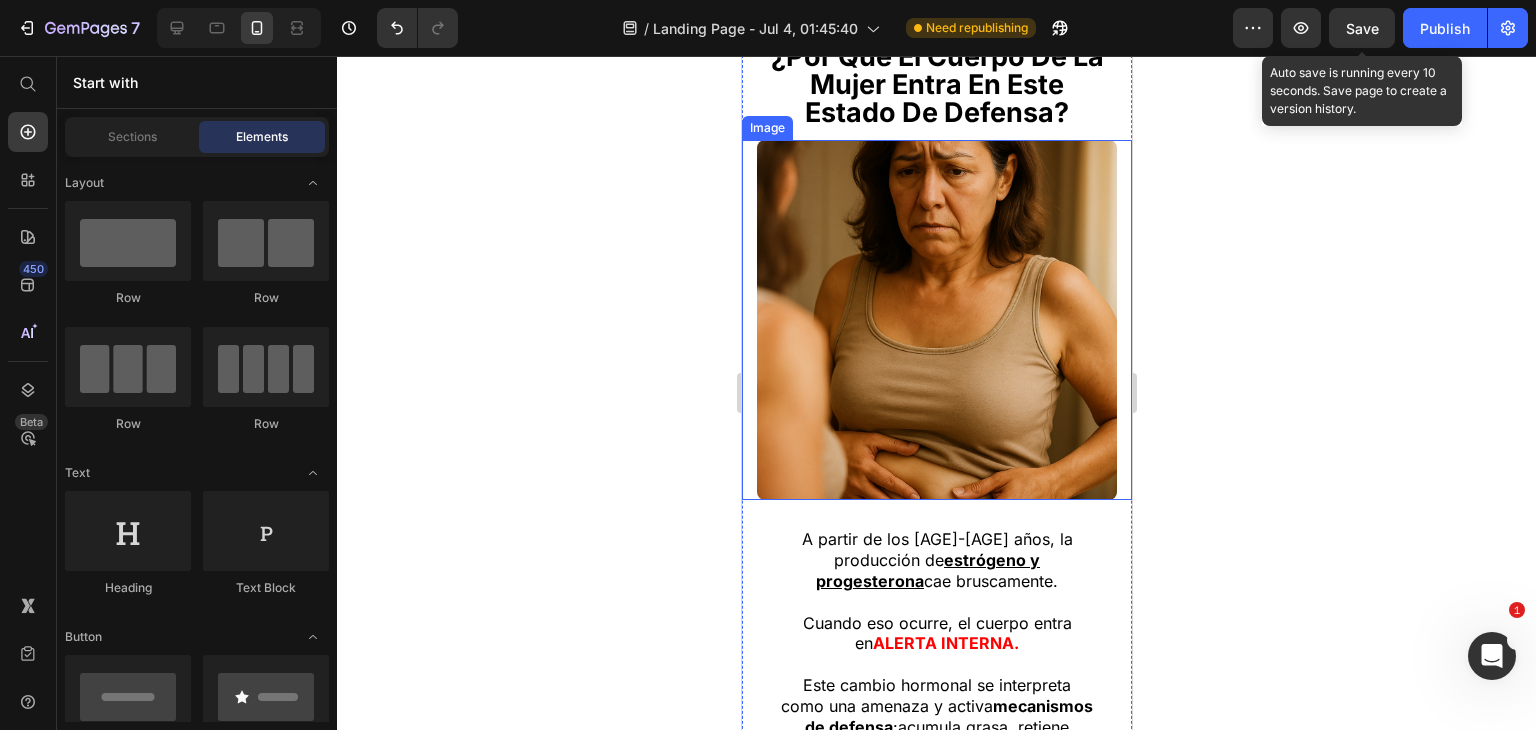 scroll, scrollTop: 3258, scrollLeft: 0, axis: vertical 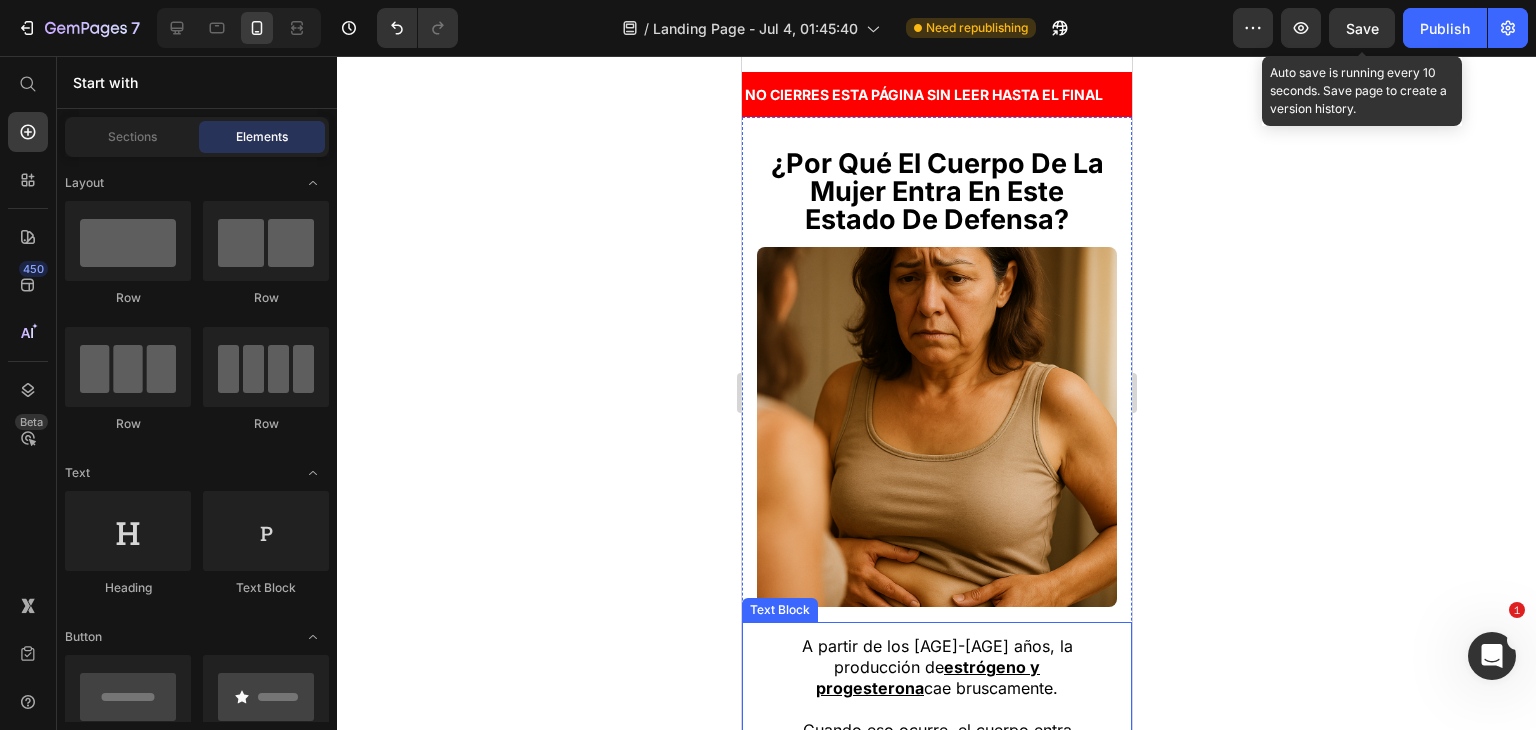 click on "A partir de los [AGE]-[AGE] años, la producción de  estrógeno y progesterona  cae bruscamente." at bounding box center (936, 667) 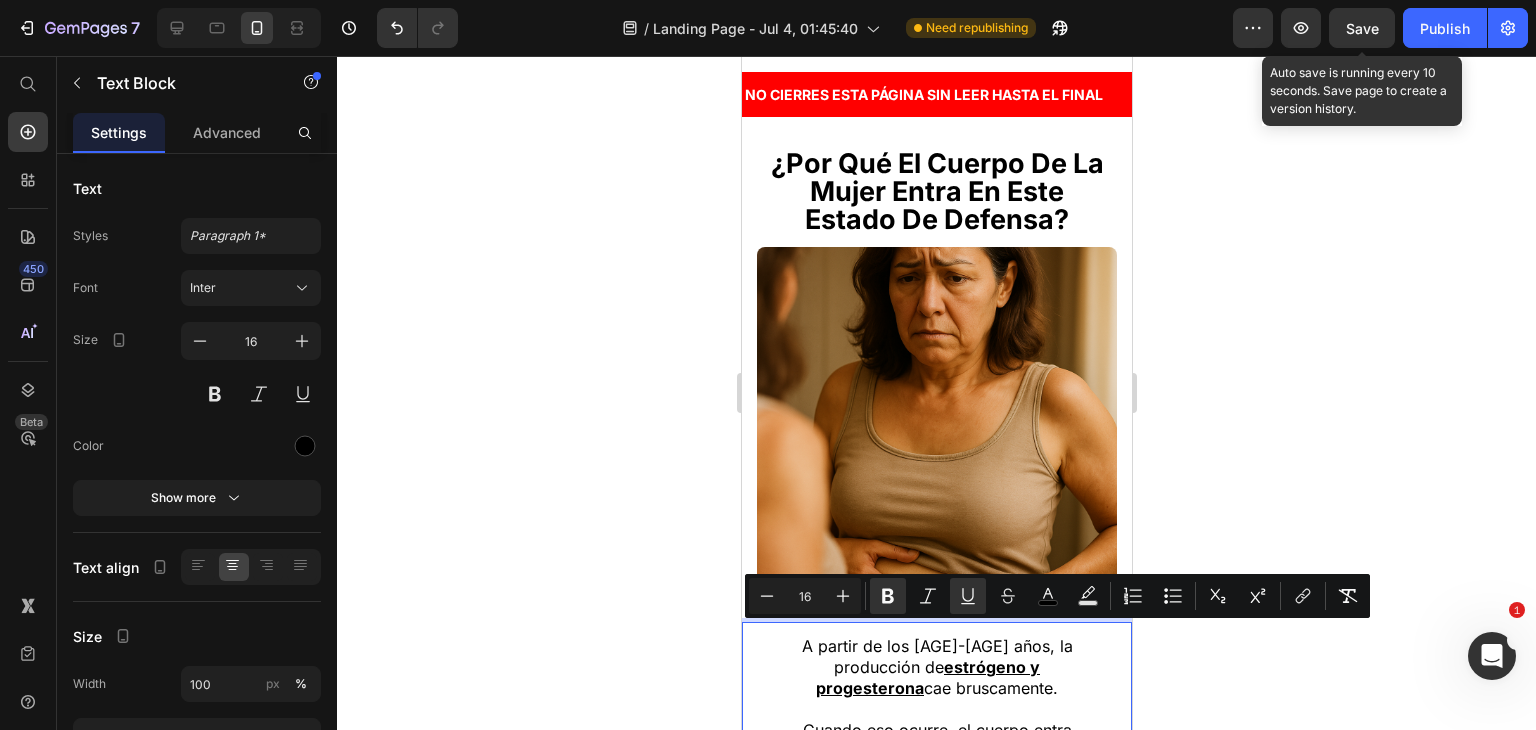 drag, startPoint x: 907, startPoint y: 638, endPoint x: 917, endPoint y: 642, distance: 10.770329 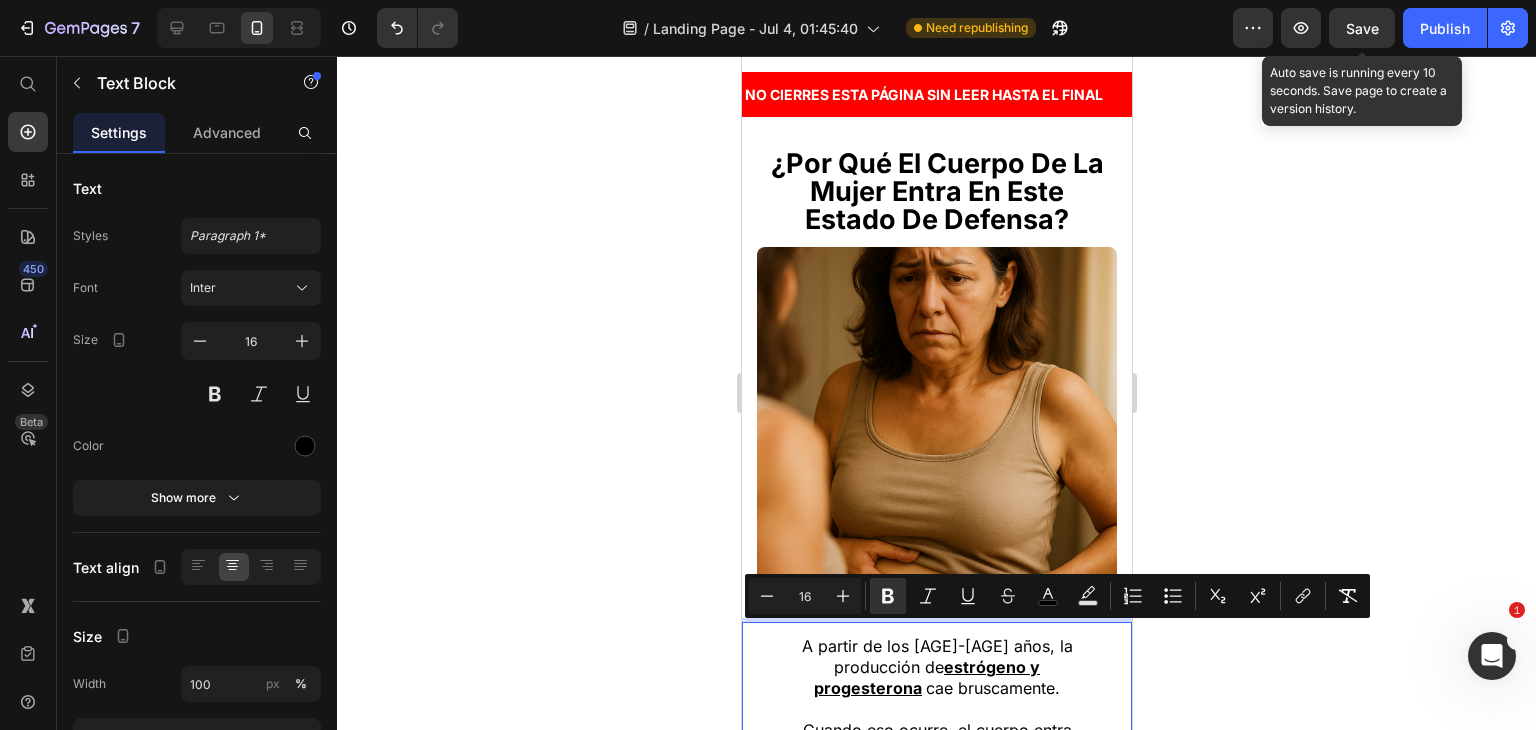 click on "A partir de los [AGE]-[AGE] años, la producción de  estrógeno y progesterona   cae bruscamente." at bounding box center (936, 667) 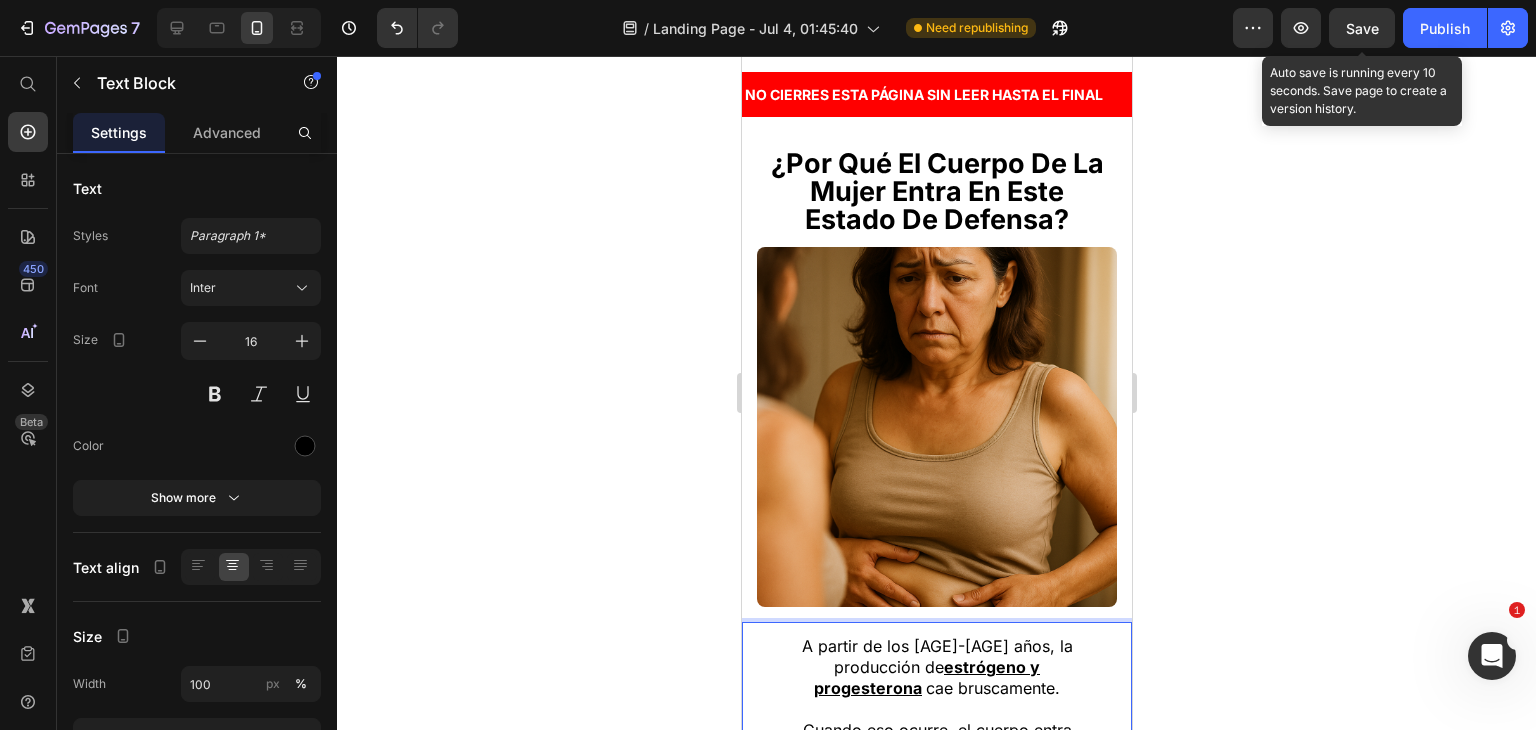 click on "A partir de los [AGE]-[AGE] años, la producción de  estrógeno y progesterona   cae bruscamente. Cuando eso ocurre, el cuerpo entra en  ALERTA INTERNA. Este cambio hormonal se interpreta como una amenaza y activa  mecanismos de defensa :  acumula grasa, retiene líquidos, ralentiza el metabolismo y bloquea la quema de energía." at bounding box center (936, 761) 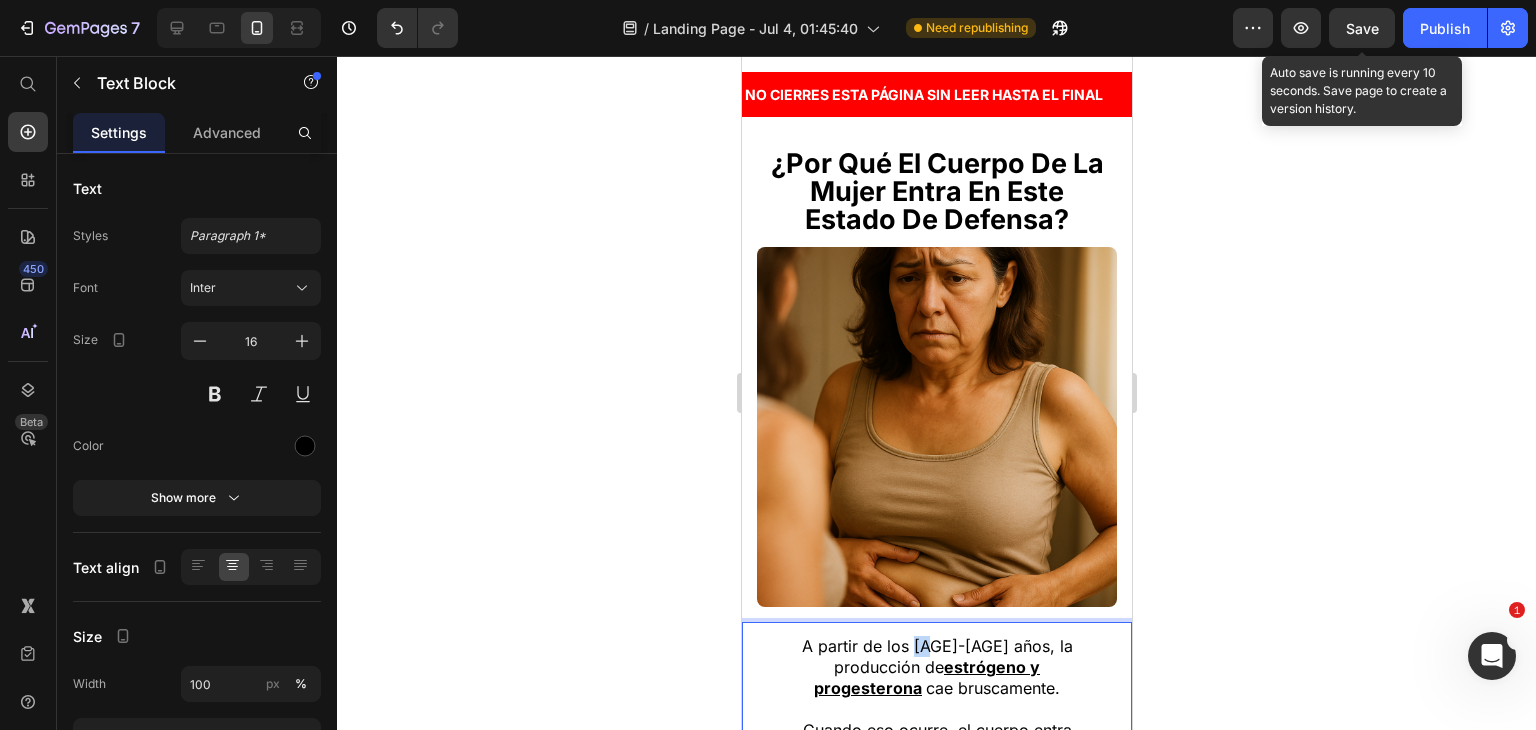 drag, startPoint x: 947, startPoint y: 598, endPoint x: 931, endPoint y: 604, distance: 17.088007 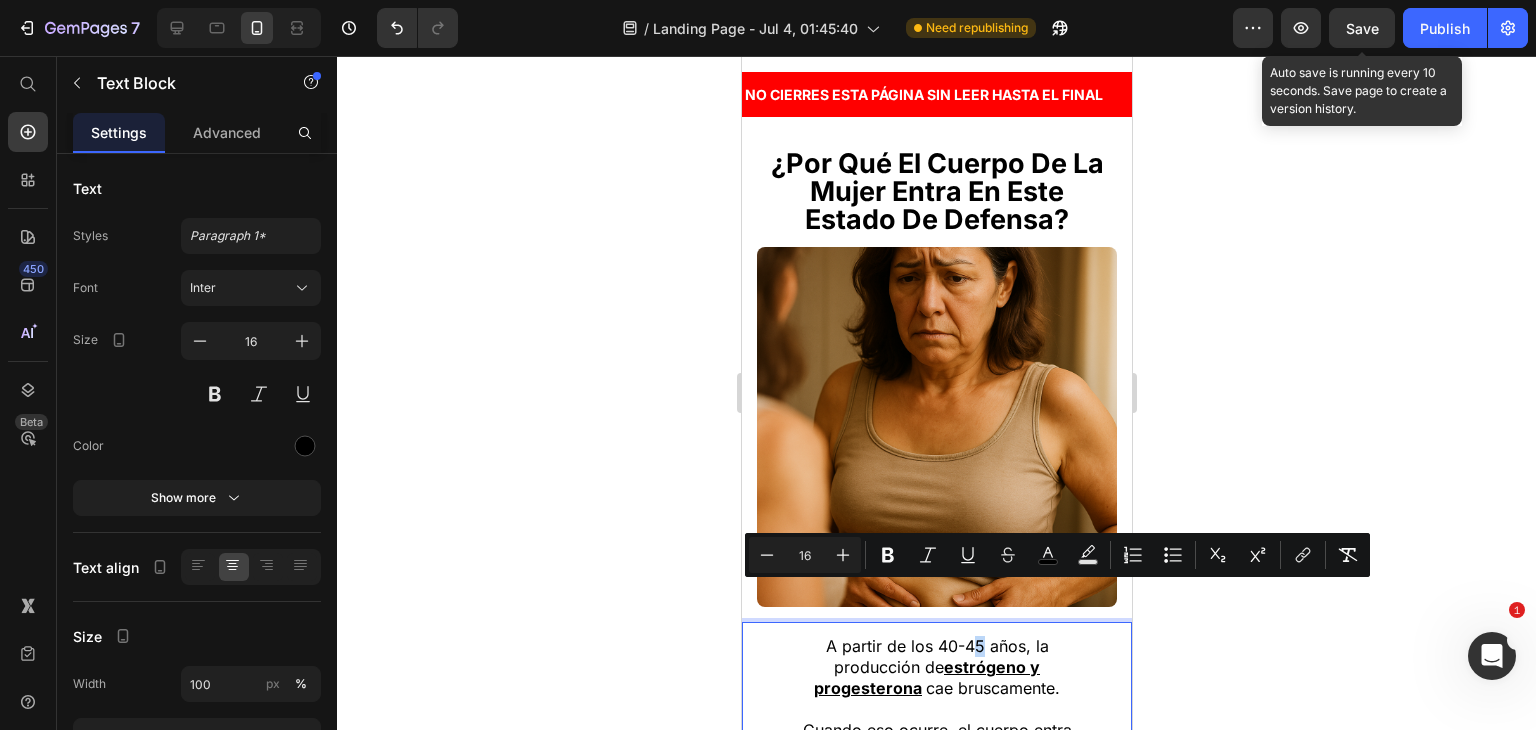 click on "A partir de los [AGE]-[AGE] años, la producción de  estrógeno y progesterona   cae bruscamente." at bounding box center [936, 667] 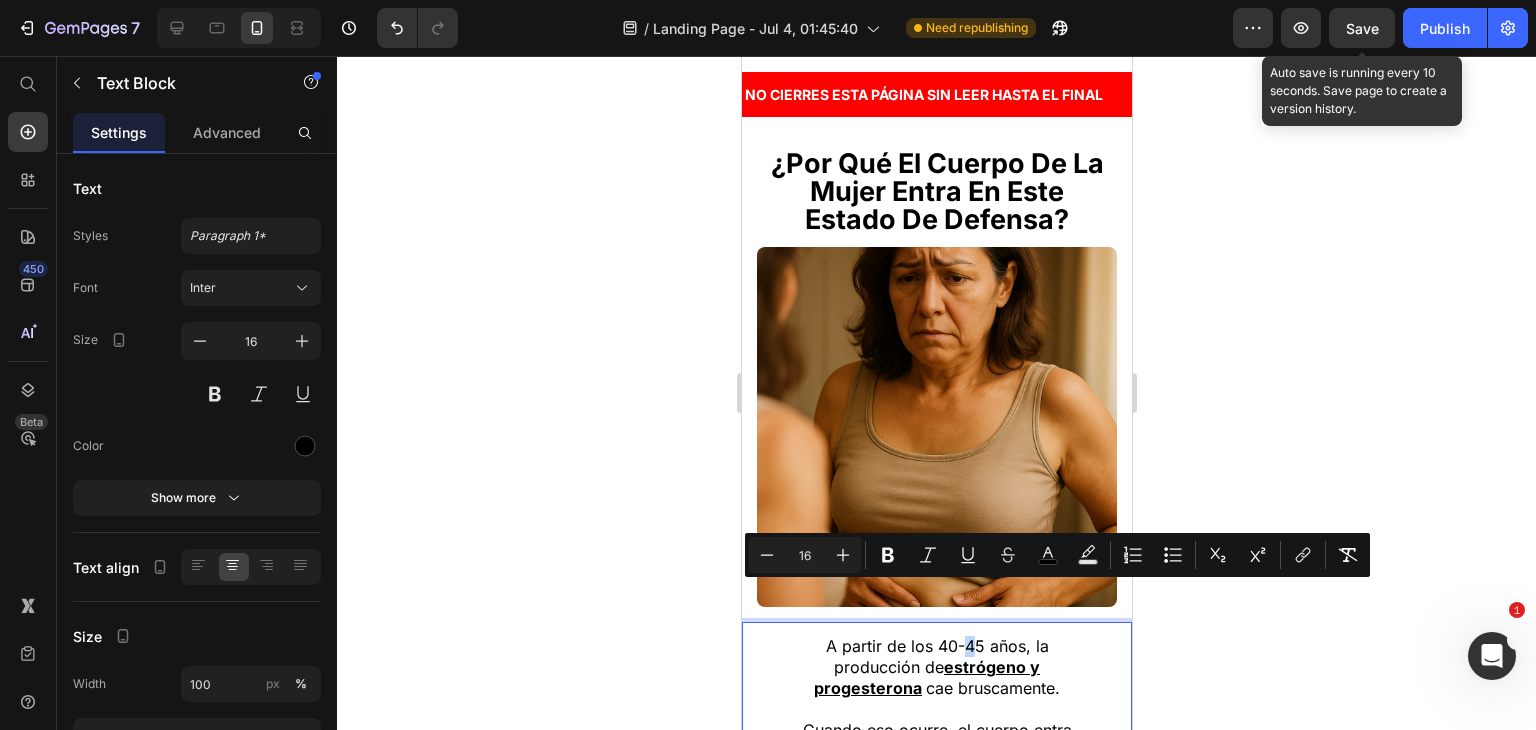 click on "A partir de los [AGE]-[AGE] años, la producción de  estrógeno y progesterona   cae bruscamente." at bounding box center [936, 667] 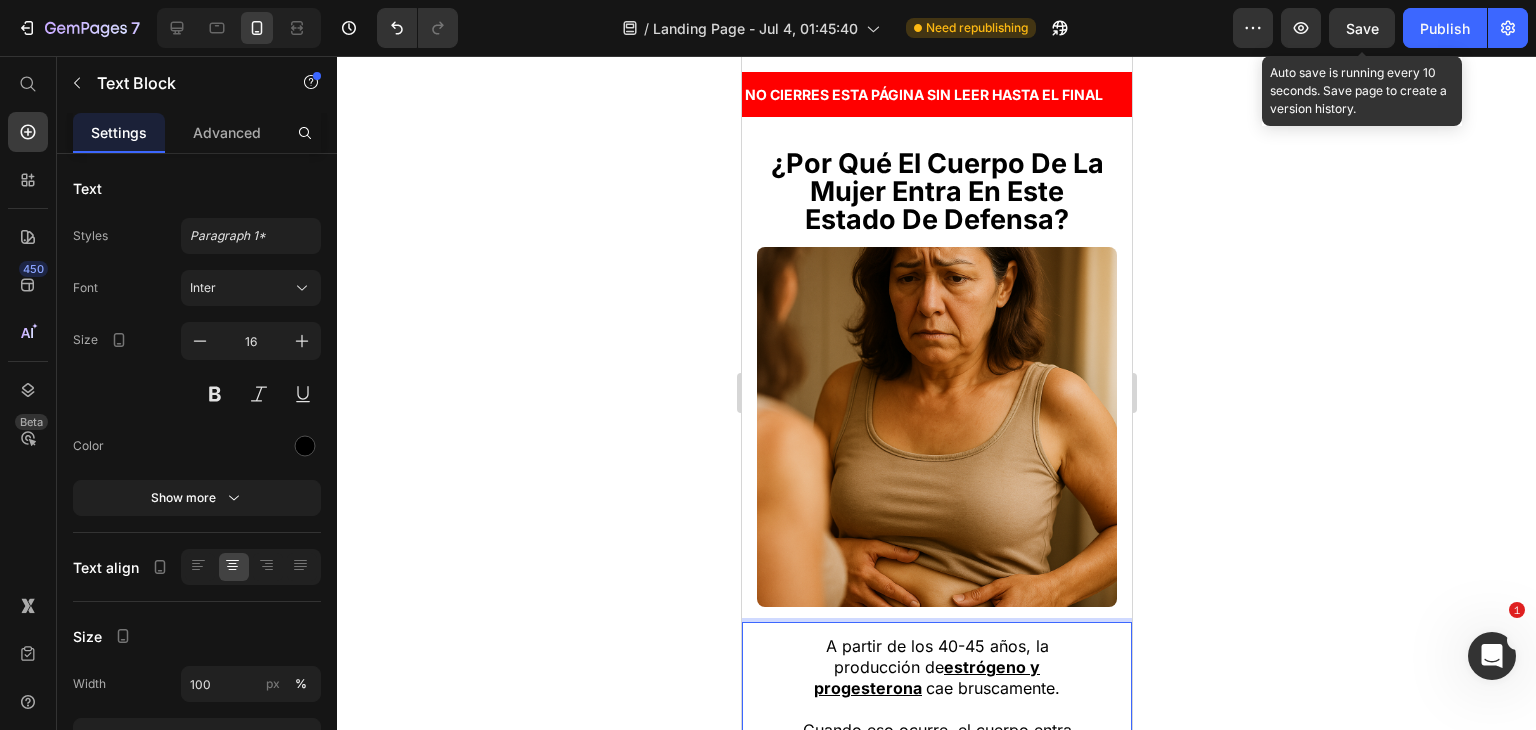 click on "estrógeno y progesterona" at bounding box center (926, 677) 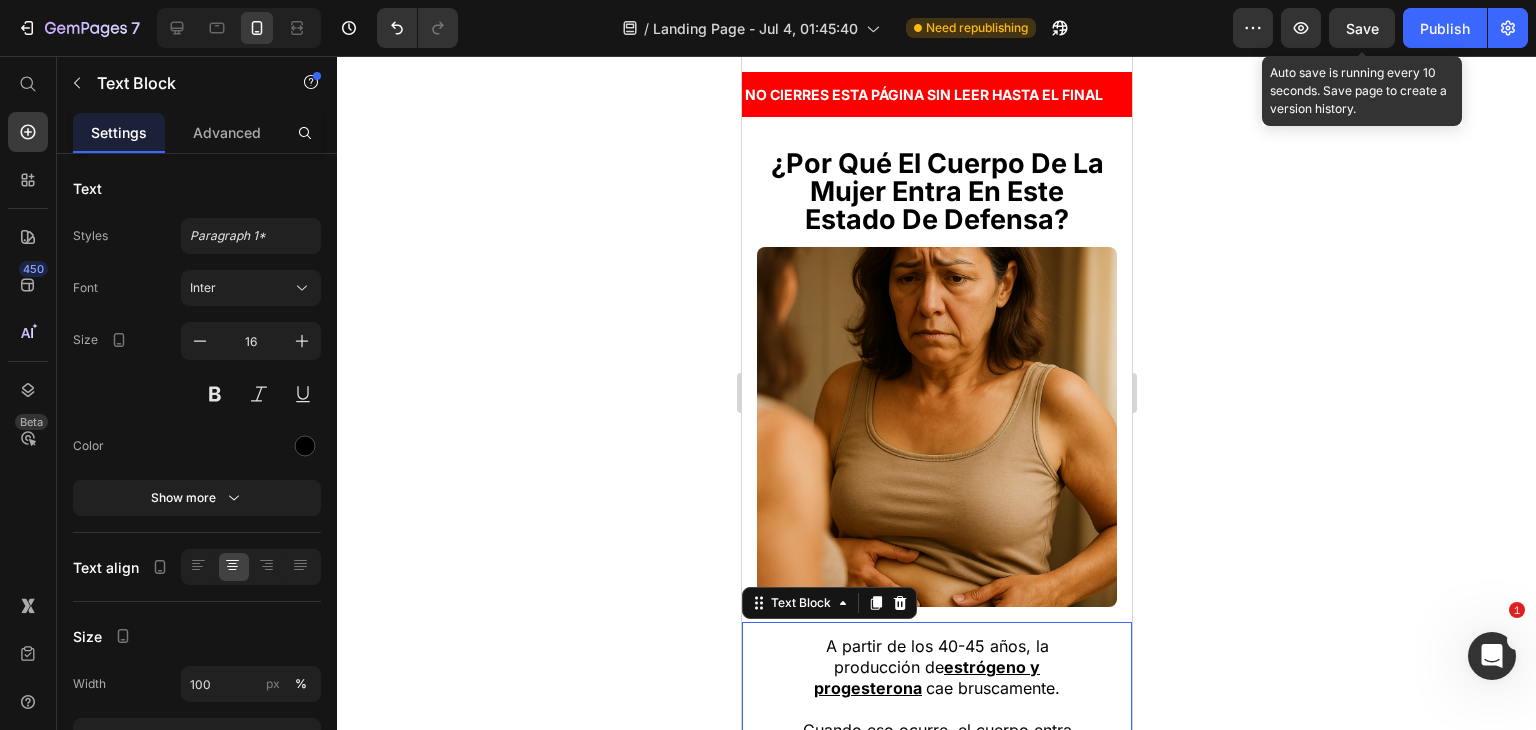 click 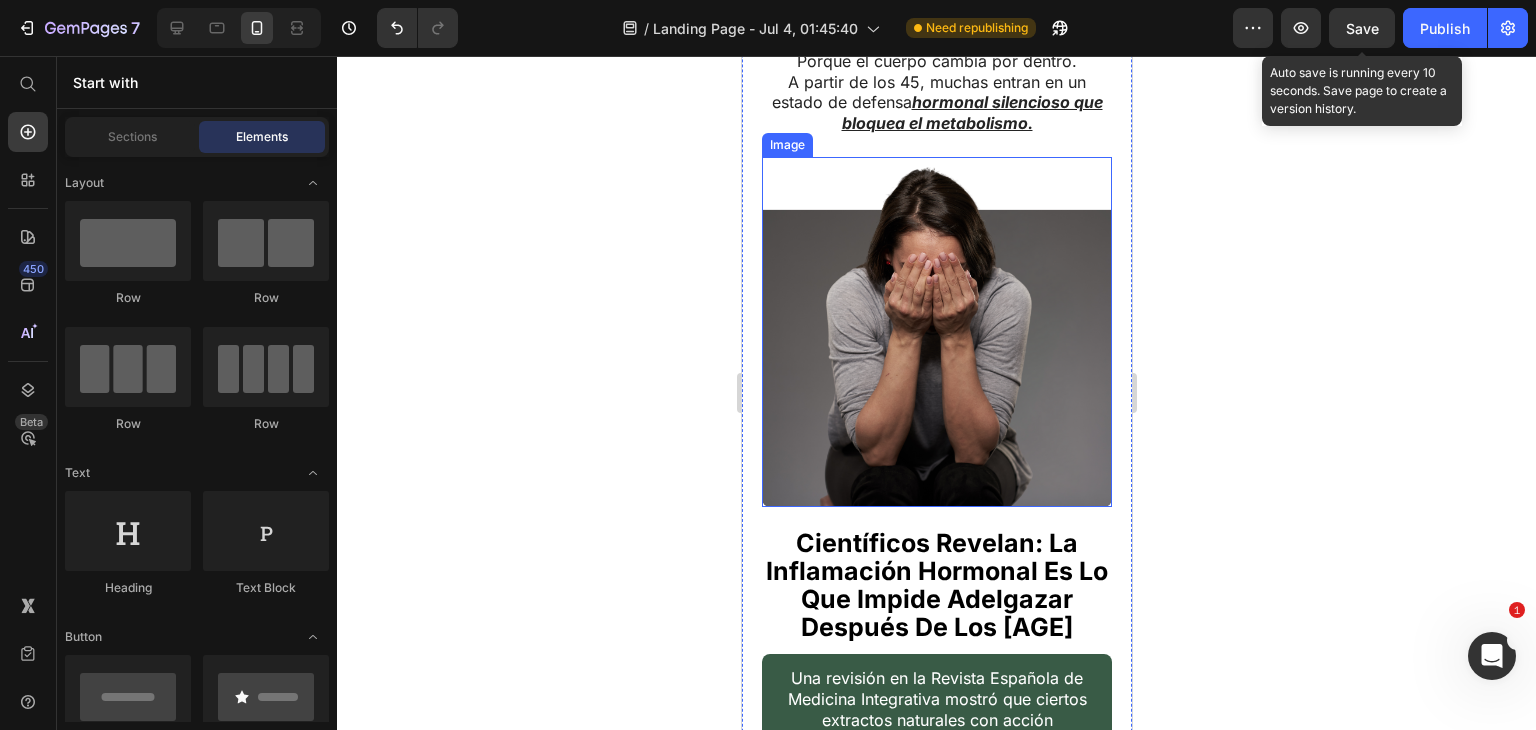 scroll, scrollTop: 1258, scrollLeft: 0, axis: vertical 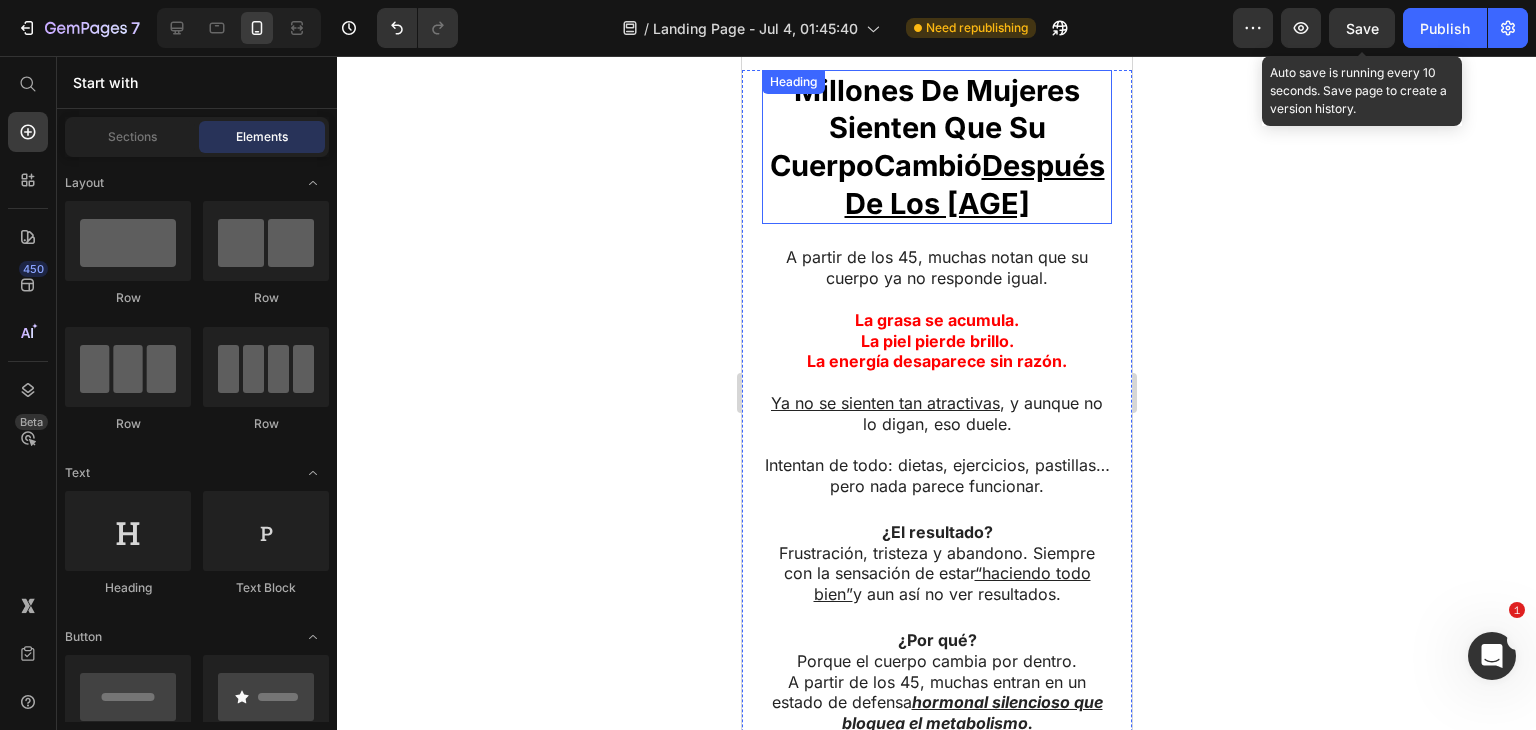 click on "Después" at bounding box center (1042, 165) 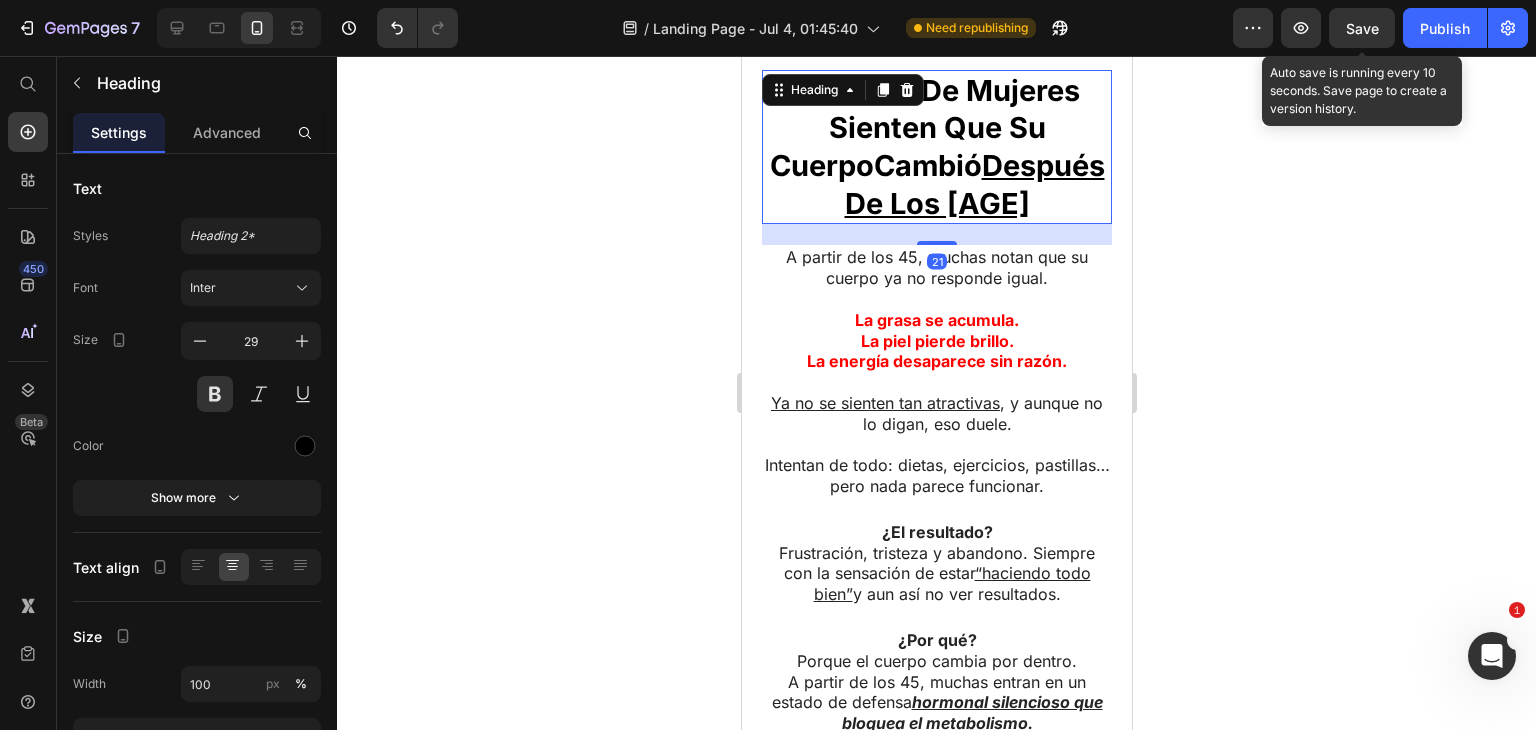 click on "Millones De Mujeres Sienten Que Su Cuerpo  Cambió  Después  De Los [AGE]" at bounding box center [936, 147] 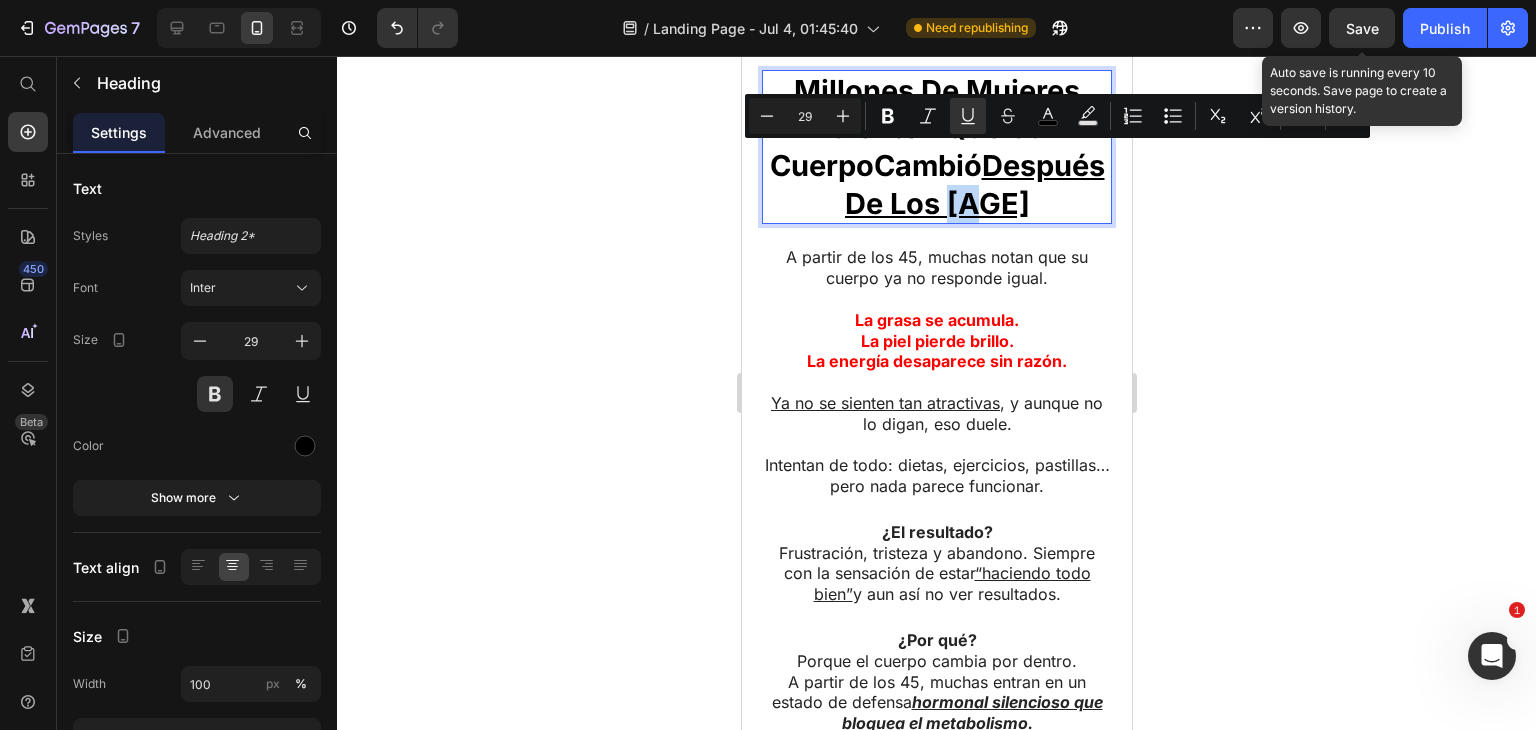 drag, startPoint x: 989, startPoint y: 166, endPoint x: 959, endPoint y: 168, distance: 30.066593 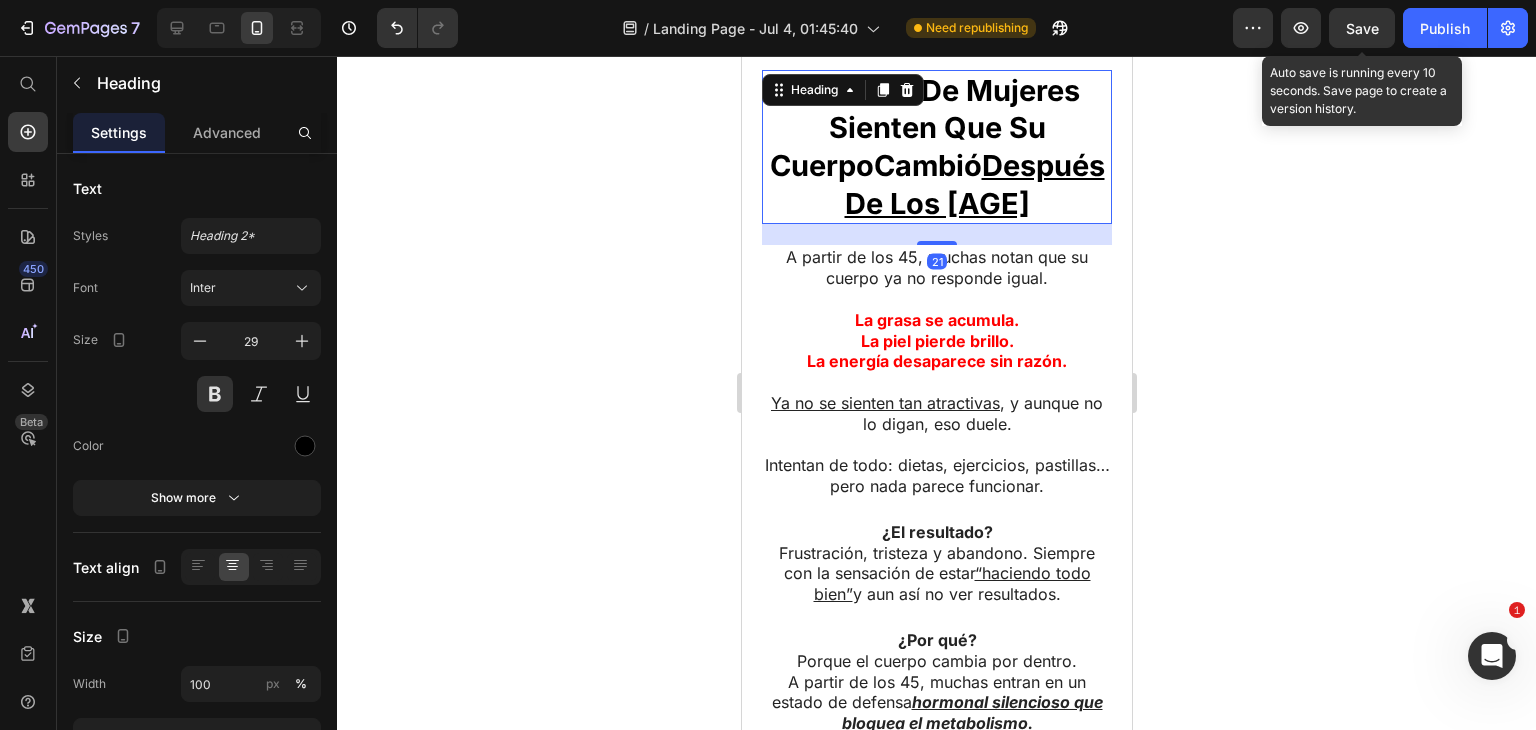 click 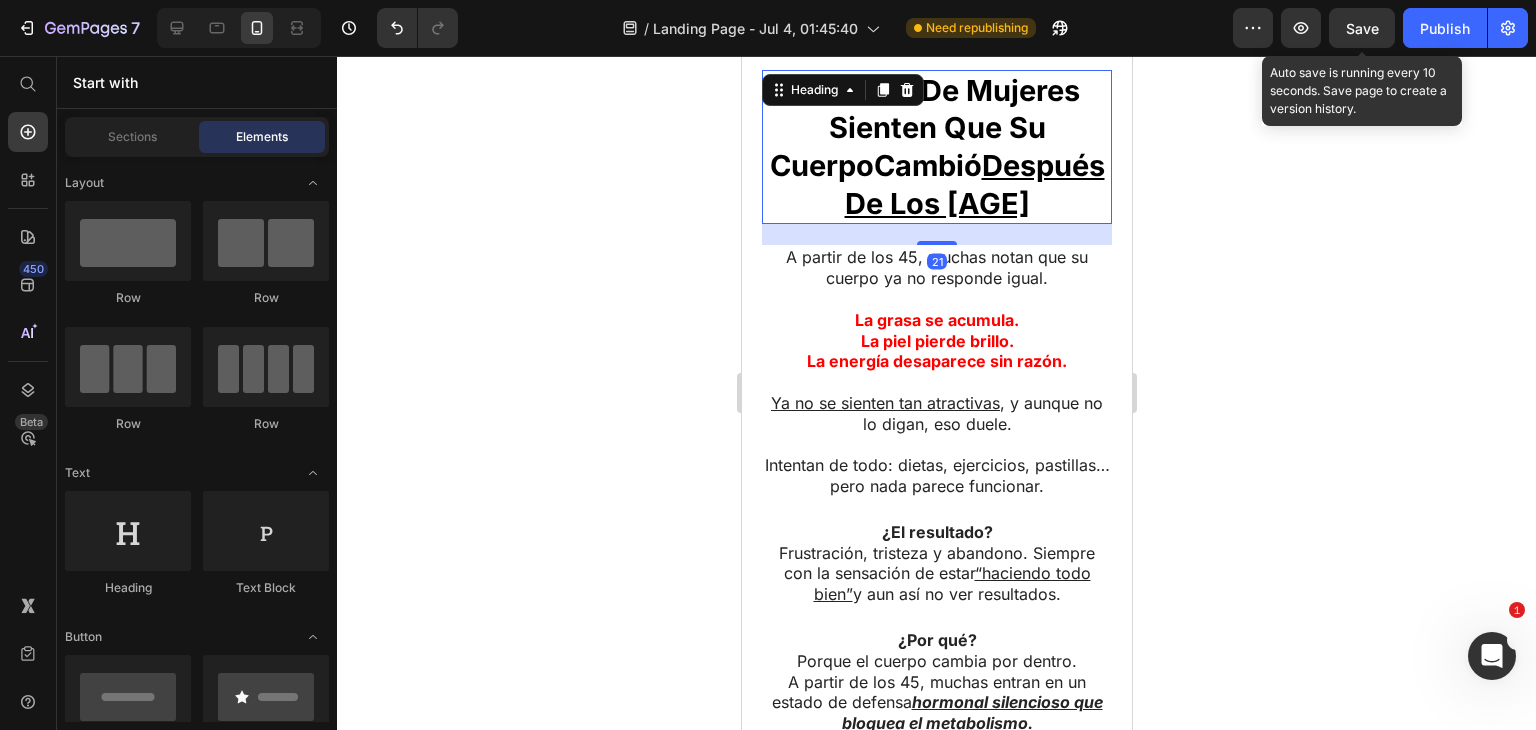 click at bounding box center (936, 299) 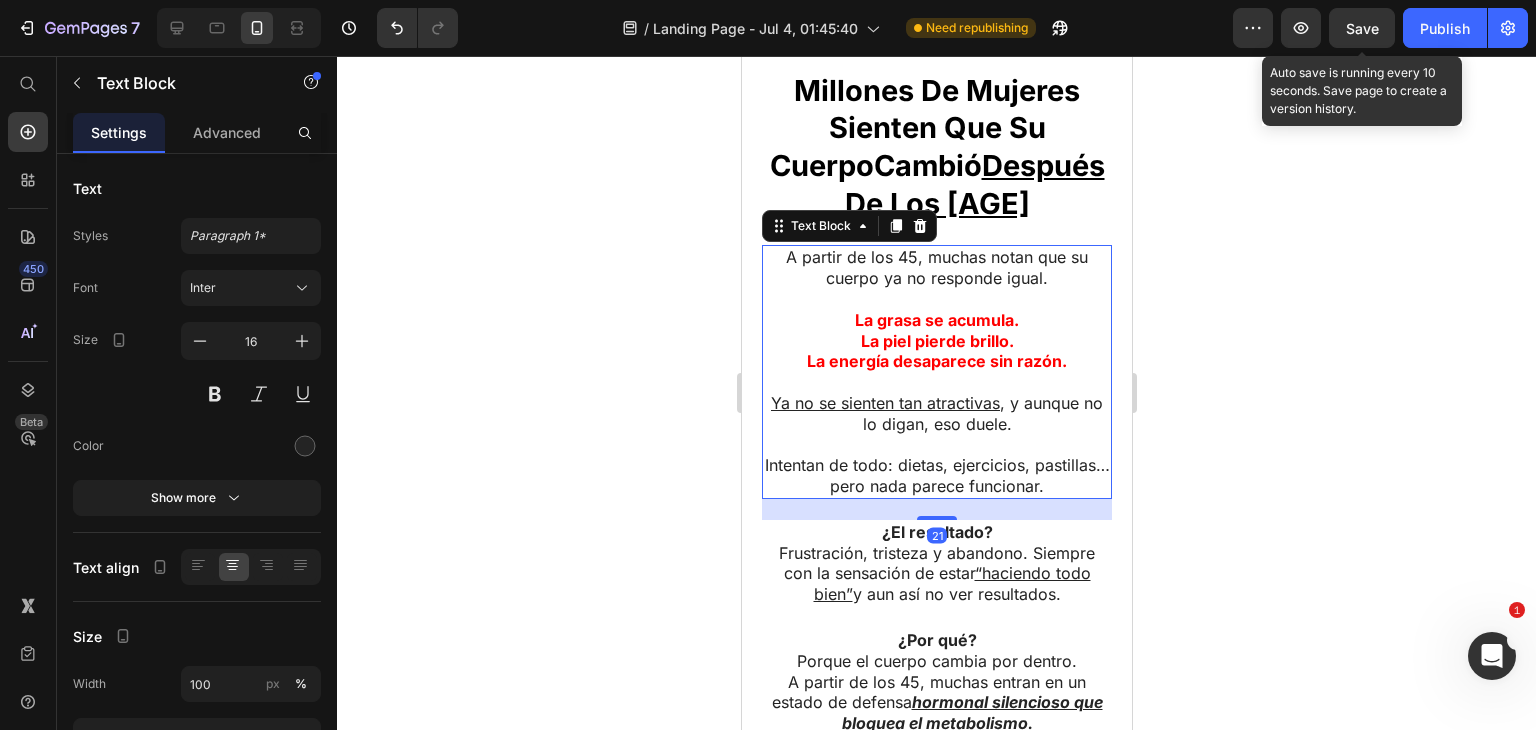 click on "A partir de los 45, muchas notan que su cuerpo ya no responde igual." at bounding box center (936, 267) 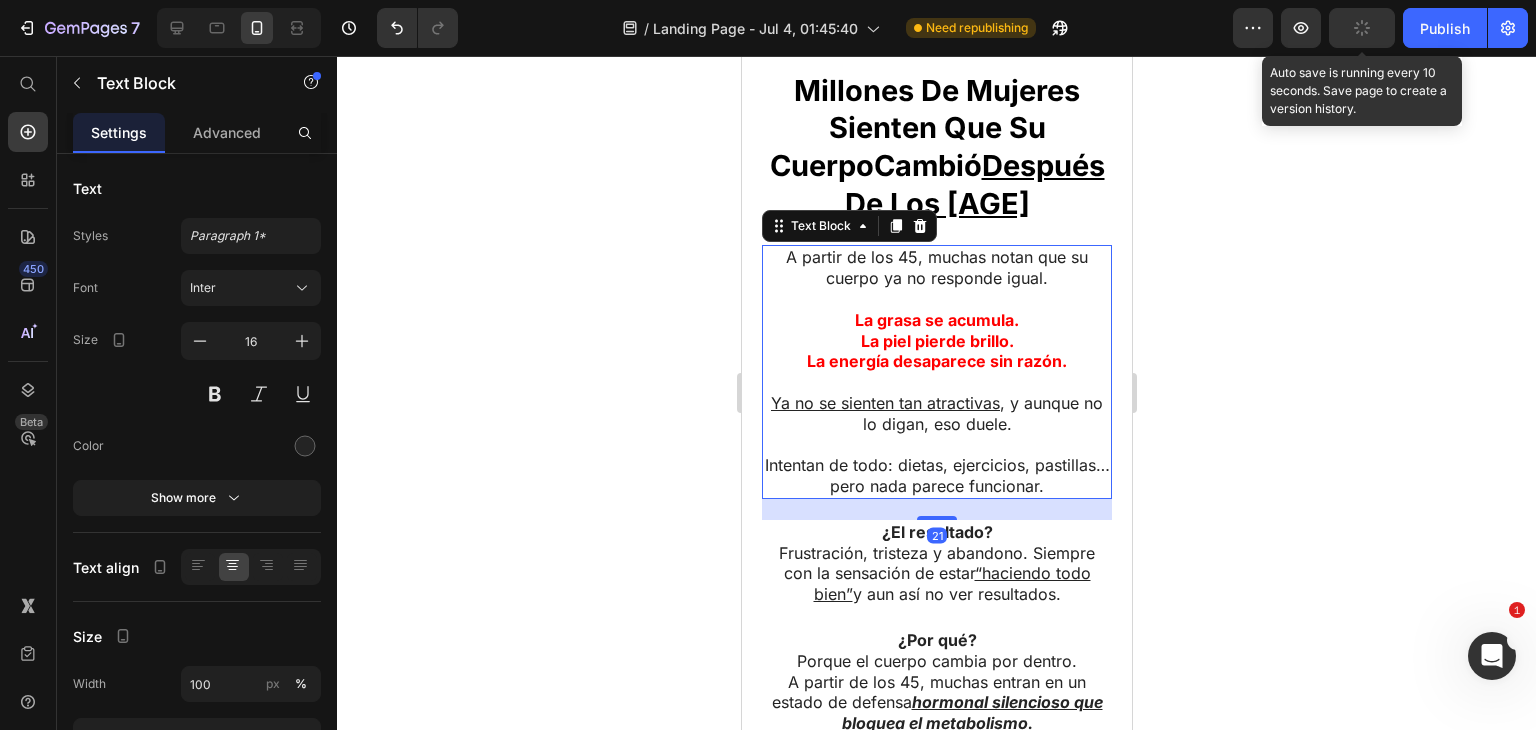click on "A partir de los 45, muchas notan que su cuerpo ya no responde igual." at bounding box center [936, 267] 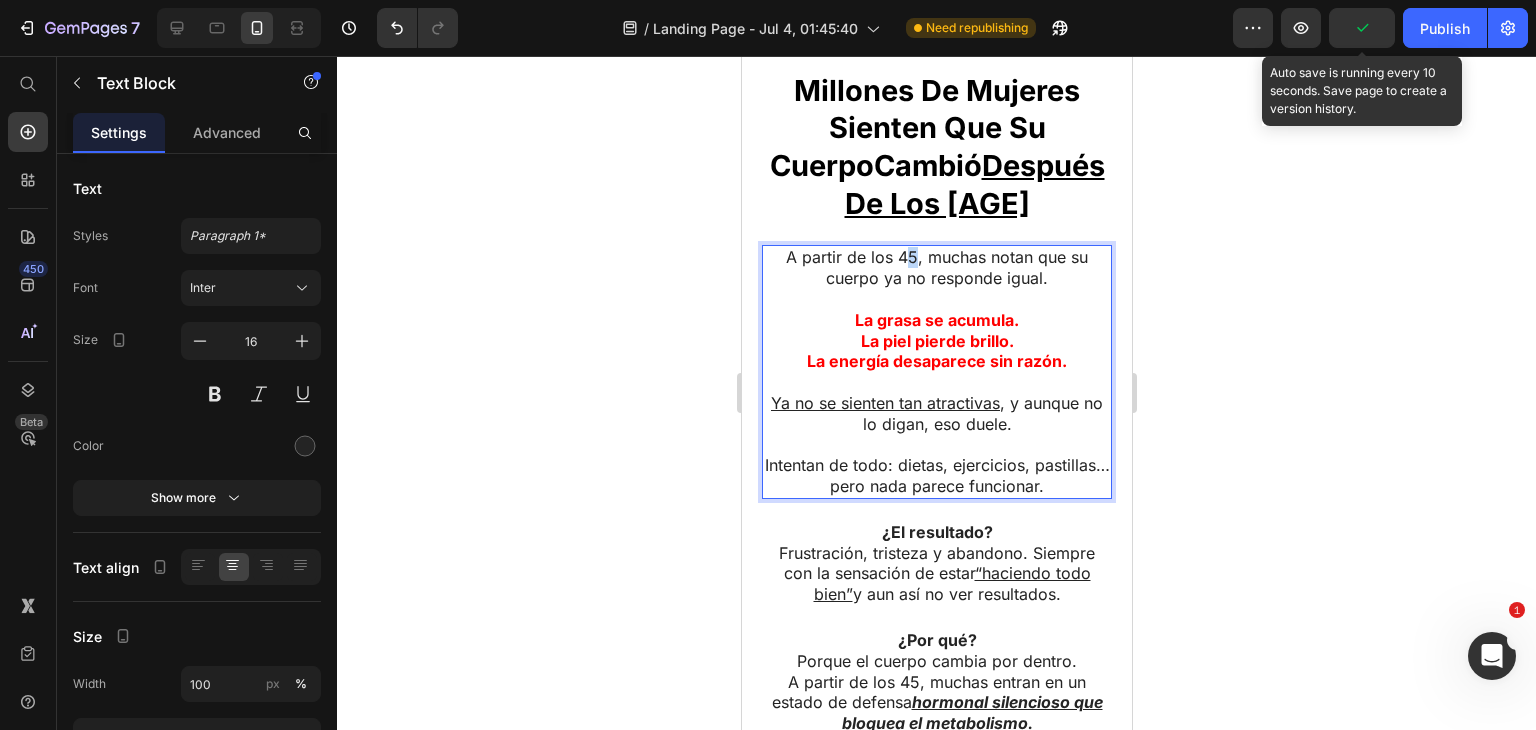 drag, startPoint x: 905, startPoint y: 222, endPoint x: 895, endPoint y: 224, distance: 10.198039 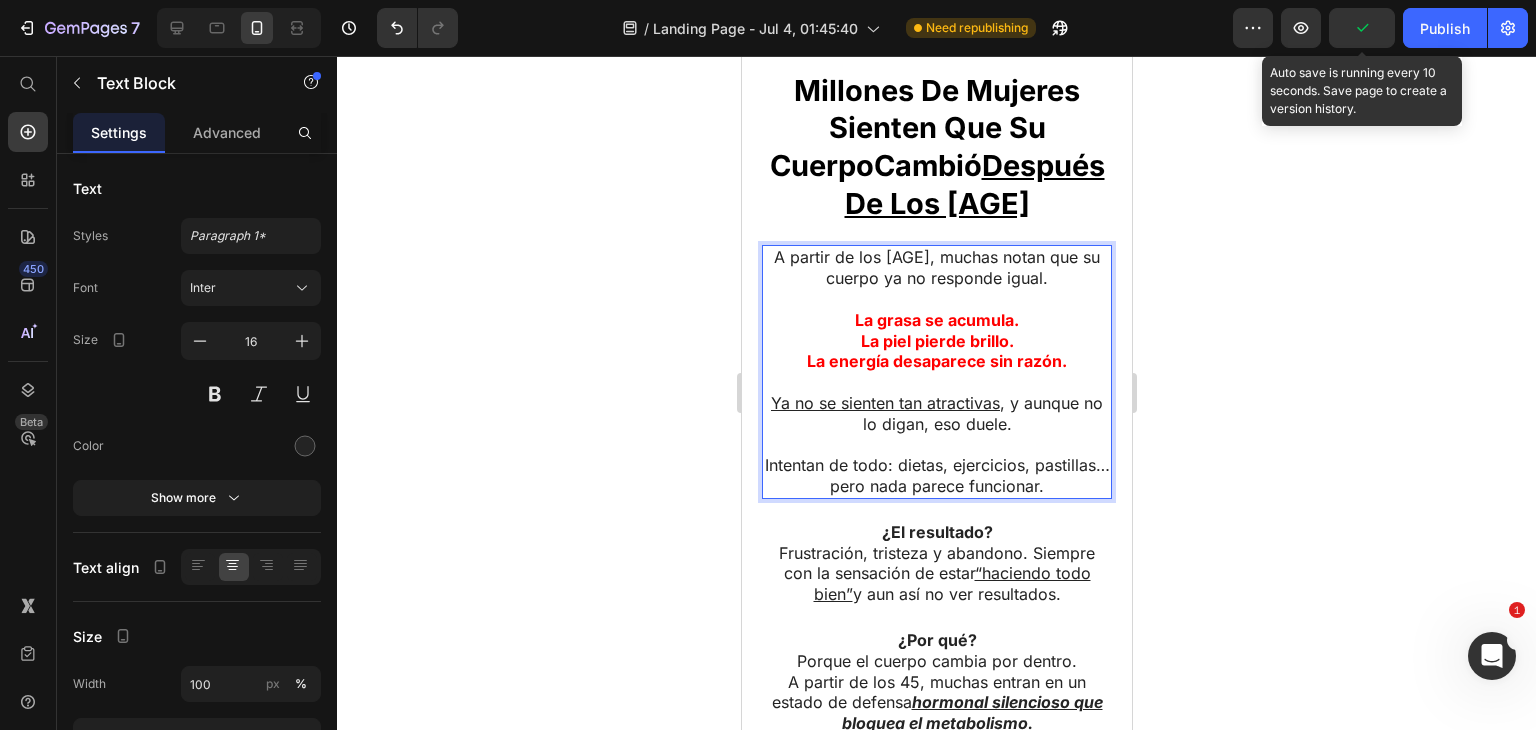 click 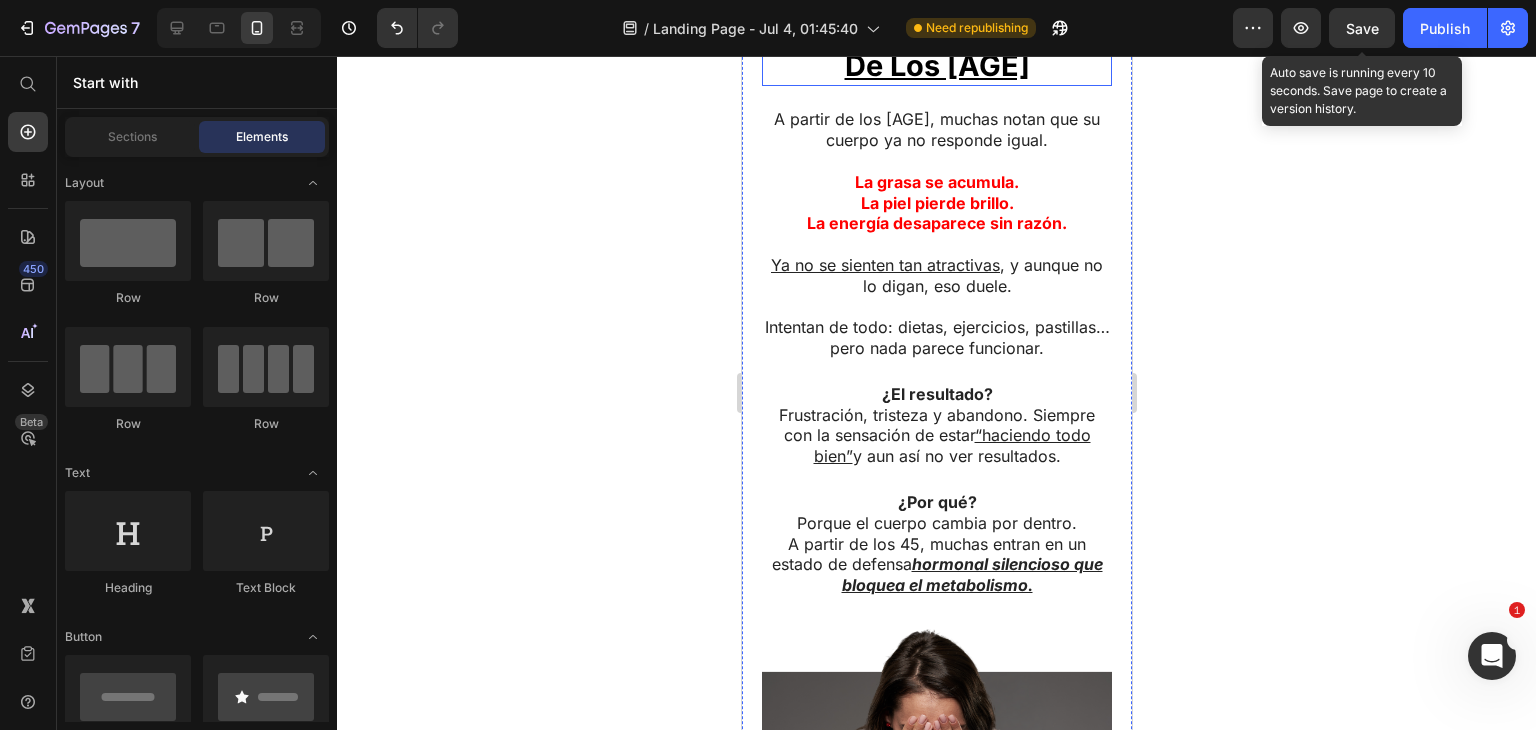 scroll, scrollTop: 1400, scrollLeft: 0, axis: vertical 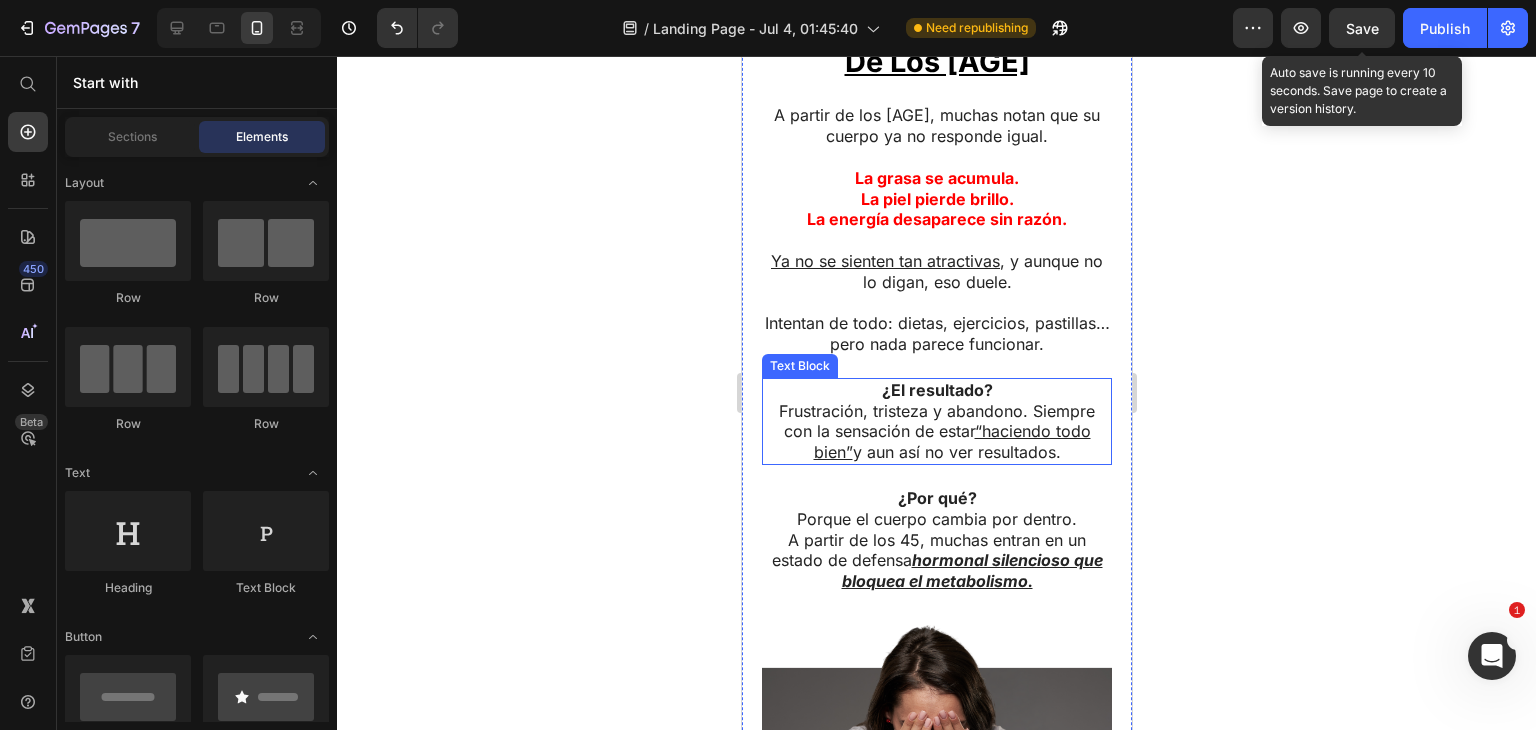 click on "Porque el cuerpo cambia por dentro." at bounding box center (936, 519) 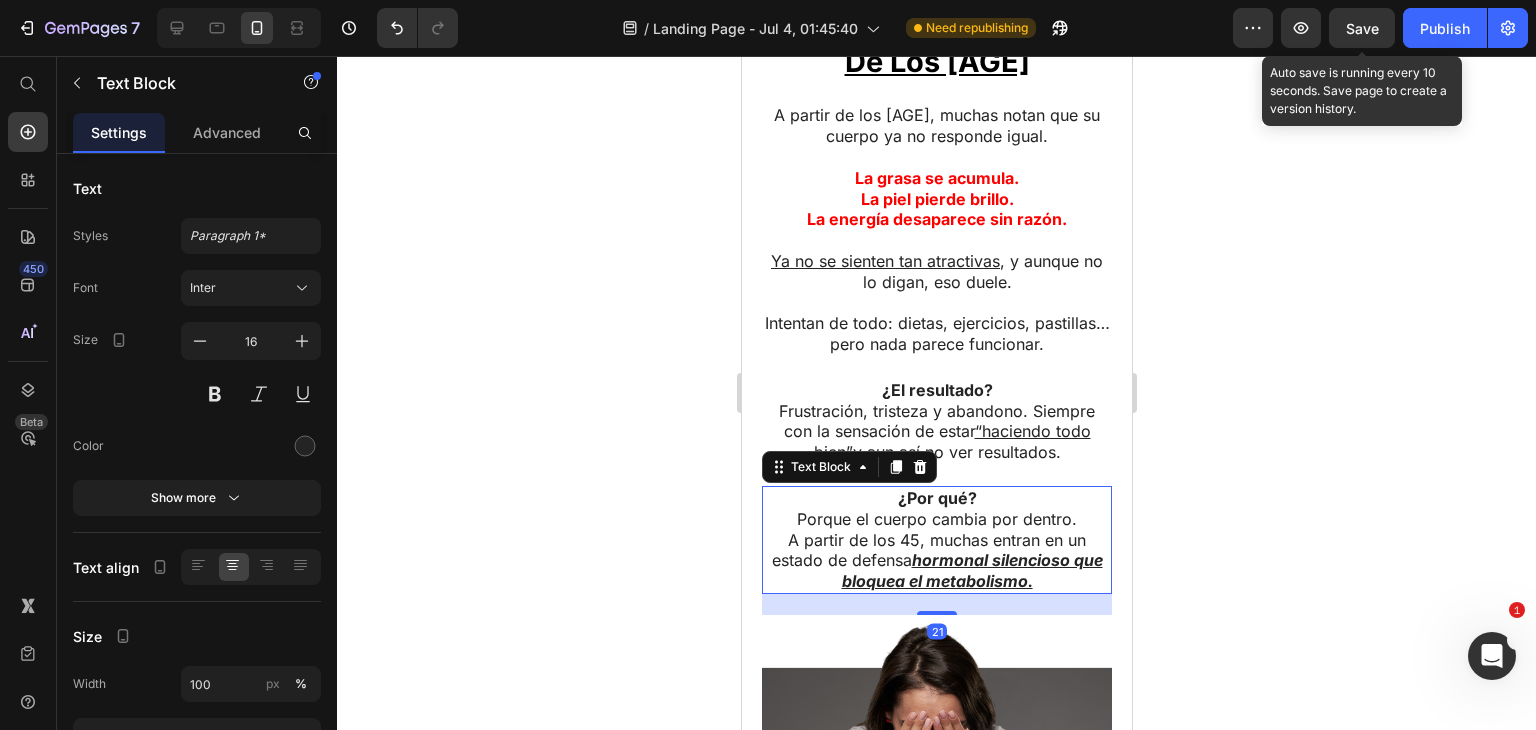 click on "Porque el cuerpo cambia por dentro." at bounding box center (936, 519) 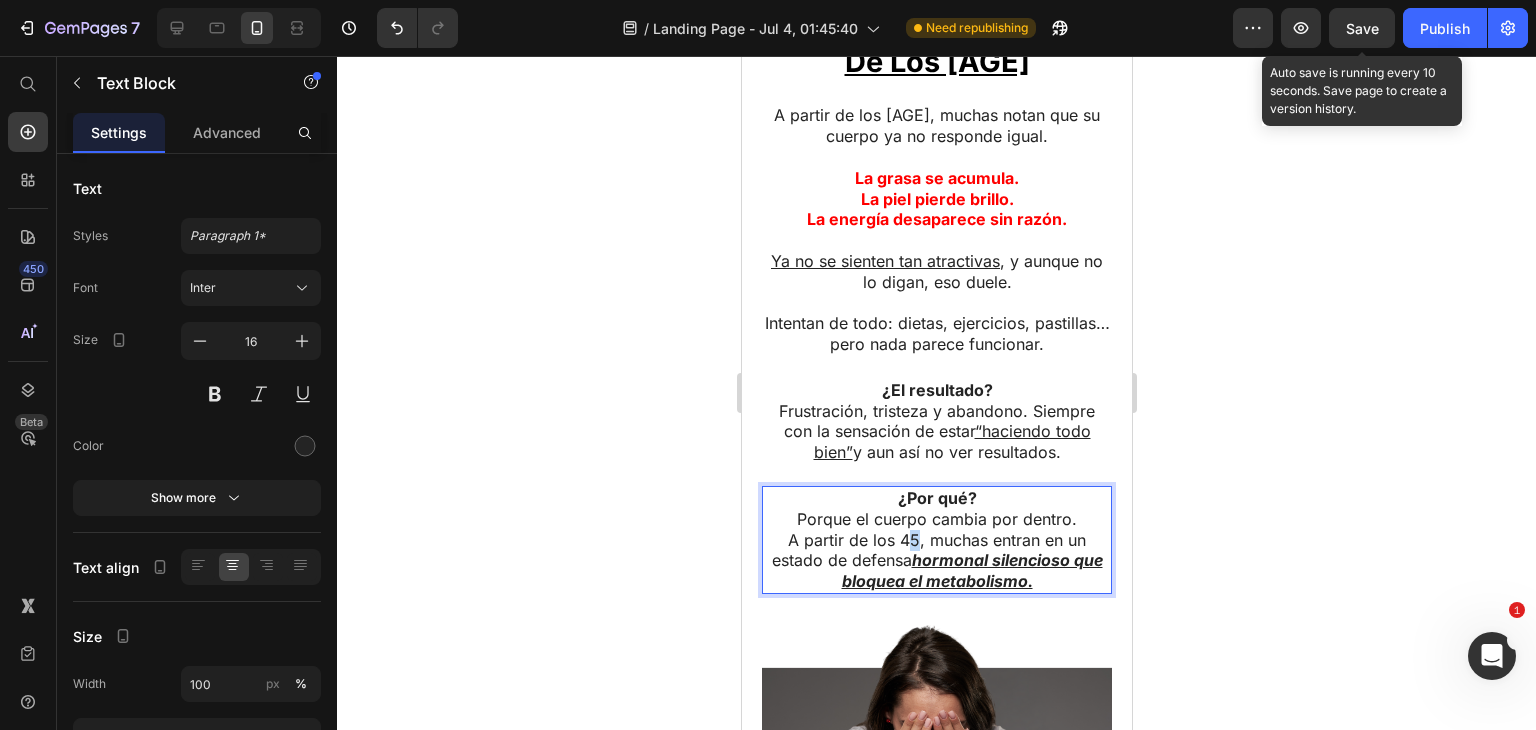 click on "A partir de los [AGE], muchas entran en un estado de defensa  hormonal silencioso que bloquea el metabolismo." at bounding box center (936, 561) 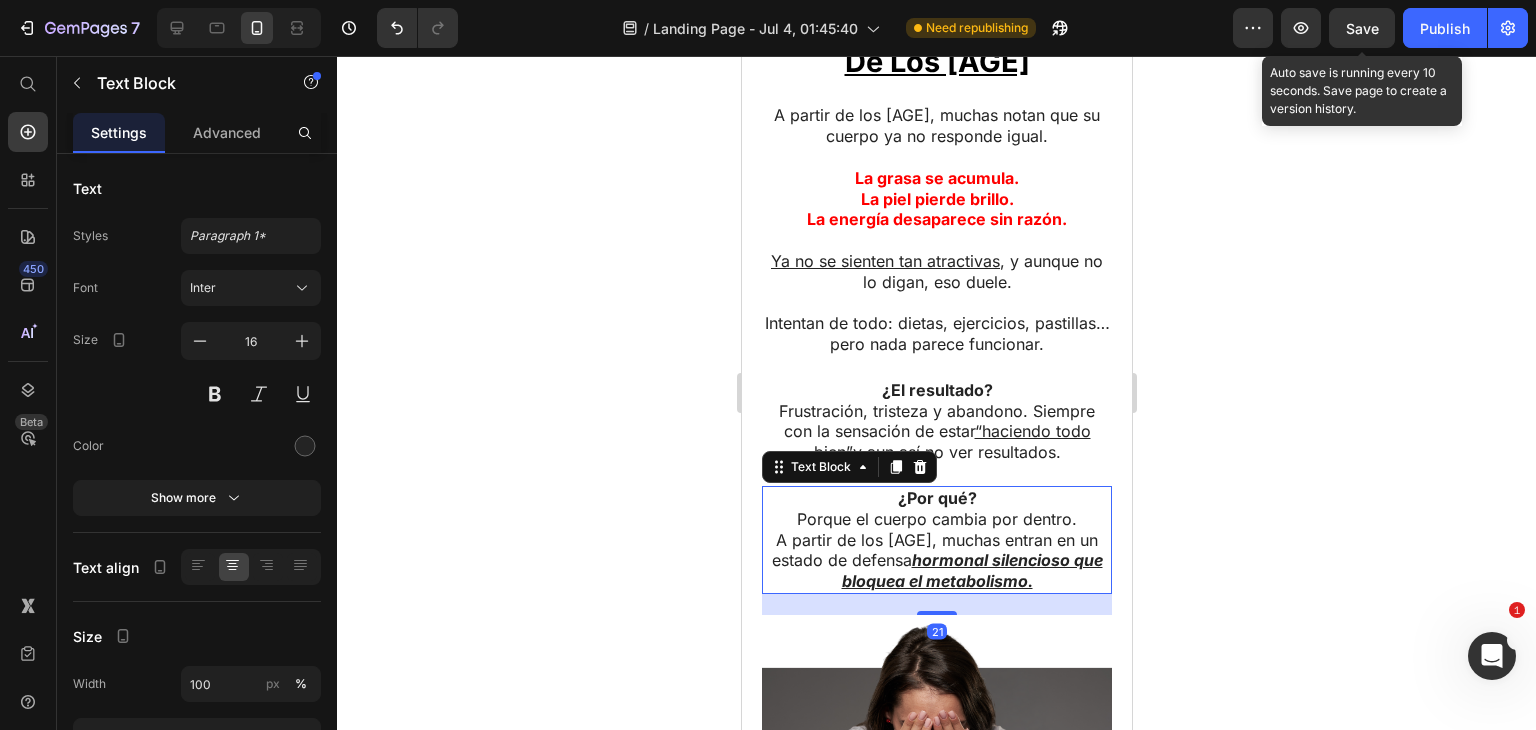 drag, startPoint x: 713, startPoint y: 494, endPoint x: 161, endPoint y: 417, distance: 557.3446 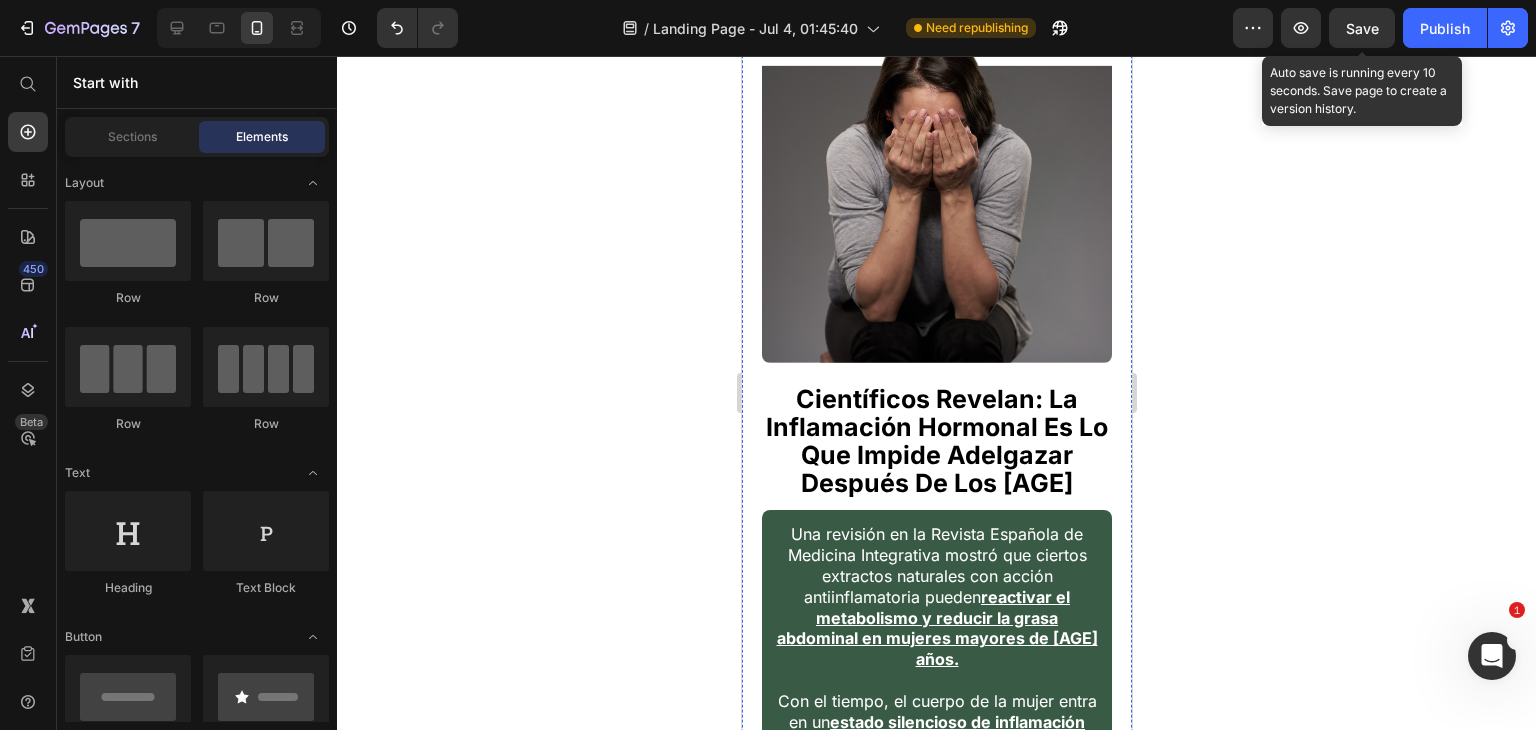 scroll, scrollTop: 2000, scrollLeft: 0, axis: vertical 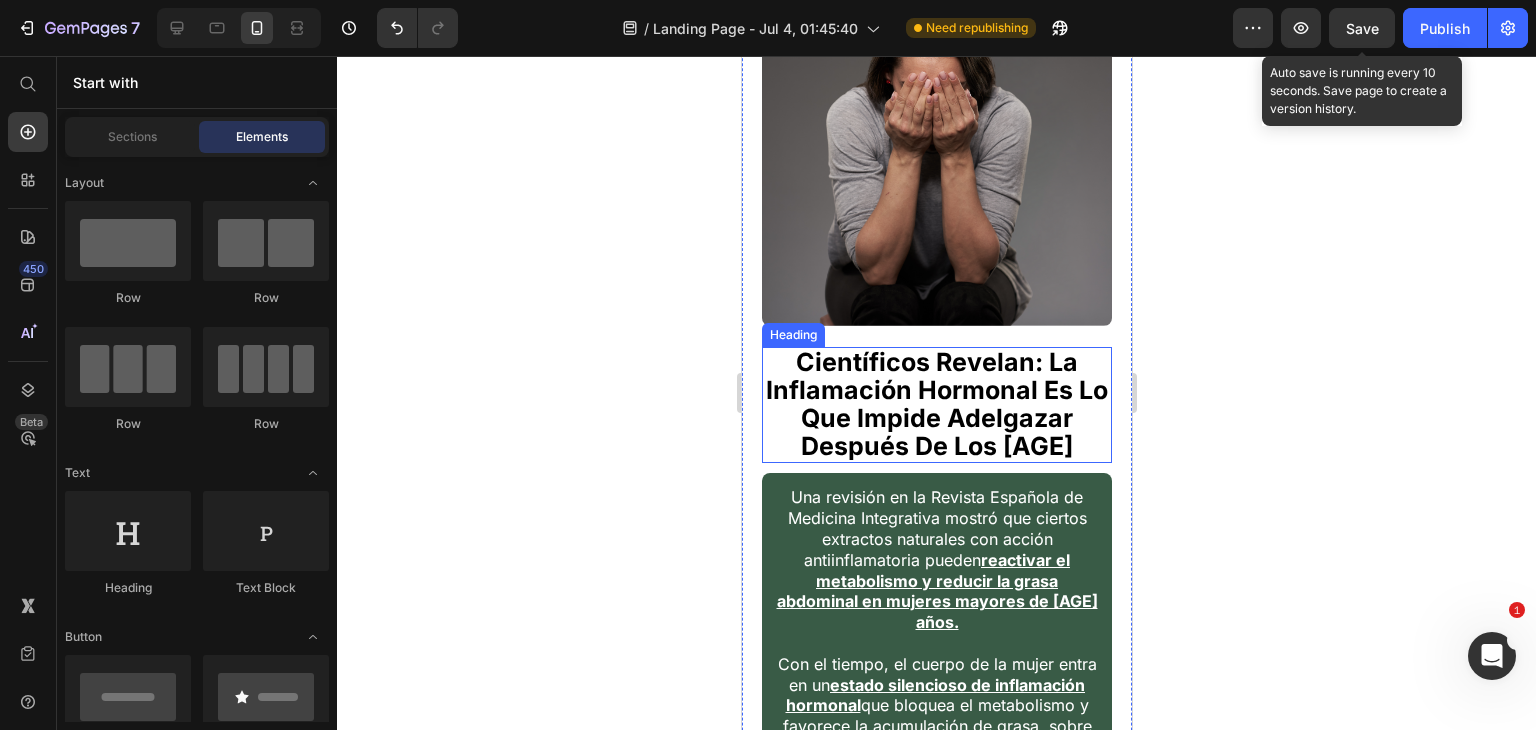 click on "Científicos Revelan: La Inflamación Hormonal Es Lo Que Impide Adelgazar Después De Los [AGE]" at bounding box center (936, 405) 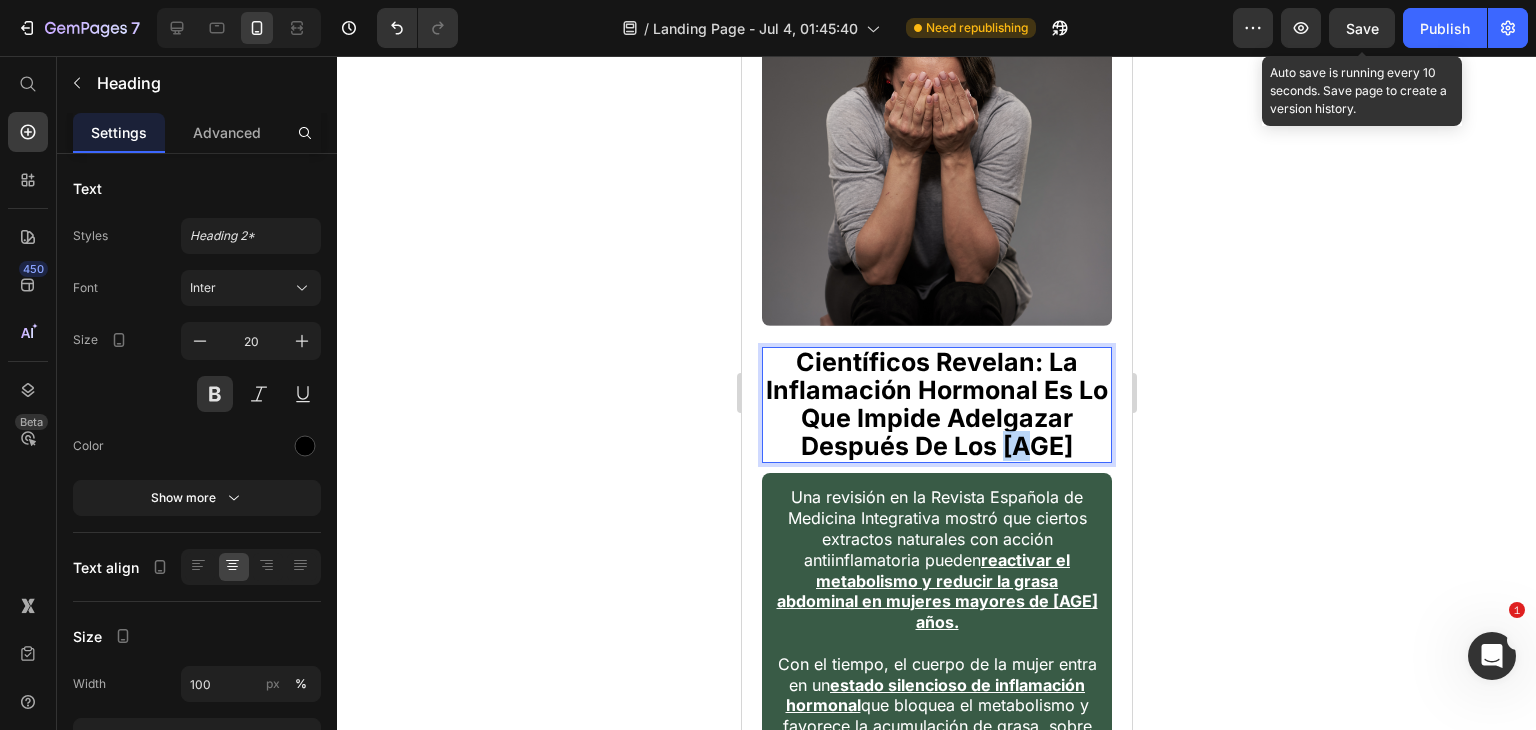 drag, startPoint x: 1029, startPoint y: 430, endPoint x: 1011, endPoint y: 432, distance: 18.110771 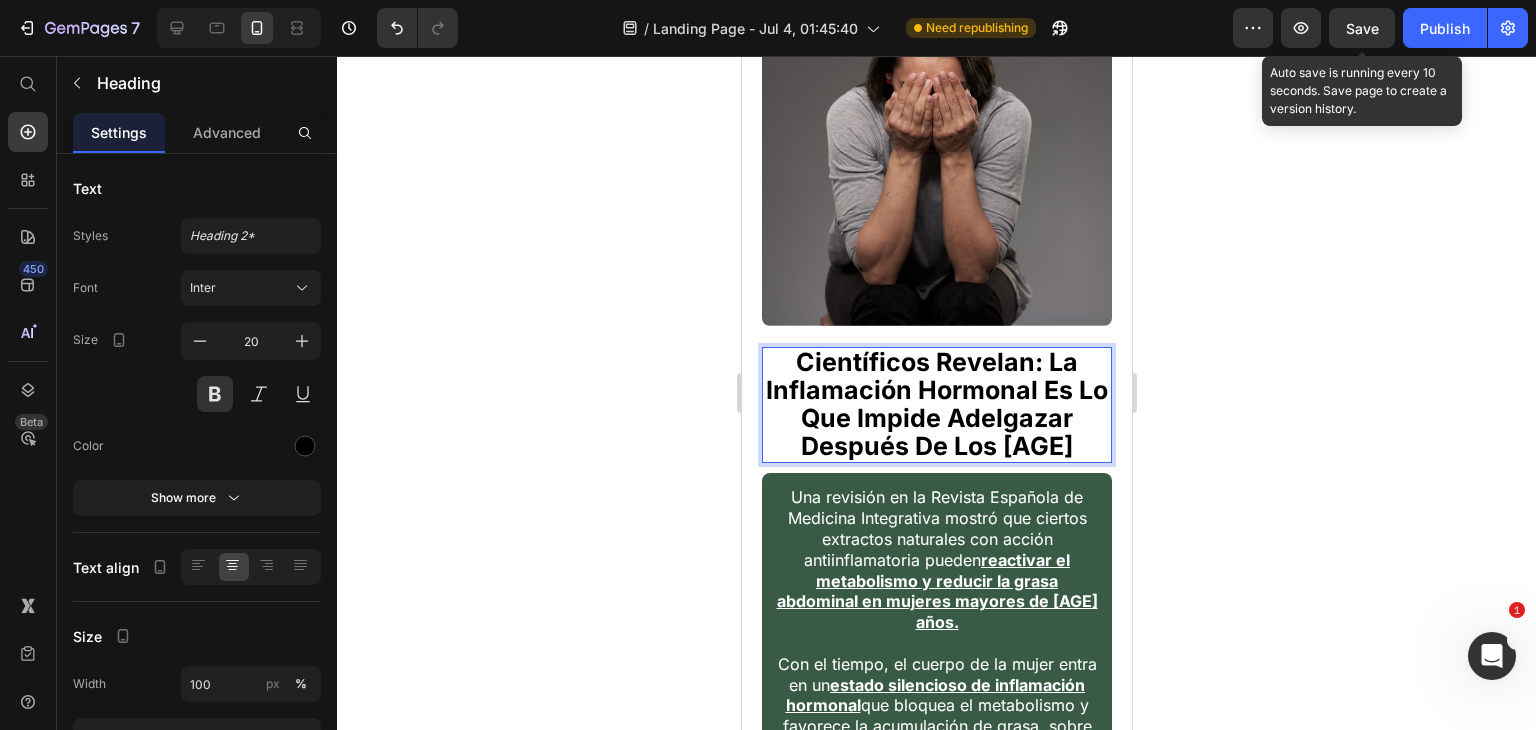 click 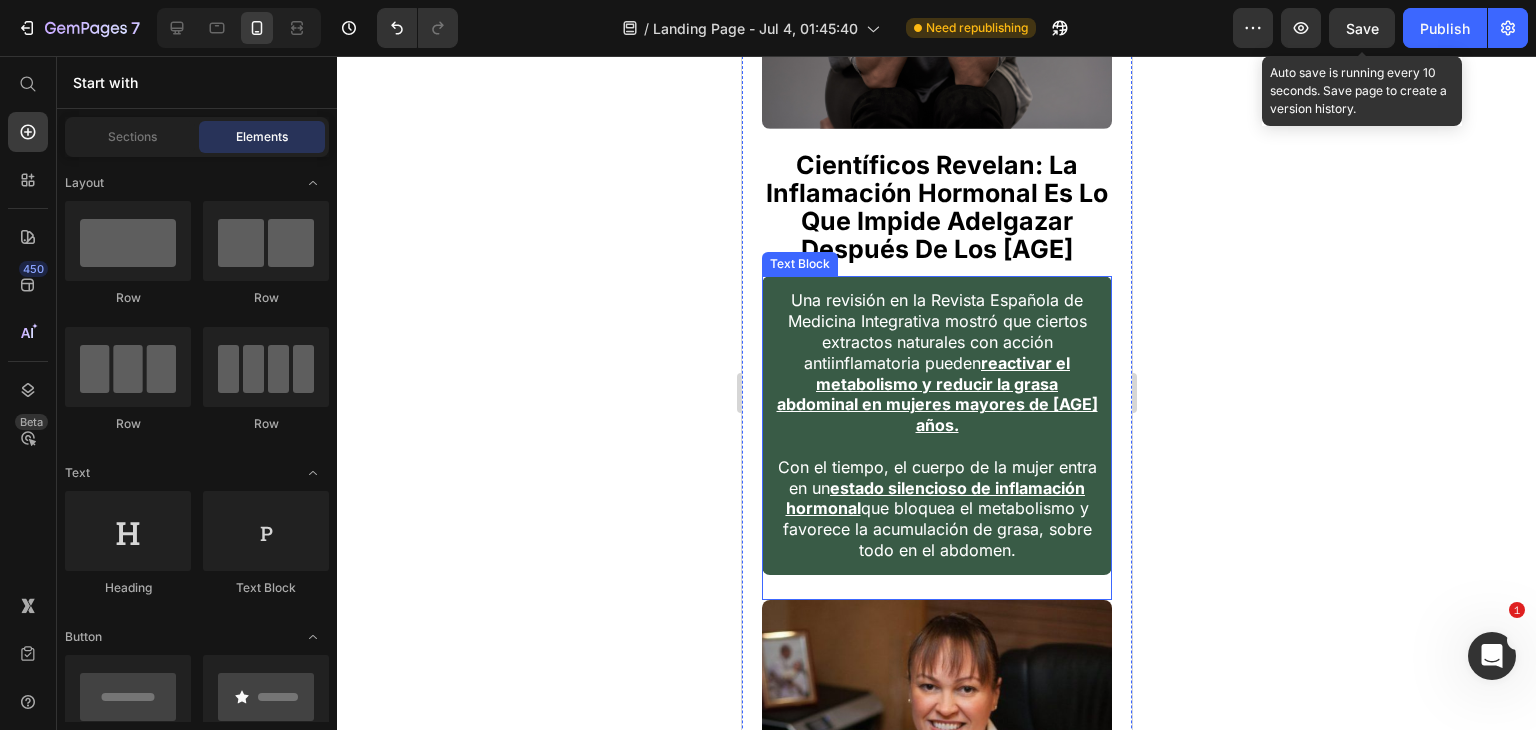 scroll, scrollTop: 2200, scrollLeft: 0, axis: vertical 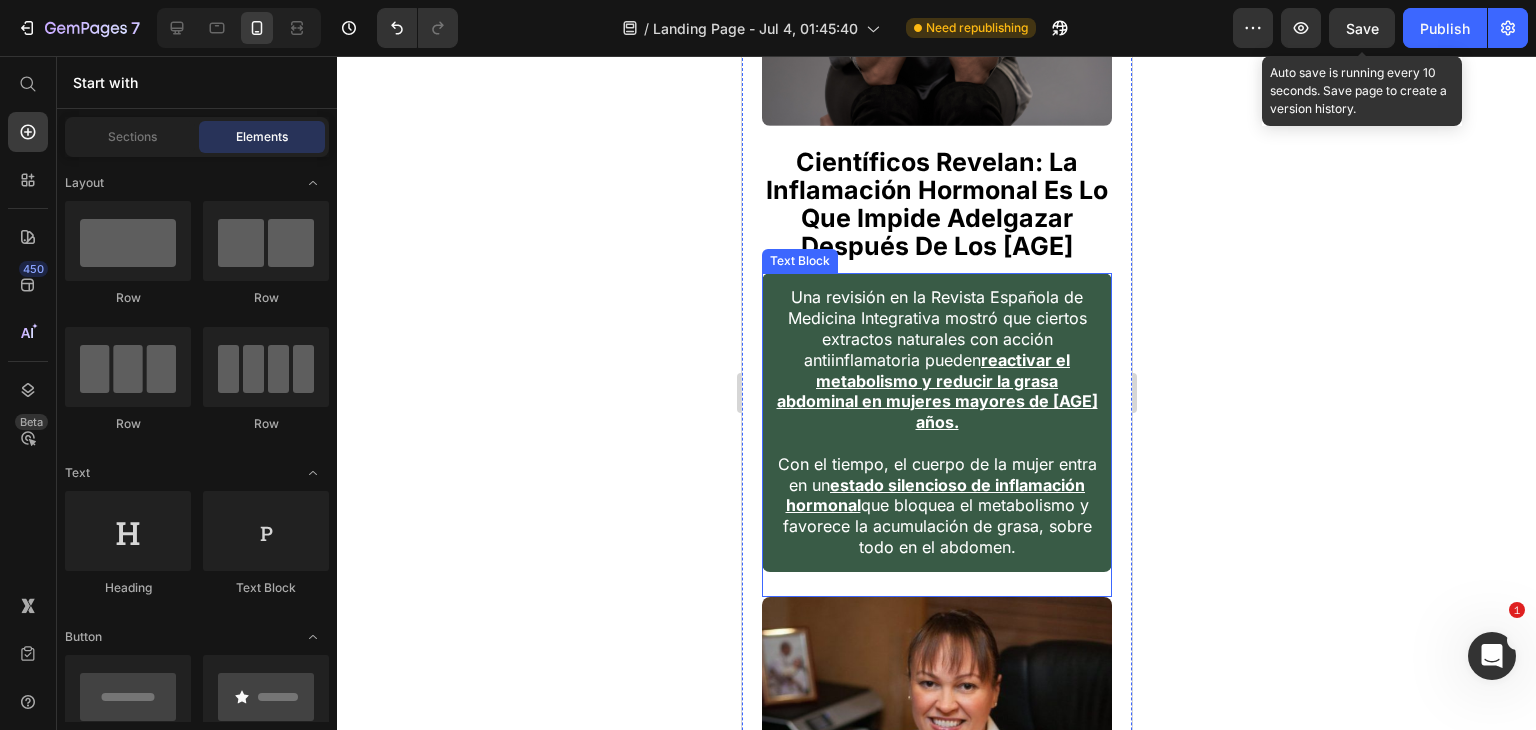 click on "reactivar el metabolismo y reducir la grasa abdominal en mujeres mayores de [AGE] años." at bounding box center [936, 391] 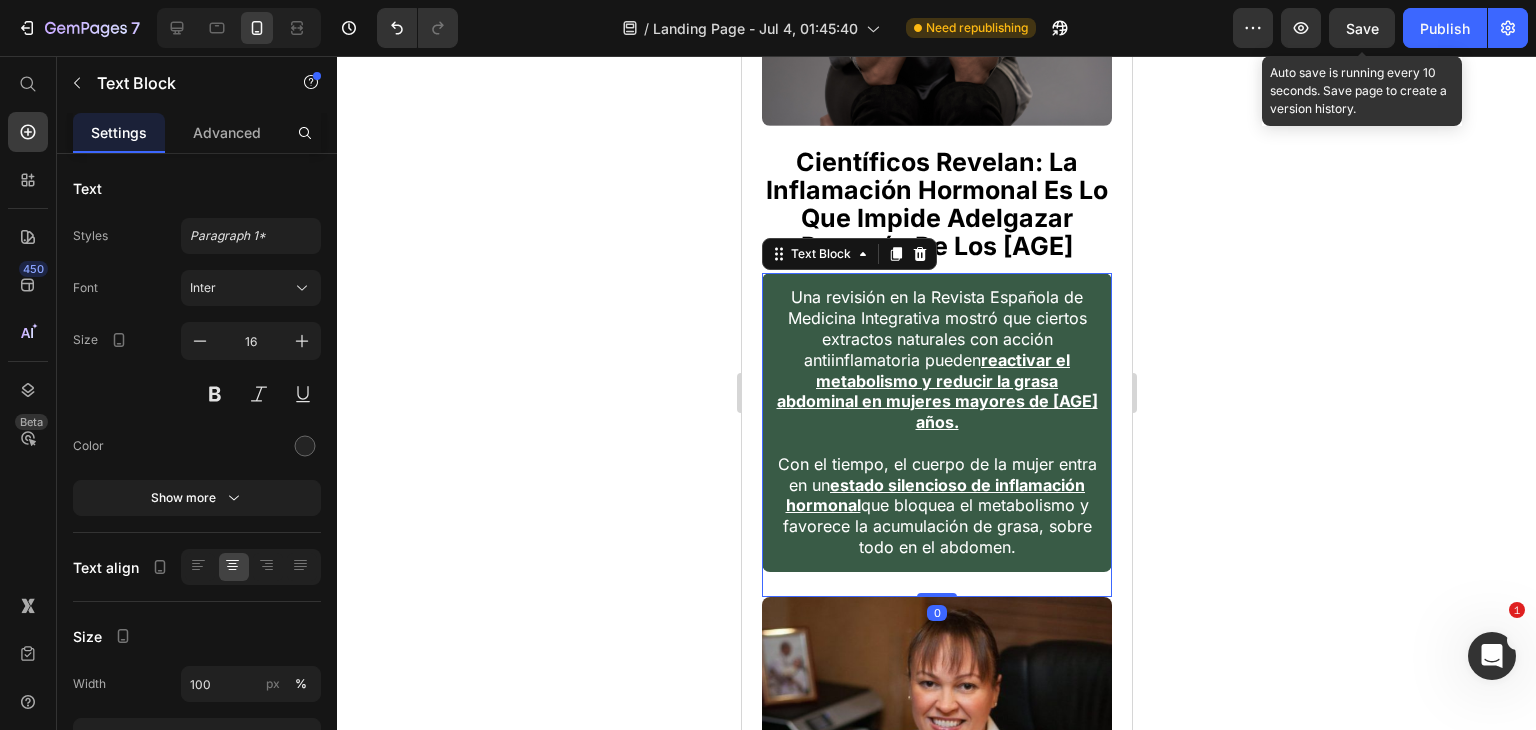 click on "reactivar el metabolismo y reducir la grasa abdominal en mujeres mayores de [AGE] años." at bounding box center [936, 391] 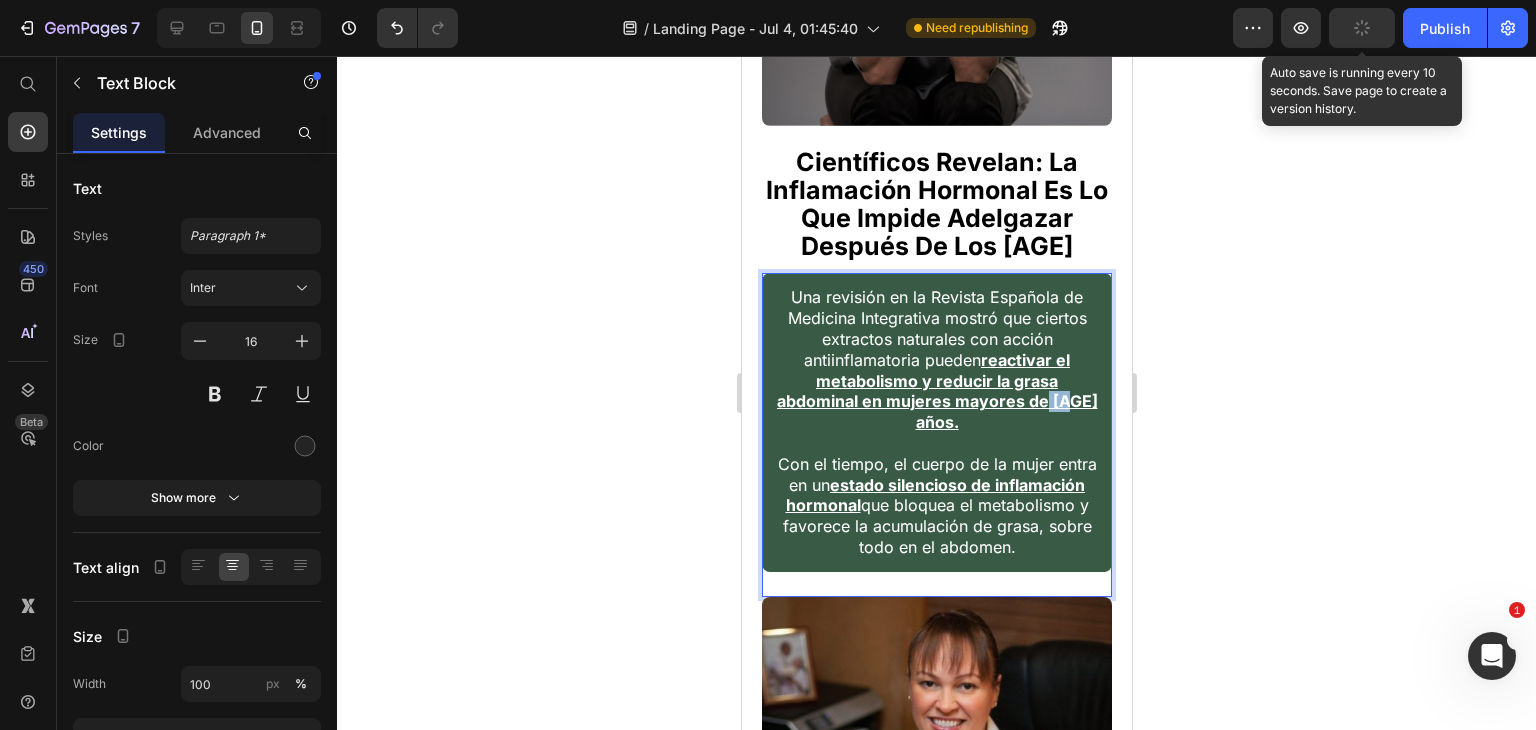 click on "reactivar el metabolismo y reducir la grasa abdominal en mujeres mayores de [AGE] años." at bounding box center [936, 391] 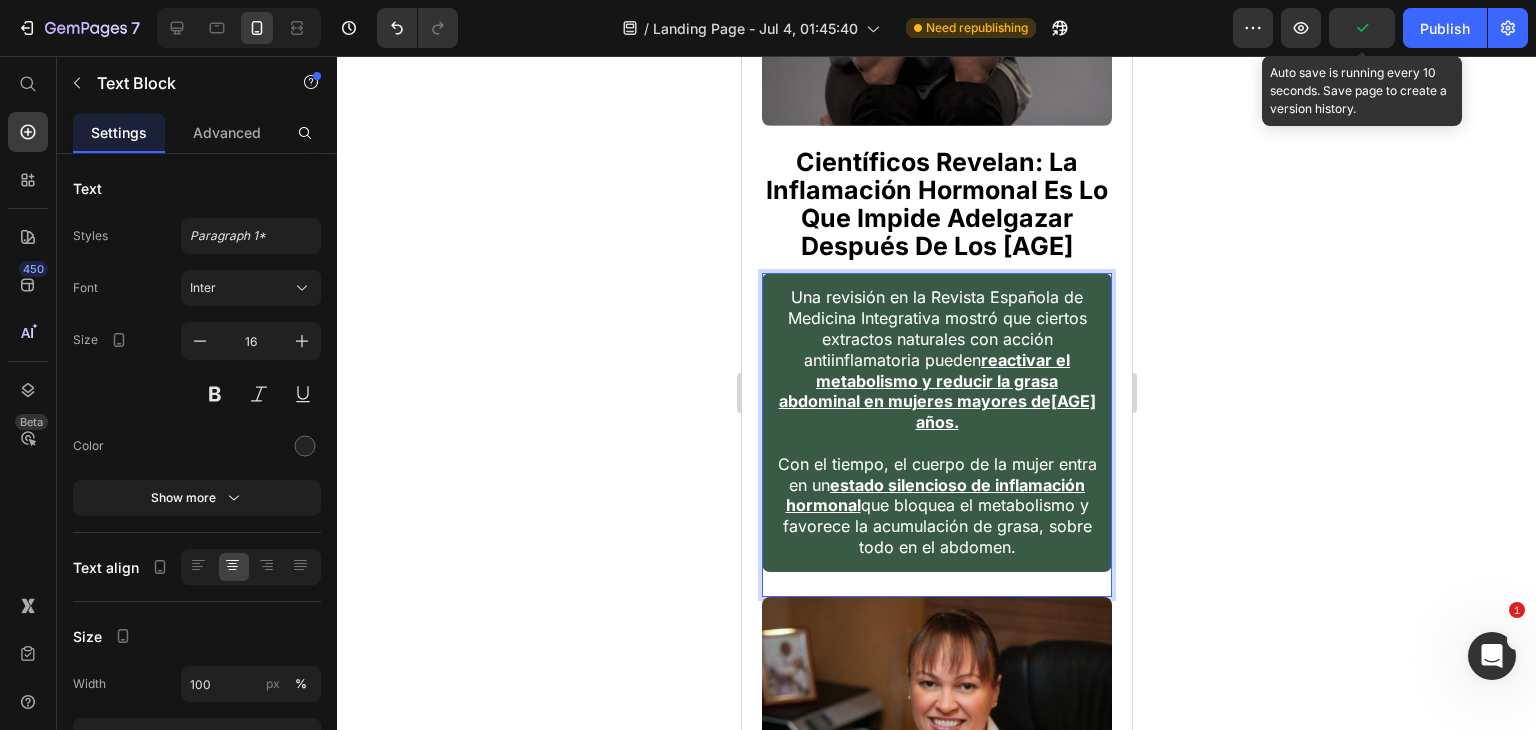 click on "reactivar el metabolismo y reducir la grasa abdominal en mujeres mayores de[AGE] años." at bounding box center (936, 391) 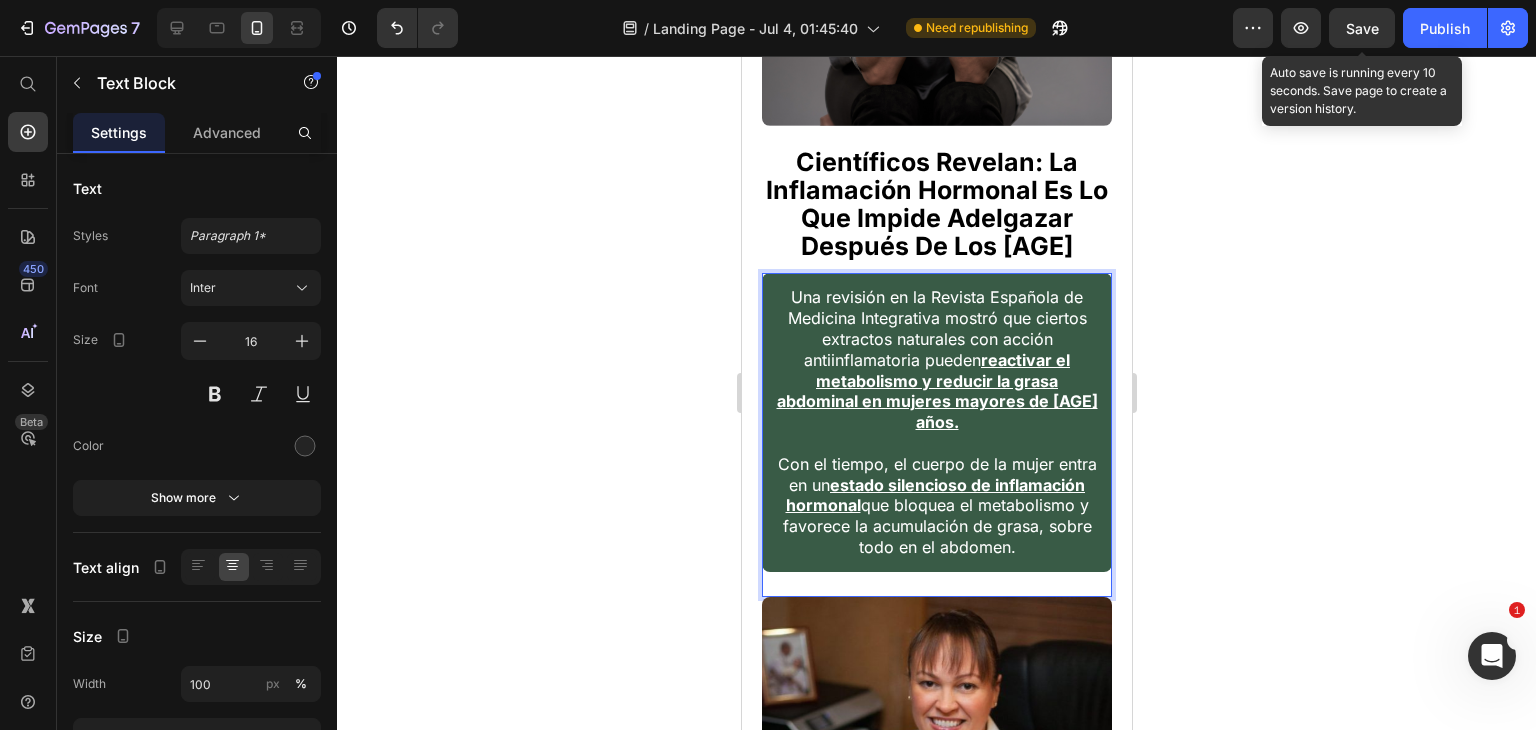 drag, startPoint x: 1251, startPoint y: 426, endPoint x: 280, endPoint y: 377, distance: 972.2356 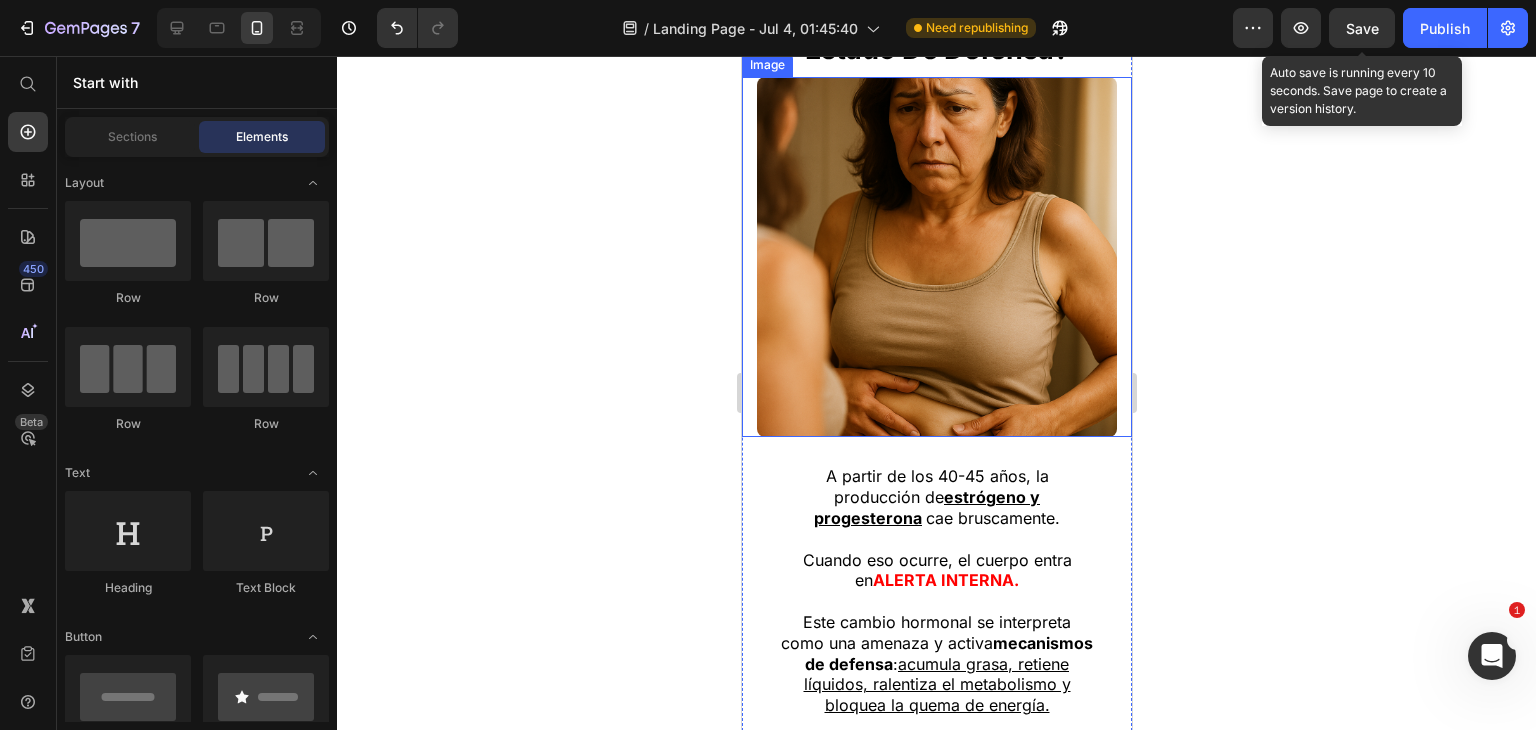 scroll, scrollTop: 3500, scrollLeft: 0, axis: vertical 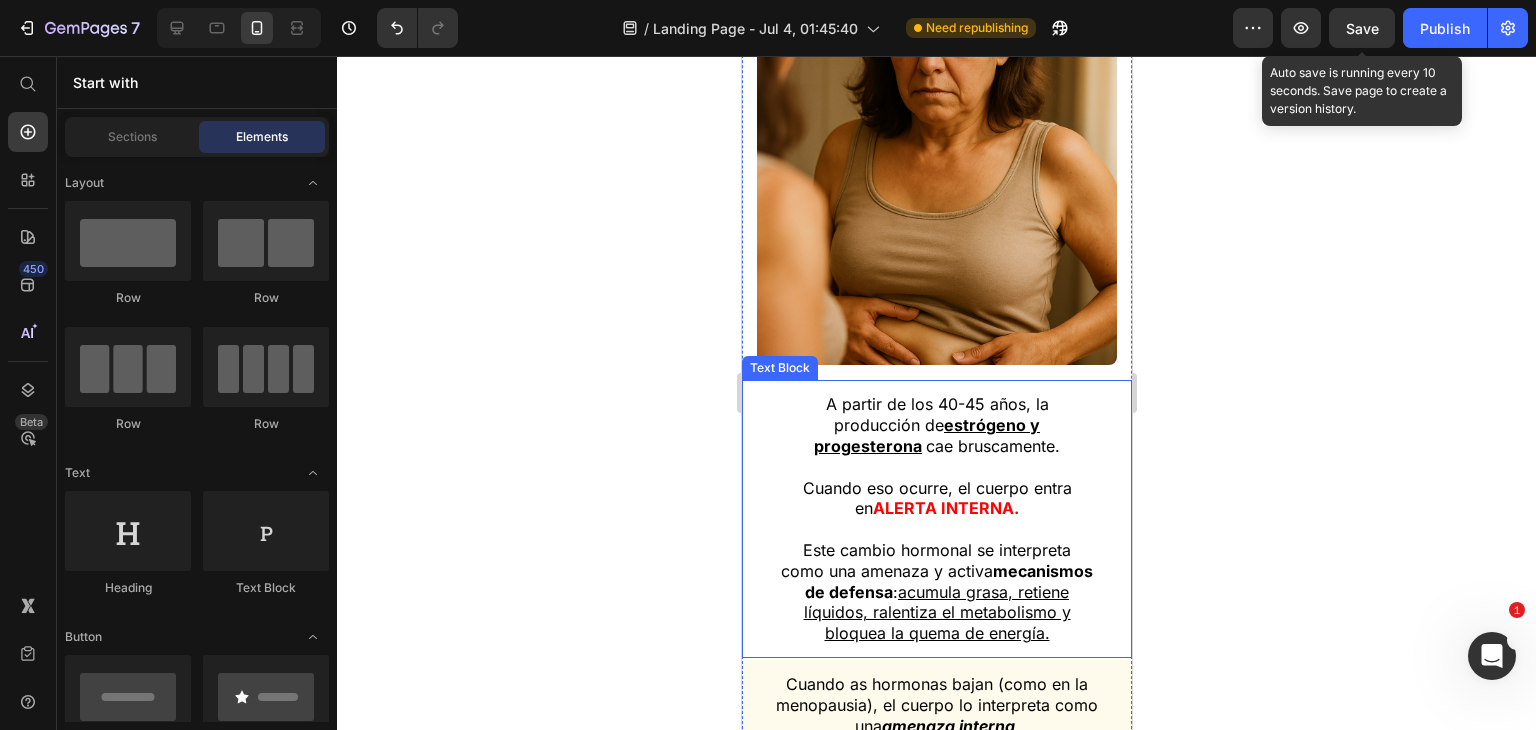 click on "estrógeno y progesterona" at bounding box center [926, 435] 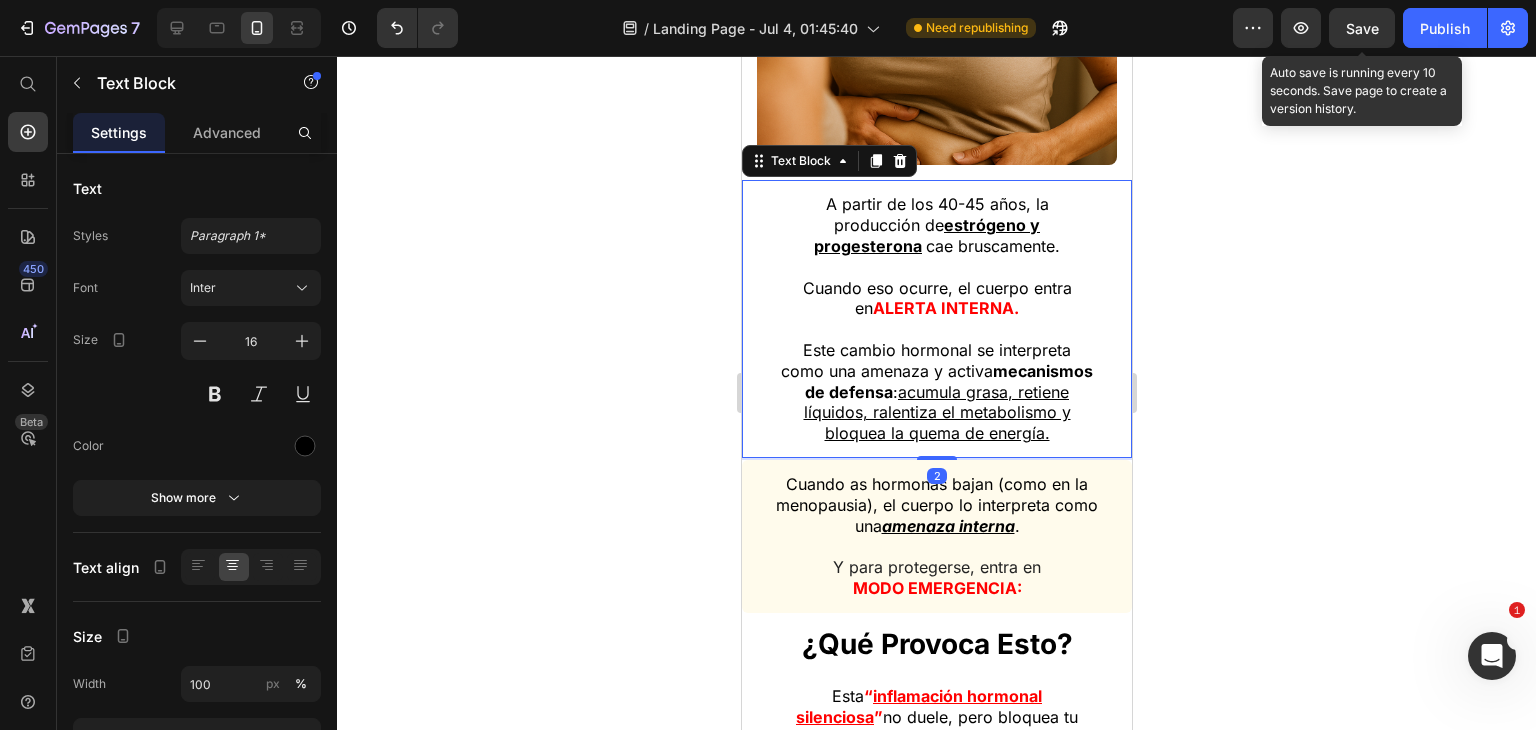 click 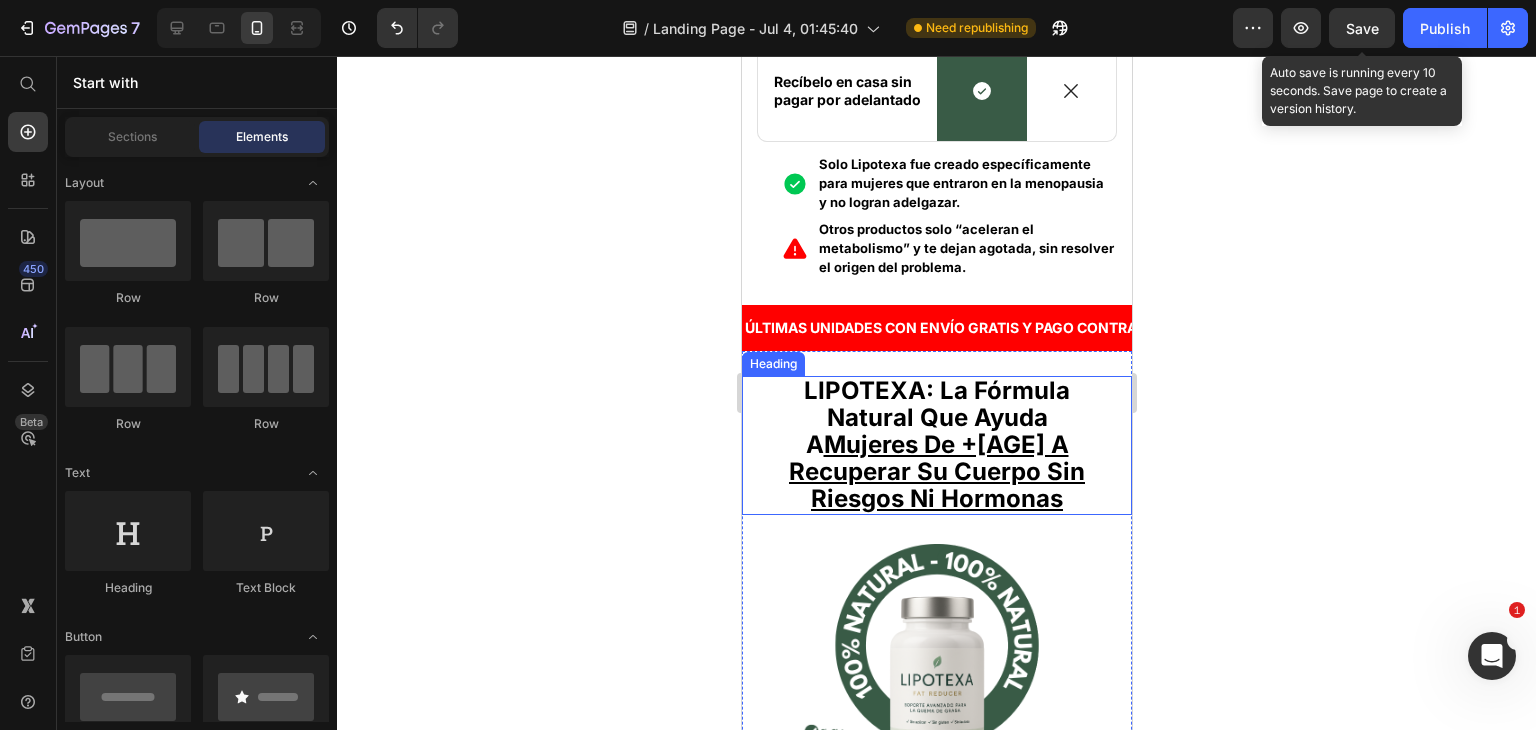scroll, scrollTop: 9300, scrollLeft: 0, axis: vertical 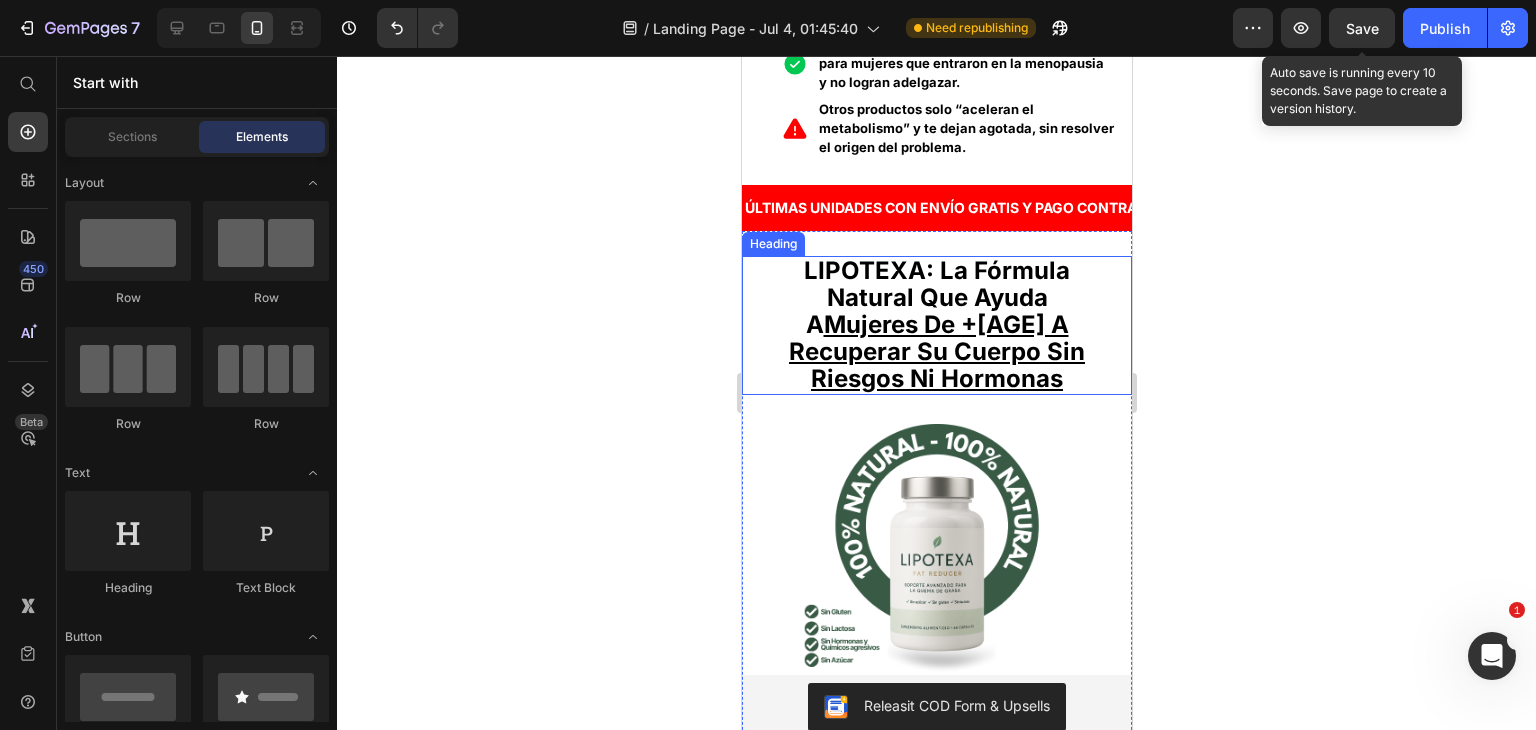 click on "LIPOTEXA: La Fórmula Natural Que Ayuda A  Mujeres De +[AGE] A Recuperar Su Cuerpo Sin Riesgos Ni Hormonas" at bounding box center [936, 324] 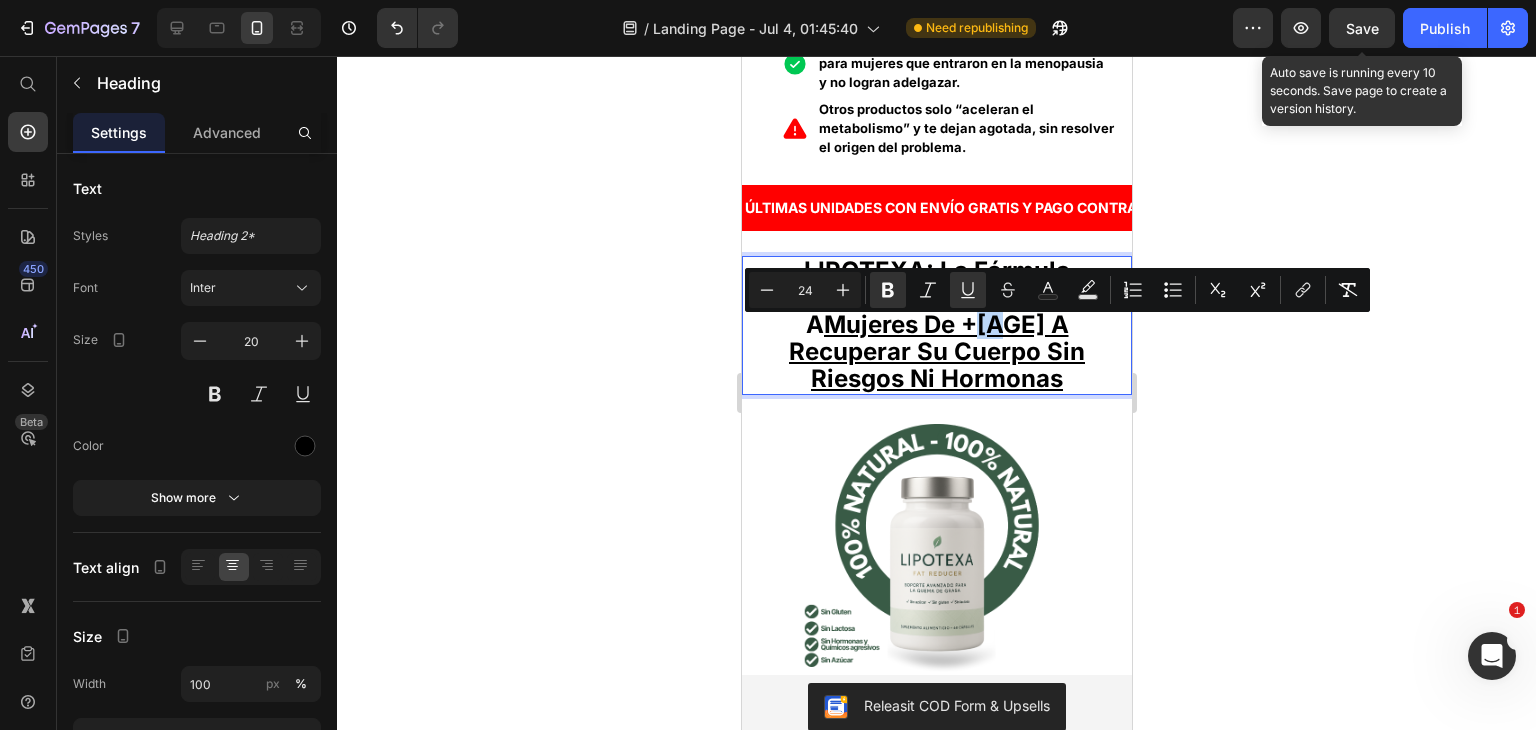 drag, startPoint x: 1002, startPoint y: 336, endPoint x: 977, endPoint y: 342, distance: 25.70992 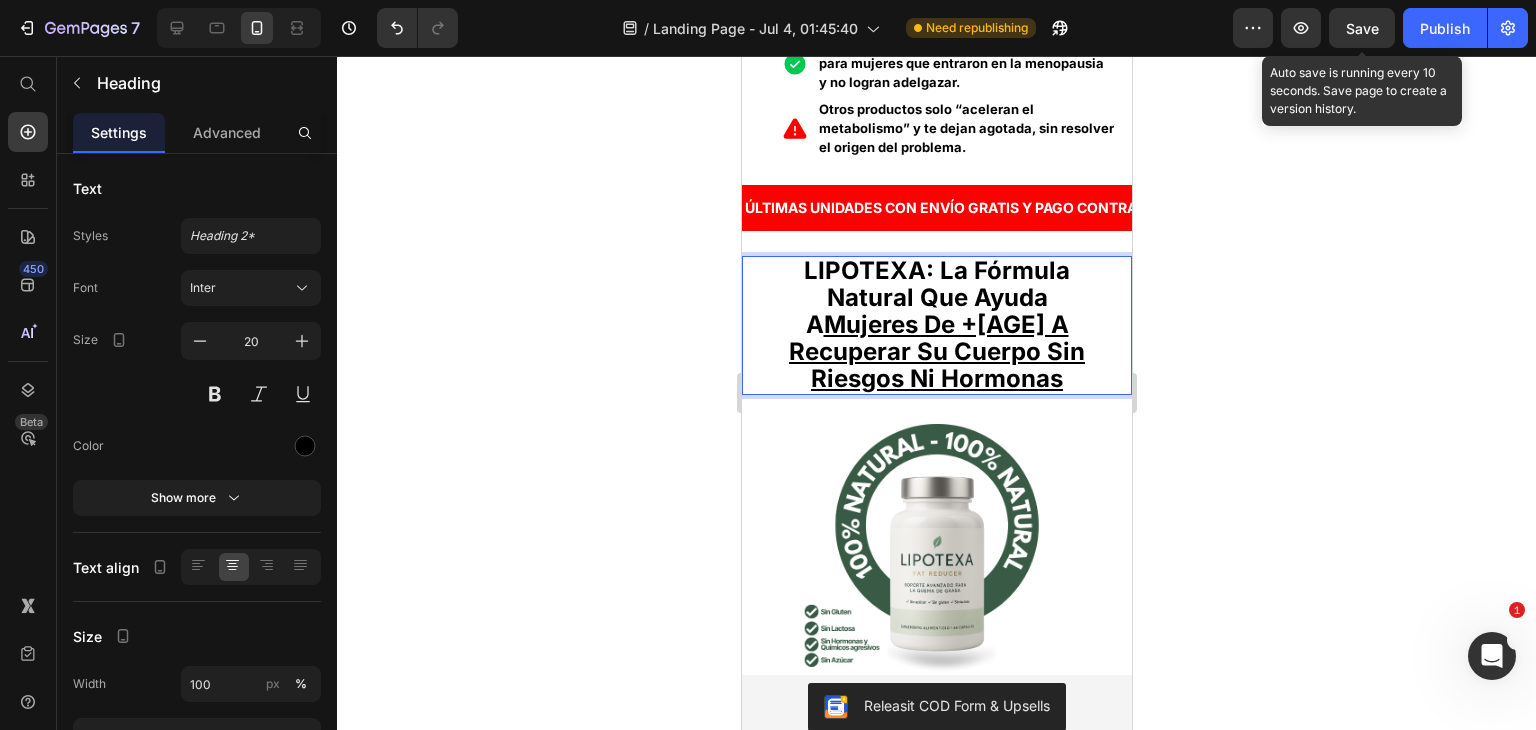 click 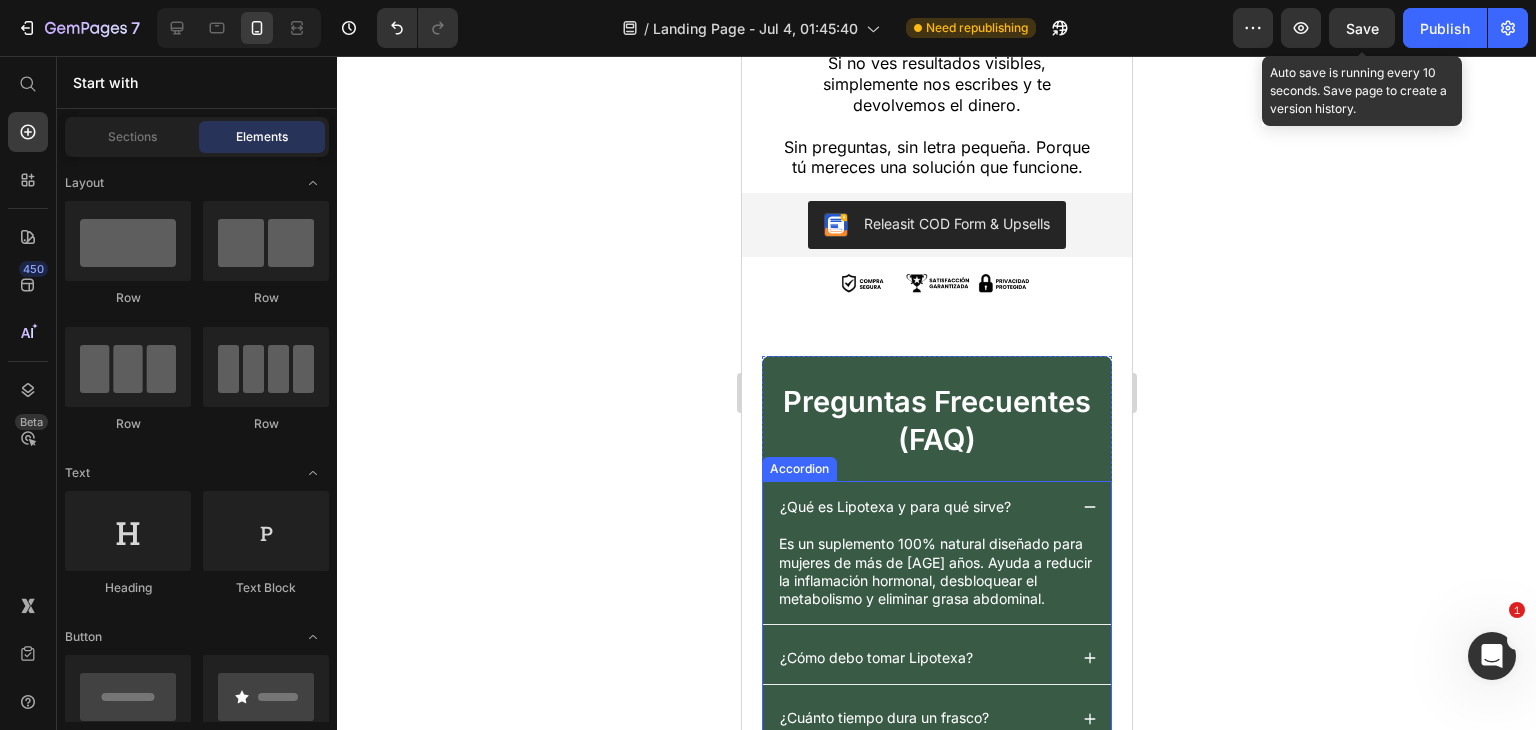 scroll, scrollTop: 14500, scrollLeft: 0, axis: vertical 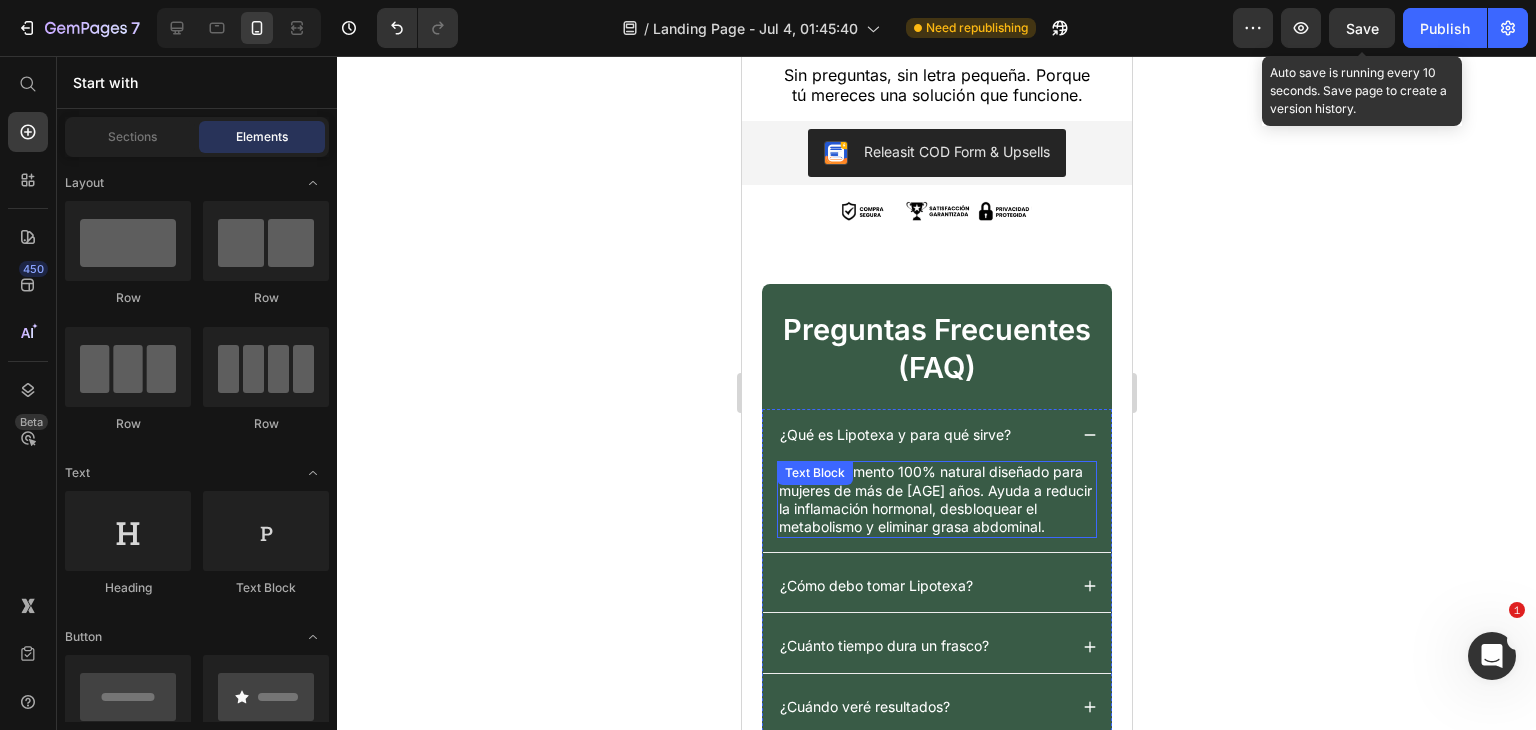 click on "Es un suplemento 100% natural diseñado para mujeres de más de [AGE] años. Ayuda a reducir la inflamación hormonal, desbloquear el metabolismo y eliminar grasa abdominal." at bounding box center [936, 499] 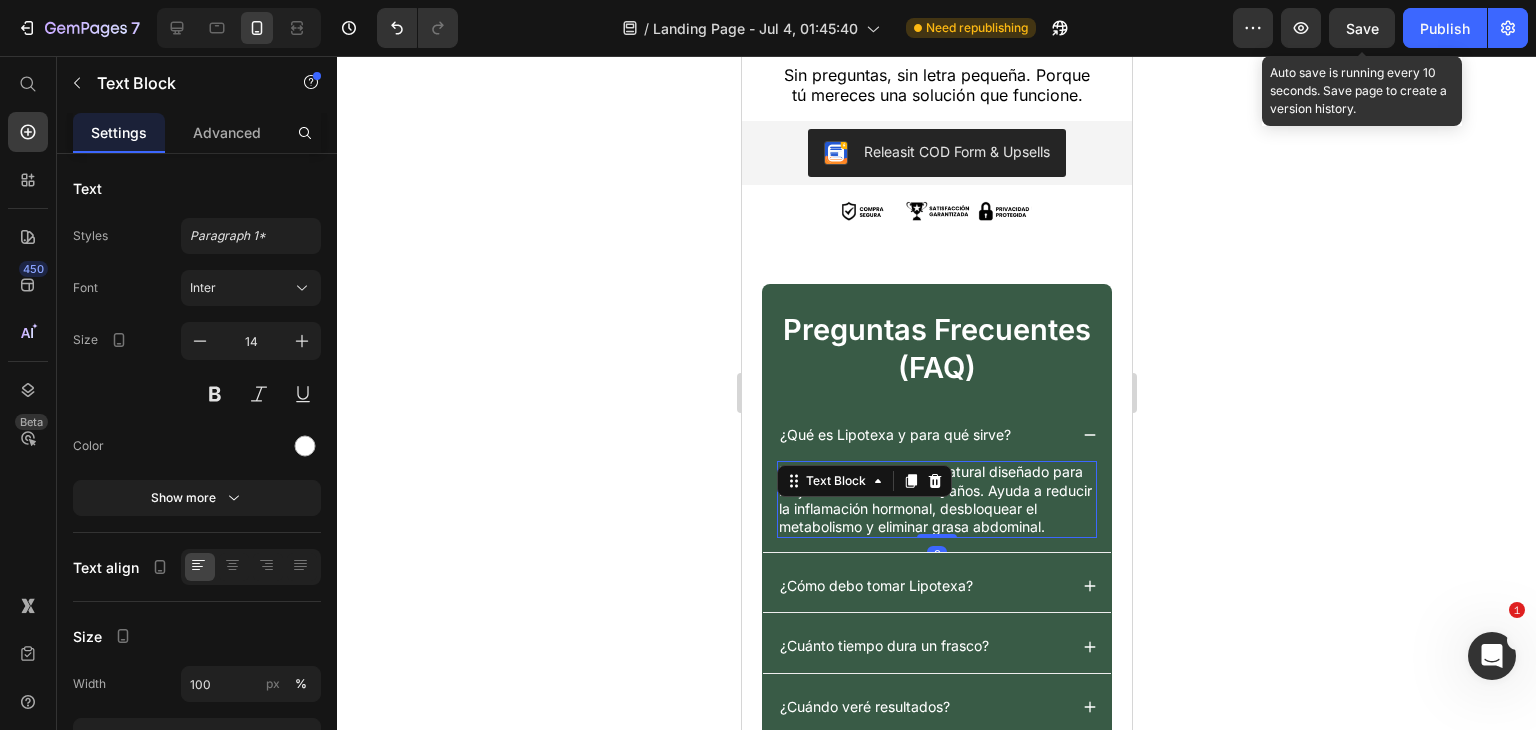 click on "Es un suplemento 100% natural diseñado para mujeres de más de [AGE] años. Ayuda a reducir la inflamación hormonal, desbloquear el metabolismo y eliminar grasa abdominal." at bounding box center (936, 499) 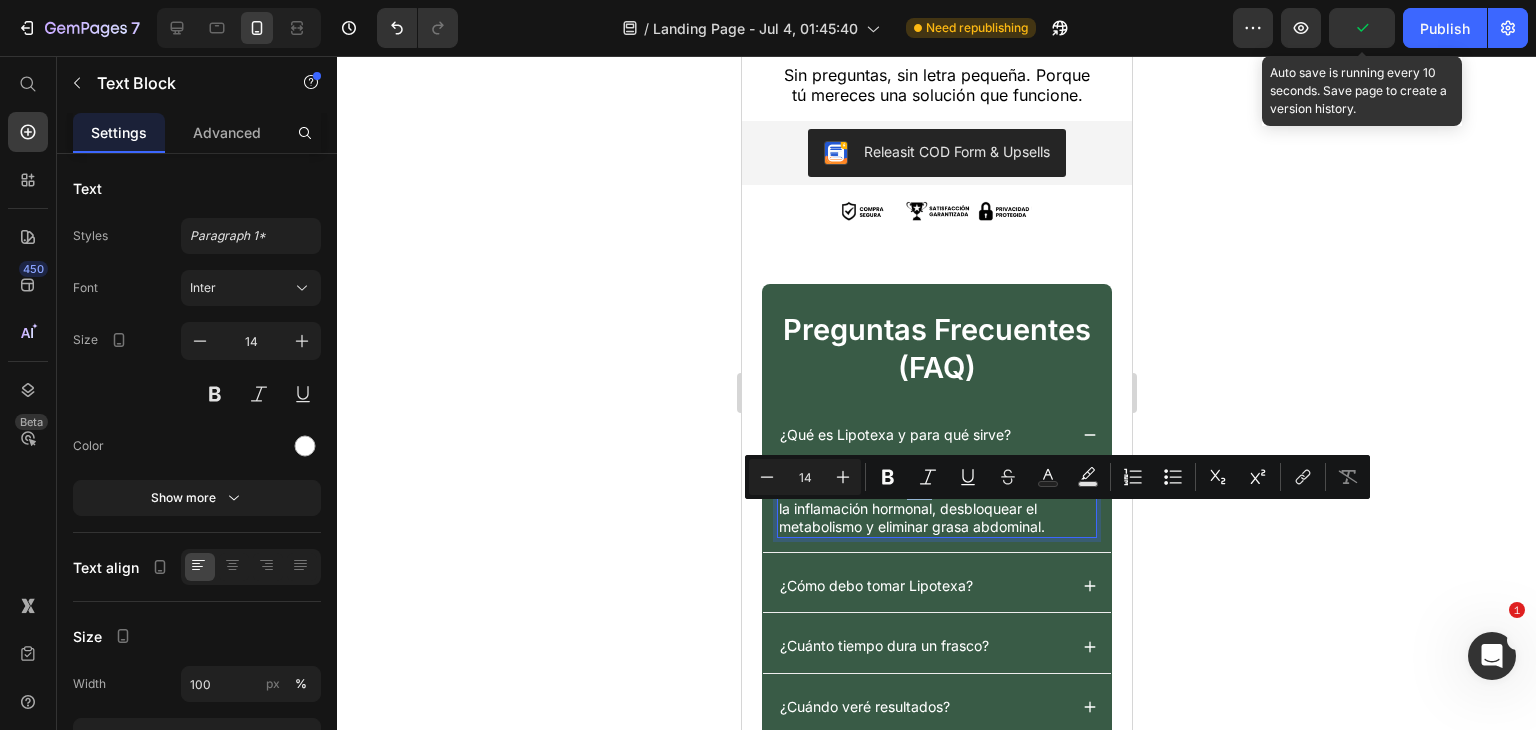 drag, startPoint x: 961, startPoint y: 513, endPoint x: 943, endPoint y: 518, distance: 18.681541 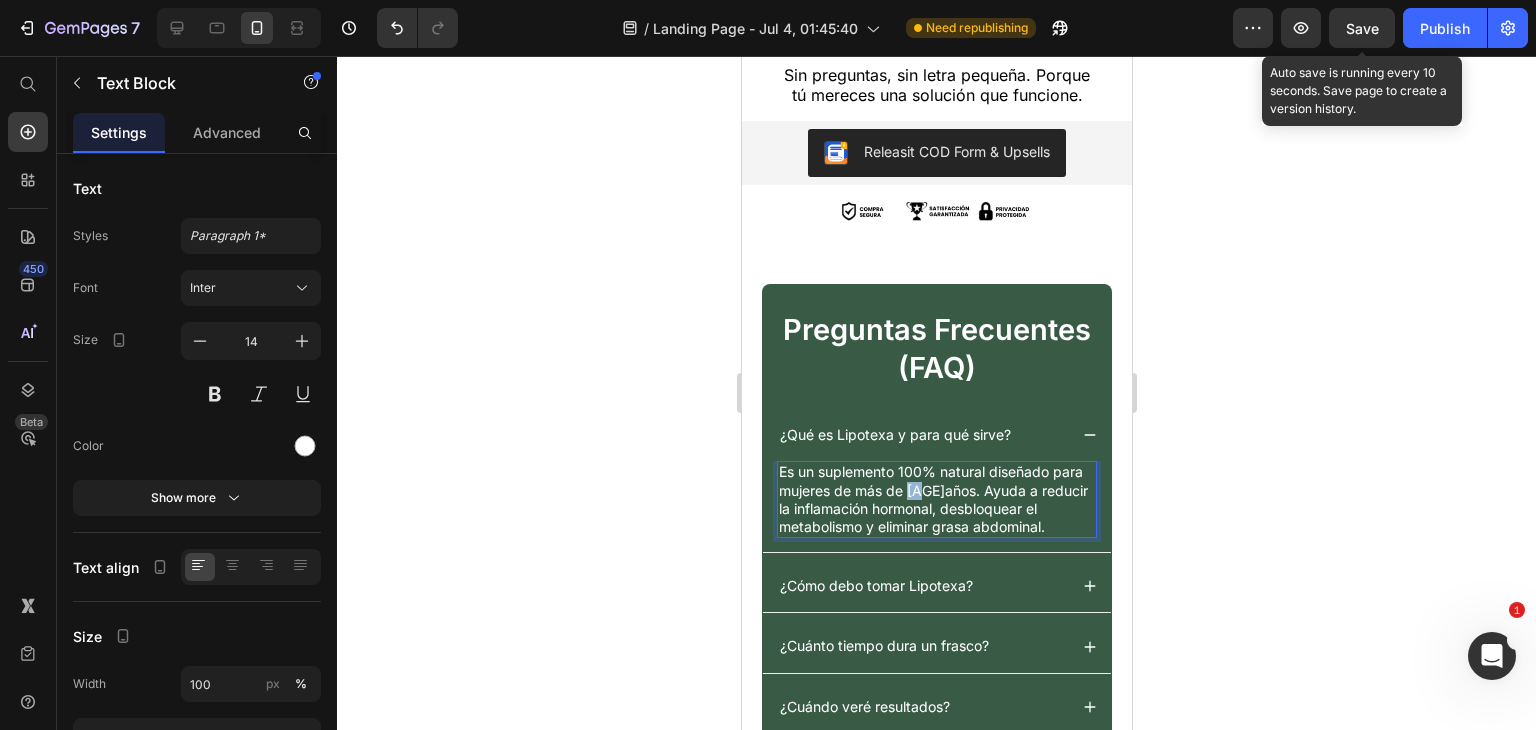 drag, startPoint x: 957, startPoint y: 524, endPoint x: 945, endPoint y: 521, distance: 12.369317 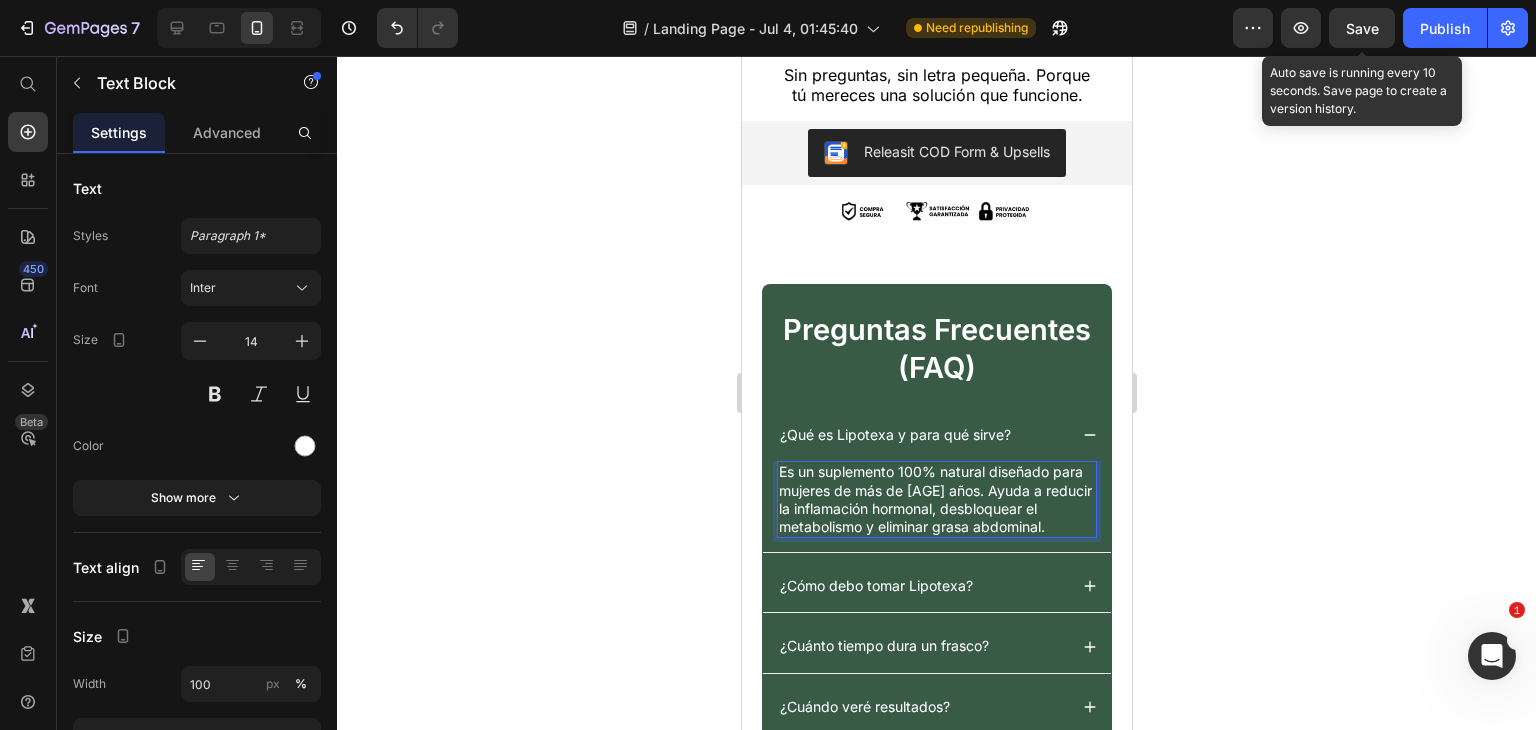 click 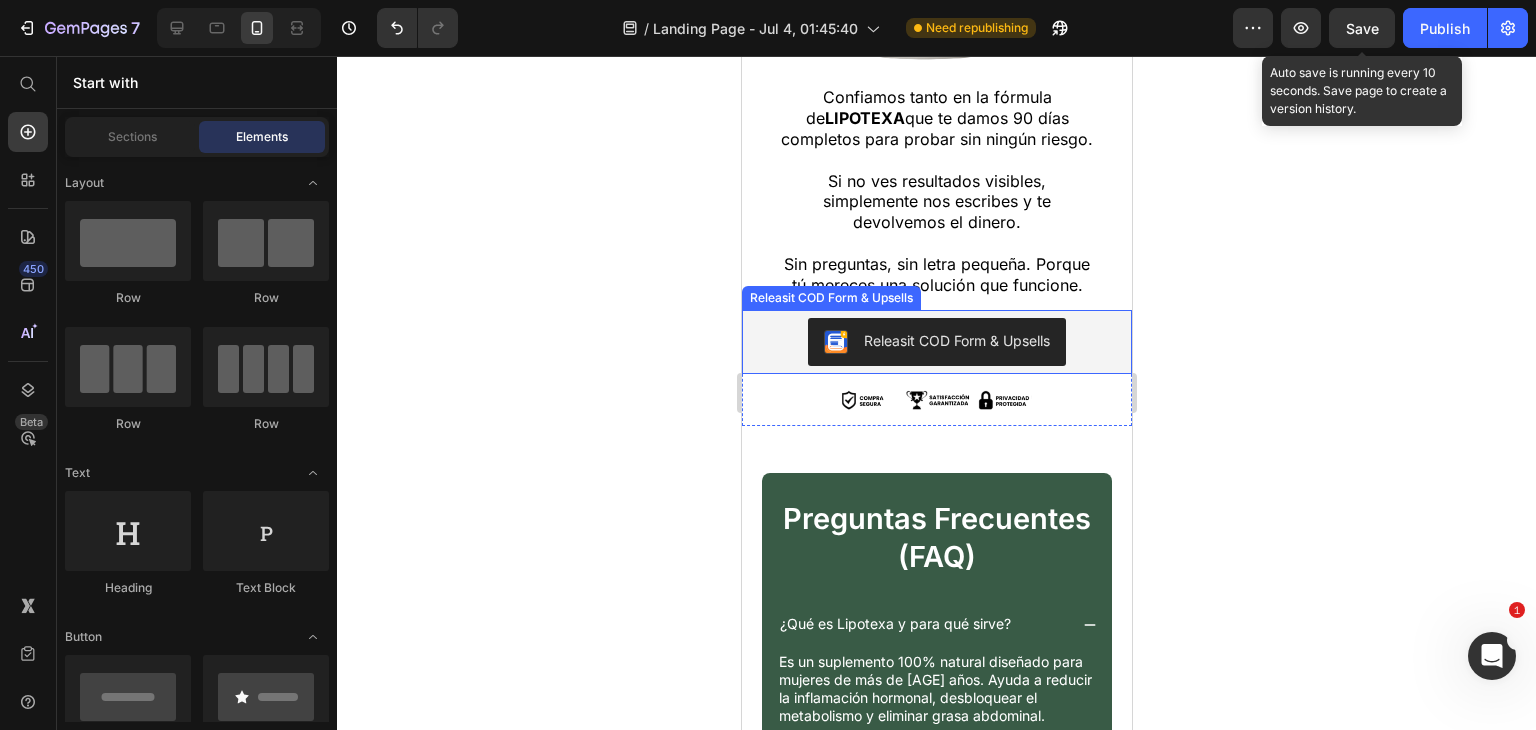 scroll, scrollTop: 14100, scrollLeft: 0, axis: vertical 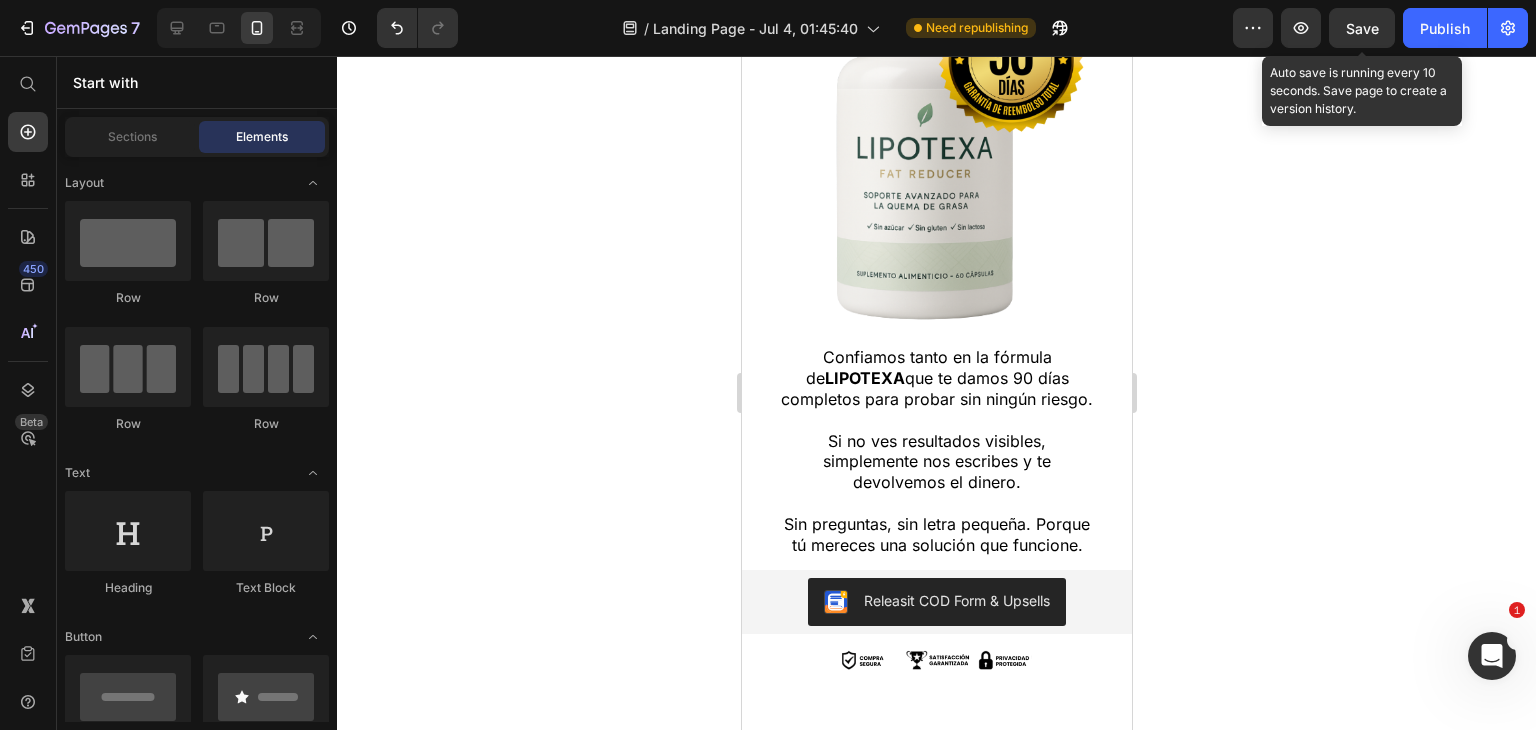 click on "Save" at bounding box center [1362, 28] 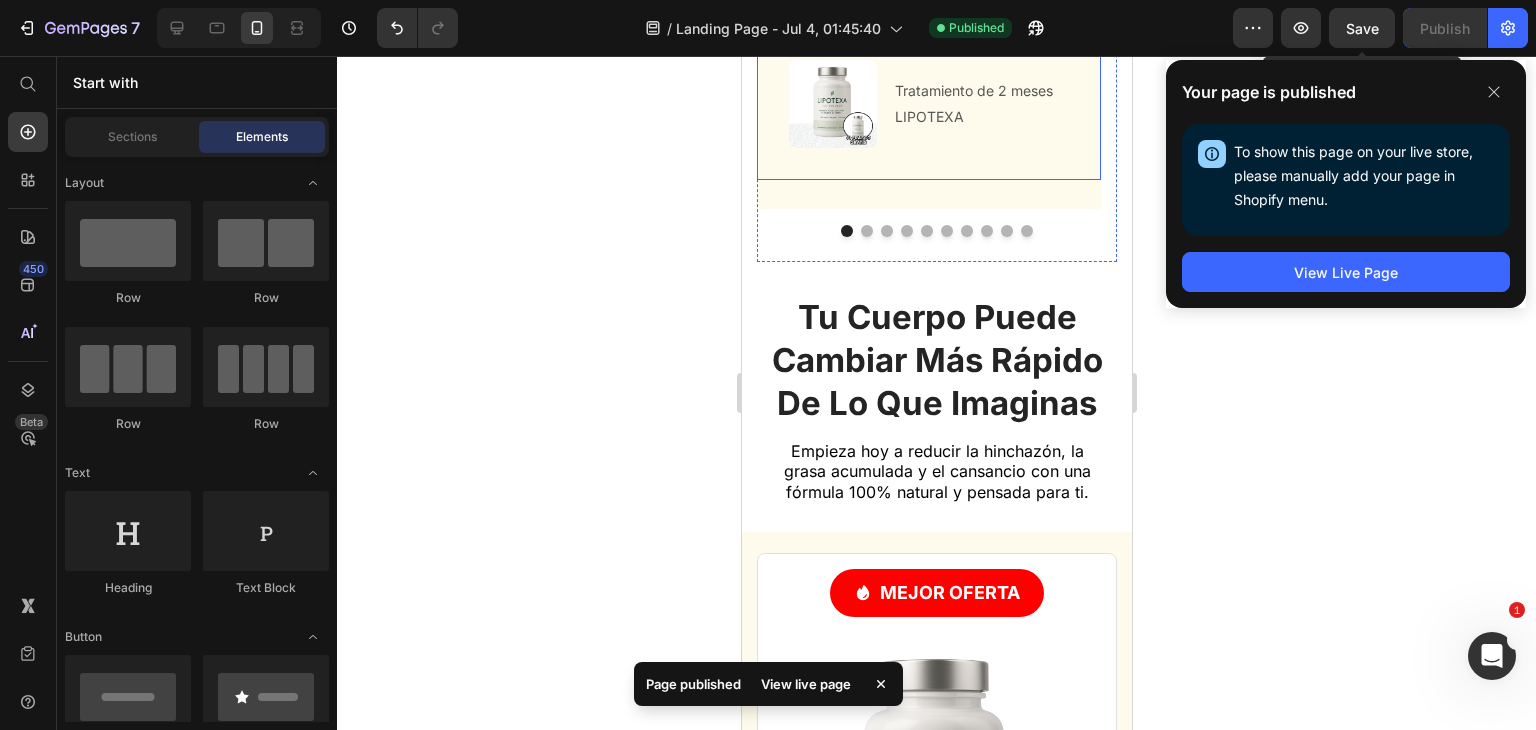 scroll, scrollTop: 10600, scrollLeft: 0, axis: vertical 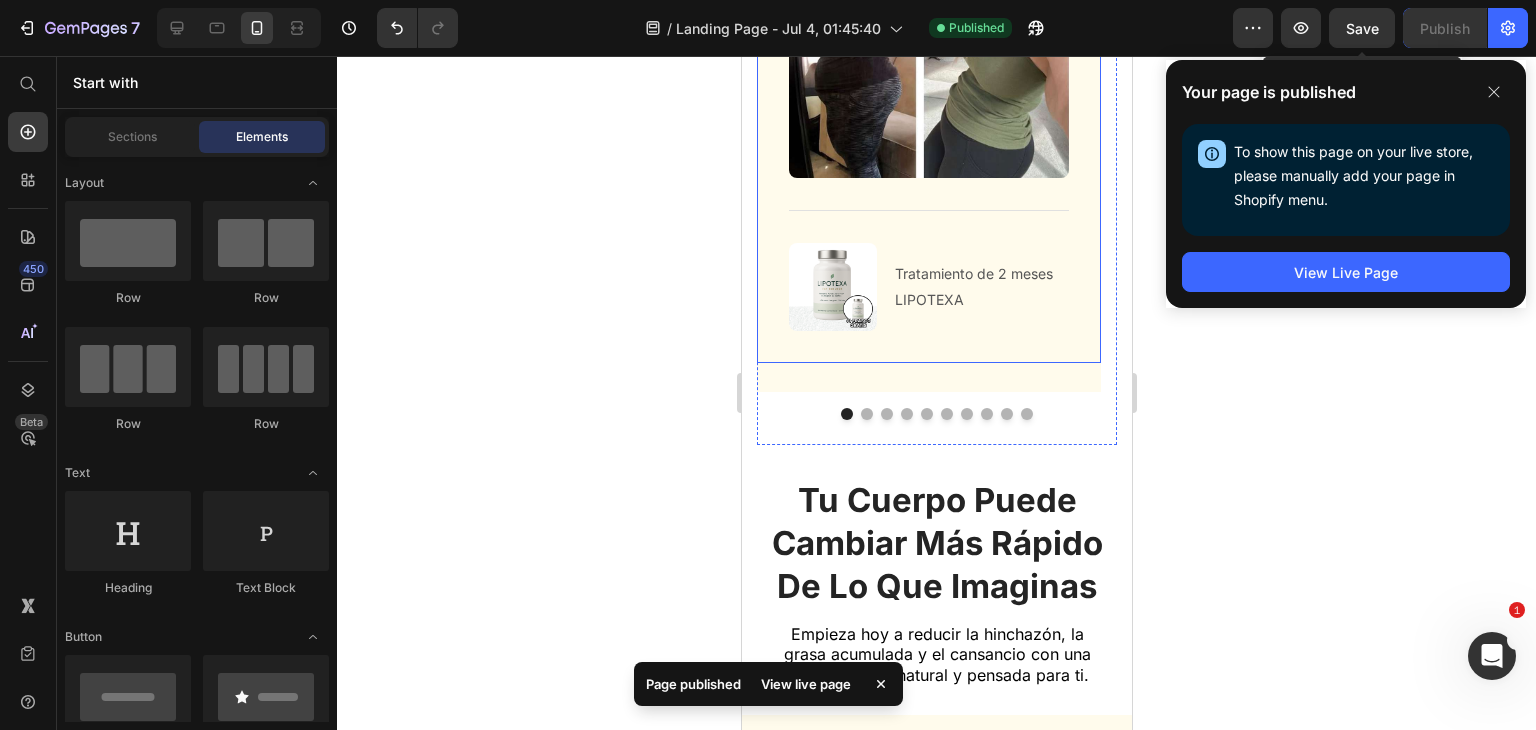 click 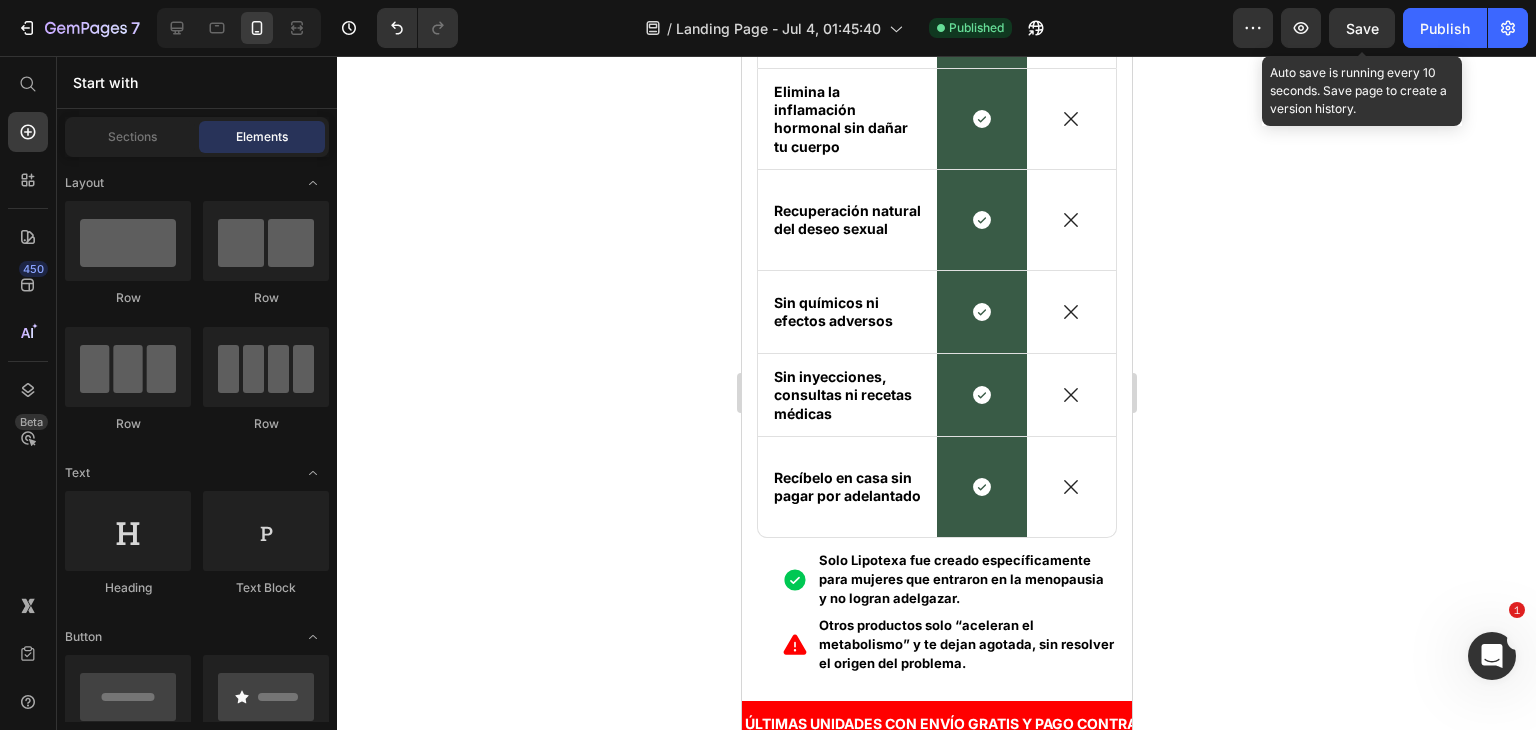 scroll, scrollTop: 8500, scrollLeft: 0, axis: vertical 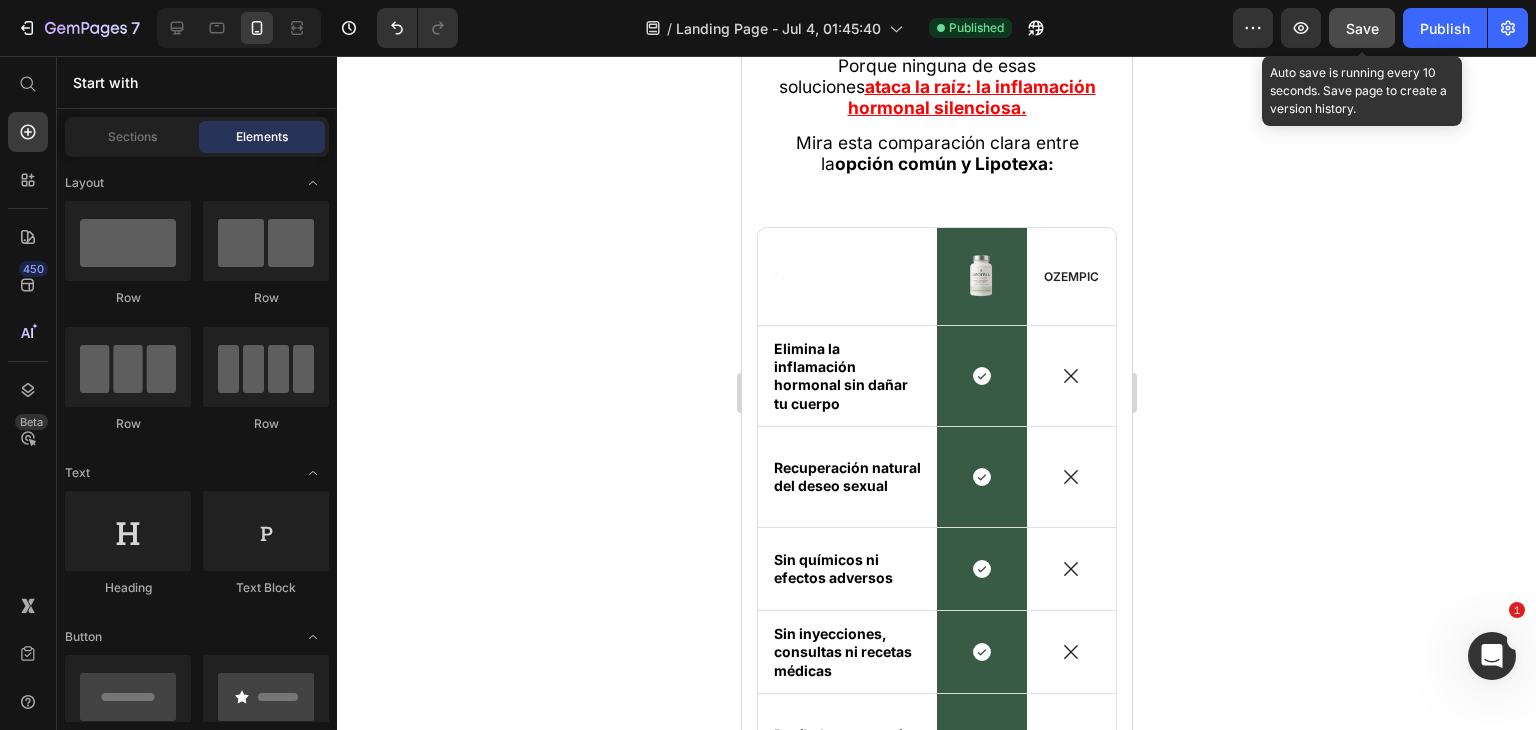 click on "Save" 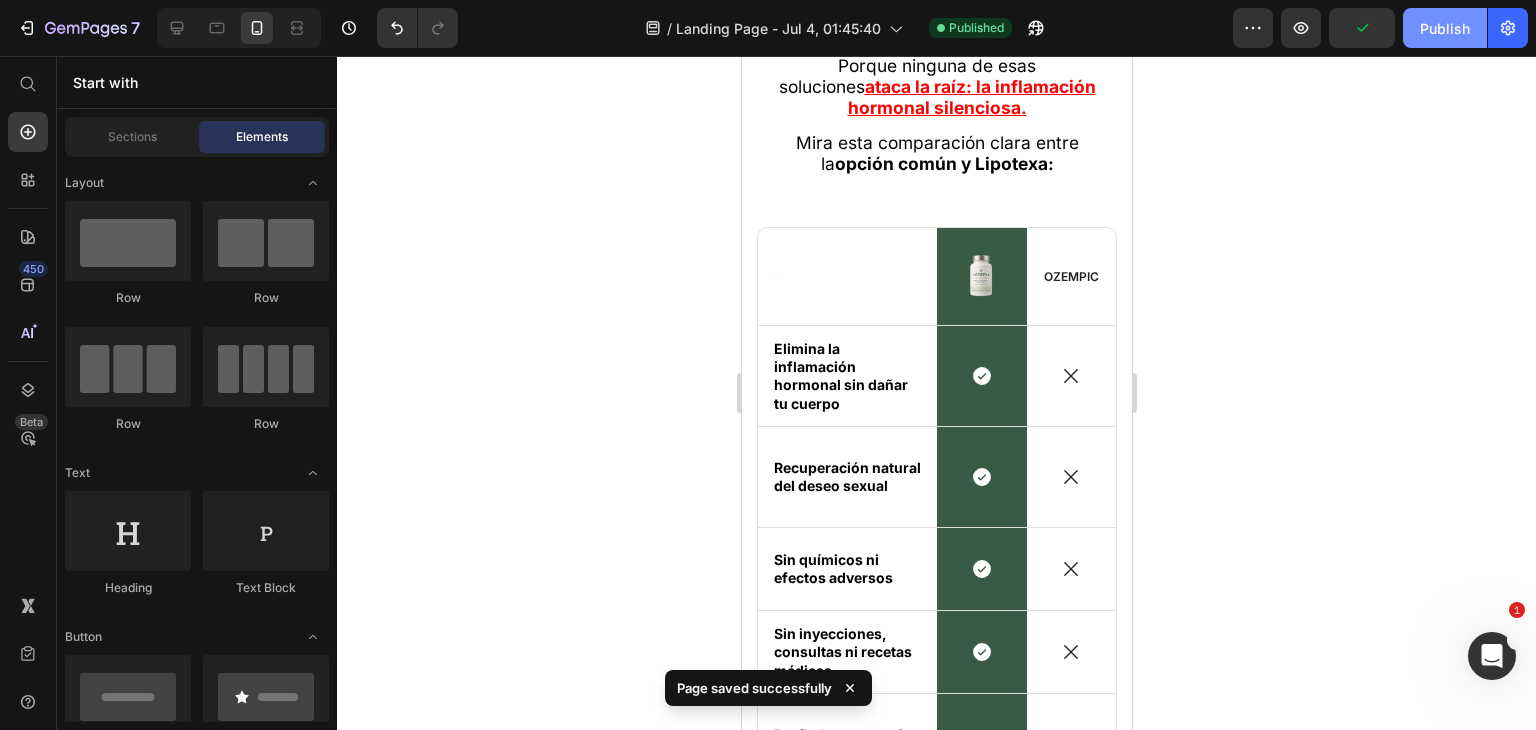 click on "Publish" at bounding box center (1445, 28) 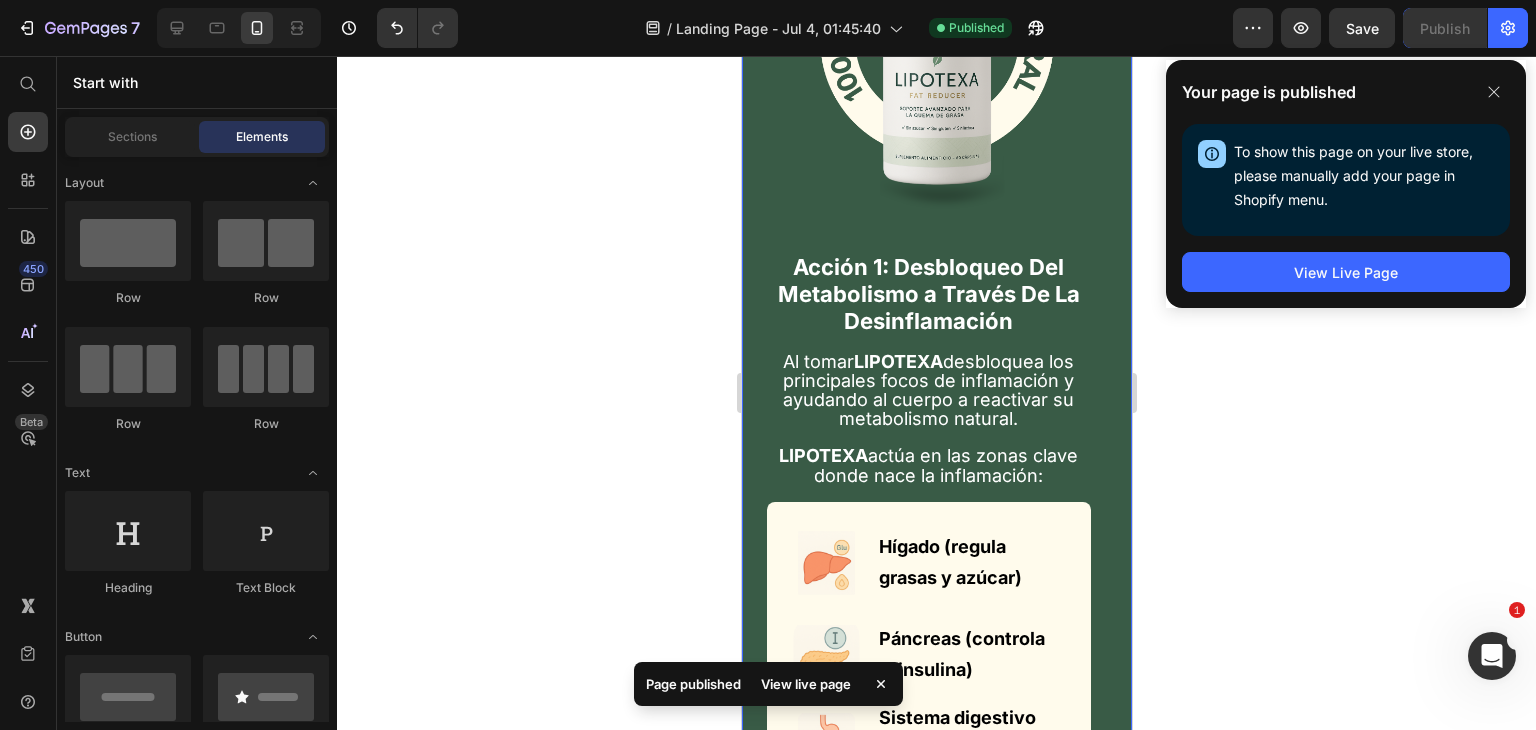 scroll, scrollTop: 5503, scrollLeft: 0, axis: vertical 